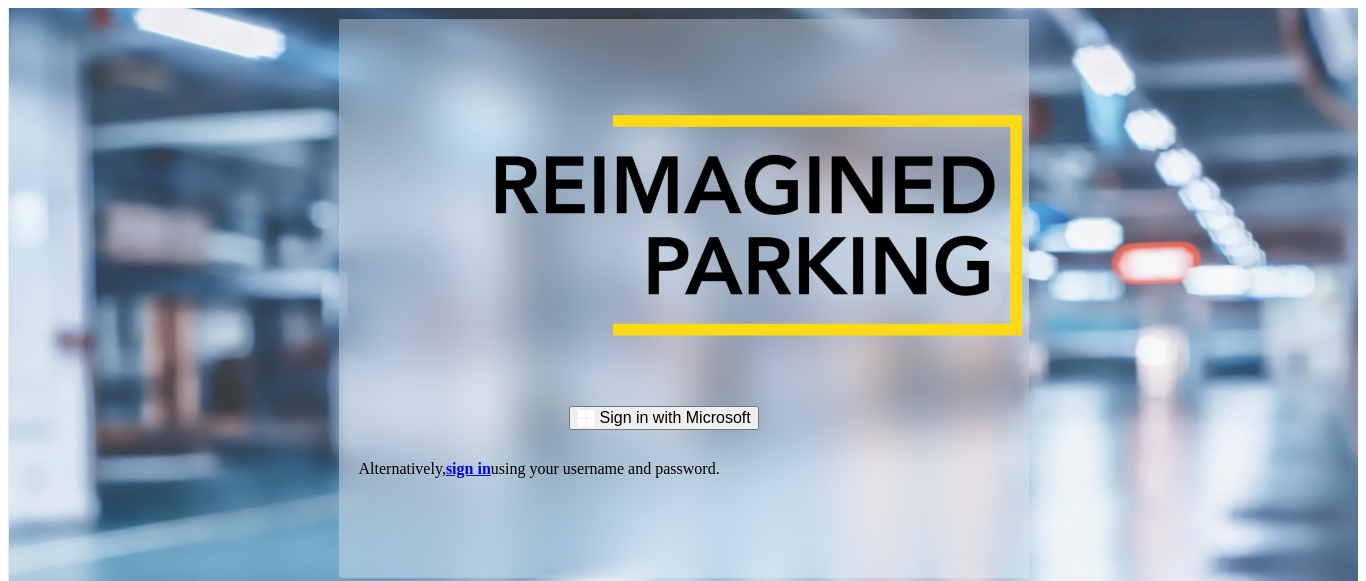 scroll, scrollTop: 0, scrollLeft: 0, axis: both 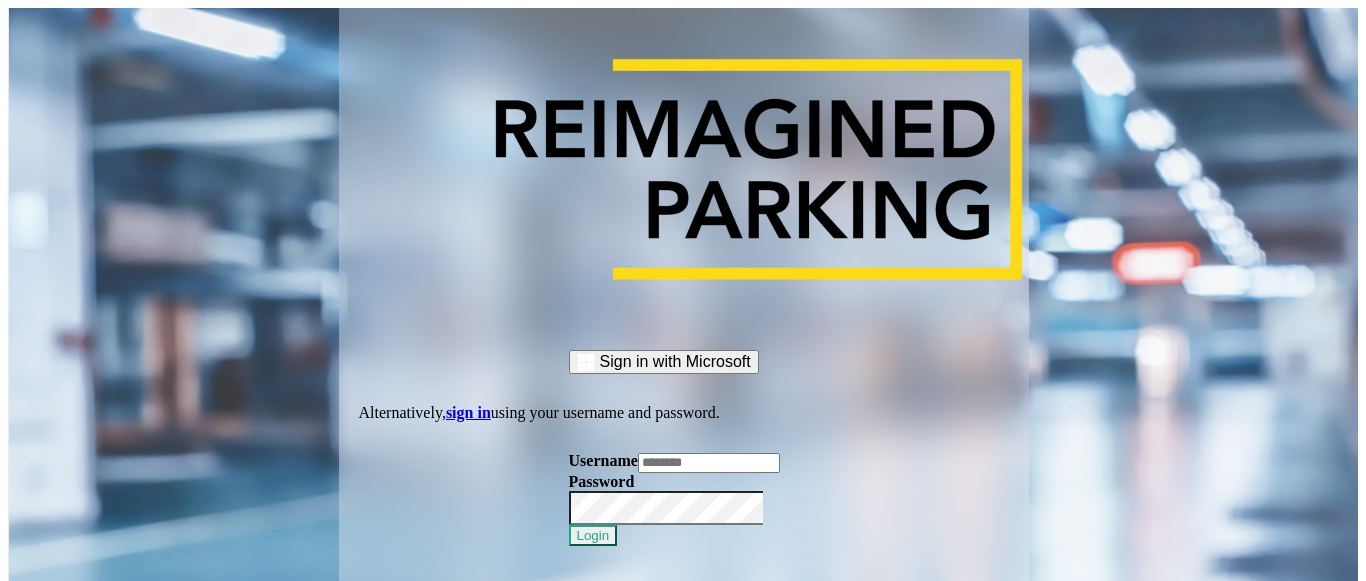 click at bounding box center [709, 463] 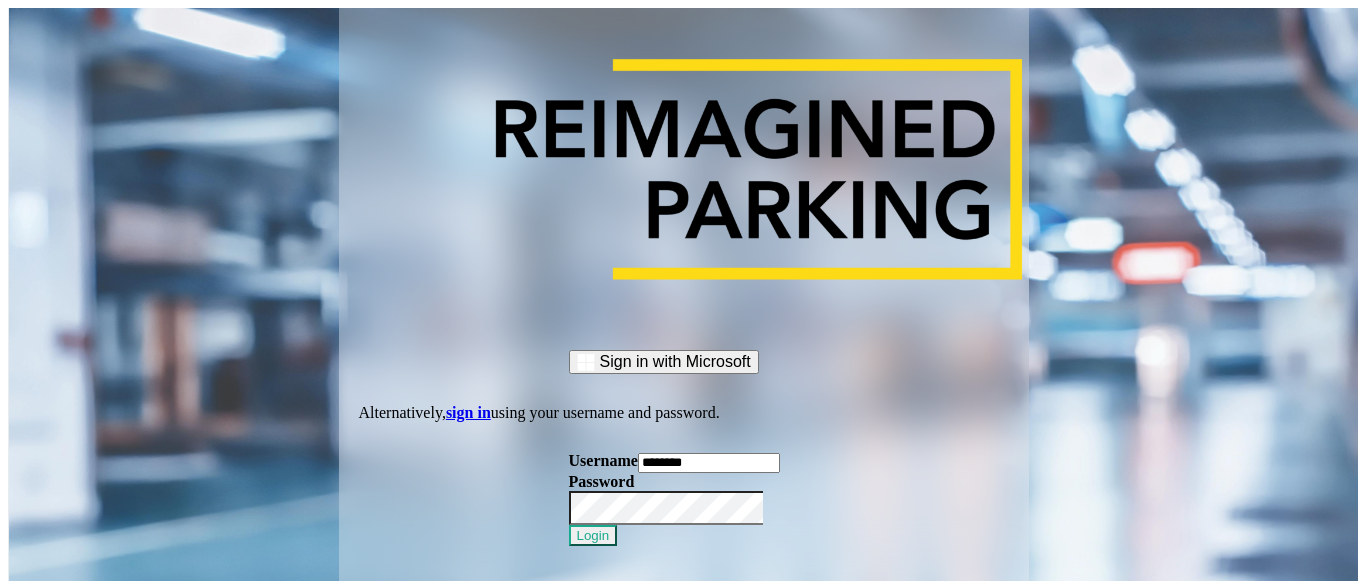 type on "********" 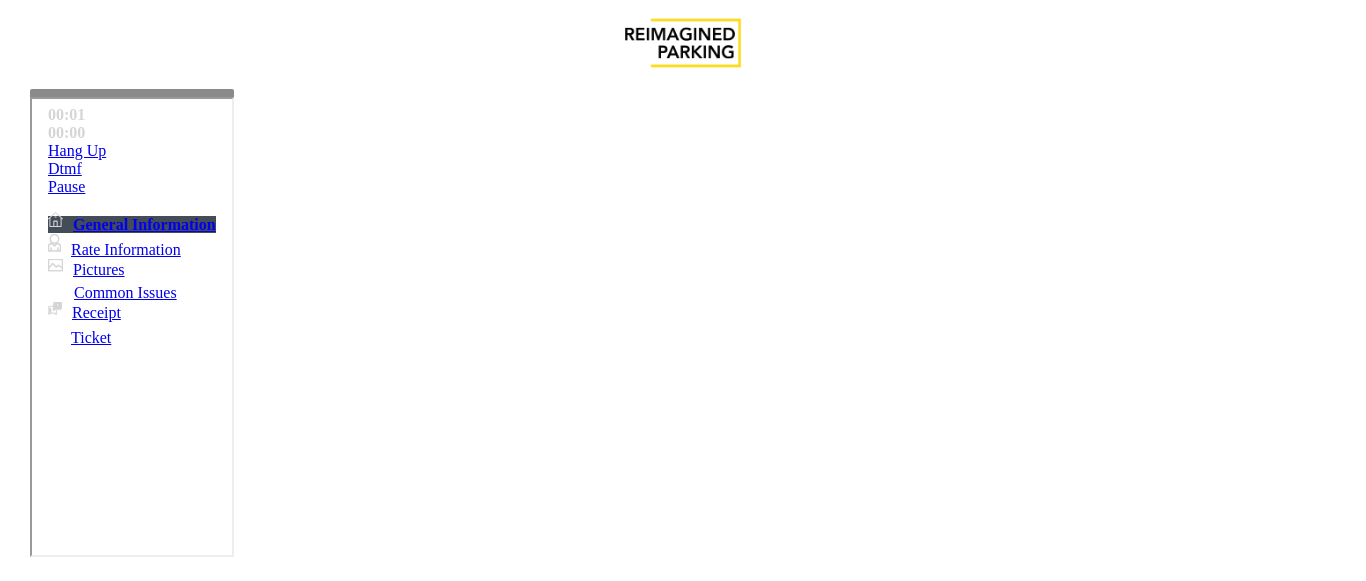 click on "×" at bounding box center (20, 2596) 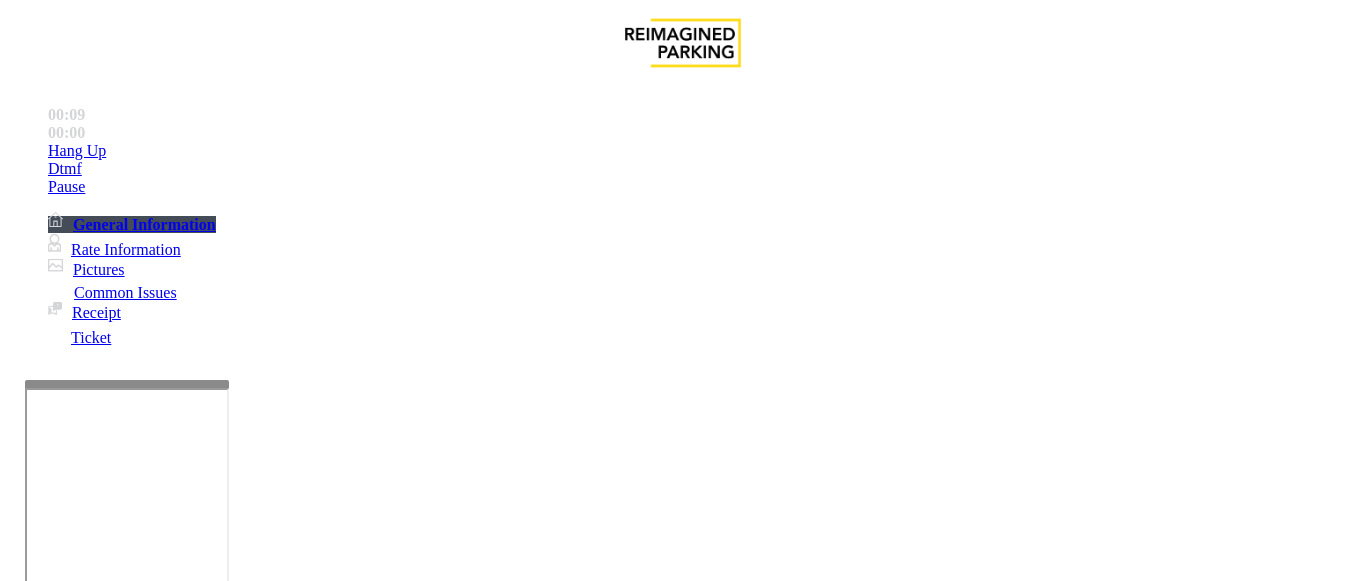 click at bounding box center [127, 384] 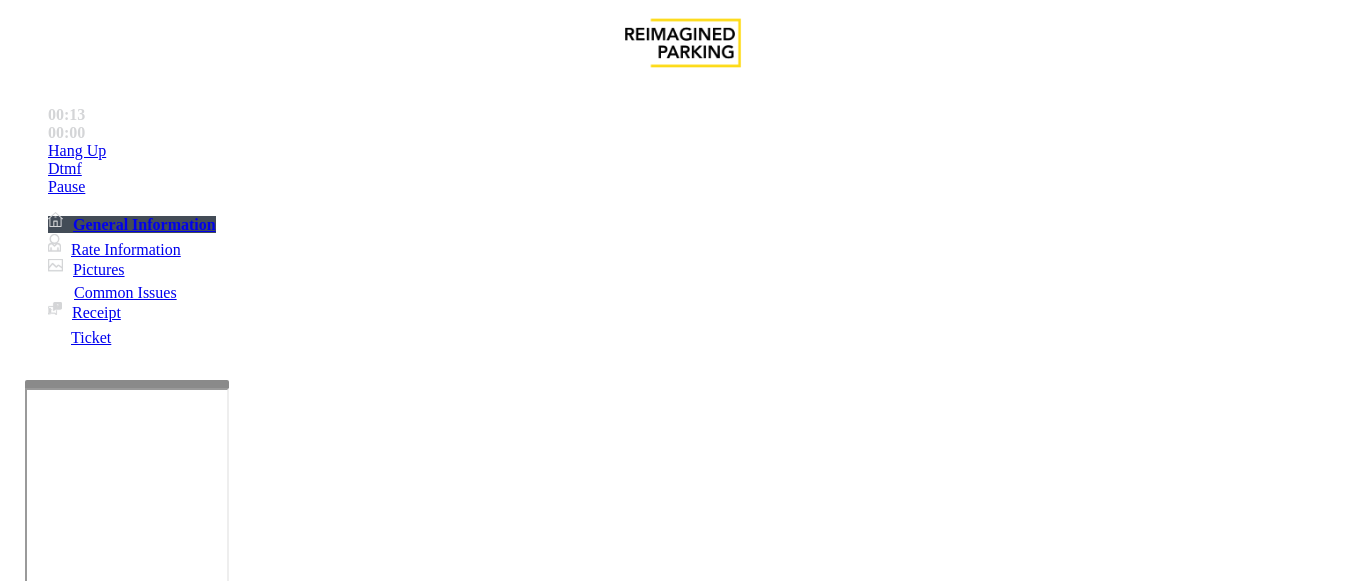 scroll, scrollTop: 49, scrollLeft: 0, axis: vertical 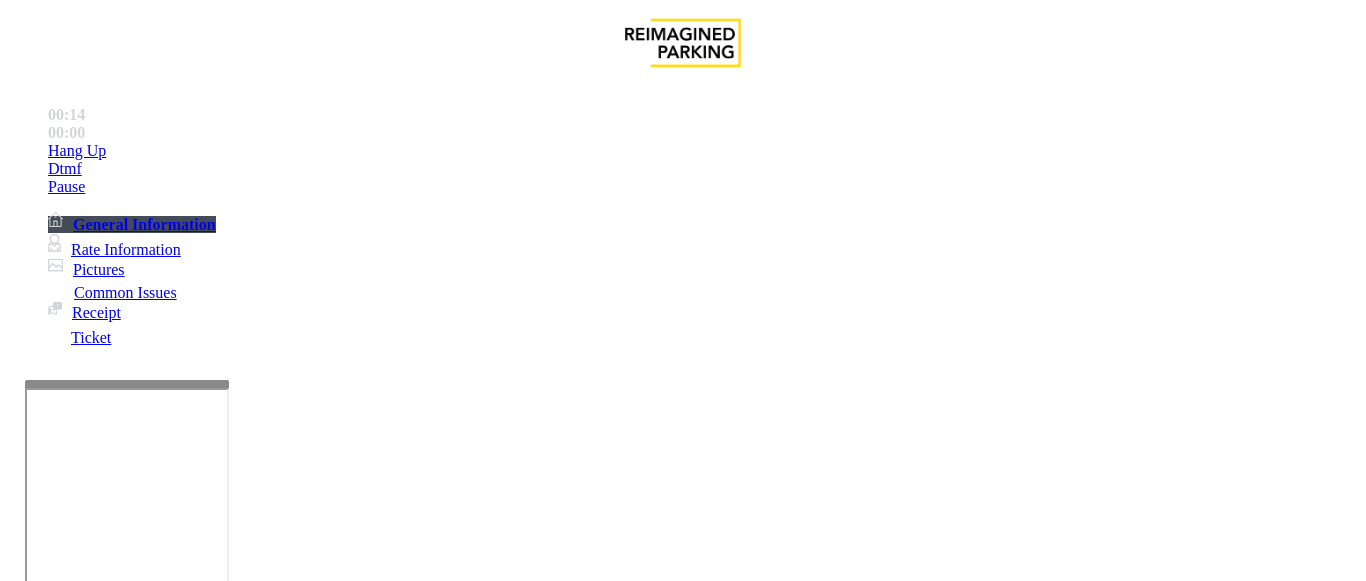 click on "Intercom Issue/No Response" at bounding box center [929, 1234] 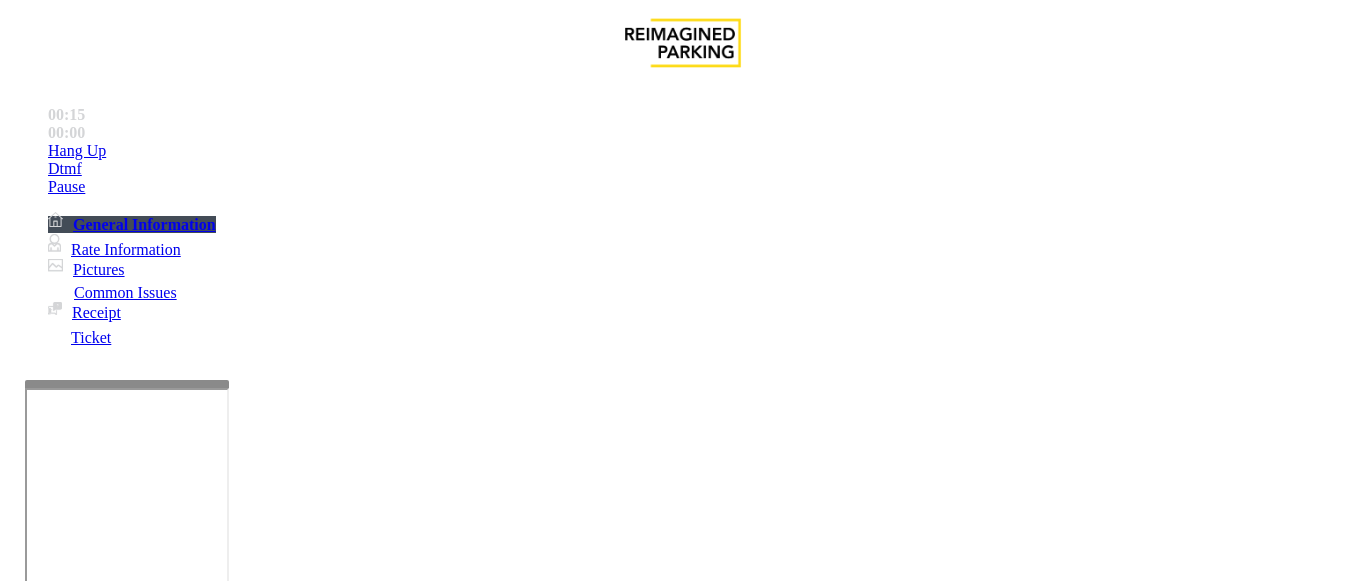 scroll, scrollTop: 0, scrollLeft: 0, axis: both 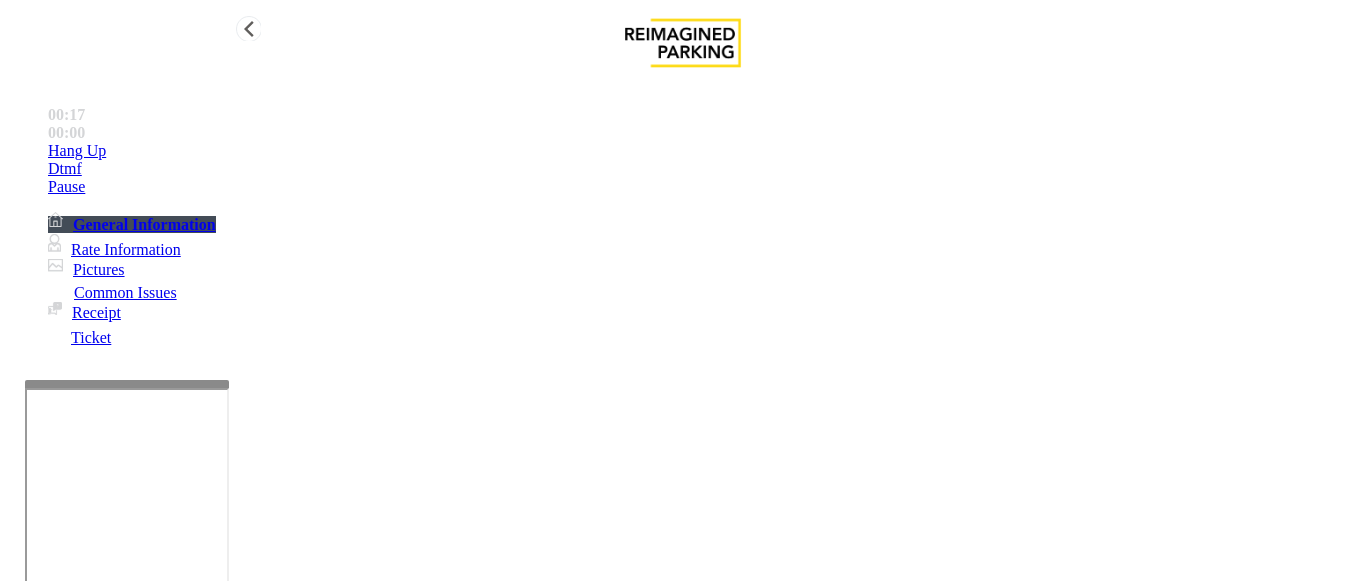 click on "Hang Up" at bounding box center [703, 151] 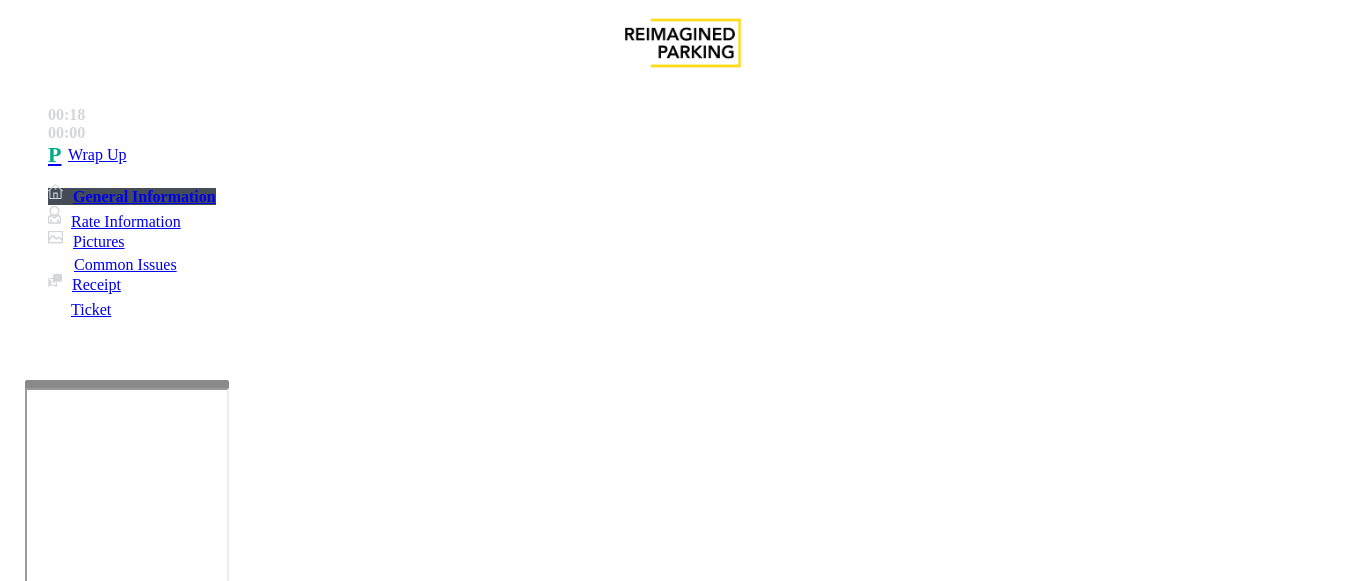 drag, startPoint x: 267, startPoint y: 175, endPoint x: 587, endPoint y: 179, distance: 320.025 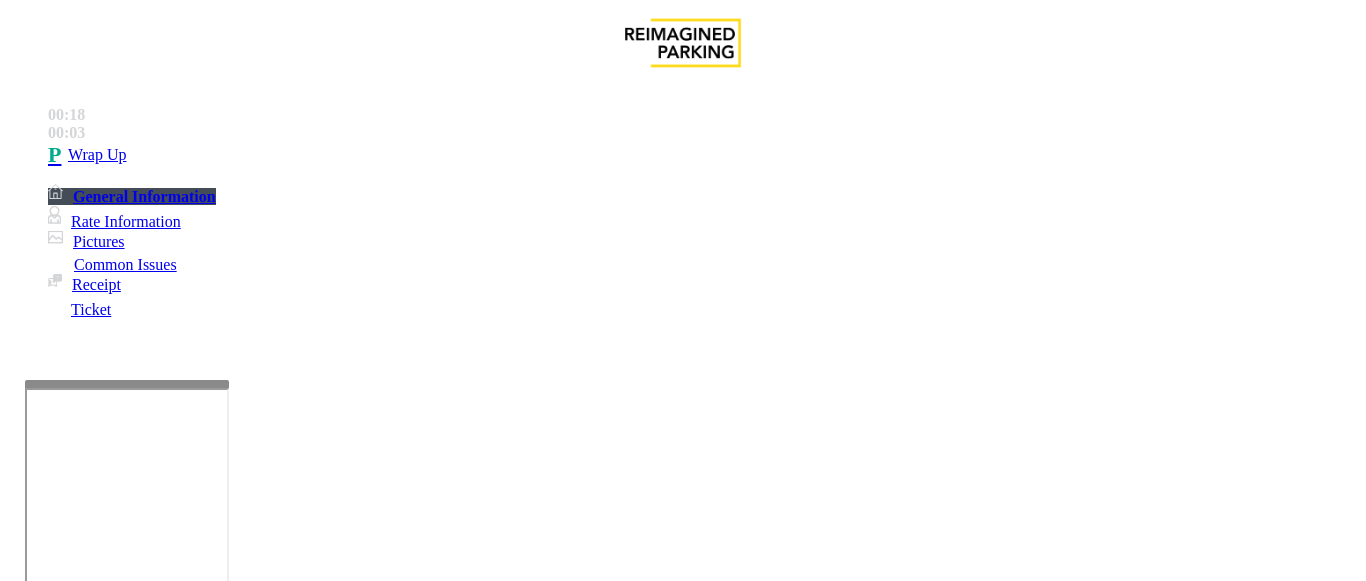 drag, startPoint x: 280, startPoint y: 176, endPoint x: 599, endPoint y: 175, distance: 319.00156 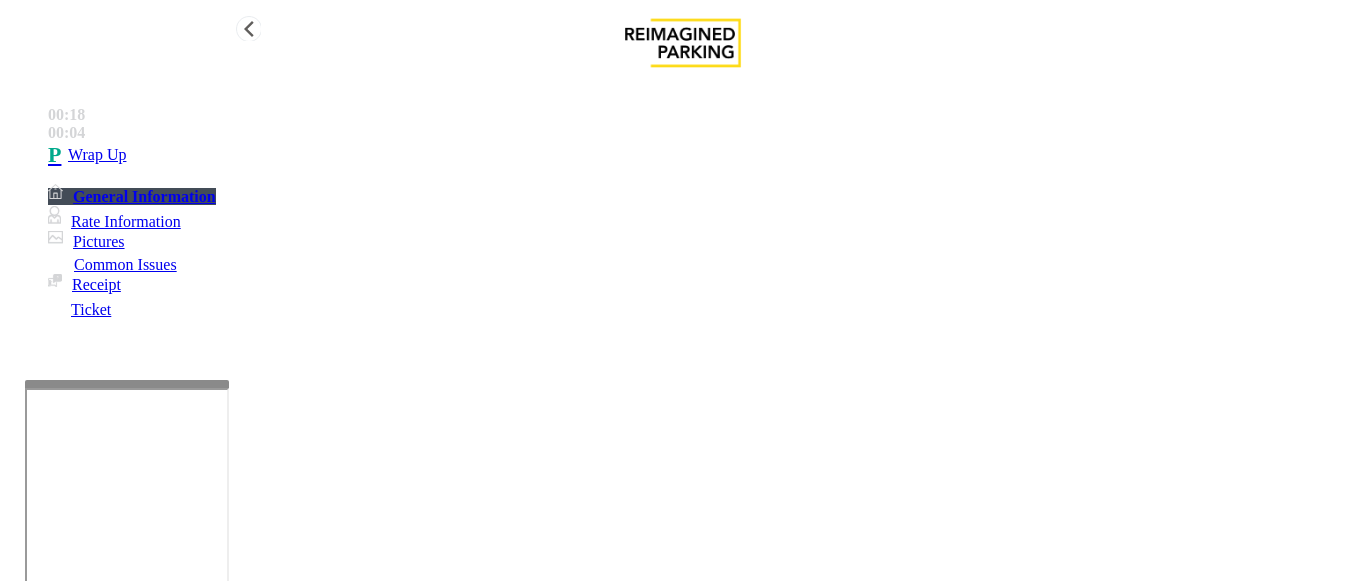 type on "**********" 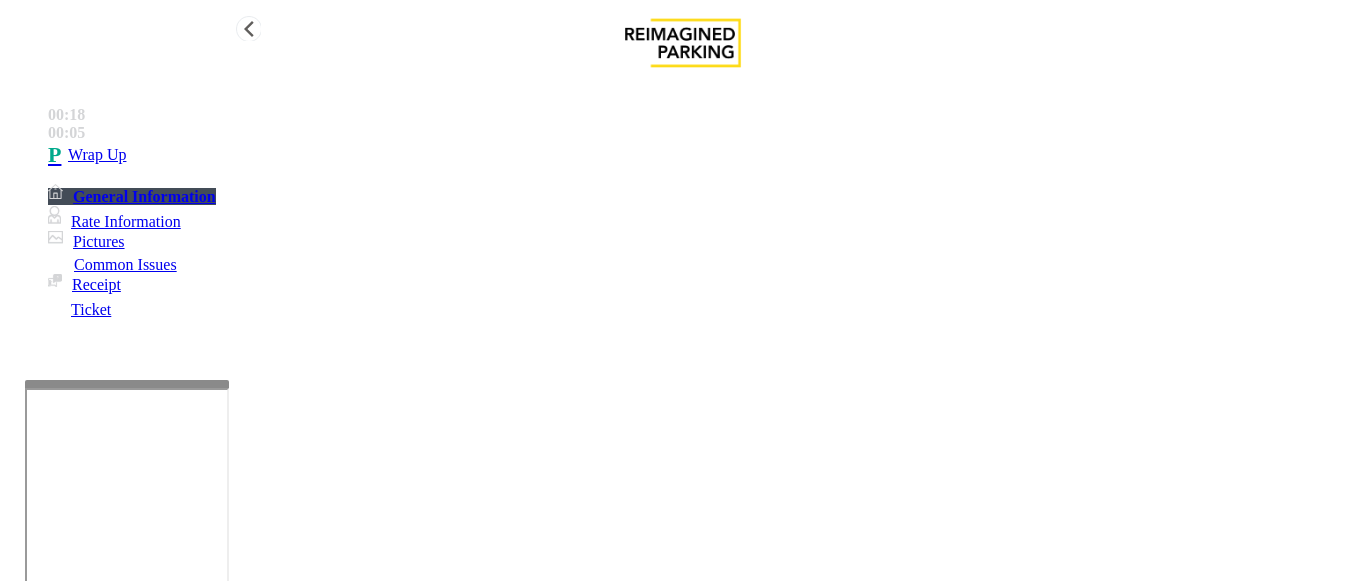 click on "Wrap Up" at bounding box center (97, 155) 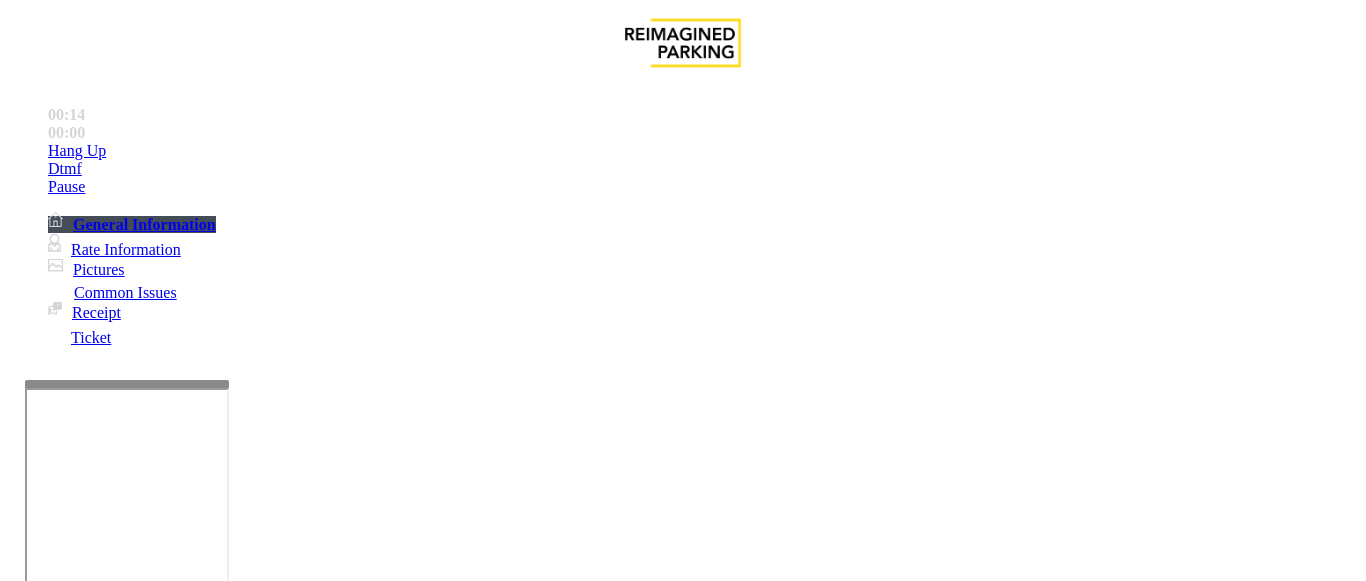 scroll, scrollTop: 2200, scrollLeft: 0, axis: vertical 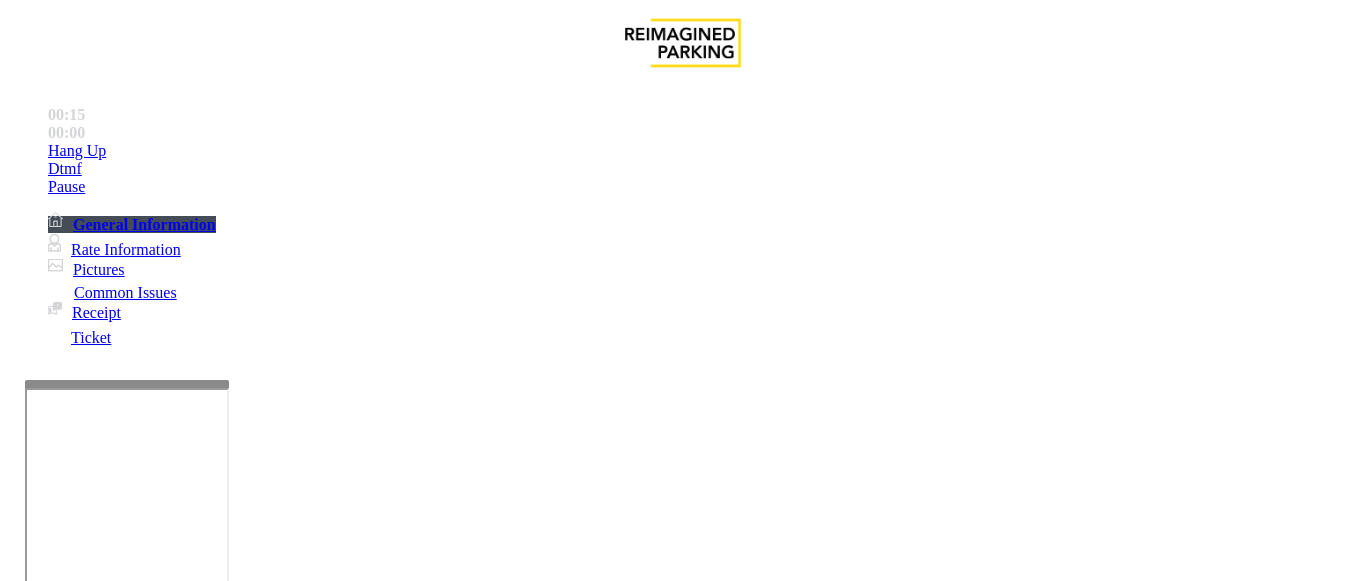 click at bounding box center (722, 2142) 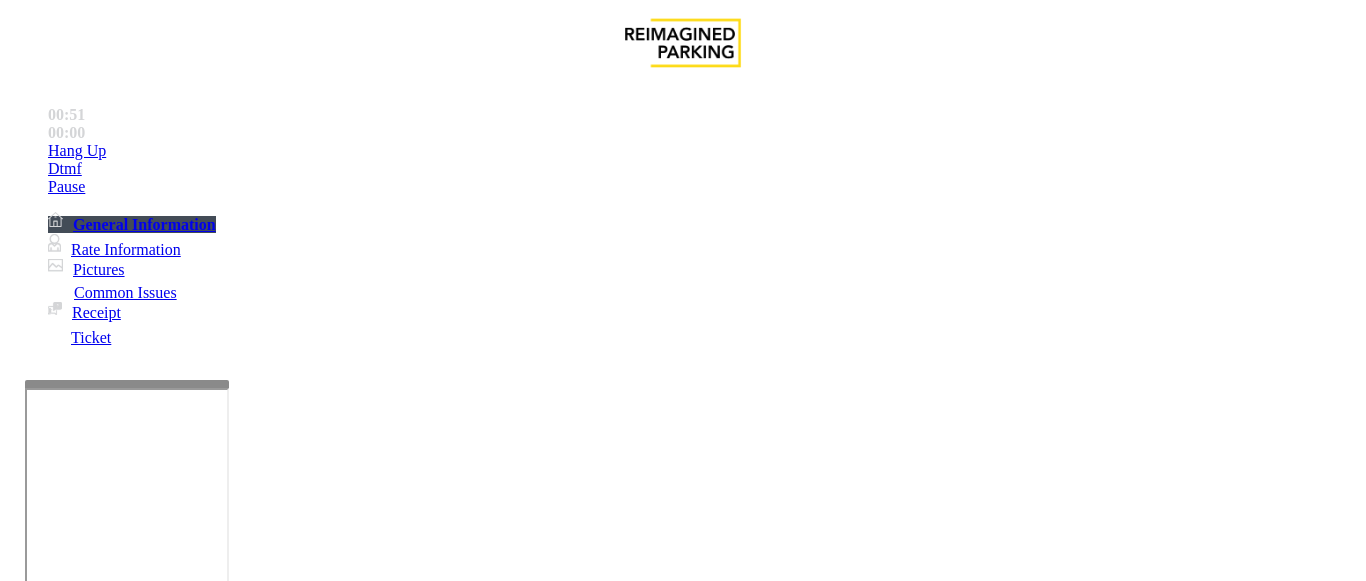 scroll, scrollTop: 1998, scrollLeft: 0, axis: vertical 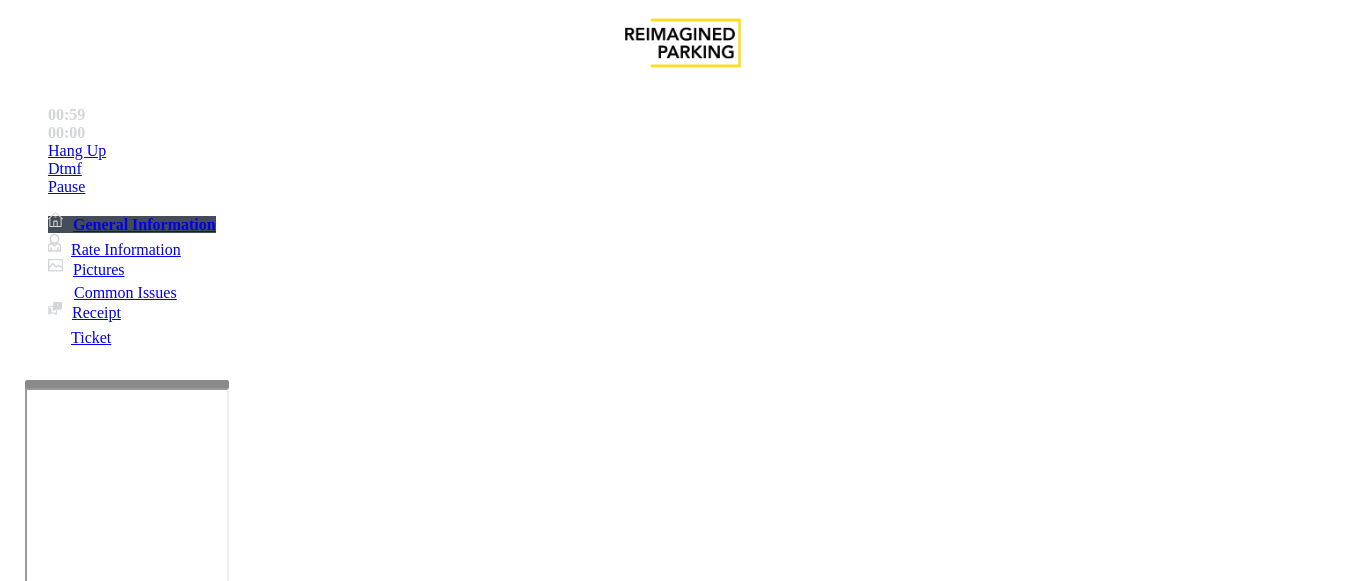 click at bounding box center [722, 2699] 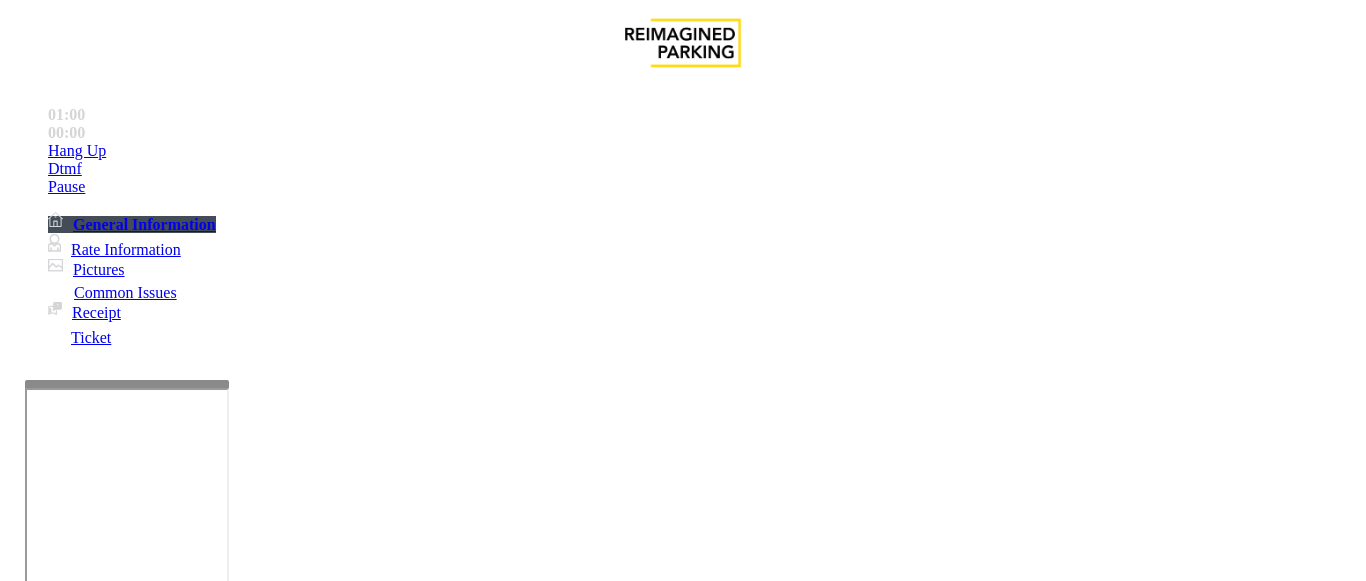 click on "Monthly Issue" at bounding box center (268, 1234) 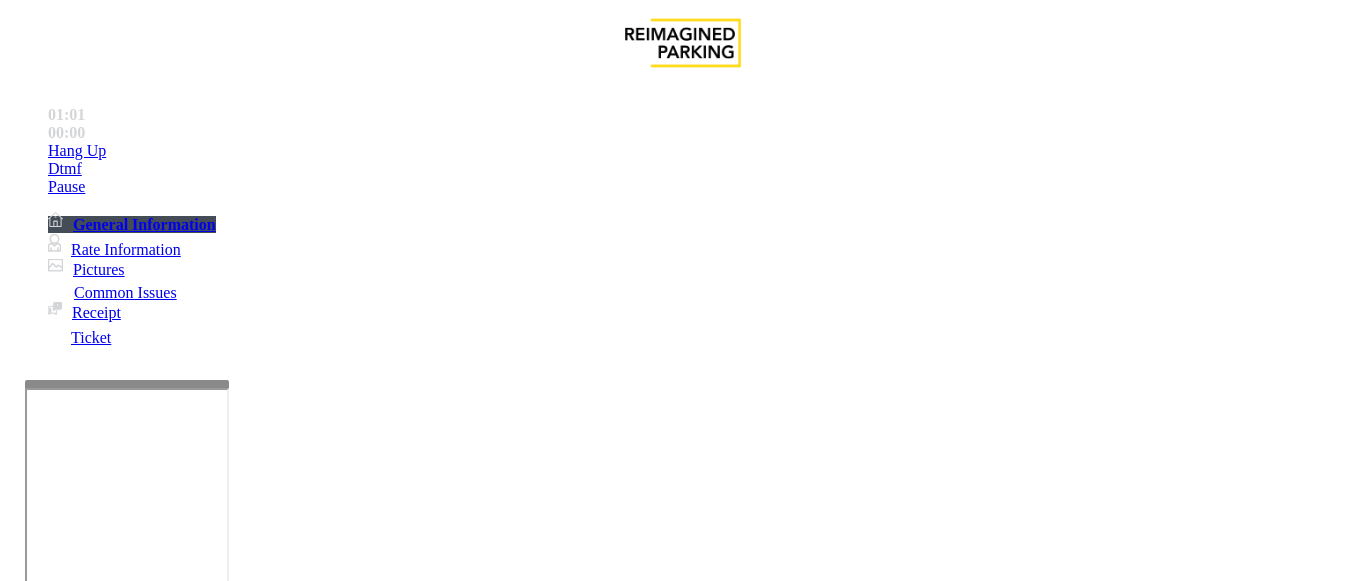 click on "Disabled Card" at bounding box center [78, 1234] 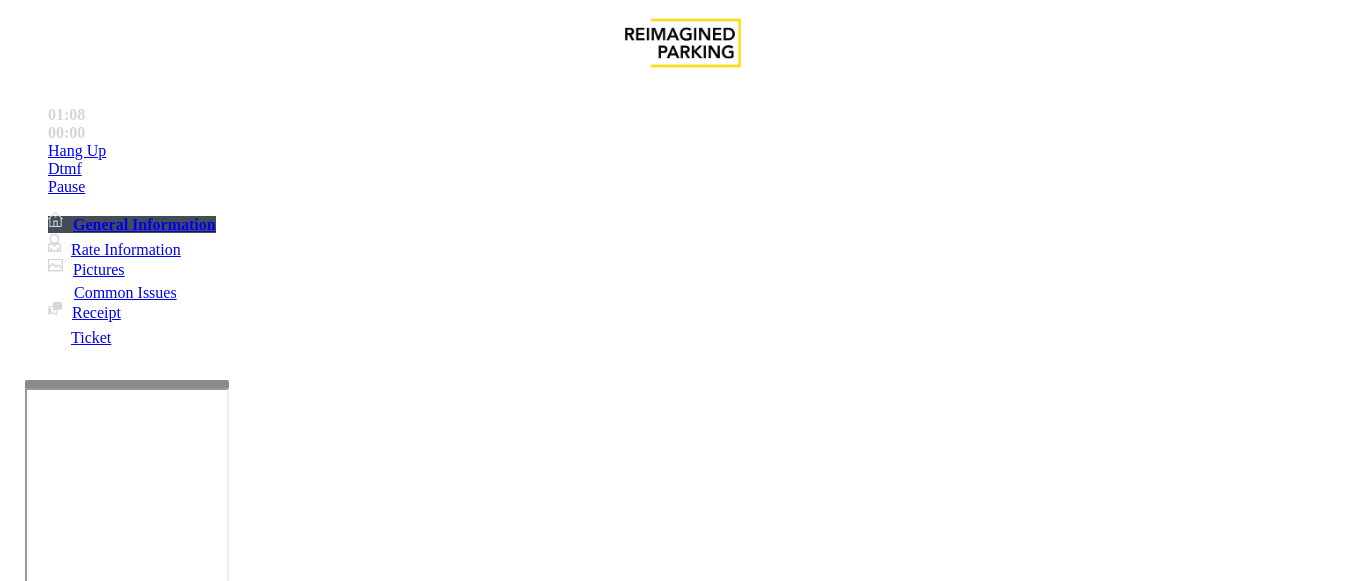 click at bounding box center [96, 1281] 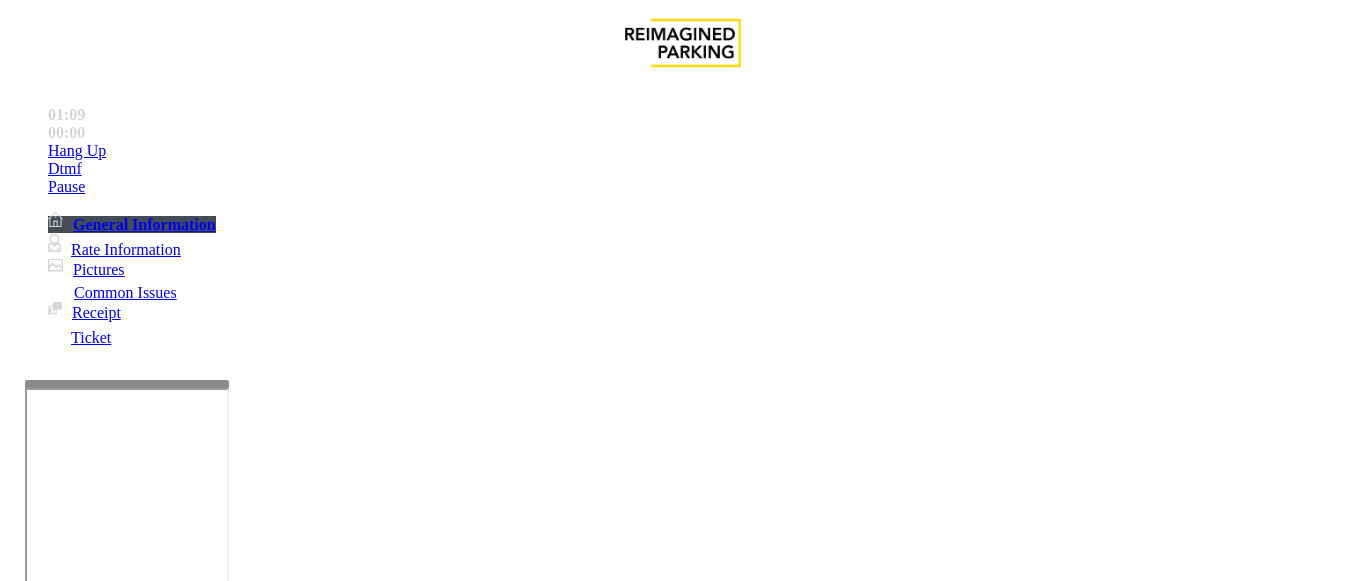 scroll, scrollTop: 100, scrollLeft: 0, axis: vertical 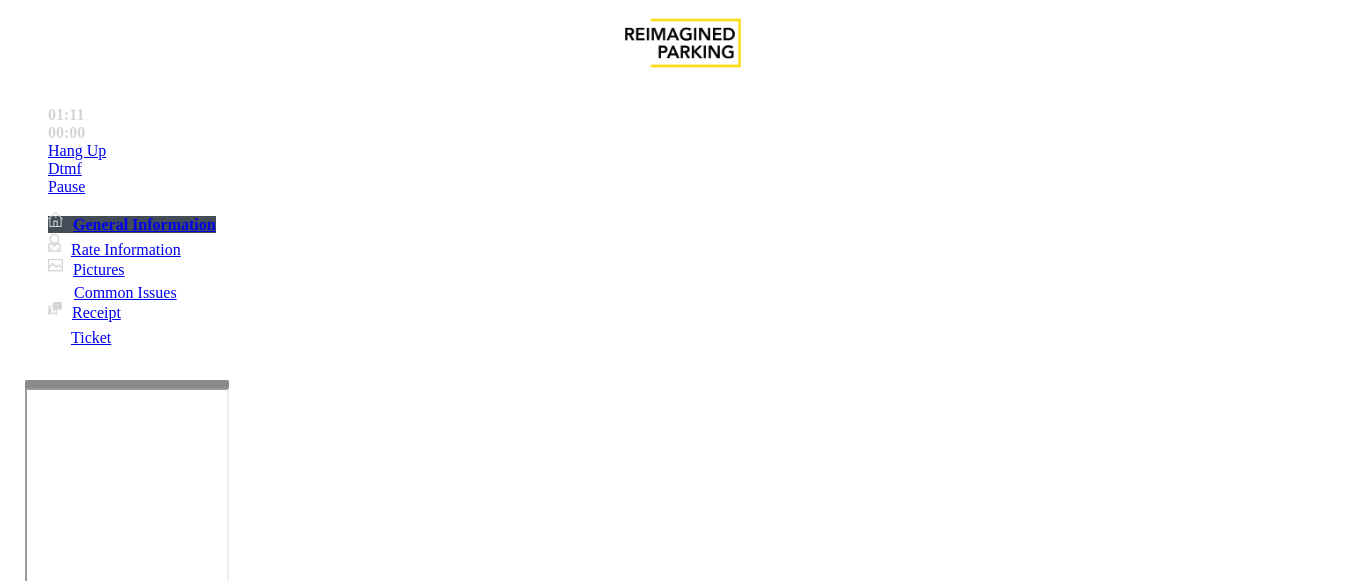 click at bounding box center (96, 1281) 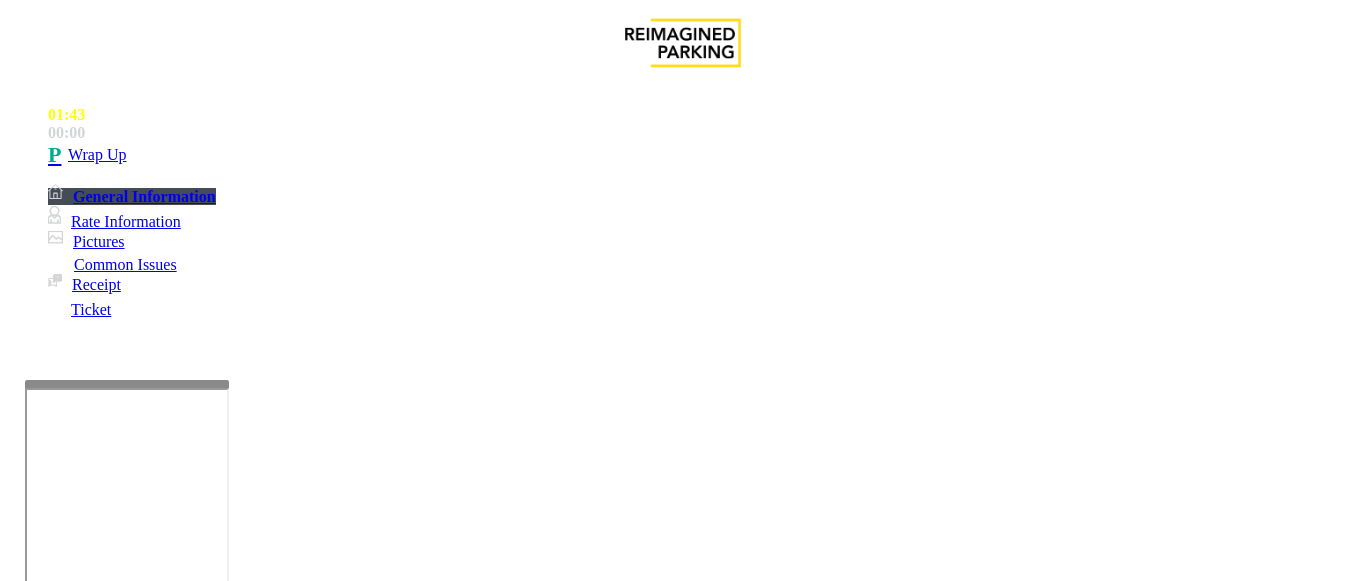 type on "*******" 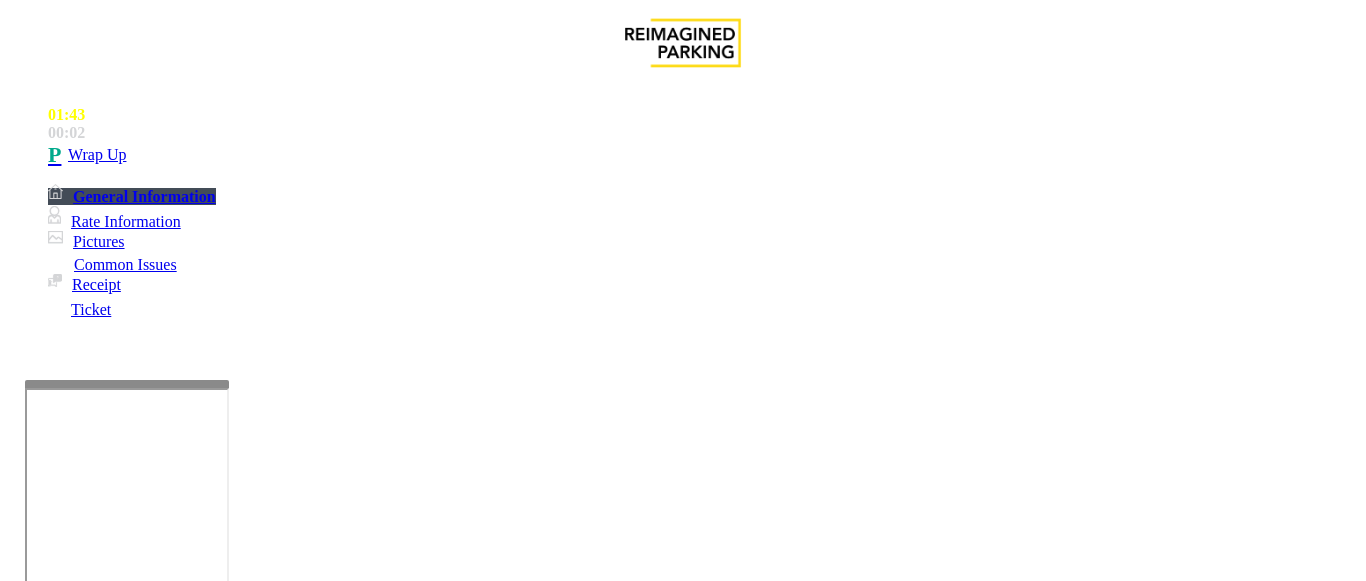 click at bounding box center (221, 1561) 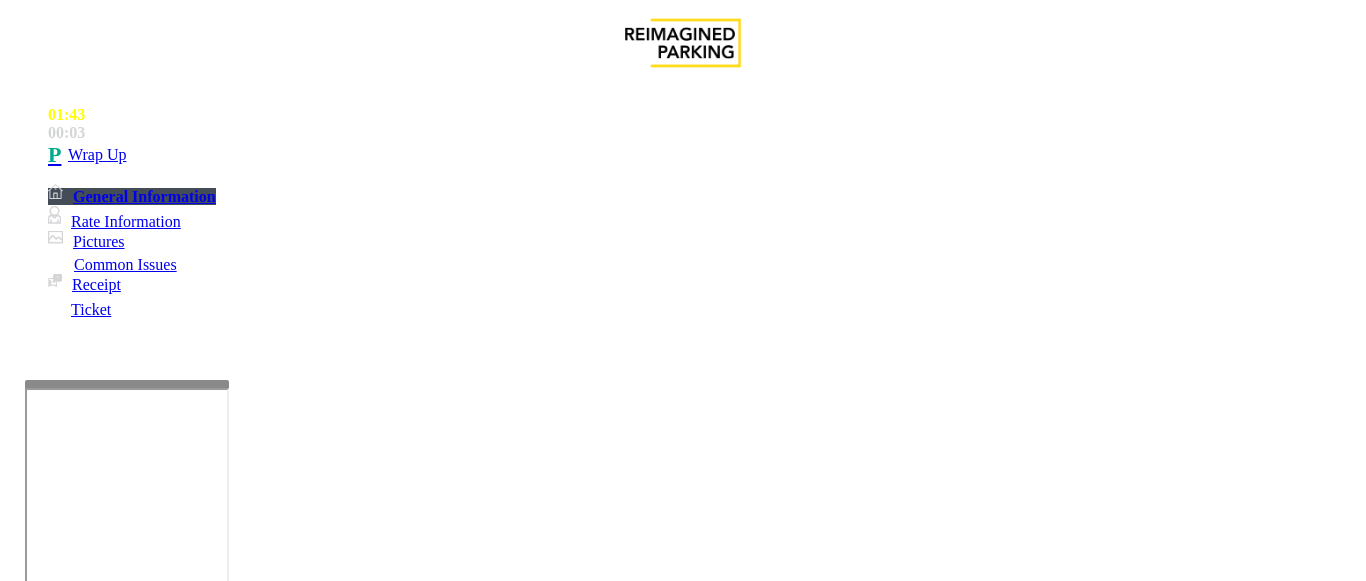 scroll, scrollTop: 0, scrollLeft: 0, axis: both 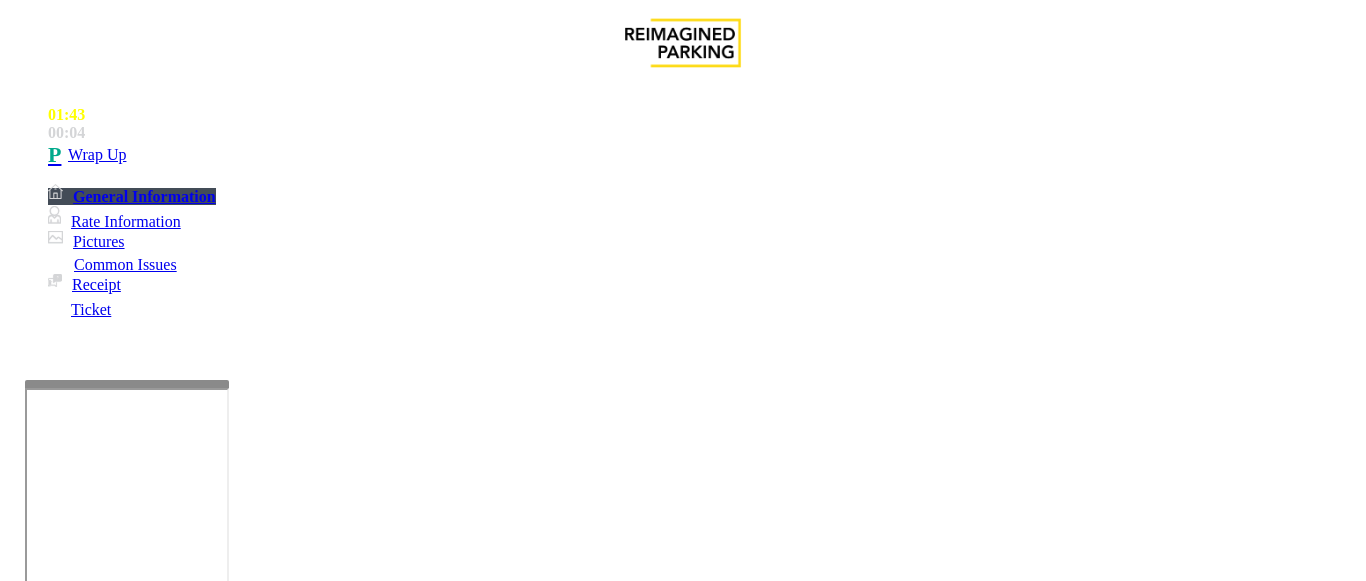 drag, startPoint x: 272, startPoint y: 179, endPoint x: 432, endPoint y: 187, distance: 160.19987 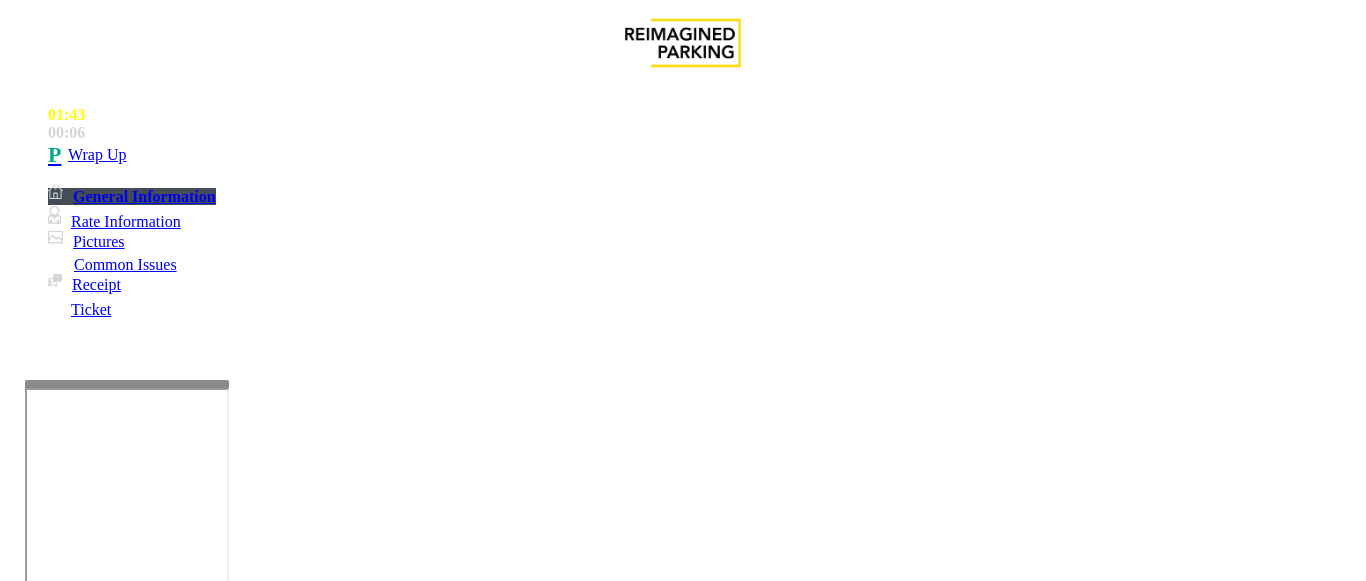 scroll, scrollTop: 215, scrollLeft: 0, axis: vertical 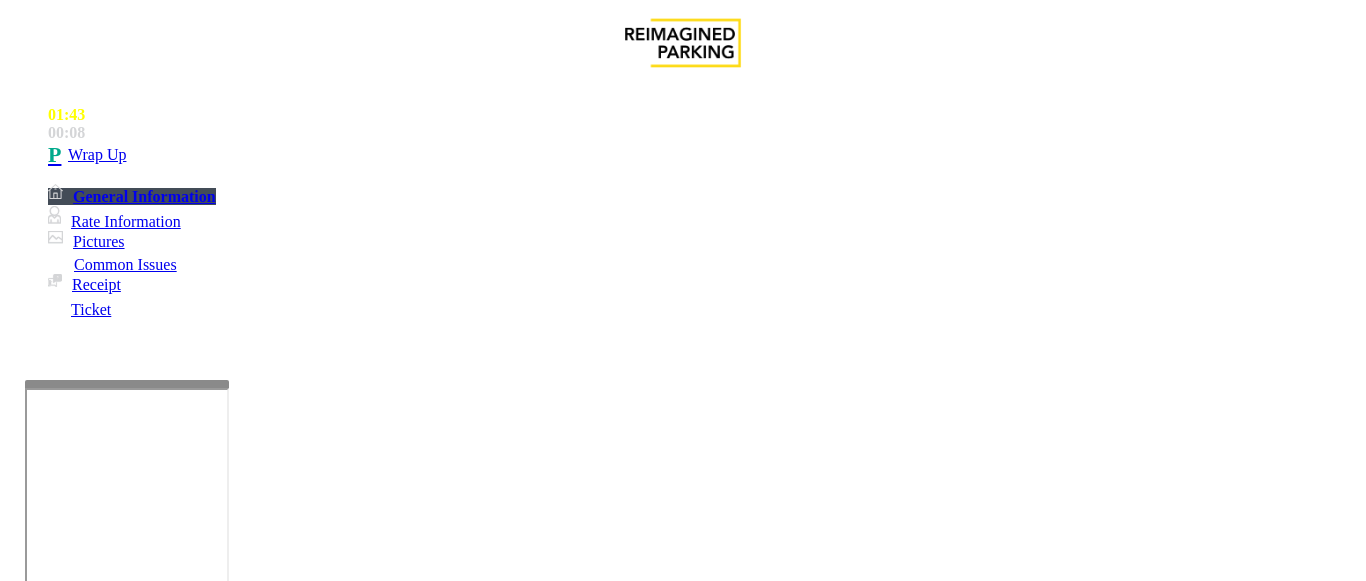 type on "**********" 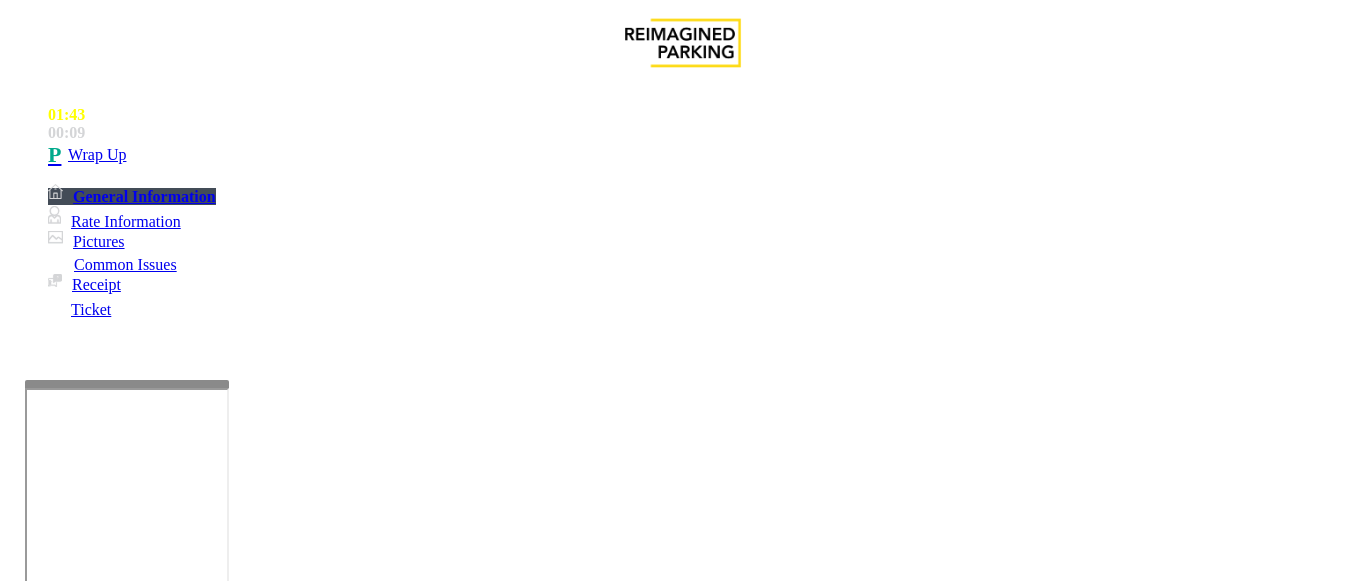 scroll, scrollTop: 215, scrollLeft: 0, axis: vertical 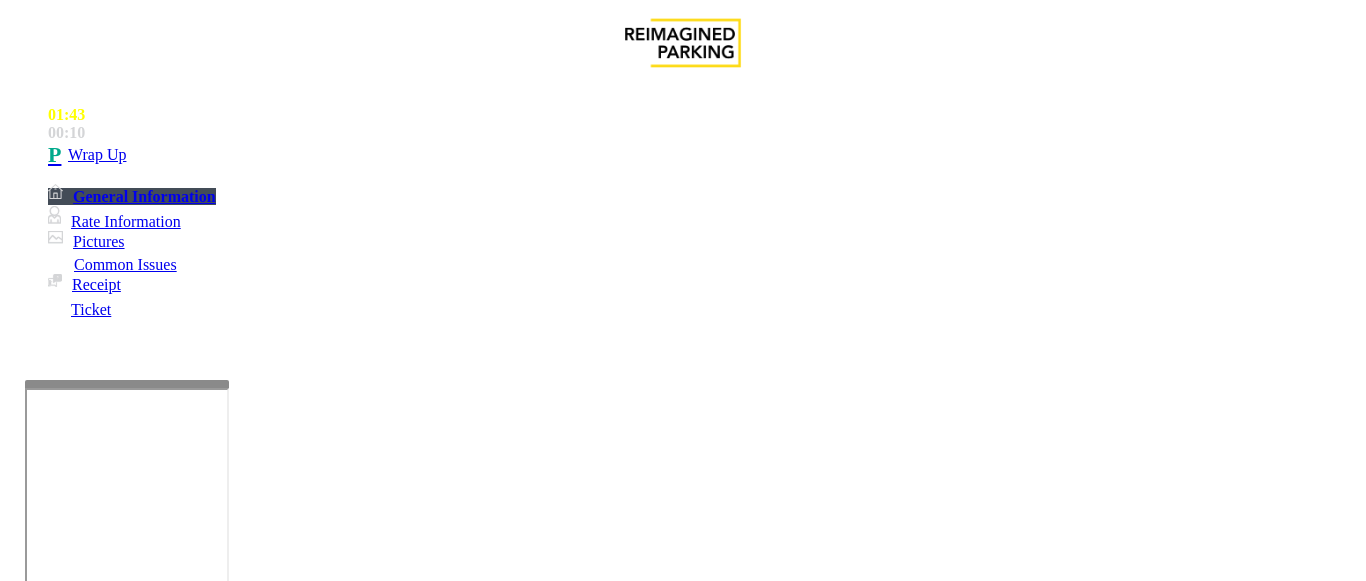 type on "**" 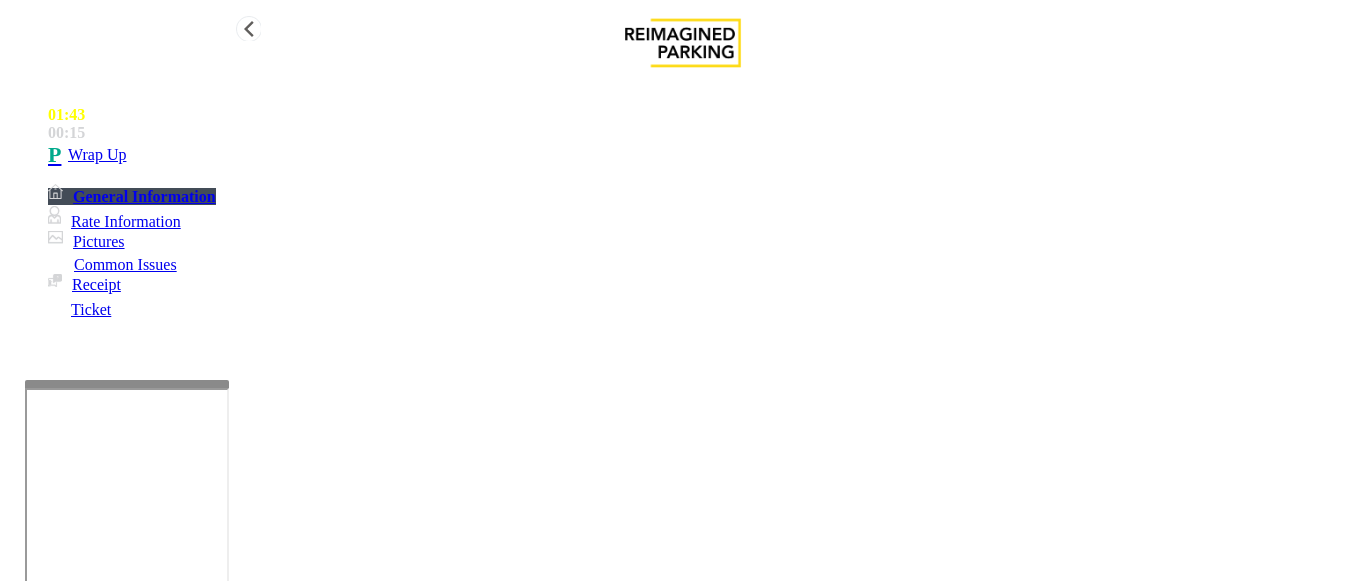 type on "**********" 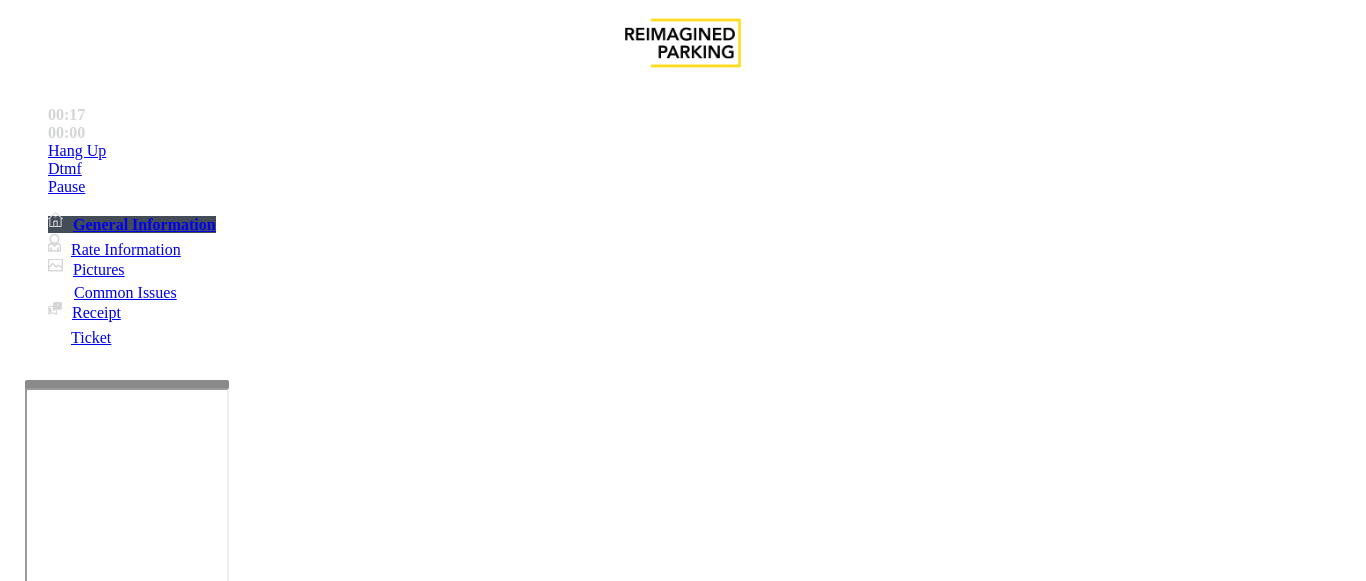 scroll, scrollTop: 1100, scrollLeft: 0, axis: vertical 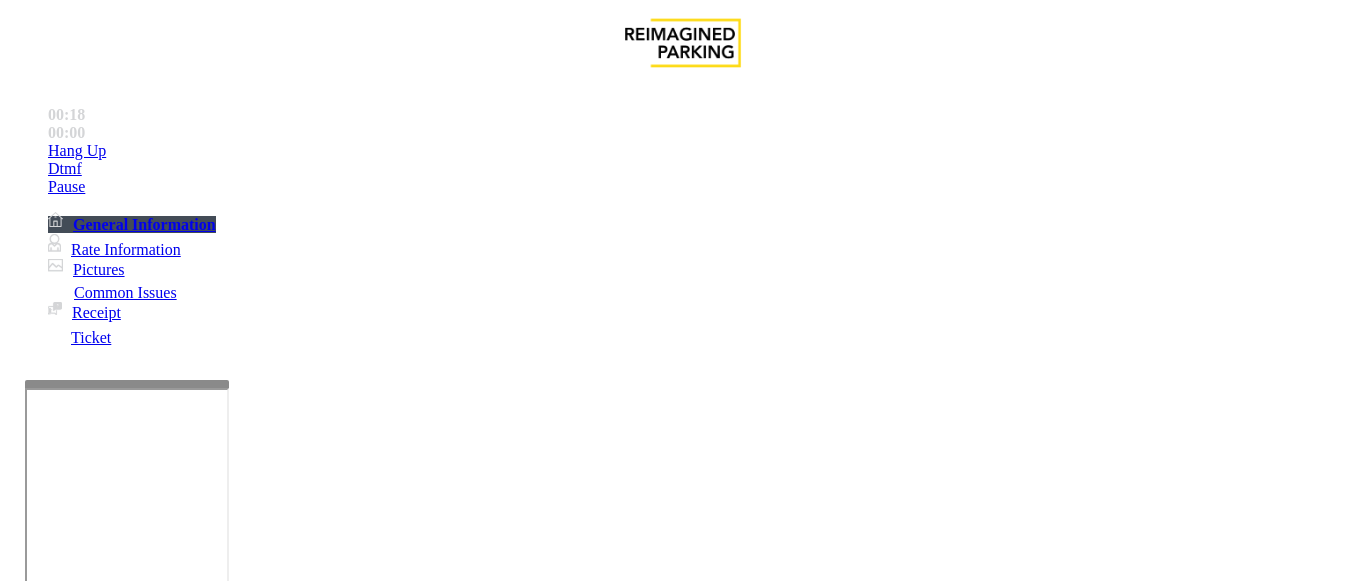 drag, startPoint x: 752, startPoint y: 267, endPoint x: 712, endPoint y: 251, distance: 43.081318 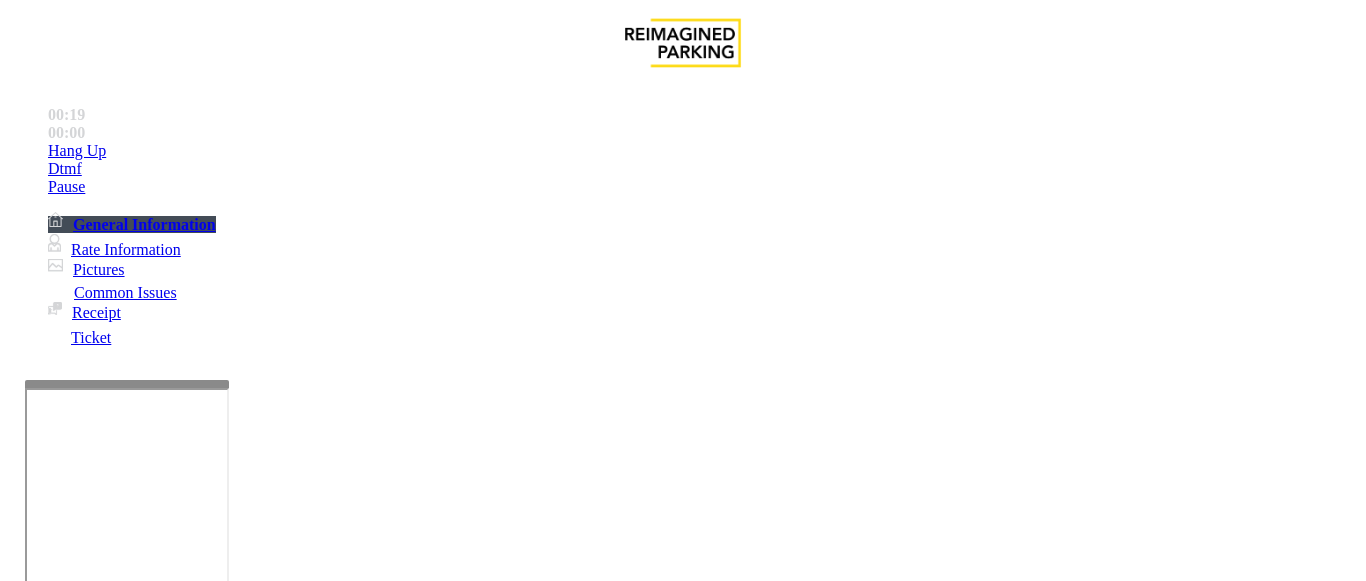 copy on "LAN21063800" 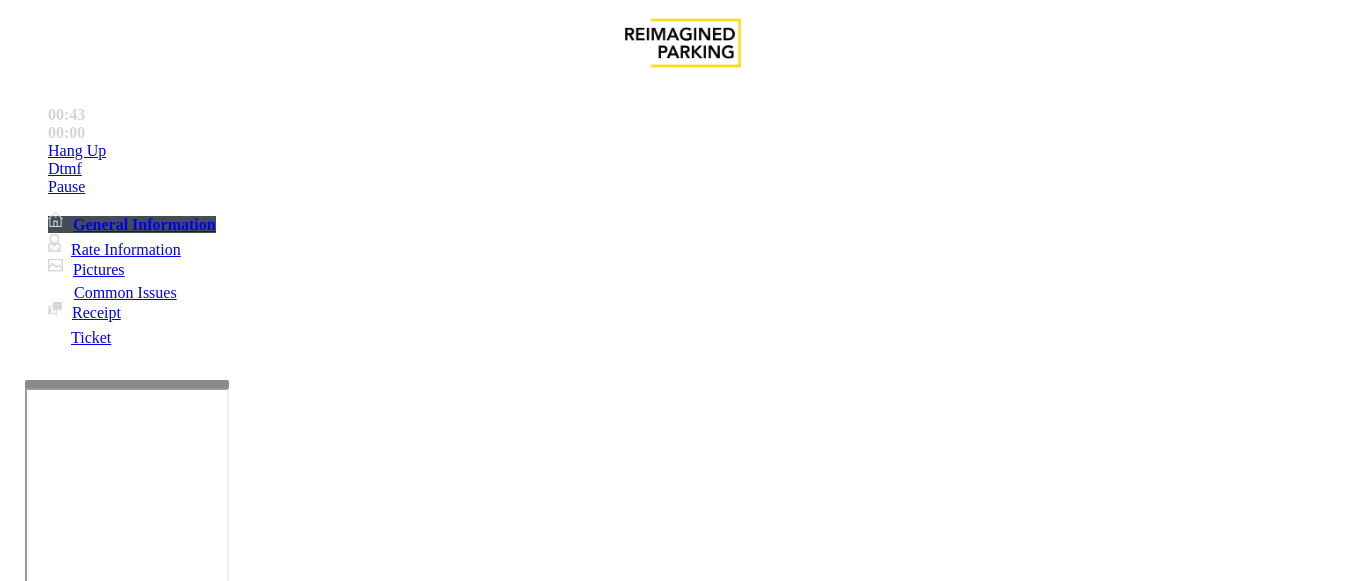 scroll, scrollTop: 400, scrollLeft: 0, axis: vertical 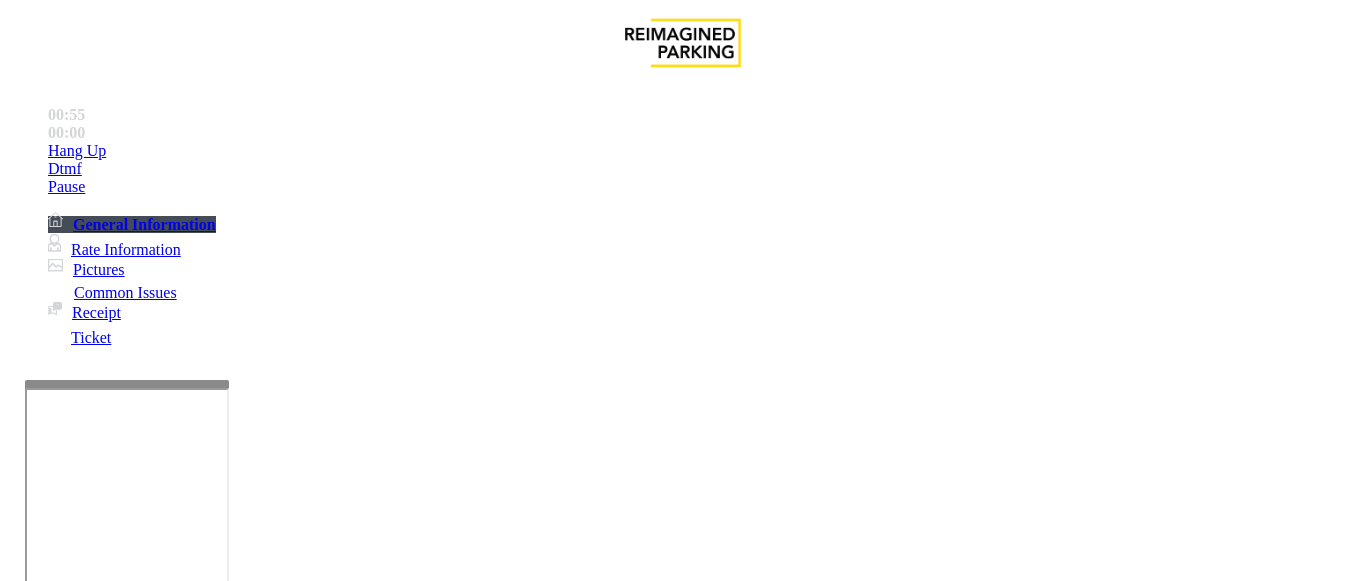 click on "Equipment Issue" at bounding box center [483, 1234] 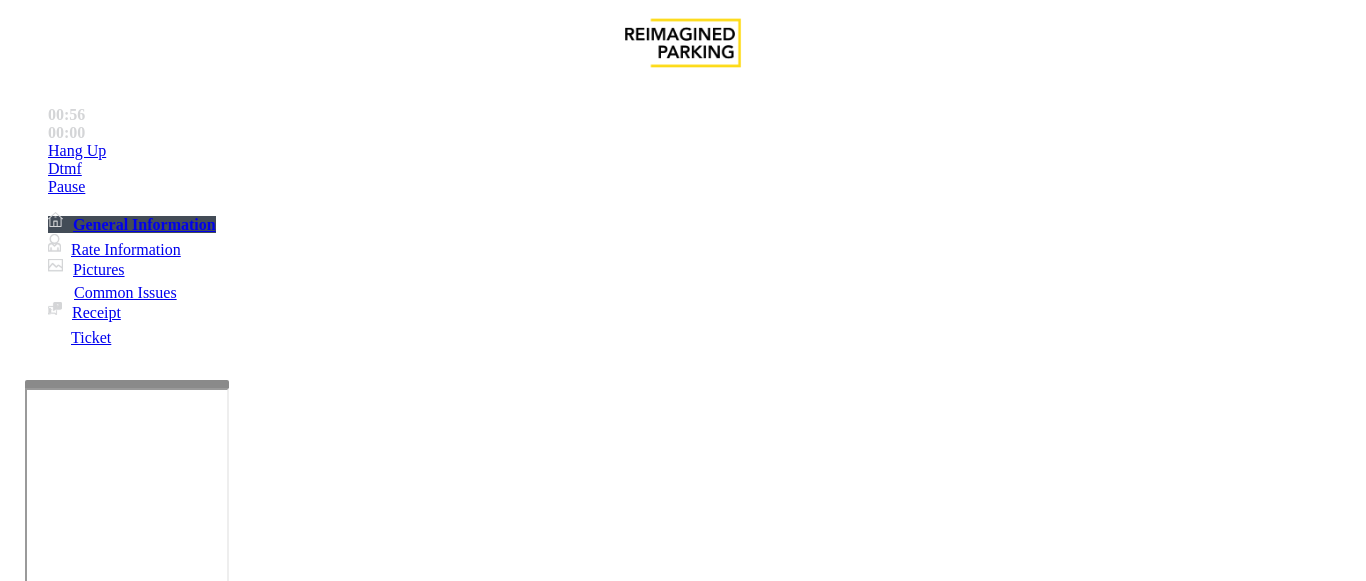 click on "Gate / Door Won't Open" at bounding box center [575, 1234] 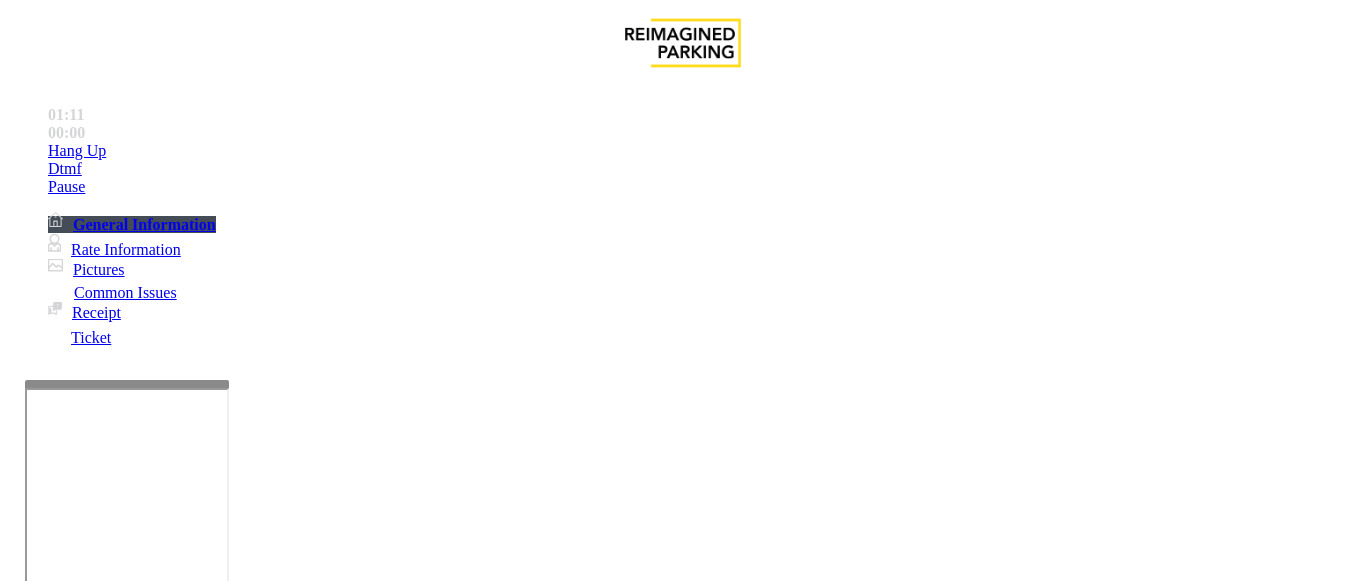 click at bounding box center [221, 1482] 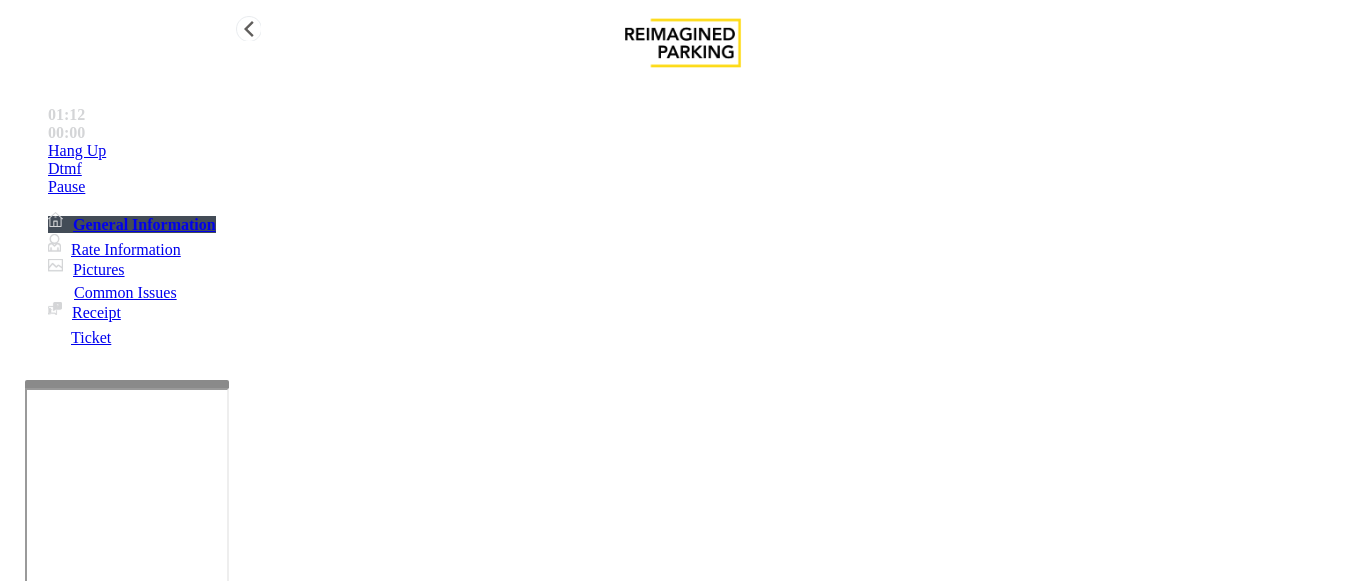 click on "Hang Up" at bounding box center (703, 151) 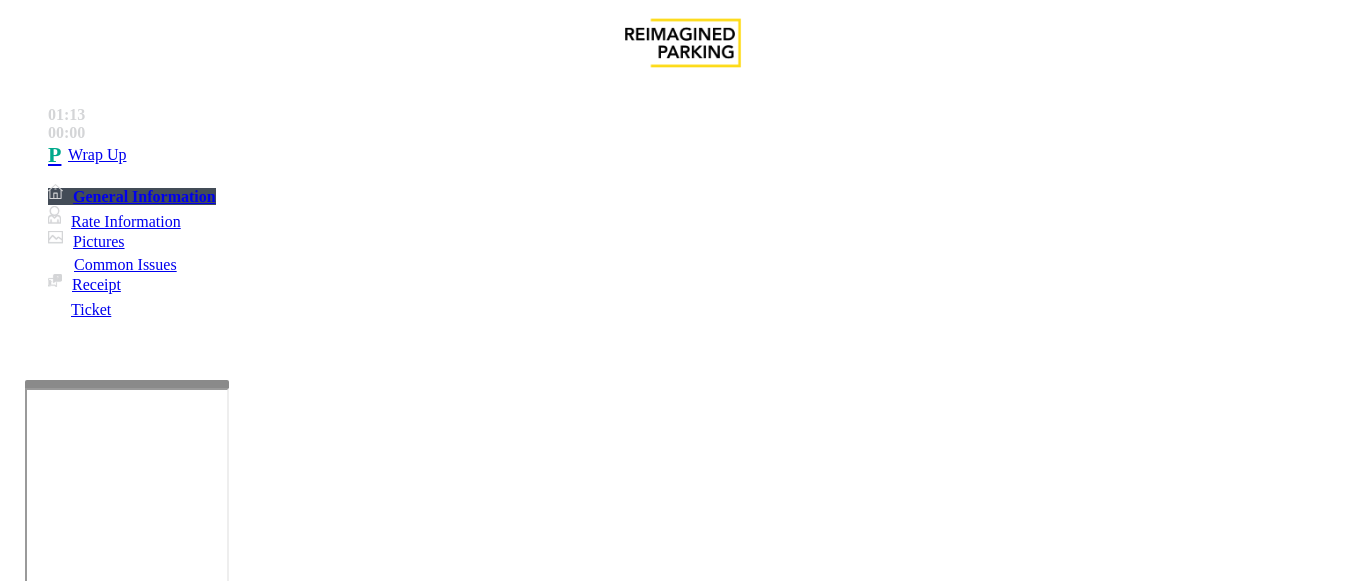 drag, startPoint x: 338, startPoint y: 179, endPoint x: 505, endPoint y: 185, distance: 167.10774 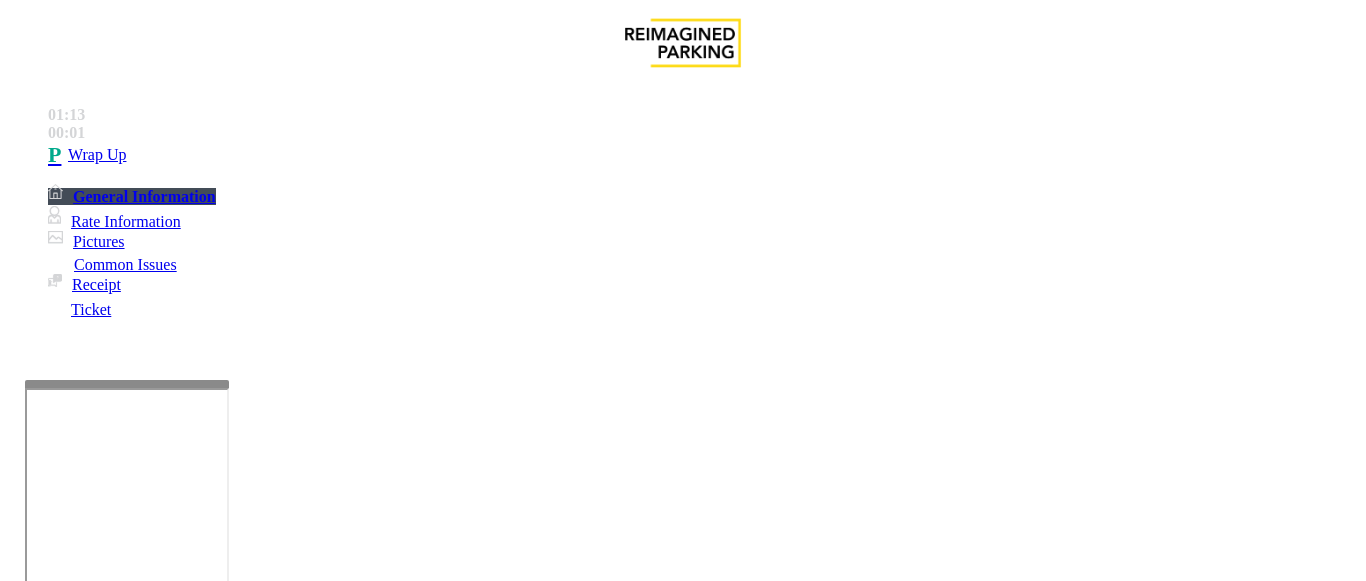 scroll, scrollTop: 200, scrollLeft: 0, axis: vertical 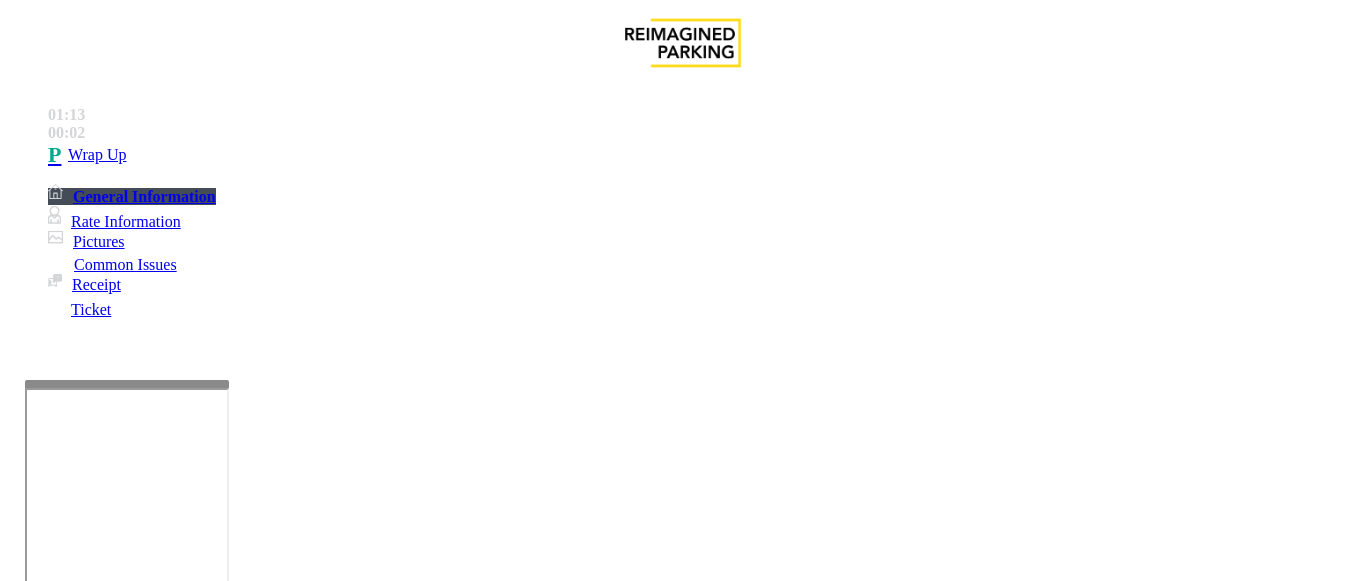 click at bounding box center [221, 1482] 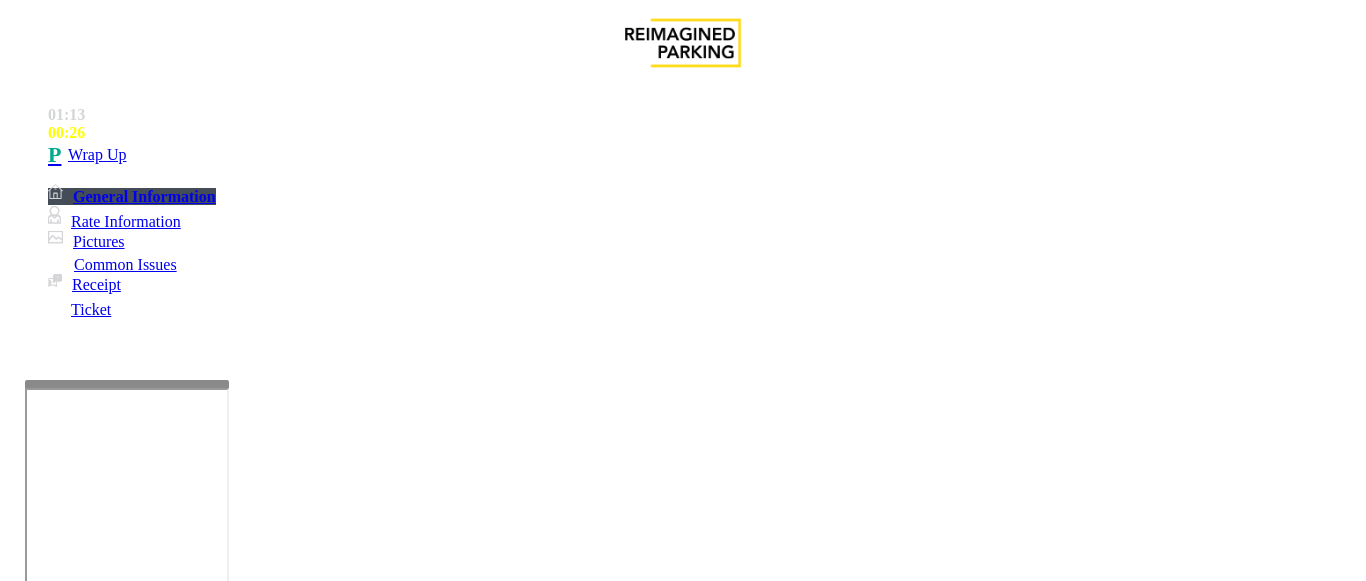 scroll, scrollTop: 15, scrollLeft: 0, axis: vertical 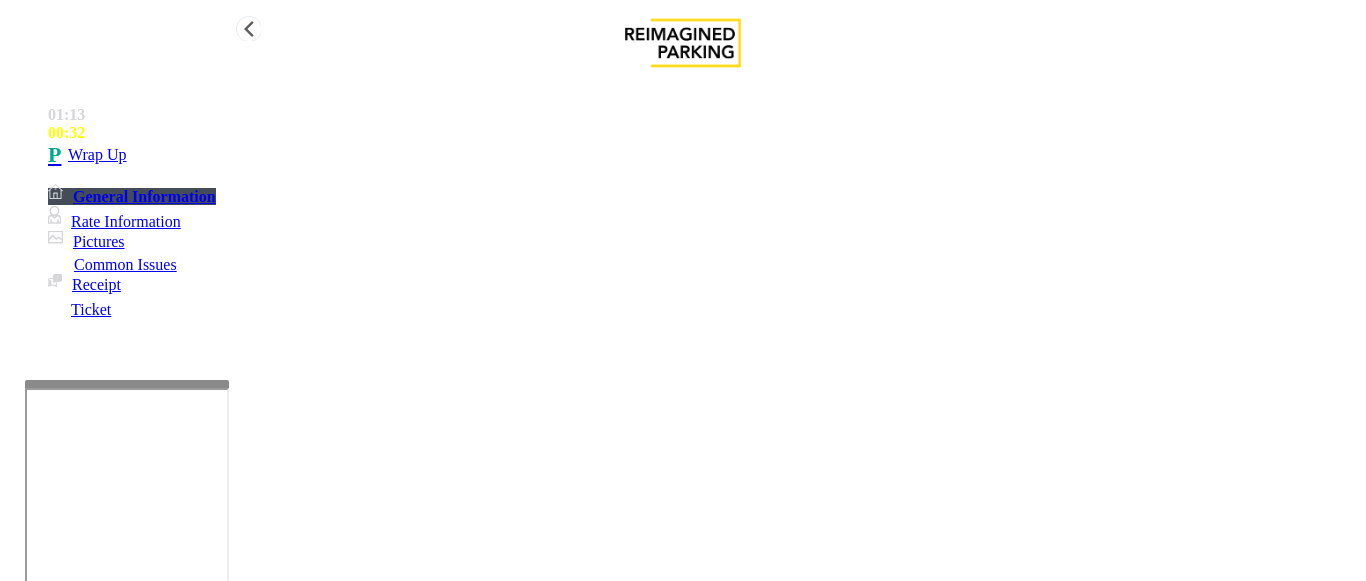 type on "**********" 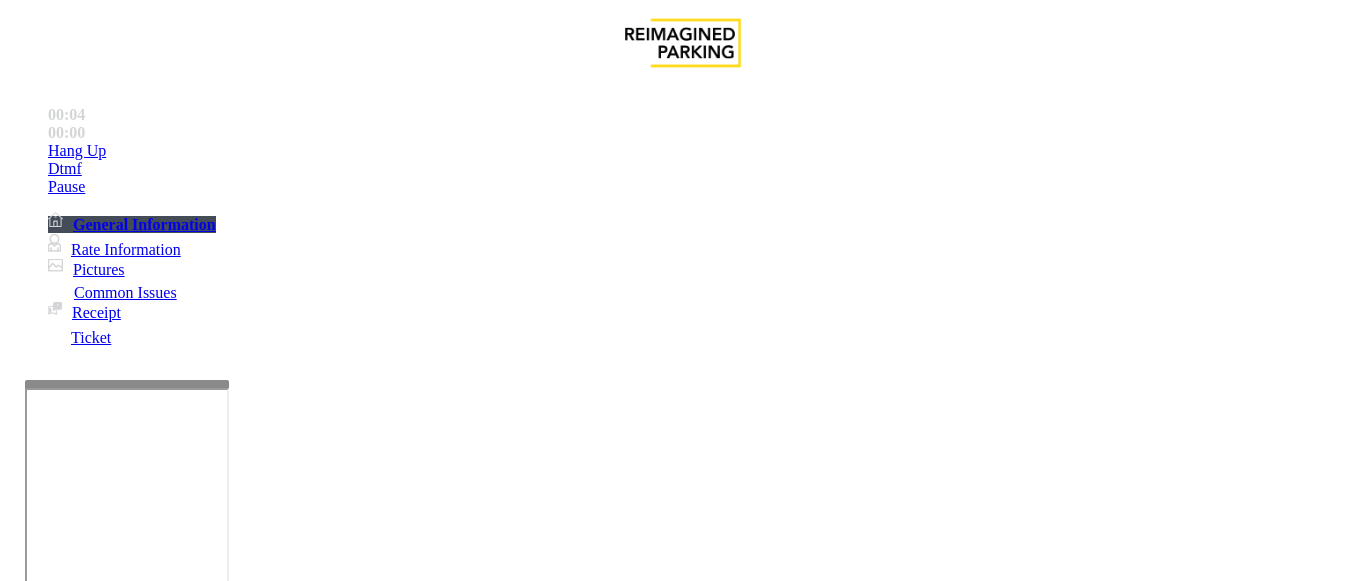scroll, scrollTop: 600, scrollLeft: 0, axis: vertical 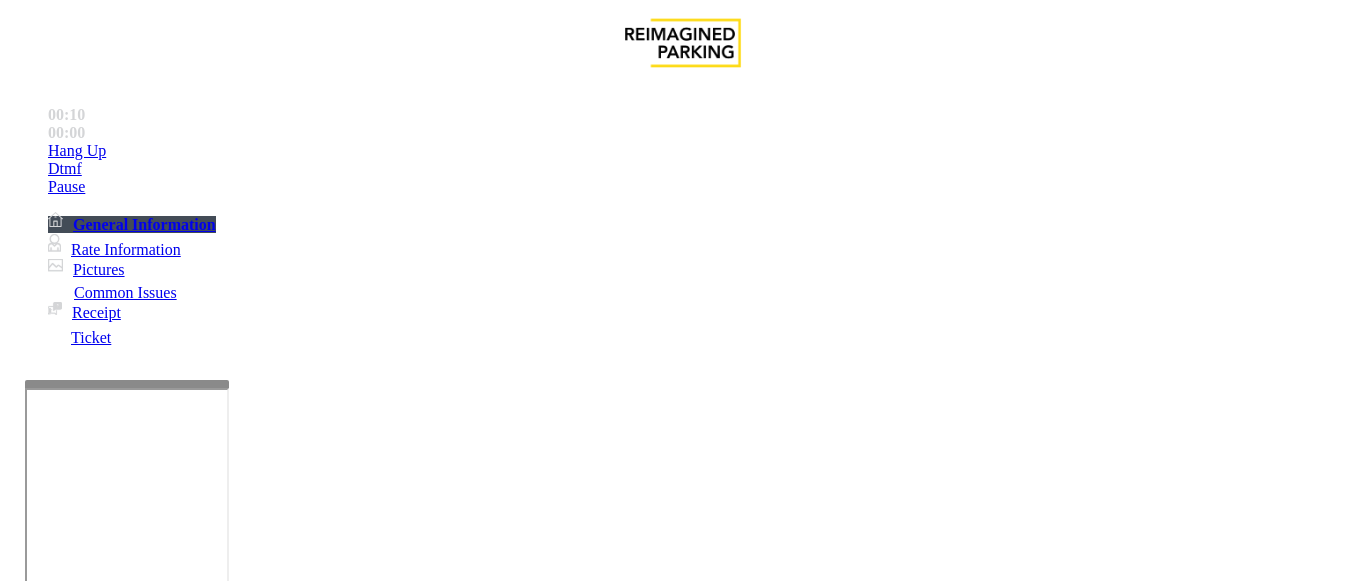 click on "Monthly Issue" at bounding box center (268, 1234) 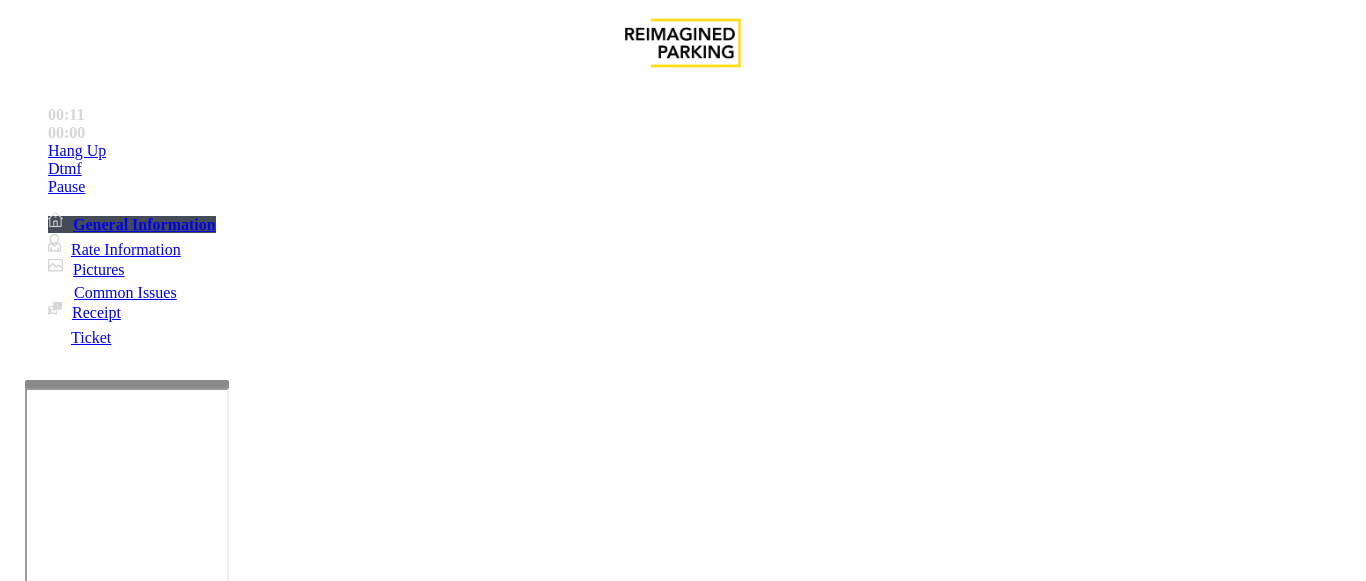 click on "Disabled Card" at bounding box center (78, 1234) 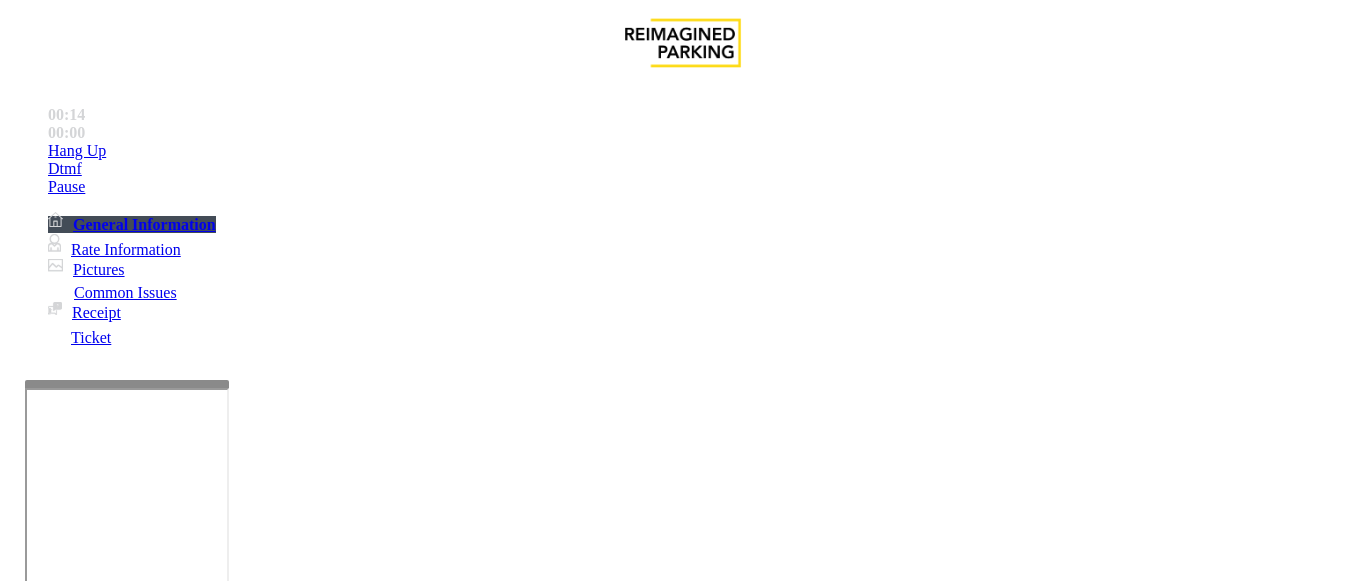 scroll, scrollTop: 1600, scrollLeft: 0, axis: vertical 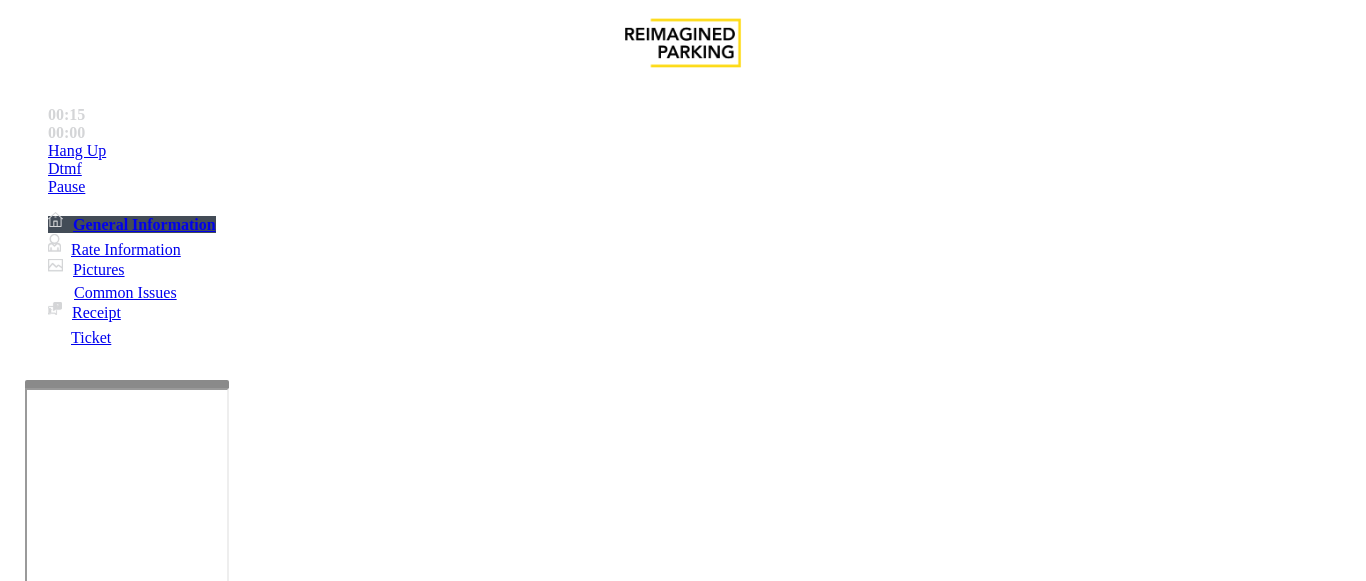 click at bounding box center [96, 1281] 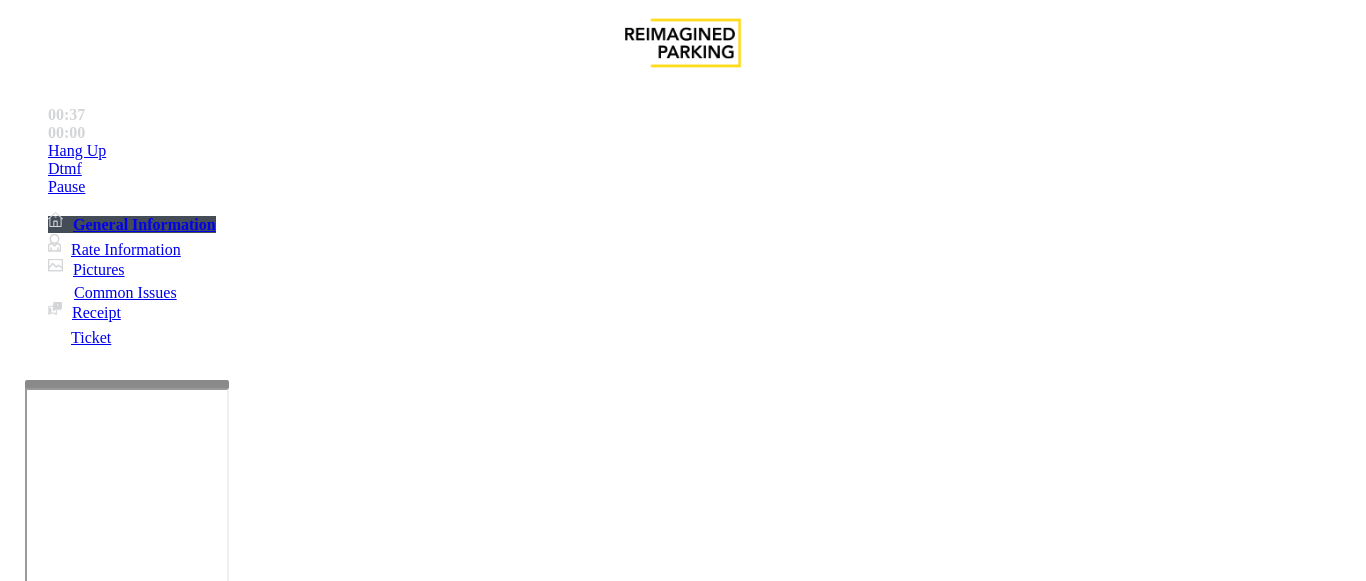 type on "**********" 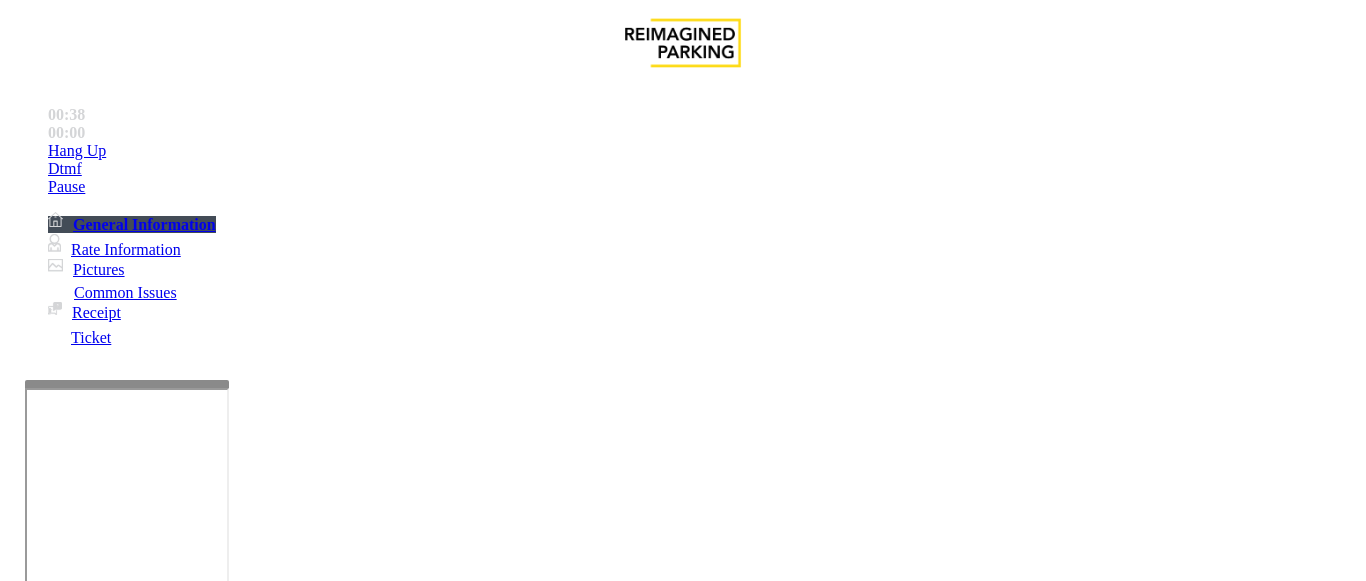 click at bounding box center [96, 1281] 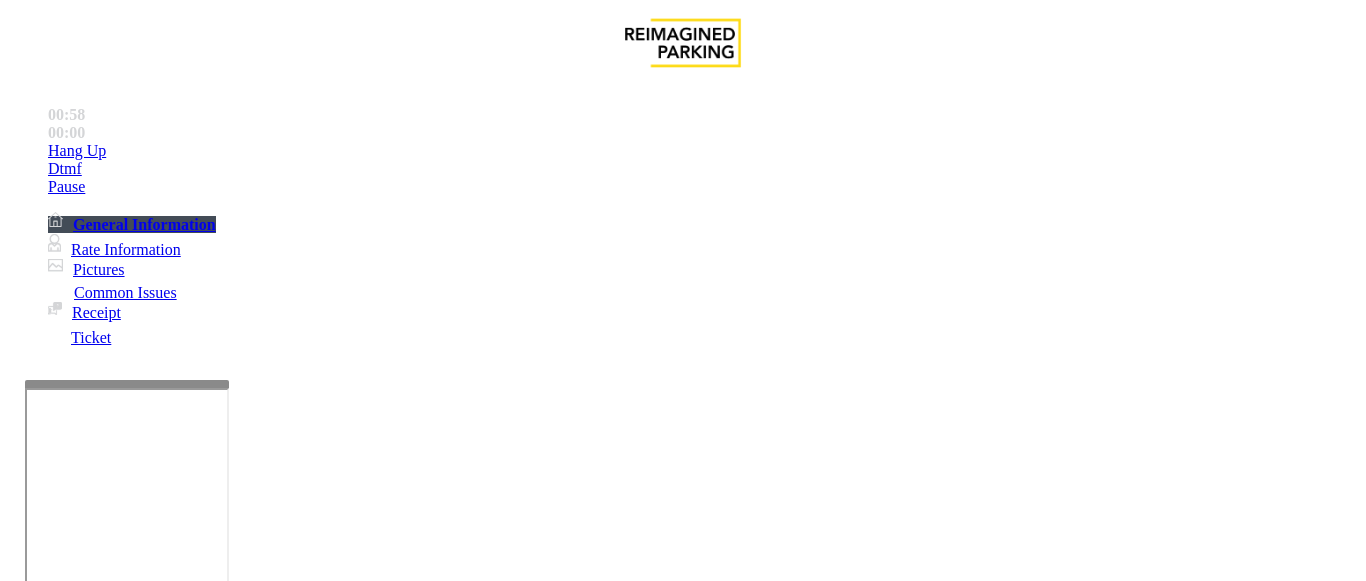 click on "***" at bounding box center [96, 1281] 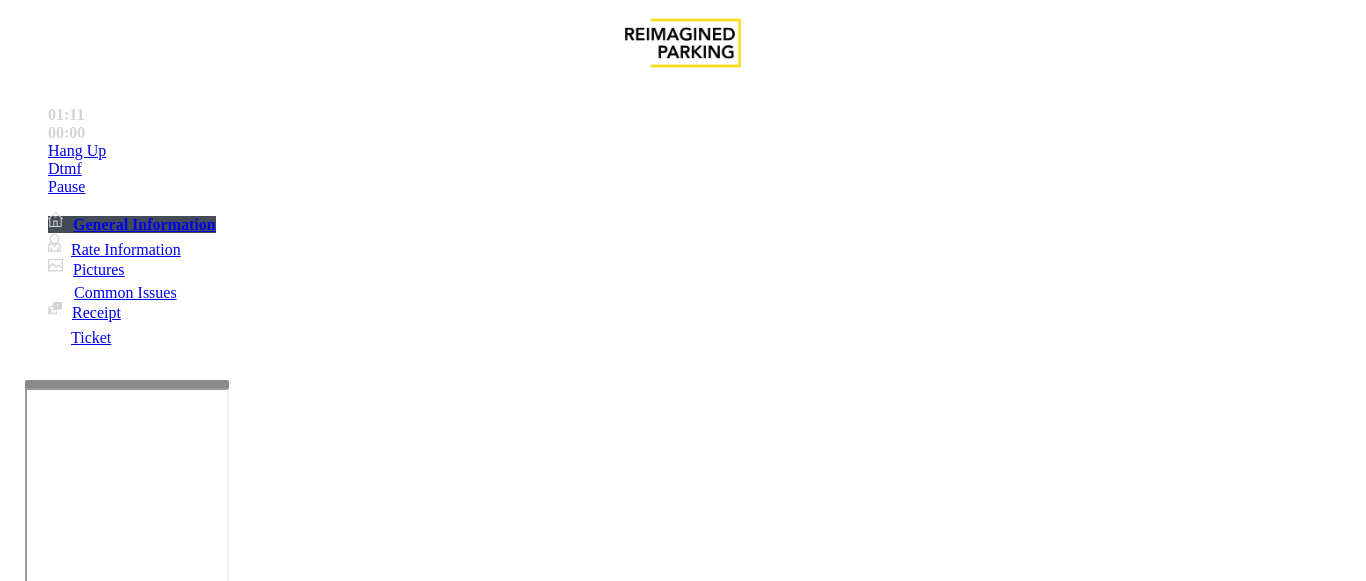 scroll, scrollTop: 2500, scrollLeft: 0, axis: vertical 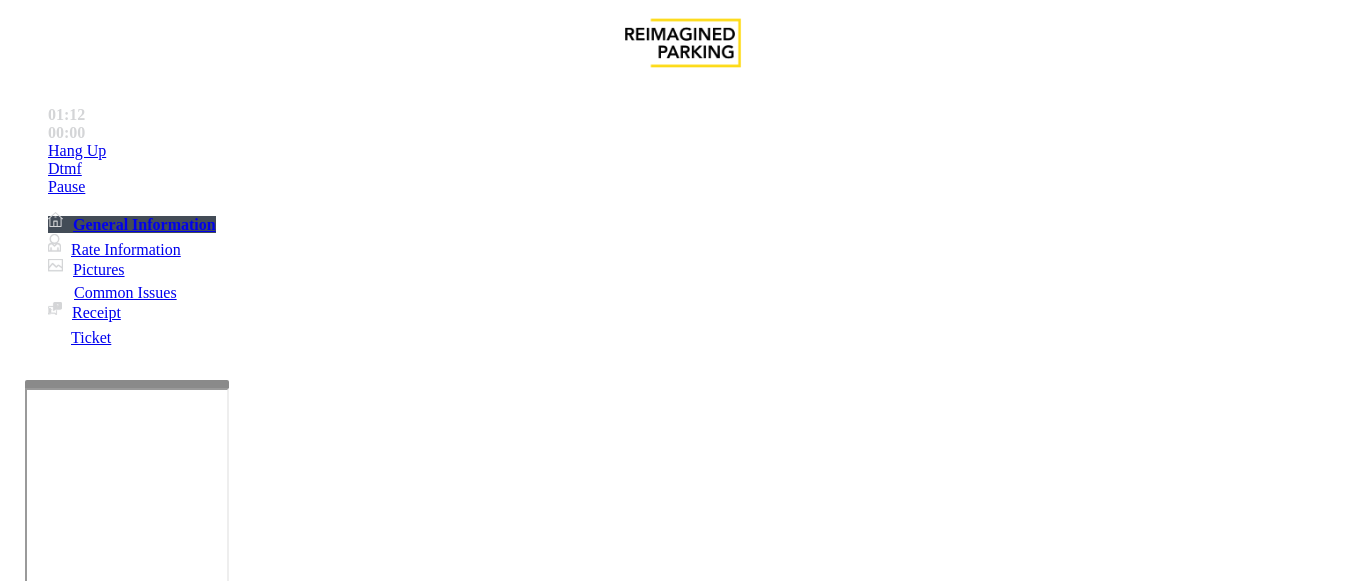 type on "***" 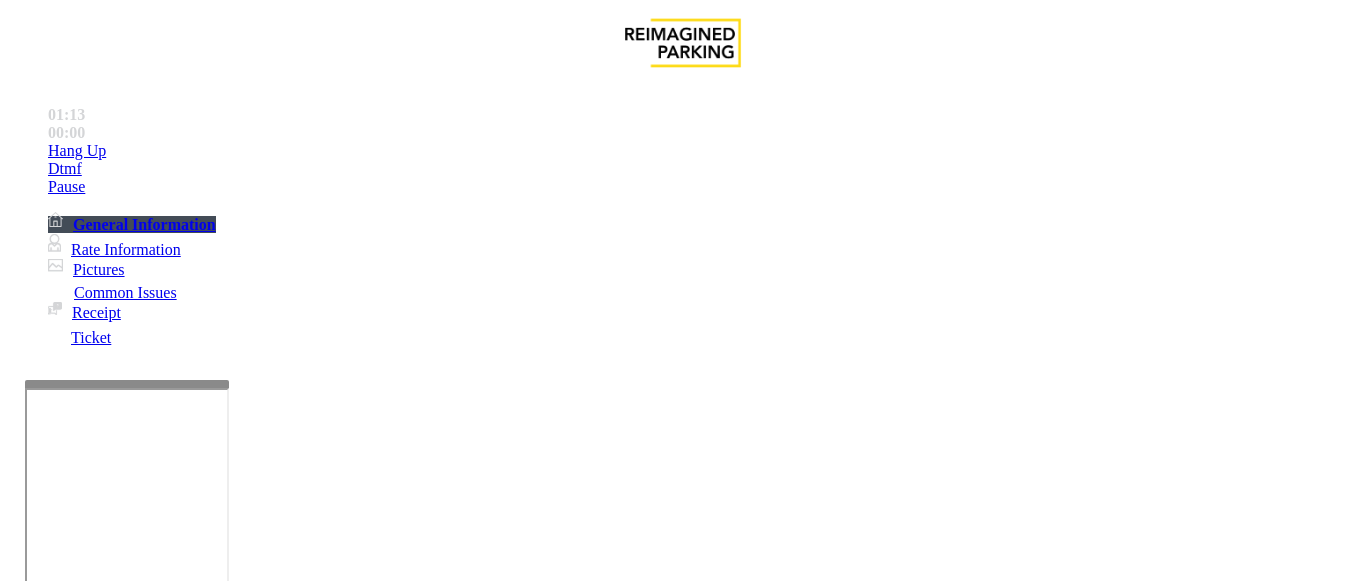 click on "Vend Gate" at bounding box center (69, 1654) 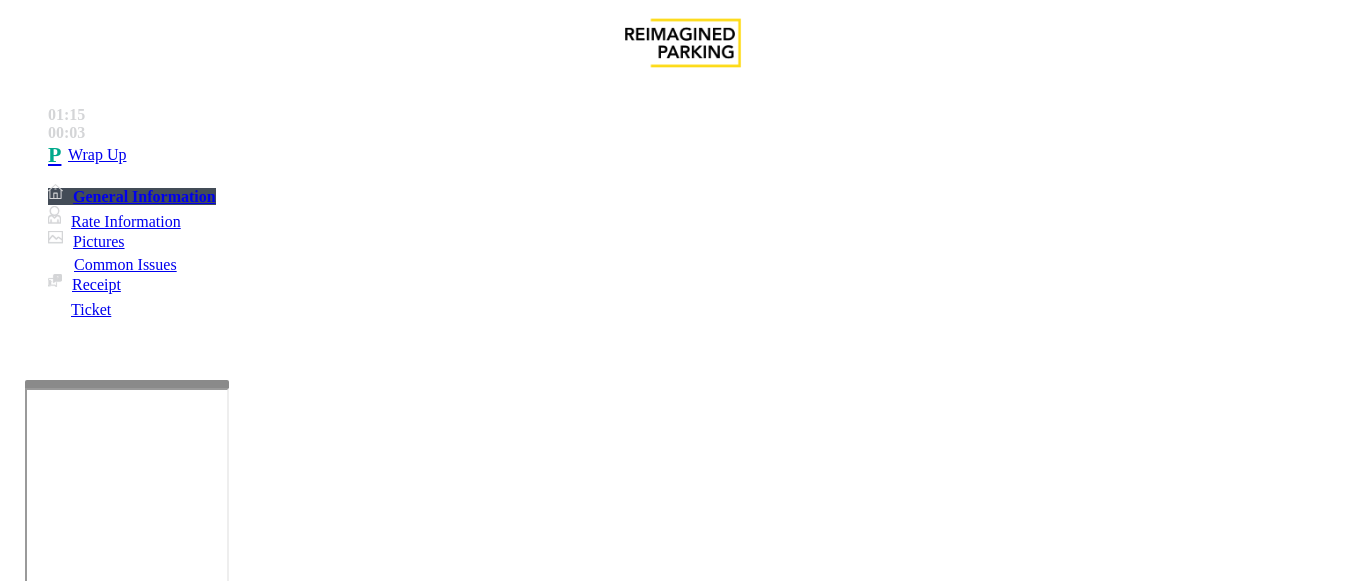 click at bounding box center (221, 1561) 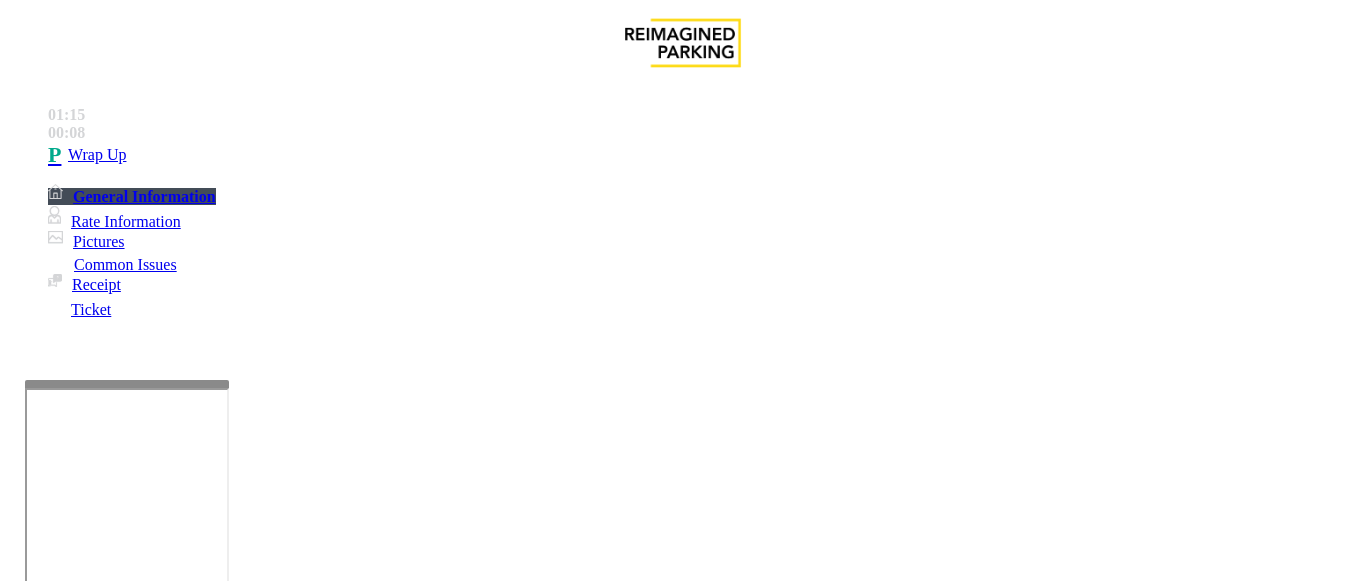 scroll, scrollTop: 0, scrollLeft: 0, axis: both 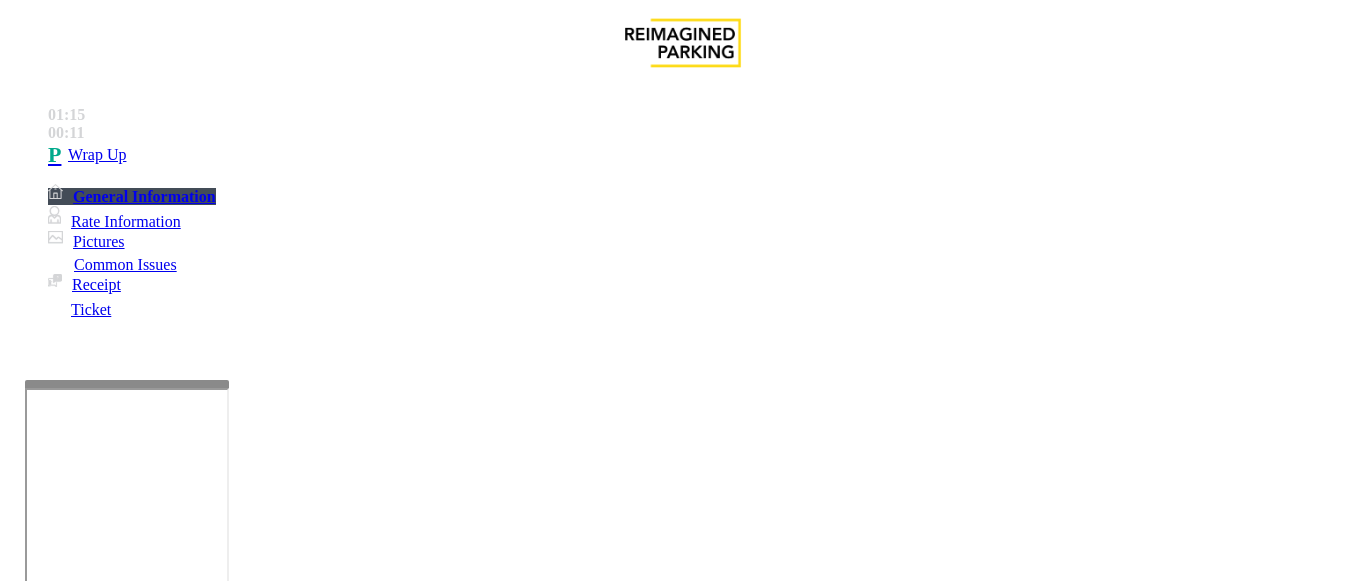 drag, startPoint x: 276, startPoint y: 179, endPoint x: 405, endPoint y: 181, distance: 129.0155 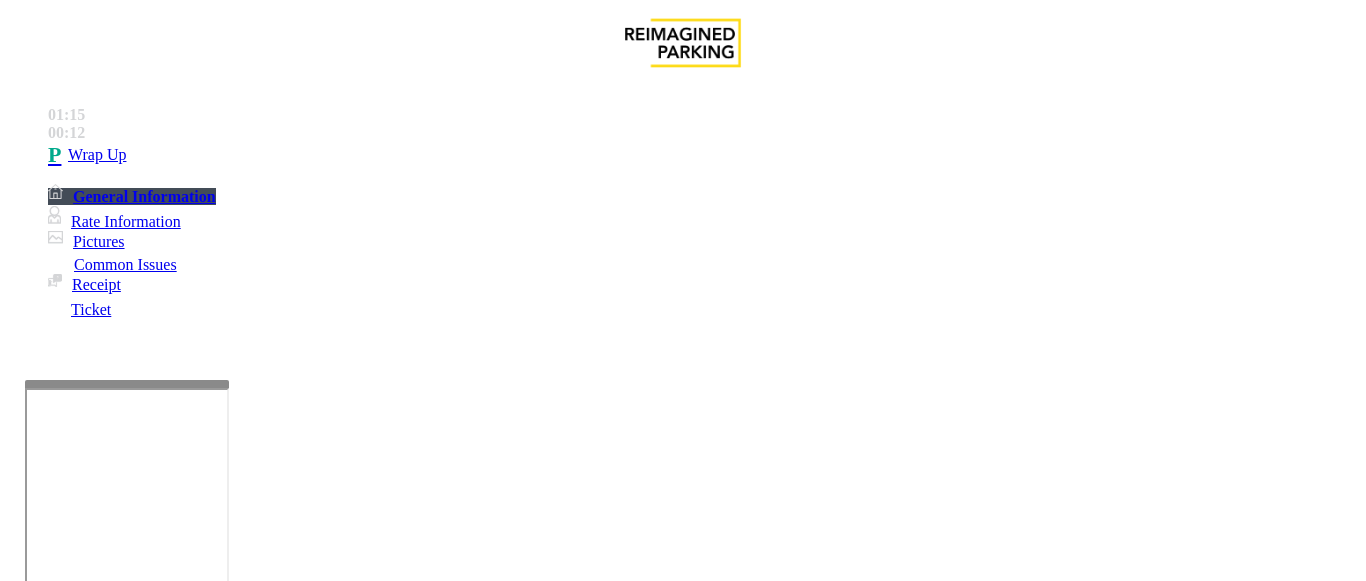 scroll, scrollTop: 320, scrollLeft: 0, axis: vertical 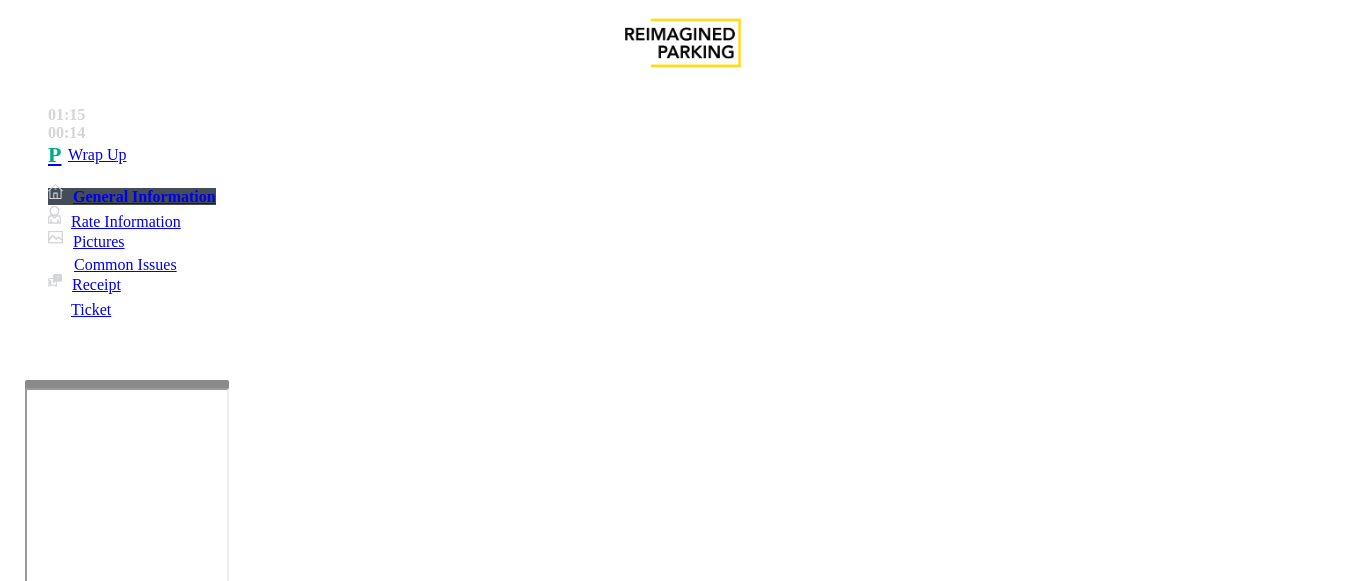 click at bounding box center (221, 1561) 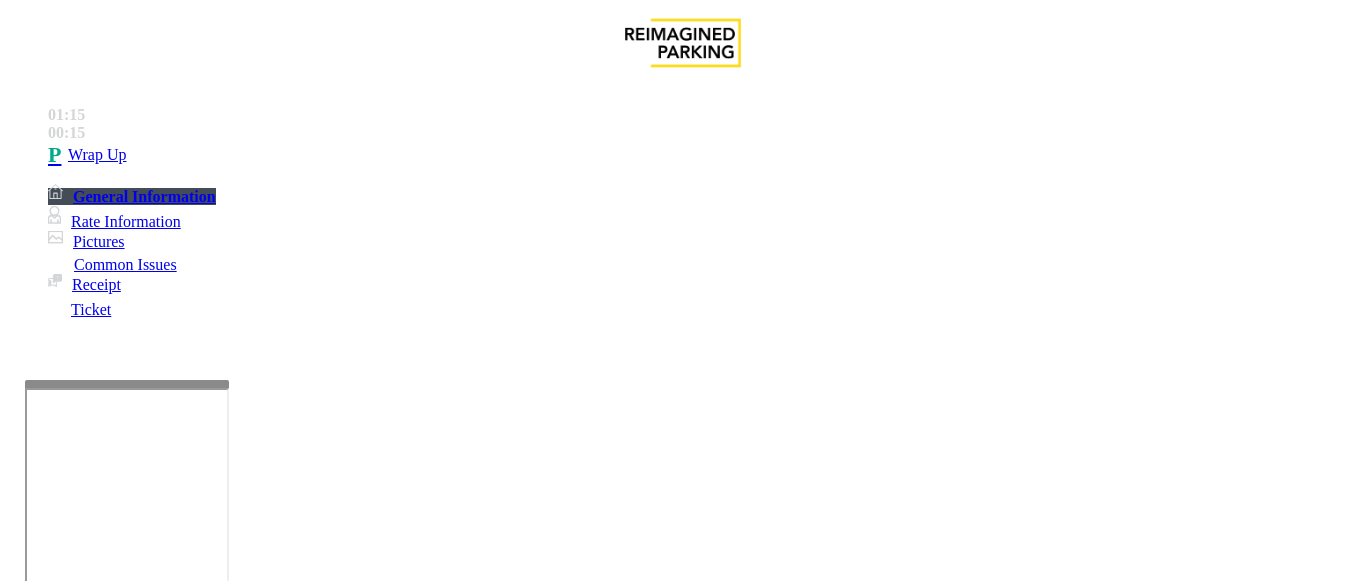 click at bounding box center [221, 1561] 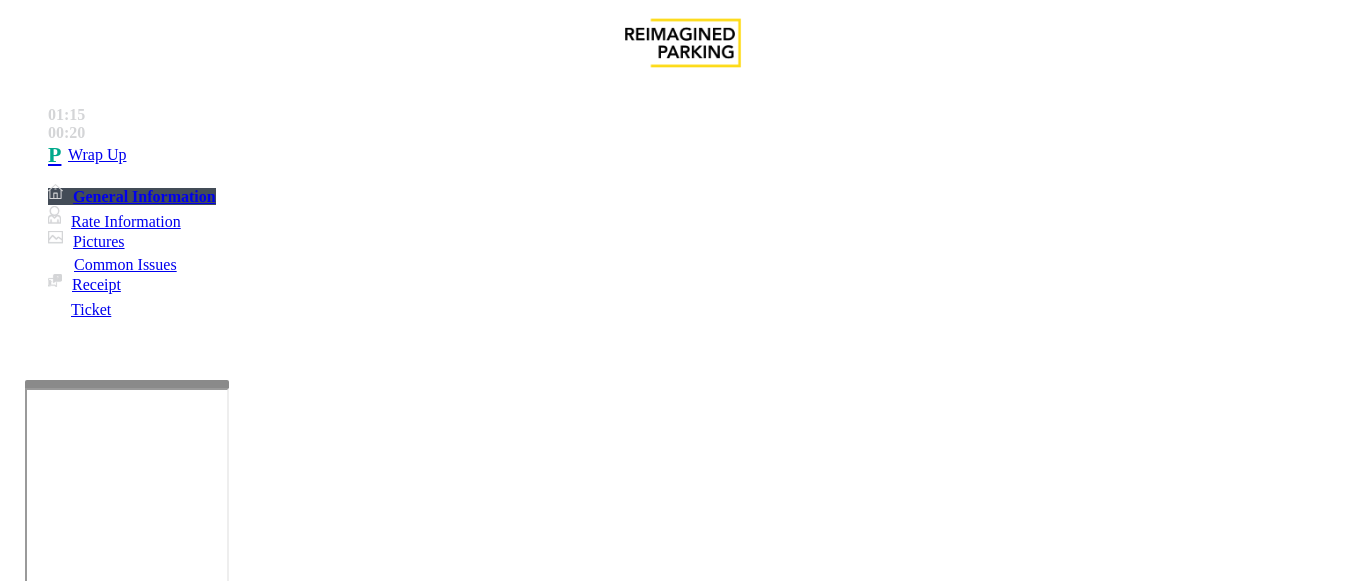type on "**********" 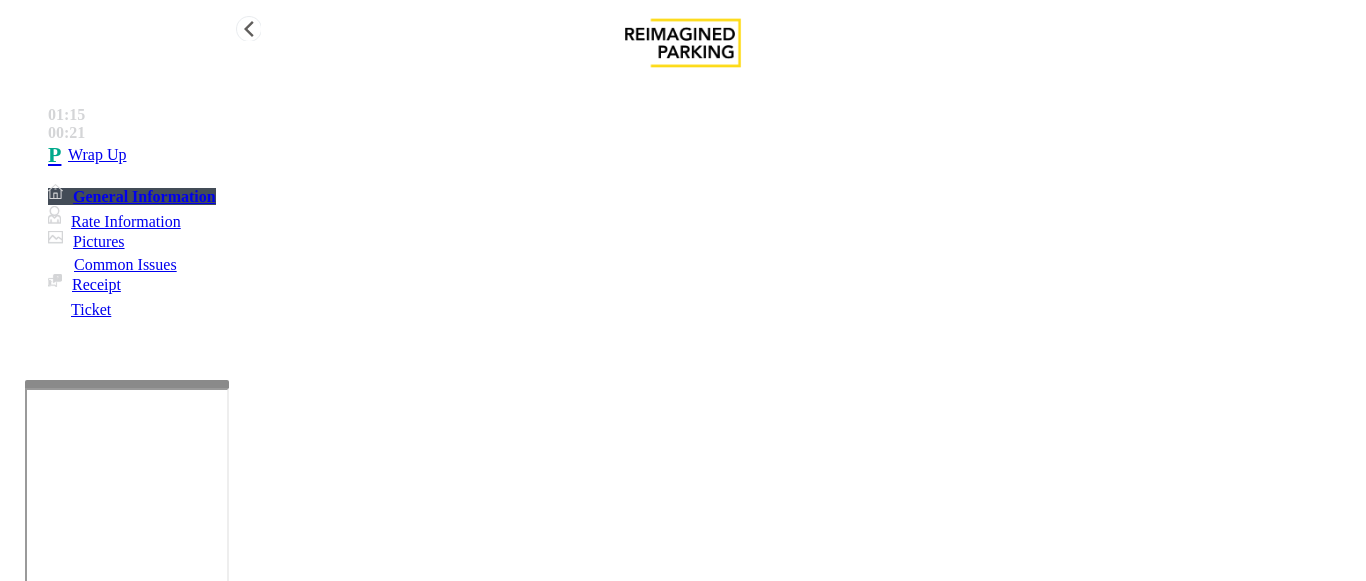 click on "Wrap Up" at bounding box center [703, 155] 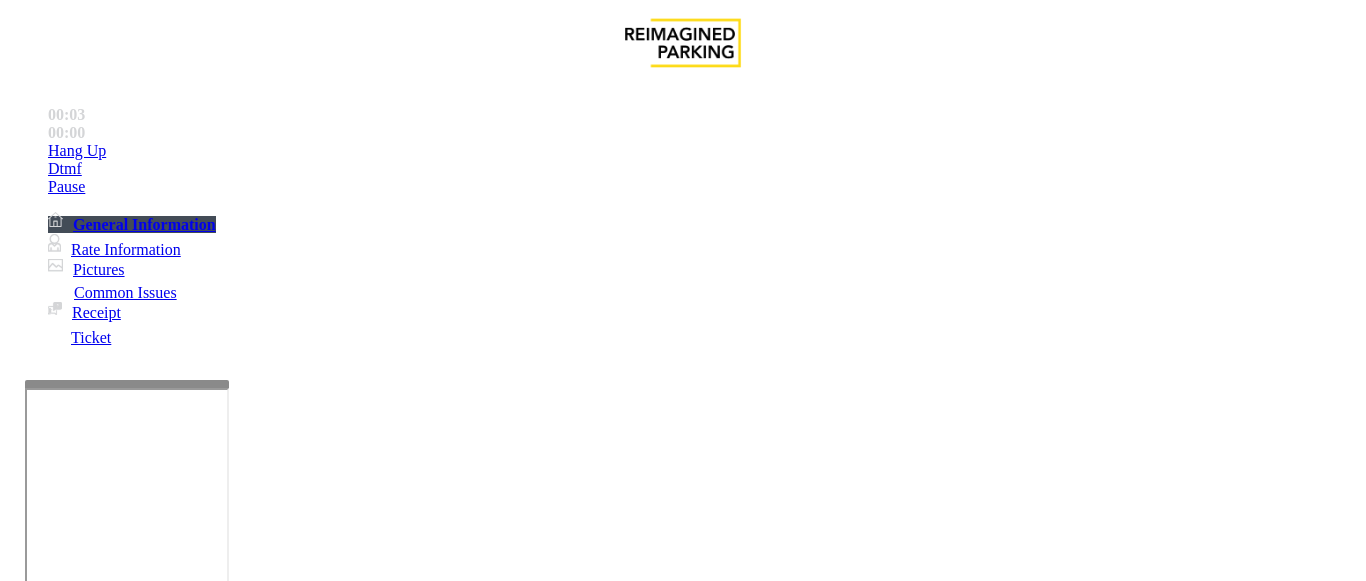 scroll, scrollTop: 400, scrollLeft: 0, axis: vertical 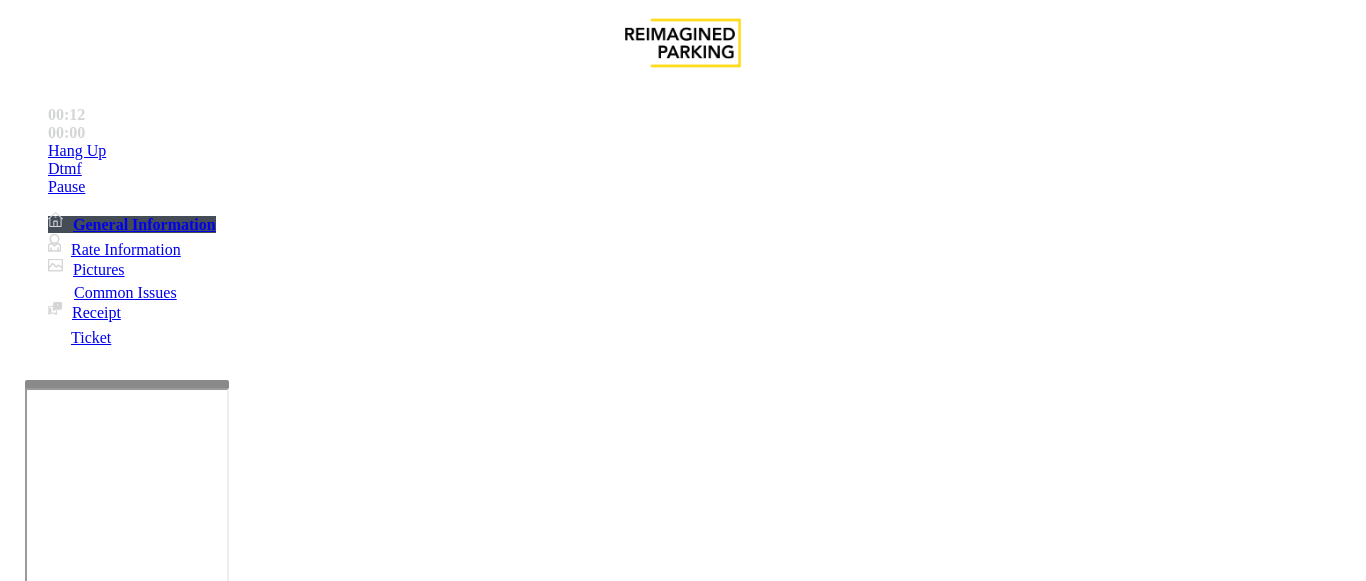 click on "Intercom Issue/No Response" at bounding box center [929, 1234] 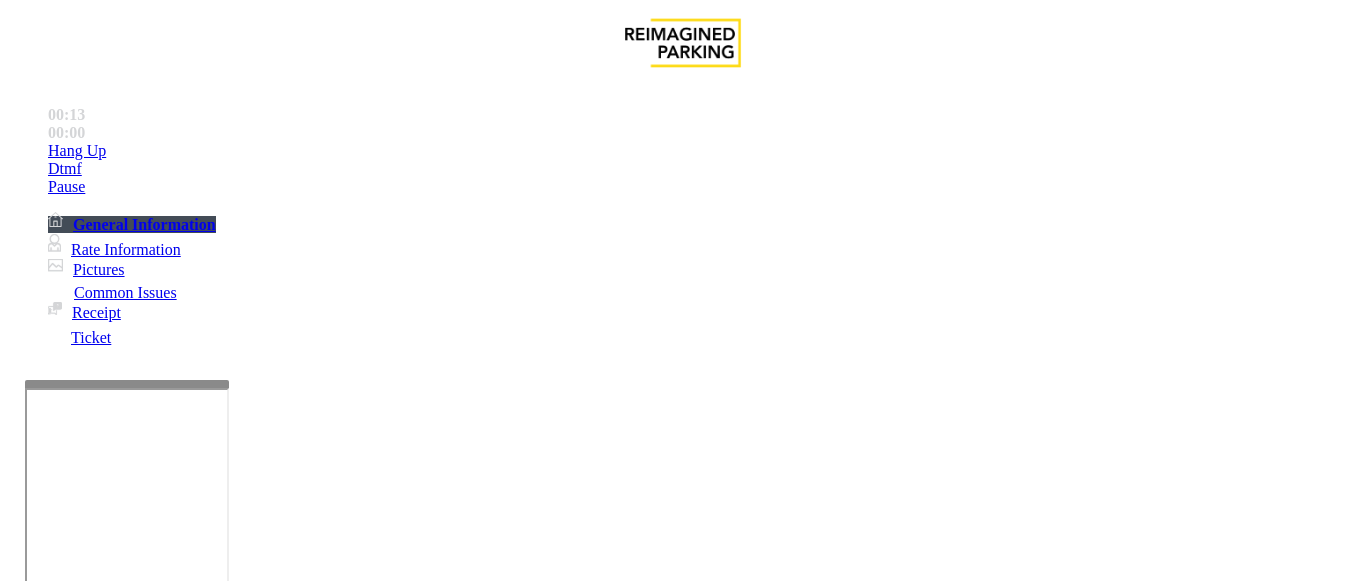 scroll, scrollTop: 0, scrollLeft: 0, axis: both 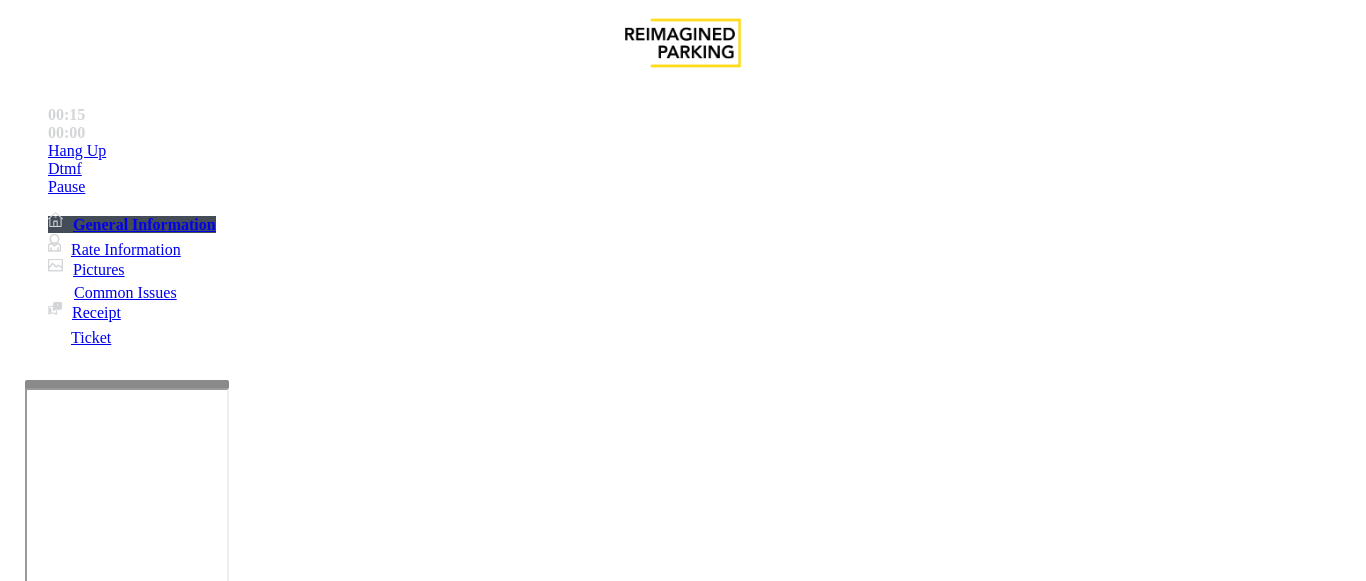 drag, startPoint x: 266, startPoint y: 180, endPoint x: 615, endPoint y: 177, distance: 349.0129 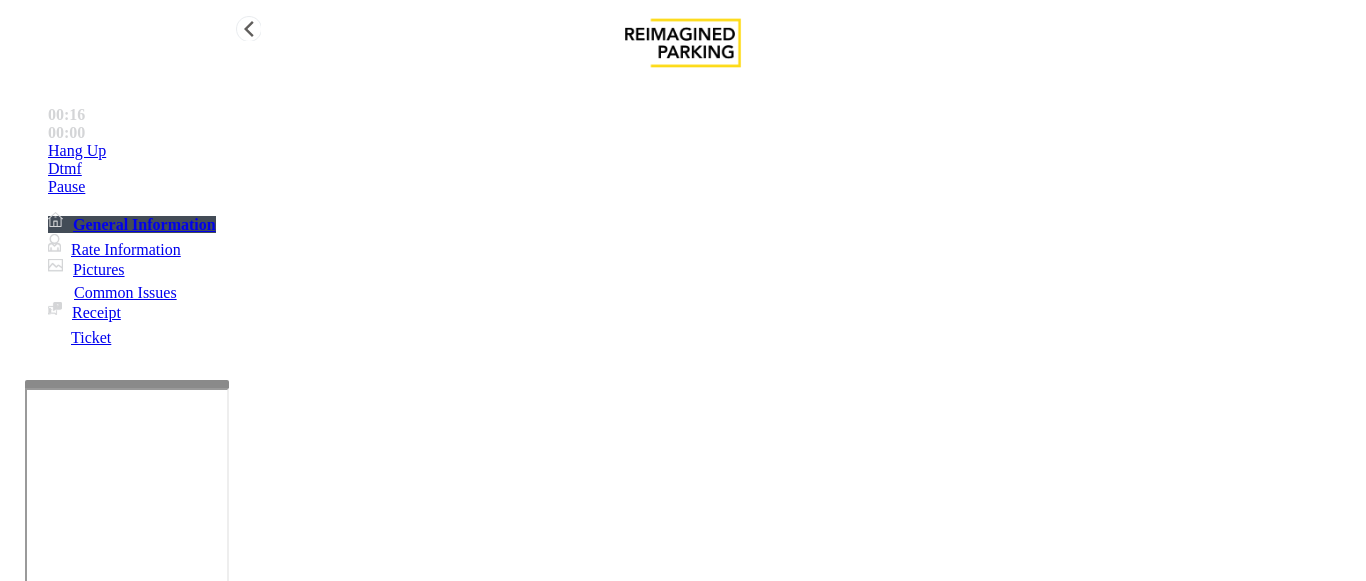 type on "**********" 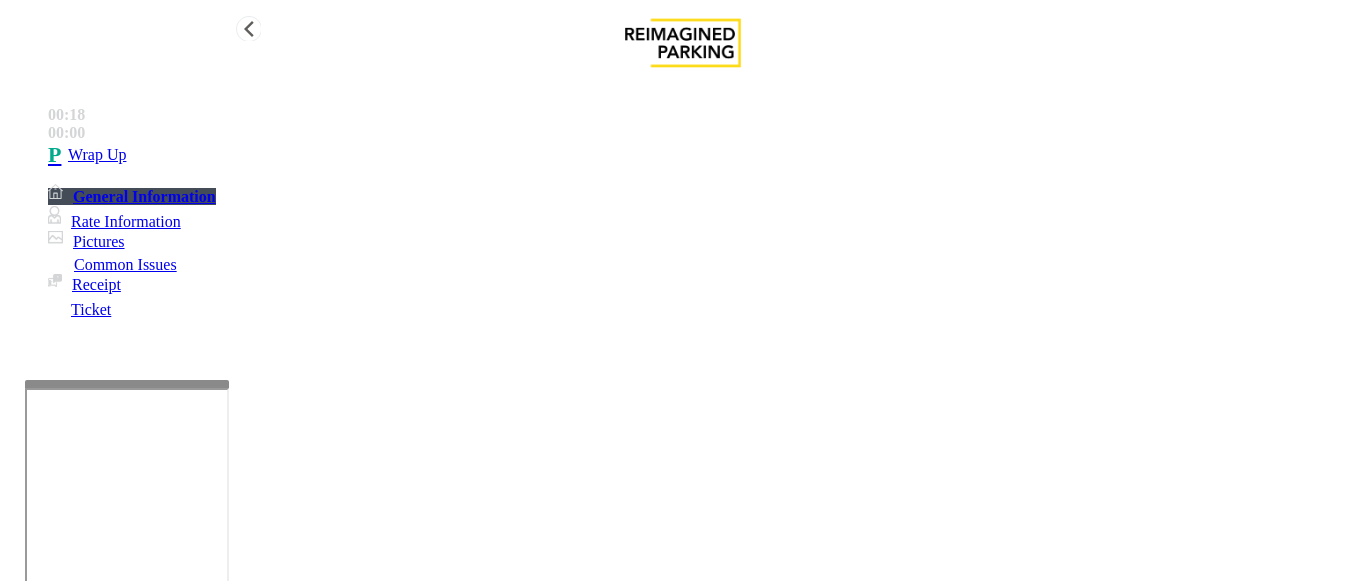 click on "Wrap Up" at bounding box center (703, 155) 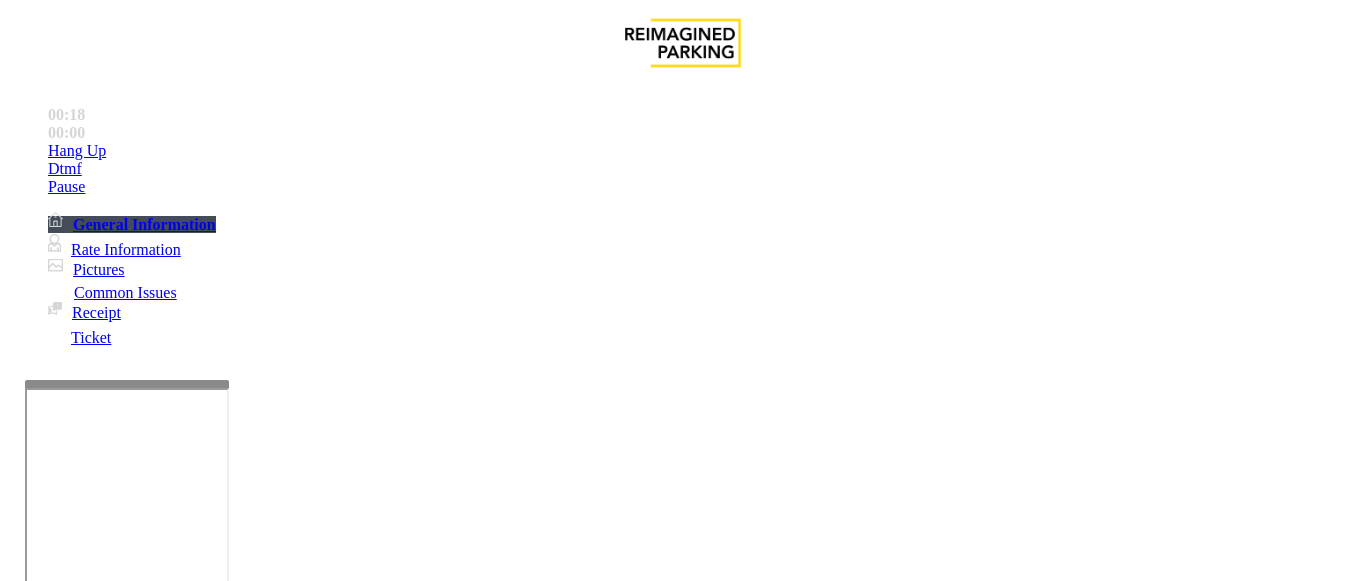 scroll, scrollTop: 400, scrollLeft: 0, axis: vertical 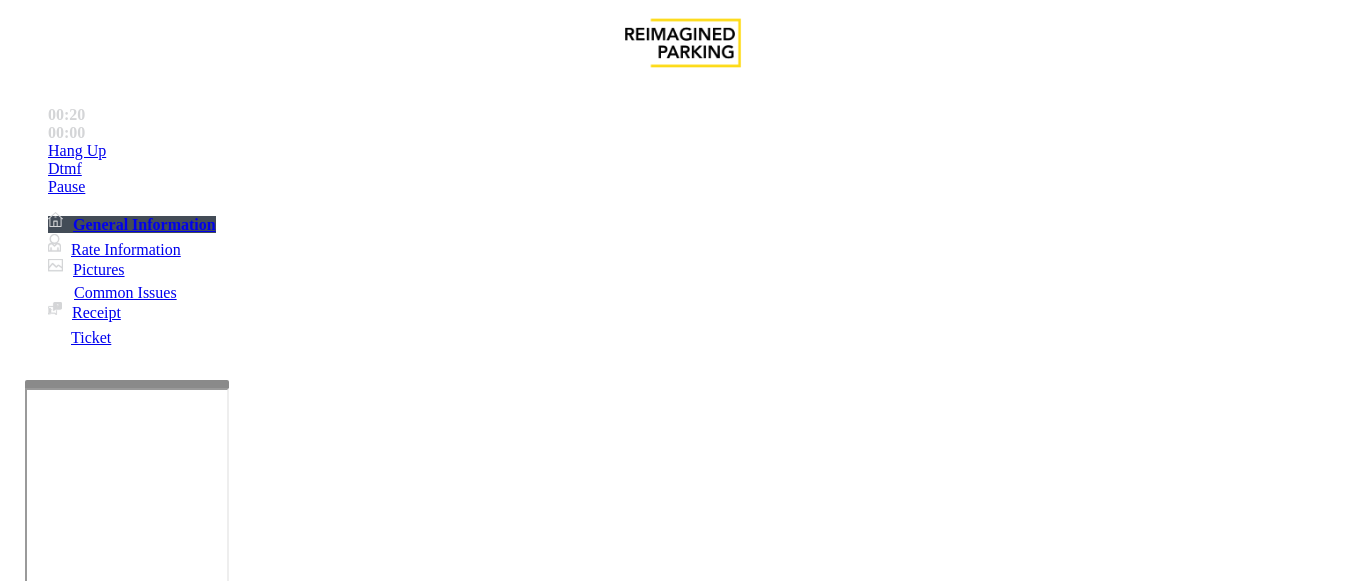 click on "Intercom Issue/No Response" at bounding box center (929, 1234) 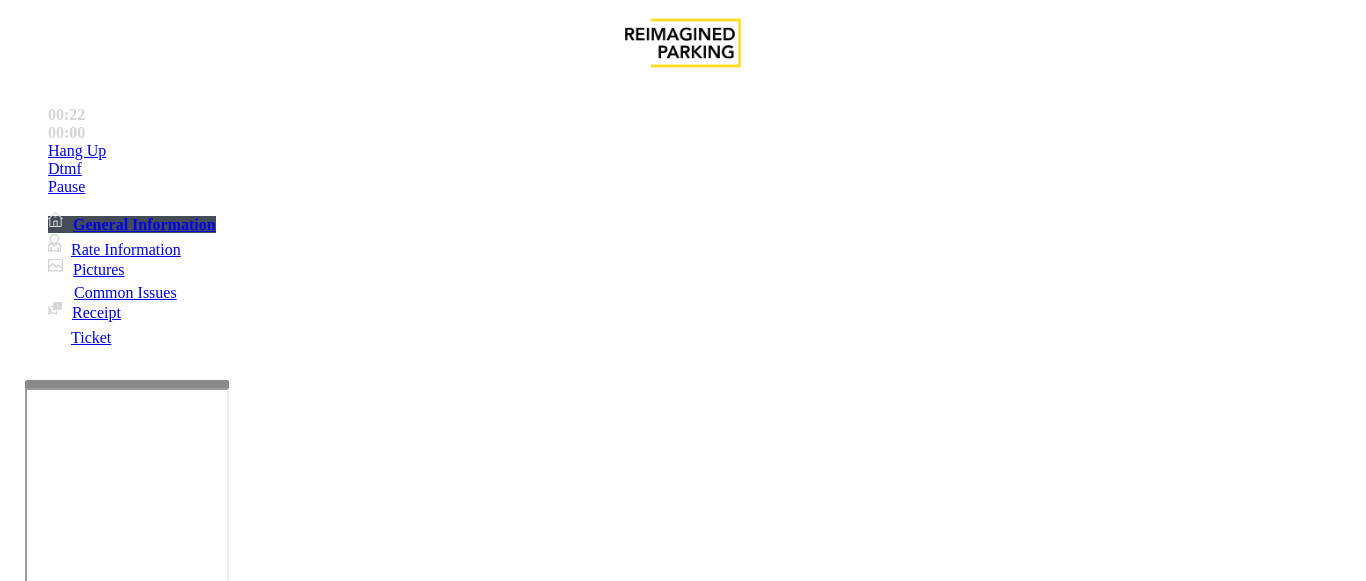 click on "Issue" at bounding box center [42, 1201] 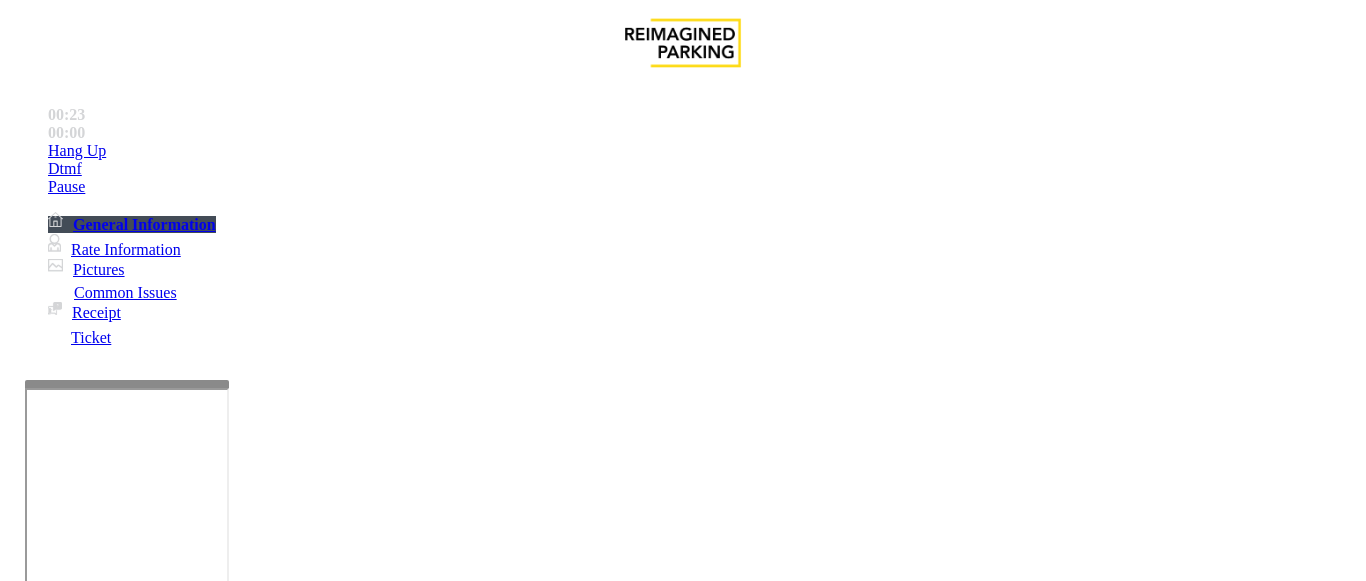 click on "Services" at bounding box center [687, 1234] 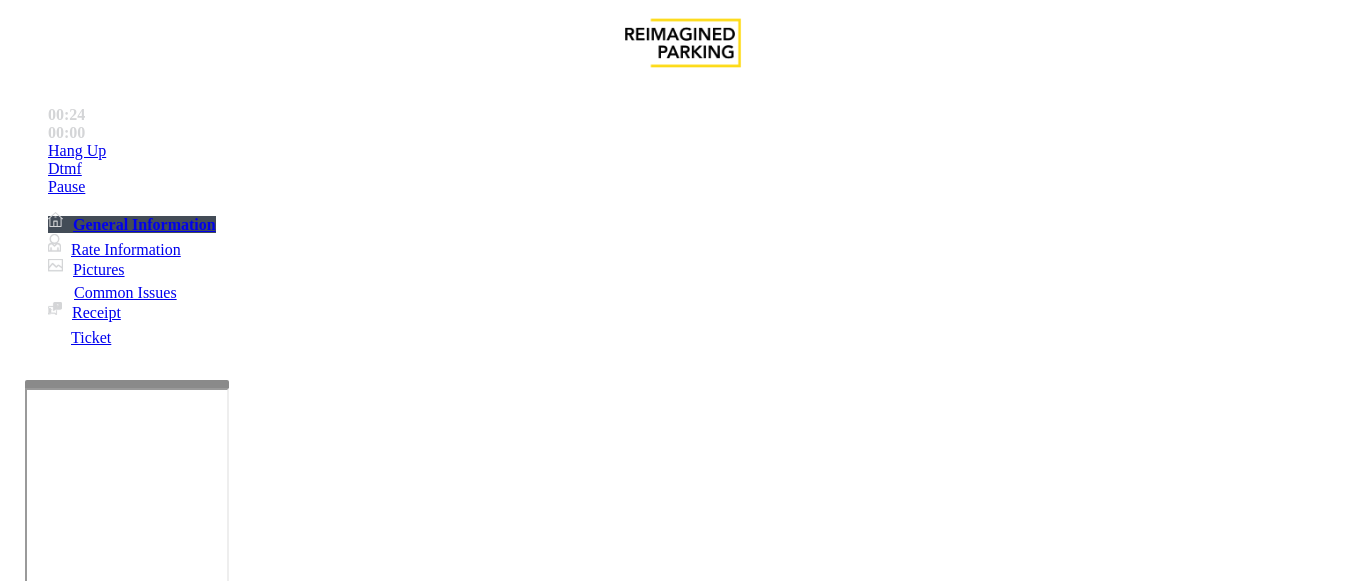 click on "Online Reservations" at bounding box center (528, 1234) 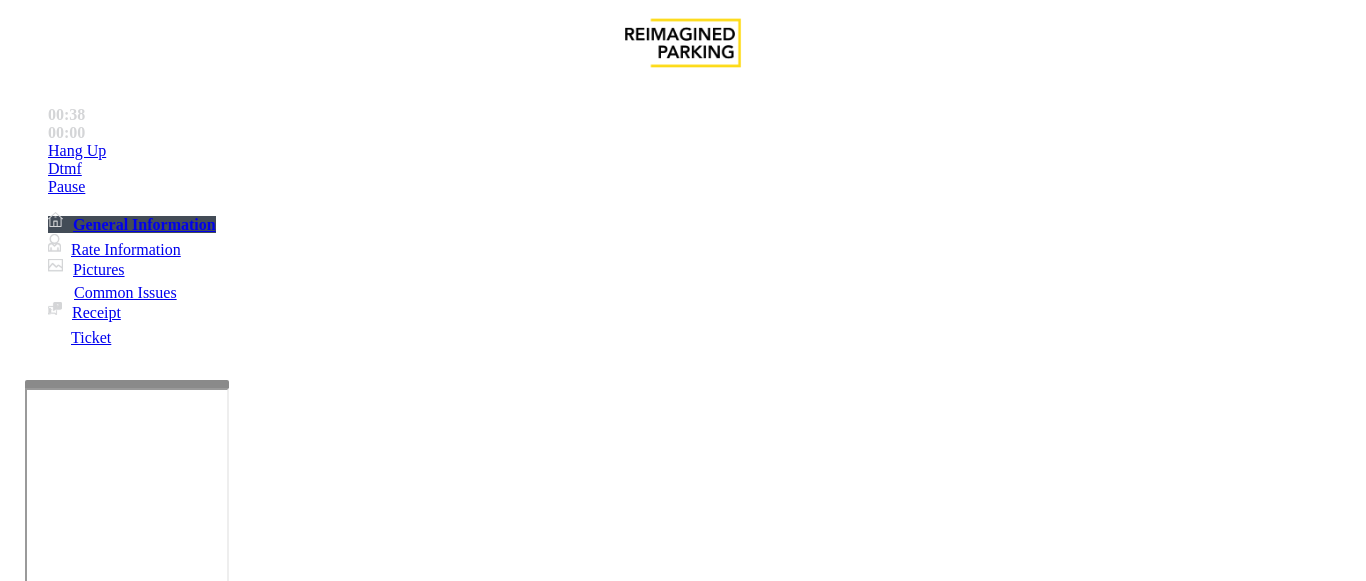 scroll, scrollTop: 200, scrollLeft: 0, axis: vertical 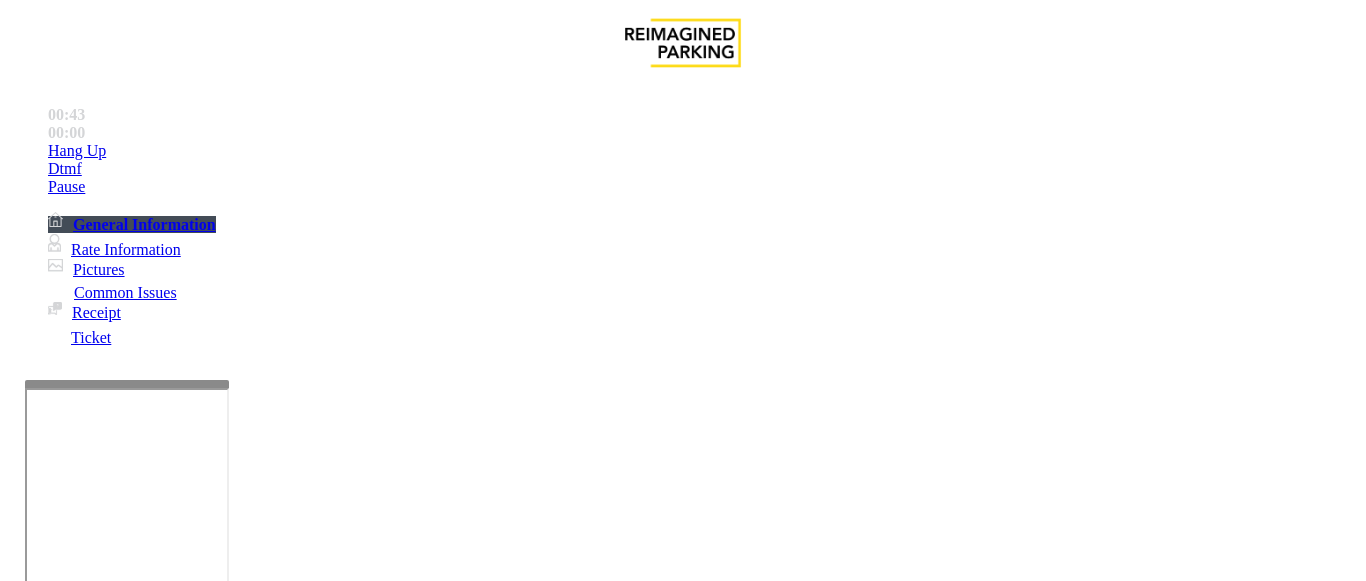 type on "*********" 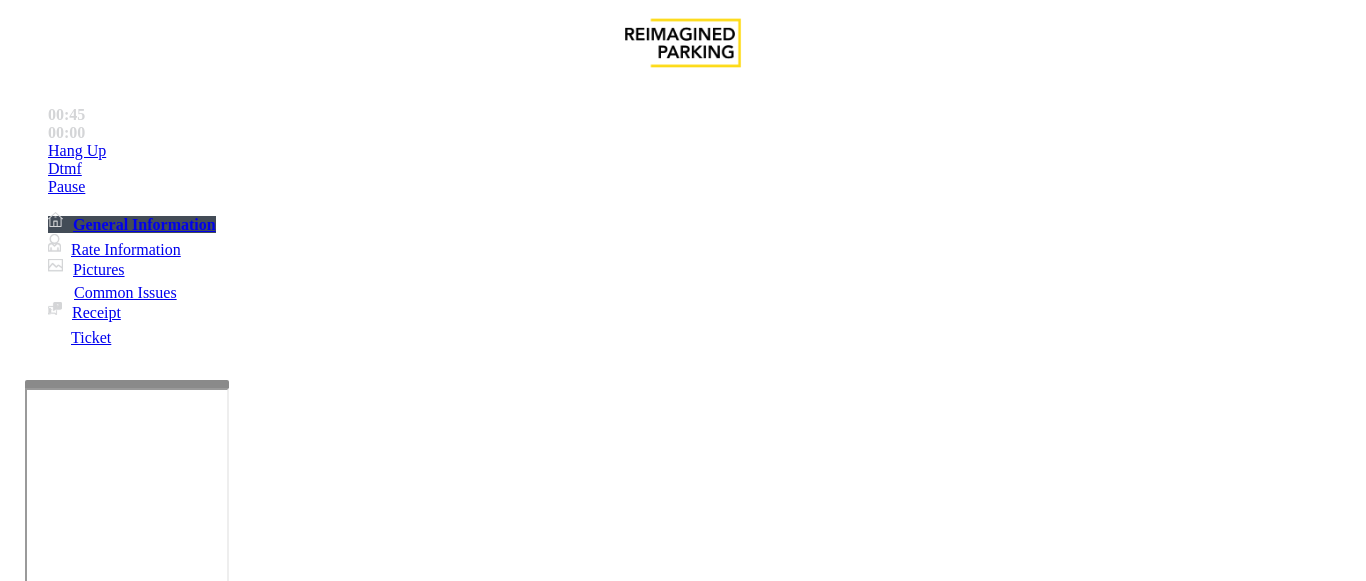 click at bounding box center [221, 1628] 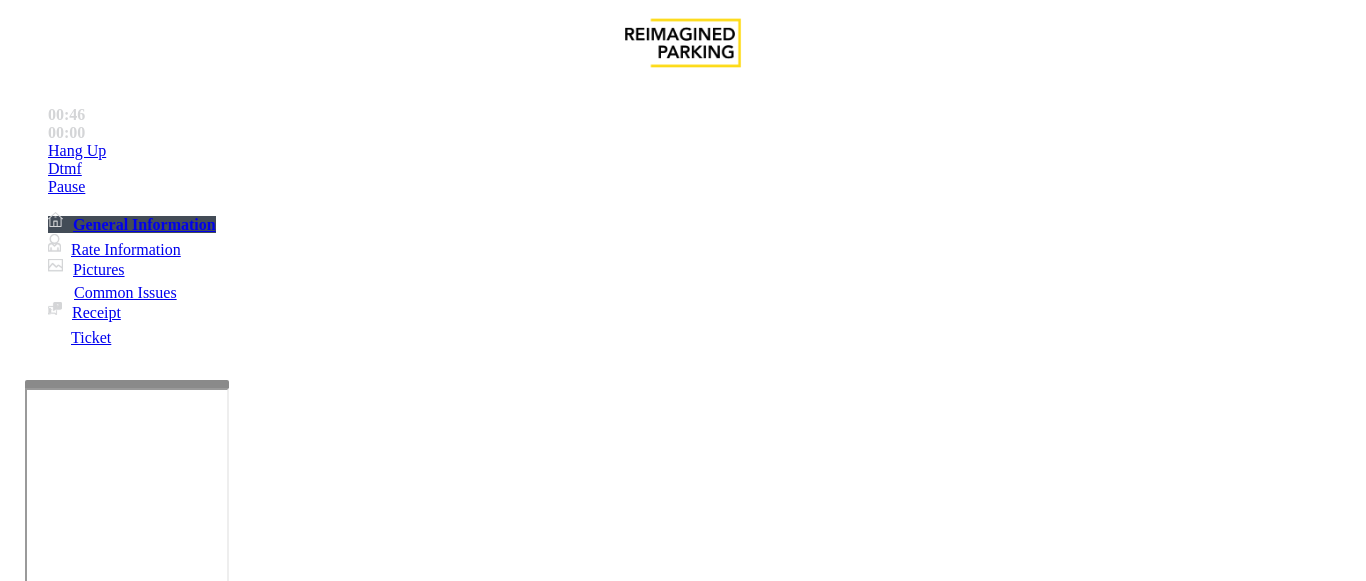 scroll, scrollTop: 100, scrollLeft: 0, axis: vertical 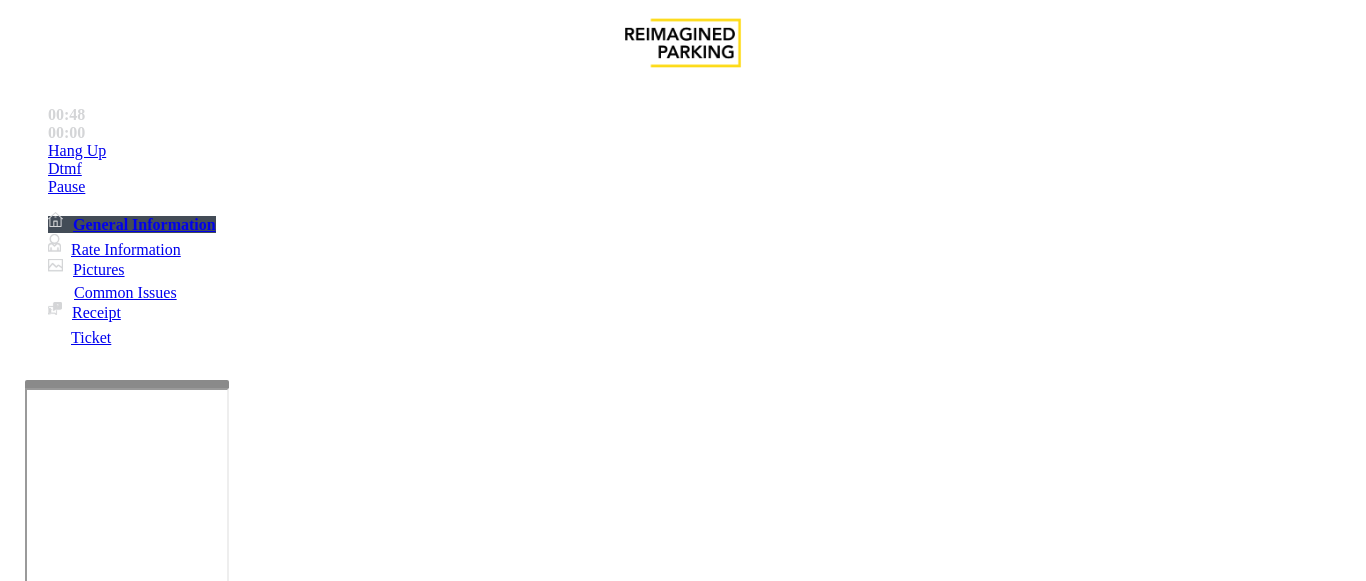 drag, startPoint x: 301, startPoint y: 82, endPoint x: 491, endPoint y: 89, distance: 190.1289 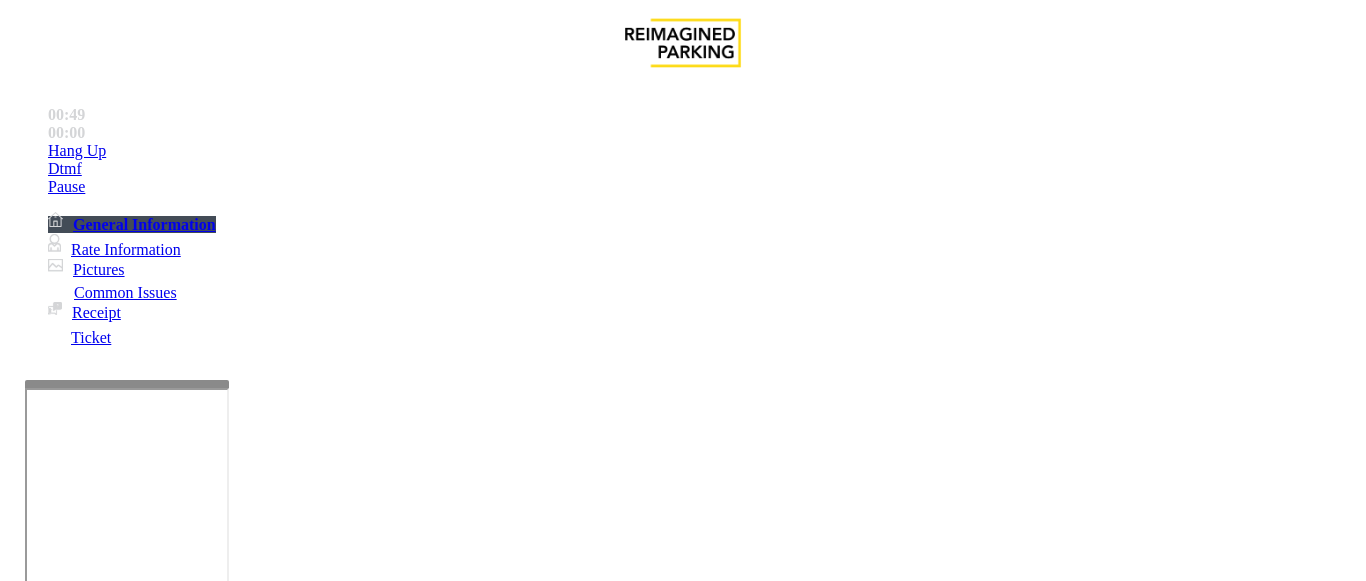 click at bounding box center (96, 1256) 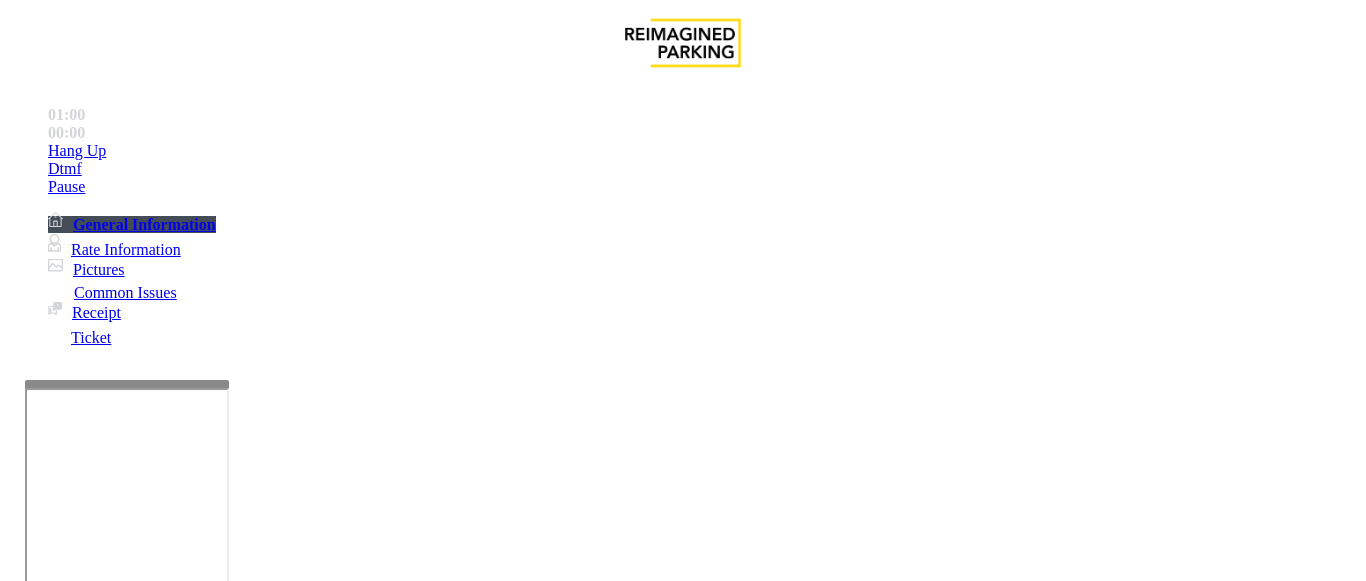 scroll, scrollTop: 400, scrollLeft: 0, axis: vertical 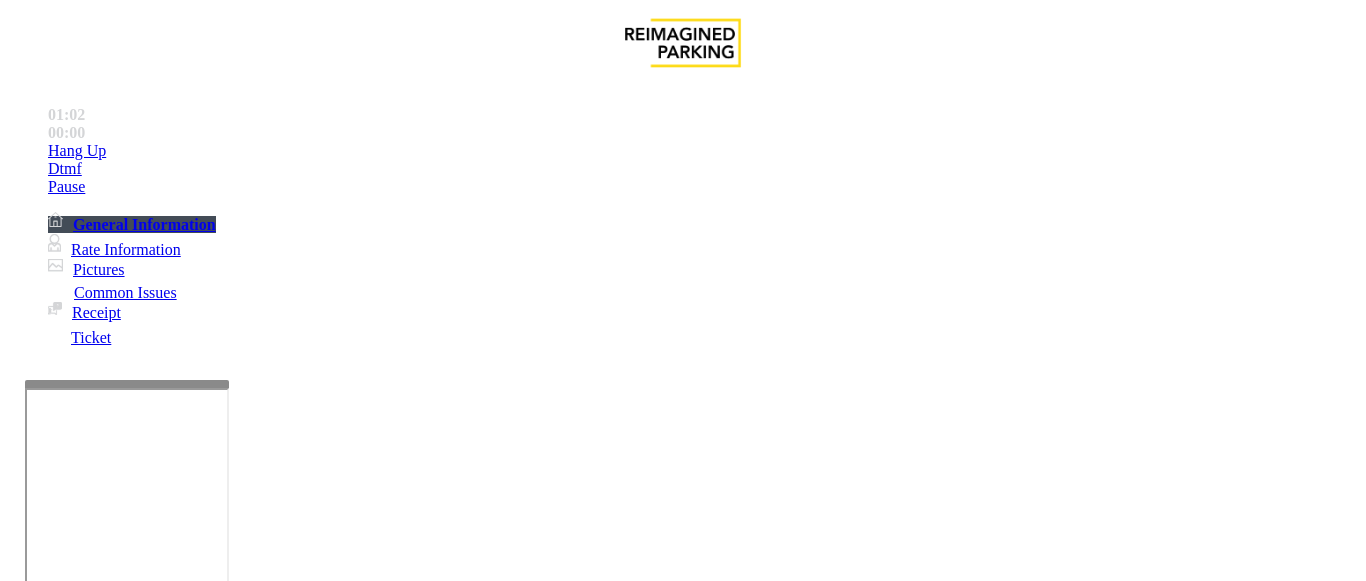 click at bounding box center [221, 1628] 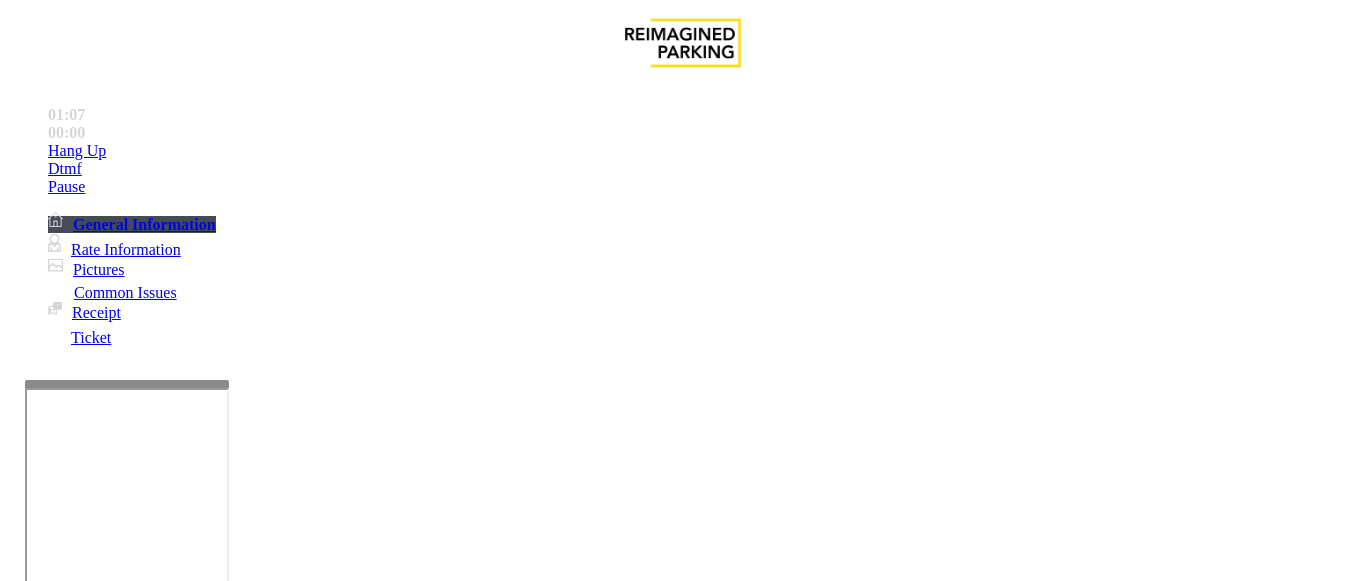 click at bounding box center [221, 1628] 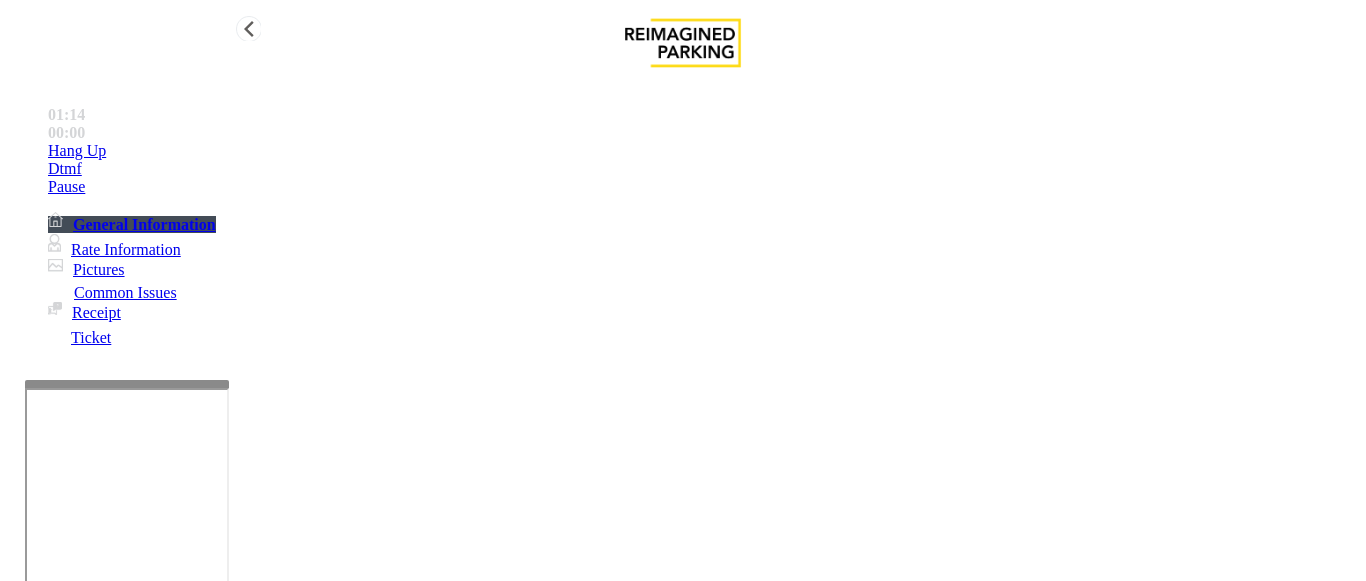 type on "**********" 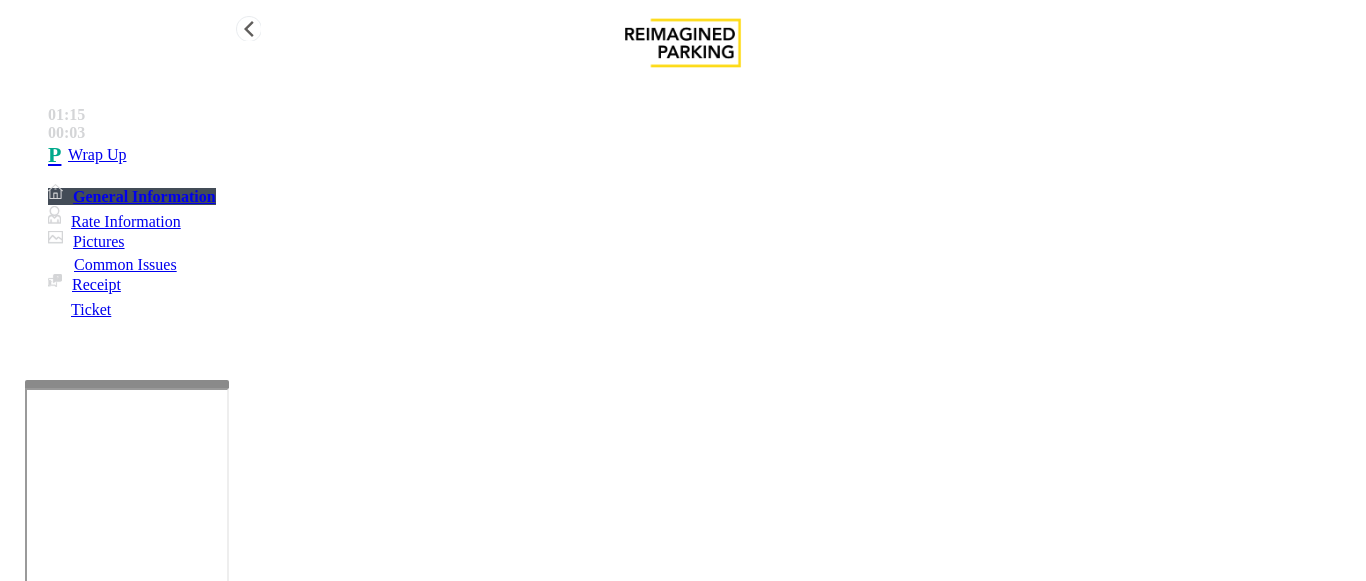click on "Wrap Up" at bounding box center [97, 155] 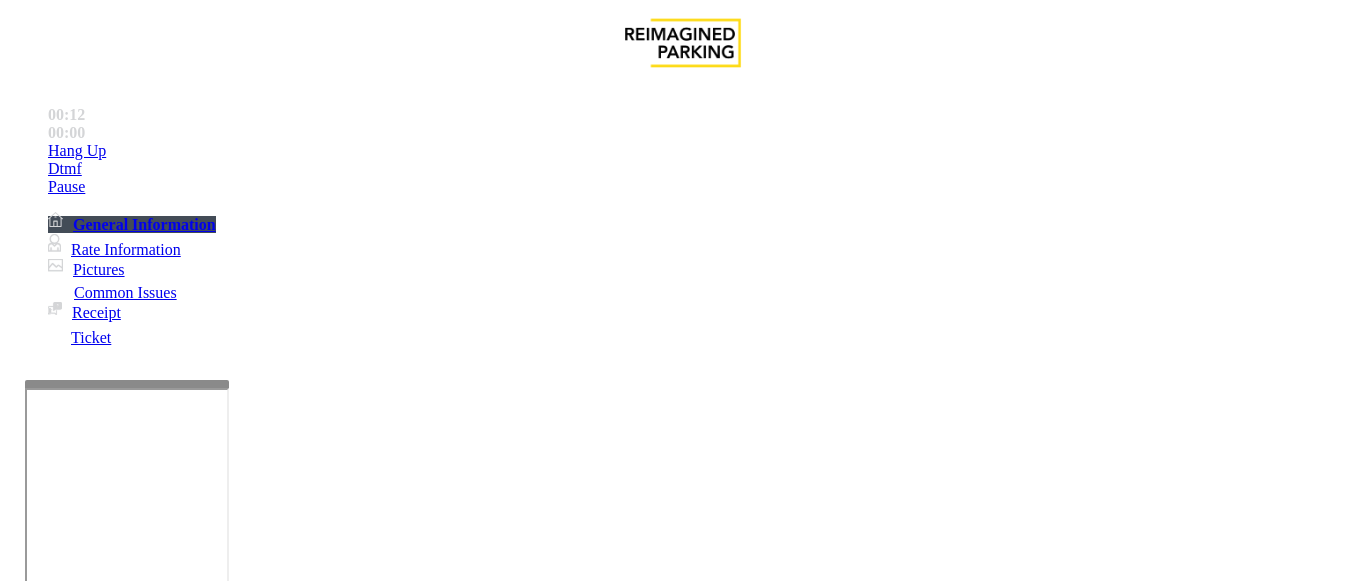 scroll, scrollTop: 1100, scrollLeft: 0, axis: vertical 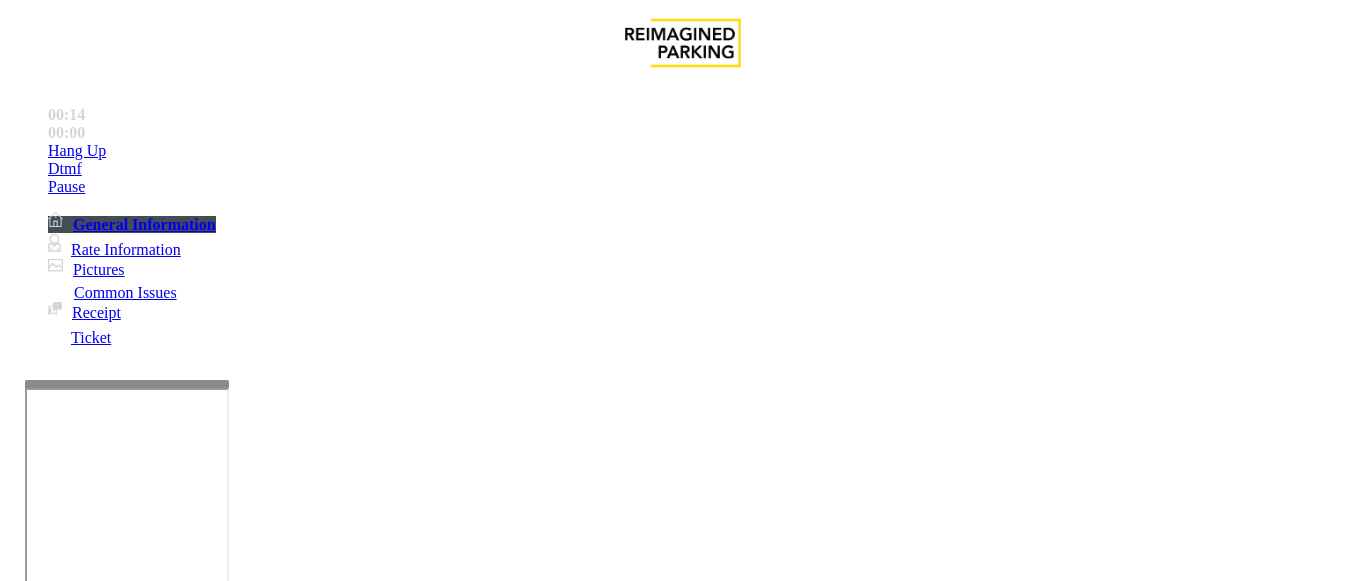 drag, startPoint x: 751, startPoint y: 263, endPoint x: 710, endPoint y: 249, distance: 43.32436 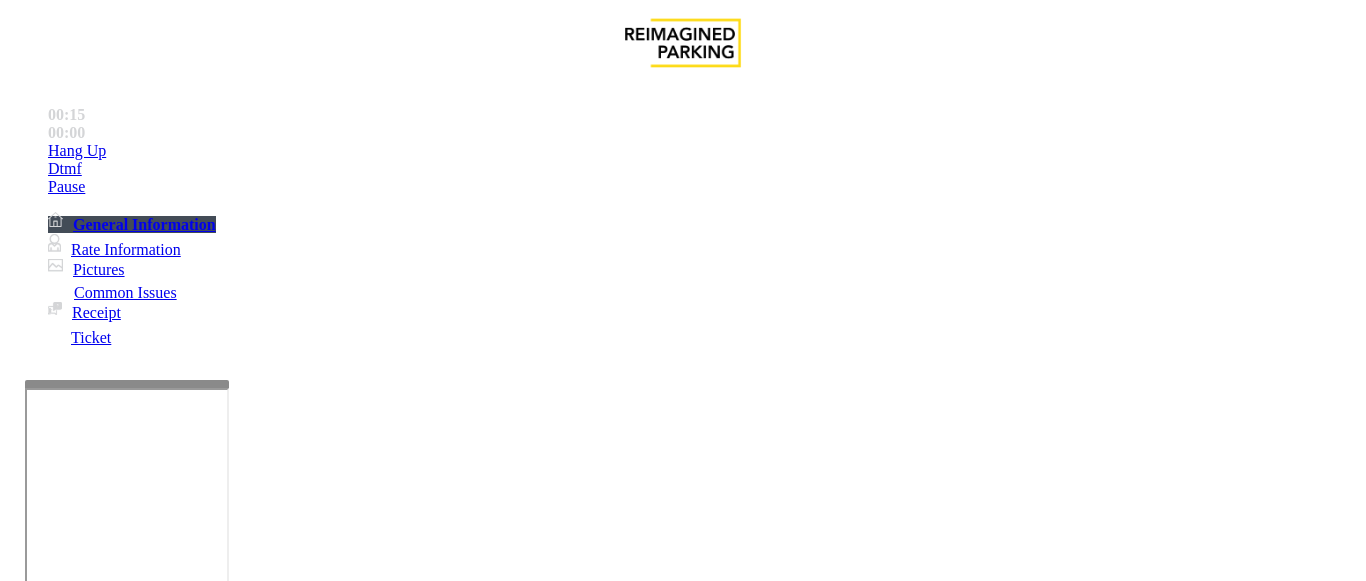 copy on "LAN21063800" 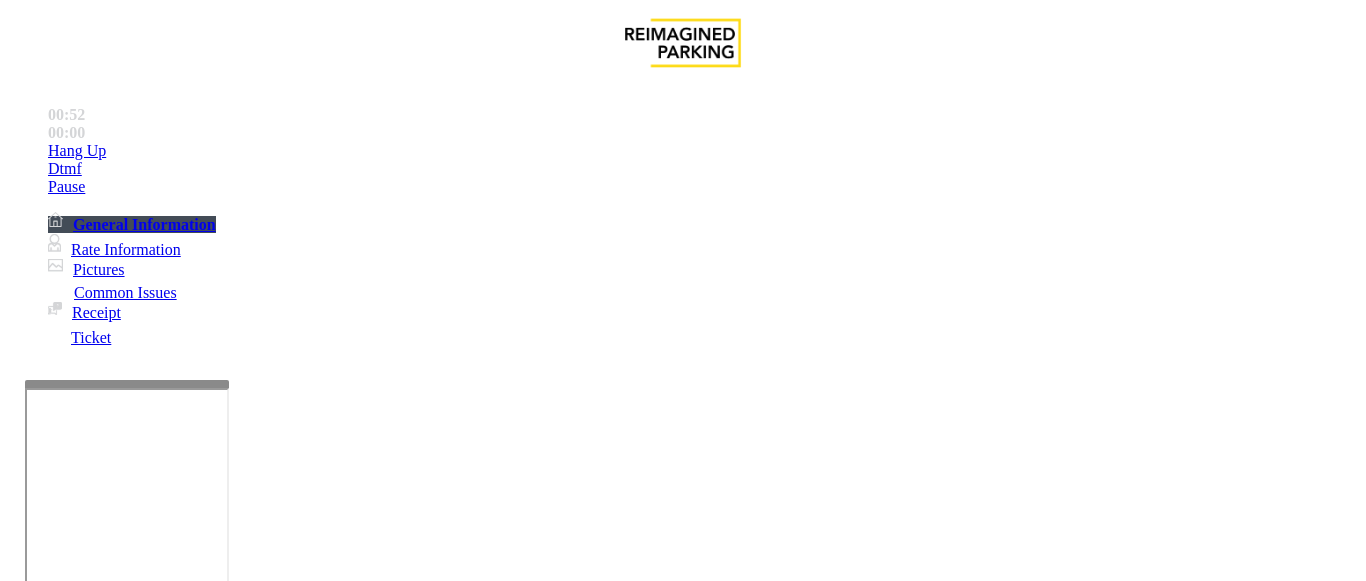 click on "Payment Issue" at bounding box center (167, 1234) 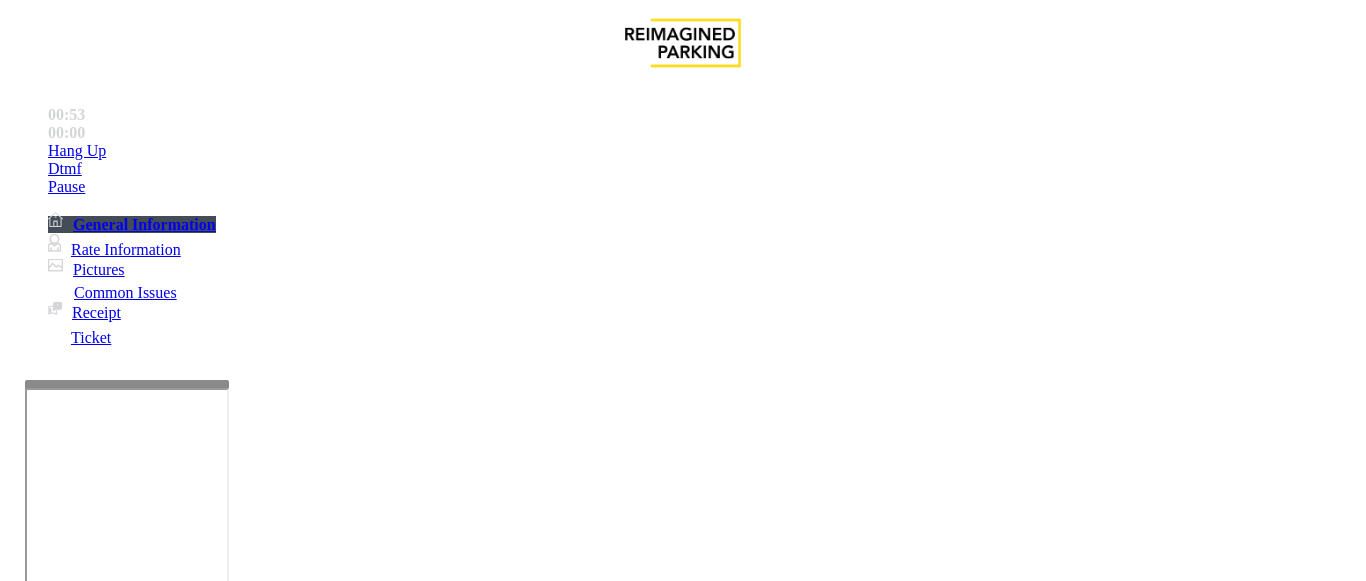 click on "Credit Card Not Reading" at bounding box center [109, 1234] 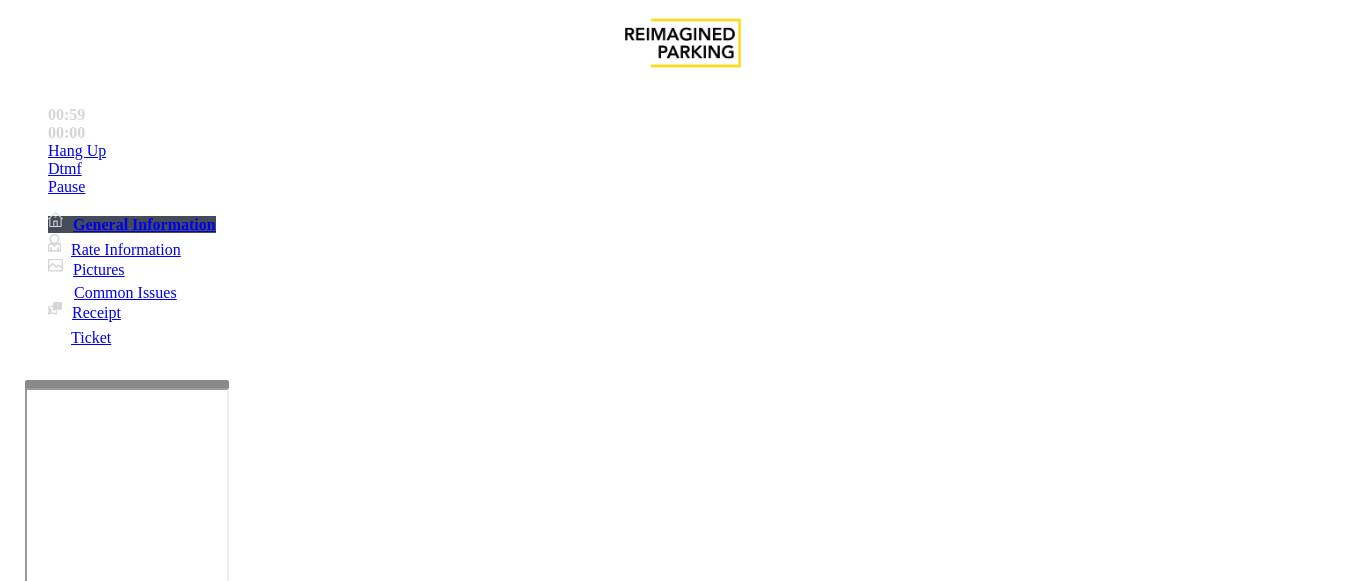 click at bounding box center (96, 1283) 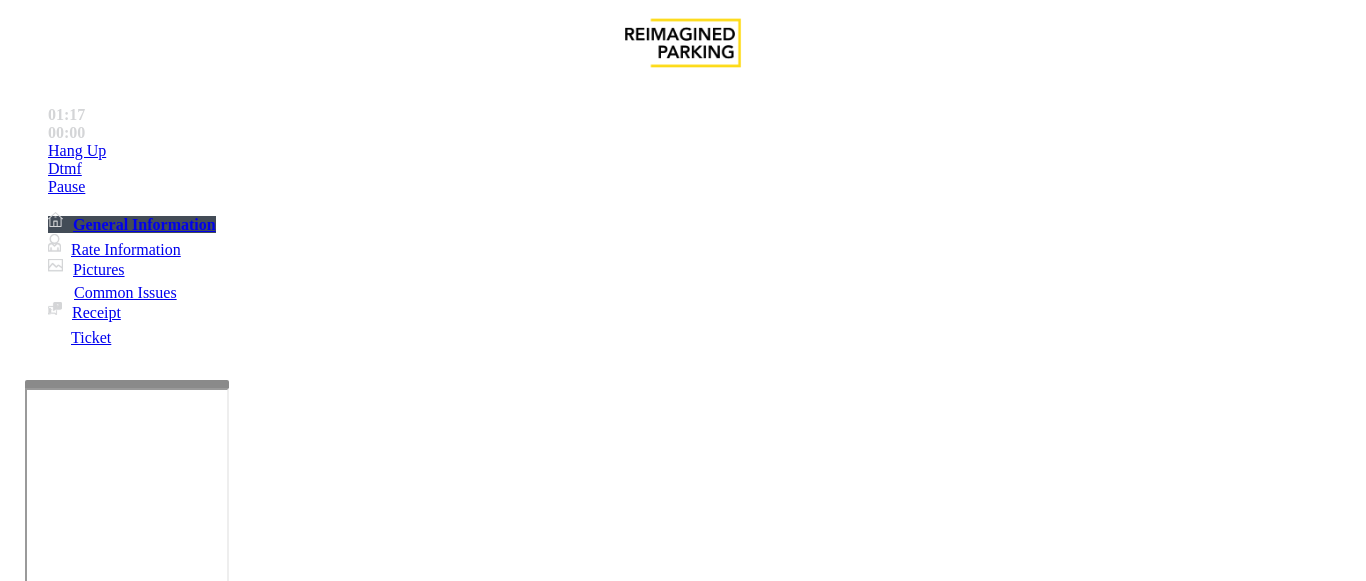 click at bounding box center (221, 1463) 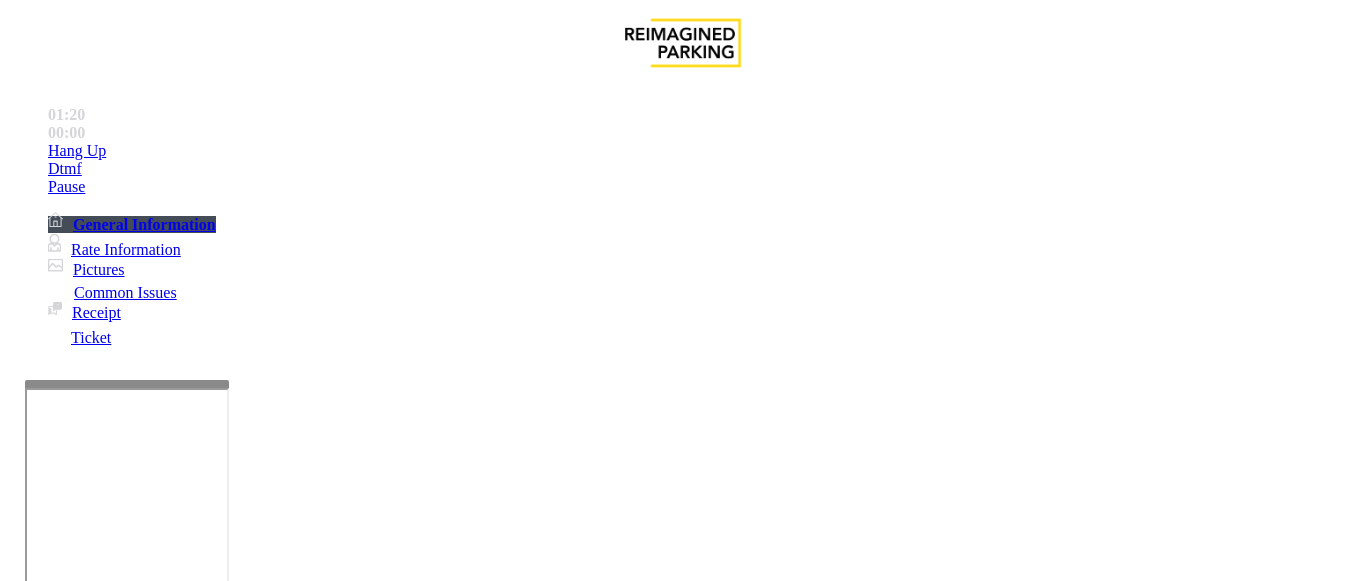 drag, startPoint x: 271, startPoint y: 172, endPoint x: 485, endPoint y: 170, distance: 214.00934 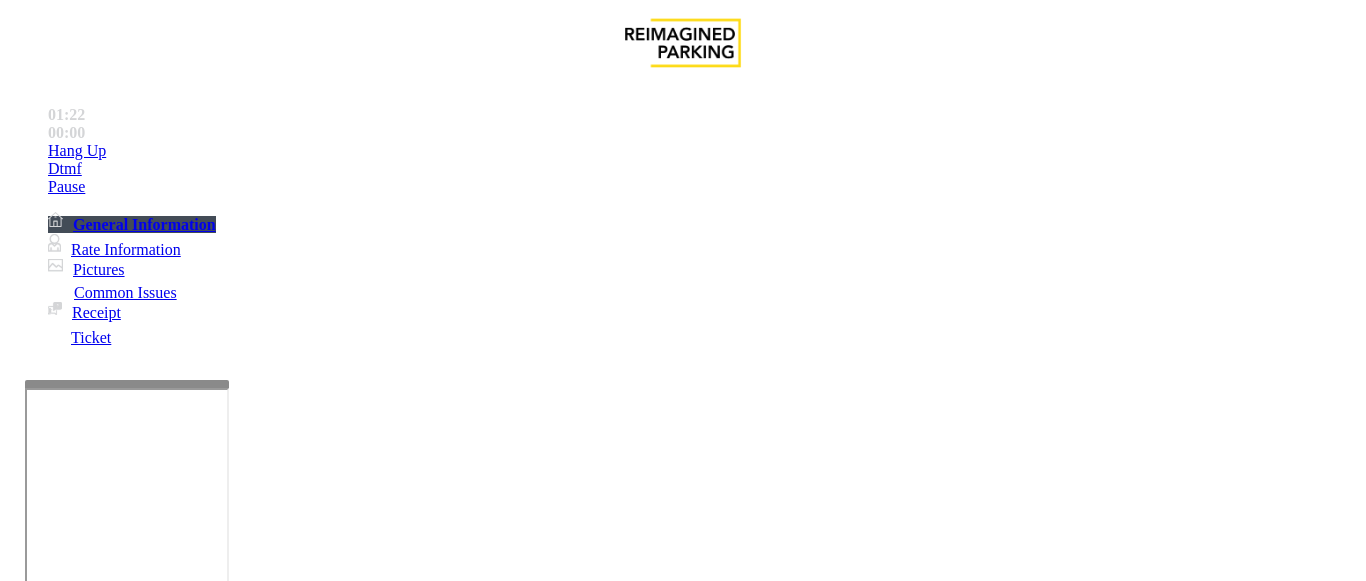 type on "**********" 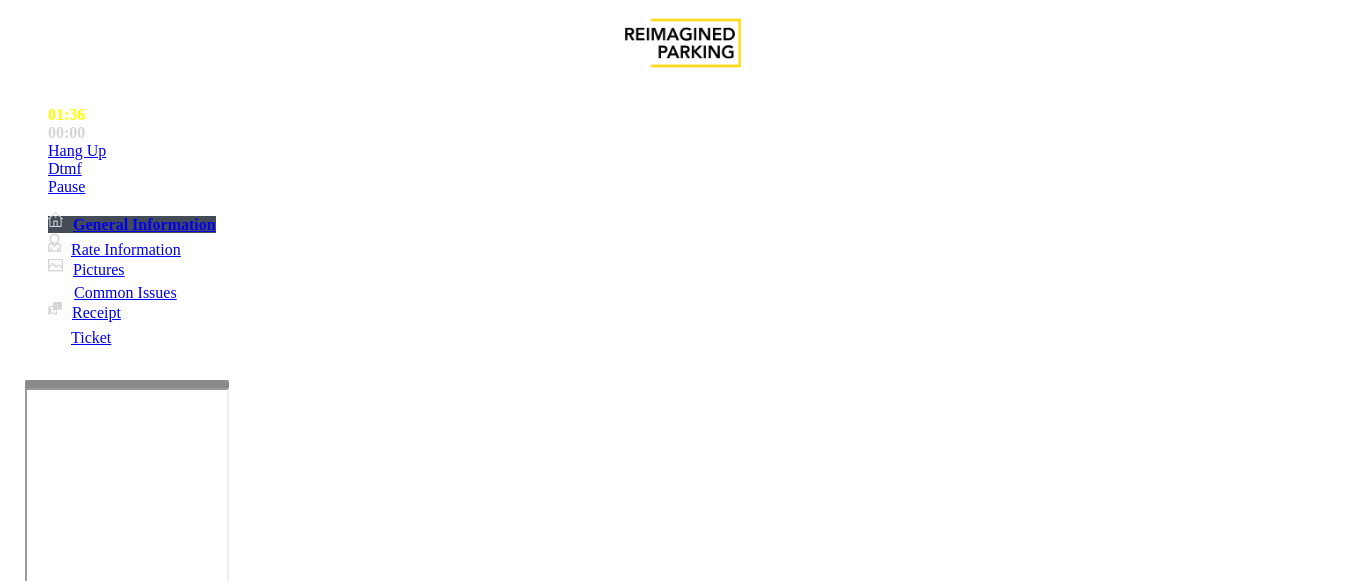 type on "*******" 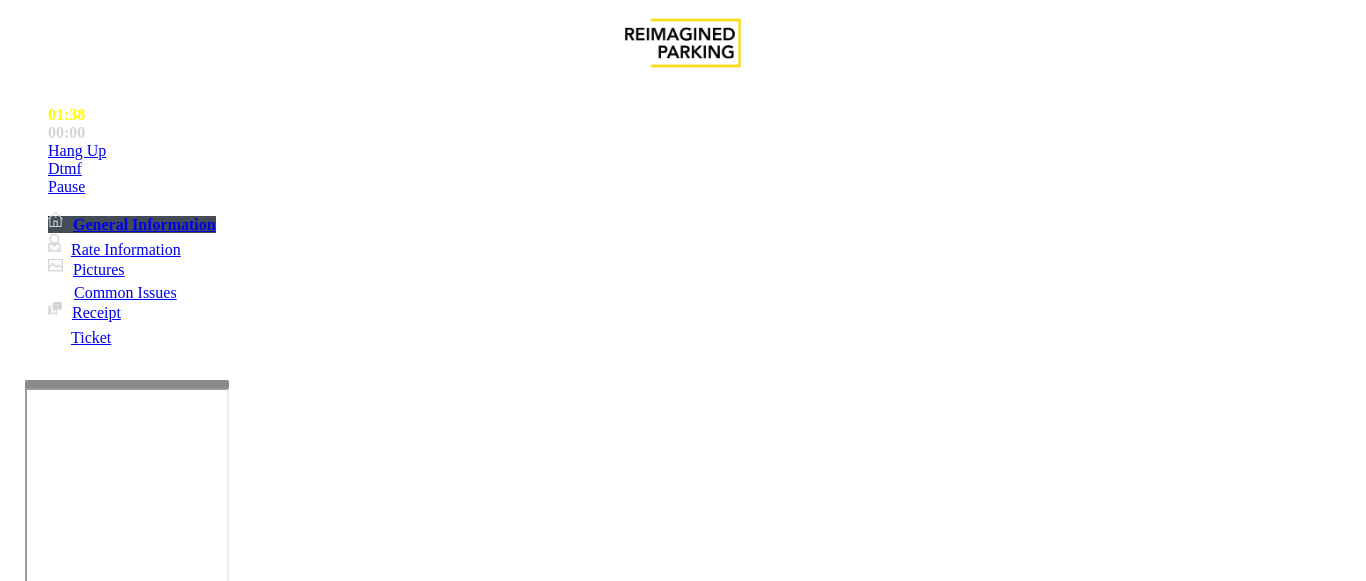 scroll, scrollTop: 600, scrollLeft: 0, axis: vertical 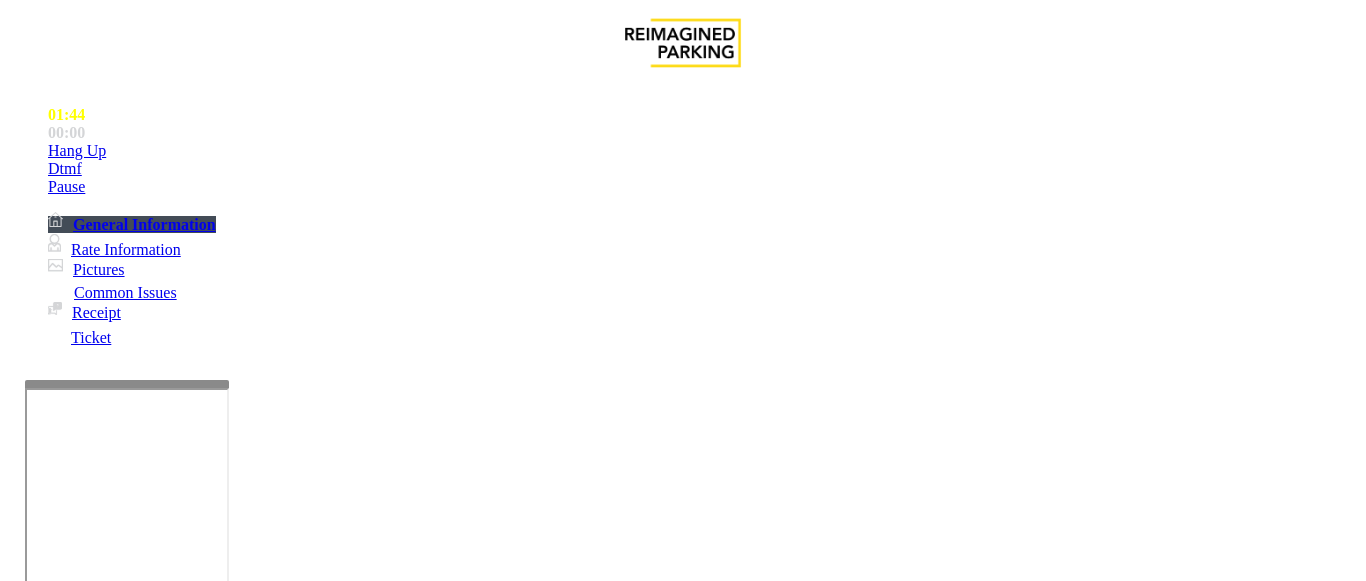 click on "Vend Gate" at bounding box center [69, 1556] 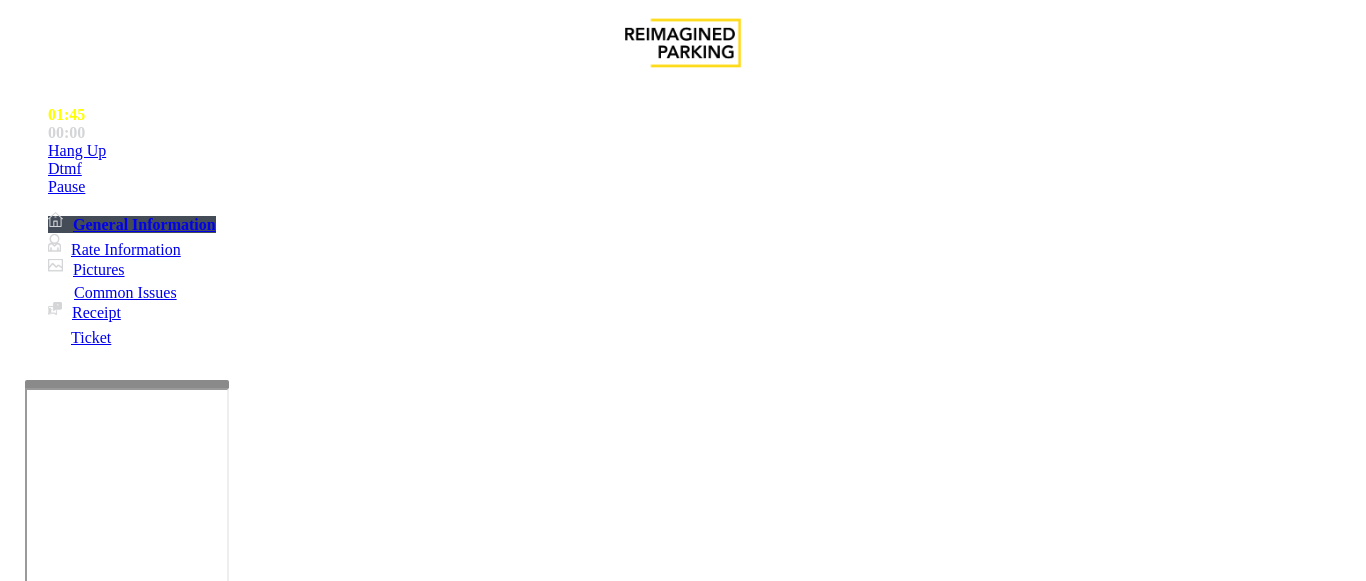 click on "**" at bounding box center [96, 1256] 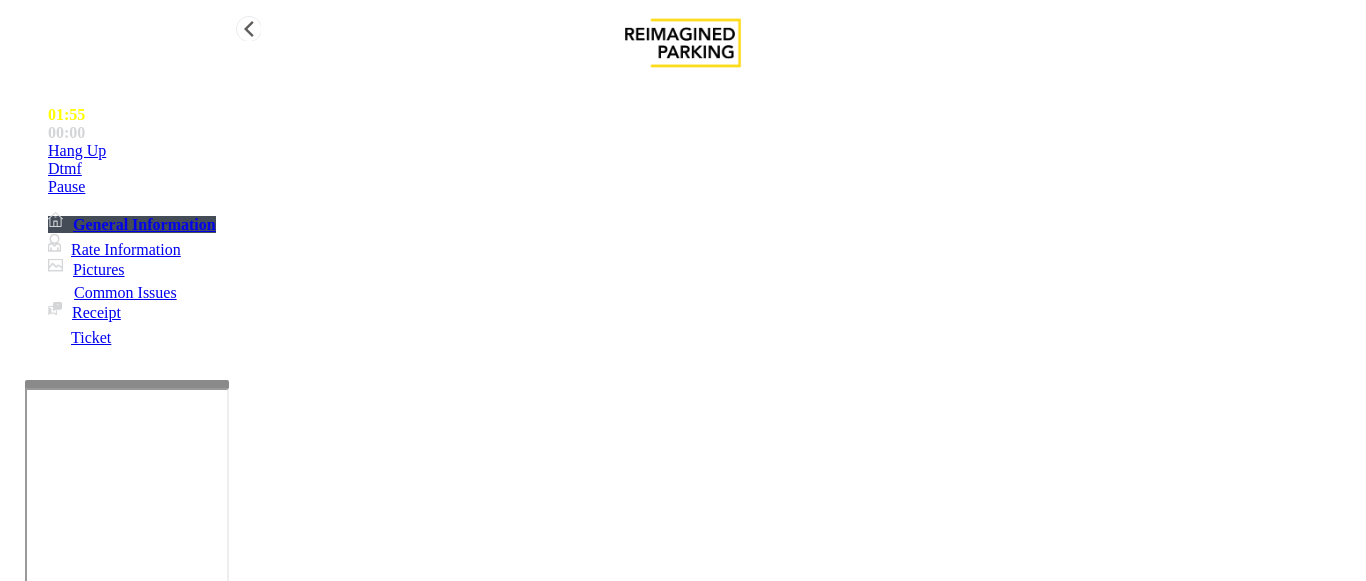 click on "Hang Up" at bounding box center [703, 151] 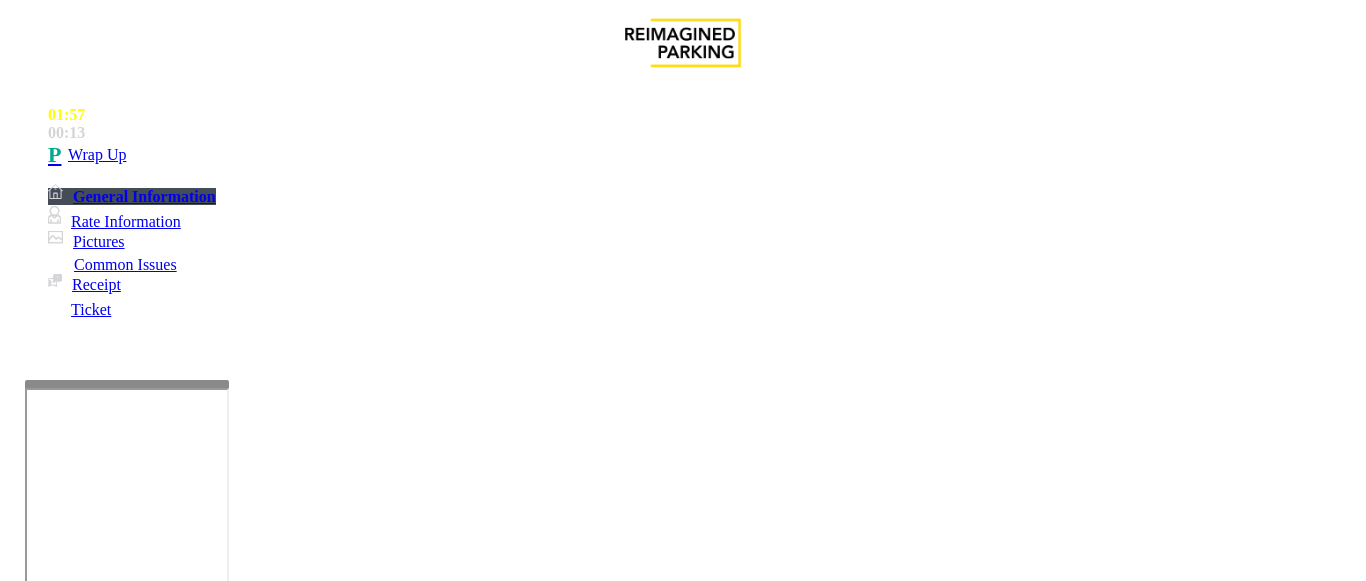 click on "*********" at bounding box center (96, 1256) 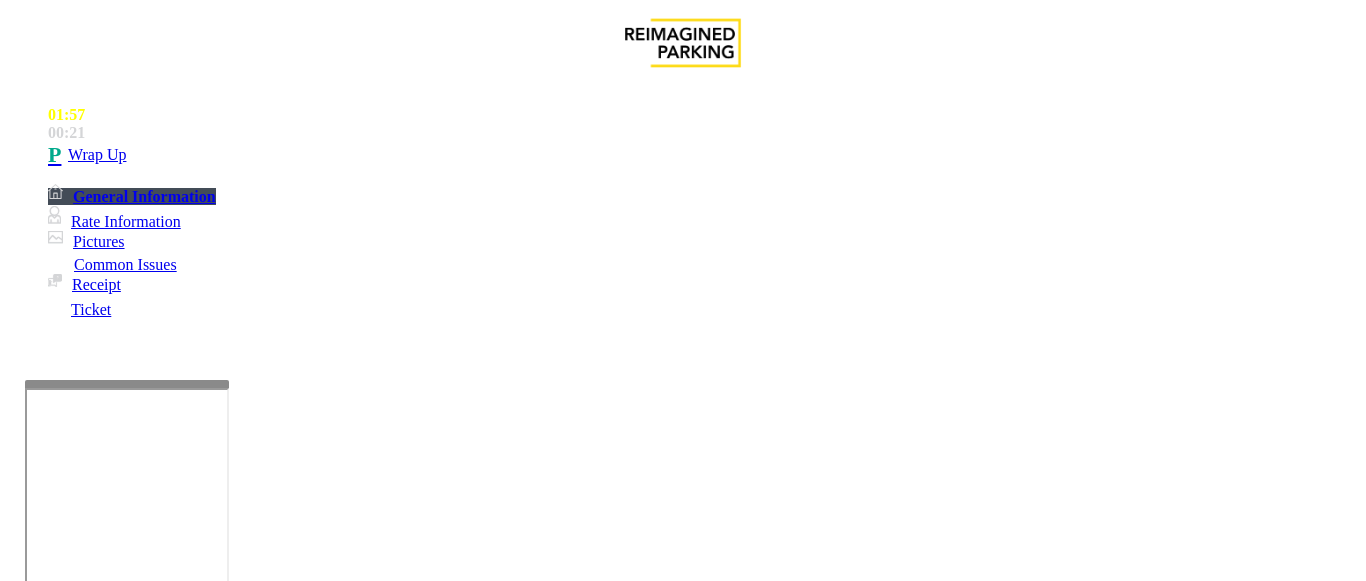 click on "*********" at bounding box center (96, 1256) 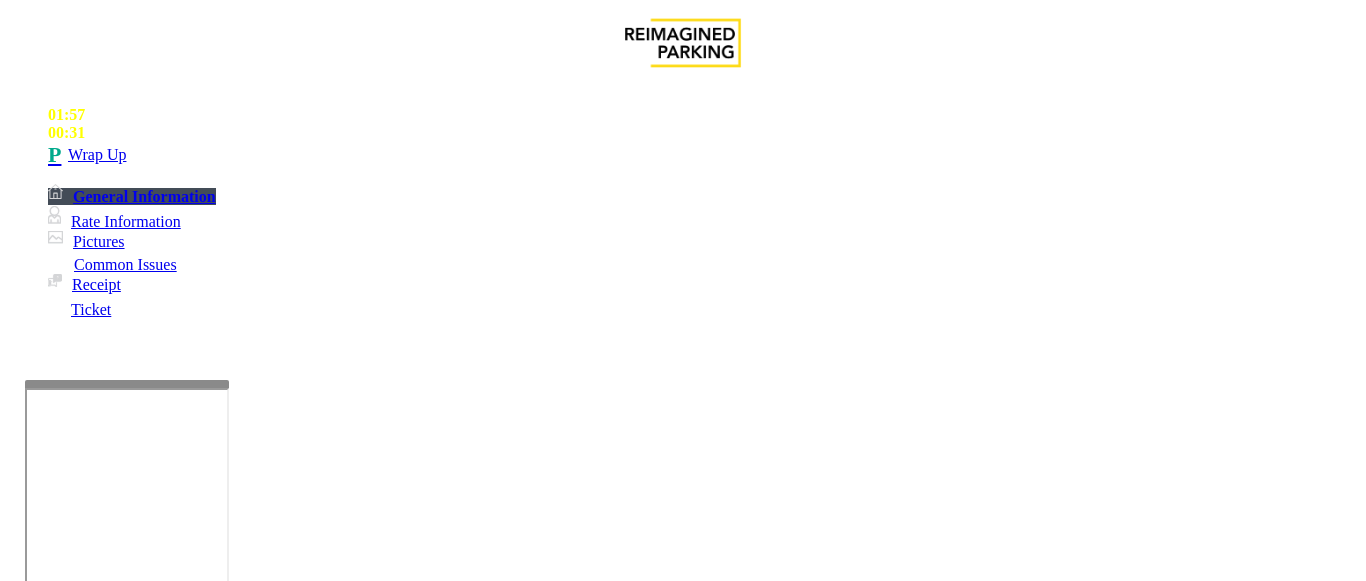drag, startPoint x: 342, startPoint y: 225, endPoint x: 274, endPoint y: 227, distance: 68.0294 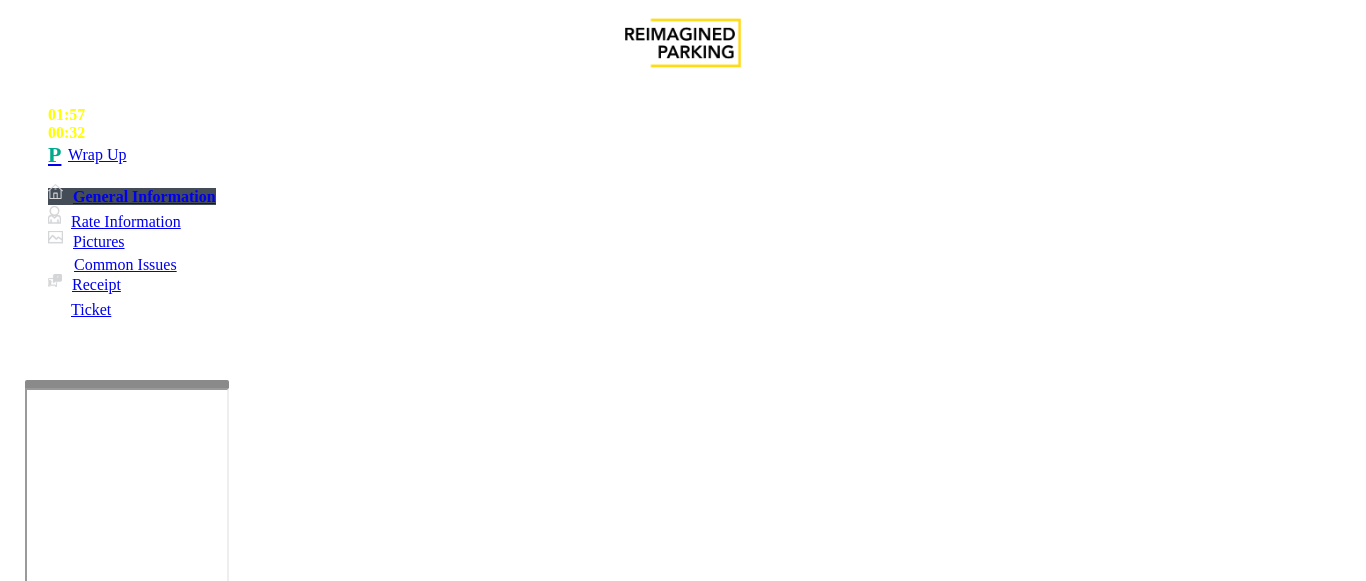 scroll, scrollTop: 100, scrollLeft: 0, axis: vertical 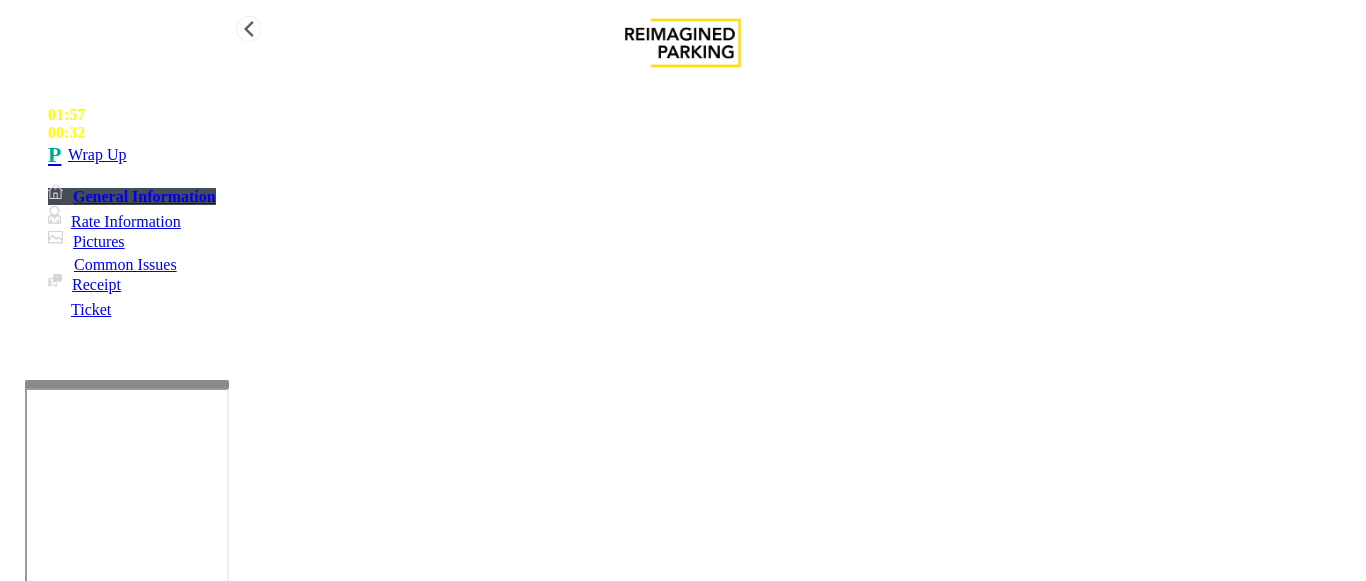 type on "*********" 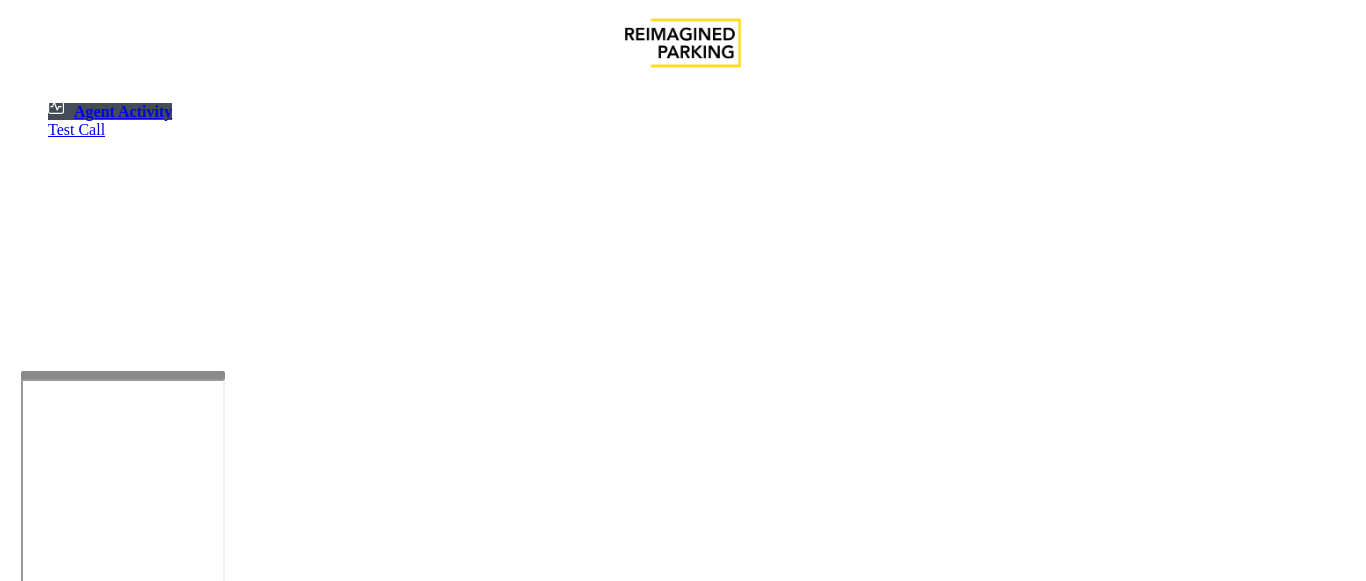 click at bounding box center [123, 375] 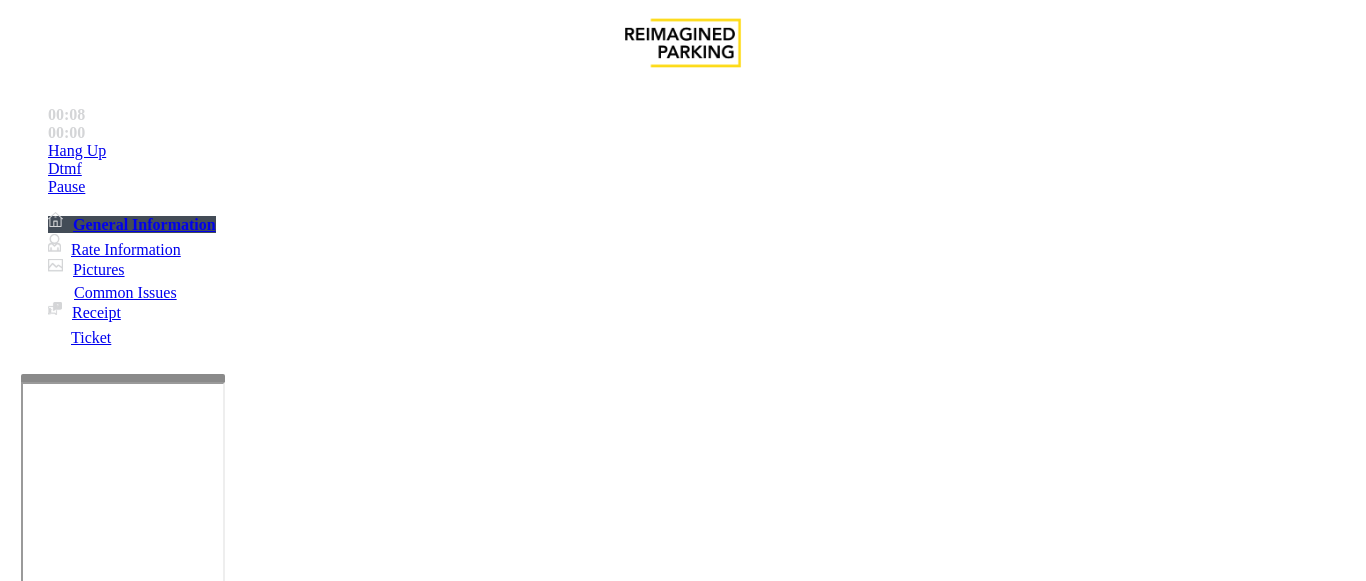 scroll, scrollTop: 800, scrollLeft: 0, axis: vertical 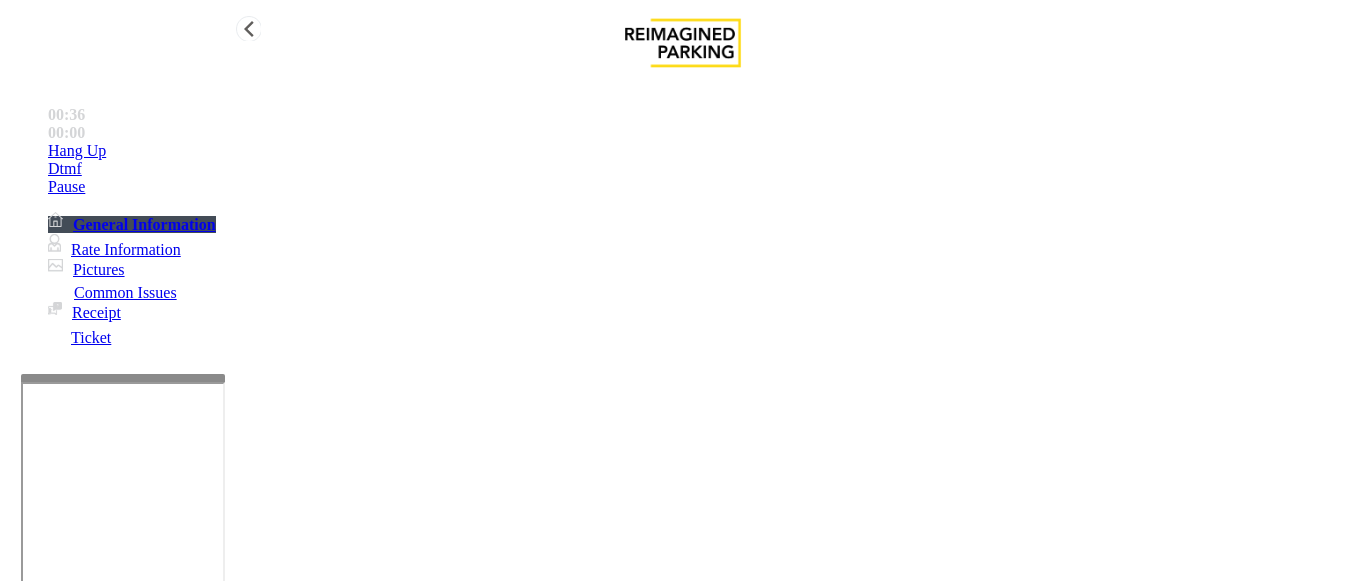 click on "Hang Up" at bounding box center [703, 151] 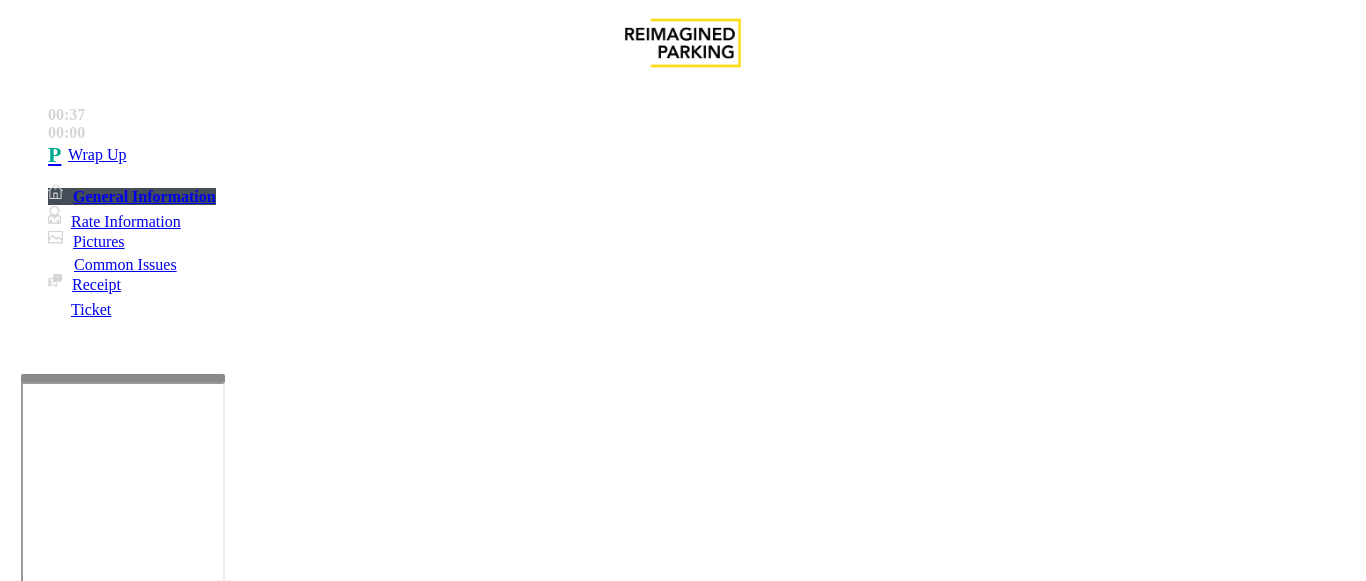 click on "Equipment Issue" at bounding box center [483, 1234] 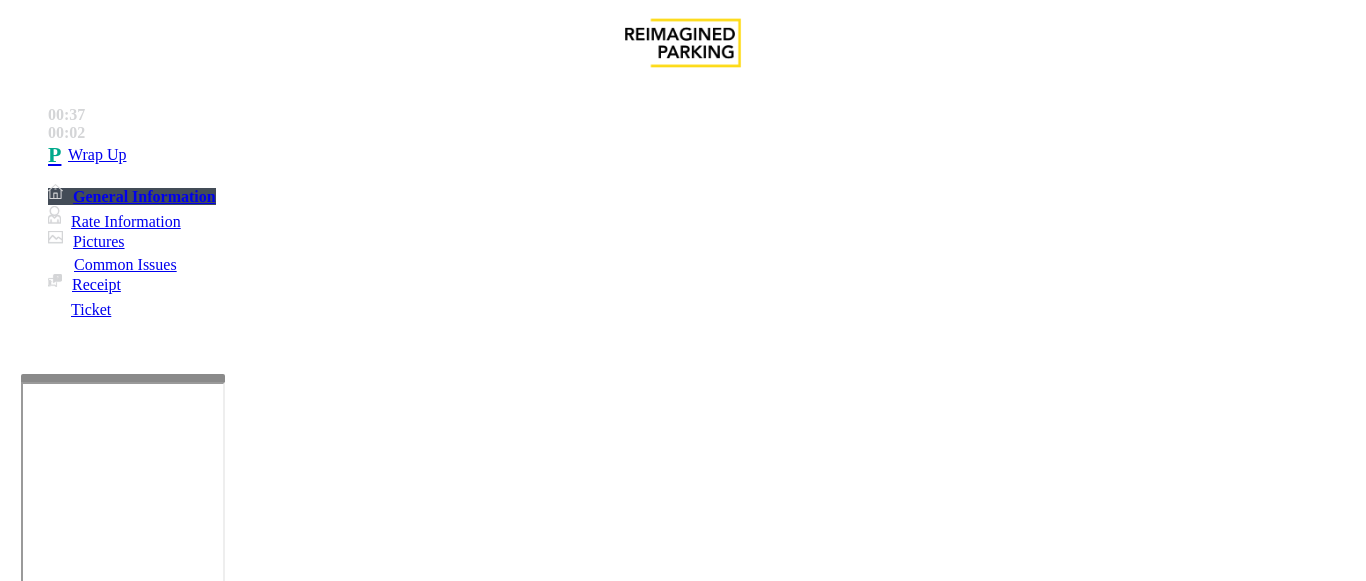 click on "Gate / Door Won't Open" at bounding box center [575, 1234] 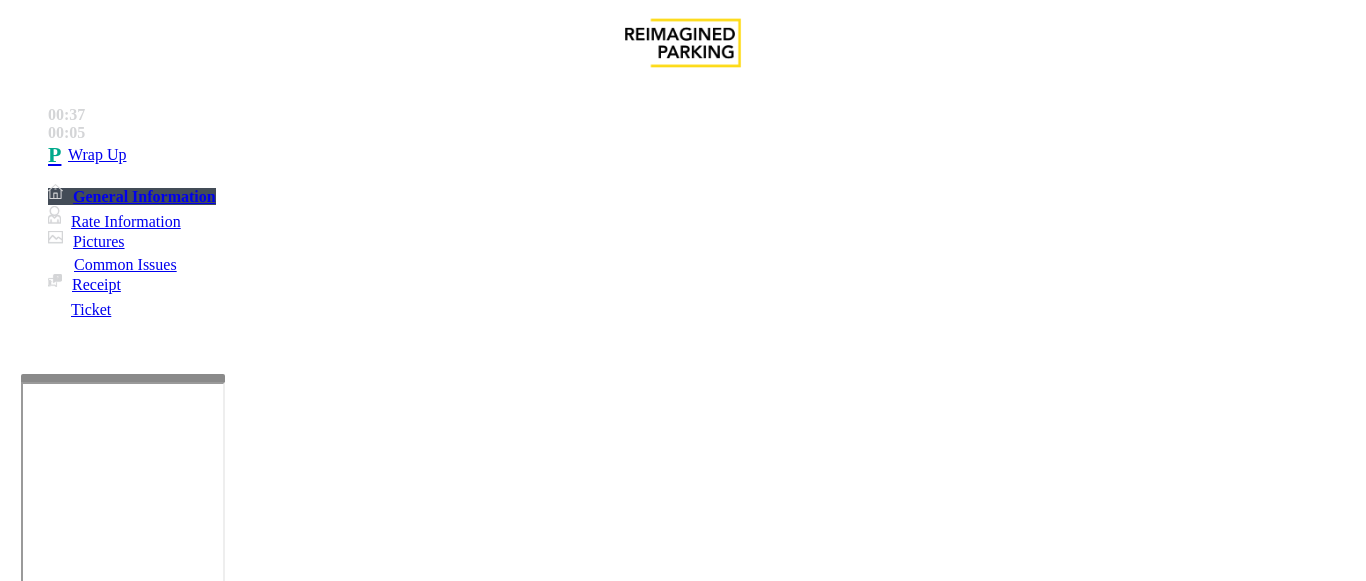click at bounding box center [221, 1482] 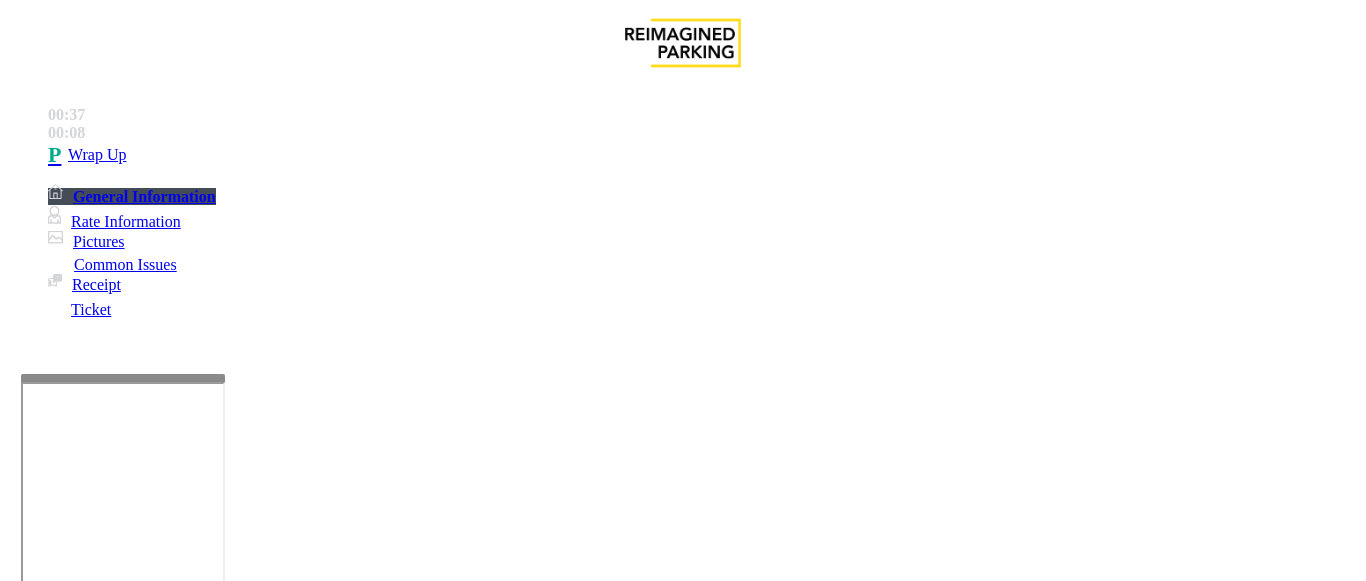 click at bounding box center (221, 1482) 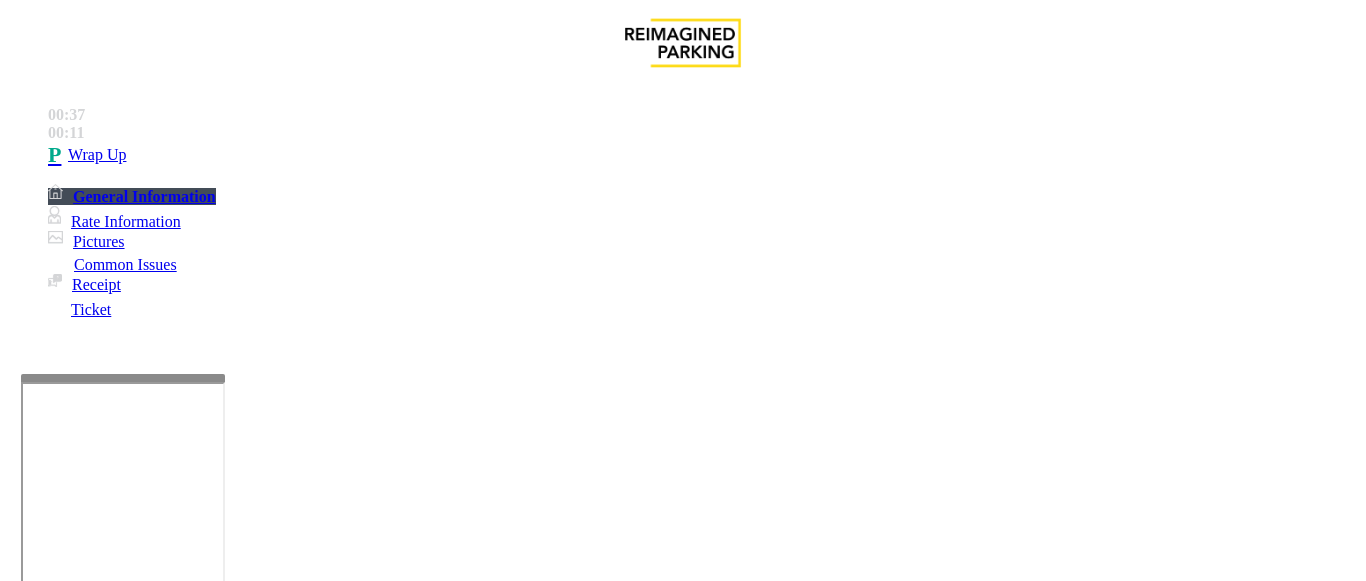 drag, startPoint x: 334, startPoint y: 179, endPoint x: 498, endPoint y: 175, distance: 164.04877 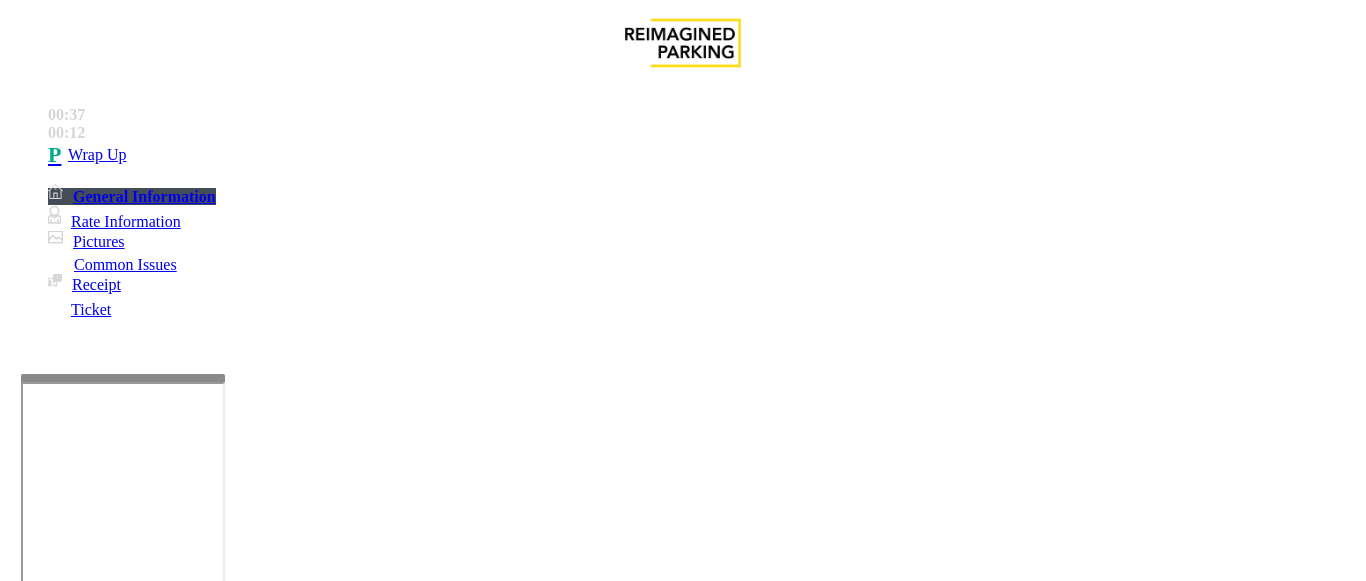scroll, scrollTop: 100, scrollLeft: 0, axis: vertical 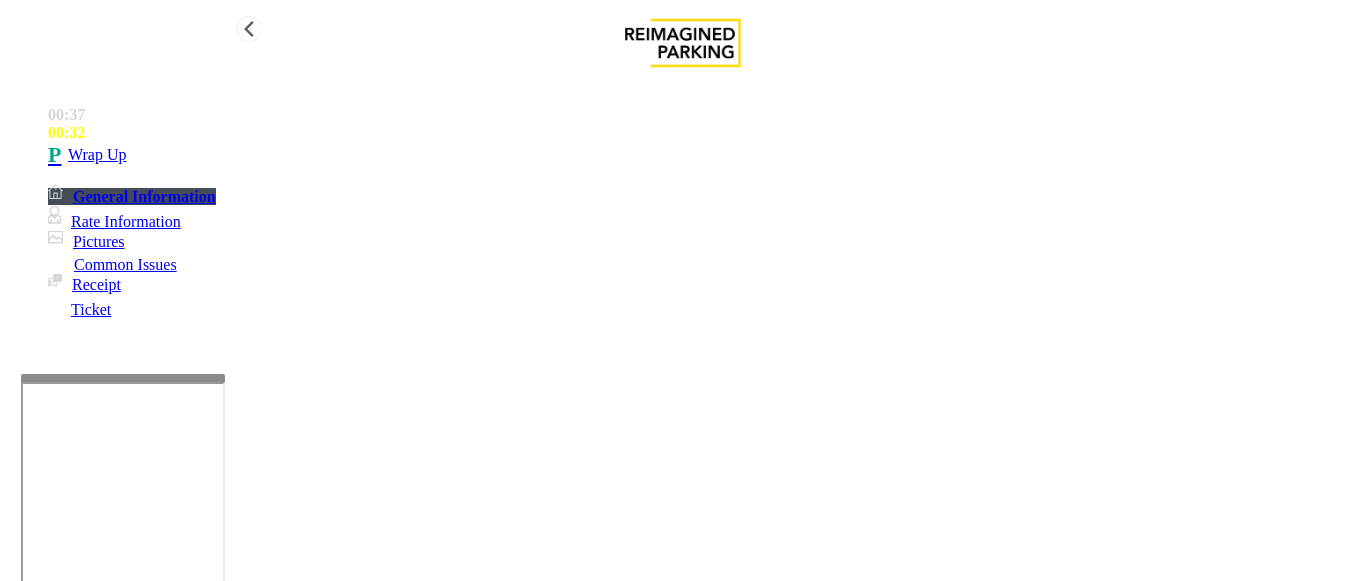 type on "**********" 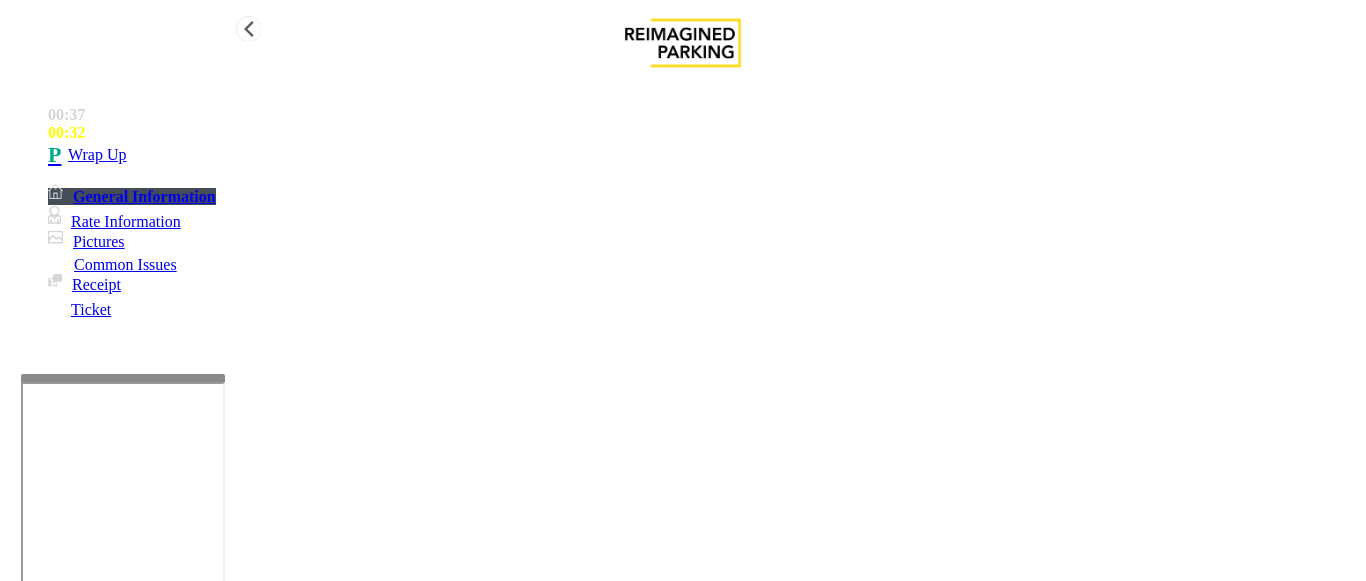 click on "Wrap Up" at bounding box center [703, 155] 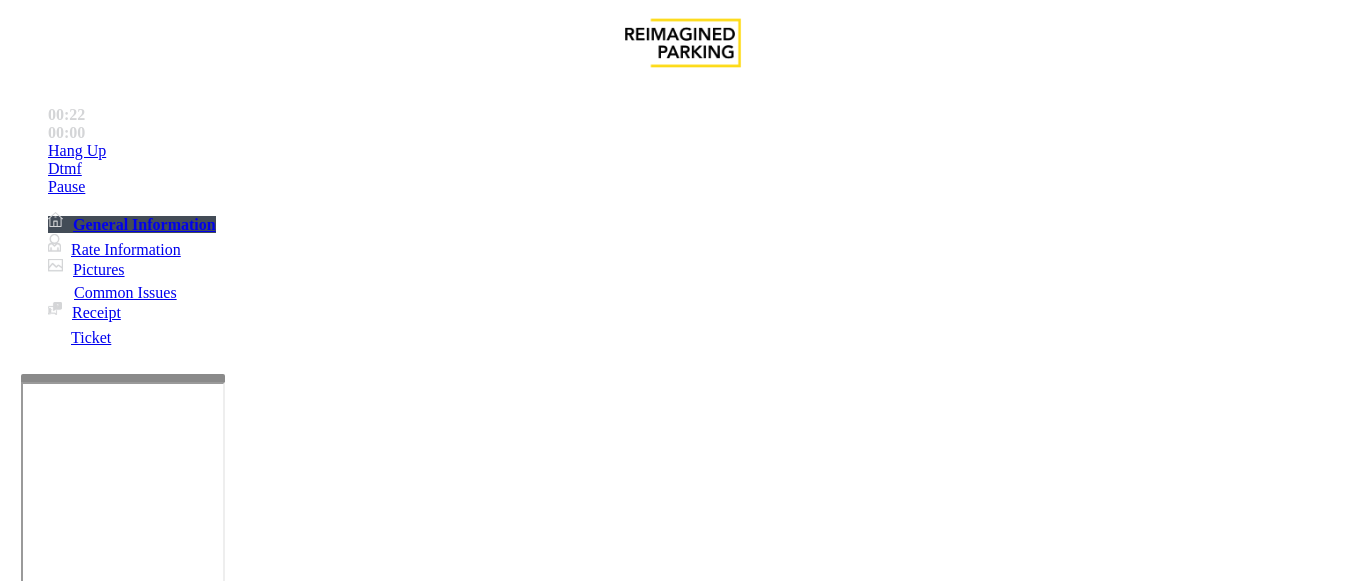 scroll, scrollTop: 700, scrollLeft: 0, axis: vertical 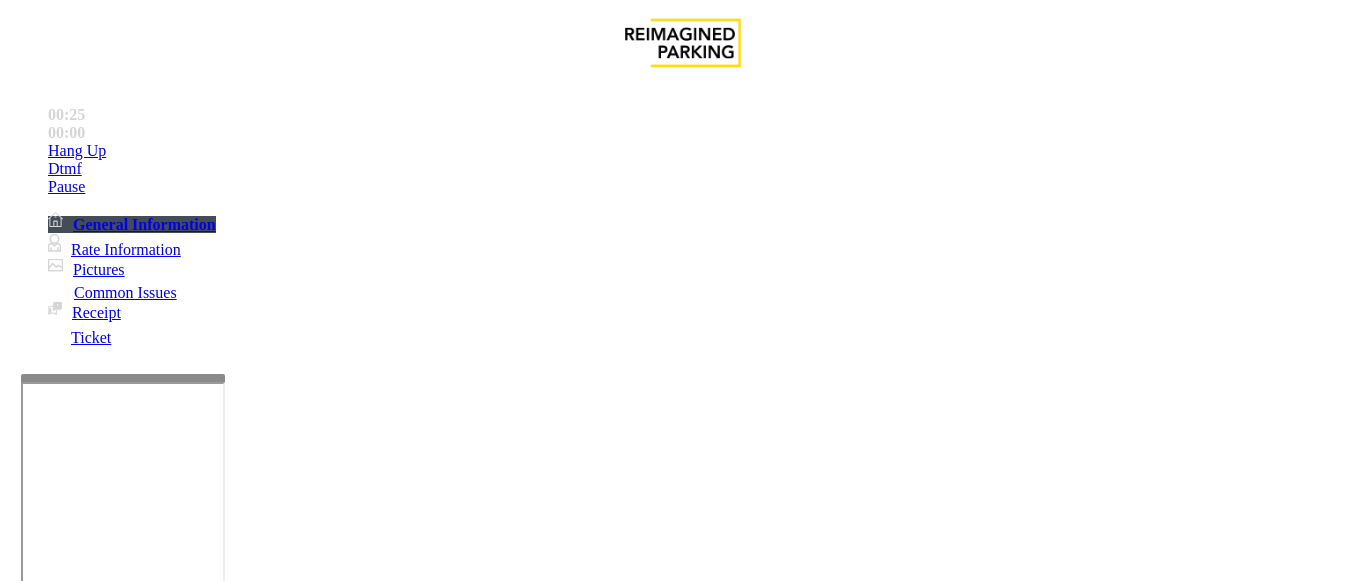 click on "https://www.parkjockey.com/en-us/manage/1633/status" at bounding box center [790, 2730] 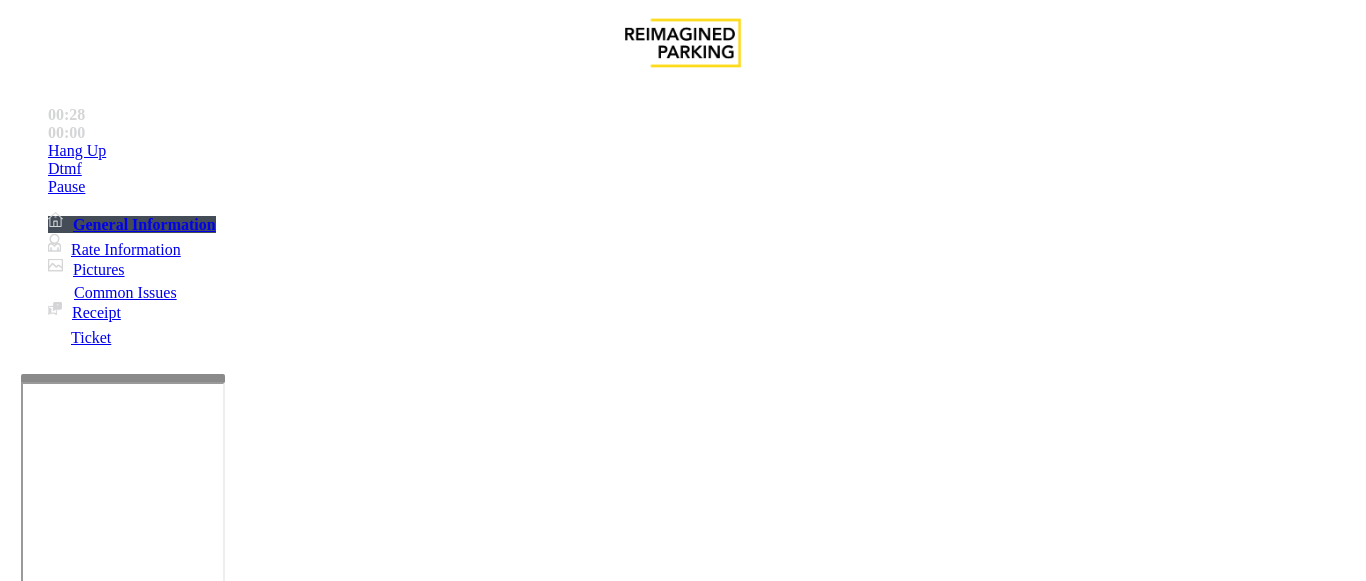 click on "LPR Issue" at bounding box center [213, 1234] 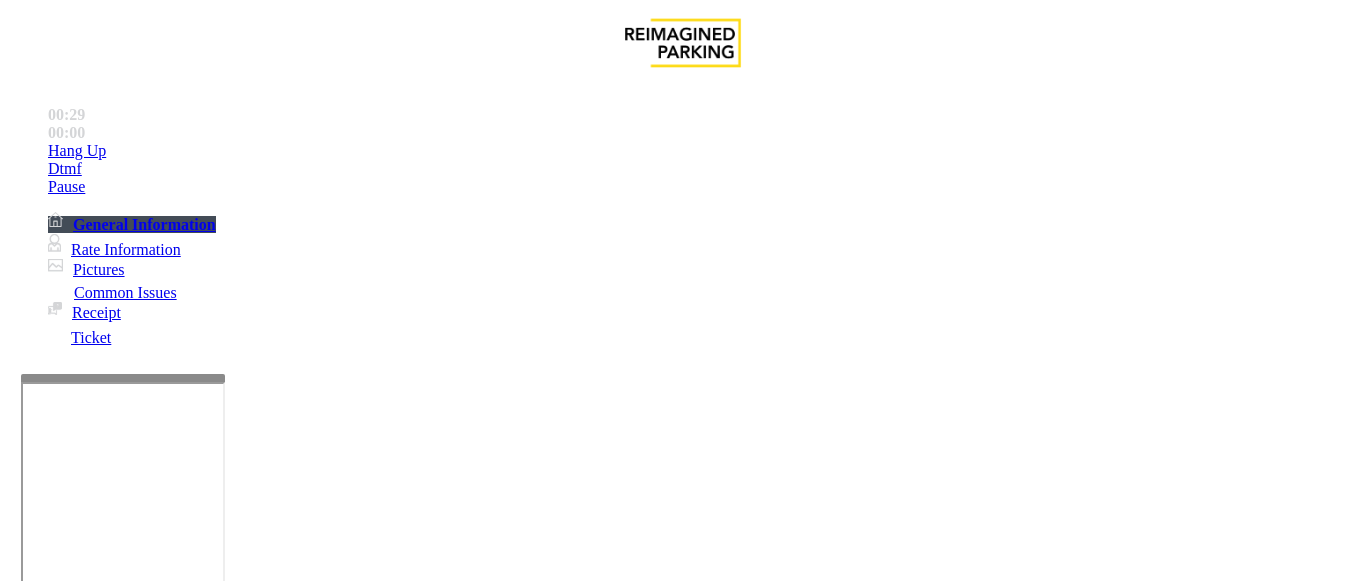 click on "Camera not working" at bounding box center (95, 1234) 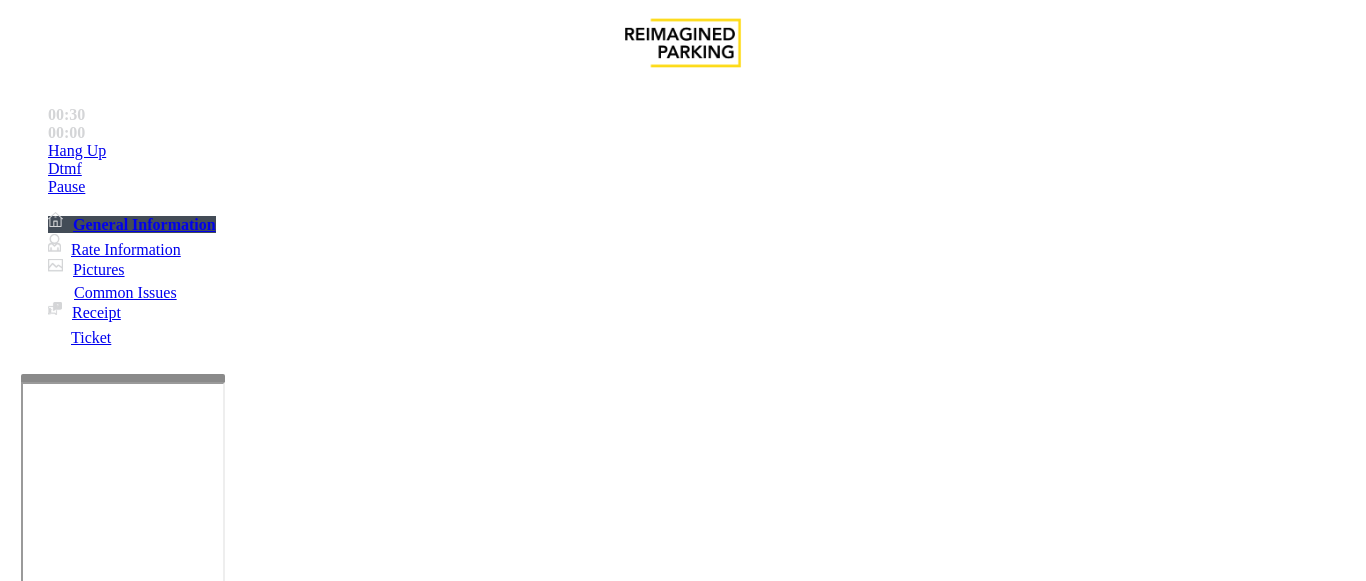 click at bounding box center (96, 1256) 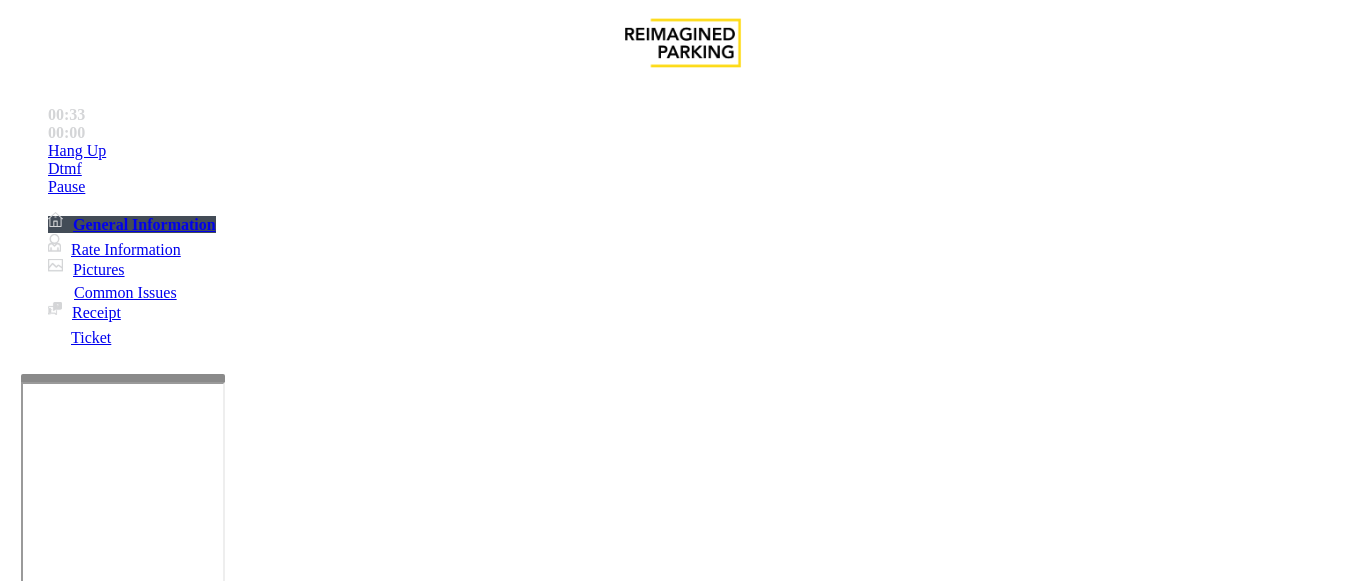 type on "**********" 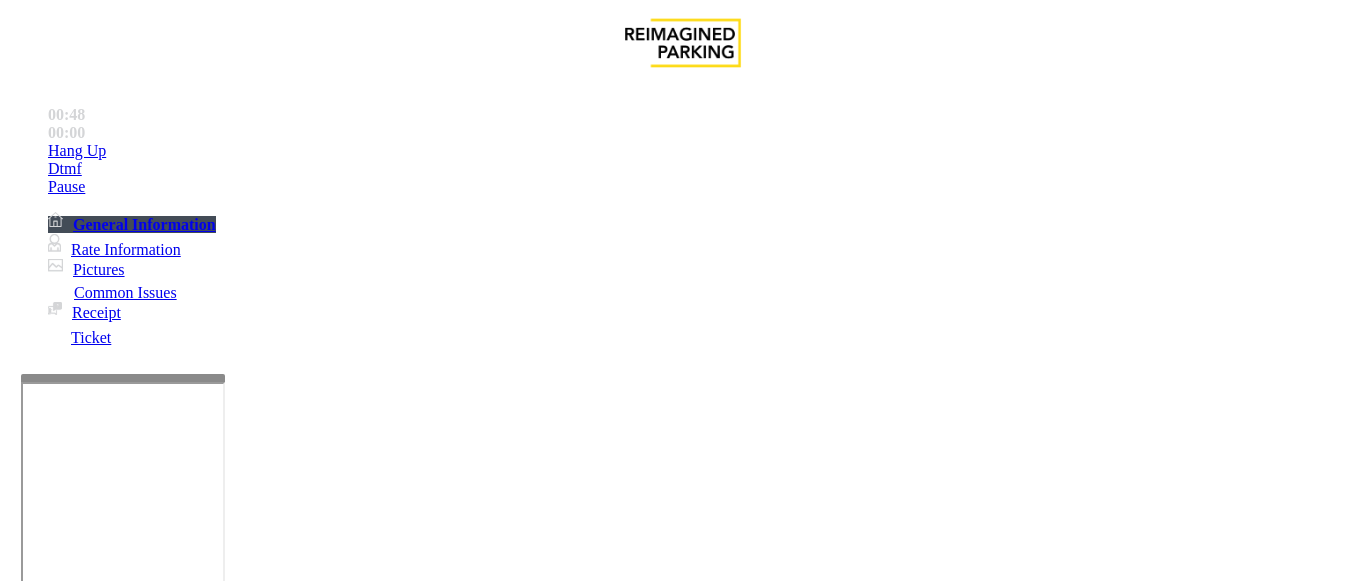 type on "*****" 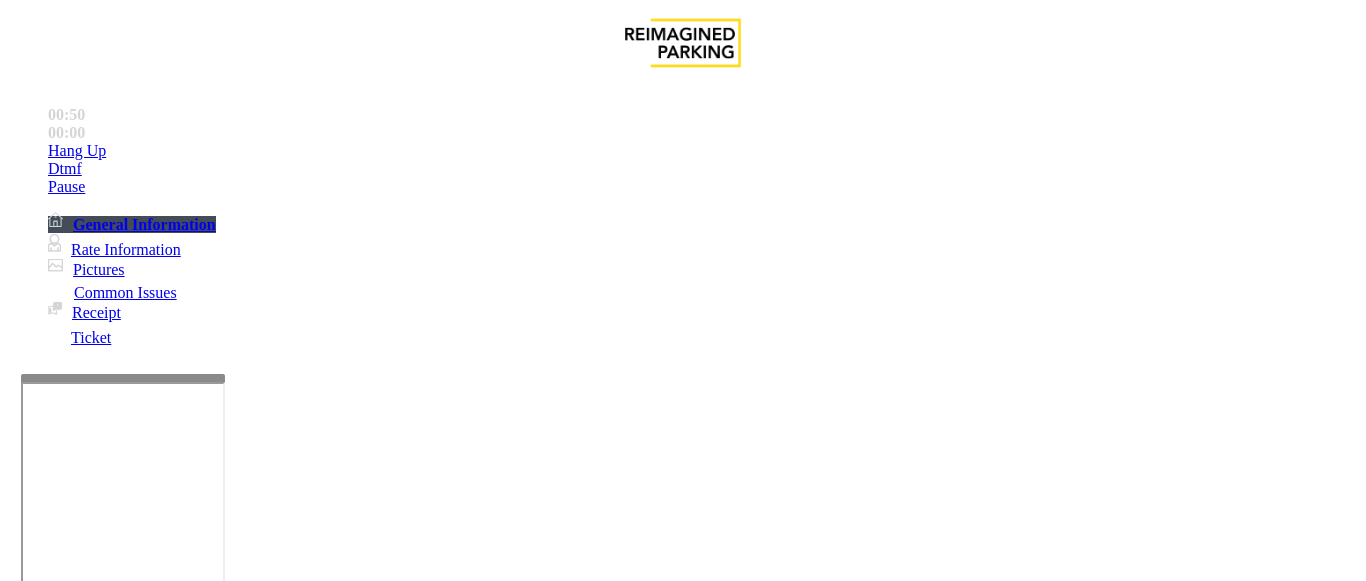 drag, startPoint x: 264, startPoint y: 175, endPoint x: 467, endPoint y: 181, distance: 203.08865 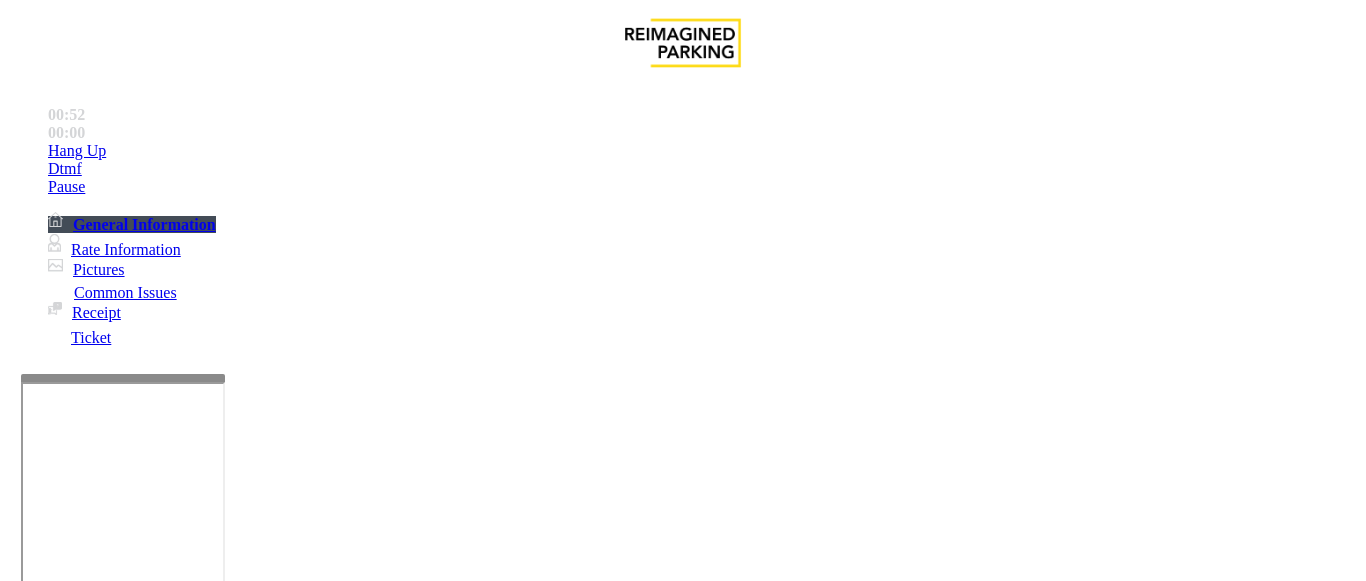 click on "Issue  -  LPR Issue Camera not working ***** Notes:                      Send alerts to manager  Vend Gate Not Allowed  Steps to Resolve At ENTRY 1. Ask Customer to enter phone number into the Kiosk  At Exit 1. Ask customer back up and pull back to kiosk  2. If this doesn't work ask customer to move to different lane if possible. 3. If not, [insert steps to reset camera] MANDATORY FIELDS: NOTES" at bounding box center (682, 1537) 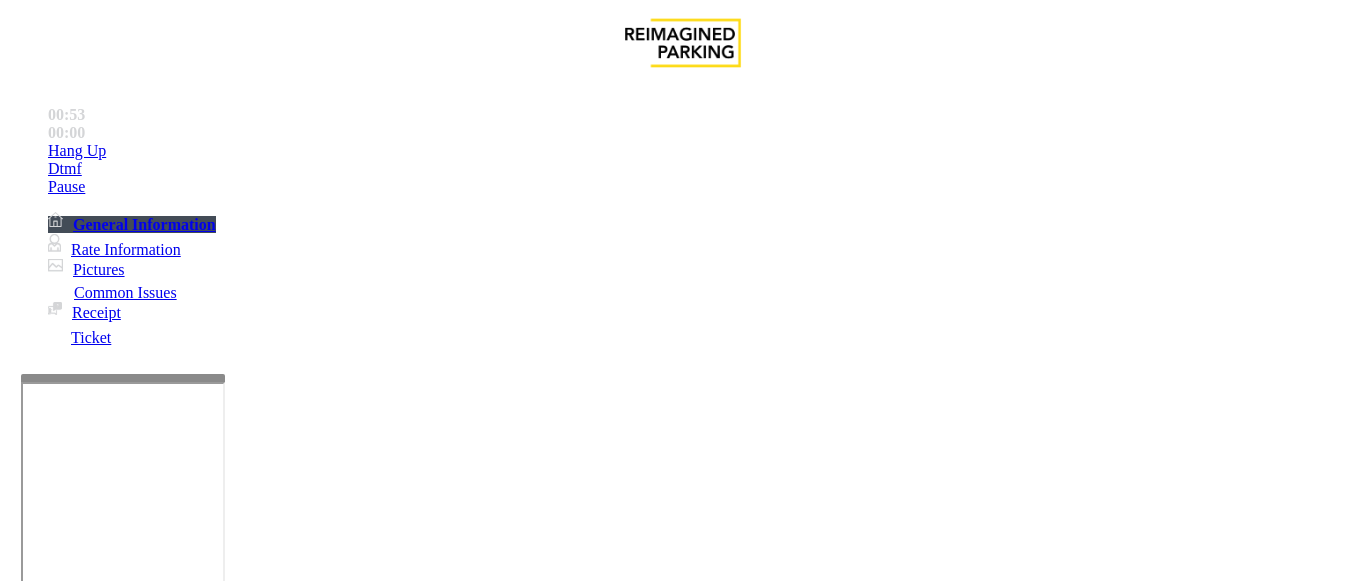 click at bounding box center [96, 1256] 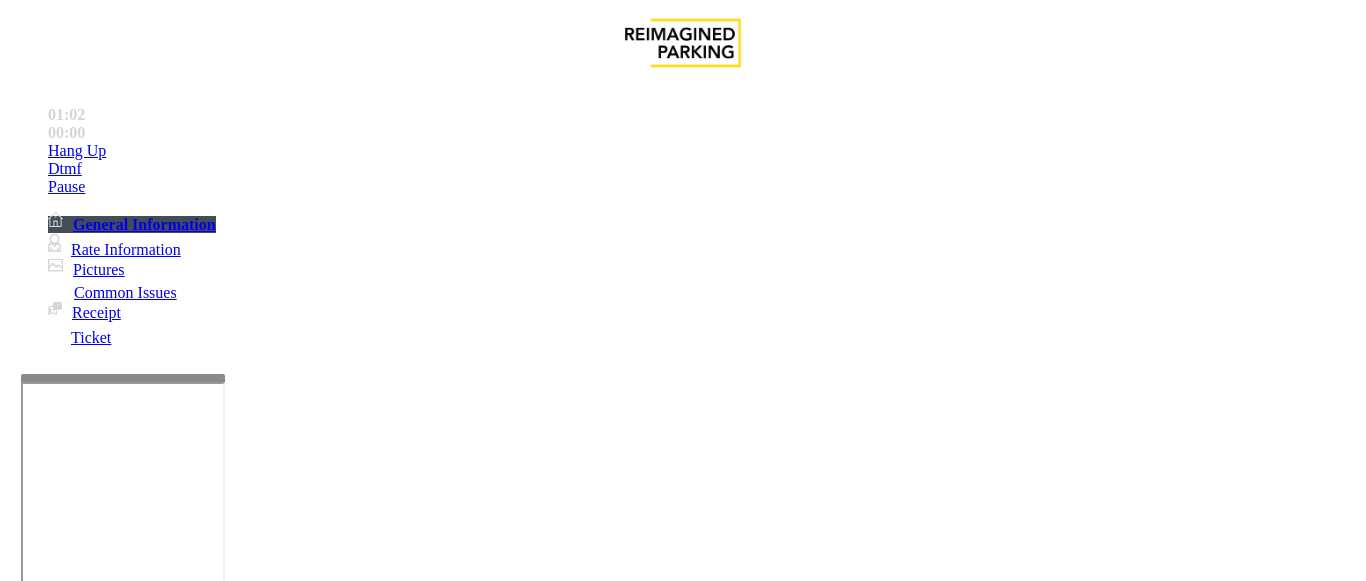 scroll, scrollTop: 600, scrollLeft: 0, axis: vertical 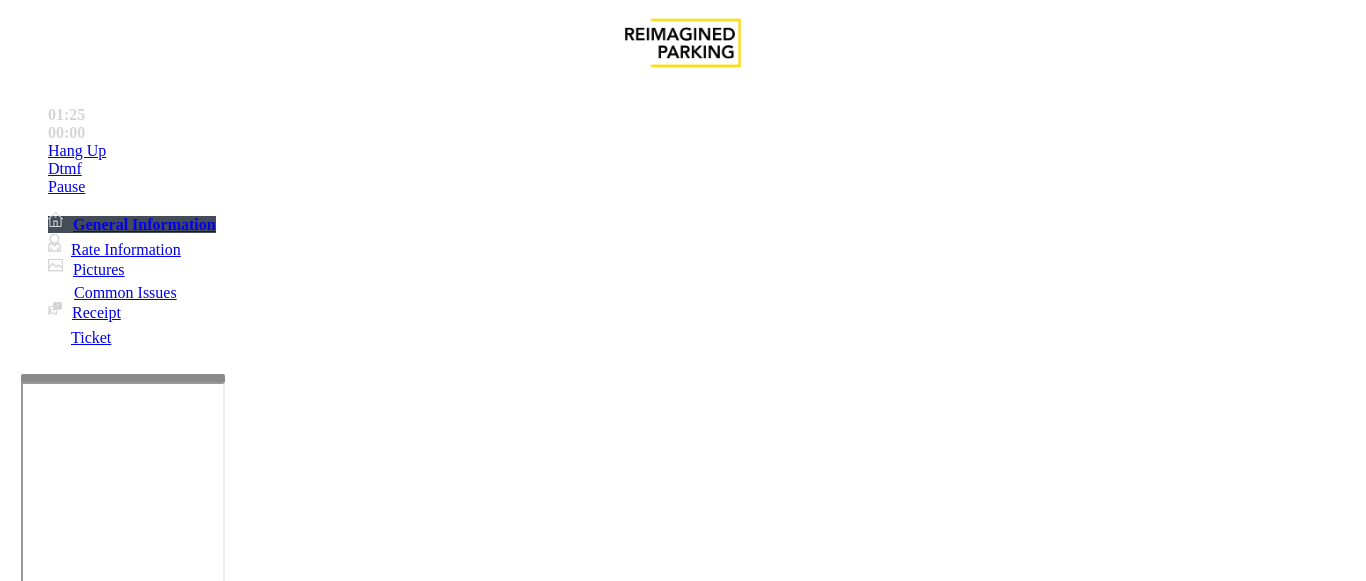click at bounding box center [221, 1444] 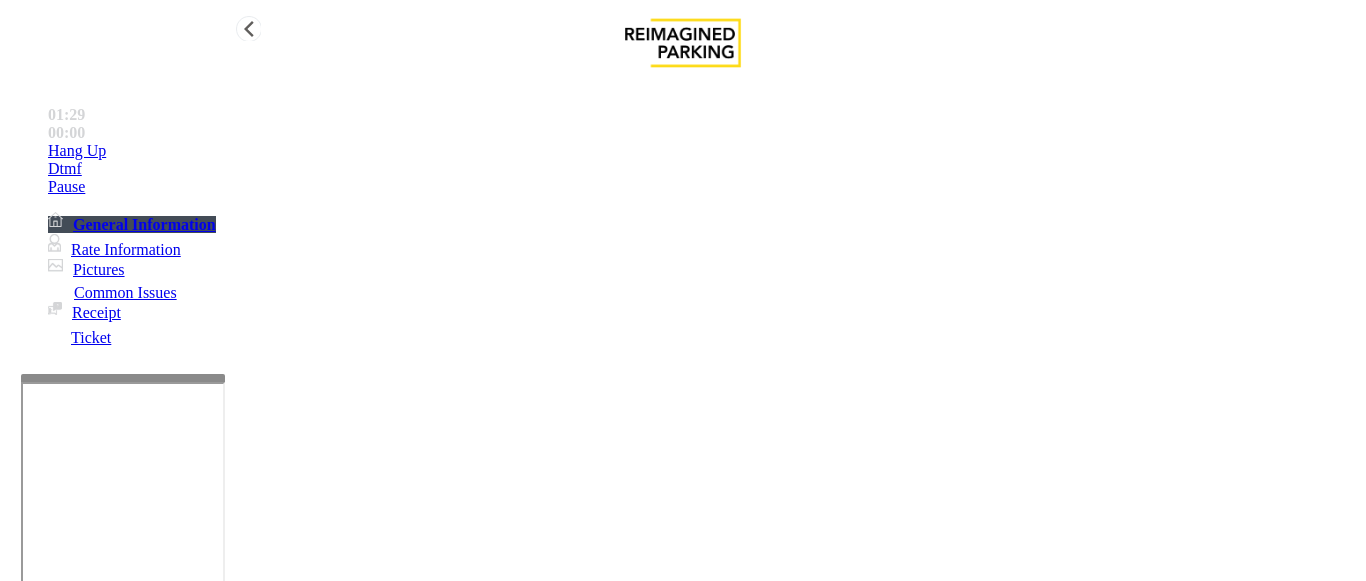 click on "Hang Up" at bounding box center [703, 151] 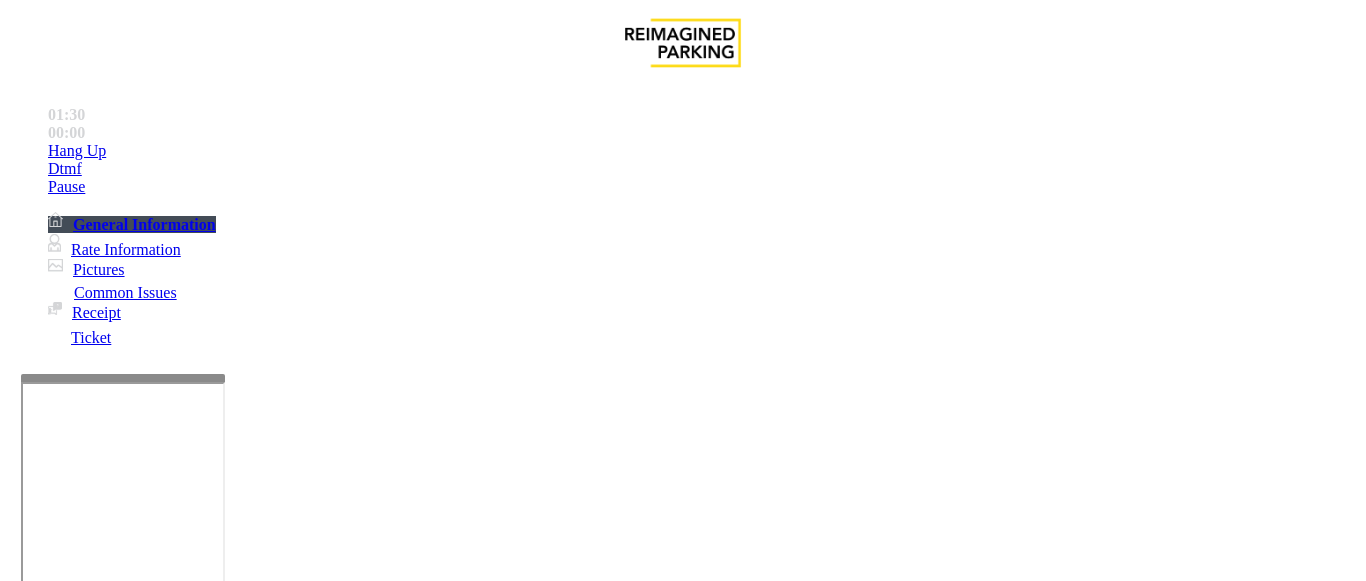 scroll, scrollTop: 200, scrollLeft: 0, axis: vertical 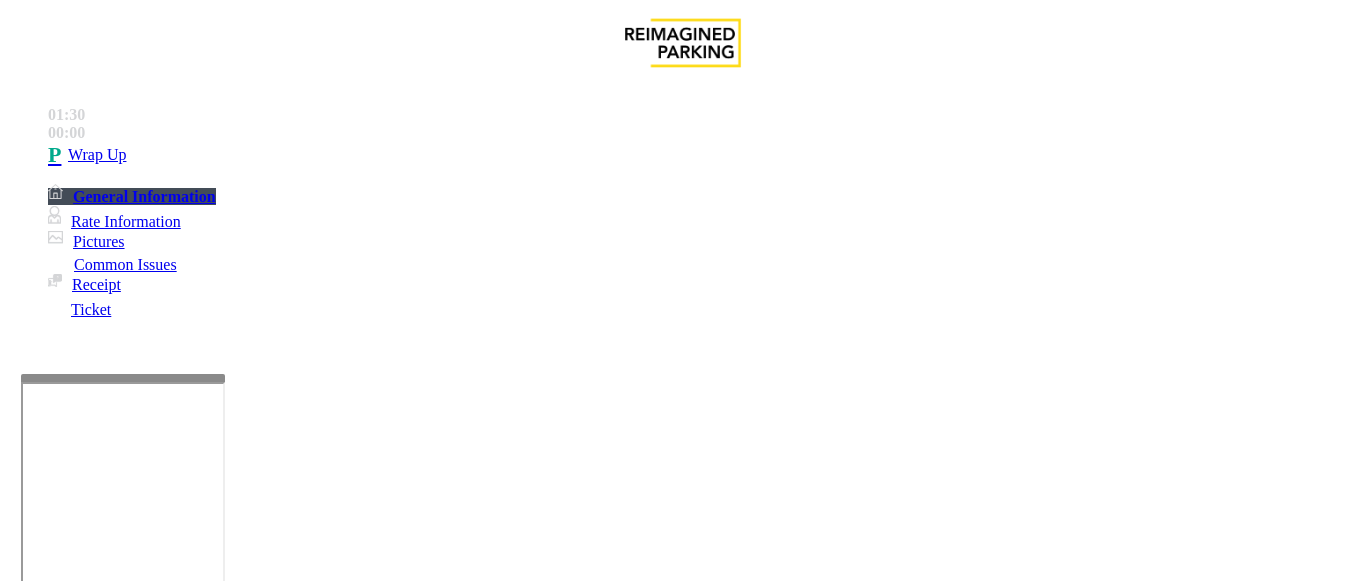 click at bounding box center [221, 1444] 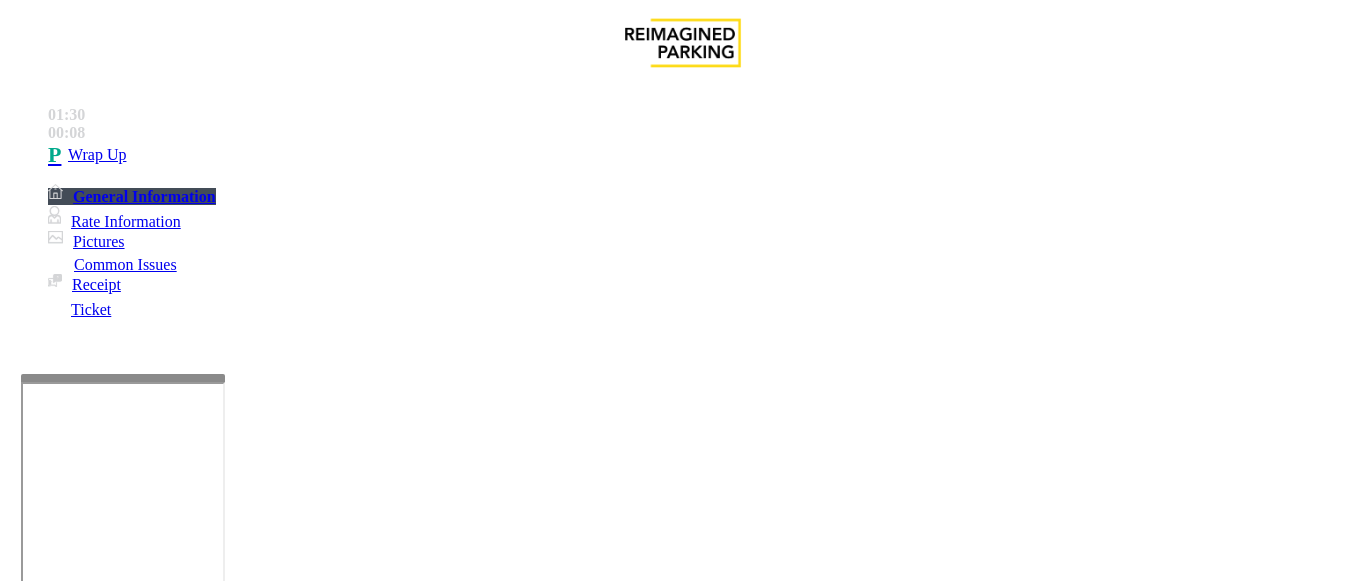 click at bounding box center (221, 1444) 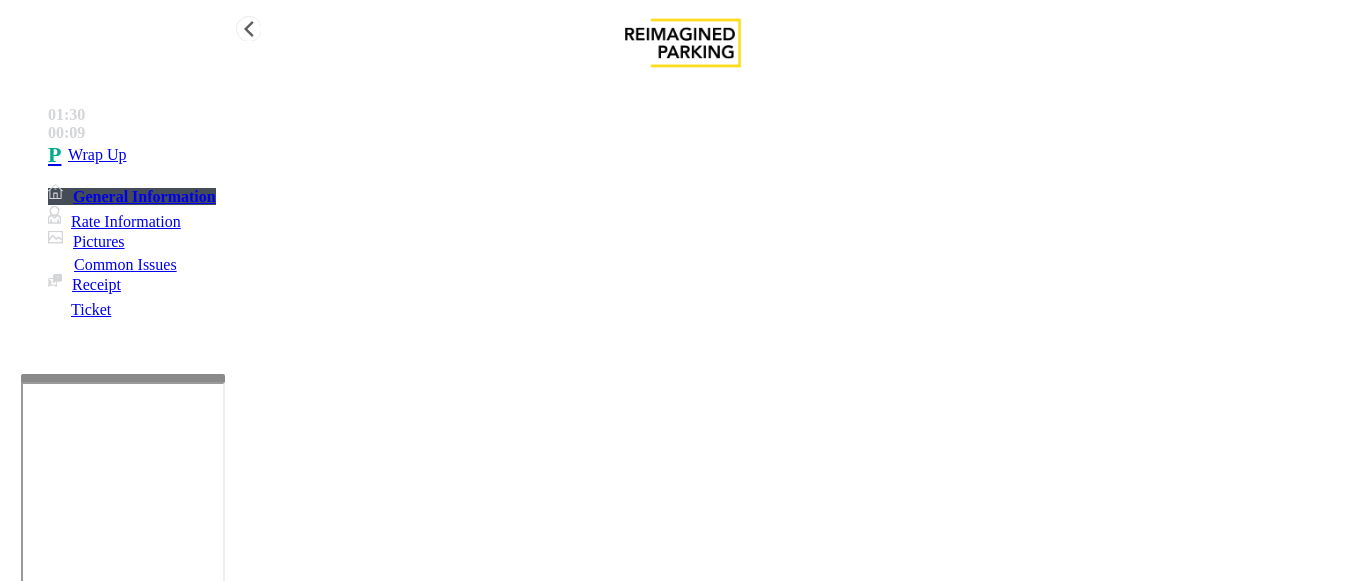type on "**********" 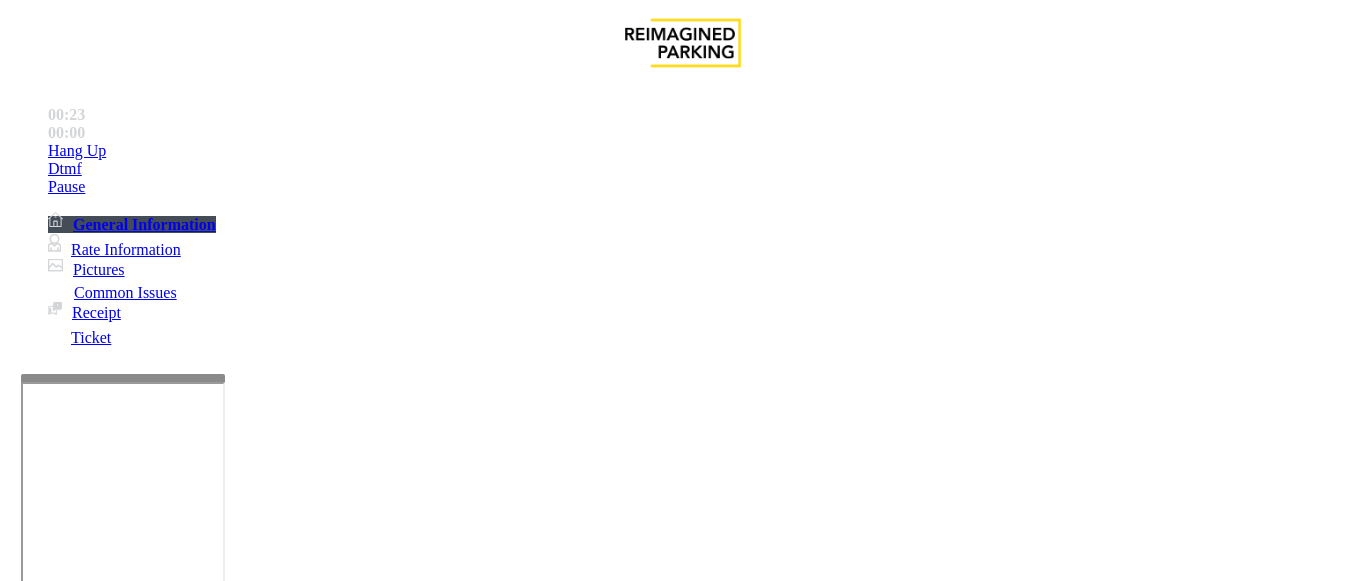 scroll, scrollTop: 700, scrollLeft: 0, axis: vertical 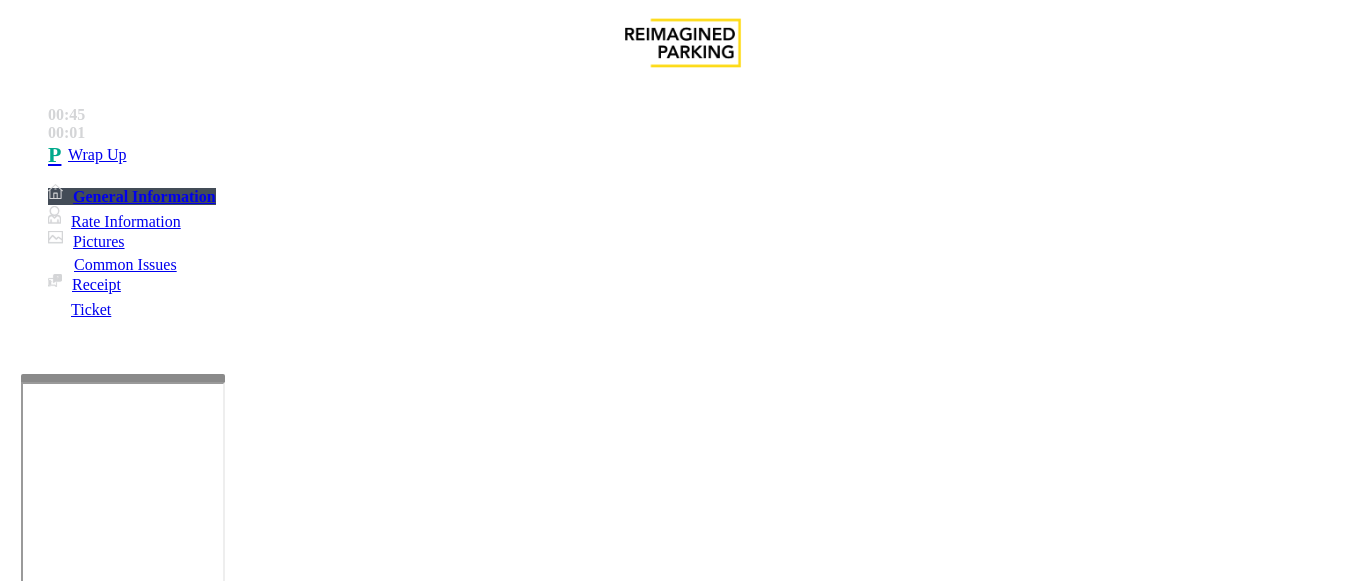 click on "Ticket Issue" at bounding box center [71, 1234] 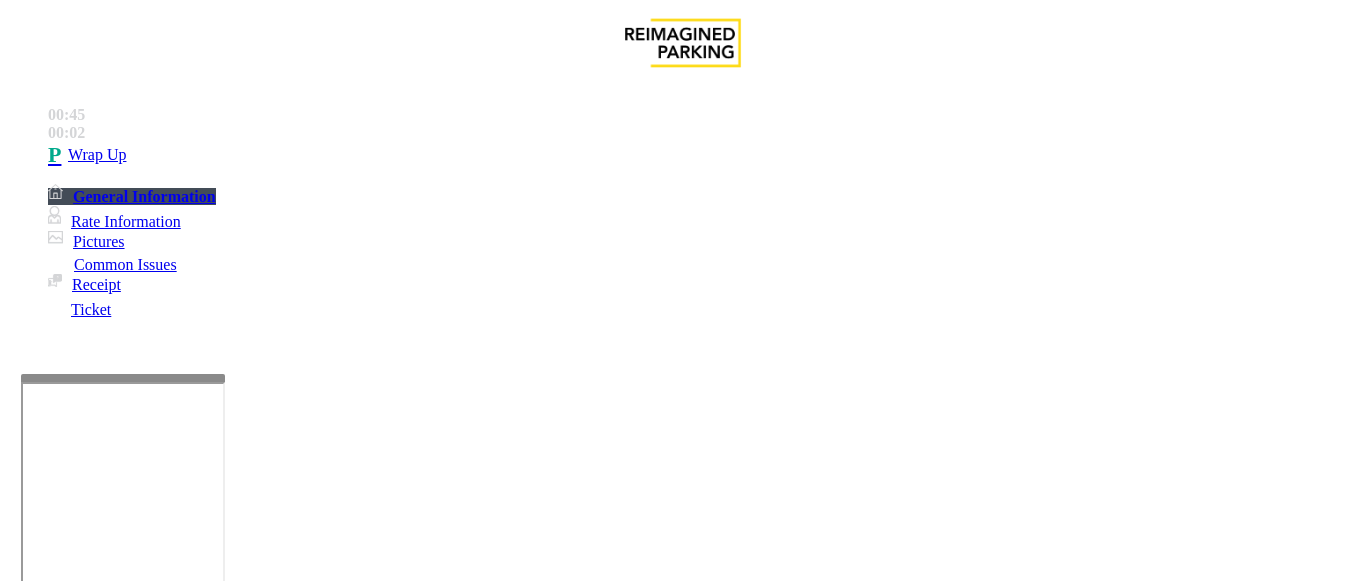 click on "Ticket Unreadable" at bounding box center [300, 1234] 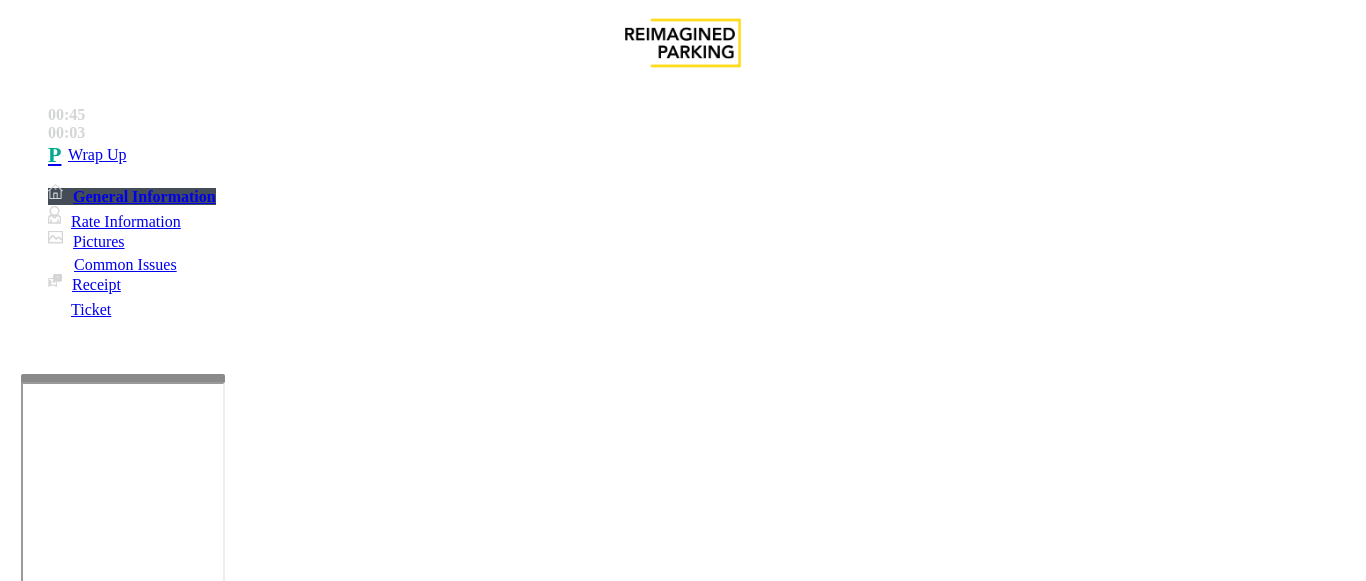 scroll, scrollTop: 100, scrollLeft: 0, axis: vertical 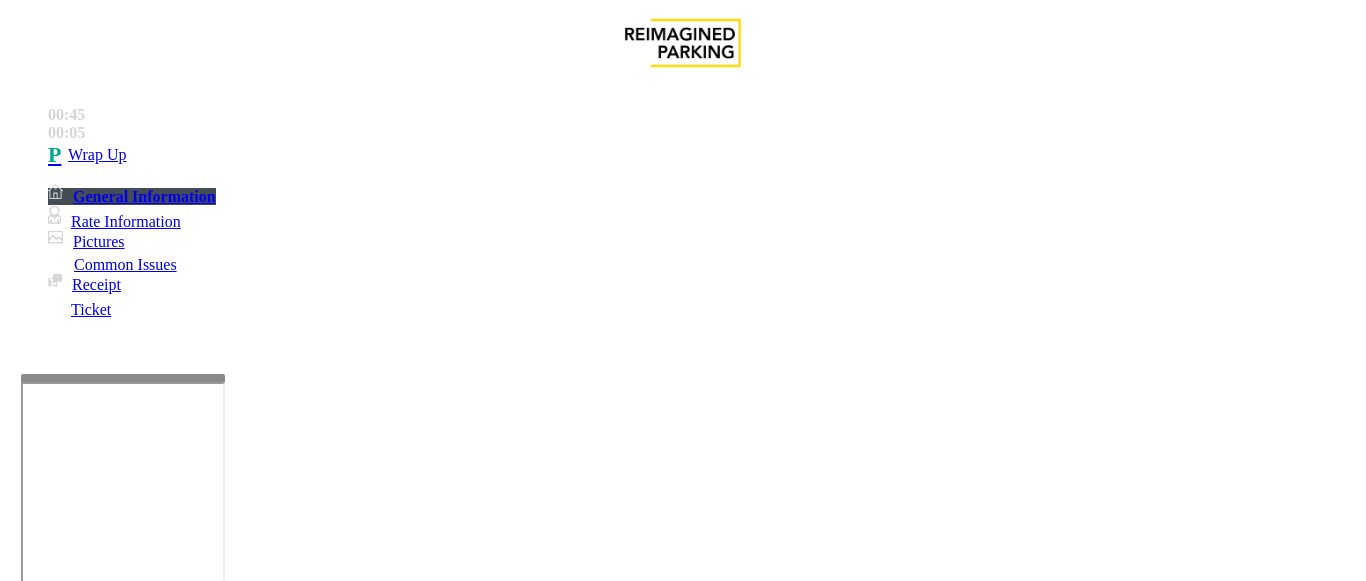 click at bounding box center (221, 1574) 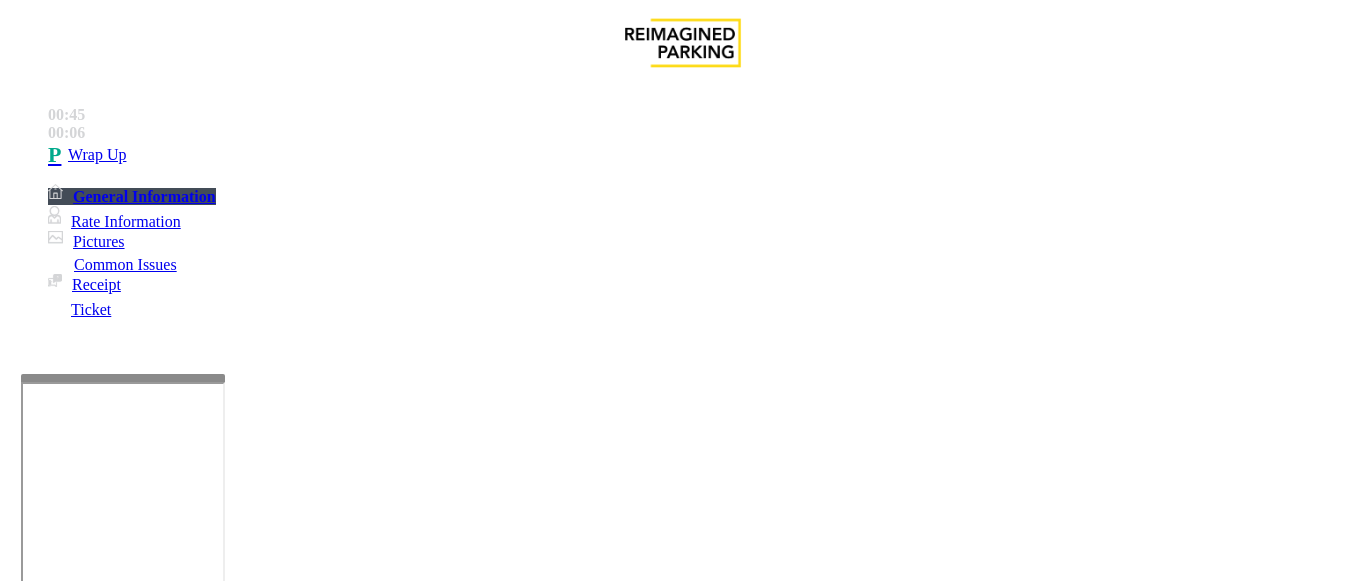 drag, startPoint x: 288, startPoint y: 84, endPoint x: 423, endPoint y: 79, distance: 135.09256 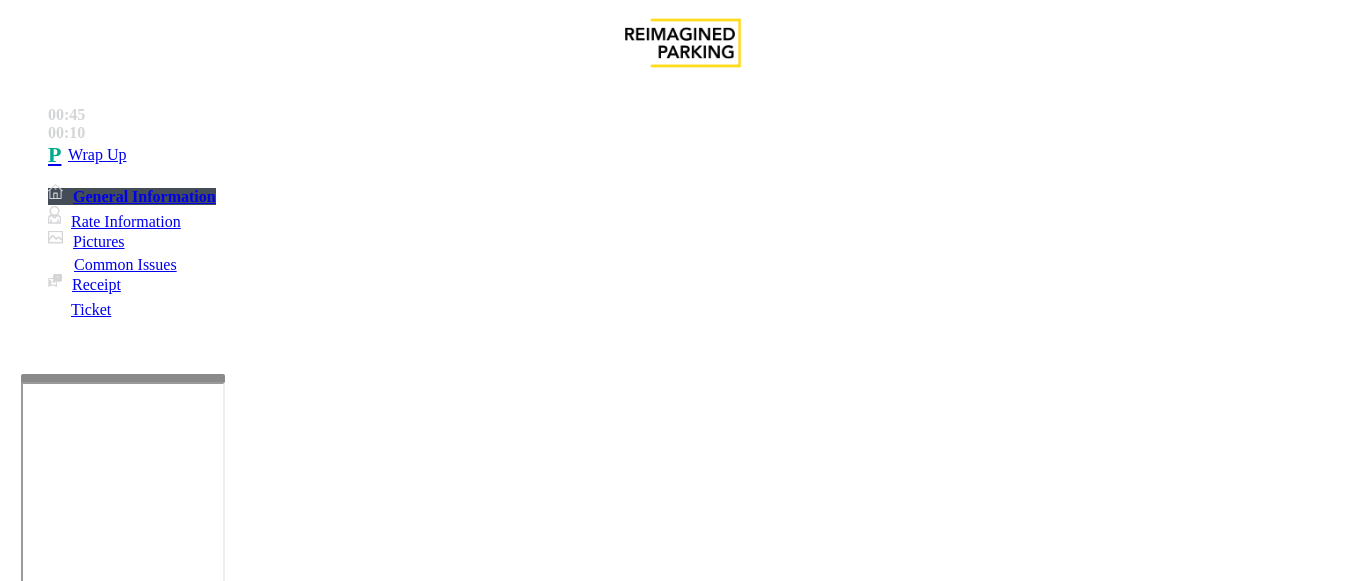 drag, startPoint x: 441, startPoint y: 104, endPoint x: 264, endPoint y: 115, distance: 177.34148 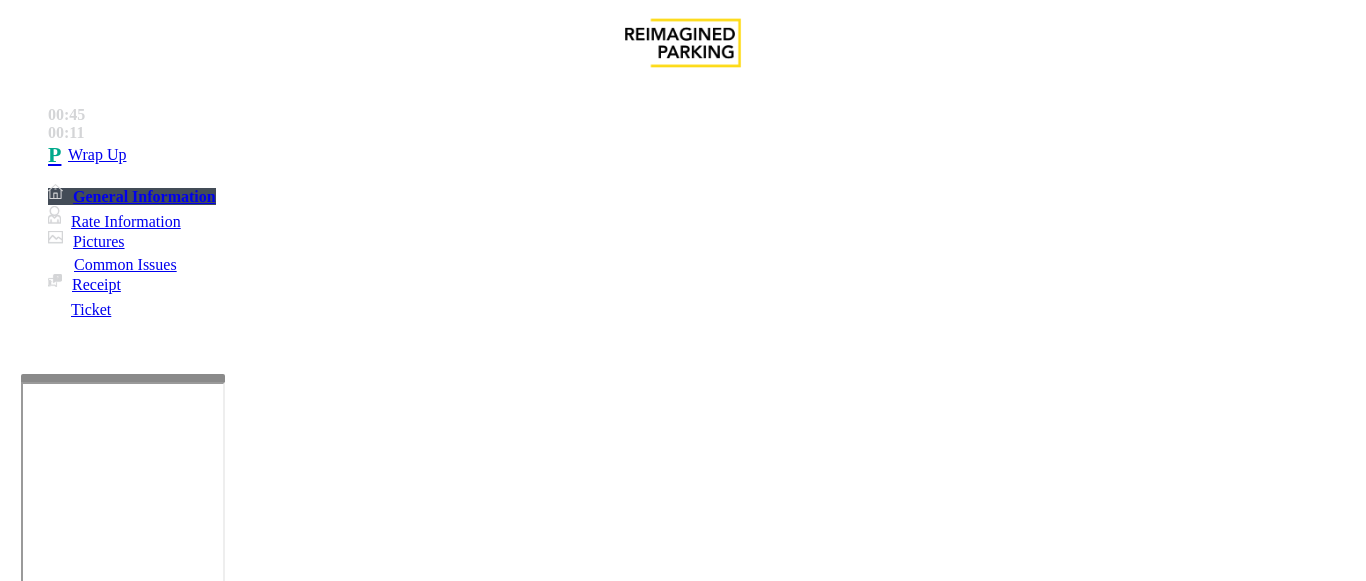 type on "**********" 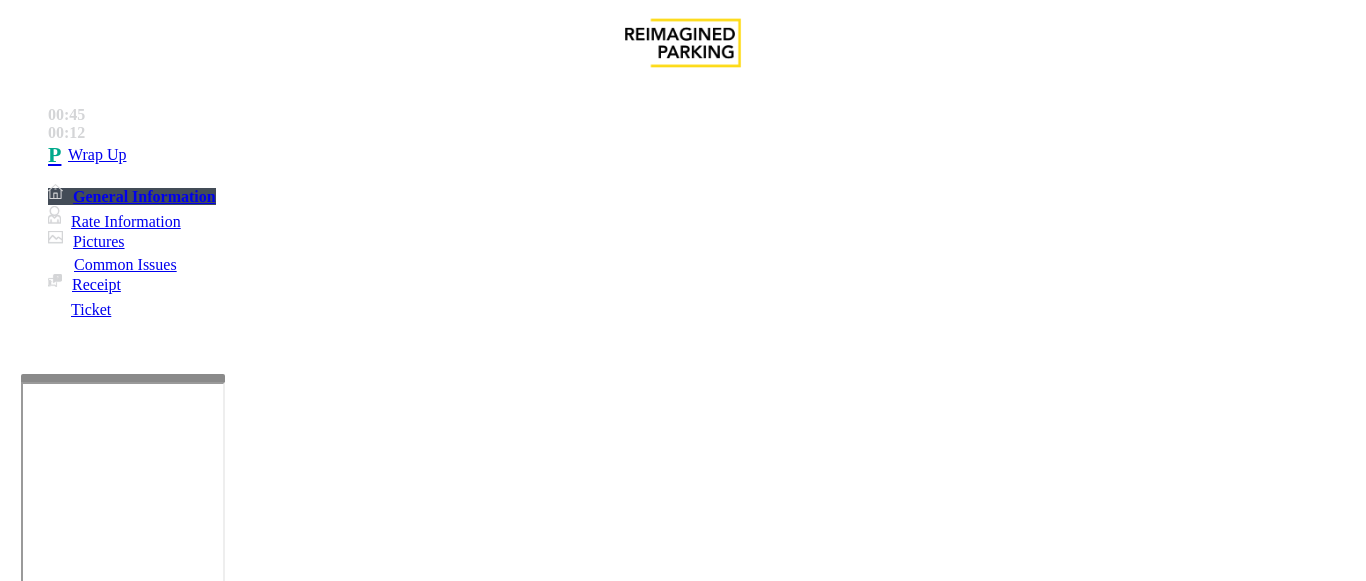 click at bounding box center (96, 1310) 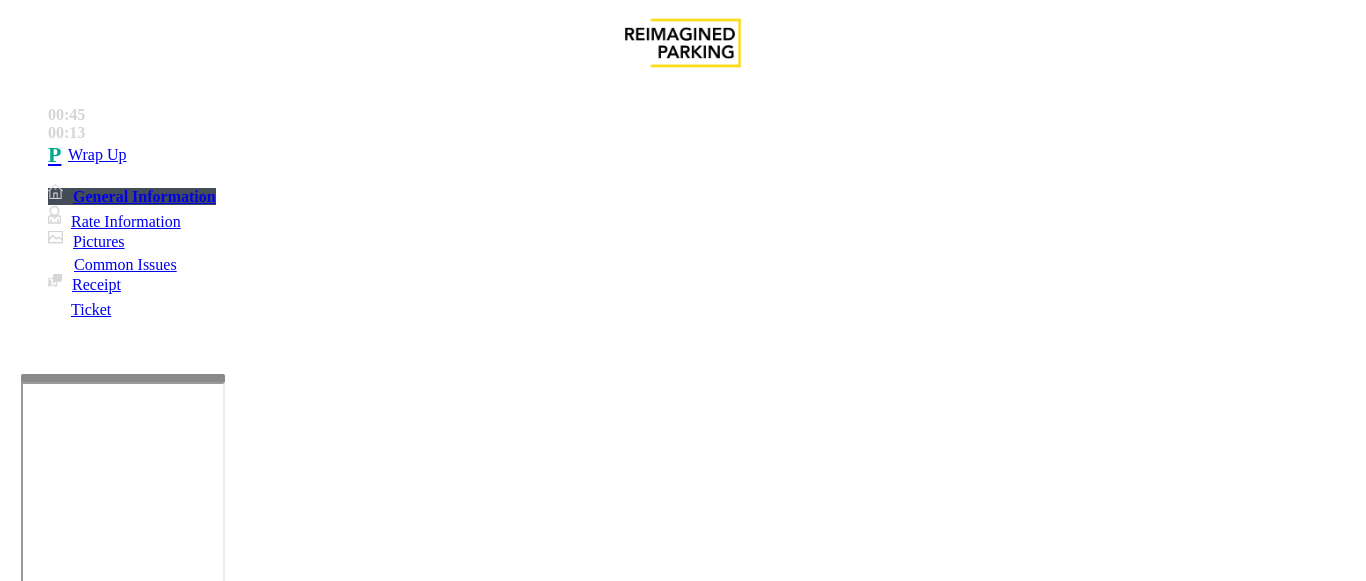 scroll, scrollTop: 270, scrollLeft: 0, axis: vertical 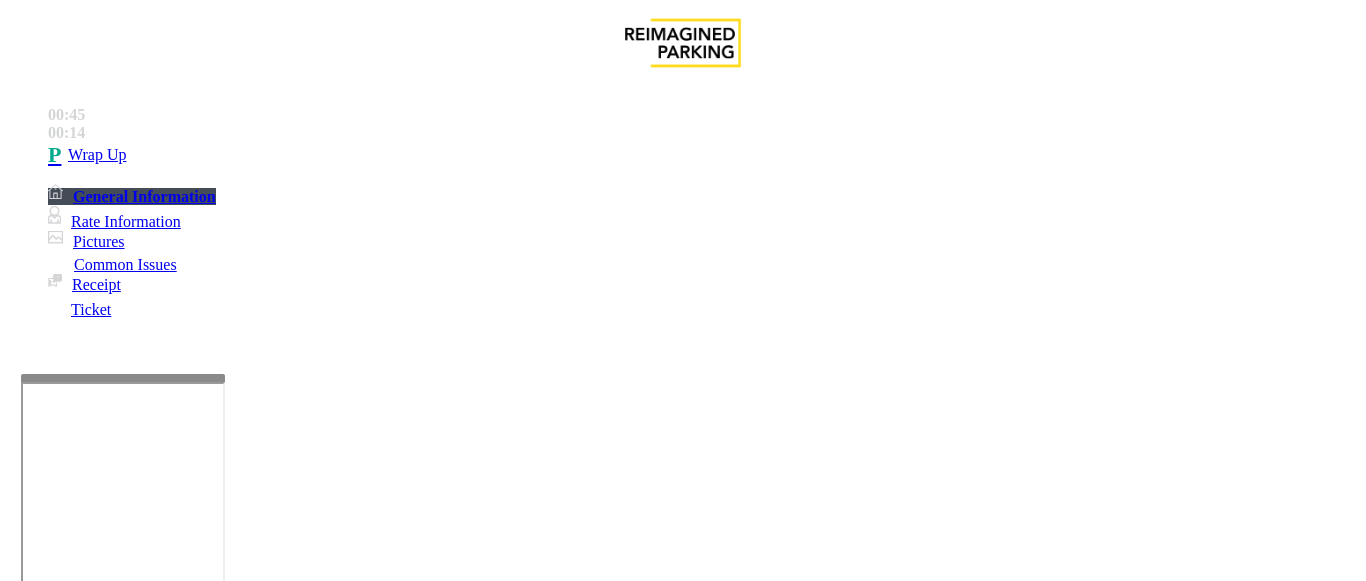 type on "**" 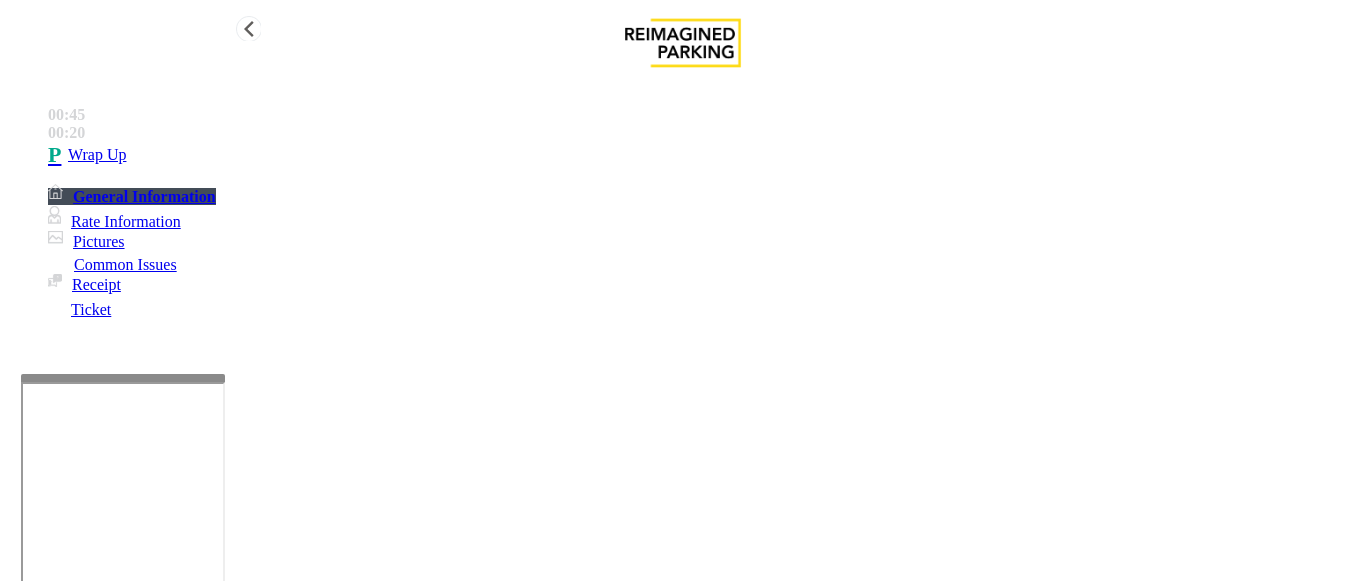 type on "**********" 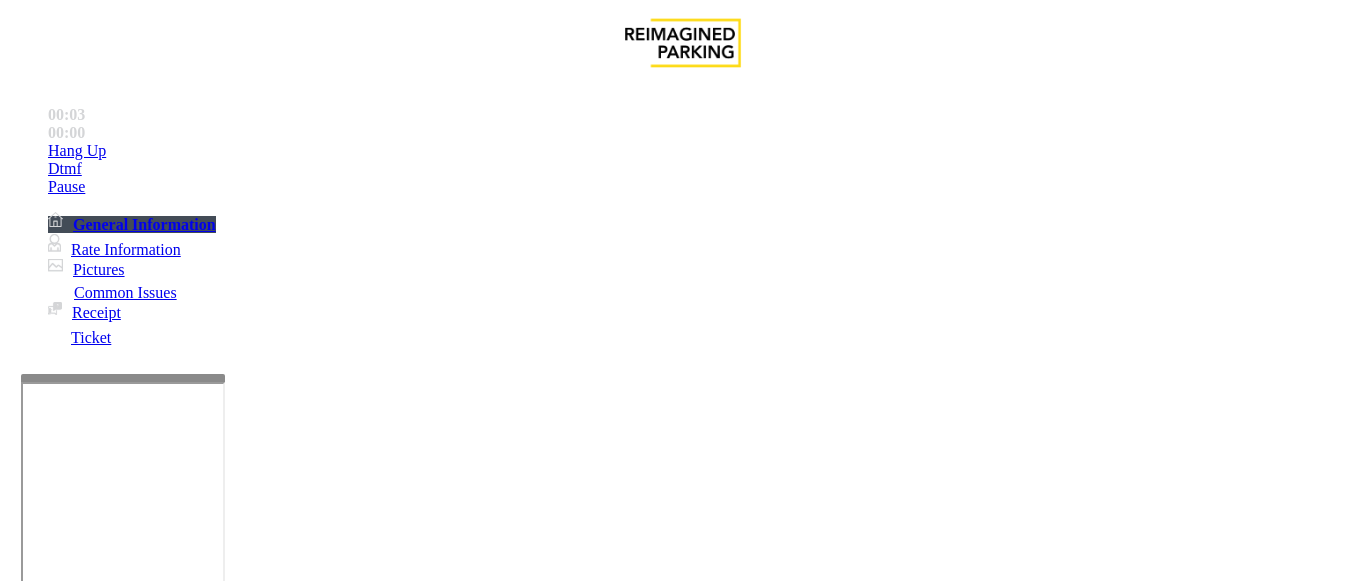 scroll, scrollTop: 600, scrollLeft: 0, axis: vertical 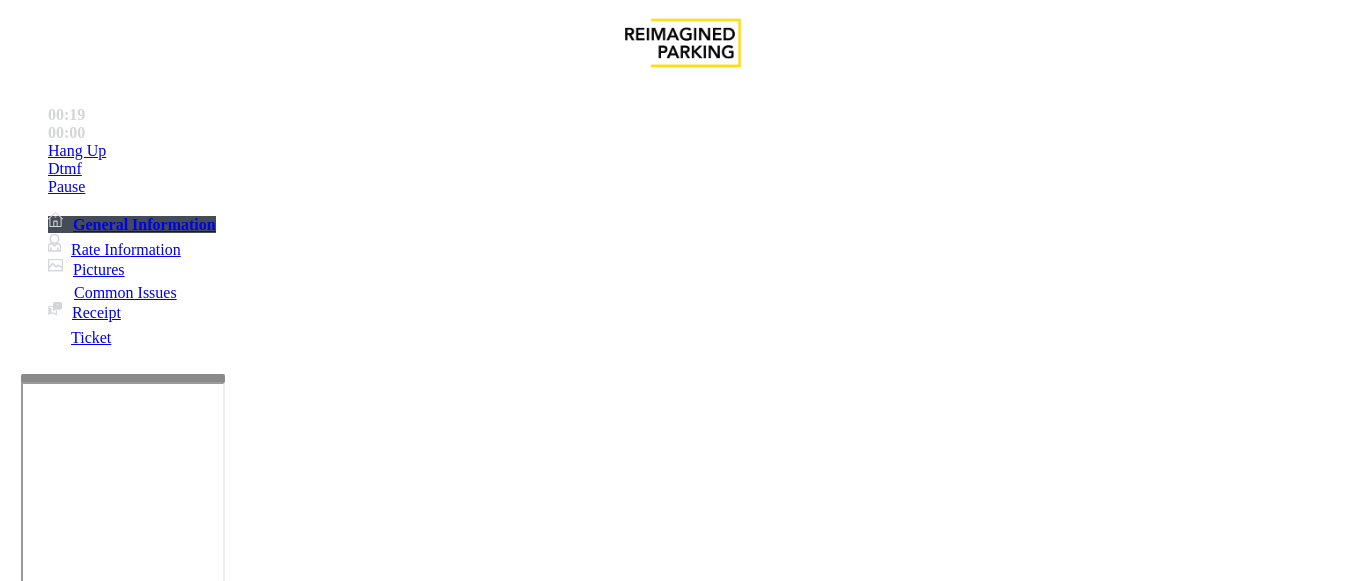 click on "Intercom Issue/No Response" at bounding box center [773, 1234] 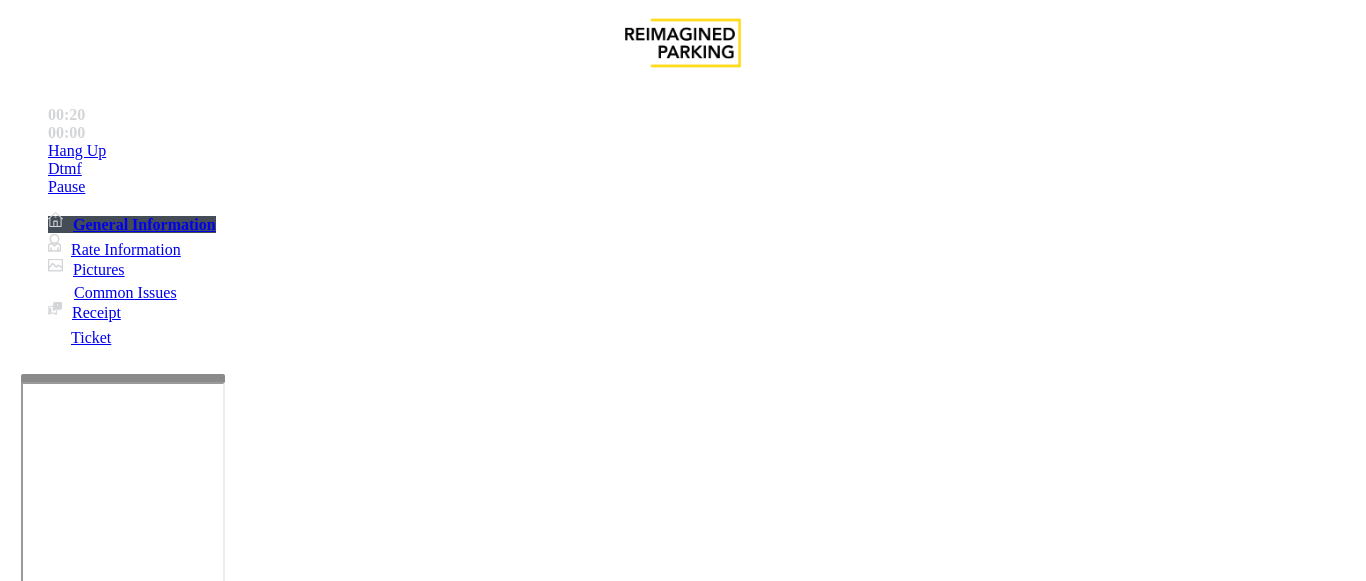 click on "No Response/Unable to hear parker" at bounding box center [142, 1234] 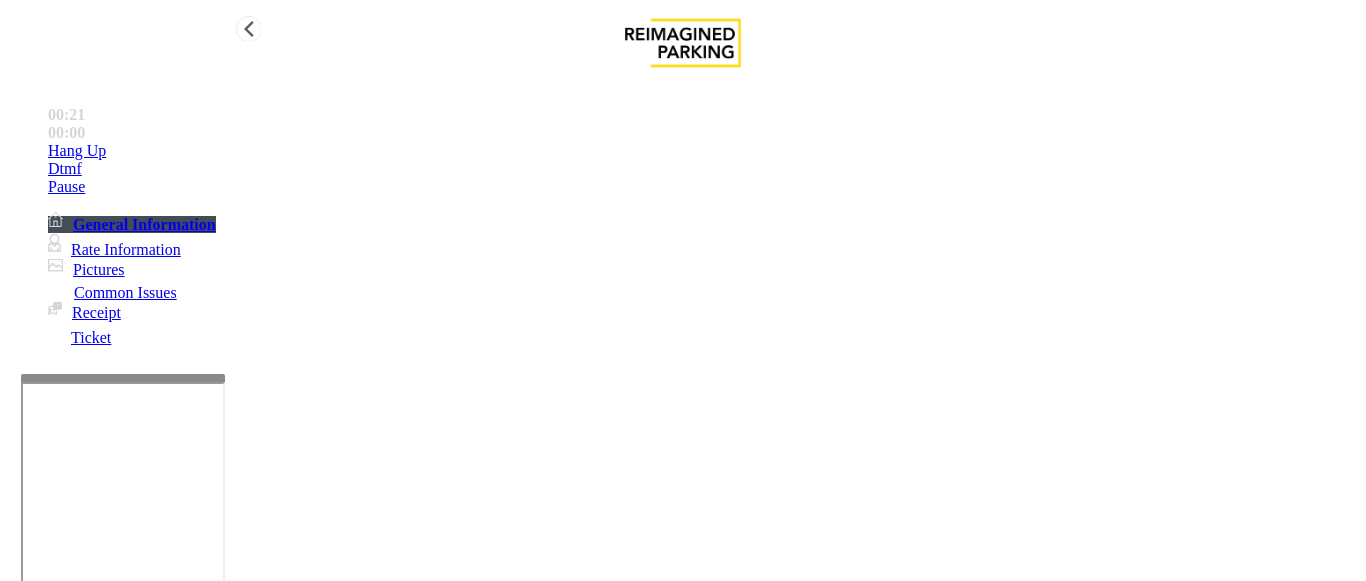 click on "Hang Up" at bounding box center [703, 151] 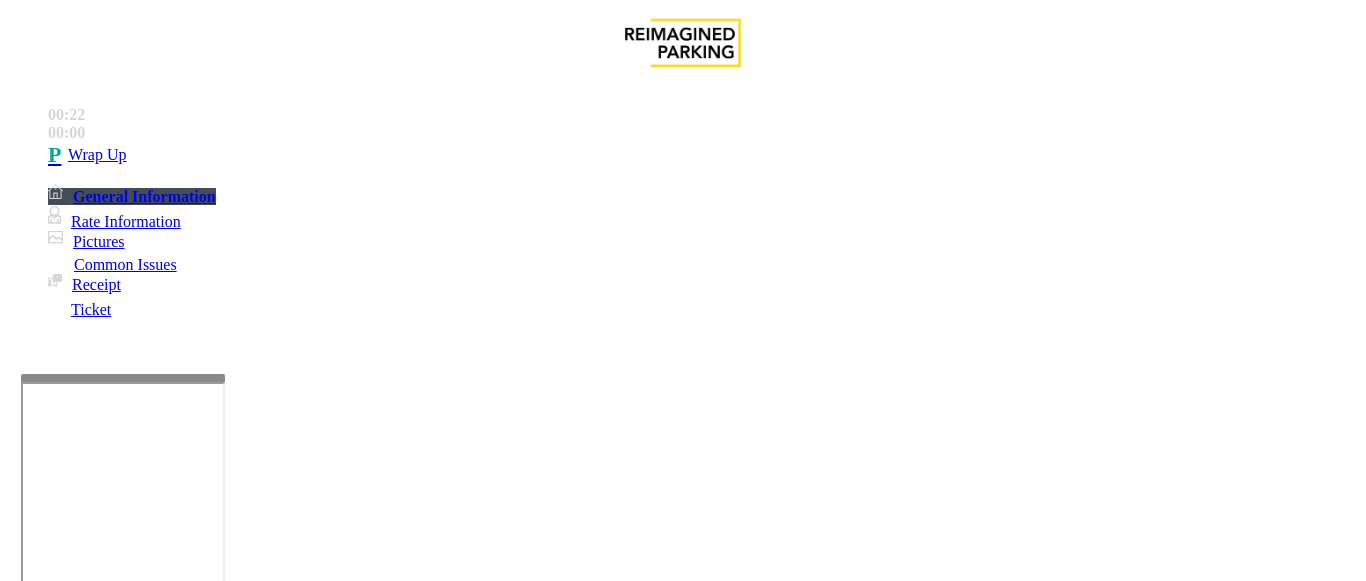 drag, startPoint x: 385, startPoint y: 178, endPoint x: 274, endPoint y: 183, distance: 111.11256 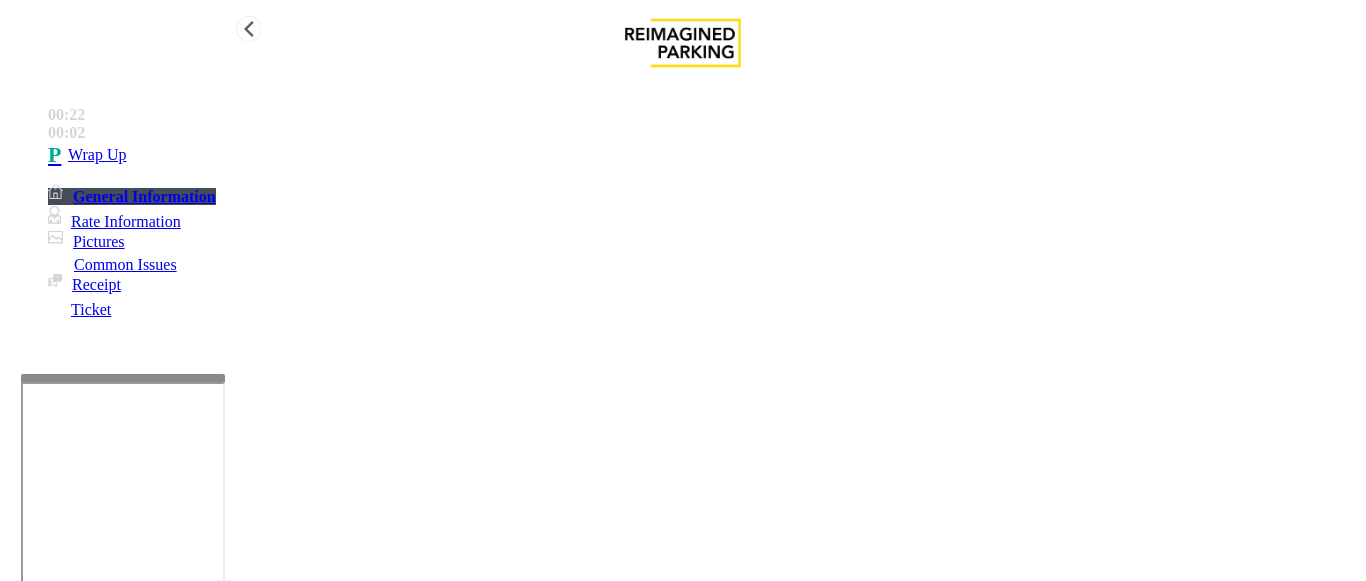 type on "**********" 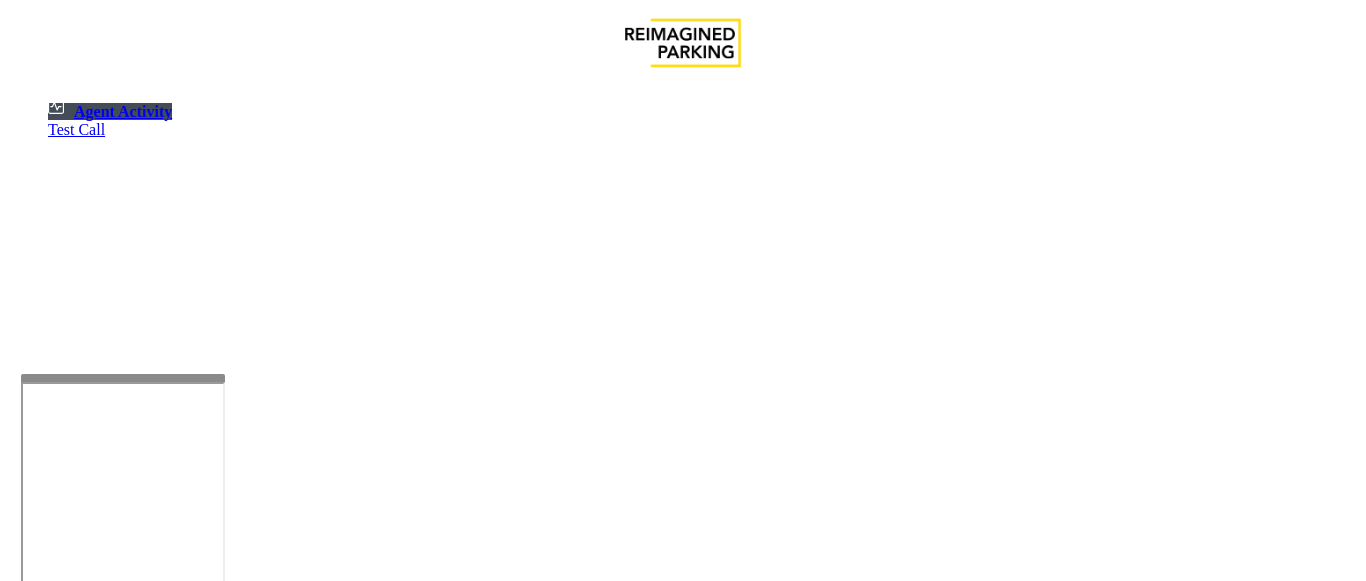click at bounding box center [79, 1283] 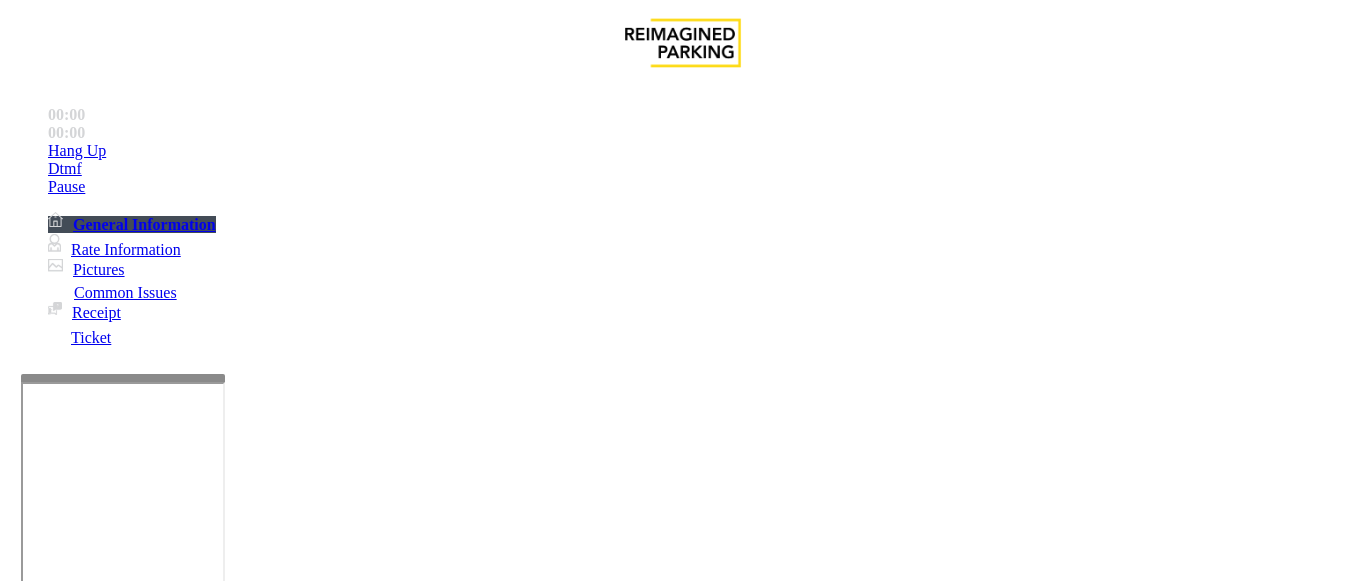 scroll, scrollTop: 500, scrollLeft: 0, axis: vertical 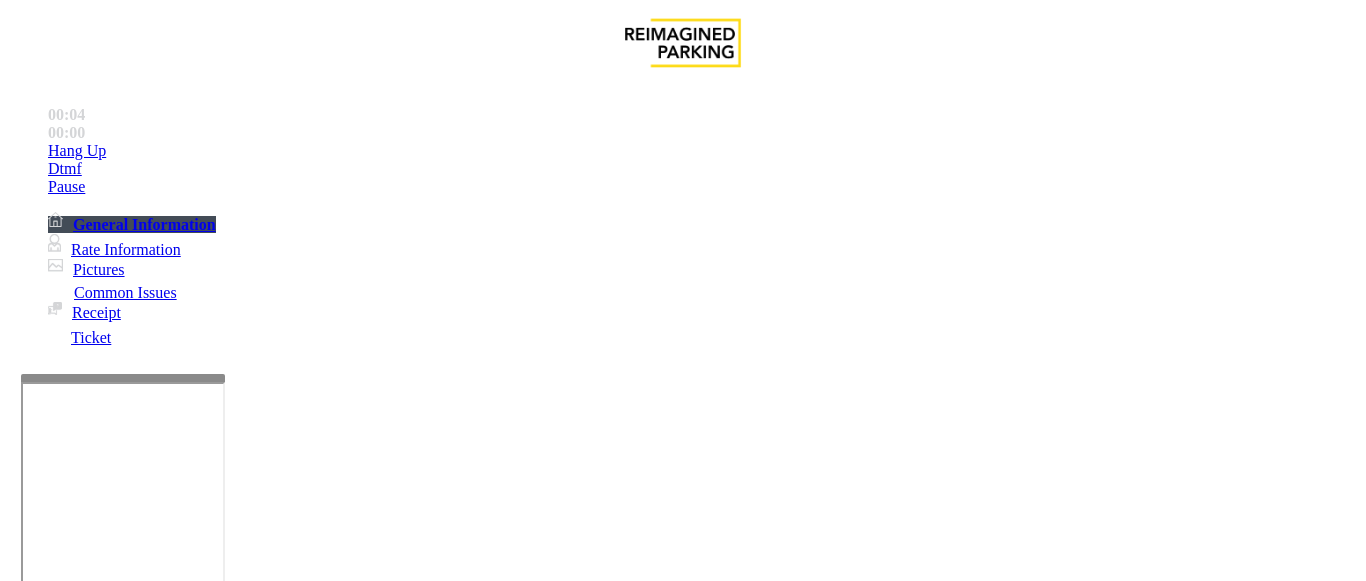 click on "Issue  Ticket Issue   Payment Issue   Monthly Issue   Validation Issue   Equipment Issue   Other   Services   Intercom Issue/No Response   General   No Assistance Needed" at bounding box center [682, 1221] 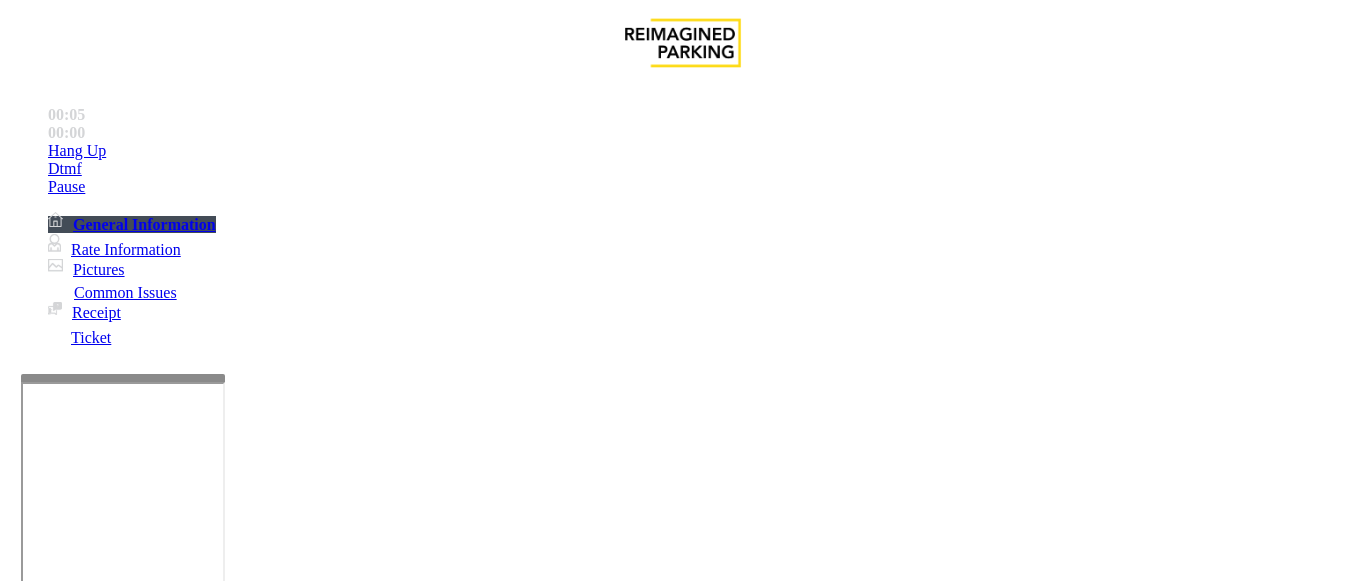 click on "Ticket Issue" at bounding box center (71, 1234) 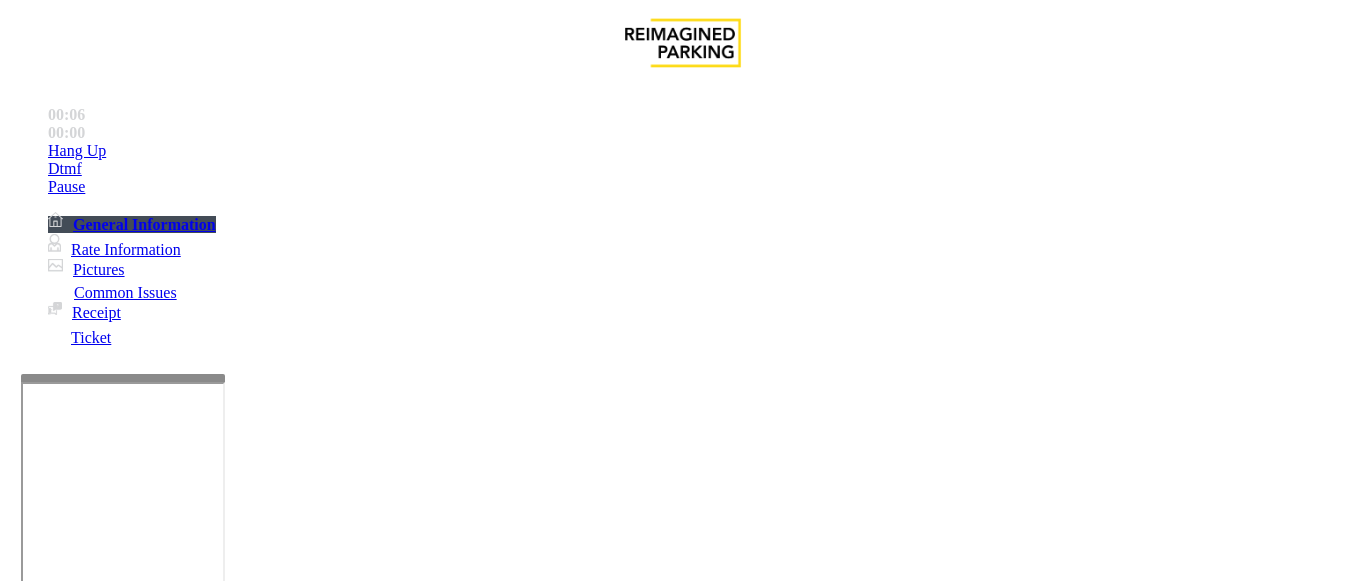 click on "Ticket Unreadable" at bounding box center (300, 1234) 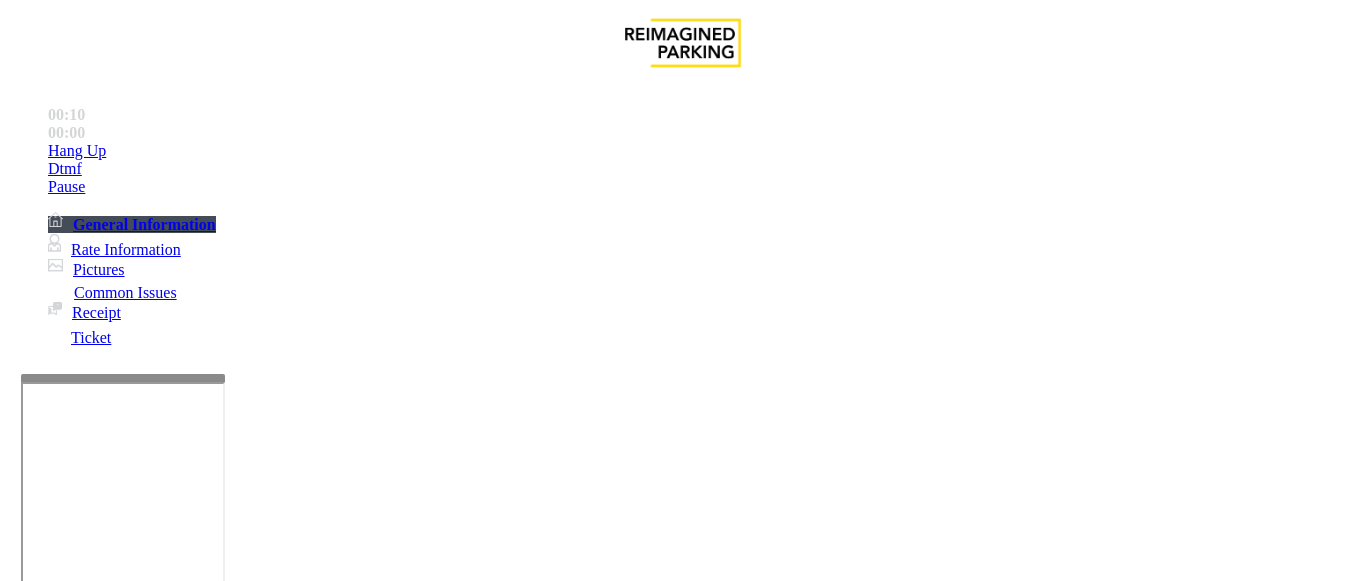 click on "Vend Gate" at bounding box center (69, 1621) 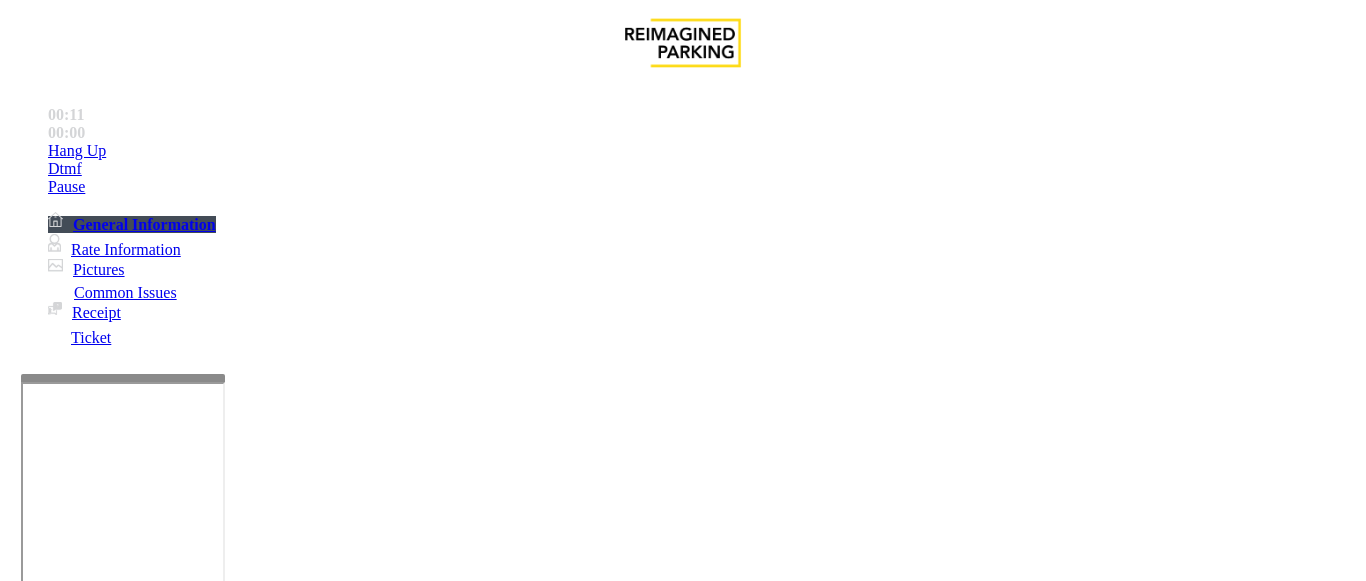 scroll, scrollTop: 0, scrollLeft: 0, axis: both 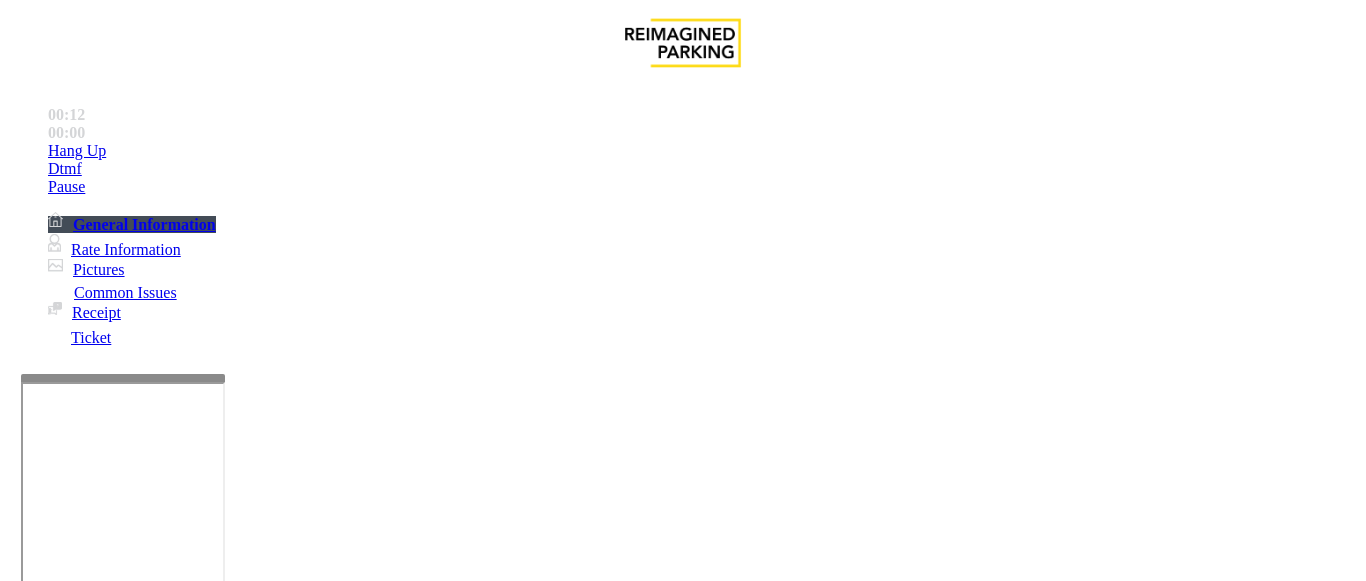 click at bounding box center [221, 1528] 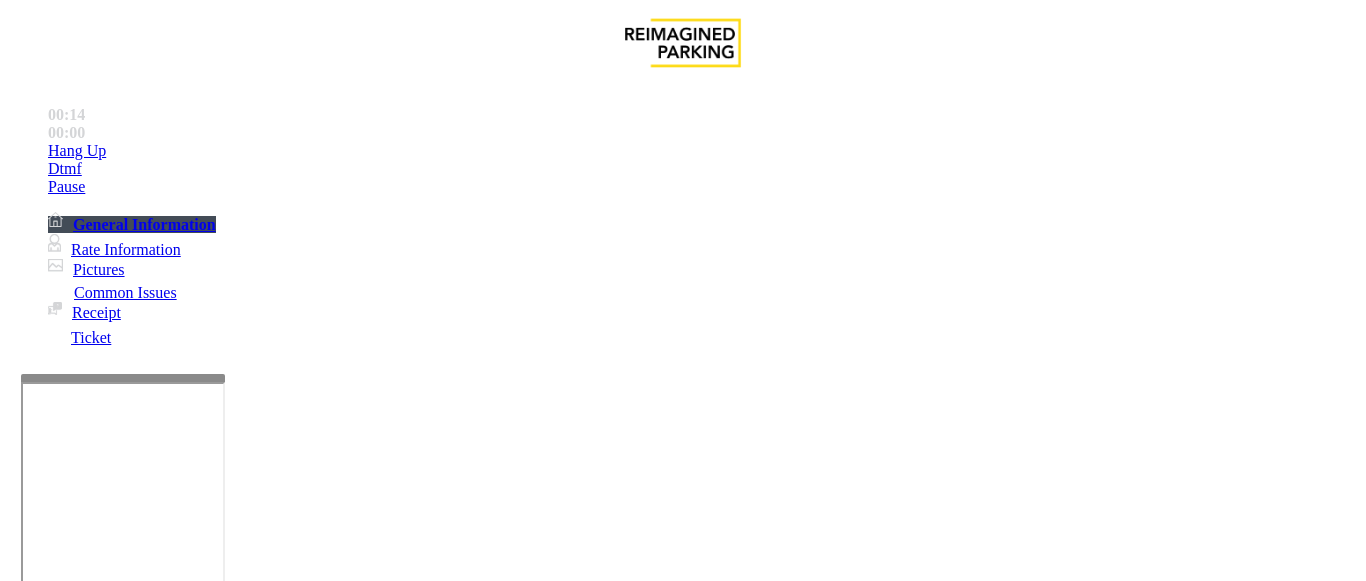 drag, startPoint x: 274, startPoint y: 179, endPoint x: 446, endPoint y: 187, distance: 172.18594 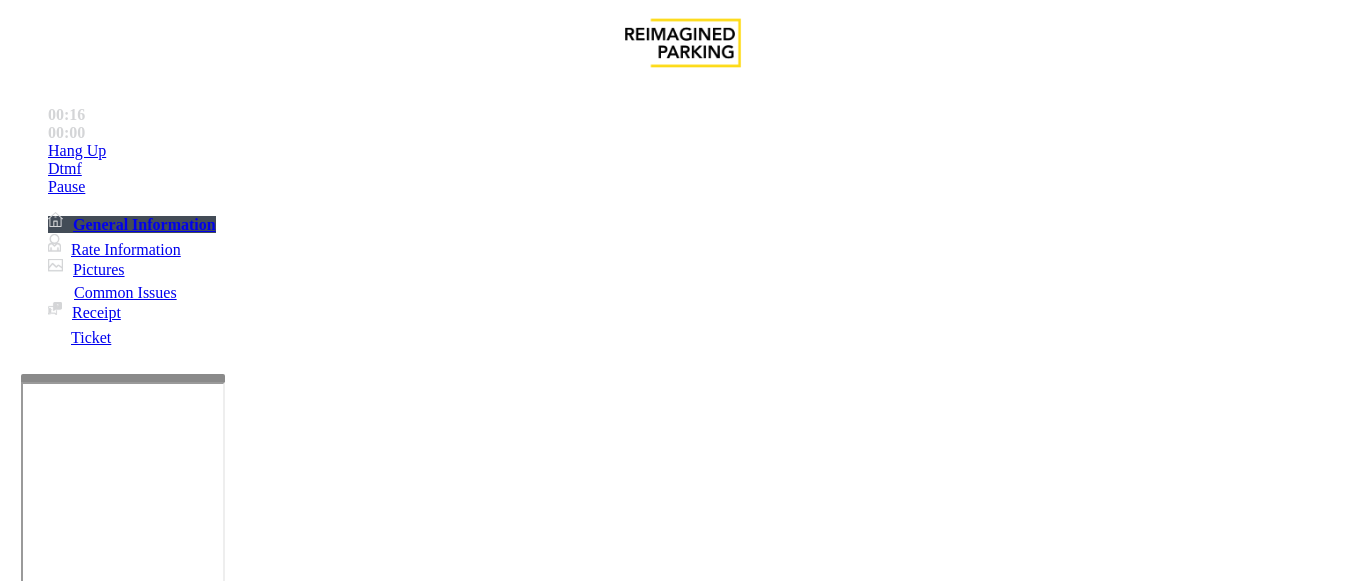 type on "**********" 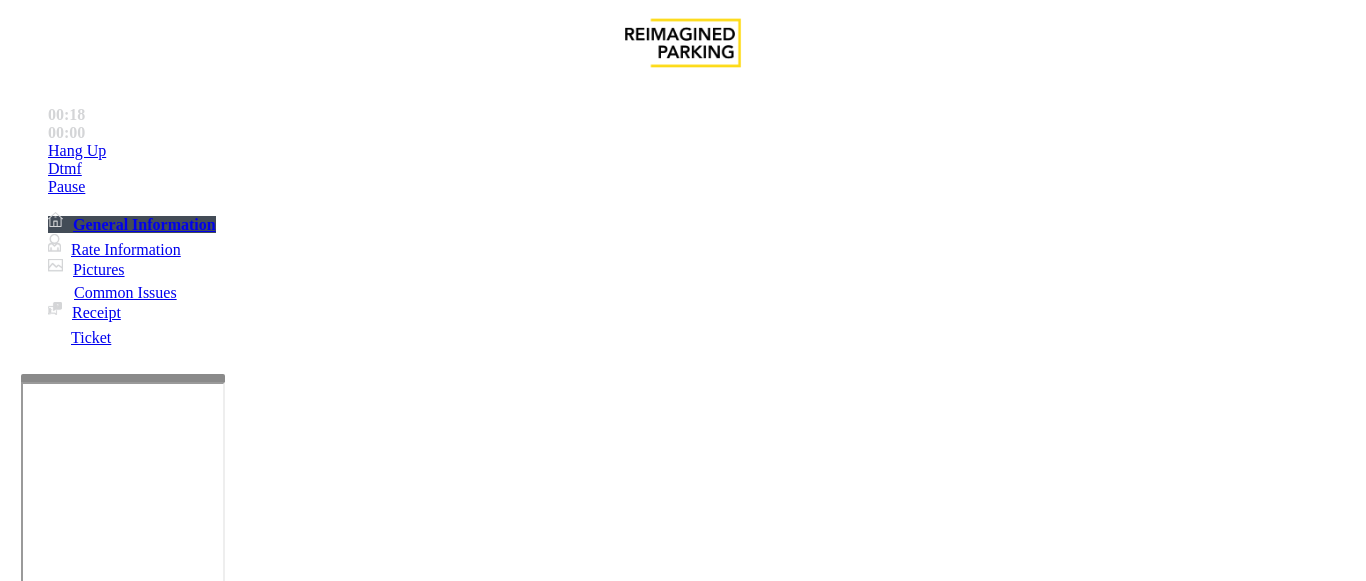 scroll, scrollTop: 300, scrollLeft: 0, axis: vertical 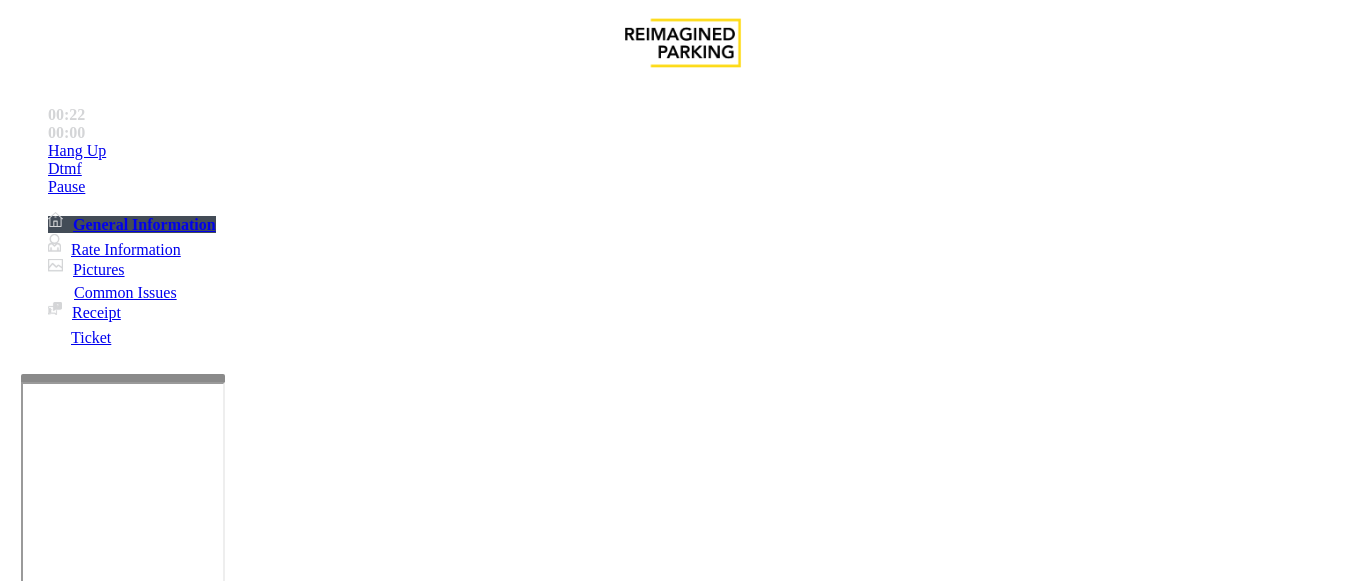 click on "Vend Gate" at bounding box center [69, 1621] 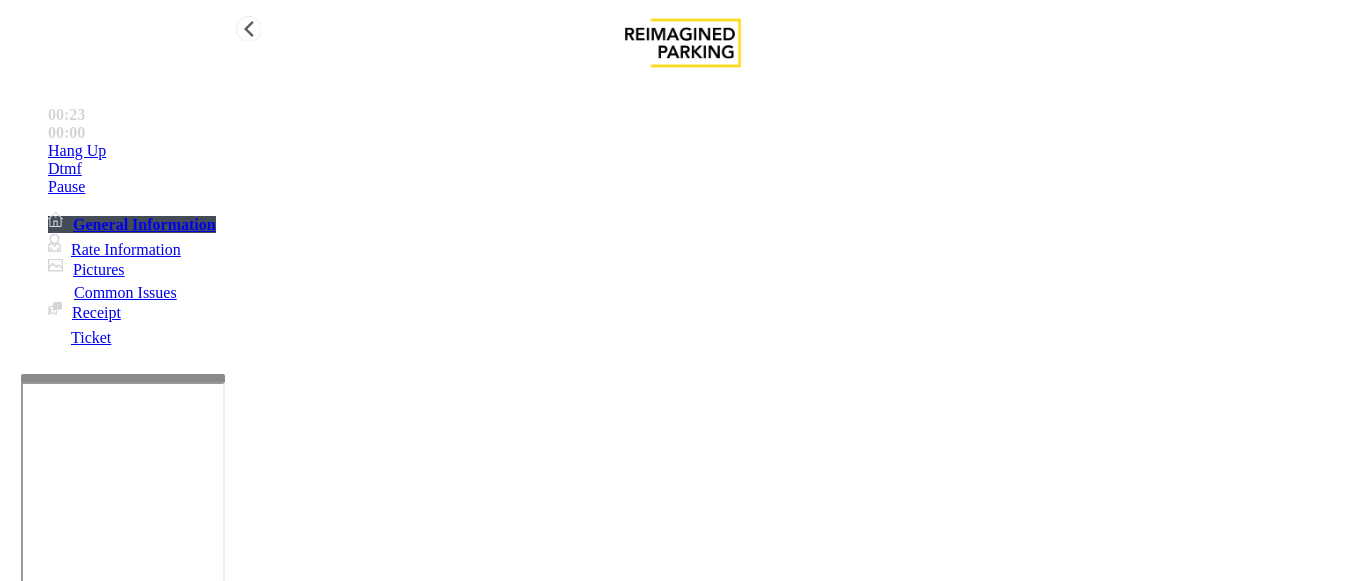 click on "Hang Up" at bounding box center (703, 151) 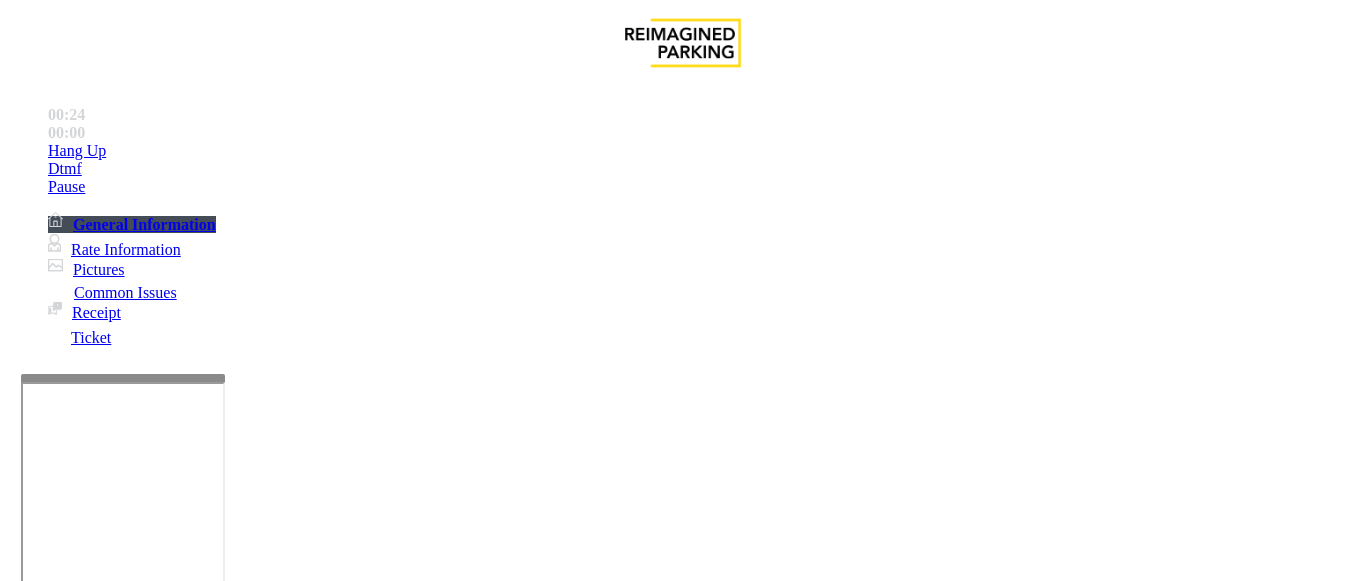 click at bounding box center (221, 1528) 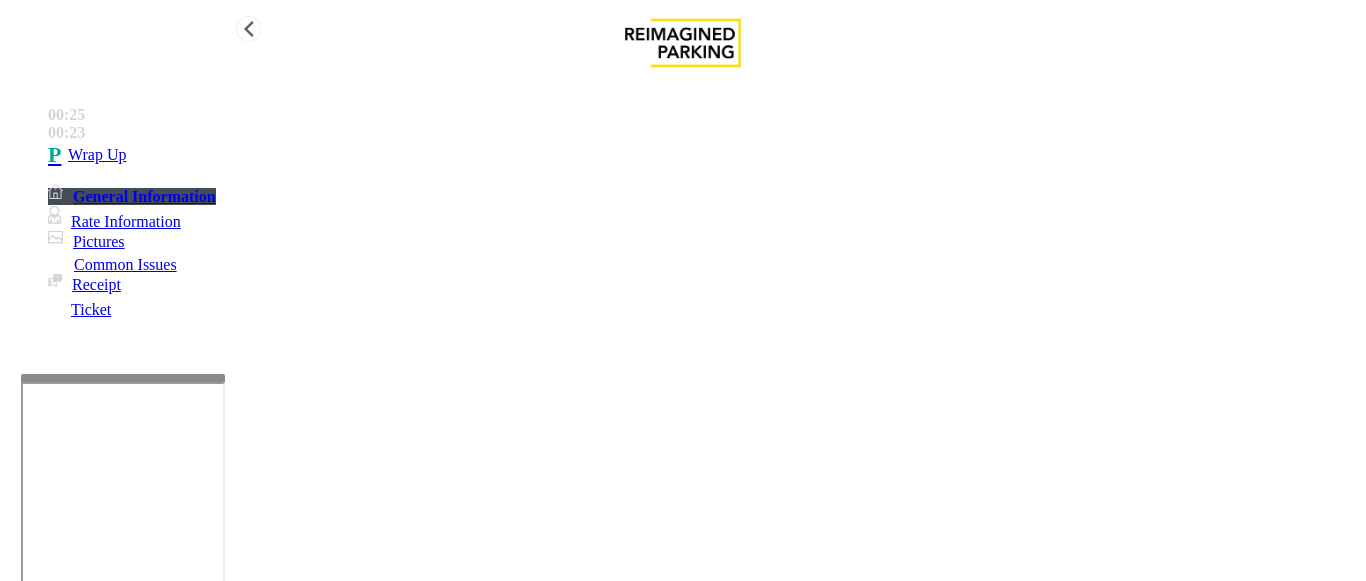 type on "**********" 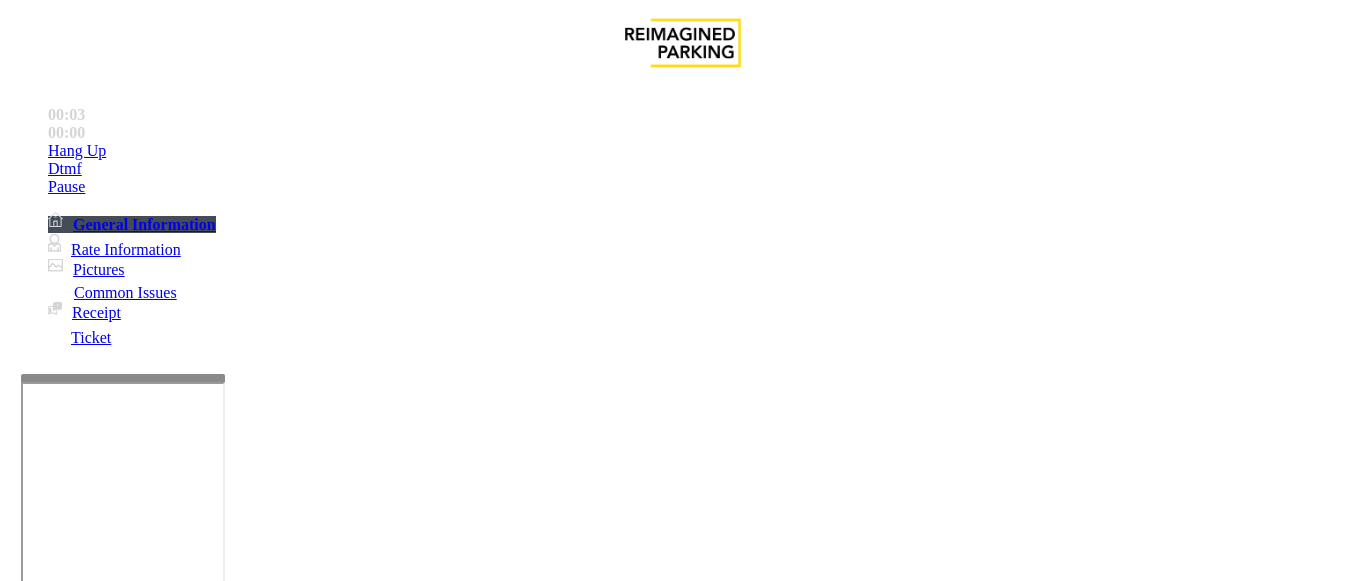 scroll, scrollTop: 400, scrollLeft: 0, axis: vertical 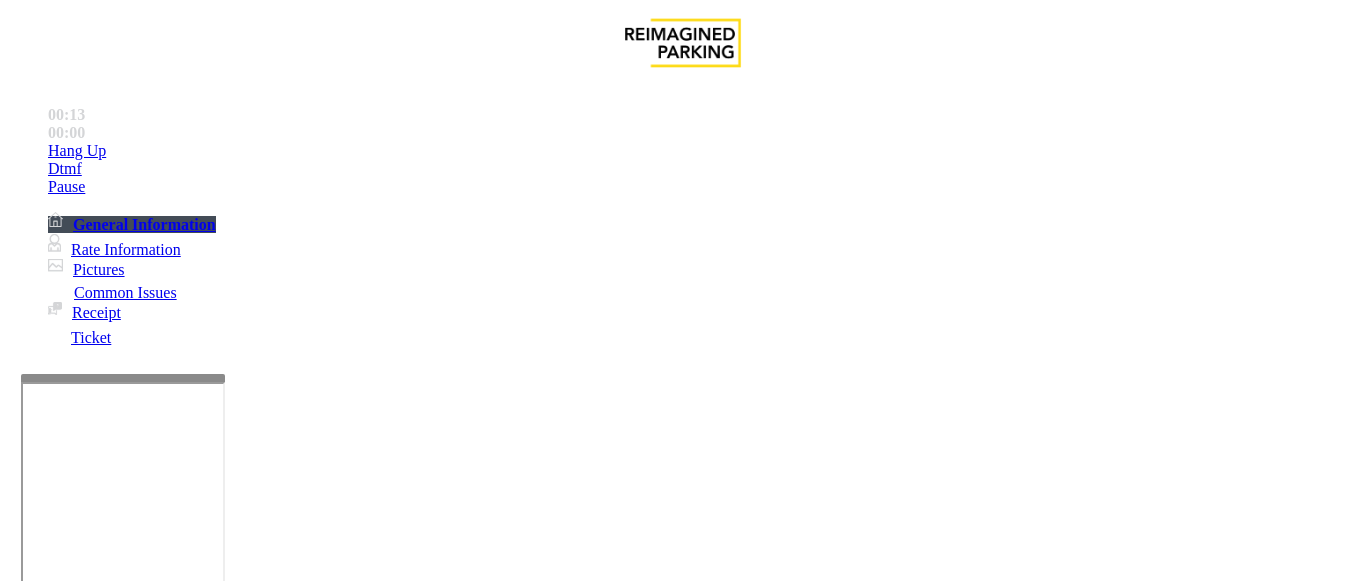 click on "Intercom Issue/No Response" at bounding box center (929, 1234) 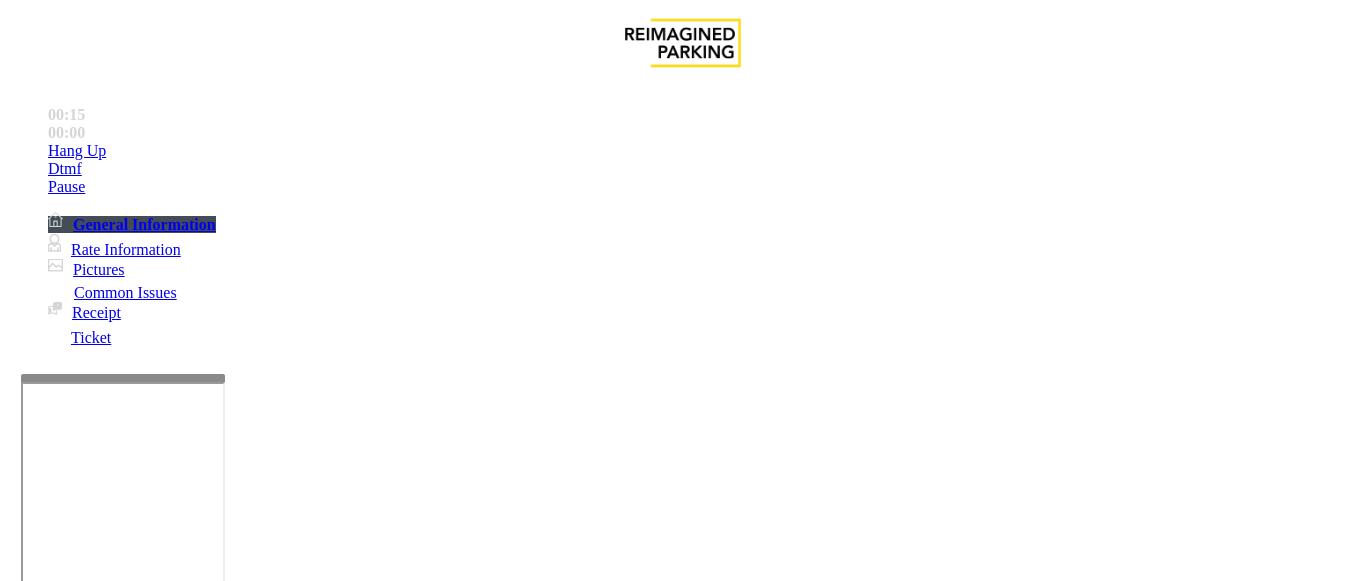 click on "No Response/Unable to hear parker" at bounding box center (142, 1234) 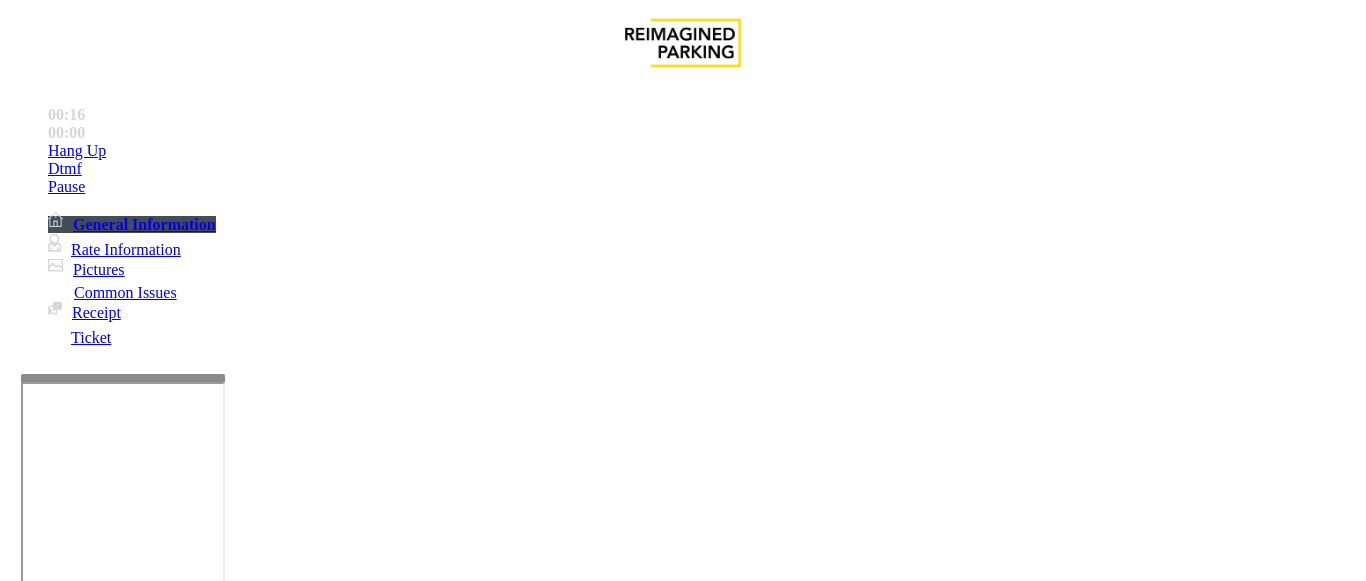 drag, startPoint x: 284, startPoint y: 181, endPoint x: 606, endPoint y: 175, distance: 322.0559 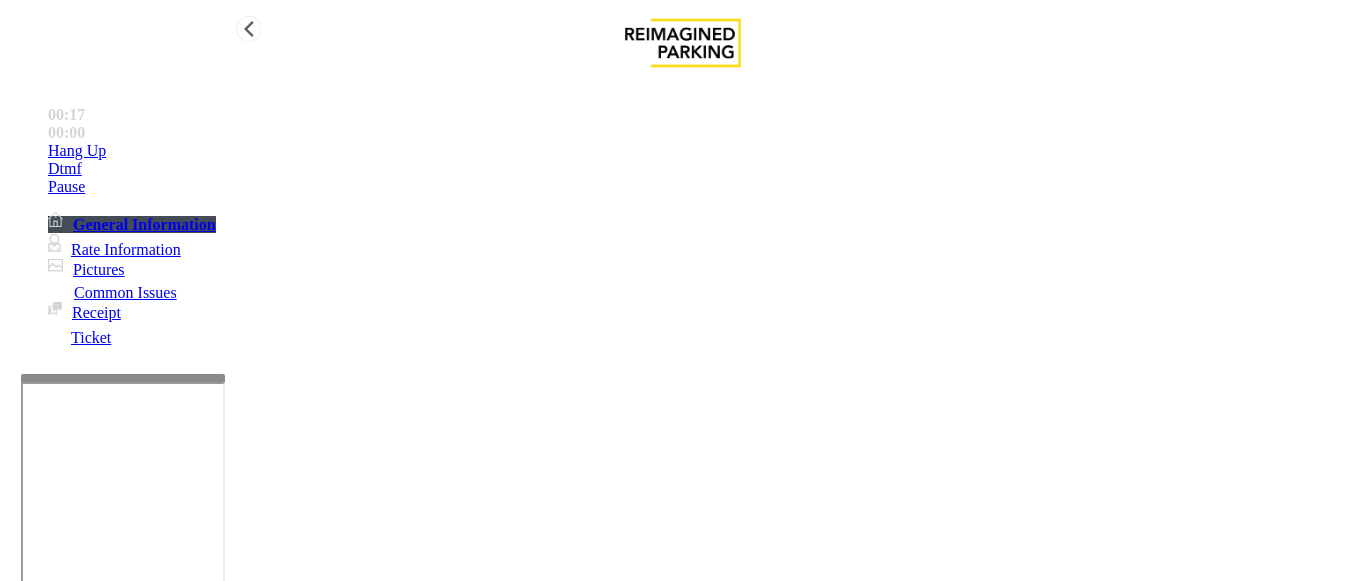 click on "Hang Up" at bounding box center [703, 151] 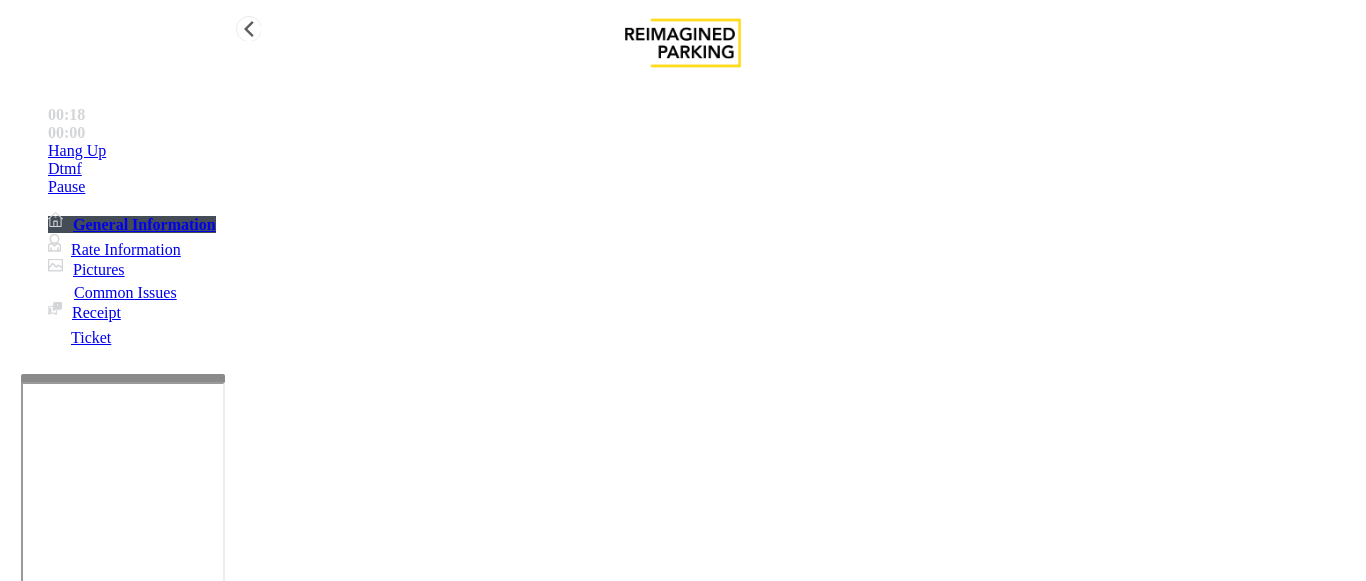 type on "**********" 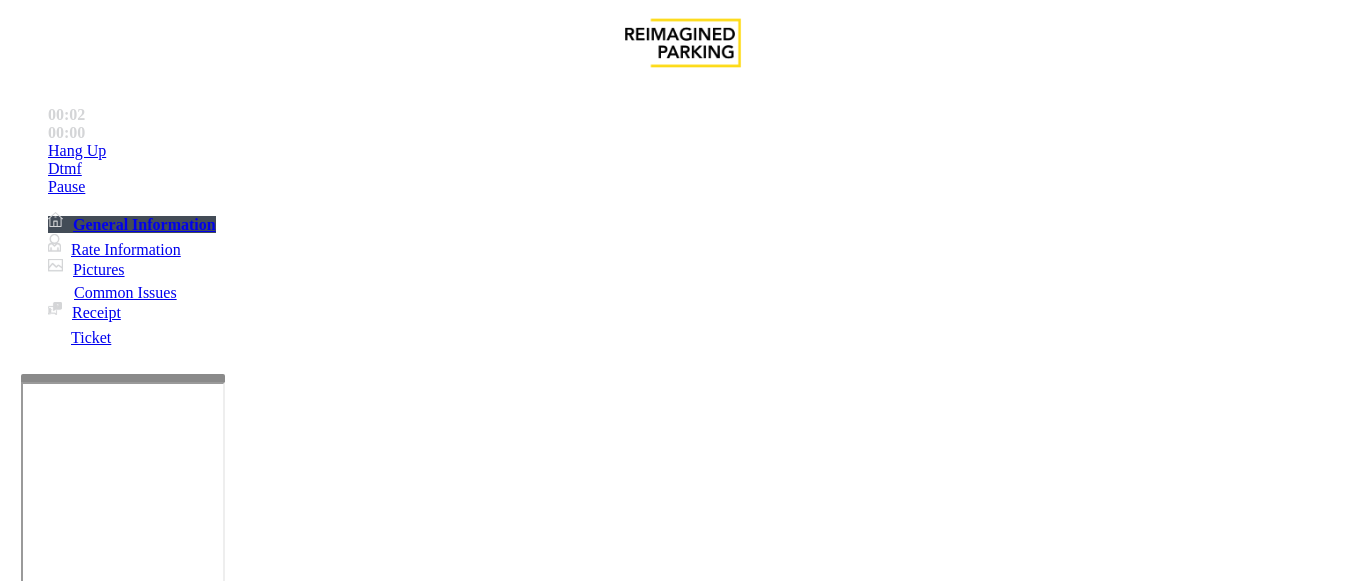 scroll, scrollTop: 400, scrollLeft: 0, axis: vertical 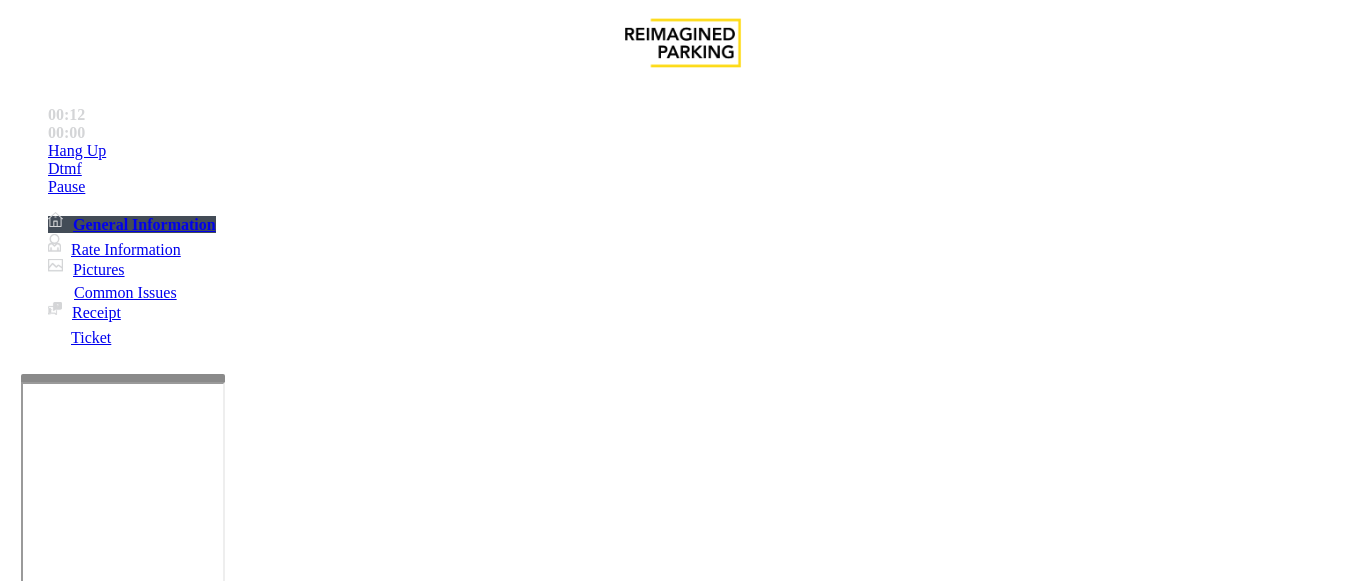 click on "Intercom Issue/No Response" at bounding box center [929, 1234] 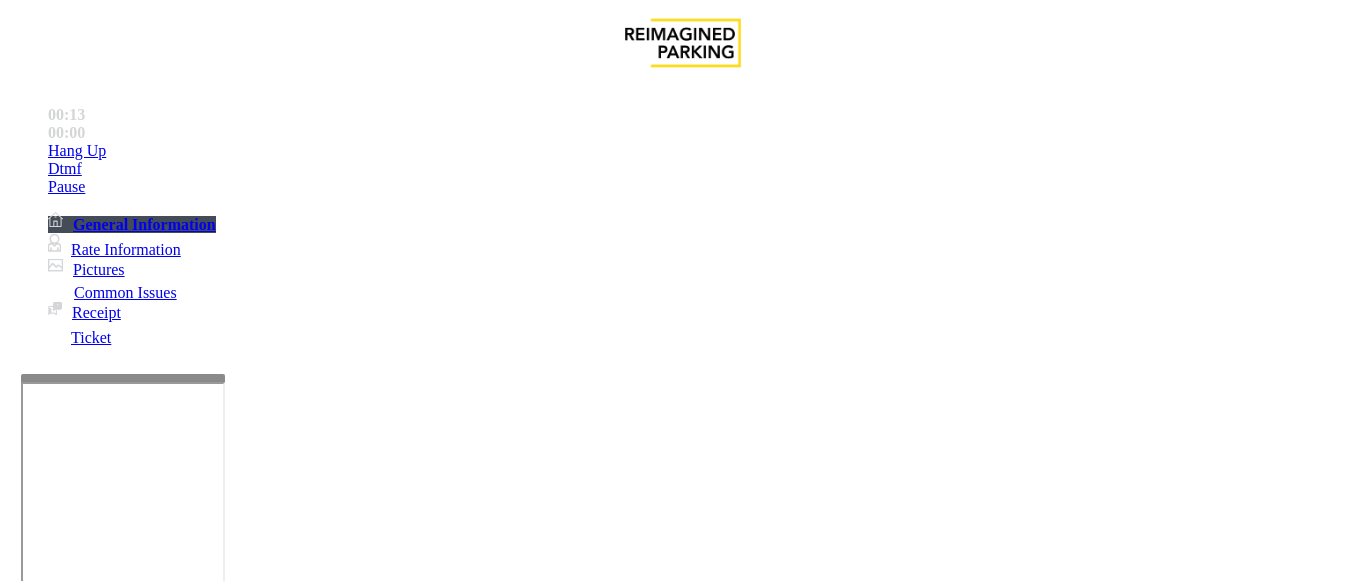 click on "No Response/Unable to hear parker" at bounding box center [142, 1234] 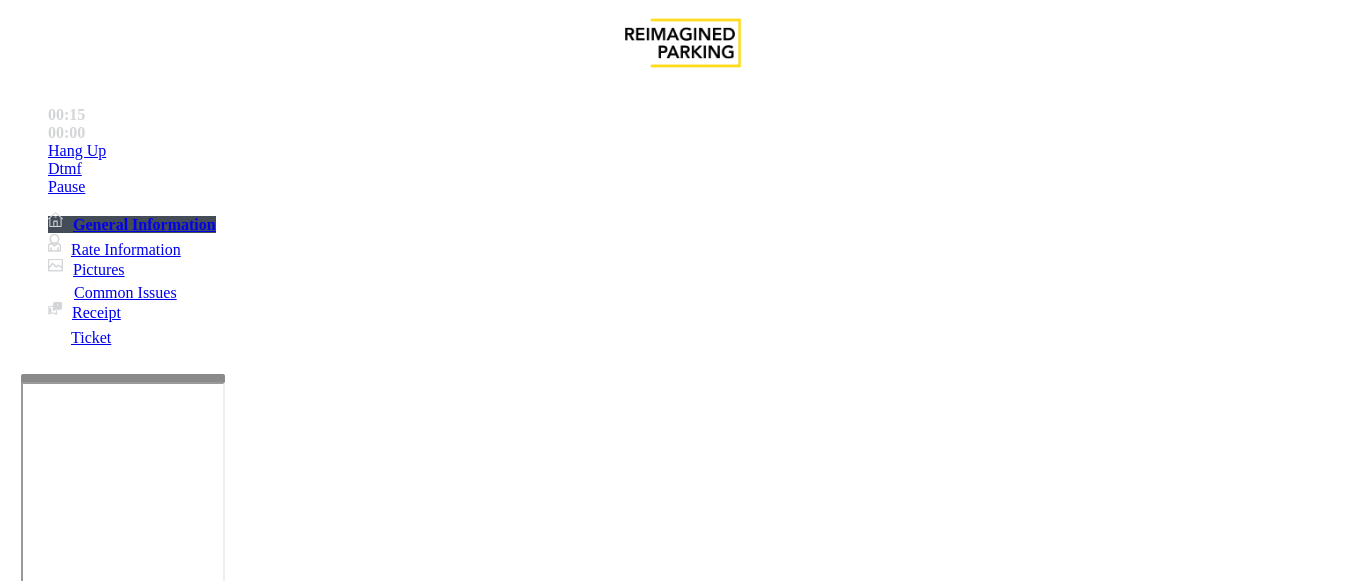 drag, startPoint x: 277, startPoint y: 179, endPoint x: 583, endPoint y: 177, distance: 306.00653 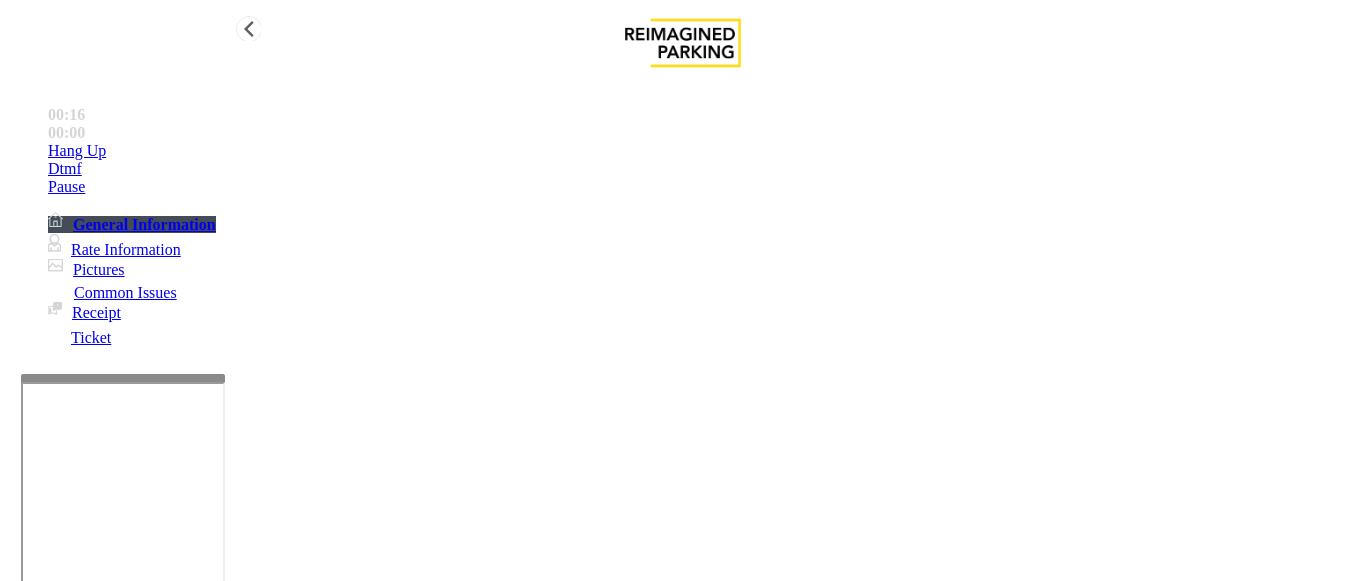 type on "**********" 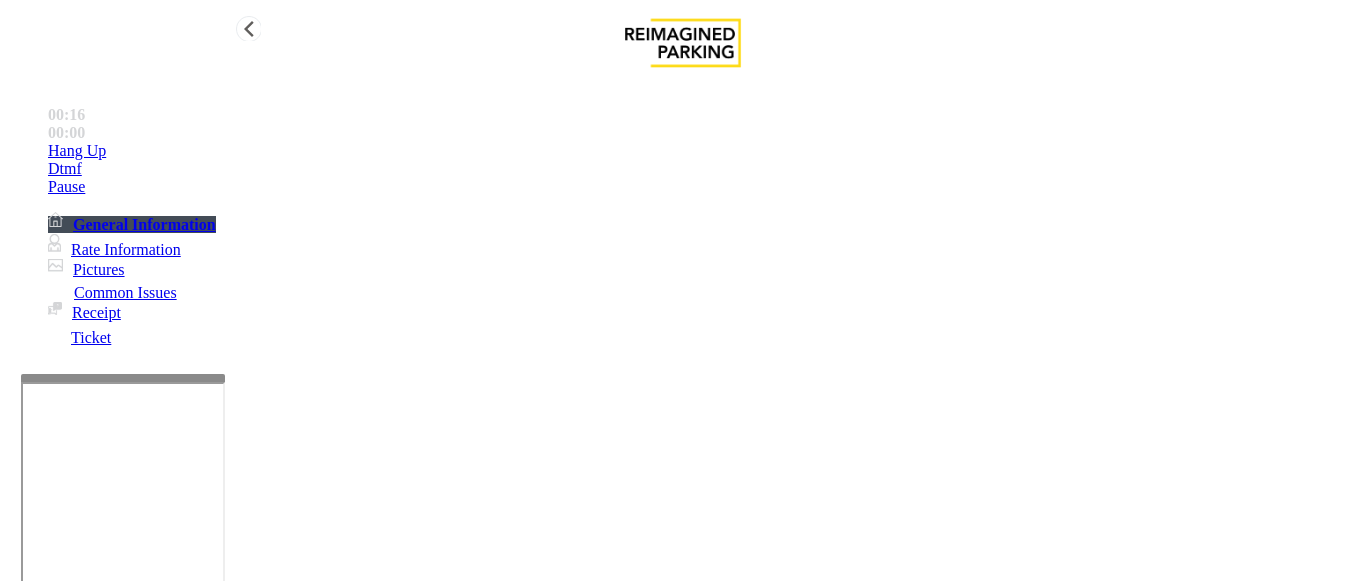 click on "Hang Up" at bounding box center [703, 151] 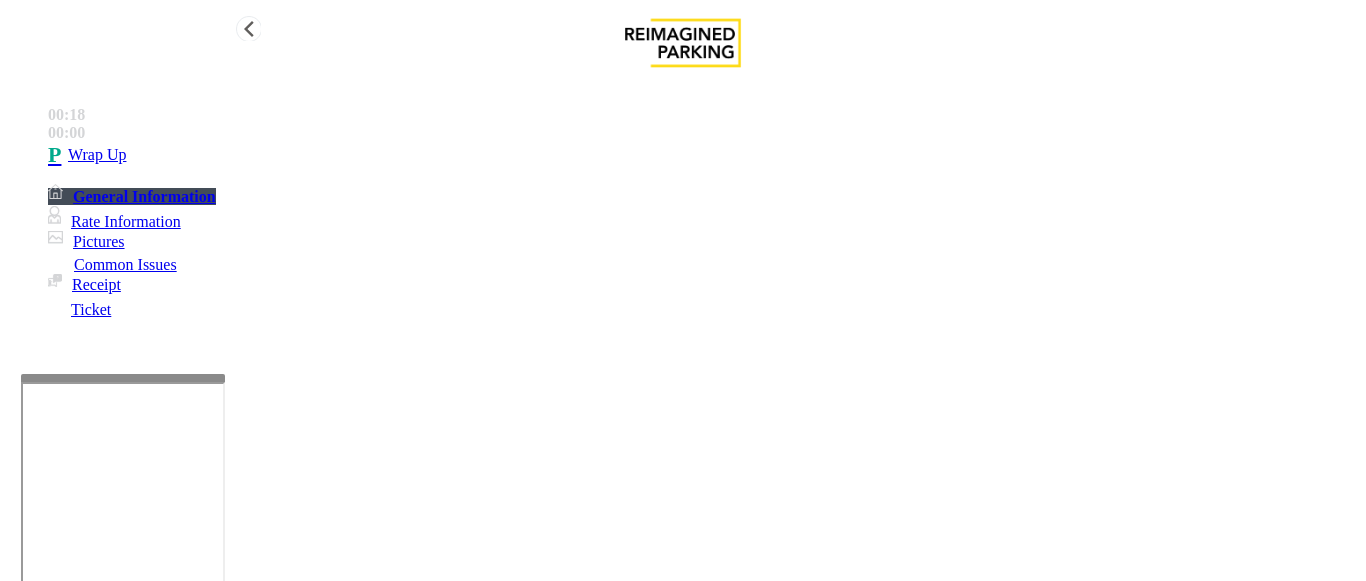 click on "Wrap Up" at bounding box center (703, 155) 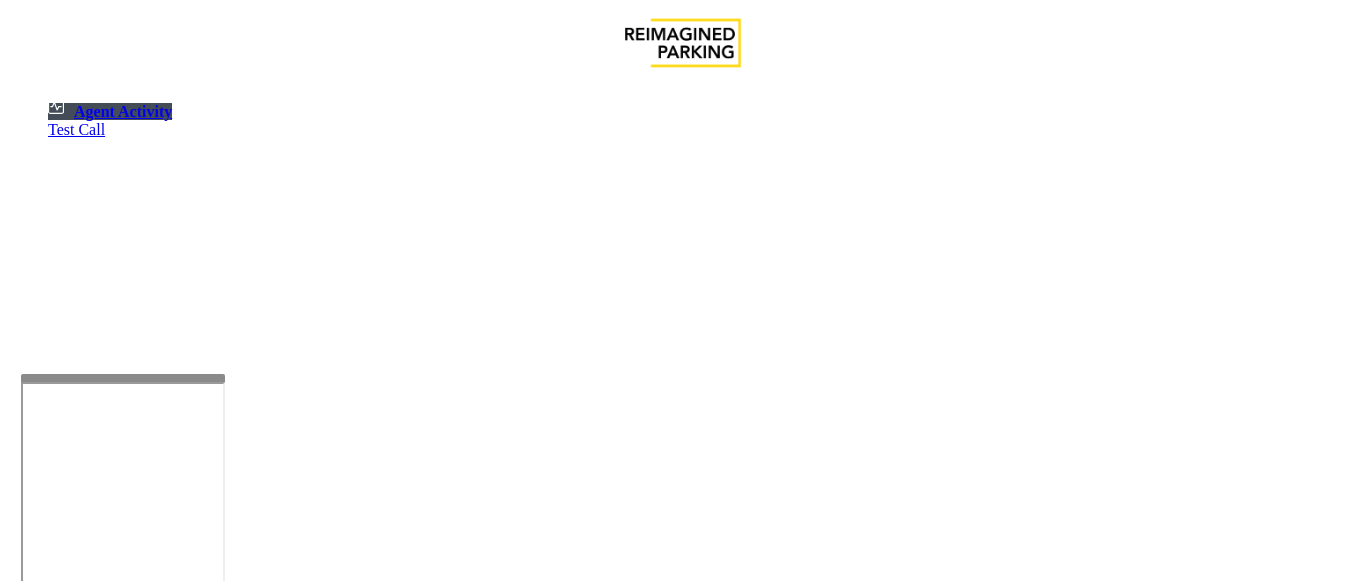 click at bounding box center [79, 1283] 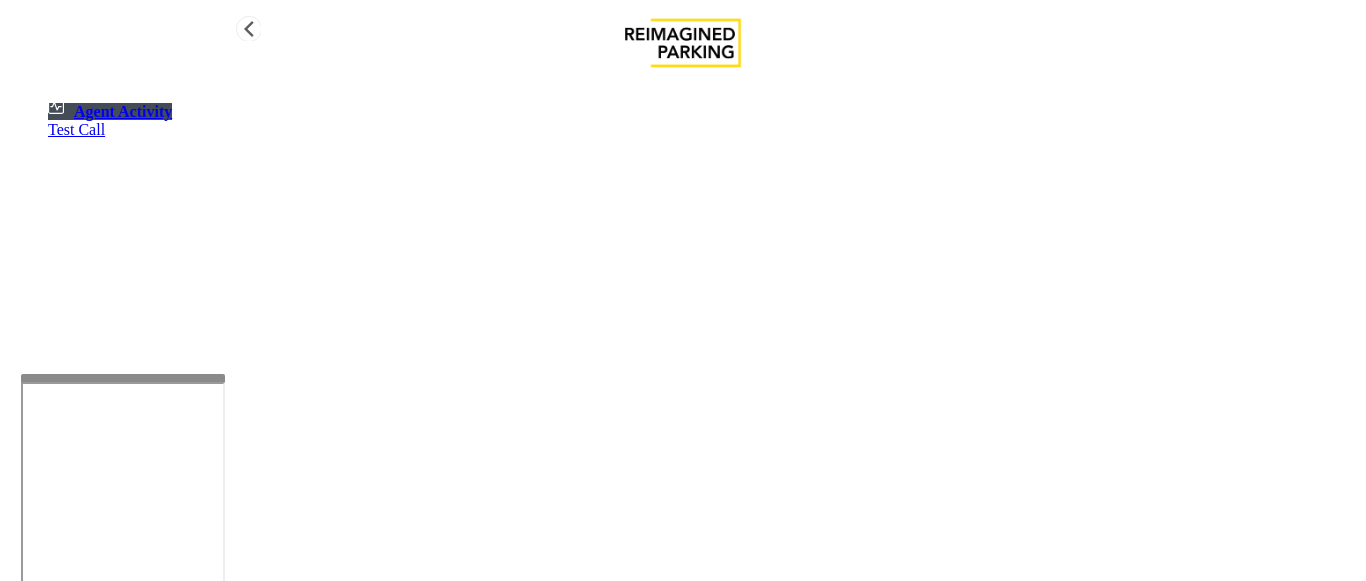 click on "Agent Activity" at bounding box center [123, 111] 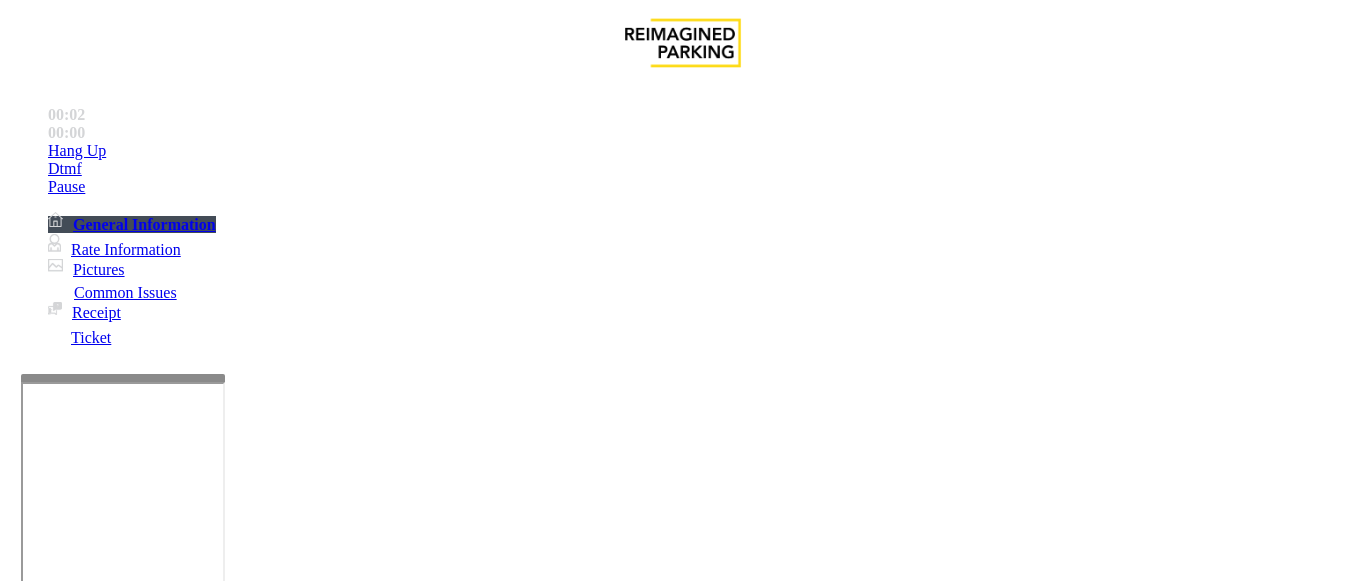 scroll, scrollTop: 400, scrollLeft: 0, axis: vertical 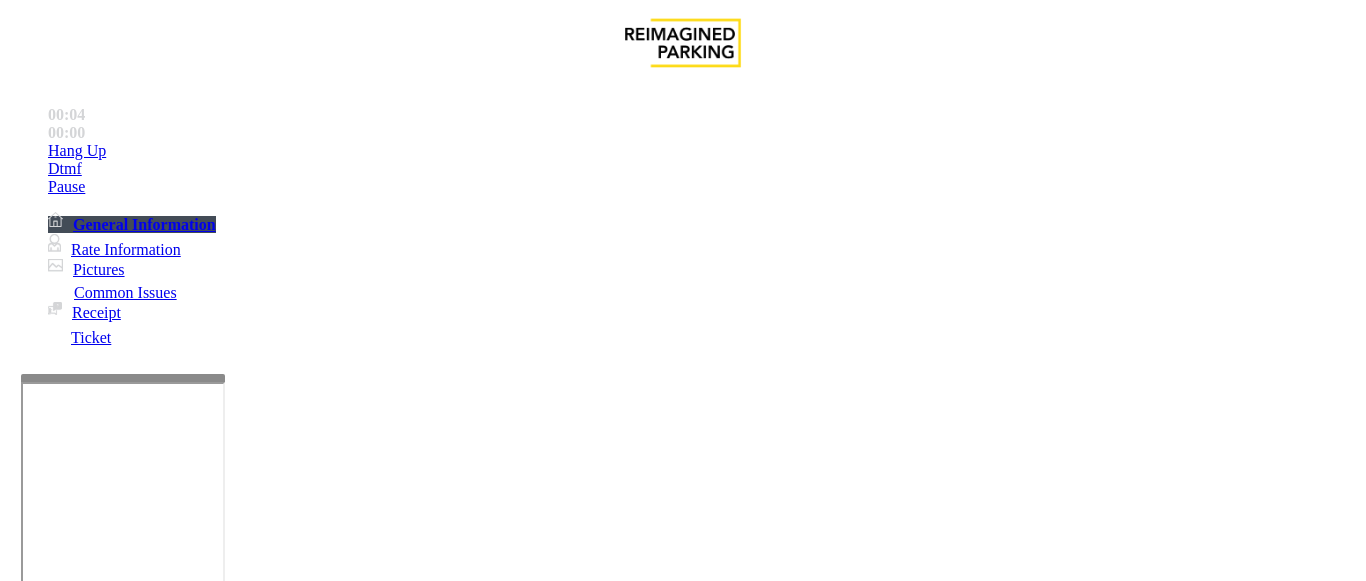 click on "201Lavaca St. Austin, TX" at bounding box center (682, 1599) 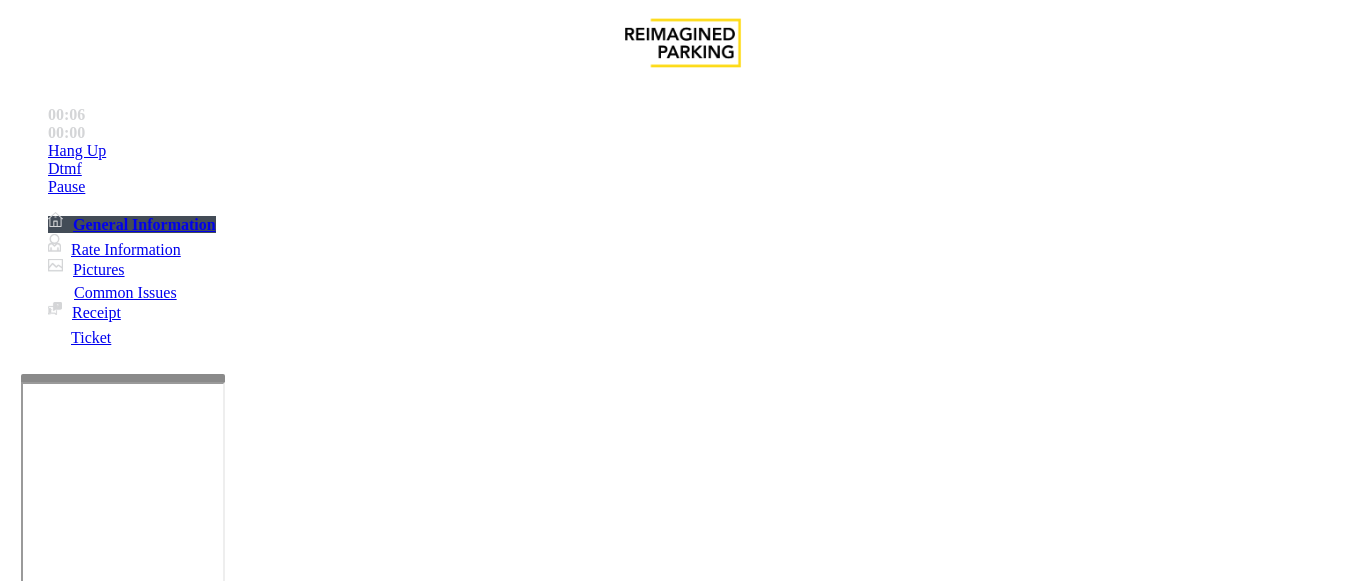 scroll, scrollTop: 1100, scrollLeft: 0, axis: vertical 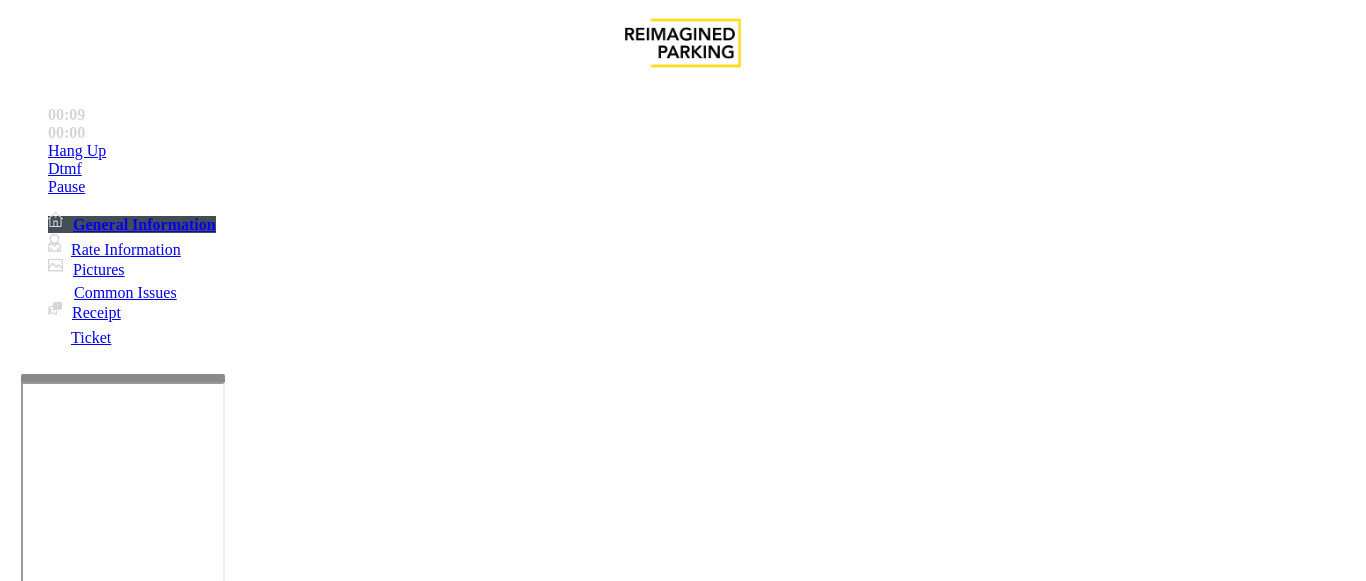 drag, startPoint x: 753, startPoint y: 269, endPoint x: 711, endPoint y: 253, distance: 44.94441 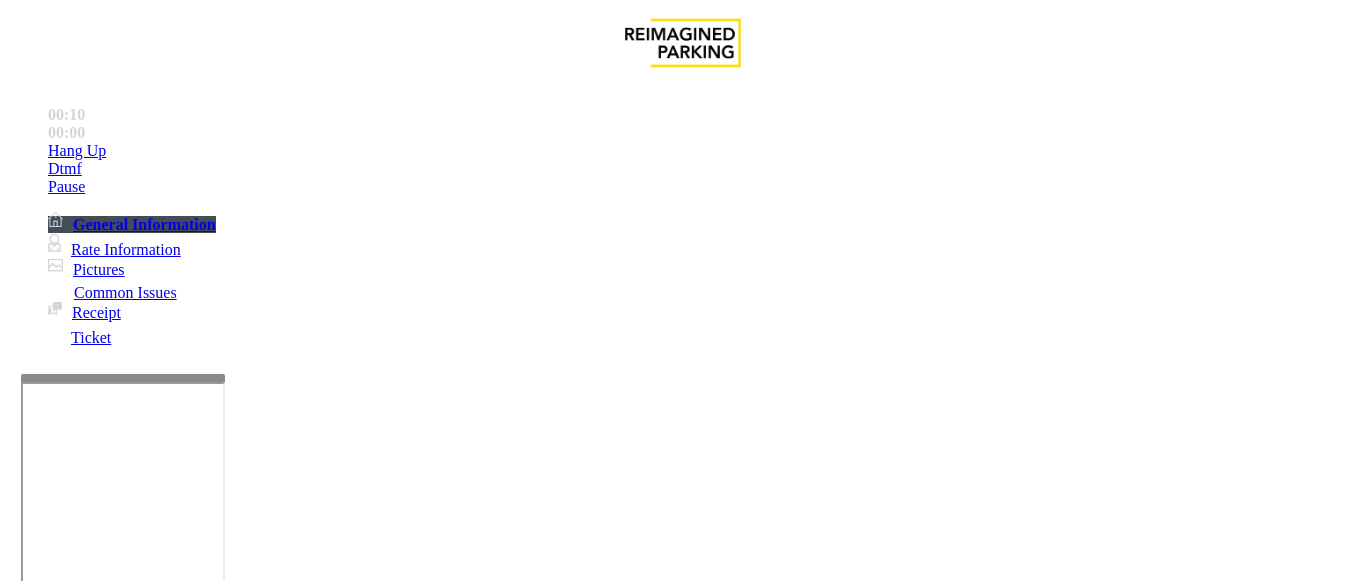copy on "LAN21063800" 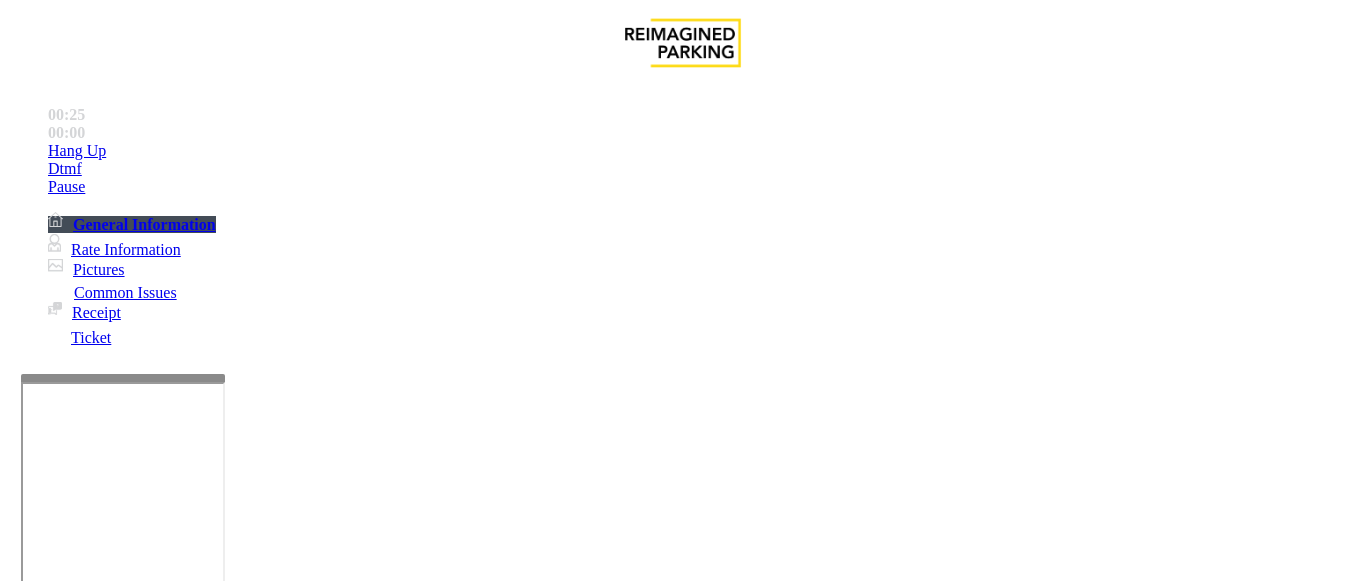 click on "Payment Issue" at bounding box center (167, 1234) 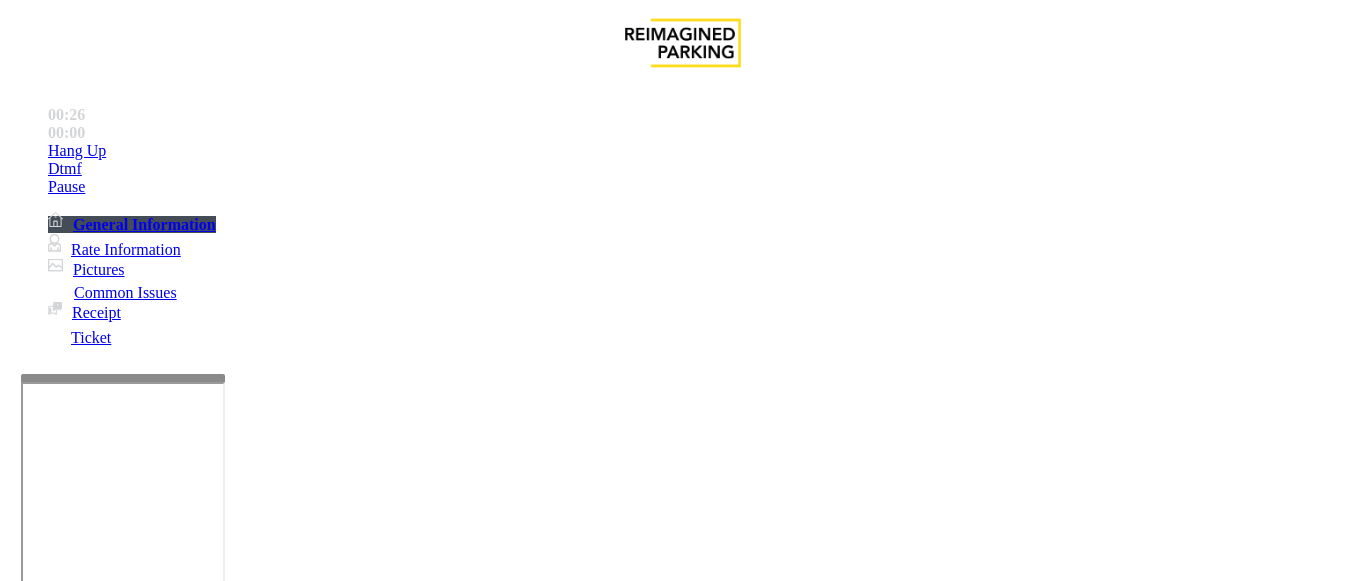 click on "Credit Card Not Reading" at bounding box center (109, 1234) 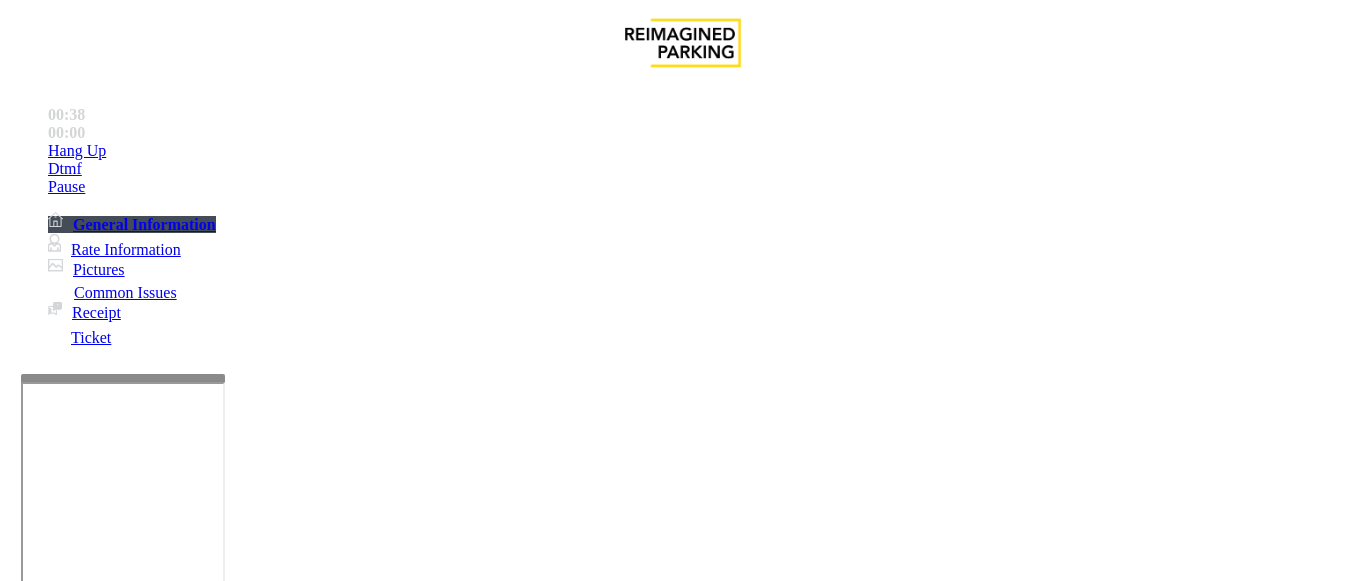 click at bounding box center (96, 1283) 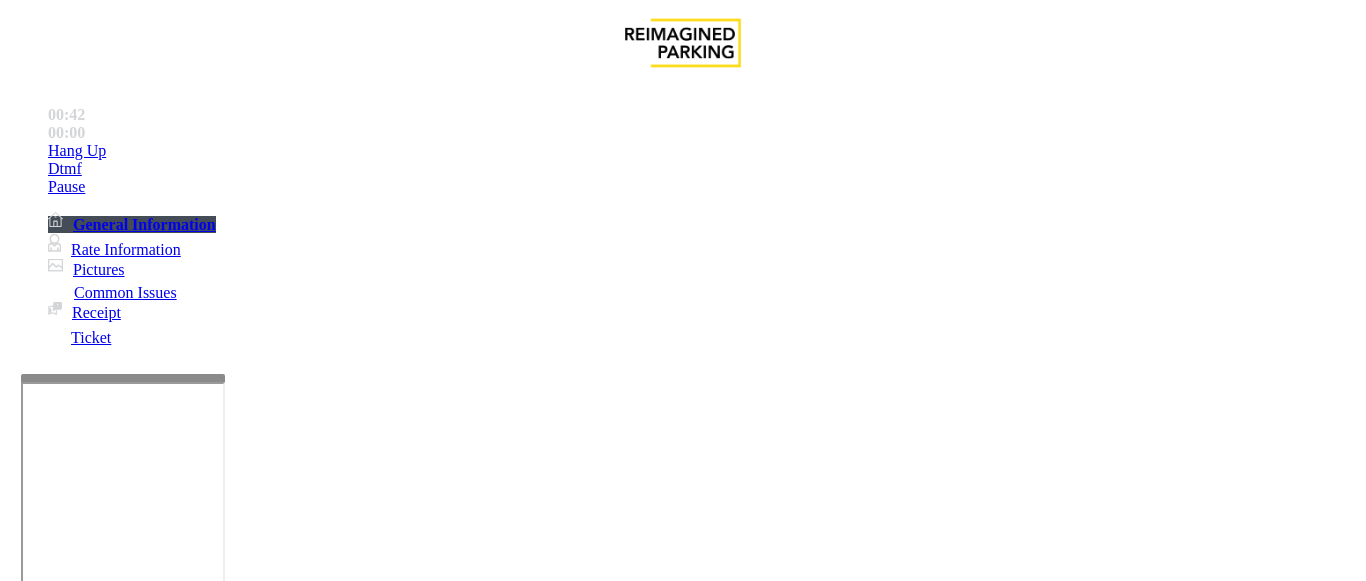 drag, startPoint x: 276, startPoint y: 150, endPoint x: 503, endPoint y: 179, distance: 228.84492 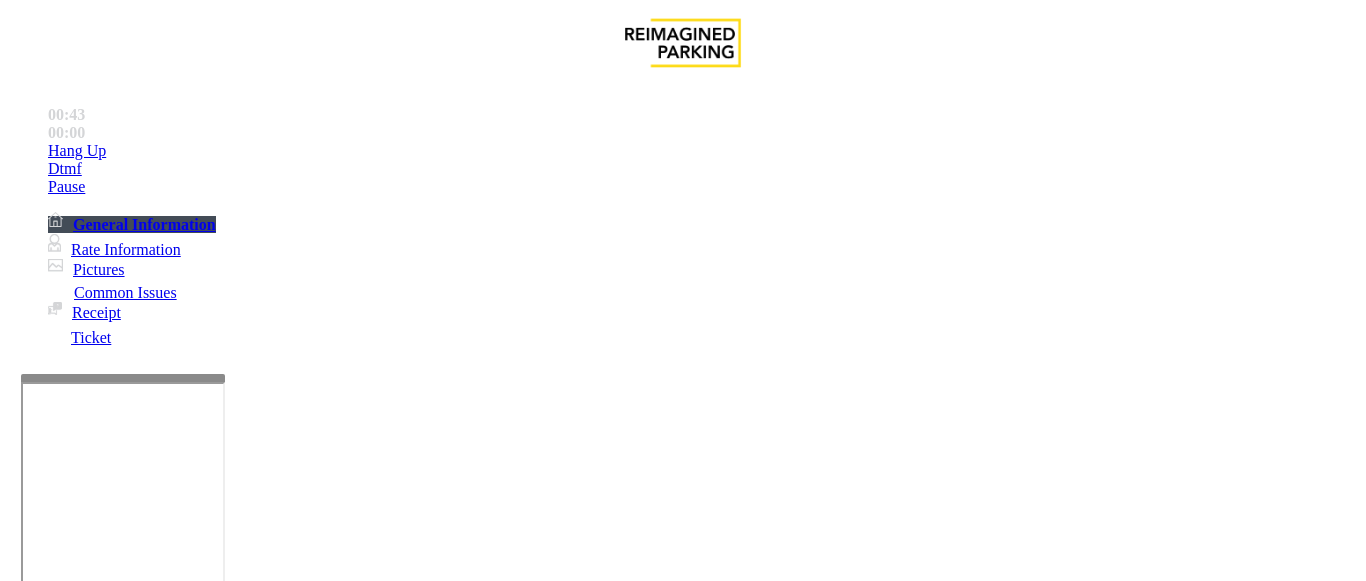 click at bounding box center (221, 1463) 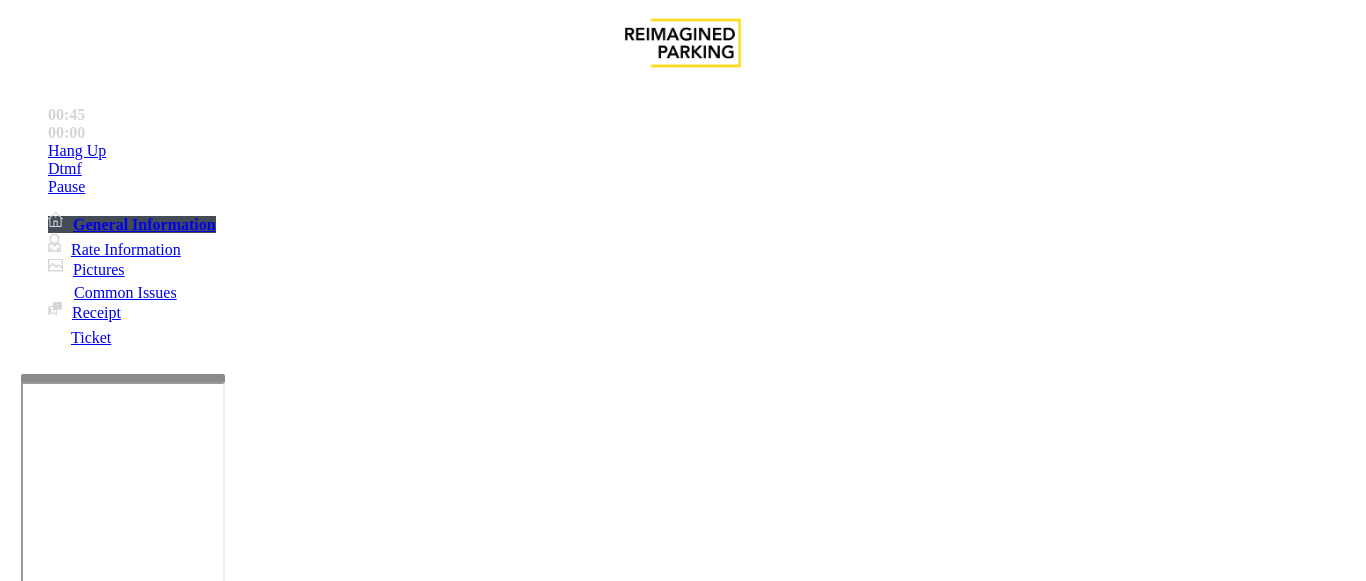 drag, startPoint x: 446, startPoint y: 492, endPoint x: 329, endPoint y: 494, distance: 117.01709 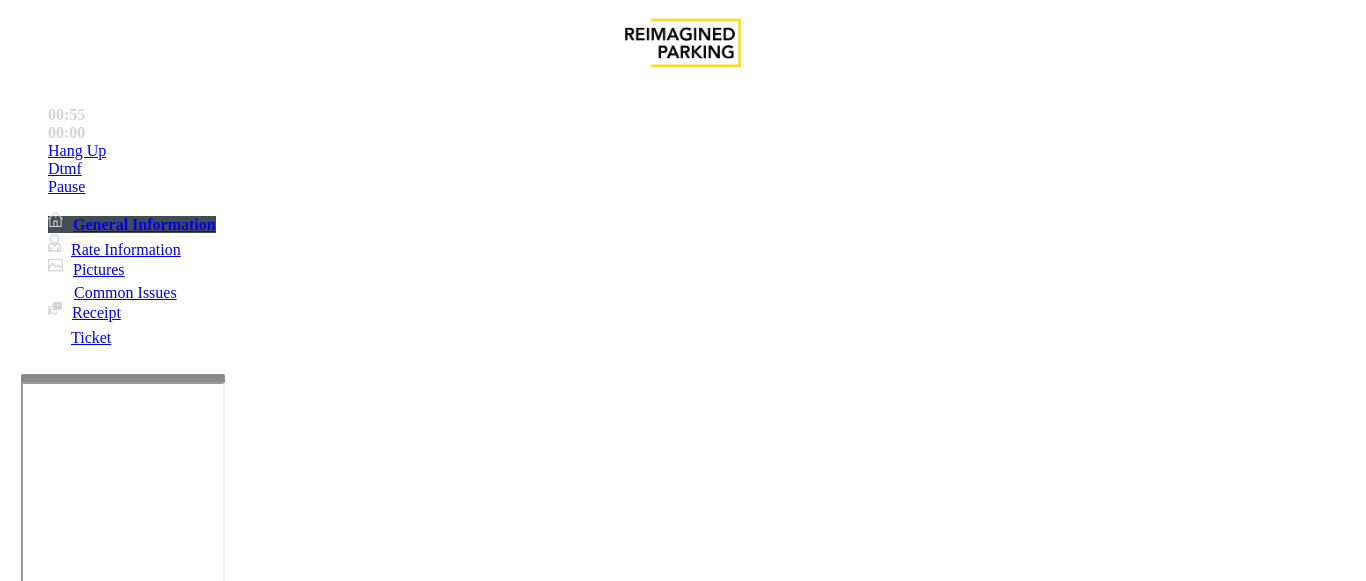 type on "*******" 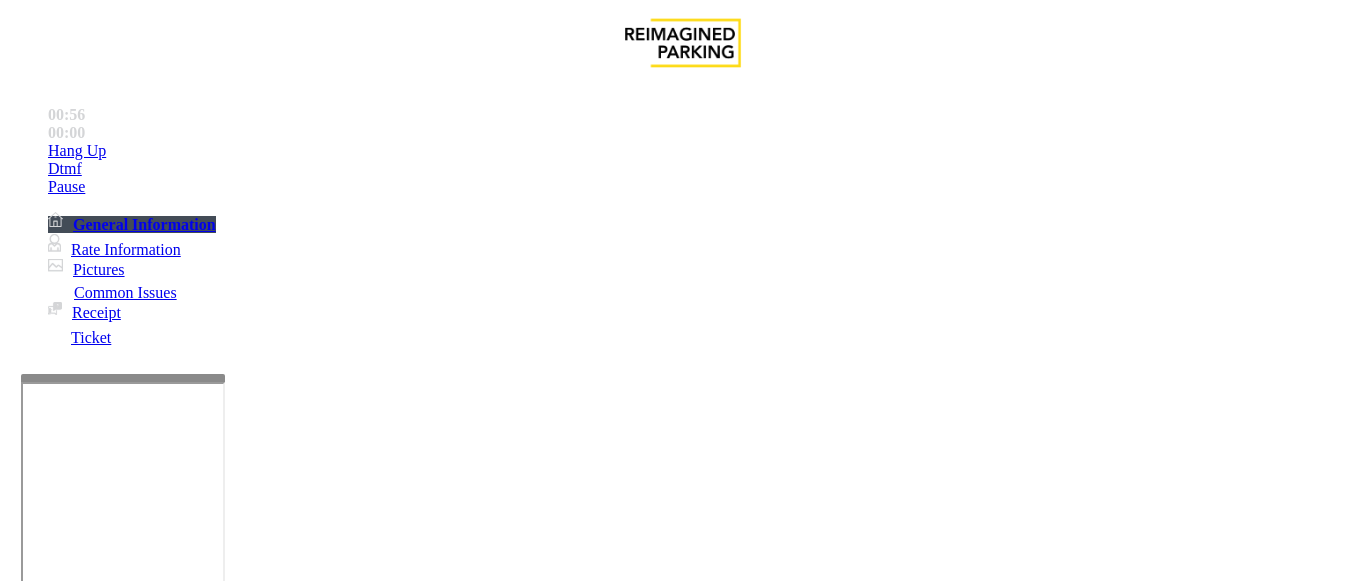 drag, startPoint x: 337, startPoint y: 460, endPoint x: 306, endPoint y: 462, distance: 31.06445 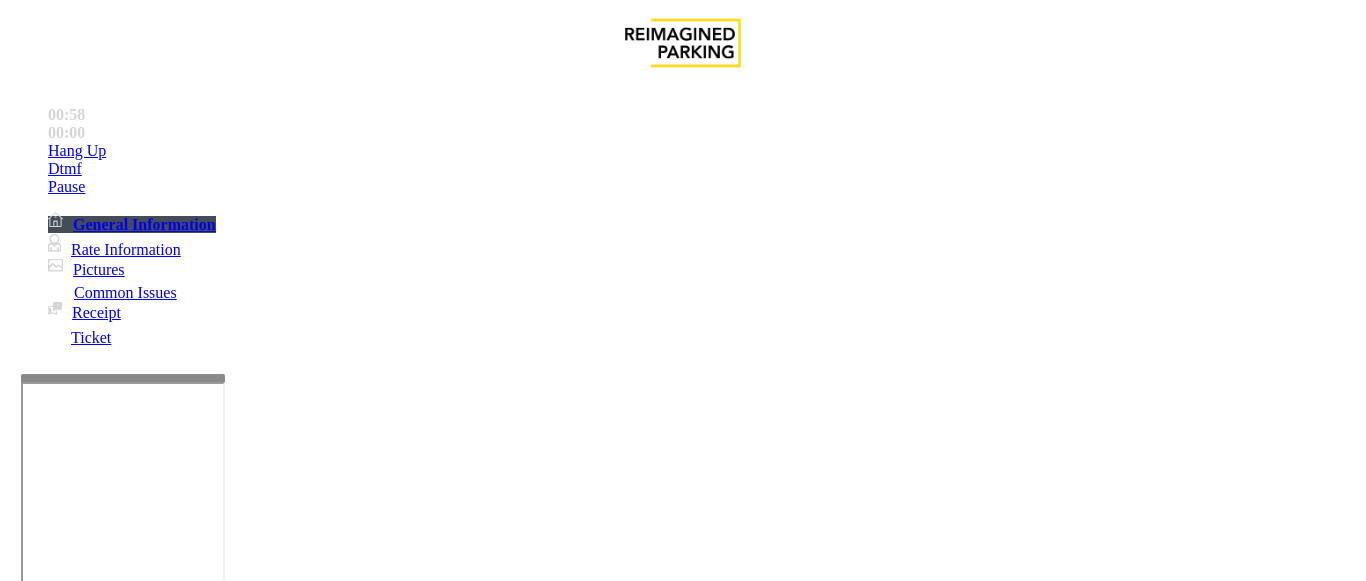 click on "Notes:" at bounding box center (682, 1465) 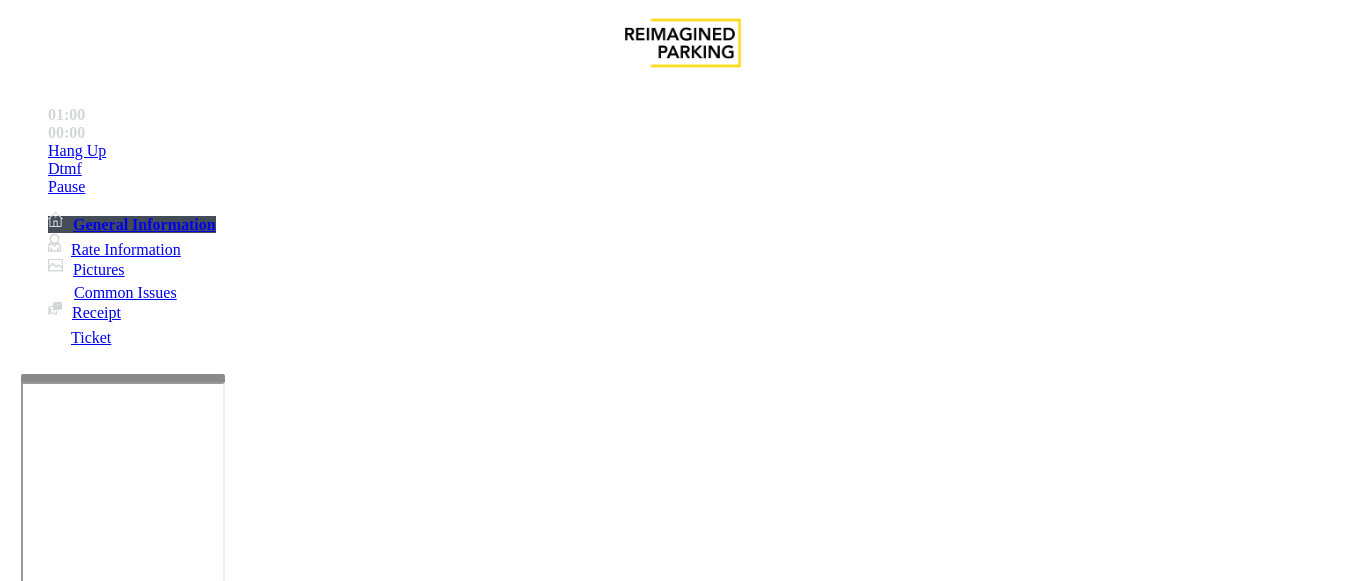 drag, startPoint x: 322, startPoint y: 463, endPoint x: 273, endPoint y: 468, distance: 49.25444 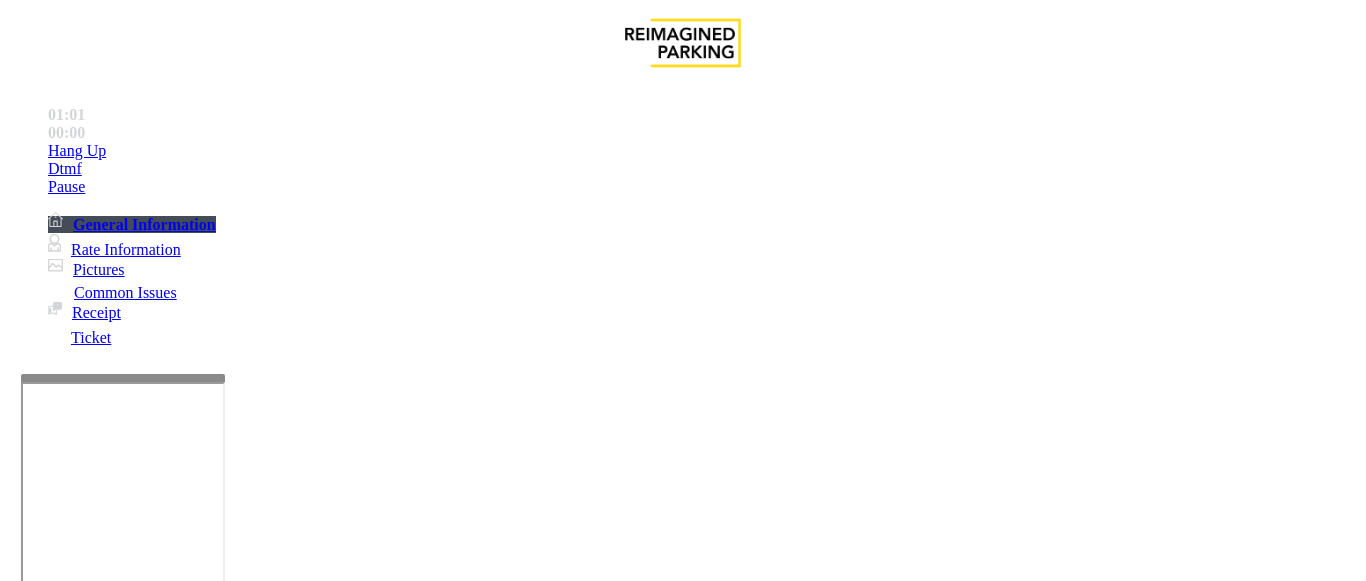 click on "Notes:" at bounding box center [682, 1465] 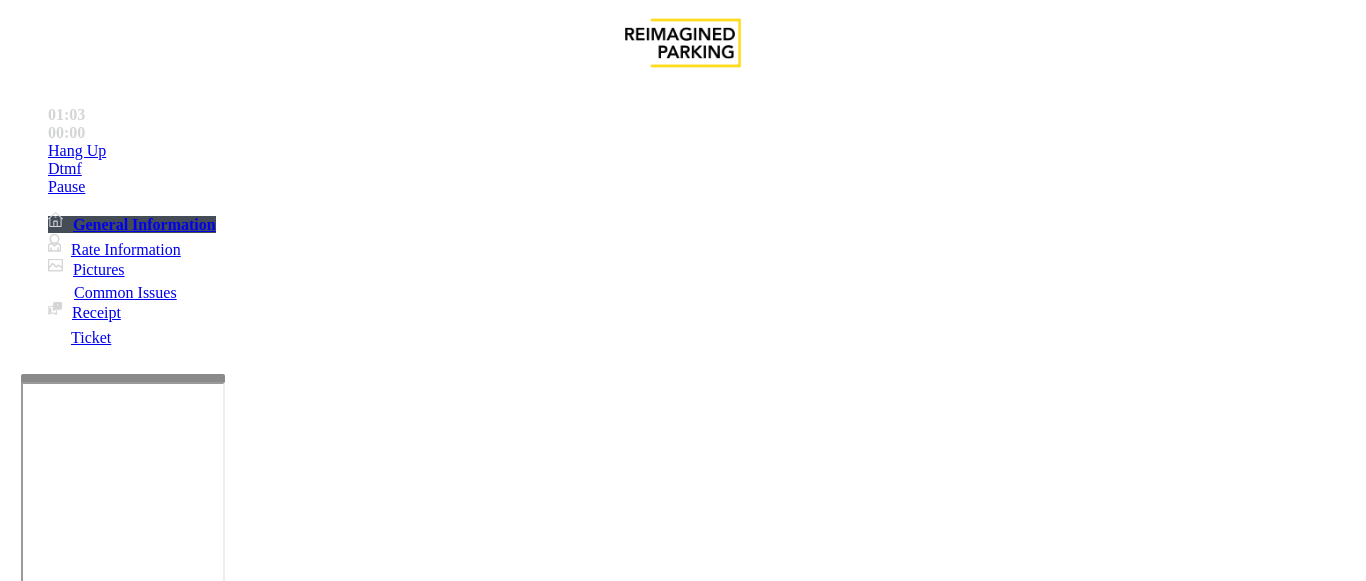 click at bounding box center [221, 1463] 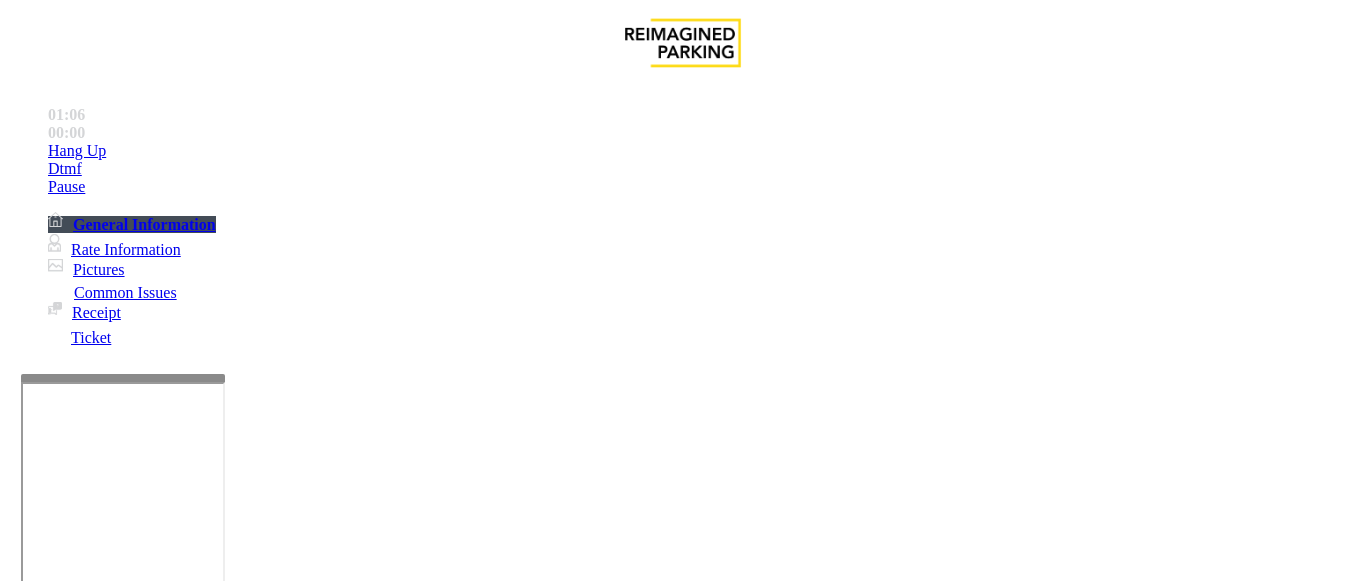 type on "**********" 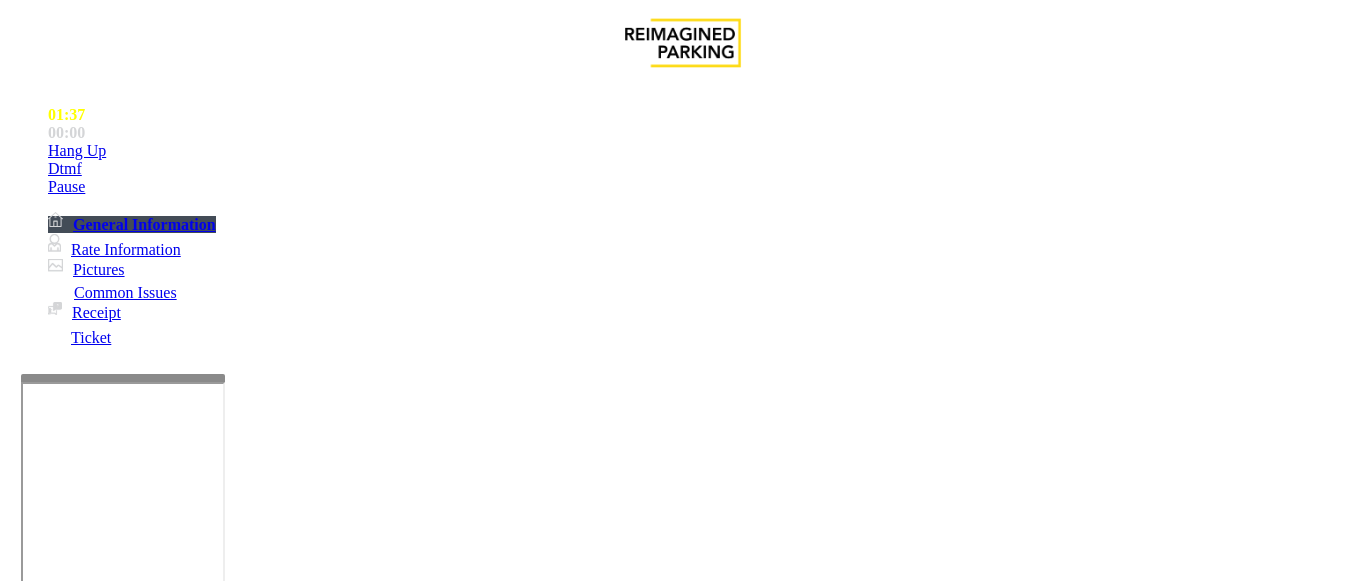 scroll, scrollTop: 200, scrollLeft: 0, axis: vertical 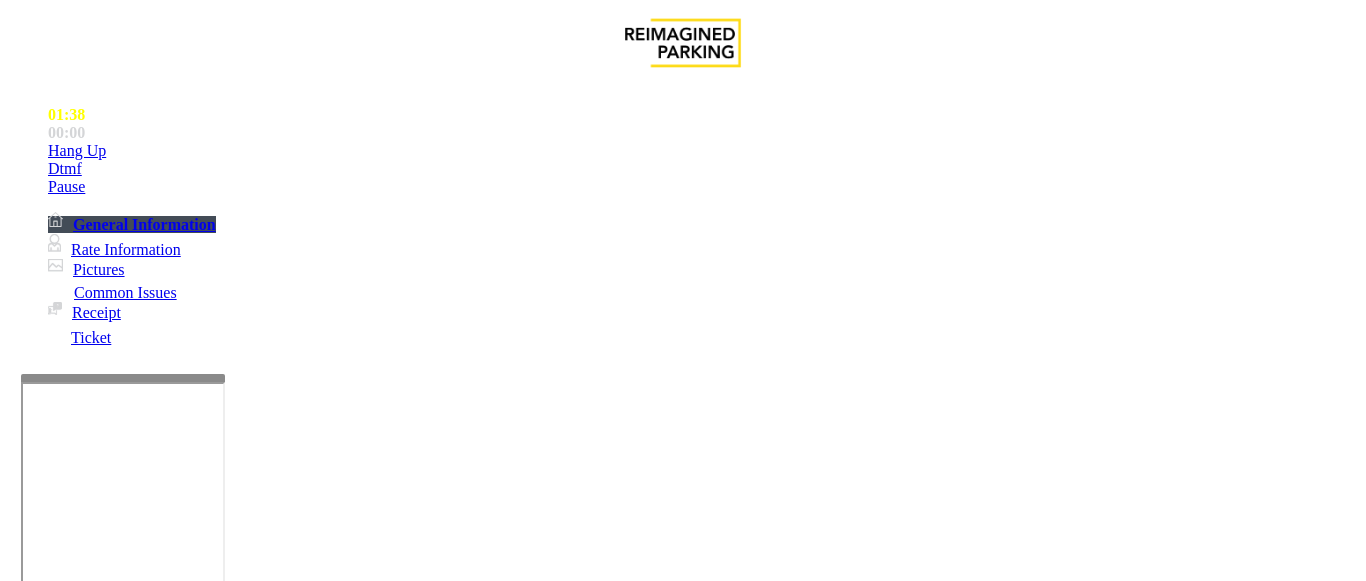 type on "******" 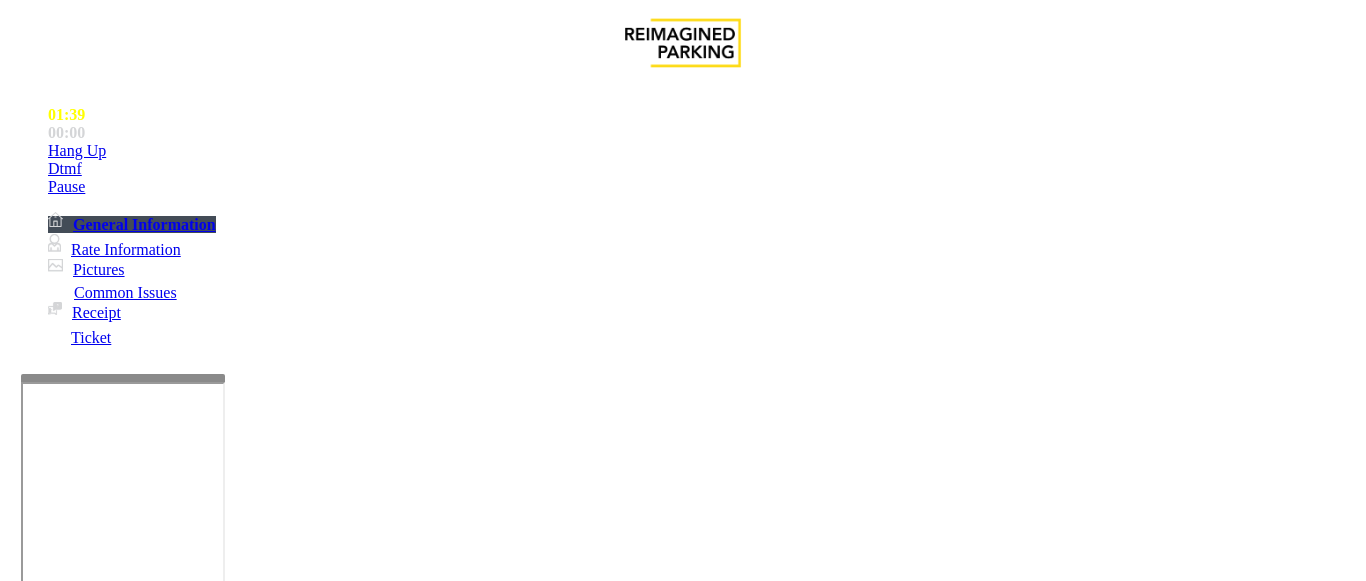 click at bounding box center (221, 1463) 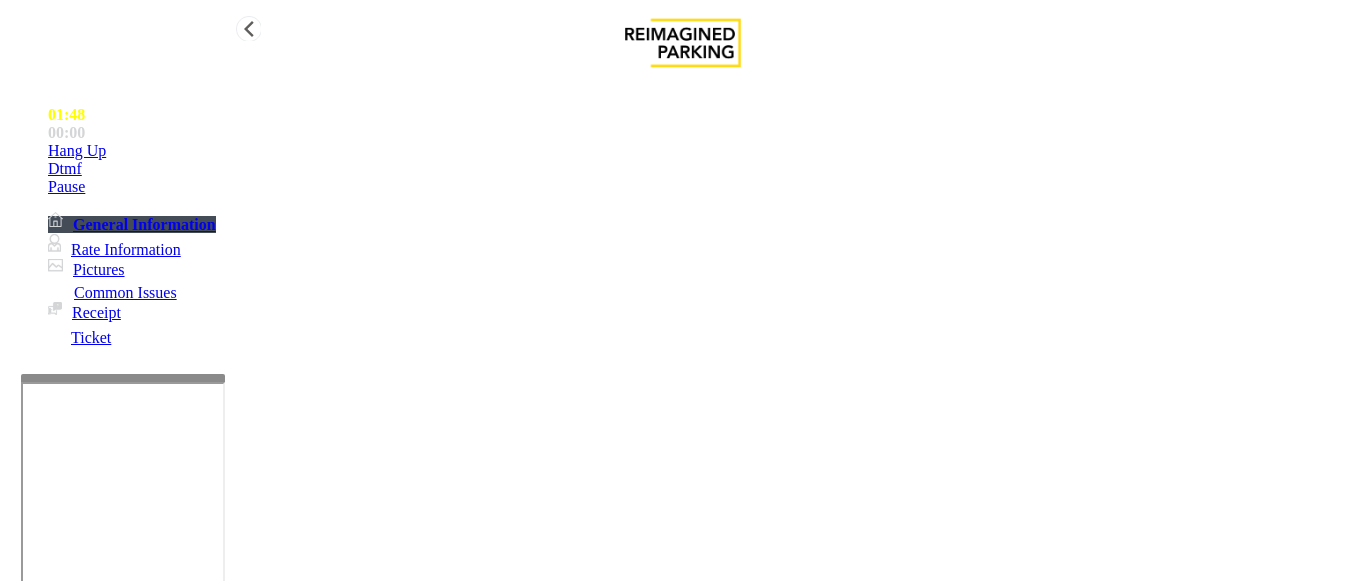 click on "Hang Up" at bounding box center [703, 151] 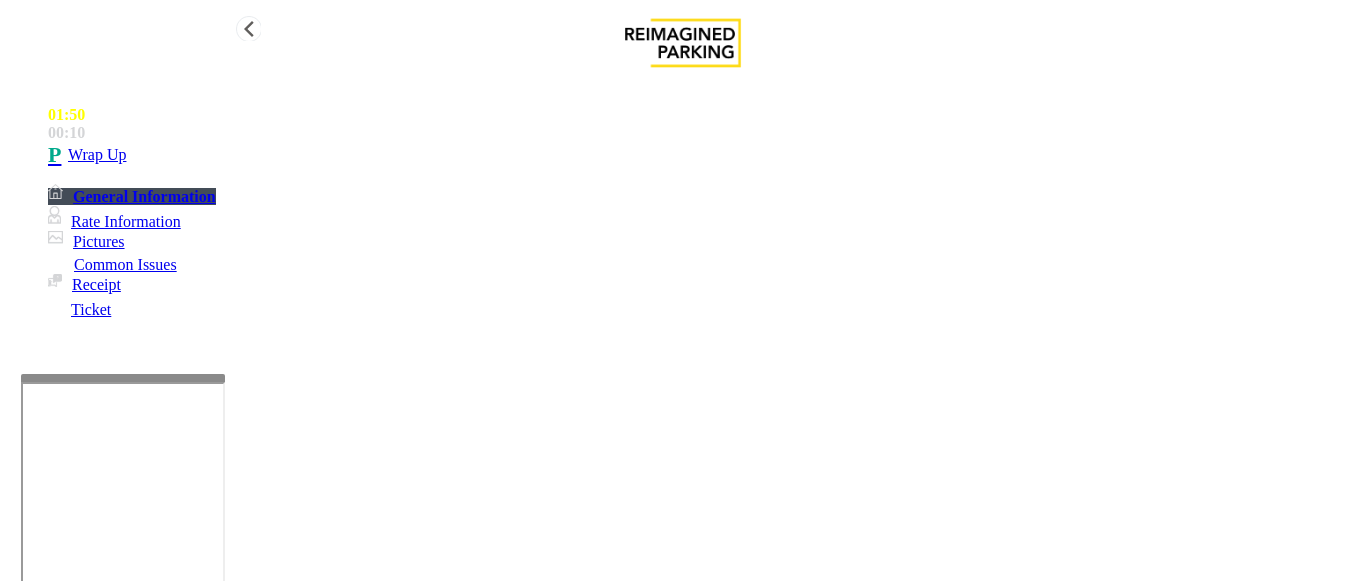 type on "**********" 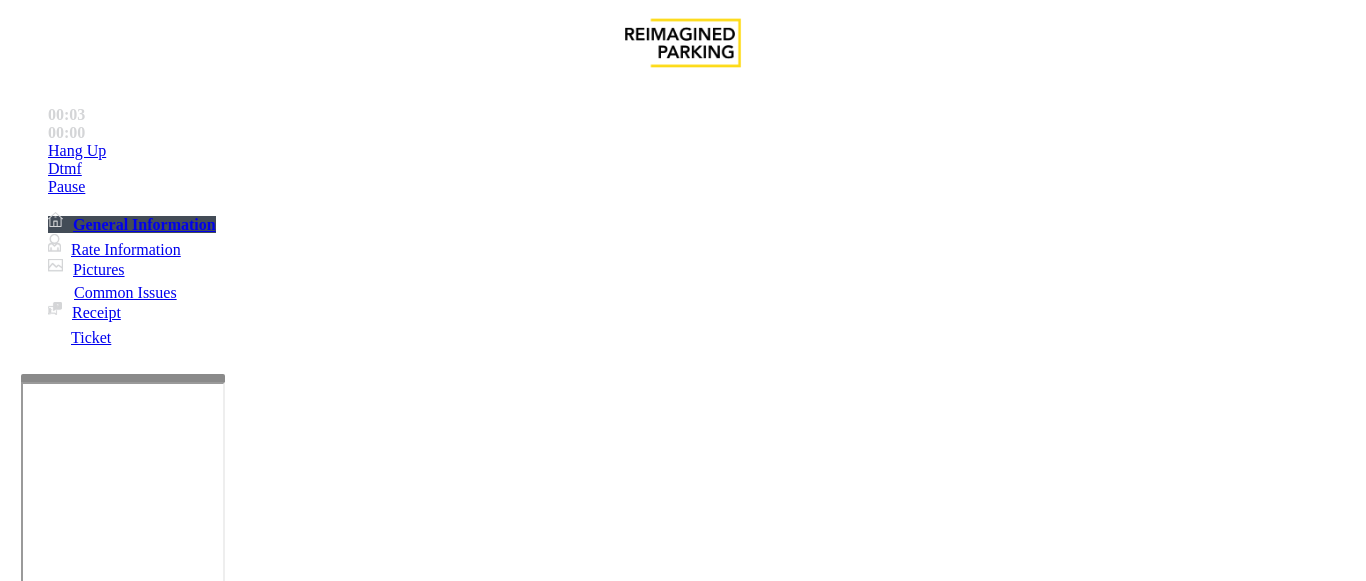 scroll, scrollTop: 700, scrollLeft: 0, axis: vertical 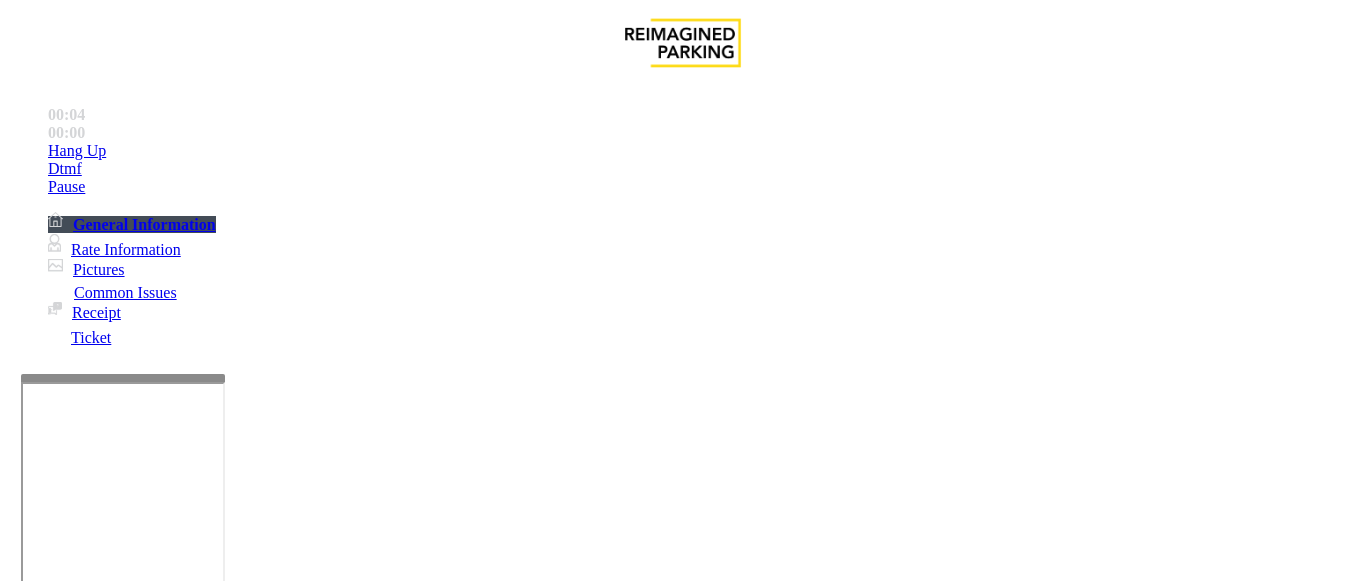 click on "Time Zone" at bounding box center (682, 2559) 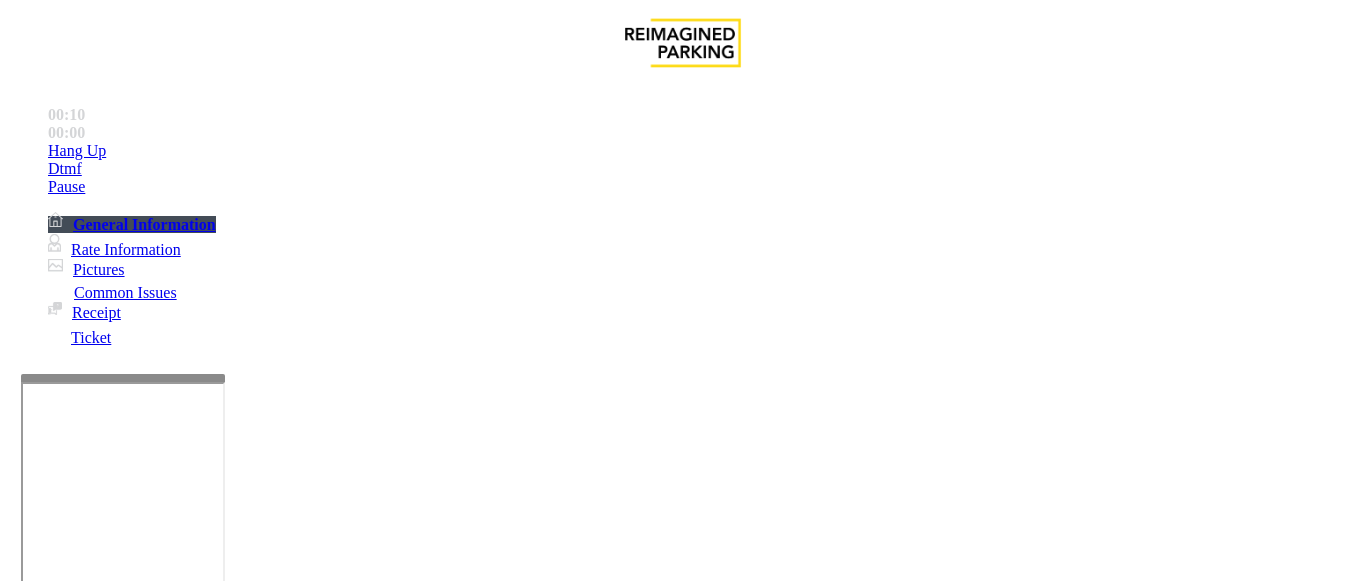 scroll, scrollTop: 600, scrollLeft: 0, axis: vertical 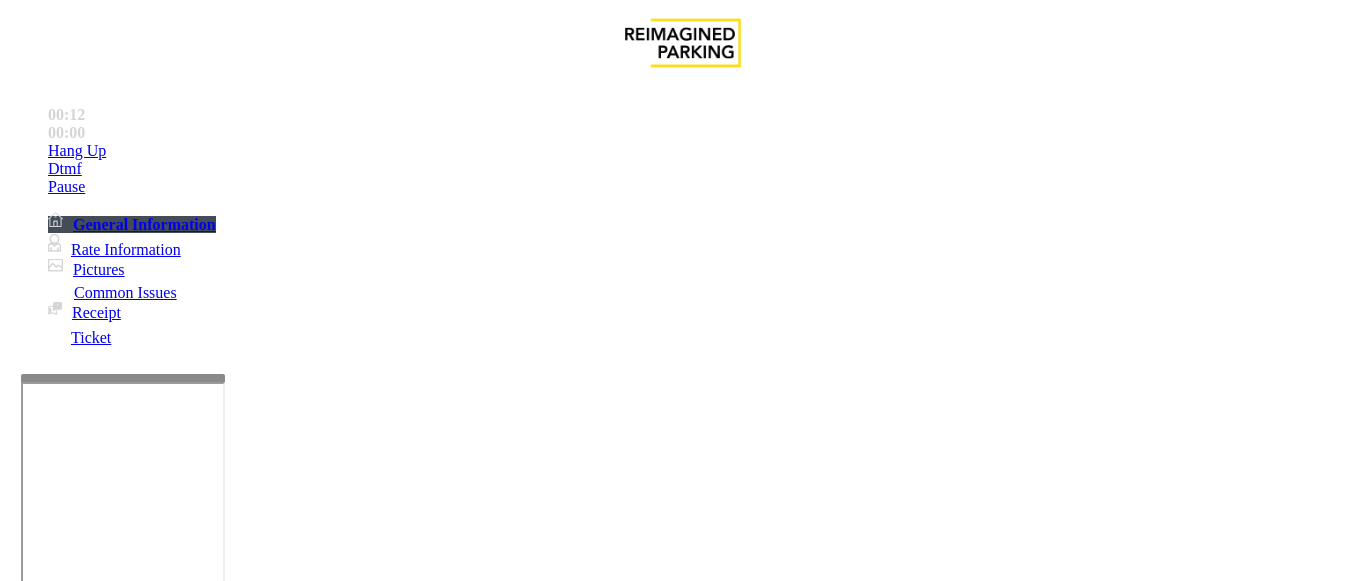 click on "Validation Issue" at bounding box center (371, 1234) 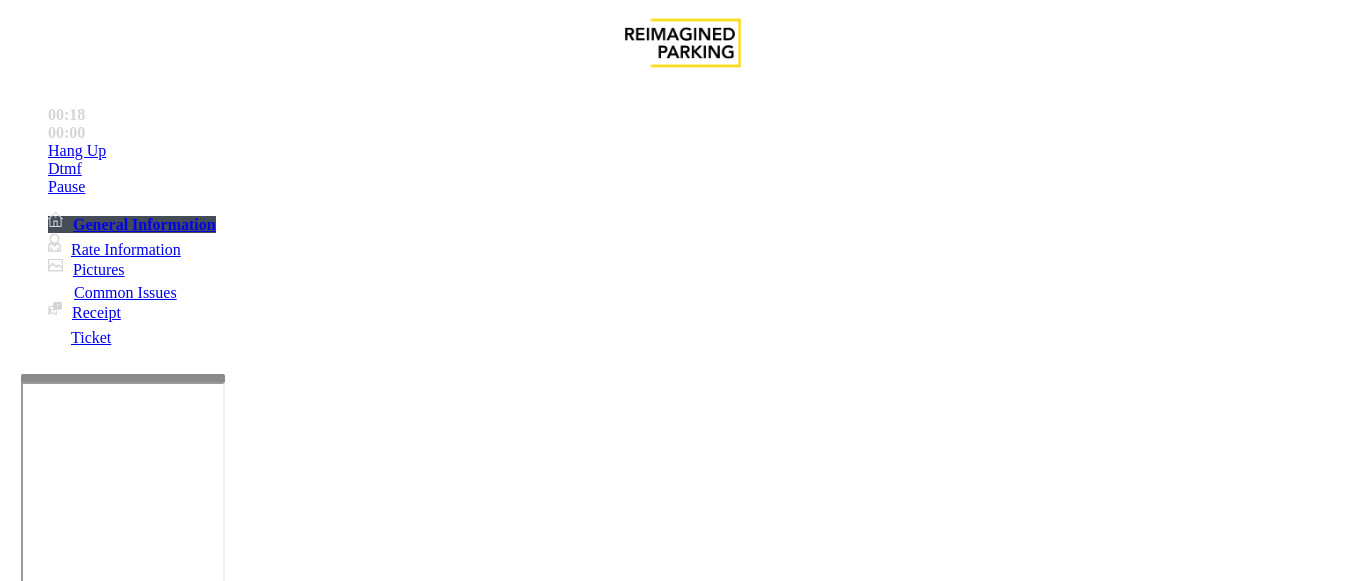 click at bounding box center (229, 1282) 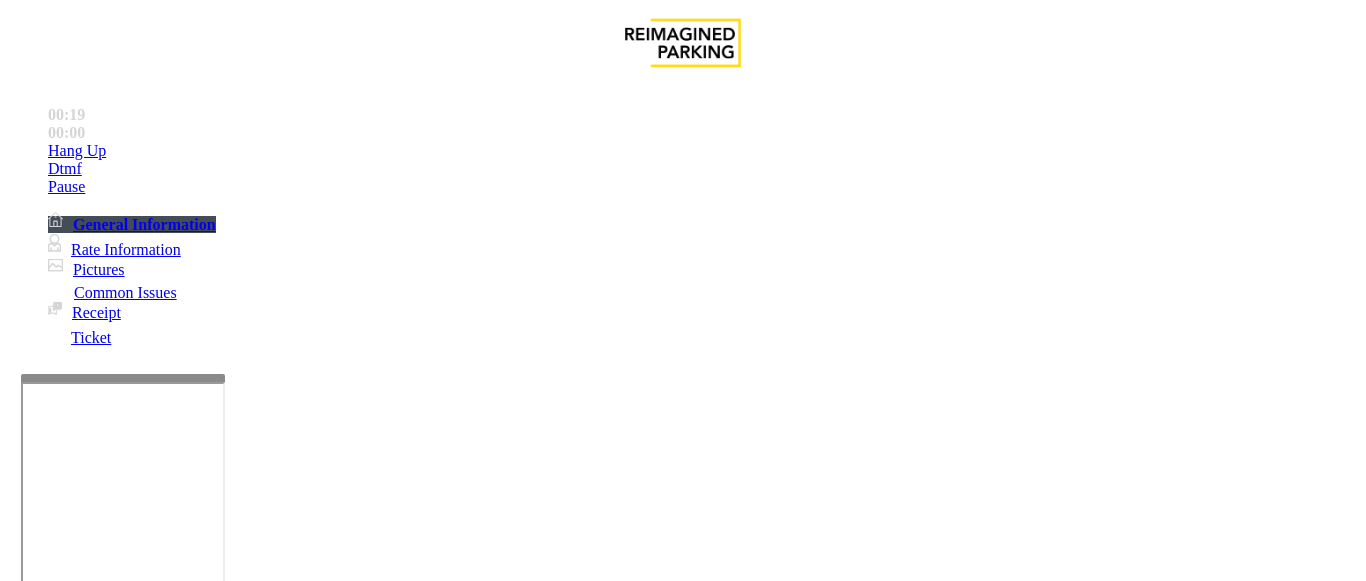 drag, startPoint x: 272, startPoint y: 178, endPoint x: 451, endPoint y: 178, distance: 179 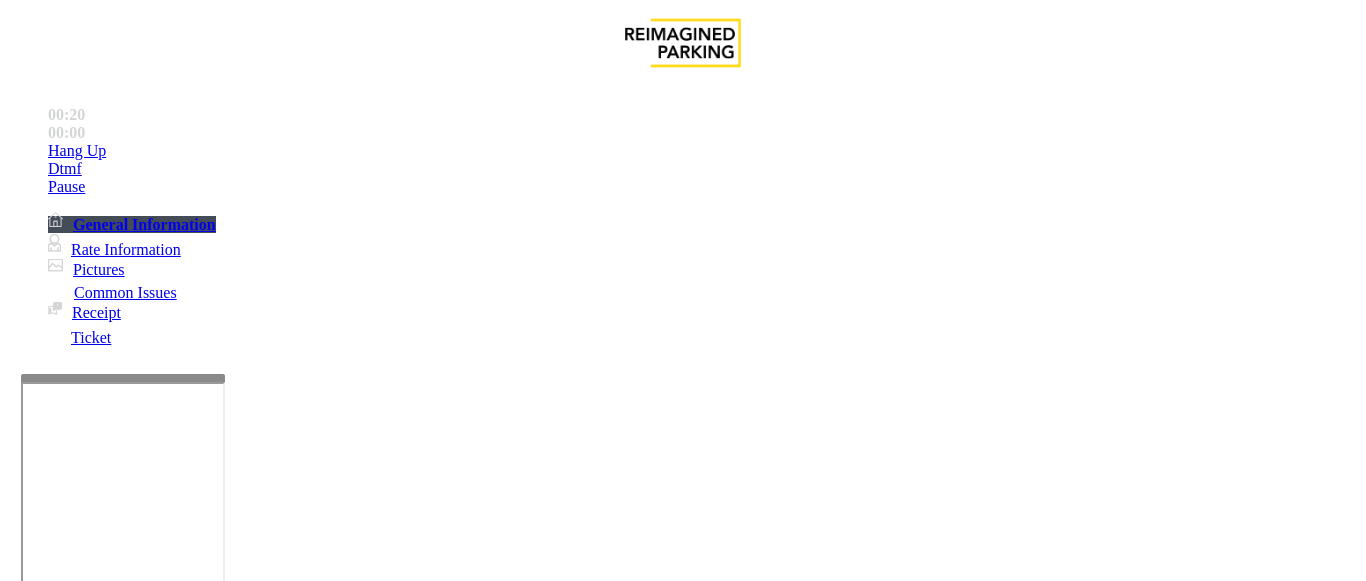 click at bounding box center [229, 1282] 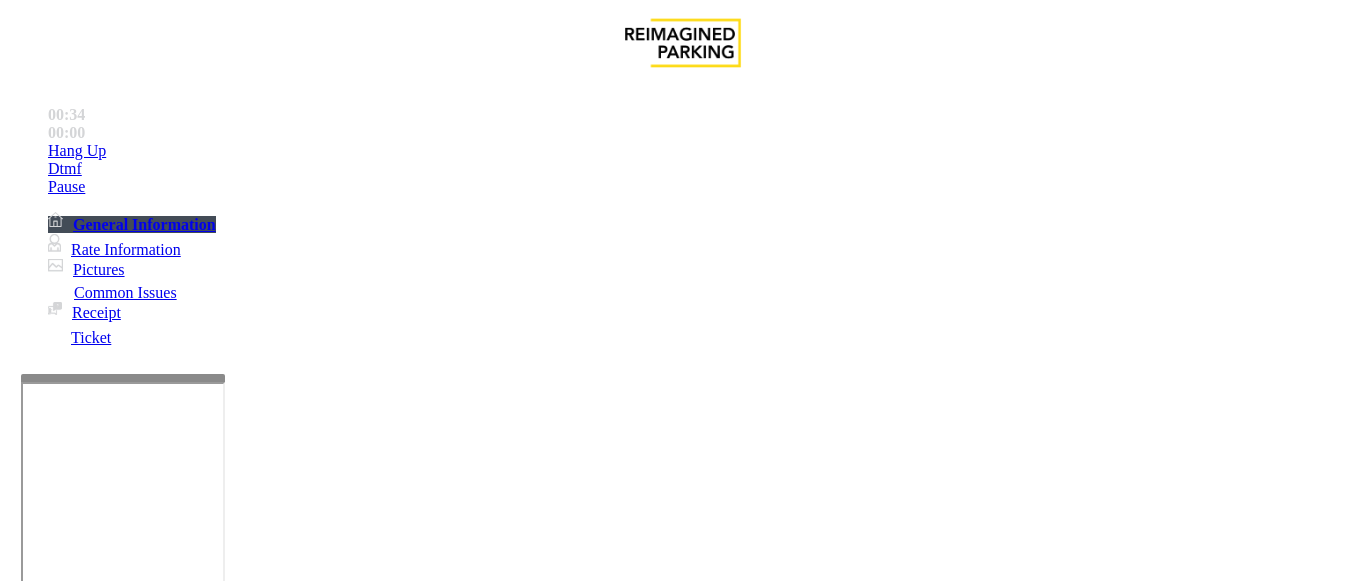 scroll, scrollTop: 15, scrollLeft: 0, axis: vertical 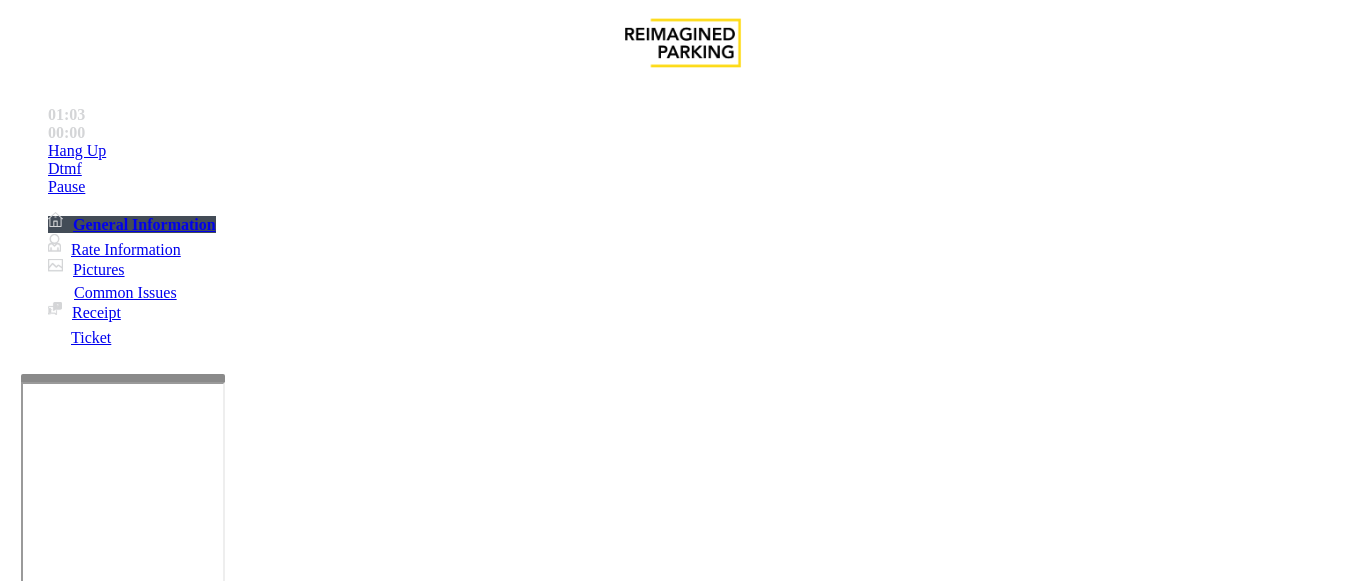 click on "Vend Gate" at bounding box center (69, 1375) 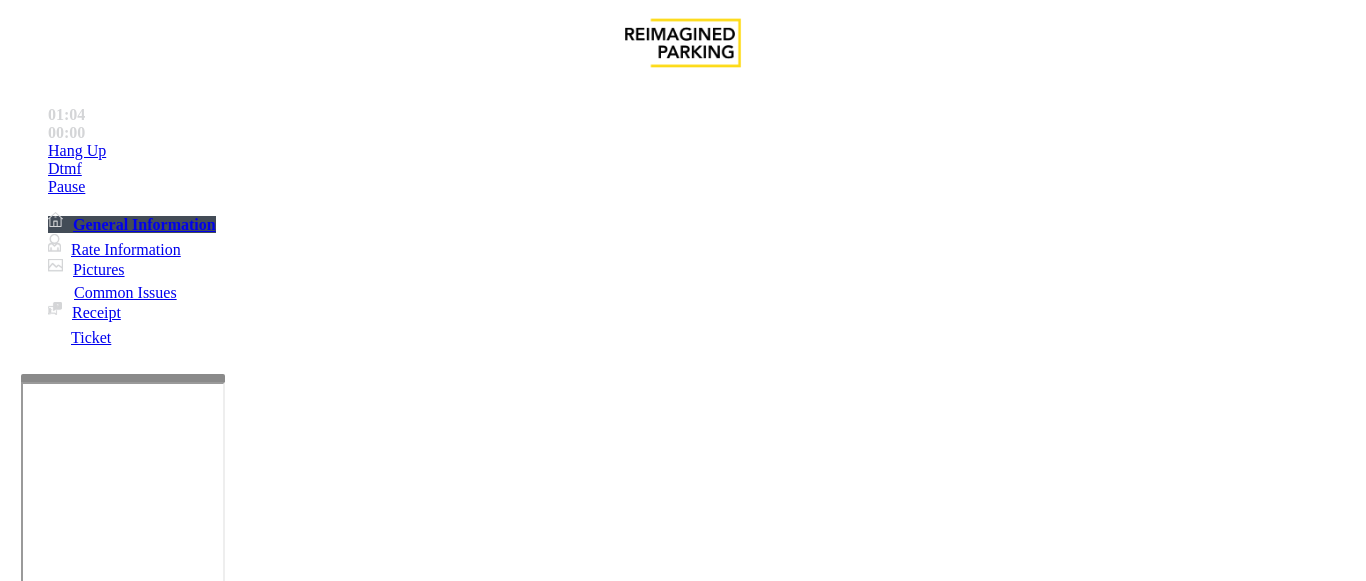 click at bounding box center (229, 1282) 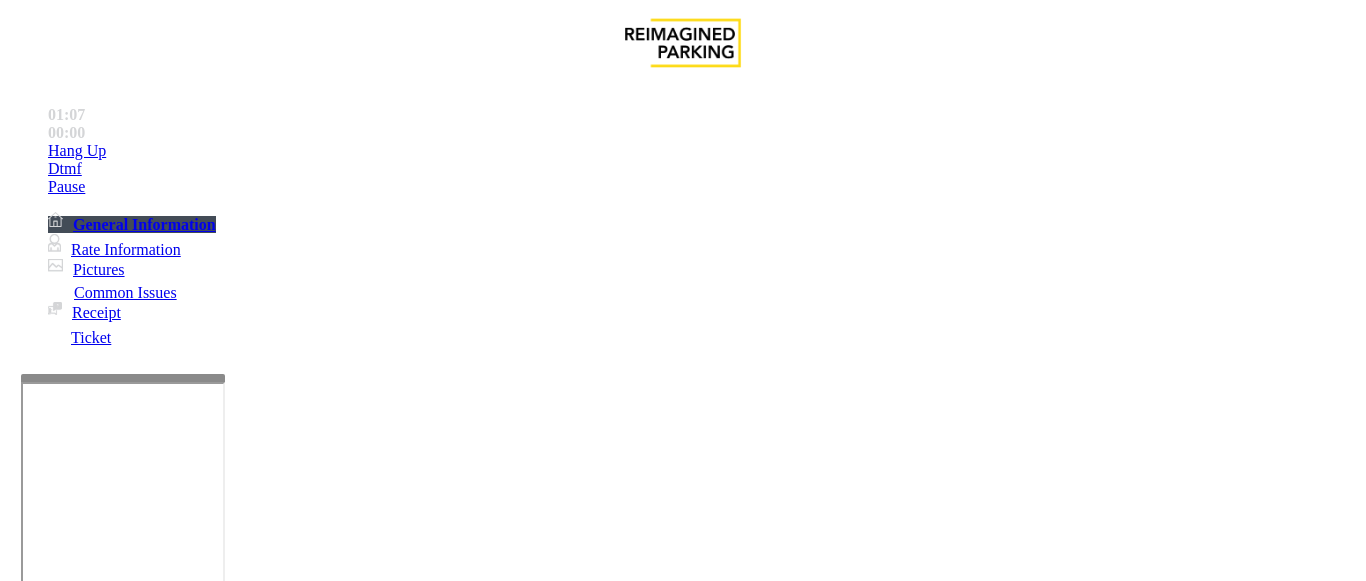 click at bounding box center (229, 1282) 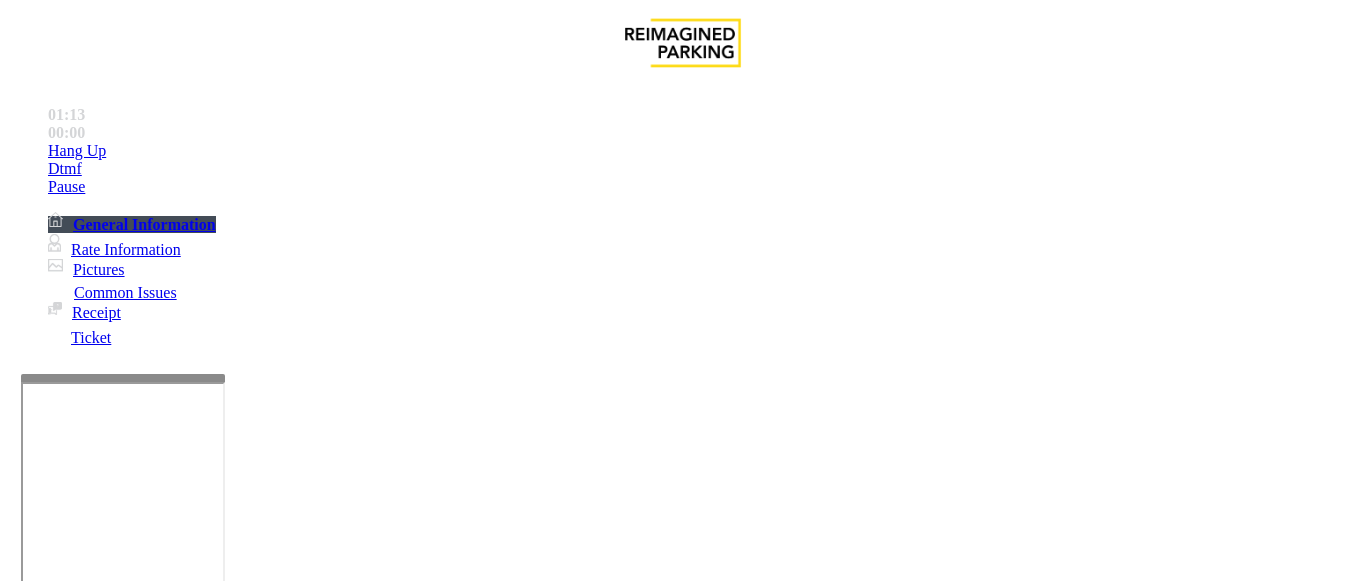 type on "**********" 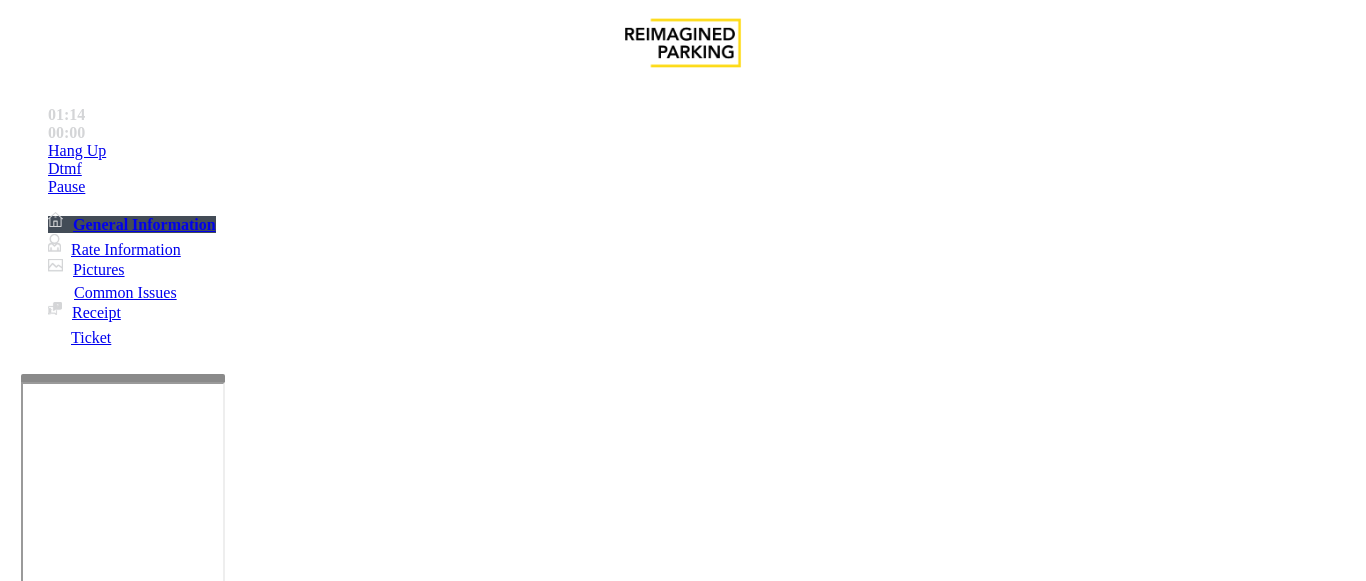 scroll, scrollTop: 63, scrollLeft: 0, axis: vertical 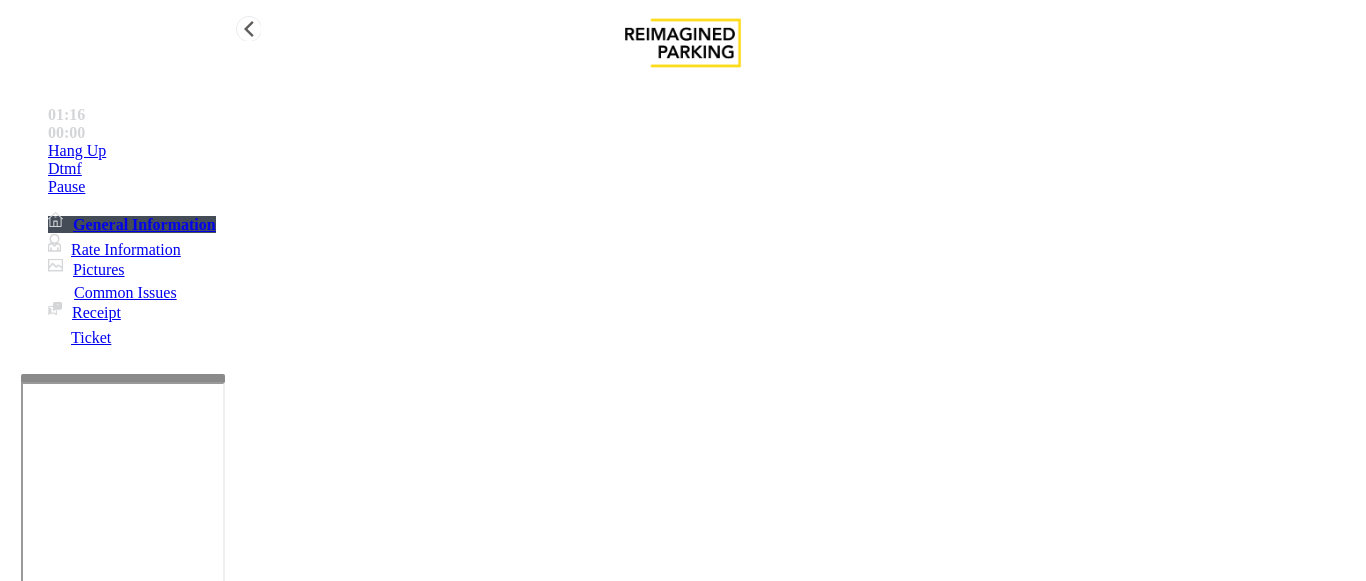 click on "Hang Up" at bounding box center (703, 151) 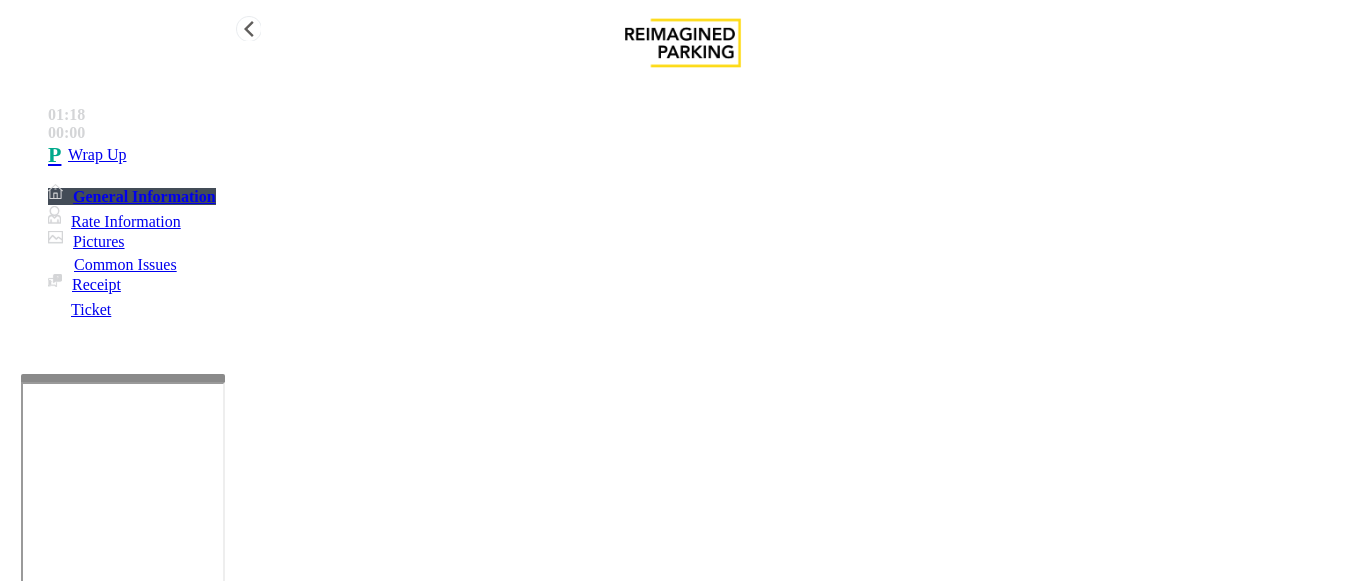 click on "Wrap Up" at bounding box center (703, 155) 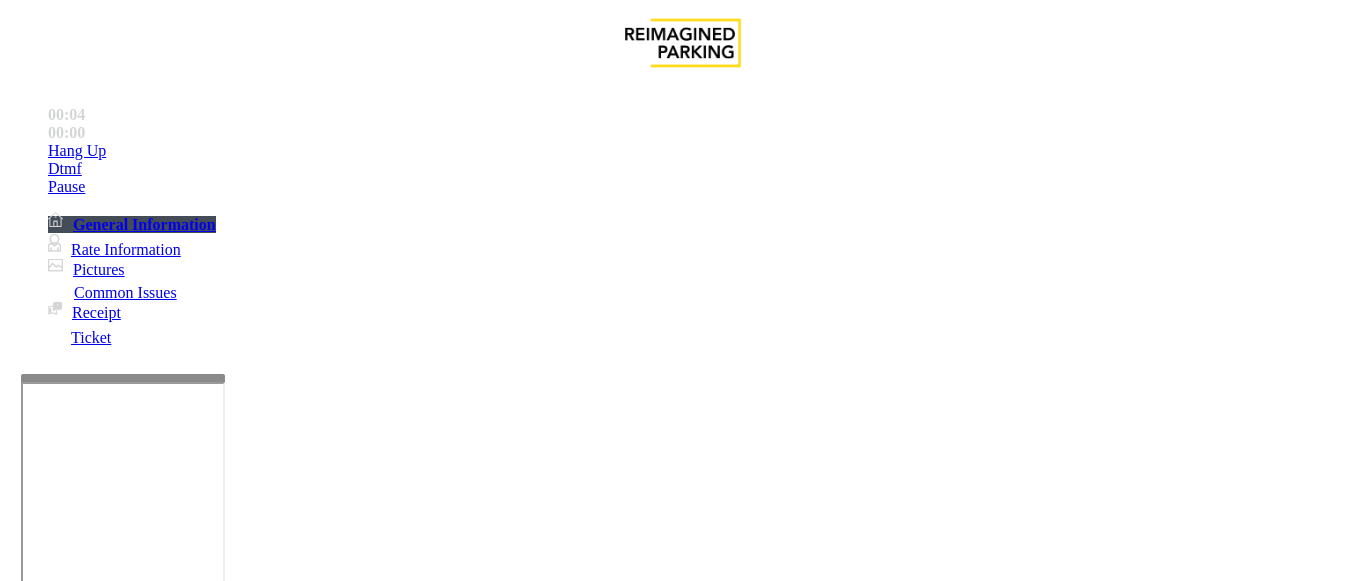 scroll, scrollTop: 1000, scrollLeft: 0, axis: vertical 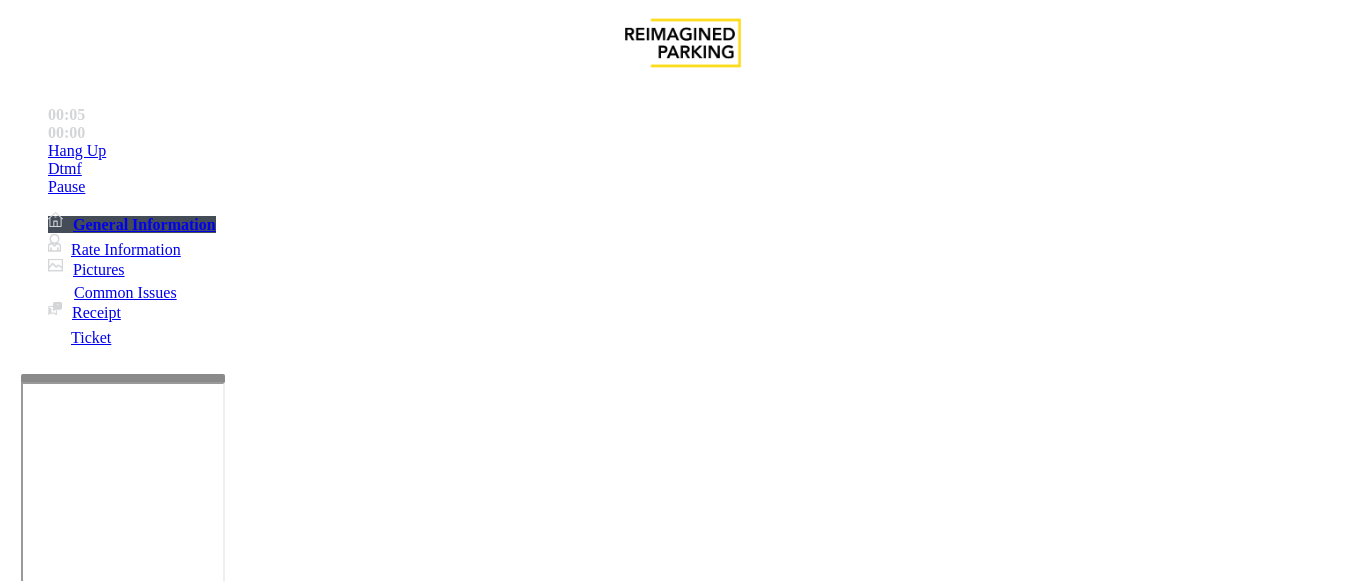 drag, startPoint x: 724, startPoint y: 278, endPoint x: 697, endPoint y: 266, distance: 29.546574 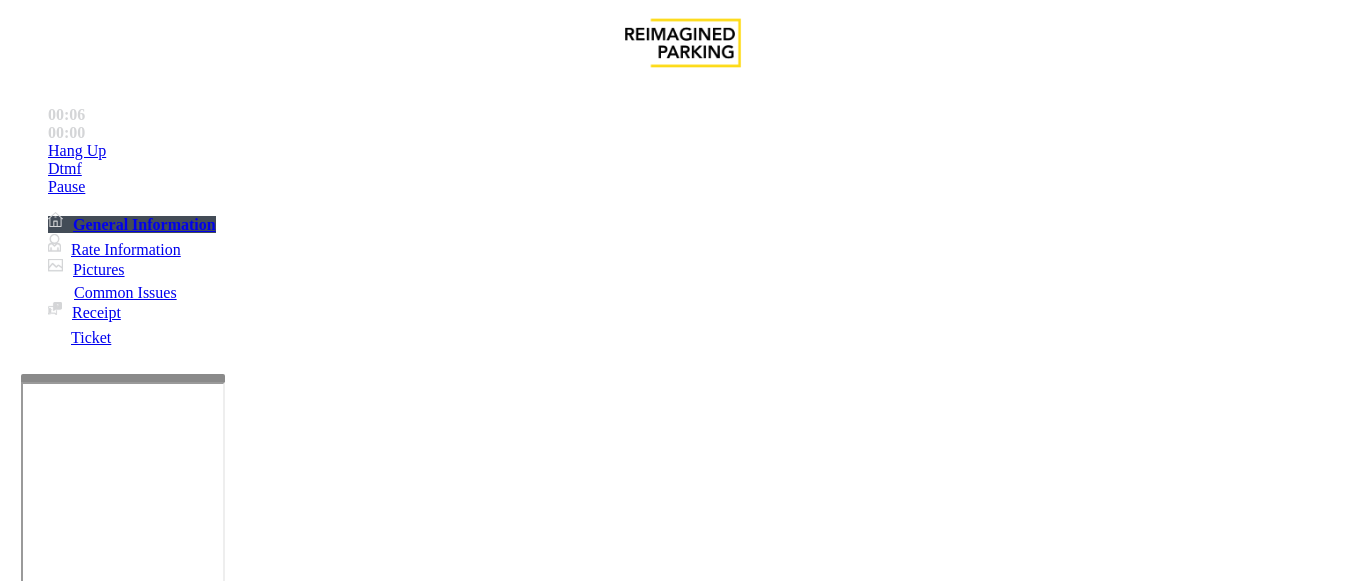 click at bounding box center (87, 2819) 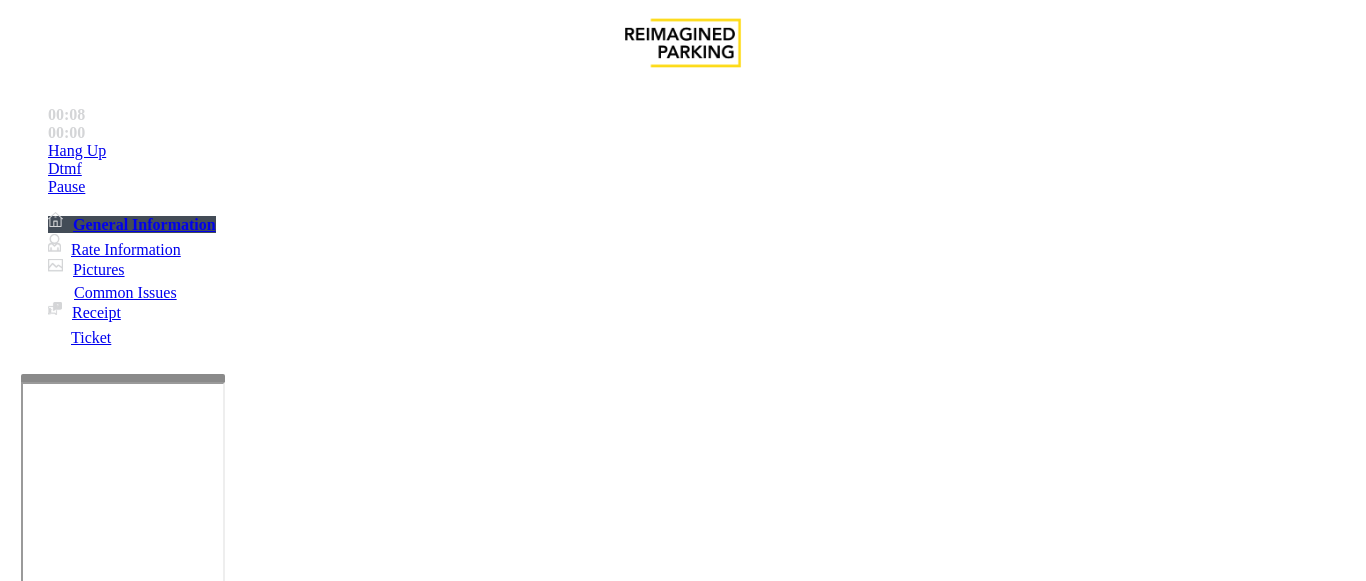 drag, startPoint x: 730, startPoint y: 280, endPoint x: 703, endPoint y: 253, distance: 38.183765 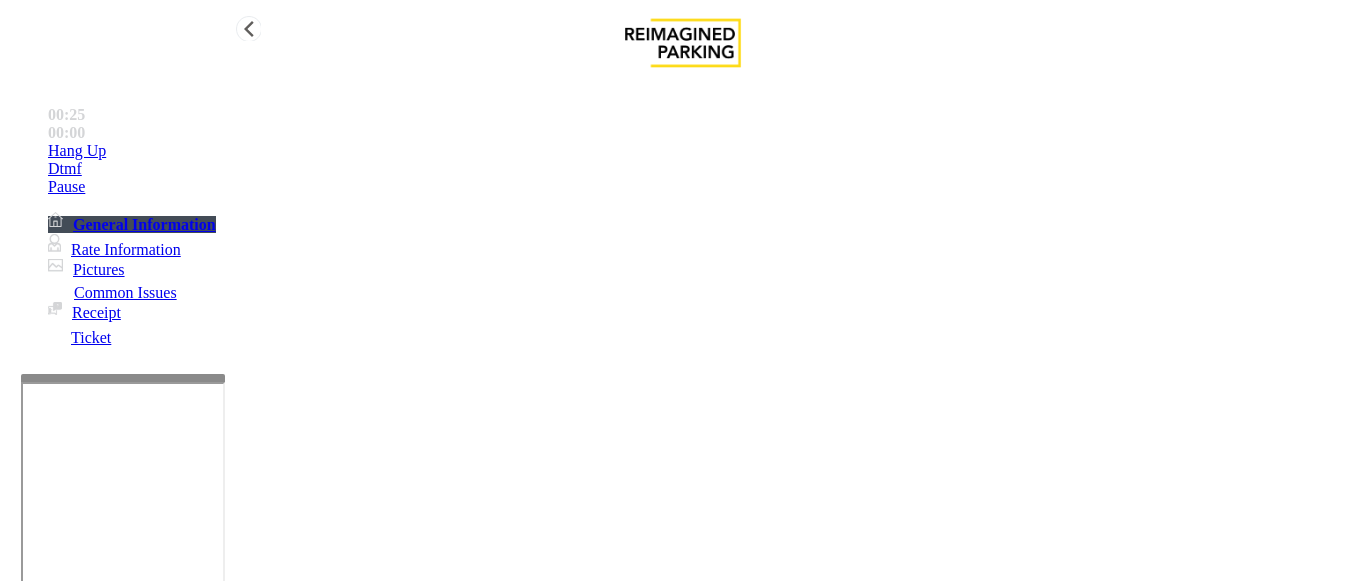 click on "Hang Up" at bounding box center (703, 151) 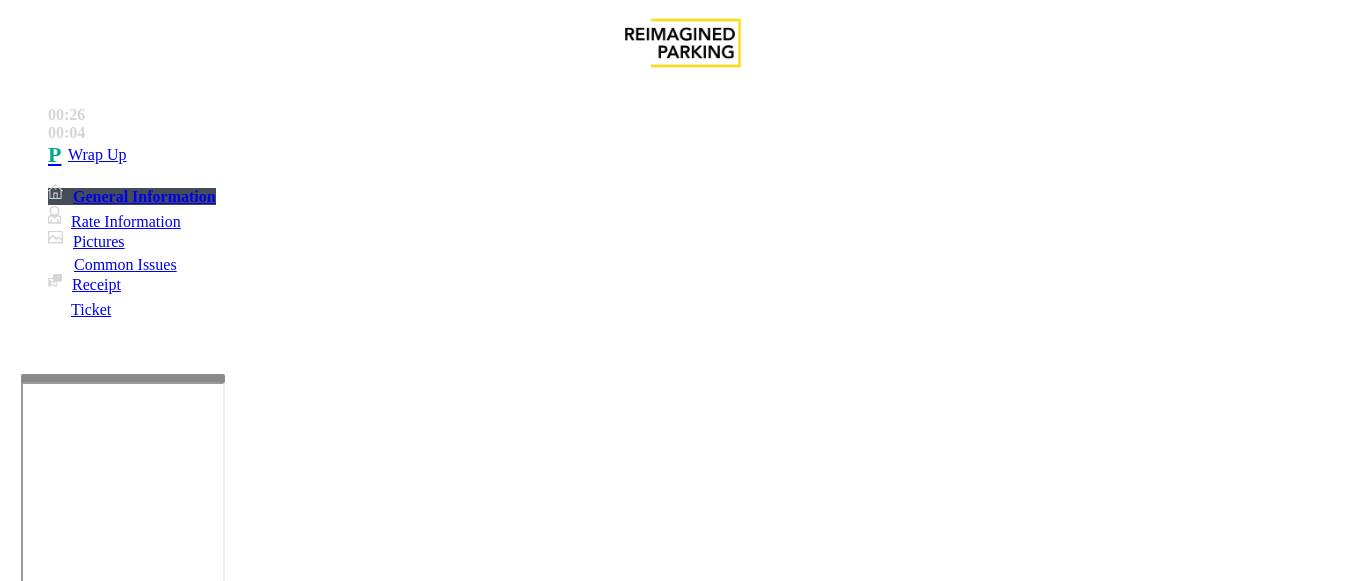 scroll, scrollTop: 66, scrollLeft: 0, axis: vertical 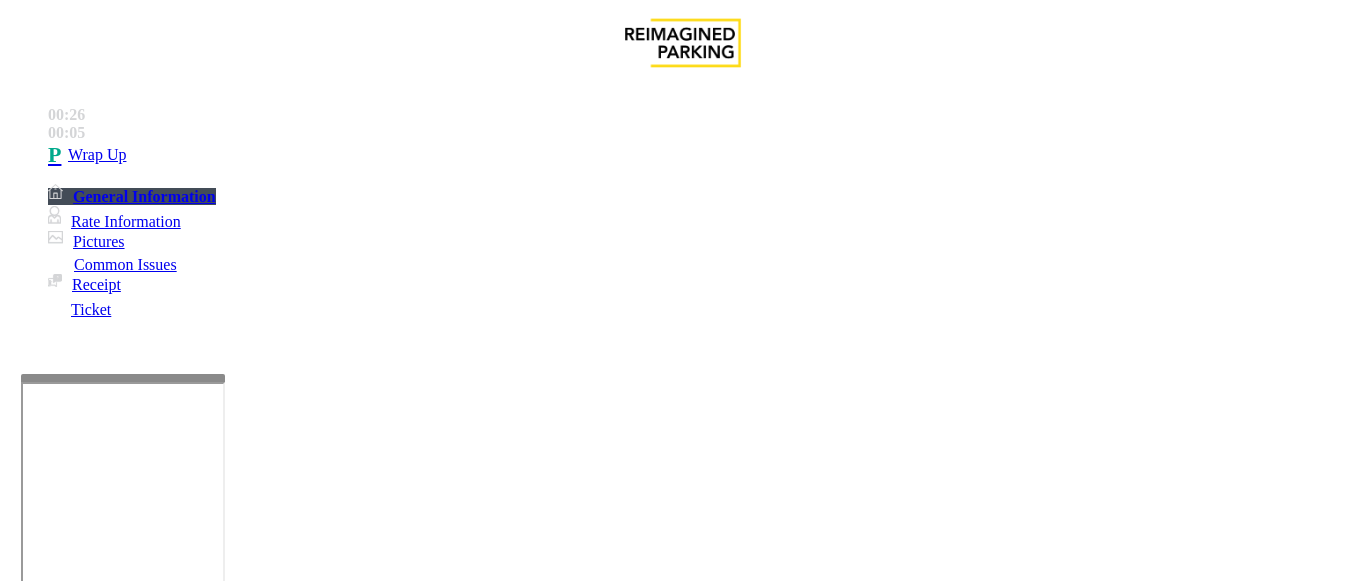 click on "No Response/Unable to hear parker" at bounding box center (142, 1234) 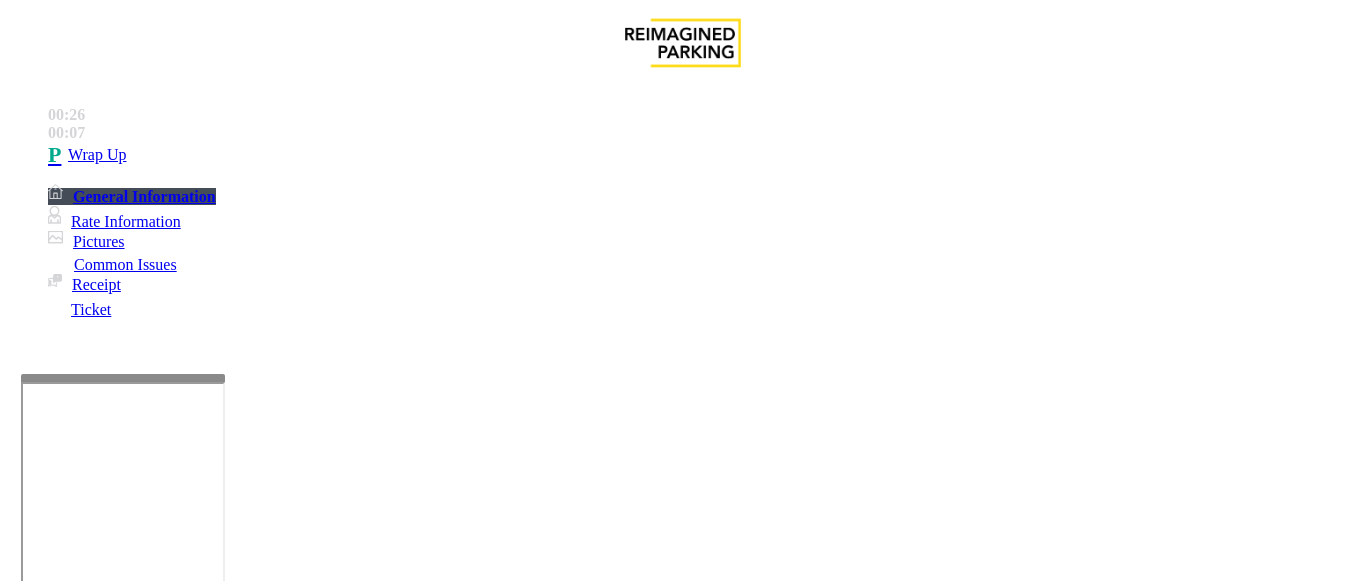 drag, startPoint x: 272, startPoint y: 177, endPoint x: 588, endPoint y: 183, distance: 316.05695 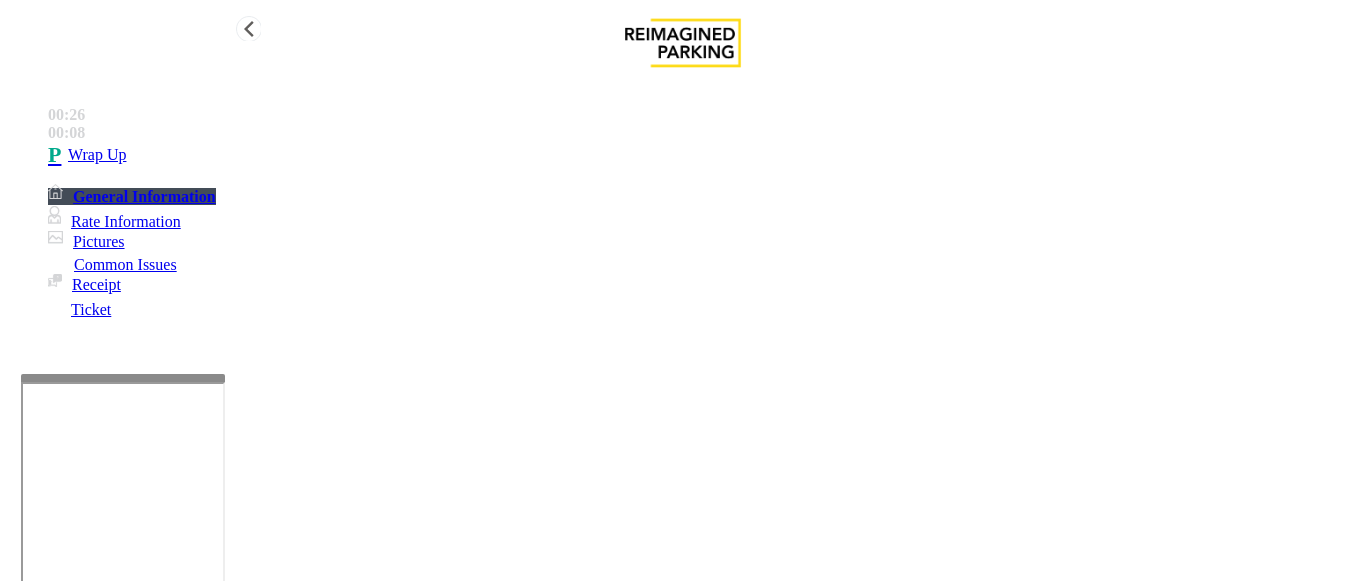 type on "**********" 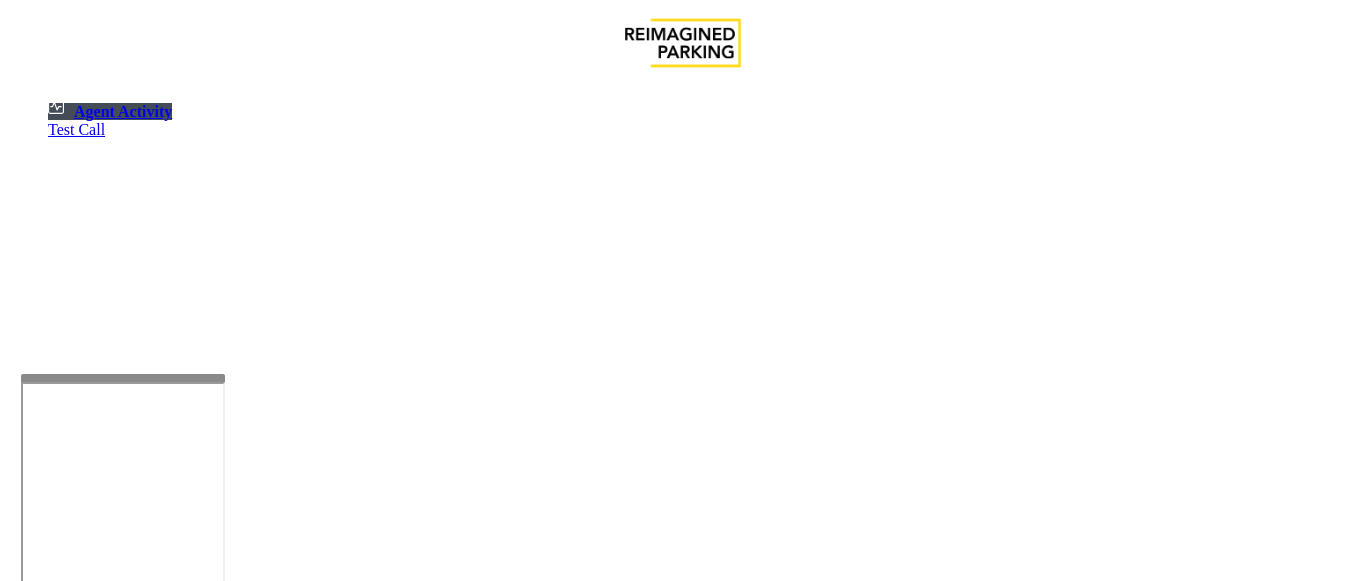 click at bounding box center (79, 1283) 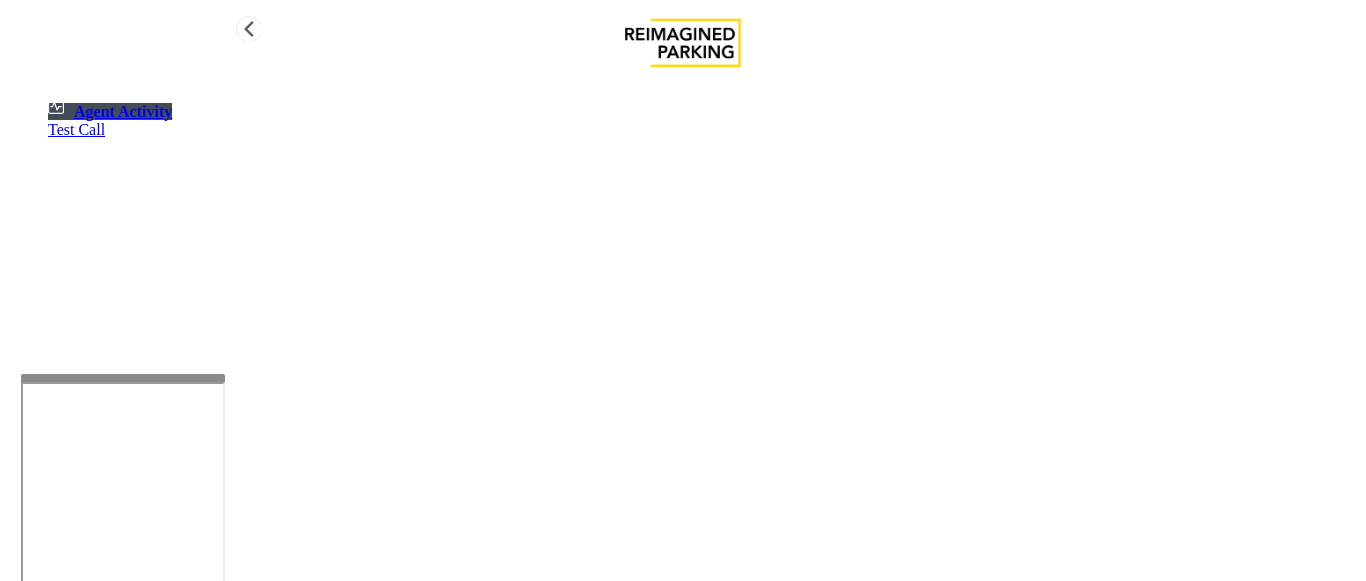 click on "Agent Activity" at bounding box center (110, 111) 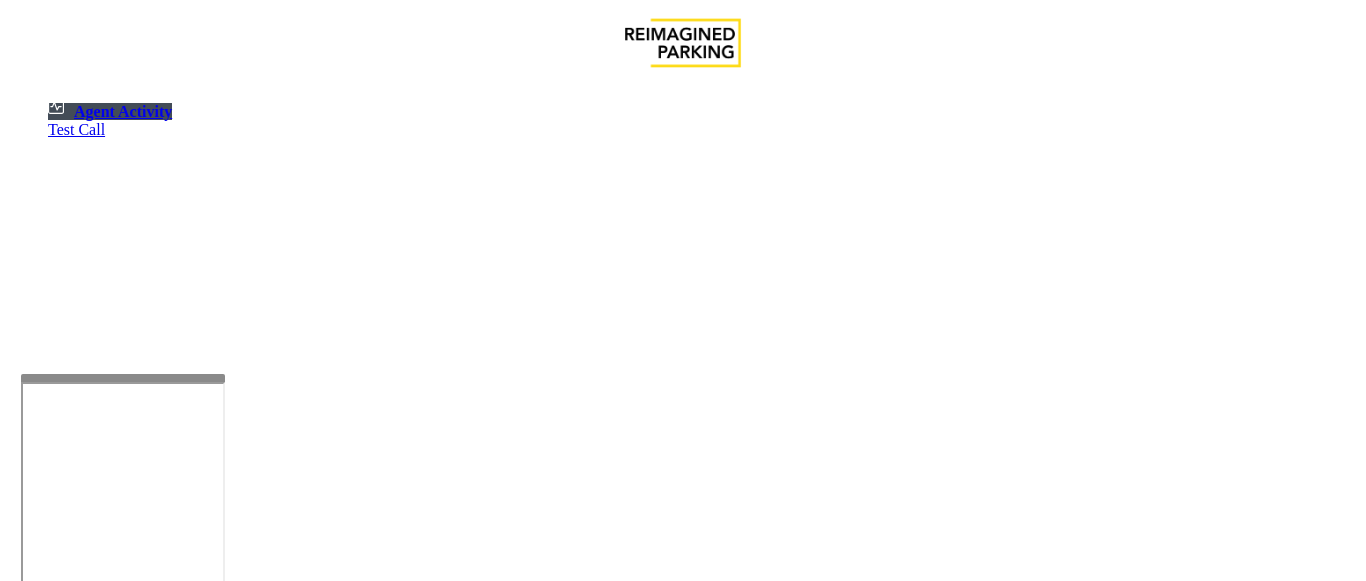 click at bounding box center (79, 1283) 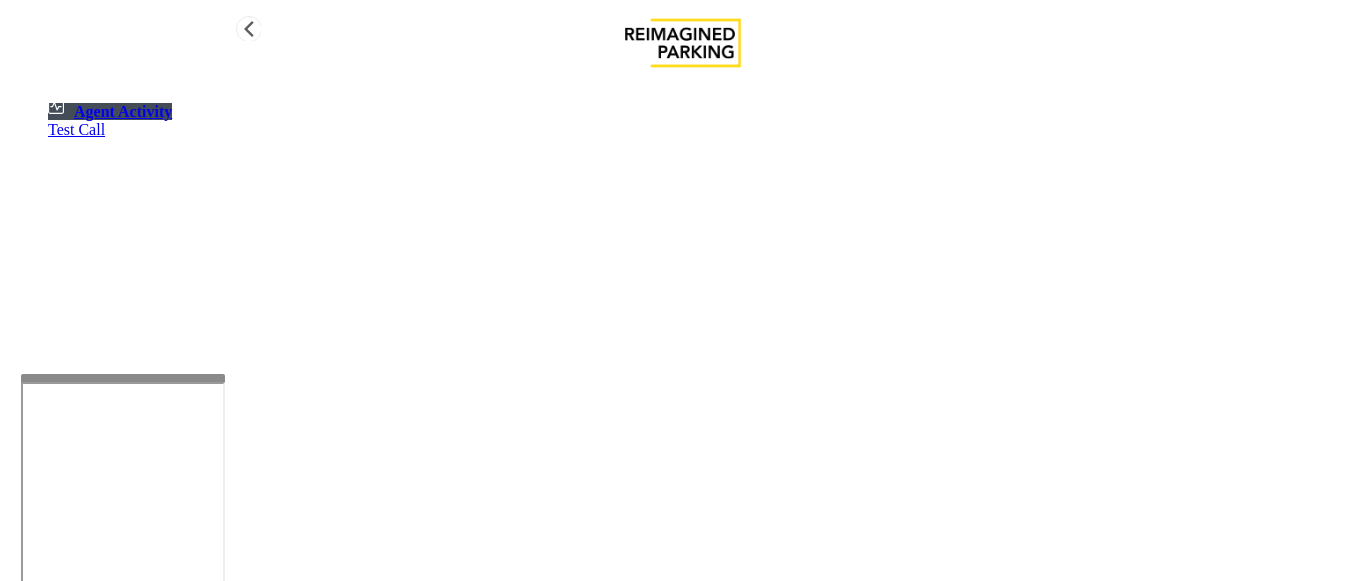click on "Agent Activity" at bounding box center [110, 111] 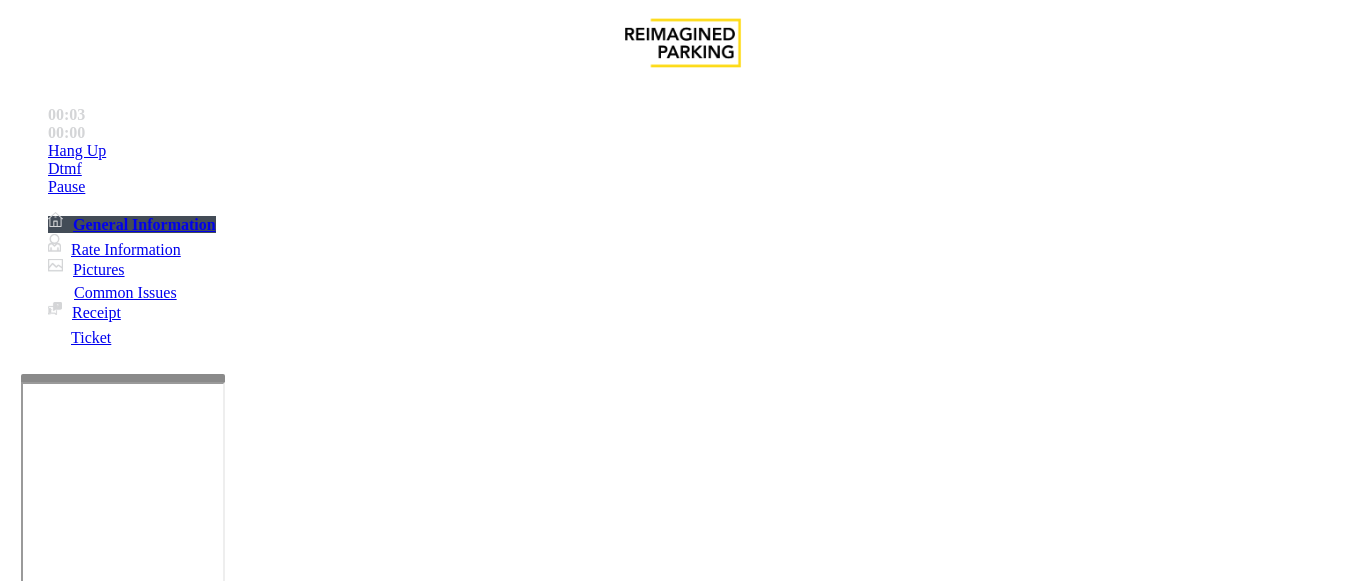 scroll, scrollTop: 1000, scrollLeft: 0, axis: vertical 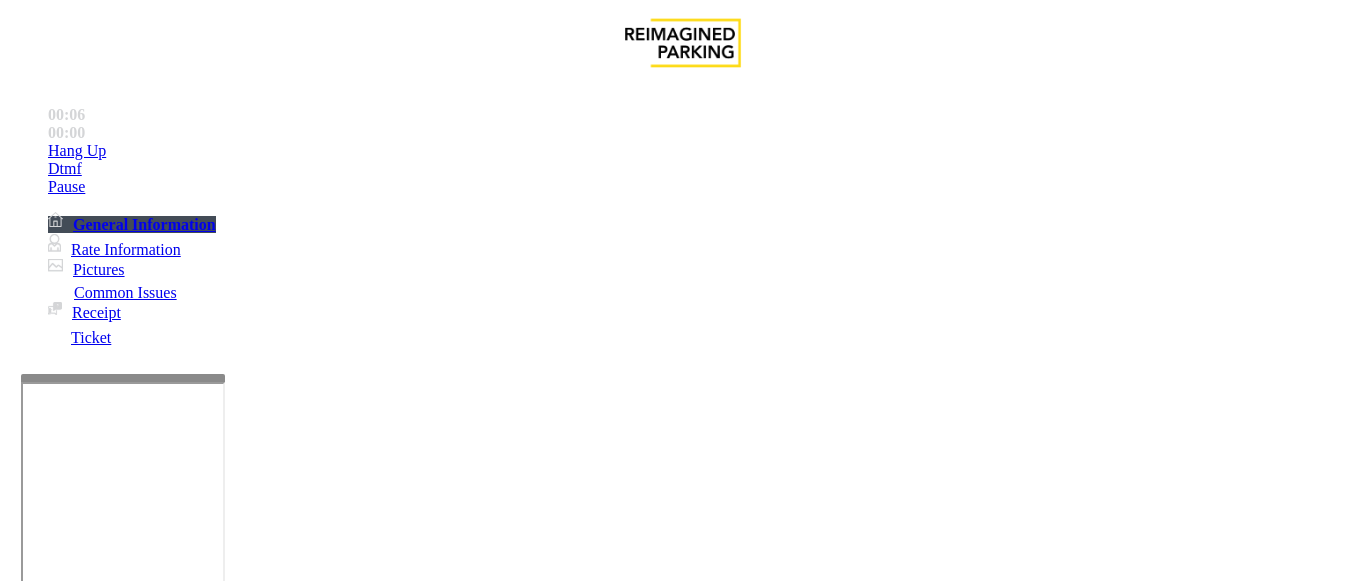 drag, startPoint x: 752, startPoint y: 365, endPoint x: 709, endPoint y: 348, distance: 46.238514 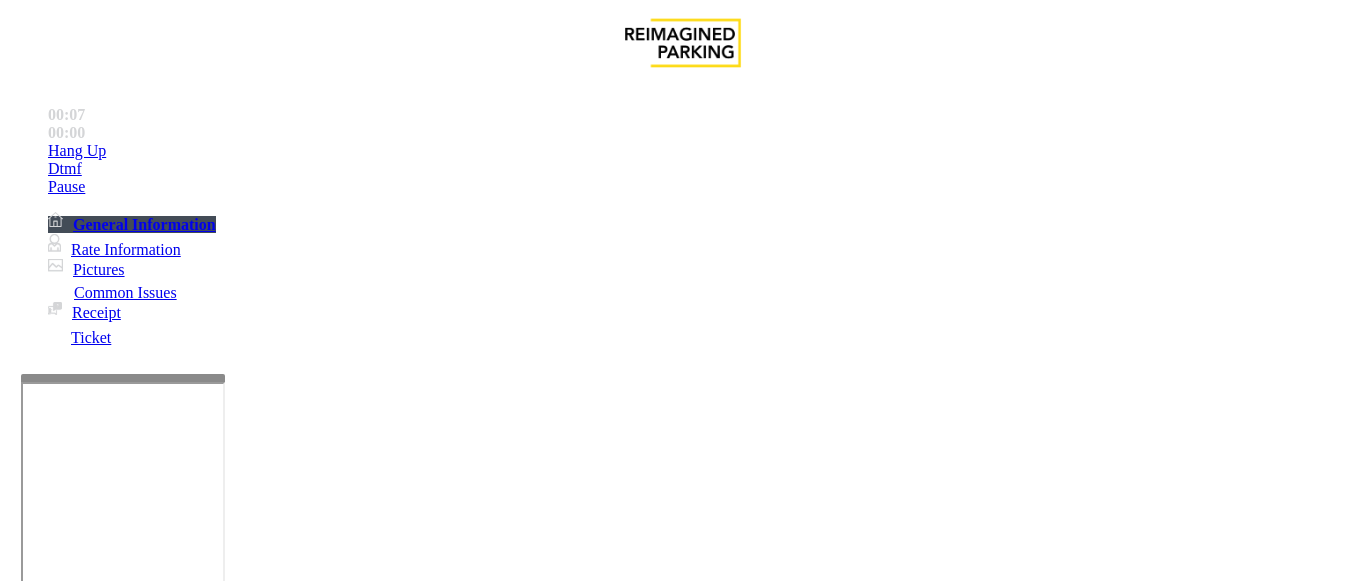 copy on "LAN21063800" 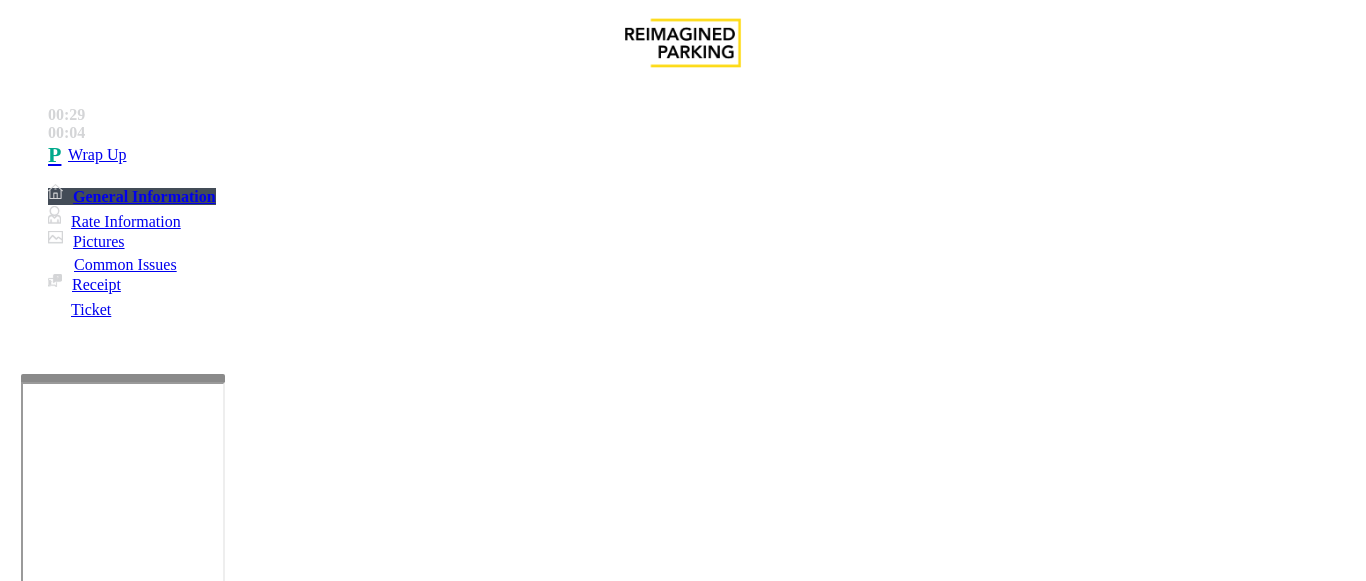 click on "Equipment Issue" at bounding box center (483, 1234) 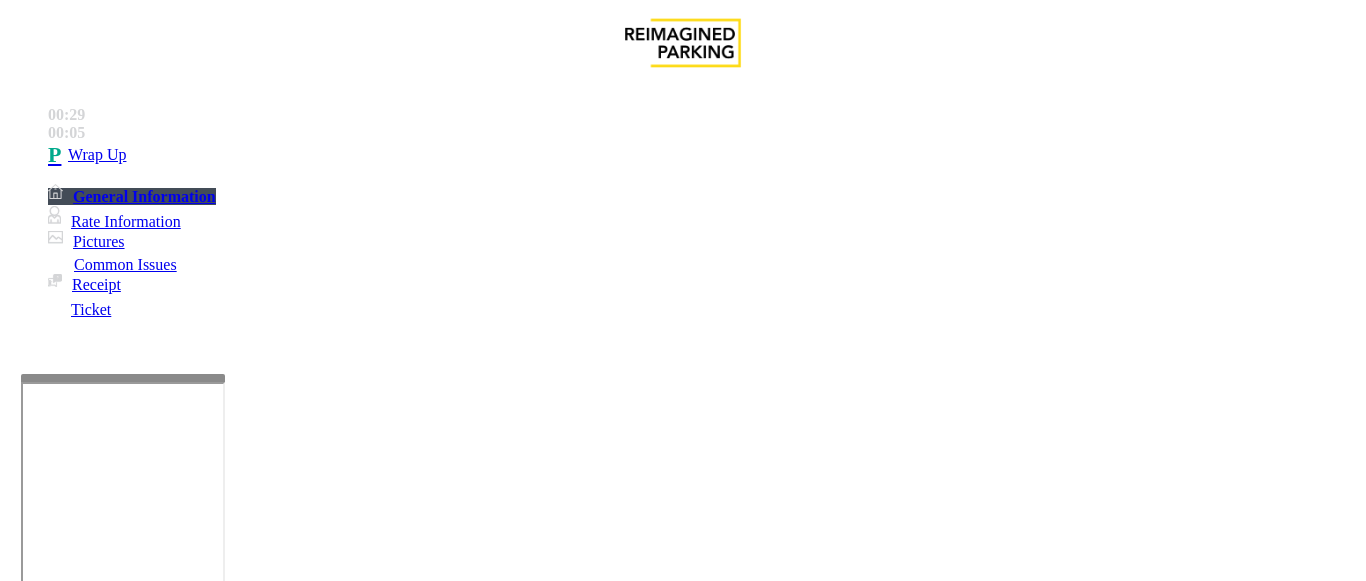 click on "Gate / Door Won't Open" at bounding box center (575, 1234) 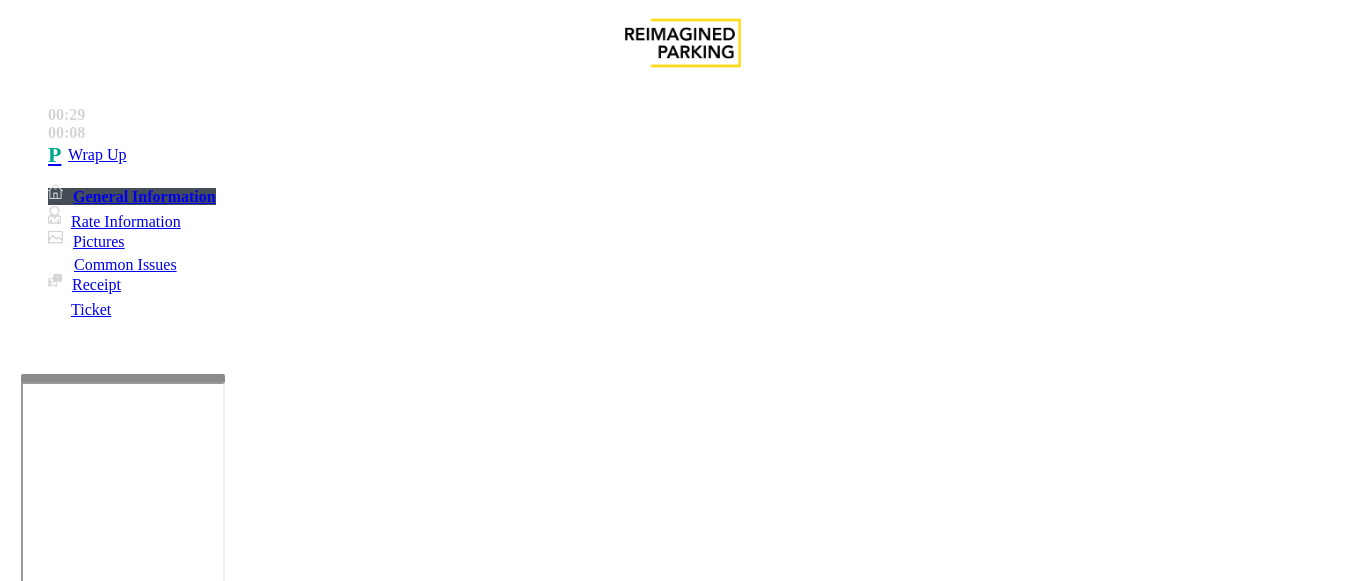 click at bounding box center (221, 1482) 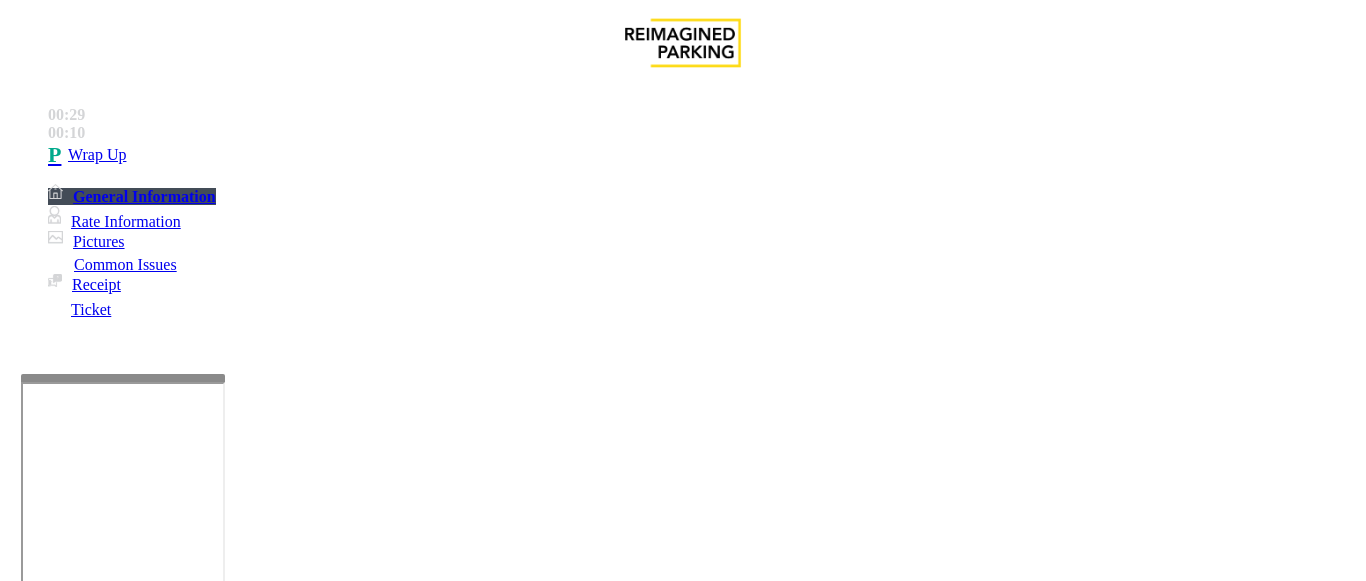drag, startPoint x: 331, startPoint y: 180, endPoint x: 510, endPoint y: 188, distance: 179.17868 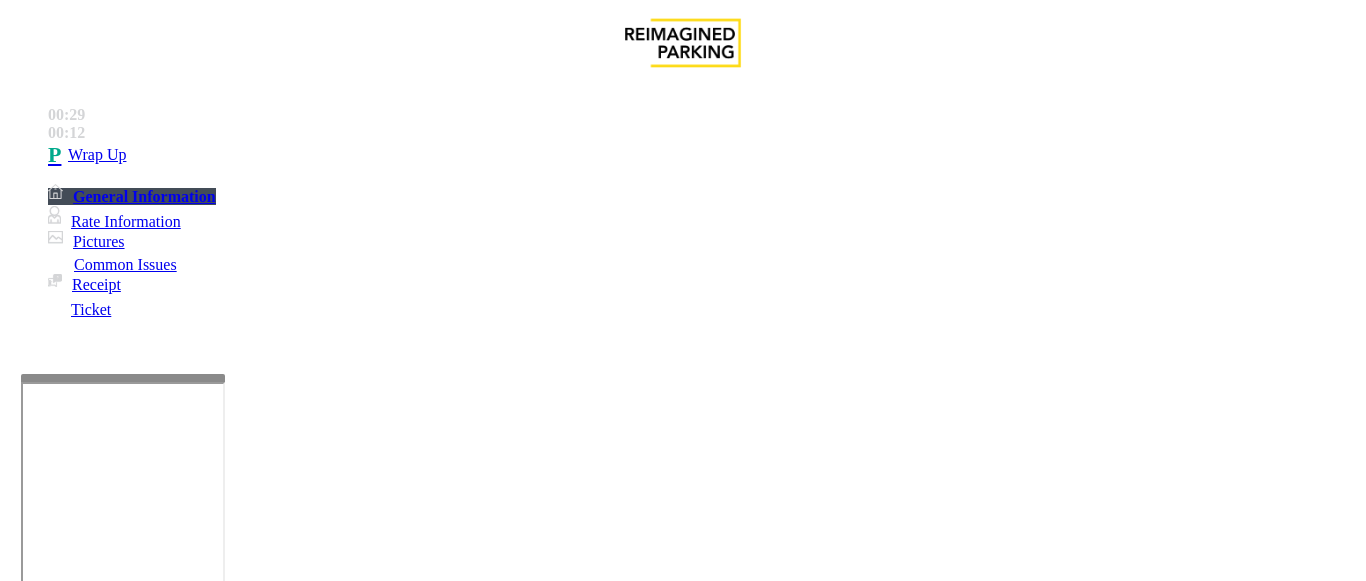 scroll, scrollTop: 200, scrollLeft: 0, axis: vertical 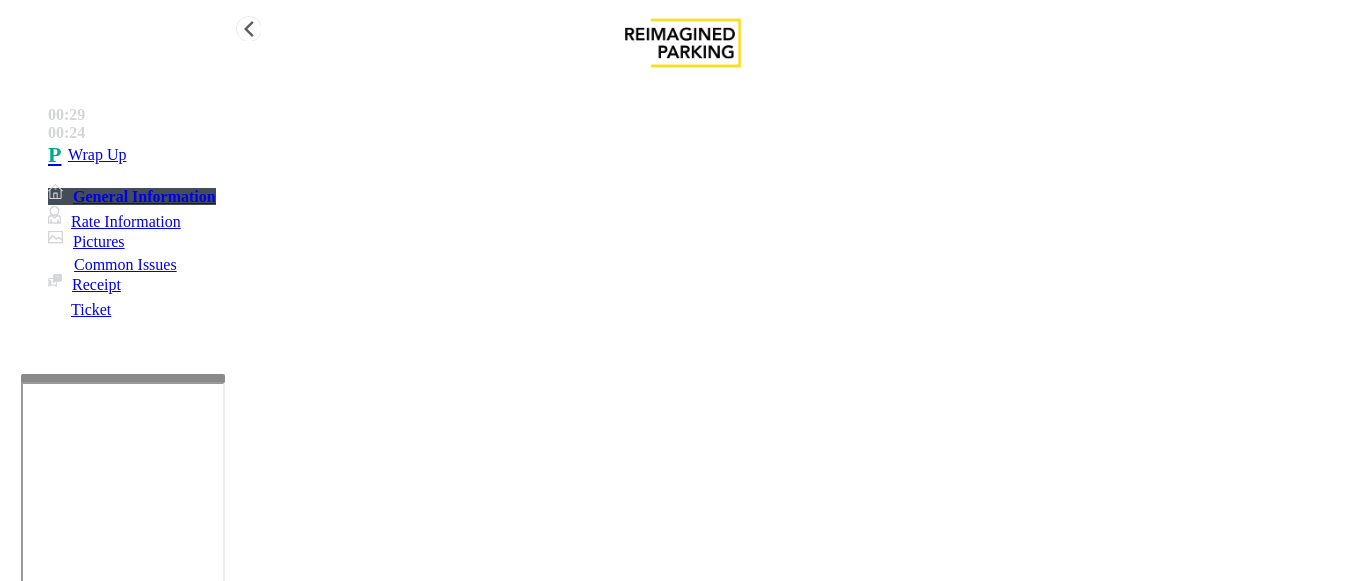 type on "**********" 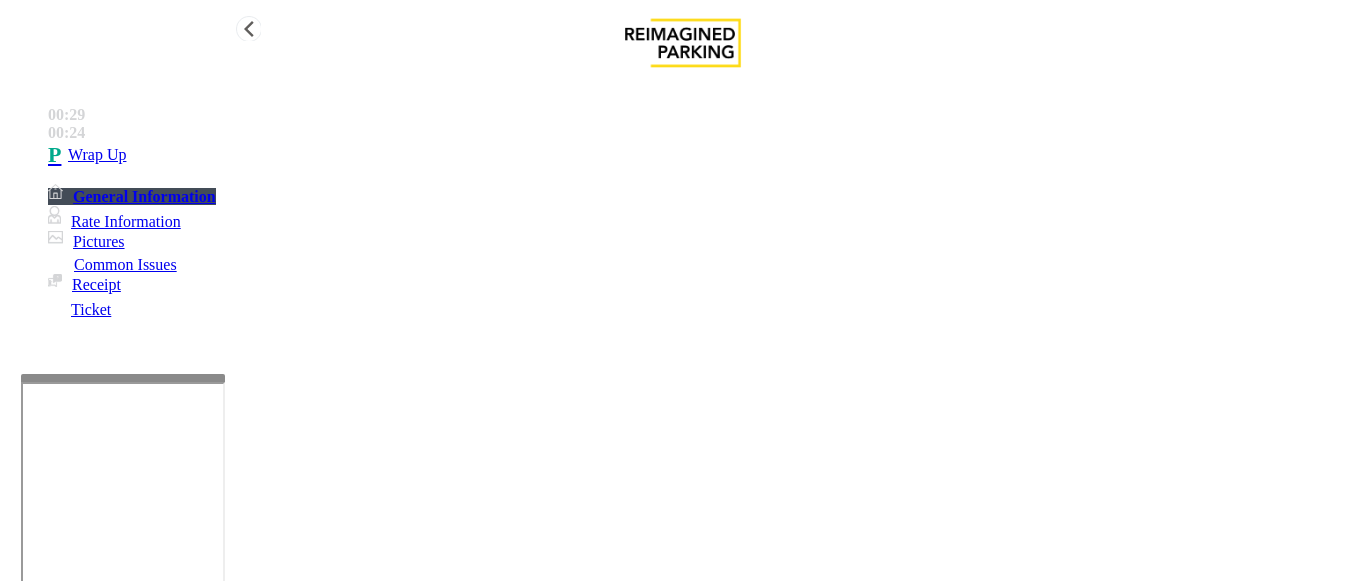click on "Wrap Up" at bounding box center [703, 155] 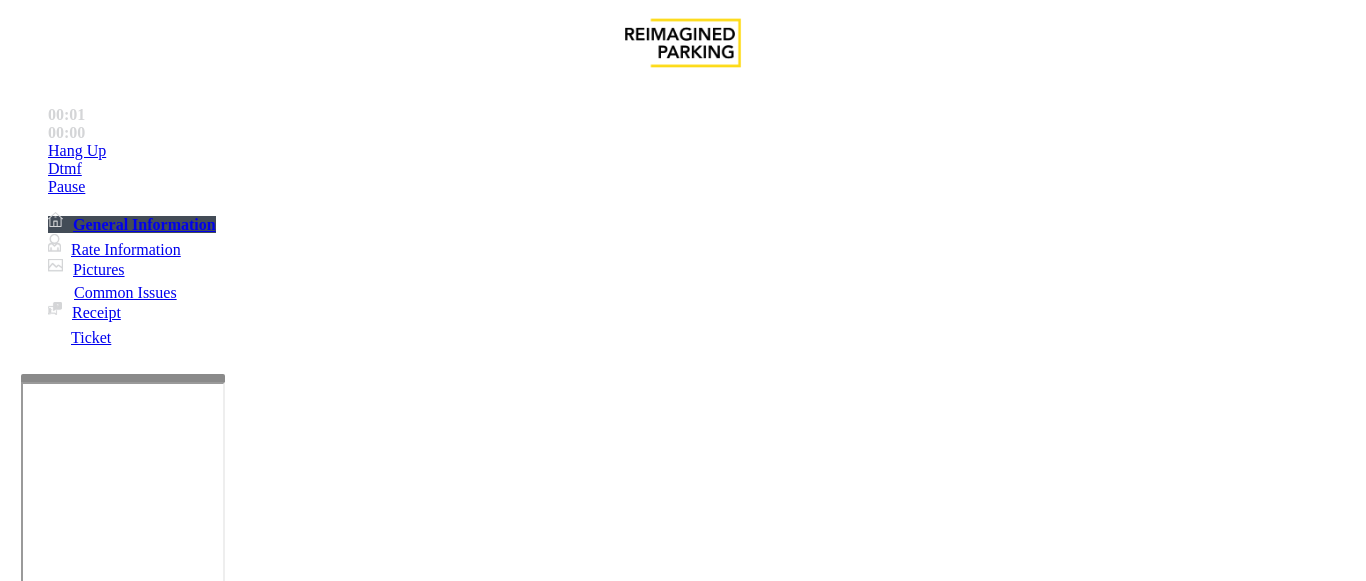 scroll, scrollTop: 300, scrollLeft: 0, axis: vertical 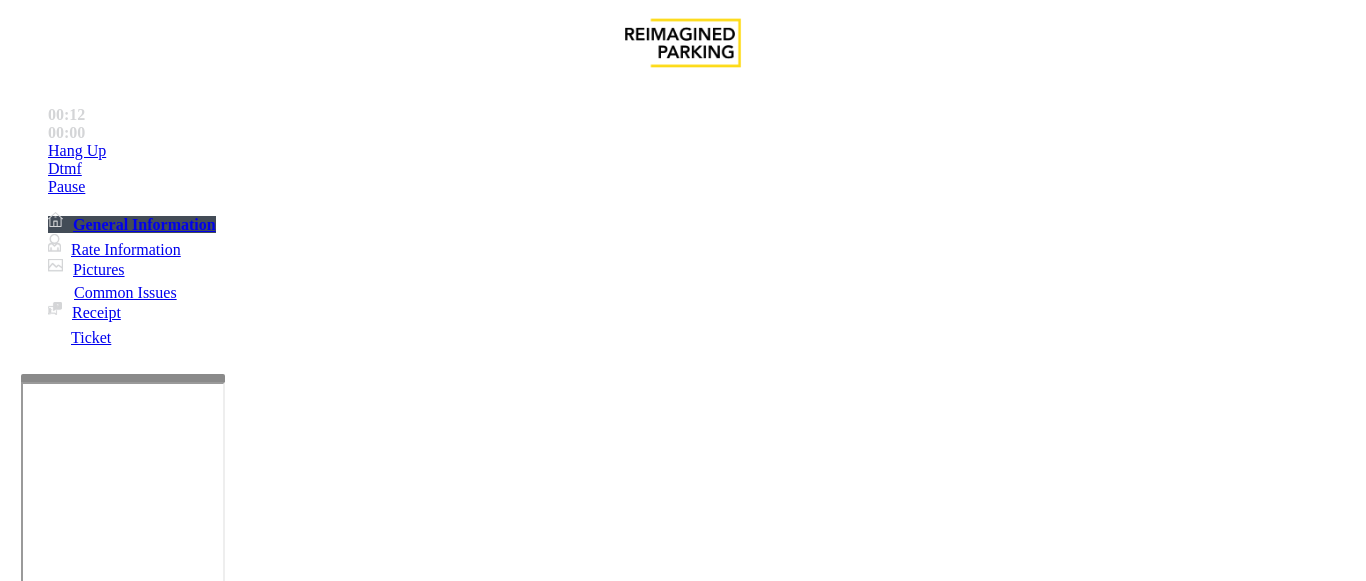 click on "Intercom Issue/No Response" at bounding box center [929, 1234] 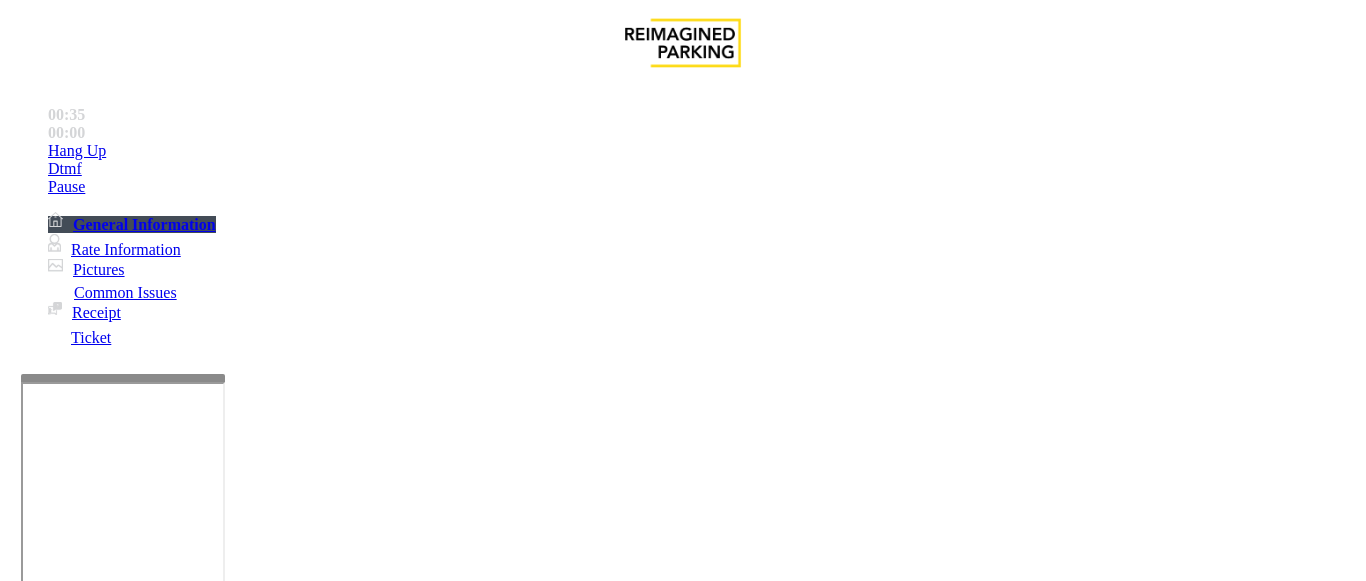 click on "Issue" at bounding box center [42, 1201] 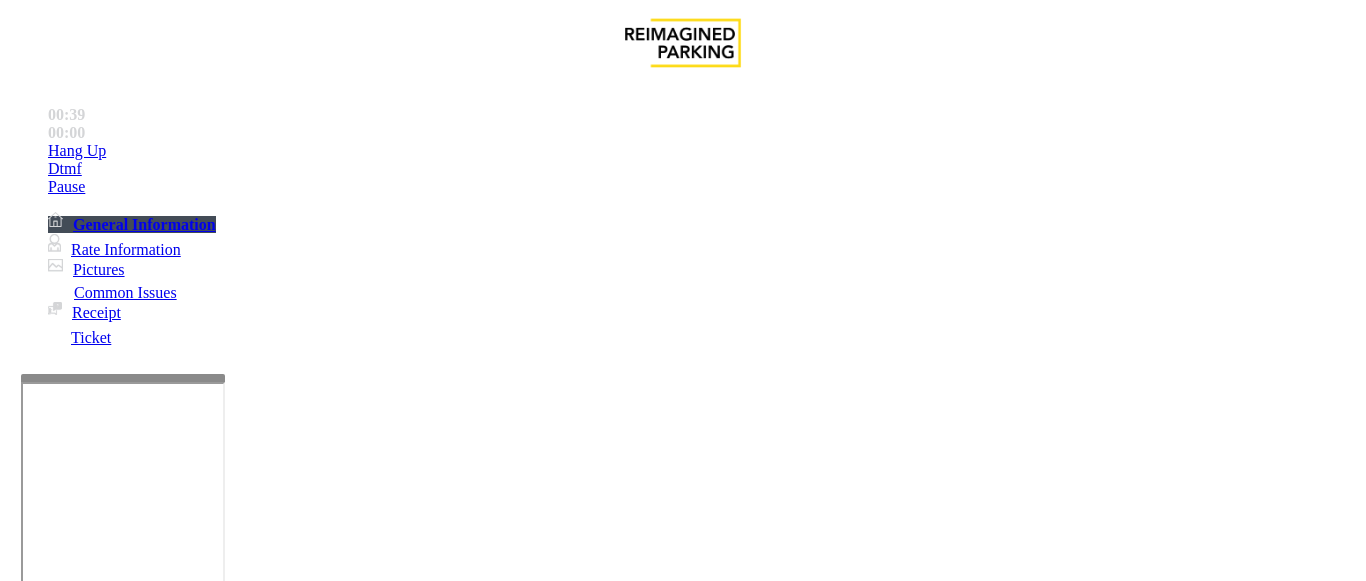 click on "Equipment Issue" at bounding box center (483, 1234) 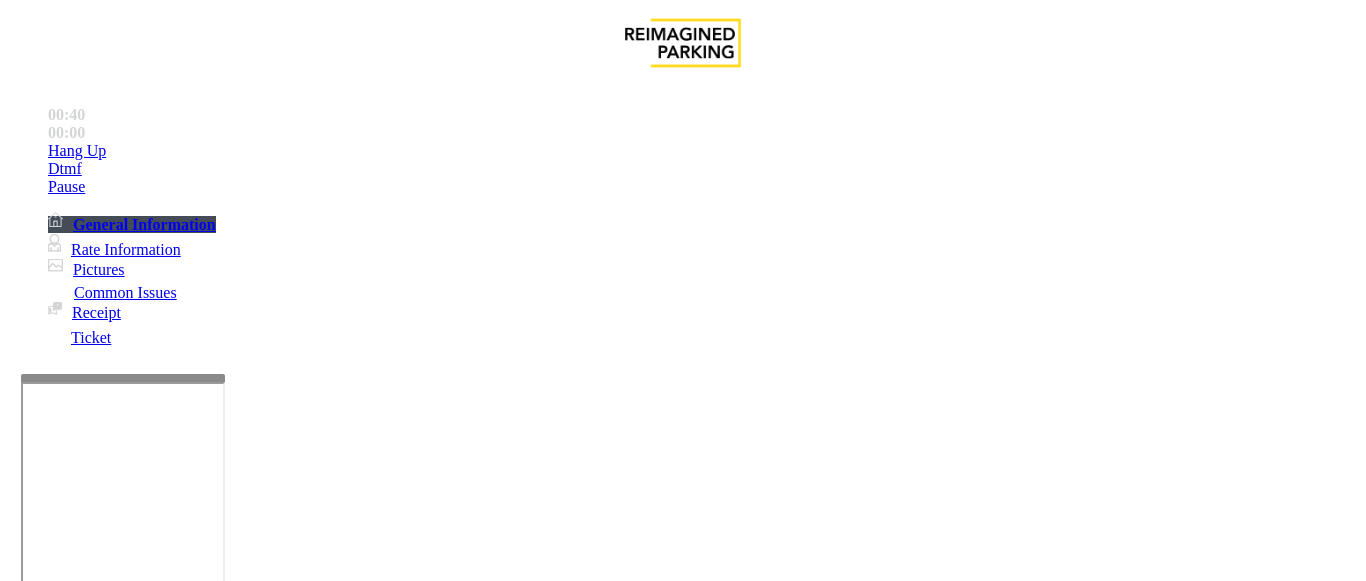 click on "Gate / Door Won't Open" at bounding box center (575, 1234) 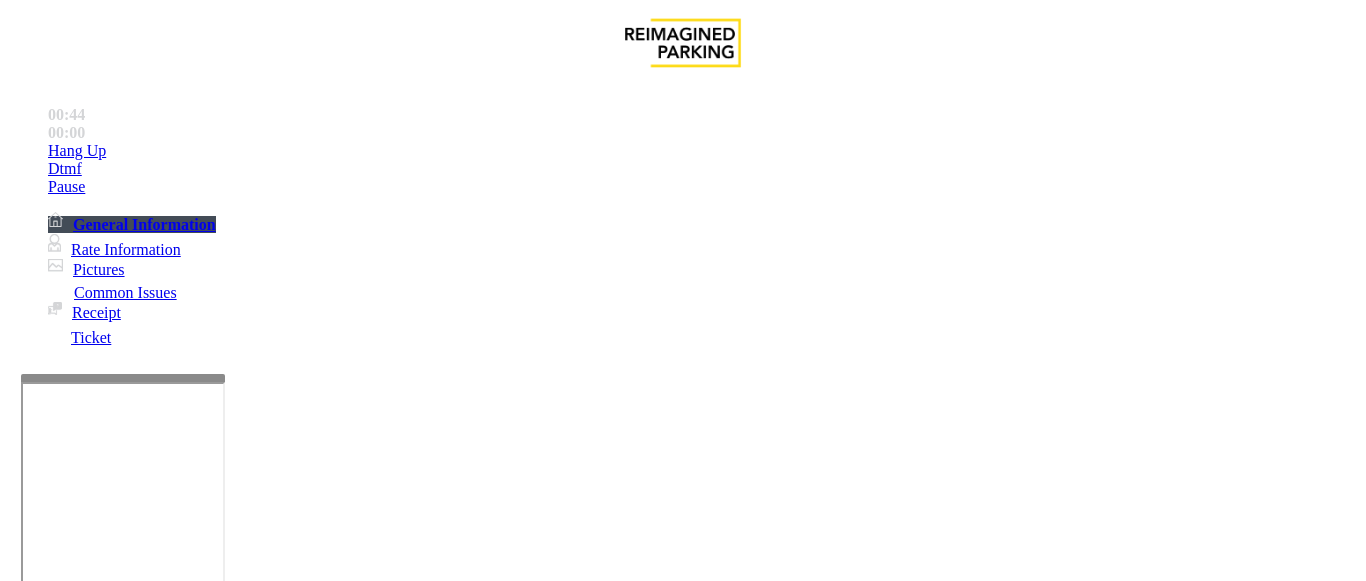 click at bounding box center [221, 1482] 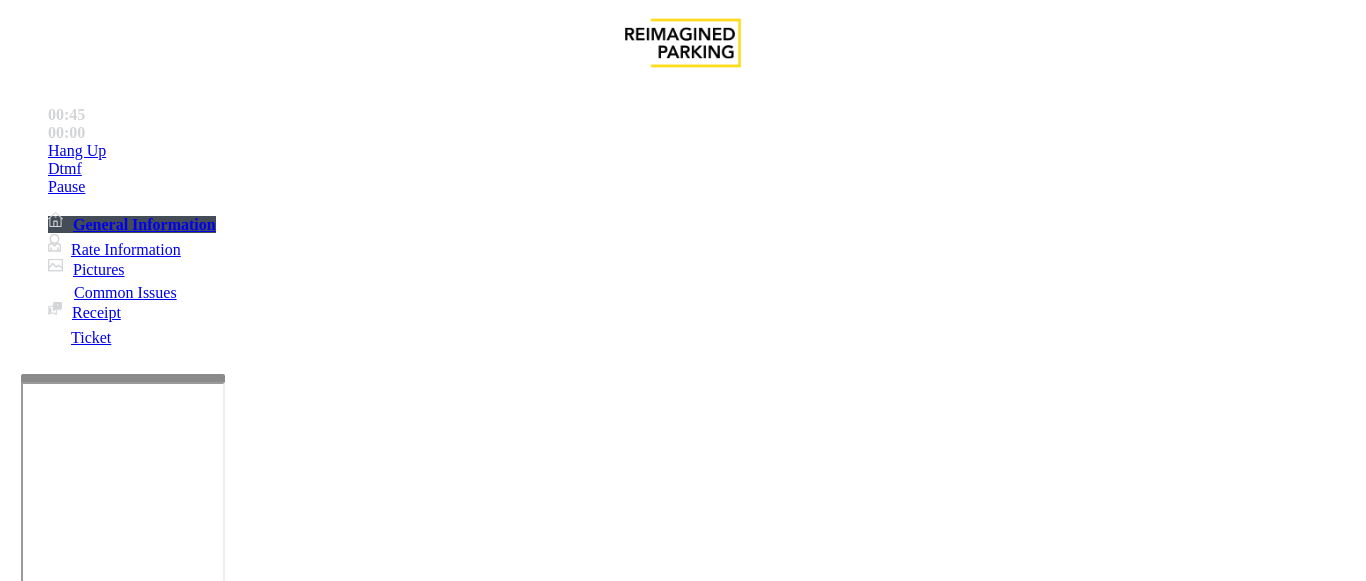 click at bounding box center [221, 1482] 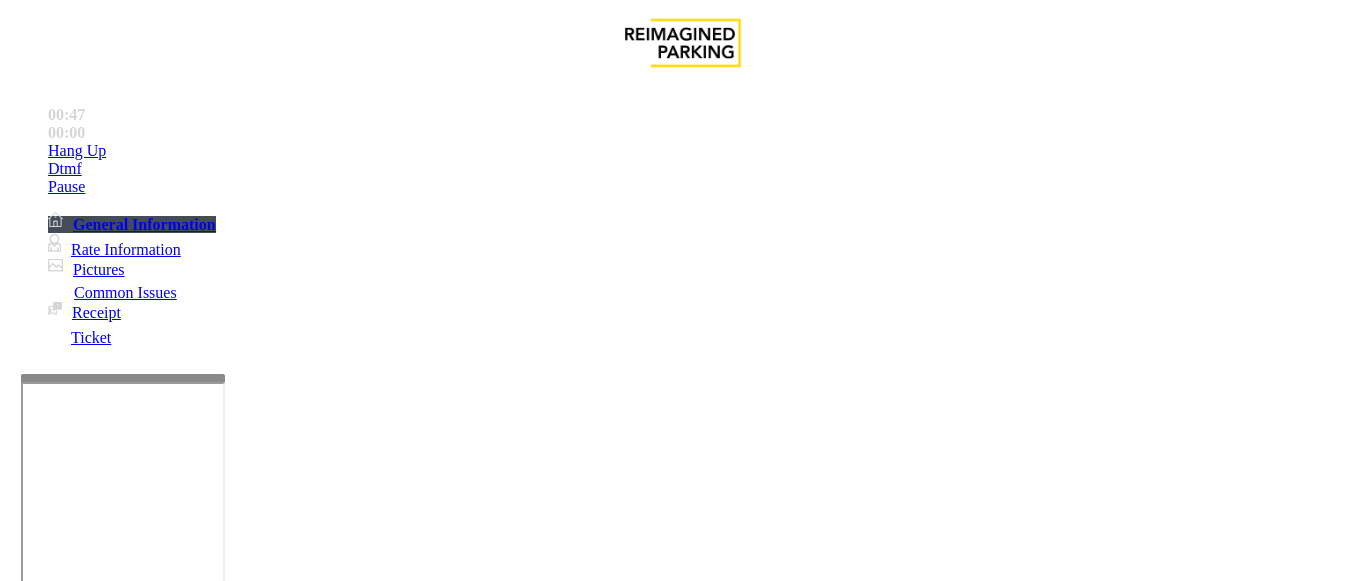 drag, startPoint x: 332, startPoint y: 179, endPoint x: 505, endPoint y: 197, distance: 173.9339 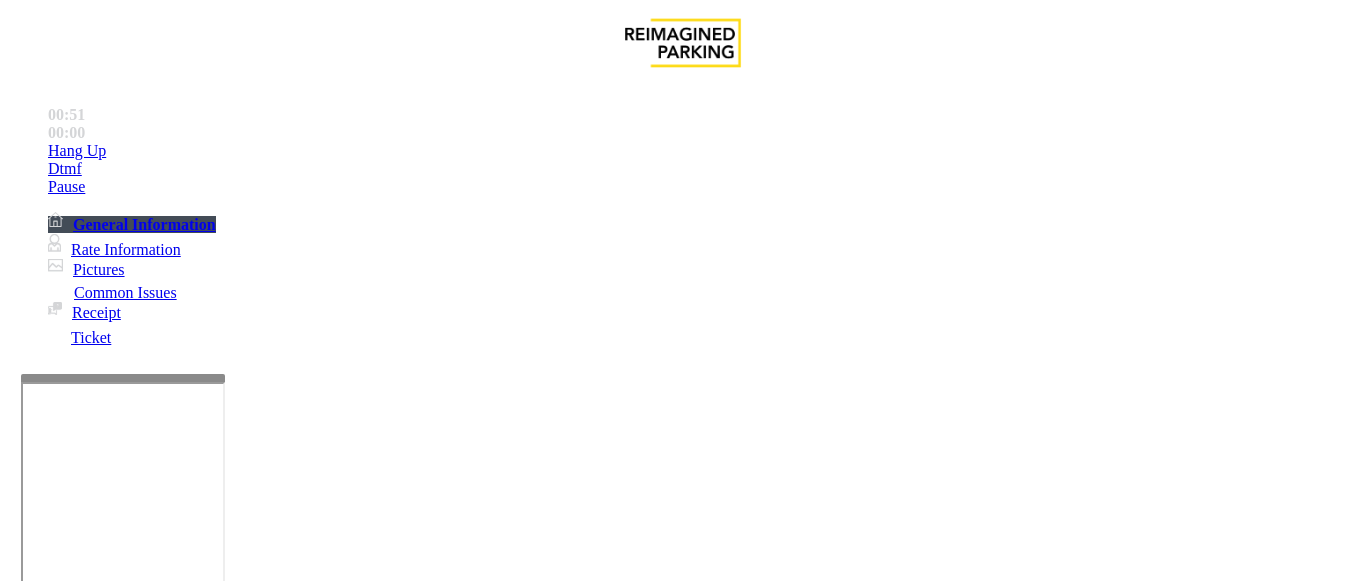 click at bounding box center (221, 1482) 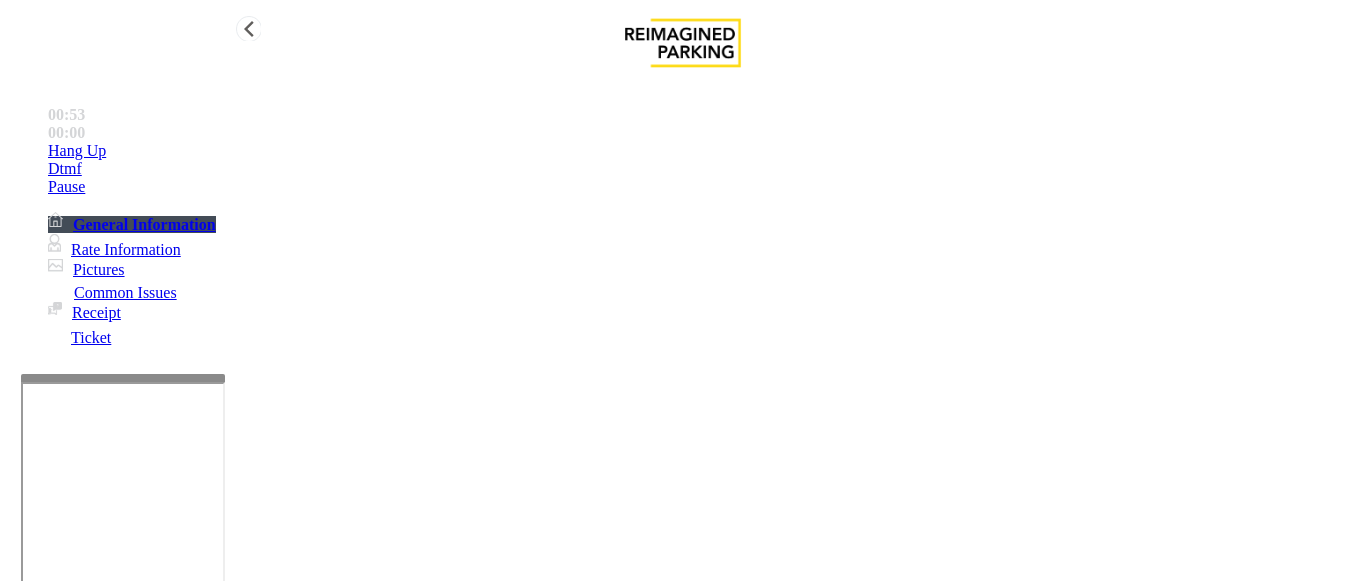 click on "Hang Up" at bounding box center (703, 151) 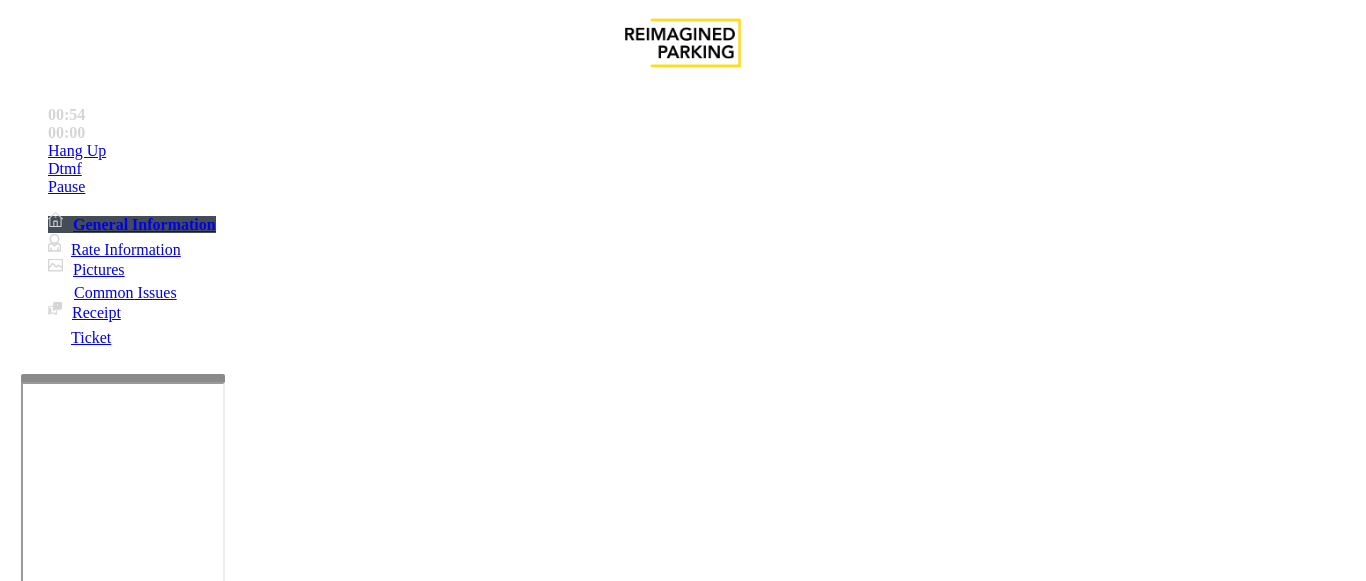 scroll, scrollTop: 200, scrollLeft: 0, axis: vertical 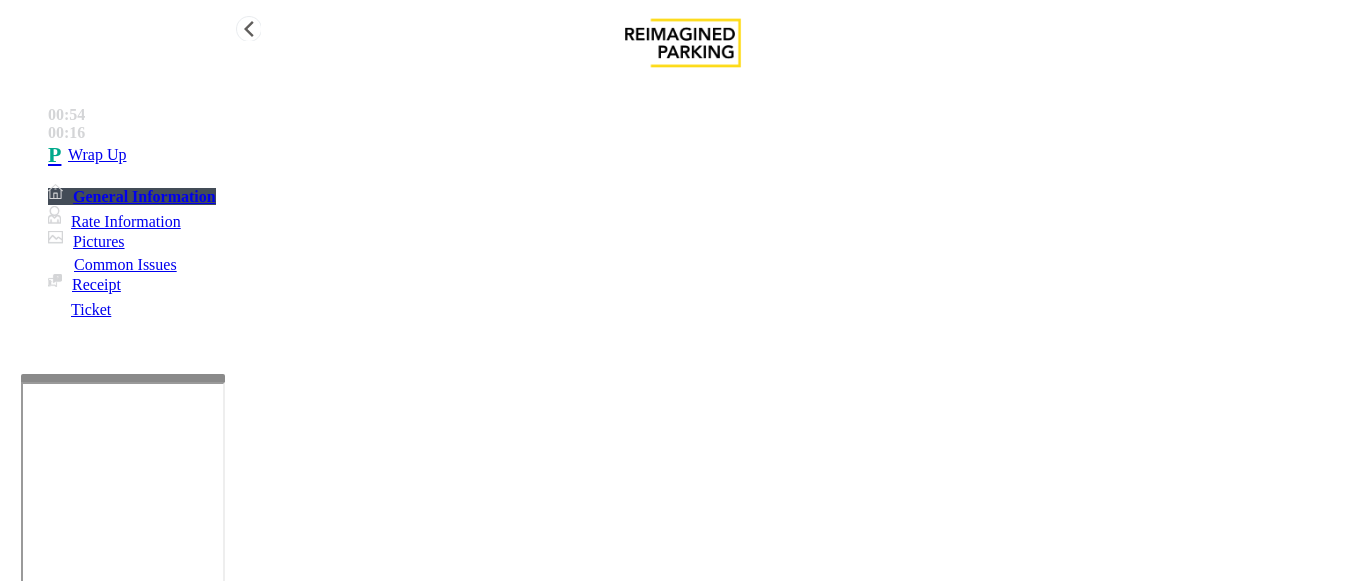 type on "**********" 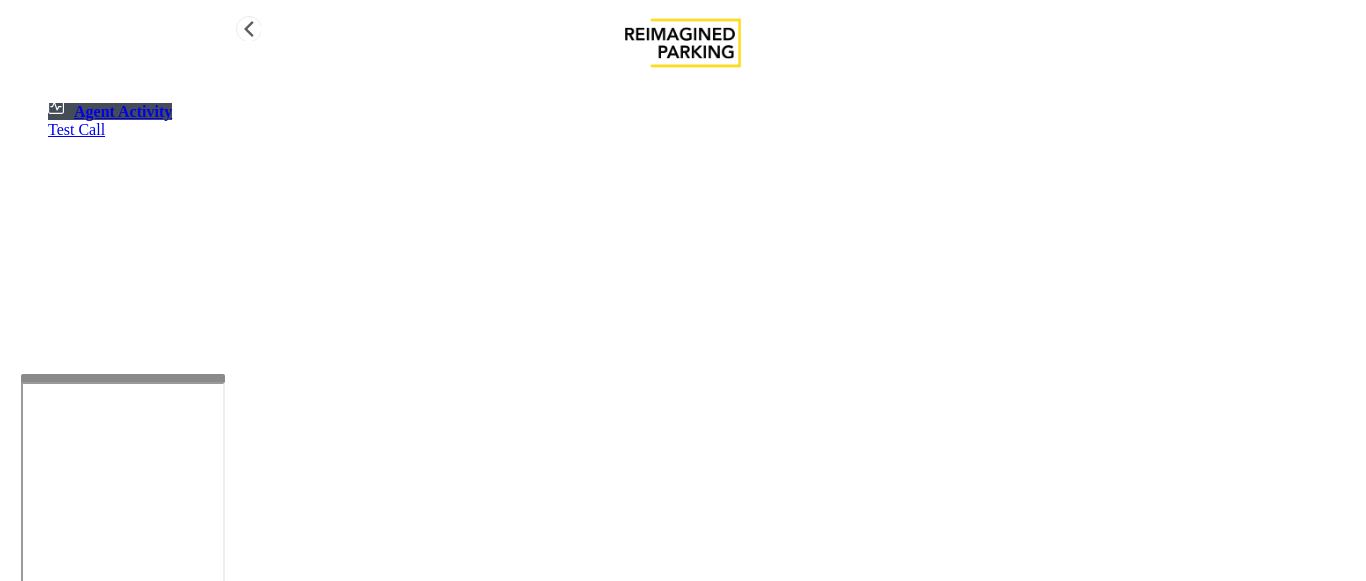 drag, startPoint x: 741, startPoint y: 76, endPoint x: 201, endPoint y: 297, distance: 583.4732 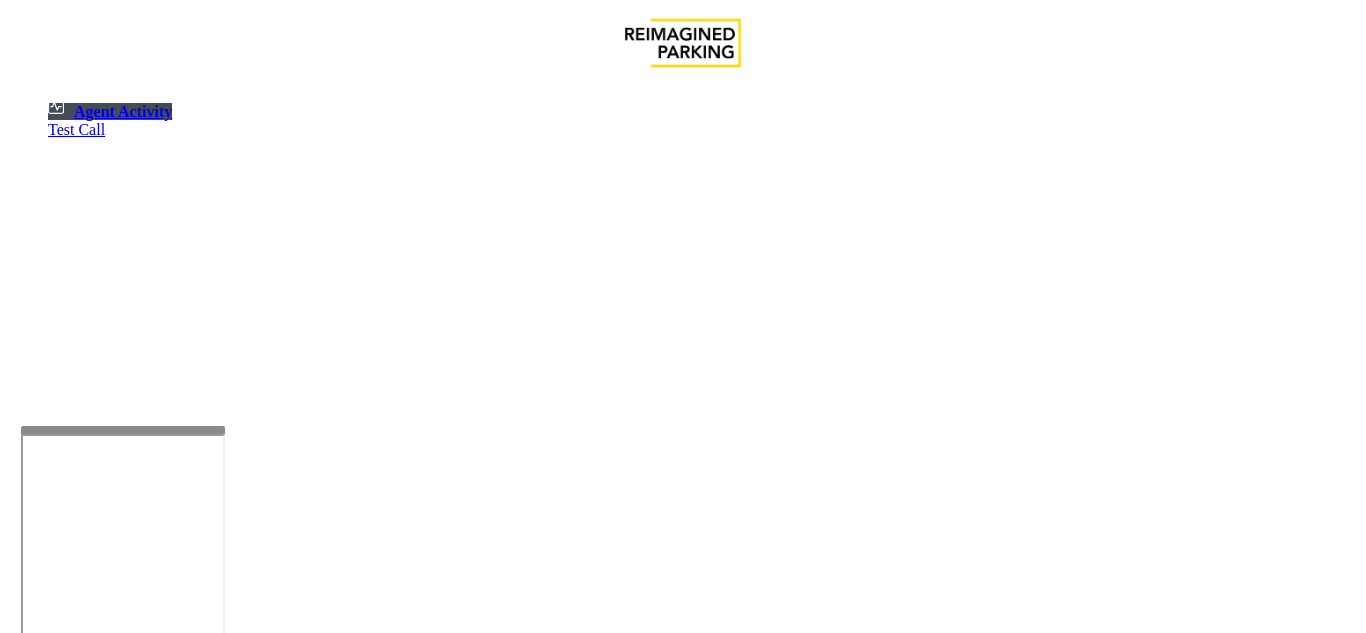 click at bounding box center (79, 1335) 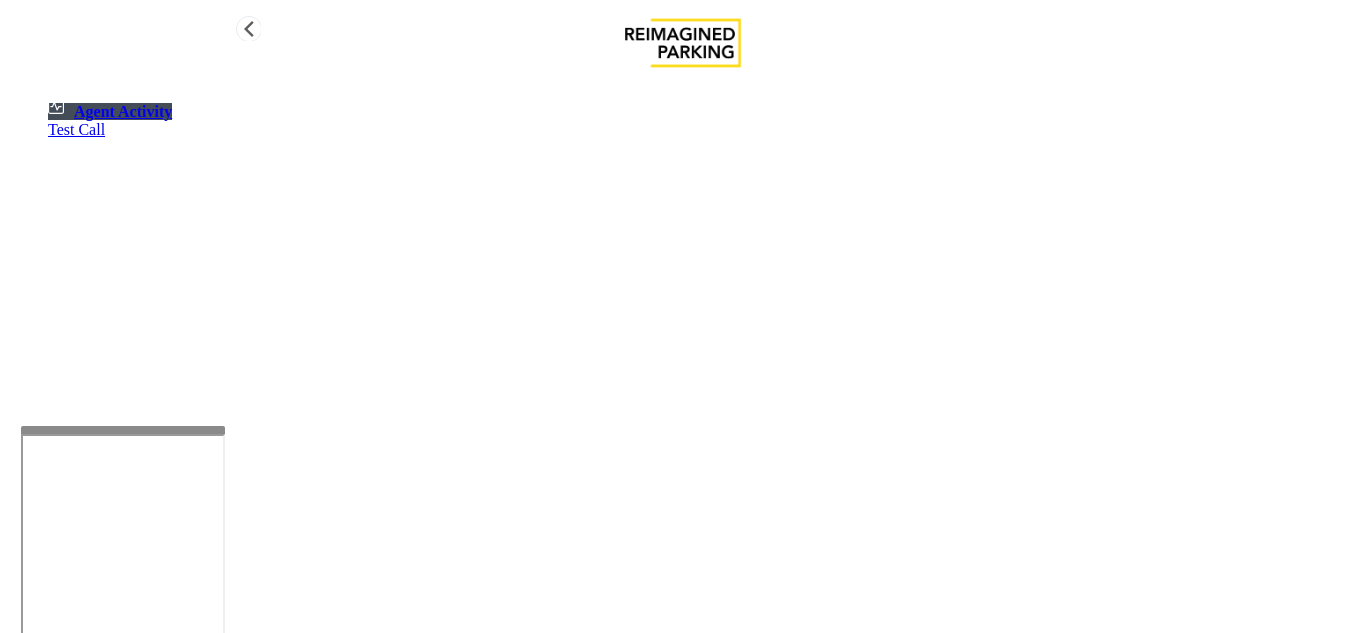 click on "Agent Activity" at bounding box center [110, 111] 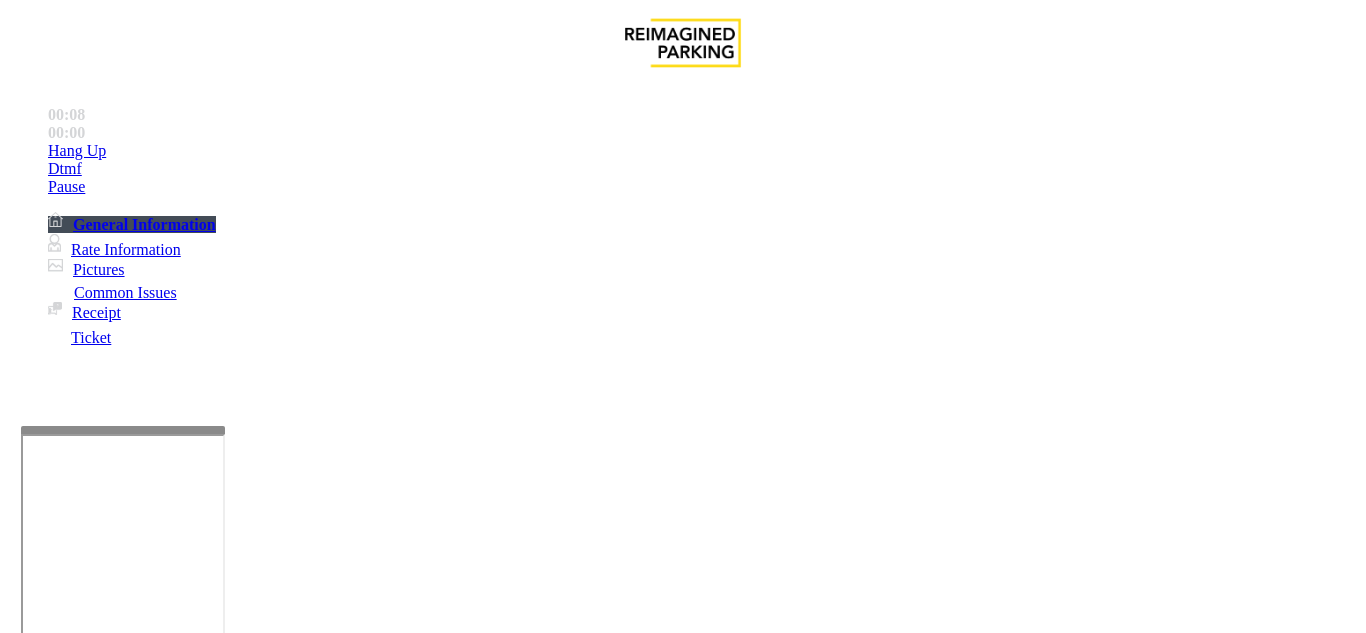scroll, scrollTop: 700, scrollLeft: 0, axis: vertical 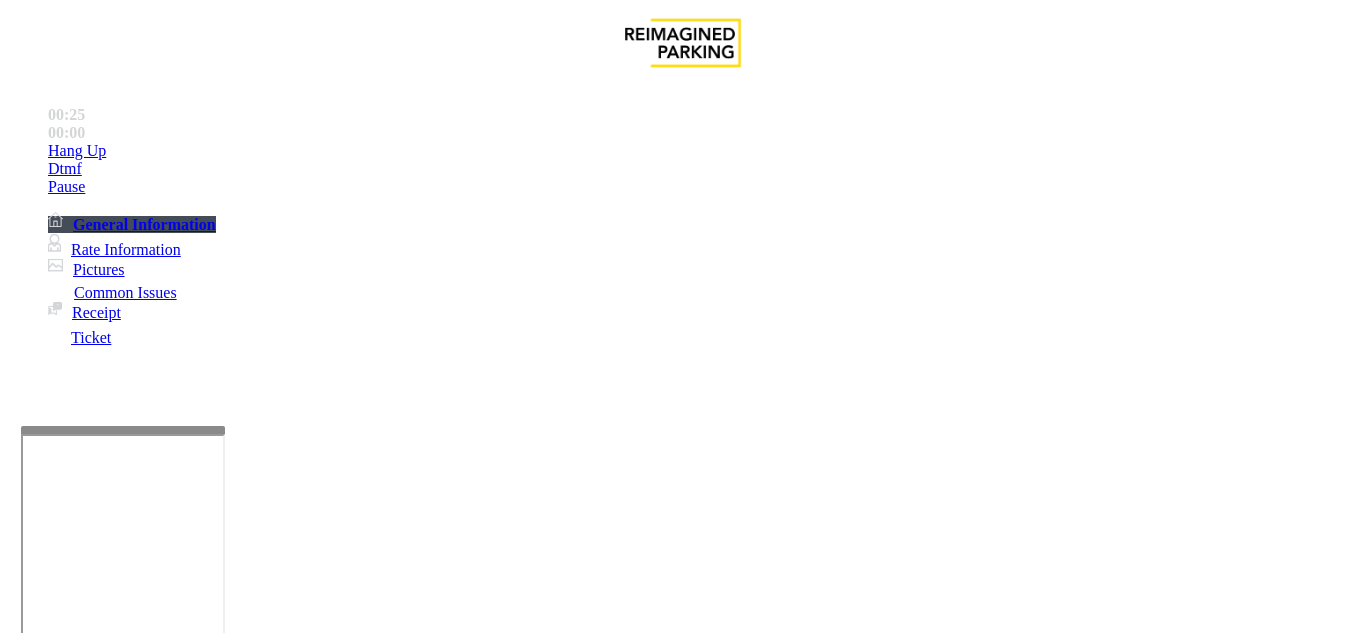 click on "Ticket Issue" at bounding box center (71, 1286) 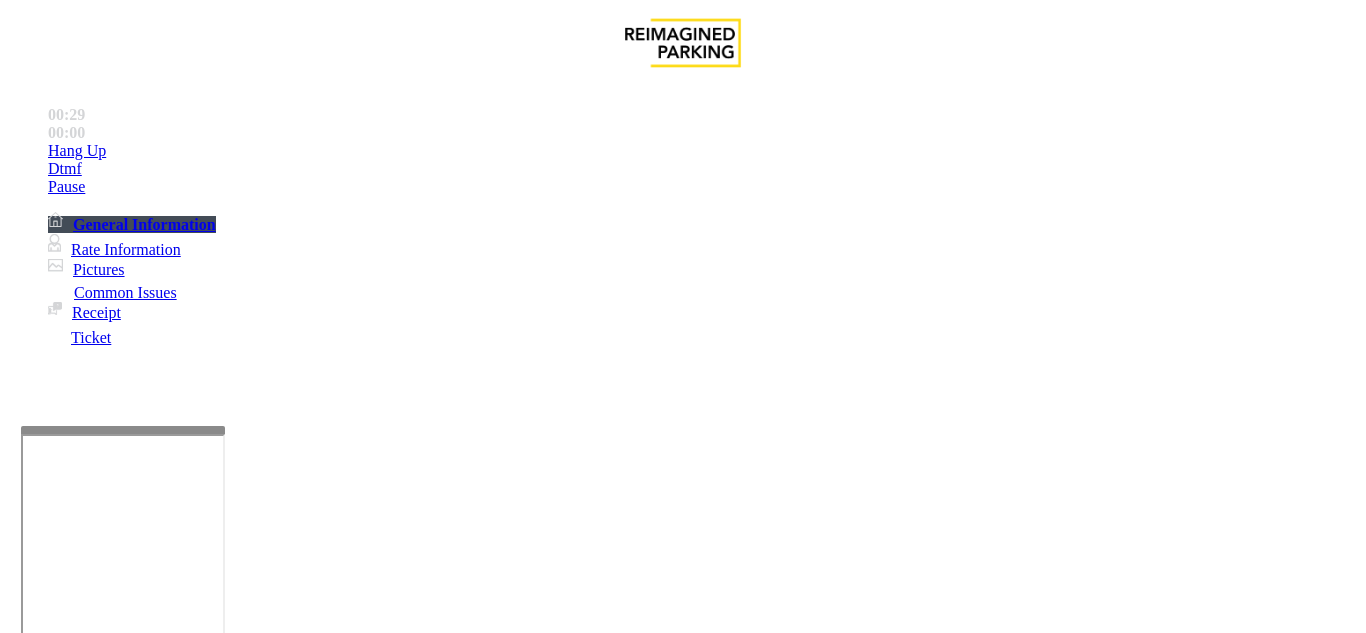 click at bounding box center (221, 1515) 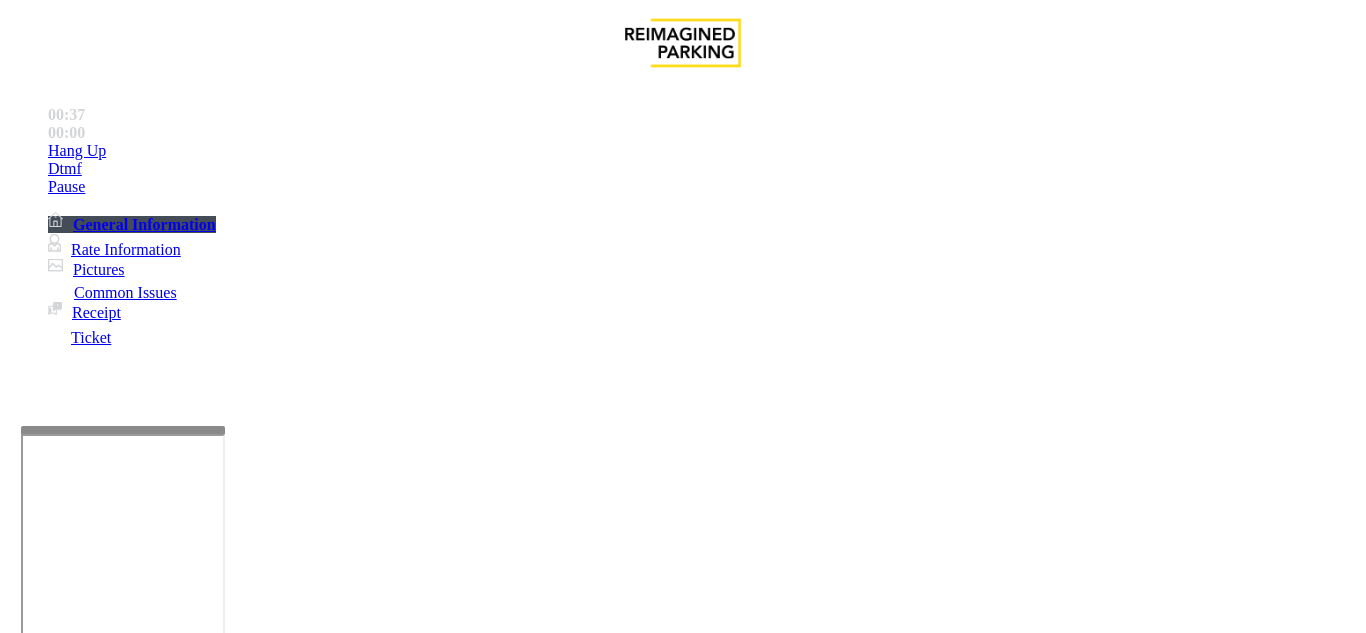 type on "****" 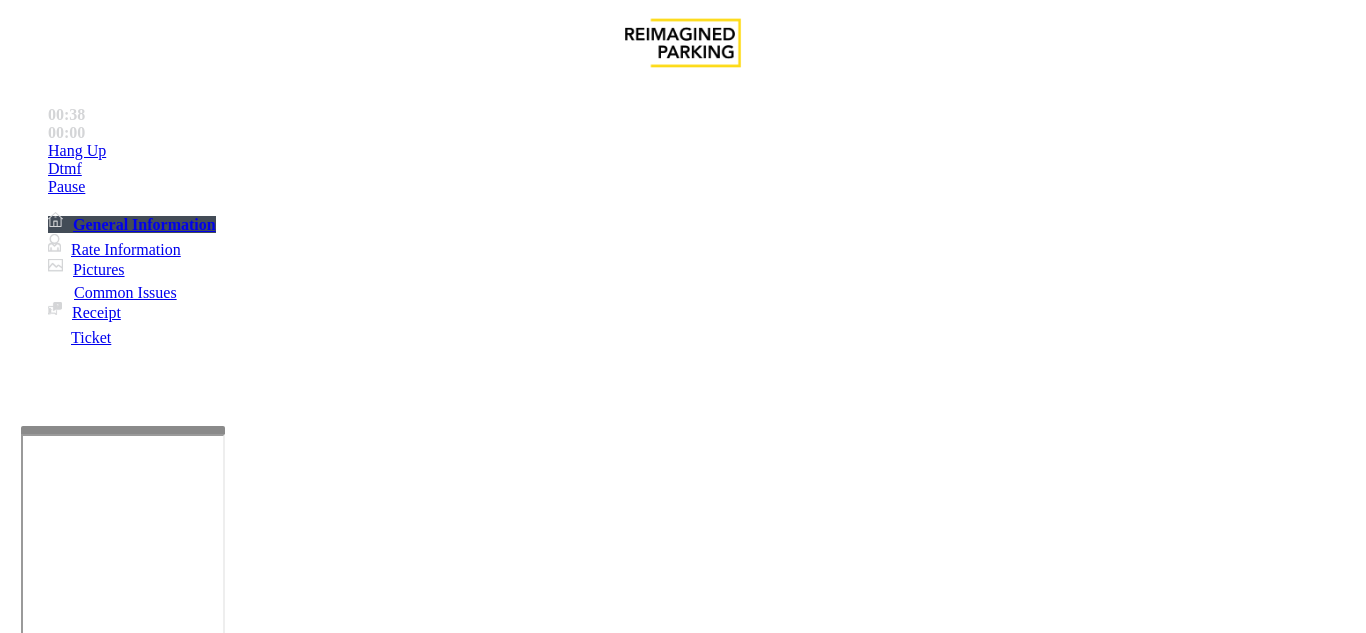 drag, startPoint x: 275, startPoint y: 184, endPoint x: 369, endPoint y: 188, distance: 94.08507 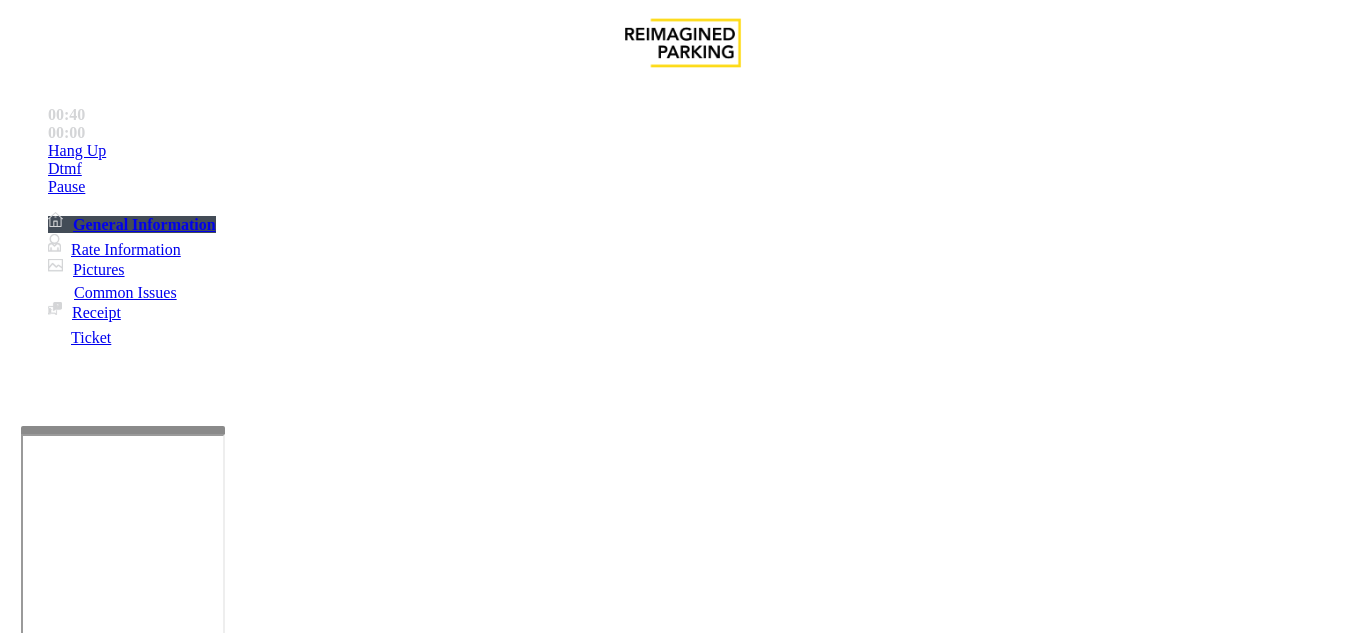 click at bounding box center [221, 1515] 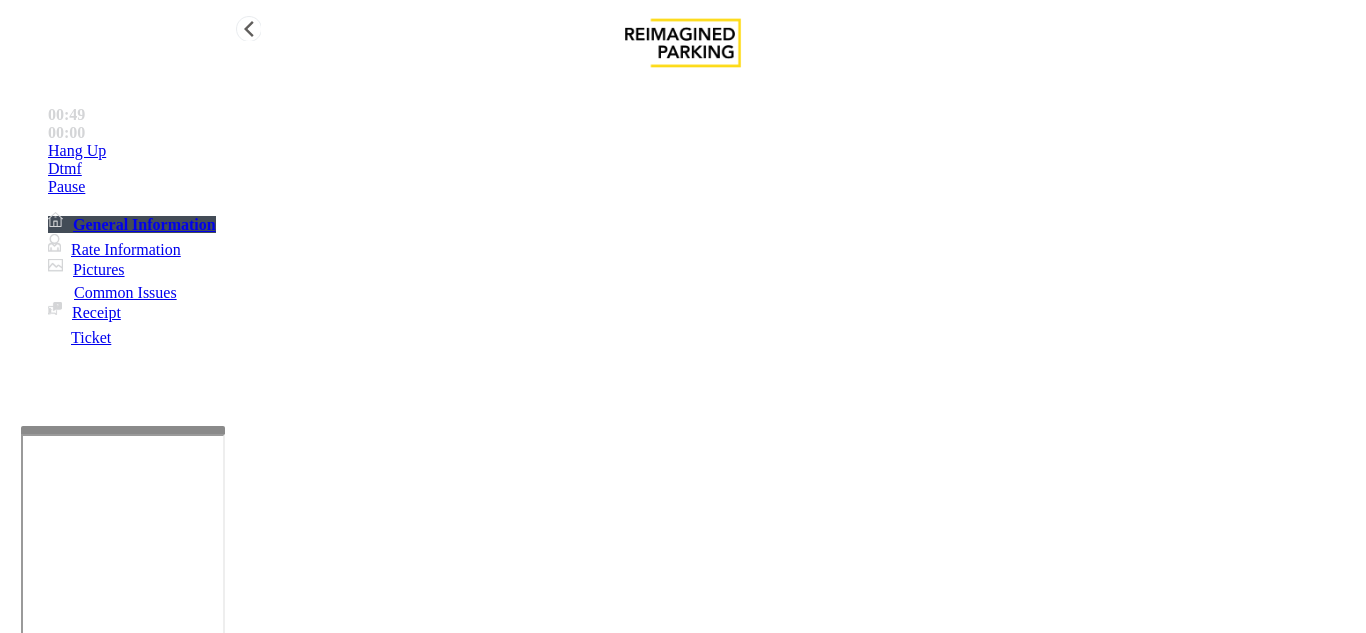 type on "**********" 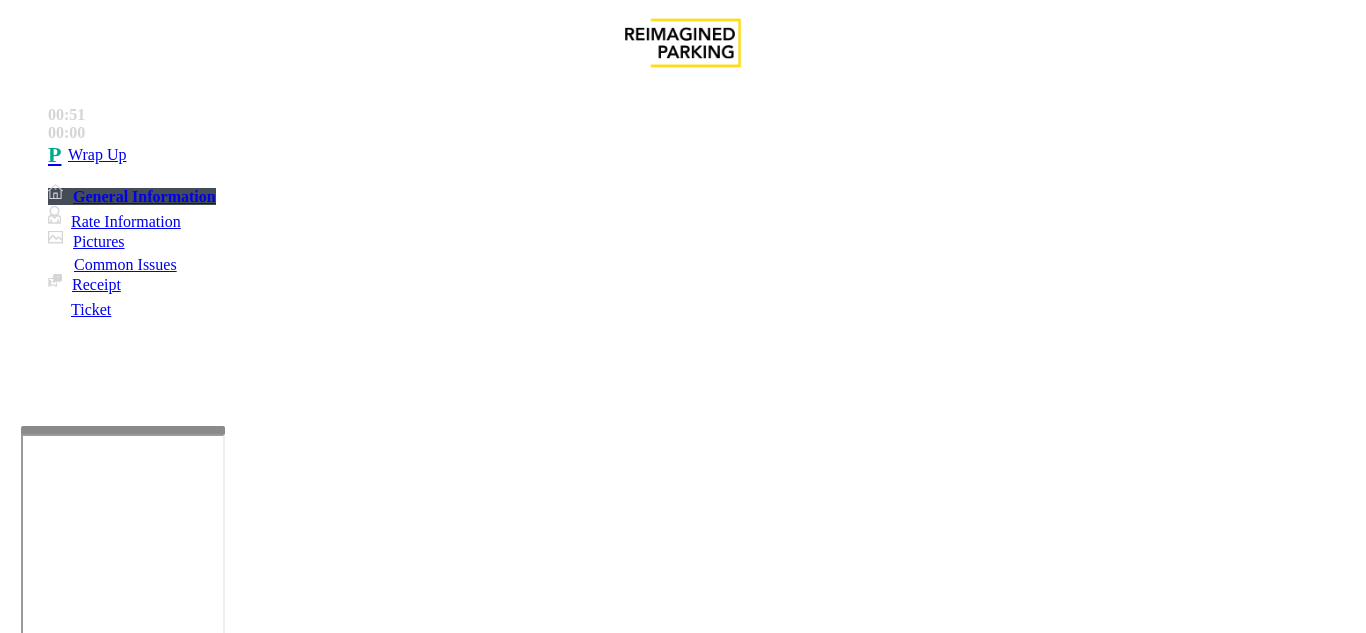 click at bounding box center [96, 1362] 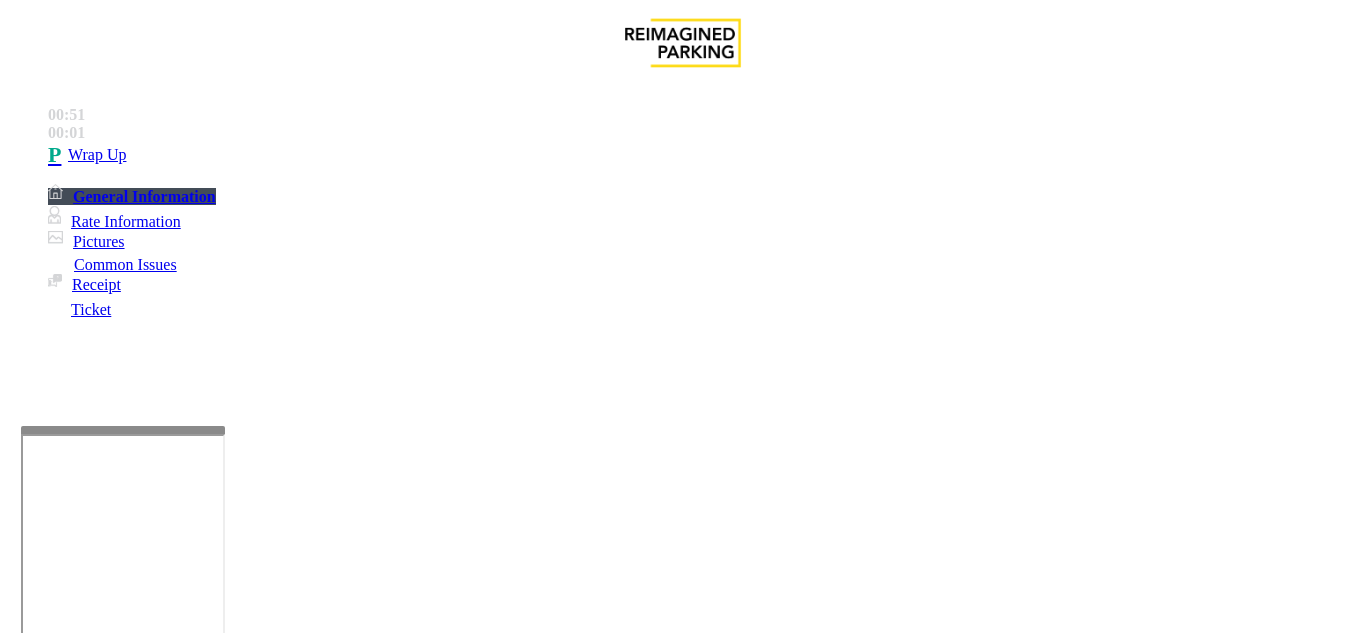 type on "**" 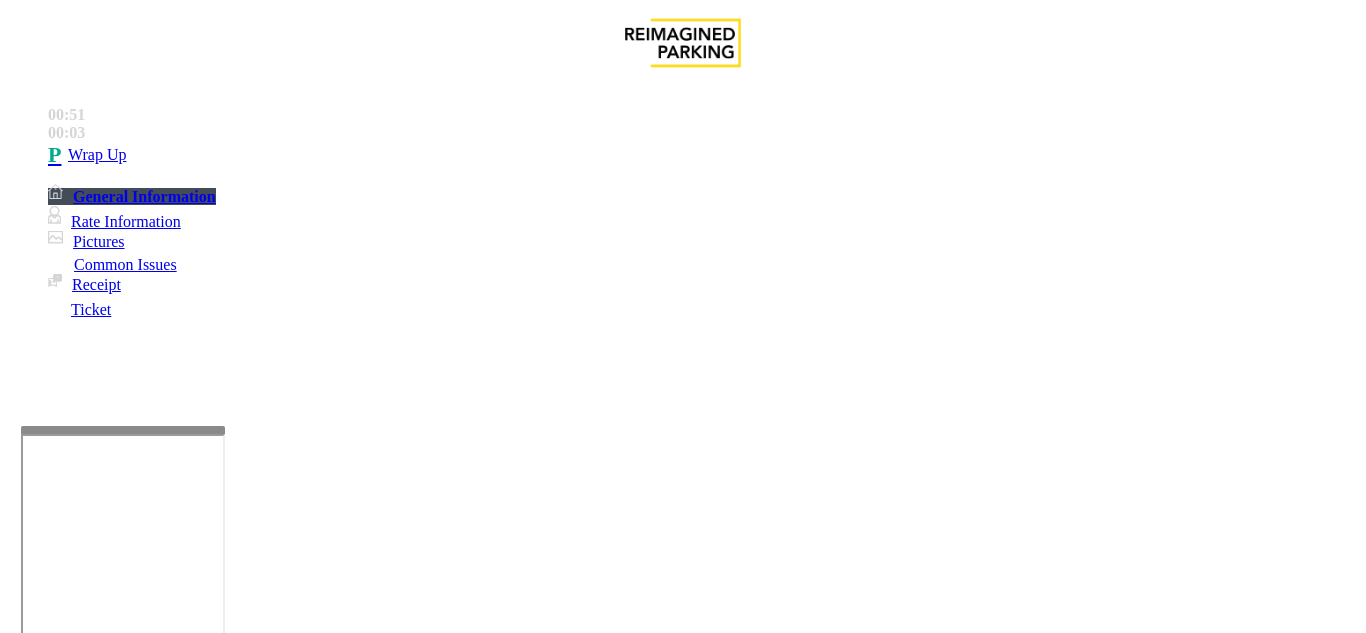 type on "**" 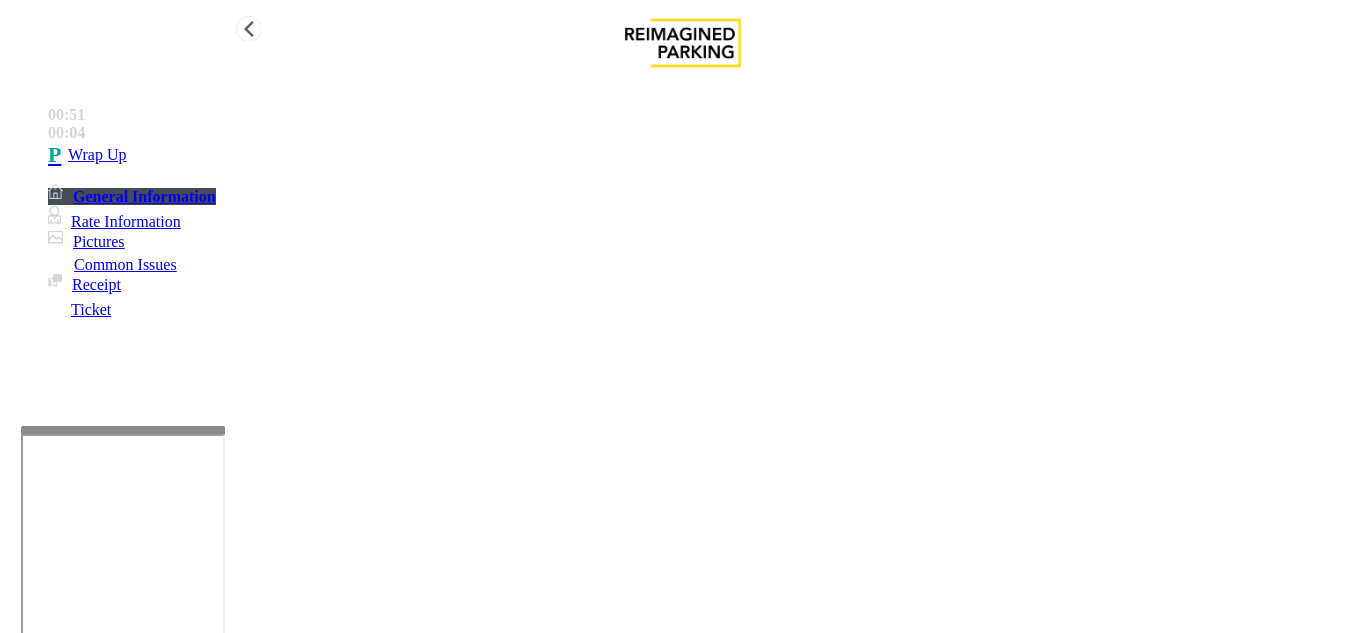 drag, startPoint x: 332, startPoint y: 424, endPoint x: 219, endPoint y: 417, distance: 113.216606 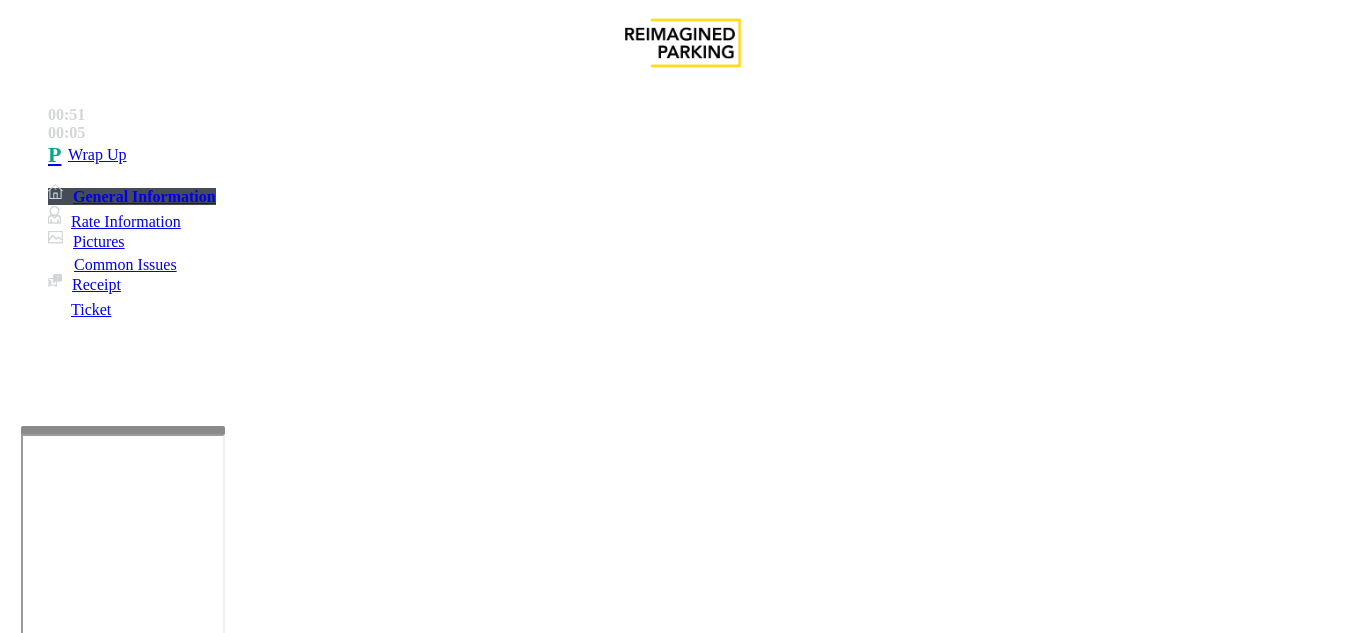 type 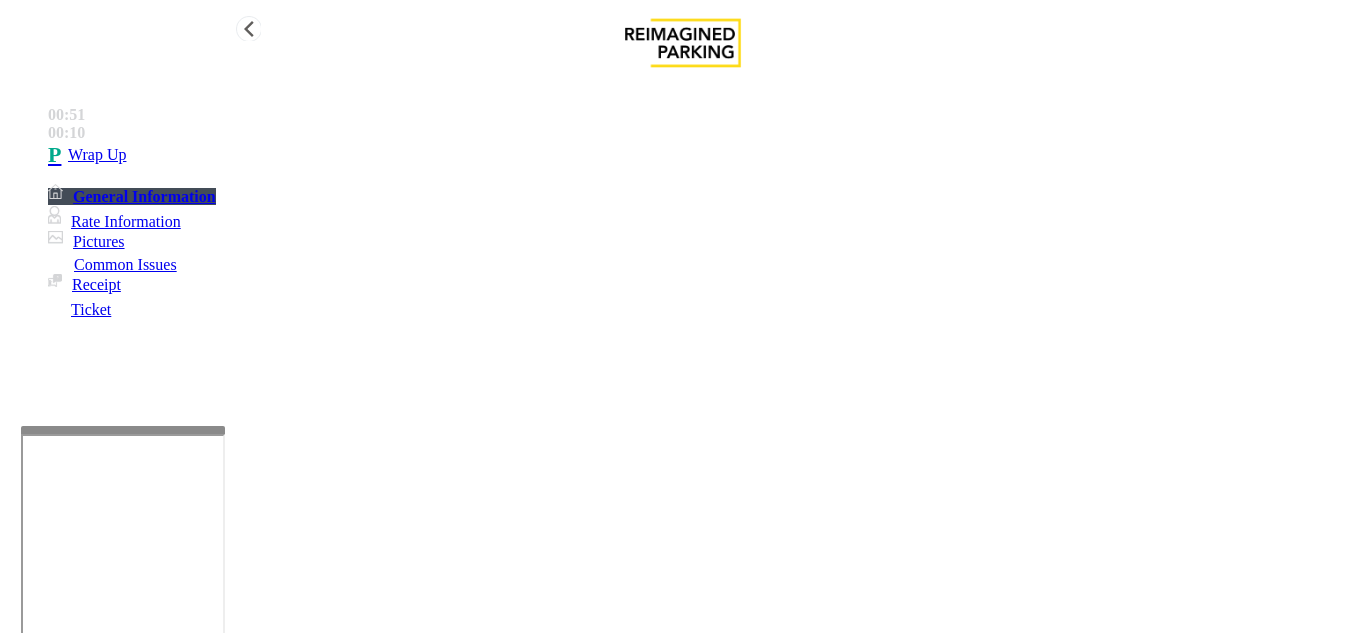 type on "**********" 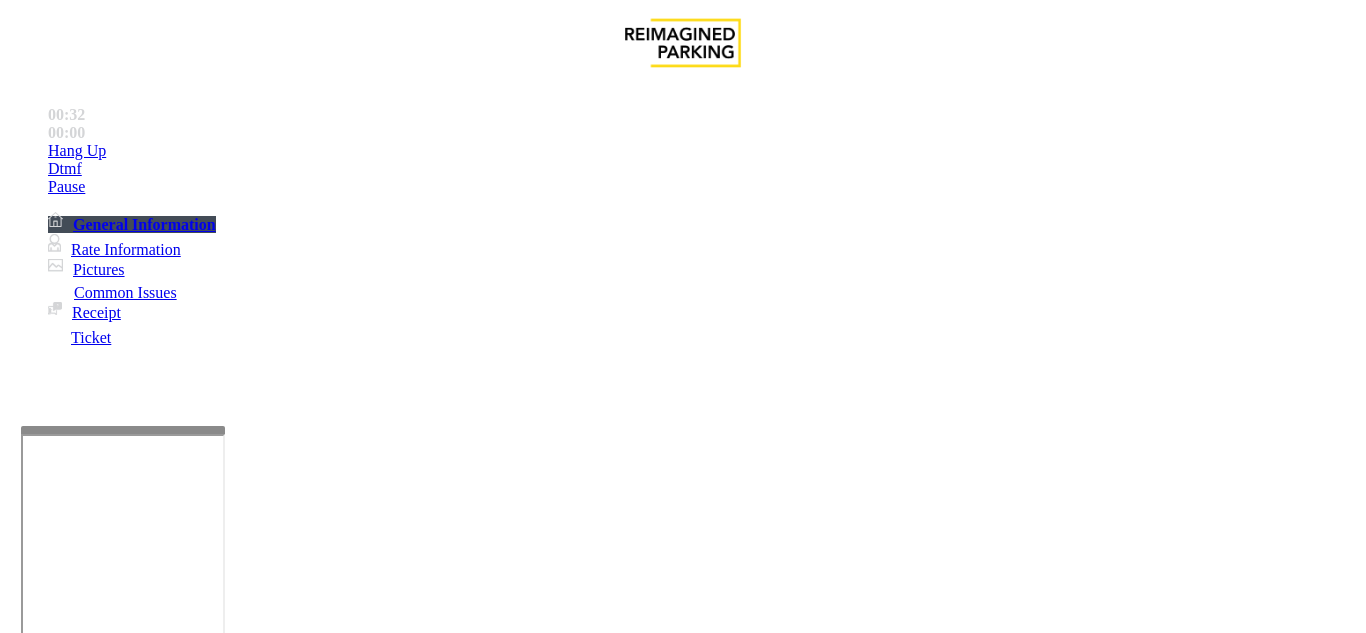 scroll, scrollTop: 2000, scrollLeft: 0, axis: vertical 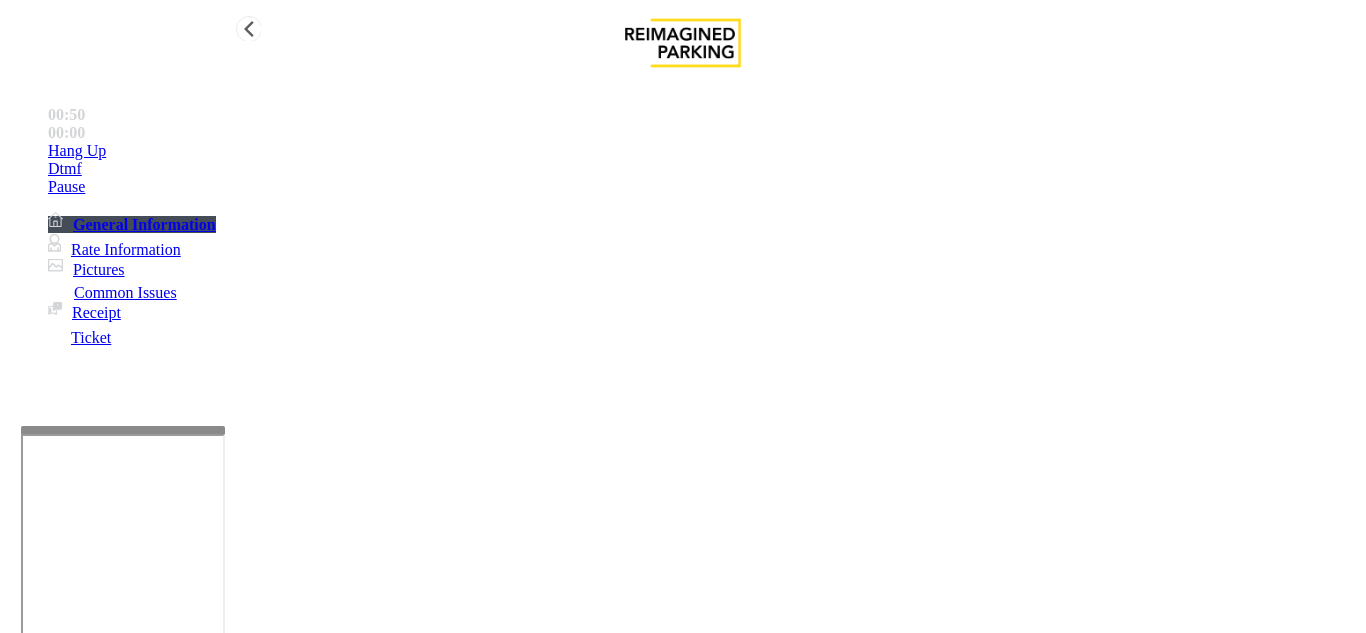 click on "Hang Up" at bounding box center (703, 151) 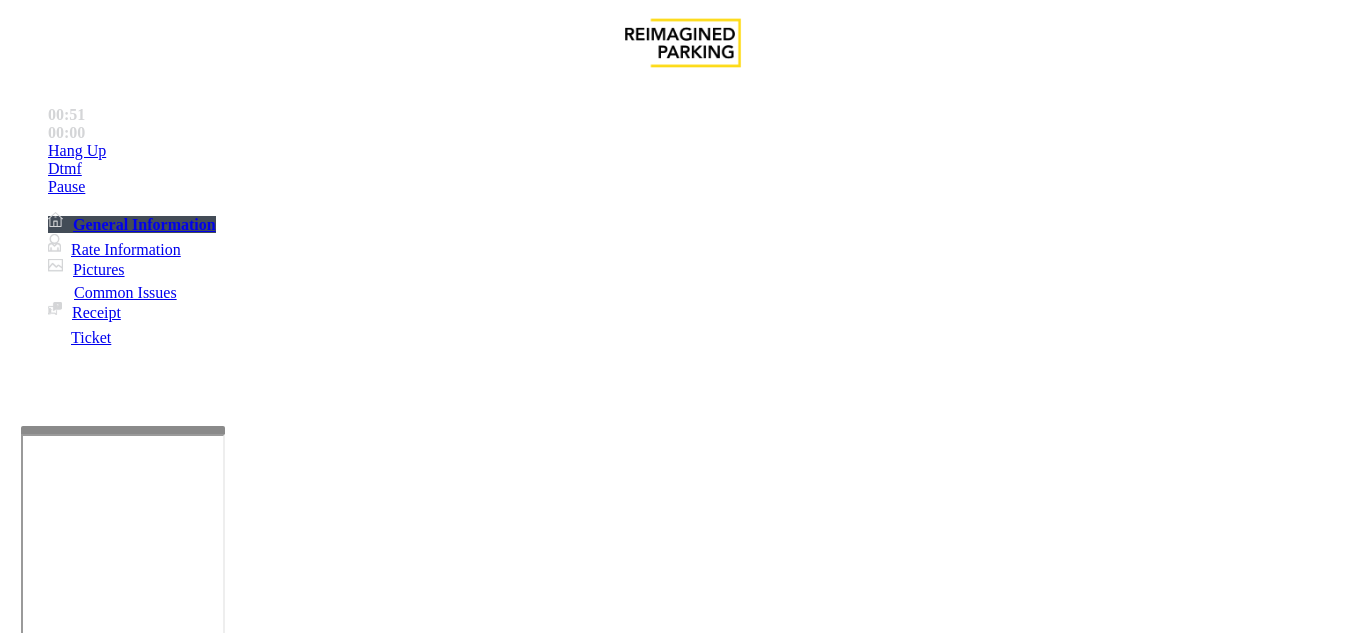 click on "Services" at bounding box center [687, 1286] 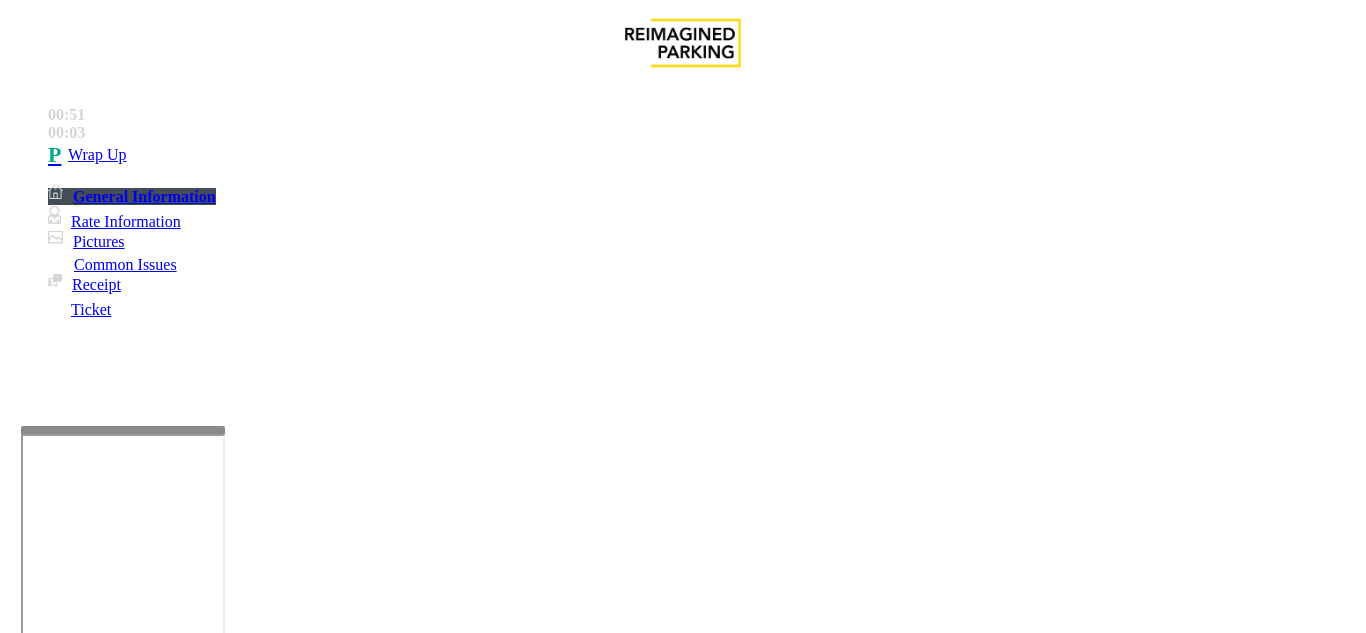 click on "Issue" at bounding box center (42, 1253) 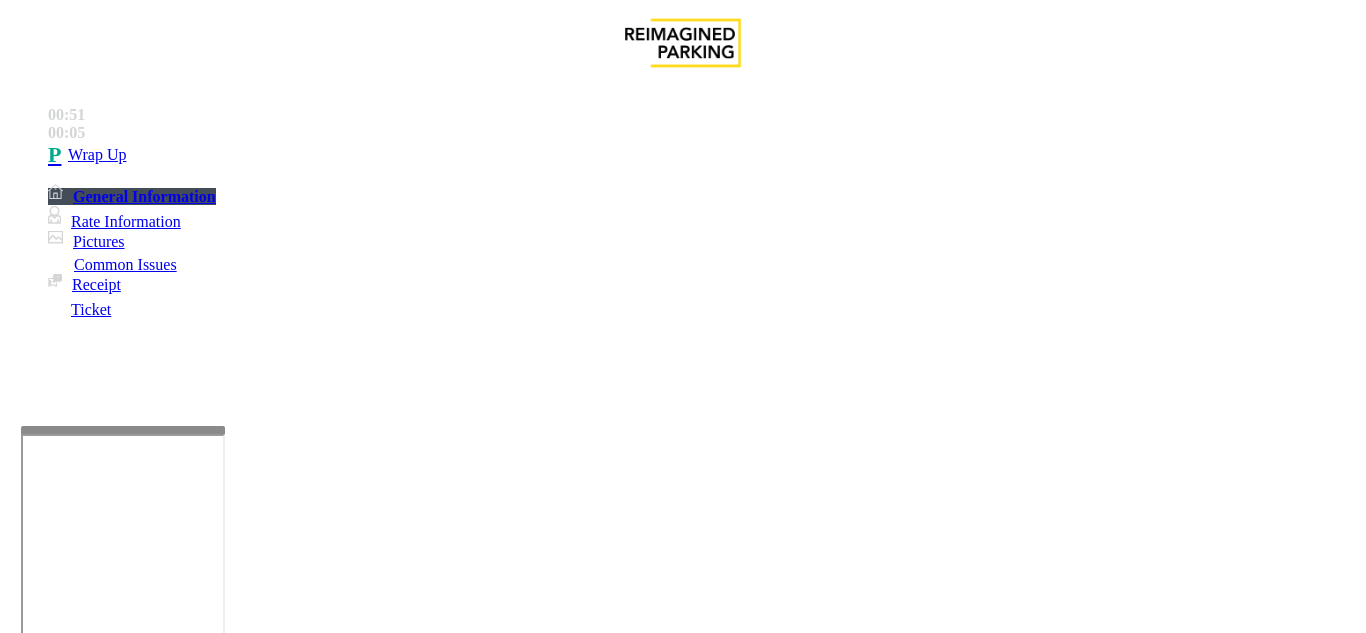click on "General" at bounding box center (572, 1286) 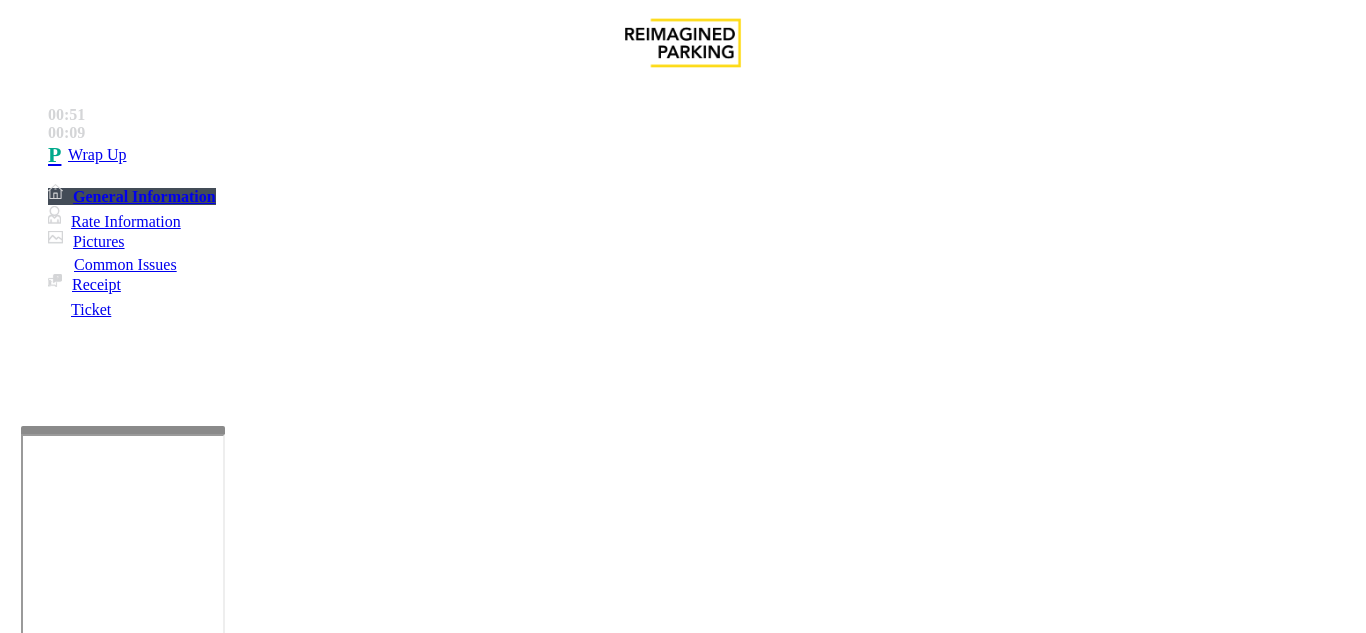 click on "Issue  Rate Inquiry   Hours of operation   Lot directions" at bounding box center (682, 1273) 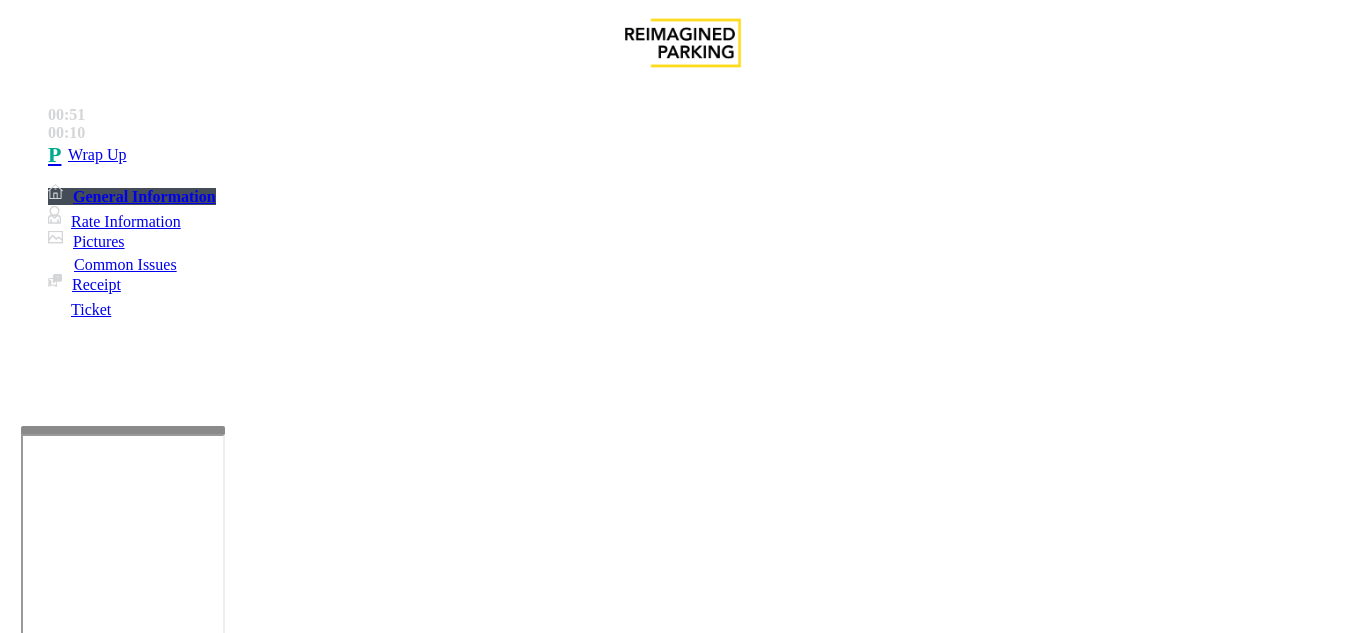 click on "Issue" at bounding box center [42, 1253] 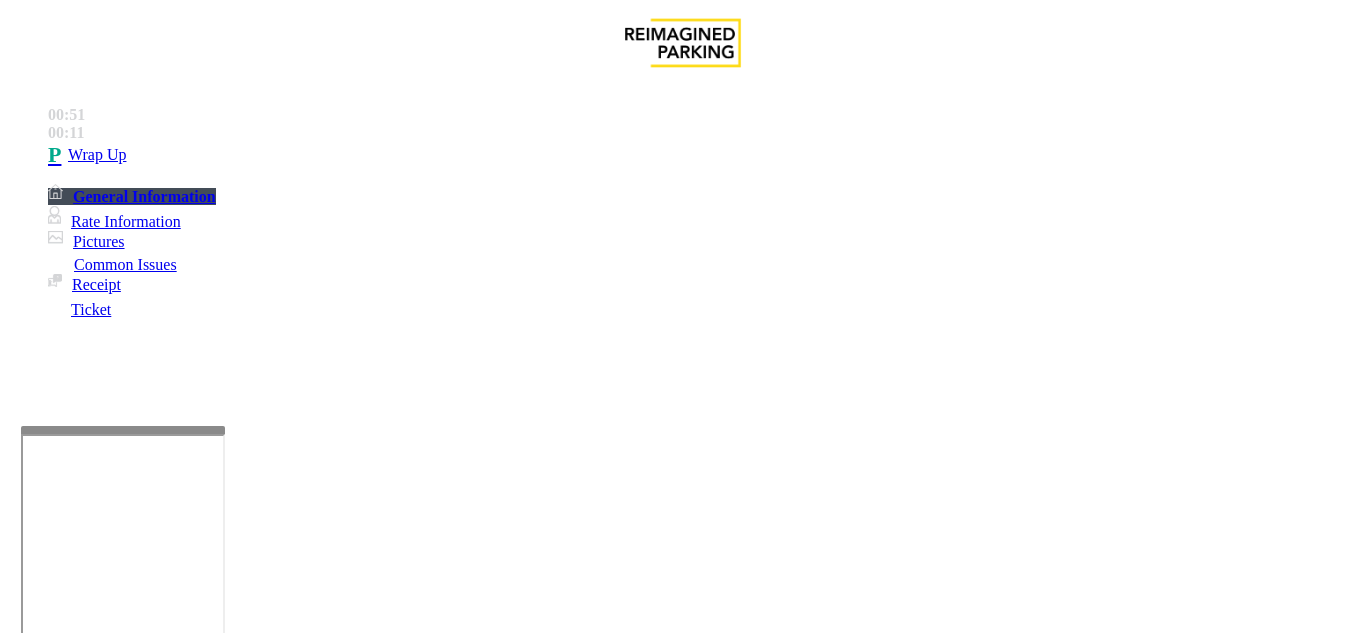click on "Gate / Door Won't Open" at bounding box center [575, 1286] 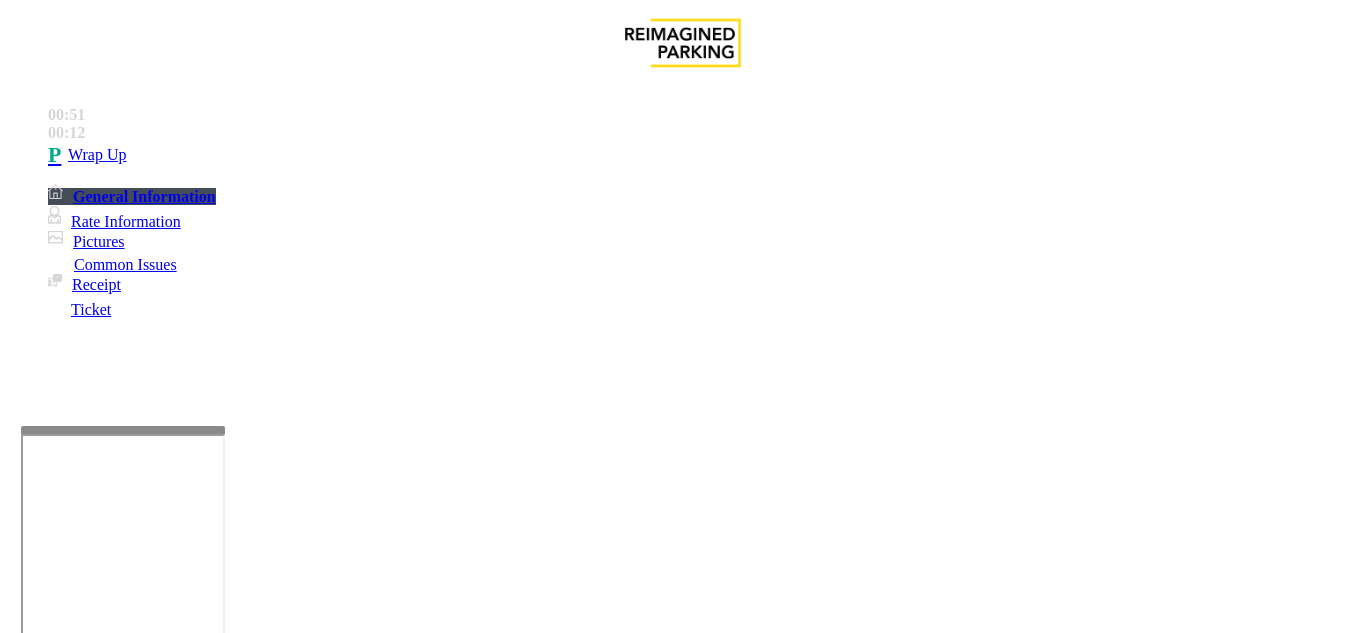 scroll, scrollTop: 100, scrollLeft: 0, axis: vertical 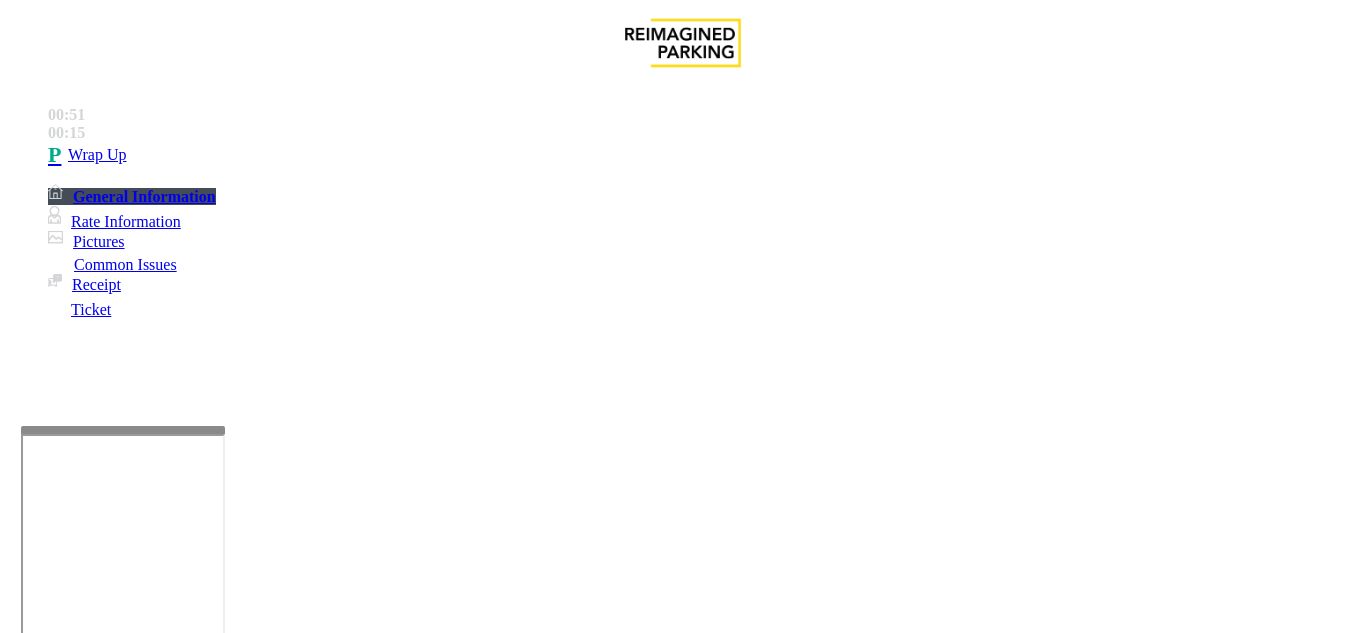 click at bounding box center (221, 1534) 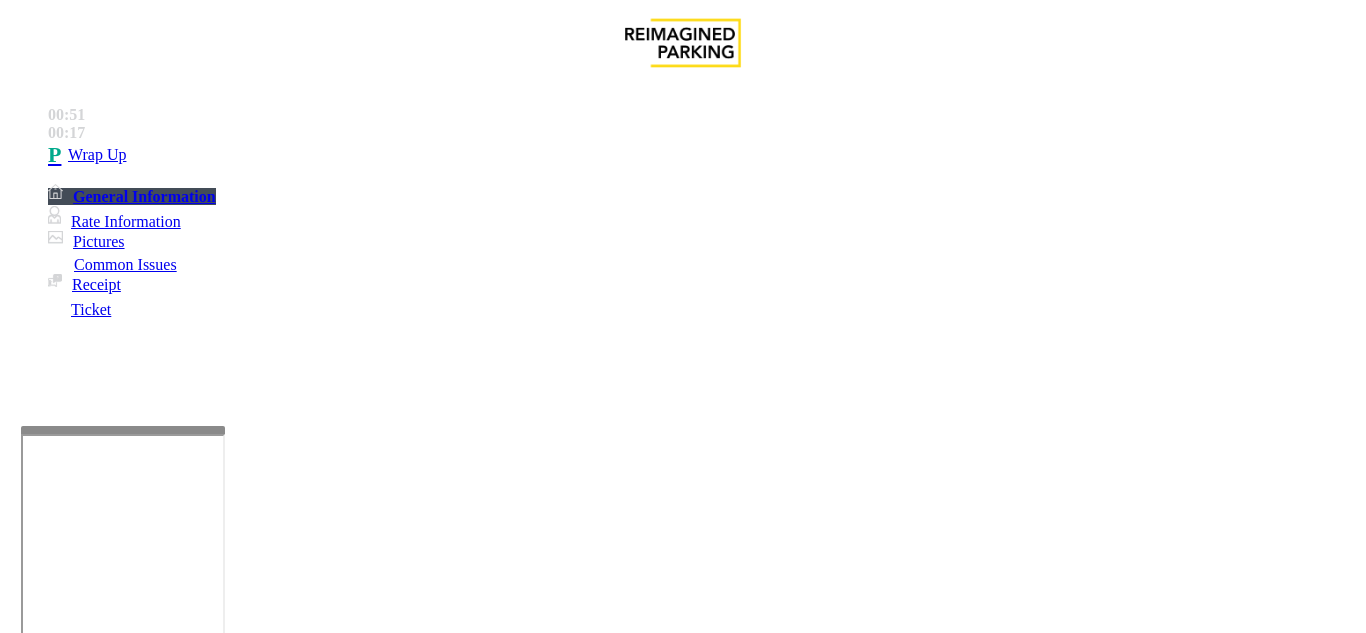 drag, startPoint x: 370, startPoint y: 84, endPoint x: 486, endPoint y: 90, distance: 116.15507 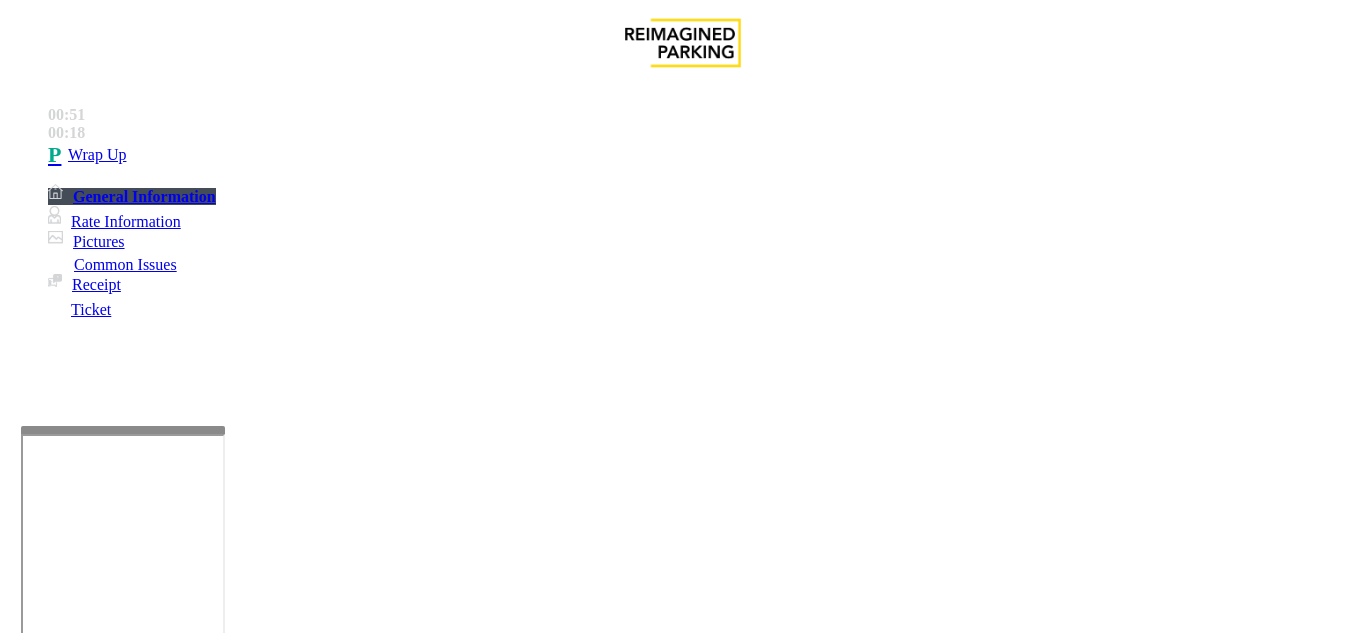 click at bounding box center (221, 1534) 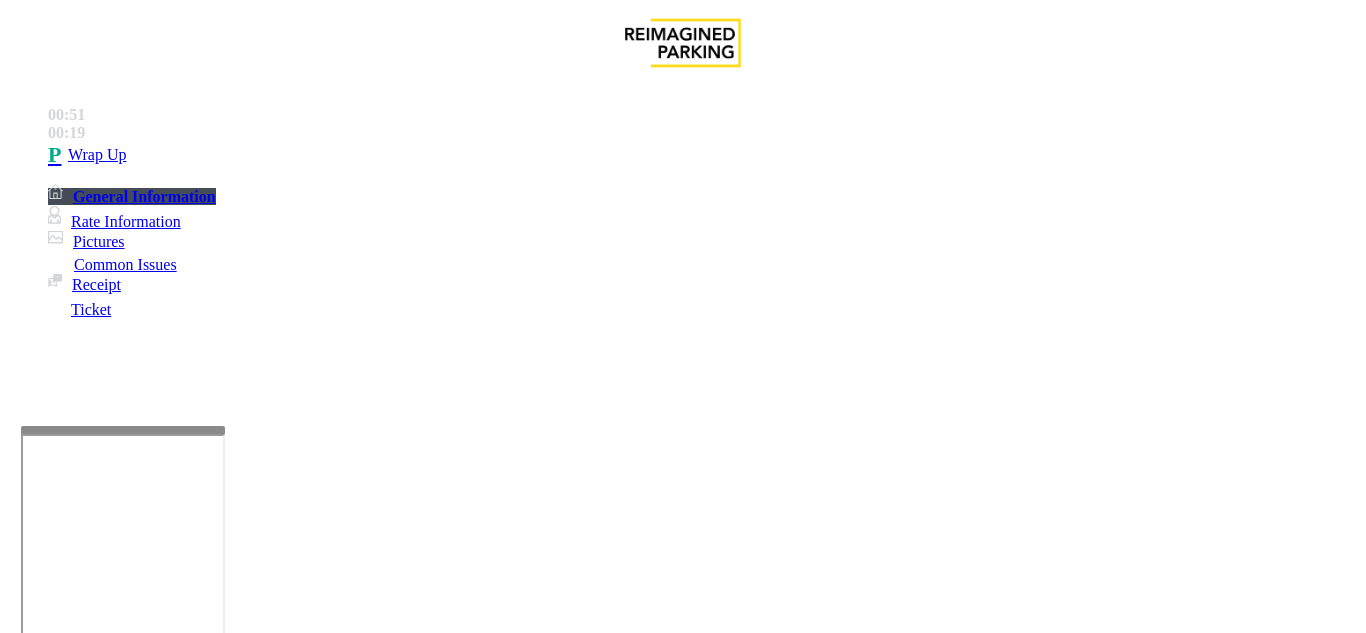 click at bounding box center (221, 1534) 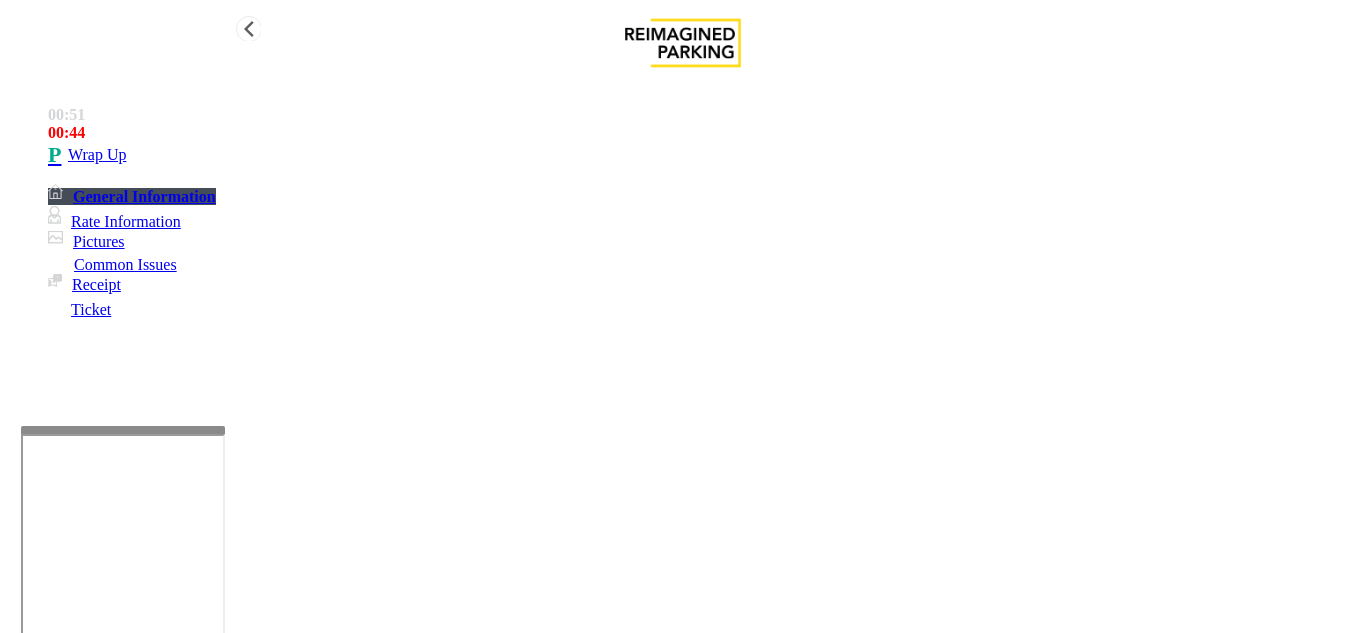 type on "**********" 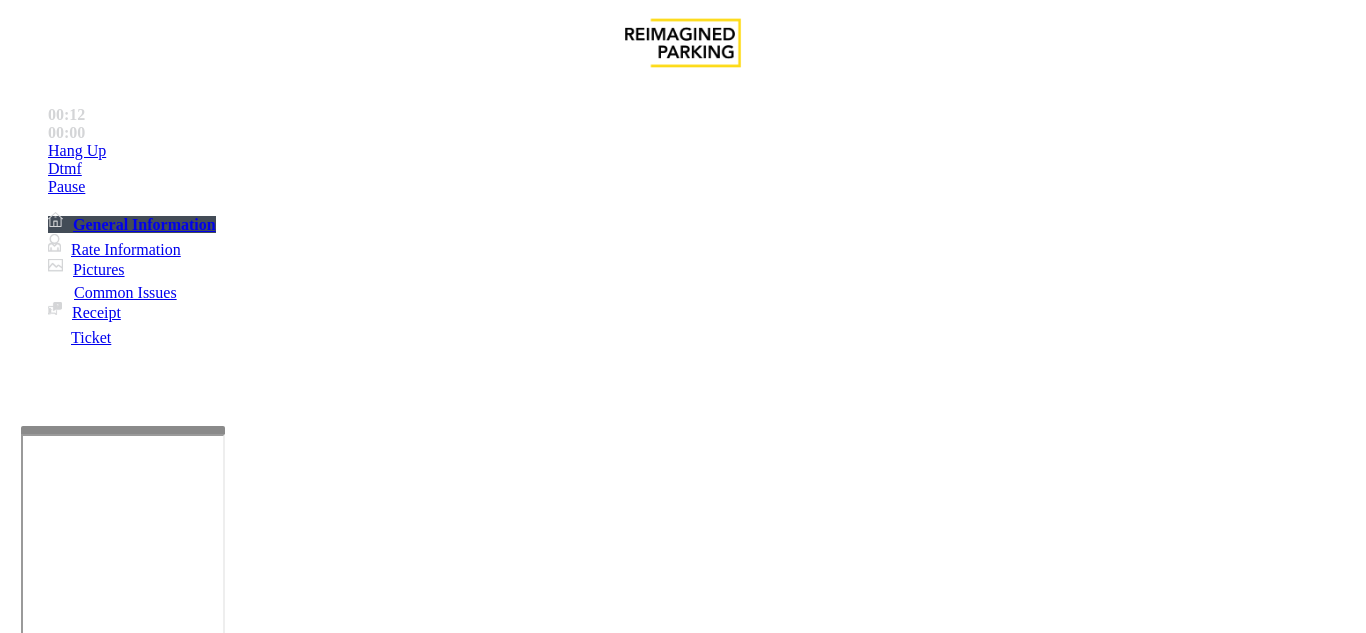 click on "Intercom Issue/No Response" at bounding box center (929, 1286) 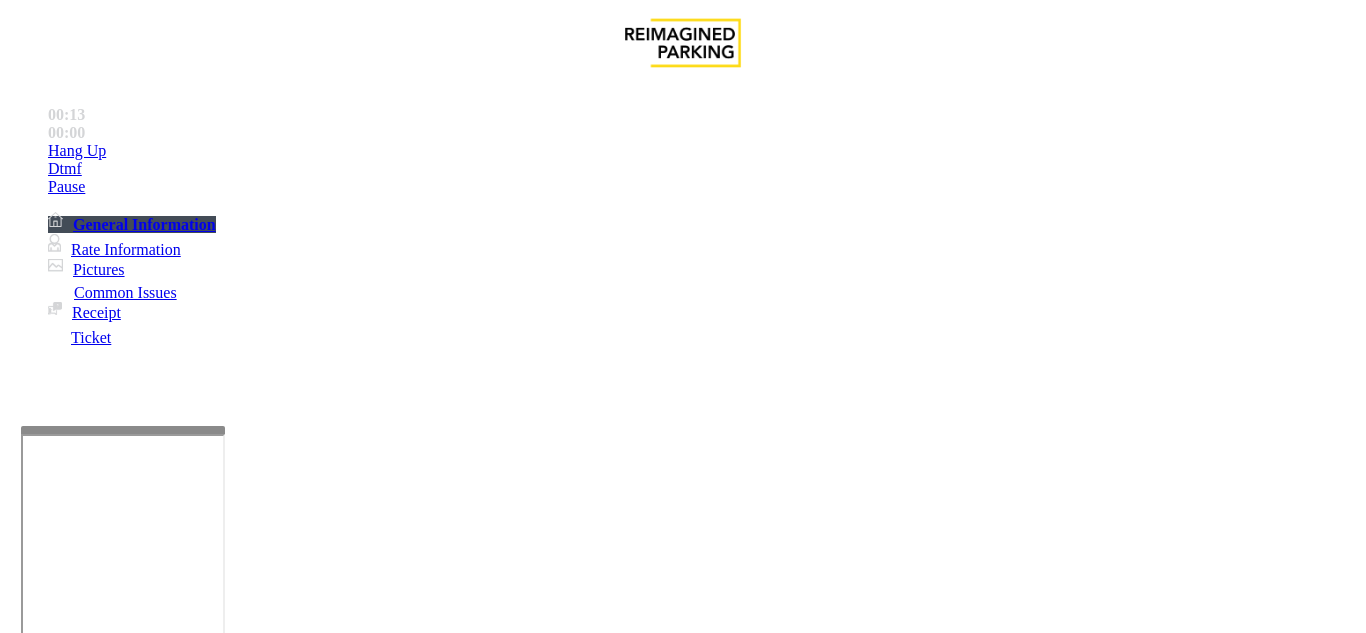 click on "No Response/Unable to hear parker" at bounding box center [142, 1286] 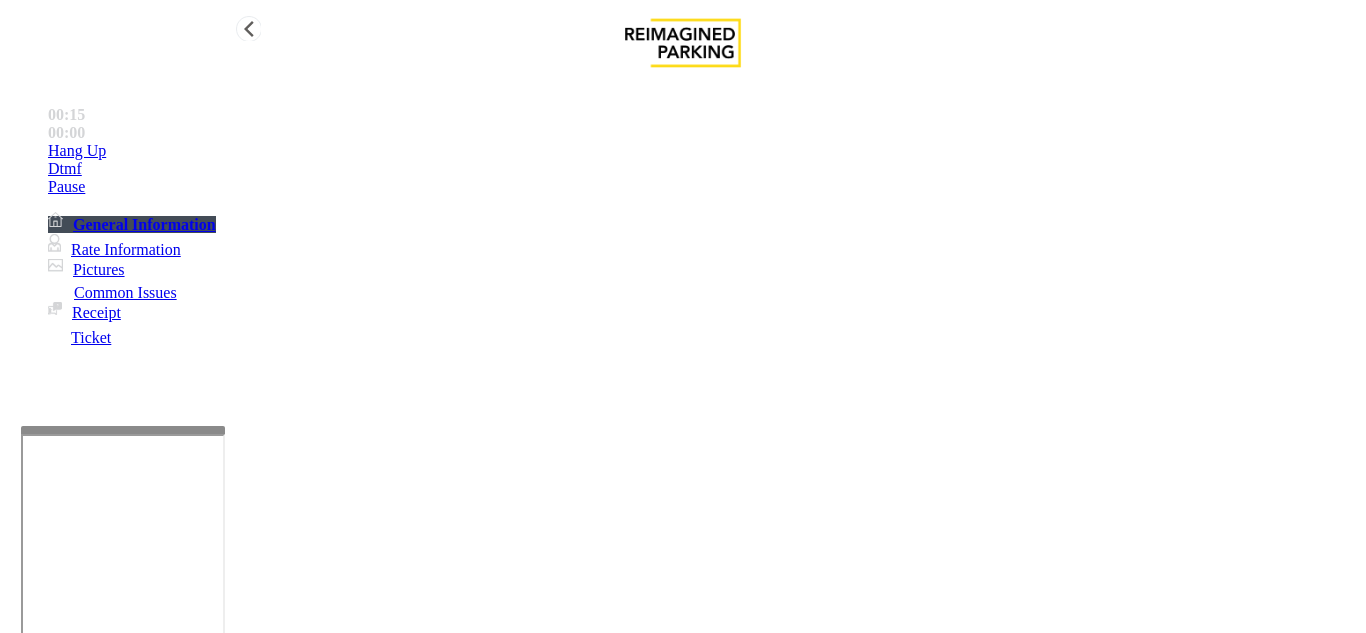 click on "Hang Up" at bounding box center [703, 151] 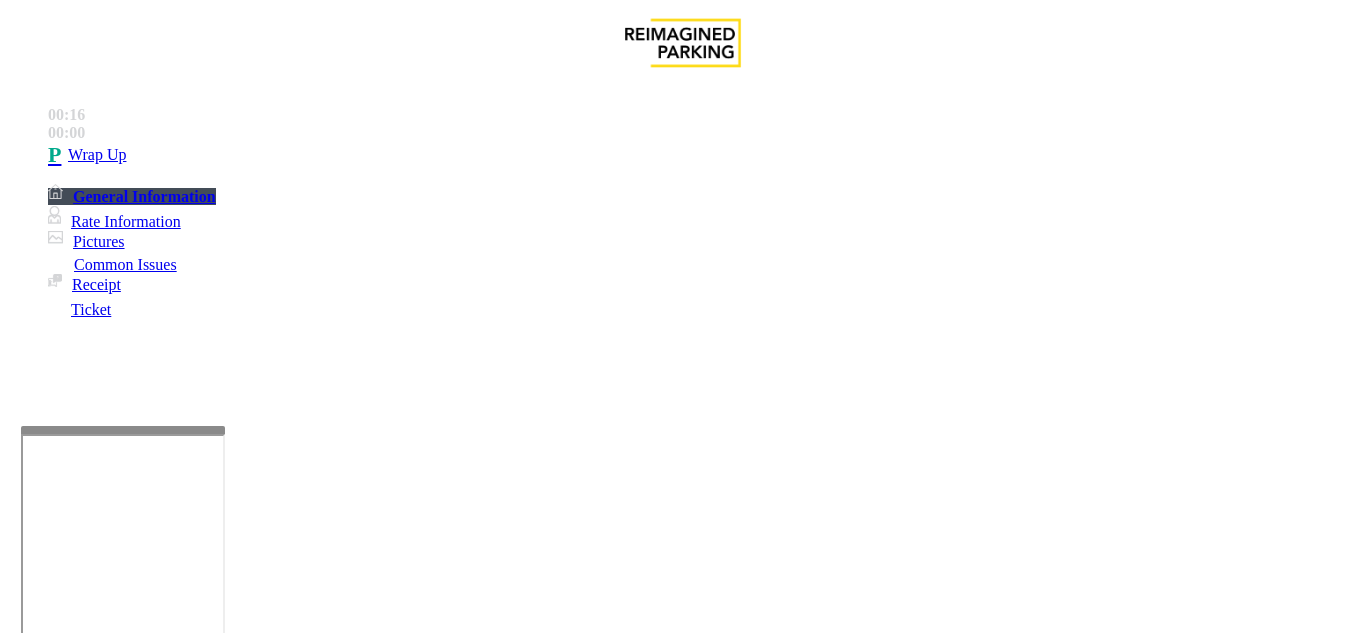 drag, startPoint x: 271, startPoint y: 181, endPoint x: 606, endPoint y: 179, distance: 335.00598 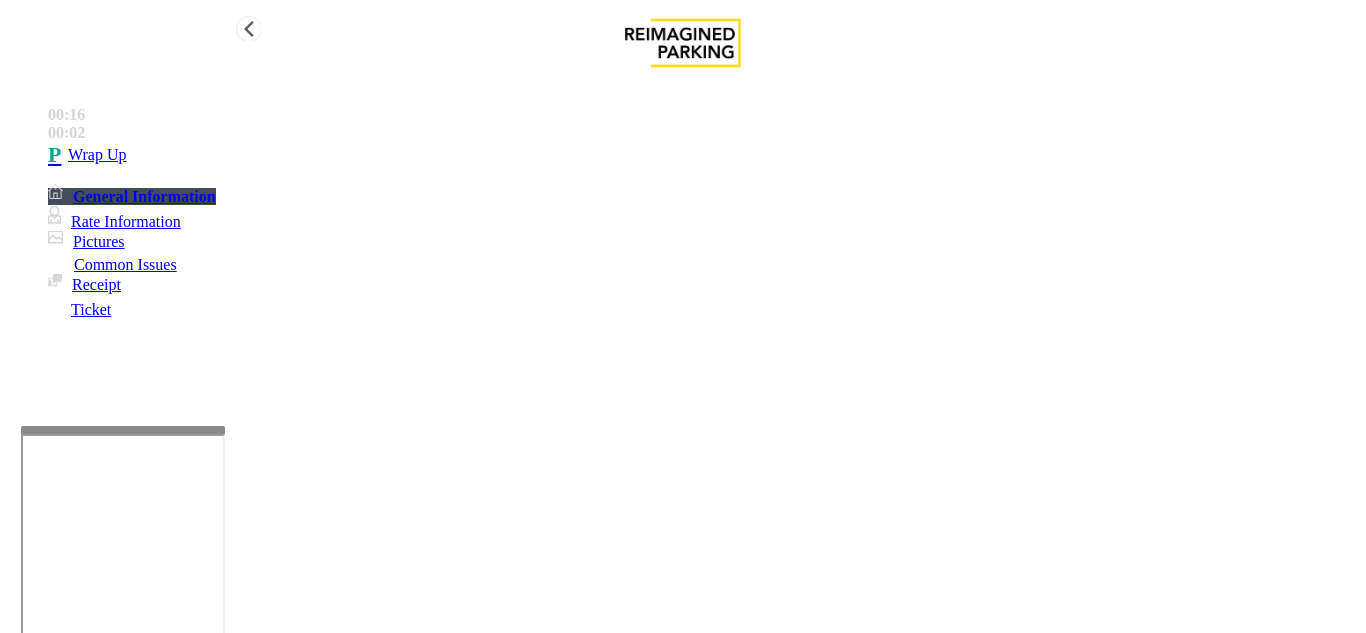 type on "**********" 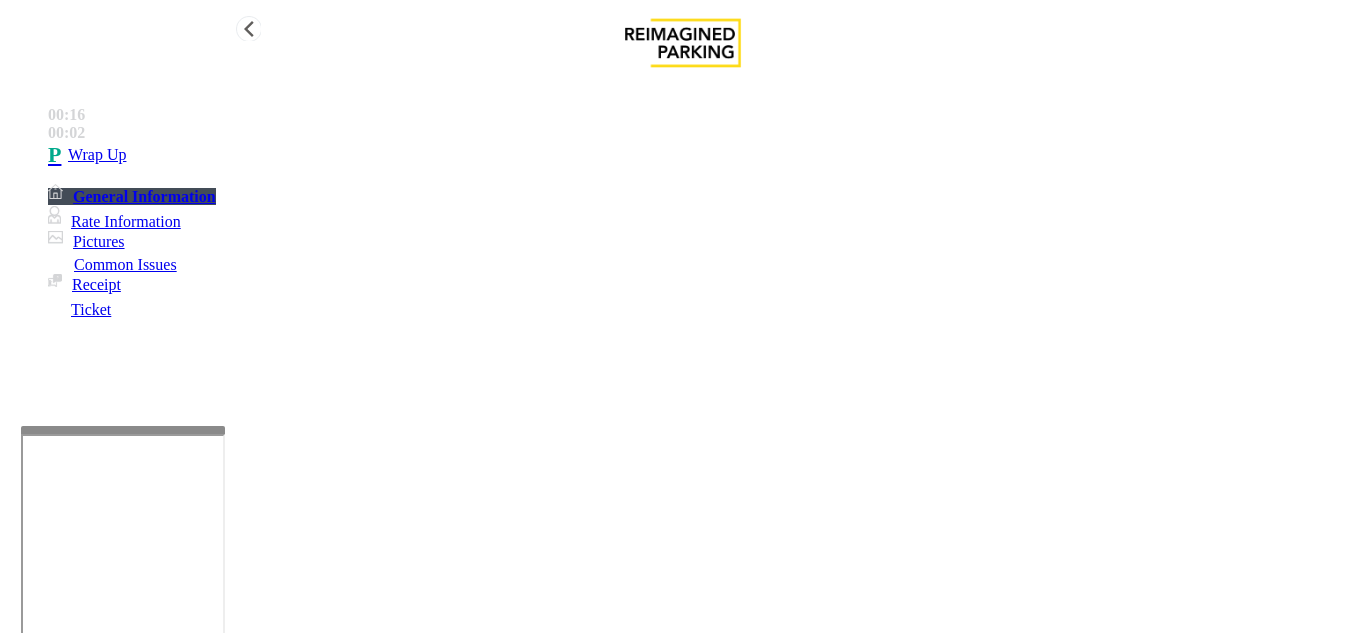 click on "Wrap Up" at bounding box center [703, 155] 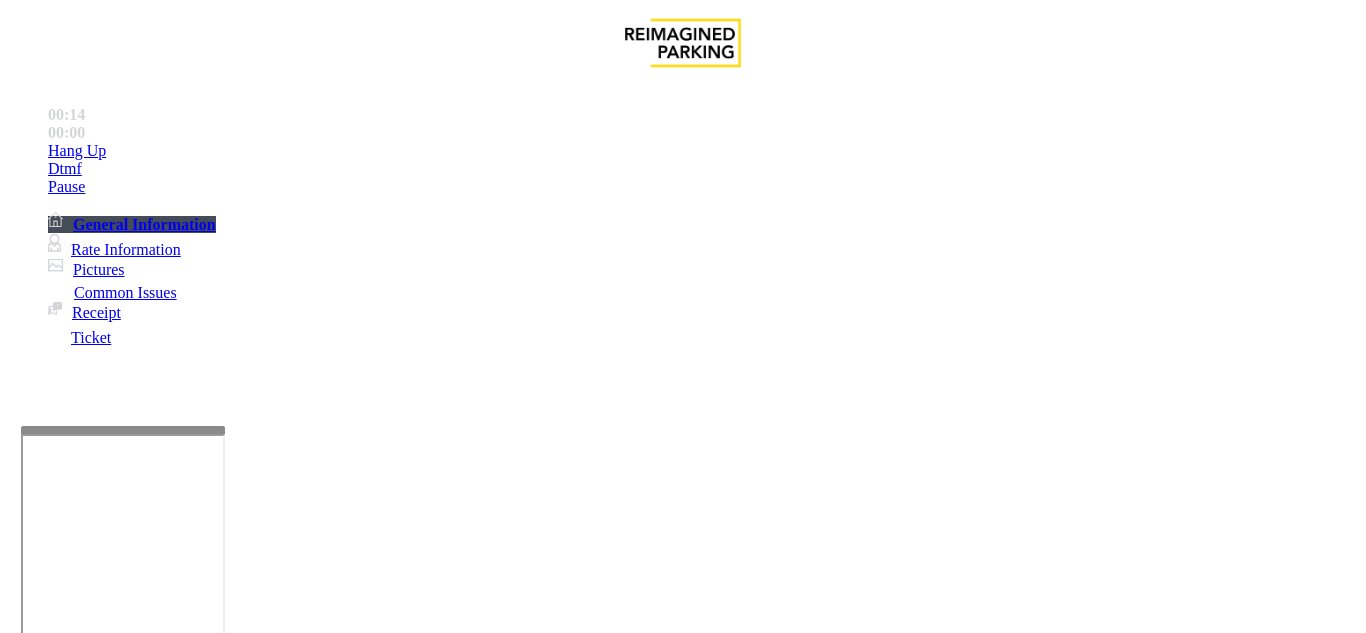 scroll, scrollTop: 1100, scrollLeft: 0, axis: vertical 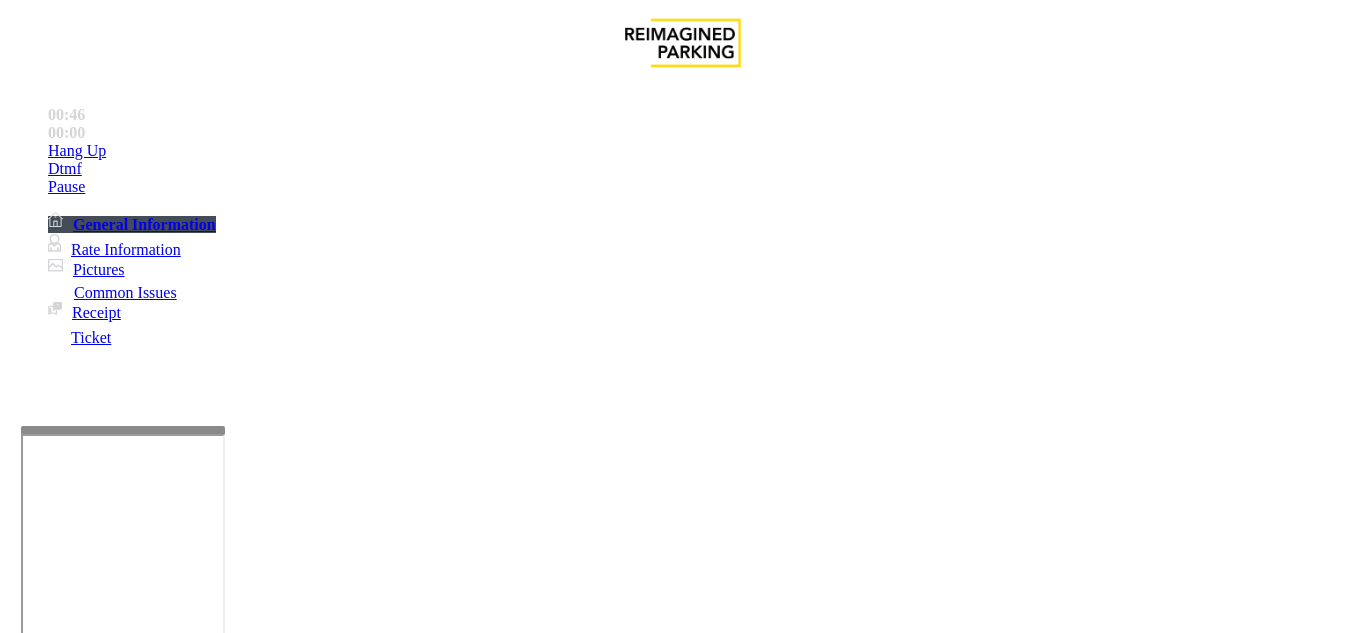 click on "Payment Issue" at bounding box center [167, 1286] 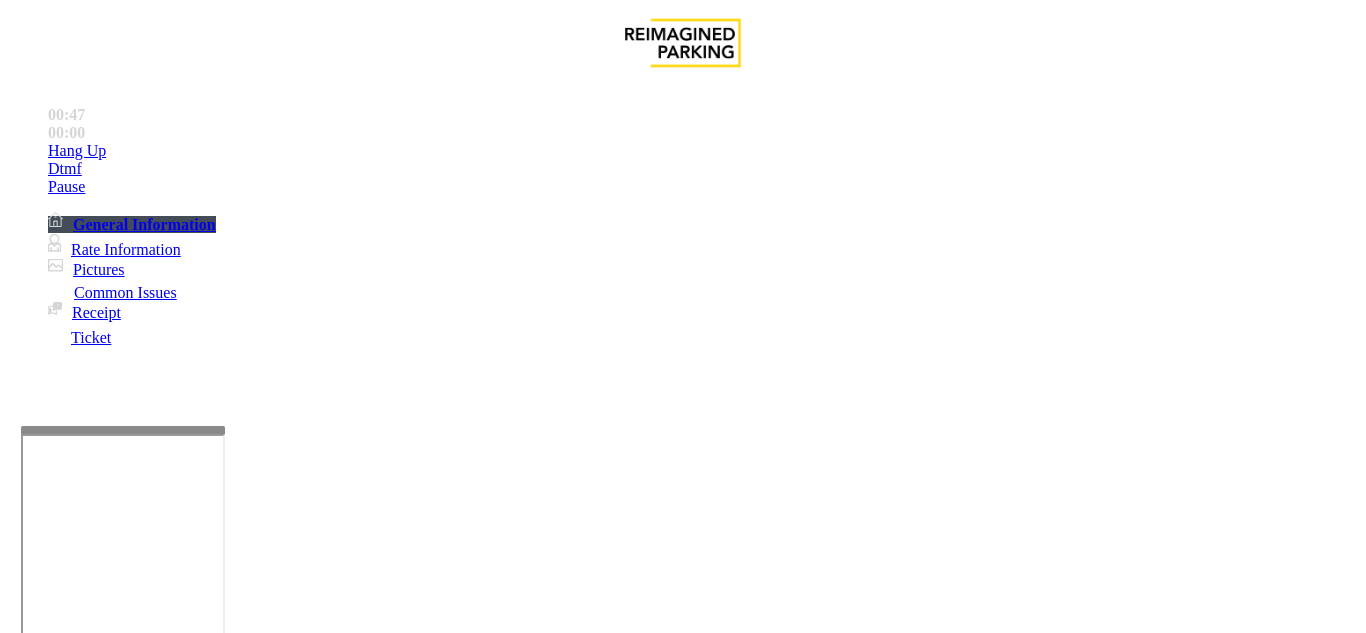 click on "Credit Card Not Reading" at bounding box center (109, 1286) 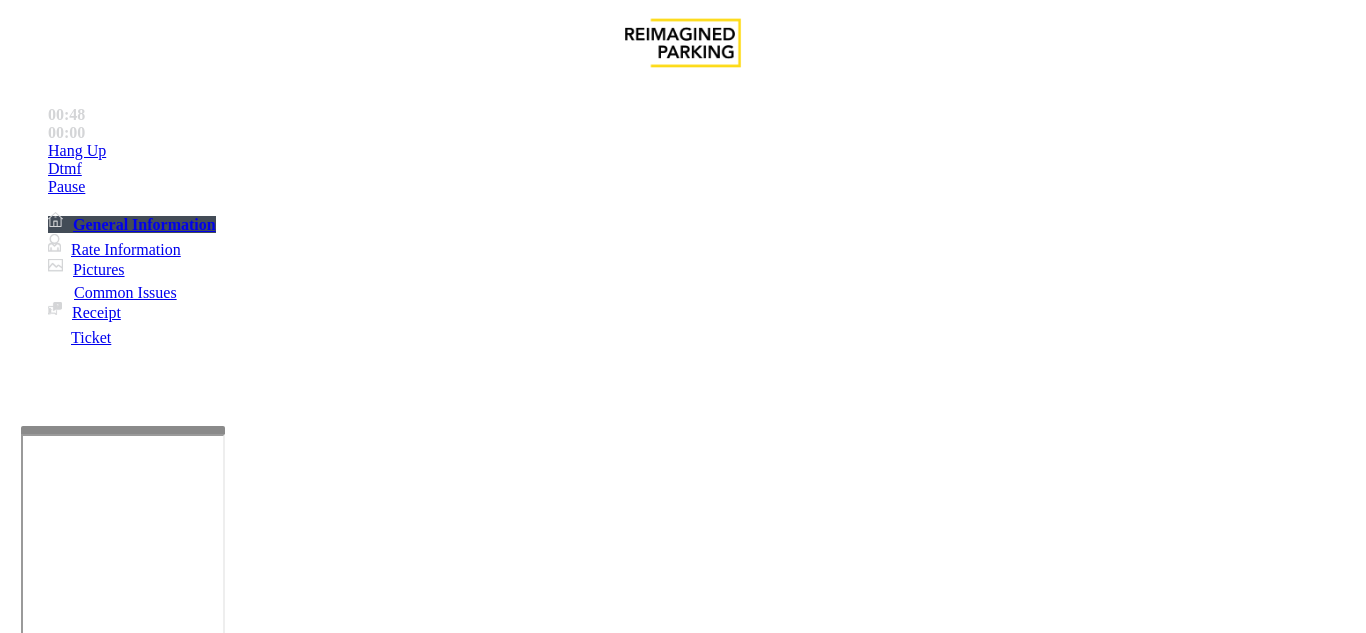 click at bounding box center [96, 1335] 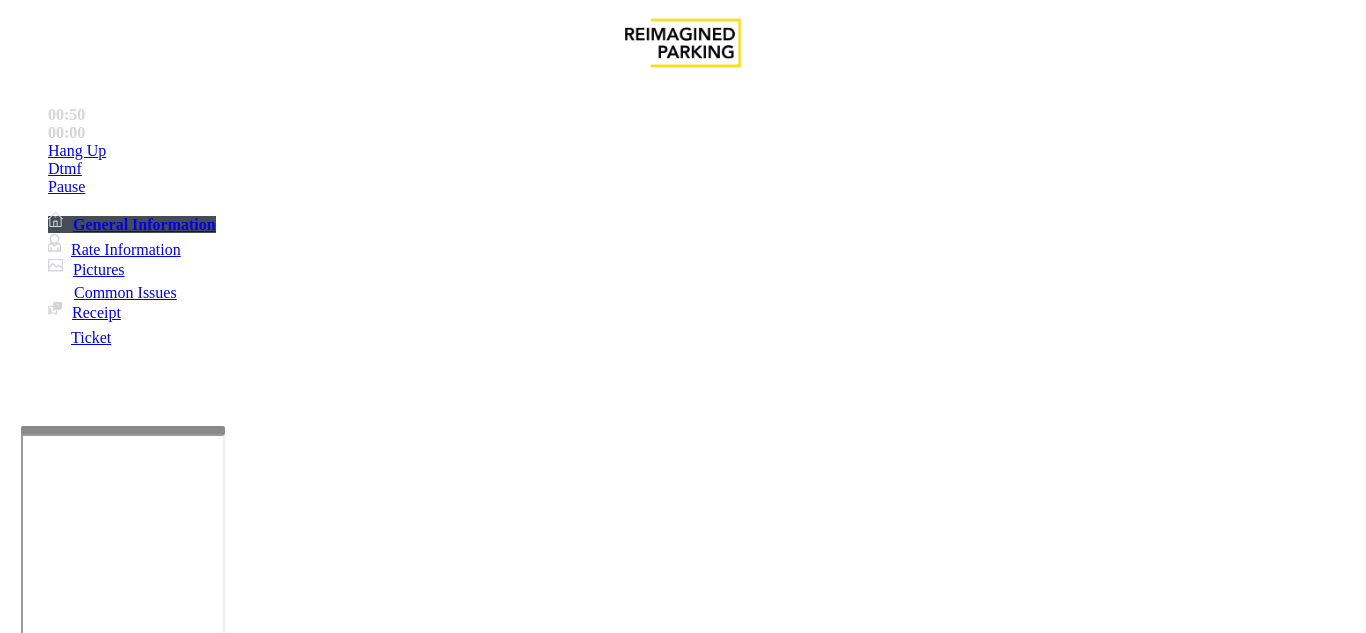 type 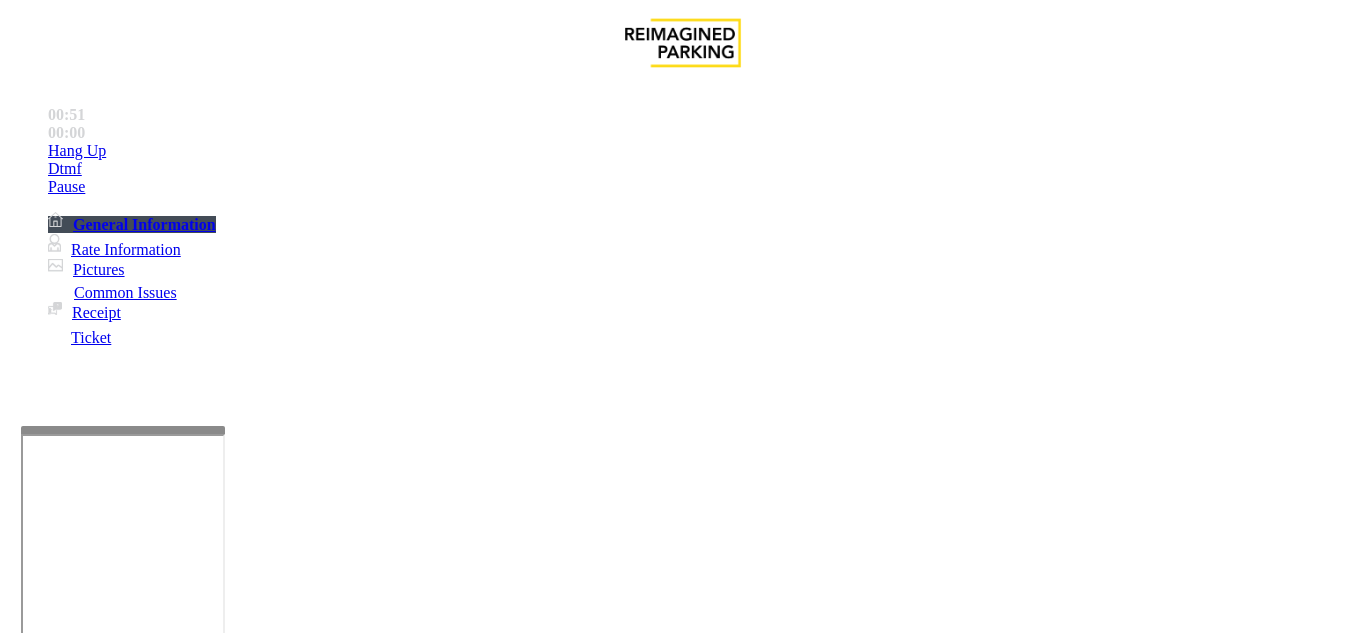 click at bounding box center (221, 1515) 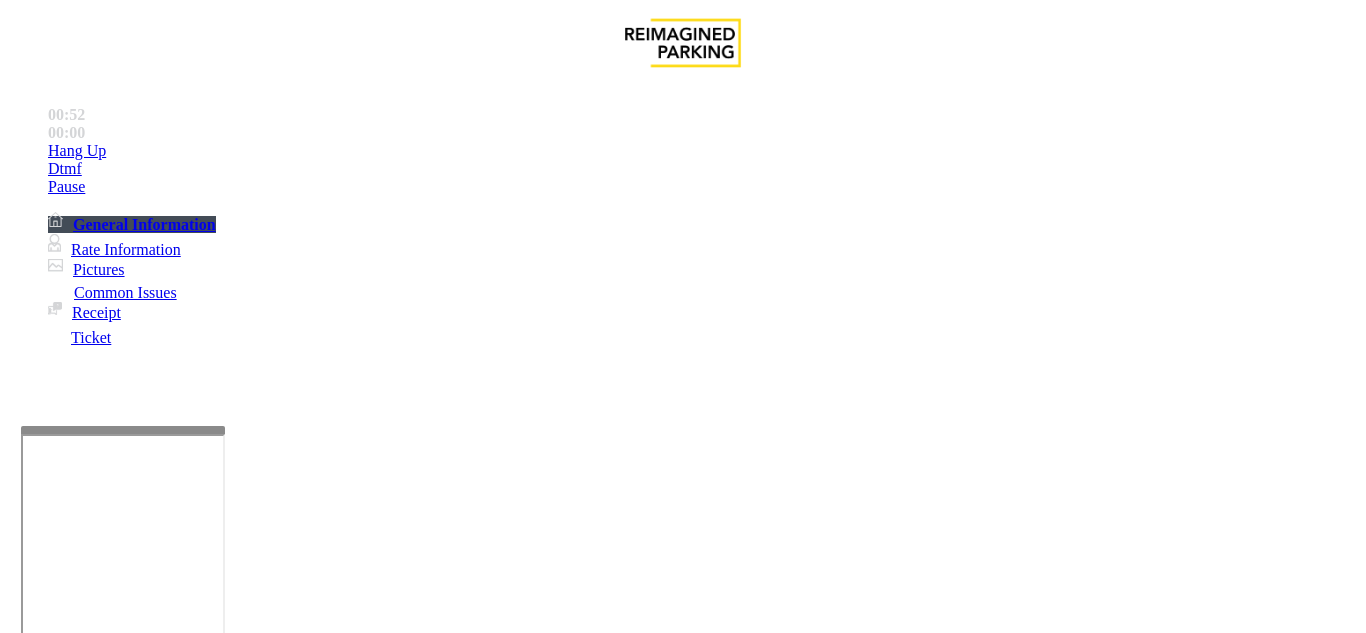 type on "**********" 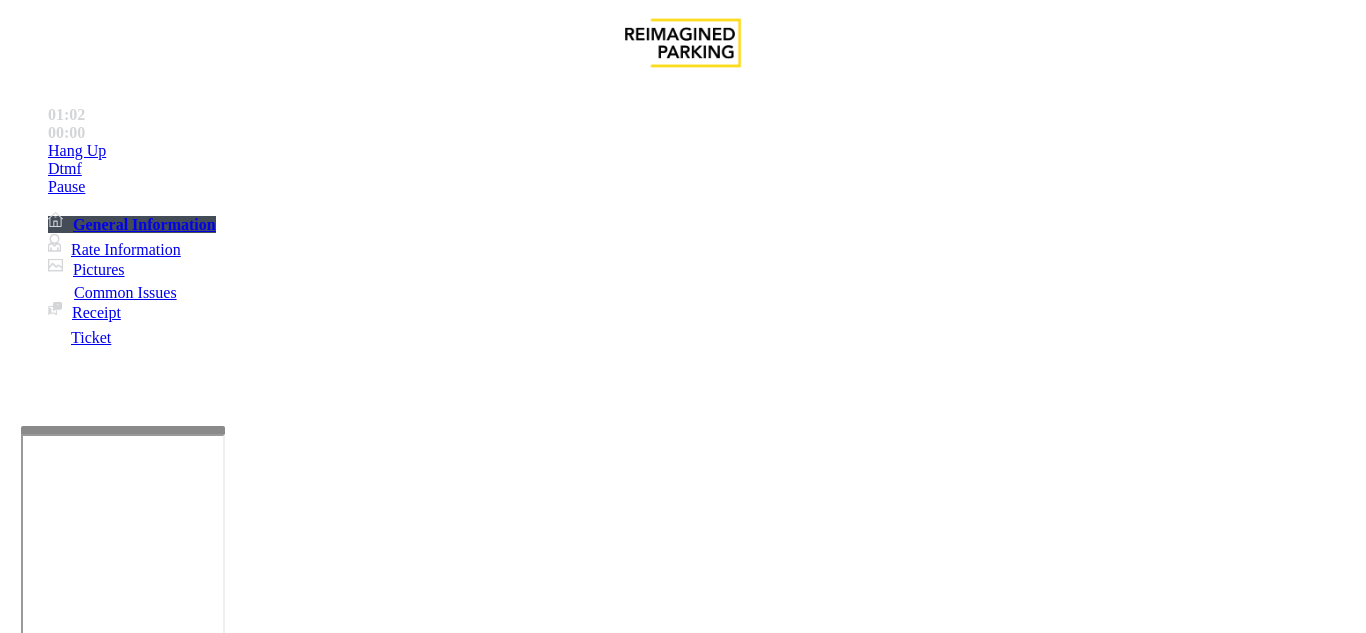click at bounding box center [221, 1515] 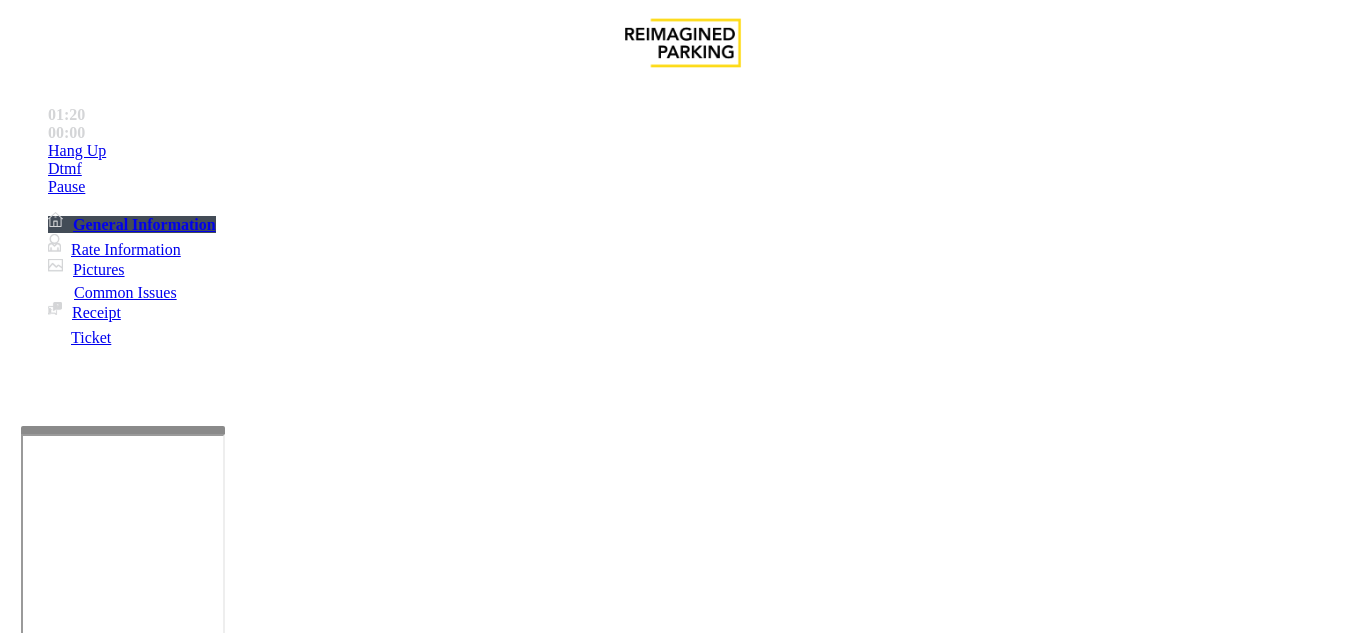 click on "*******" at bounding box center (96, 1389) 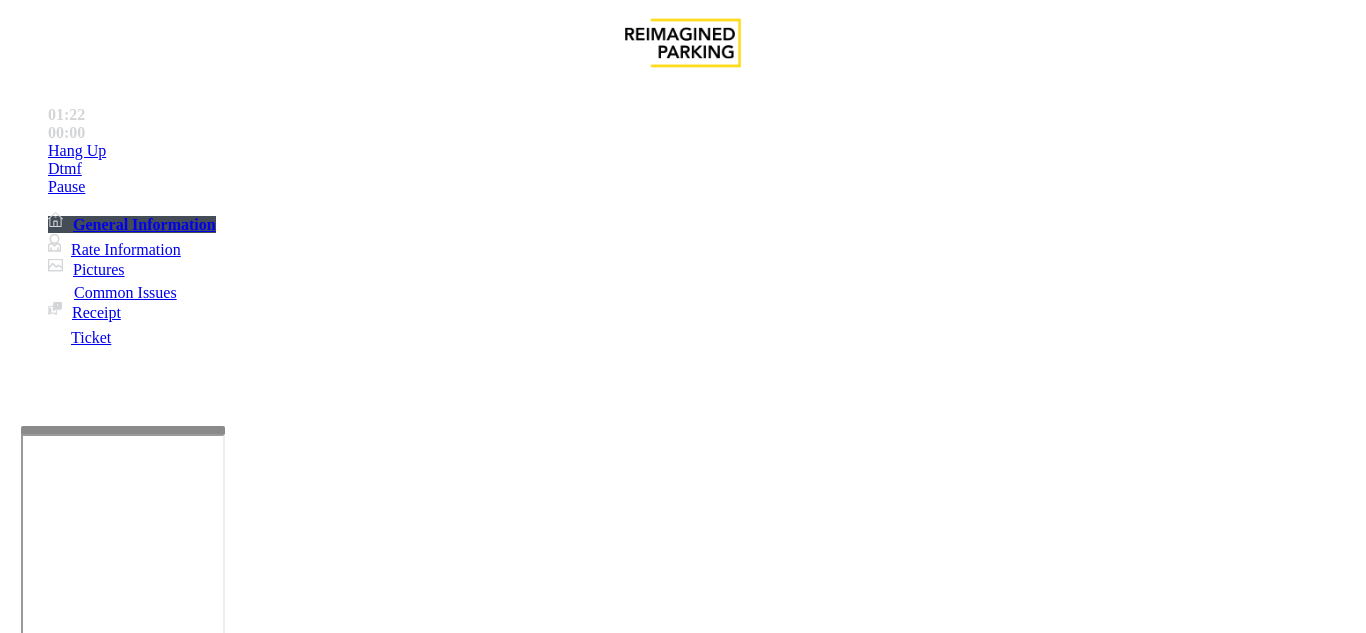 type on "*******" 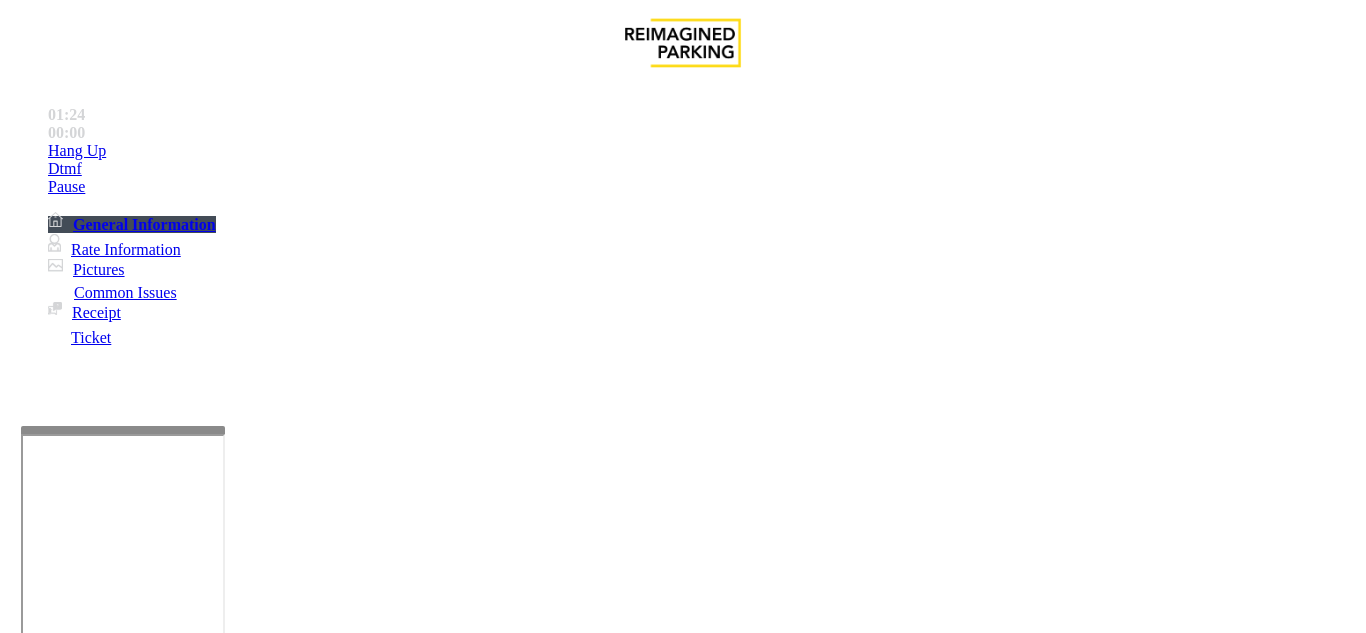 click on "Vend Gate" at bounding box center [69, 1608] 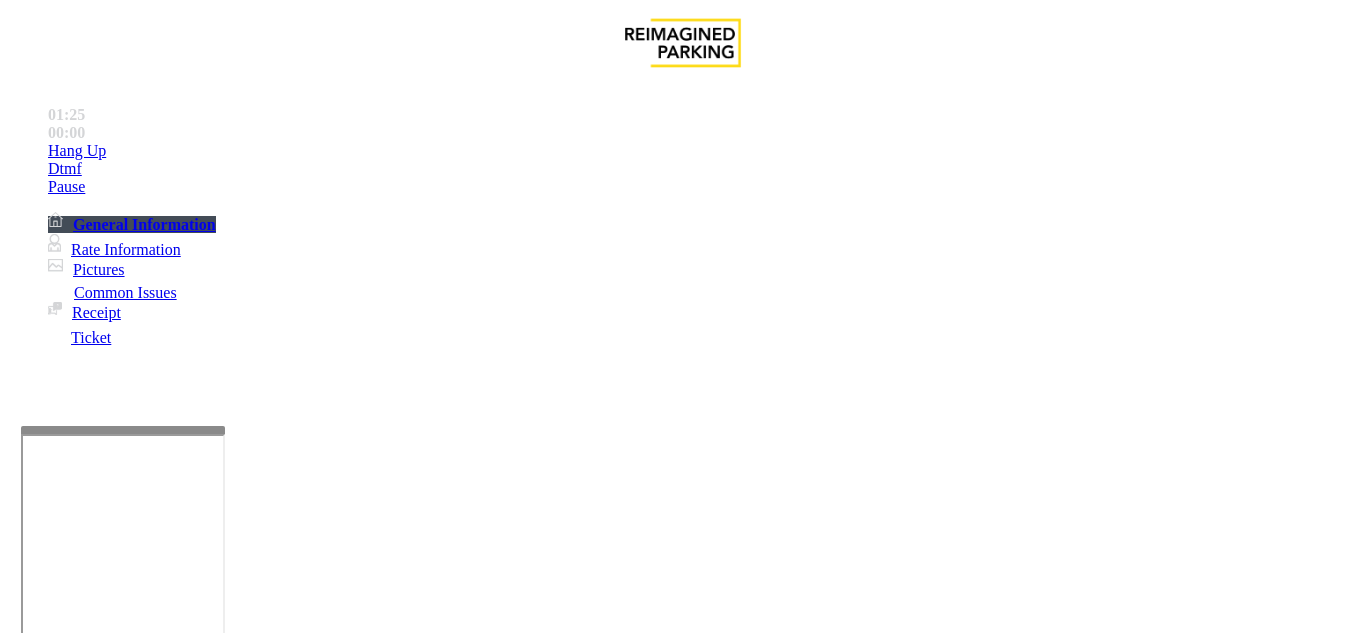 click at bounding box center [221, 1515] 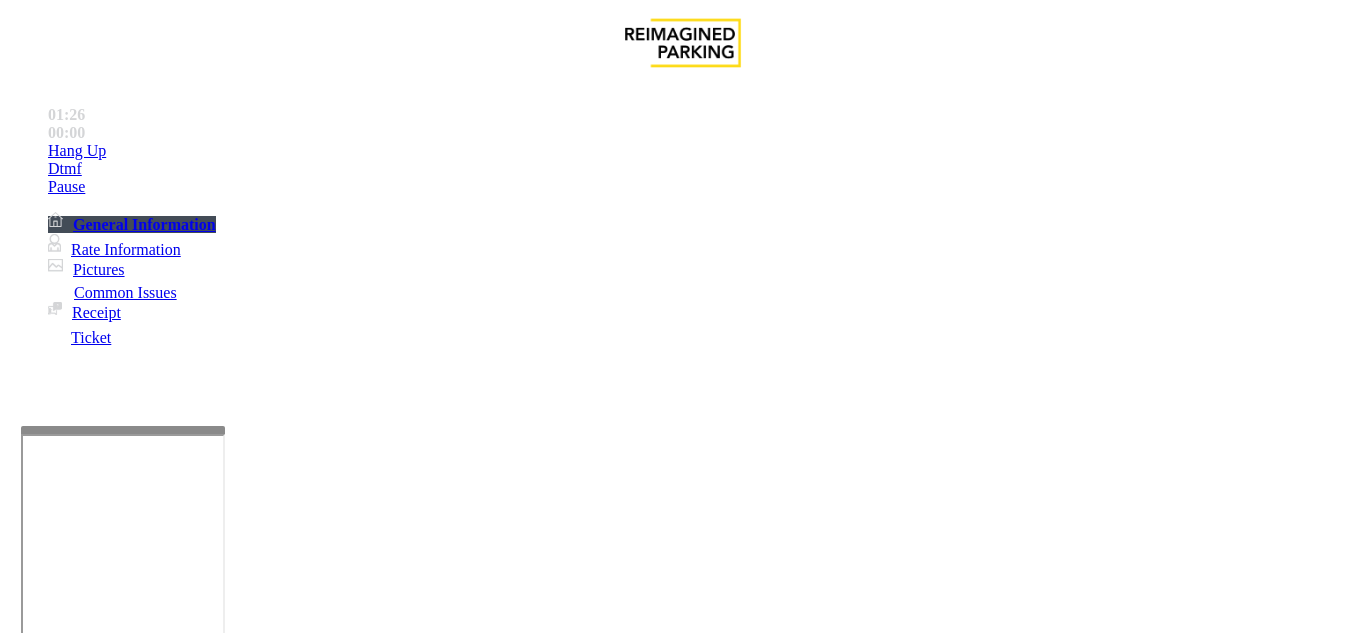 scroll, scrollTop: 48, scrollLeft: 0, axis: vertical 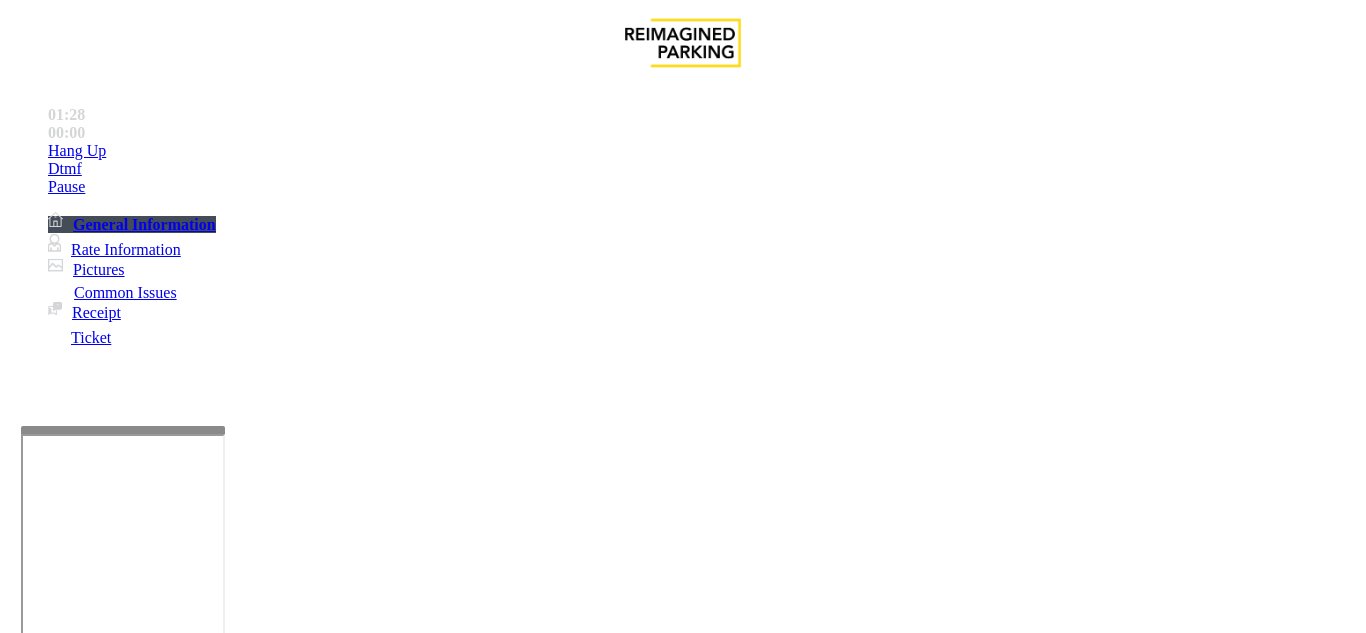 drag, startPoint x: 270, startPoint y: 129, endPoint x: 489, endPoint y: 139, distance: 219.2282 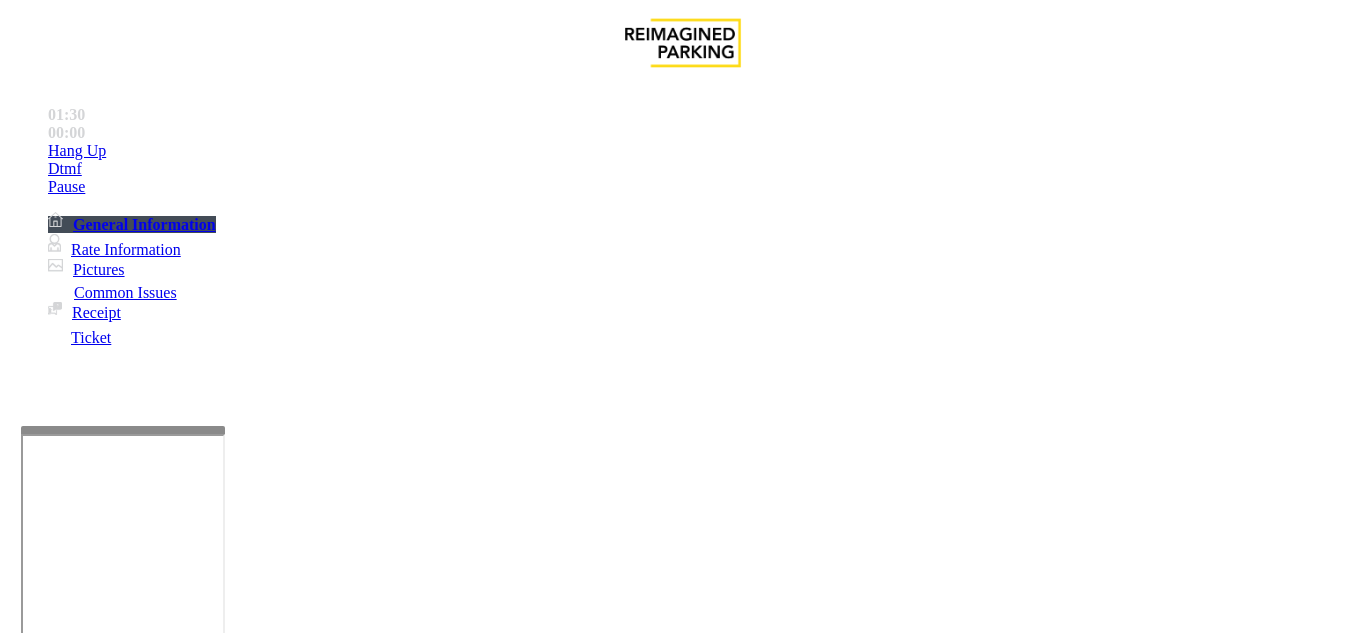 click at bounding box center (221, 1515) 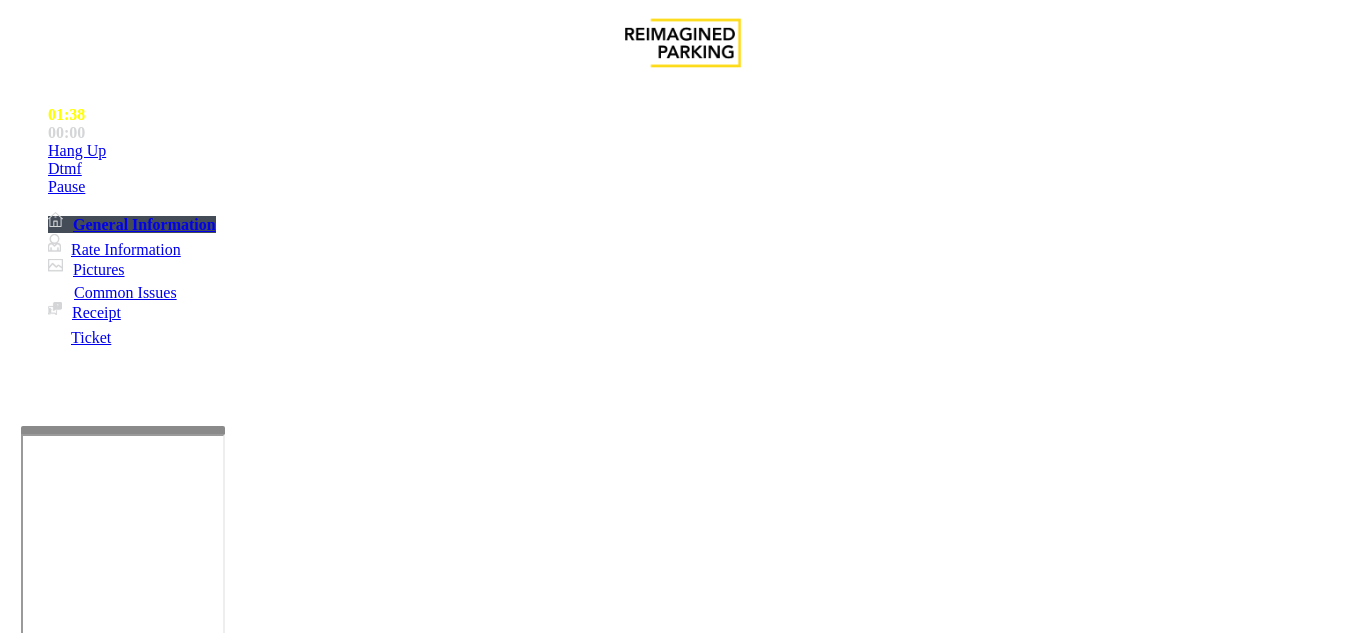 scroll, scrollTop: 1000, scrollLeft: 0, axis: vertical 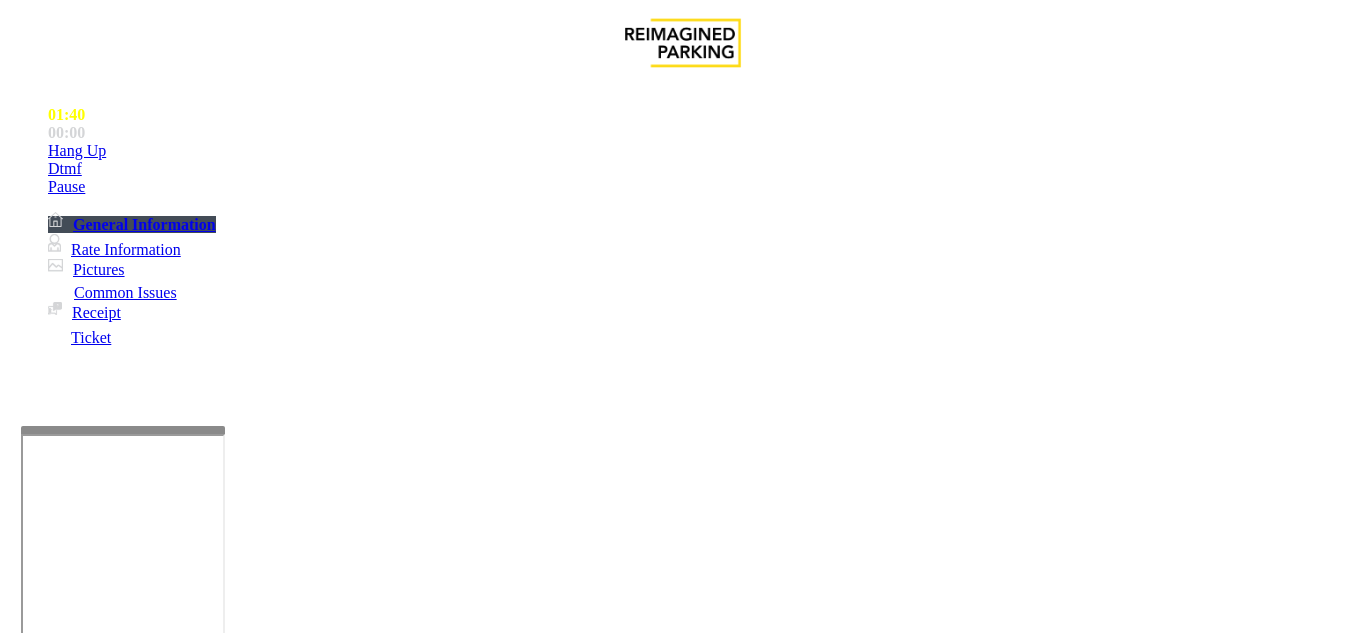 drag, startPoint x: 749, startPoint y: 396, endPoint x: 704, endPoint y: 373, distance: 50.537113 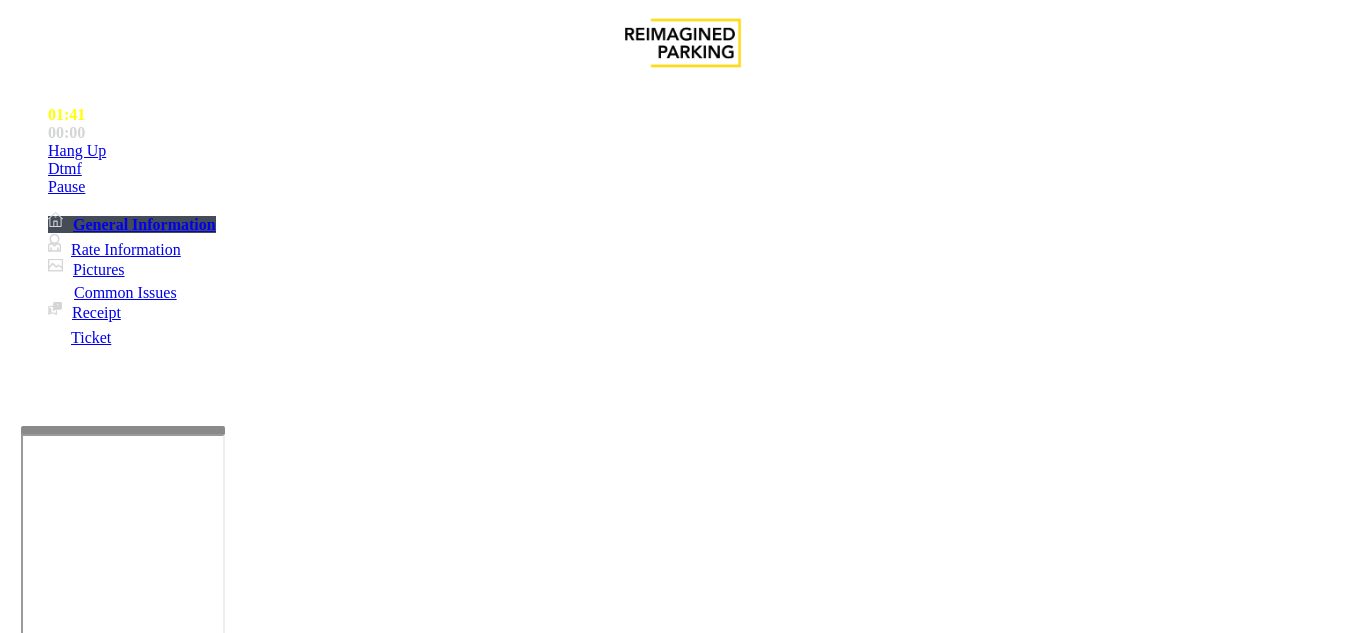 copy on "LAN21063800" 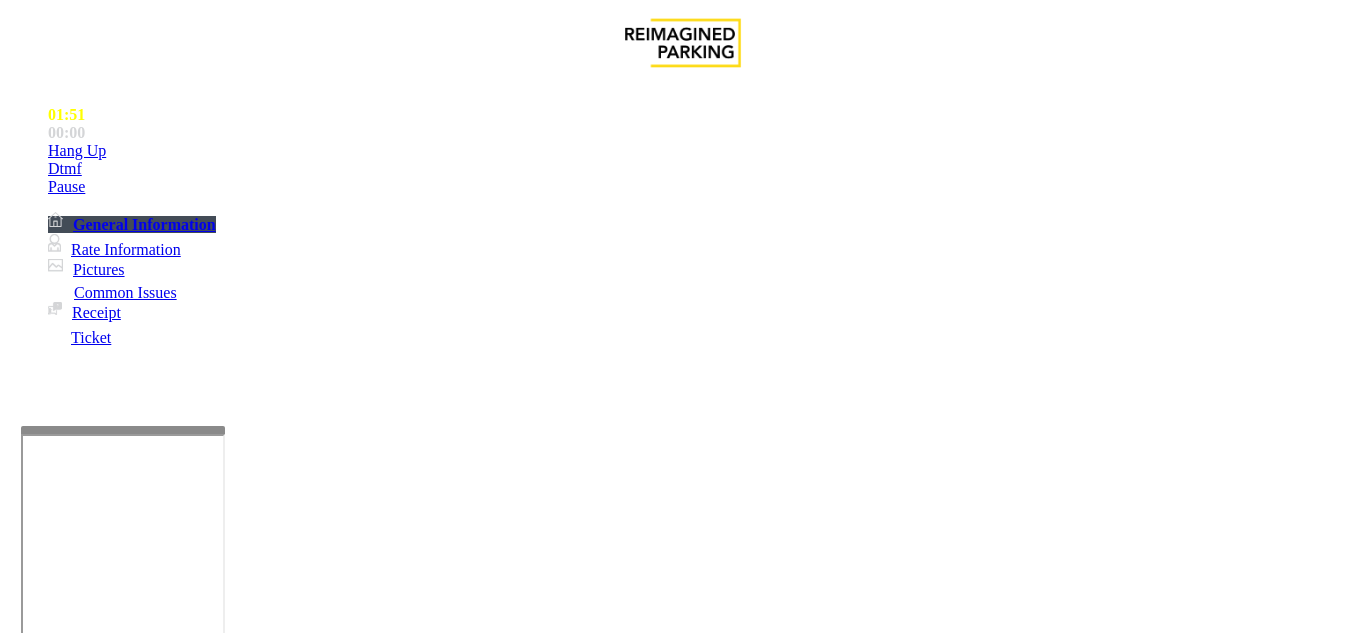 click at bounding box center (221, 1515) 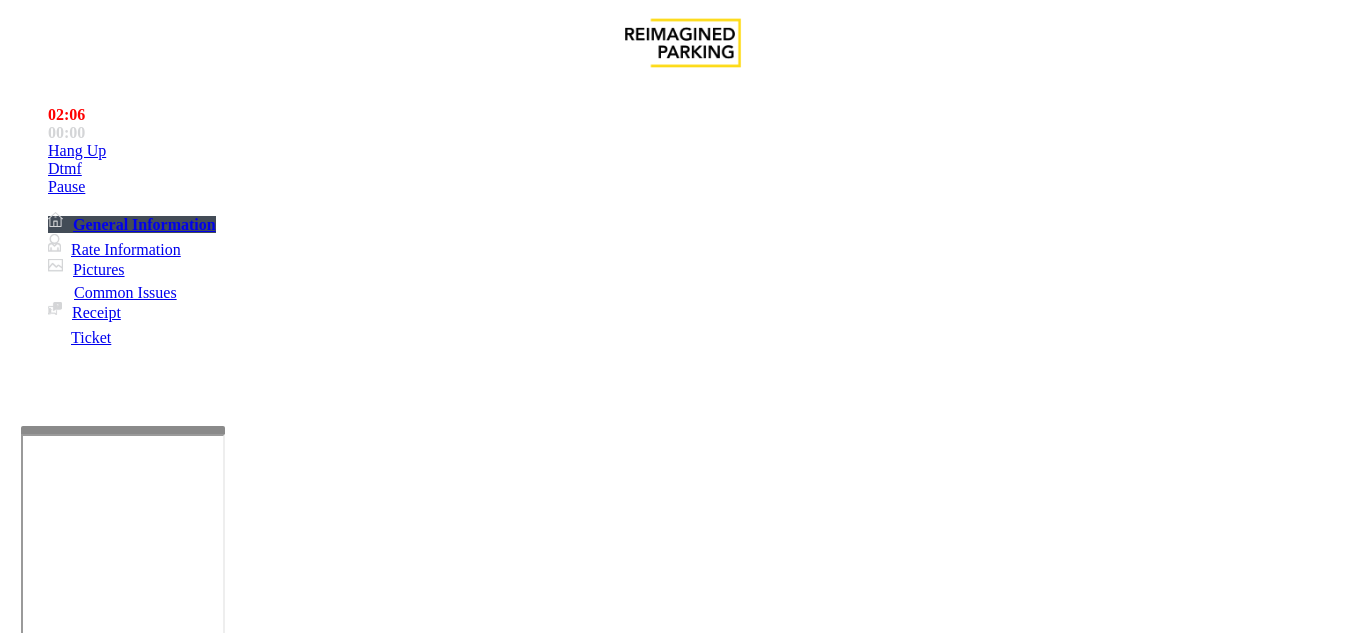 click at bounding box center (221, 1515) 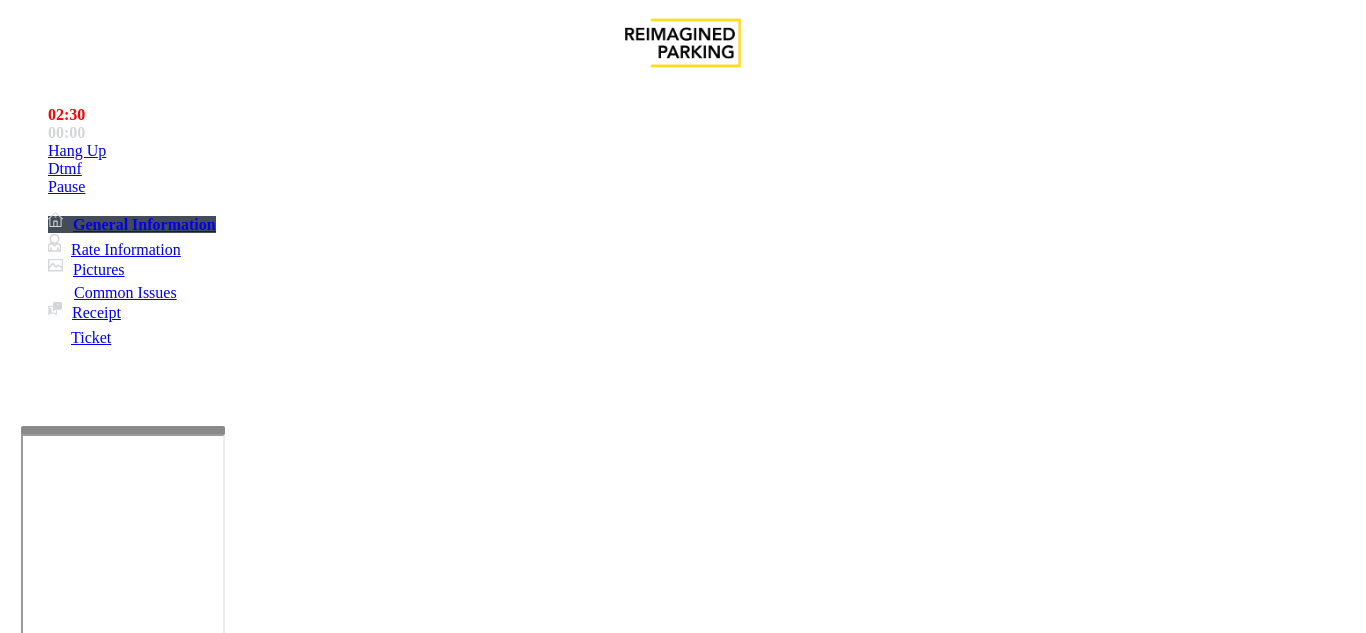 type on "**********" 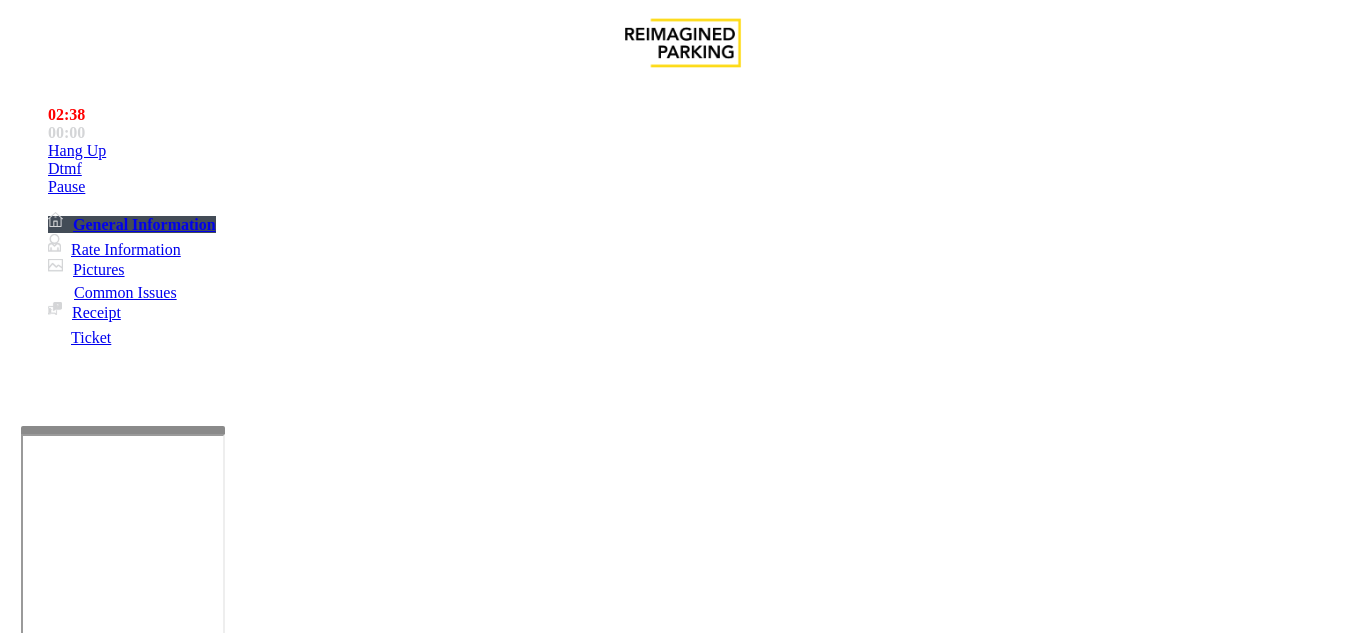 drag, startPoint x: 750, startPoint y: 393, endPoint x: 703, endPoint y: 362, distance: 56.302753 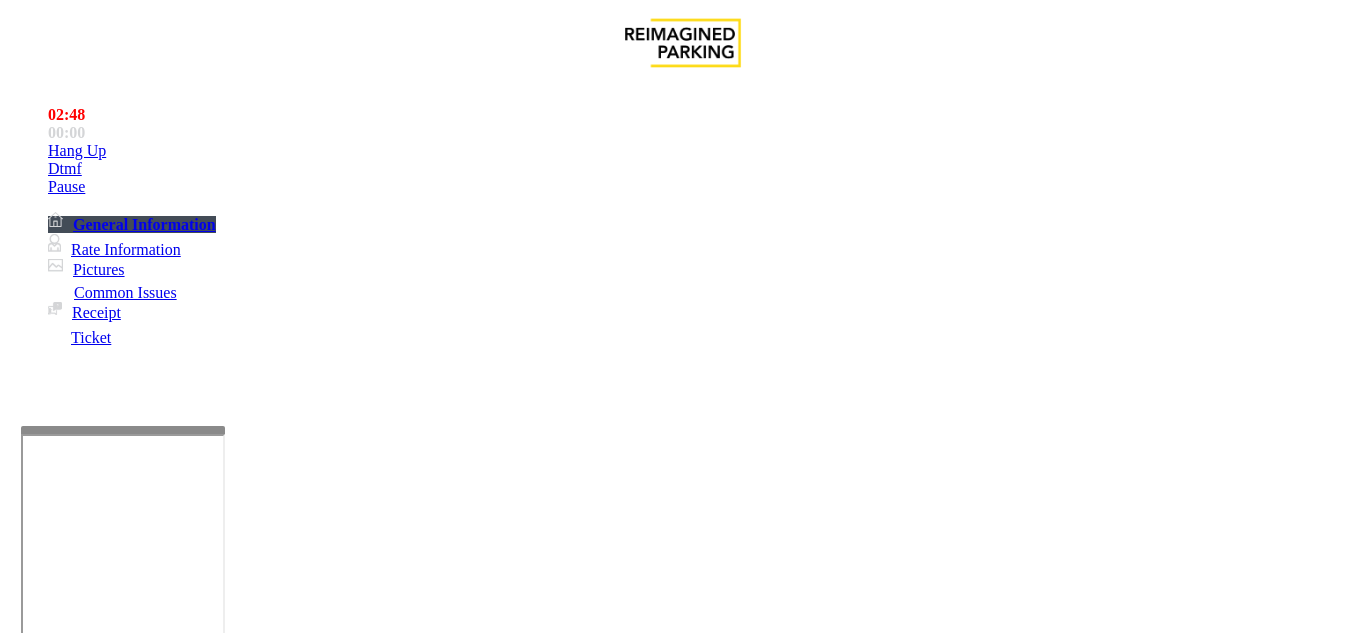 click on "Vend Gate" at bounding box center (69, 1608) 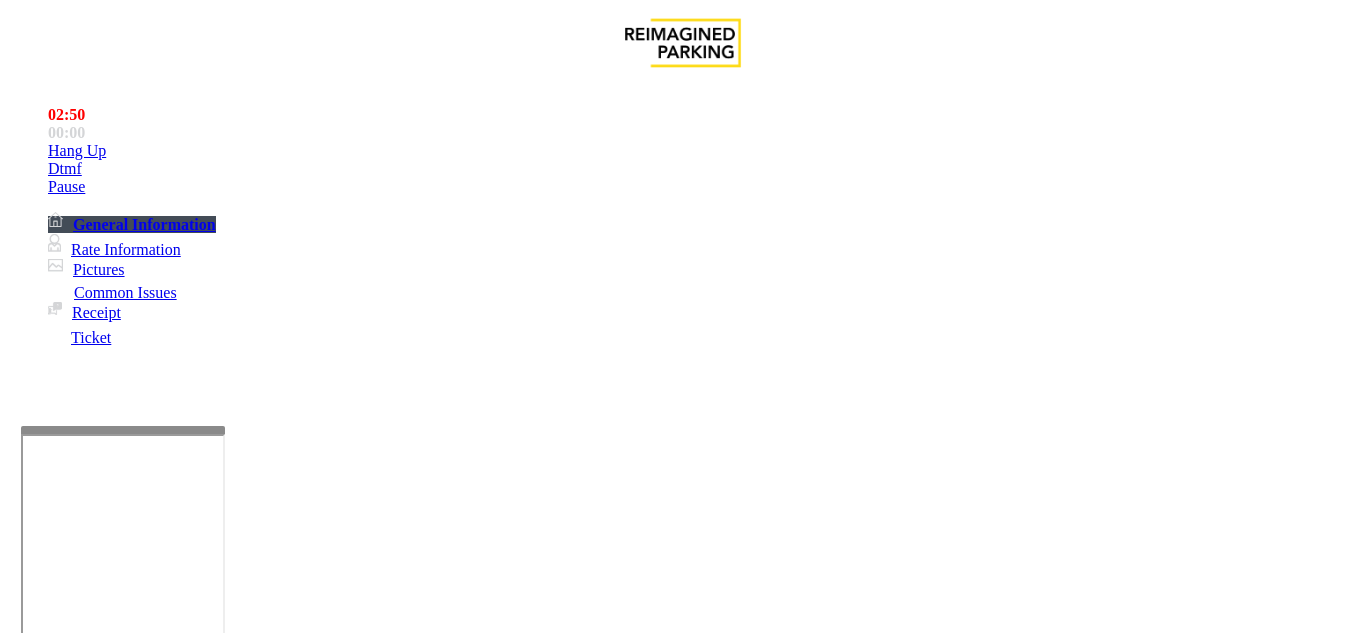 click at bounding box center (96, 1308) 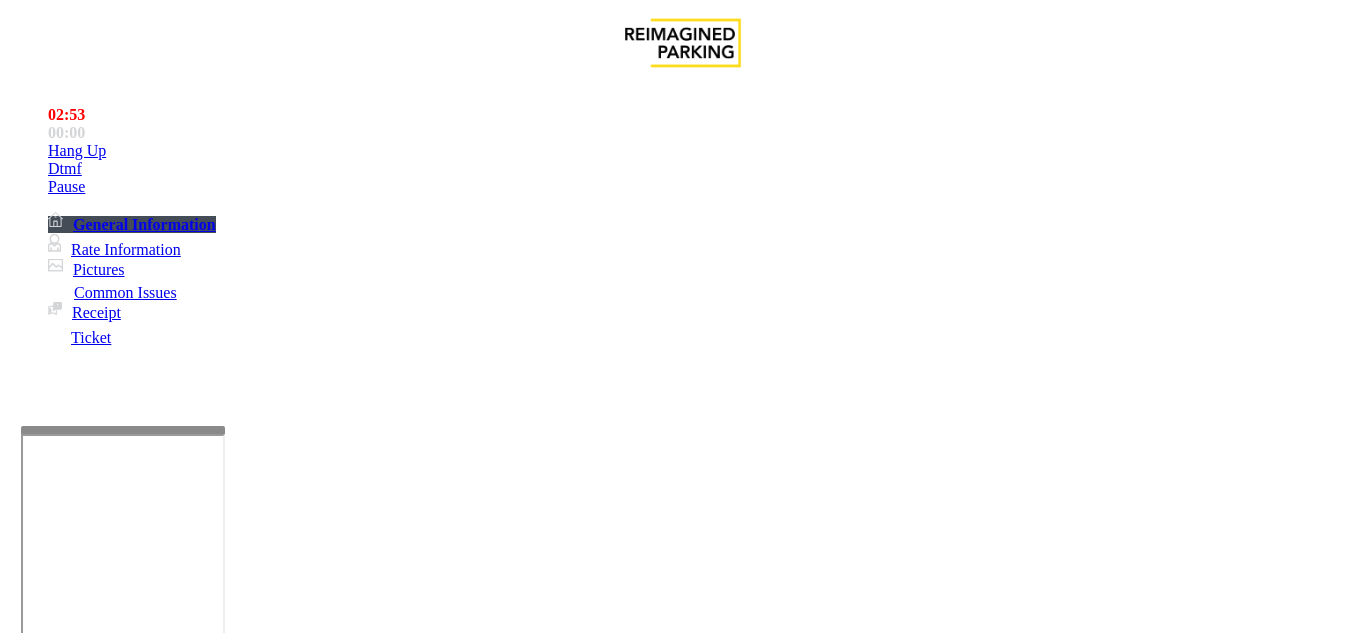 scroll, scrollTop: 0, scrollLeft: 0, axis: both 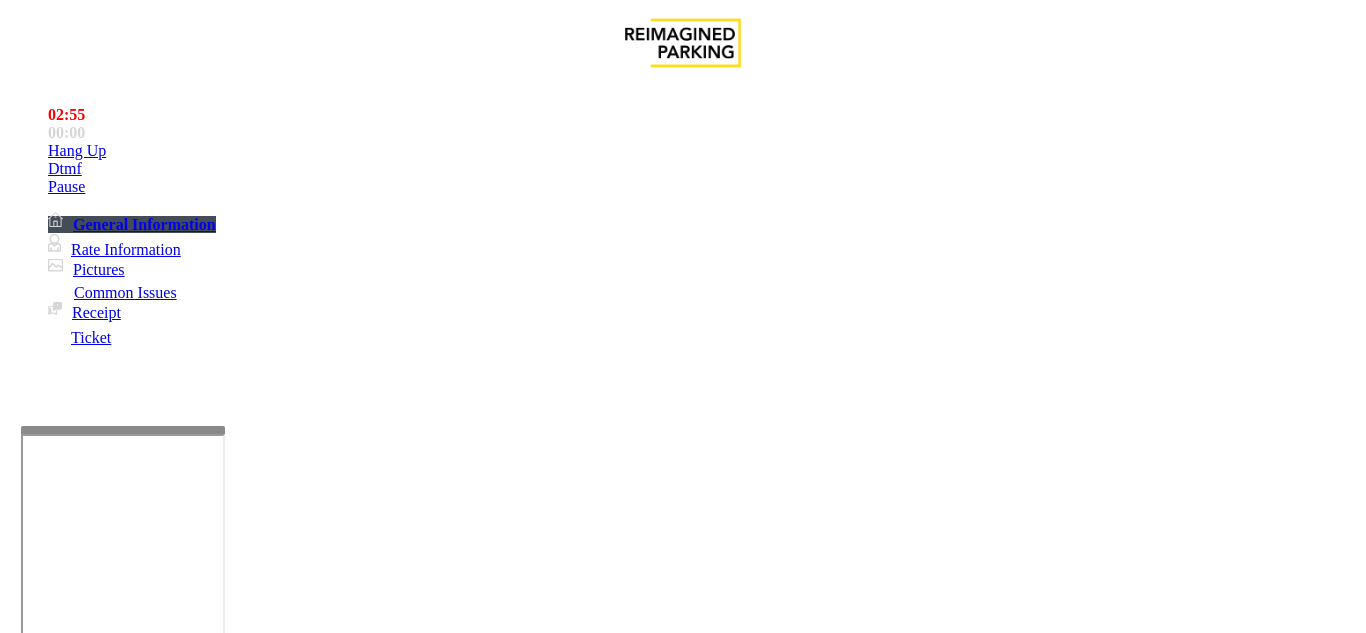 type on "**" 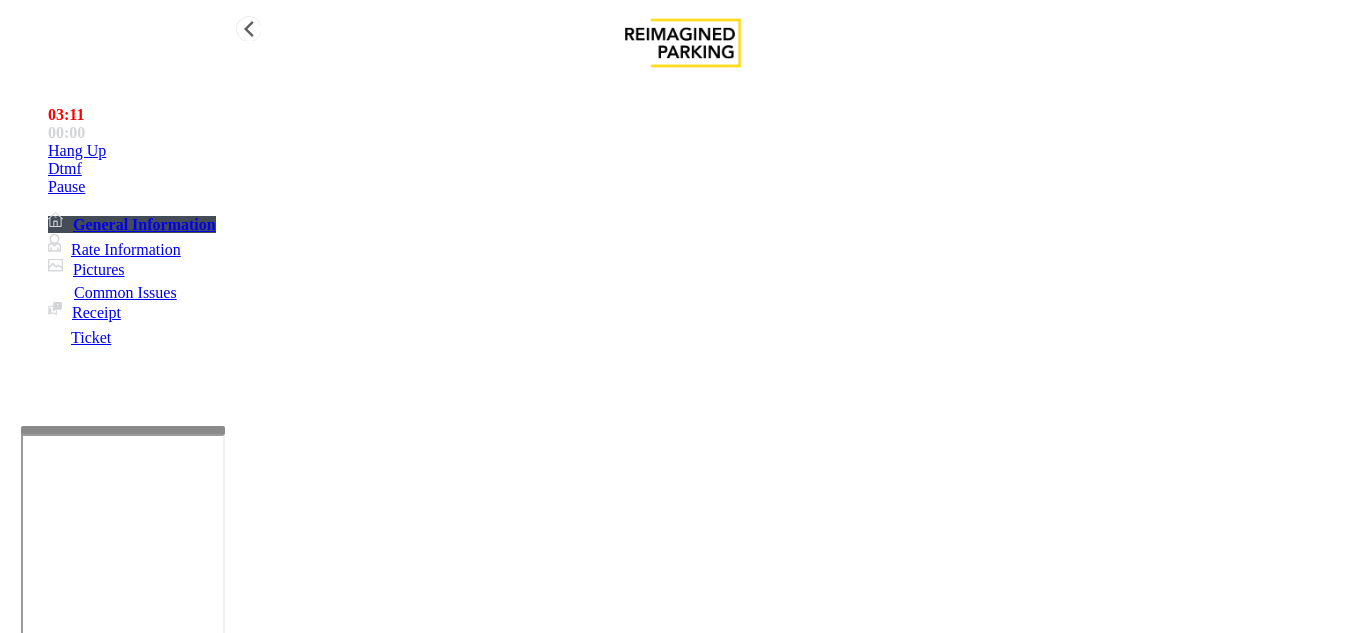 click on "Hang Up" at bounding box center [703, 151] 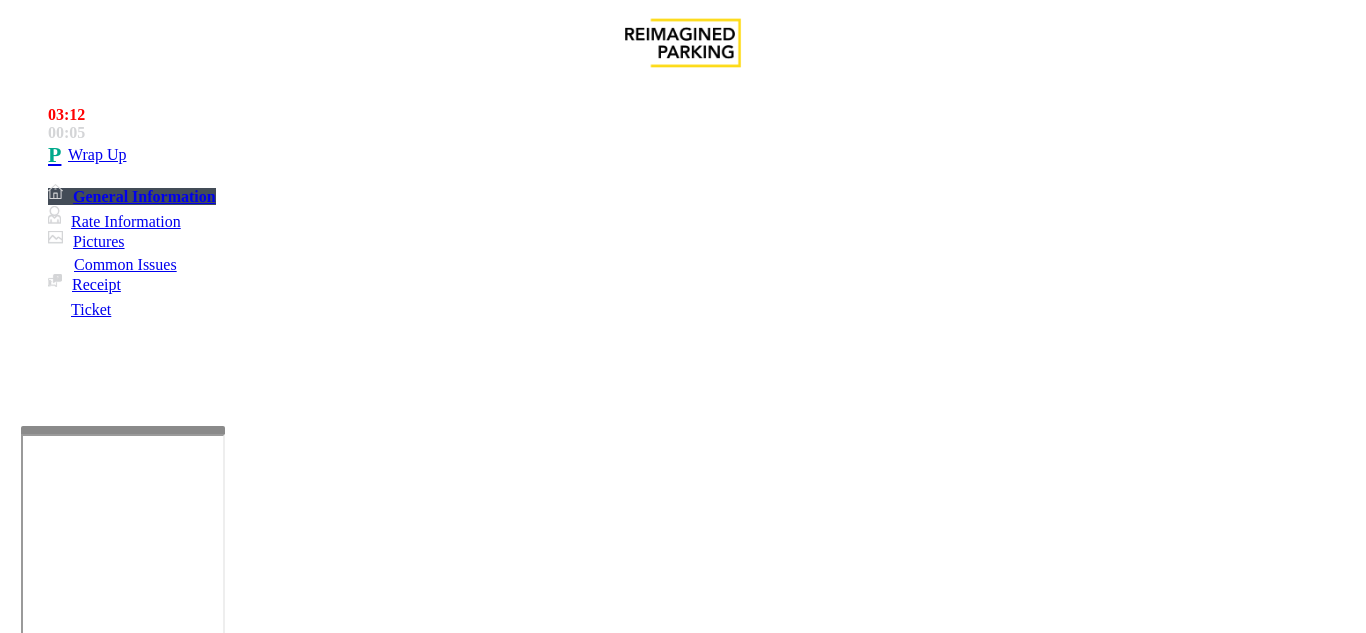 scroll, scrollTop: 200, scrollLeft: 0, axis: vertical 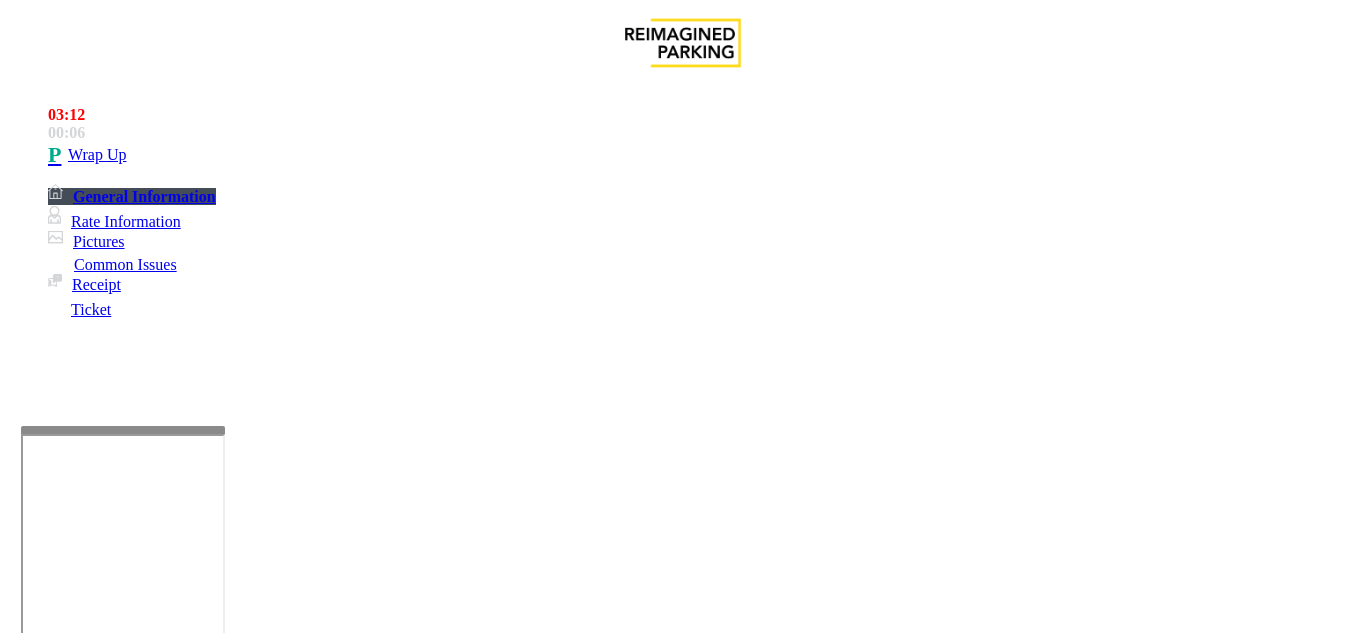 click at bounding box center (221, 1515) 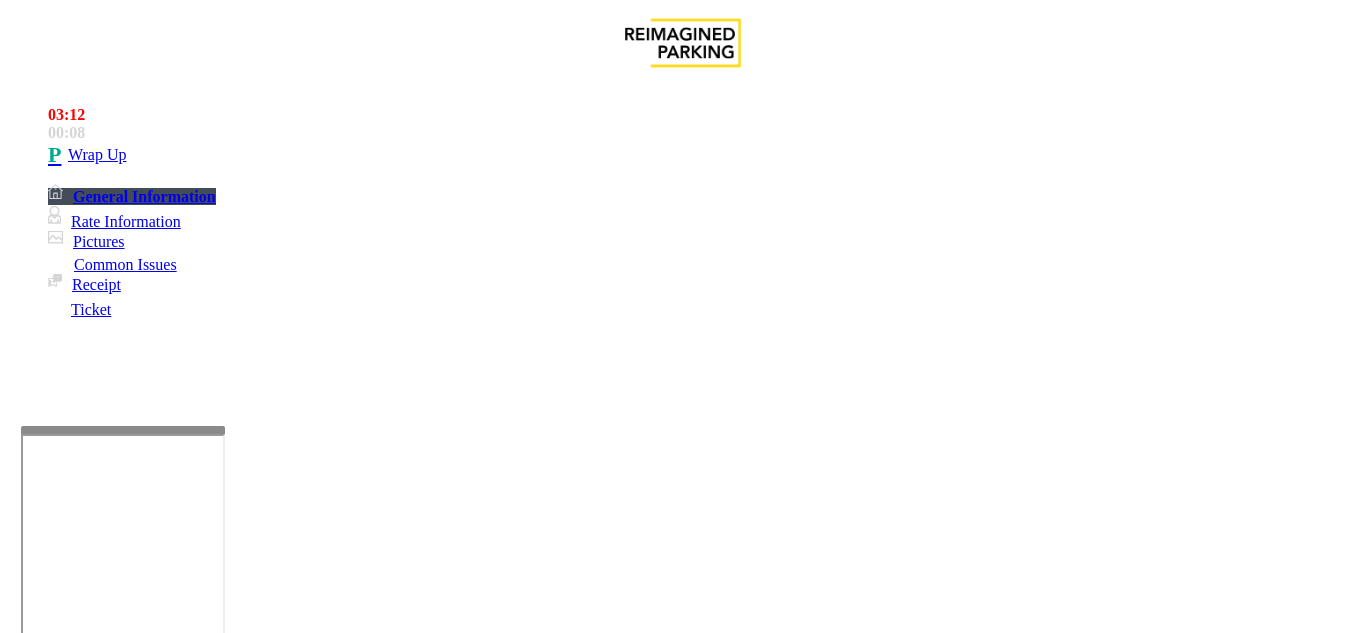 click at bounding box center [221, 1515] 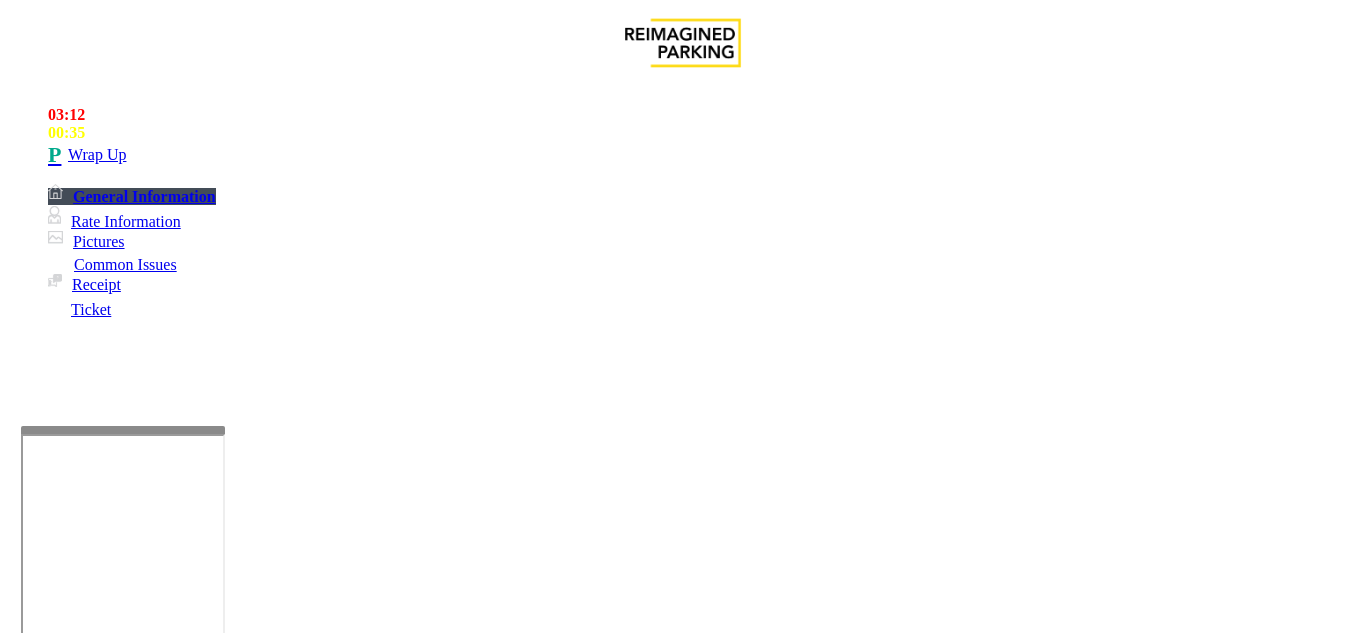 scroll, scrollTop: 36, scrollLeft: 0, axis: vertical 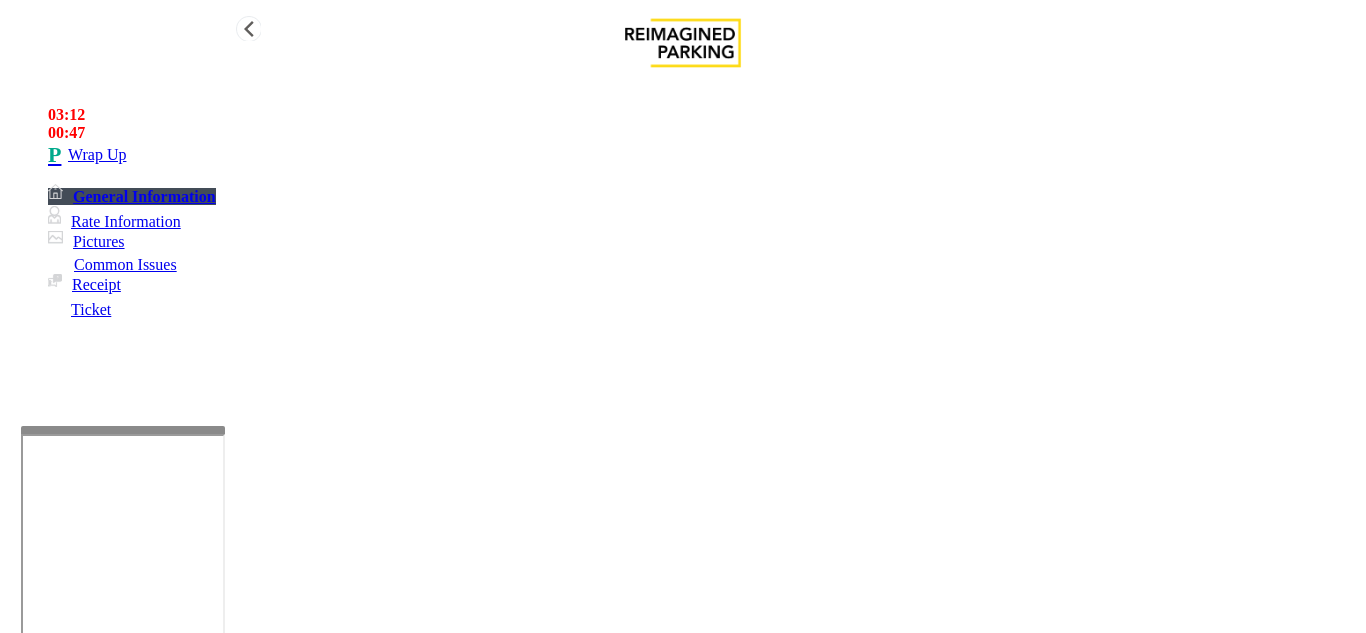 type on "**********" 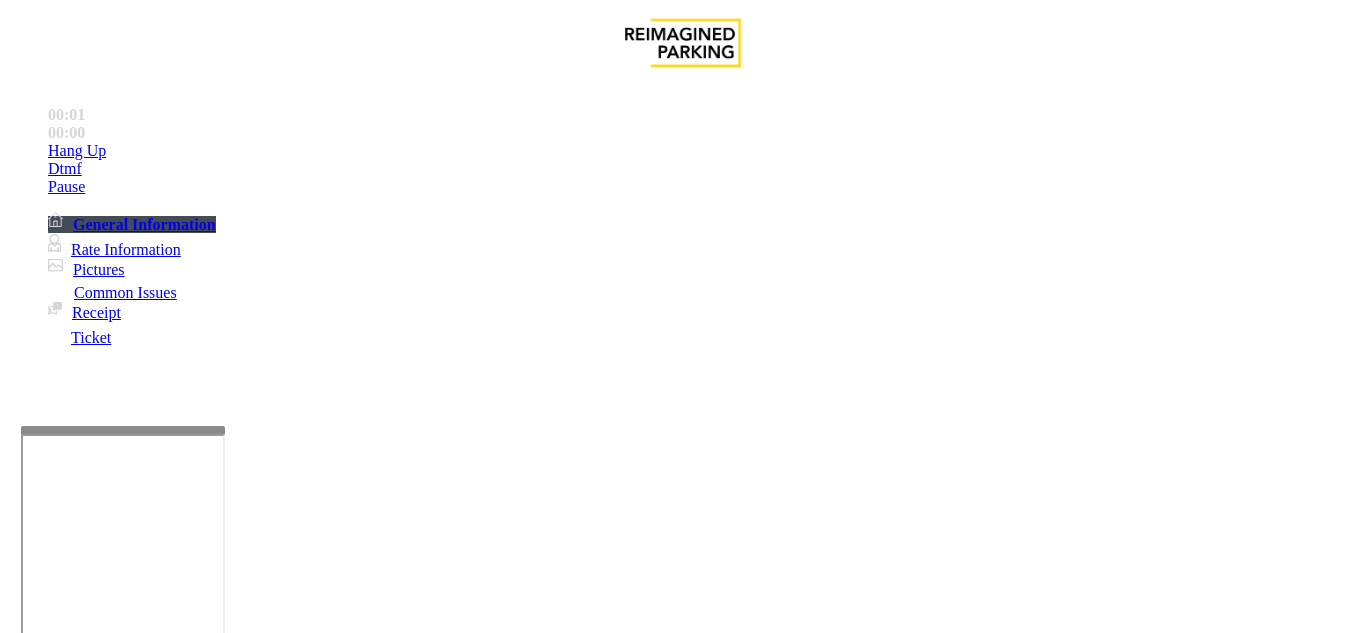 scroll, scrollTop: 100, scrollLeft: 0, axis: vertical 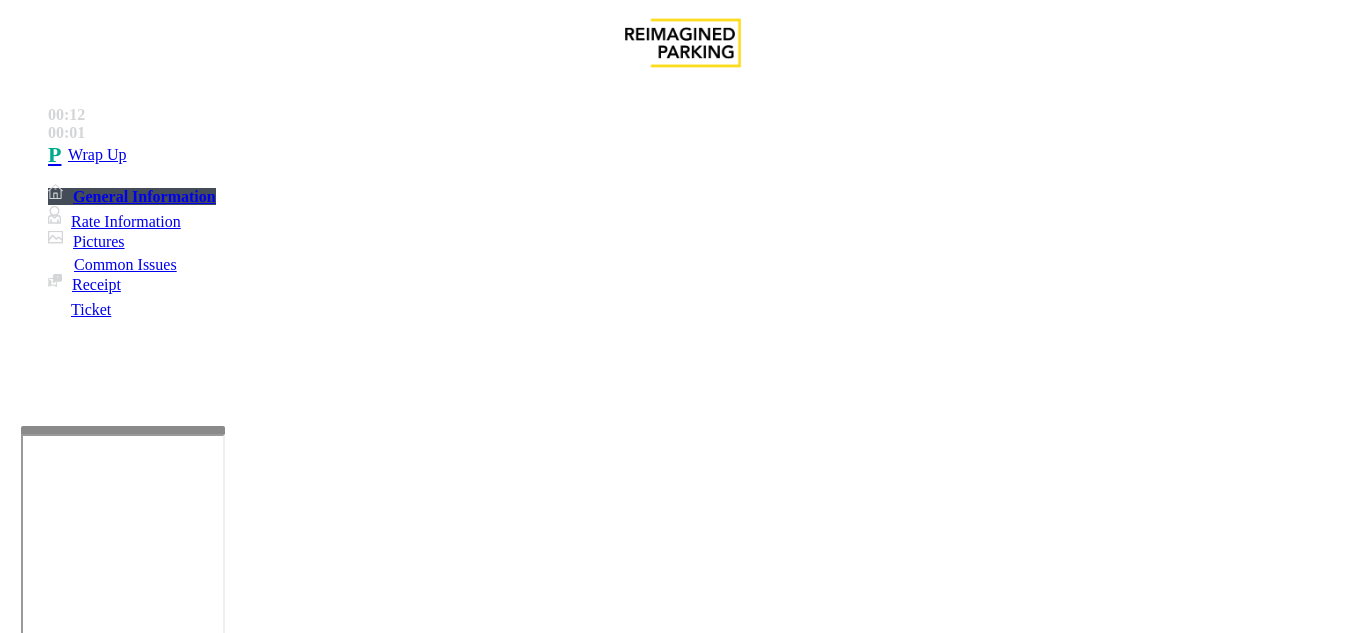 click on "Intercom Issue/No Response" at bounding box center (929, 1286) 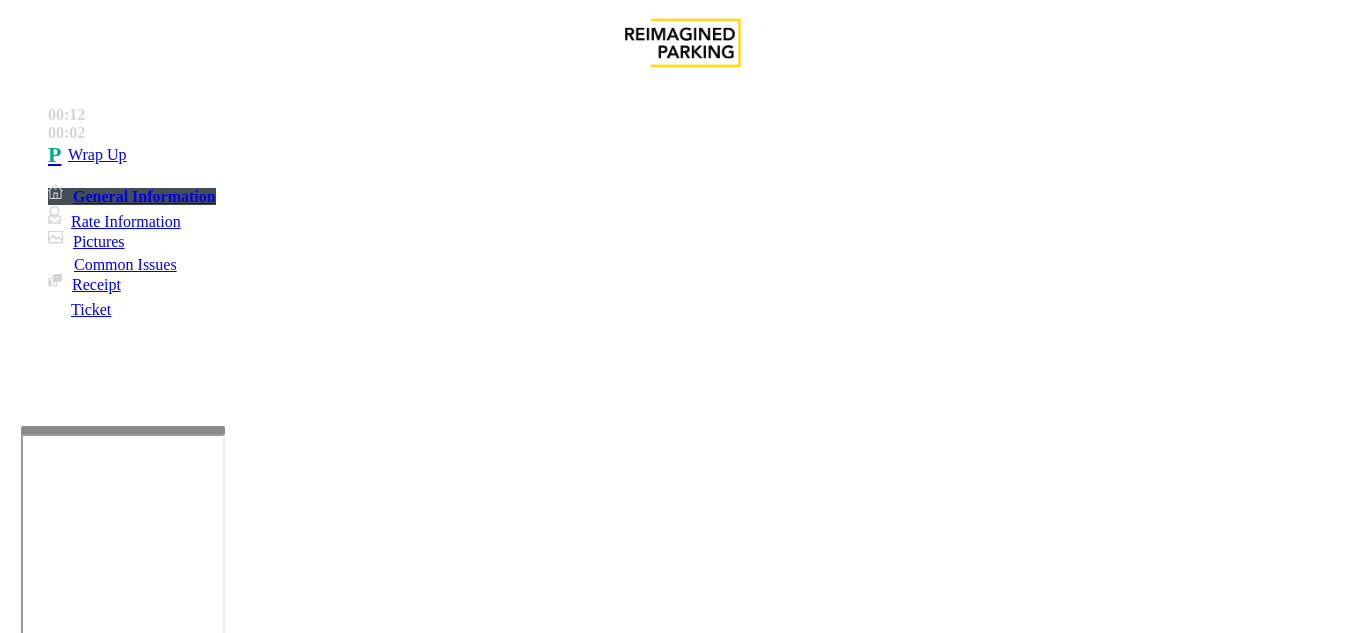 click on "Call dropped" at bounding box center [546, 1286] 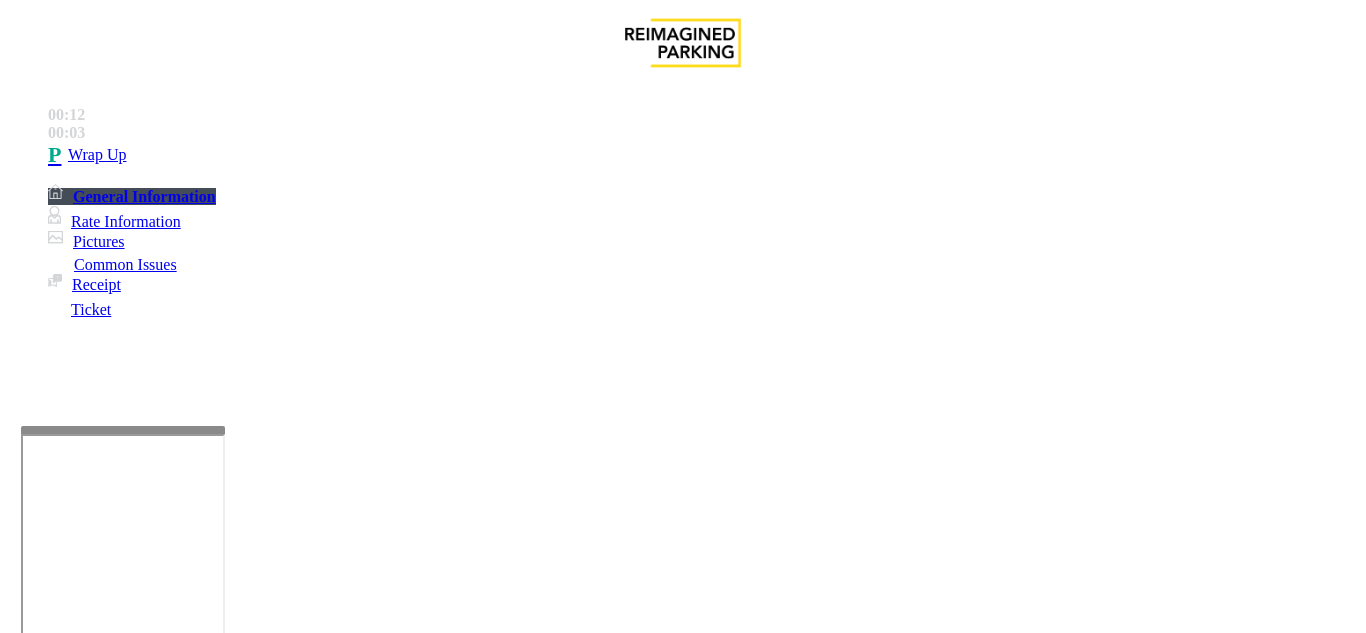 drag, startPoint x: 272, startPoint y: 180, endPoint x: 416, endPoint y: 180, distance: 144 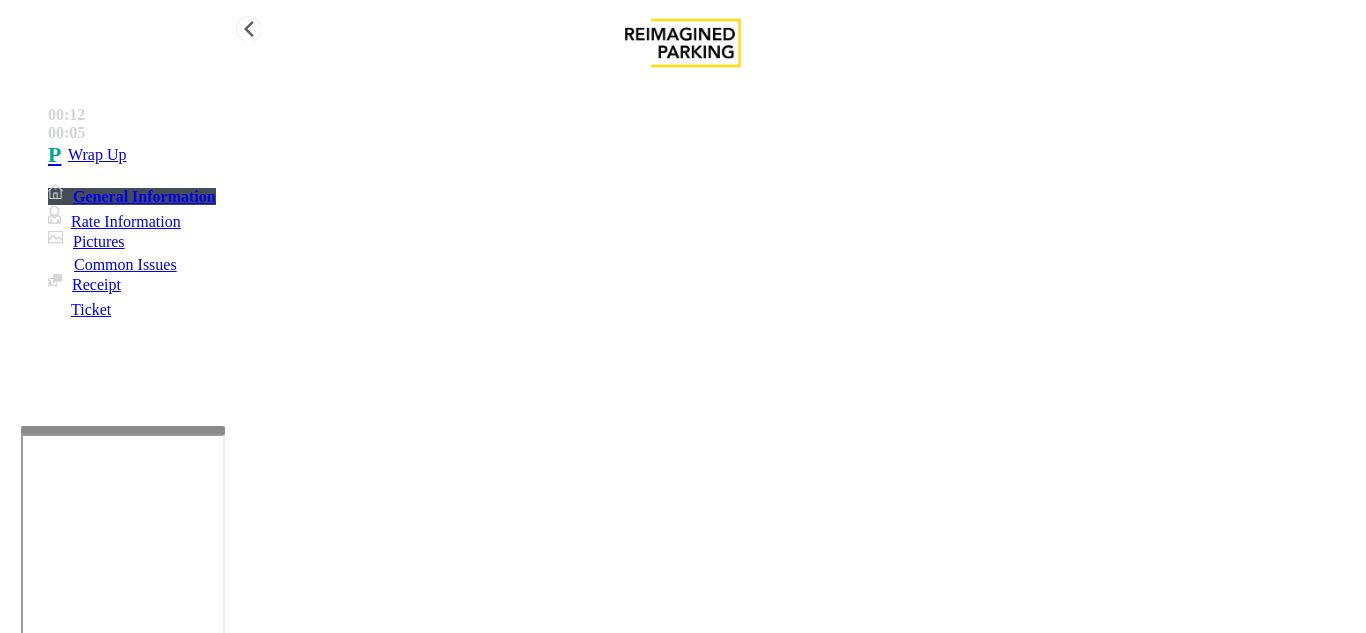 type on "**********" 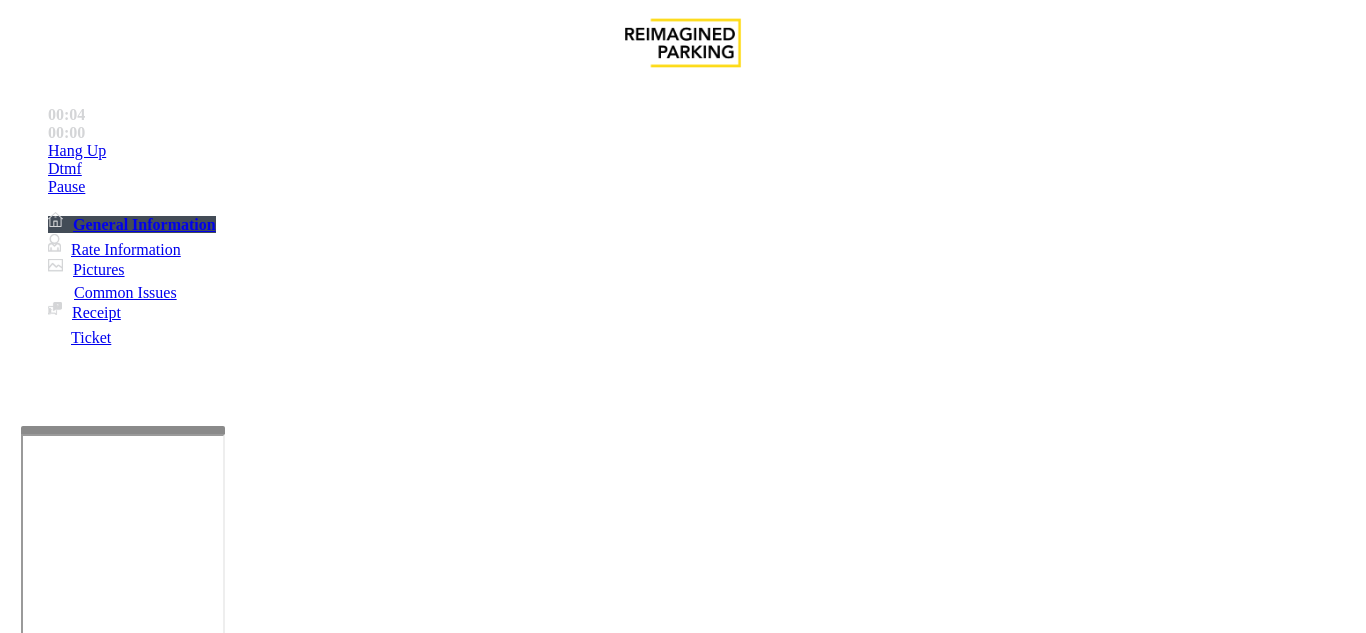 scroll, scrollTop: 600, scrollLeft: 0, axis: vertical 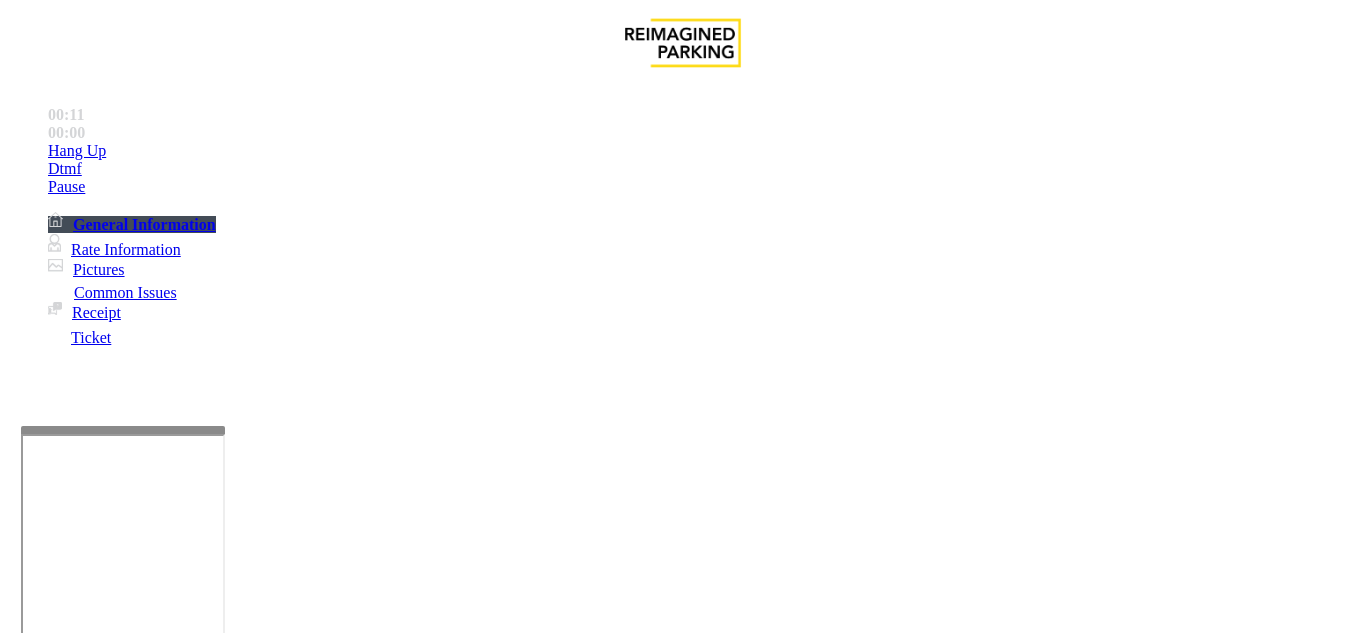click on "Payment Issue" at bounding box center (167, 1286) 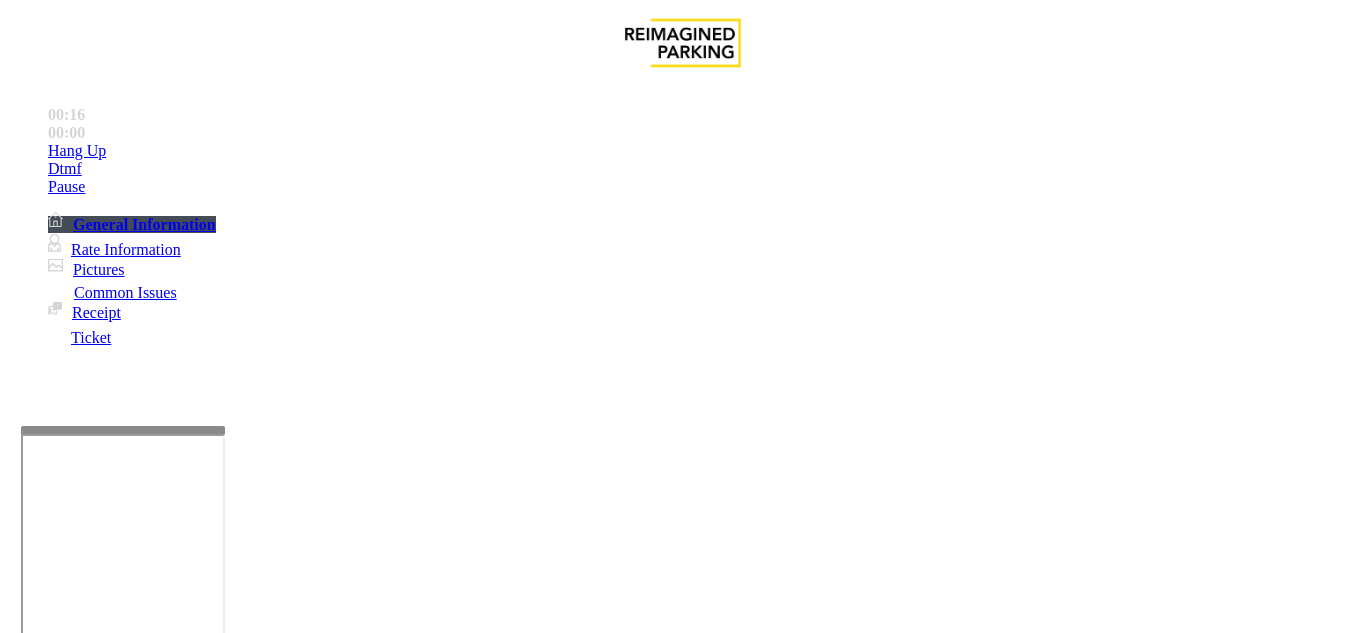 click on "Credit Card Not Reading" at bounding box center (109, 1286) 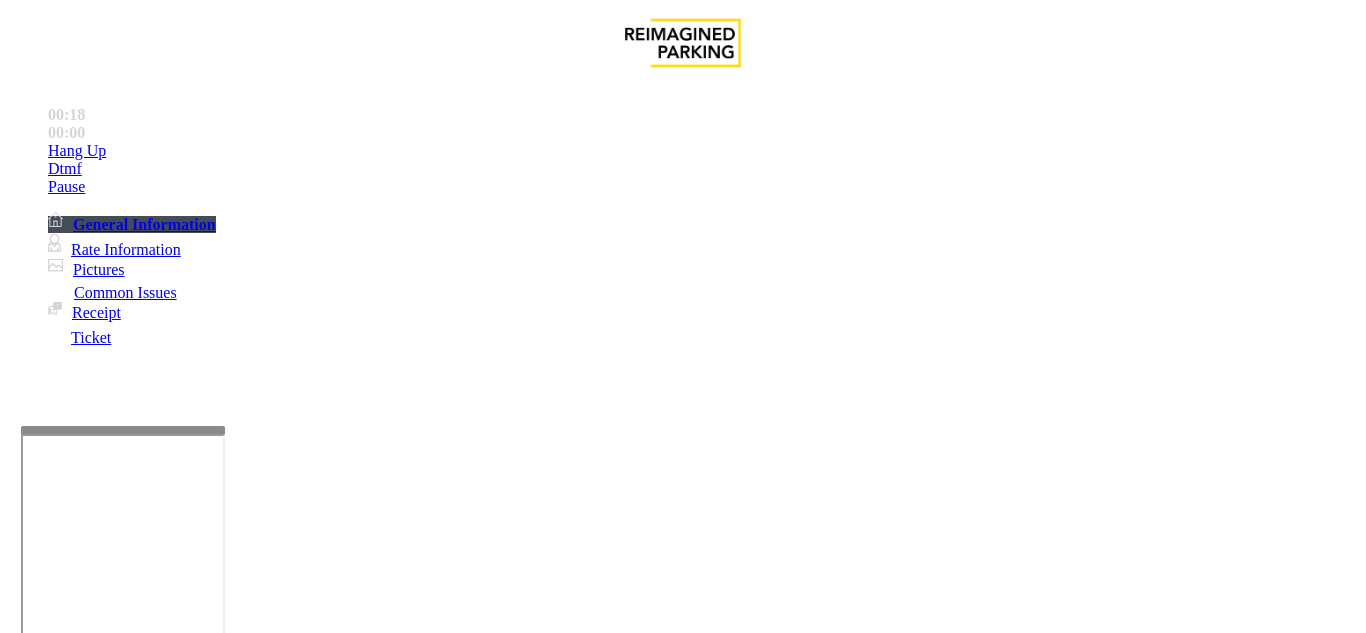 scroll, scrollTop: 1100, scrollLeft: 0, axis: vertical 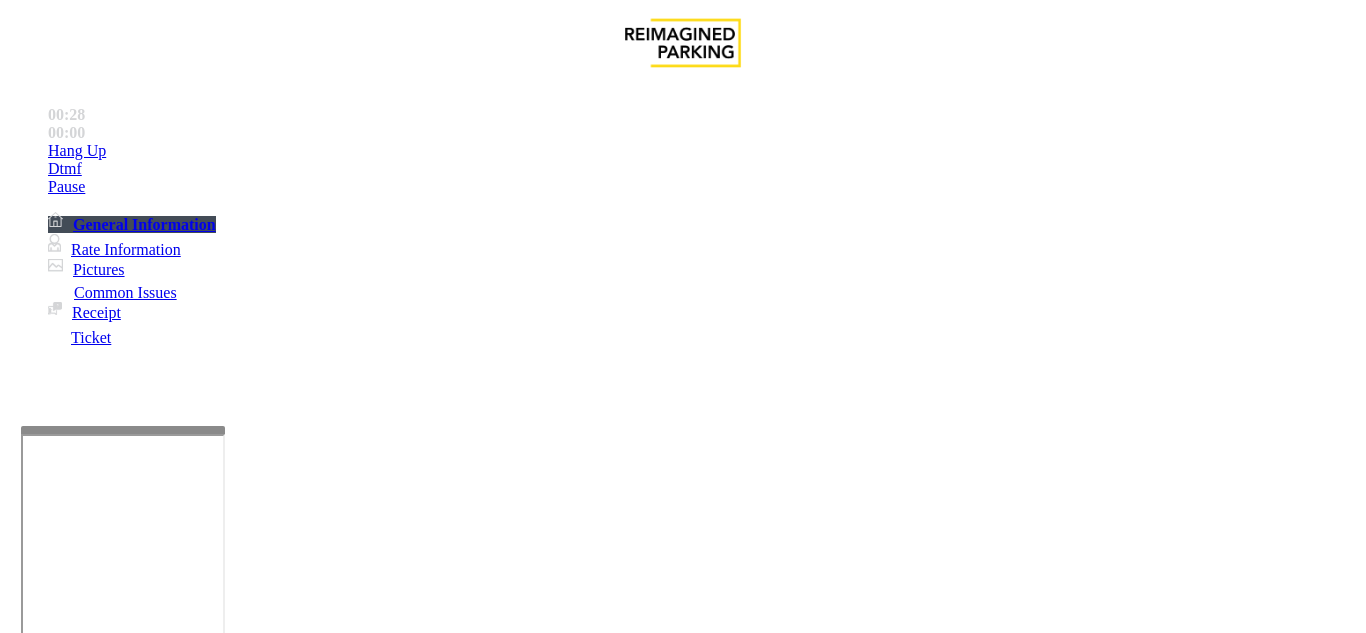 drag, startPoint x: 272, startPoint y: 149, endPoint x: 517, endPoint y: 176, distance: 246.48326 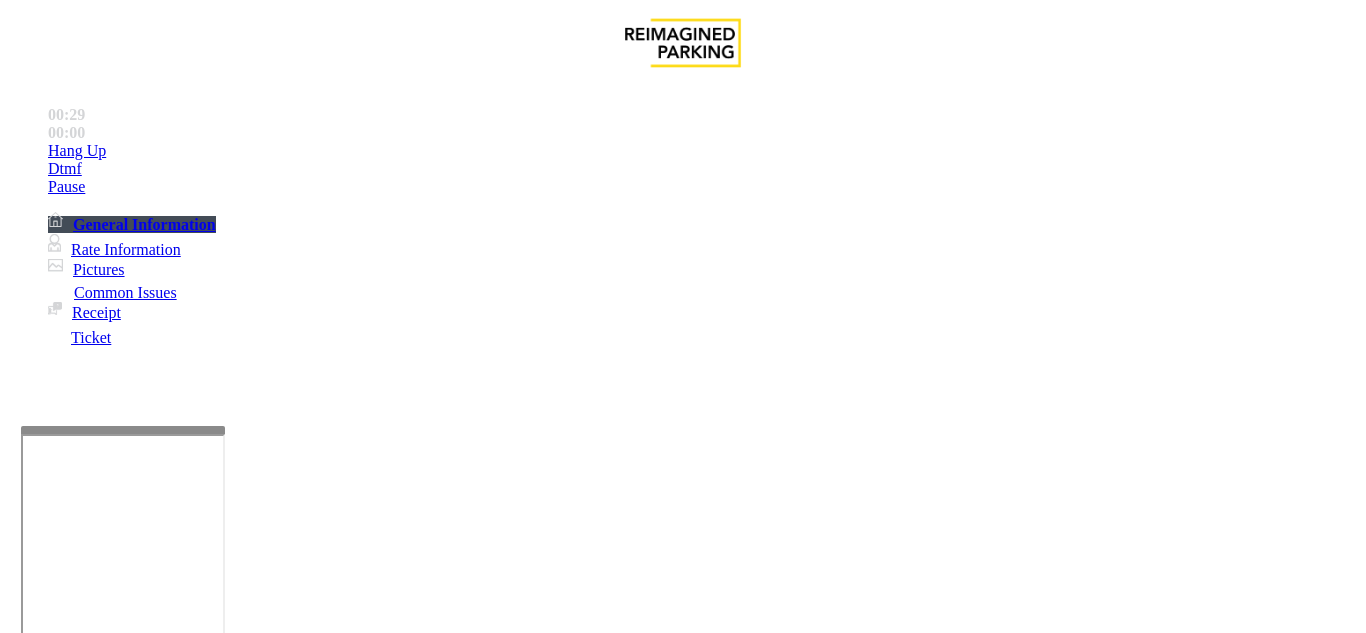copy on "Issue  -  Payment Issue Credit Card Not Reading" 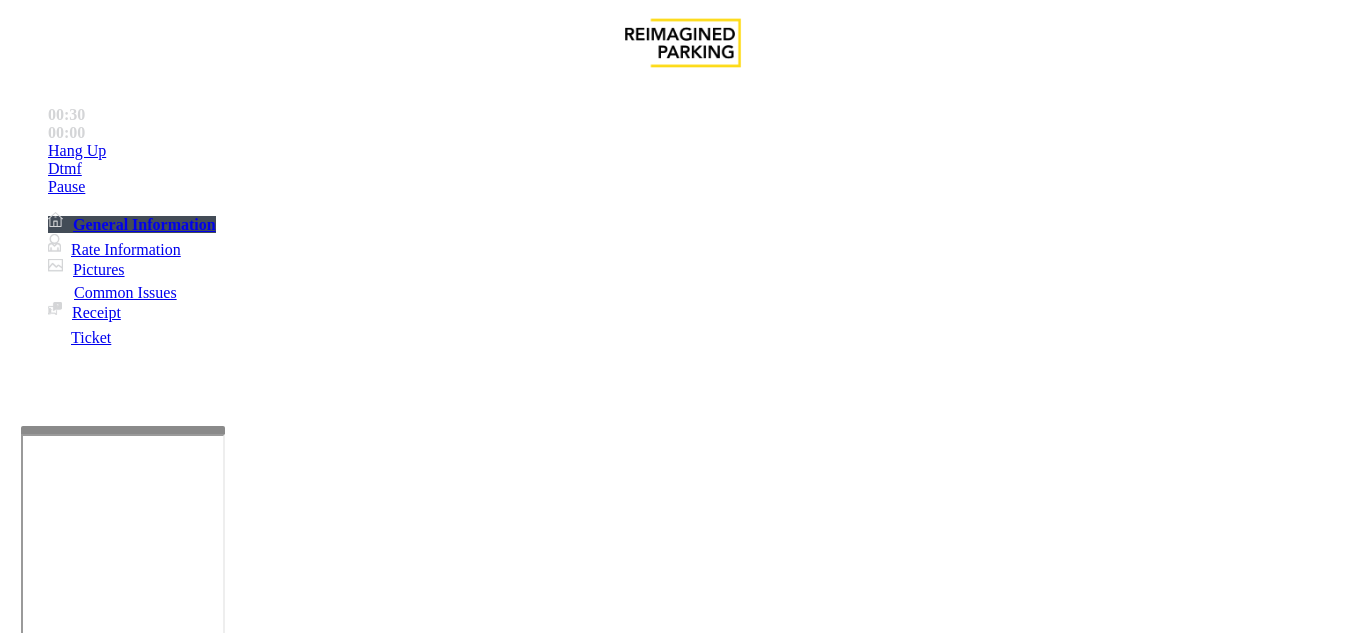 click at bounding box center (221, 1515) 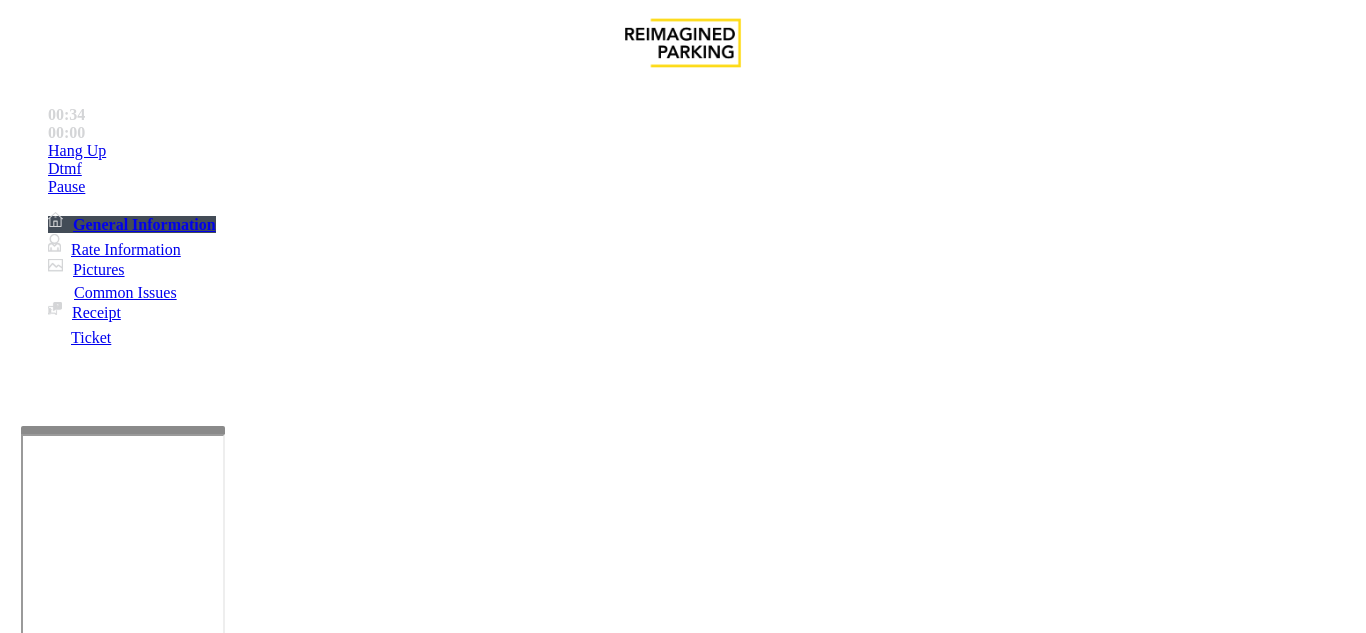 drag, startPoint x: 320, startPoint y: 487, endPoint x: 452, endPoint y: 485, distance: 132.01515 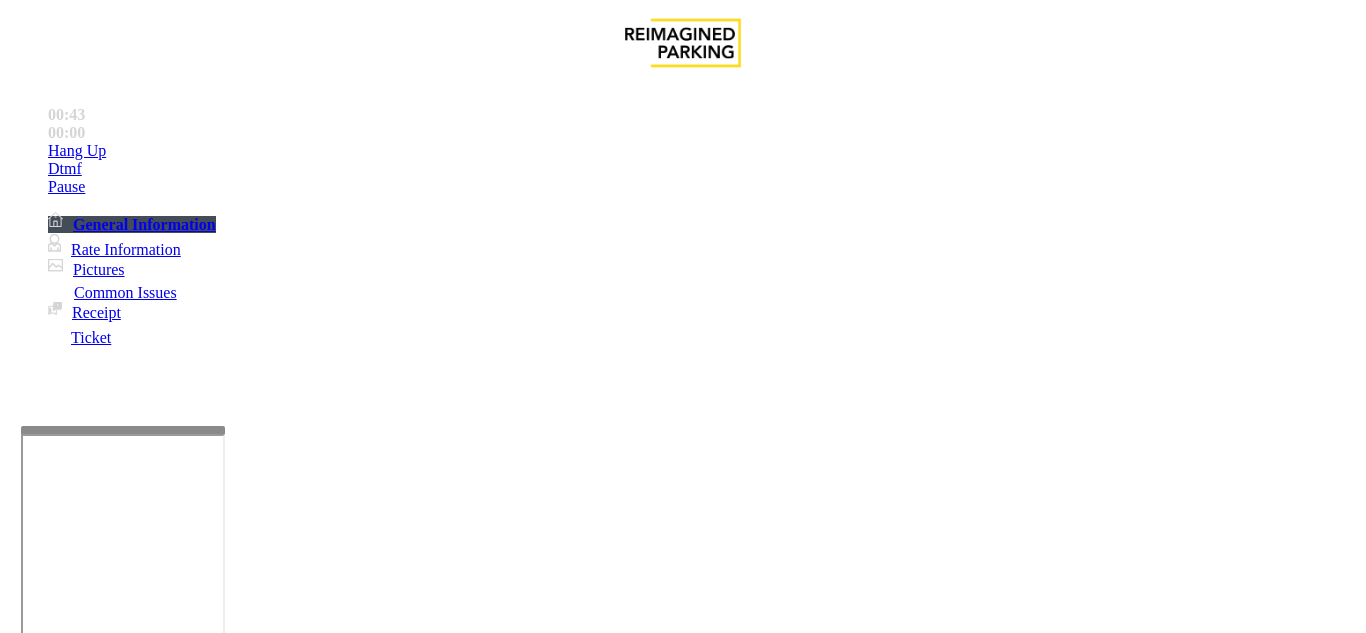 click at bounding box center (221, 1515) 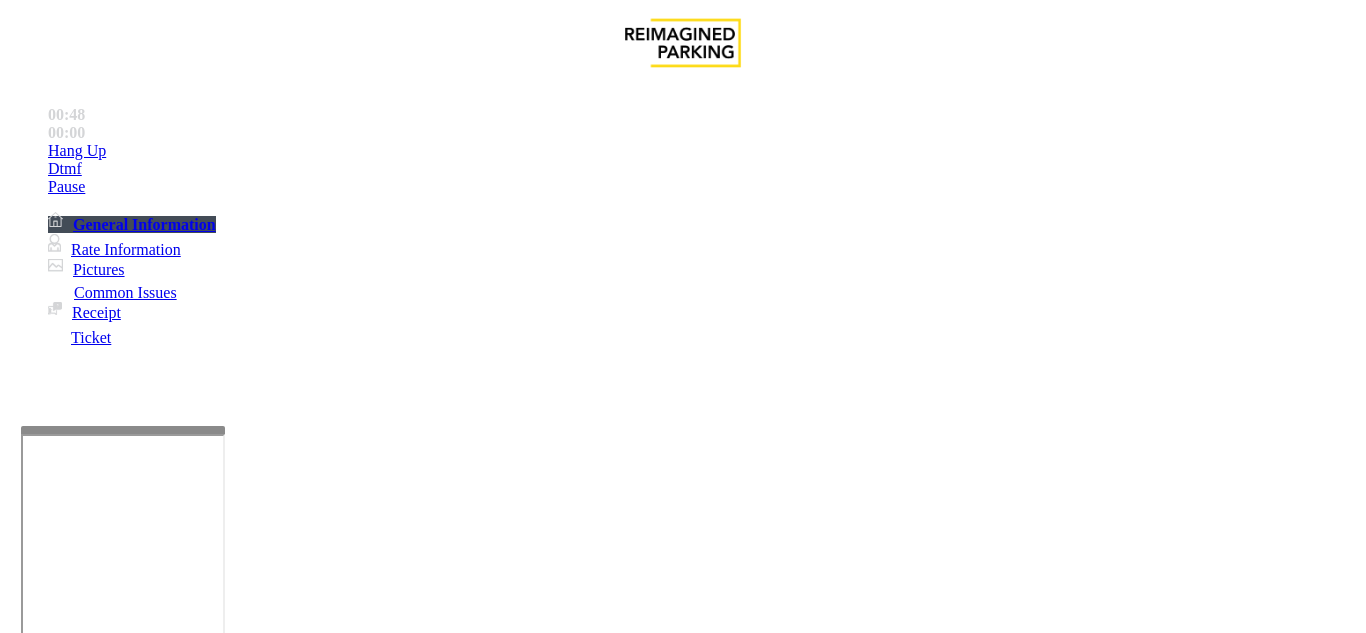 type on "**********" 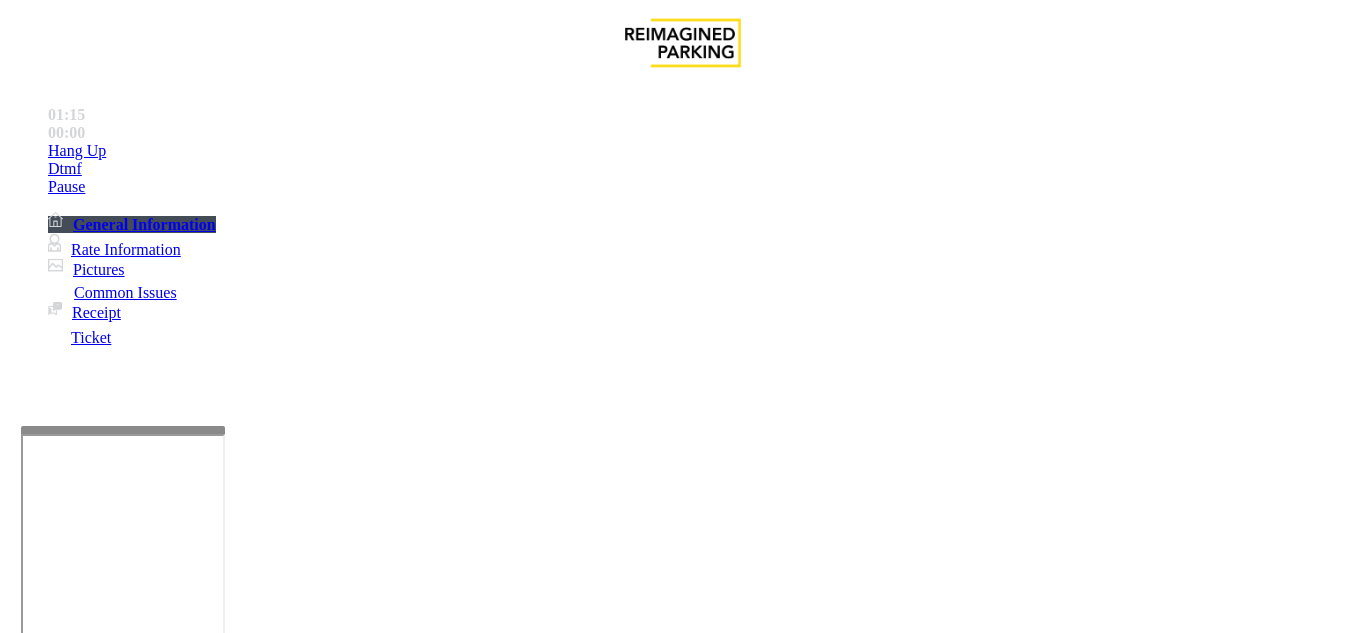 type on "*******" 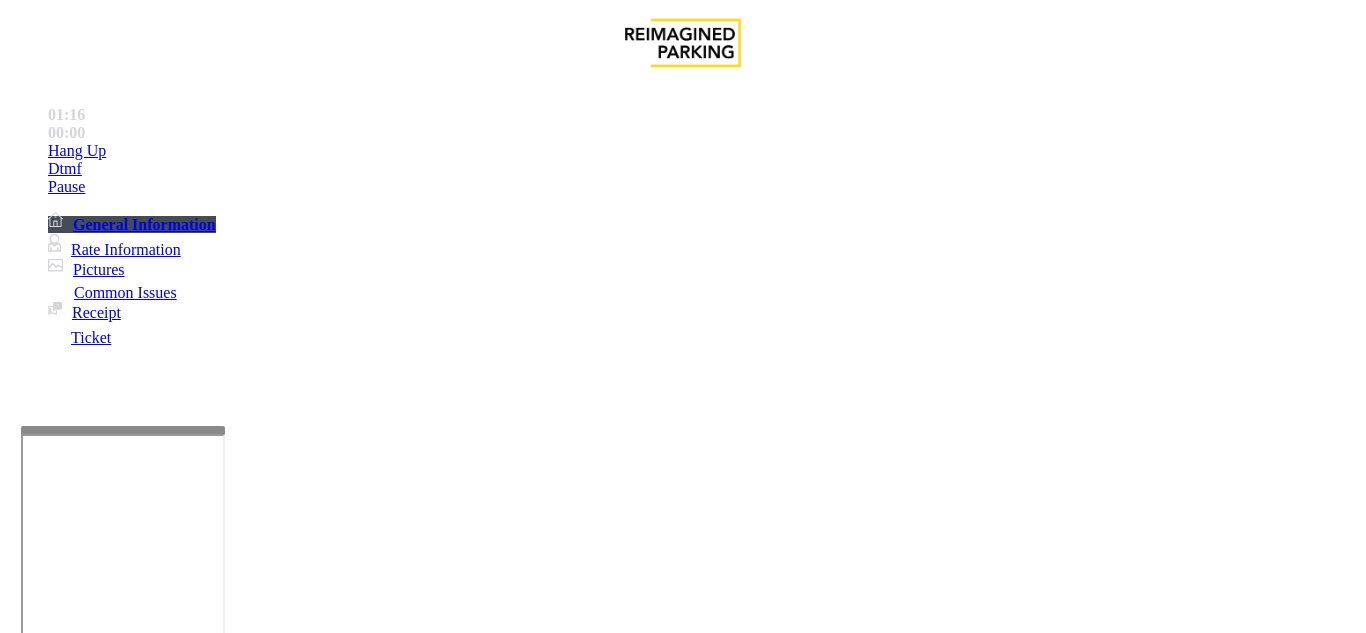 click at bounding box center [221, 1515] 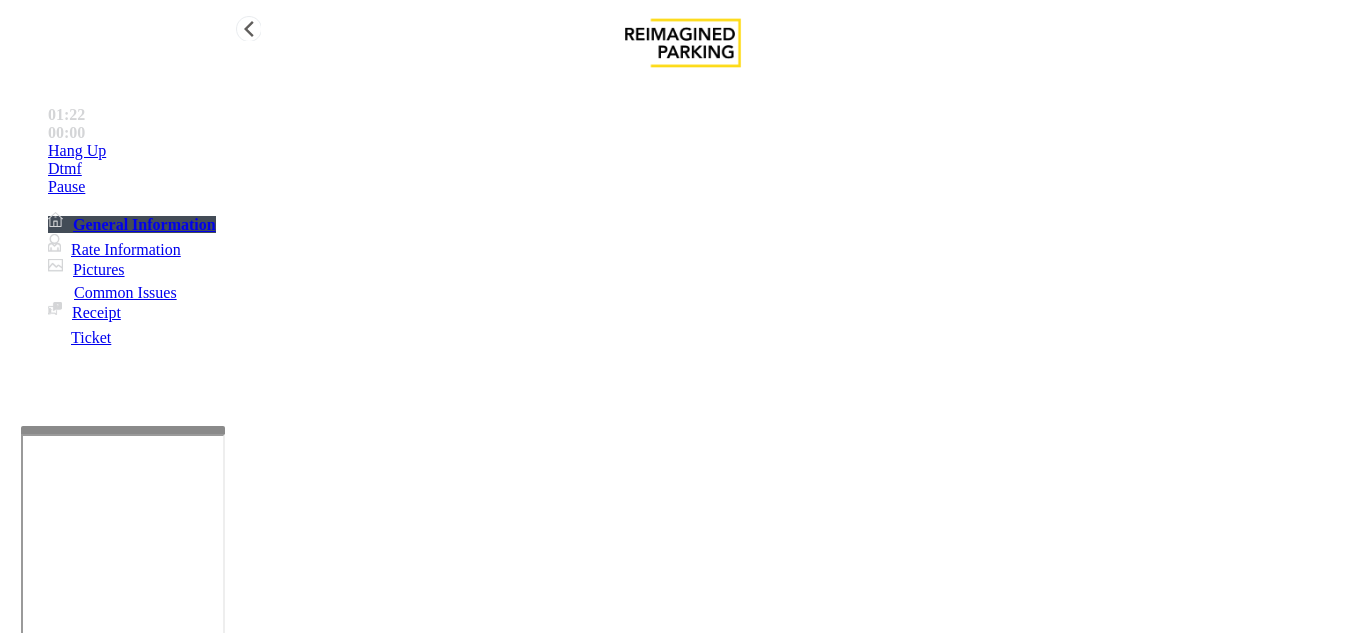 click on "Hang Up" at bounding box center (703, 151) 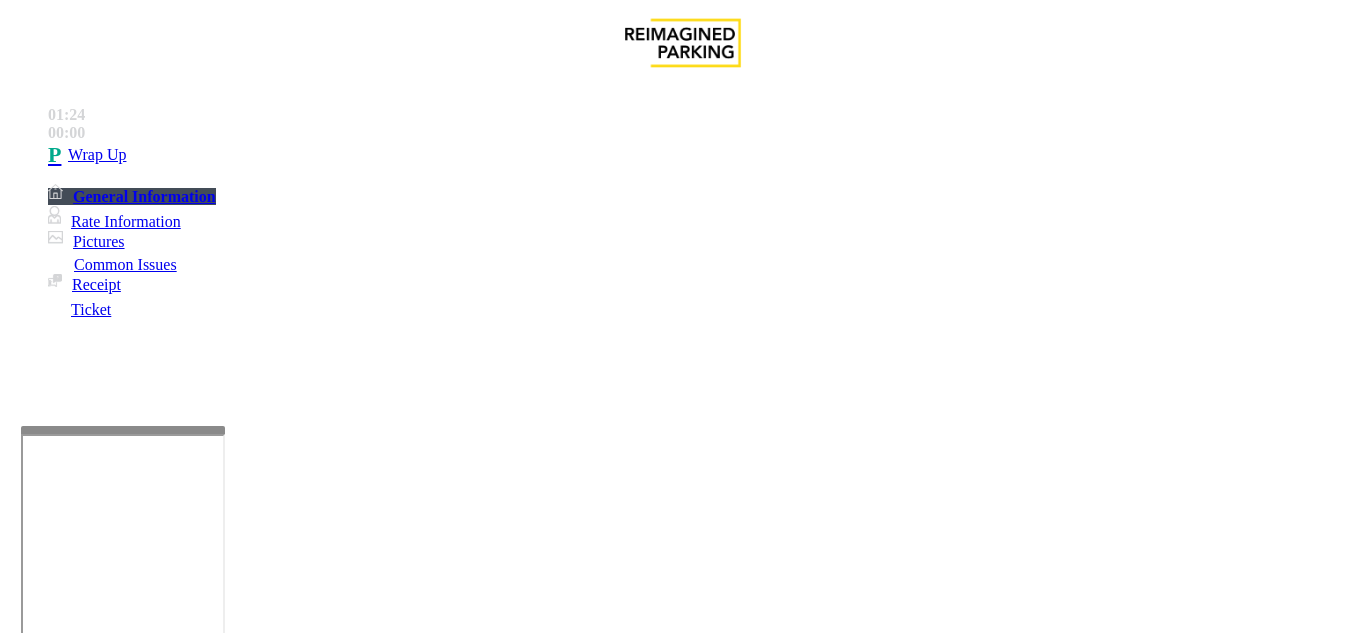 click at bounding box center (221, 1515) 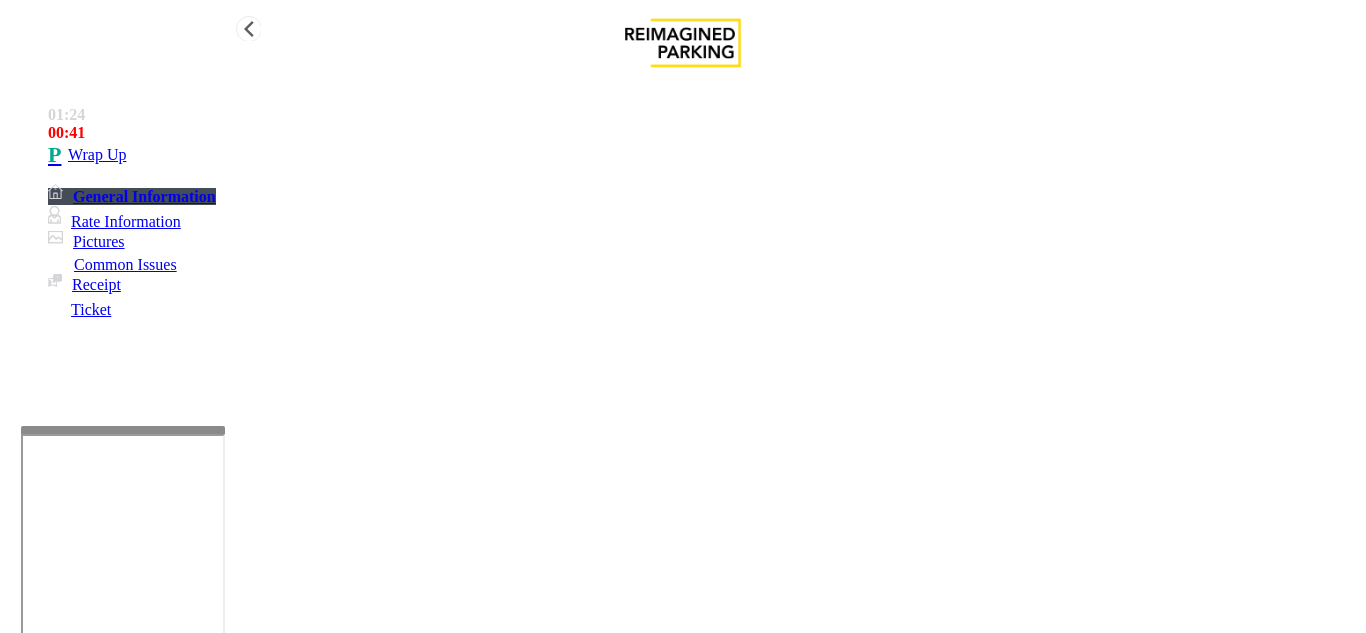 type on "**********" 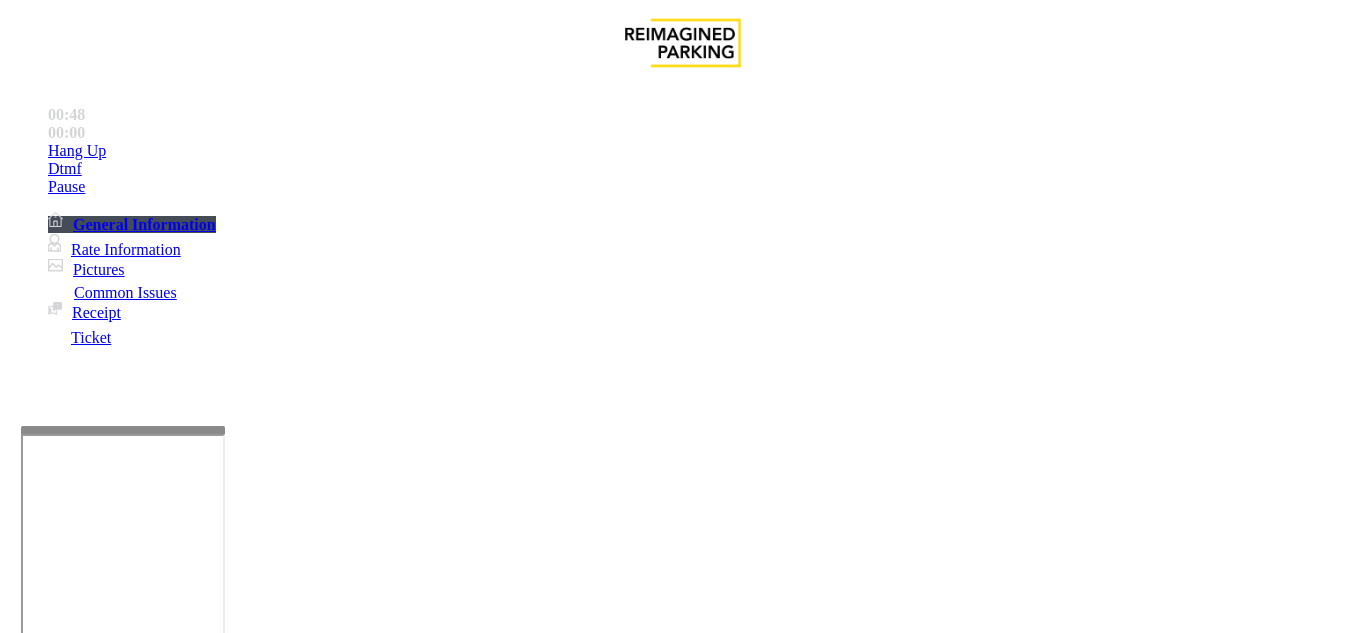 scroll, scrollTop: 600, scrollLeft: 0, axis: vertical 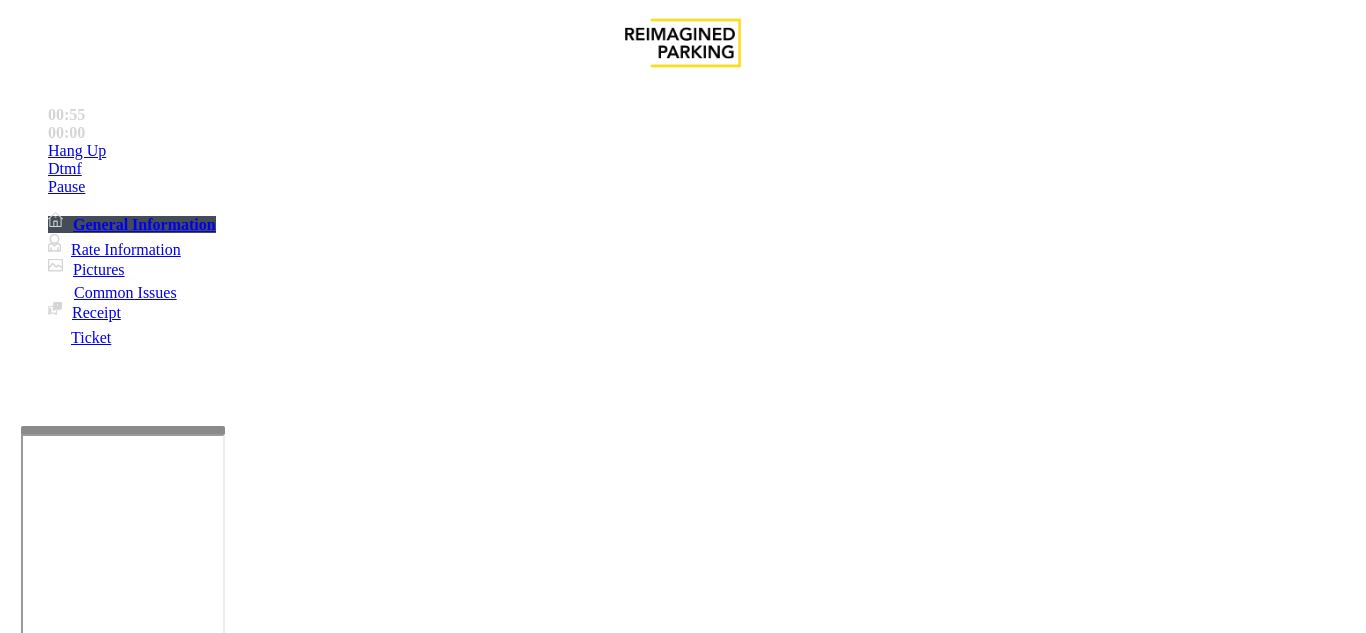 click on "Equipment Issue" at bounding box center [483, 1286] 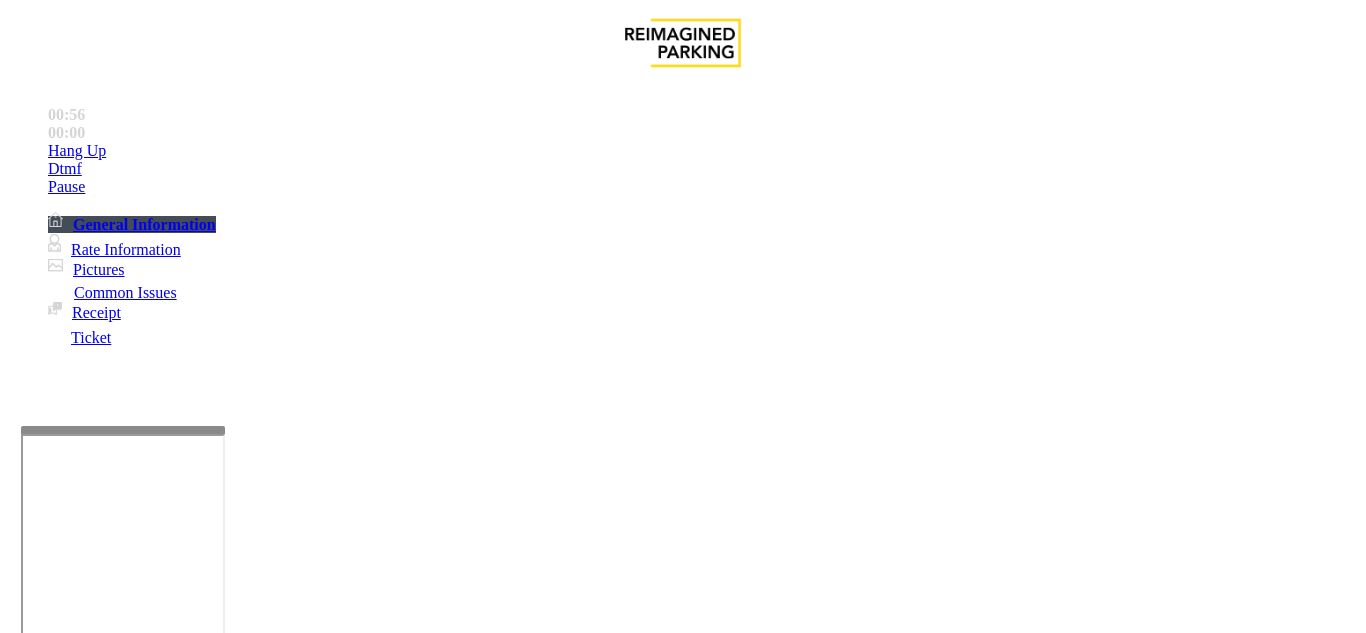 click on "Gate / Door Won't Open" at bounding box center (575, 1286) 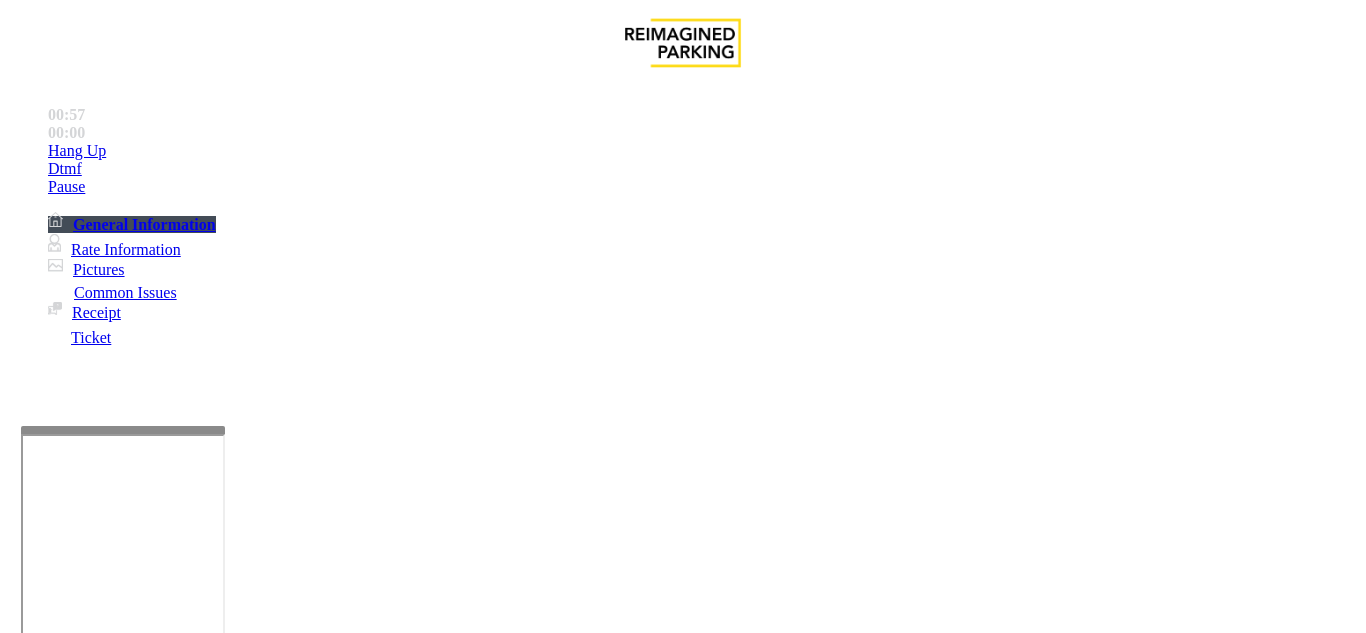 scroll, scrollTop: 100, scrollLeft: 0, axis: vertical 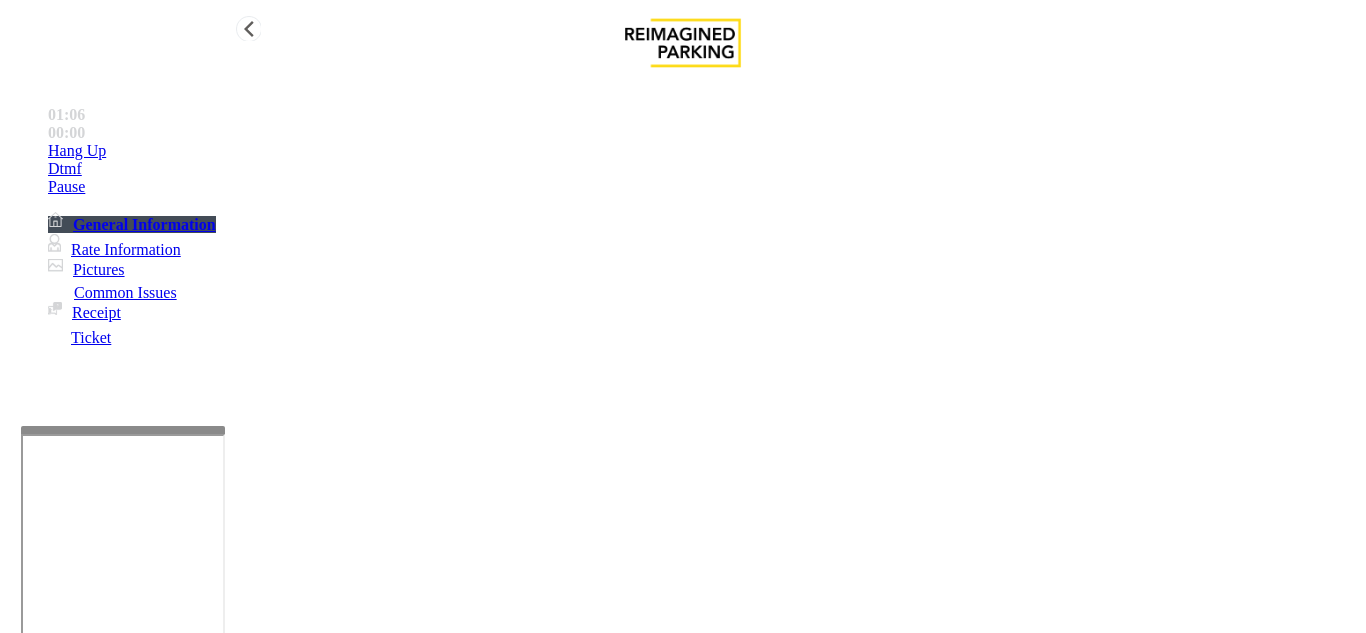 click on "Hang Up" at bounding box center [703, 151] 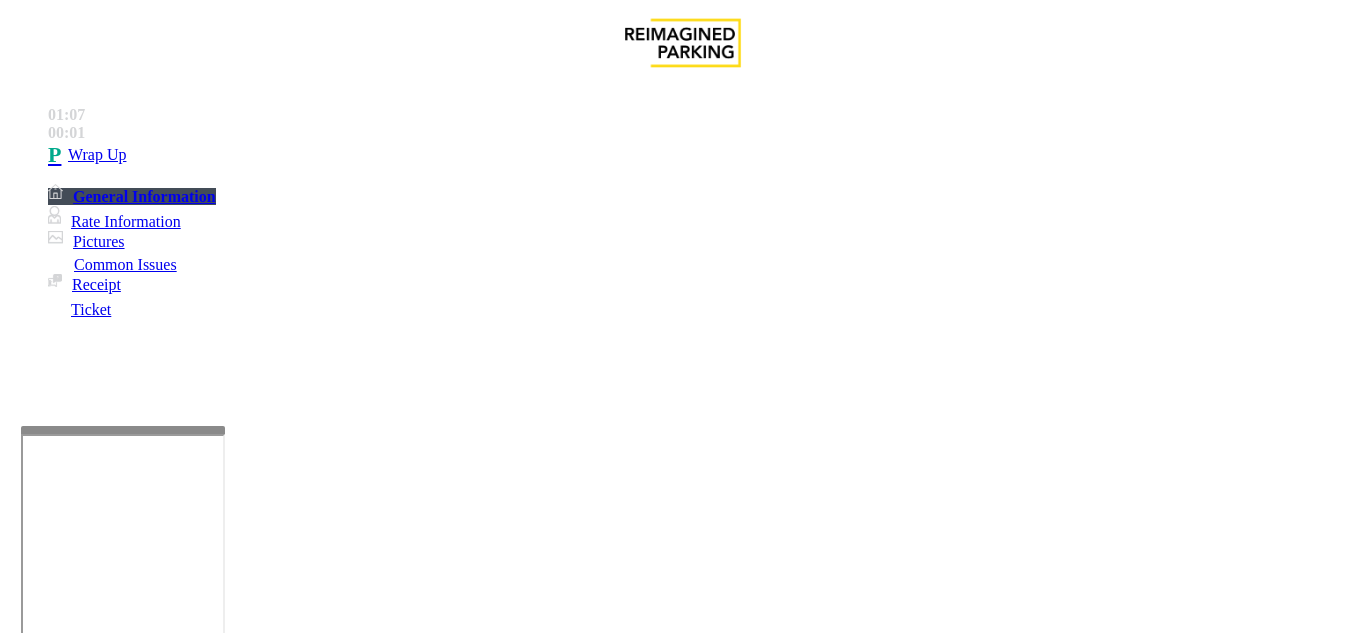 drag, startPoint x: 334, startPoint y: 78, endPoint x: 491, endPoint y: 87, distance: 157.25775 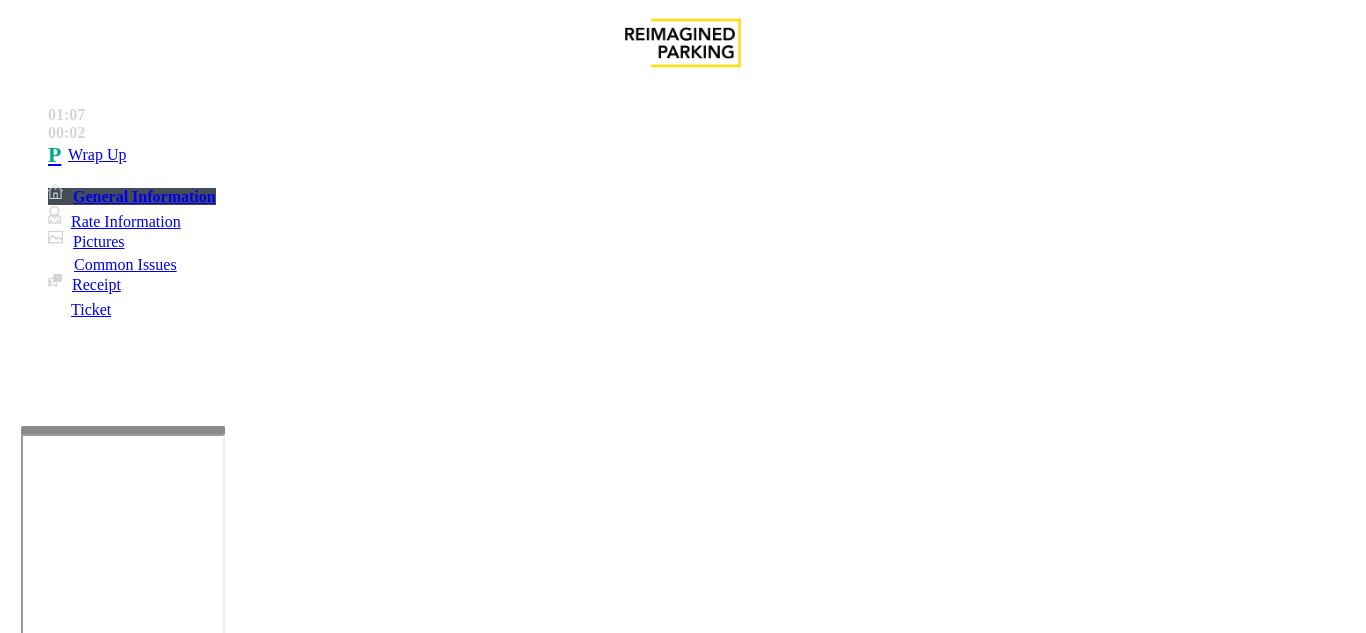 scroll, scrollTop: 0, scrollLeft: 0, axis: both 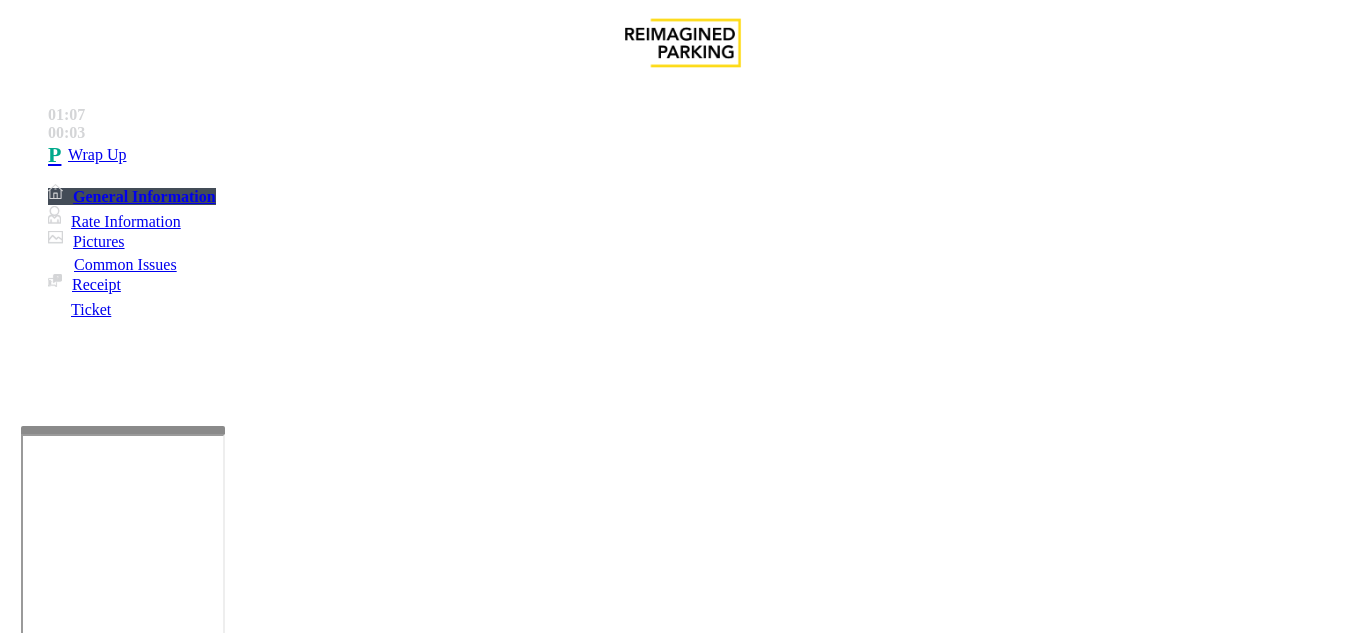 drag, startPoint x: 274, startPoint y: 154, endPoint x: 516, endPoint y: 170, distance: 242.52835 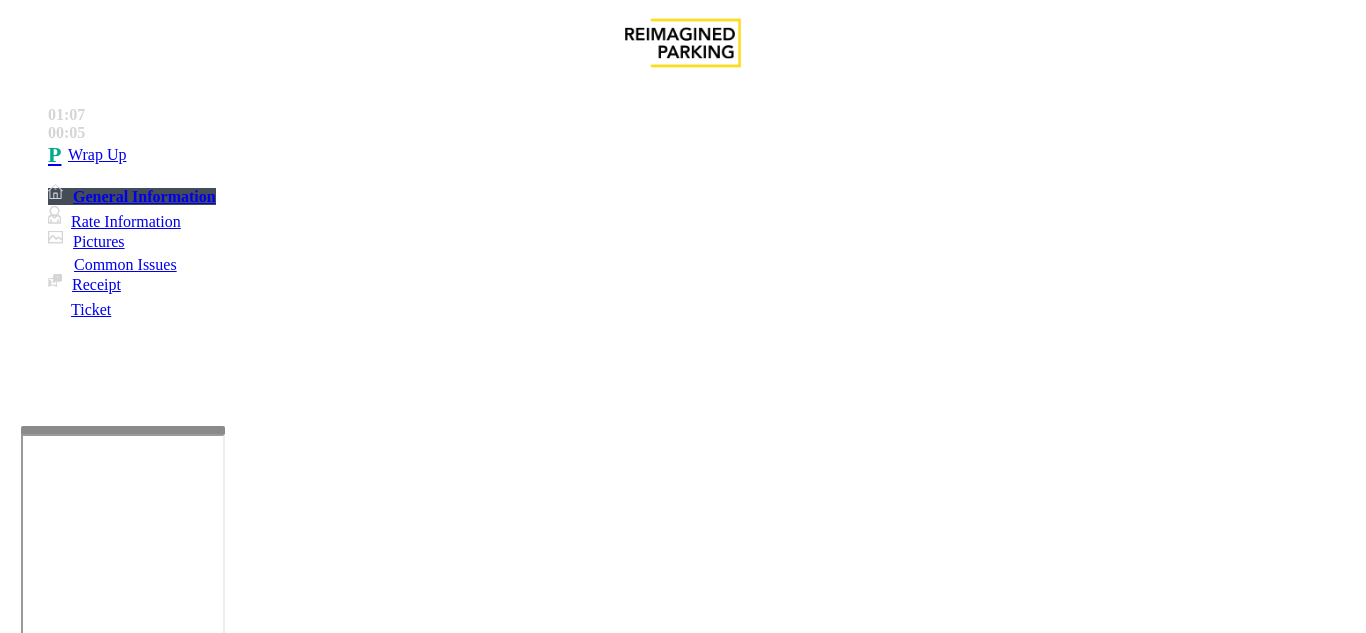 scroll, scrollTop: 176, scrollLeft: 0, axis: vertical 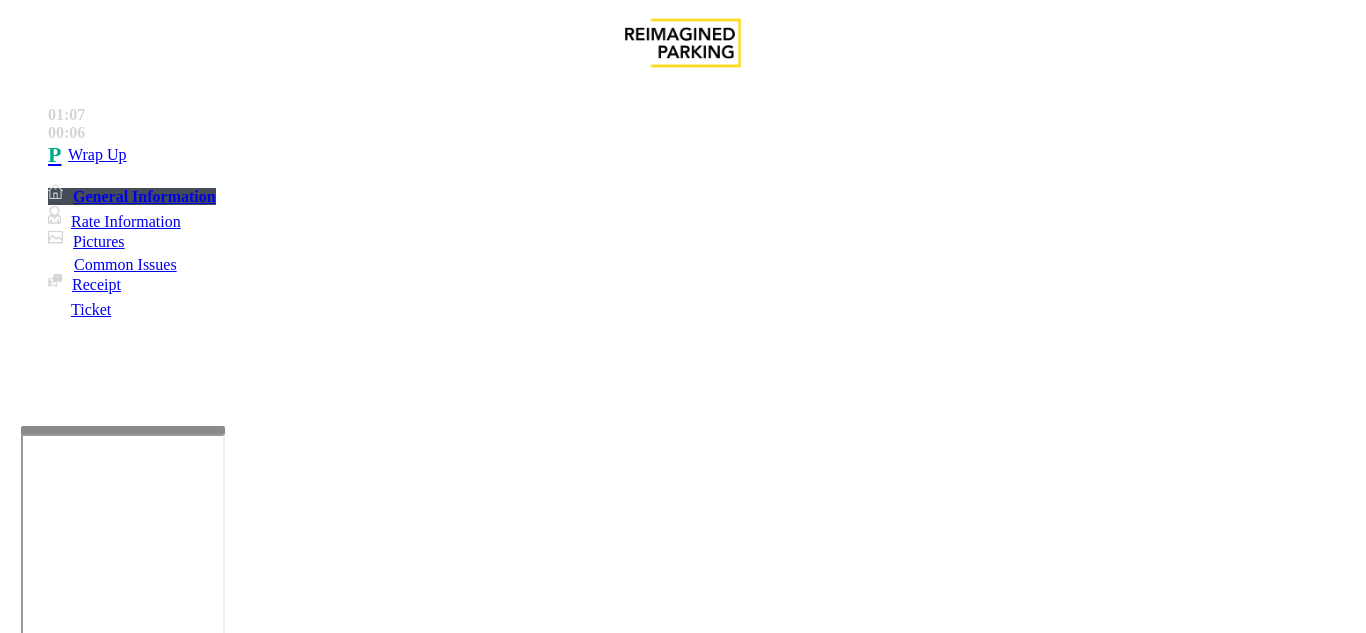 click on "Notes:" at bounding box center [682, 1644] 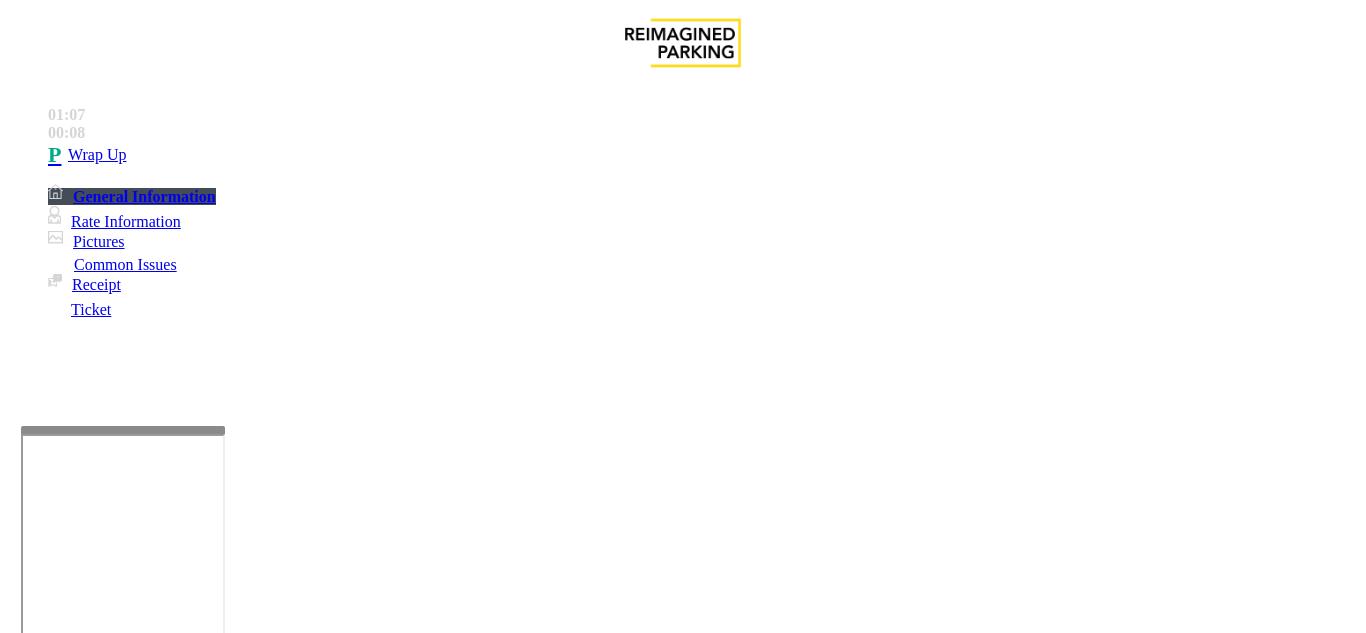 drag, startPoint x: 322, startPoint y: 481, endPoint x: 439, endPoint y: 483, distance: 117.01709 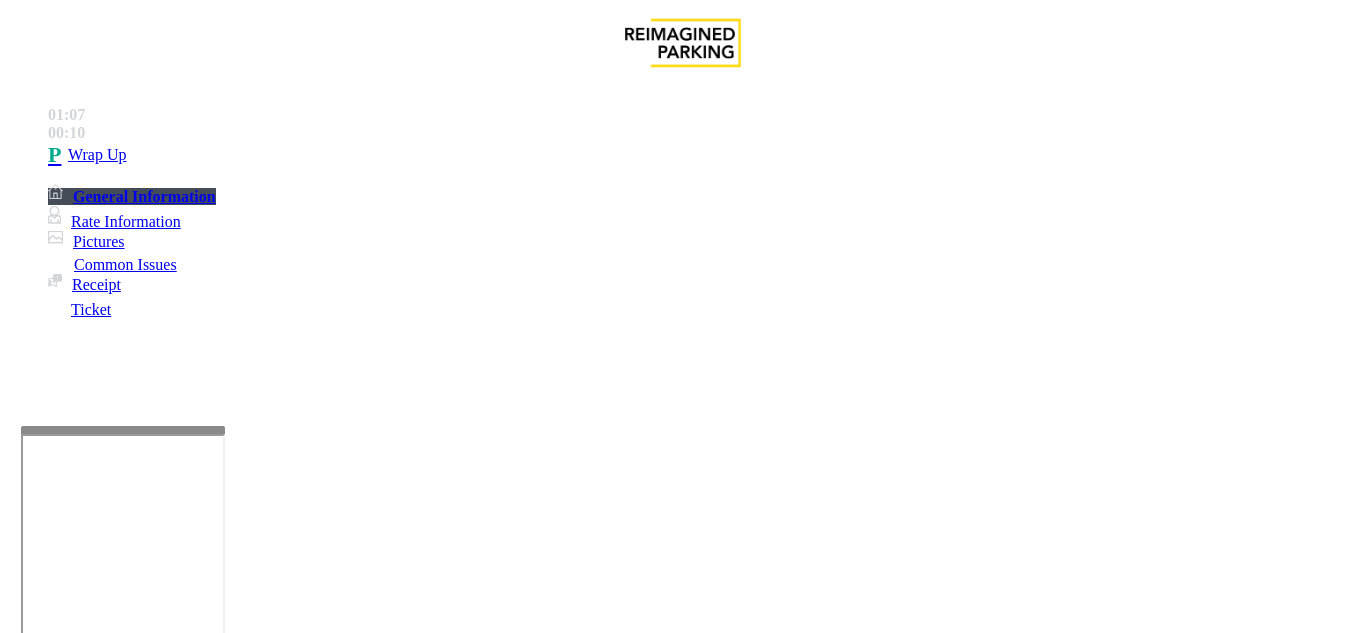 click at bounding box center [221, 1642] 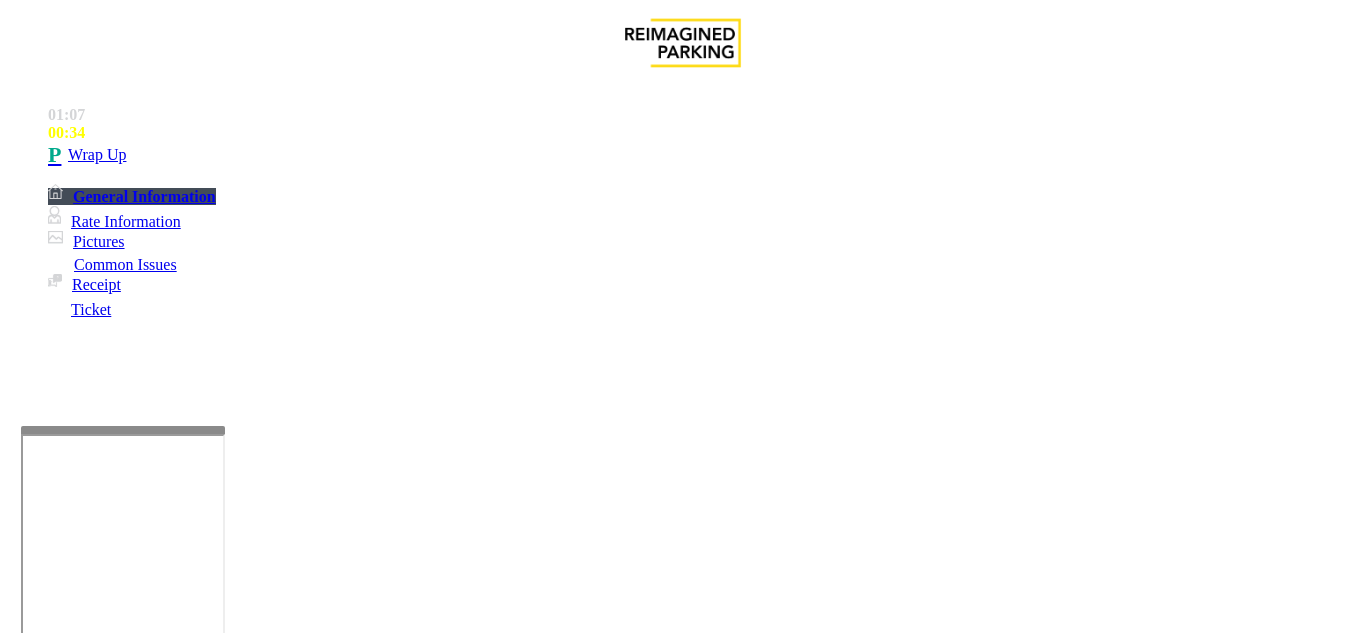 scroll, scrollTop: 15, scrollLeft: 0, axis: vertical 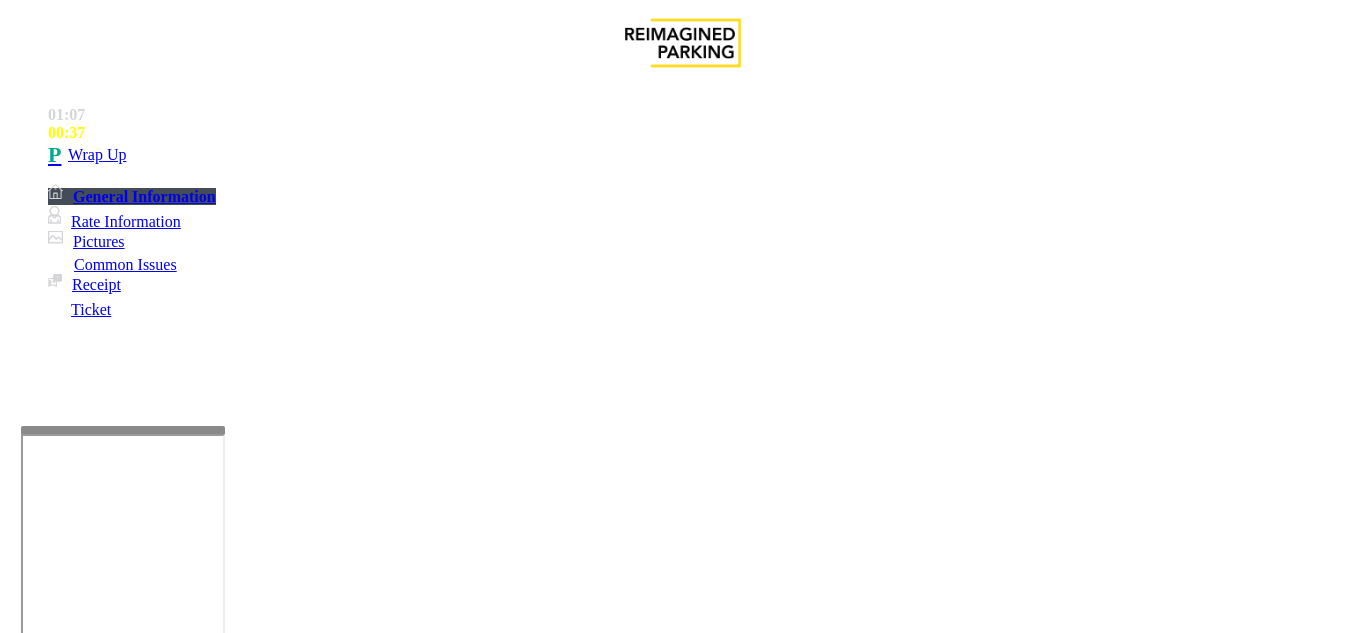drag, startPoint x: 428, startPoint y: 527, endPoint x: 449, endPoint y: 542, distance: 25.806976 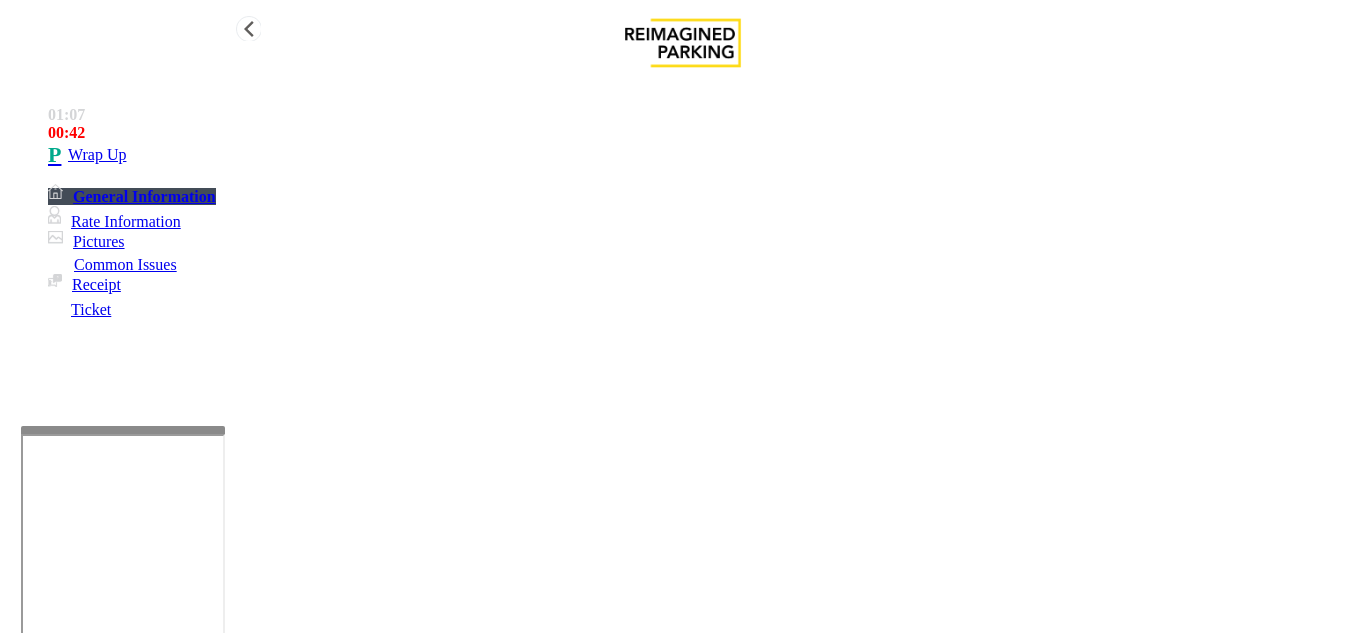 type on "**********" 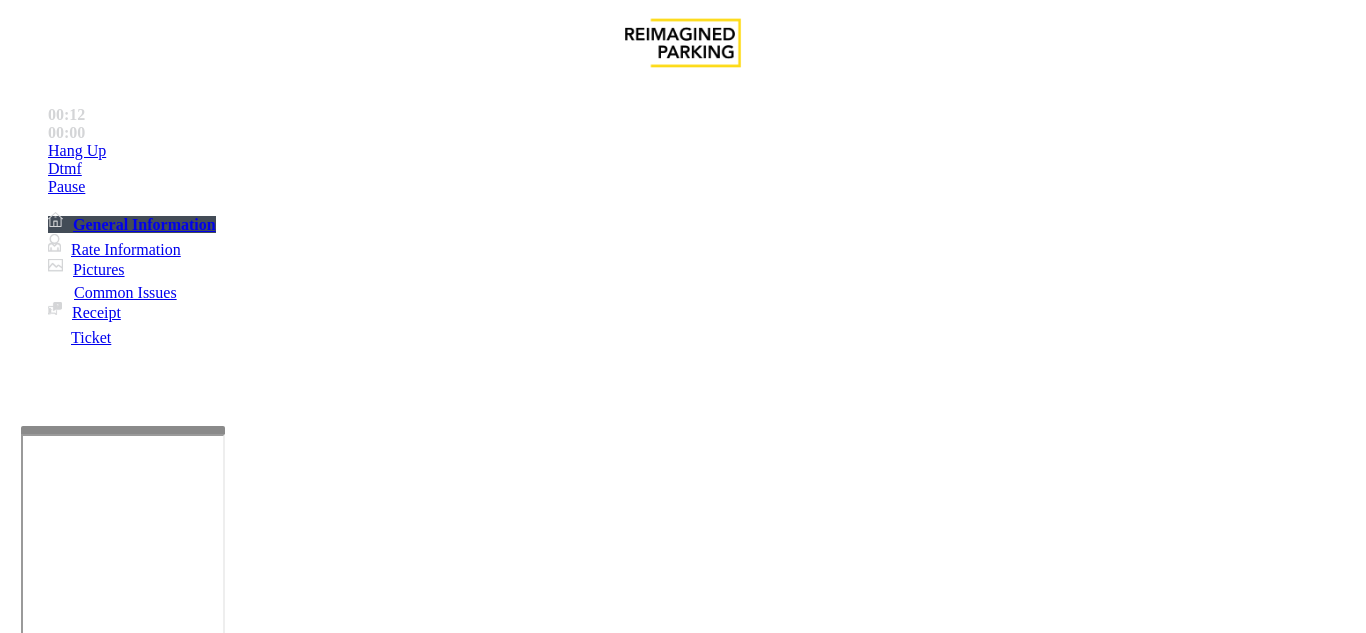 scroll, scrollTop: 1500, scrollLeft: 0, axis: vertical 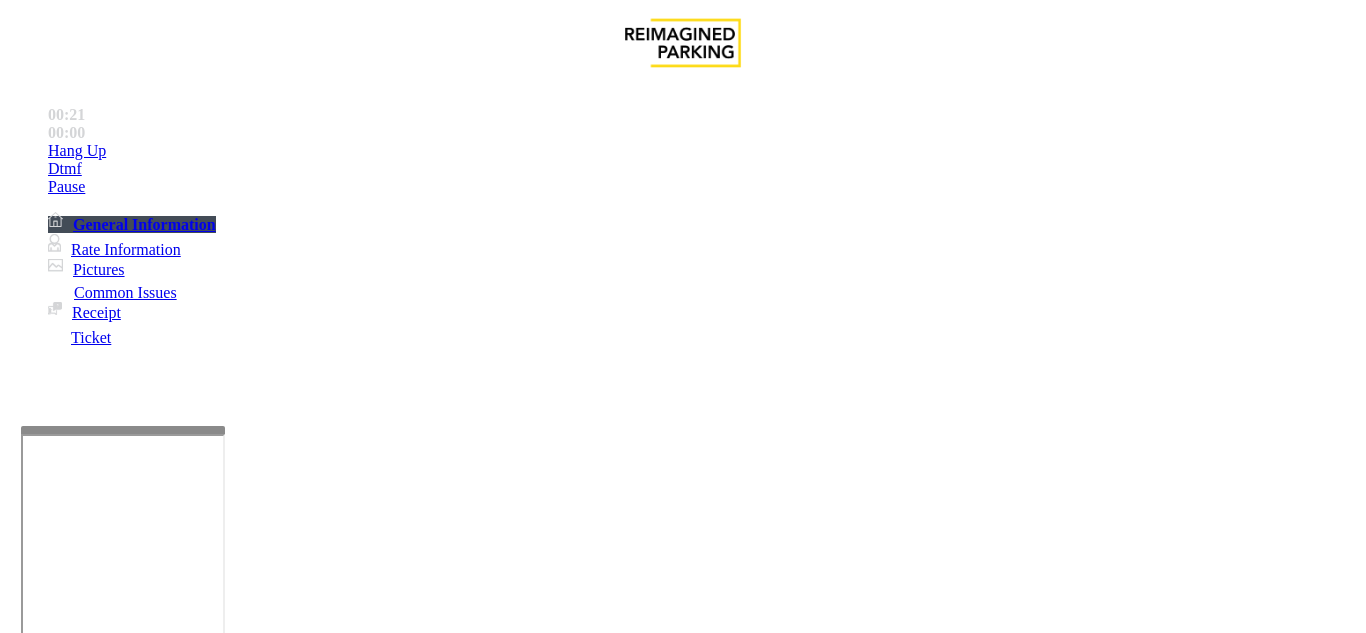 click on "Ticket Issue" at bounding box center (71, 1286) 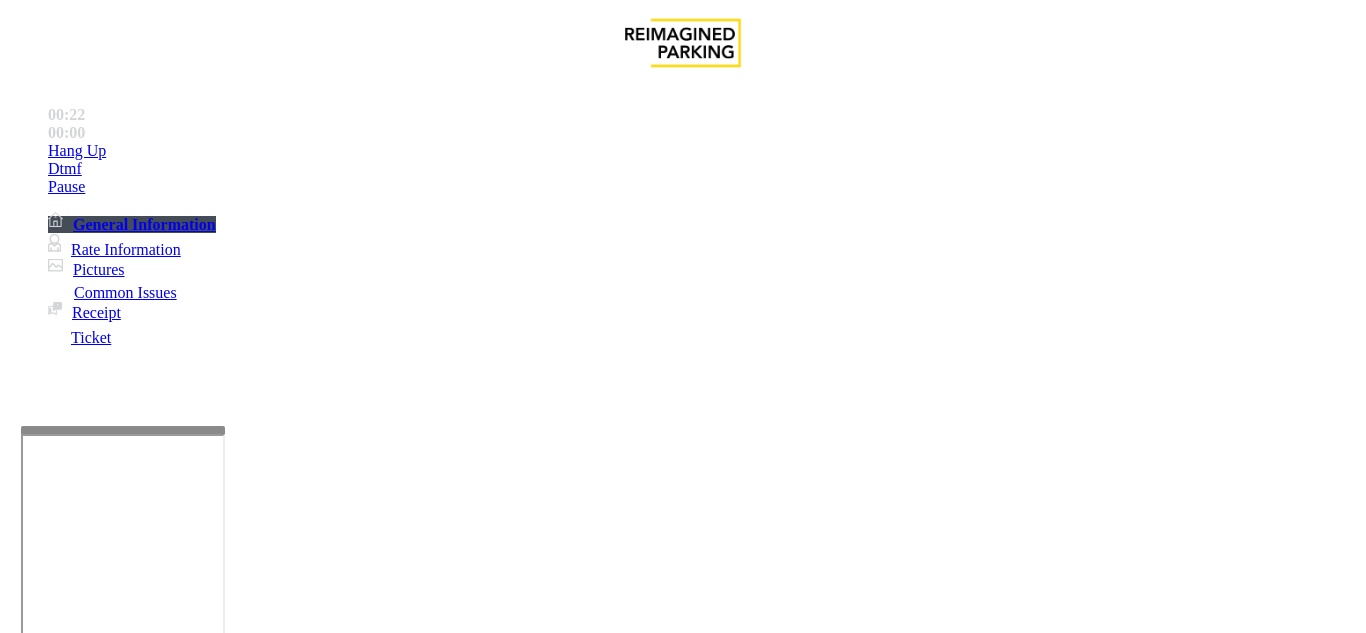 click on "Ticket Unreadable" at bounding box center [300, 1286] 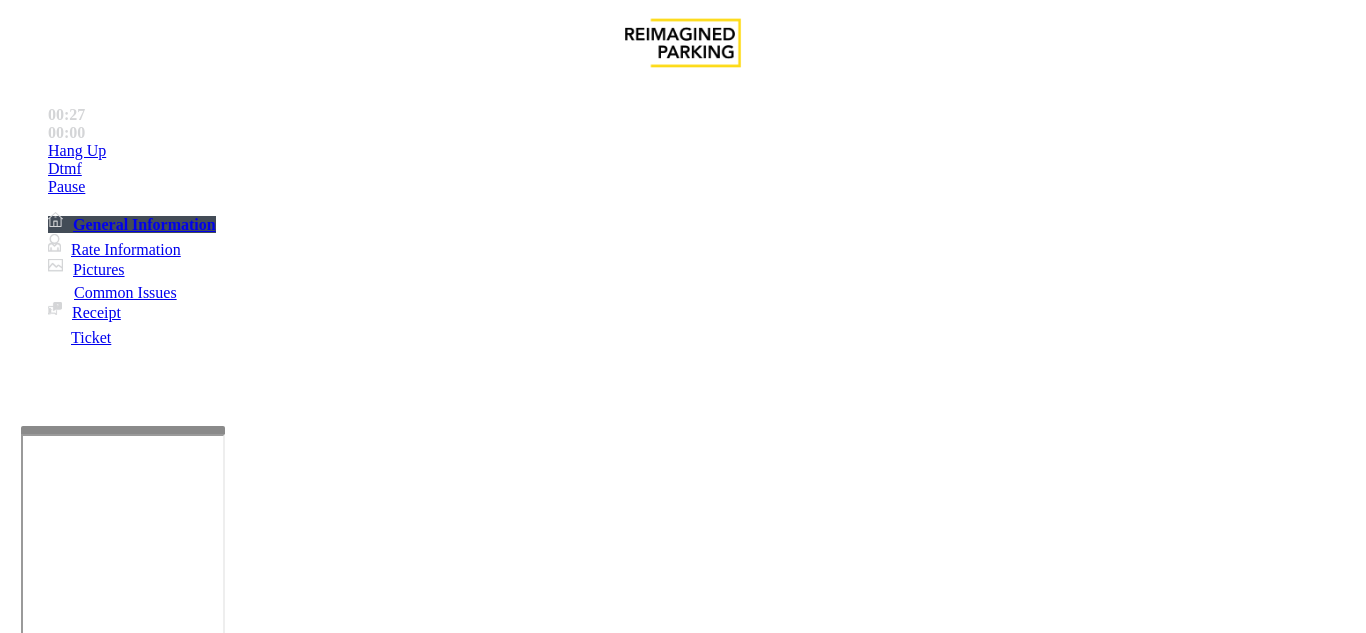 scroll, scrollTop: 1300, scrollLeft: 0, axis: vertical 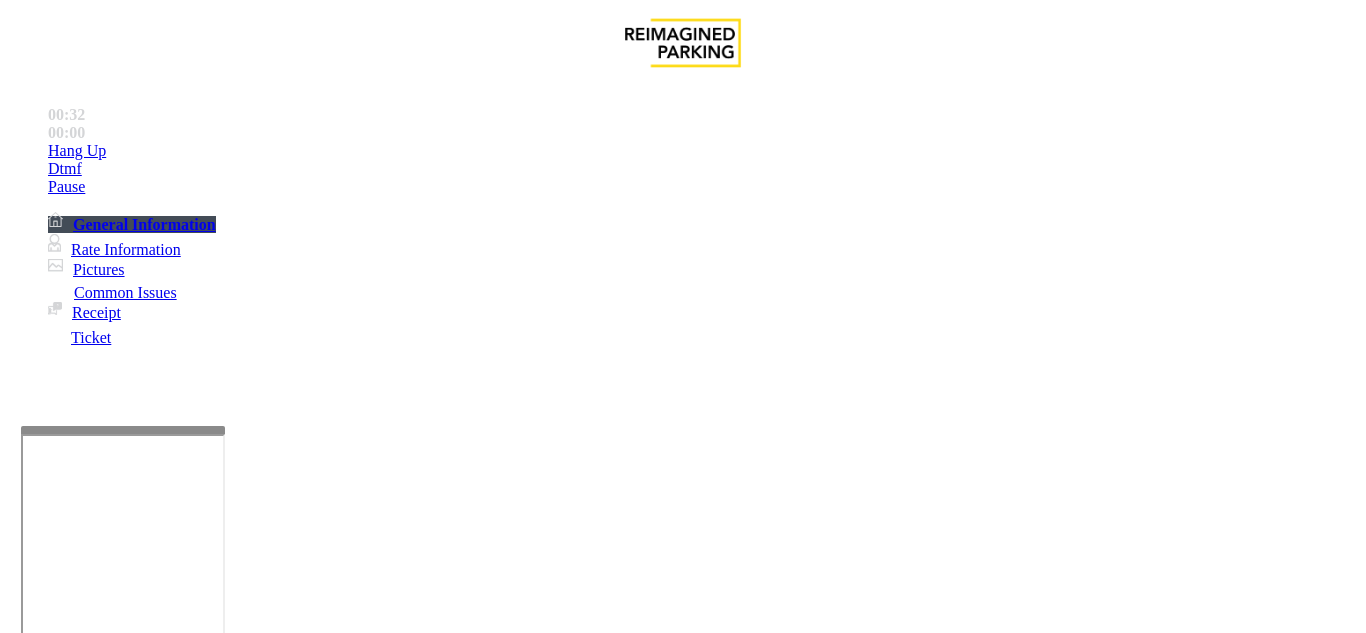drag, startPoint x: 272, startPoint y: 155, endPoint x: 451, endPoint y: 173, distance: 179.90276 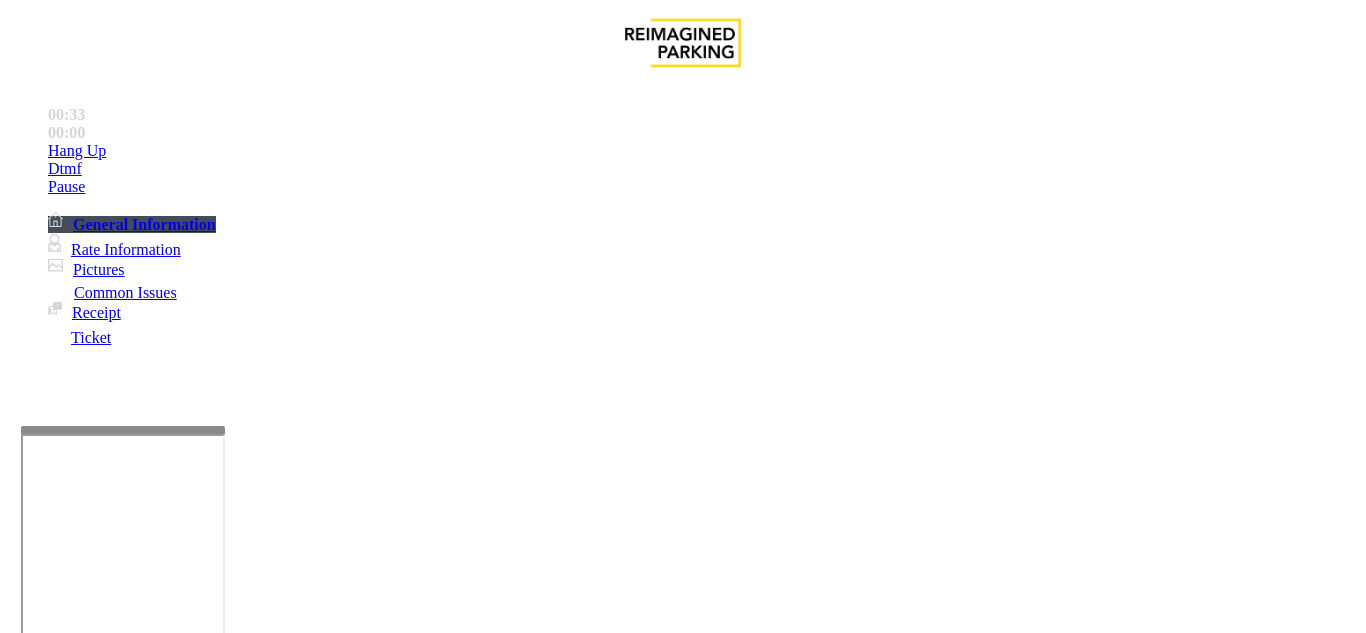 click at bounding box center [221, 1488] 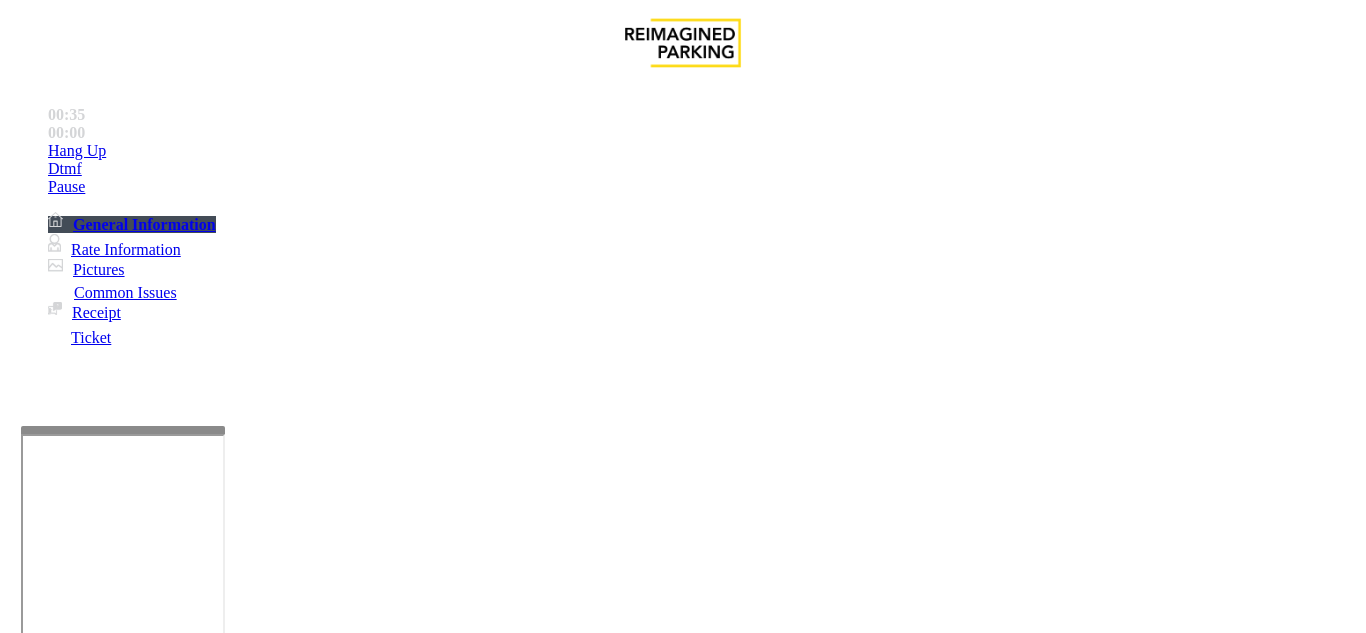 click at bounding box center (221, 1488) 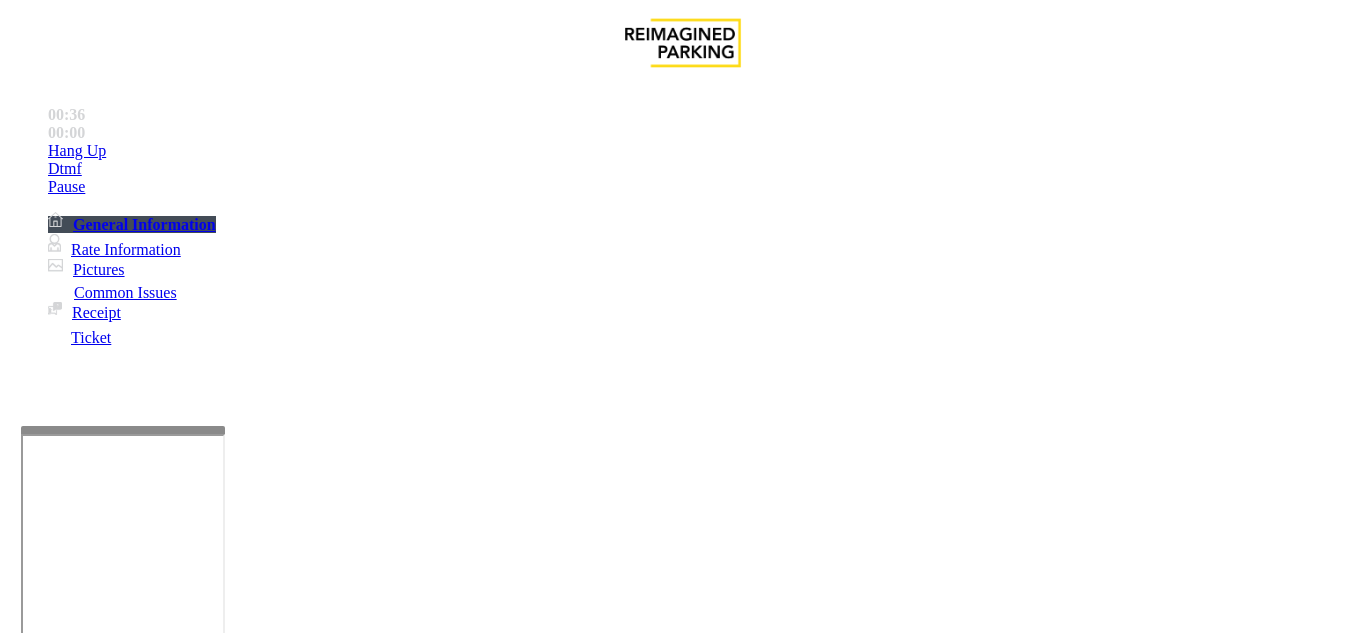 drag, startPoint x: 387, startPoint y: 449, endPoint x: 320, endPoint y: 448, distance: 67.00746 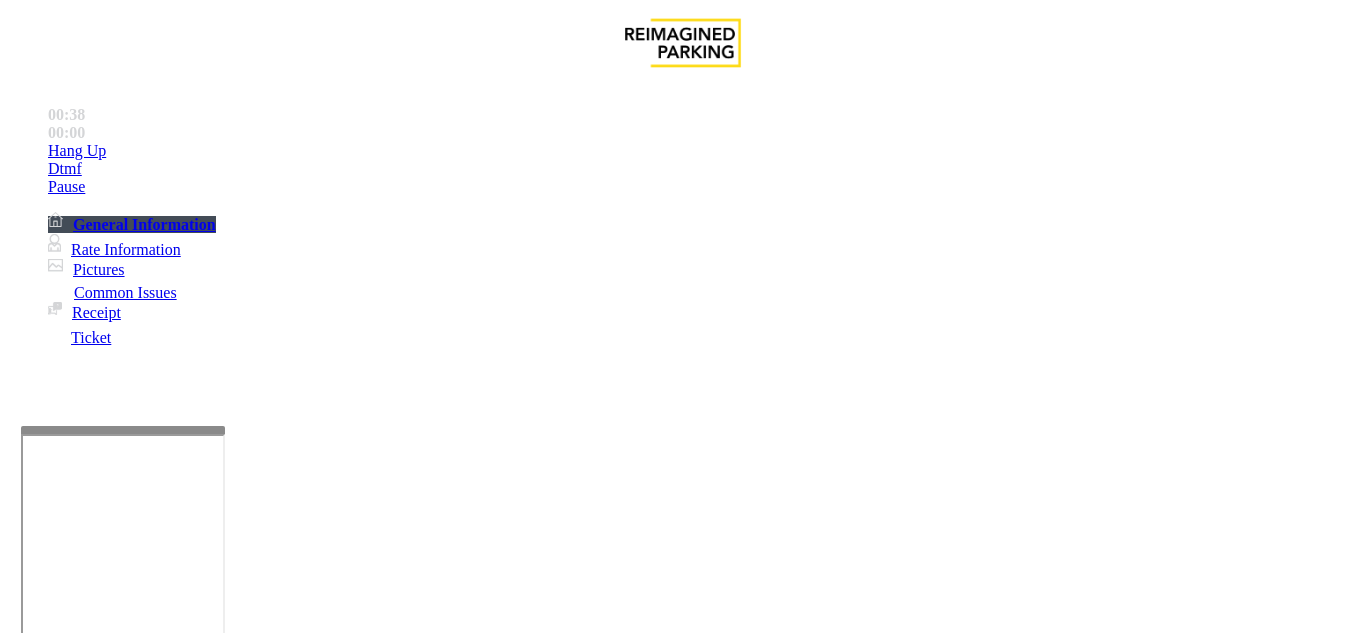 type on "**********" 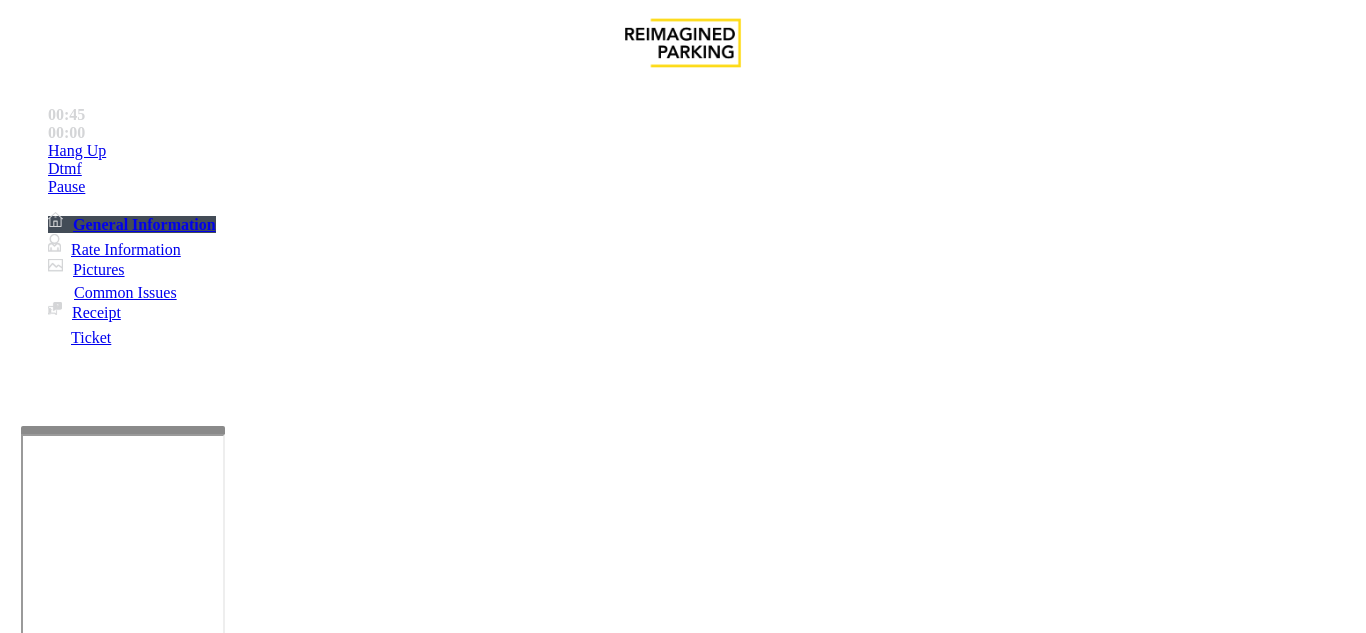 click at bounding box center (96, 1389) 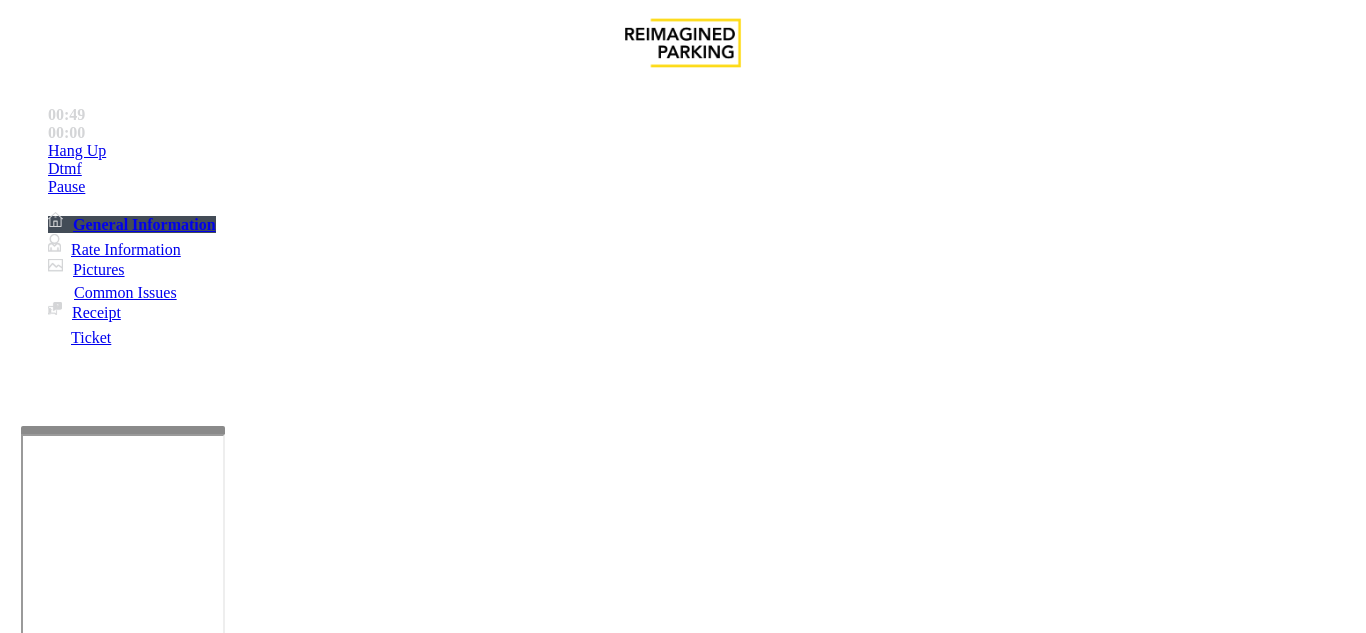 type on "*******" 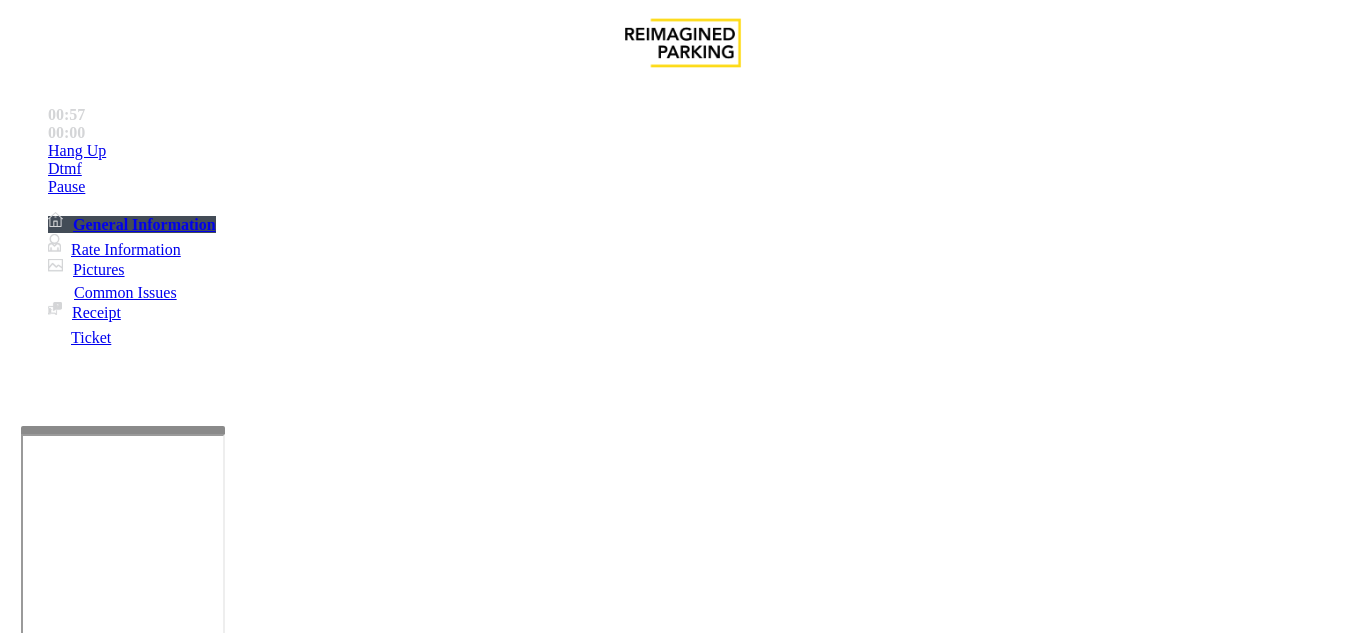 click at bounding box center (221, 1488) 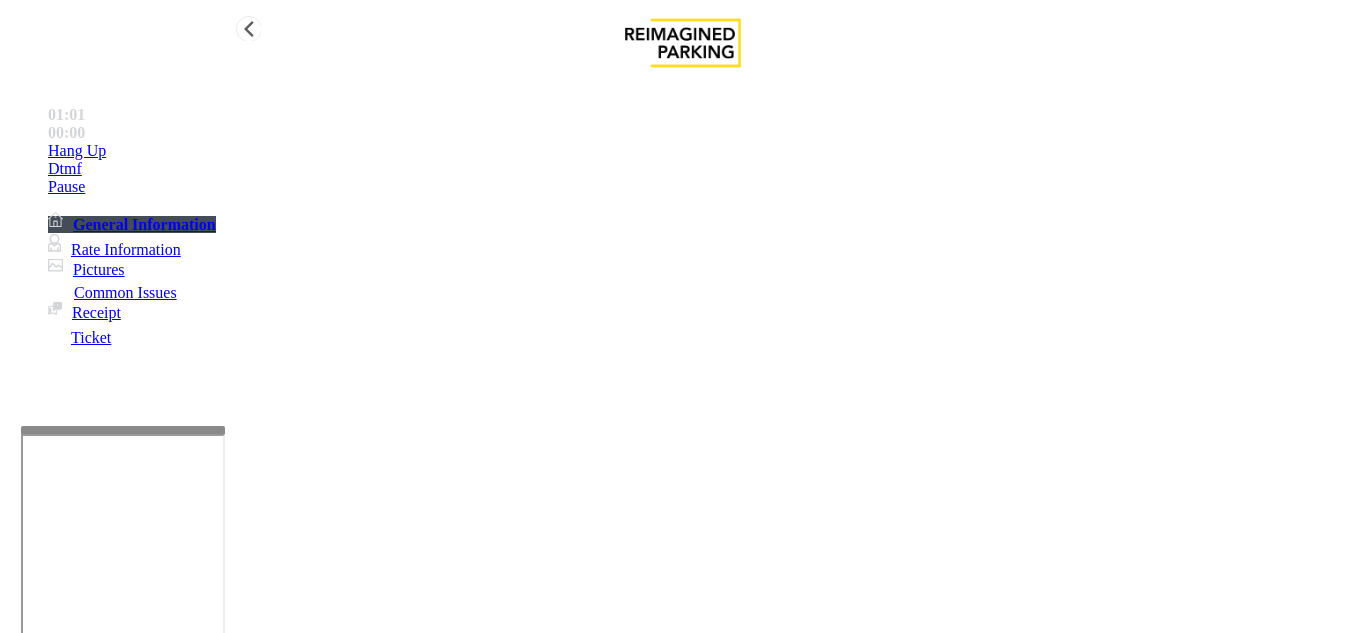type on "**********" 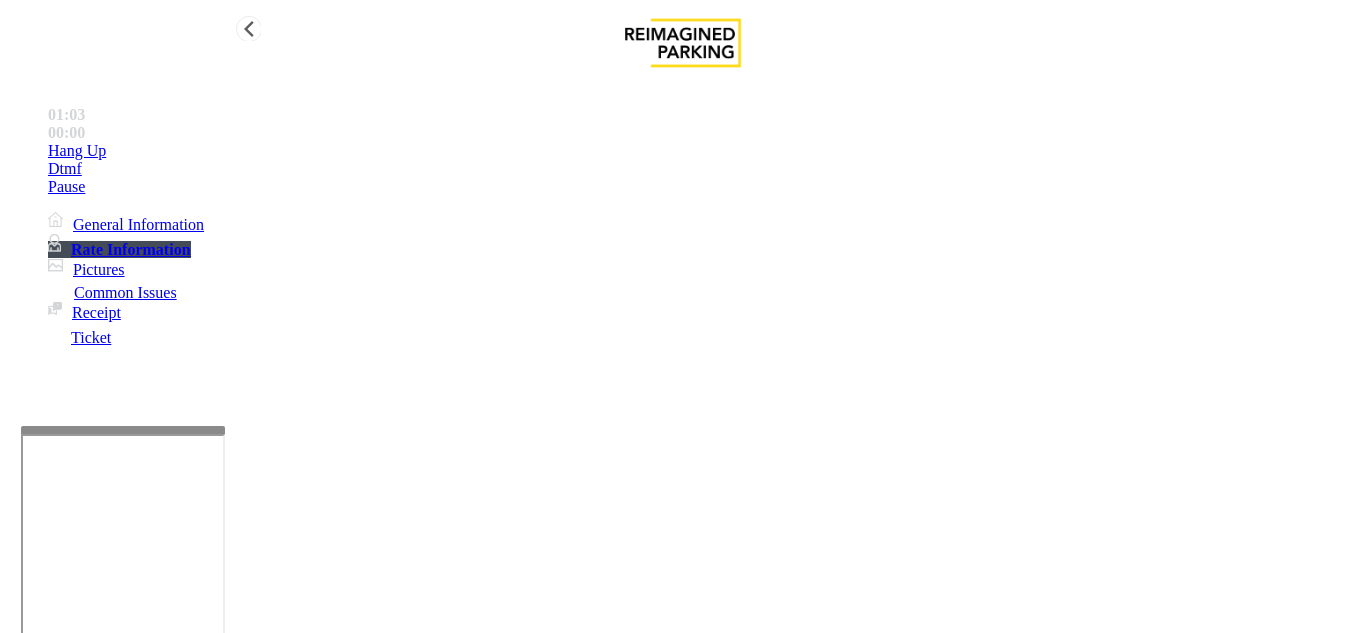 click on "General Information" at bounding box center [138, 224] 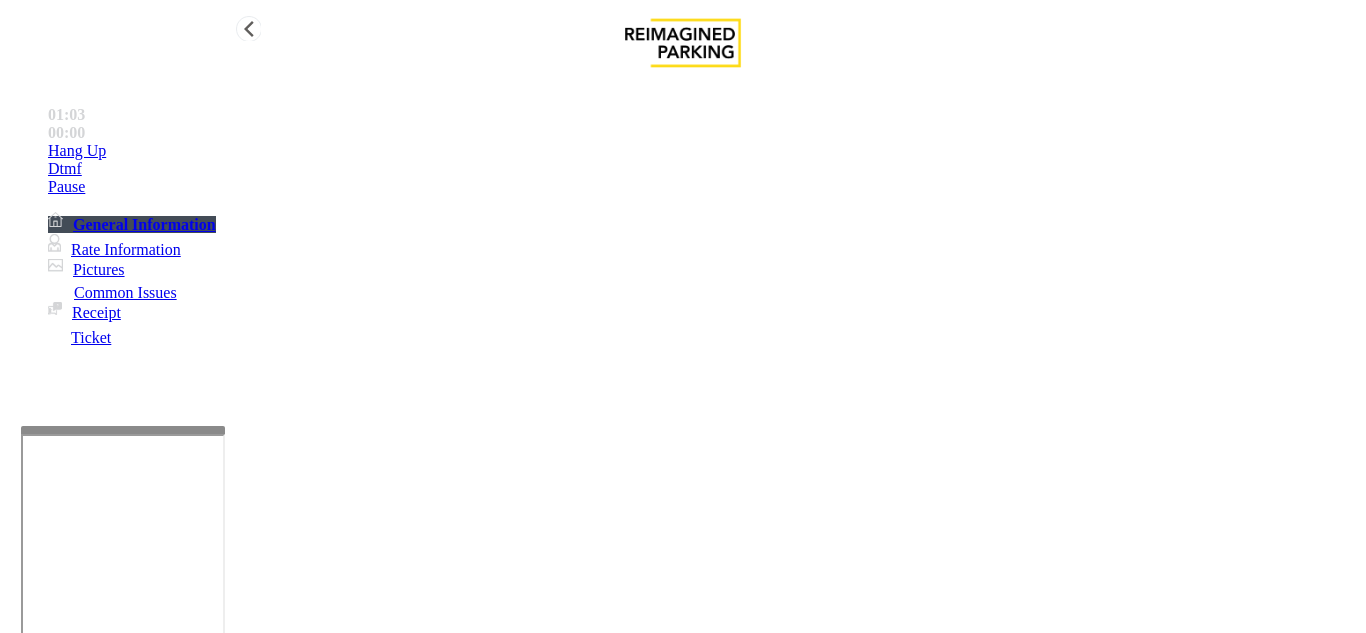 scroll, scrollTop: 1300, scrollLeft: 0, axis: vertical 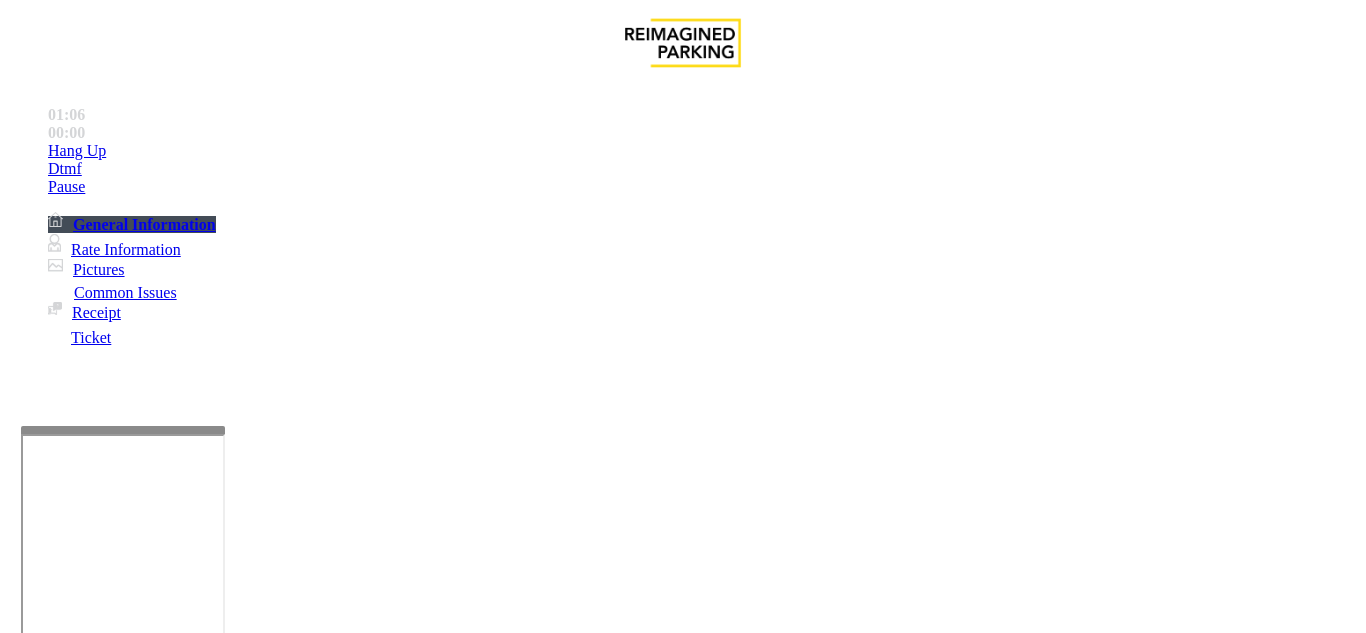 click at bounding box center (96, 1308) 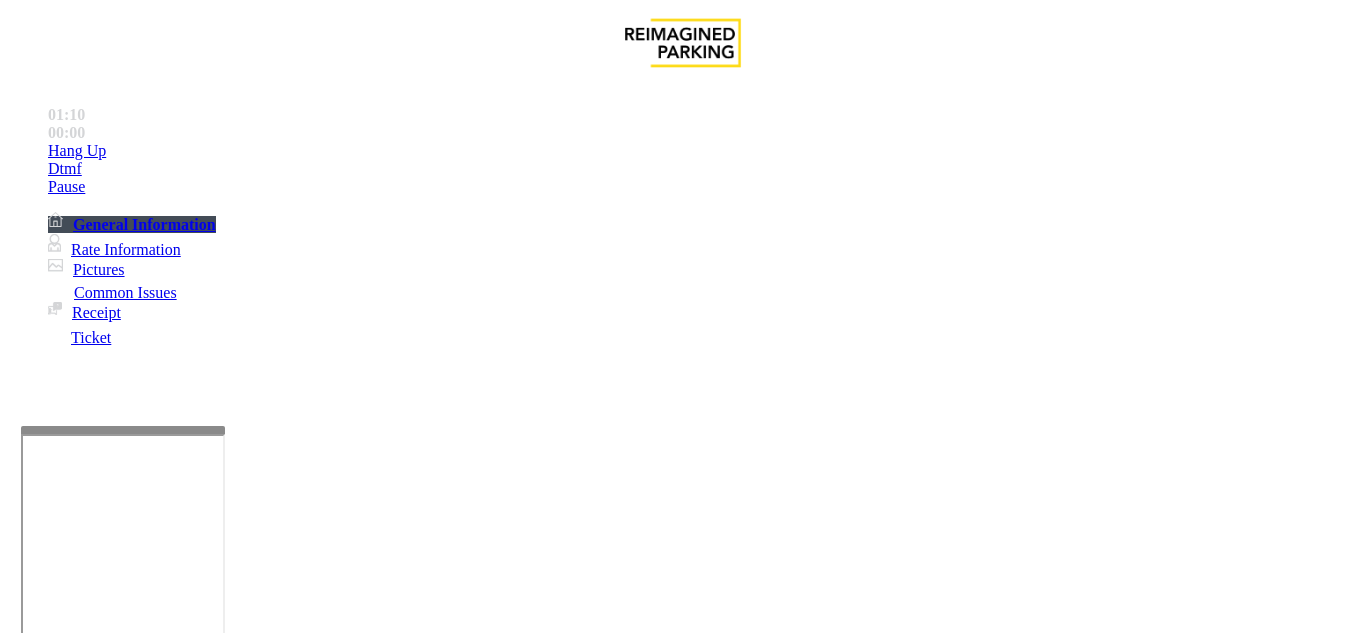 scroll, scrollTop: 1800, scrollLeft: 0, axis: vertical 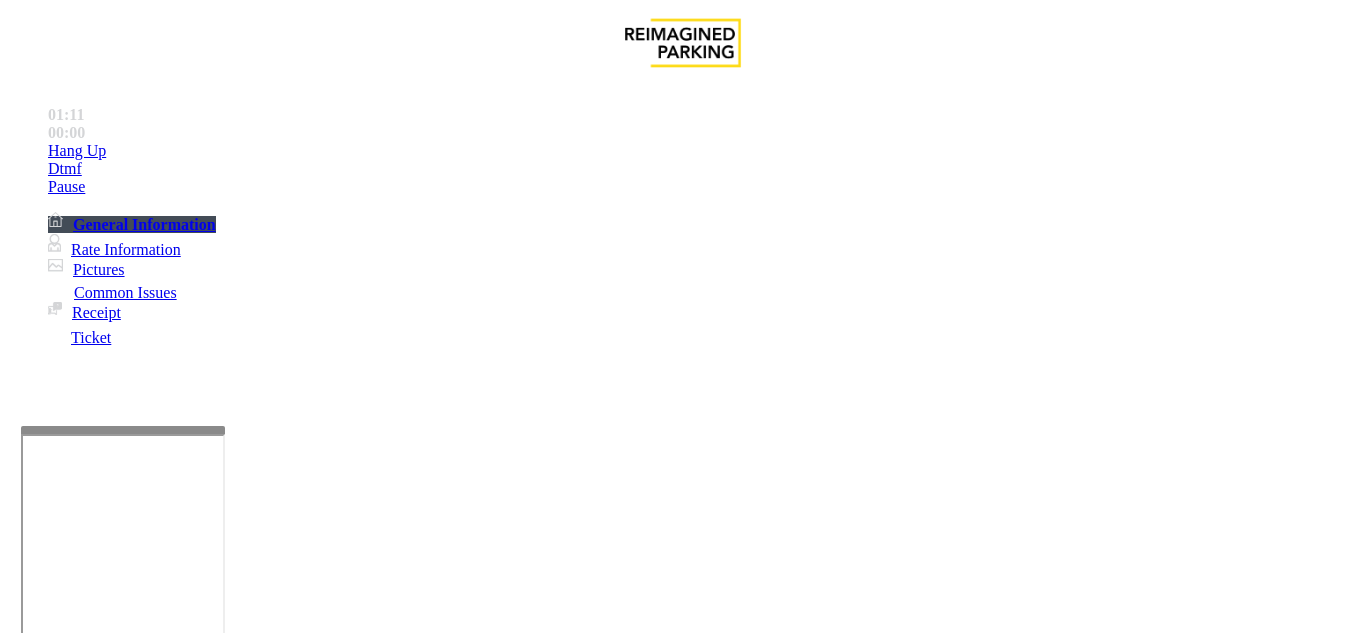 click on "Click Here for the local time" at bounding box center [607, 3803] 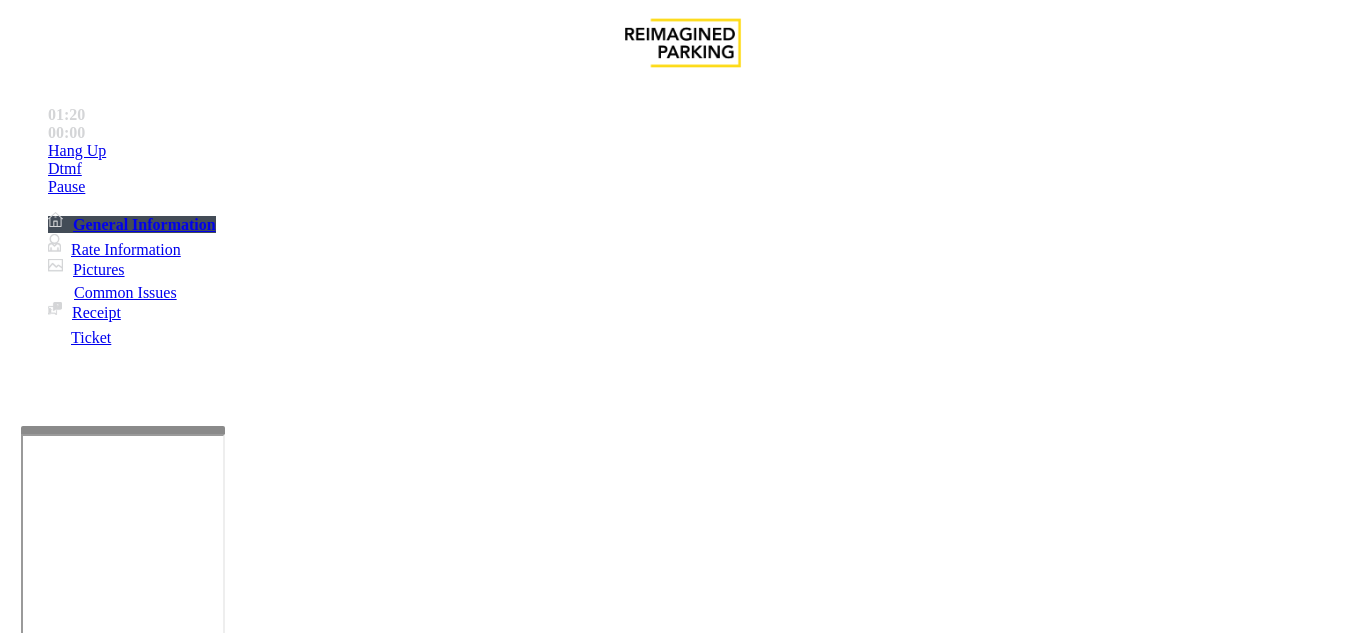 click on "***" at bounding box center (96, 1362) 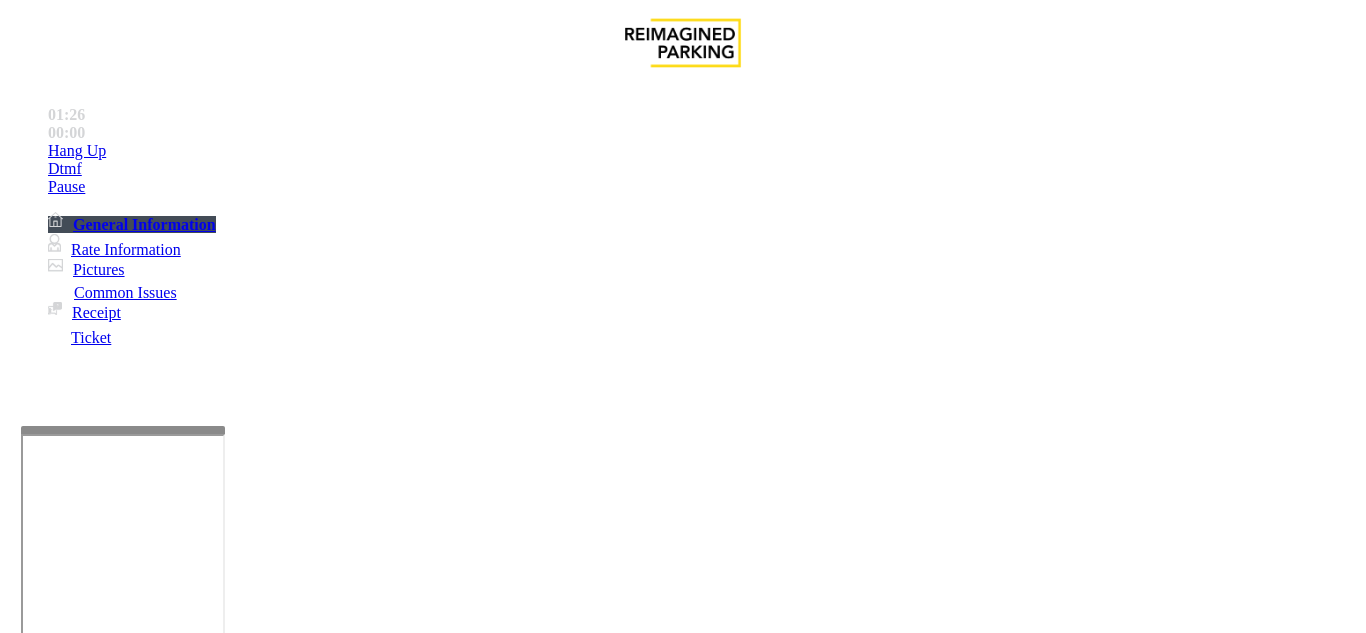 type on "********" 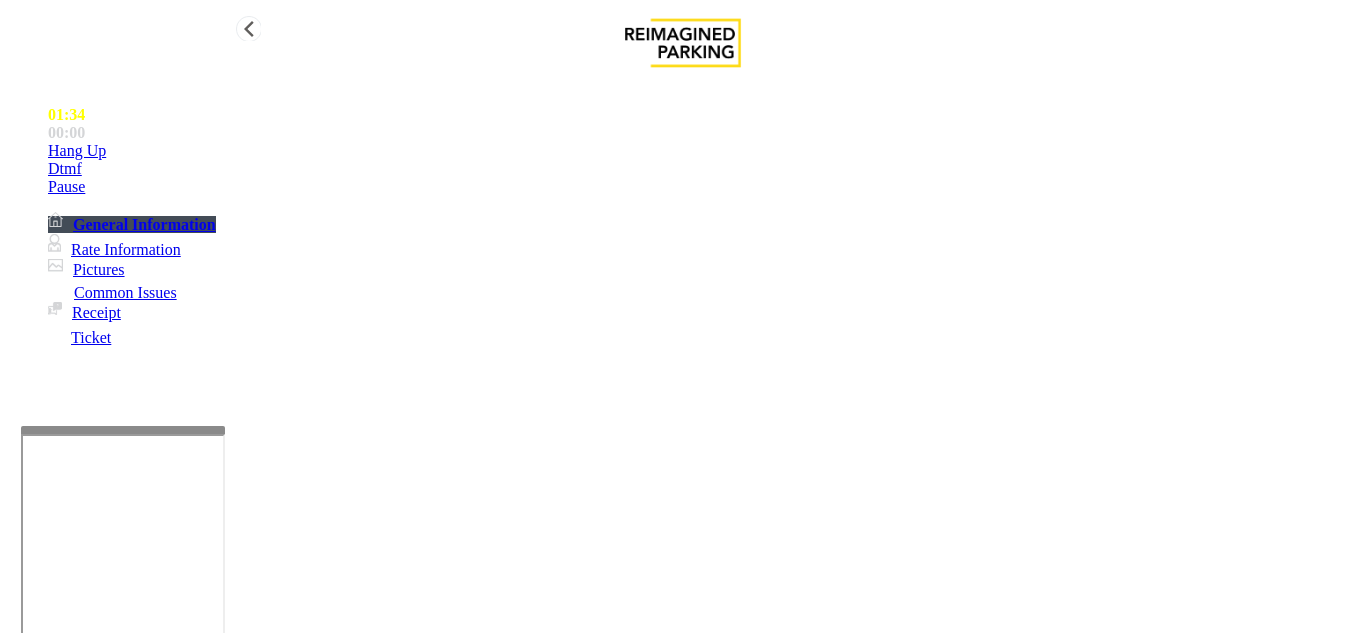 click on "Hang Up" at bounding box center (703, 151) 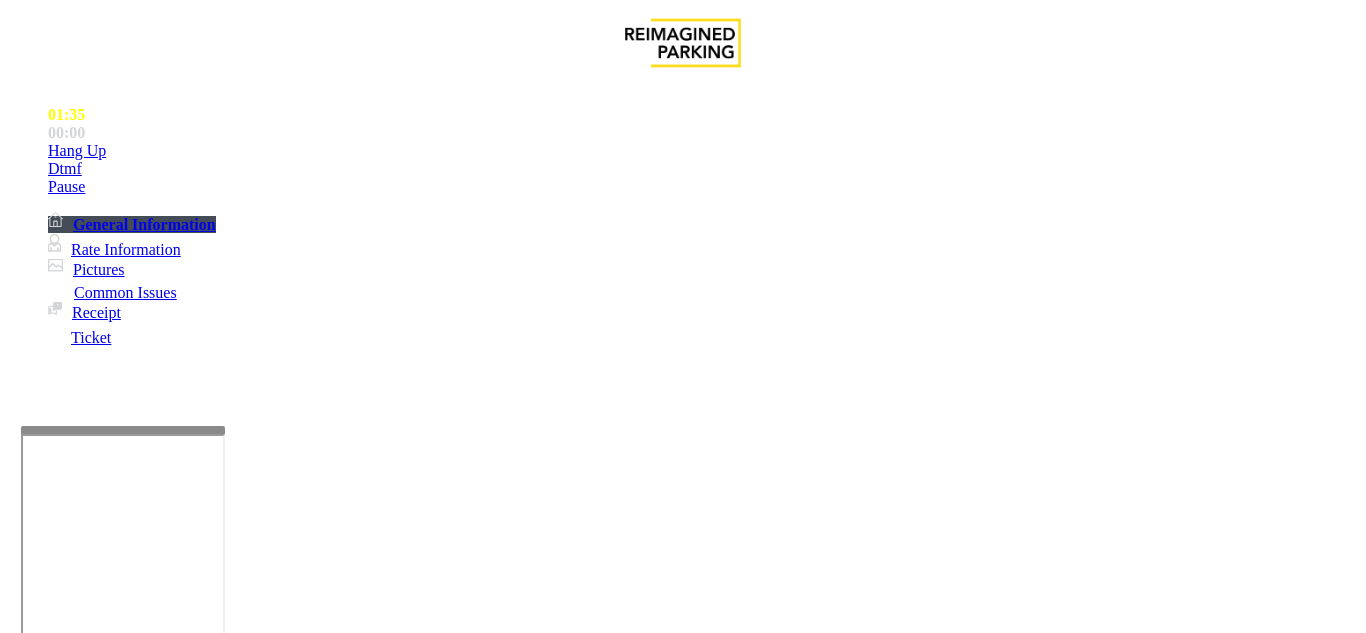 click at bounding box center (221, 1488) 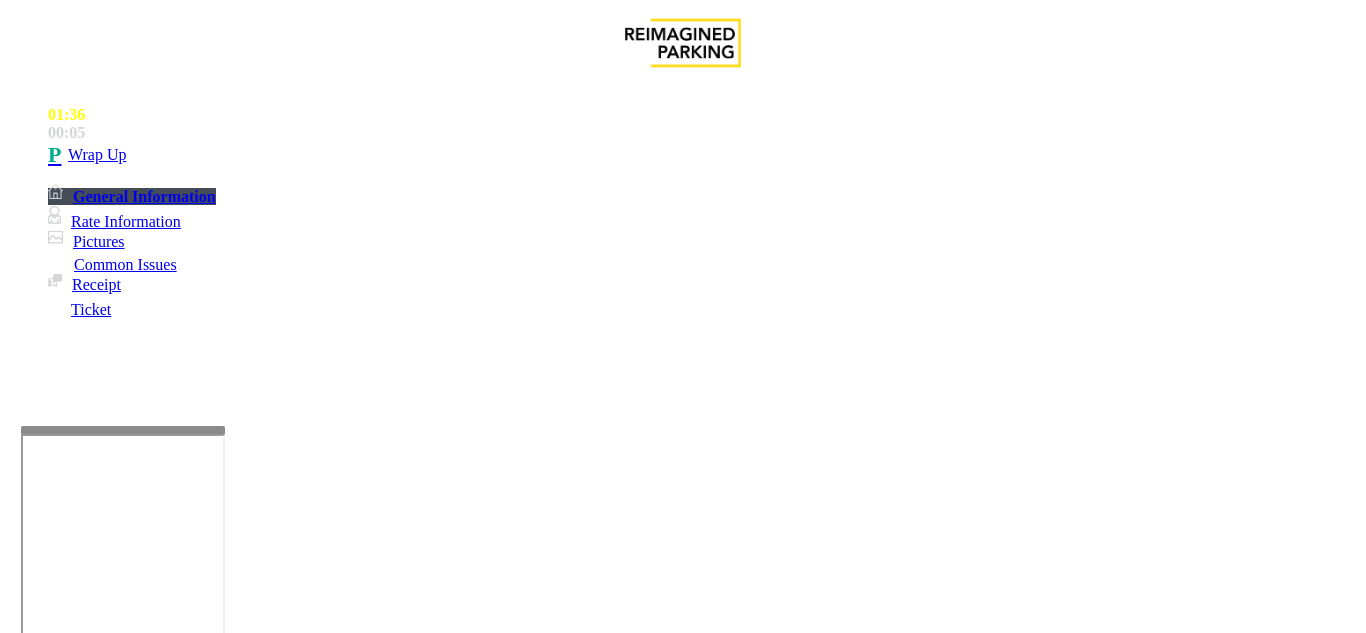 scroll, scrollTop: 1100, scrollLeft: 0, axis: vertical 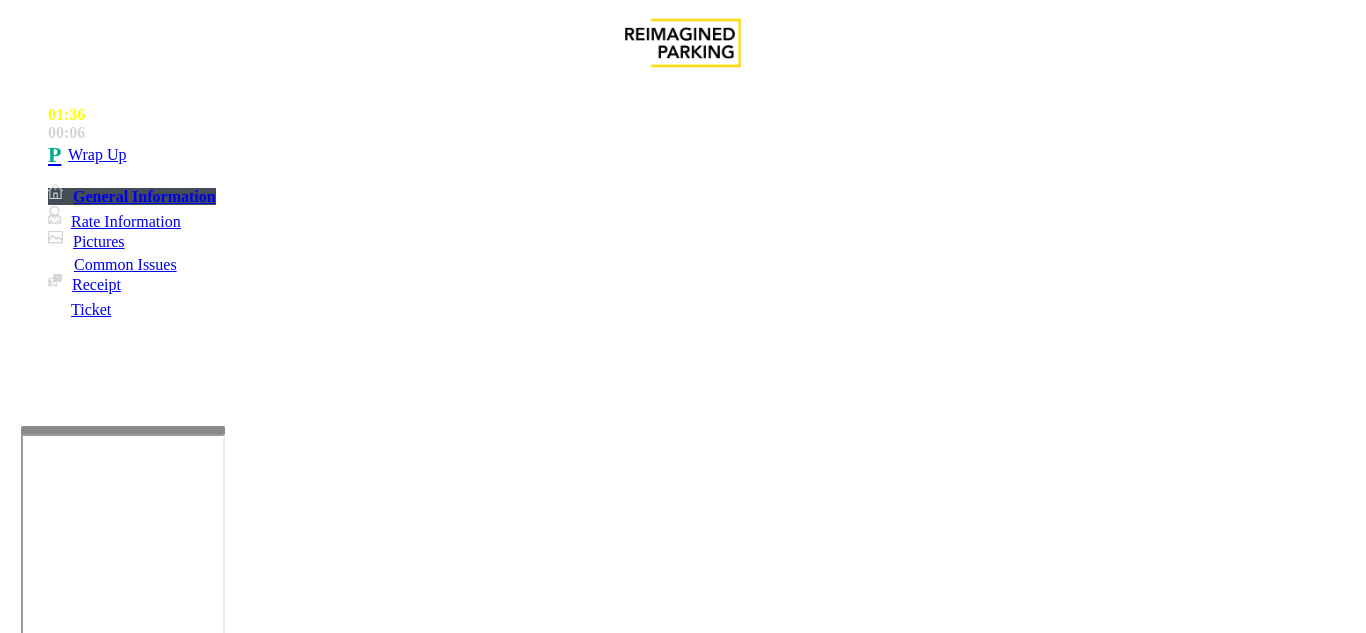 type on "**********" 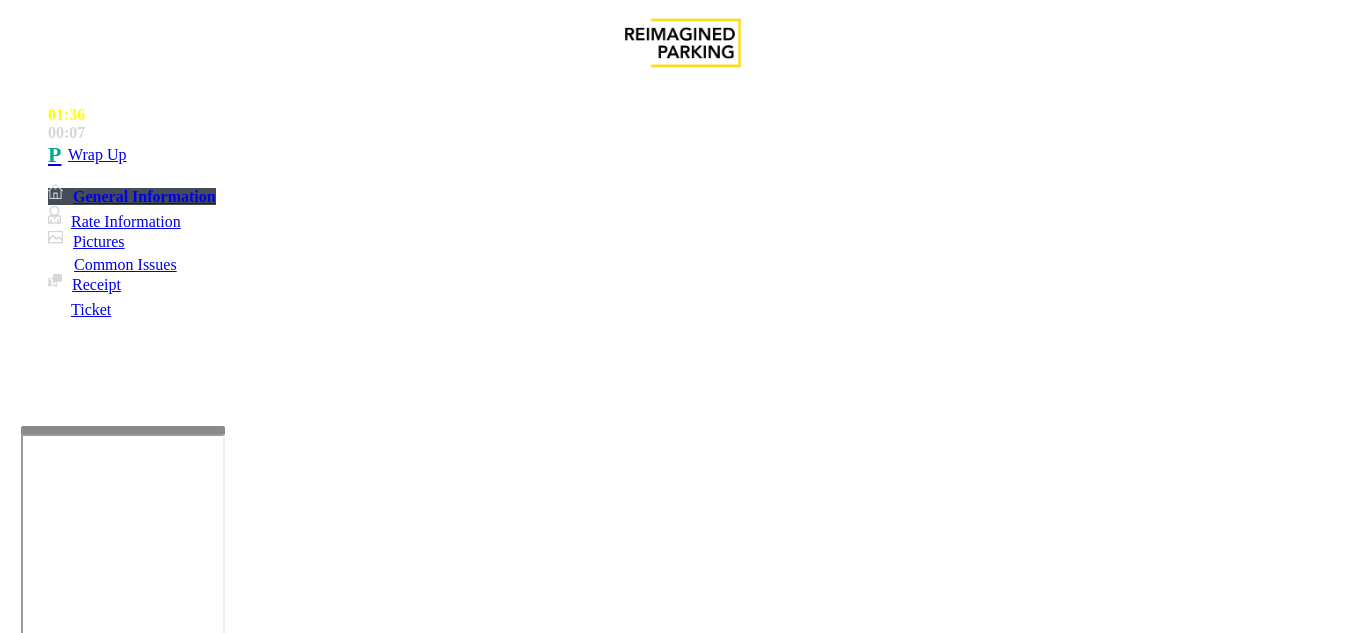 click on "LAN21063800 - AMLI2ND" at bounding box center (46, 3046) 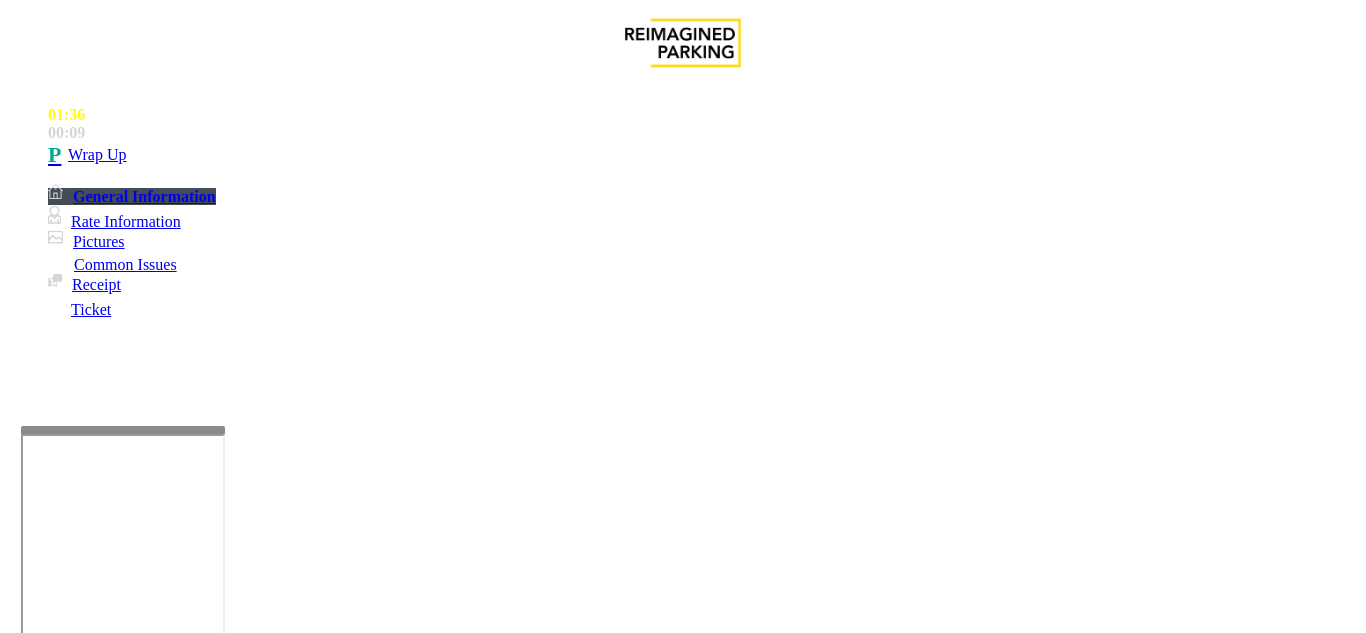 drag, startPoint x: 752, startPoint y: 294, endPoint x: 707, endPoint y: 274, distance: 49.24429 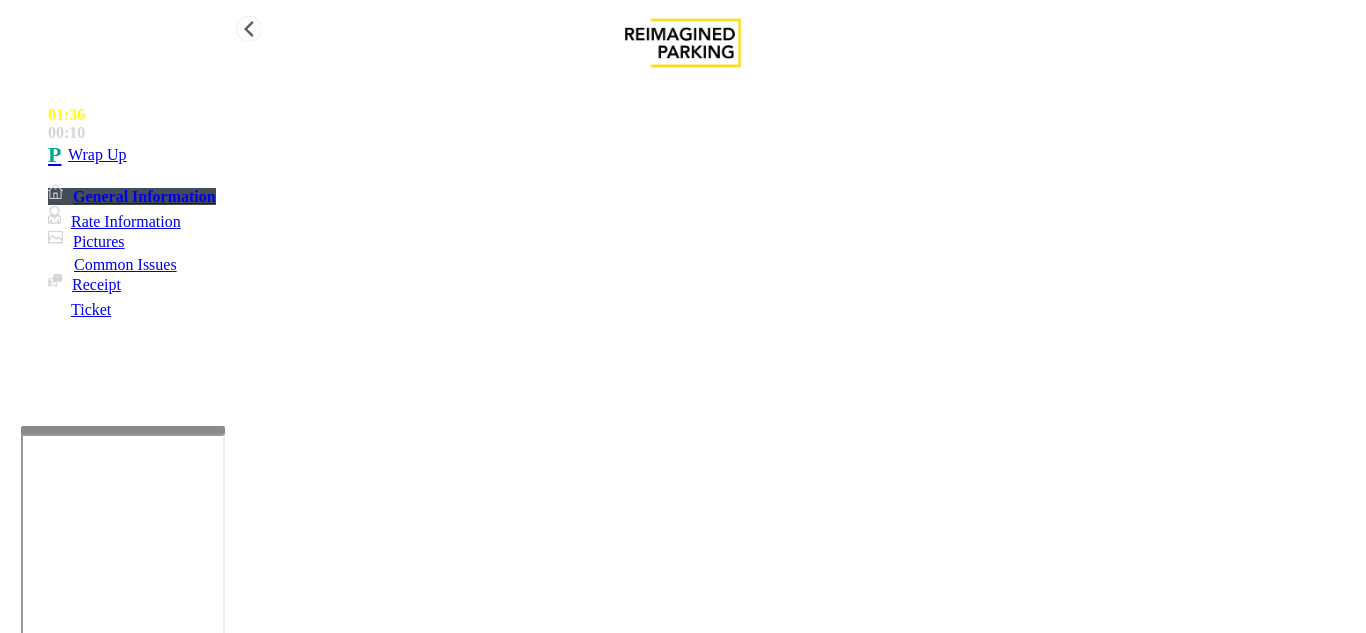 click on "Wrap Up" at bounding box center (97, 155) 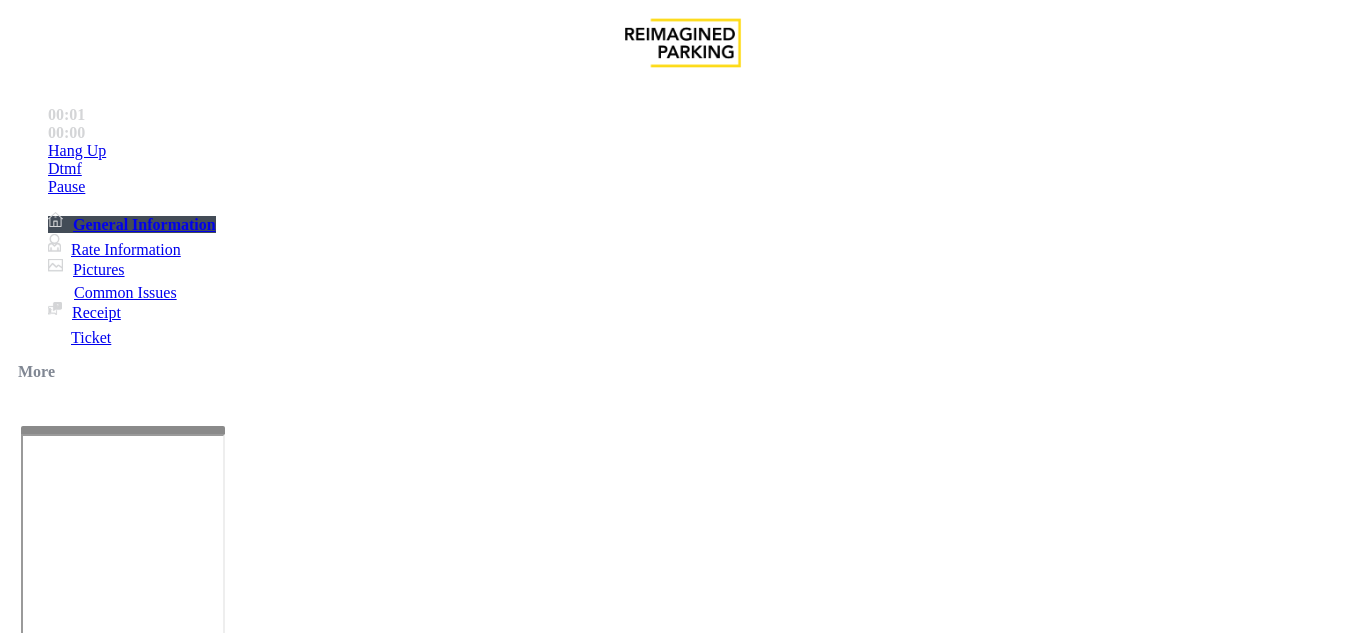 scroll, scrollTop: 400, scrollLeft: 0, axis: vertical 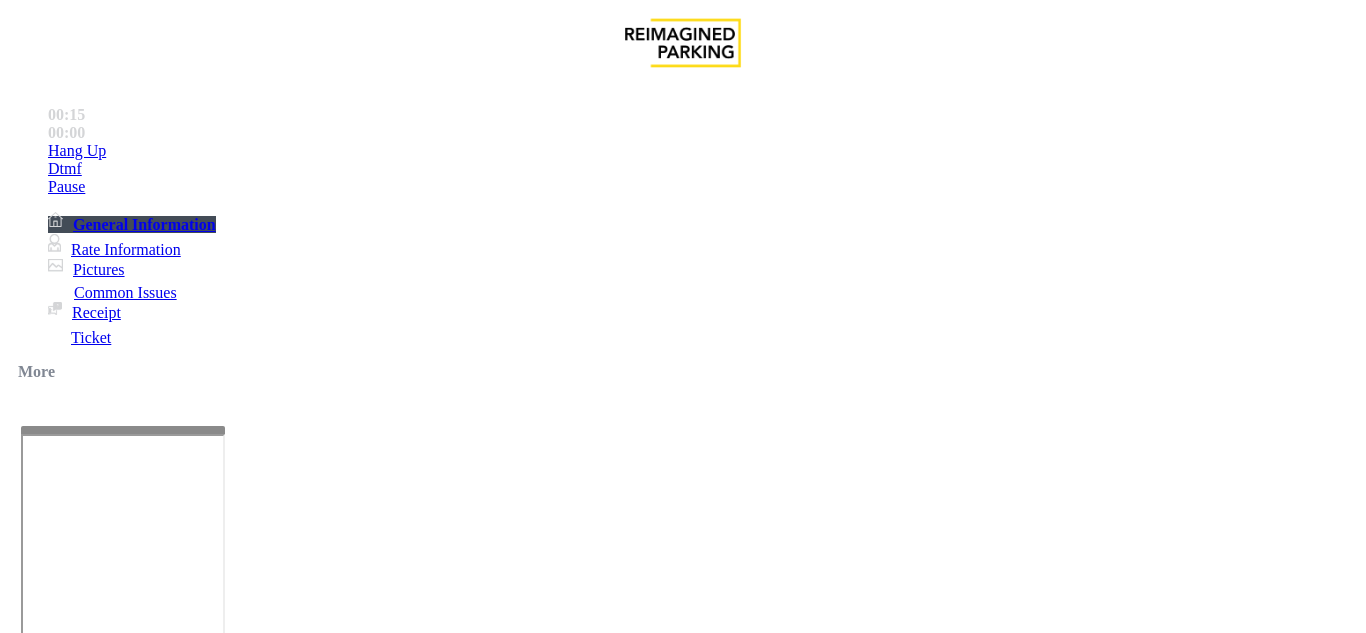 click on "Intercom Issue/No Response" at bounding box center [752, 1286] 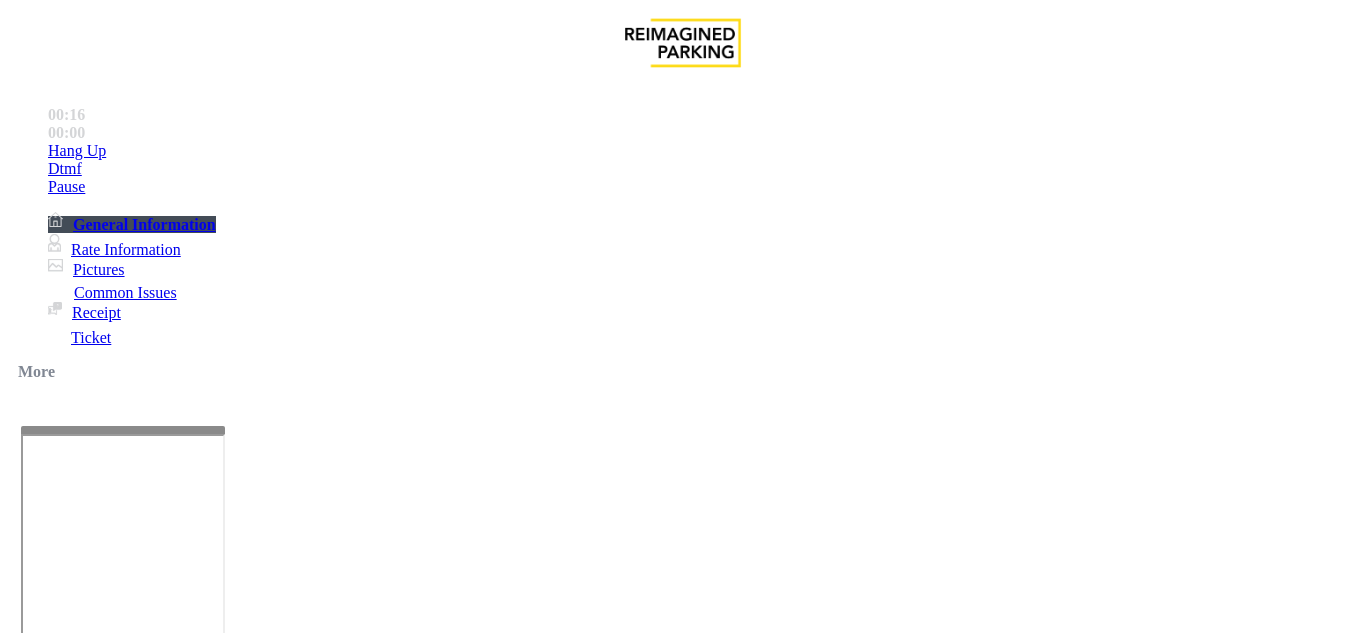 click on "No Response/Unable to hear parker" at bounding box center [142, 1286] 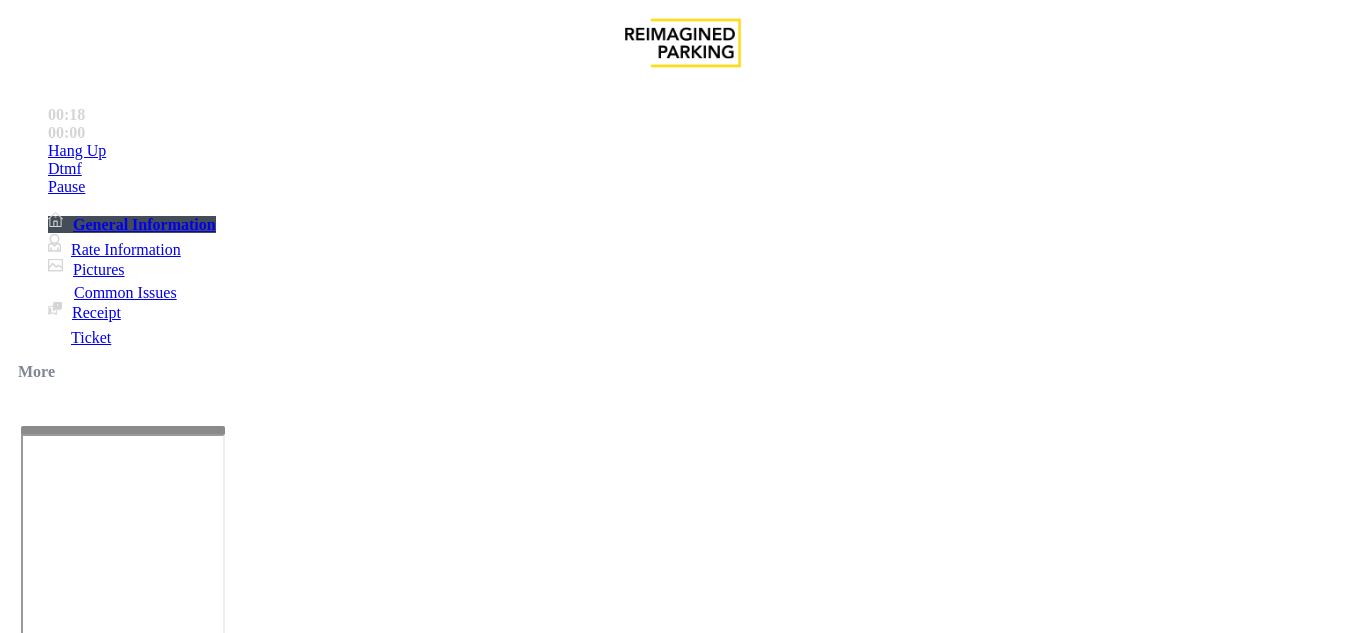 drag, startPoint x: 368, startPoint y: 192, endPoint x: 569, endPoint y: 182, distance: 201.2486 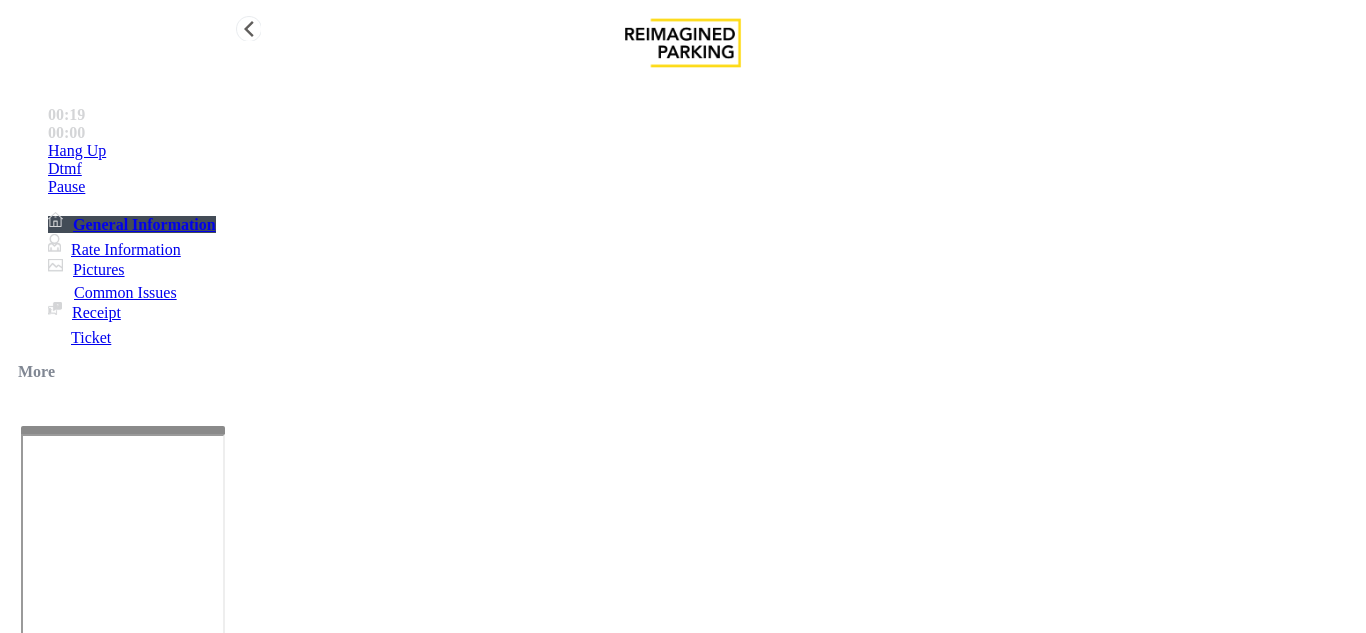 type on "**********" 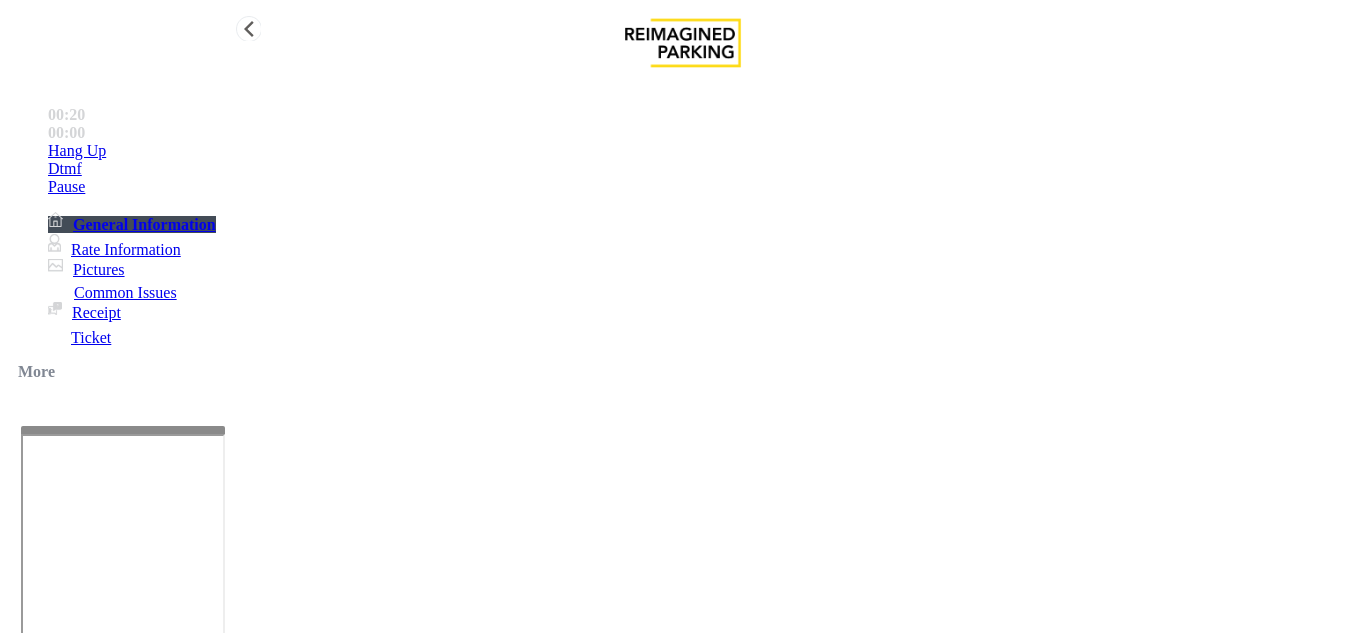click on "Hang Up" at bounding box center (703, 151) 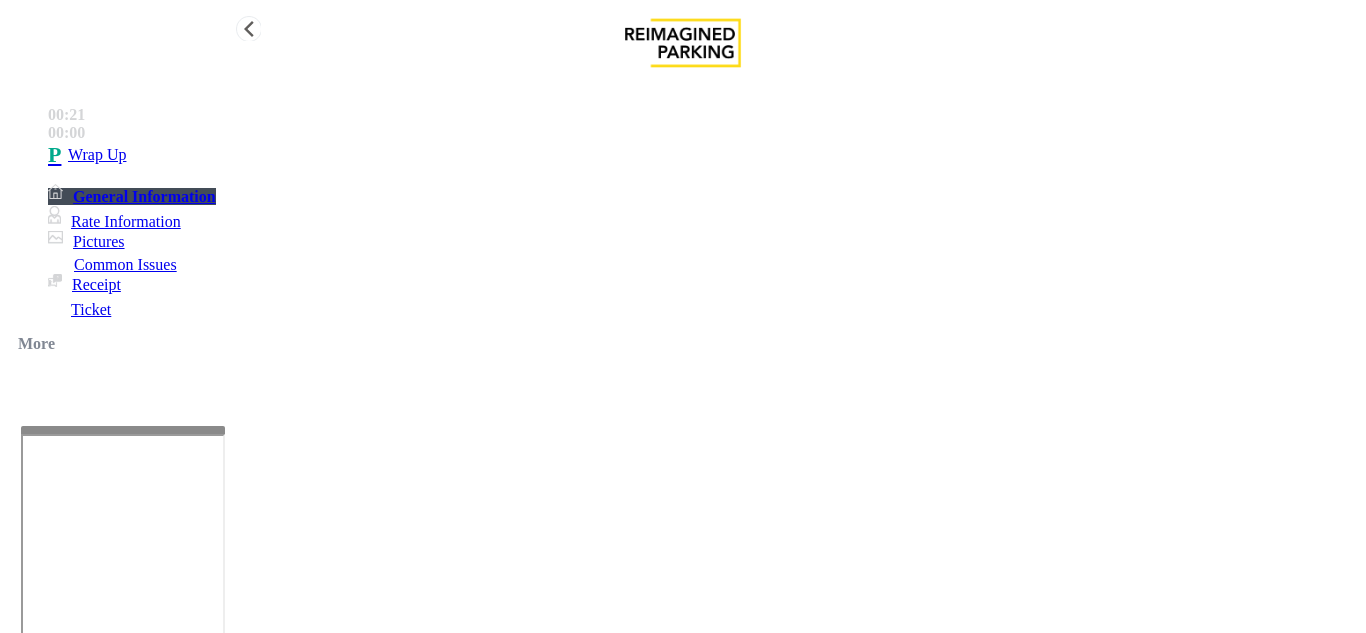 click on "Wrap Up" at bounding box center [703, 155] 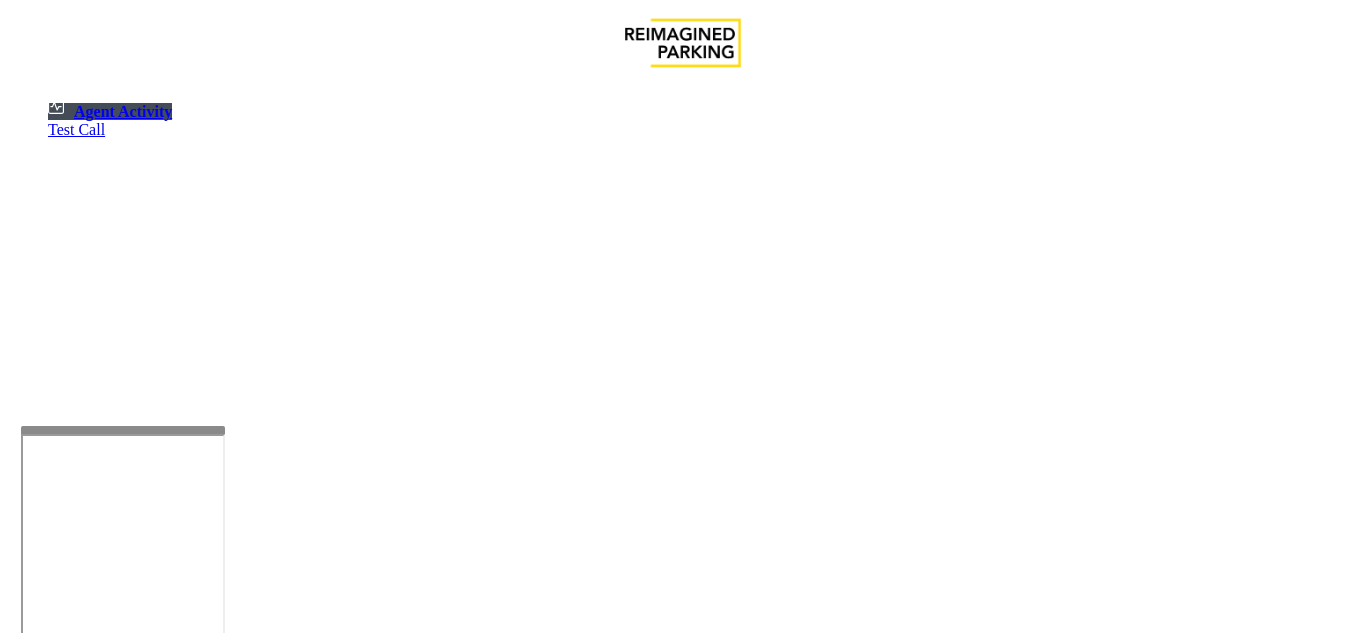 click on "×" at bounding box center [20, 1244] 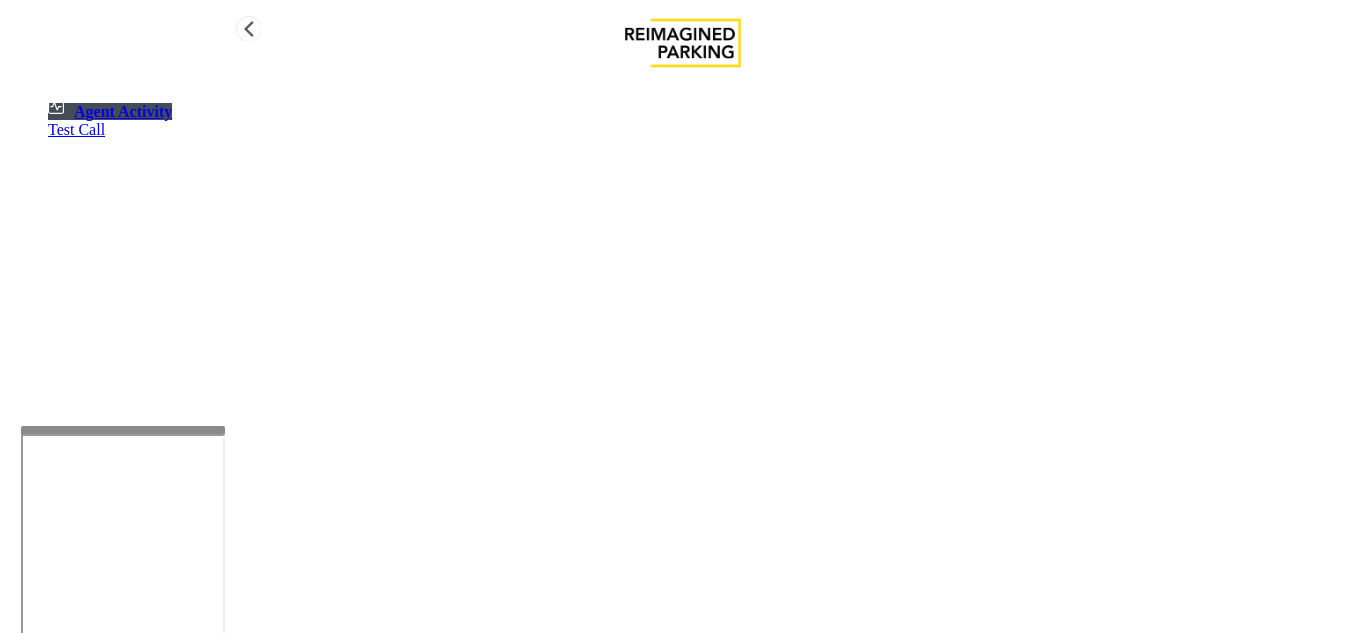click on "Agent Activity" at bounding box center [123, 111] 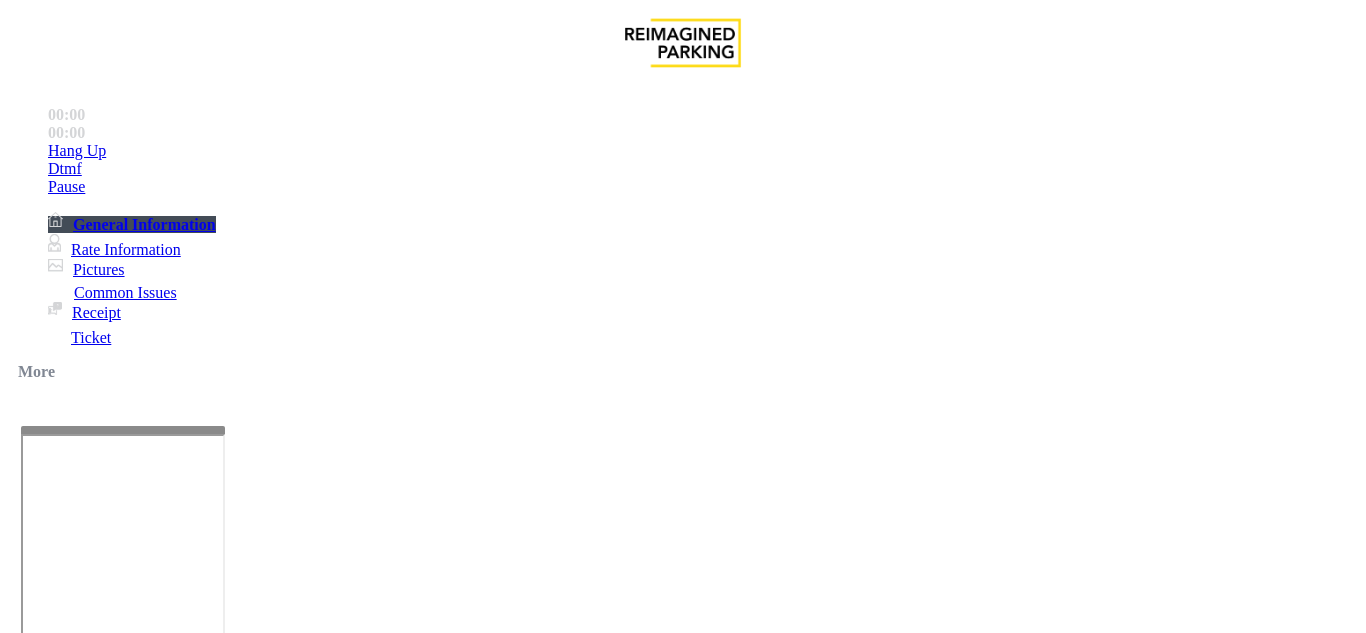 scroll, scrollTop: 400, scrollLeft: 0, axis: vertical 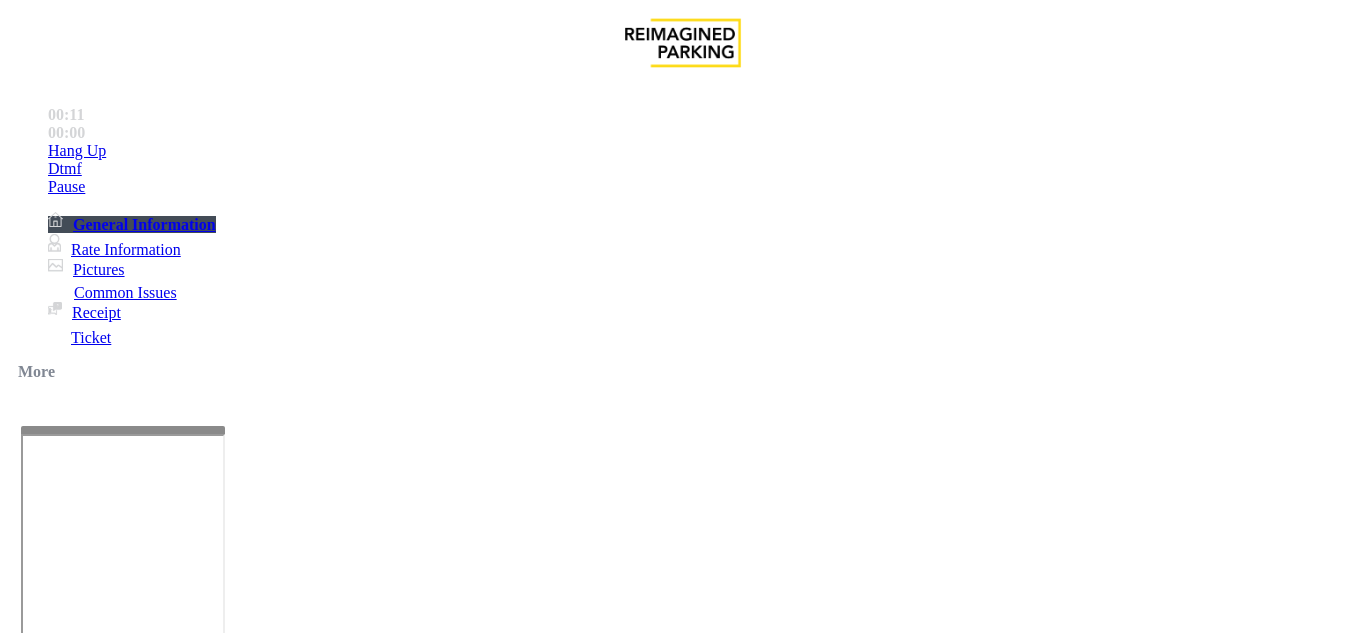 drag, startPoint x: 449, startPoint y: 480, endPoint x: 444, endPoint y: 461, distance: 19.646883 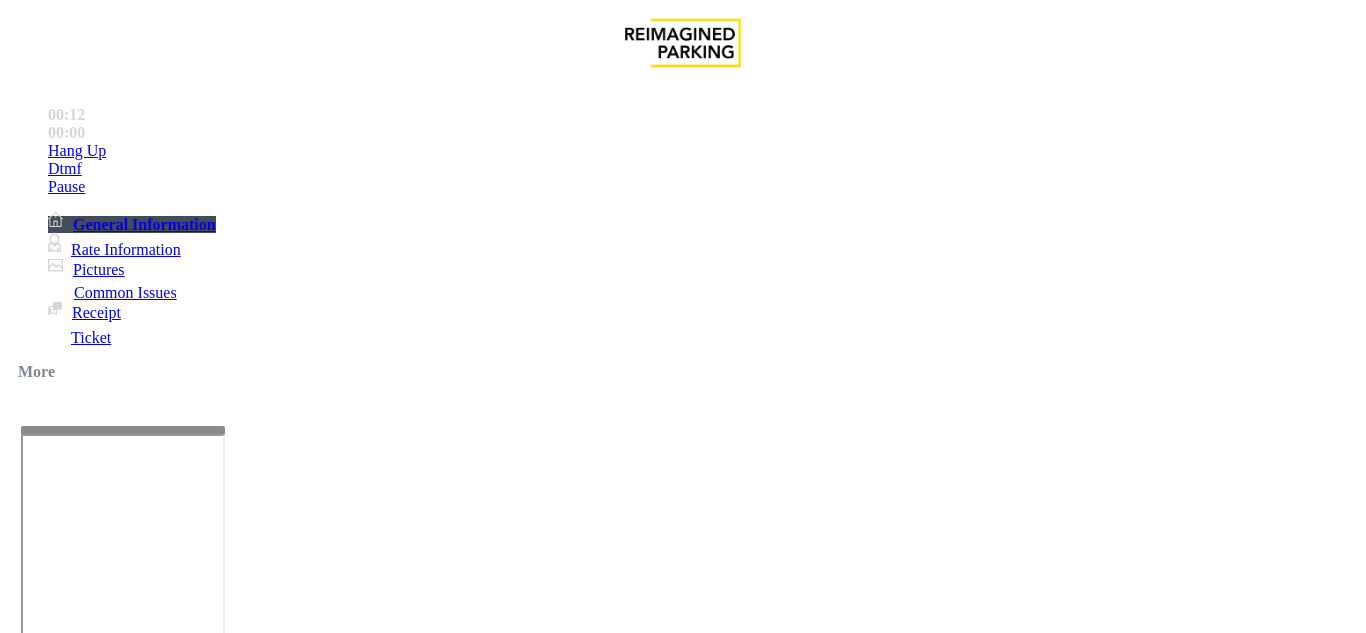 click on "No Response/Unable to hear parker" at bounding box center [142, 1286] 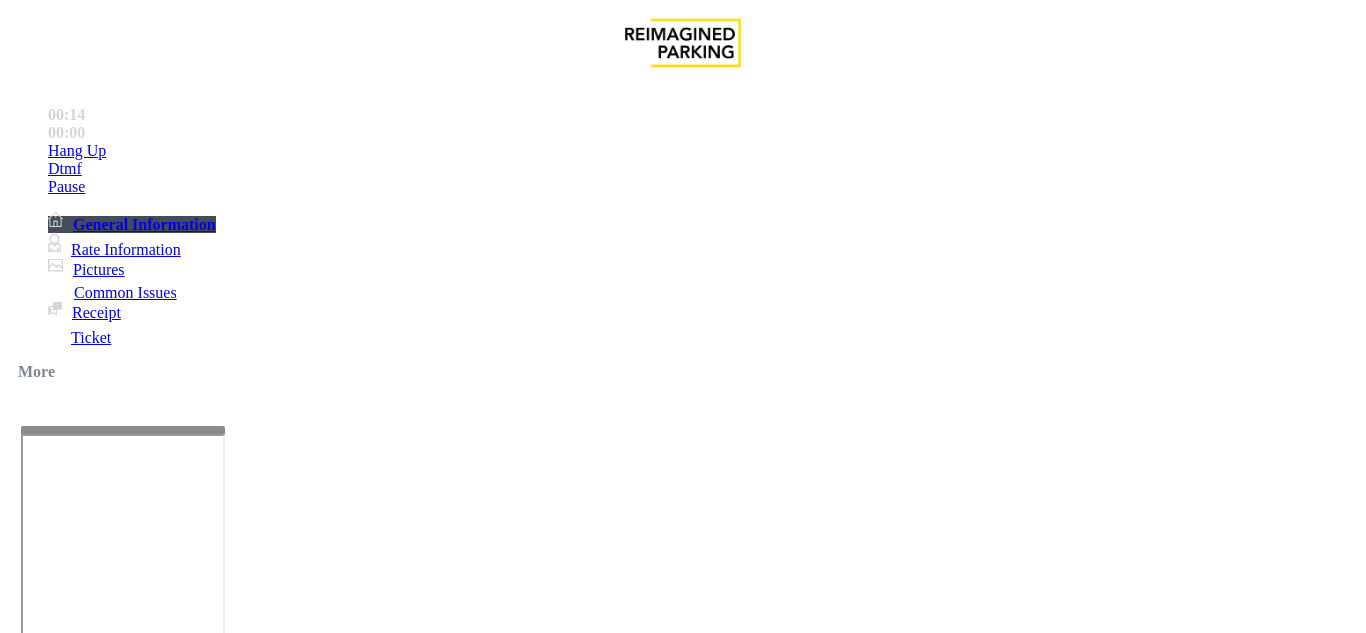 drag, startPoint x: 272, startPoint y: 175, endPoint x: 603, endPoint y: 173, distance: 331.00604 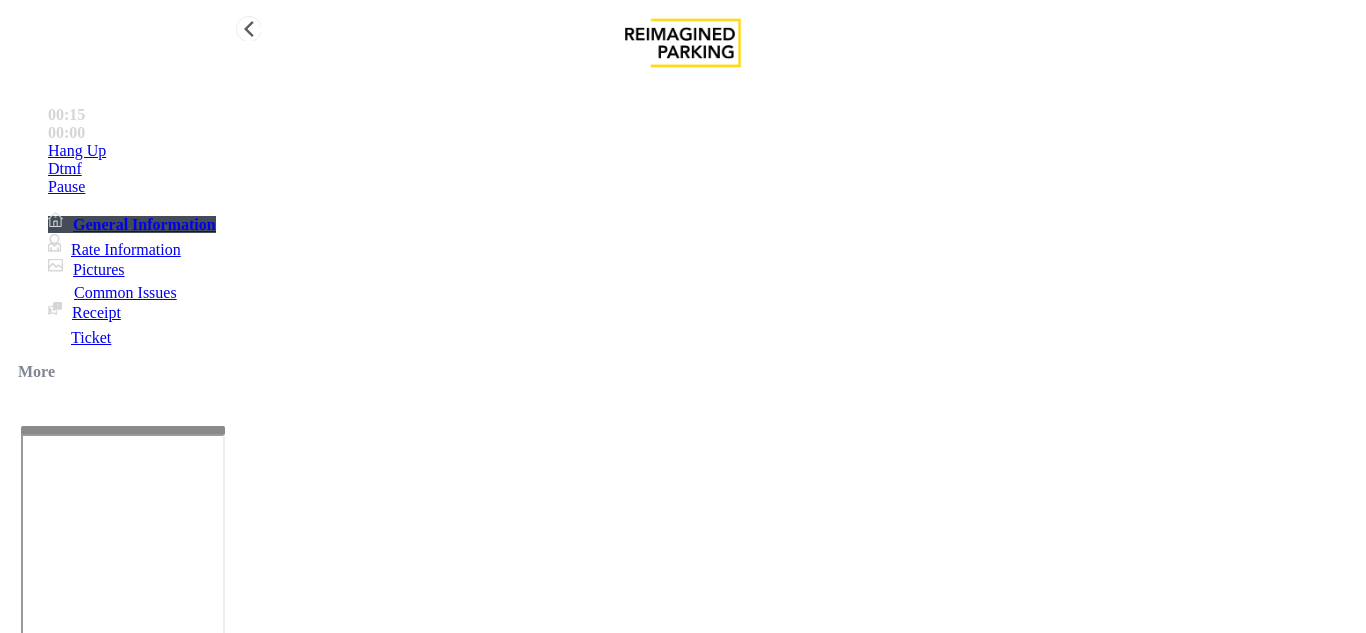 type on "**********" 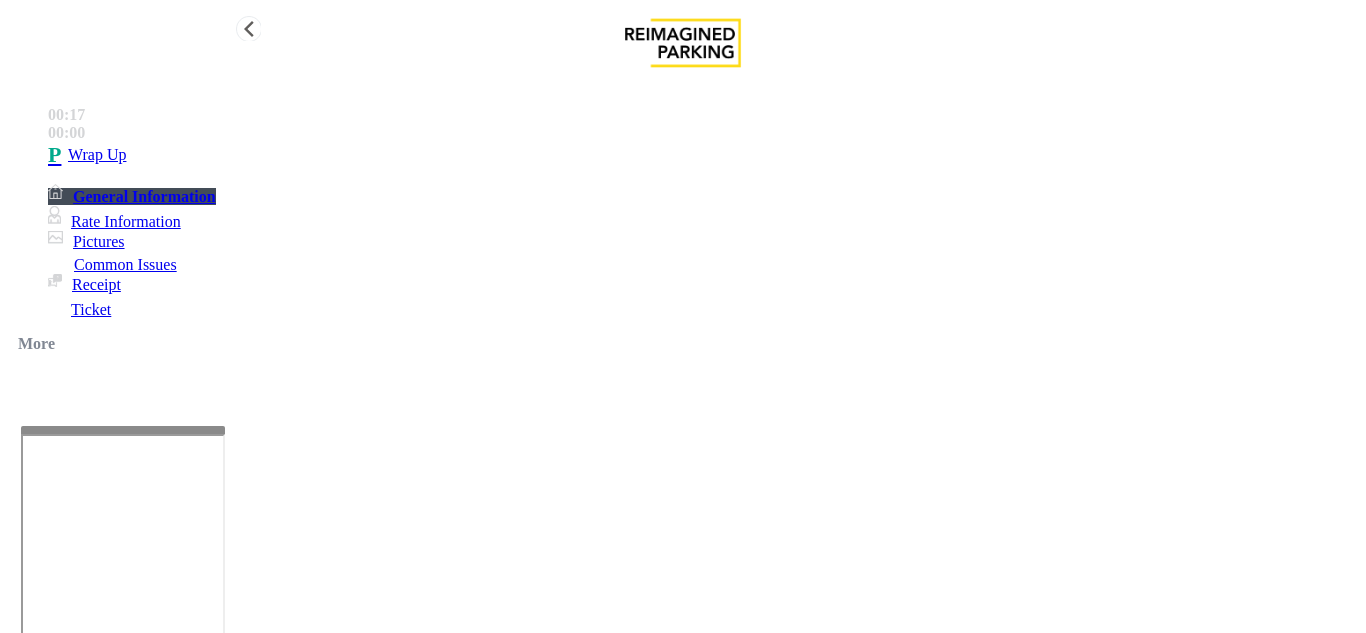 click on "Wrap Up" at bounding box center (703, 155) 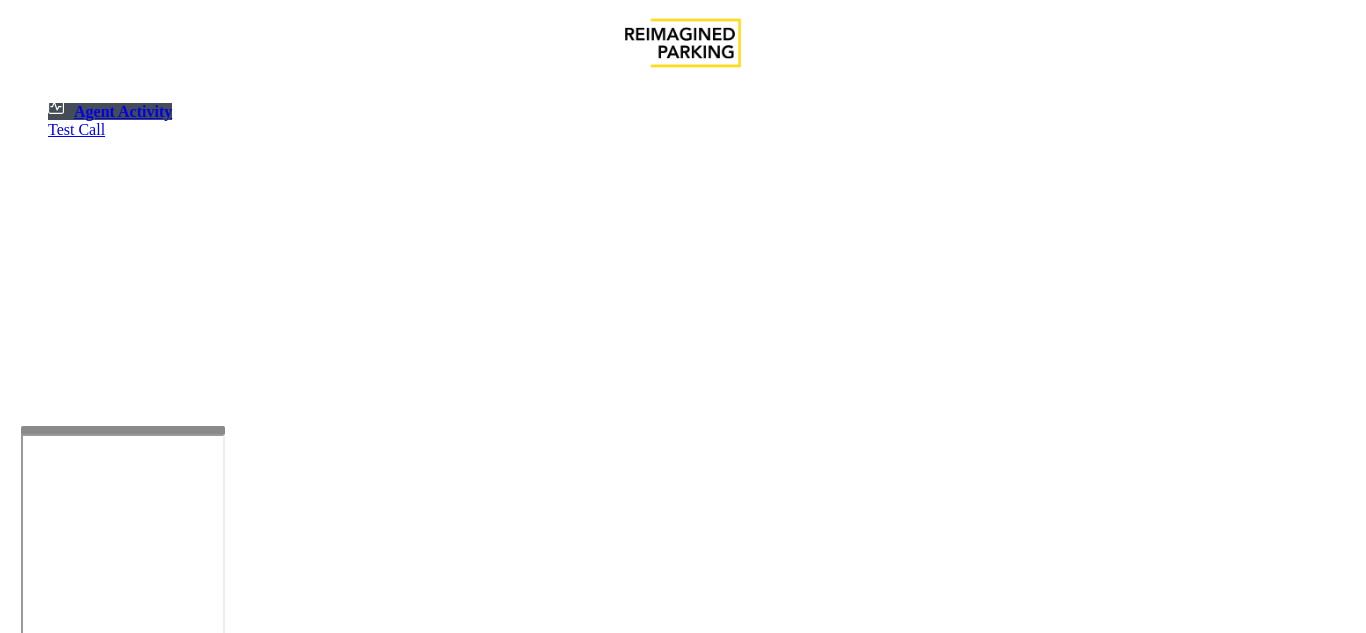 click at bounding box center [79, 1335] 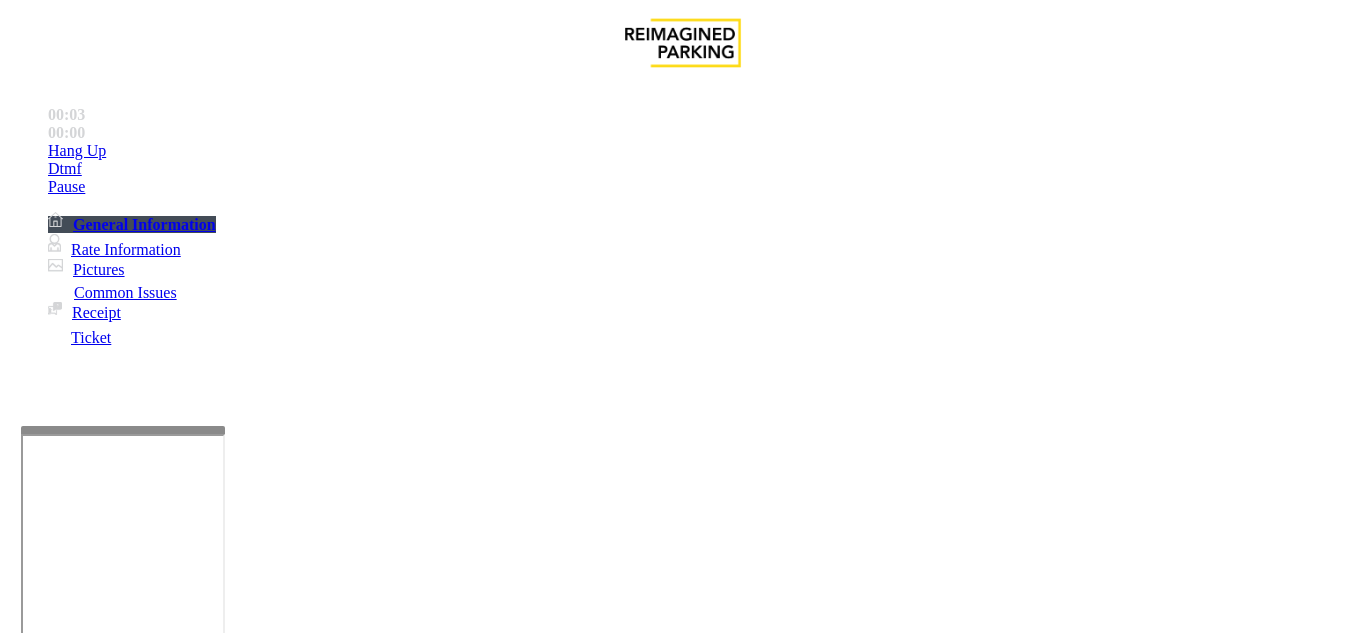 scroll, scrollTop: 500, scrollLeft: 0, axis: vertical 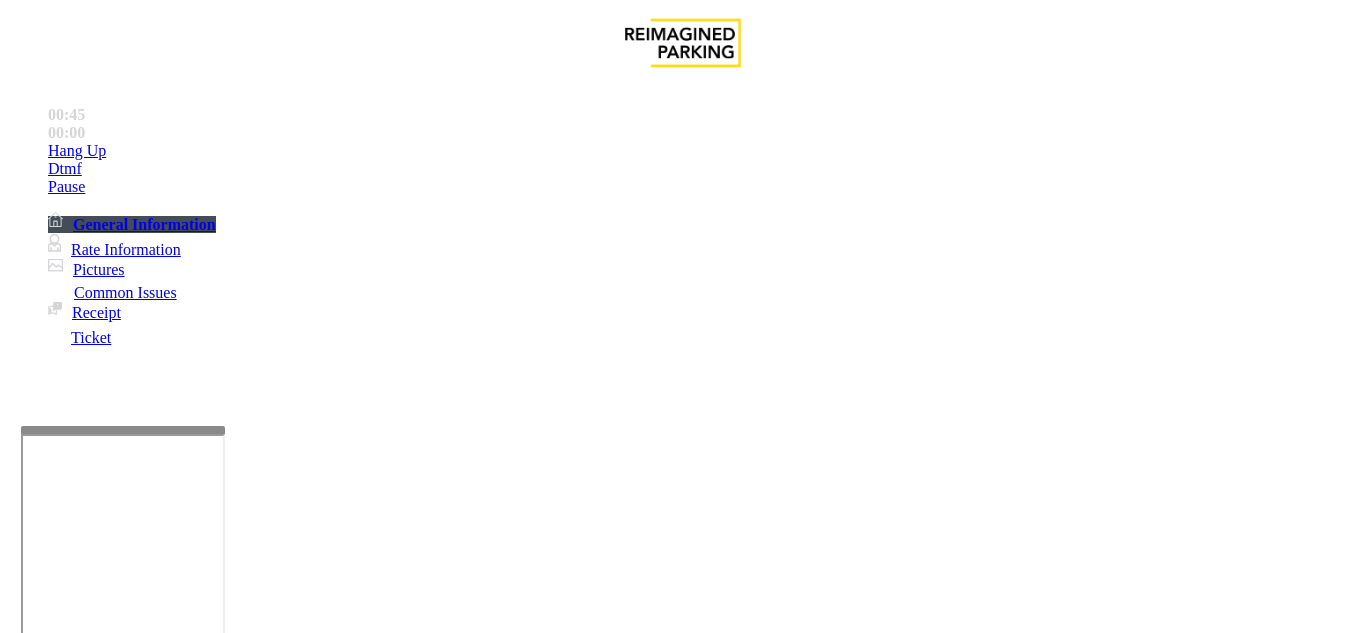 click on "Services" at bounding box center (687, 1286) 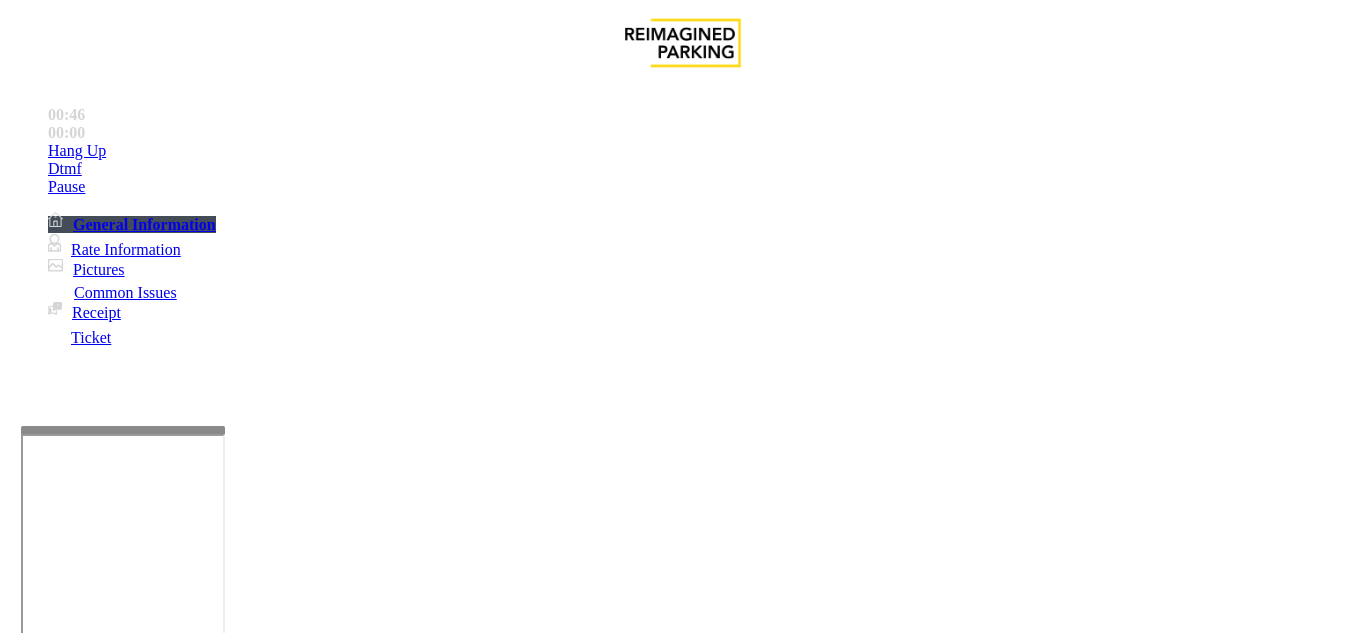 click on "Online Reservations" at bounding box center [528, 1286] 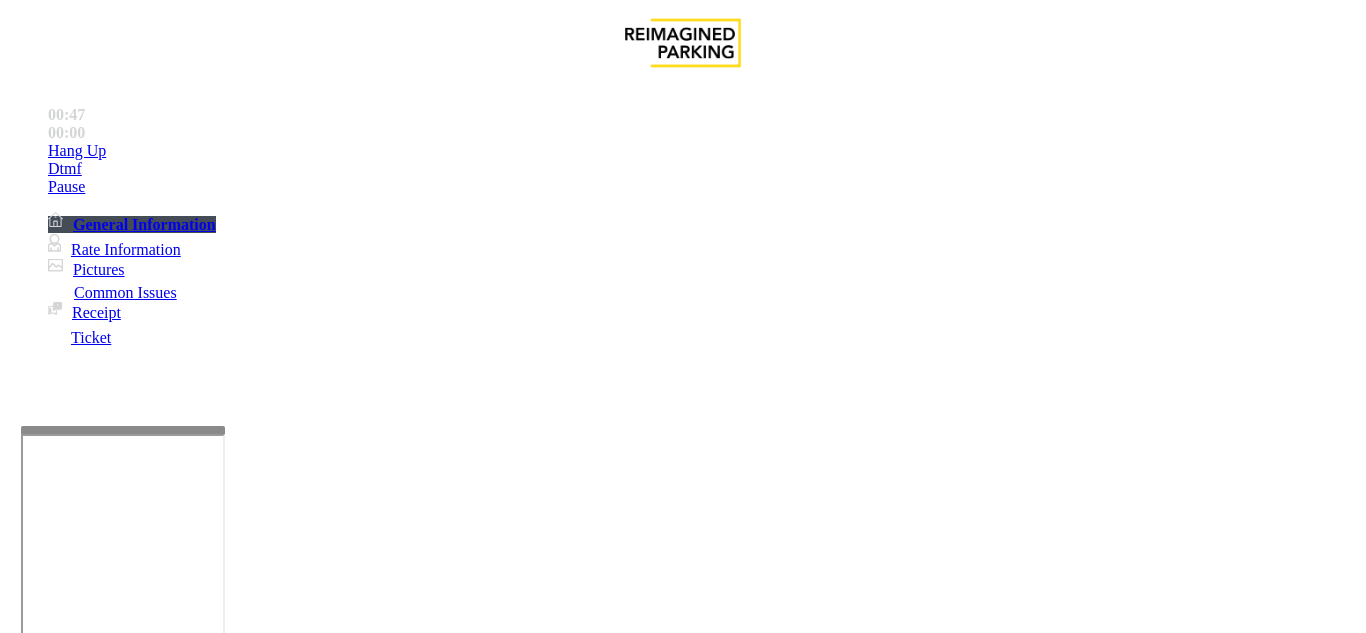 scroll, scrollTop: 100, scrollLeft: 0, axis: vertical 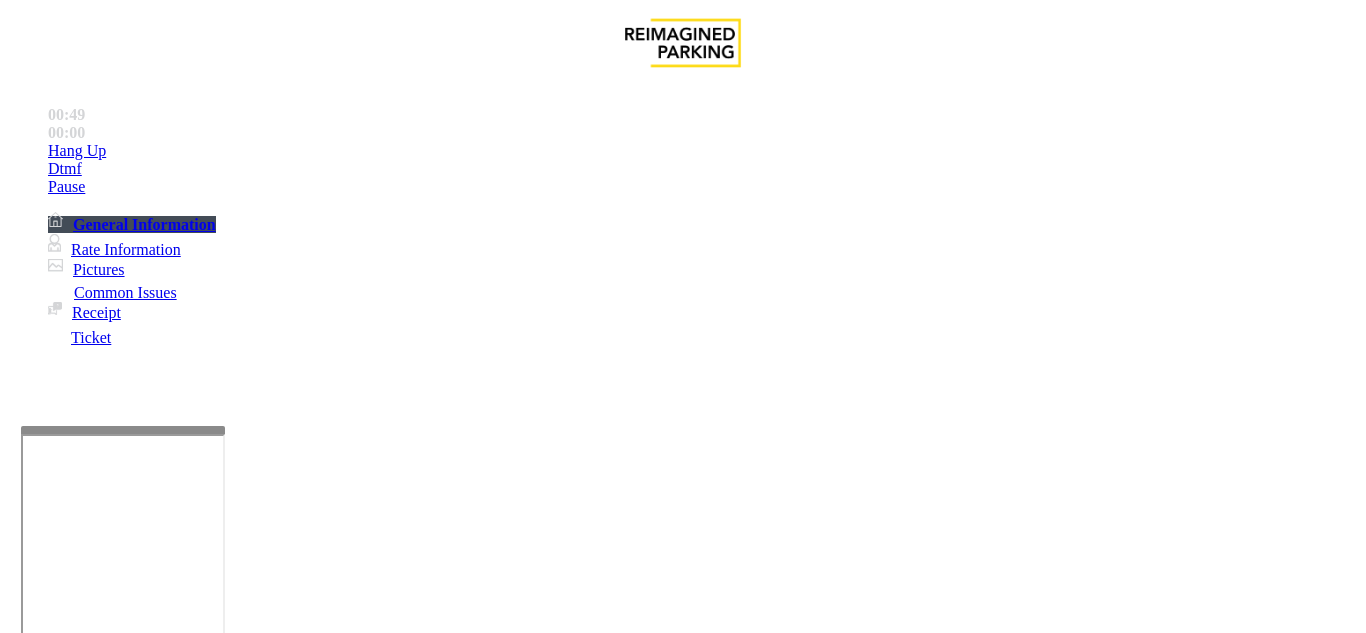 click at bounding box center (221, 1680) 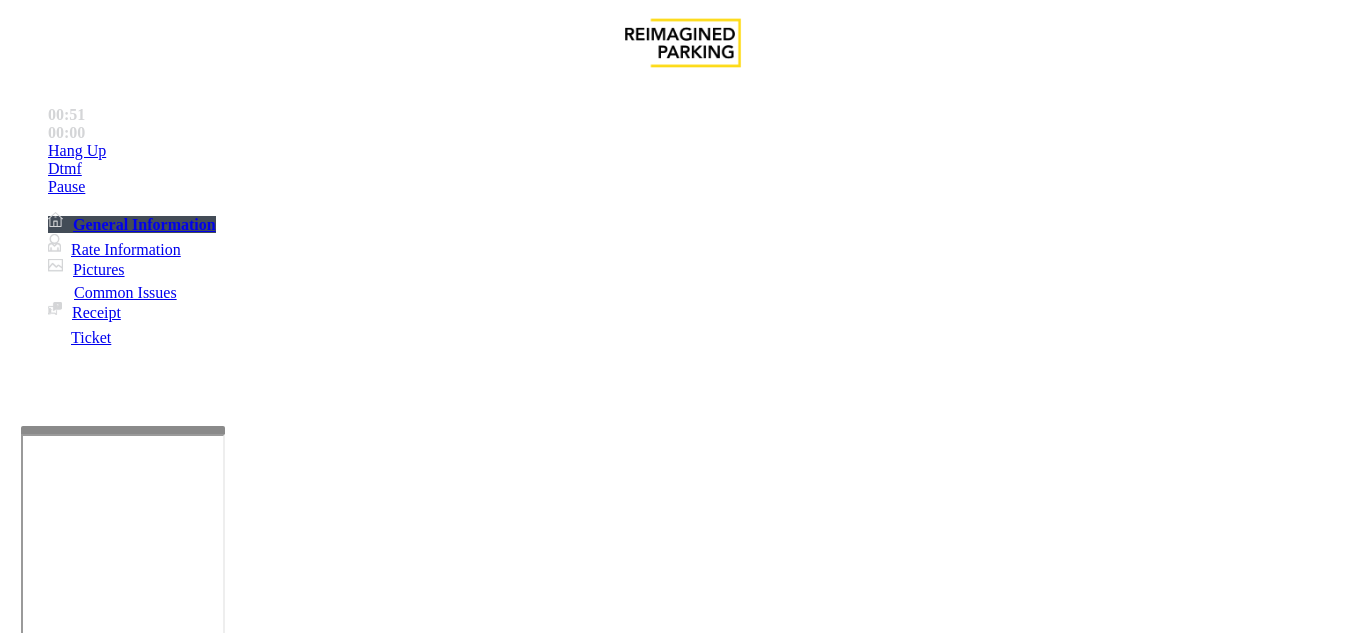drag, startPoint x: 282, startPoint y: 86, endPoint x: 463, endPoint y: 84, distance: 181.01105 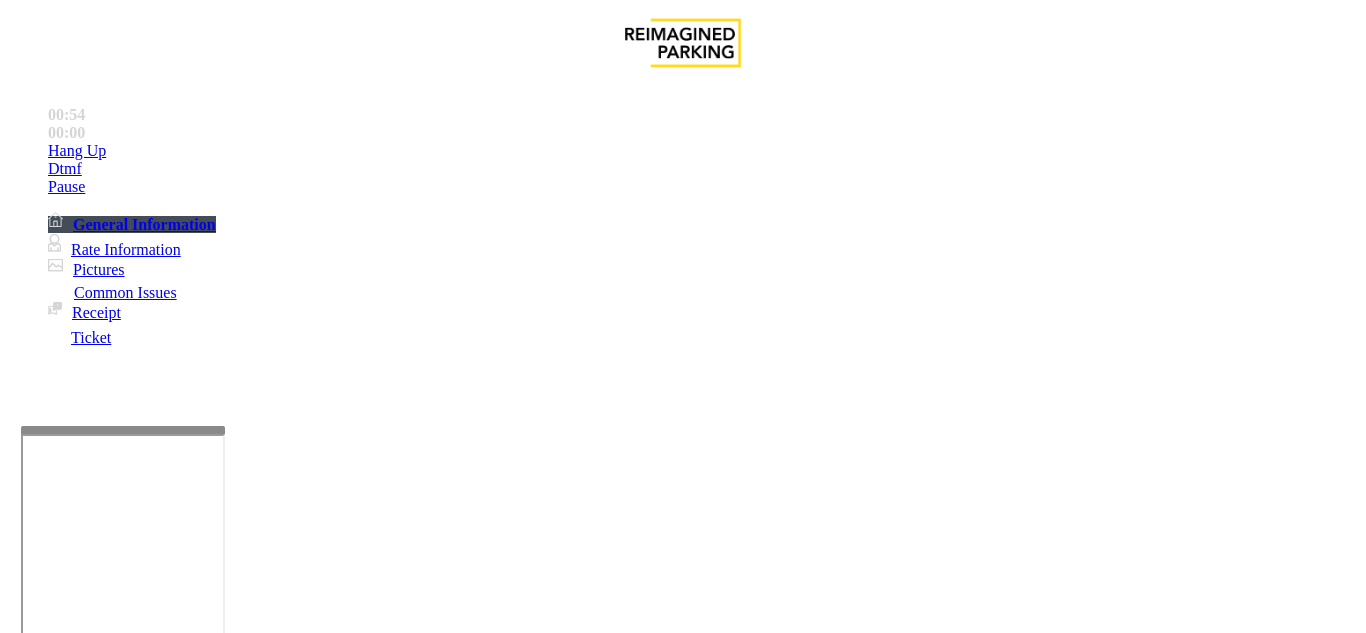 type on "**********" 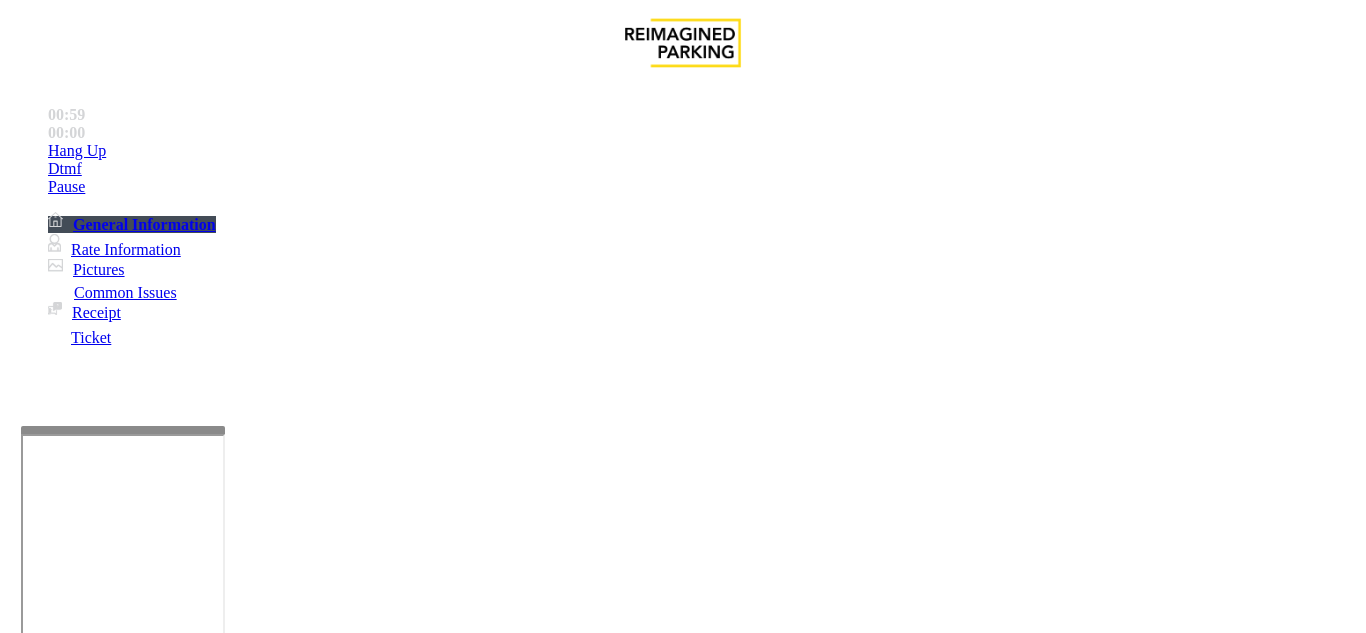 type on "***" 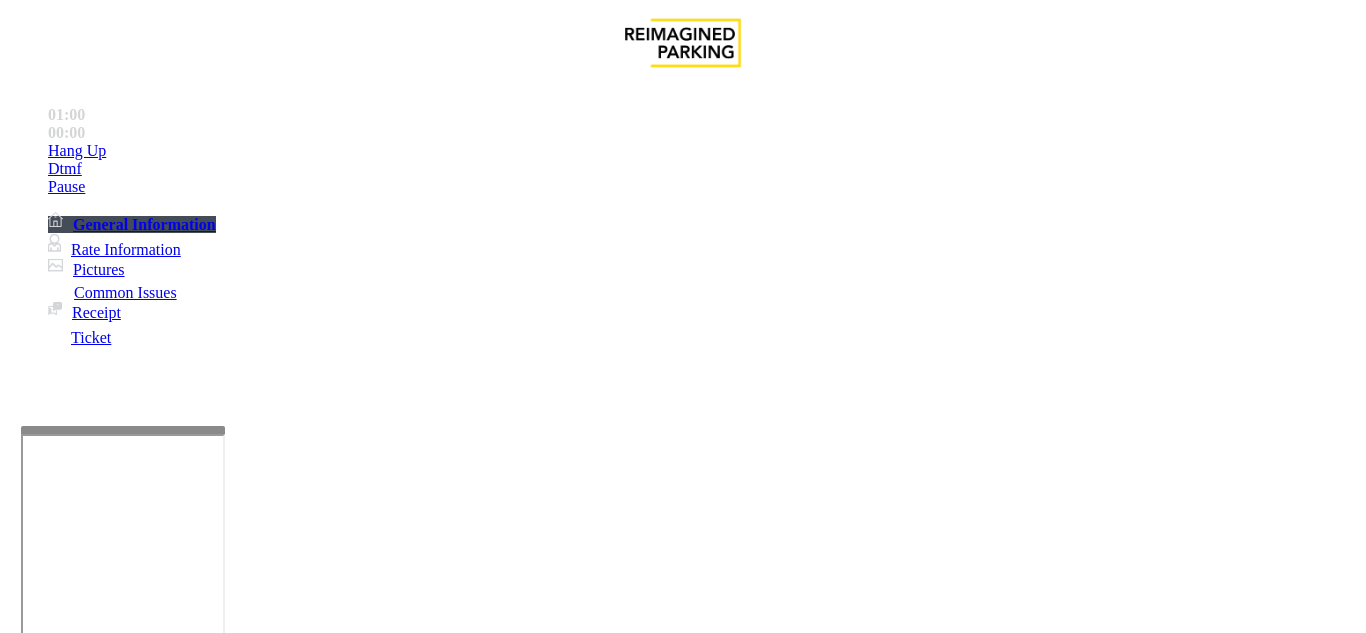 click at bounding box center [221, 1680] 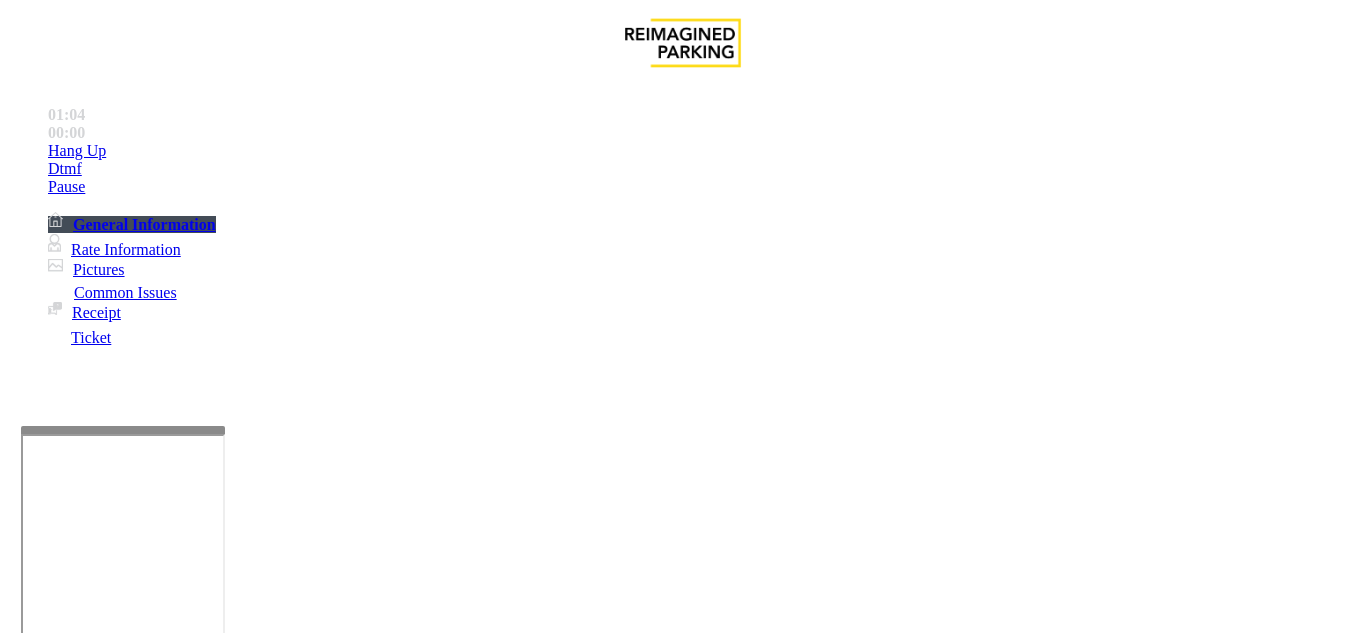 type on "**********" 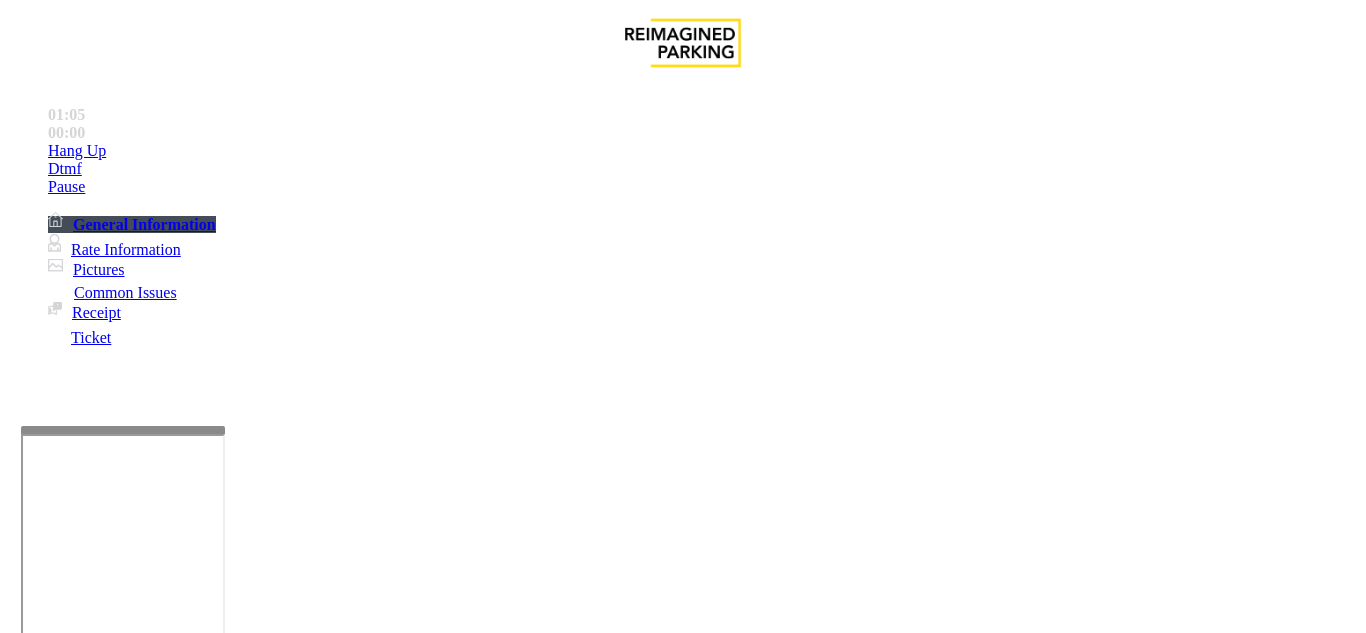 click on "***" at bounding box center [96, 1362] 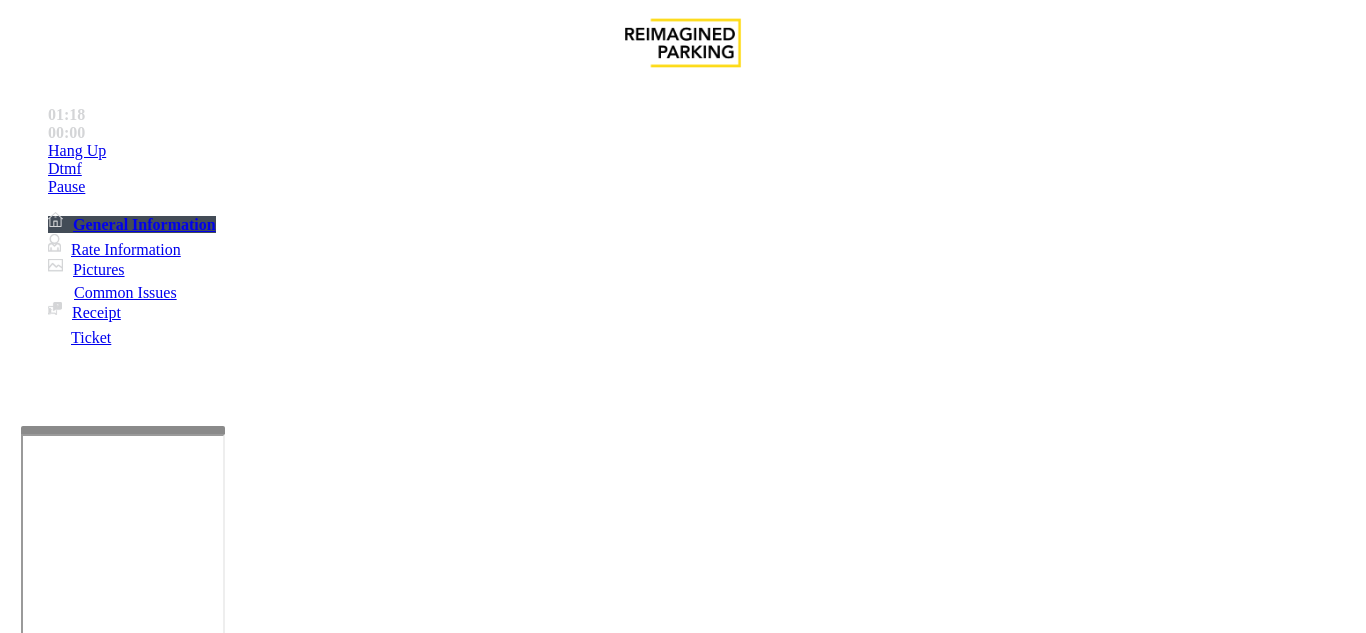 type on "**********" 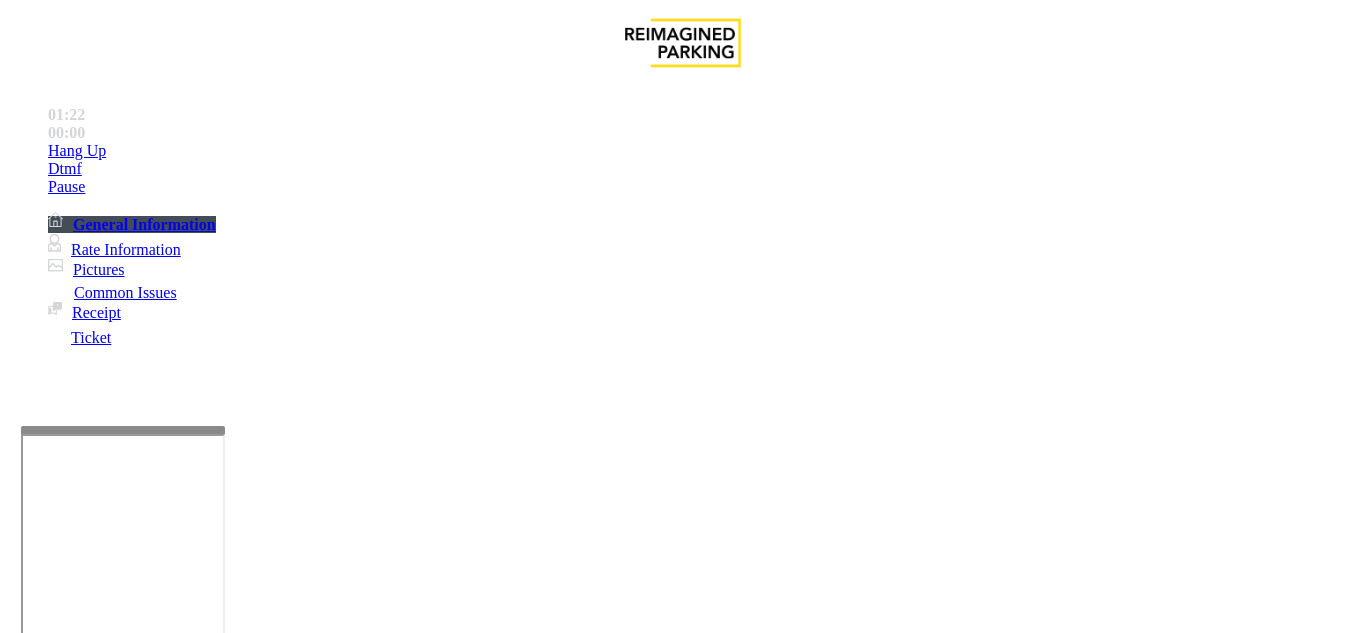 scroll, scrollTop: 300, scrollLeft: 0, axis: vertical 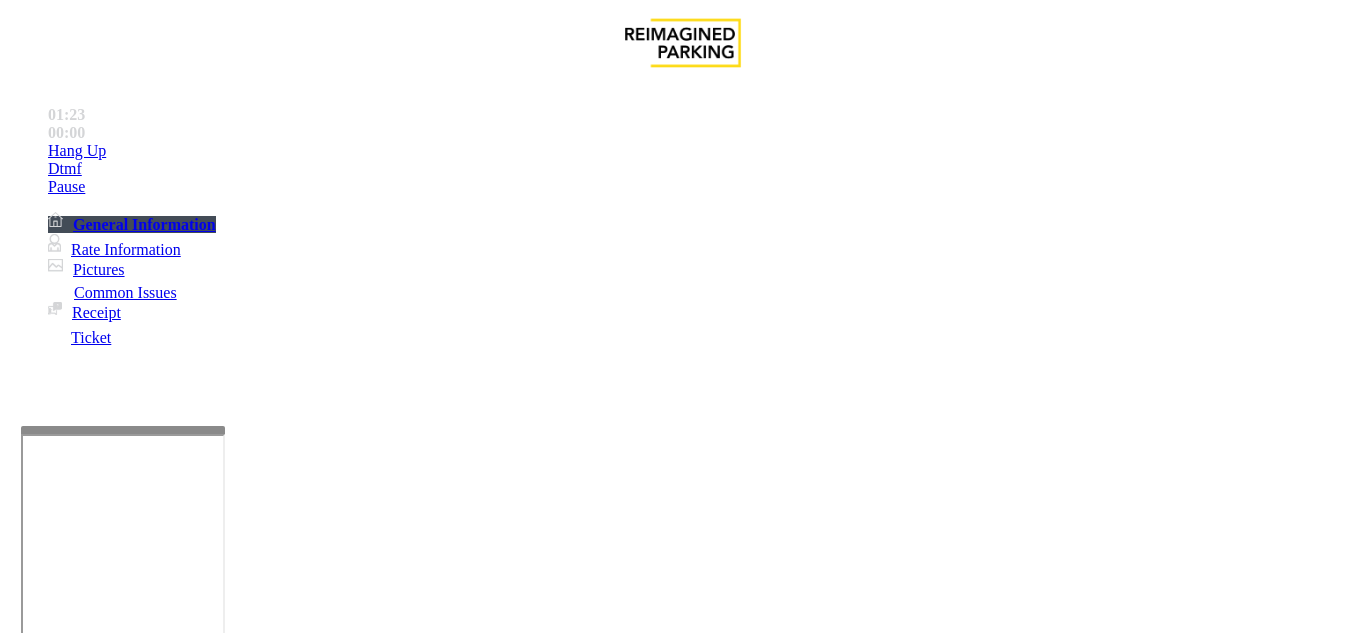 click at bounding box center (221, 1680) 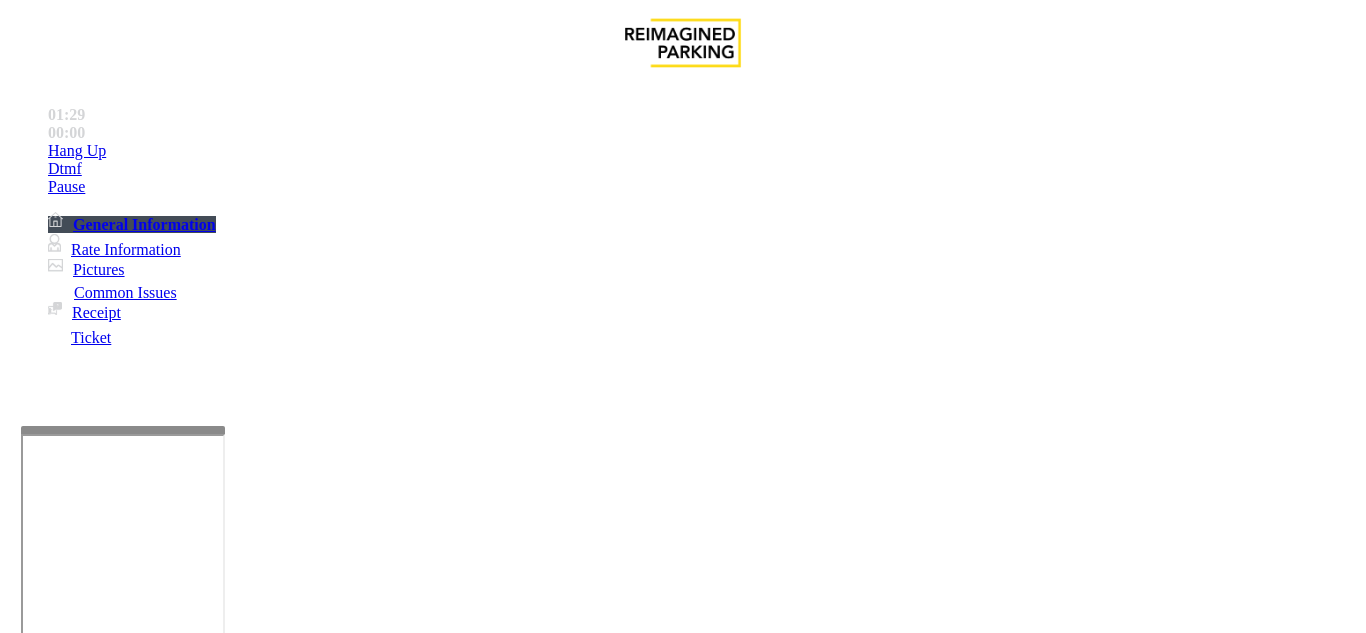 click at bounding box center (221, 1680) 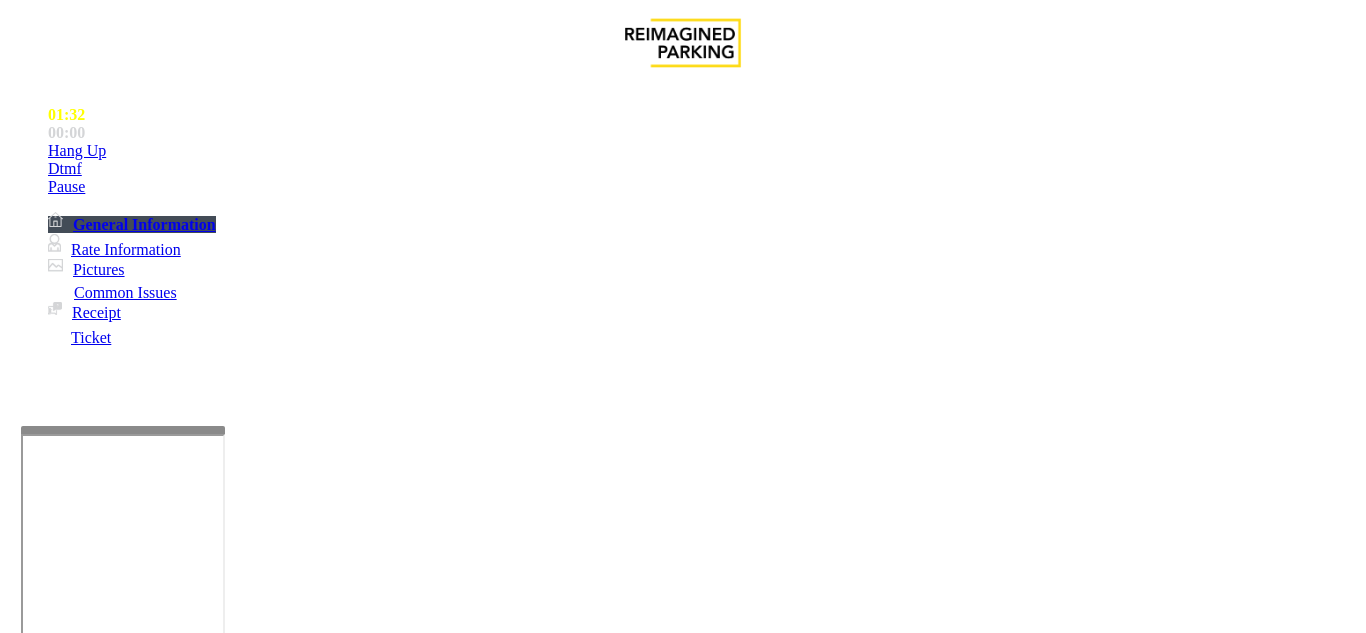 scroll, scrollTop: 0, scrollLeft: 0, axis: both 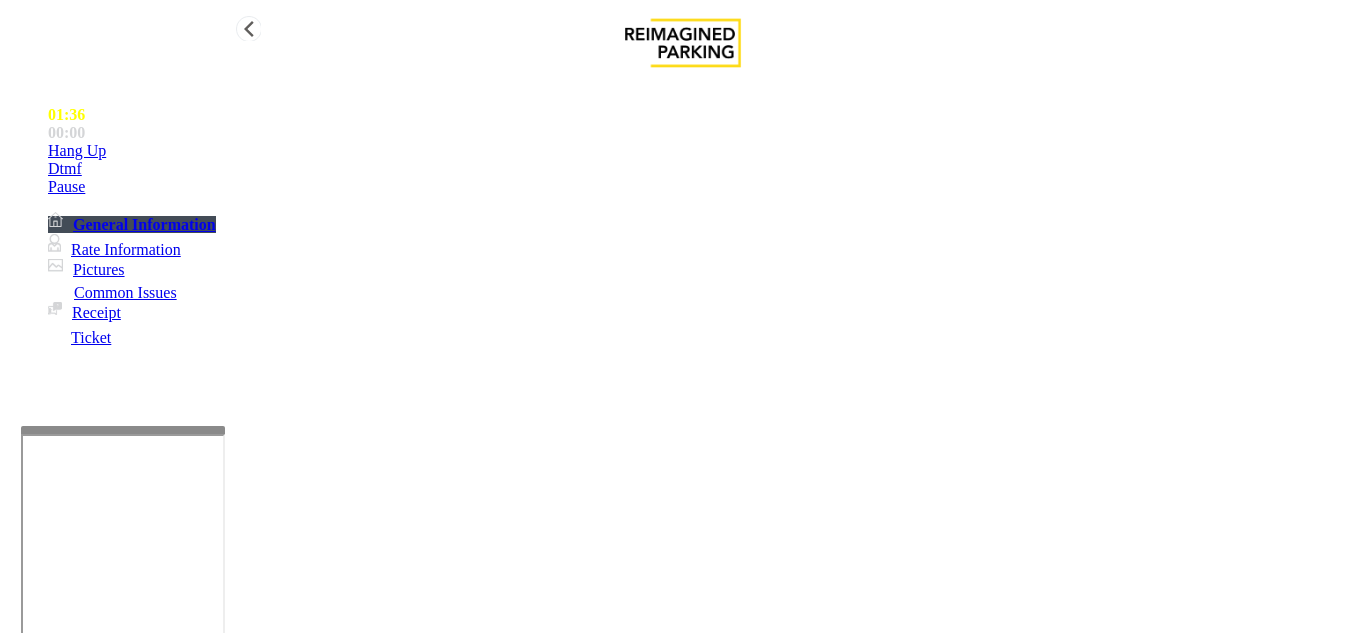 type on "**********" 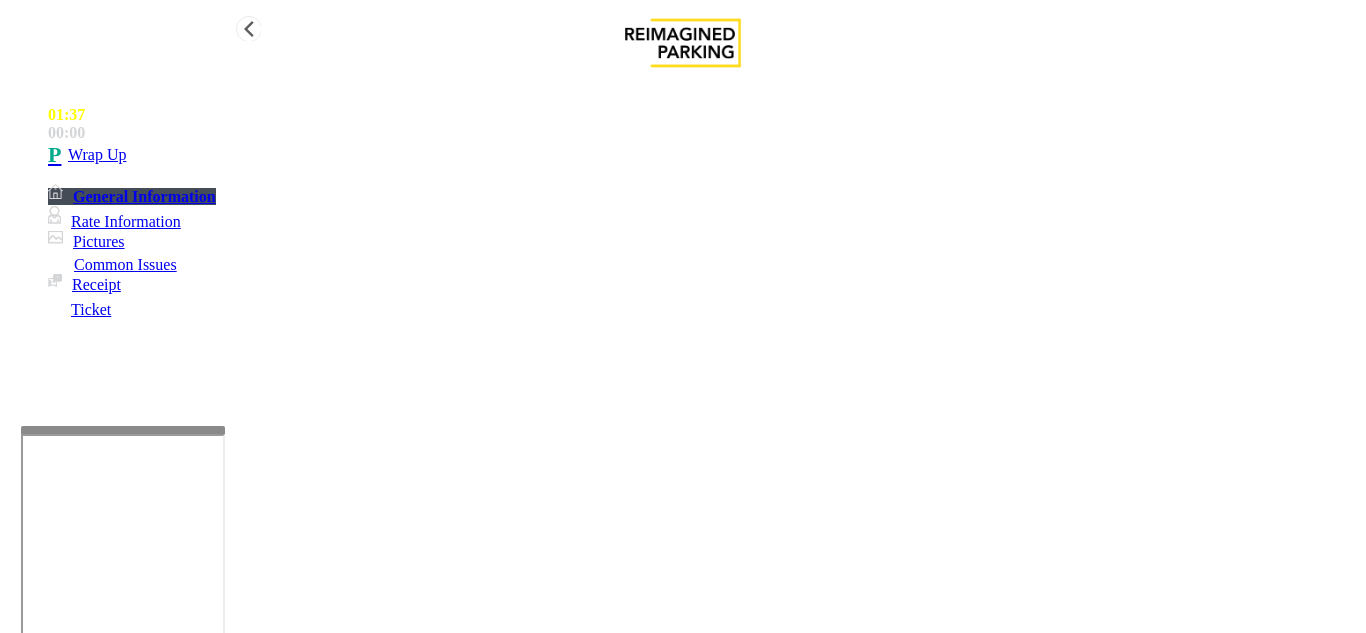 click on "Wrap Up" at bounding box center [703, 155] 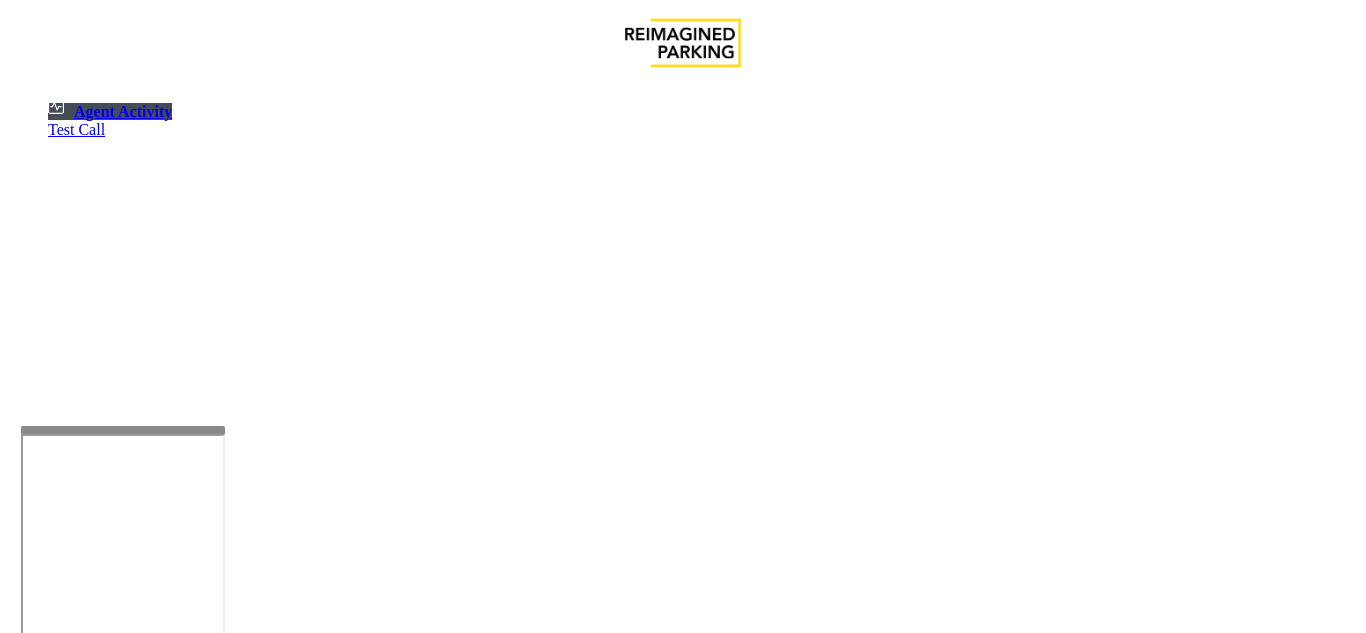 click on "×" at bounding box center [20, 1244] 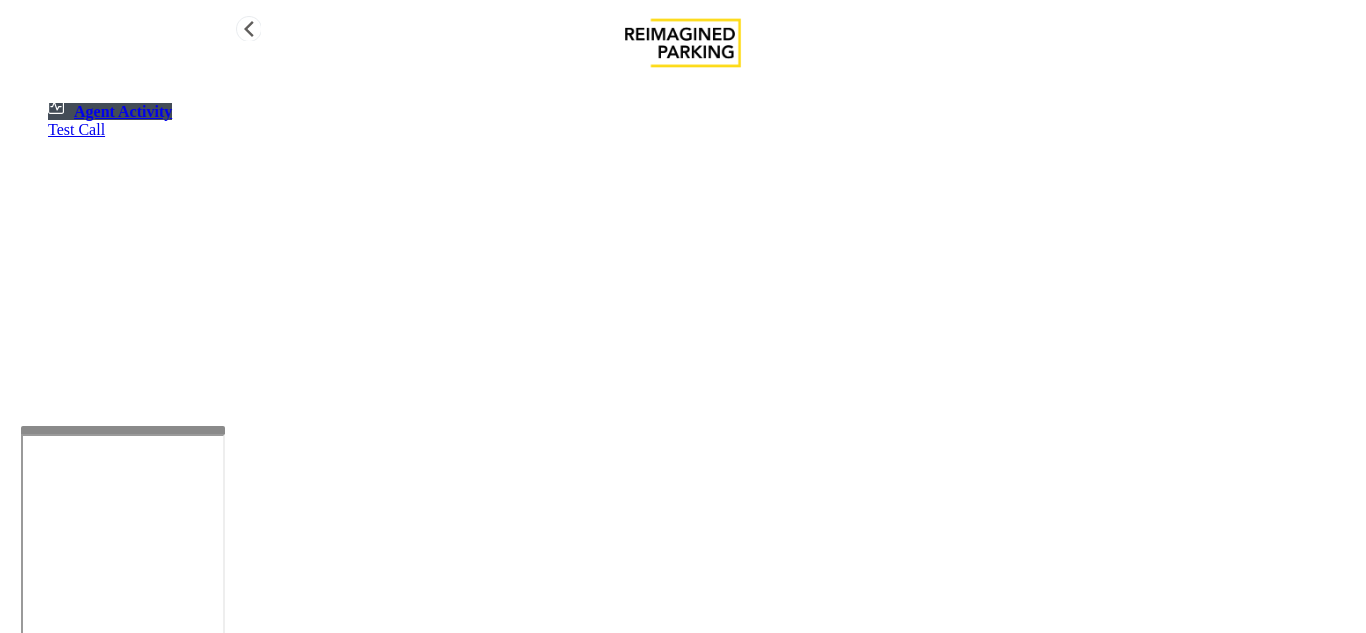 click on "Agent Activity" at bounding box center (110, 111) 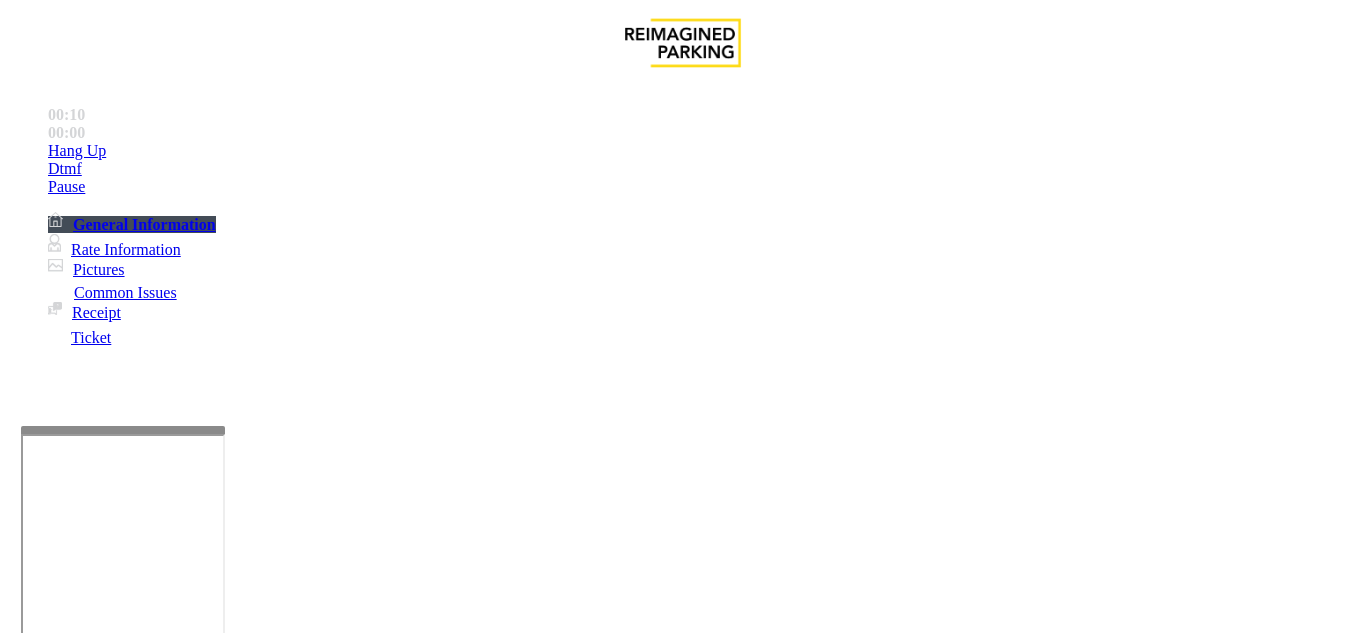 scroll, scrollTop: 800, scrollLeft: 0, axis: vertical 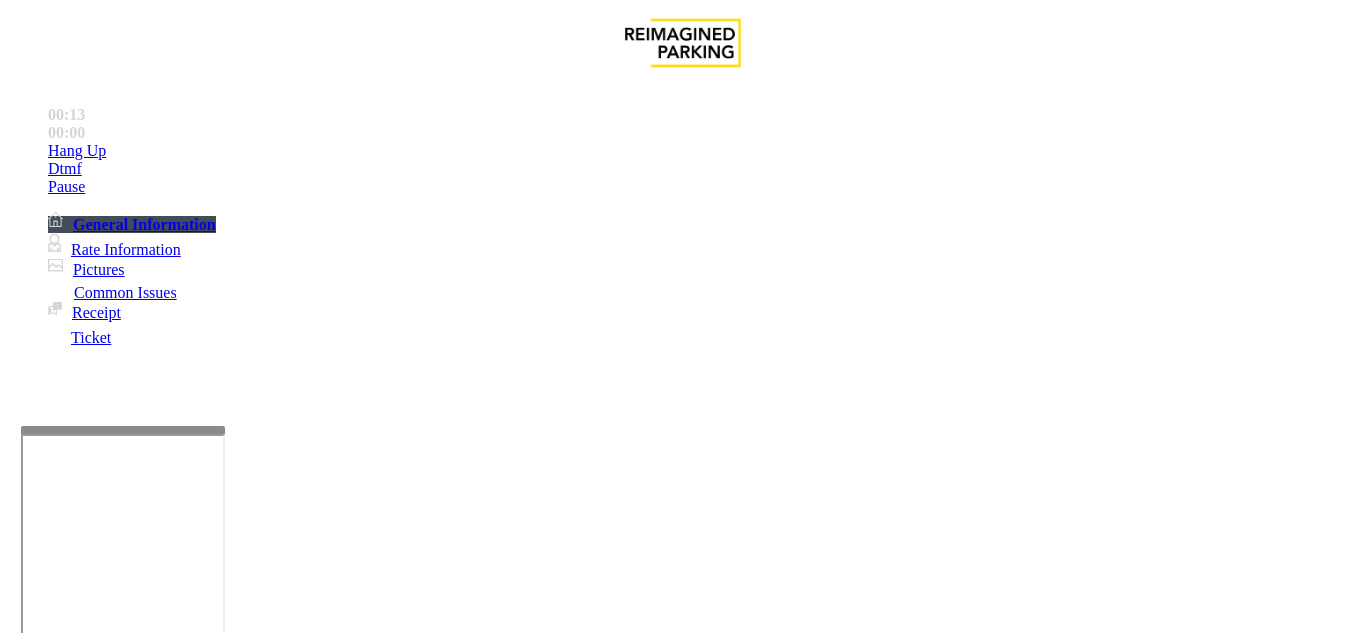 click on "Ticket Issue" at bounding box center [71, 1286] 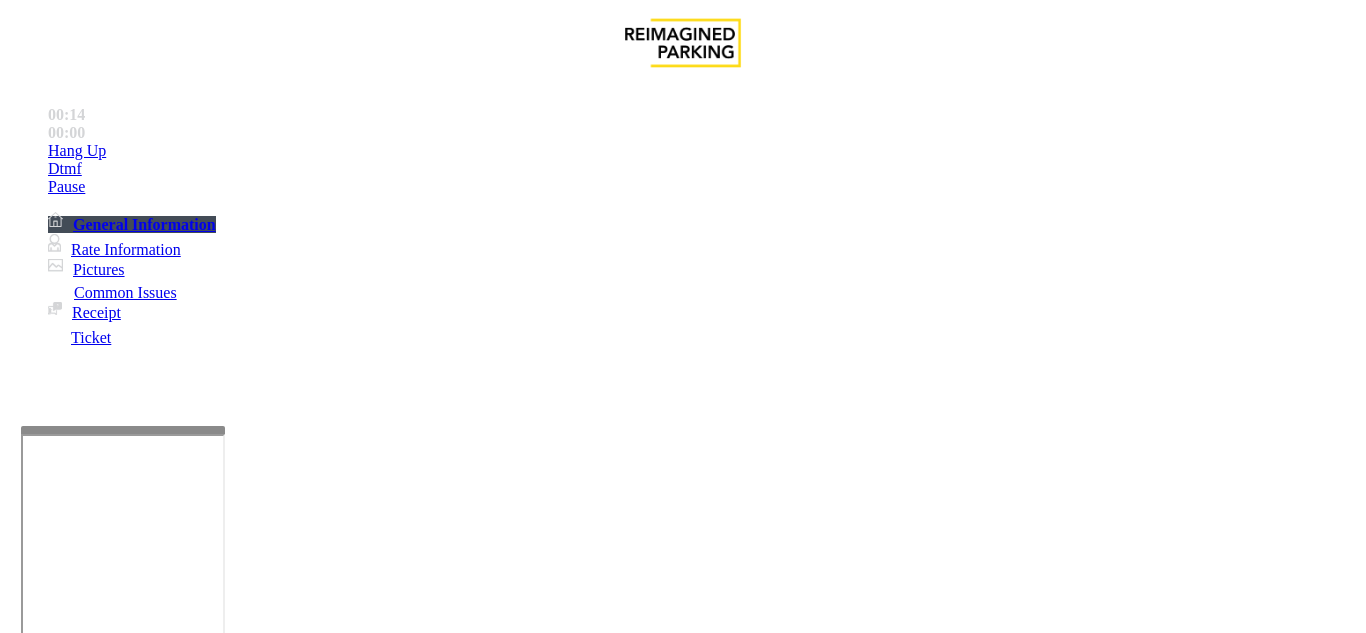 click on "Ticket Unreadable" at bounding box center (300, 1286) 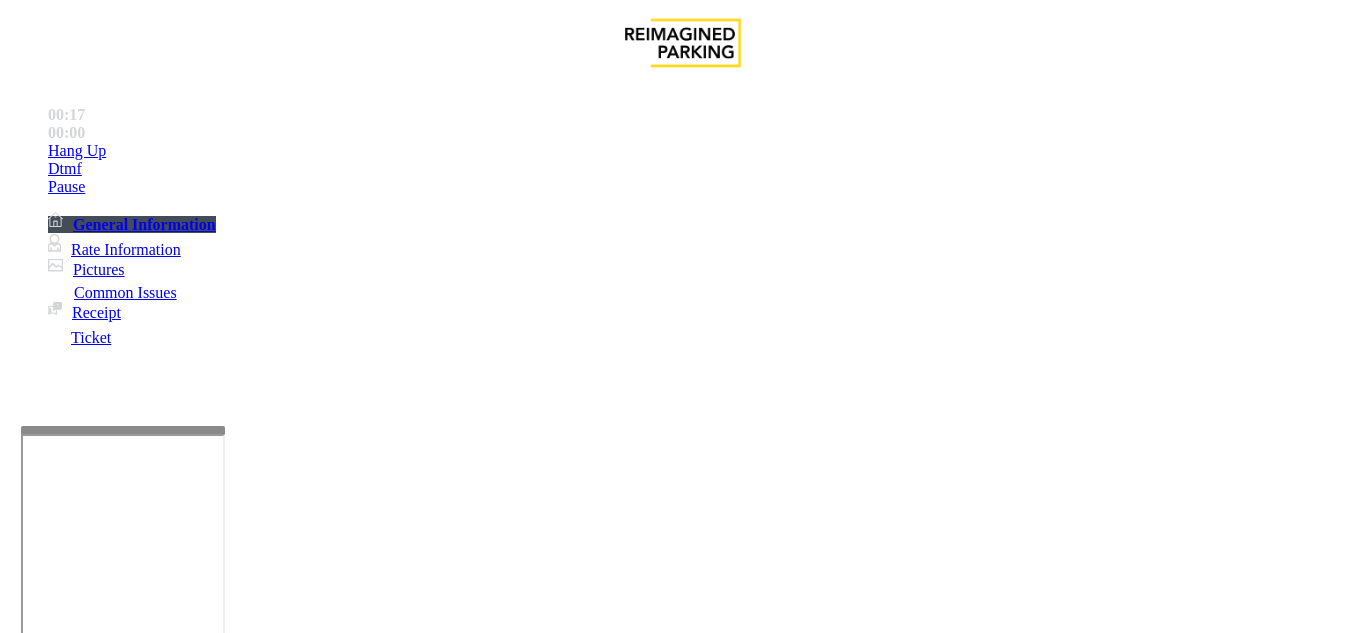 click at bounding box center [221, 1626] 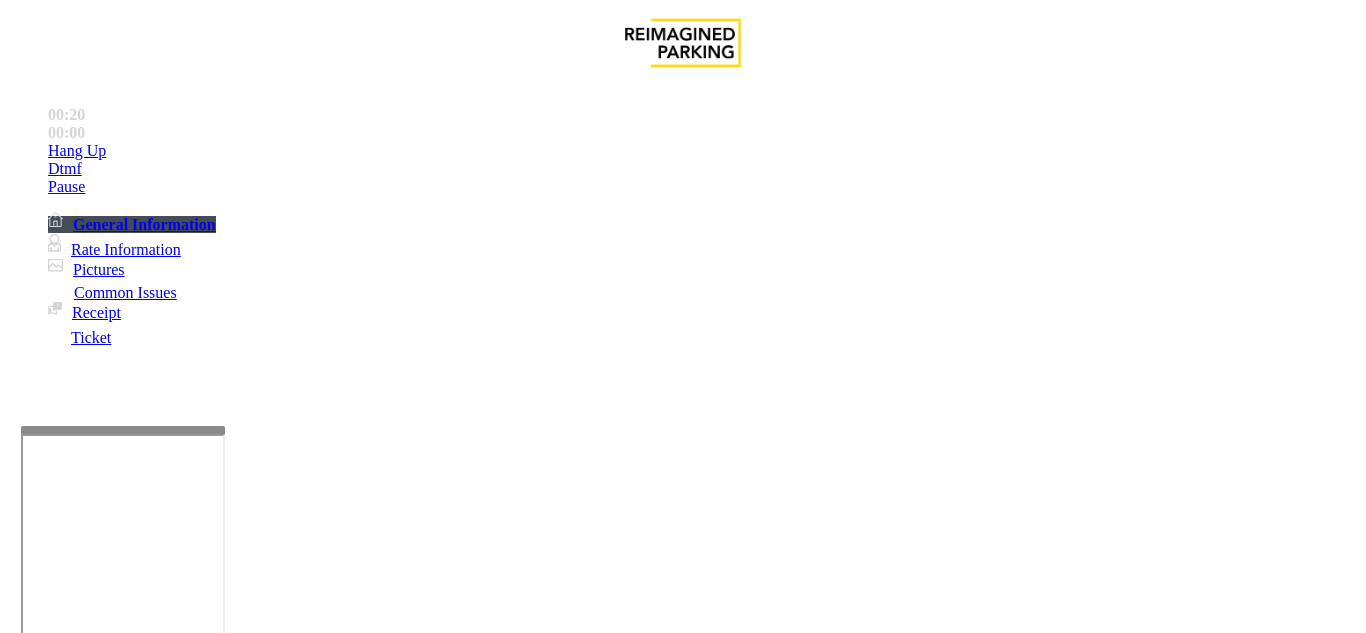 click at bounding box center [221, 1626] 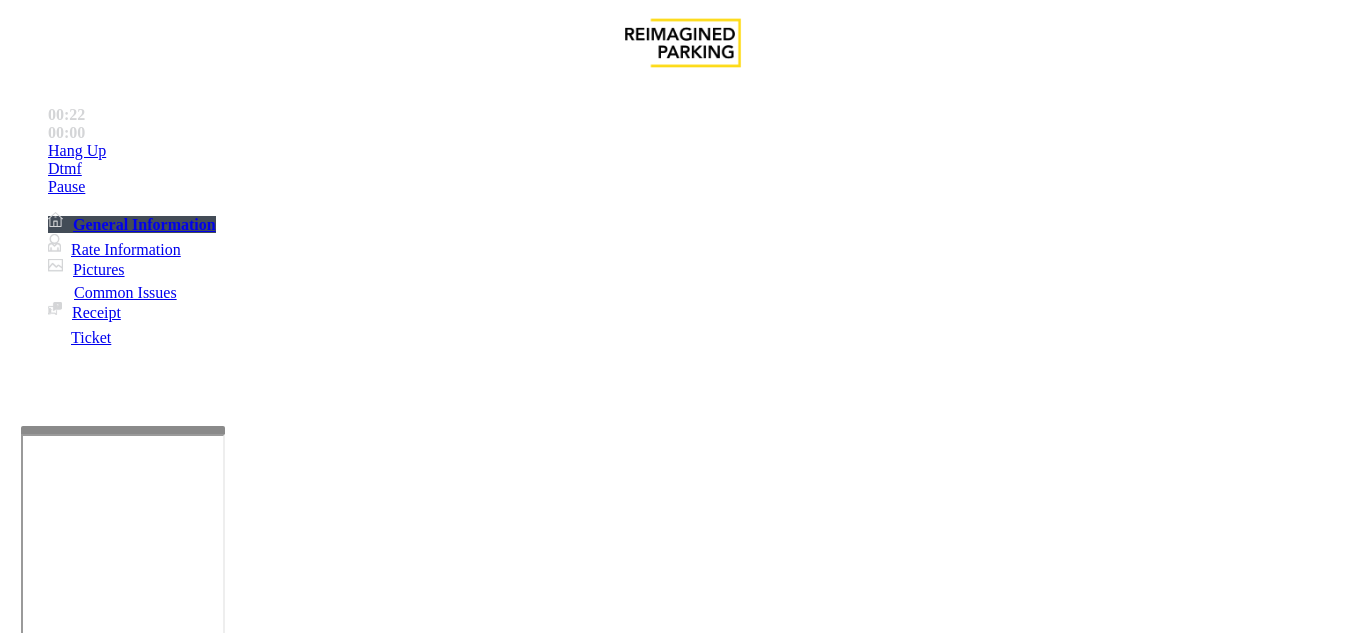 drag, startPoint x: 284, startPoint y: 204, endPoint x: 469, endPoint y: 209, distance: 185.06755 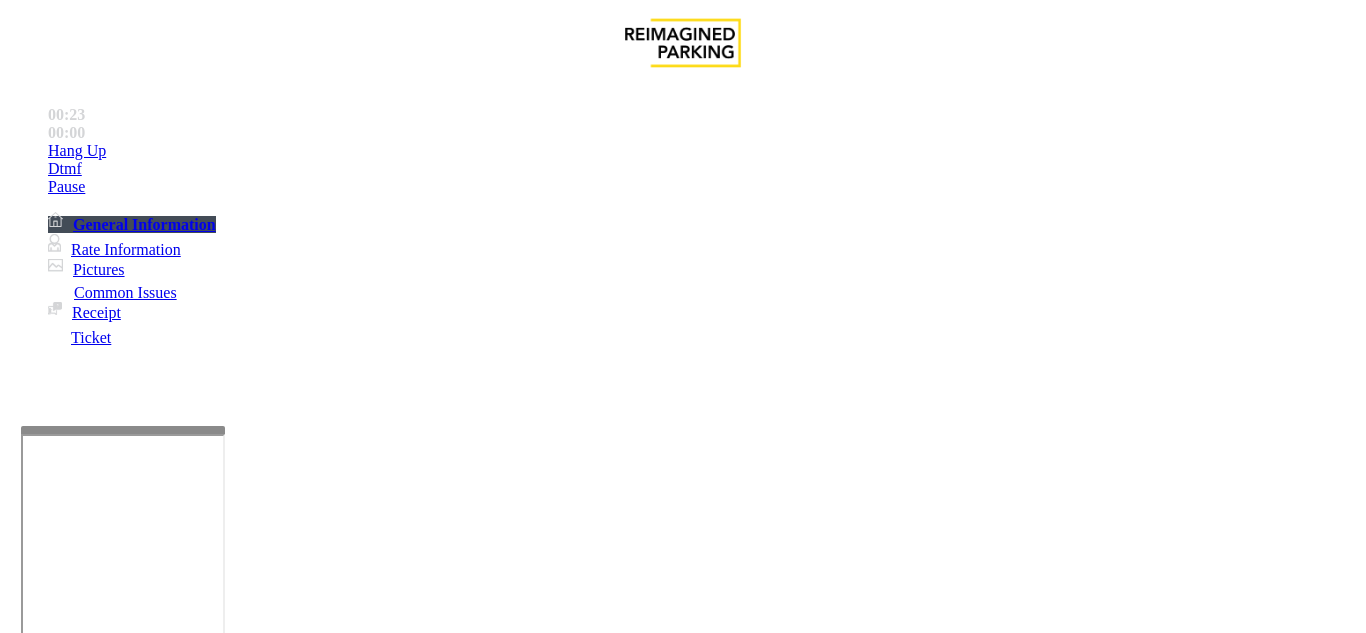 click at bounding box center [96, 1308] 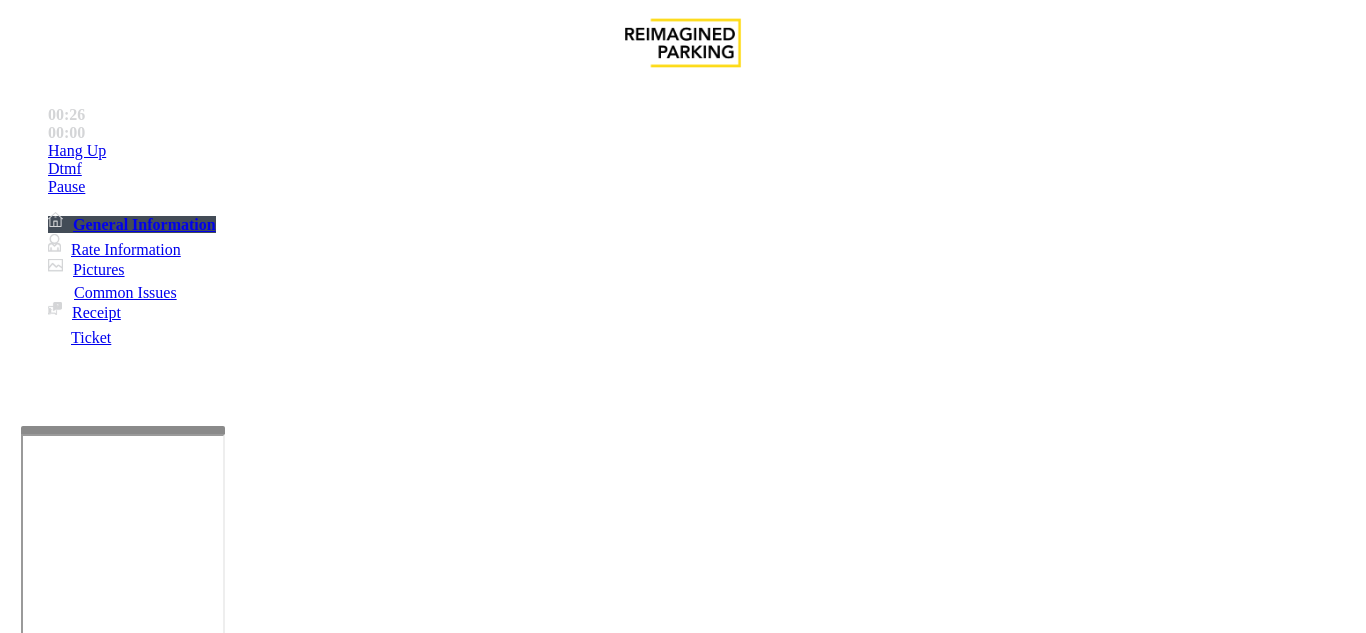 drag, startPoint x: 271, startPoint y: 199, endPoint x: 436, endPoint y: 203, distance: 165.04848 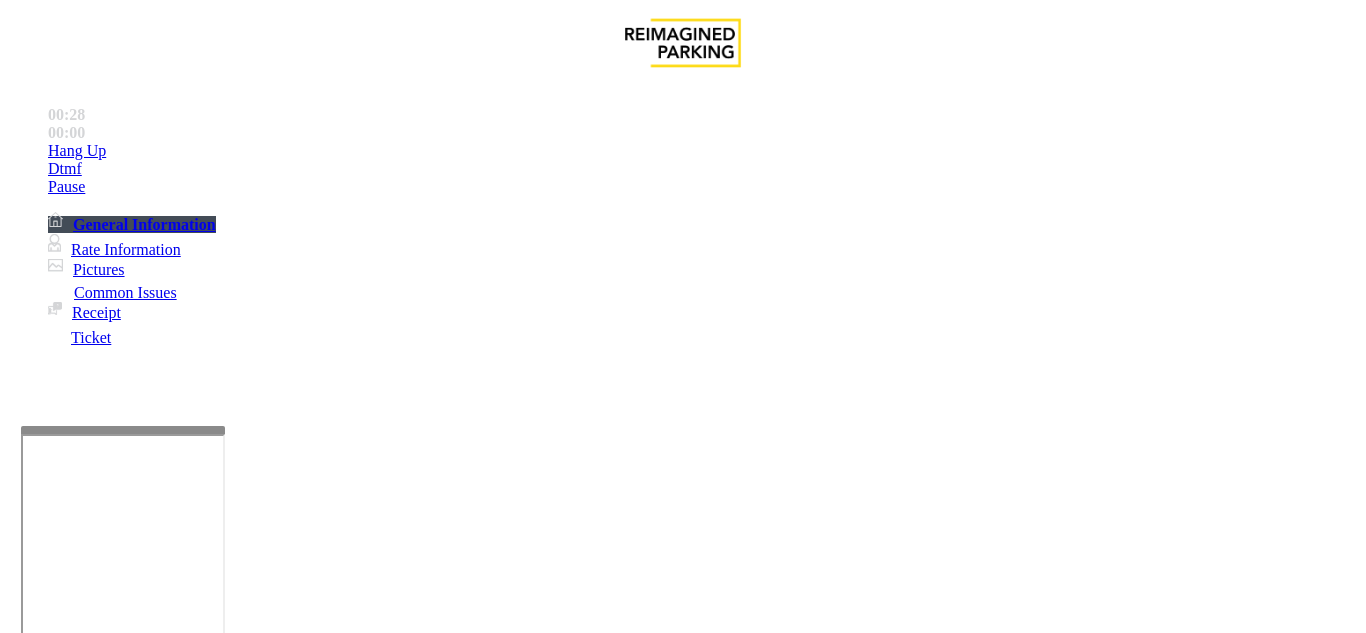 type on "**********" 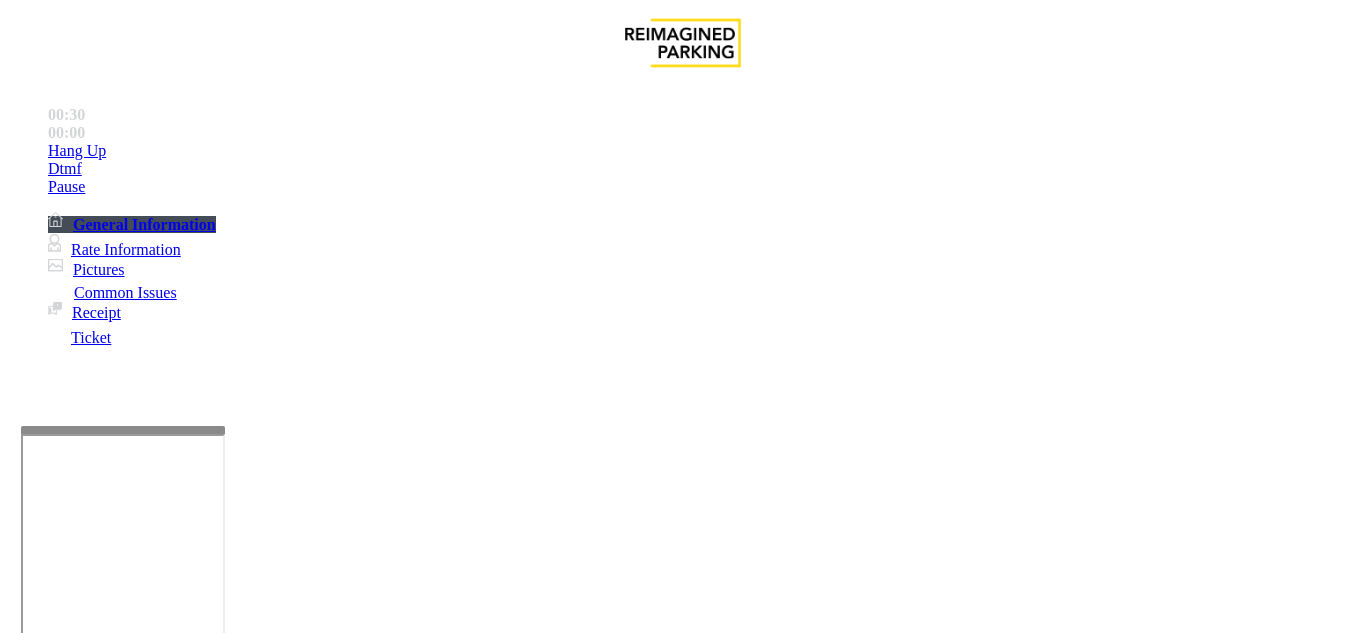 scroll, scrollTop: 400, scrollLeft: 0, axis: vertical 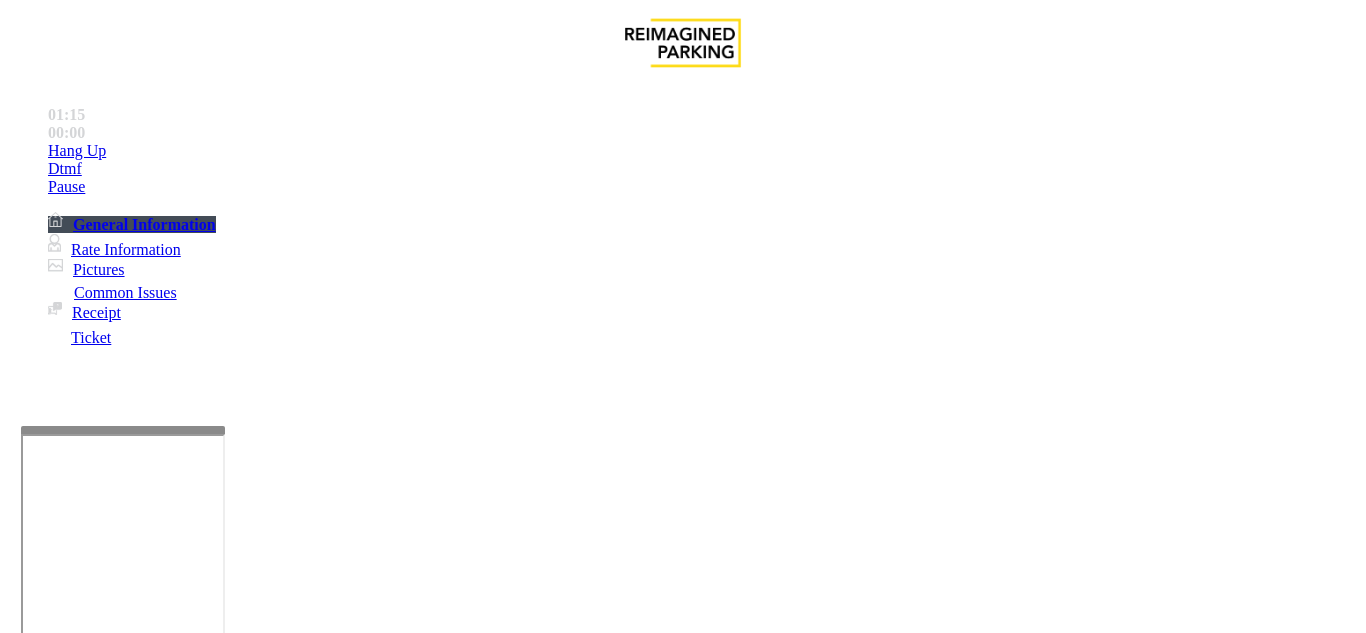 type on "**" 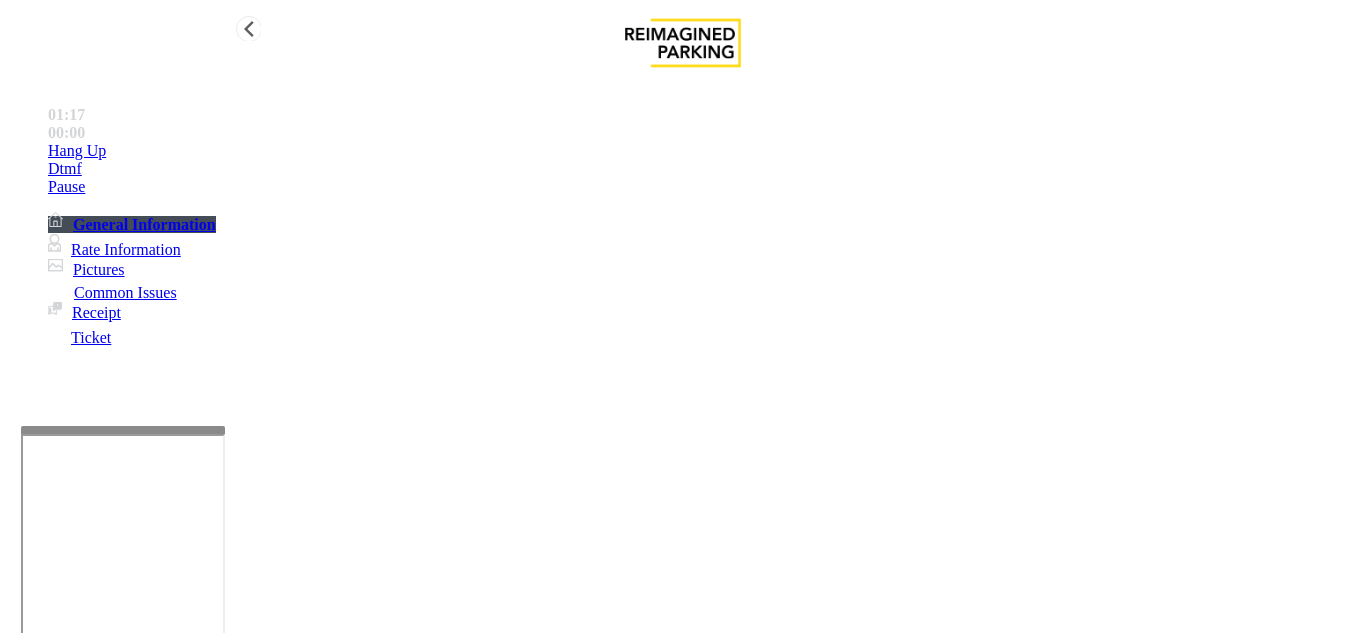 click on "Hang Up" at bounding box center [703, 151] 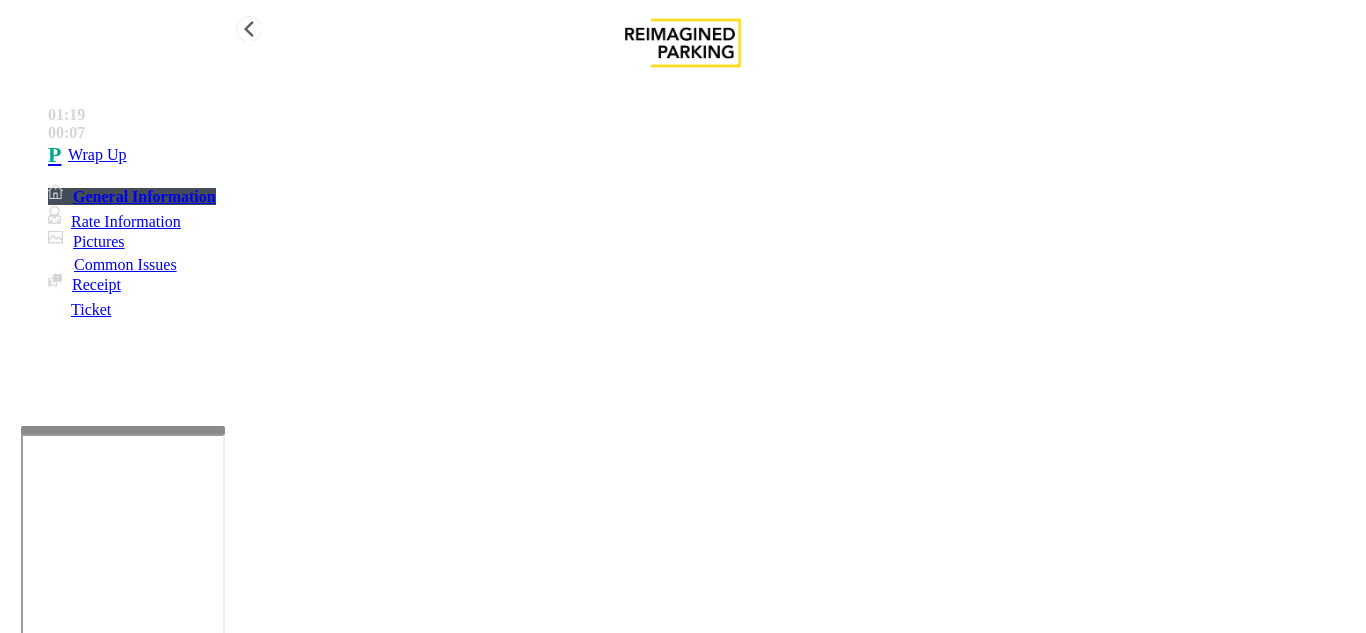 type on "**********" 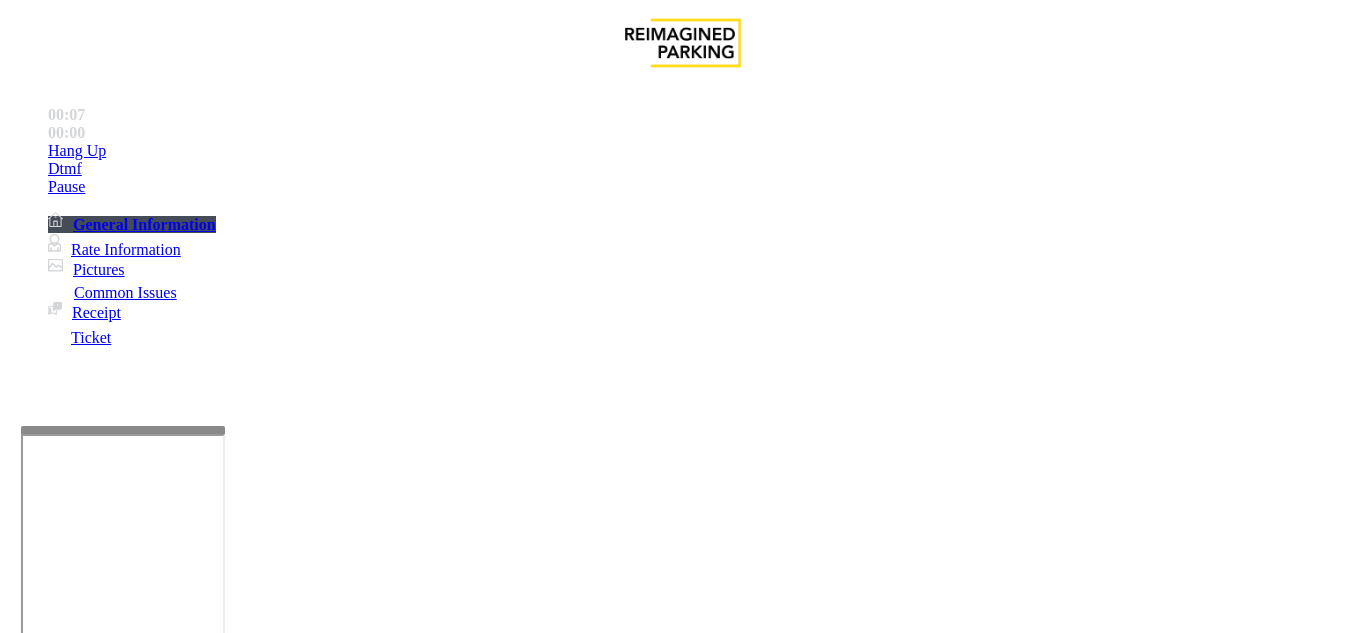 scroll, scrollTop: 294, scrollLeft: 0, axis: vertical 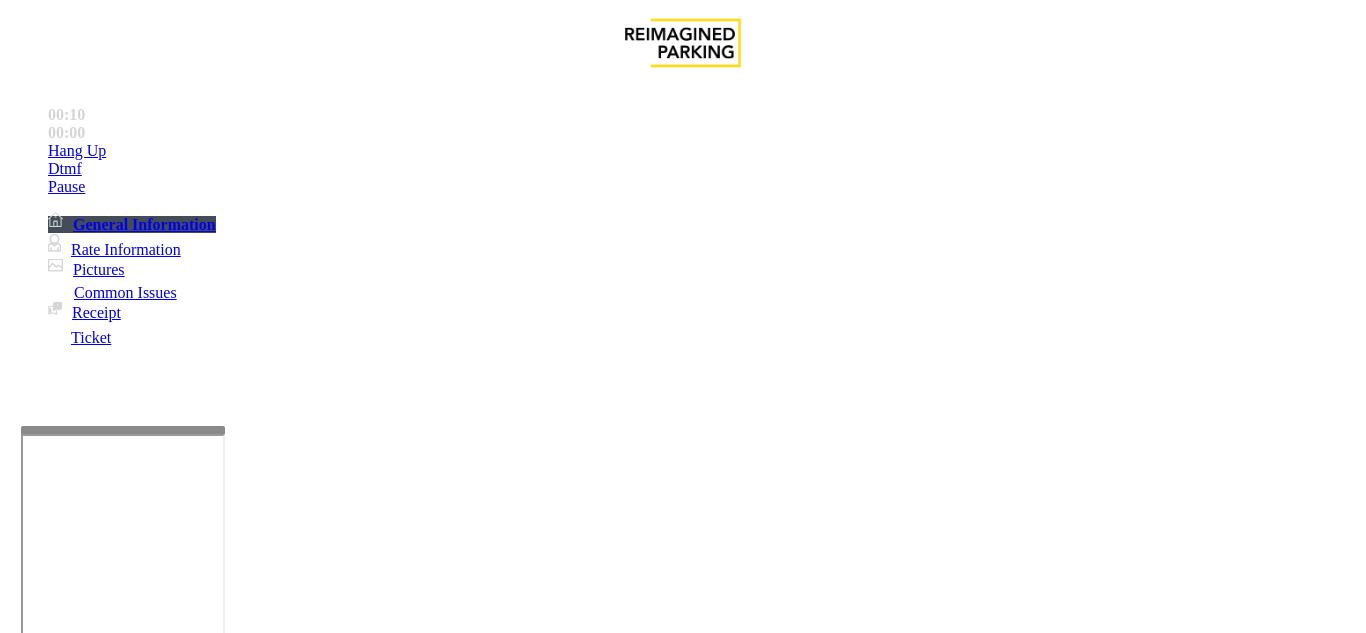 click on "Issue  Ticket Issue   Payment Issue   Monthly Issue   Validation Issue   Equipment Issue   General   Other   Services   Paystation Issue   Intercom Issue/No Response   No Assistance Needed" at bounding box center (682, 1273) 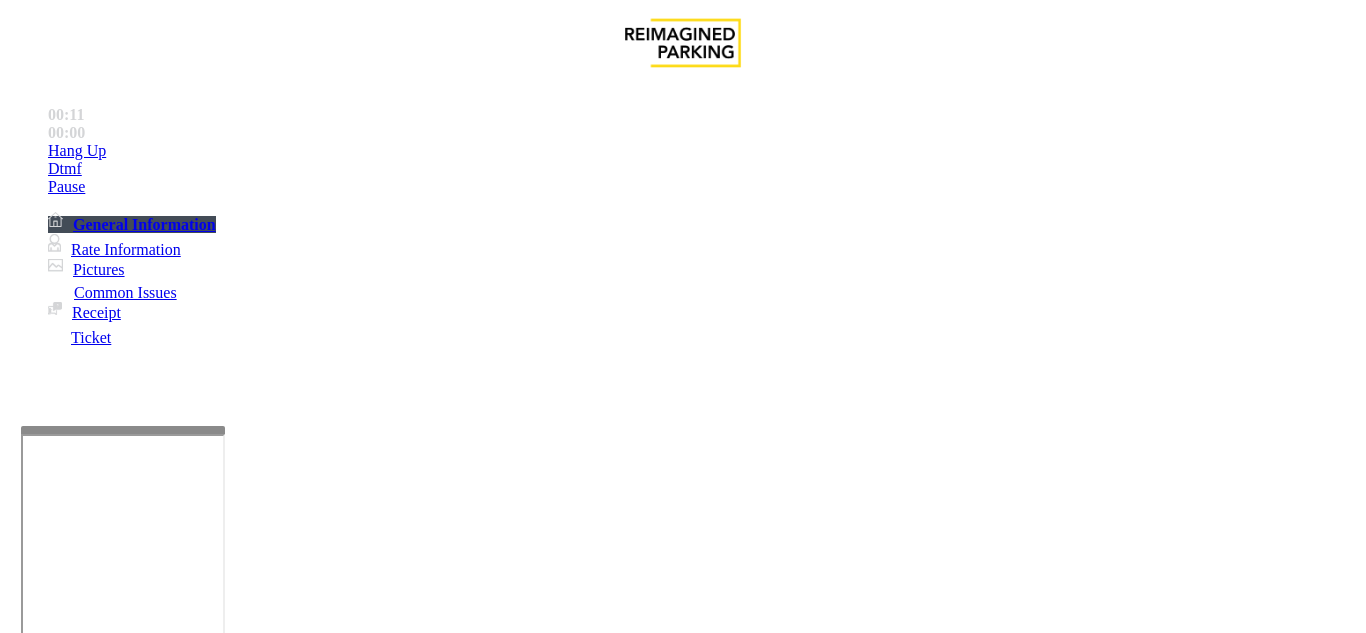 click on "Ticket Issue" at bounding box center (71, 1286) 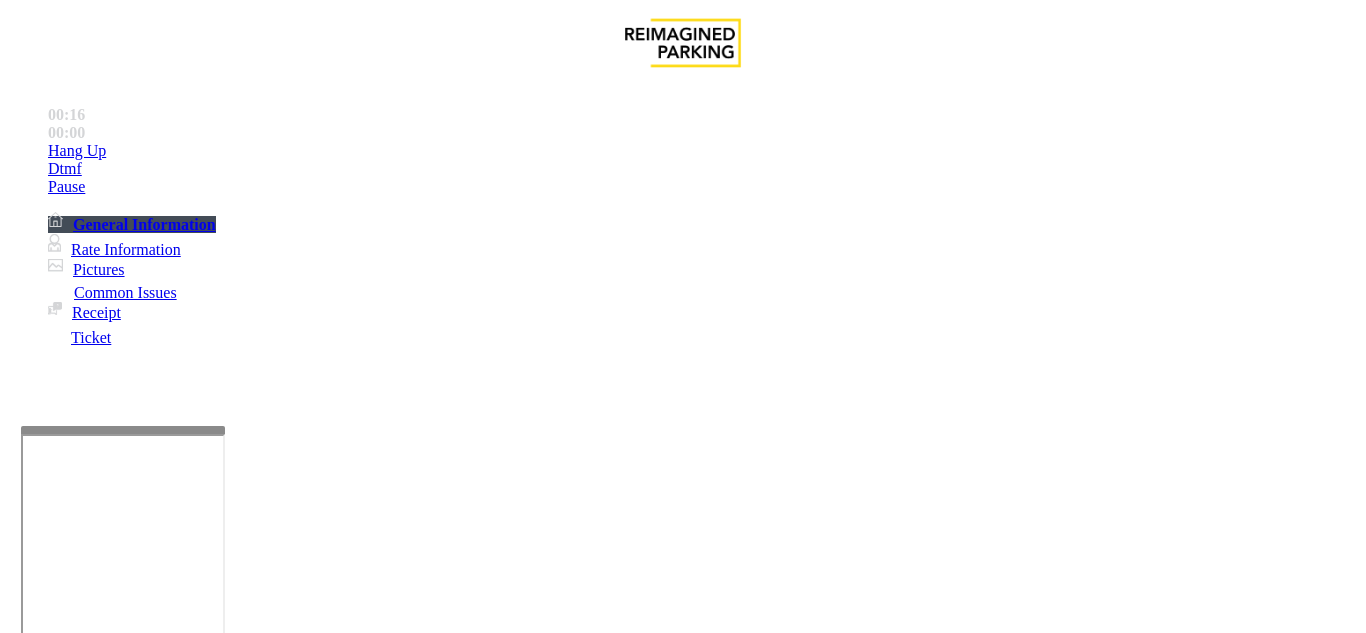 click at bounding box center [96, 1362] 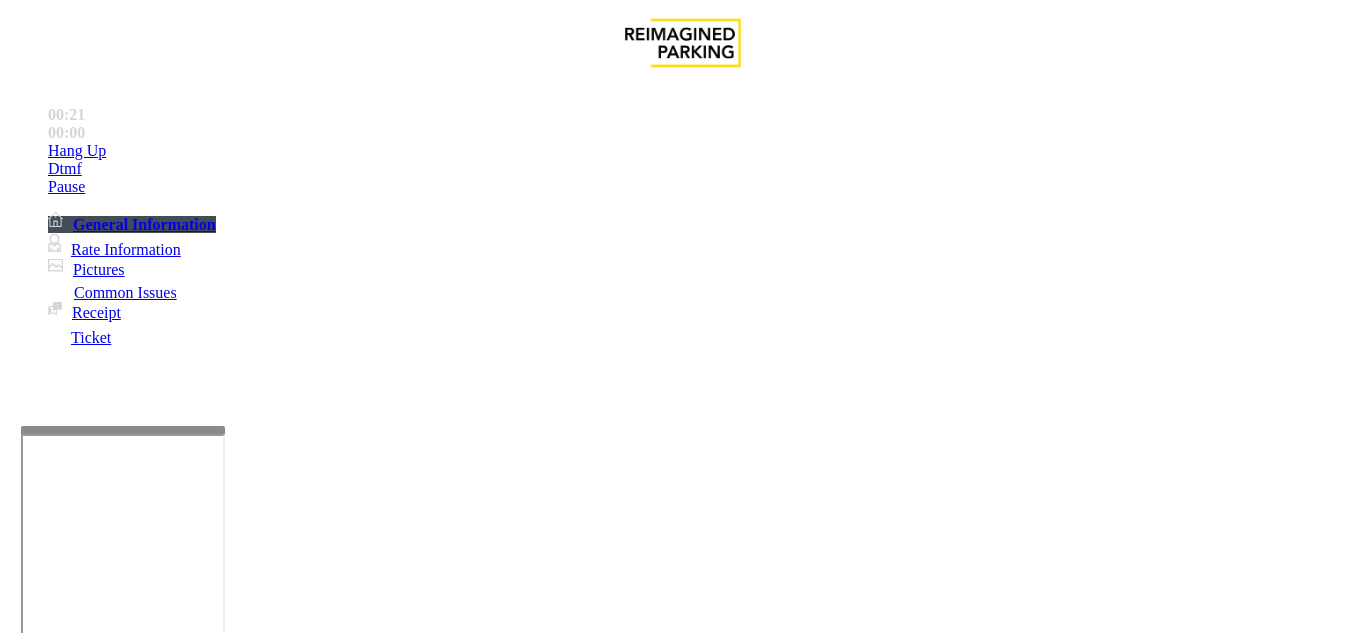 type on "*******" 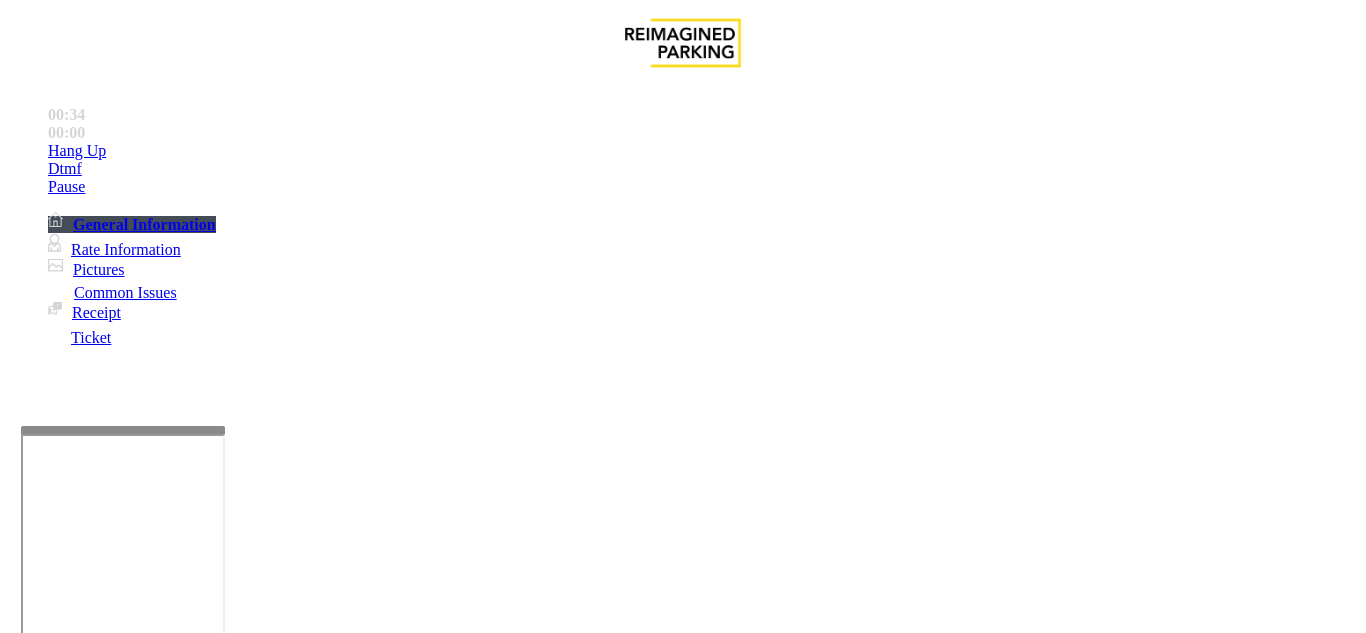 scroll, scrollTop: 100, scrollLeft: 0, axis: vertical 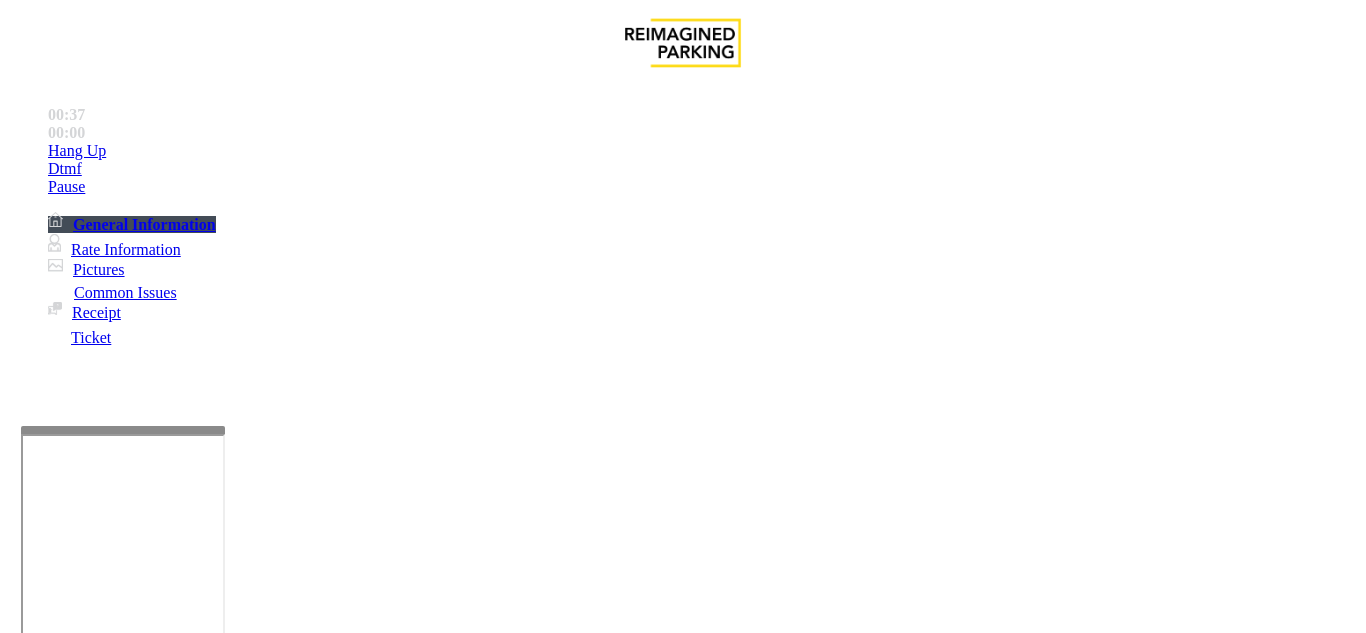 click at bounding box center (221, 1651) 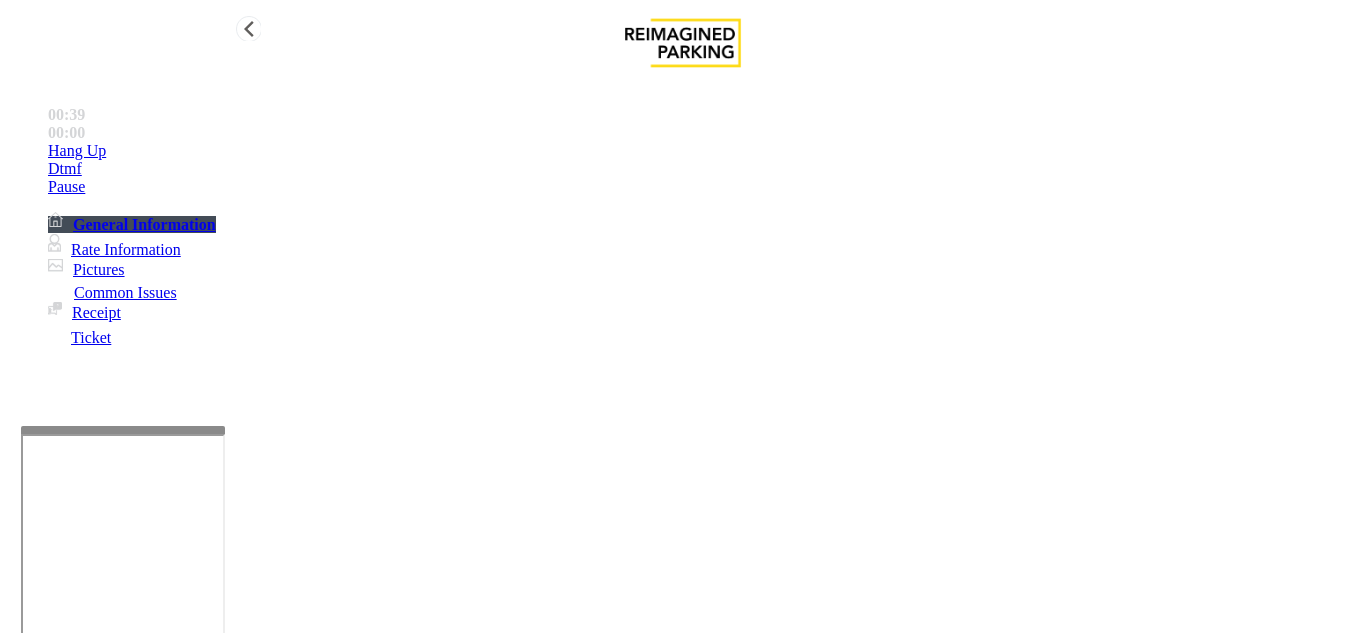 click on "Dtmf" at bounding box center [703, 151] 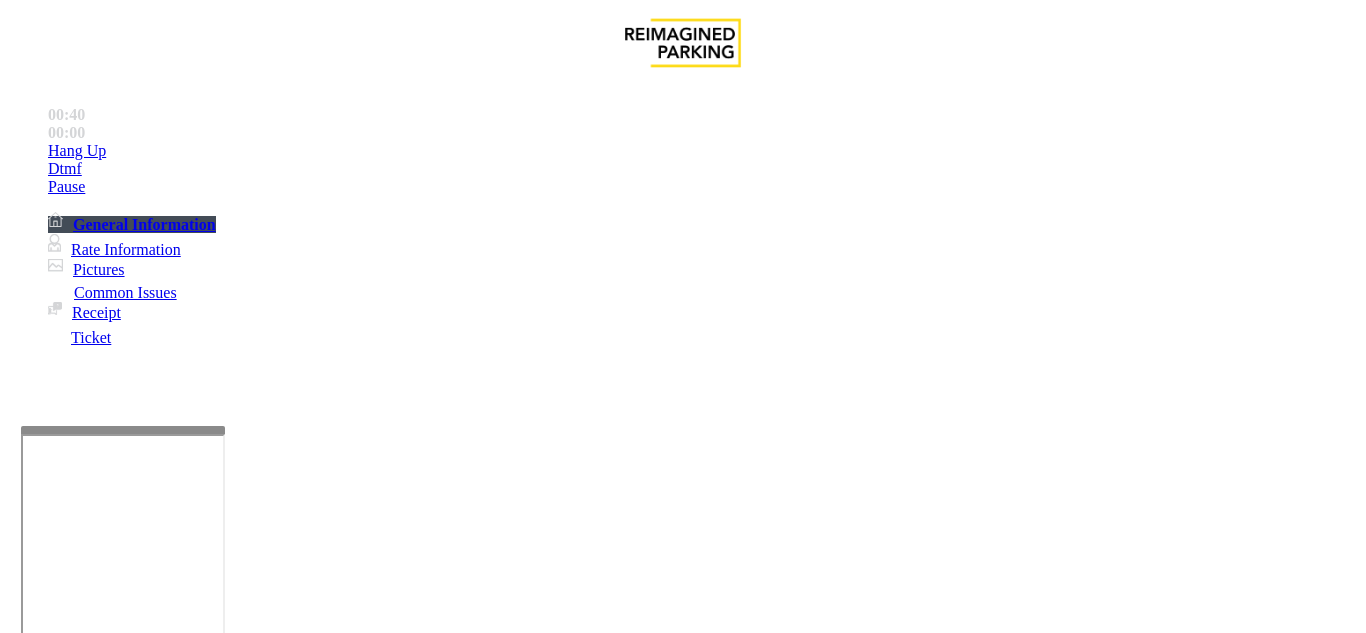 click on "6" at bounding box center [58, 3667] 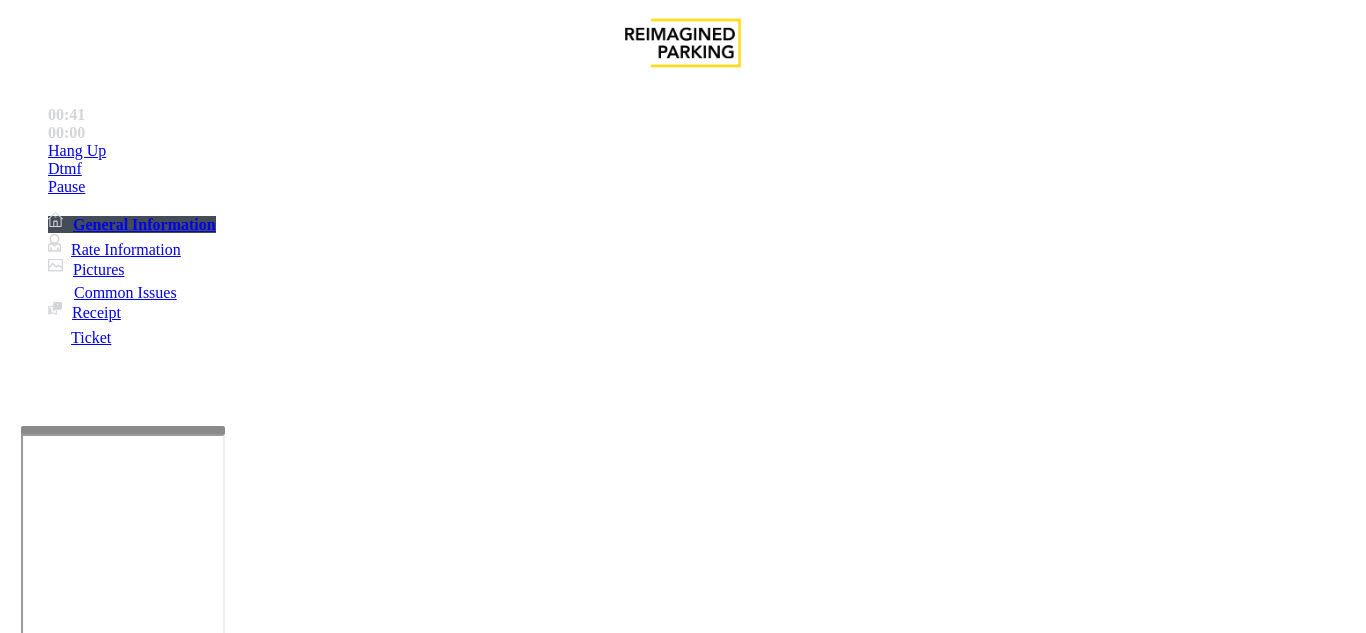 click on "×" at bounding box center [20, 3608] 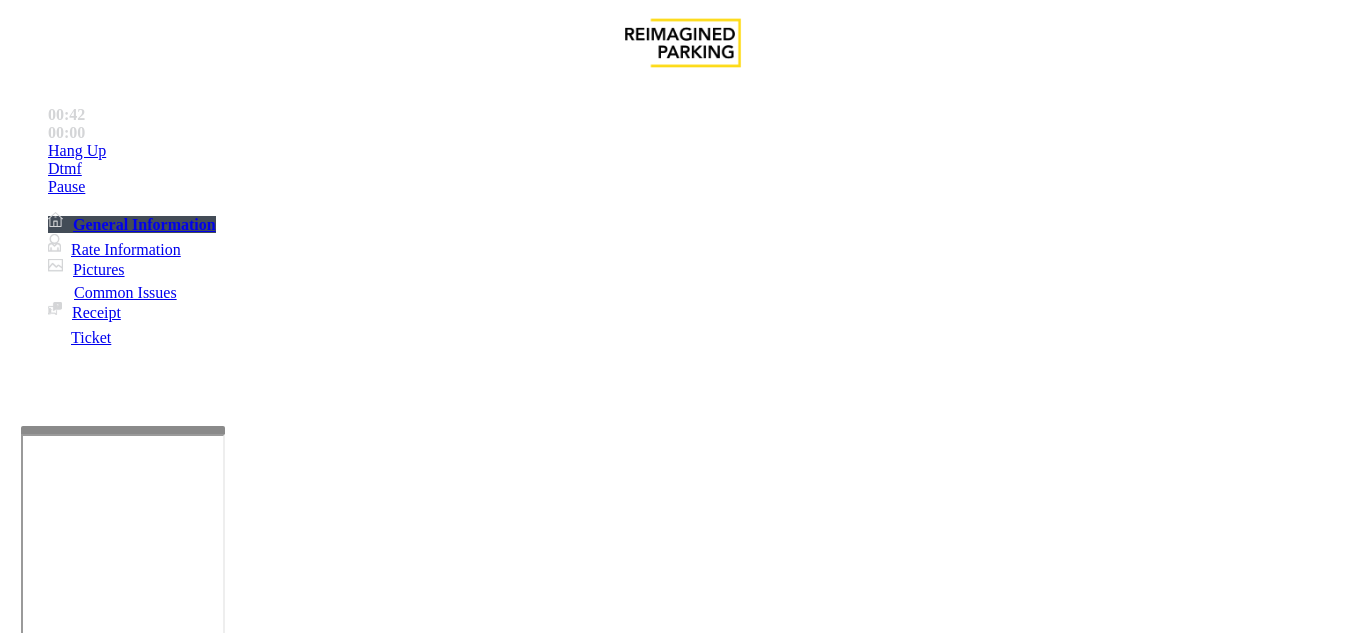click at bounding box center [221, 1651] 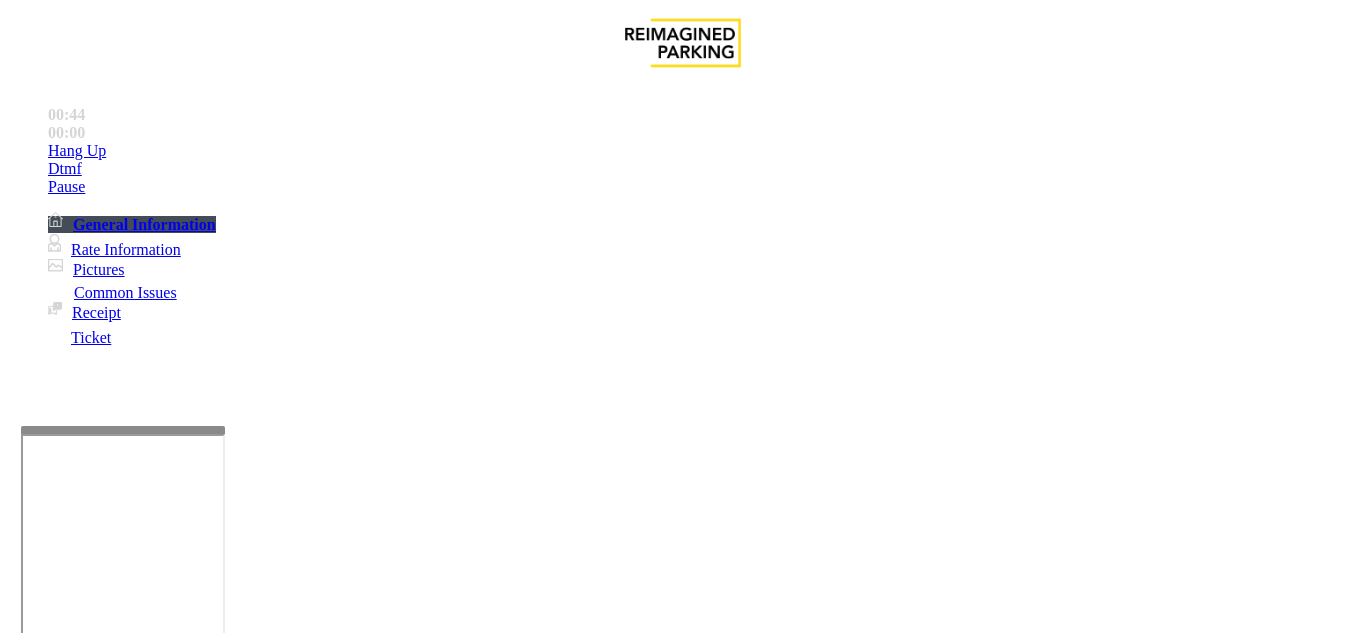 scroll, scrollTop: 60, scrollLeft: 0, axis: vertical 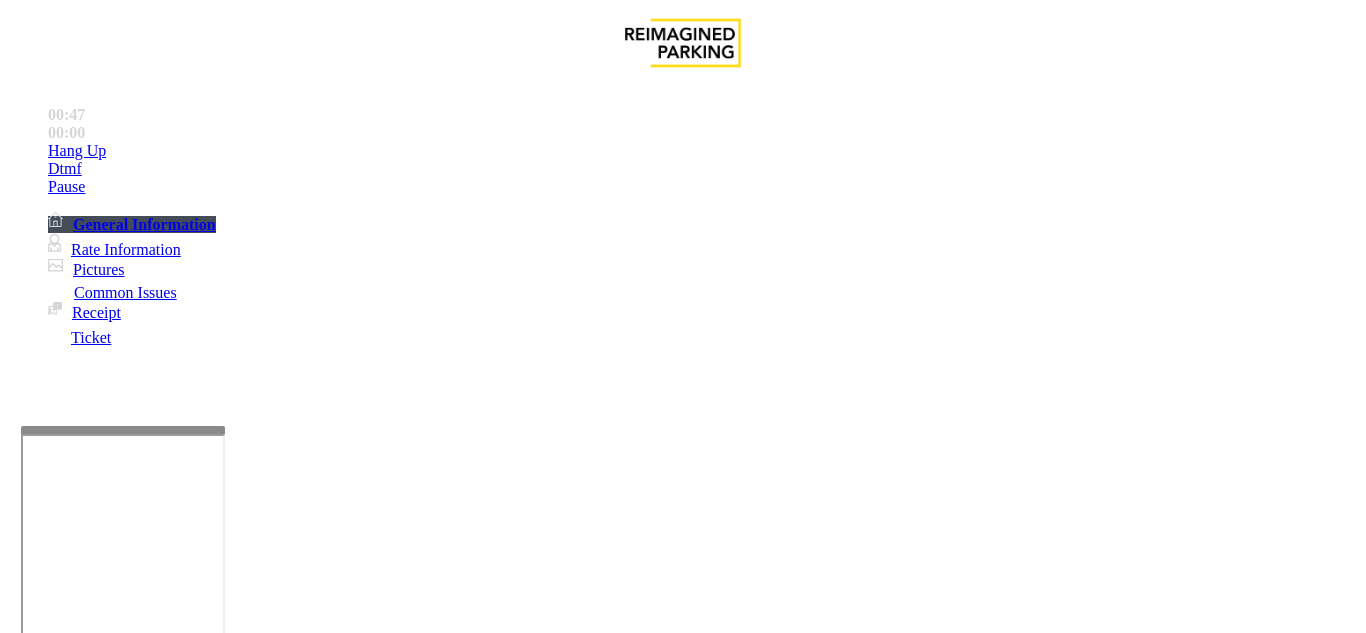 click at bounding box center [221, 1651] 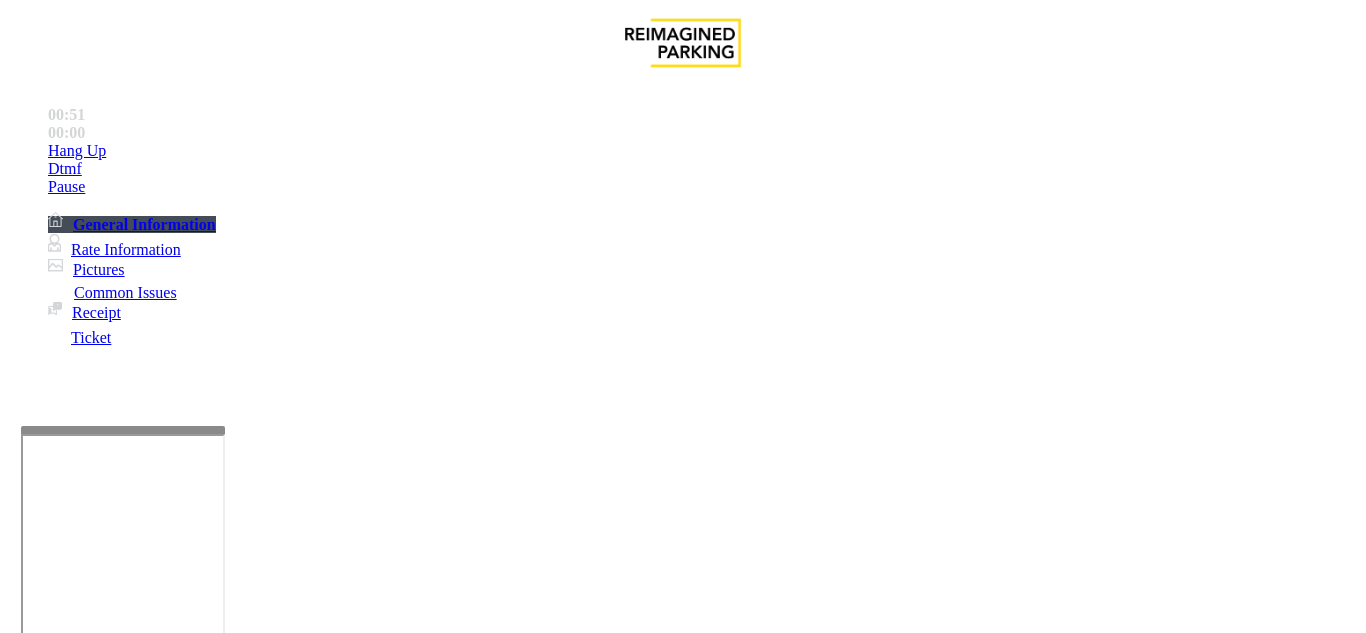 type on "**********" 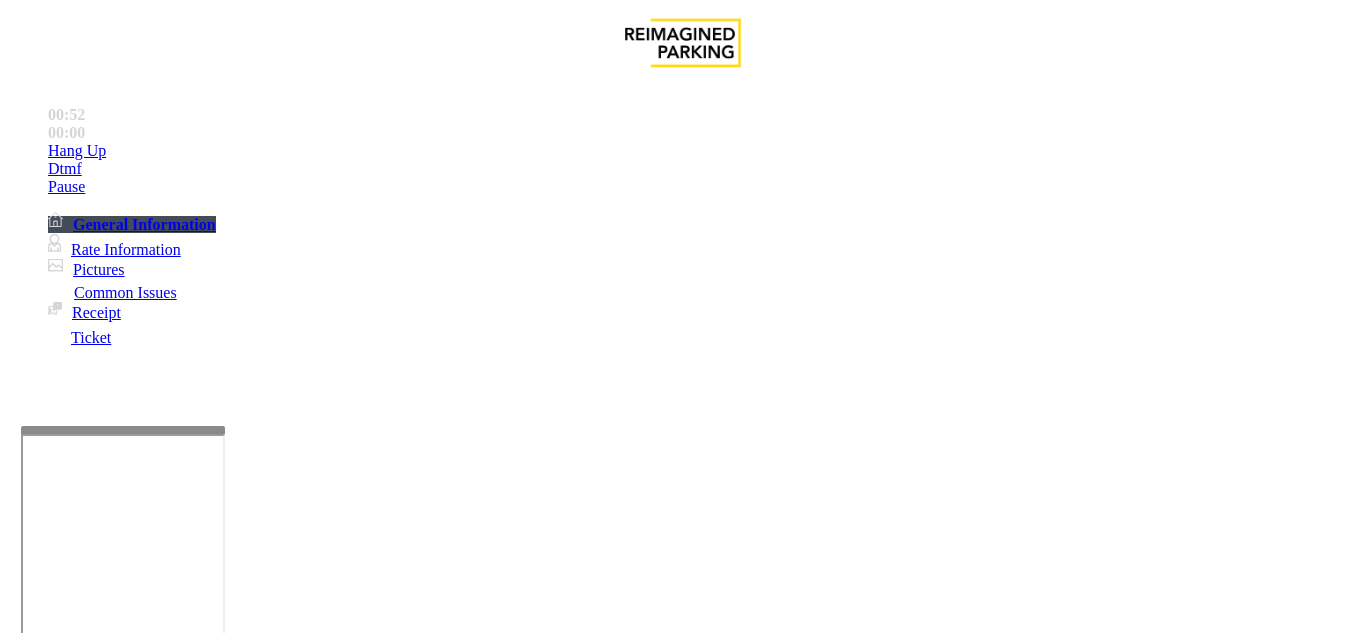 click at bounding box center (23, 1607) 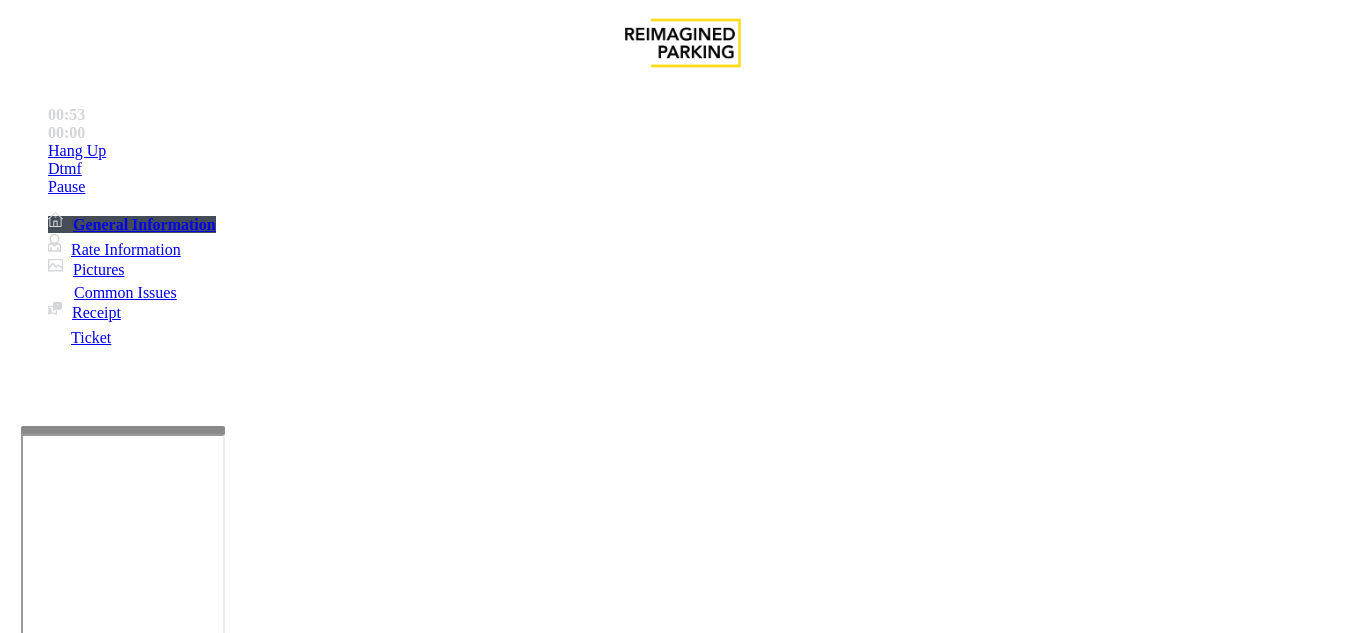 click on "Mount Royal Village" at bounding box center [703, 3252] 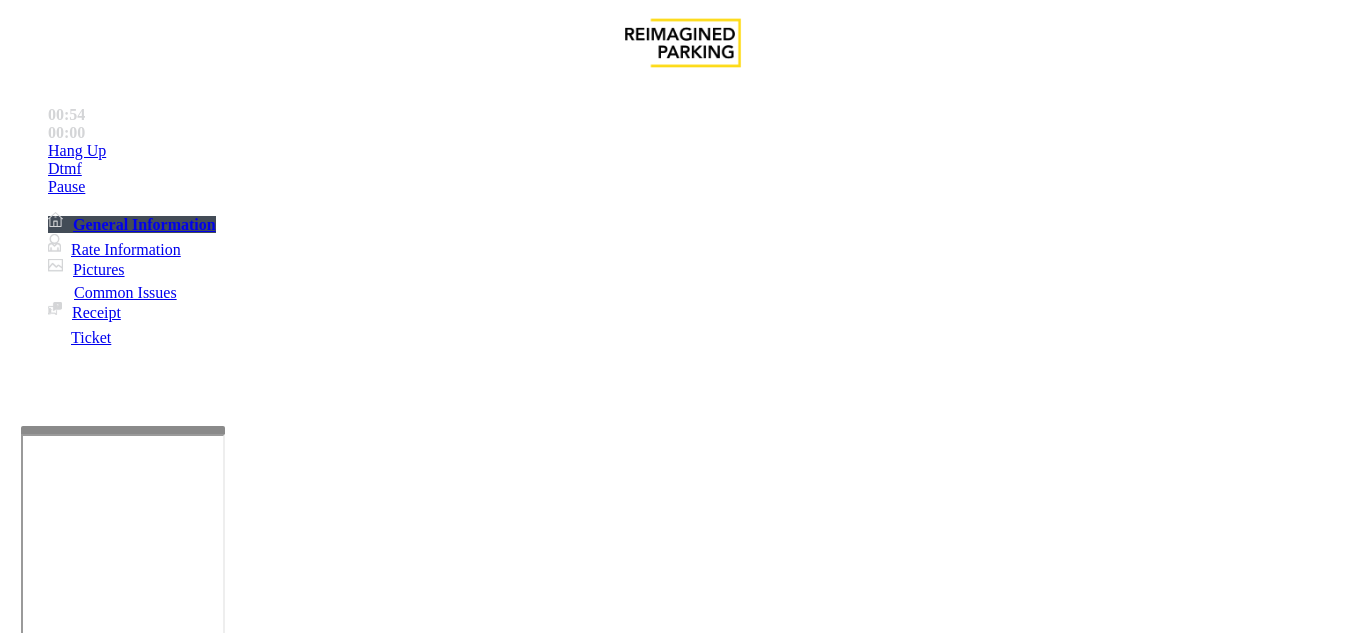 scroll, scrollTop: 0, scrollLeft: 0, axis: both 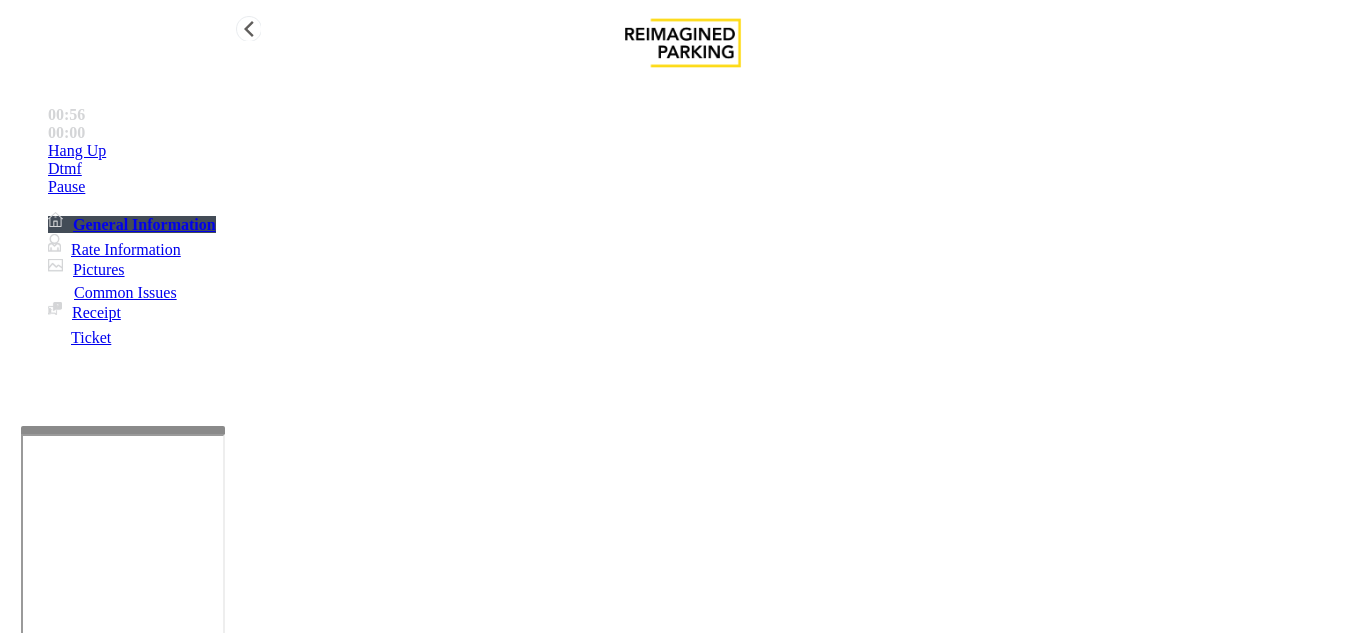 click on "Hang Up" at bounding box center [703, 151] 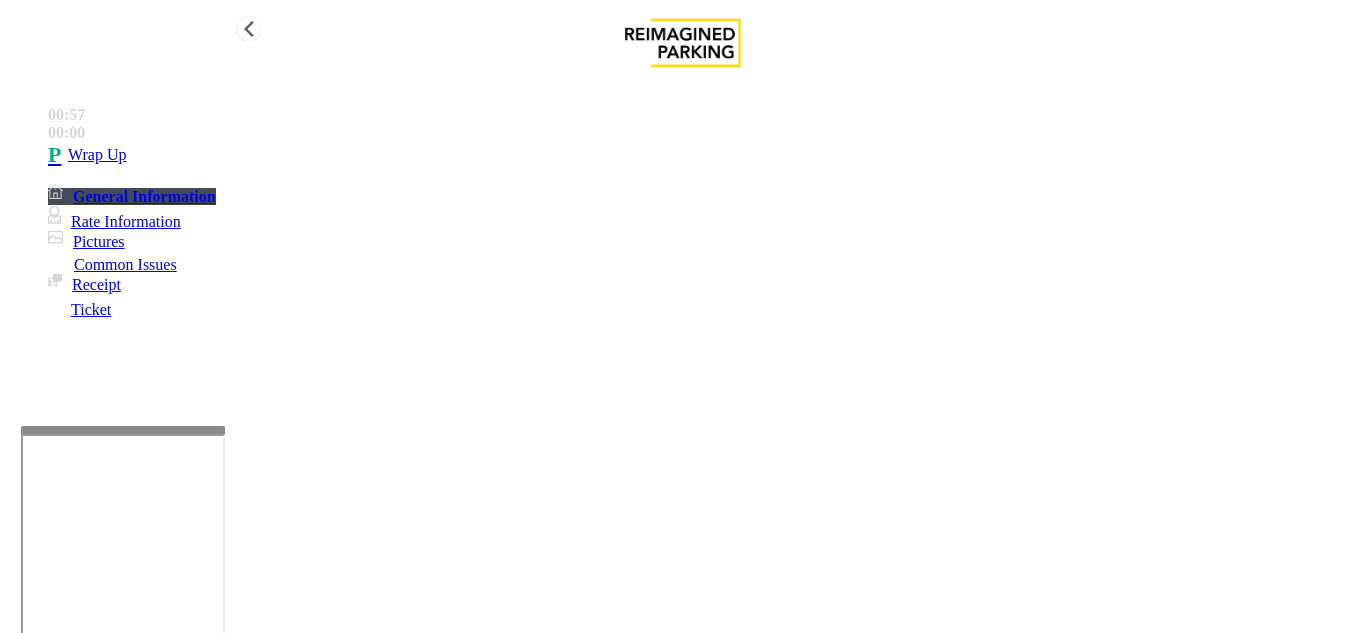 click on "Wrap Up" at bounding box center (703, 155) 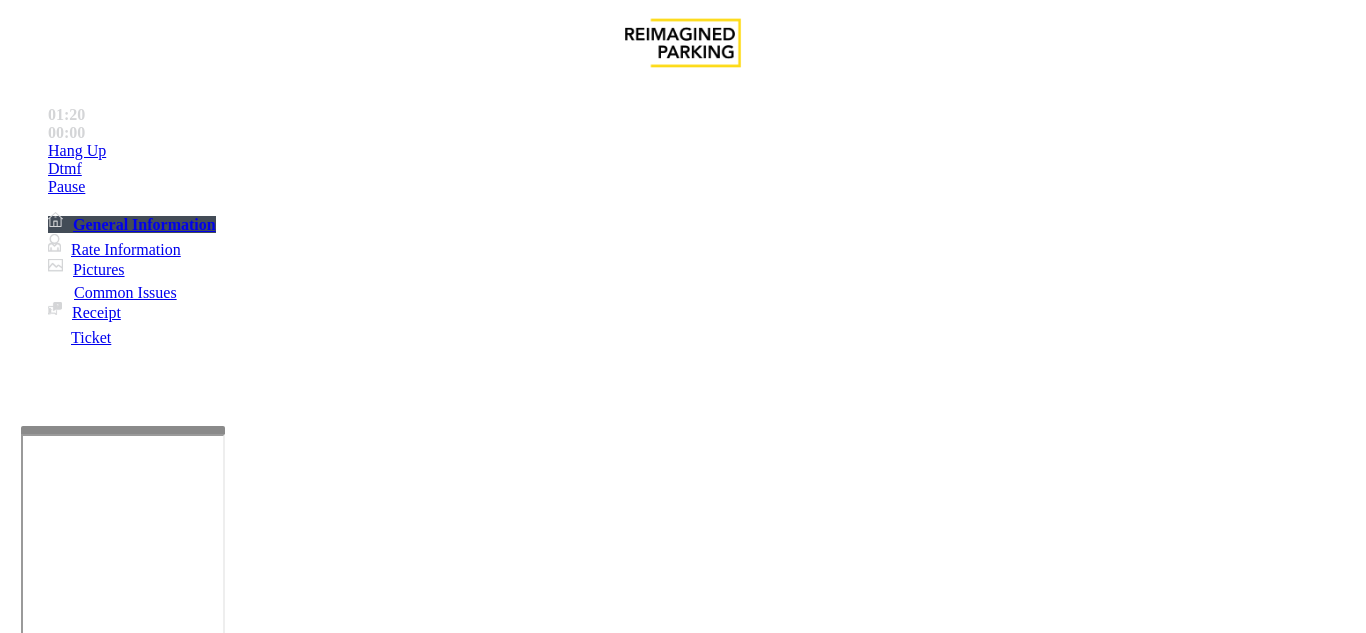 scroll, scrollTop: 400, scrollLeft: 0, axis: vertical 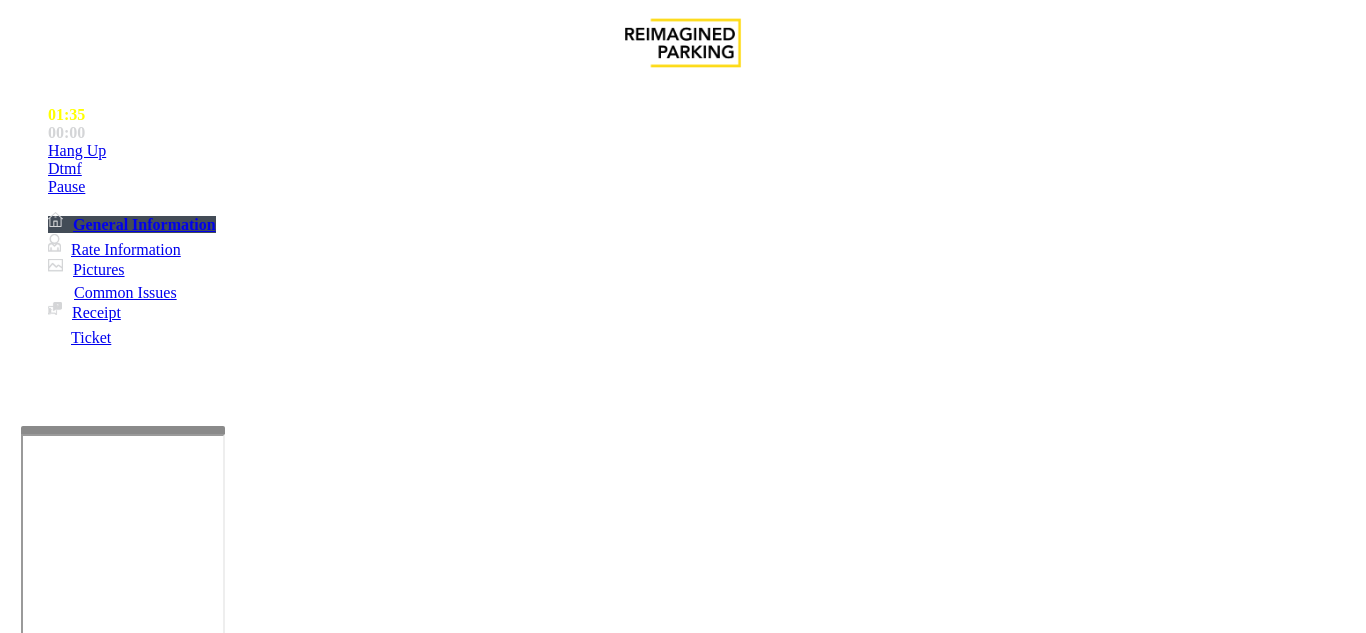click on "Ticket Issue" at bounding box center (71, 1286) 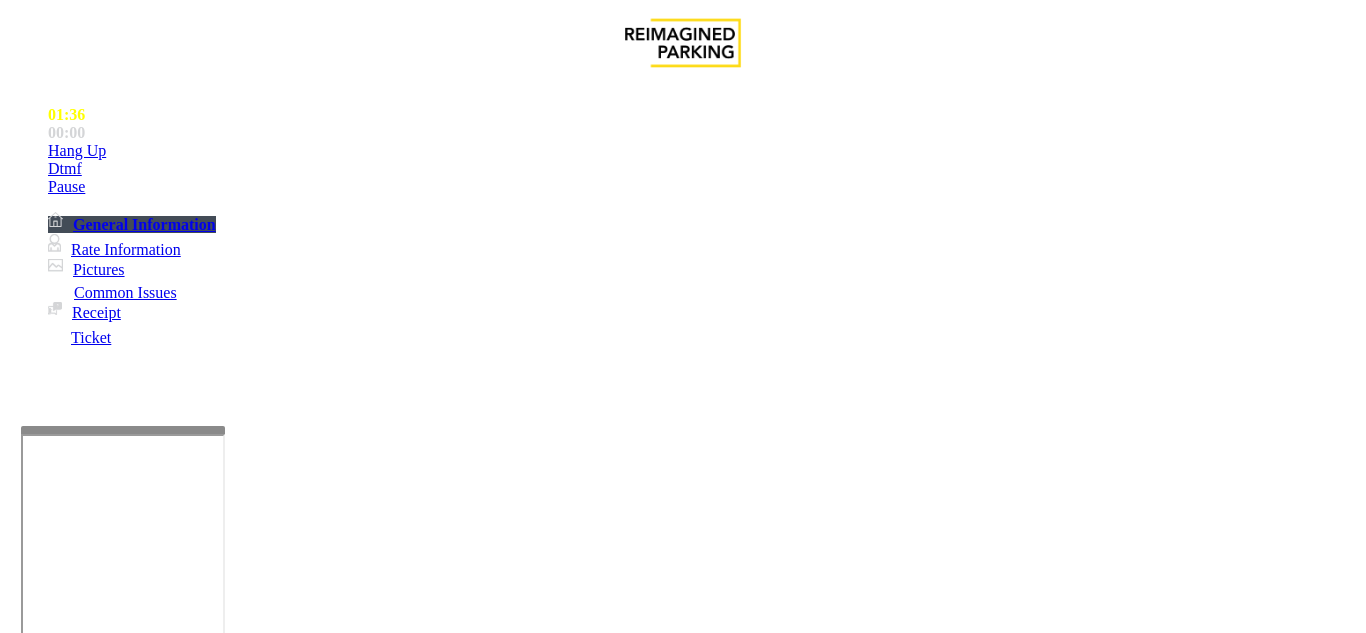 click on "Ticket Paid" at bounding box center [401, 1286] 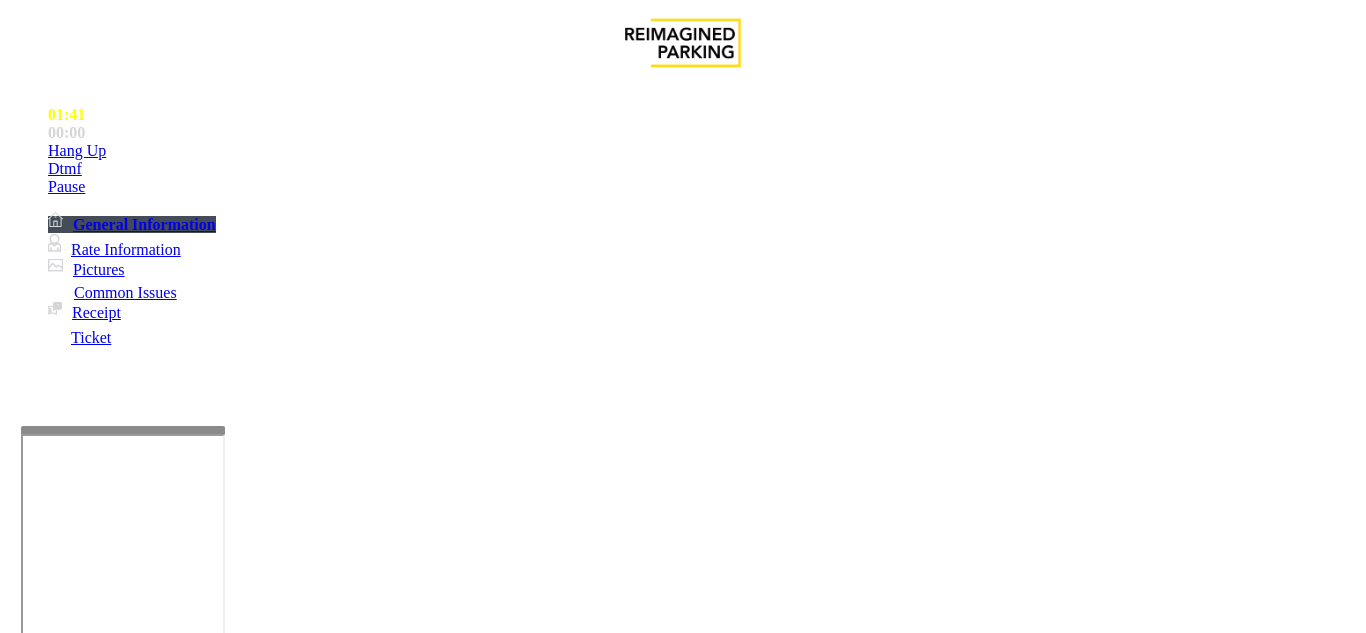 click on "Vend Gate" at bounding box center [69, 1608] 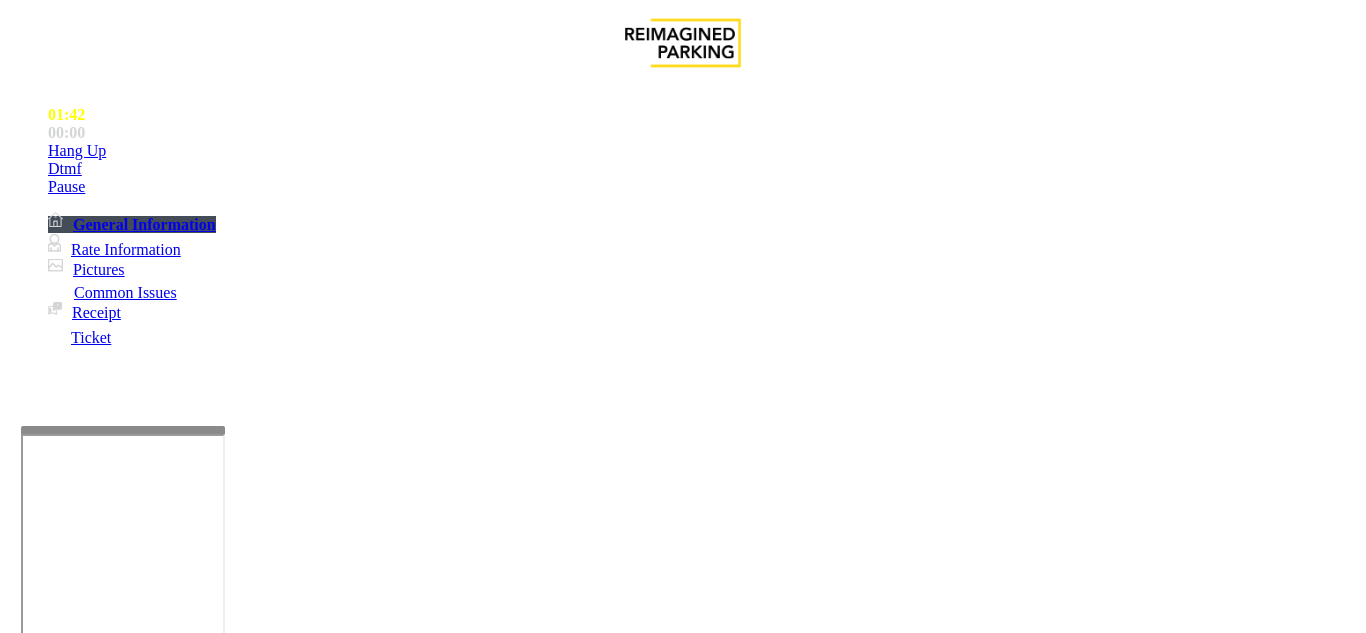 click at bounding box center [221, 1515] 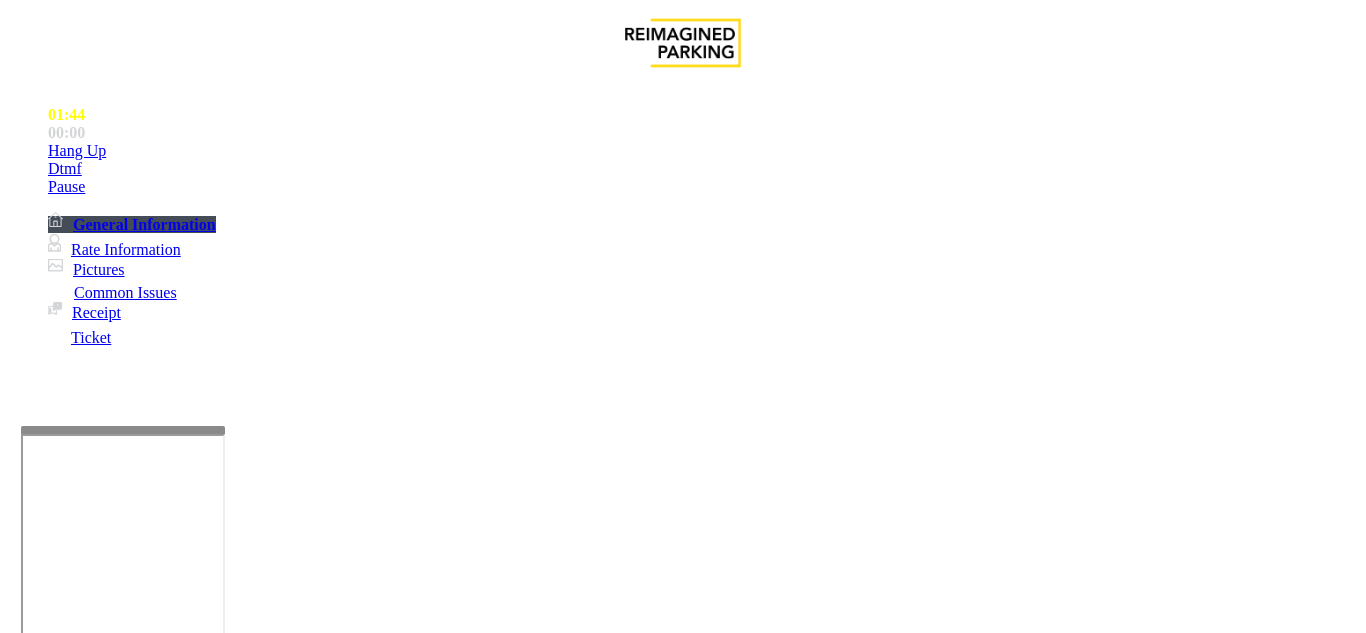 drag, startPoint x: 290, startPoint y: 176, endPoint x: 379, endPoint y: 177, distance: 89.005615 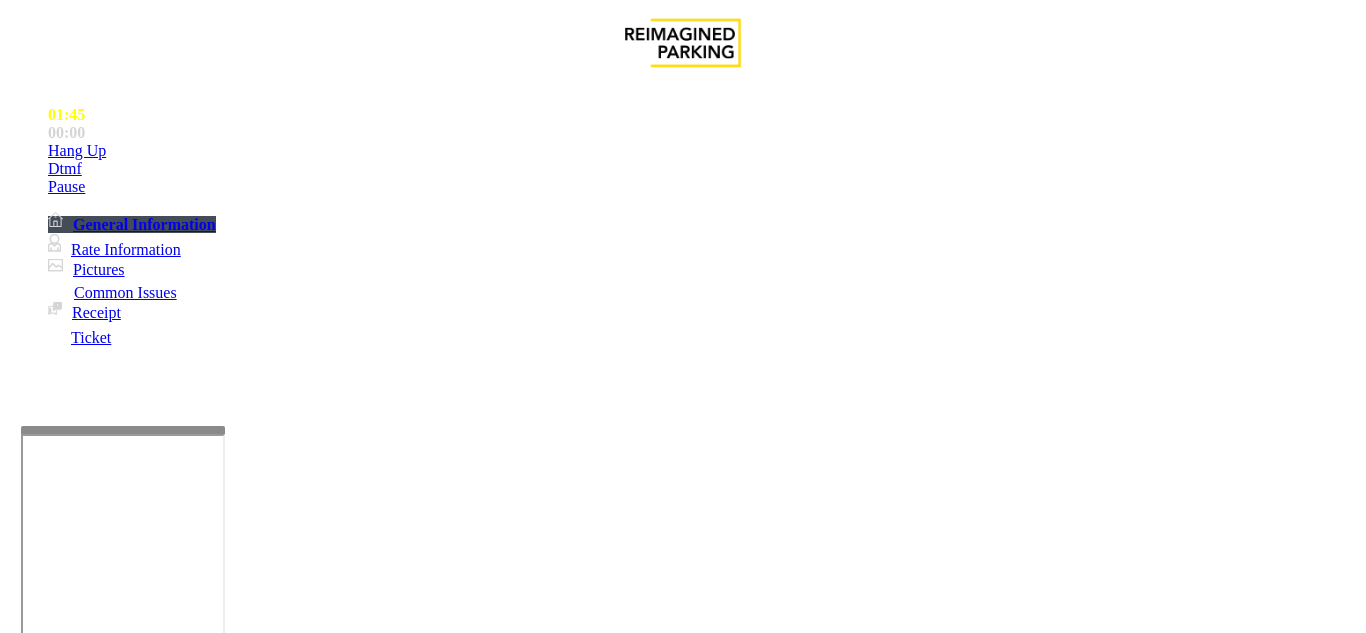 type on "**********" 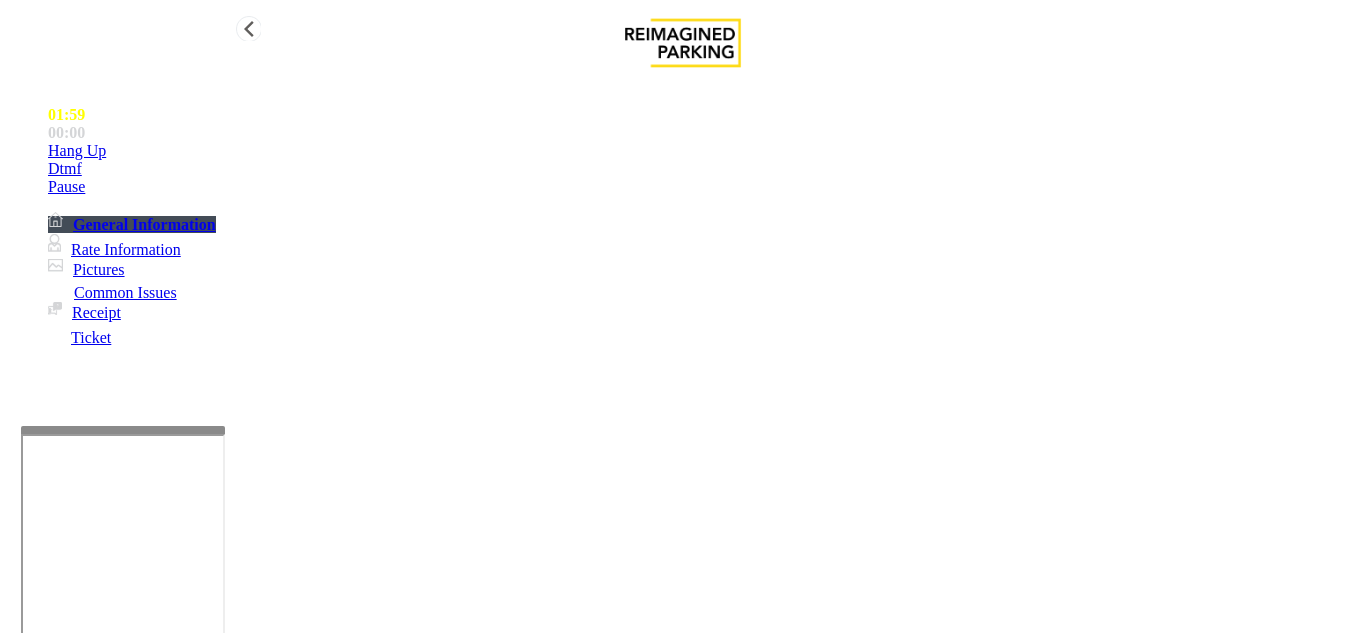 click on "Hang Up" at bounding box center (77, 151) 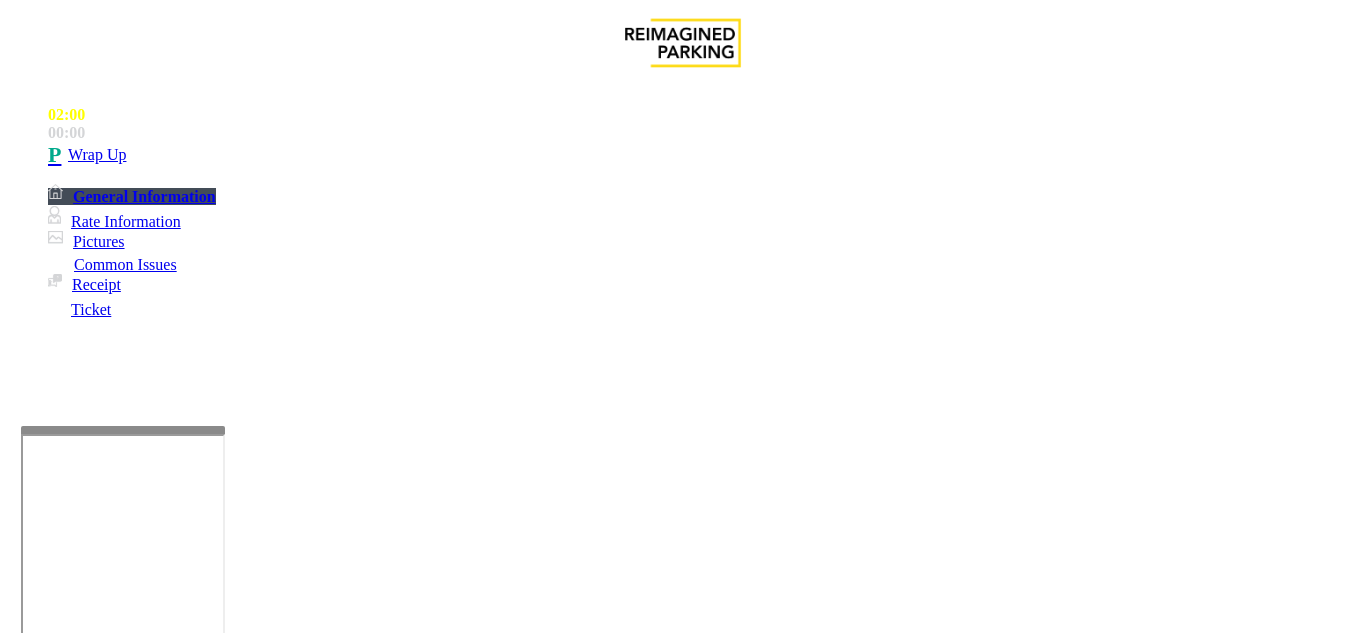 click on "*******" at bounding box center (96, 1462) 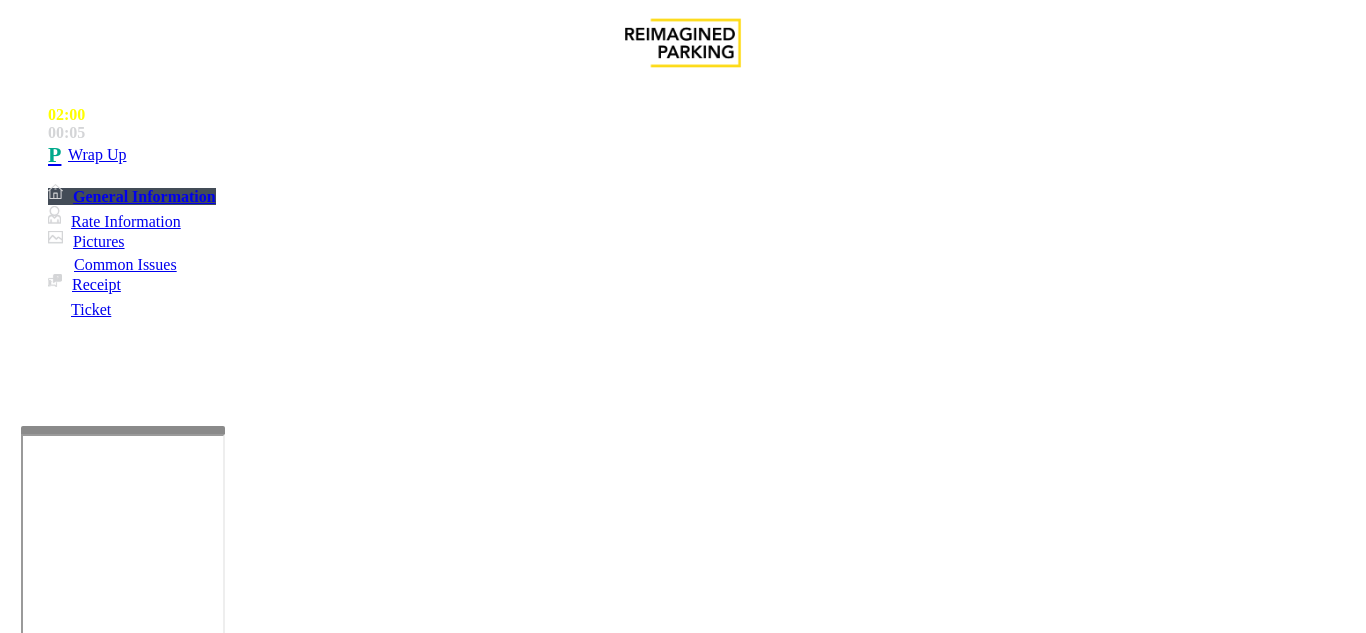 type on "********" 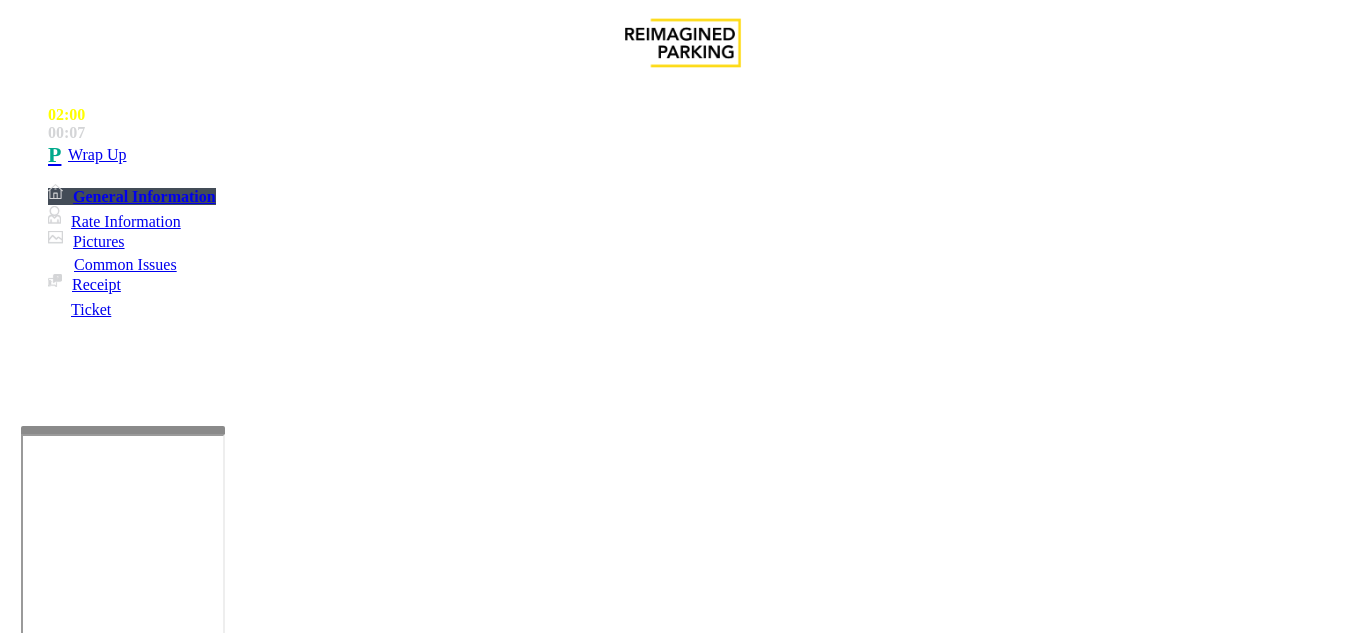 type on "**" 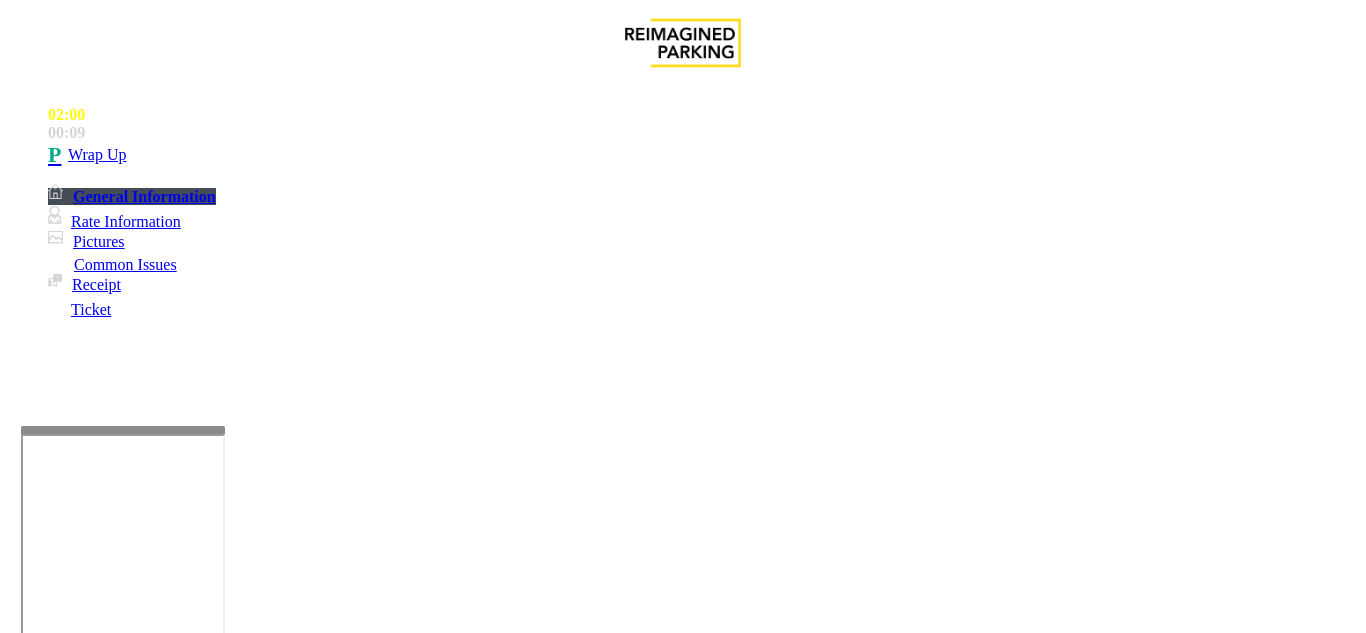 type on "**" 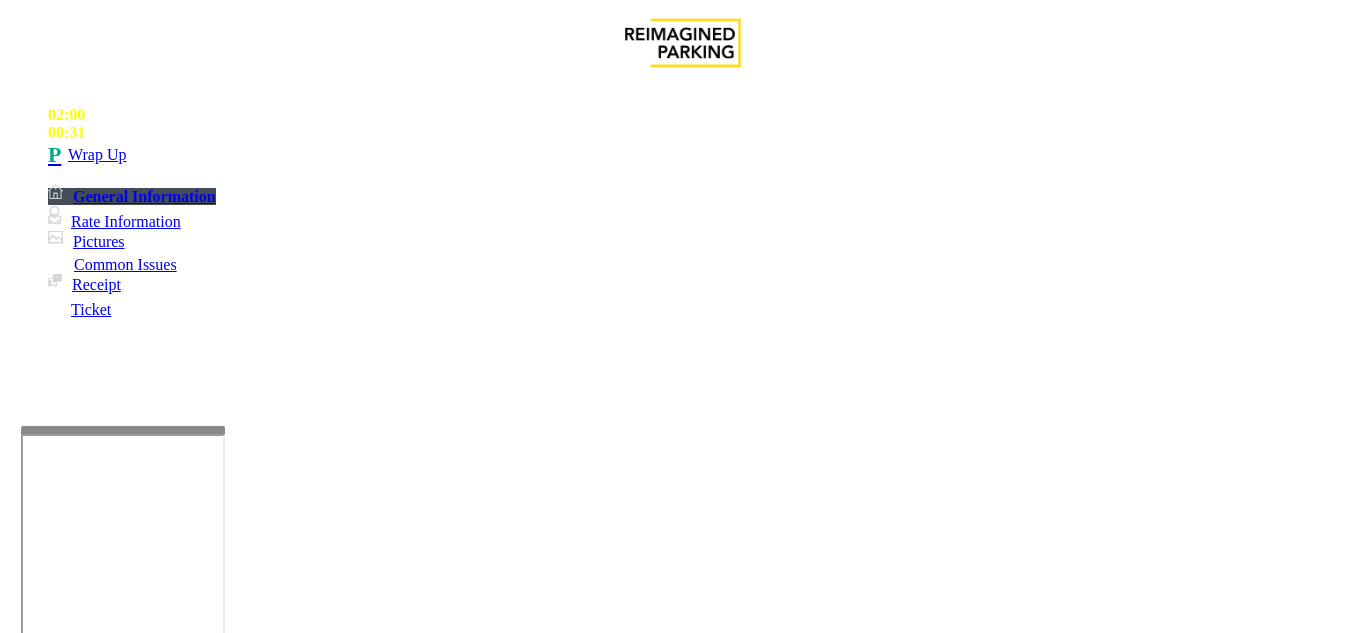 click at bounding box center (221, 1515) 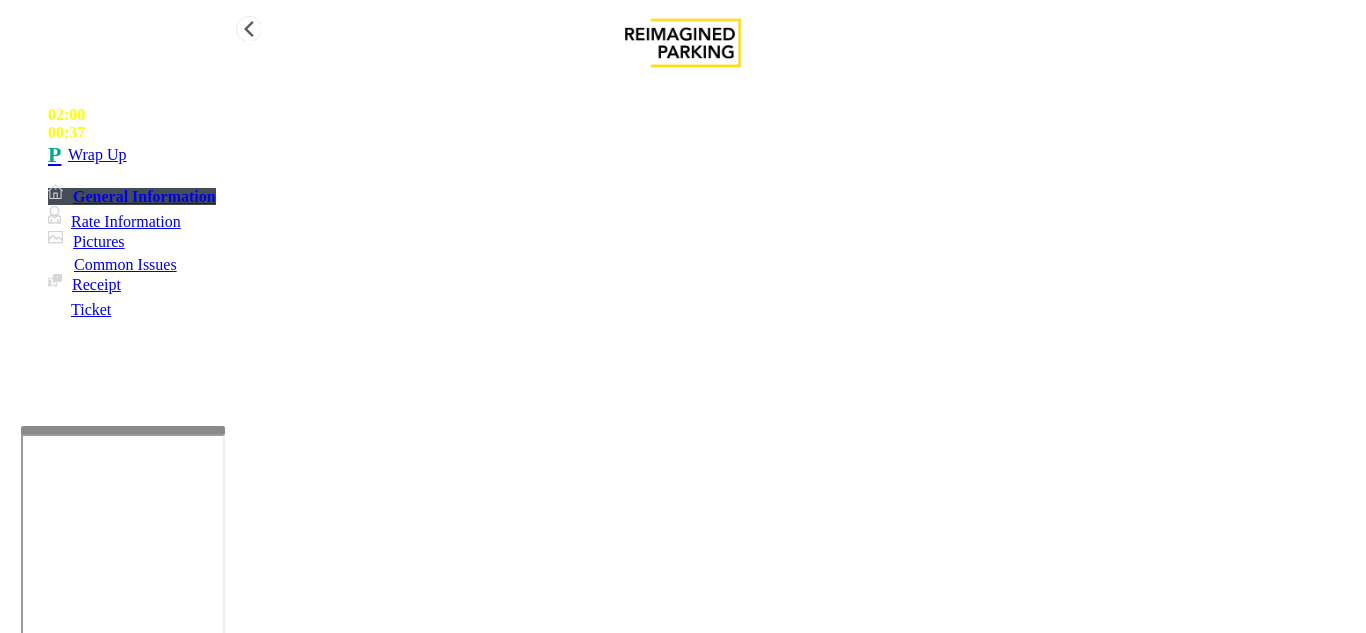 type on "**********" 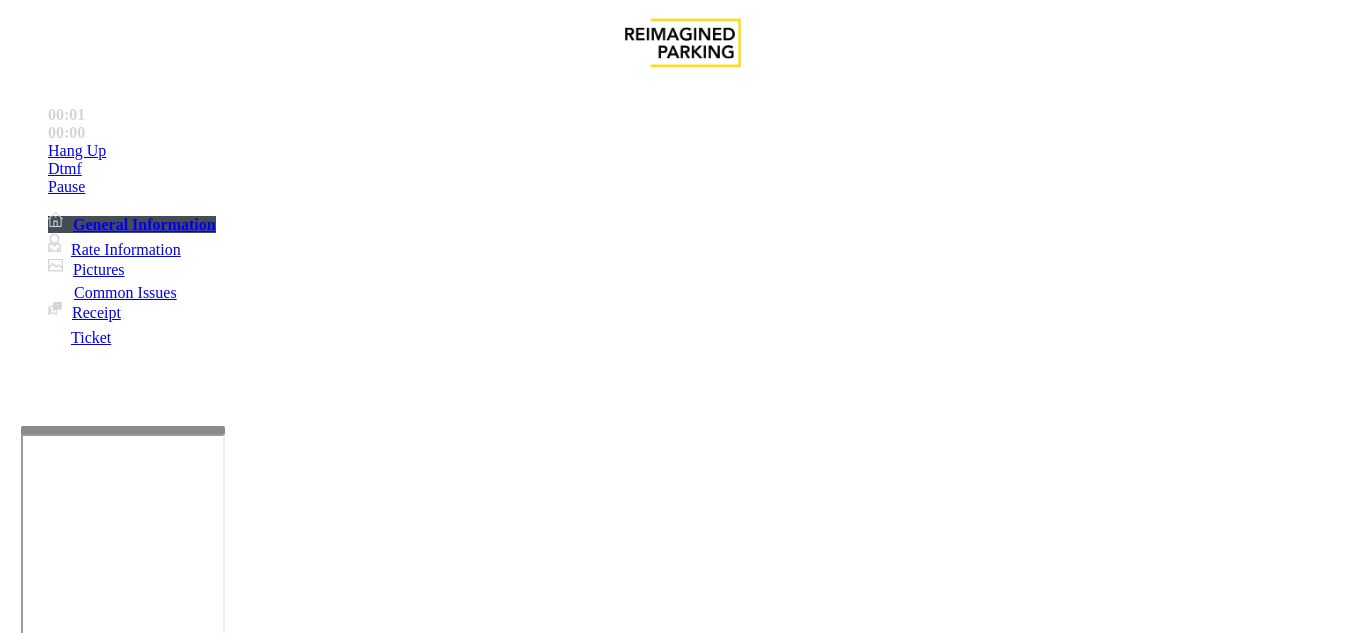 scroll, scrollTop: 400, scrollLeft: 0, axis: vertical 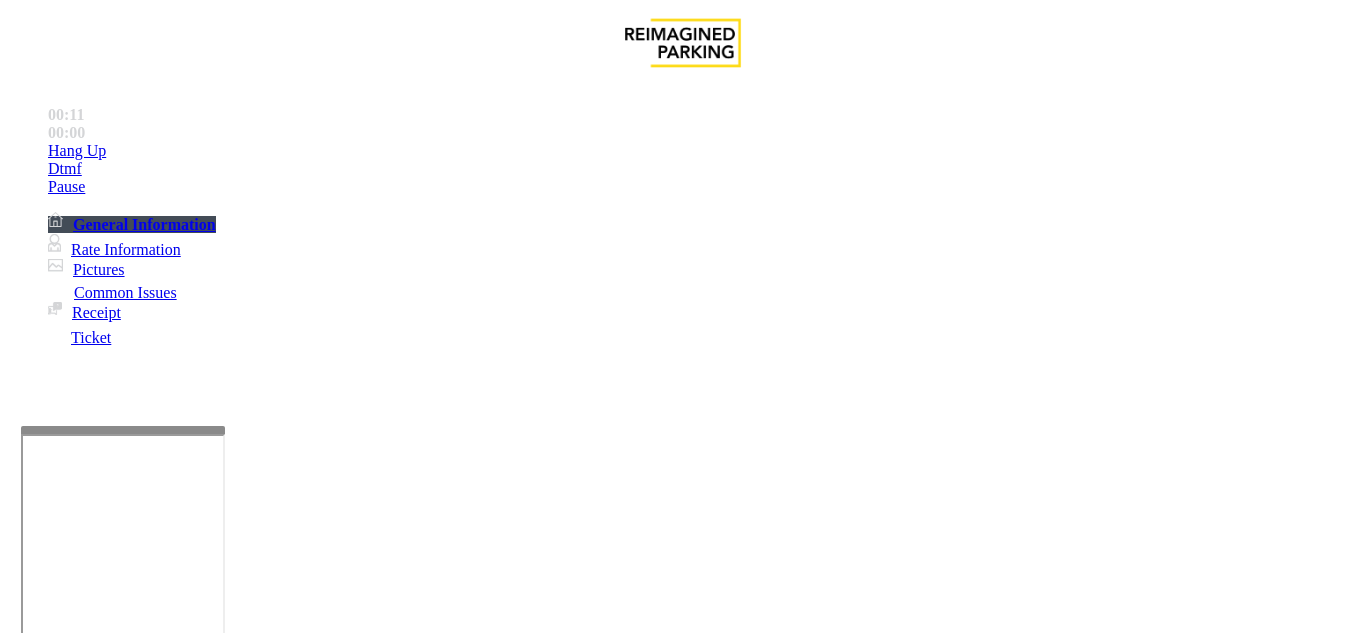 click on "Equipment Issue" at bounding box center [483, 1286] 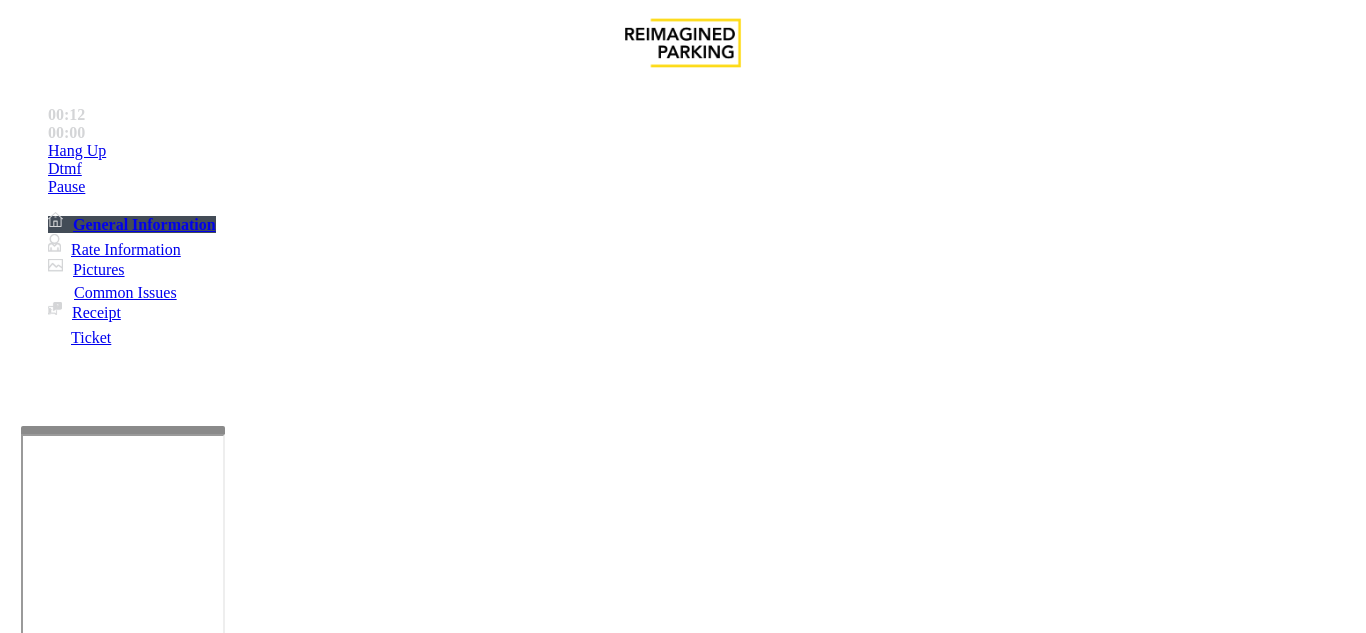 scroll, scrollTop: 200, scrollLeft: 0, axis: vertical 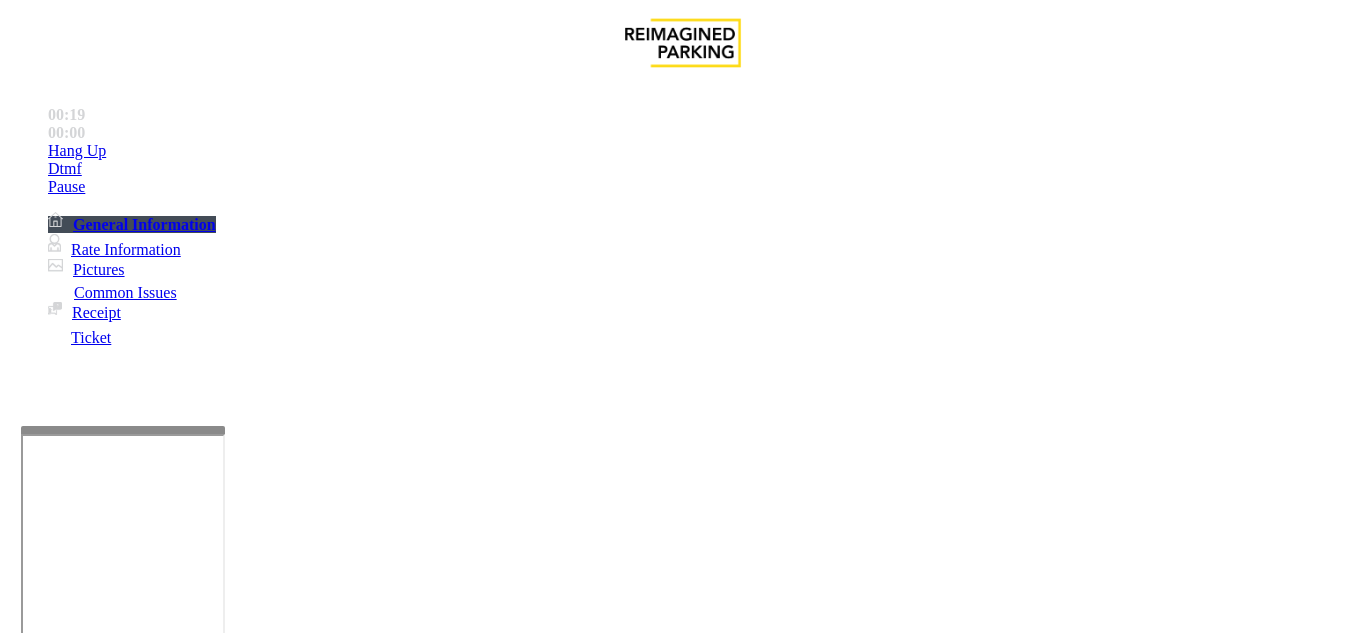 click at bounding box center (221, 1642) 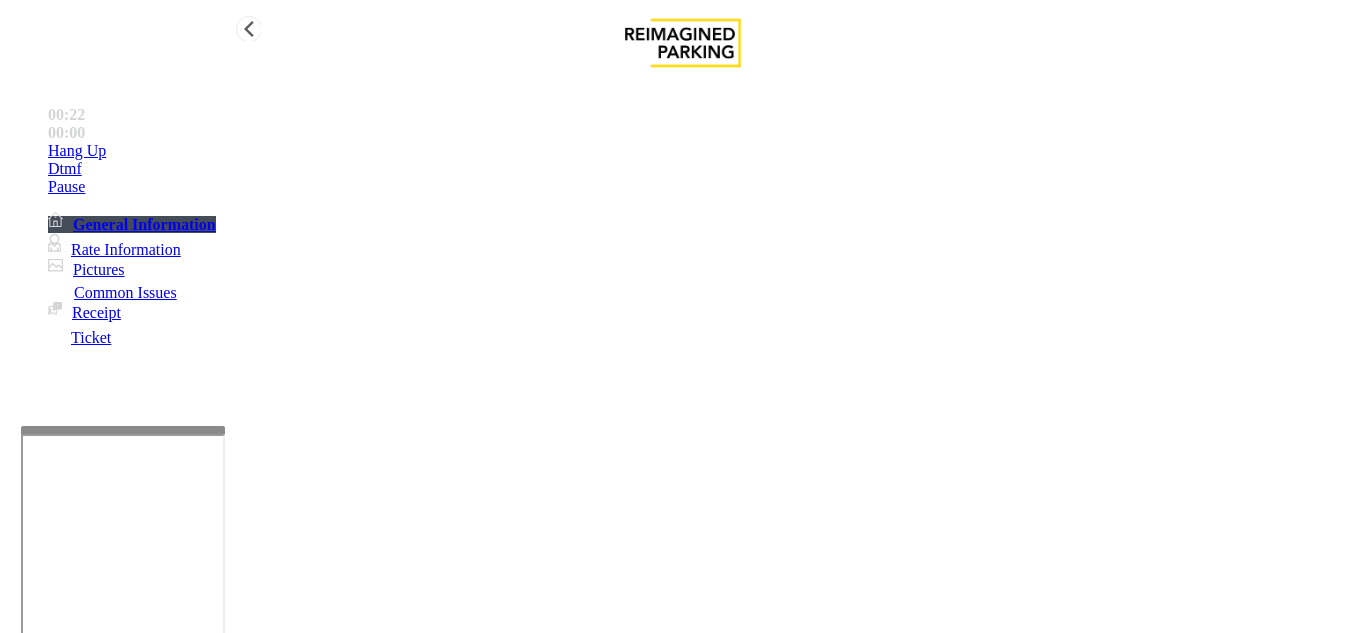 type on "**********" 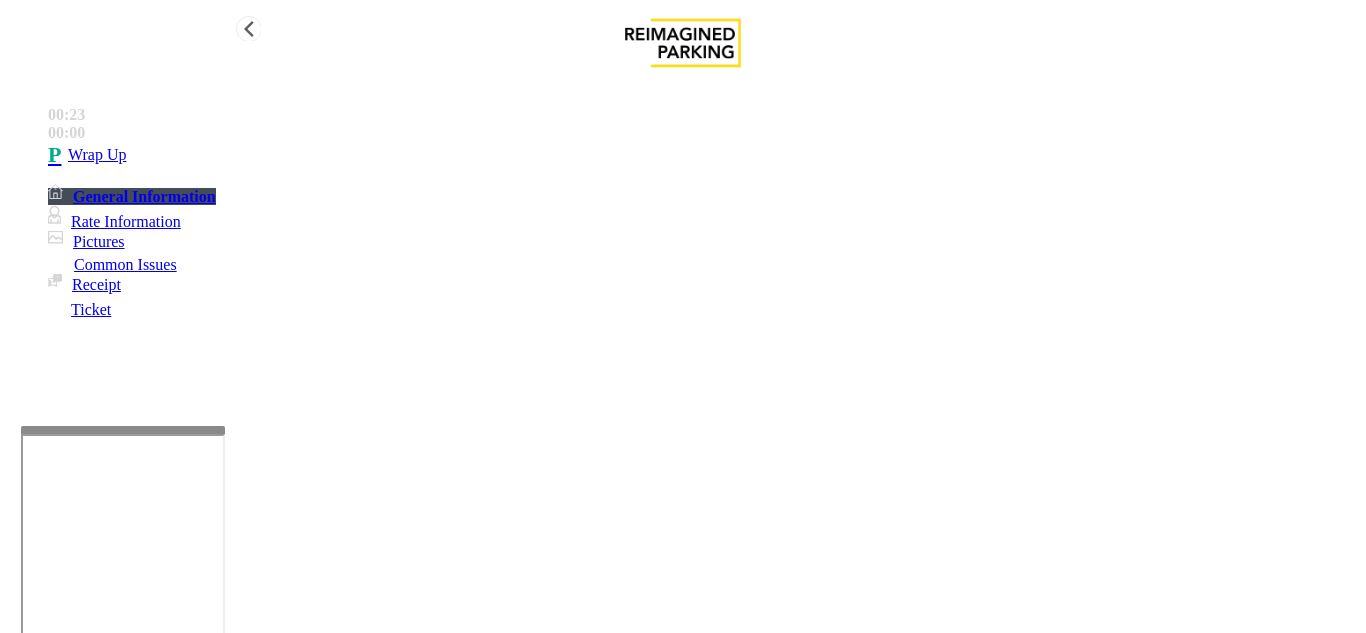 click on "Wrap Up" at bounding box center (703, 155) 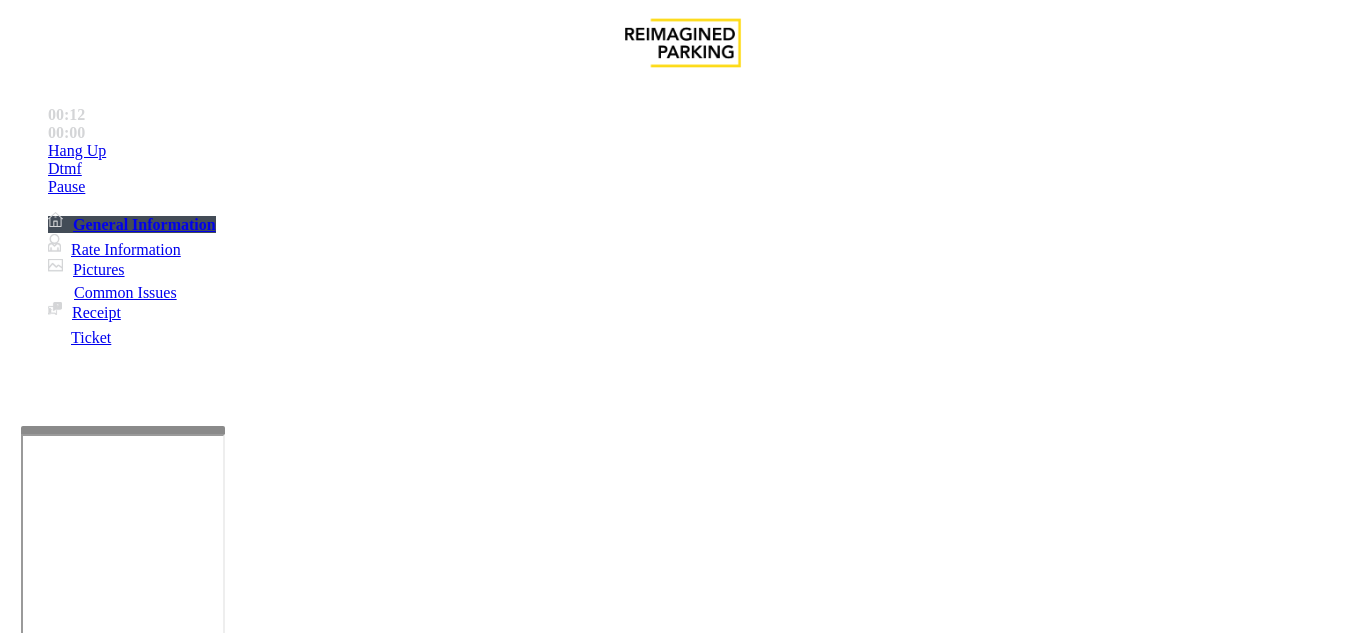 click on "Intercom Issue/No Response" at bounding box center [929, 1286] 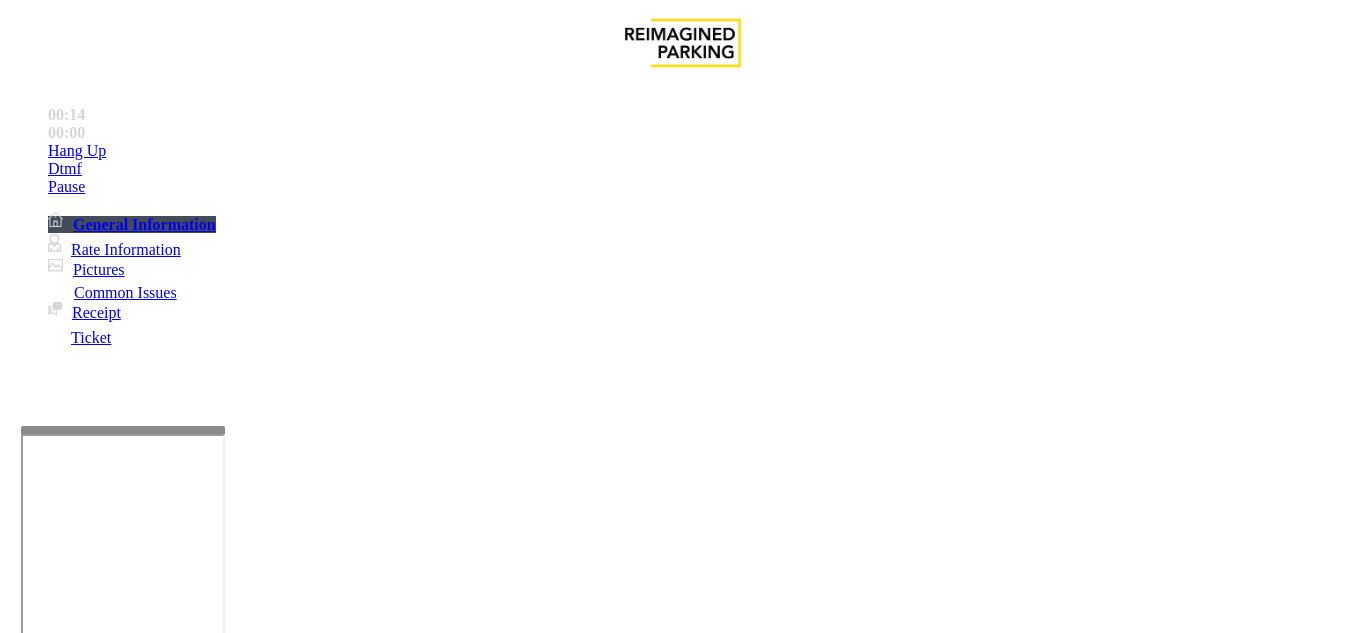 click on "No Response/Unable to hear parker" at bounding box center [142, 1286] 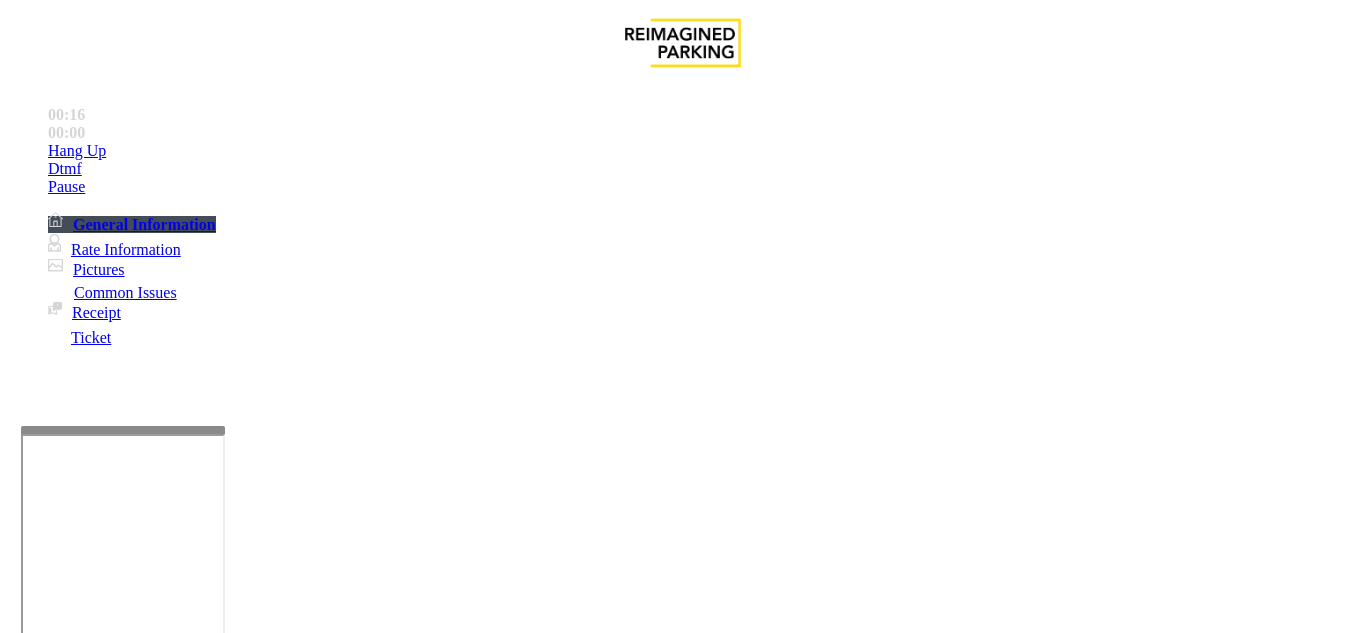drag, startPoint x: 275, startPoint y: 179, endPoint x: 587, endPoint y: 175, distance: 312.02563 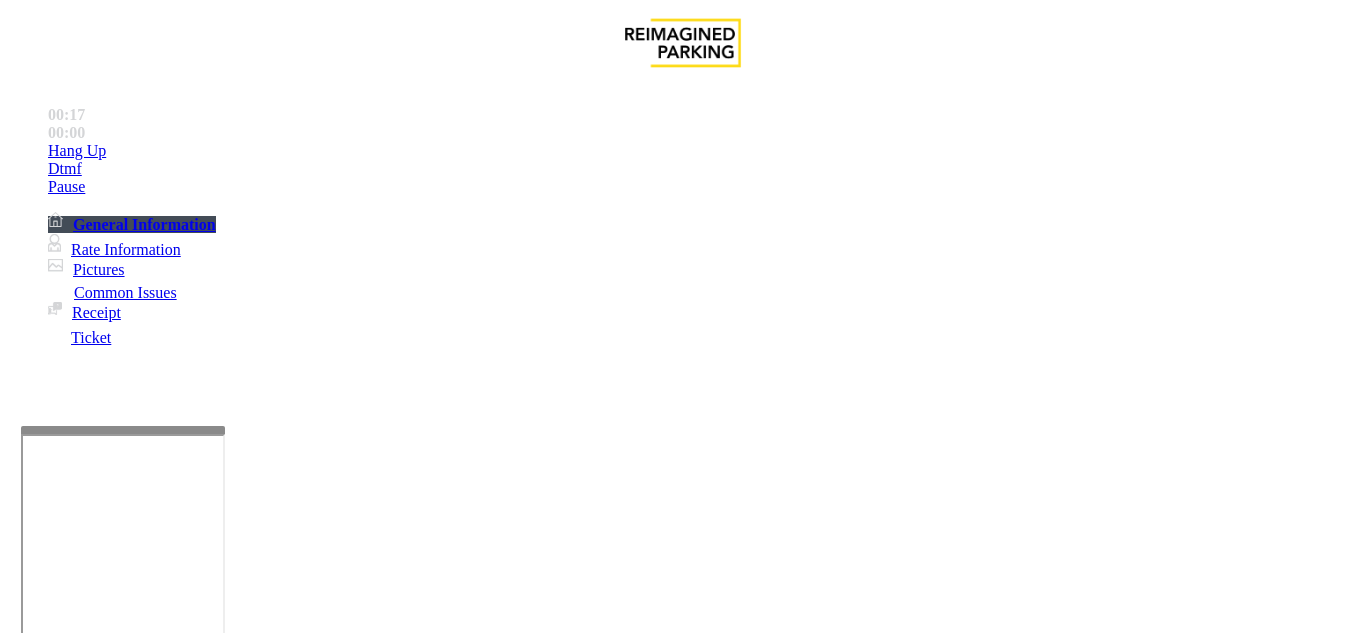 type on "**********" 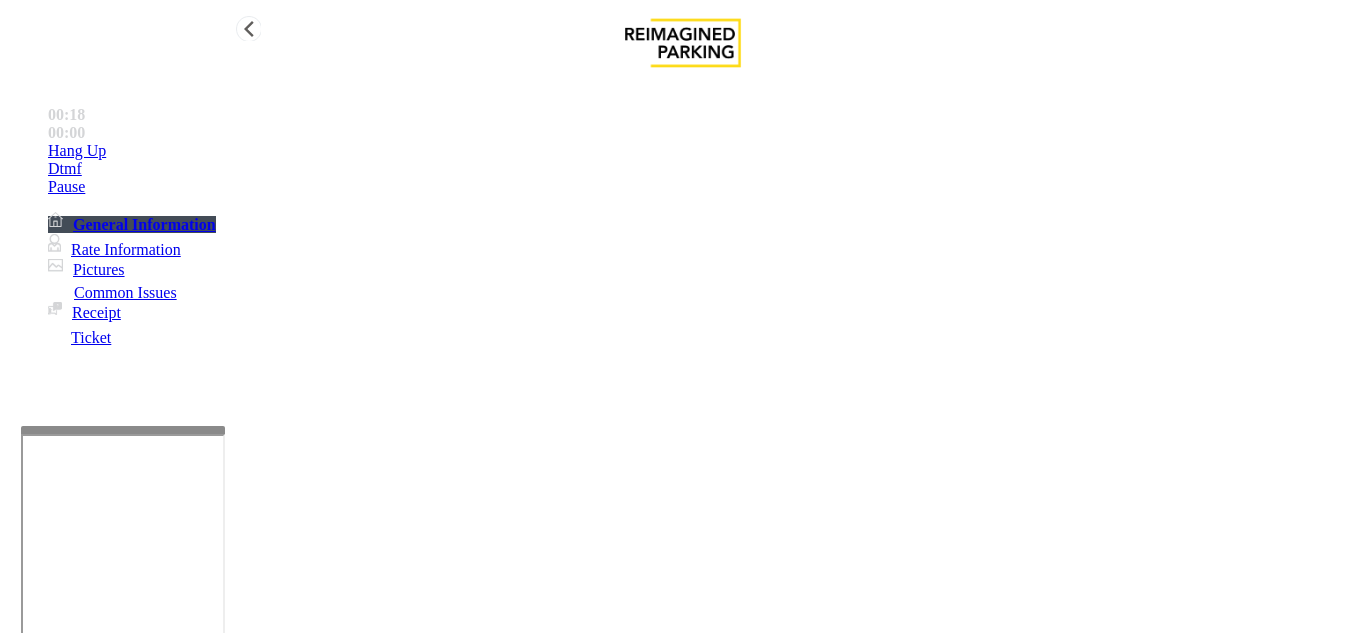 click on "Hang Up" at bounding box center (77, 151) 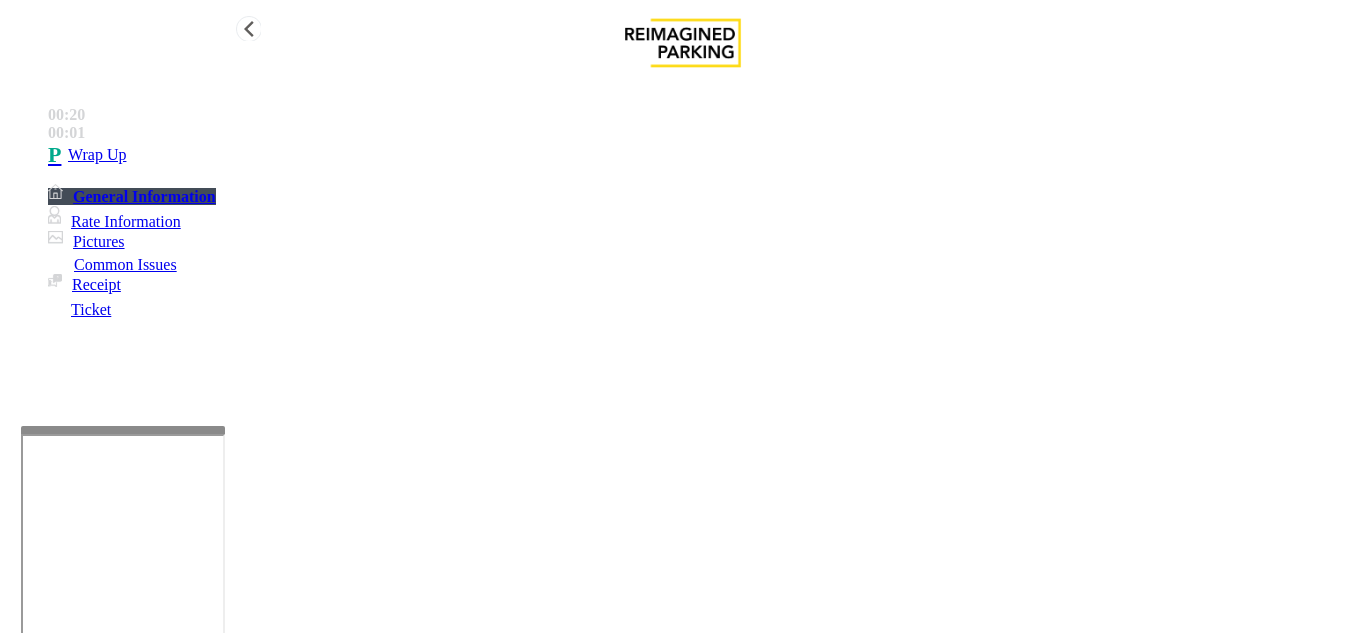 click on "Wrap Up" at bounding box center [703, 155] 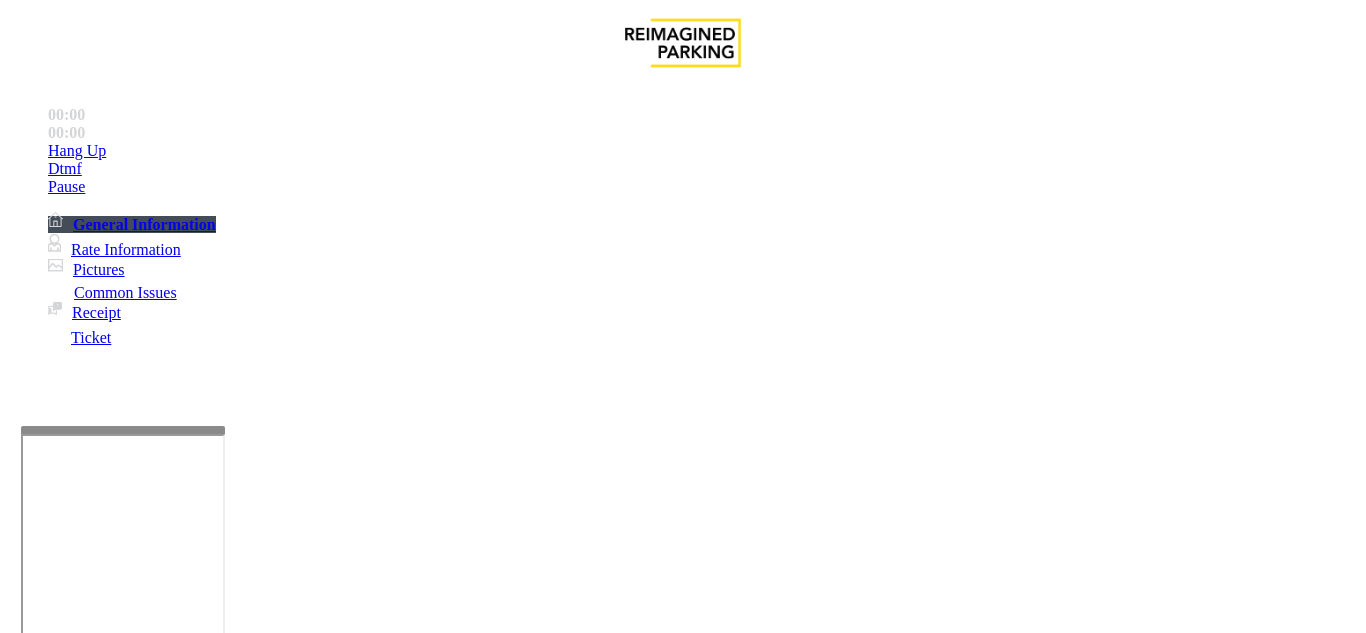 scroll, scrollTop: 294, scrollLeft: 0, axis: vertical 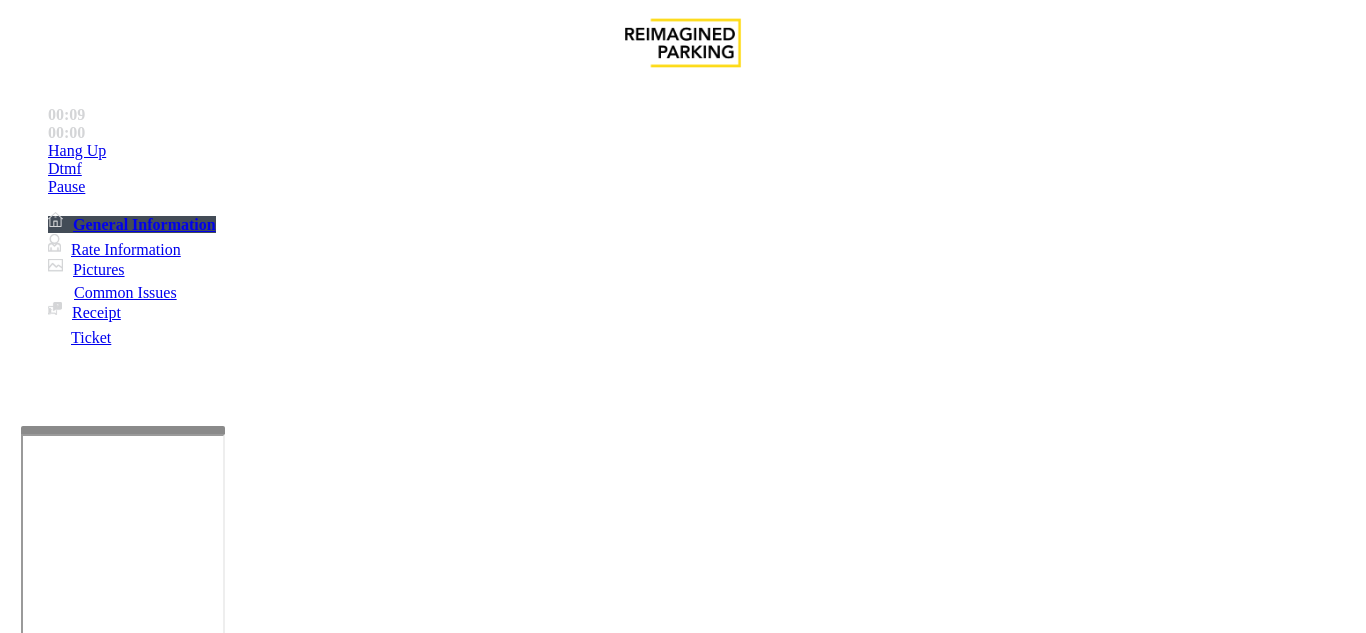 drag, startPoint x: 762, startPoint y: 264, endPoint x: 1314, endPoint y: 351, distance: 558.8139 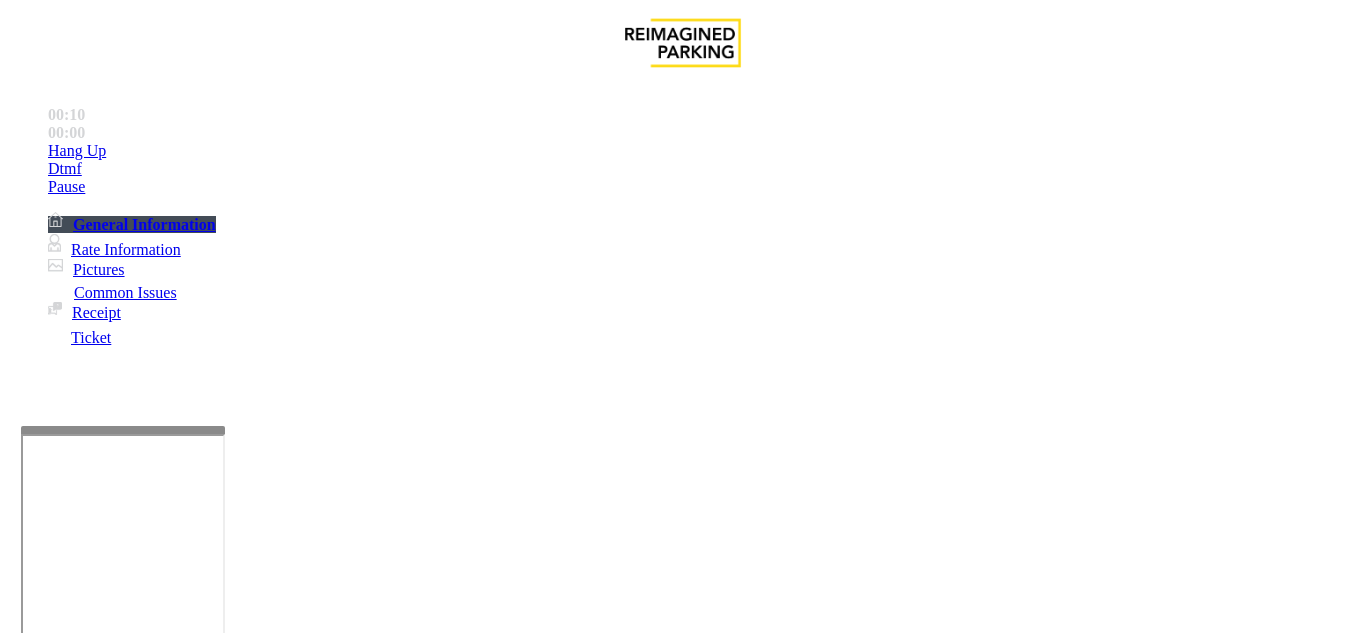 click on "LINK  -  RMC.xlsx" at bounding box center (682, 2178) 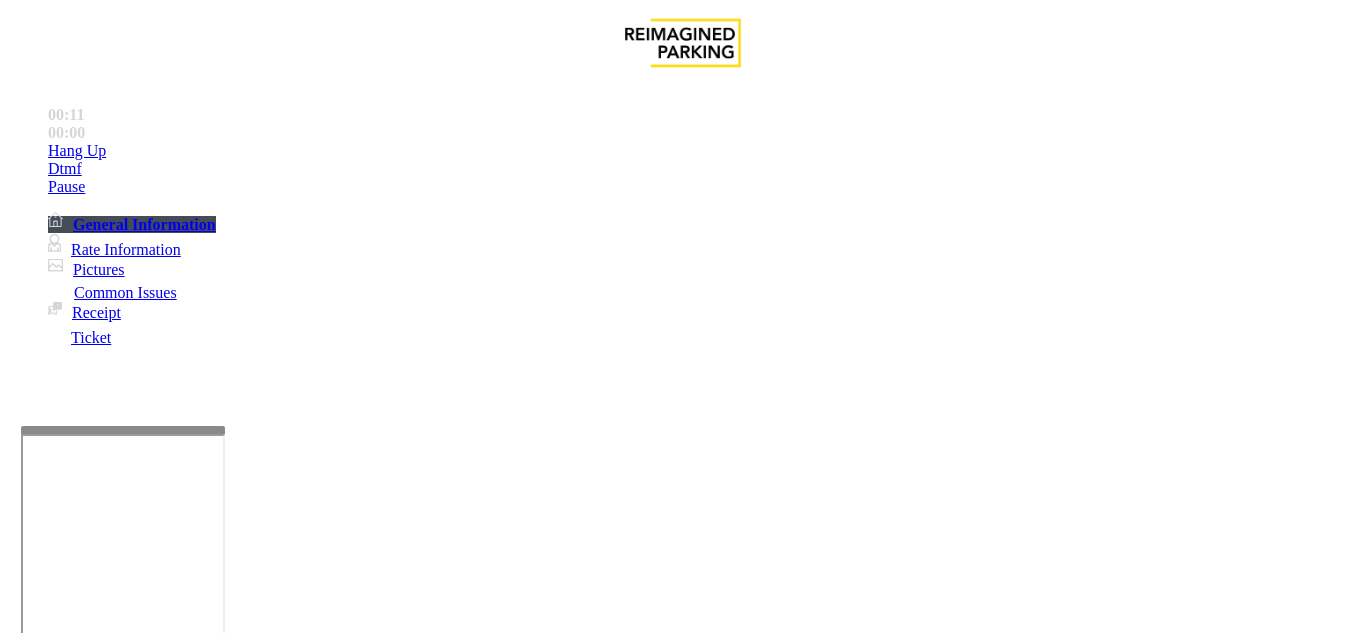 click on "Payment Issue" at bounding box center [167, 1286] 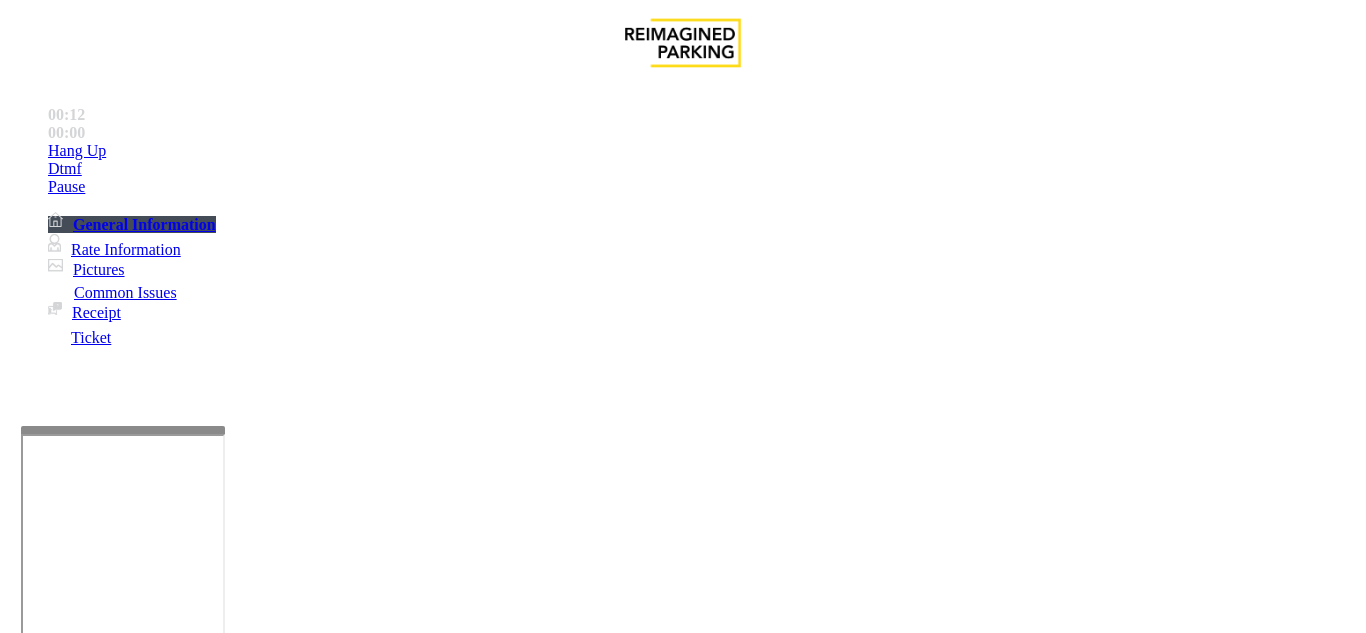 click on "Credit Card Not Reading" at bounding box center (109, 1286) 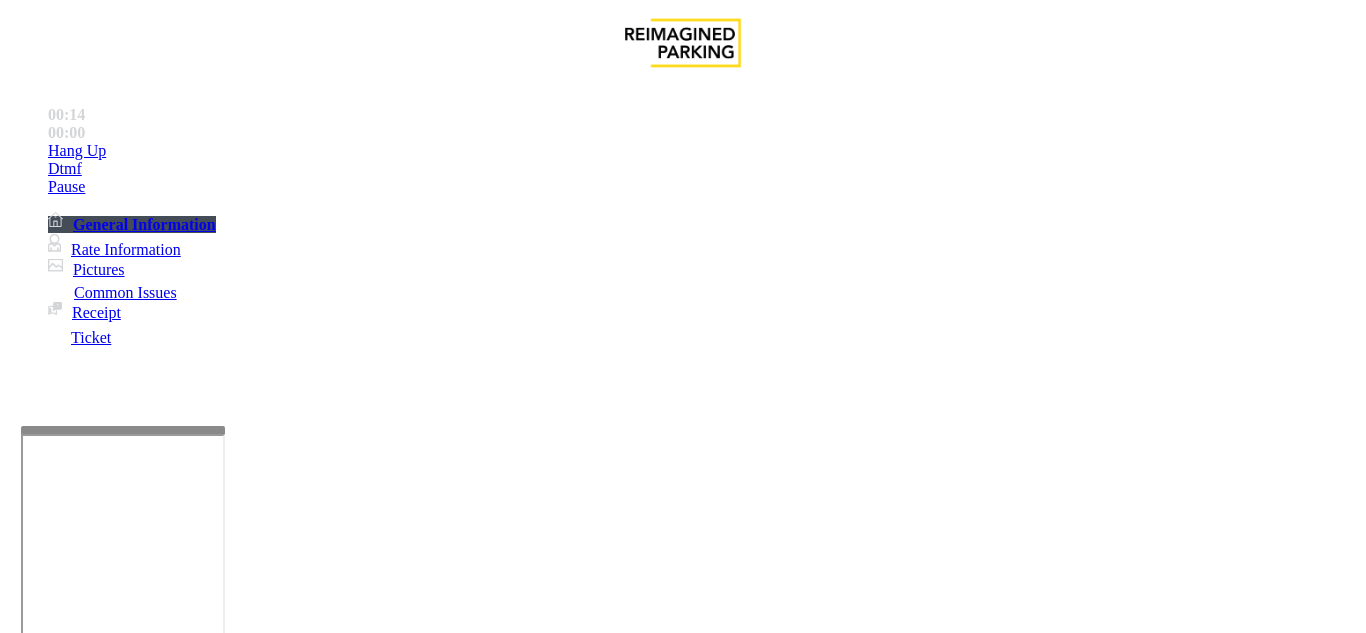 scroll, scrollTop: 100, scrollLeft: 0, axis: vertical 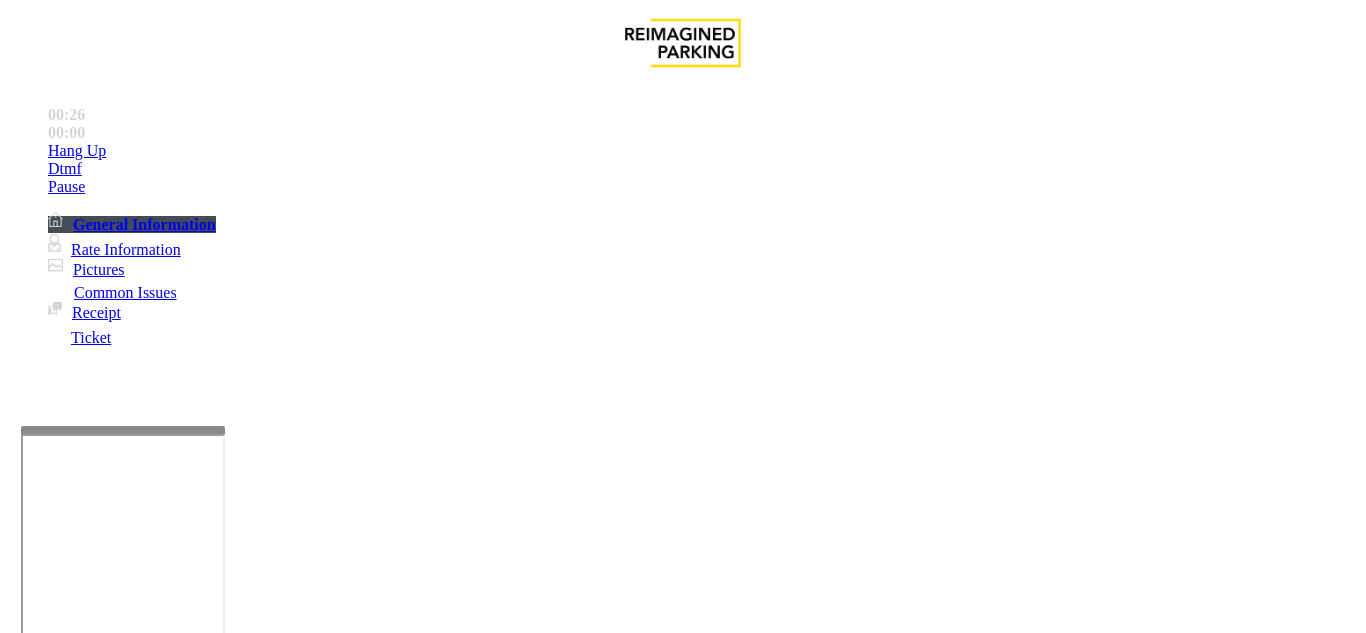 click on "Notes:" at bounding box center [682, 1661] 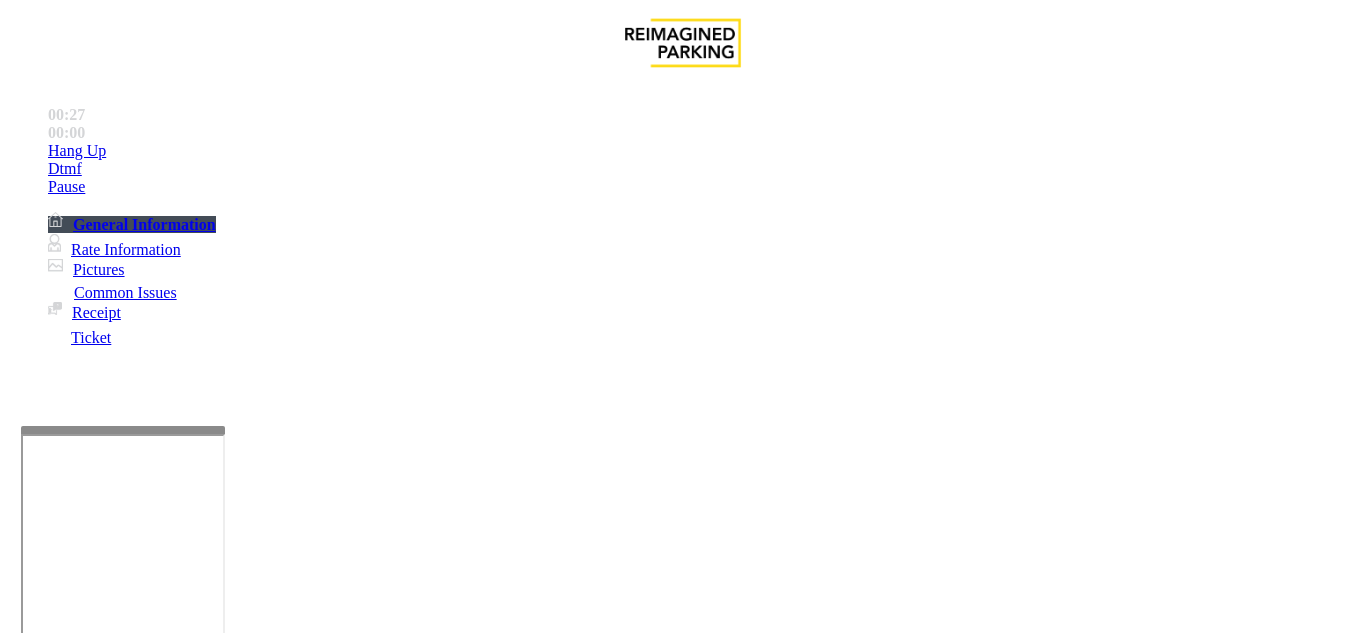 click at bounding box center [221, 1659] 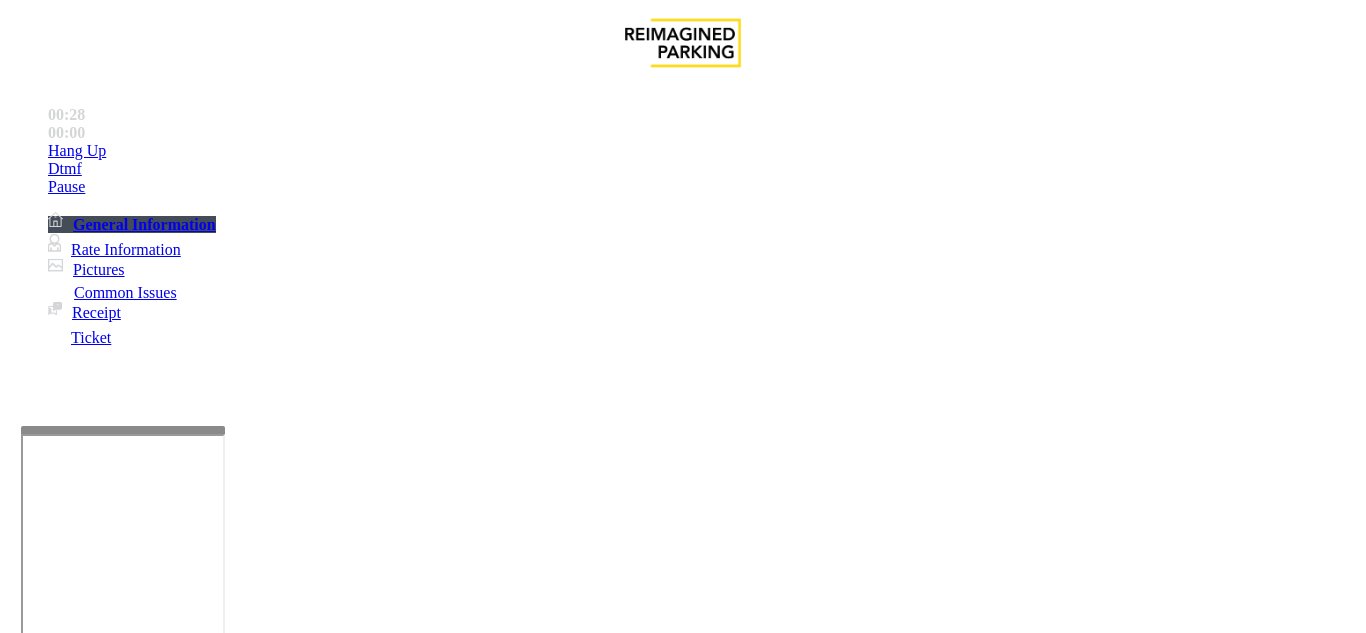 scroll, scrollTop: 98, scrollLeft: 0, axis: vertical 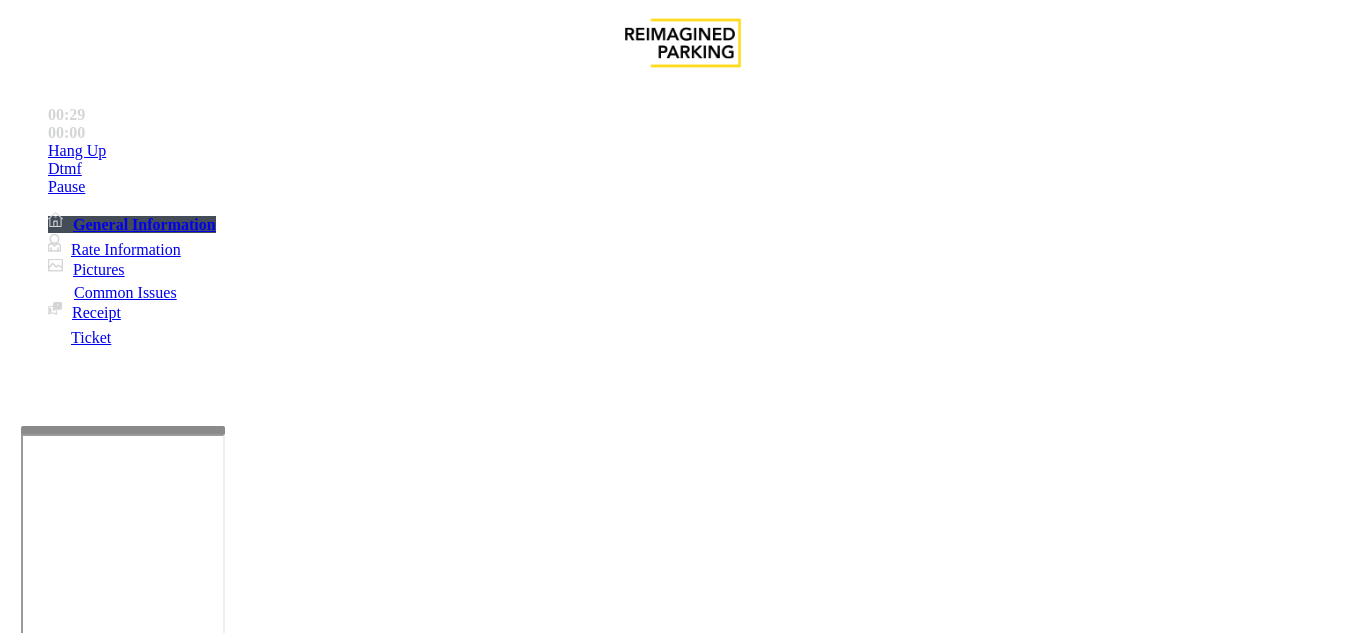 drag, startPoint x: 274, startPoint y: 75, endPoint x: 518, endPoint y: 92, distance: 244.59149 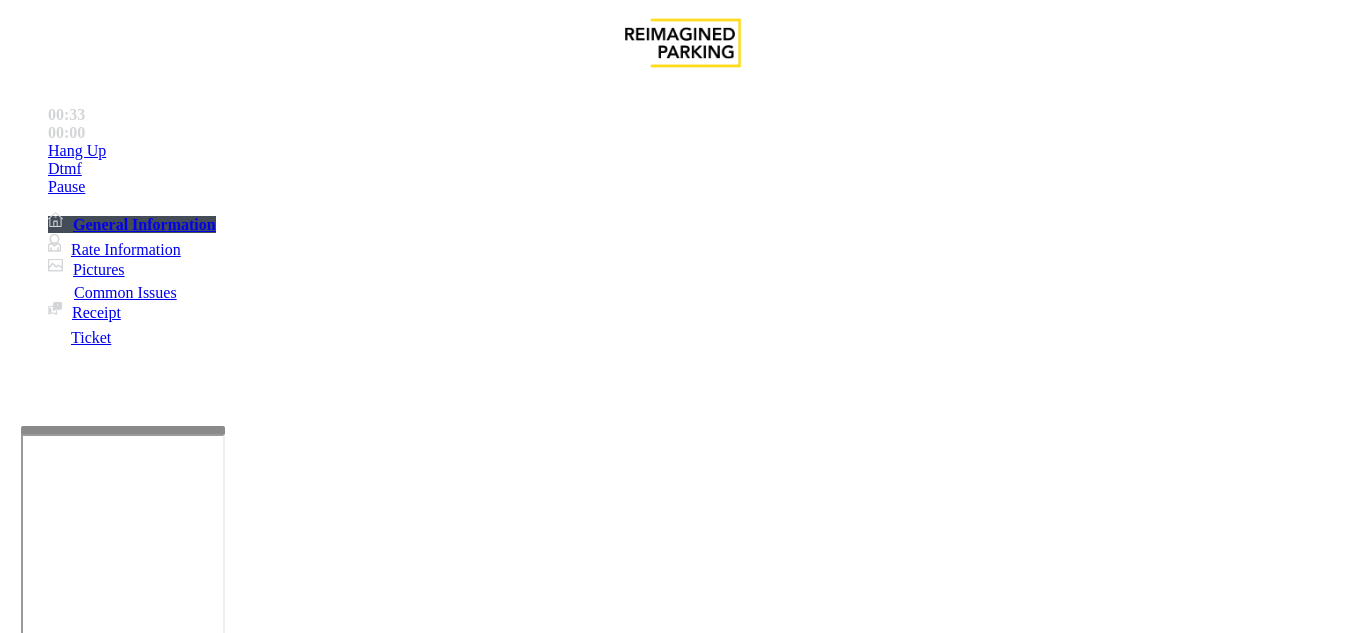 type on "**********" 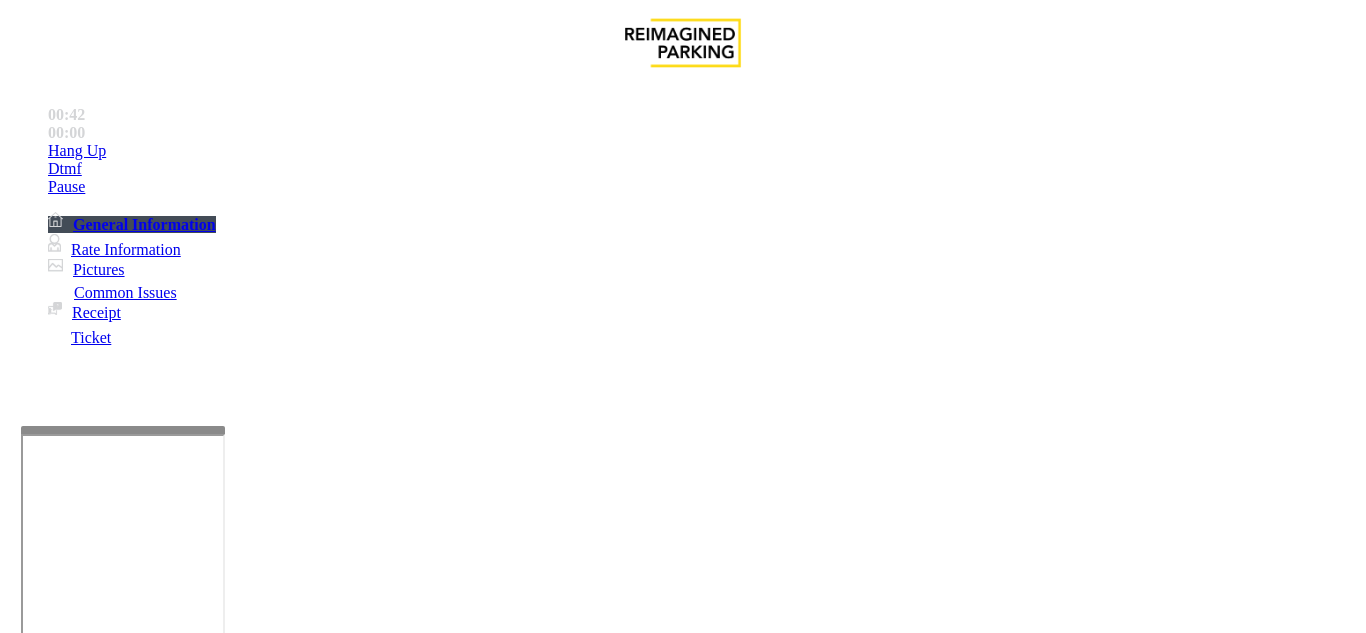 click at bounding box center [23, 1615] 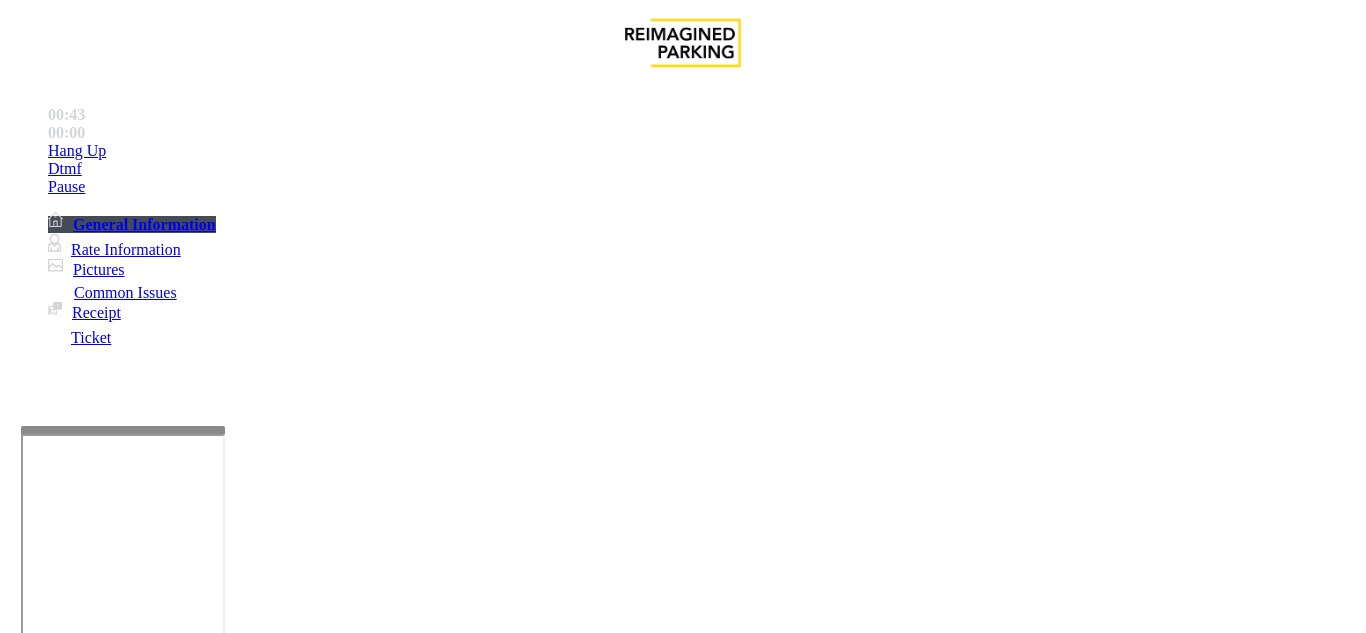 click on "Mount Royal Village" at bounding box center [703, 3244] 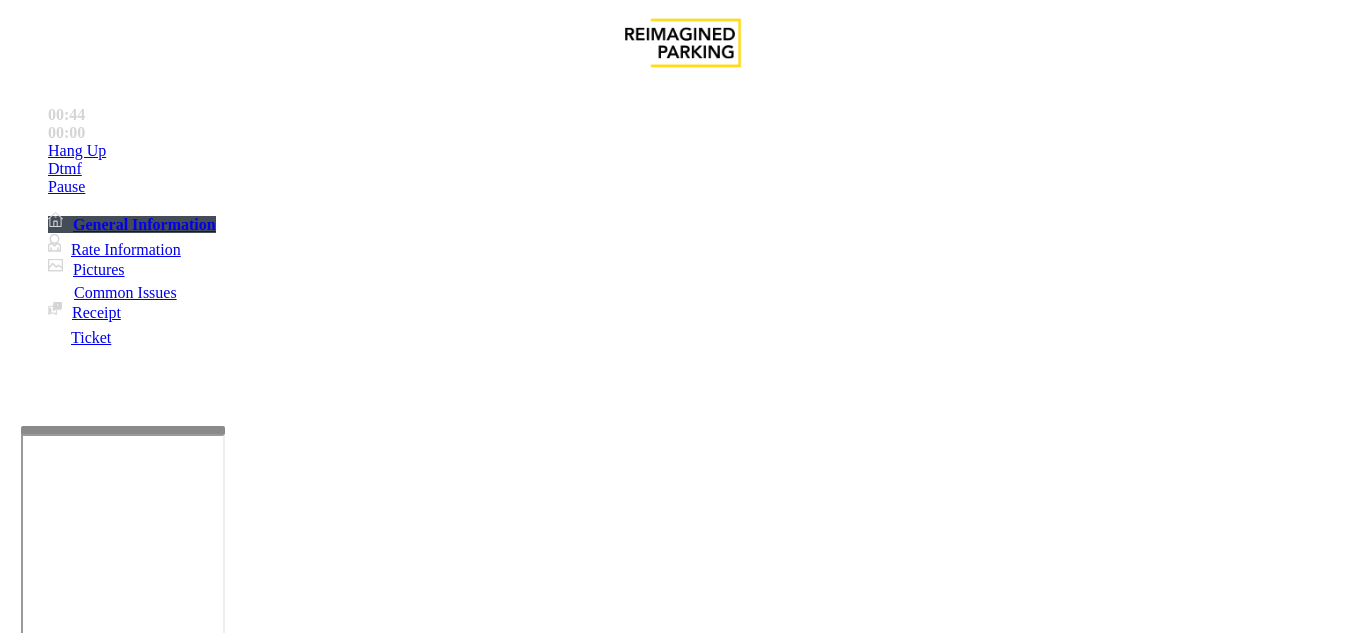 click at bounding box center [96, 1308] 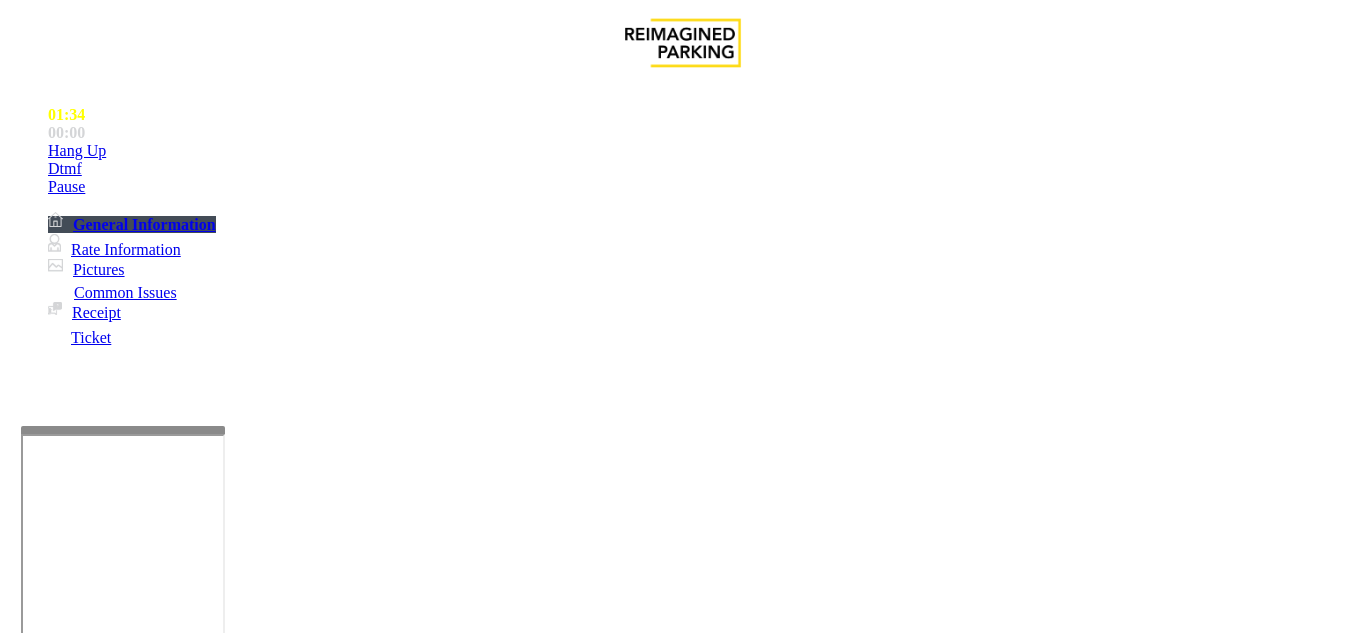type on "*********" 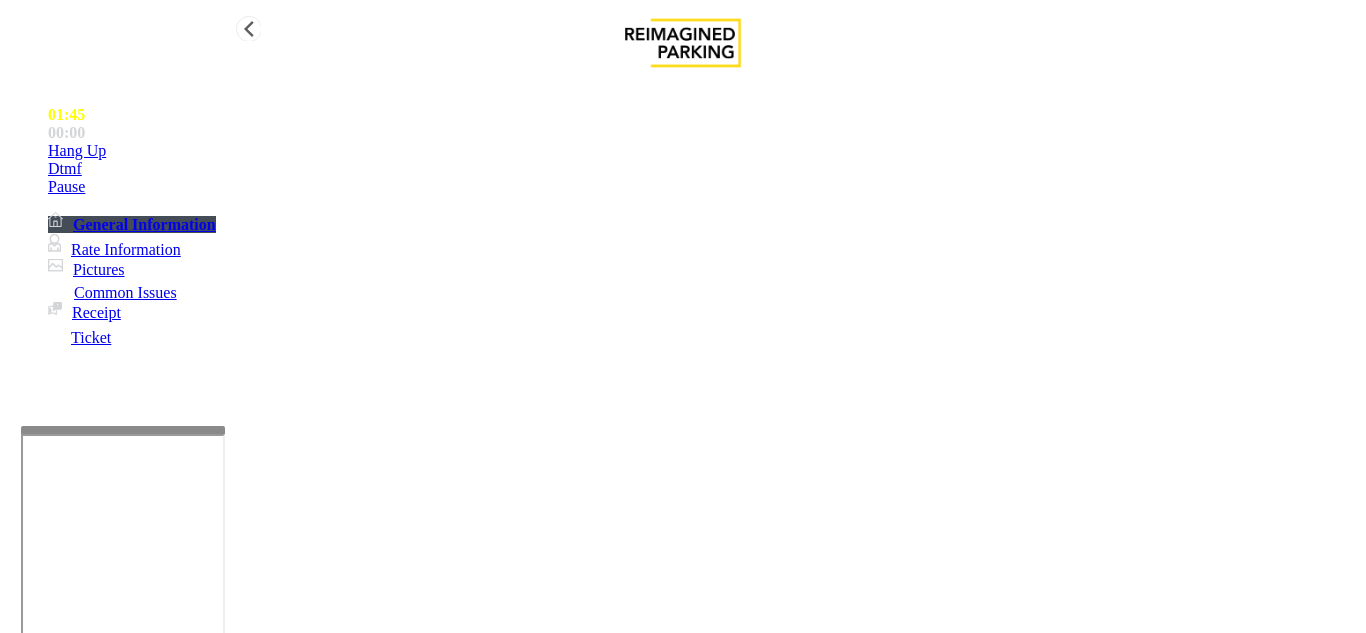 type on "***" 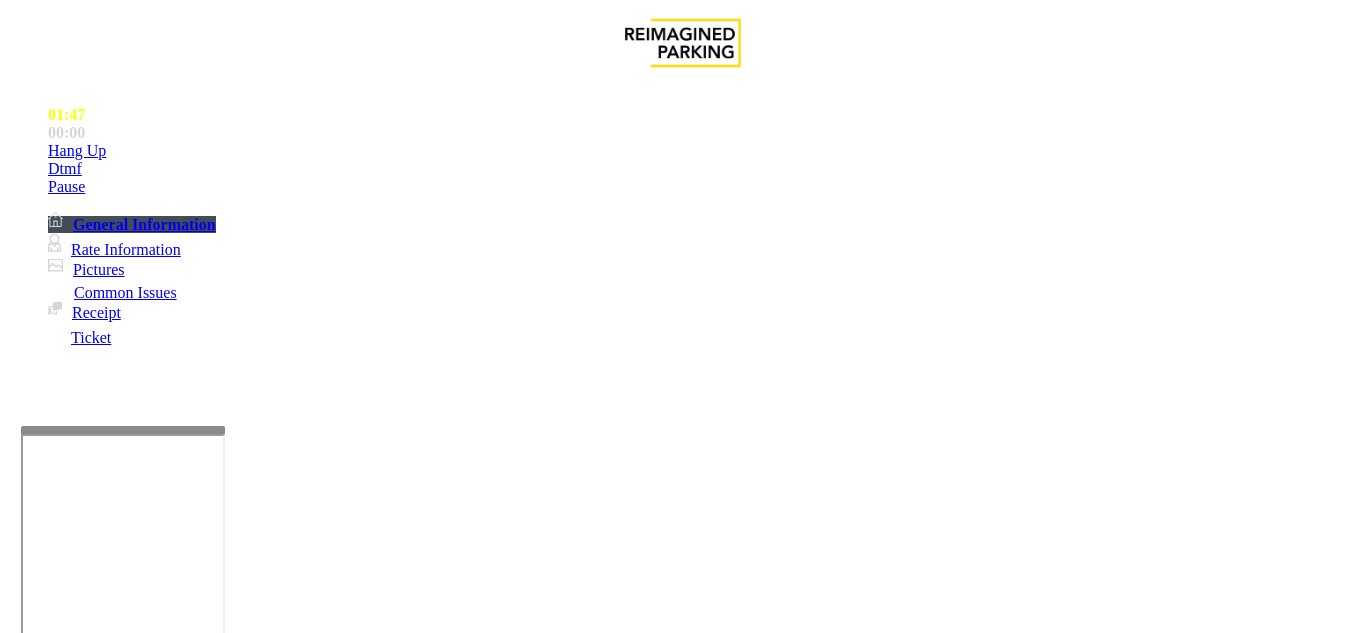 click on "6" at bounding box center [58, 3677] 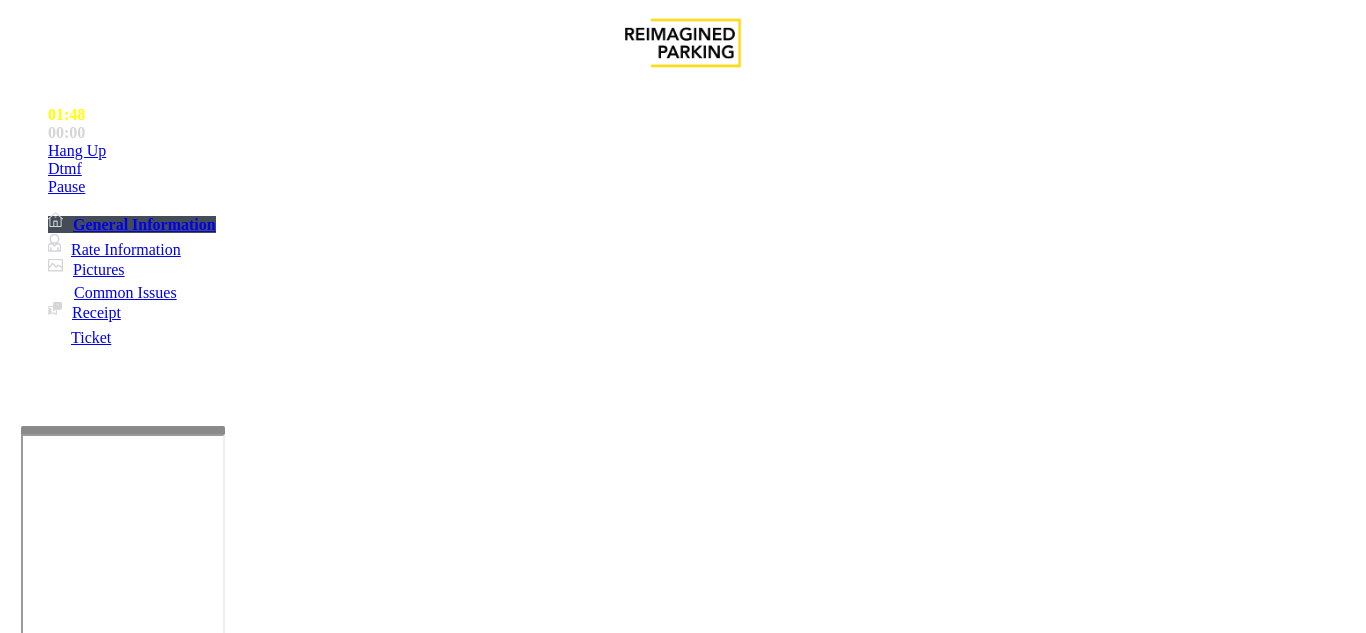 click on "×" at bounding box center [20, 3618] 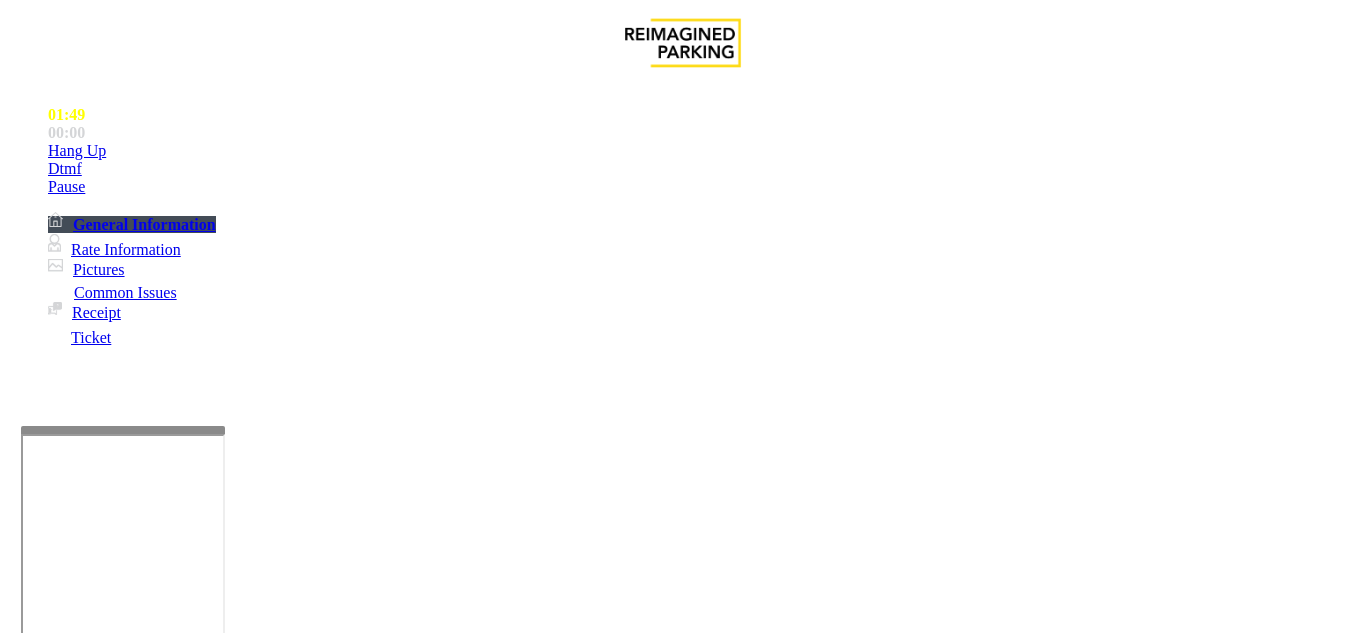 click at bounding box center (221, 1677) 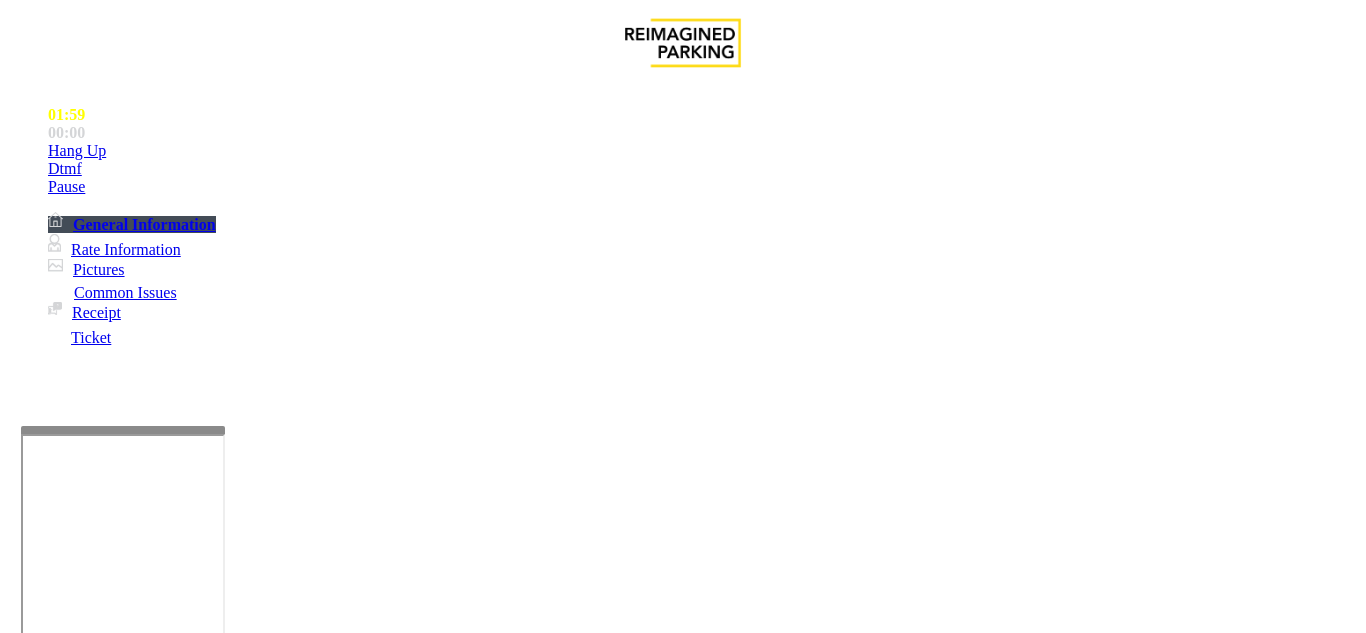 click at bounding box center [221, 1677] 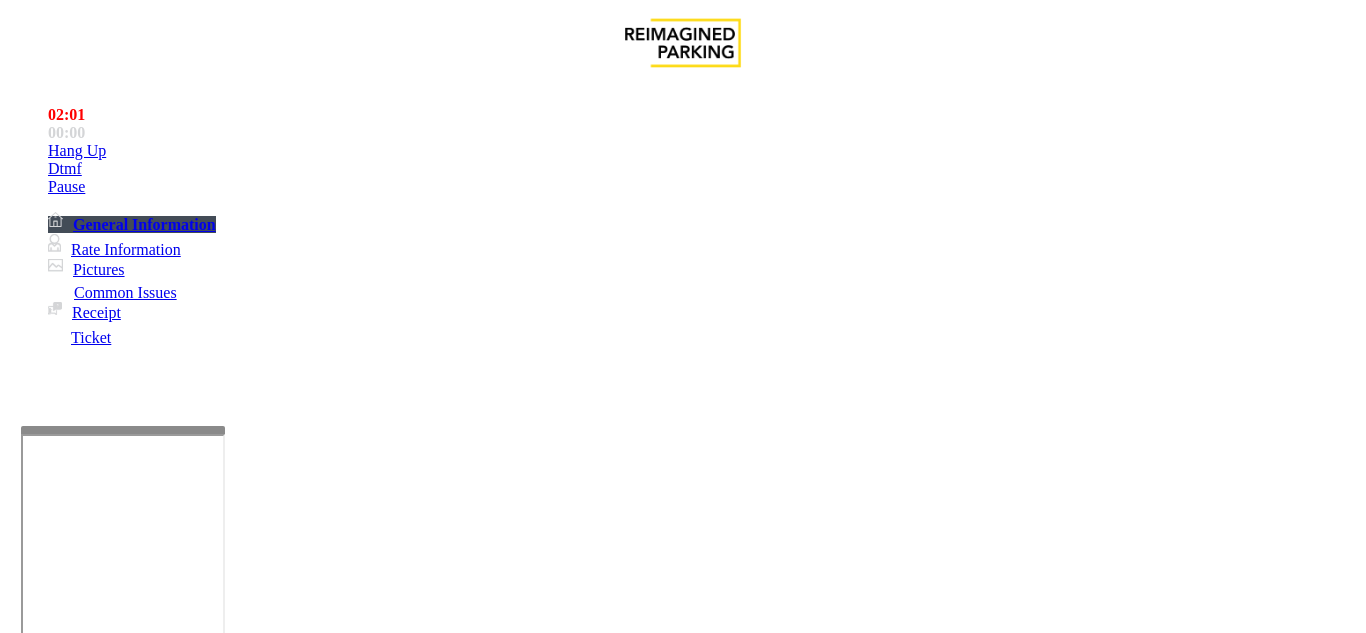 type on "**********" 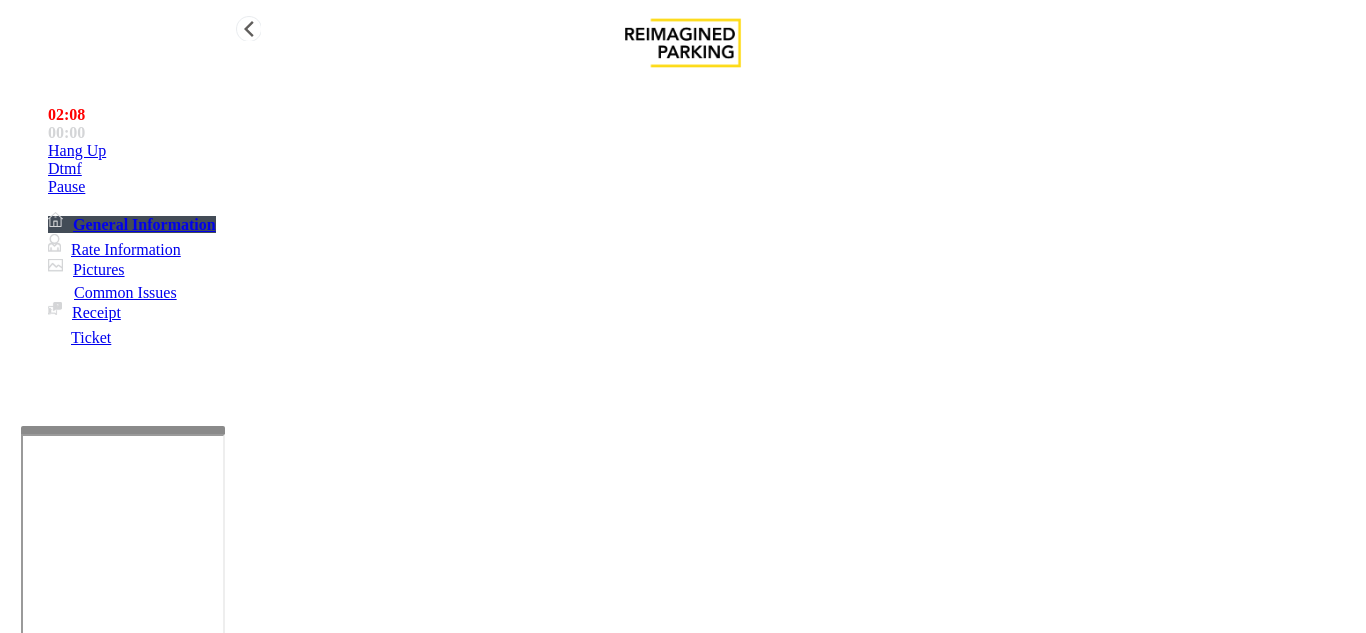 click on "Hang Up" at bounding box center [703, 151] 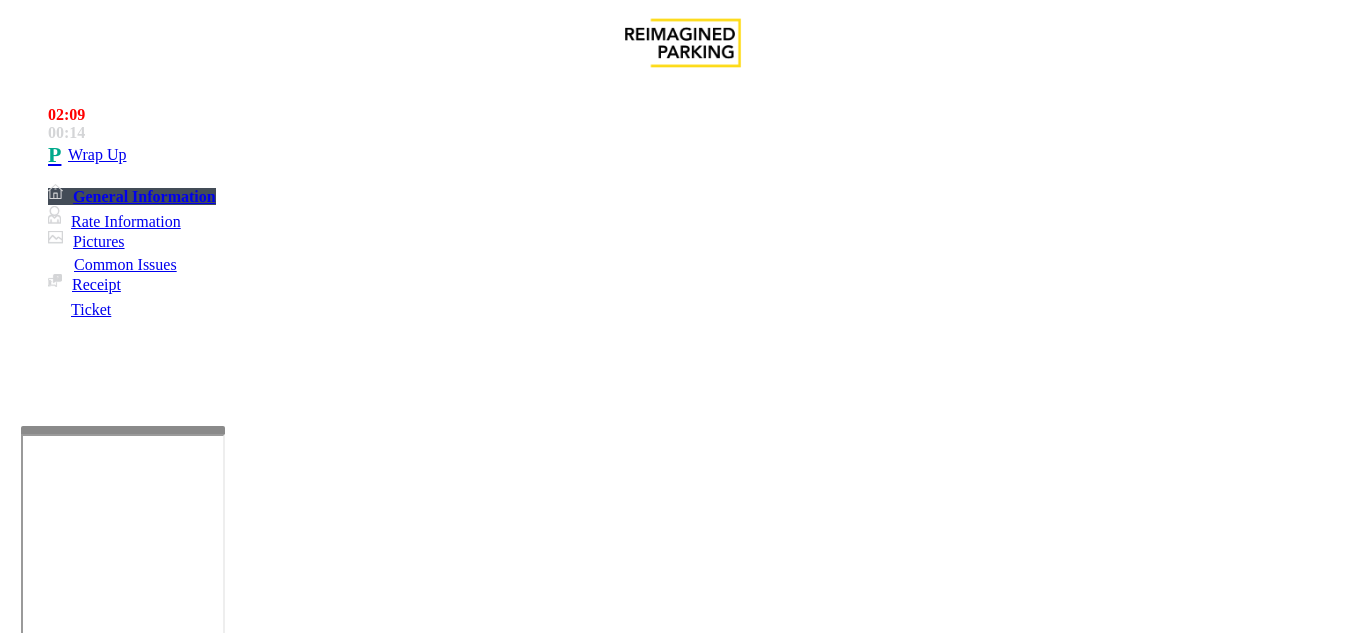 click on "*********" at bounding box center (96, 1308) 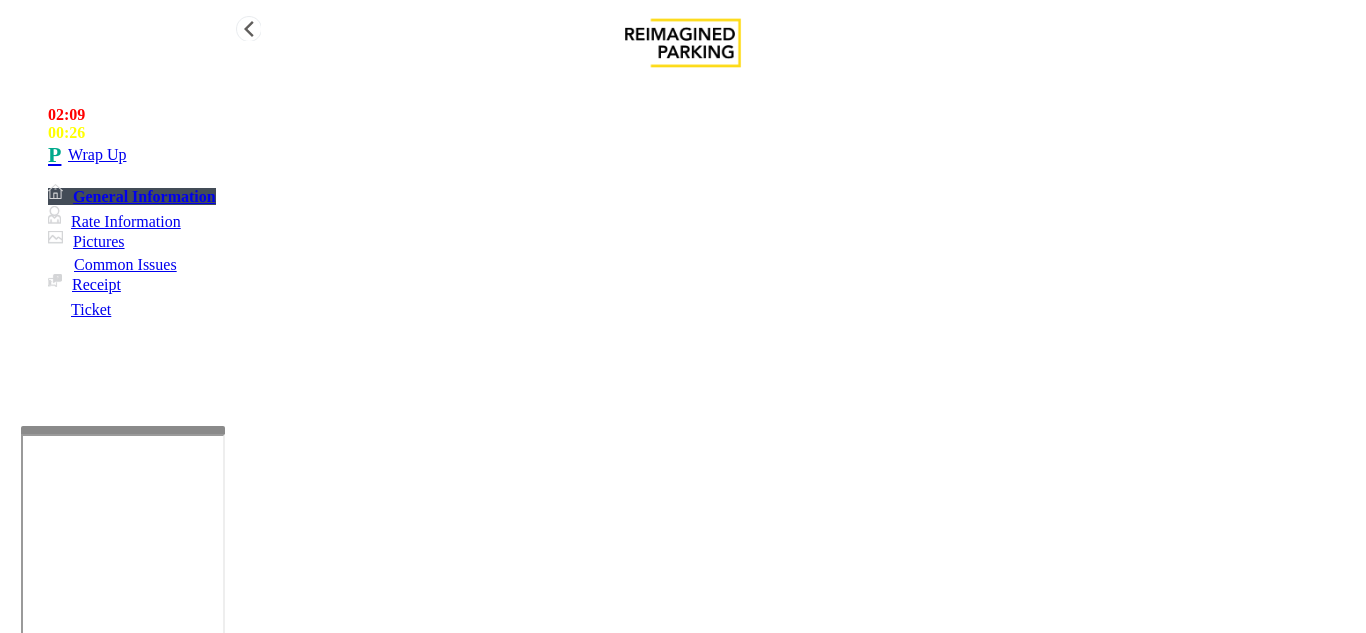 type on "********" 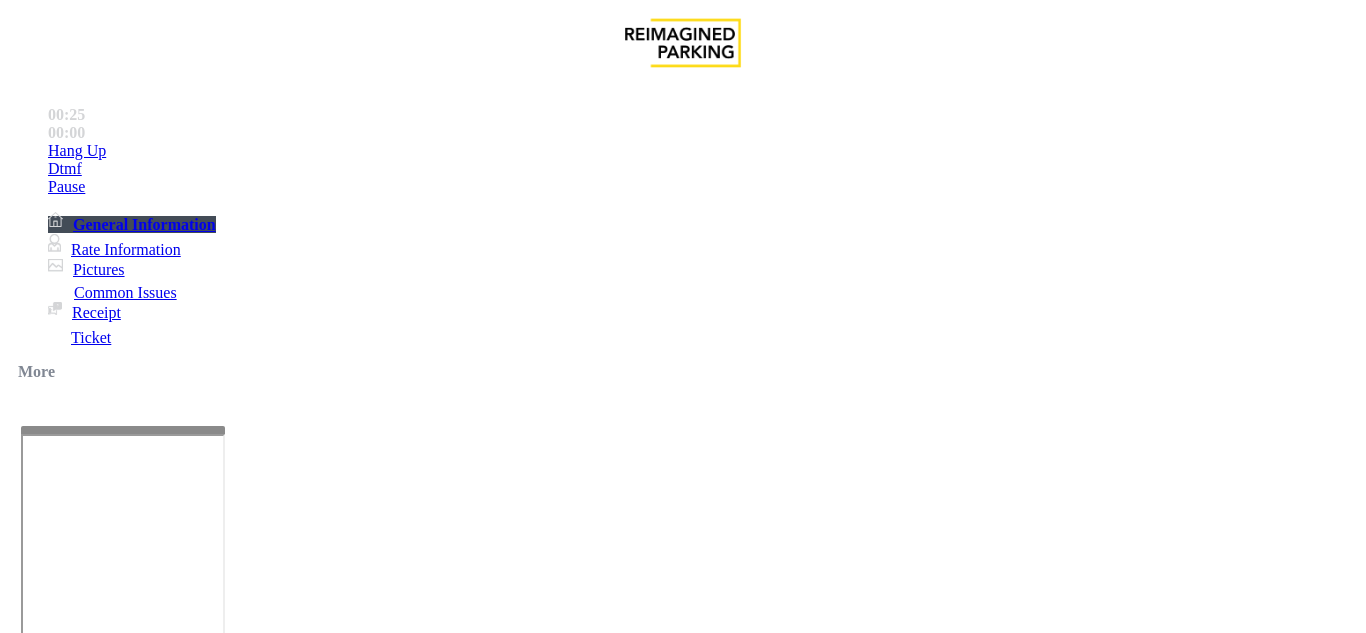 scroll, scrollTop: 100, scrollLeft: 0, axis: vertical 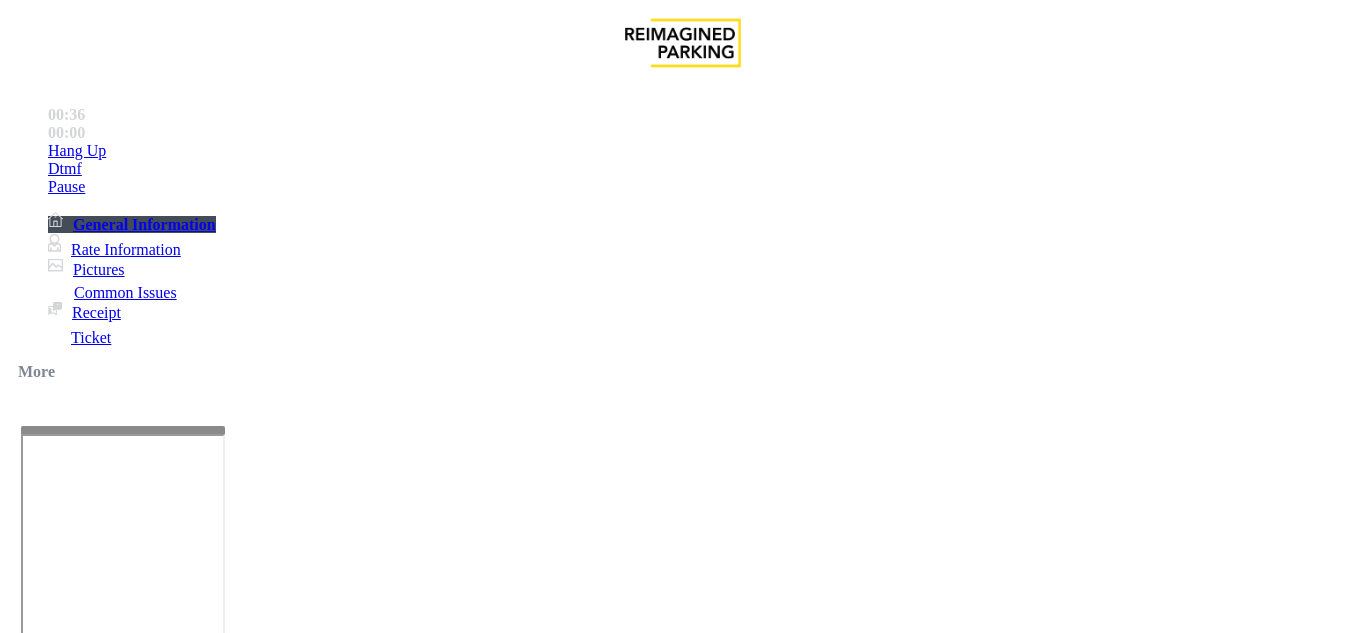 click on "Payment Issue" at bounding box center (167, 1286) 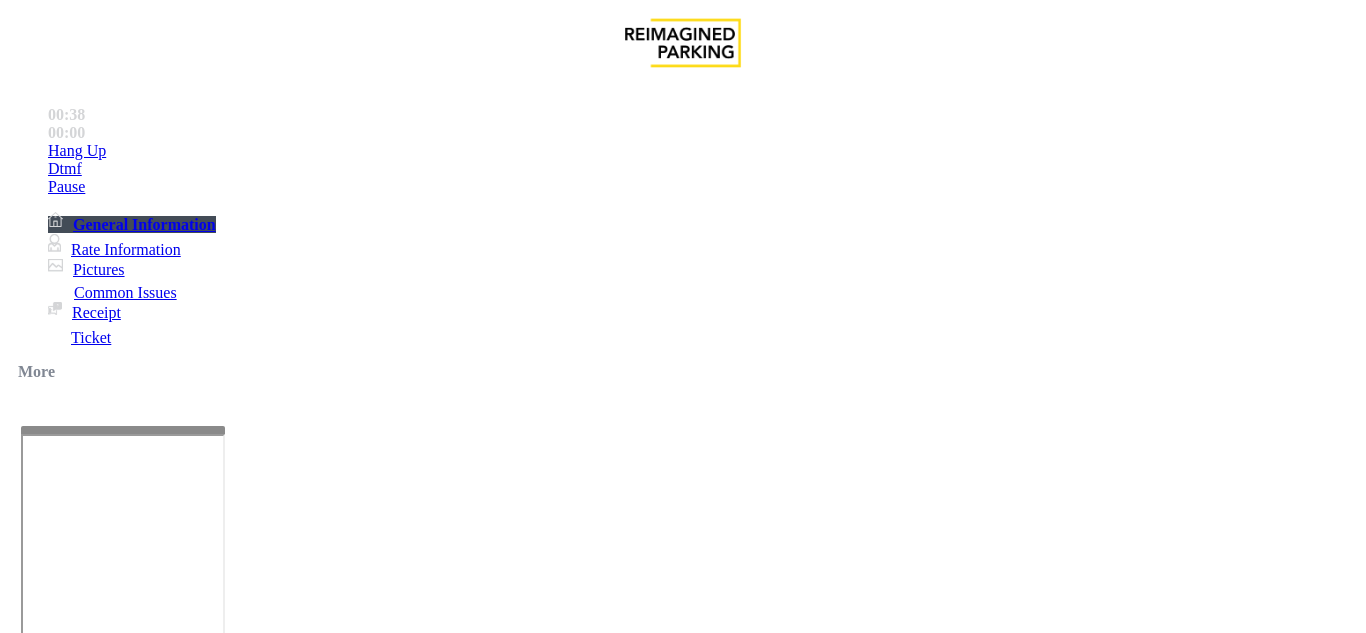 click on "Credit Card Not Reading" at bounding box center (296, 1286) 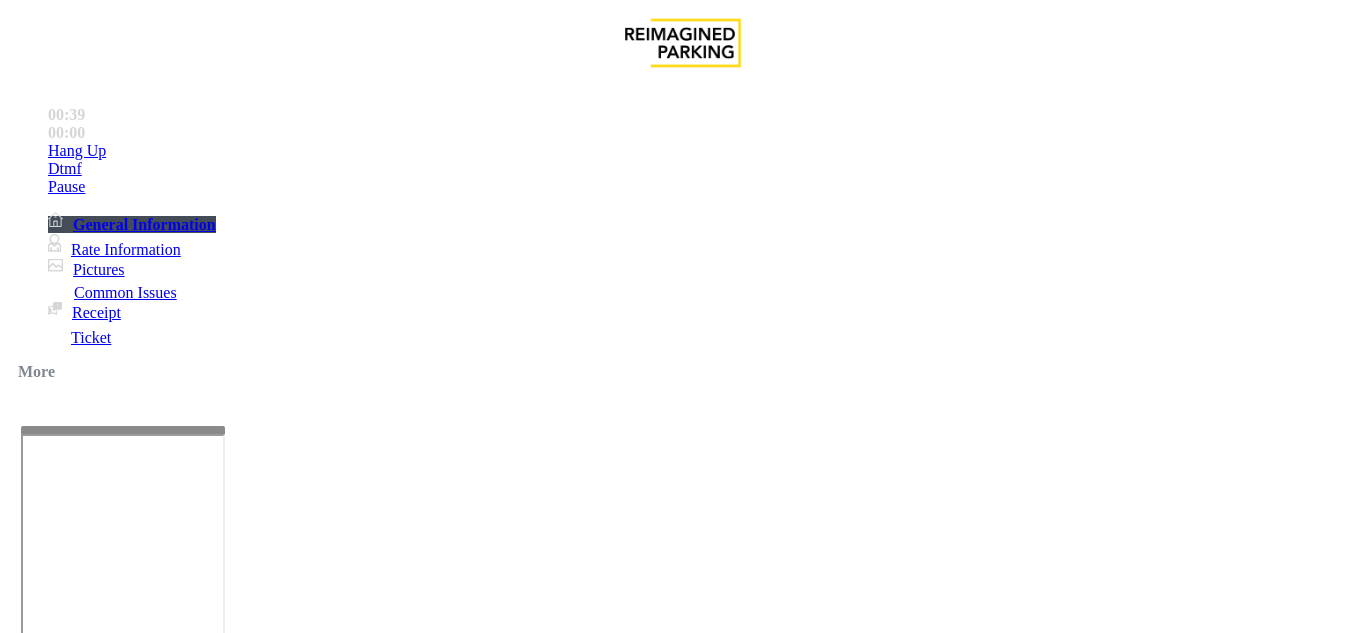 scroll, scrollTop: 100, scrollLeft: 0, axis: vertical 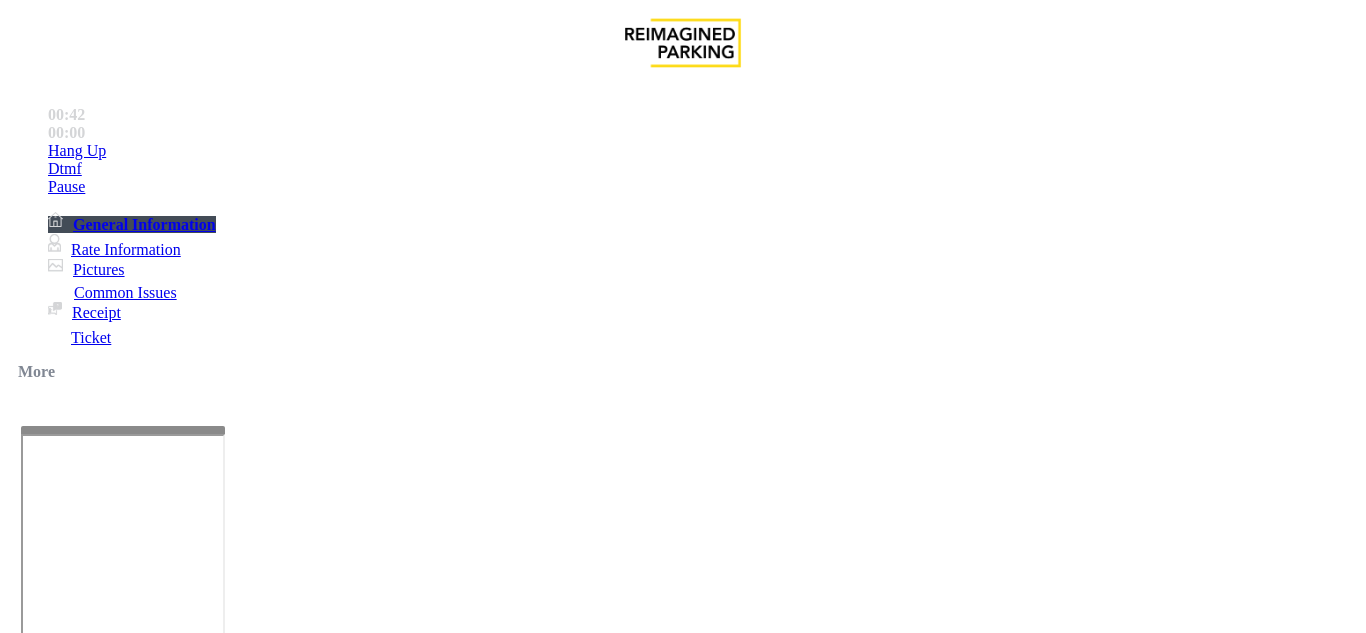 drag, startPoint x: 343, startPoint y: 528, endPoint x: 365, endPoint y: 431, distance: 99.46356 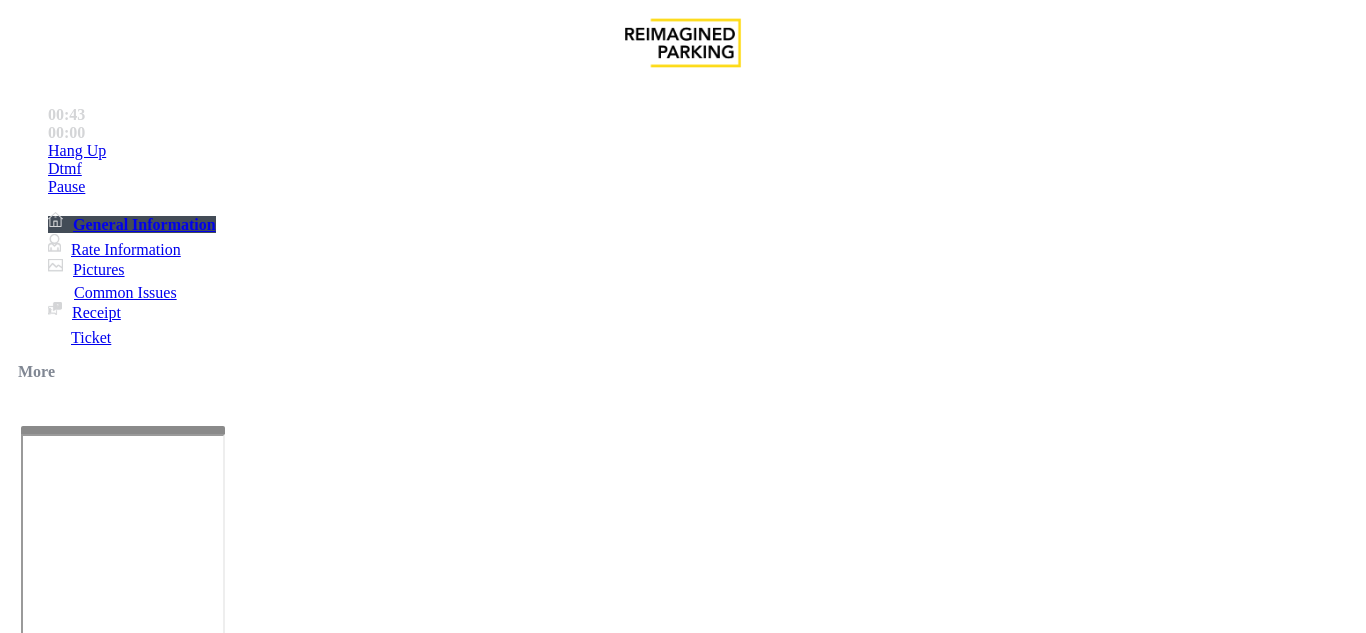 click at bounding box center (221, 1634) 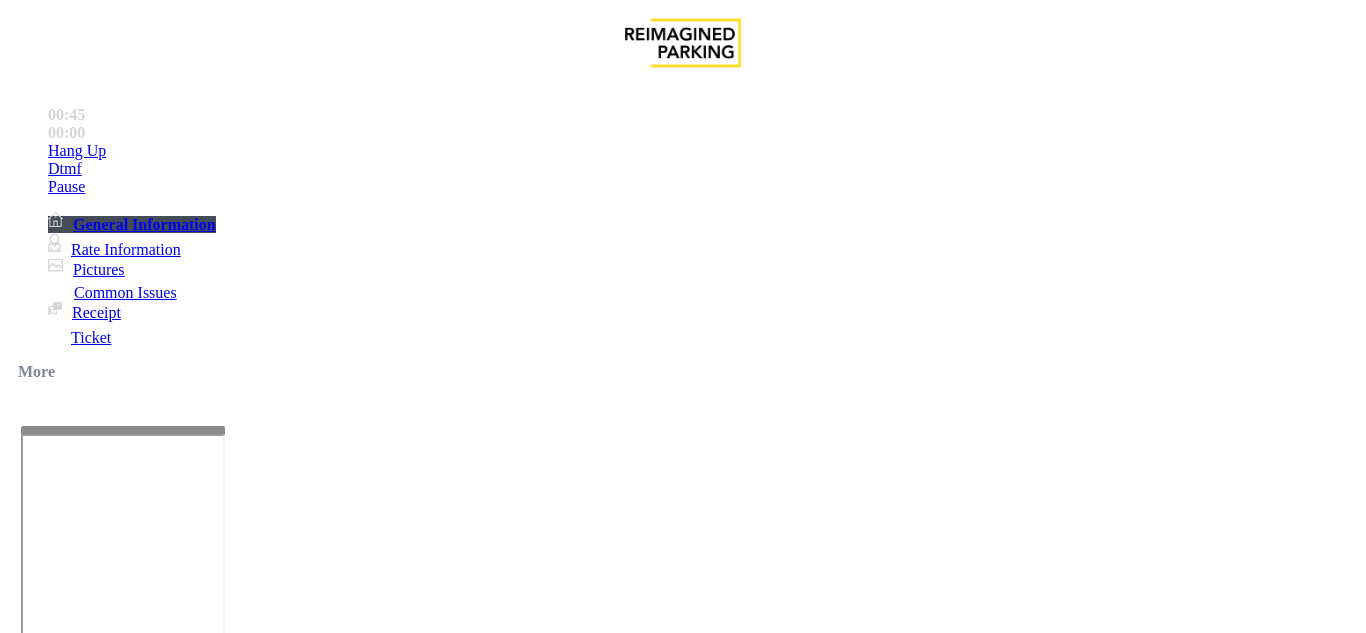 drag, startPoint x: 330, startPoint y: 105, endPoint x: 506, endPoint y: 106, distance: 176.00284 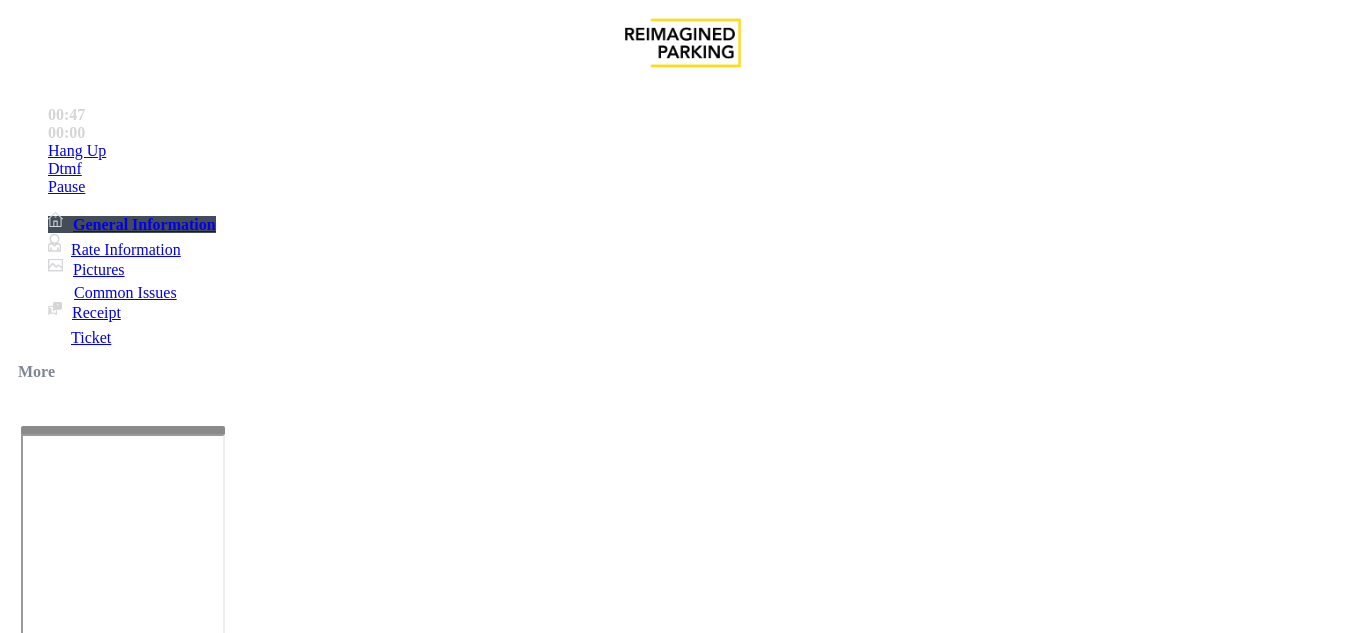 click at bounding box center [221, 1634] 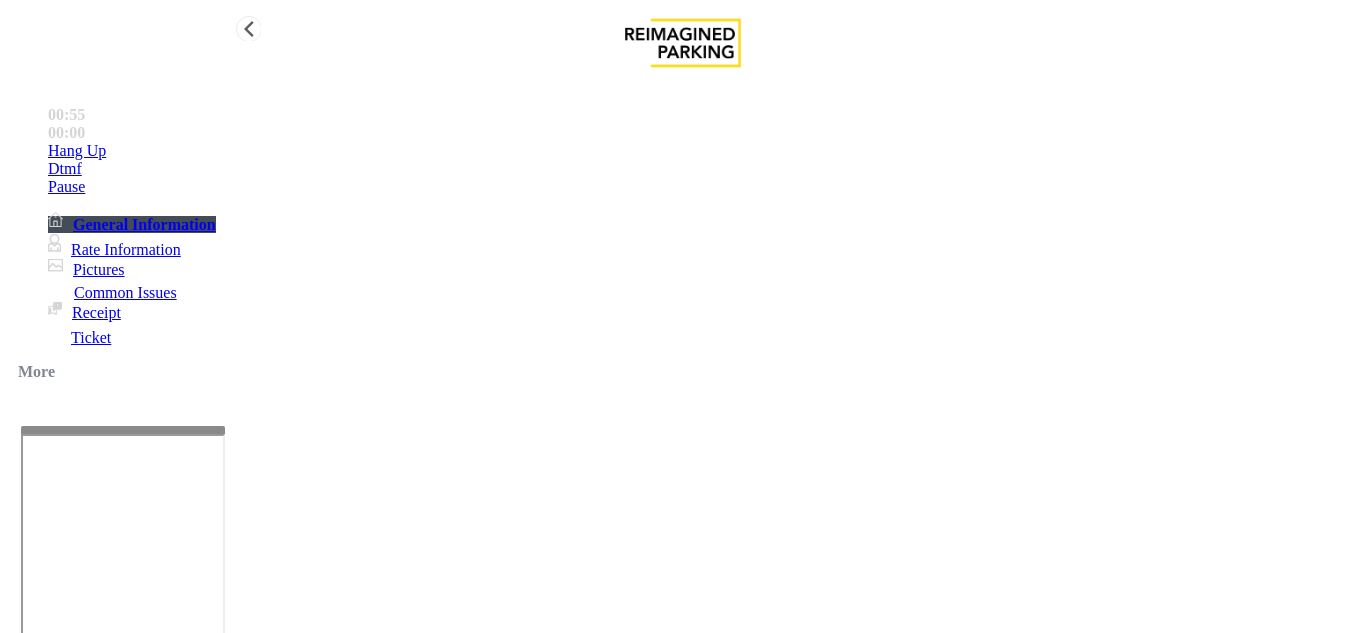 click on "Hang Up" at bounding box center [703, 151] 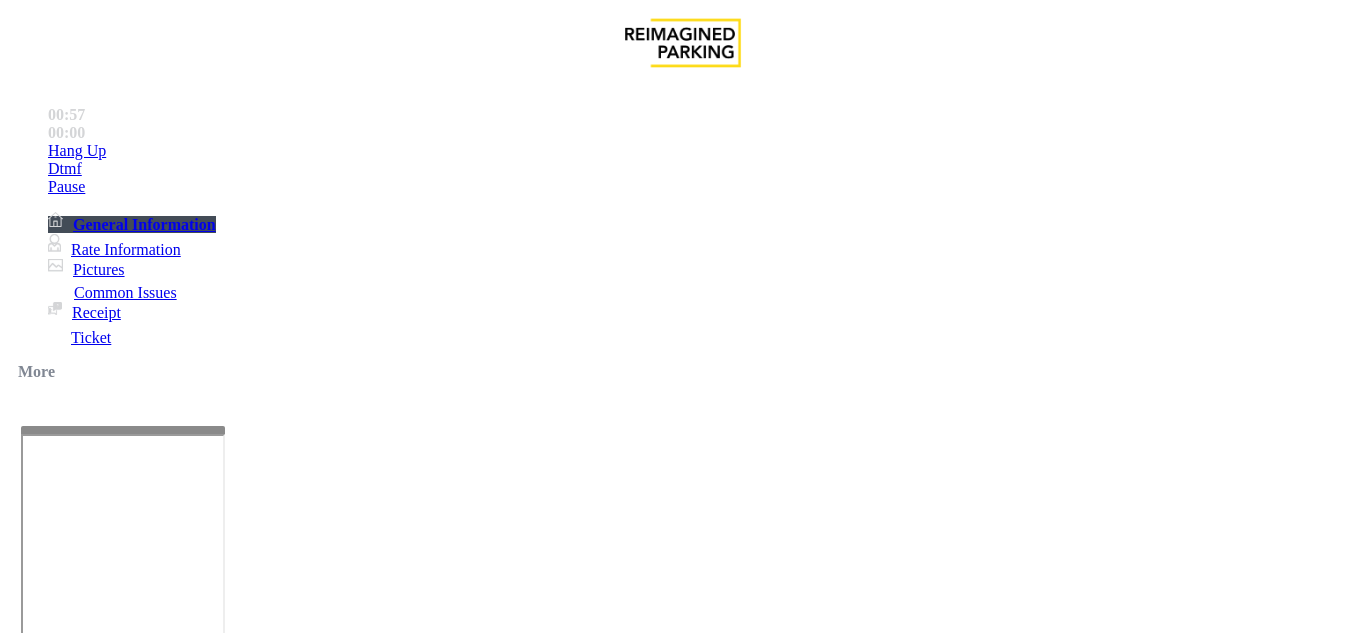 click at bounding box center [221, 1634] 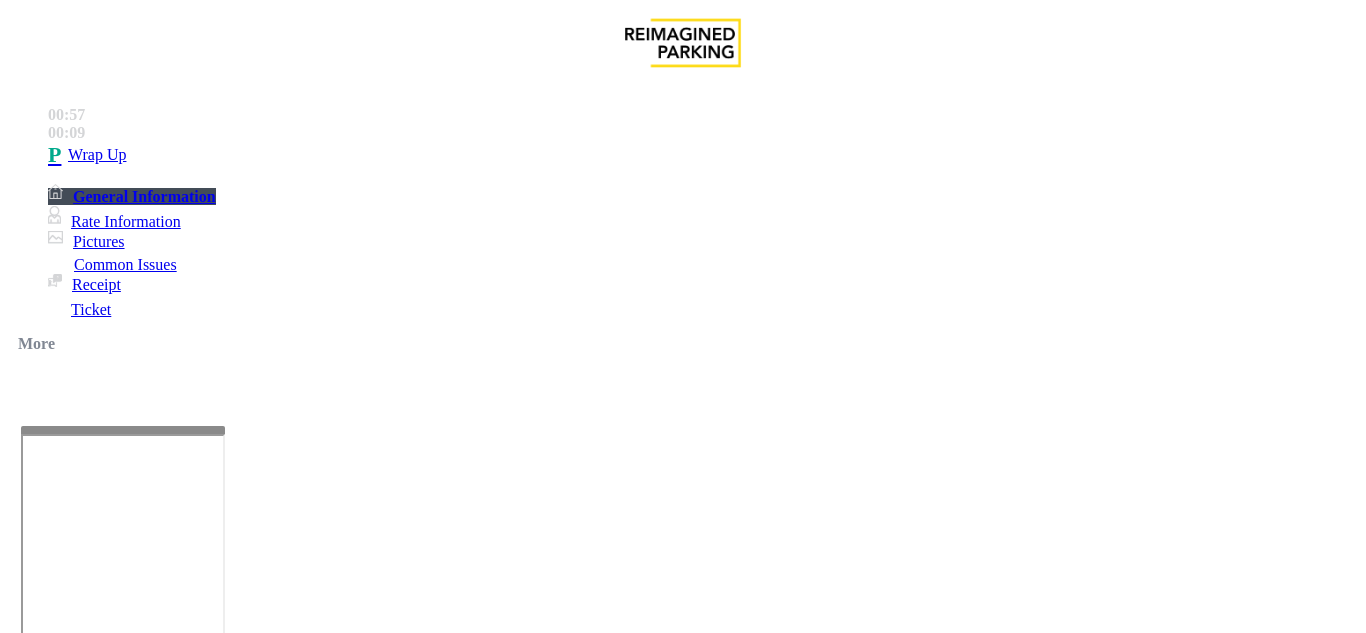 click at bounding box center (221, 1634) 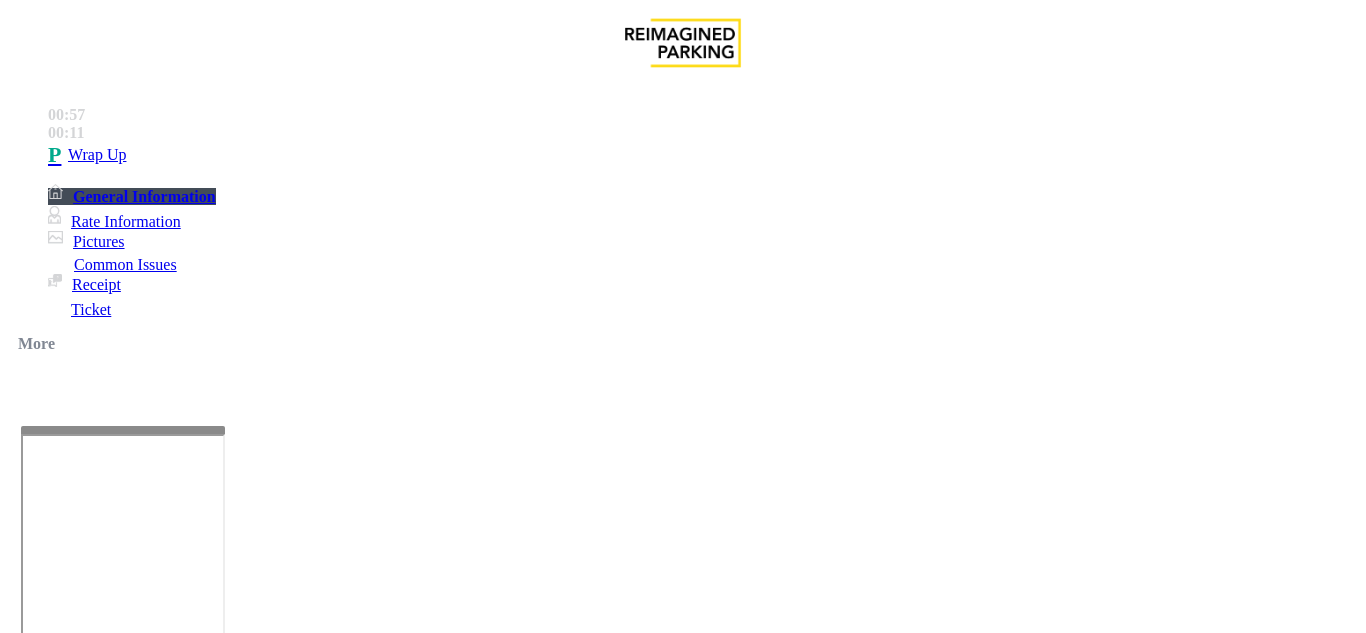 click at bounding box center (221, 1634) 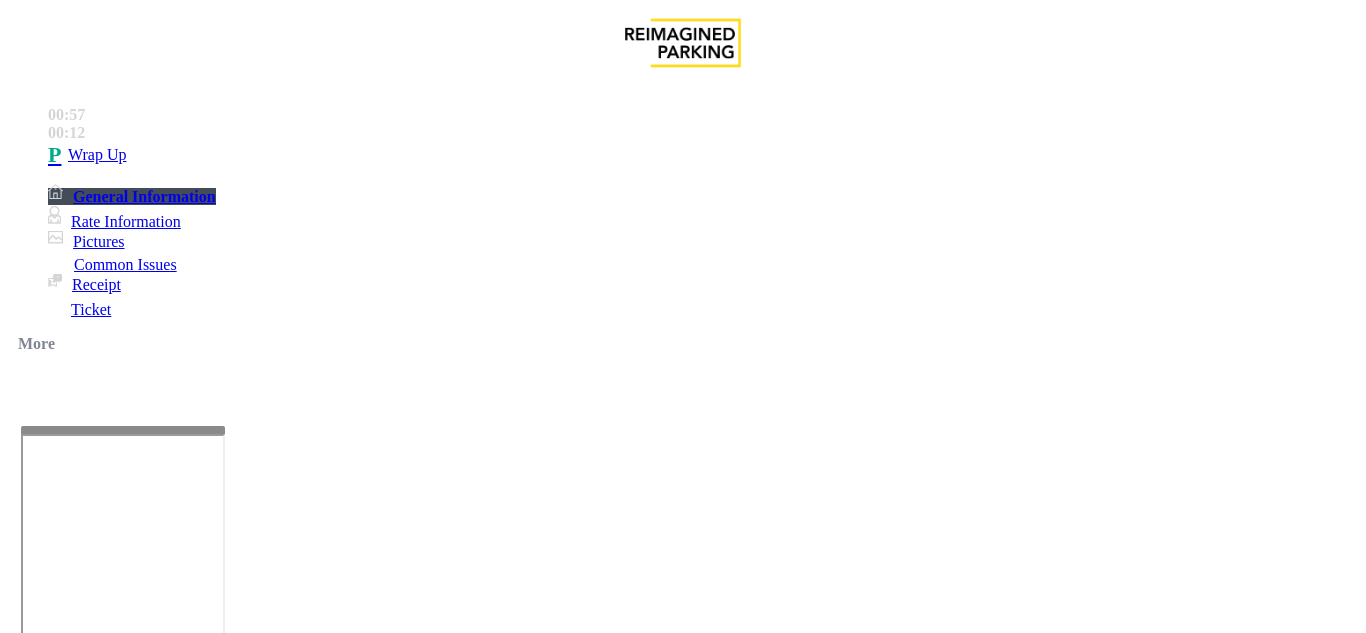 click at bounding box center [221, 1634] 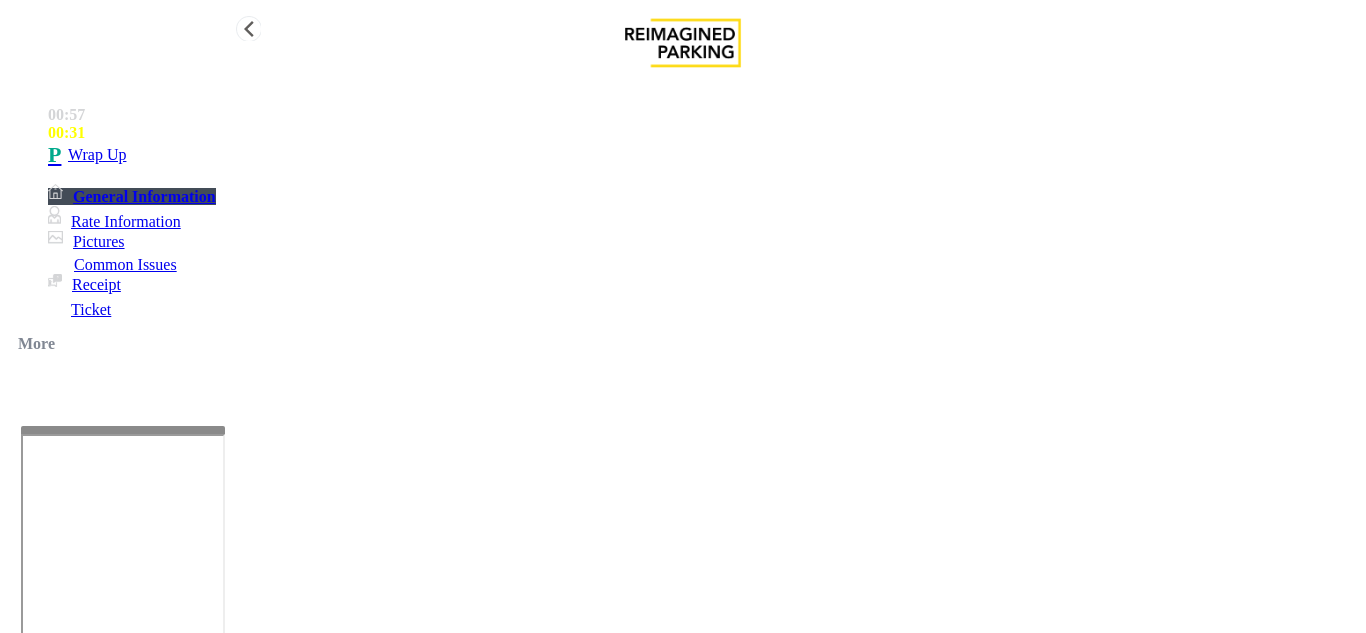 type on "**********" 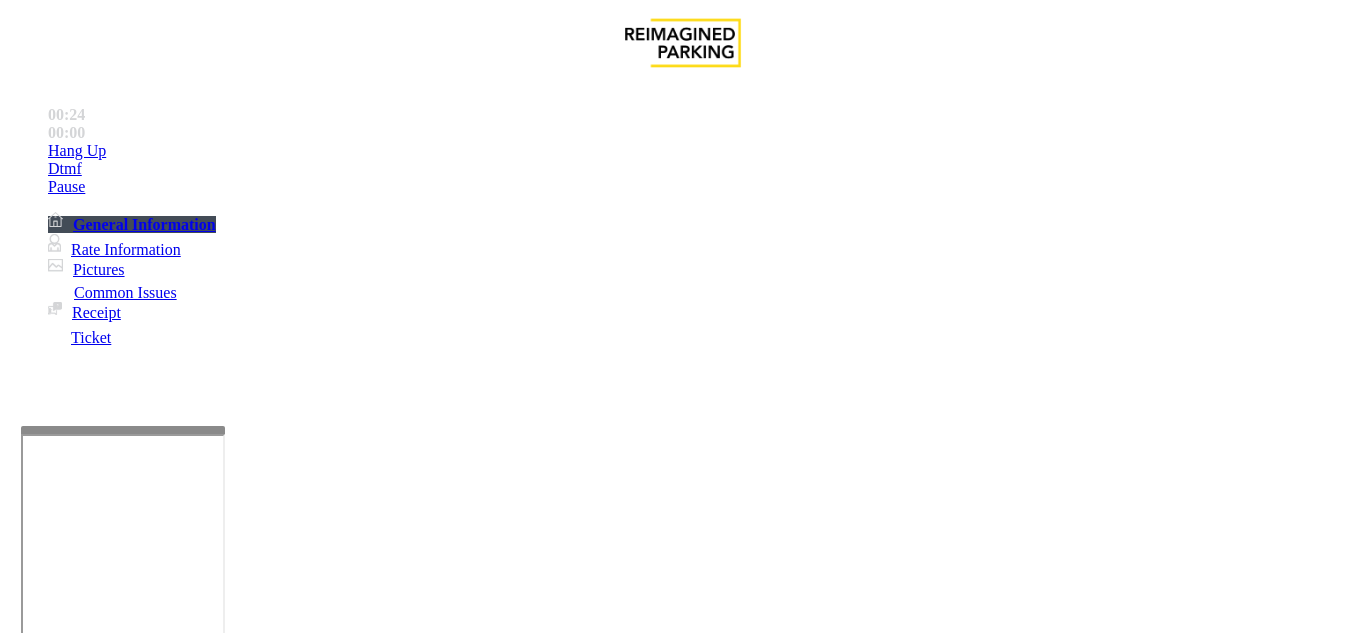 scroll, scrollTop: 1300, scrollLeft: 0, axis: vertical 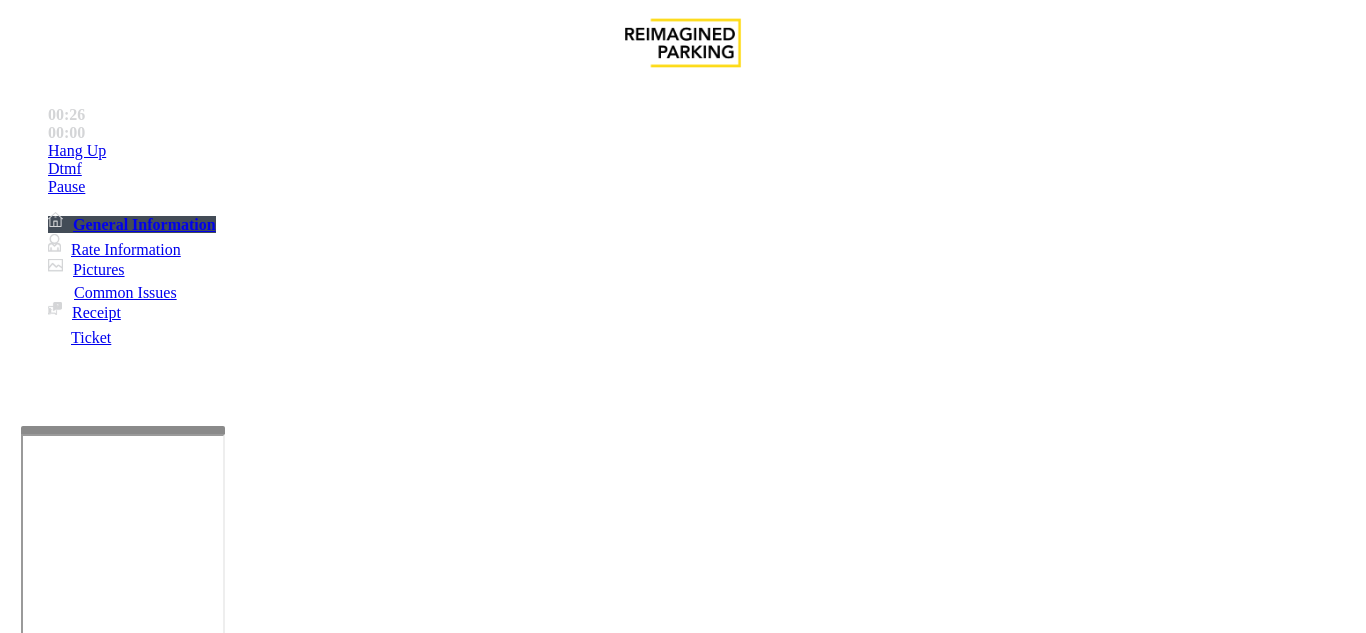 drag, startPoint x: 766, startPoint y: 261, endPoint x: 707, endPoint y: 242, distance: 61.983868 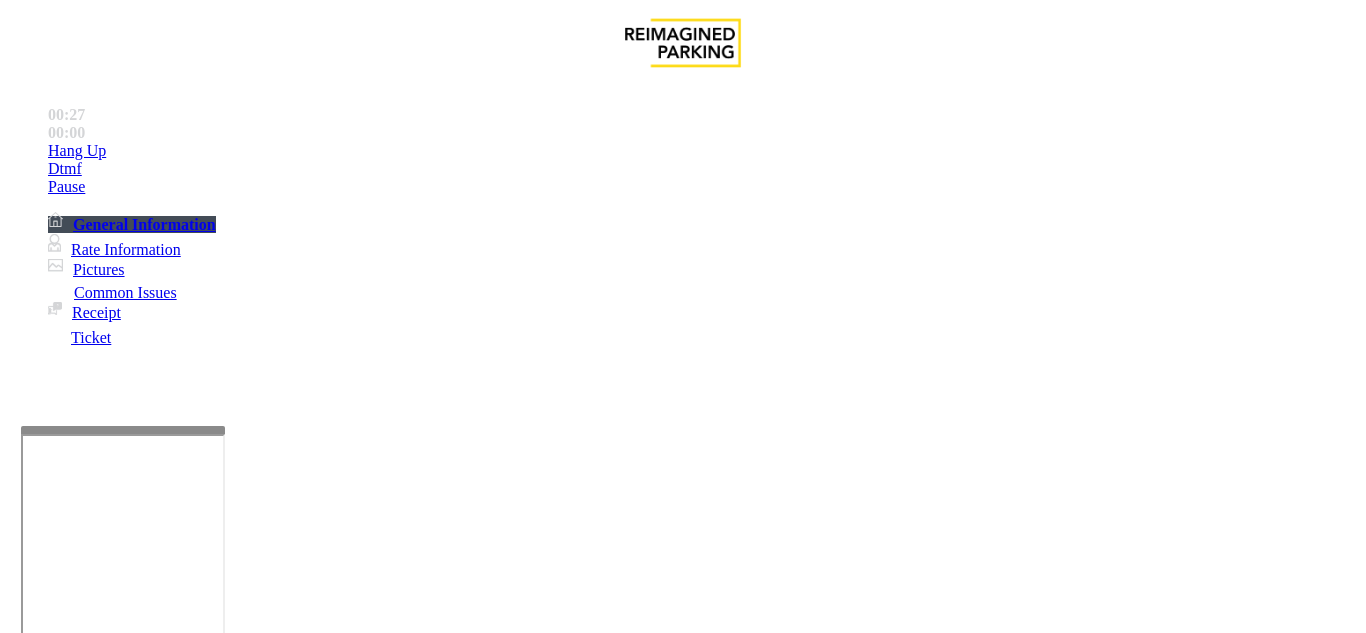 copy on "LAN21063800" 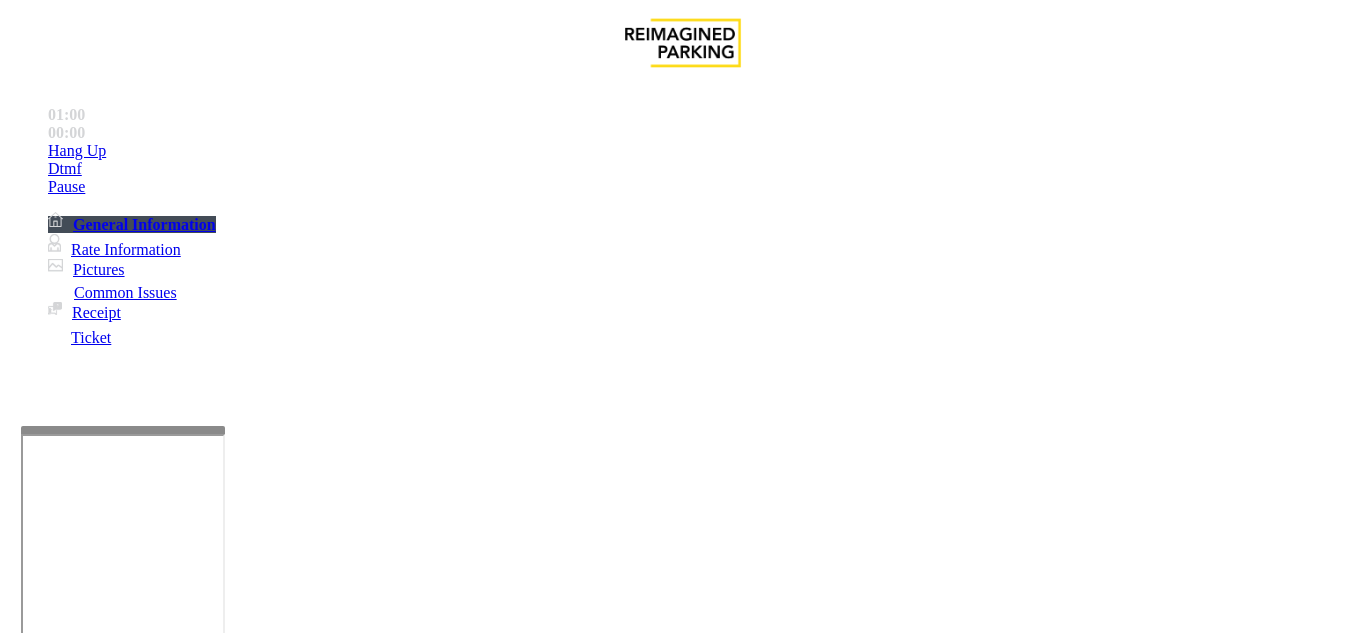 scroll, scrollTop: 2900, scrollLeft: 0, axis: vertical 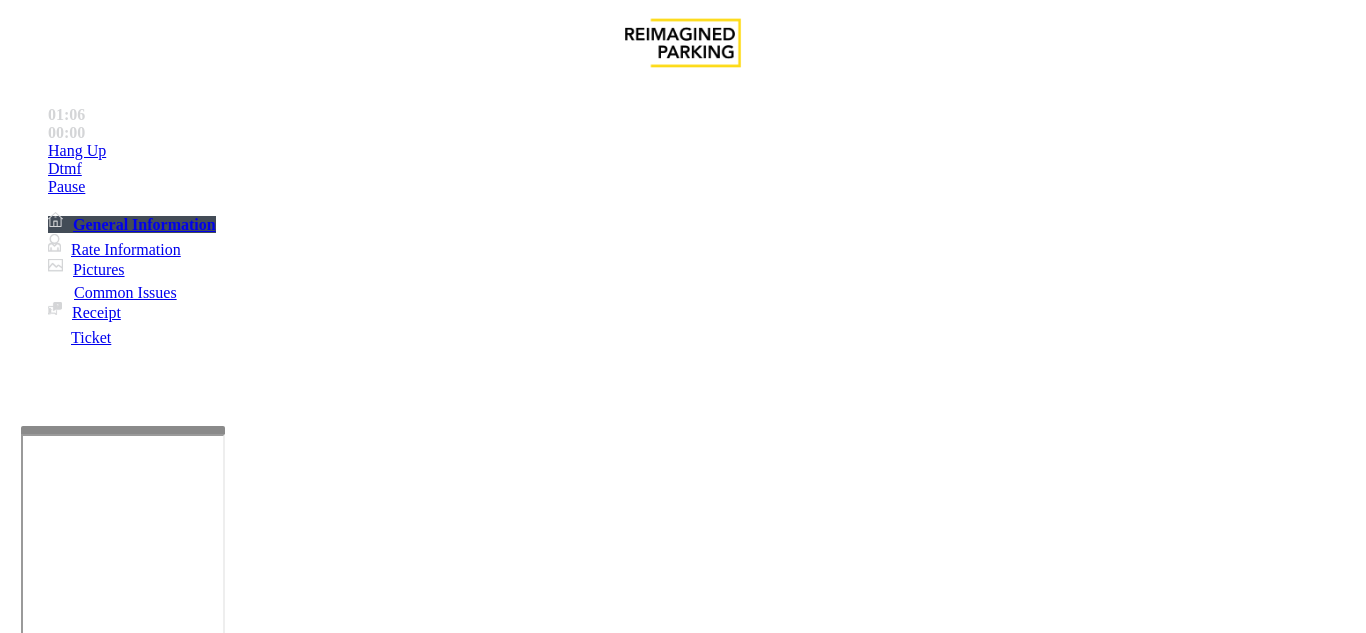 click on "Validation Issue" at bounding box center [371, 1286] 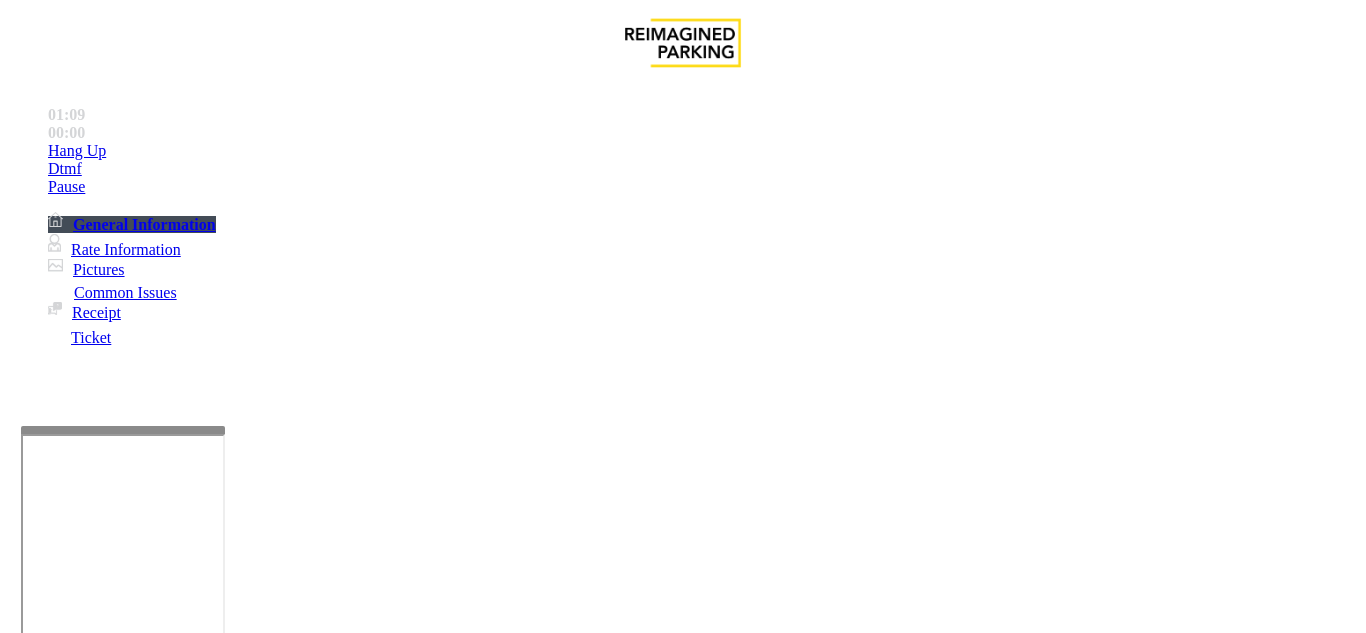 drag, startPoint x: 962, startPoint y: 530, endPoint x: 837, endPoint y: 523, distance: 125.19585 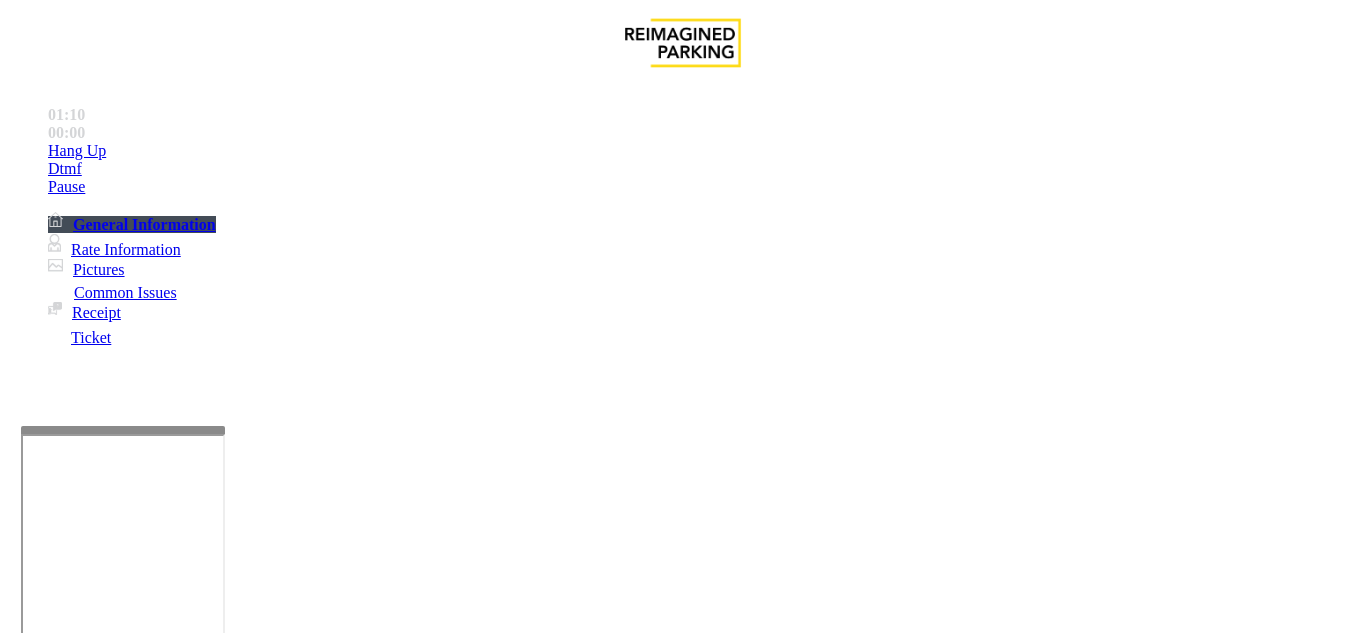 type on "**********" 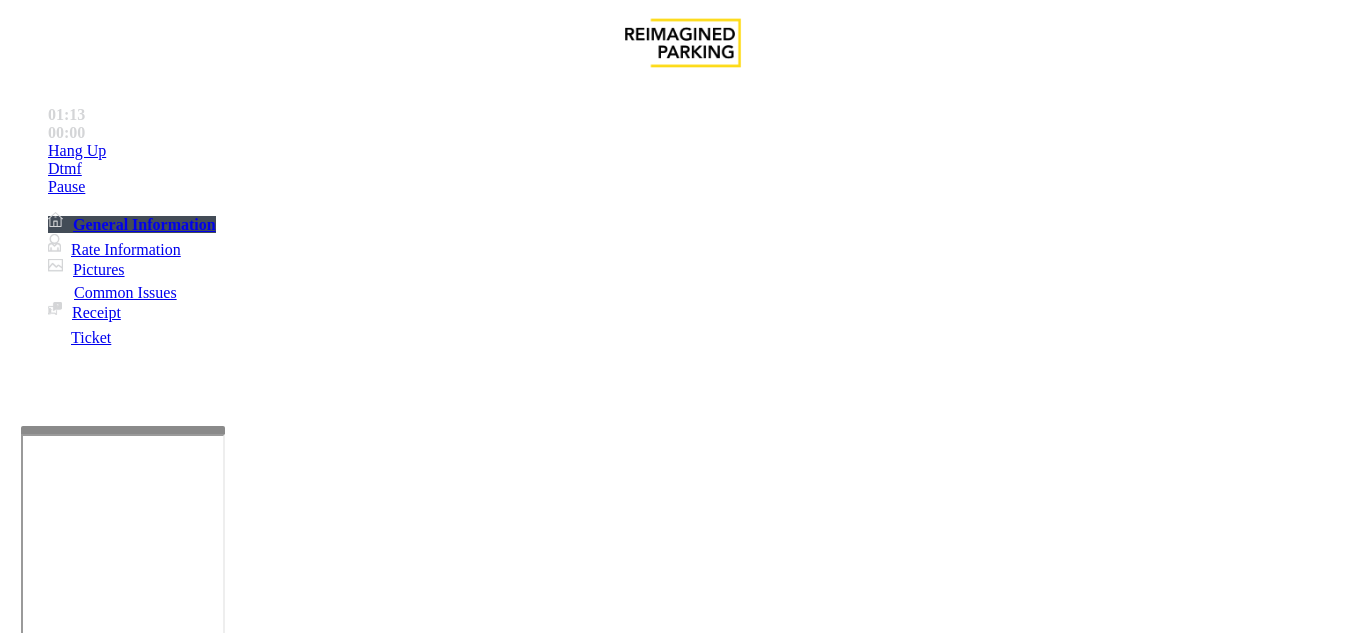 type 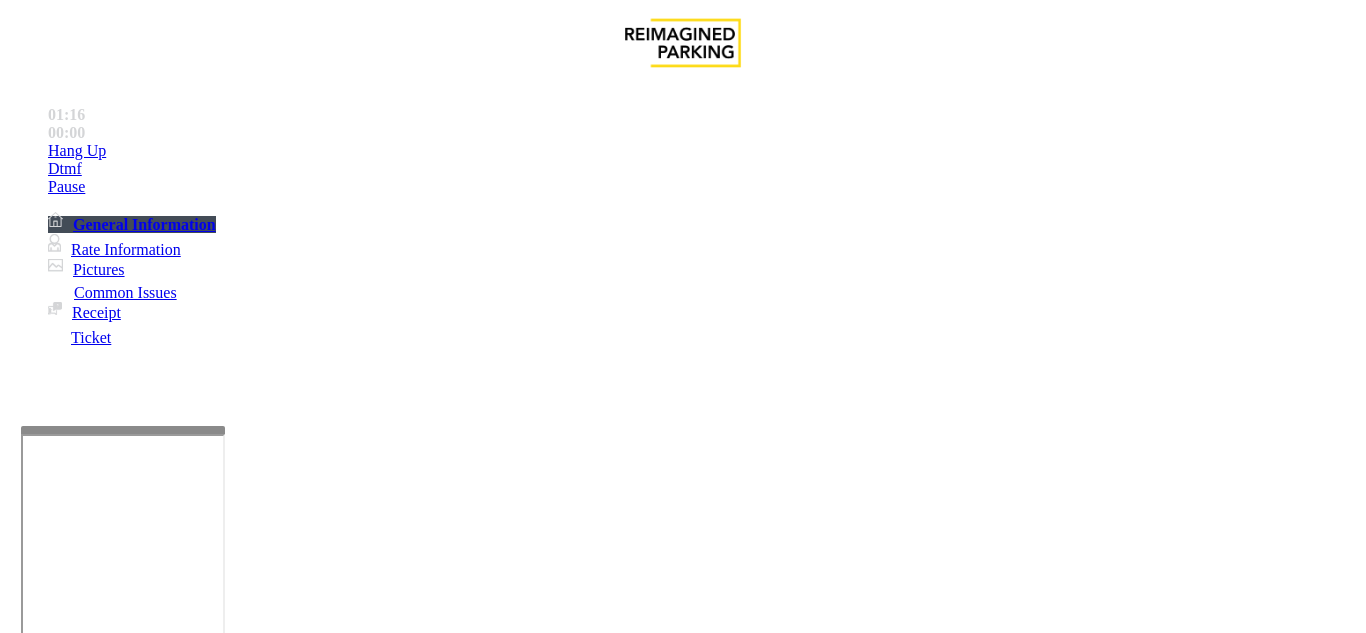 click at bounding box center (96, 1335) 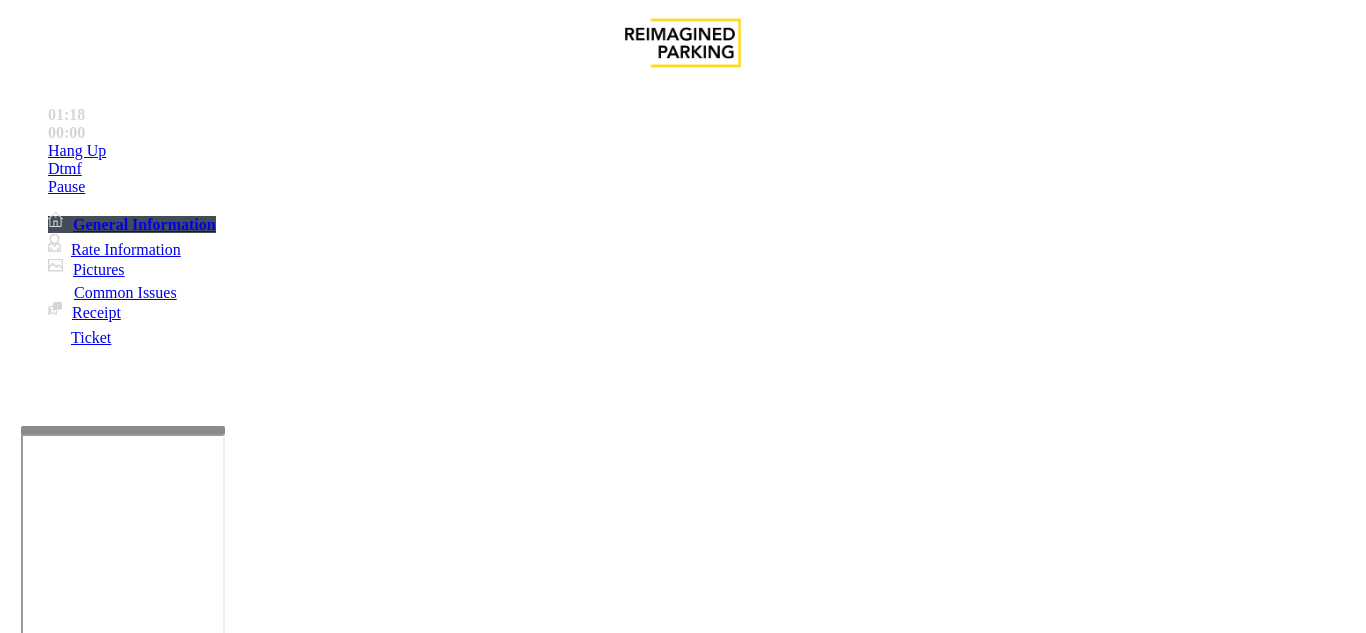 drag, startPoint x: 298, startPoint y: 182, endPoint x: 437, endPoint y: 188, distance: 139.12944 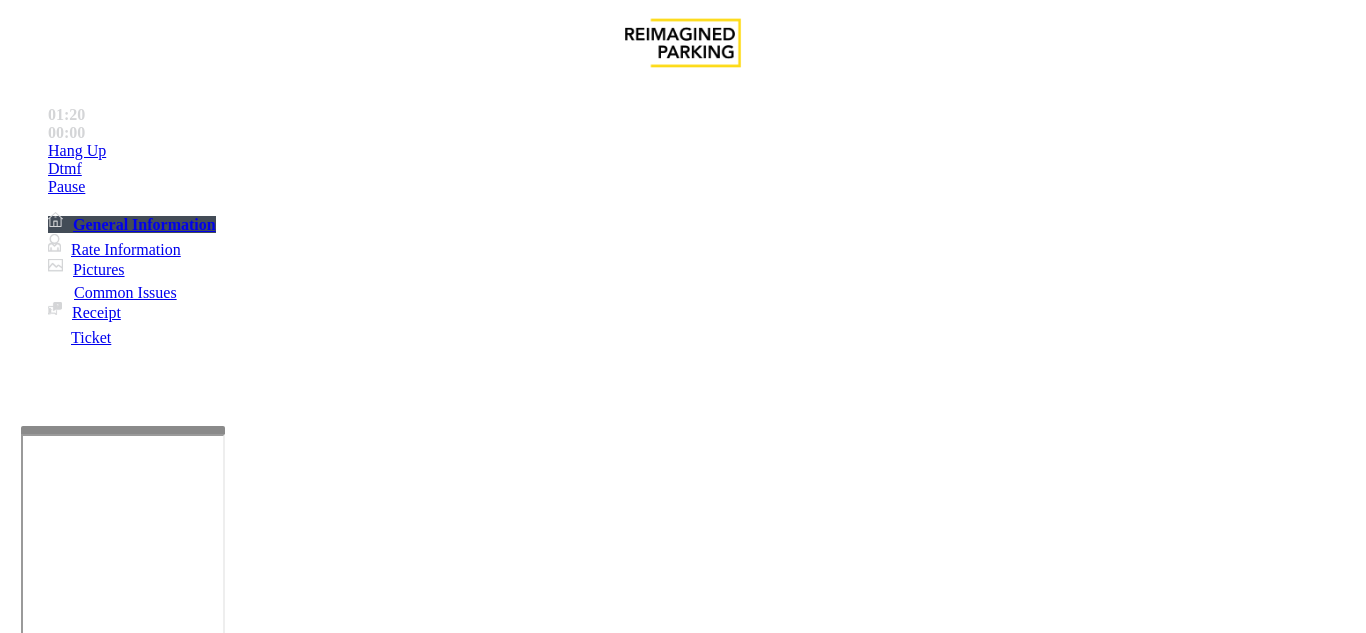type on "**********" 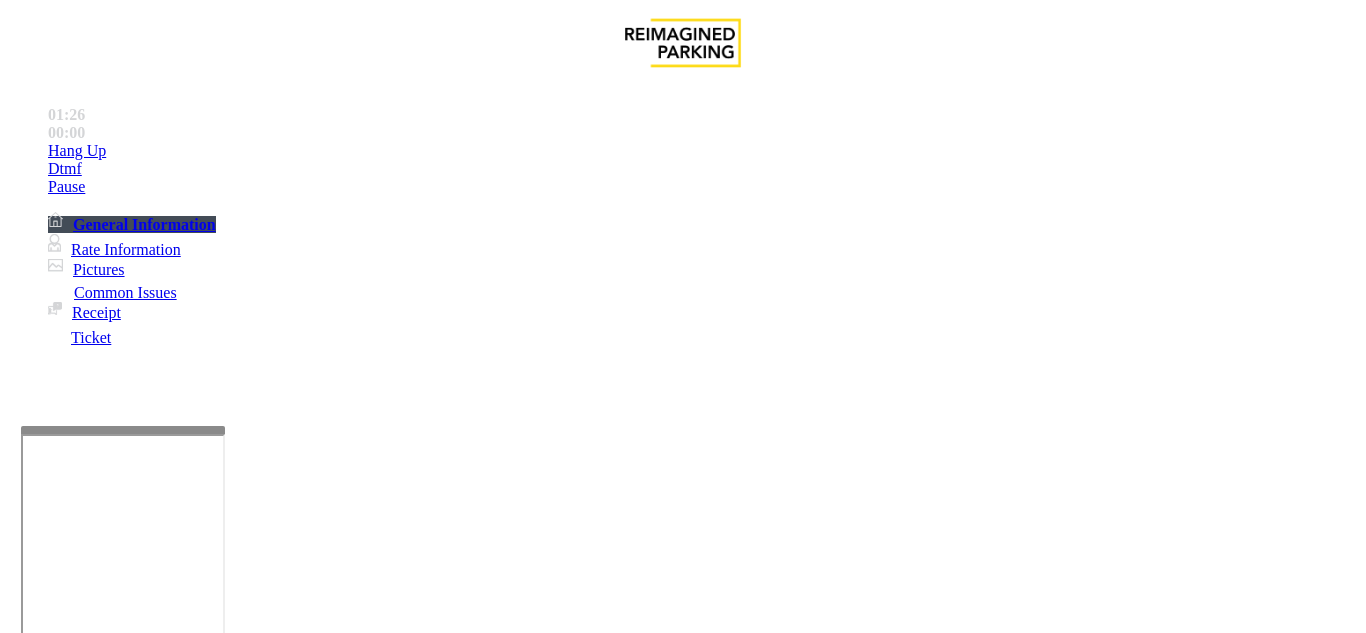 type on "******" 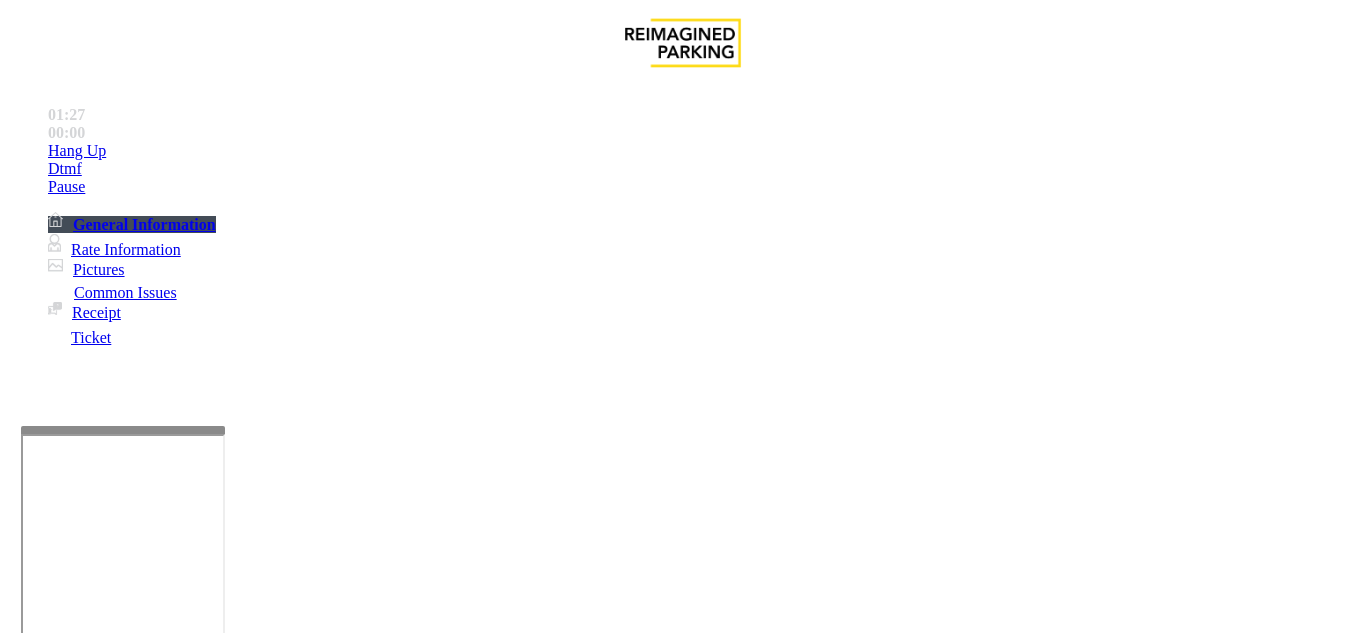 click at bounding box center [221, 1515] 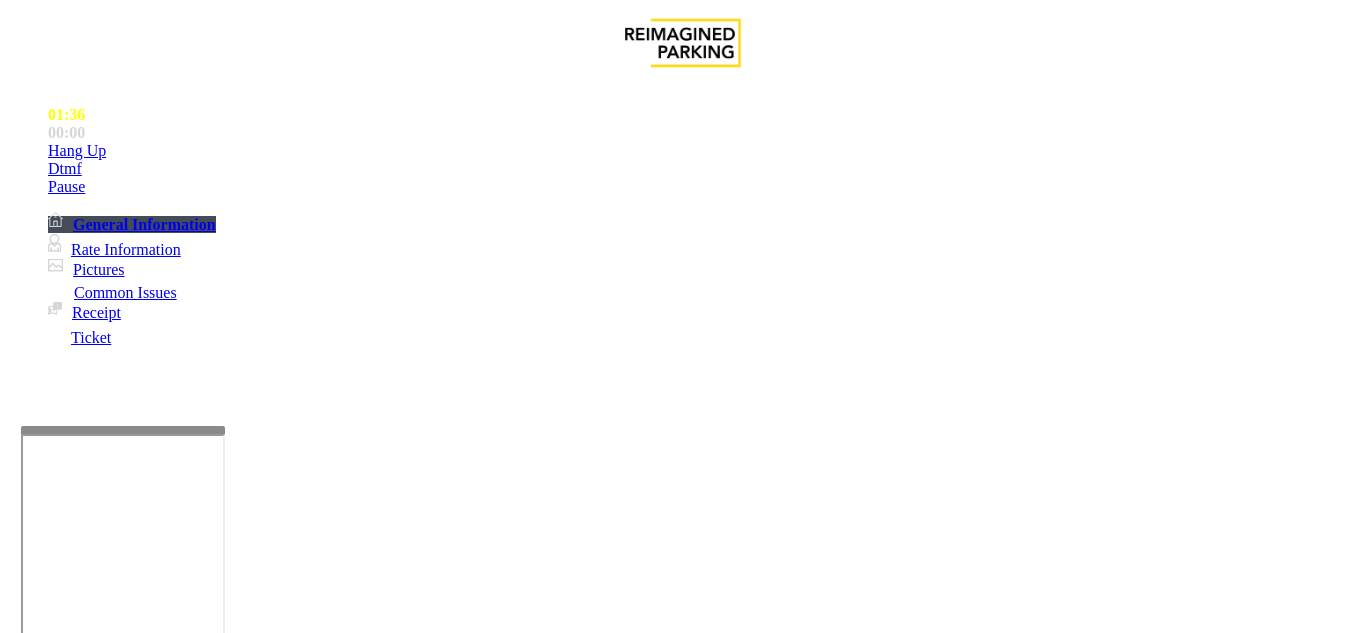scroll, scrollTop: 1800, scrollLeft: 0, axis: vertical 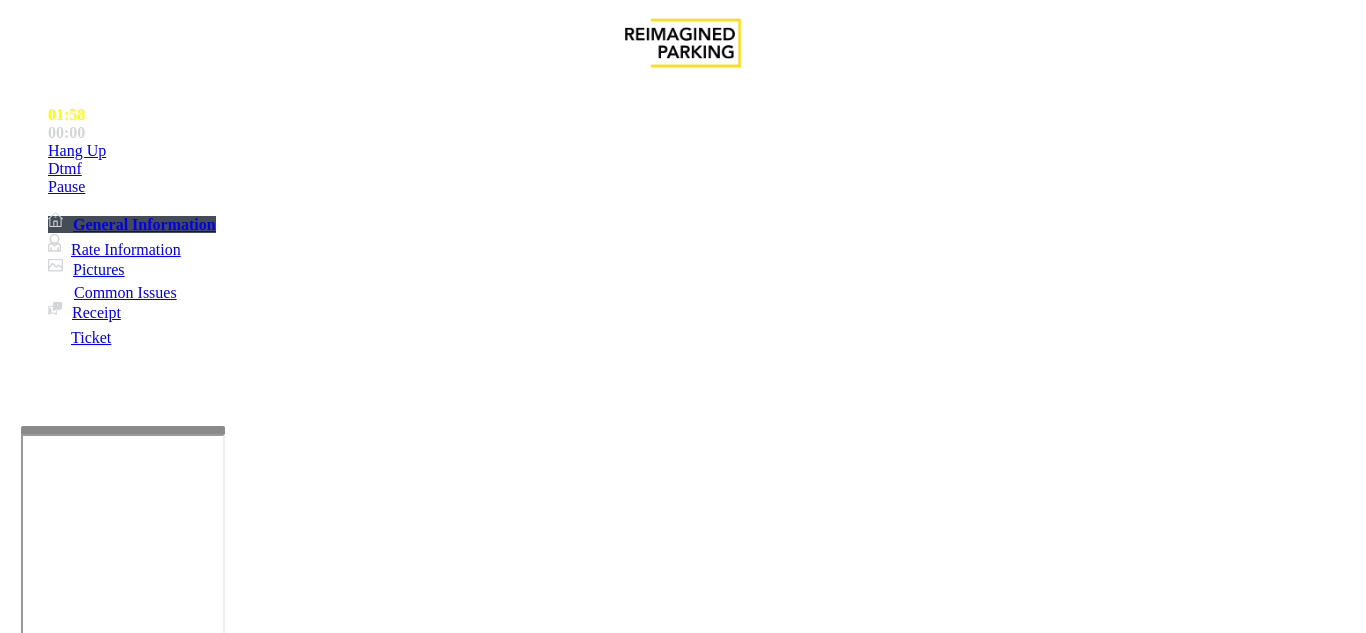 click at bounding box center [221, 1515] 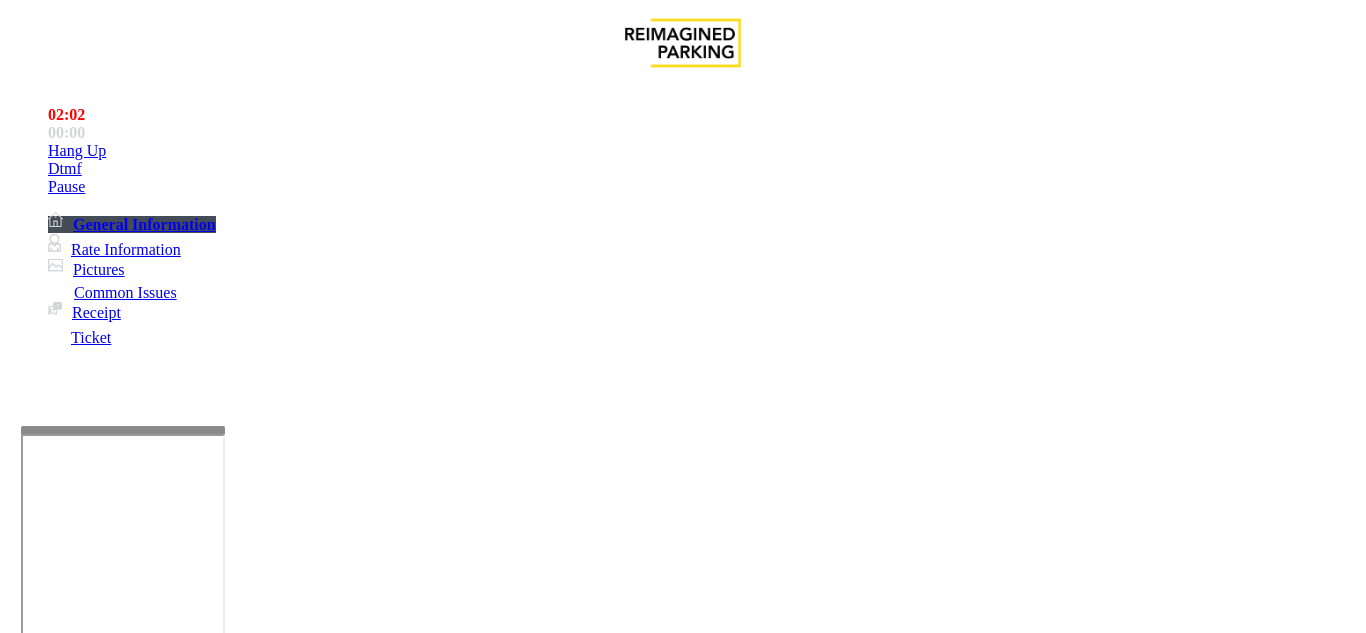 type on "**********" 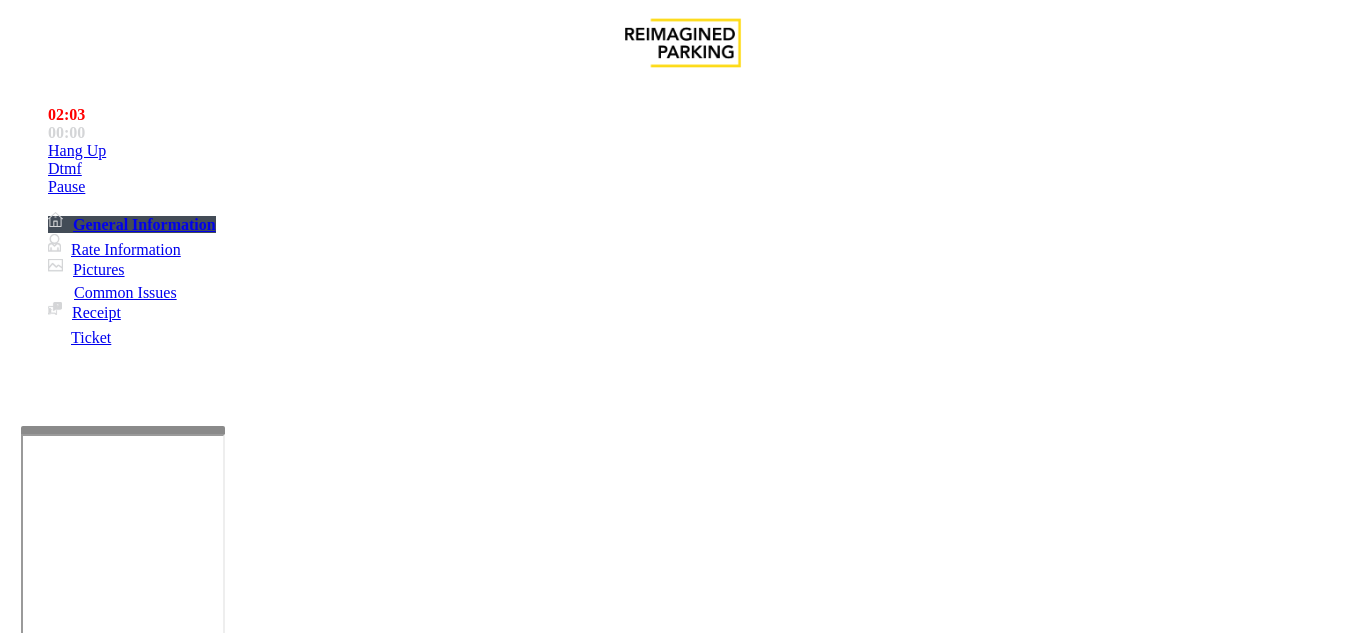 click at bounding box center (96, 1308) 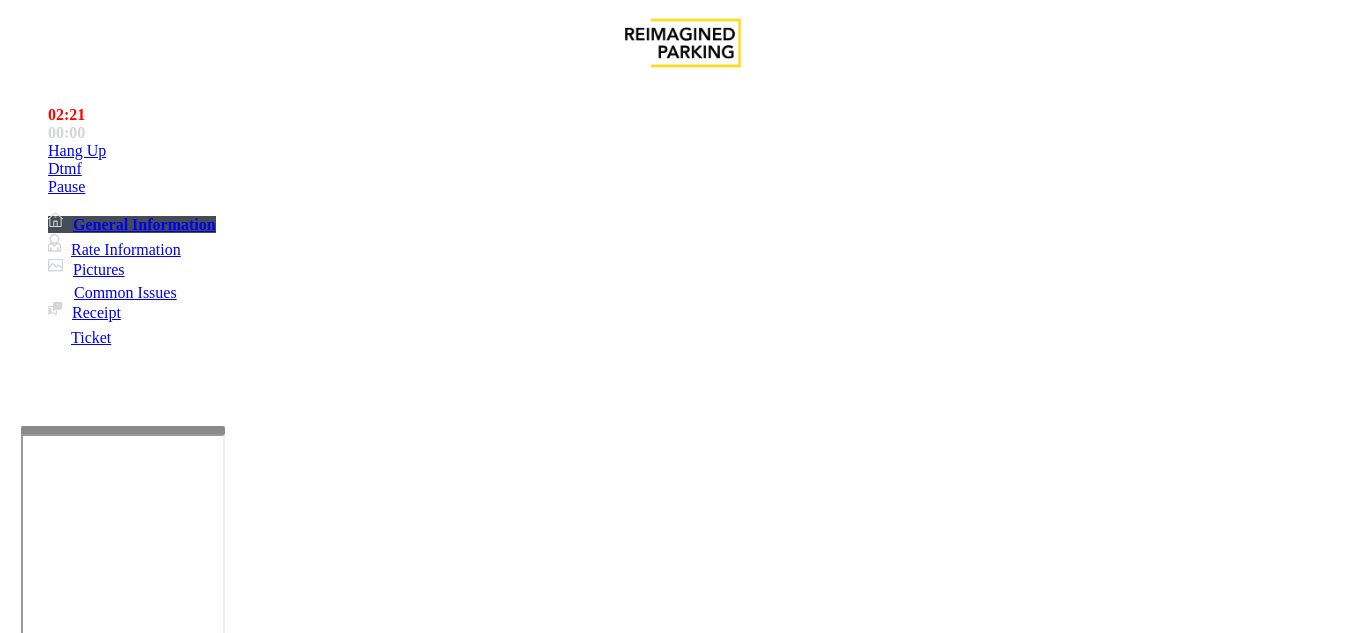 click at bounding box center (96, 1308) 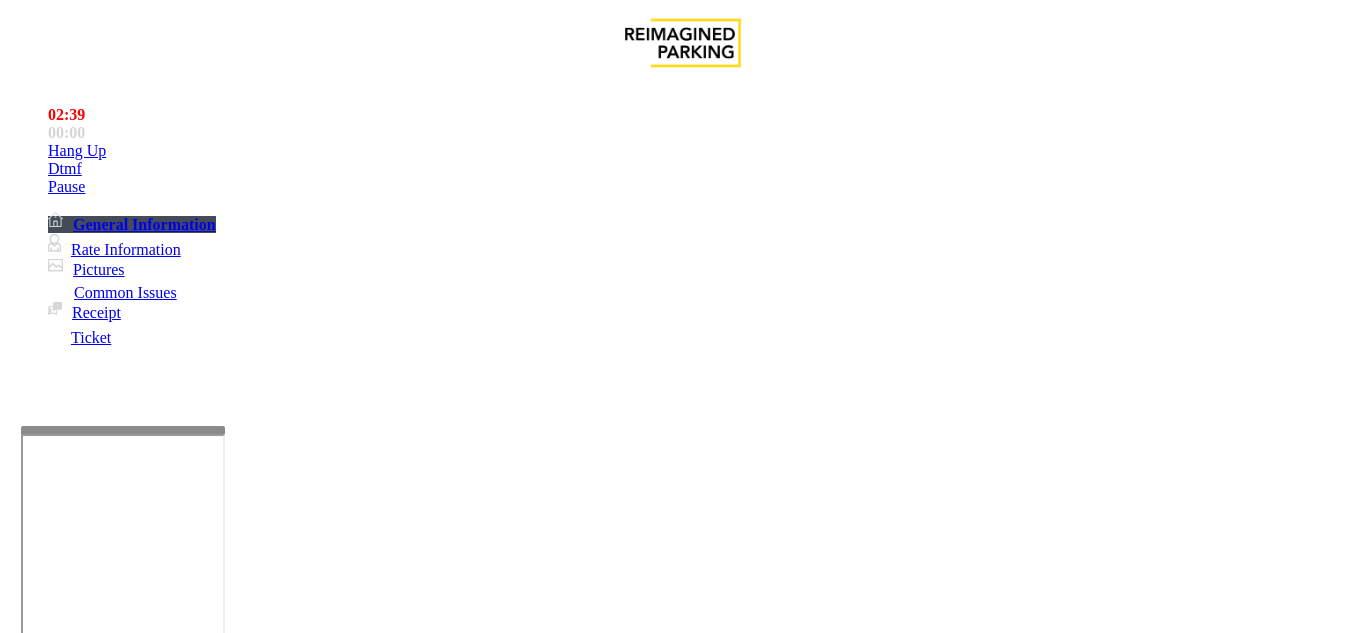 click on "Vend Gate" at bounding box center (69, 1608) 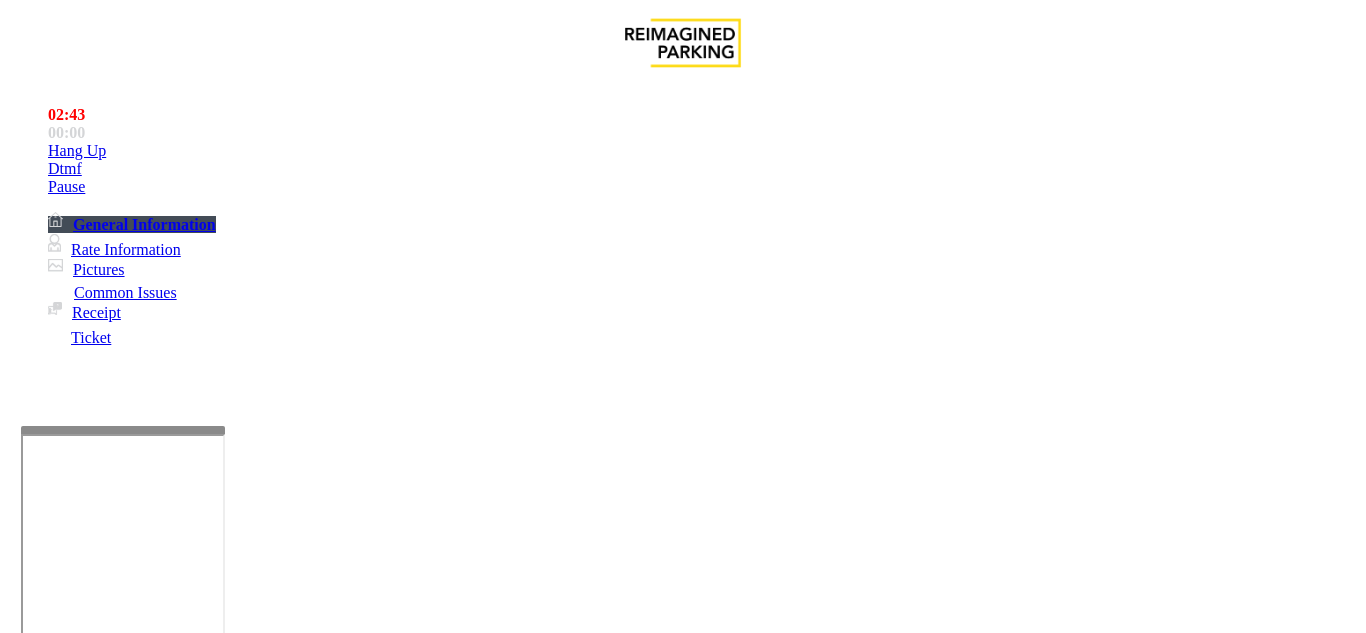 scroll, scrollTop: 2600, scrollLeft: 0, axis: vertical 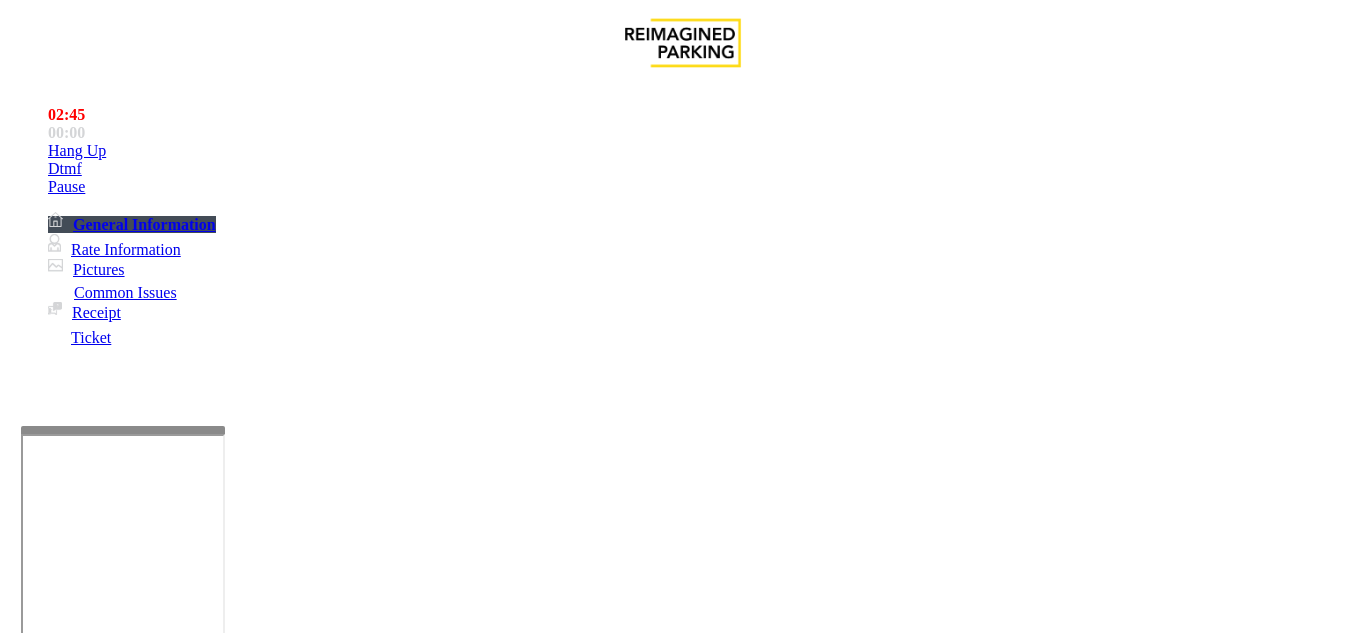 drag, startPoint x: 293, startPoint y: 226, endPoint x: 278, endPoint y: 229, distance: 15.297058 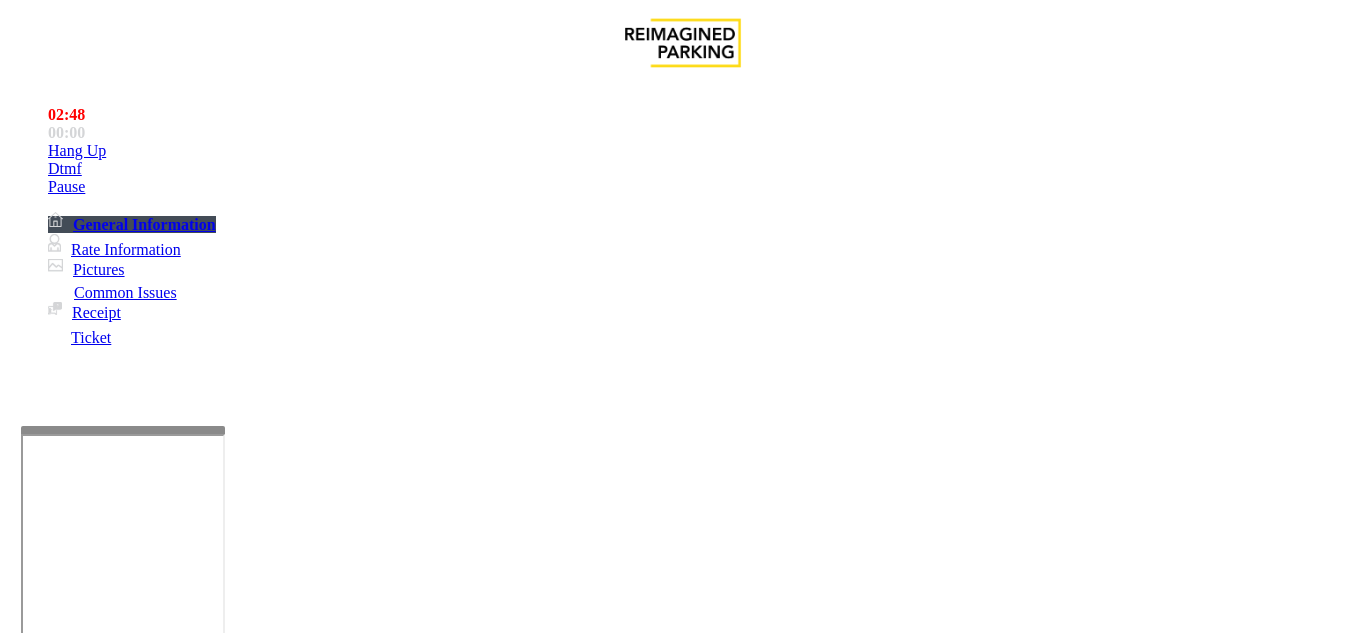 scroll, scrollTop: 200, scrollLeft: 0, axis: vertical 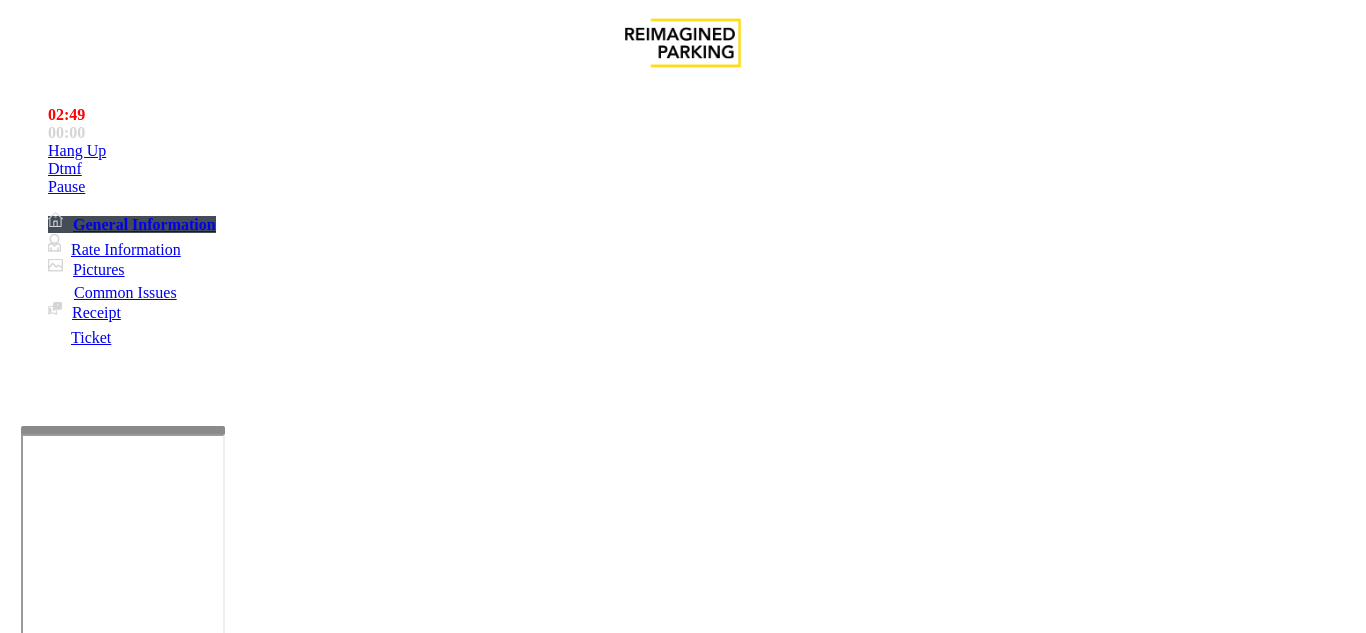type on "**" 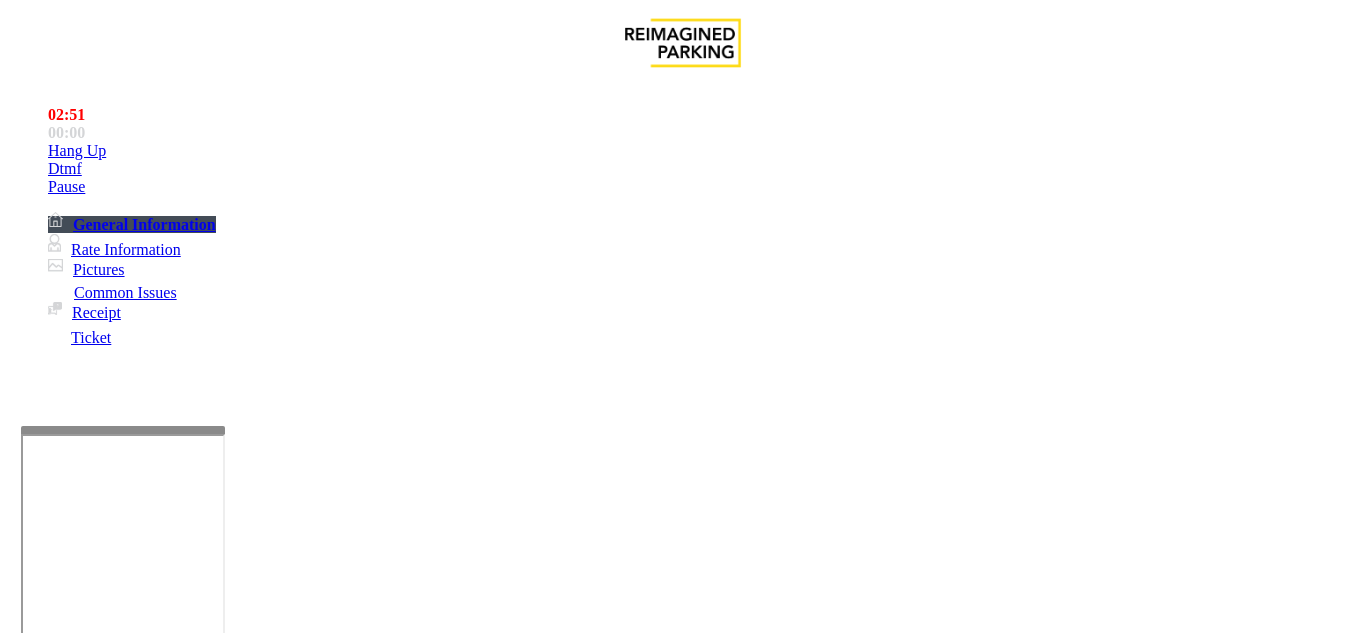 click on "Vend Gate" at bounding box center (69, 1608) 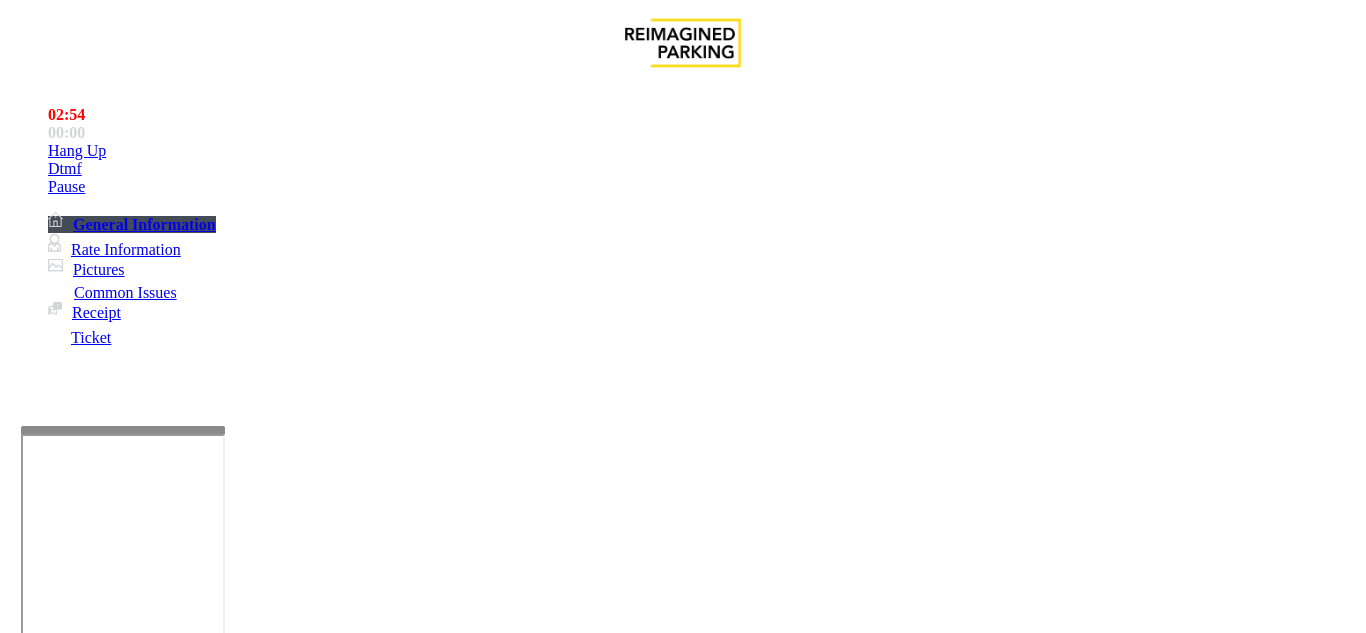 scroll, scrollTop: 200, scrollLeft: 0, axis: vertical 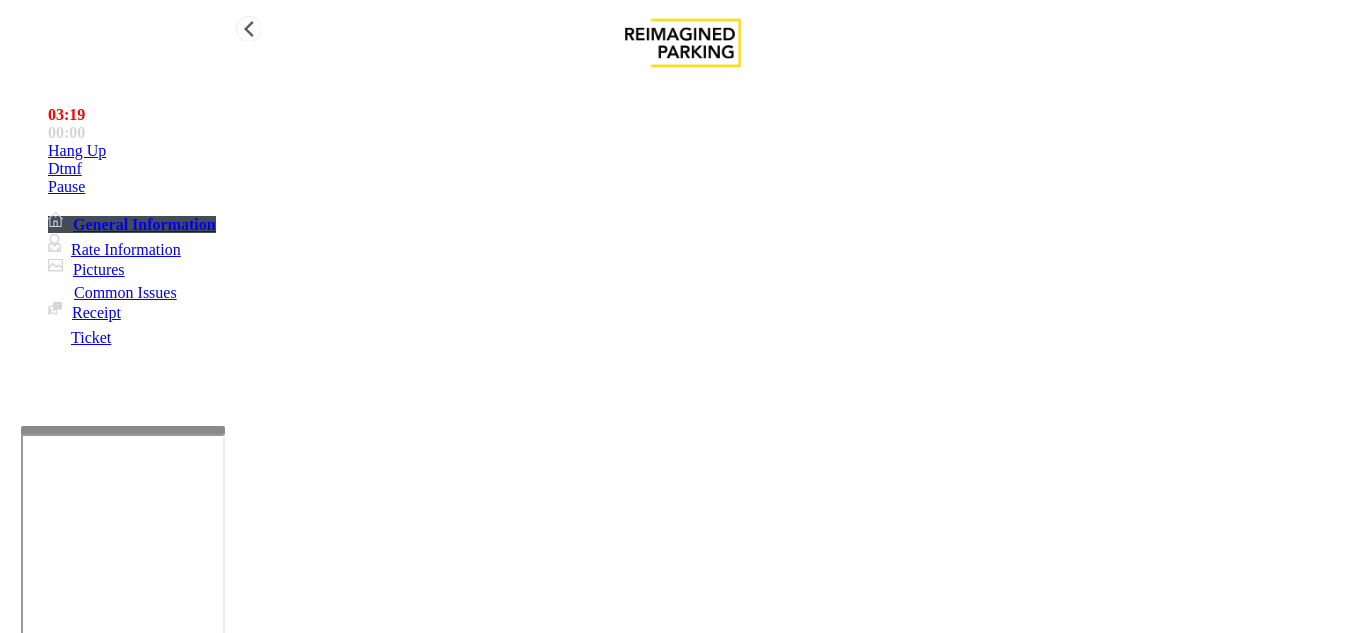 click on "Hang Up" at bounding box center (703, 151) 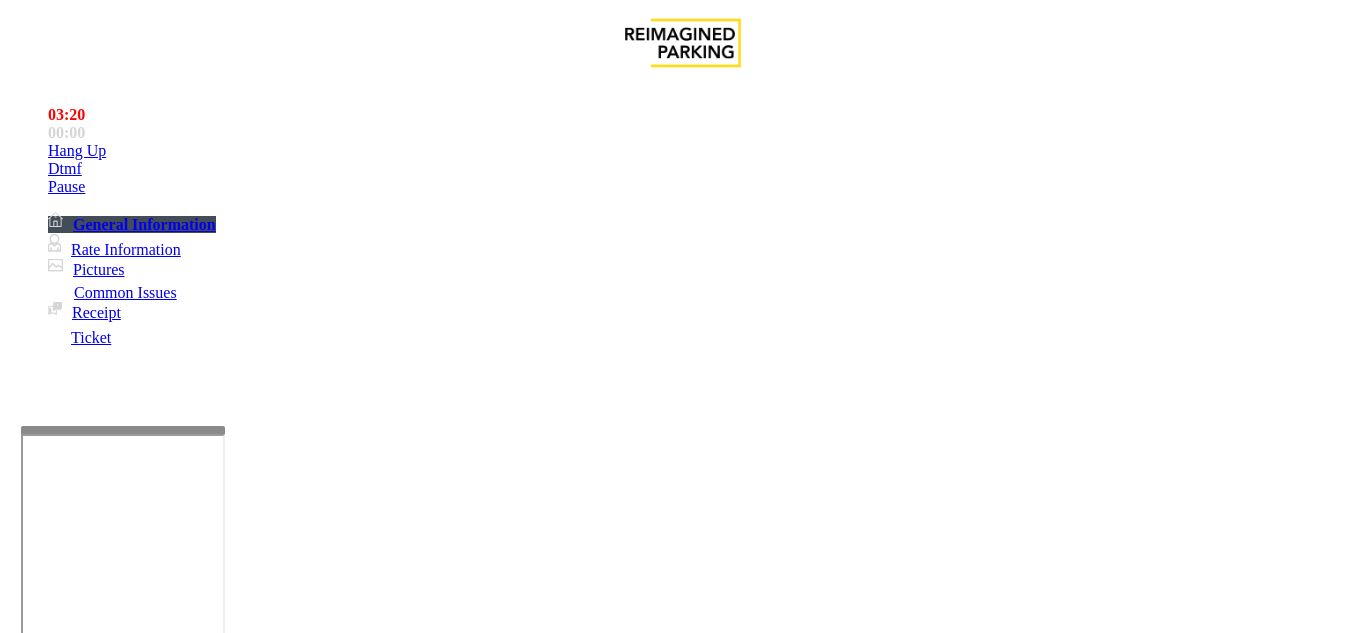 scroll, scrollTop: 200, scrollLeft: 0, axis: vertical 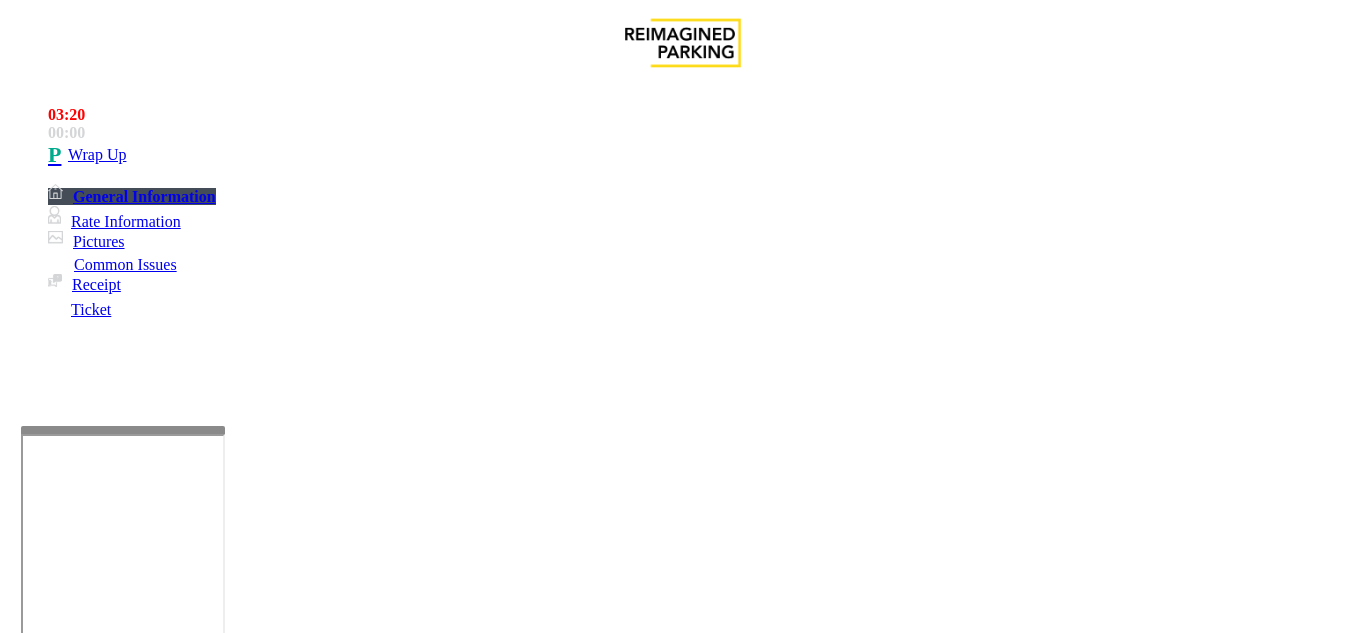 click at bounding box center [221, 1515] 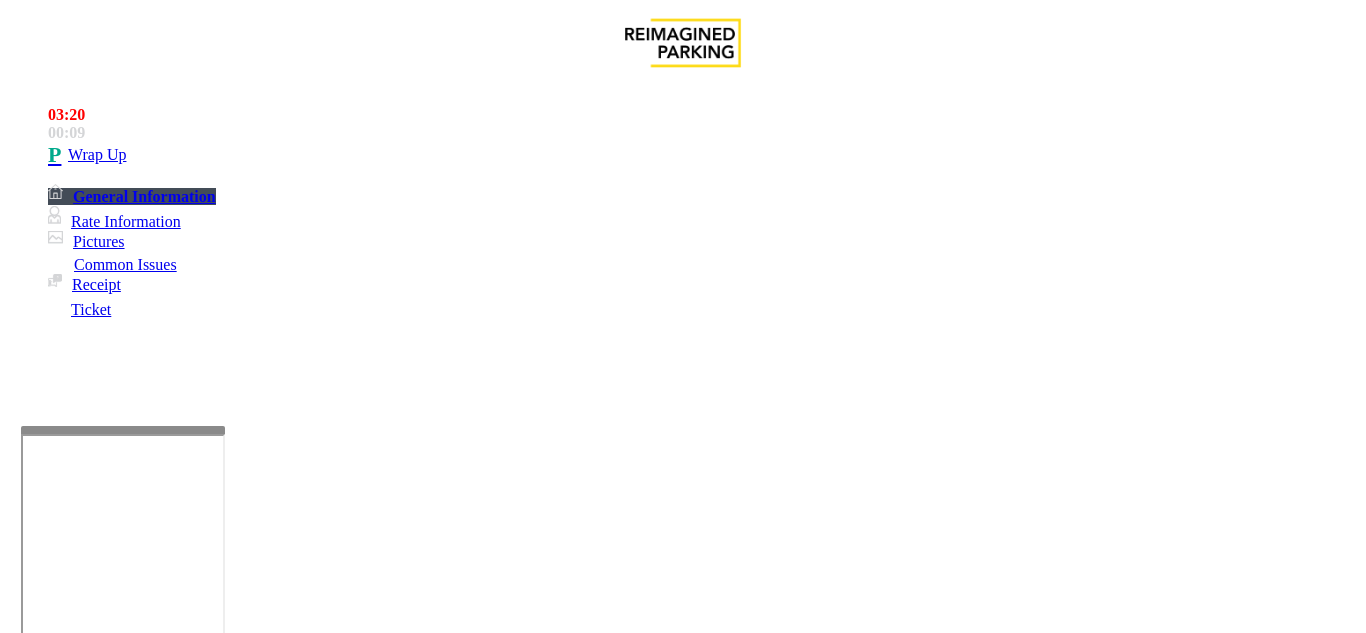 click at bounding box center (221, 1515) 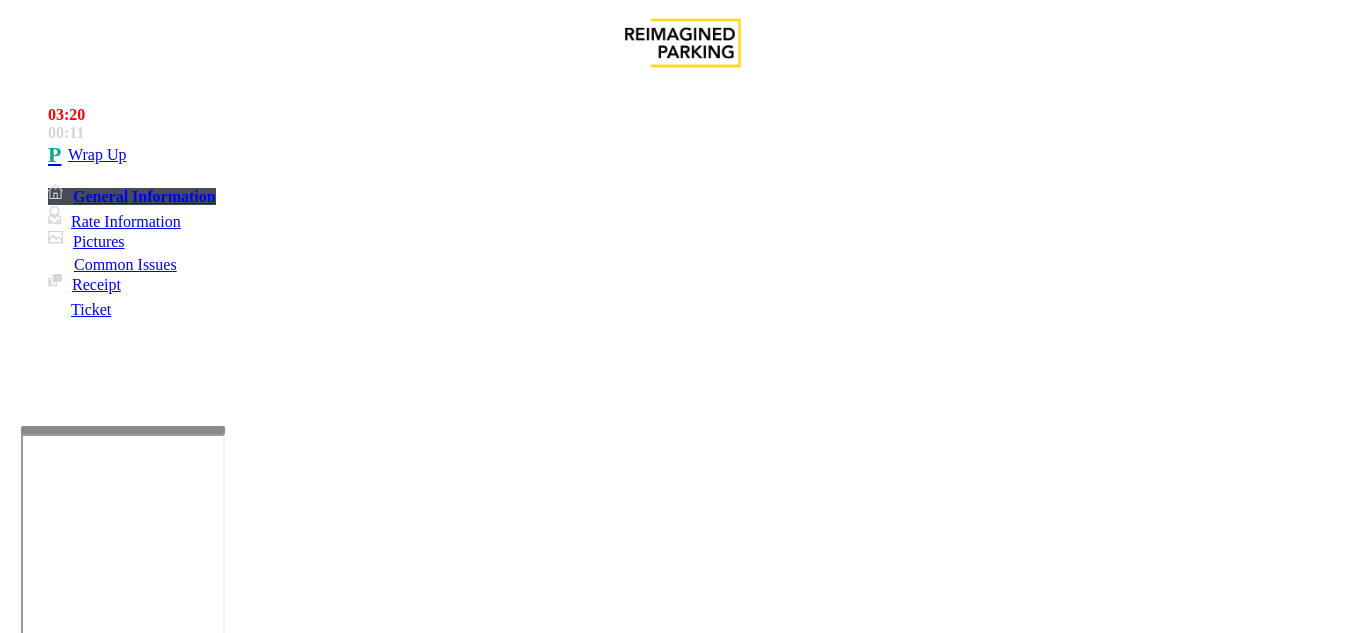 type on "**********" 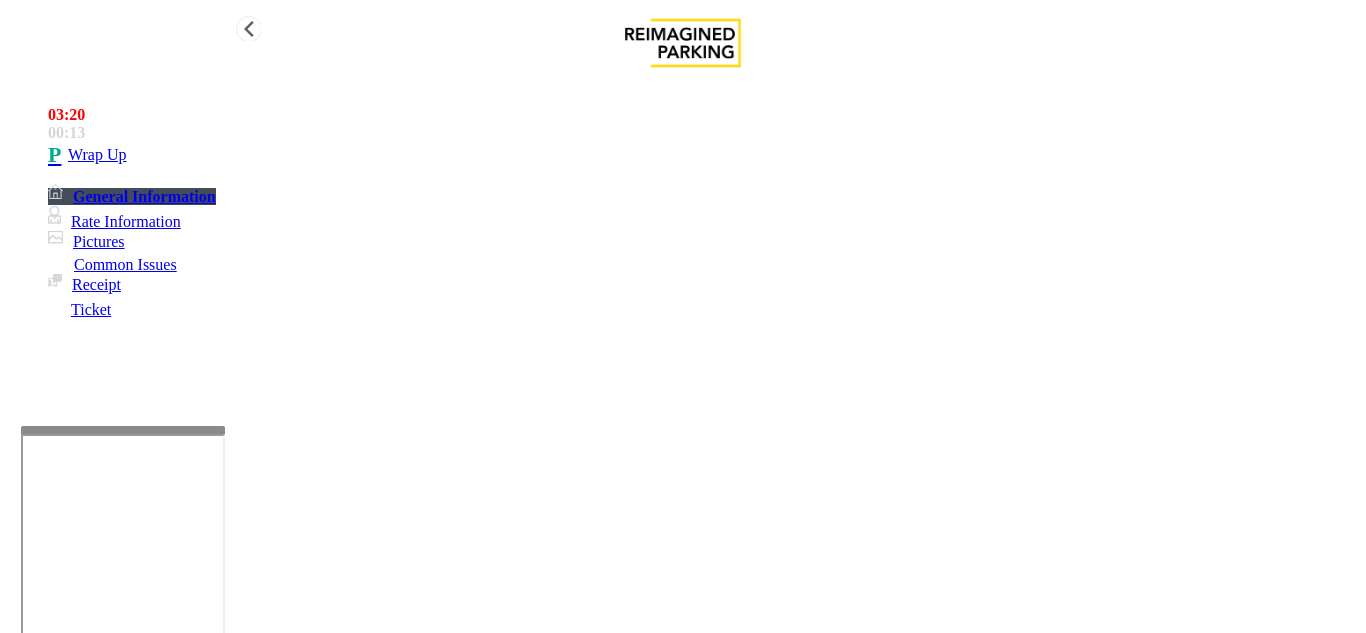click on "Wrap Up" at bounding box center [703, 155] 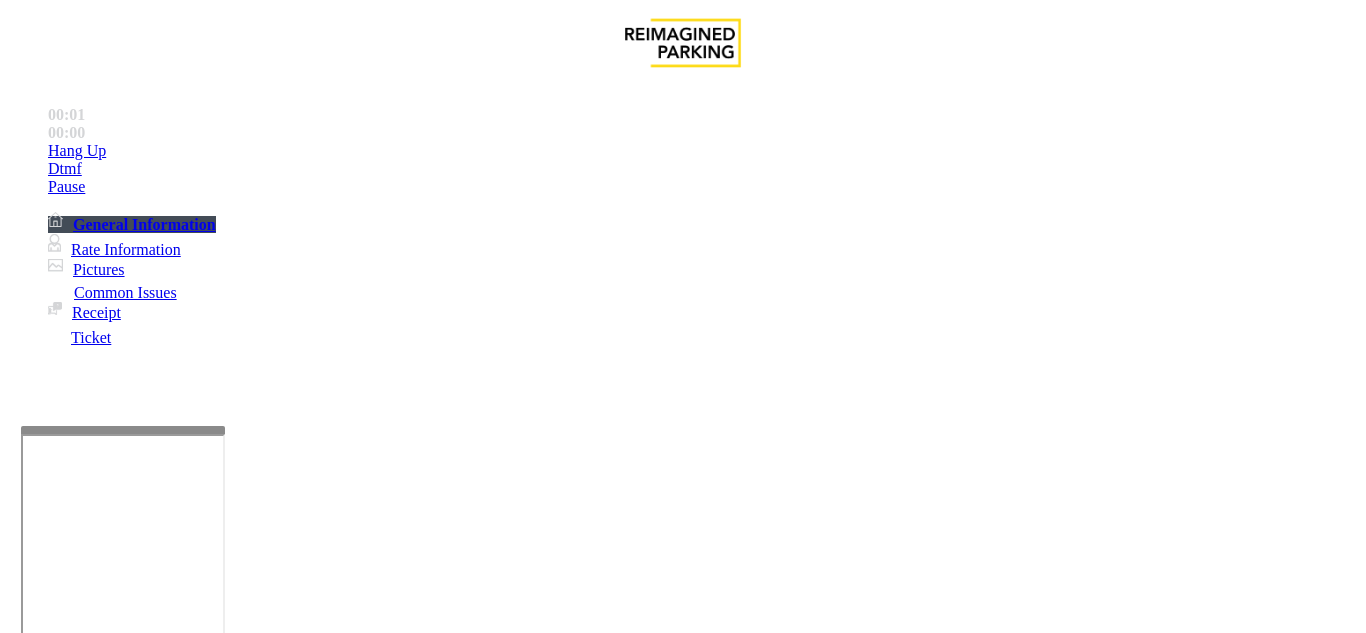 scroll, scrollTop: 400, scrollLeft: 0, axis: vertical 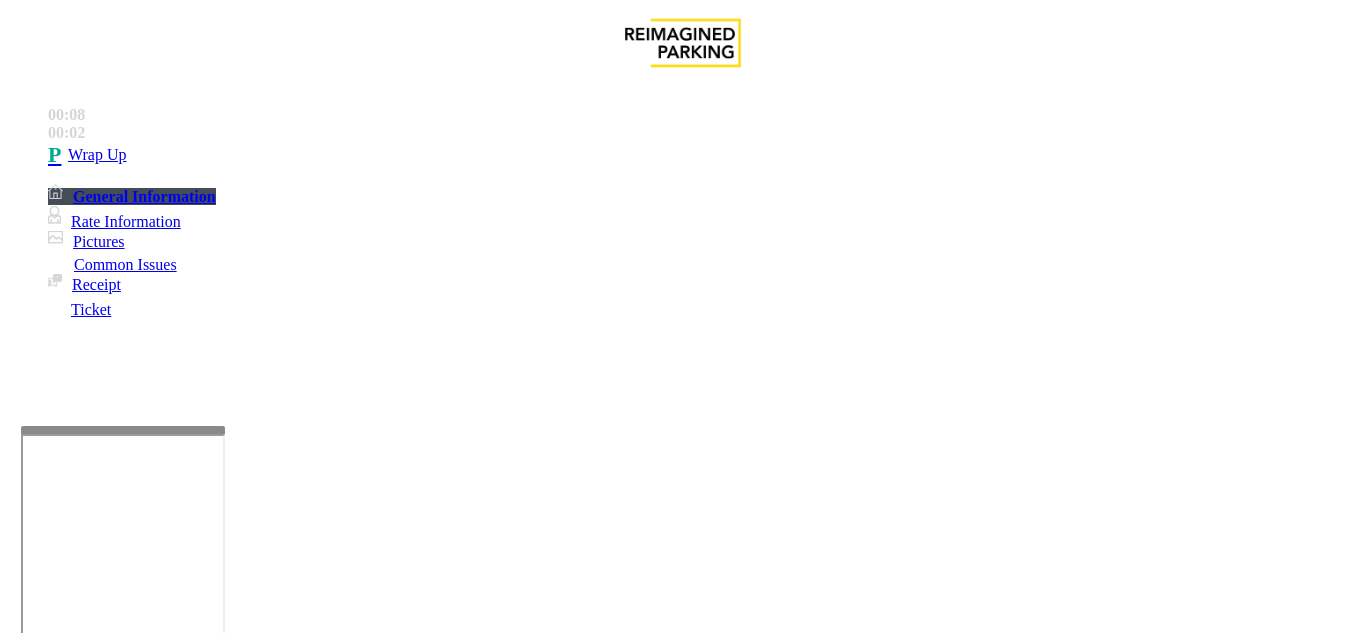 click on "Intercom Issue/No Response" at bounding box center (929, 1286) 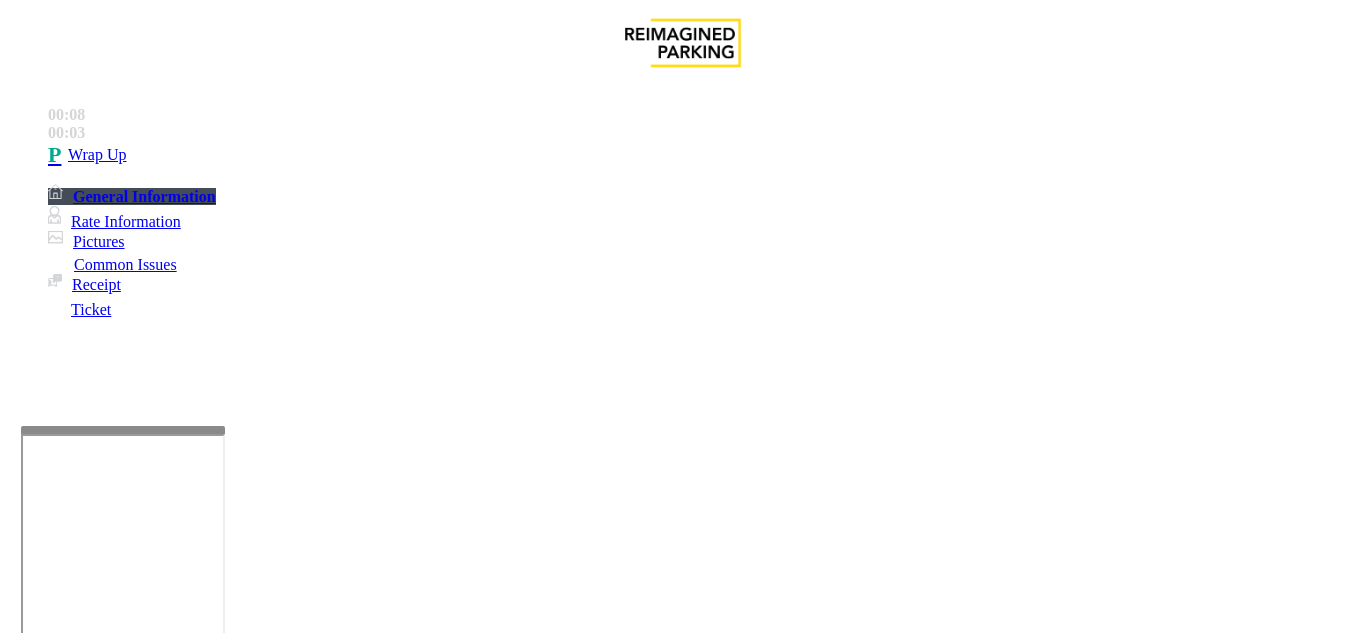 click on "Call dropped" at bounding box center [546, 1286] 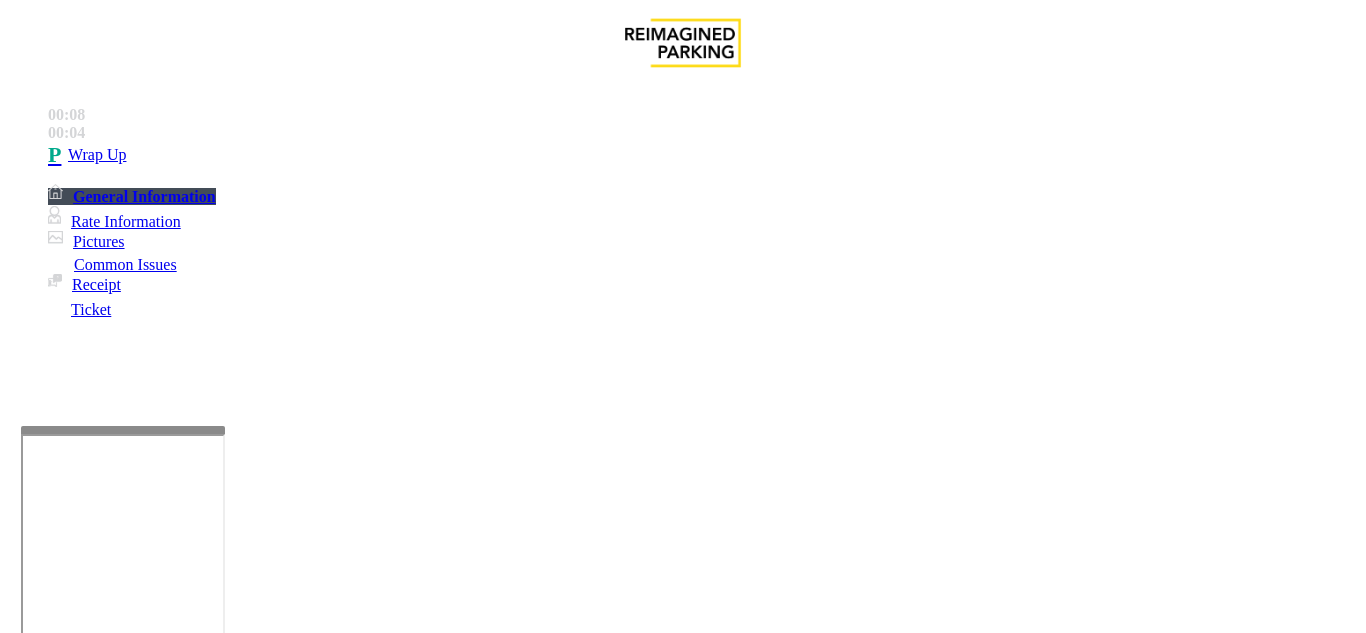 drag, startPoint x: 275, startPoint y: 177, endPoint x: 401, endPoint y: 180, distance: 126.035706 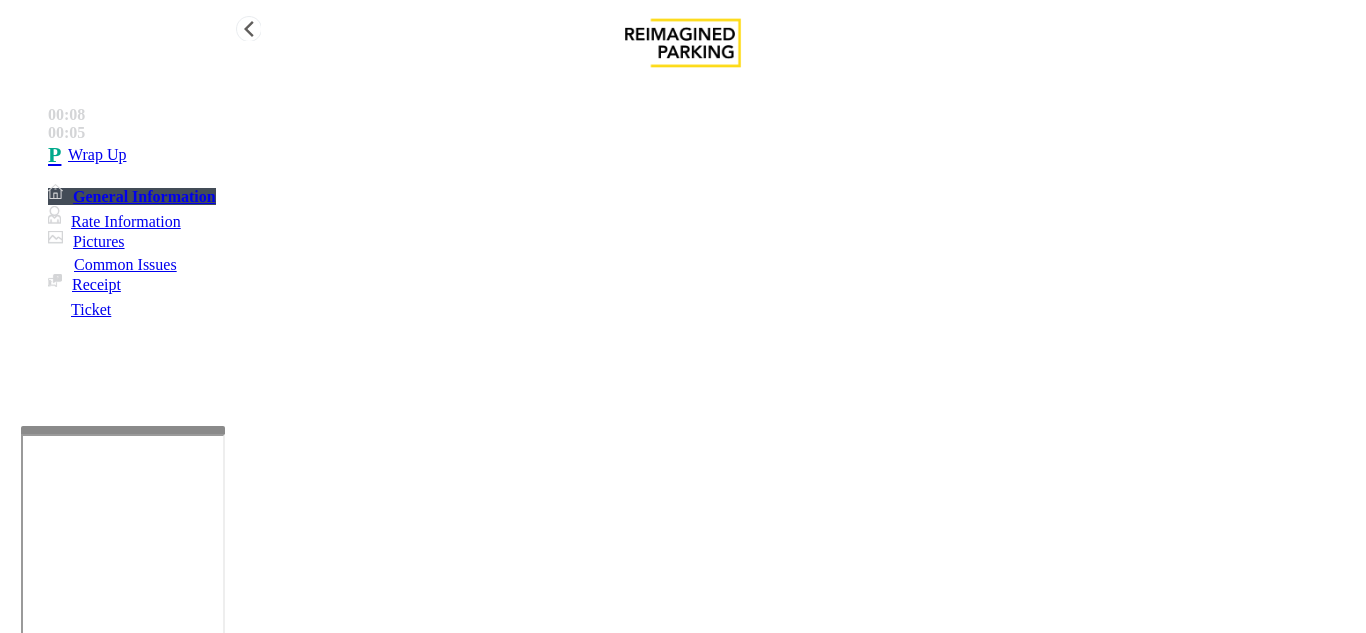 type on "**********" 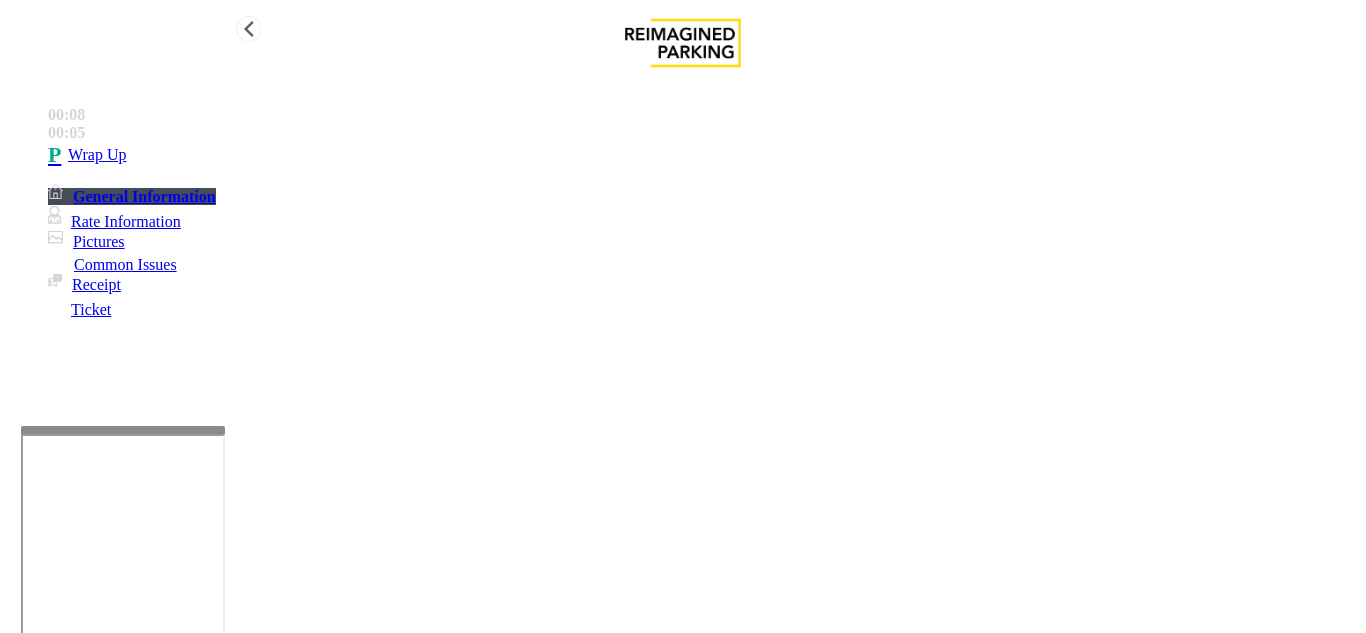 click on "Wrap Up" at bounding box center (703, 155) 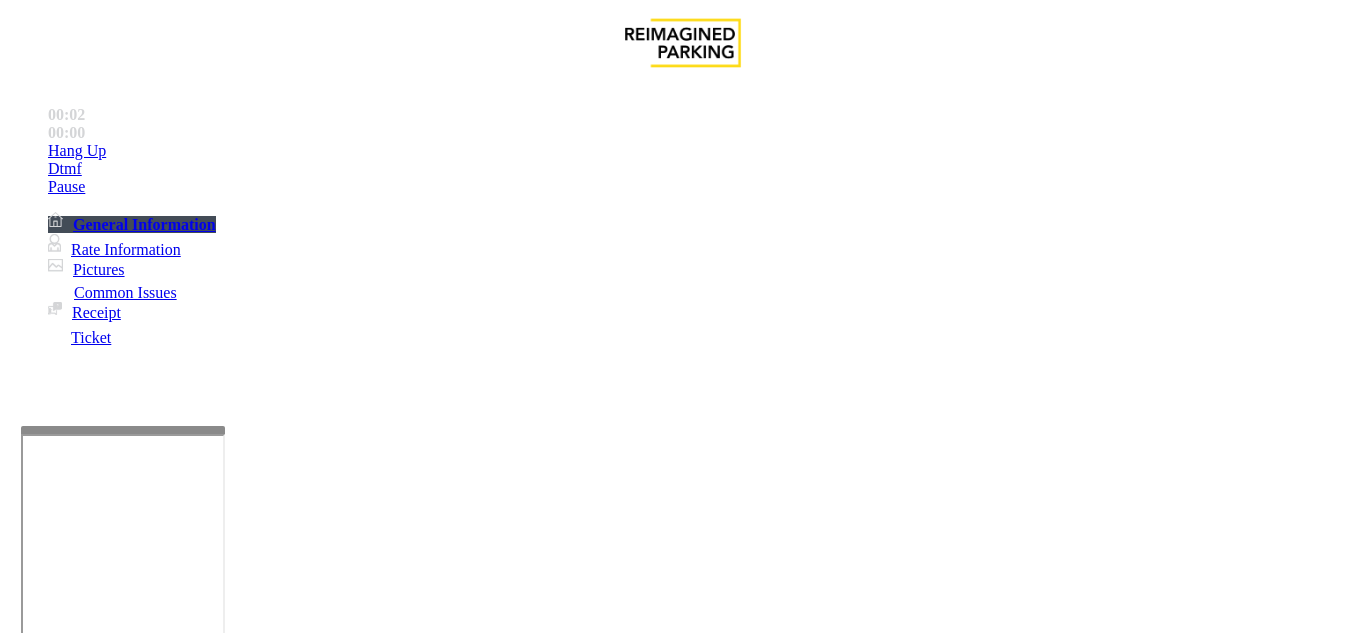 scroll, scrollTop: 400, scrollLeft: 0, axis: vertical 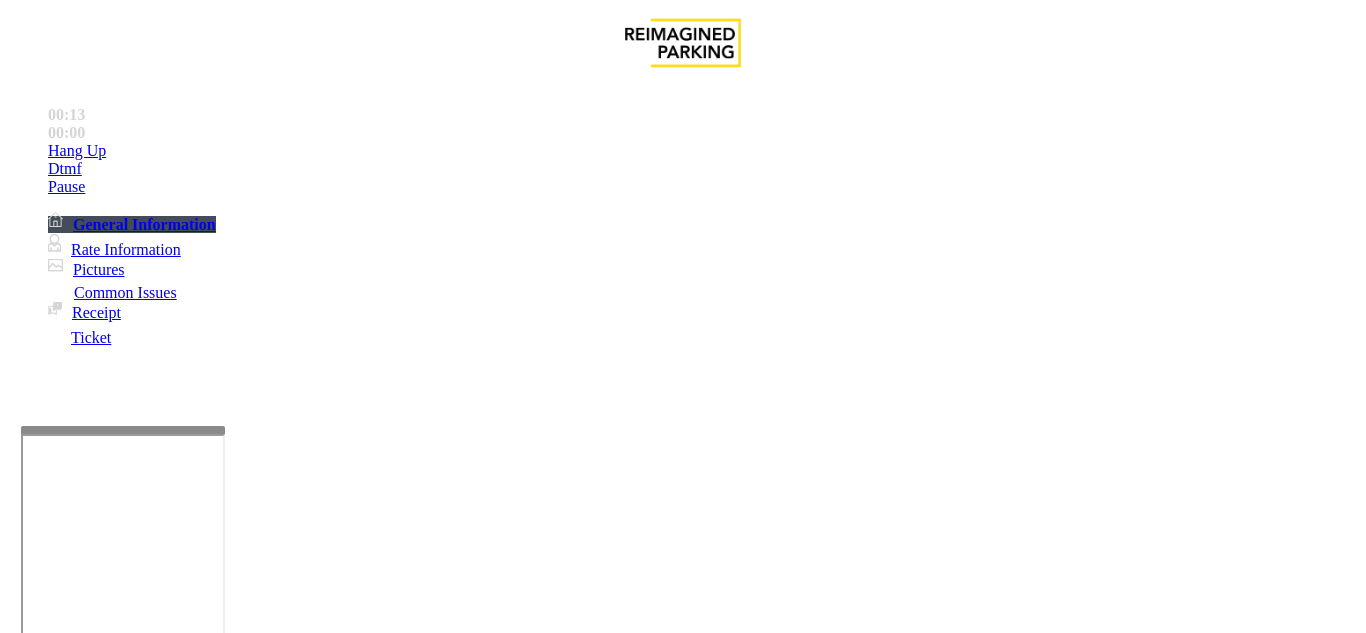 click on "Intercom Issue/No Response" at bounding box center [1080, 1286] 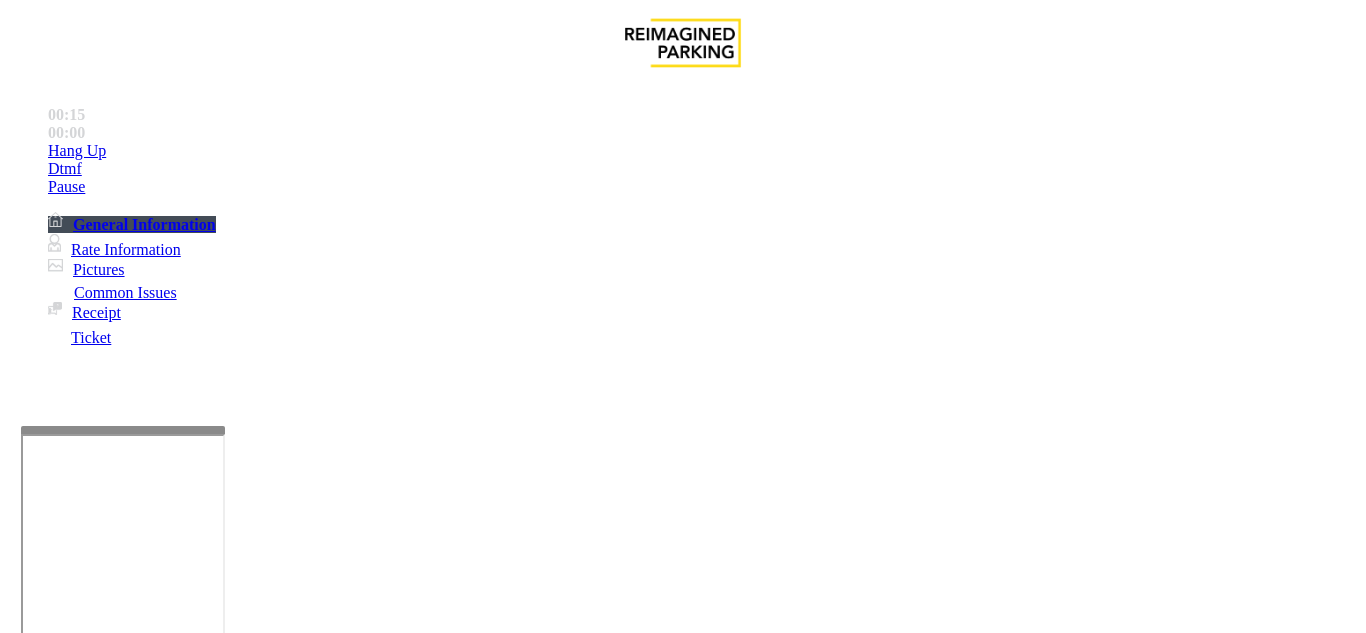 click on "No Response/Unable to hear parker" at bounding box center [142, 1286] 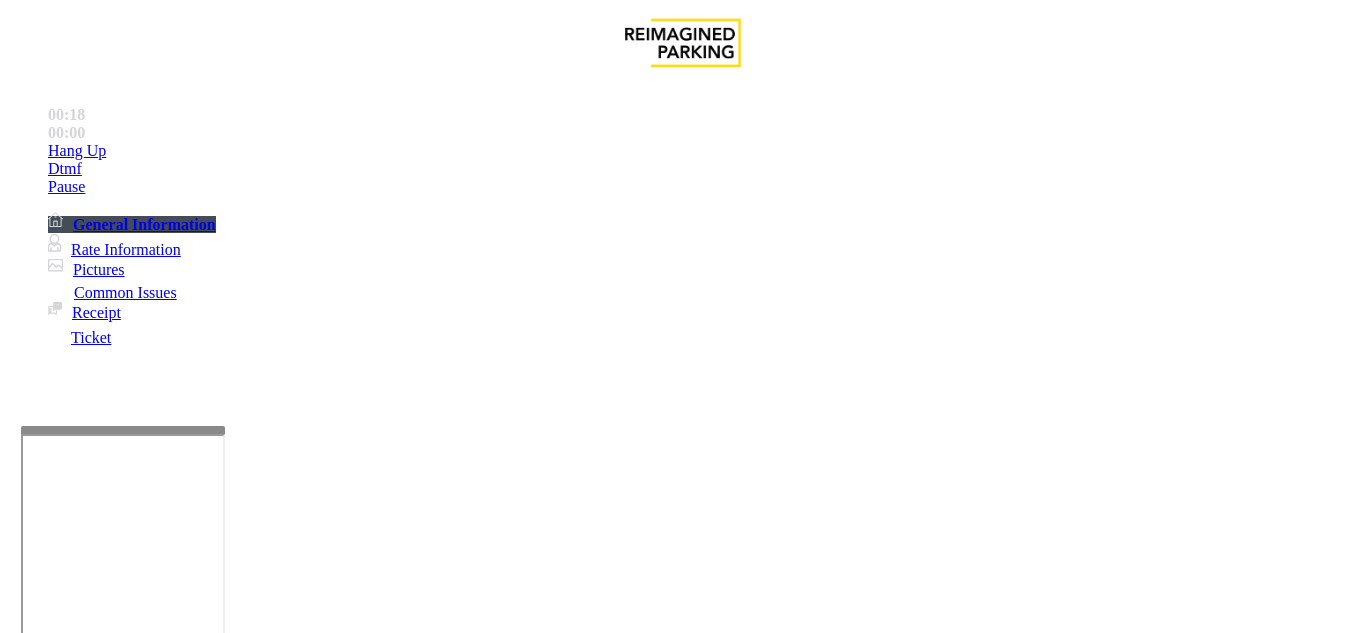 drag, startPoint x: 271, startPoint y: 181, endPoint x: 583, endPoint y: 193, distance: 312.23068 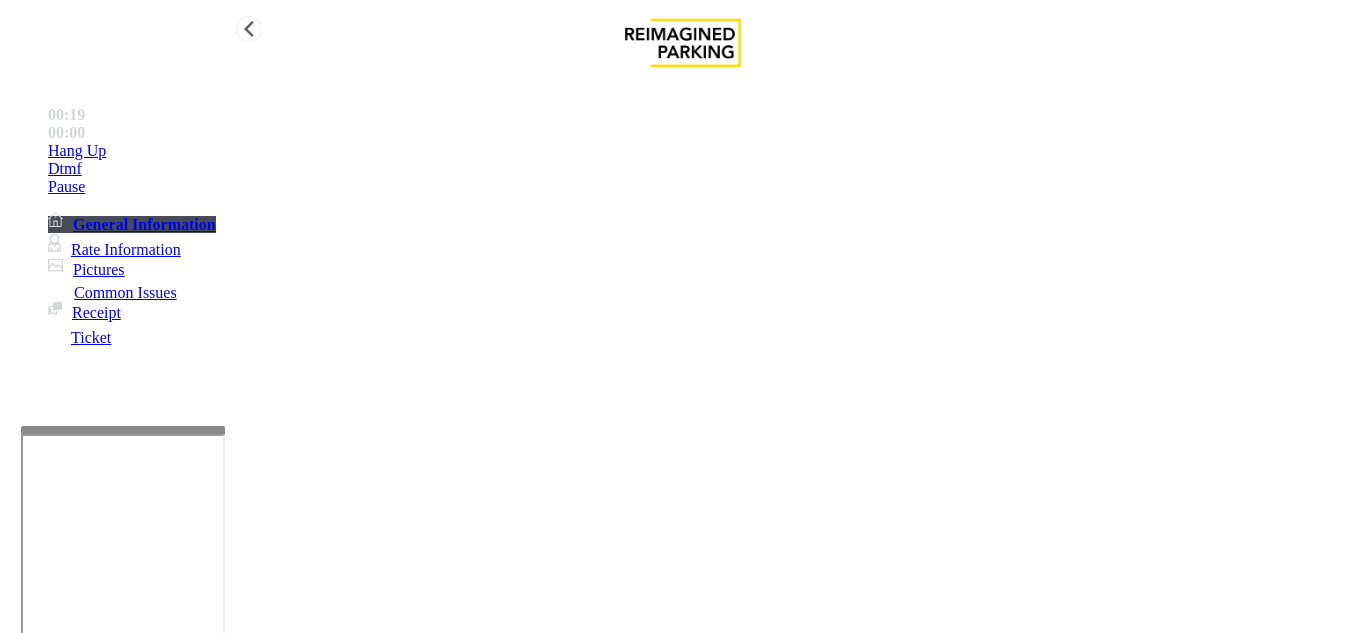 click on "Hang Up" at bounding box center (703, 151) 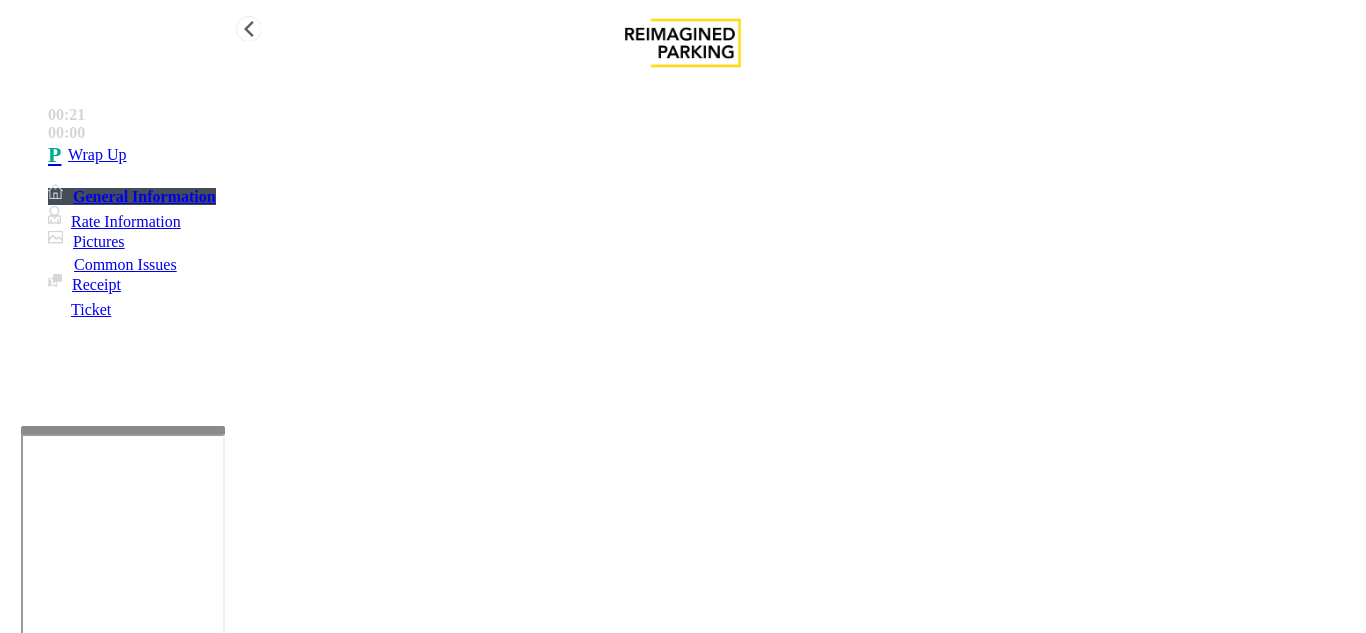 type on "**********" 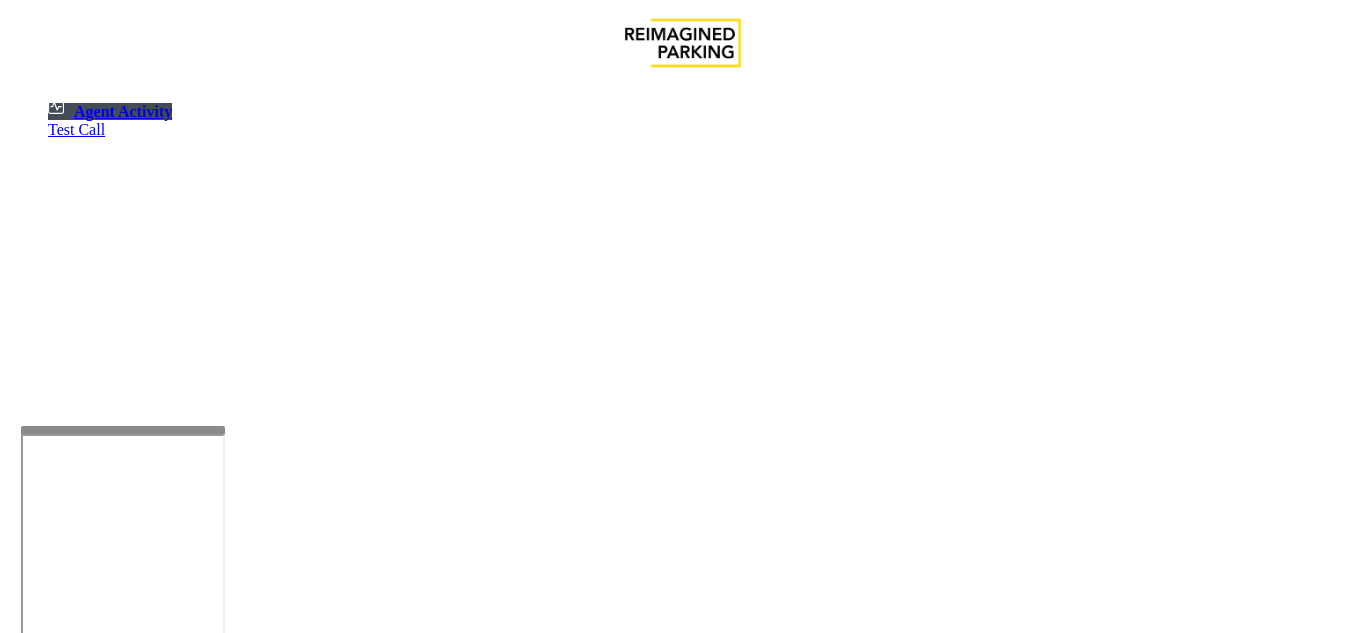 click at bounding box center [79, 1335] 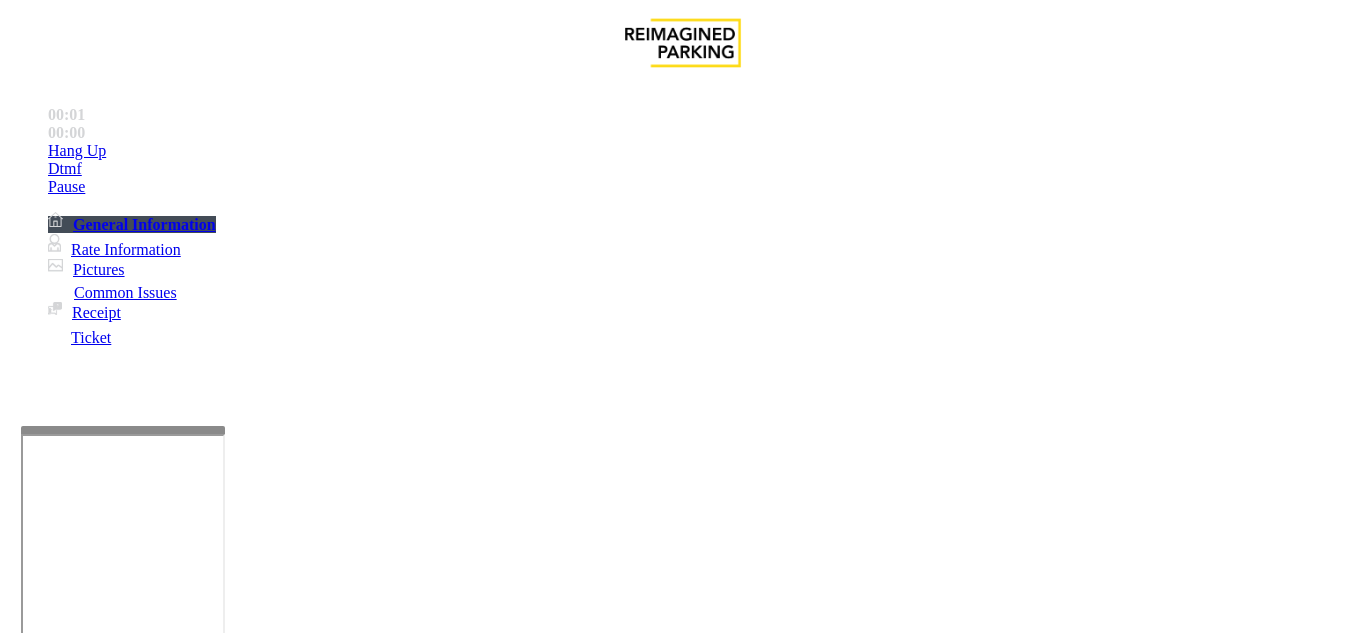 scroll, scrollTop: 1100, scrollLeft: 0, axis: vertical 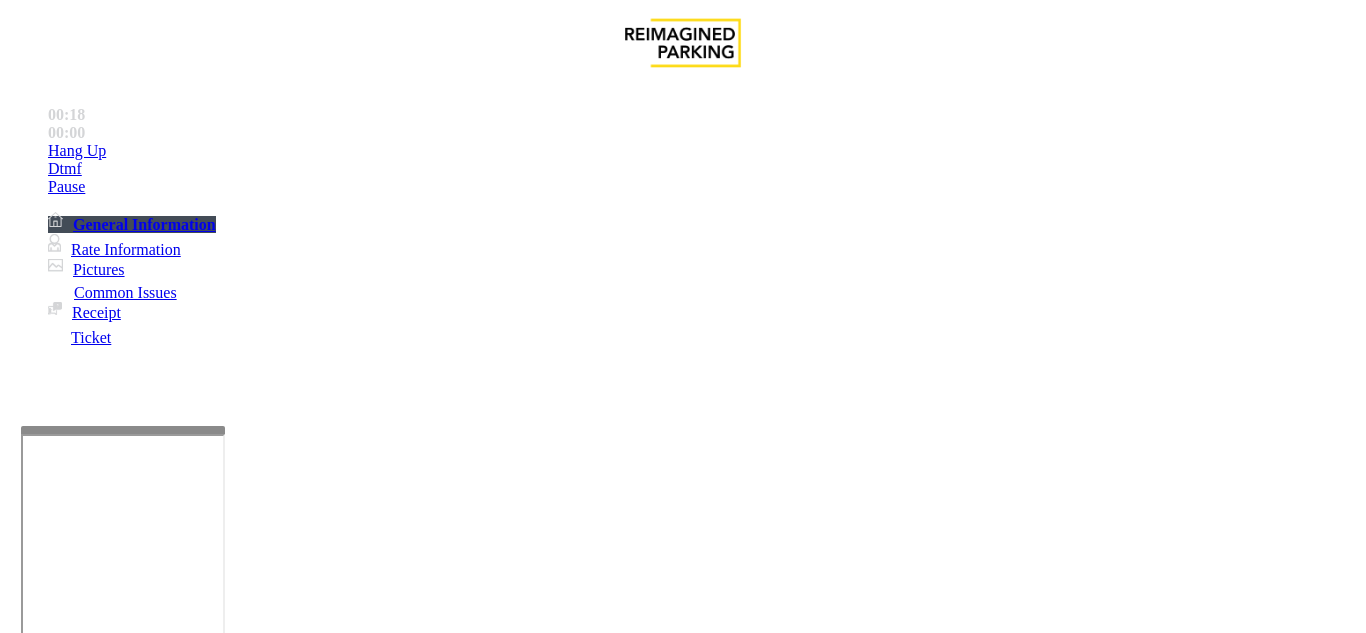 click on "Ticket Issue" at bounding box center (71, 1286) 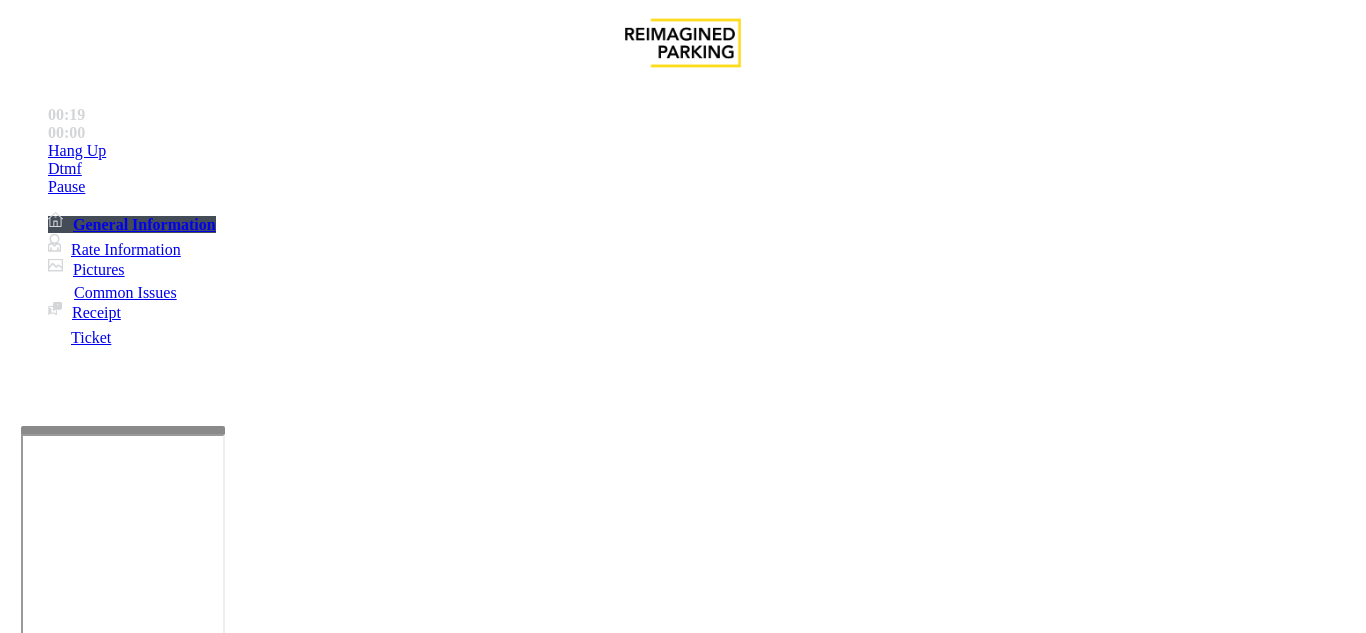 click on "Grace Period Issue   Lost Ticket   Ticket Unreadable   Ticket Paid   Ticket will not return when pressing cancel   There were no tickets at entrance" at bounding box center [682, 1289] 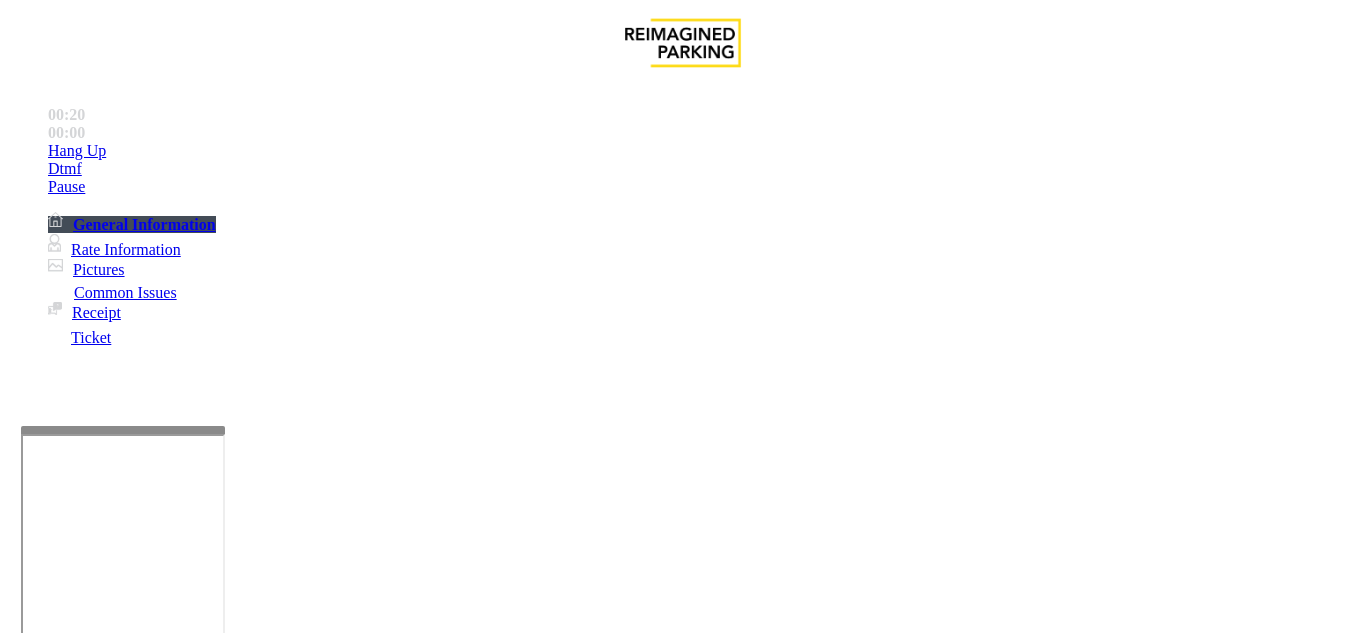 click on "Ticket Unreadable" at bounding box center [300, 1286] 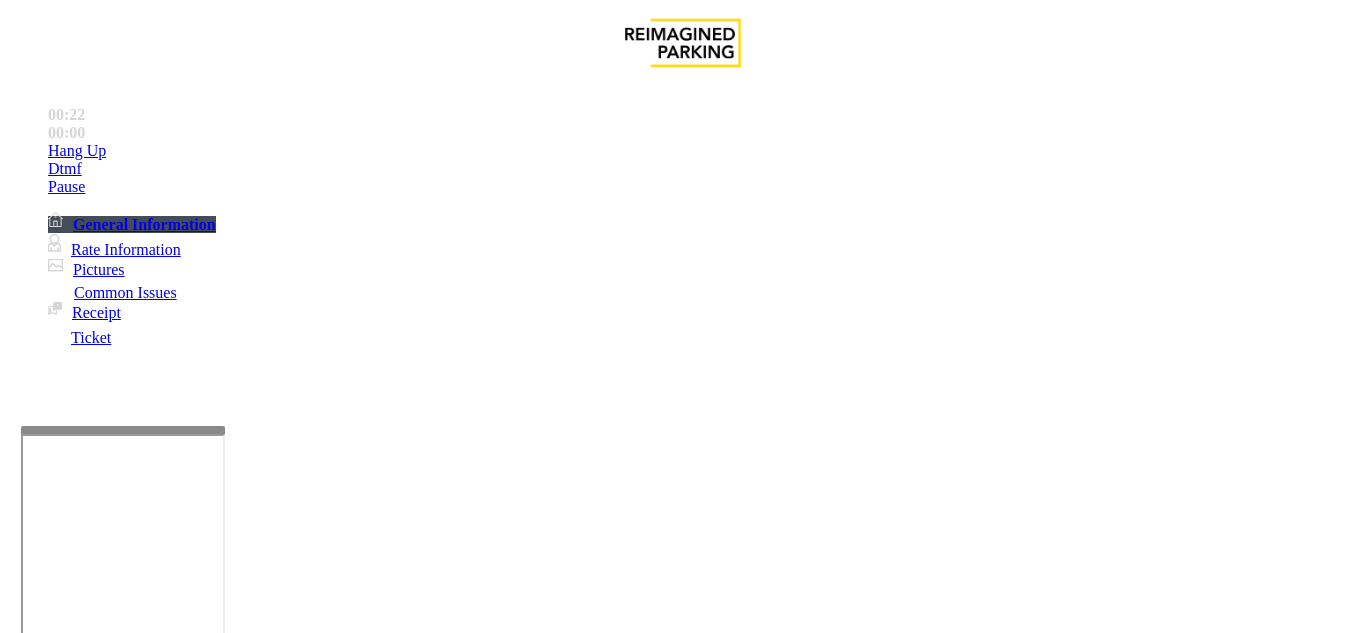 scroll, scrollTop: 300, scrollLeft: 0, axis: vertical 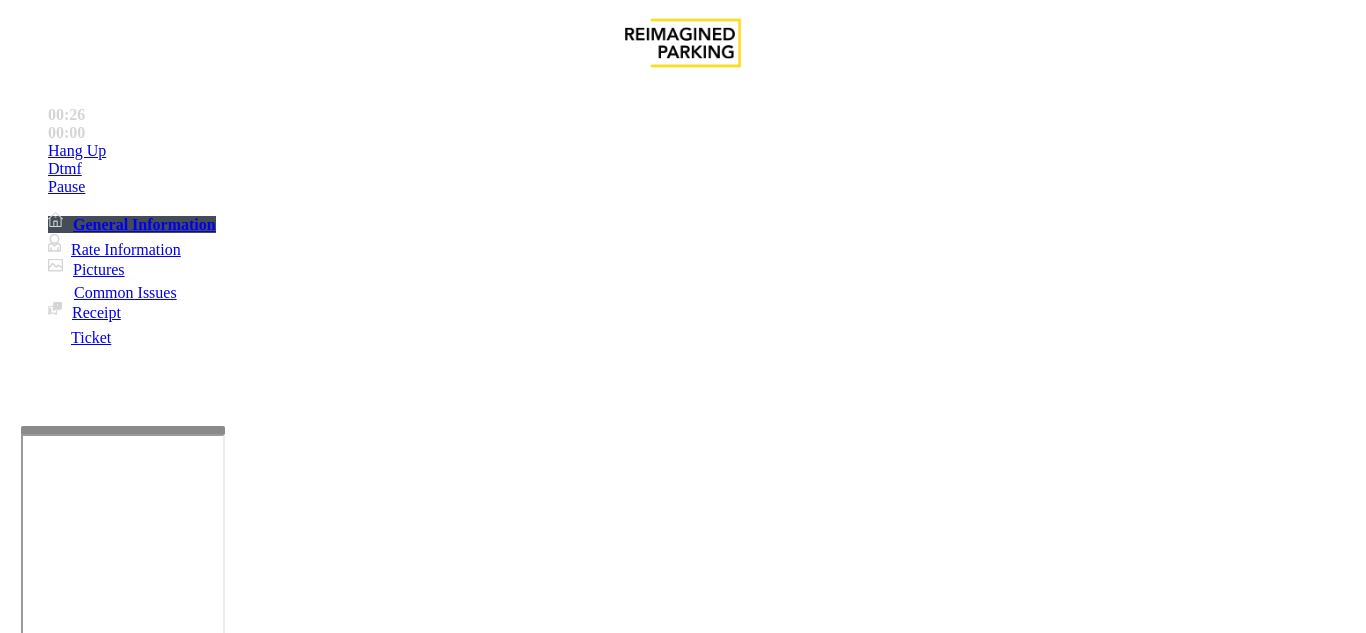 click at bounding box center (96, 1362) 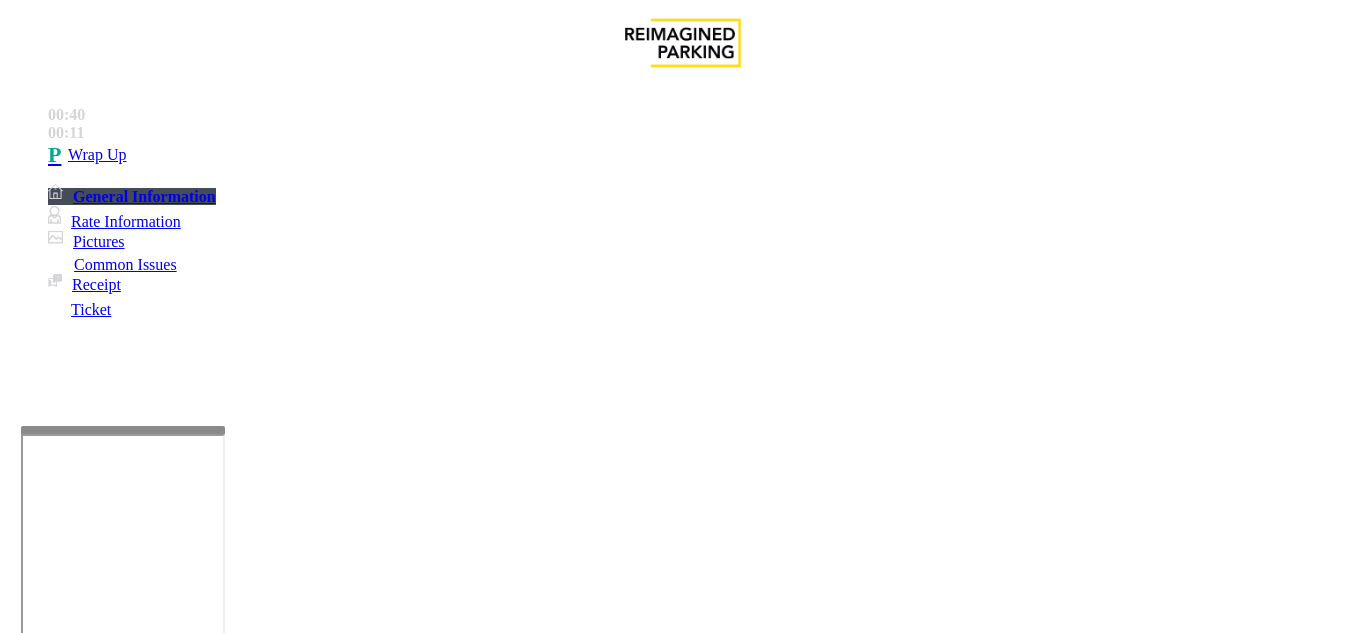 type on "*******" 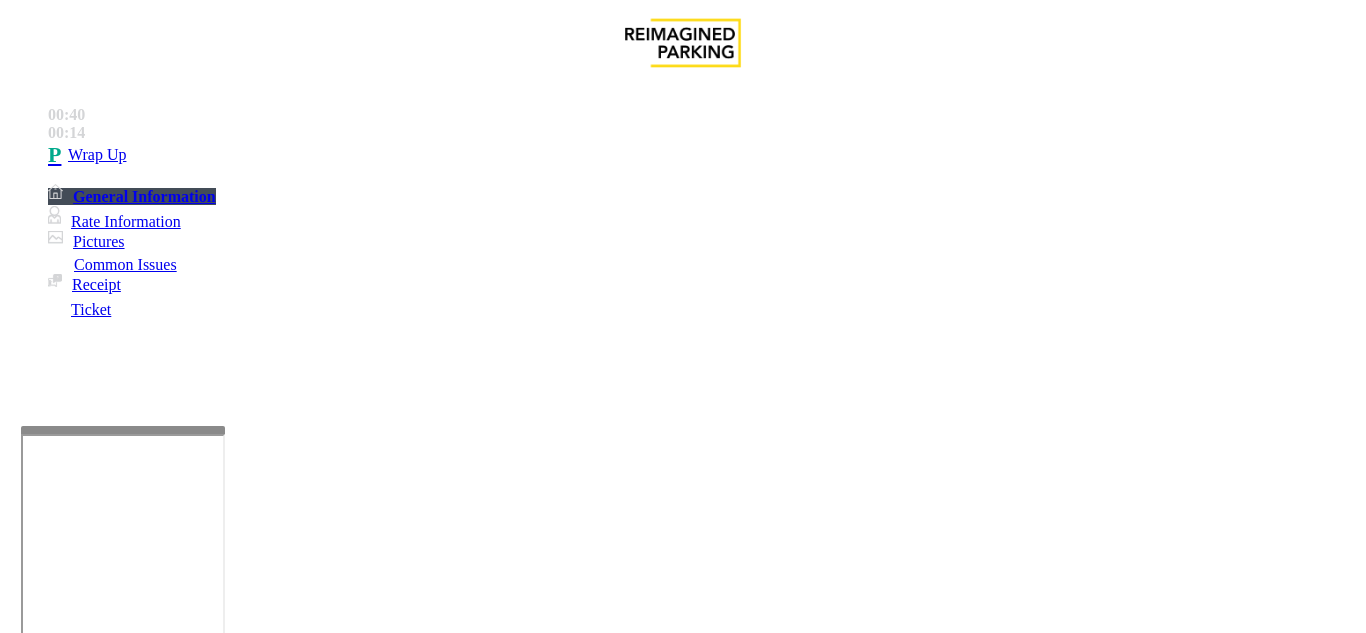 click at bounding box center [221, 1580] 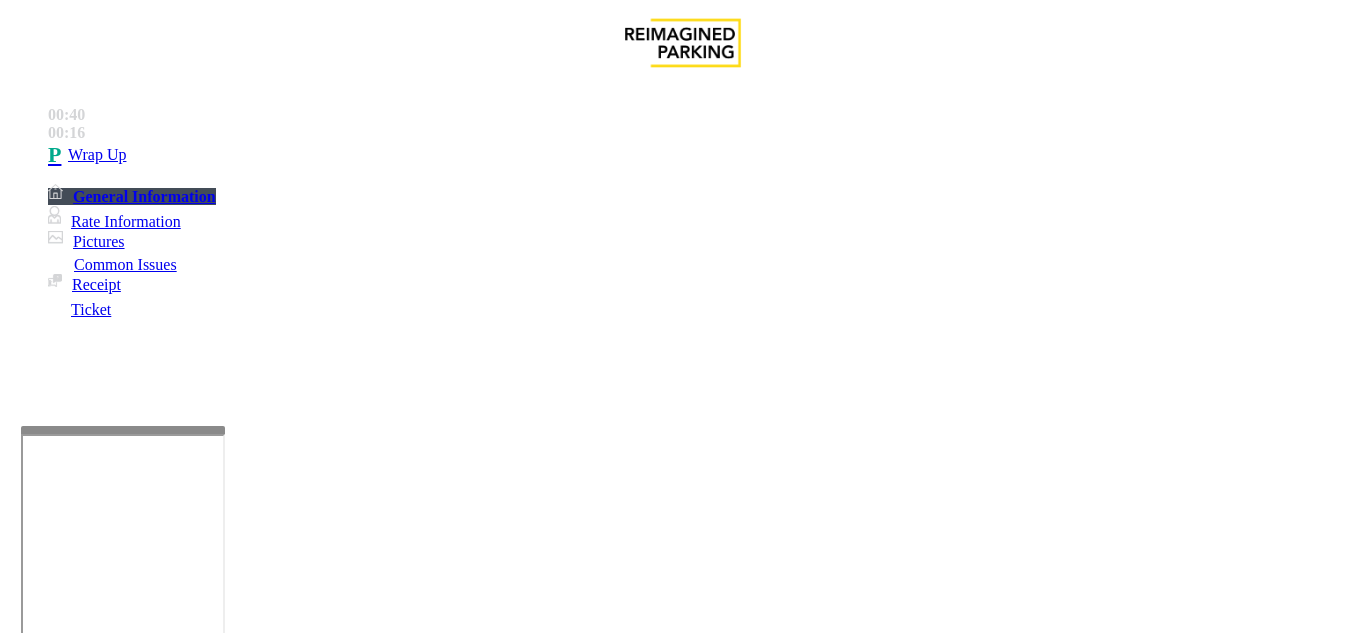 drag, startPoint x: 269, startPoint y: 183, endPoint x: 480, endPoint y: 187, distance: 211.03792 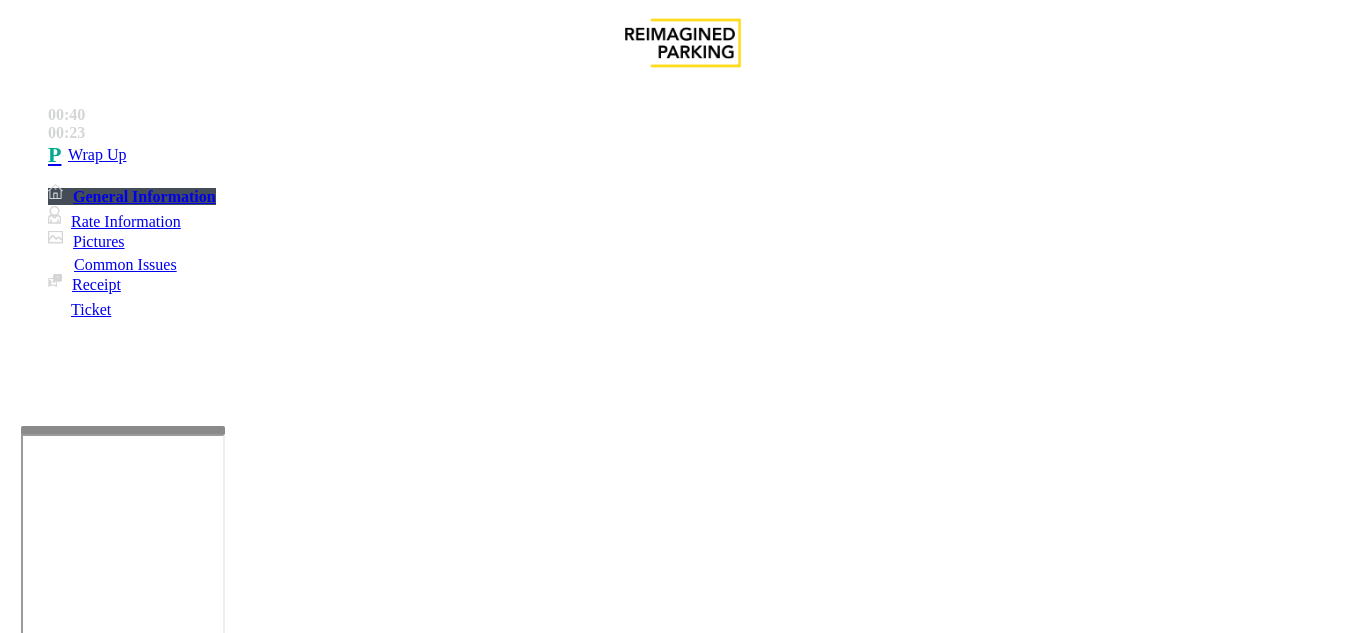 click at bounding box center (221, 1580) 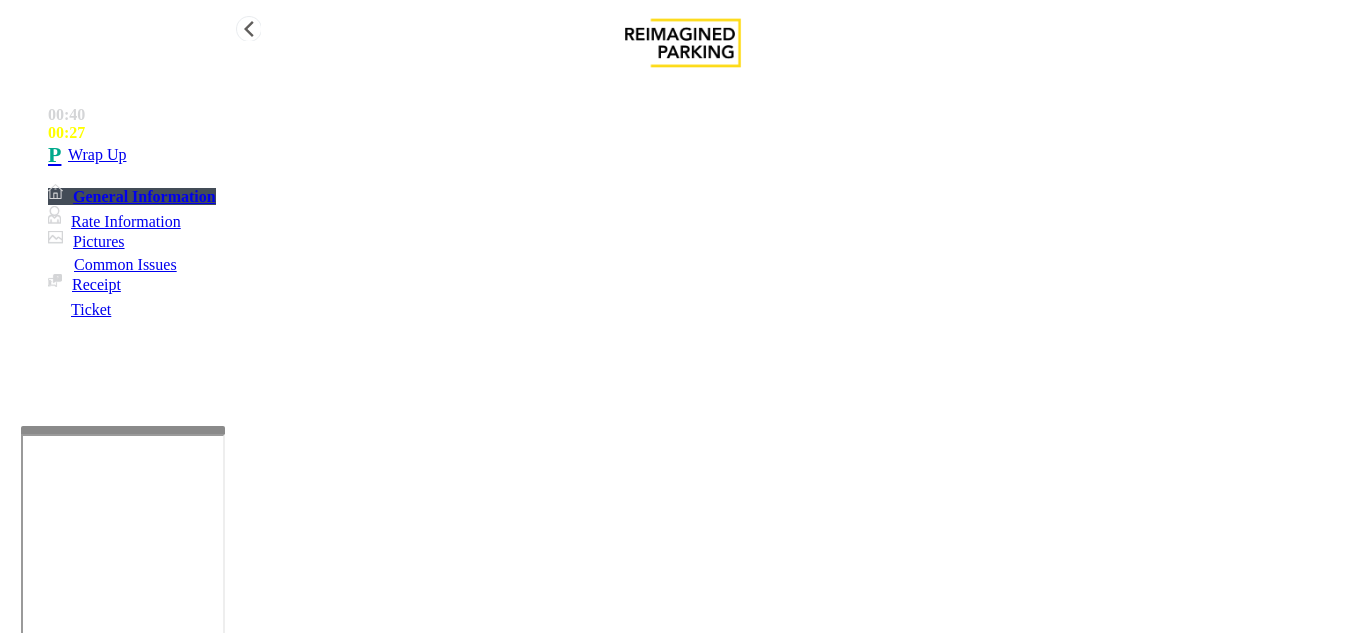 type on "**********" 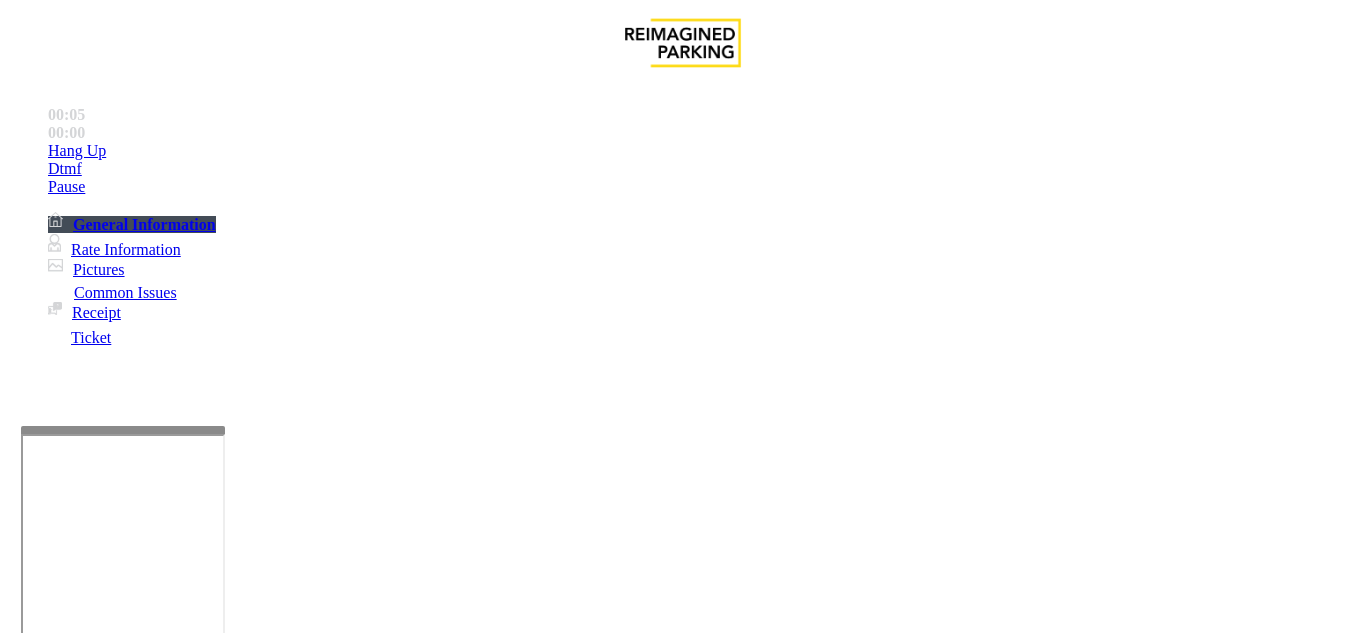 scroll, scrollTop: 600, scrollLeft: 0, axis: vertical 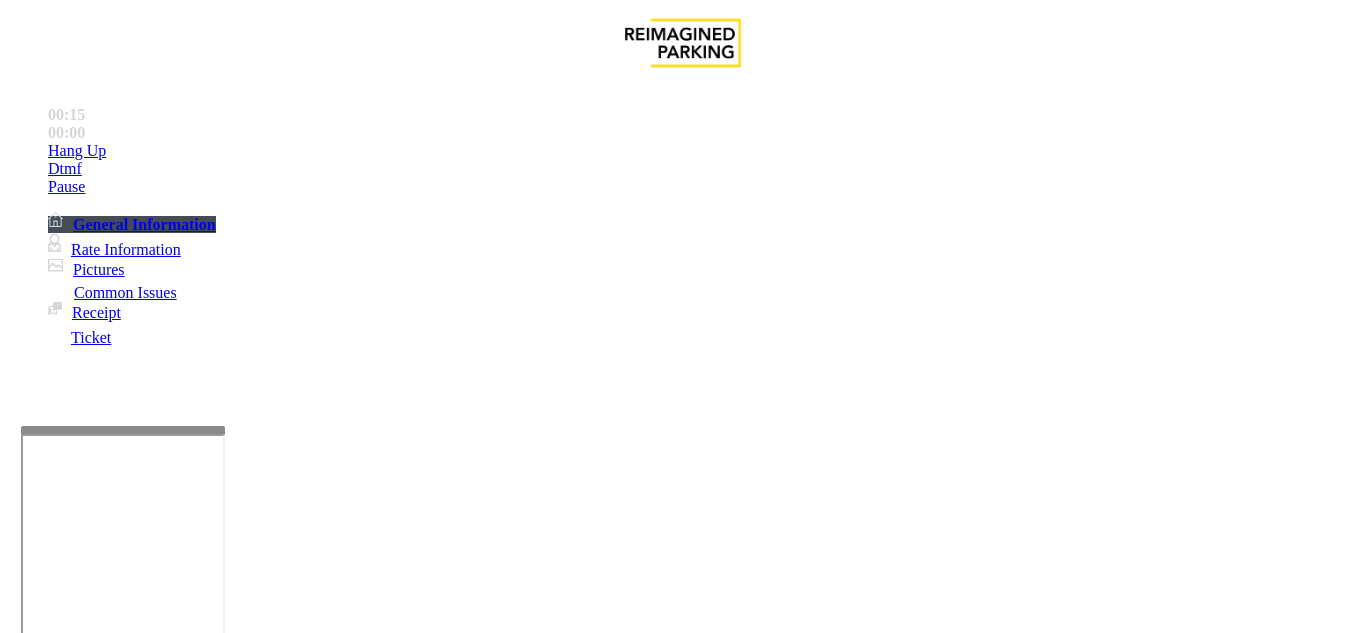 click on "Intercom Issue/No Response" at bounding box center [929, 1286] 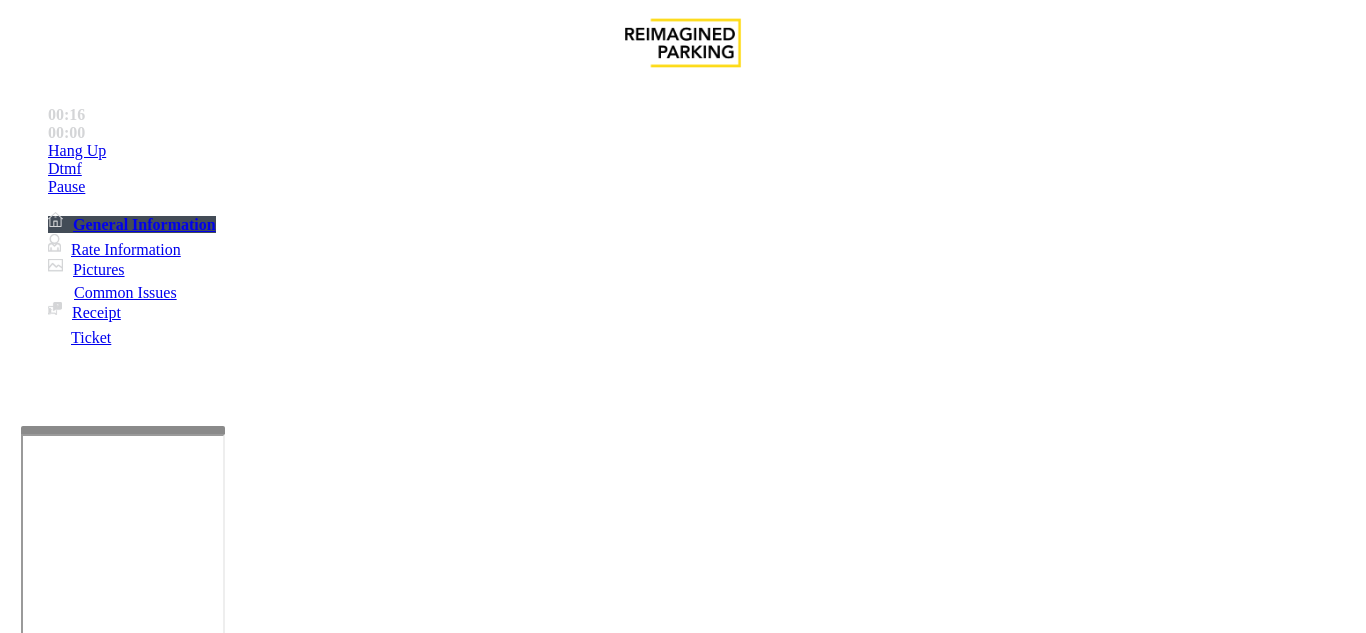 click on "No Response/Unable to hear parker" at bounding box center [142, 1286] 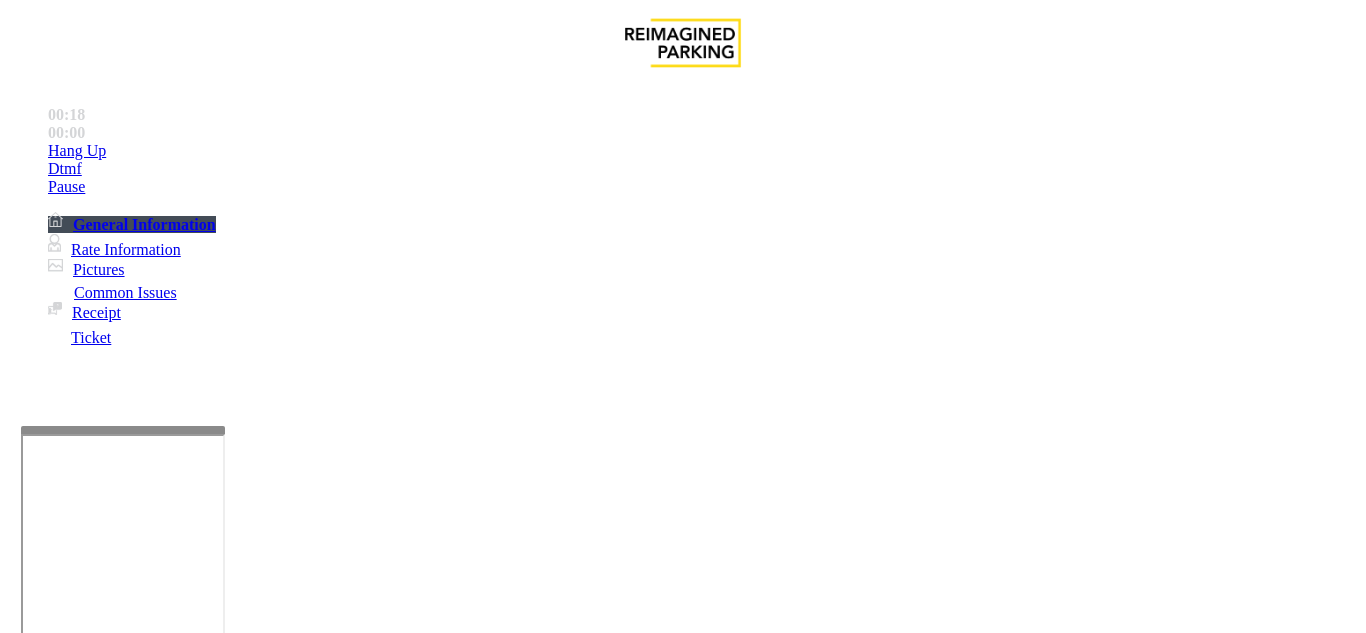 drag, startPoint x: 271, startPoint y: 181, endPoint x: 588, endPoint y: 178, distance: 317.0142 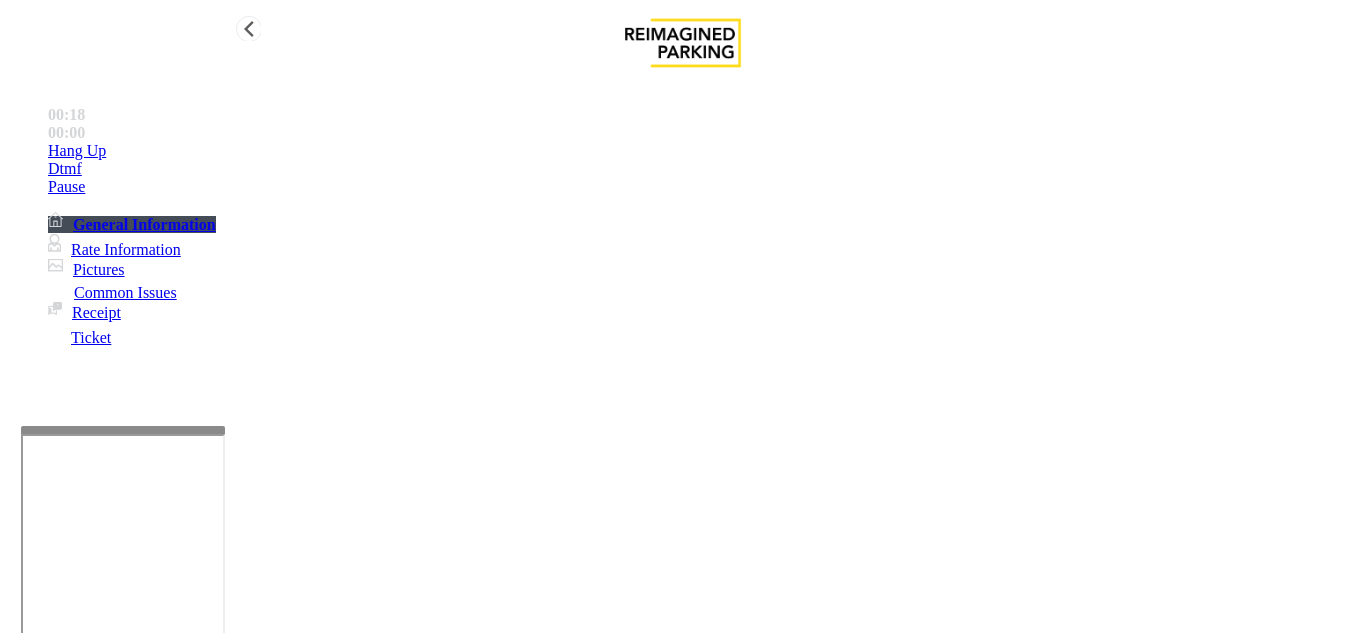 click on "Hang Up" at bounding box center [703, 151] 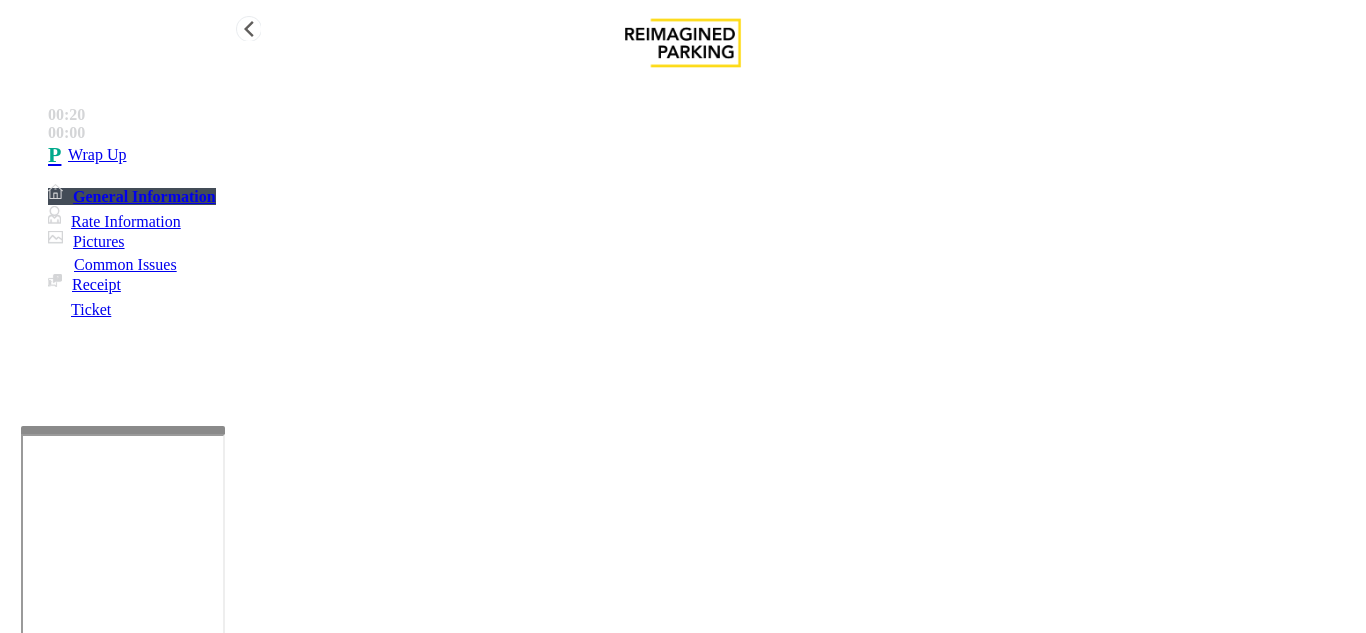 type on "**********" 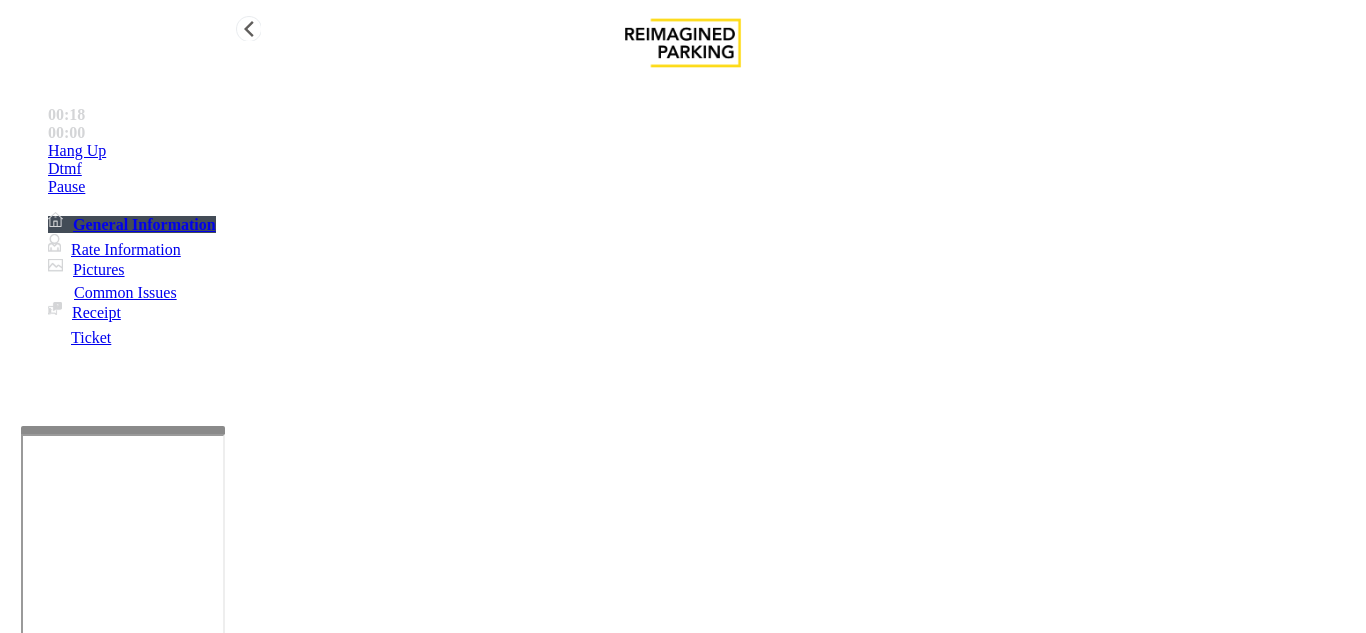 click on "Hang Up" at bounding box center (703, 151) 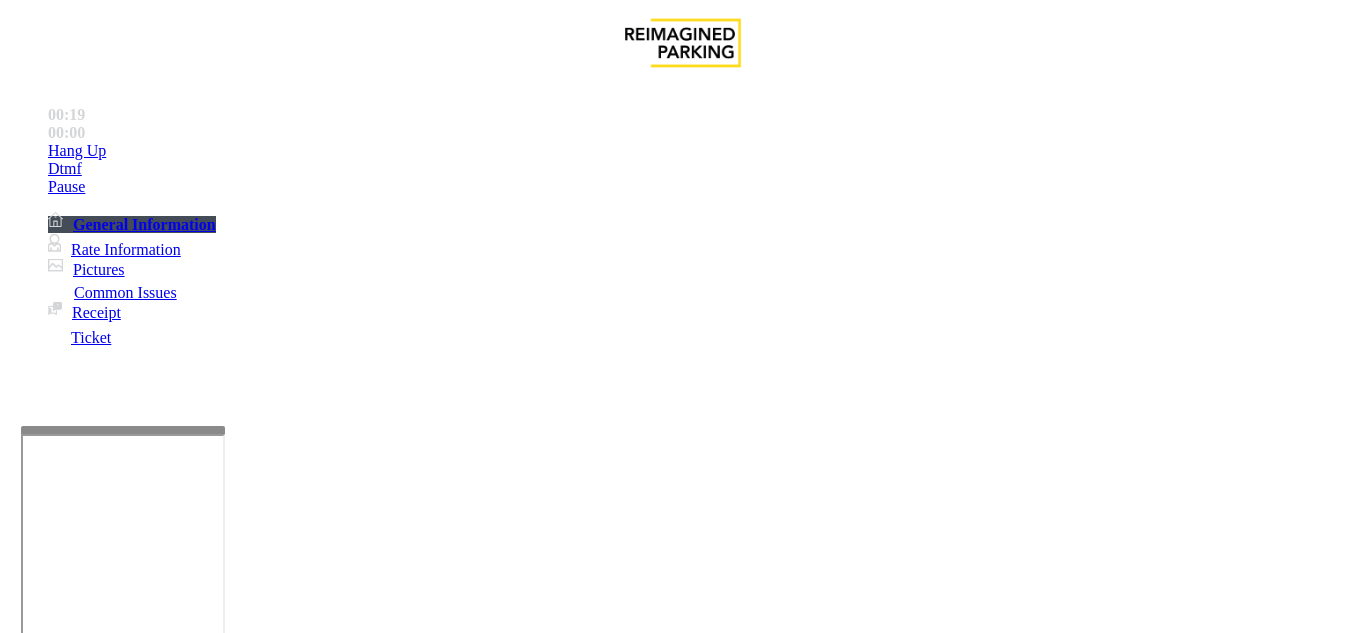 click on "Intercom Issue/No Response" at bounding box center (929, 1286) 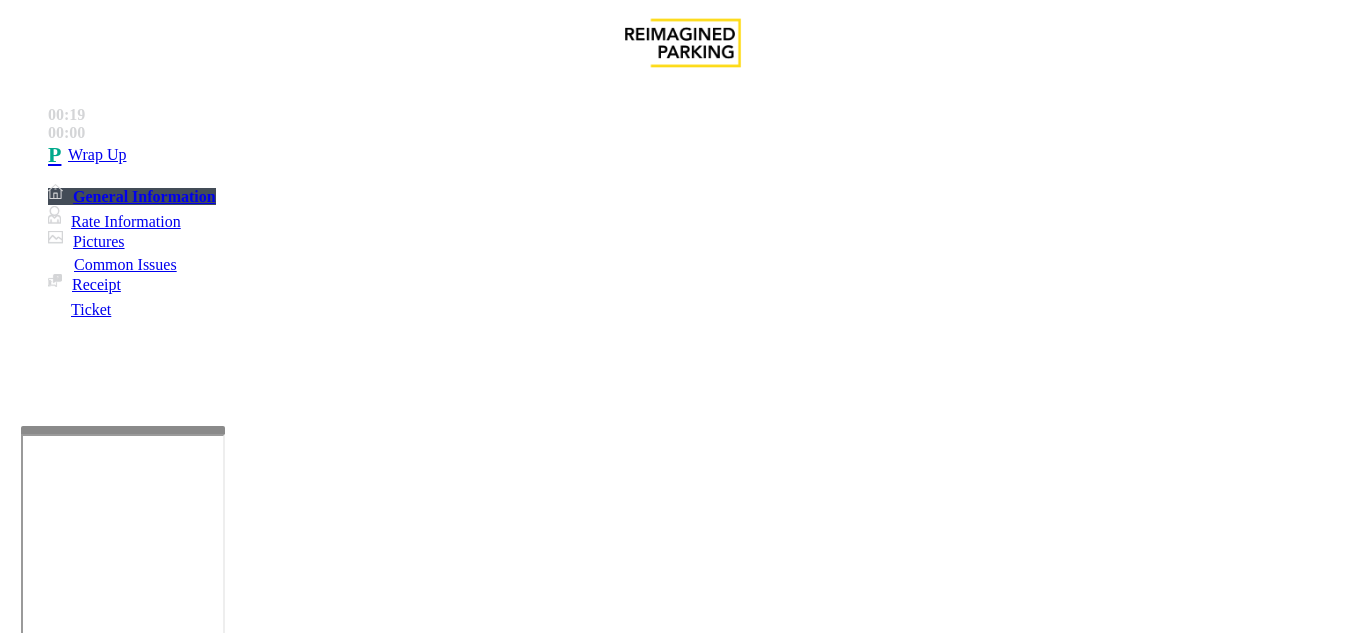 click on "No Response/Unable to hear parker" at bounding box center (142, 1286) 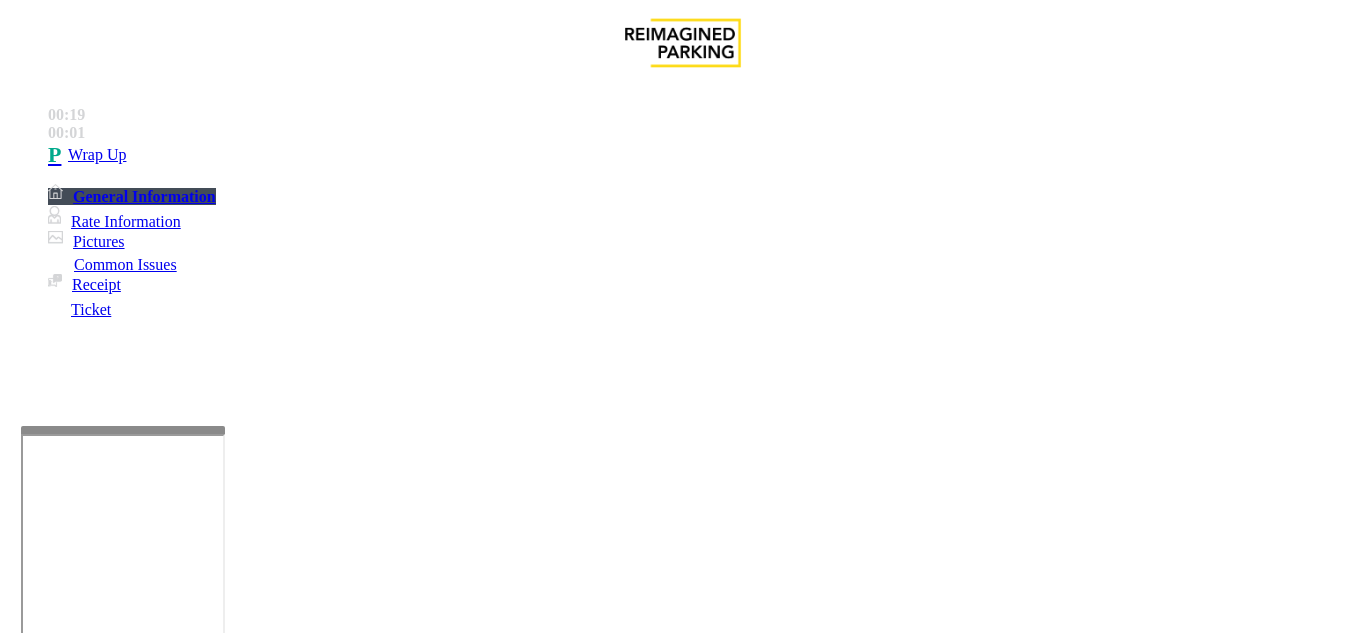 drag, startPoint x: 380, startPoint y: 182, endPoint x: 620, endPoint y: 184, distance: 240.00833 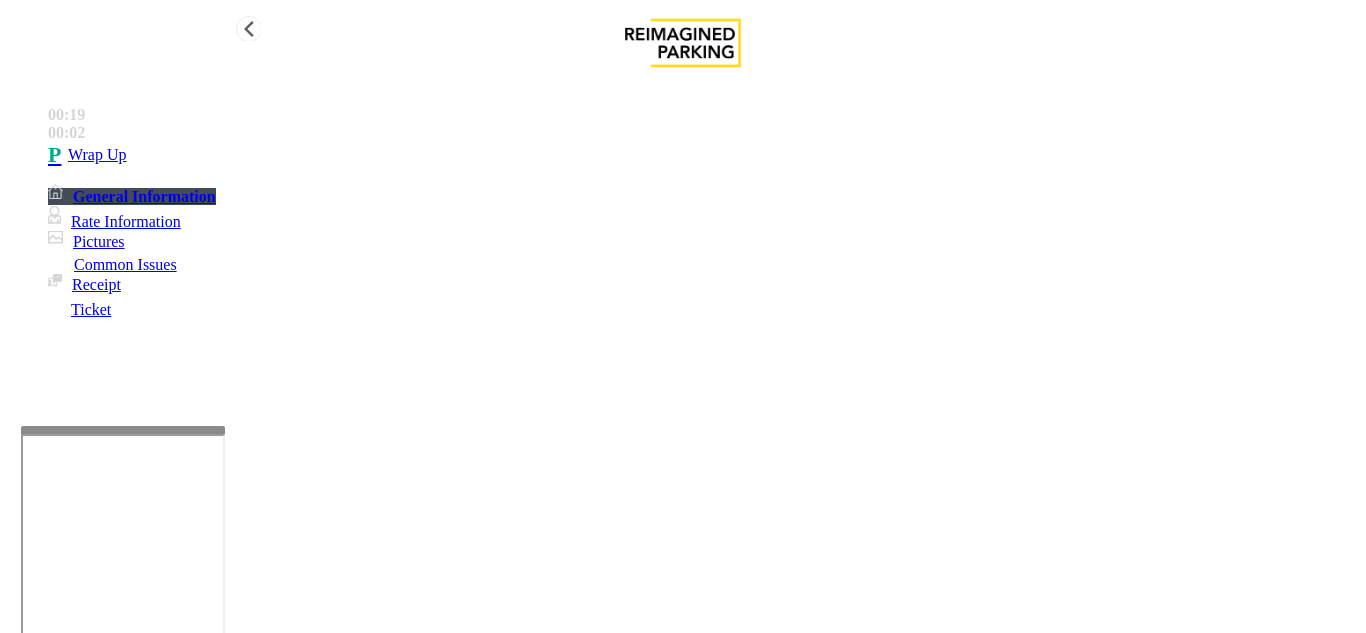 type on "**********" 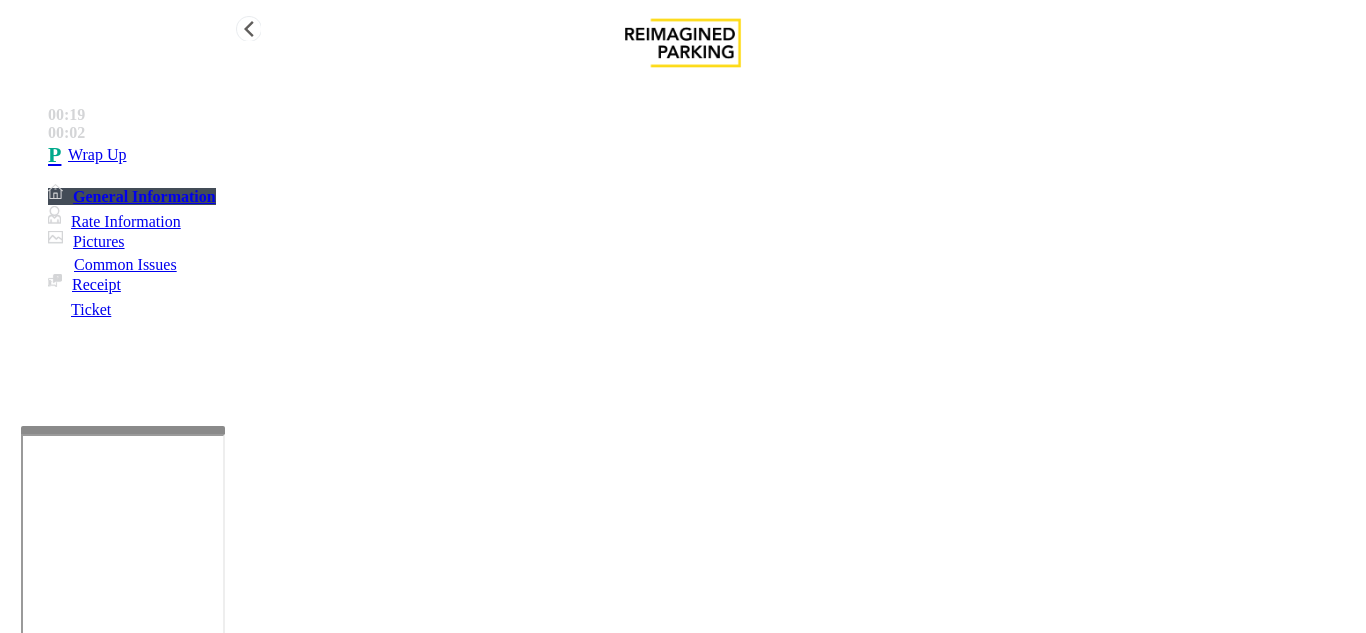 click on "Wrap Up" at bounding box center [703, 155] 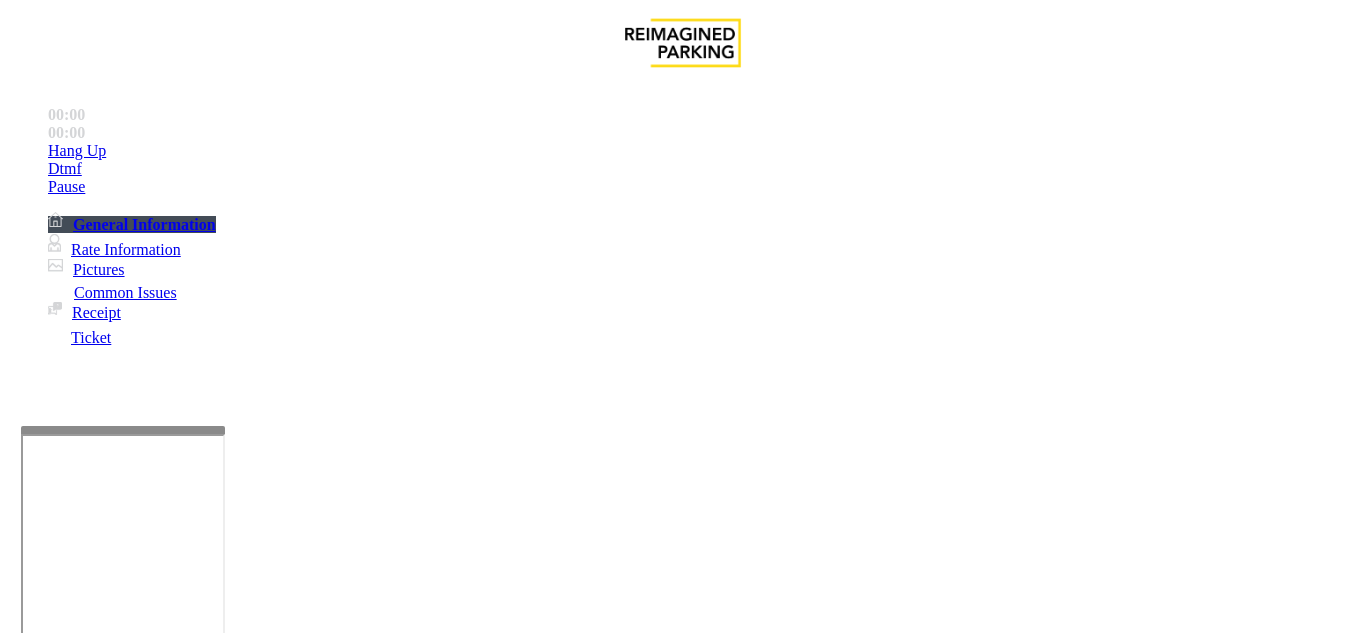 scroll, scrollTop: 400, scrollLeft: 0, axis: vertical 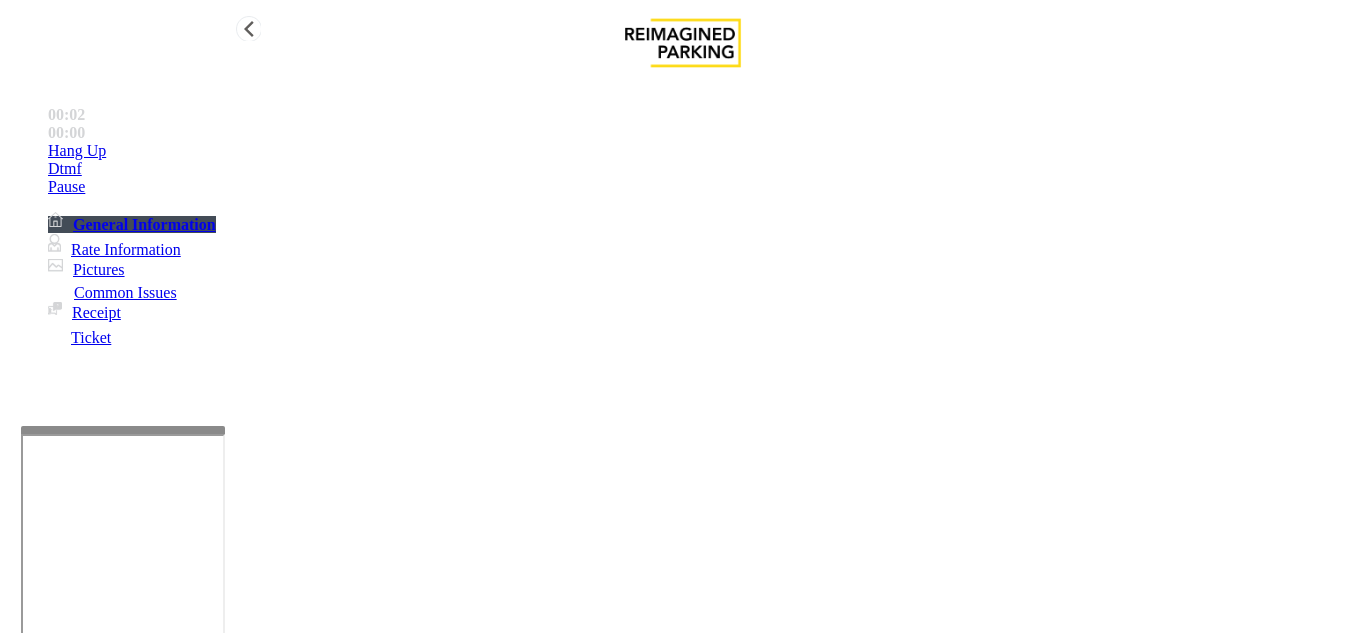 click on "Dtmf" at bounding box center (703, 151) 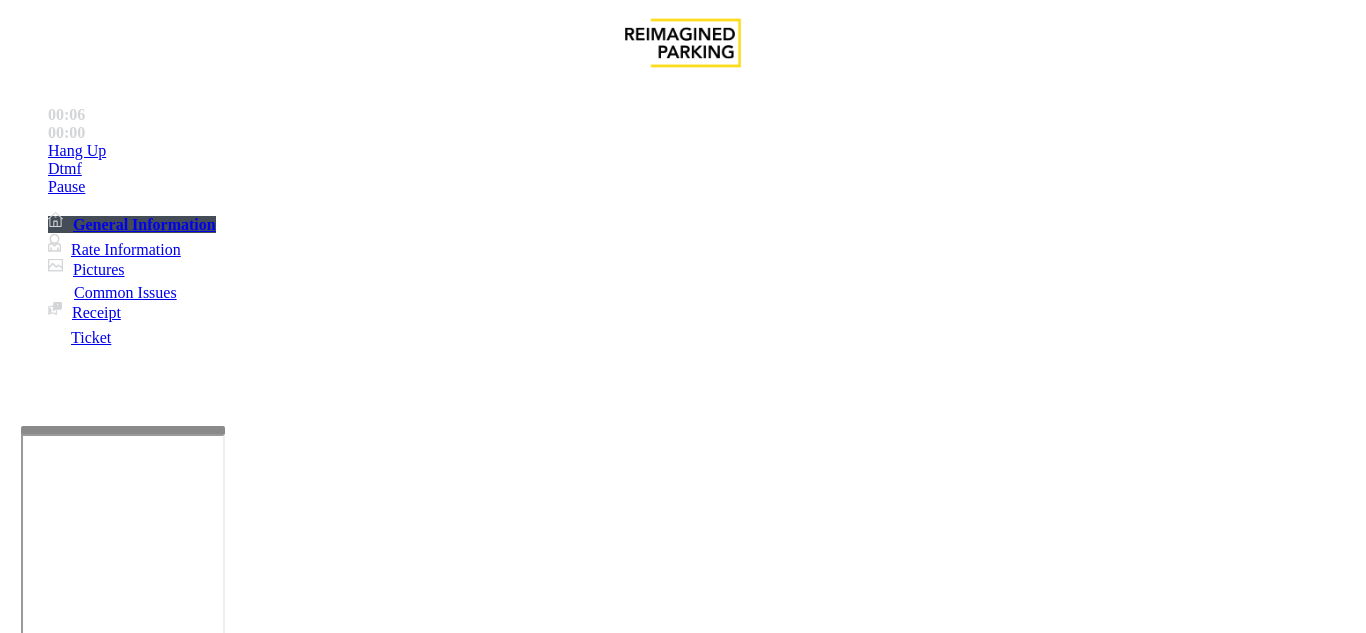 click on "*" at bounding box center [58, 4433] 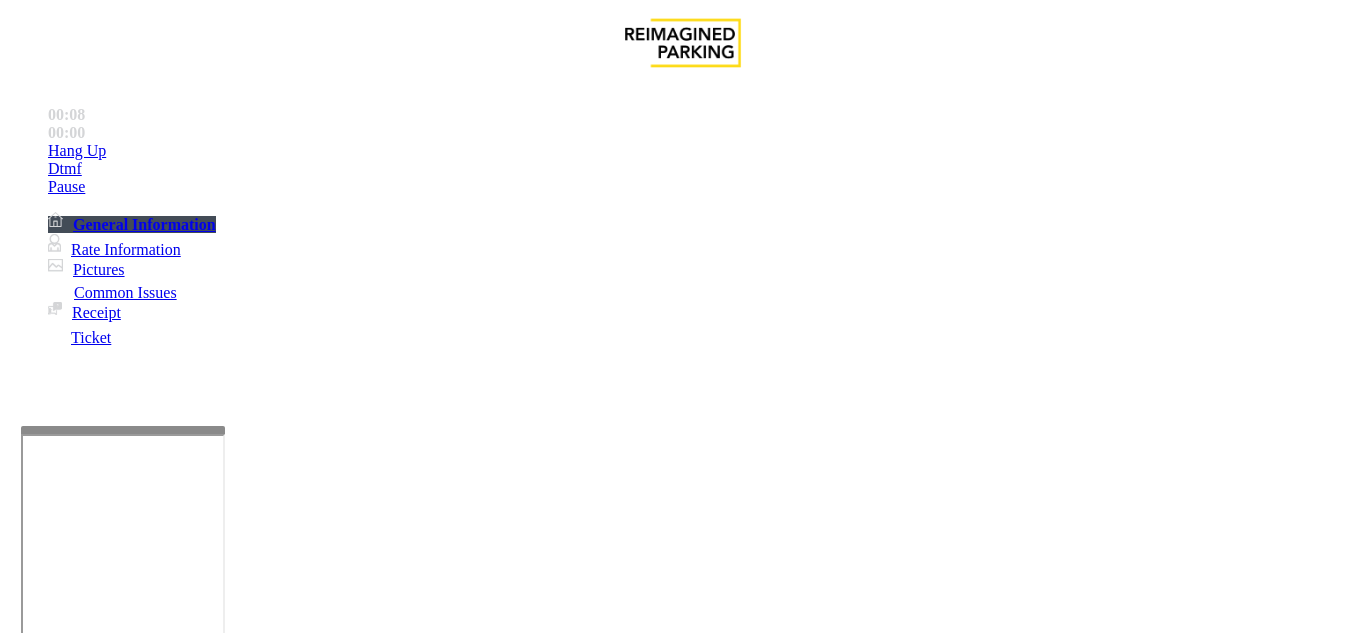click on "9" at bounding box center (58, 4433) 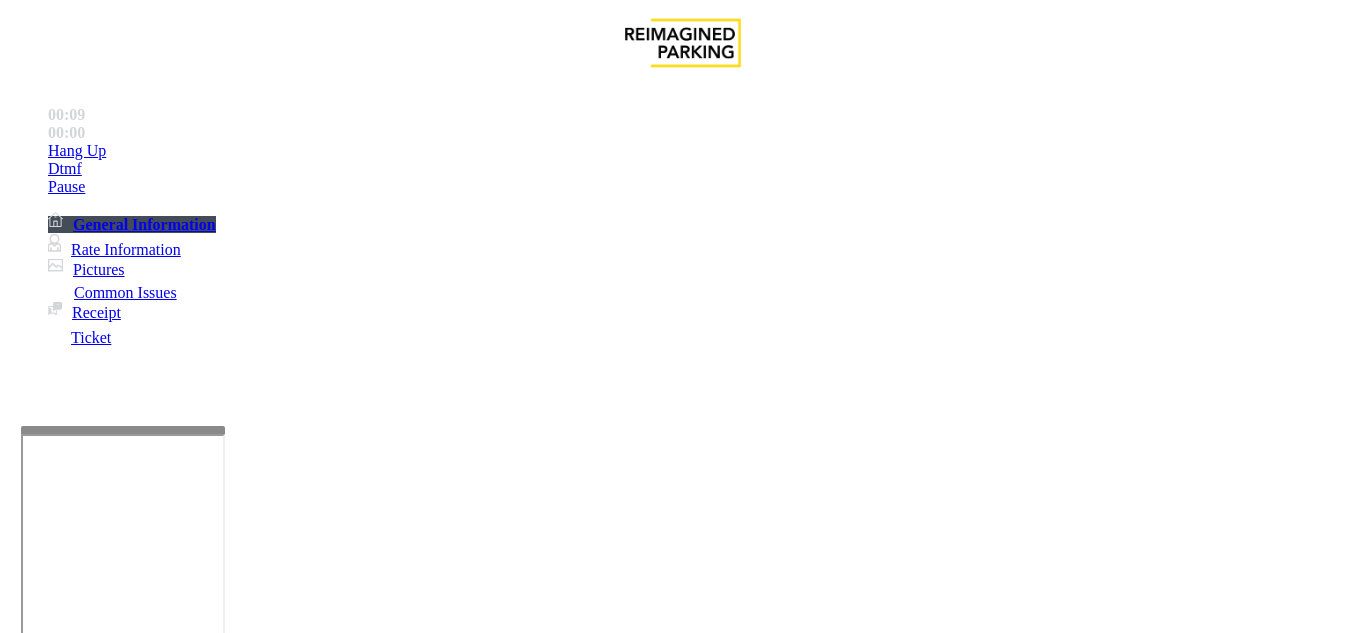 click at bounding box center (58, 4451) 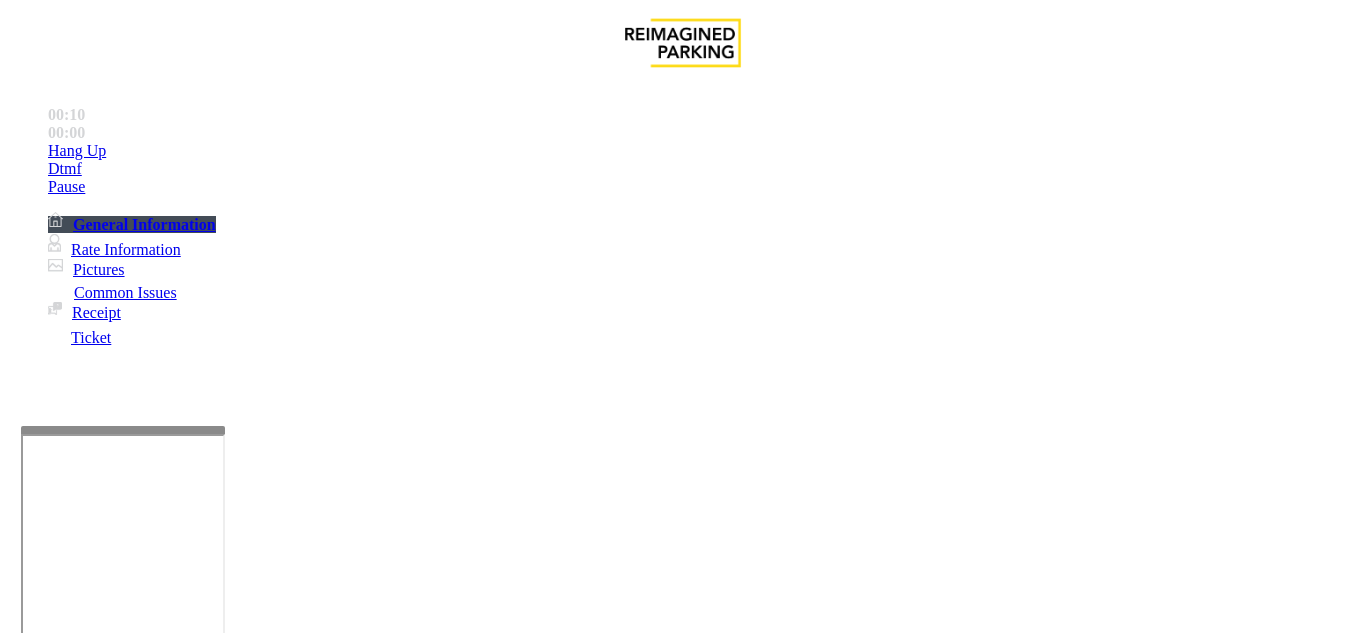 click on "×" at bounding box center (20, 4374) 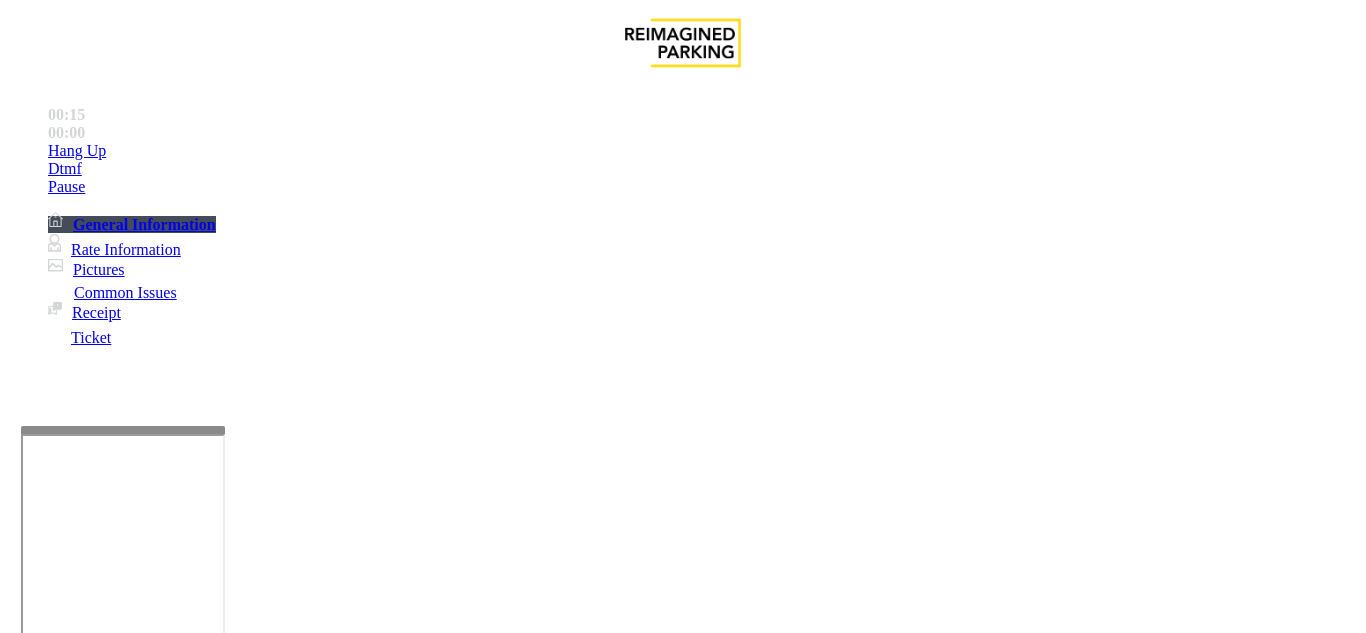 scroll, scrollTop: 1200, scrollLeft: 0, axis: vertical 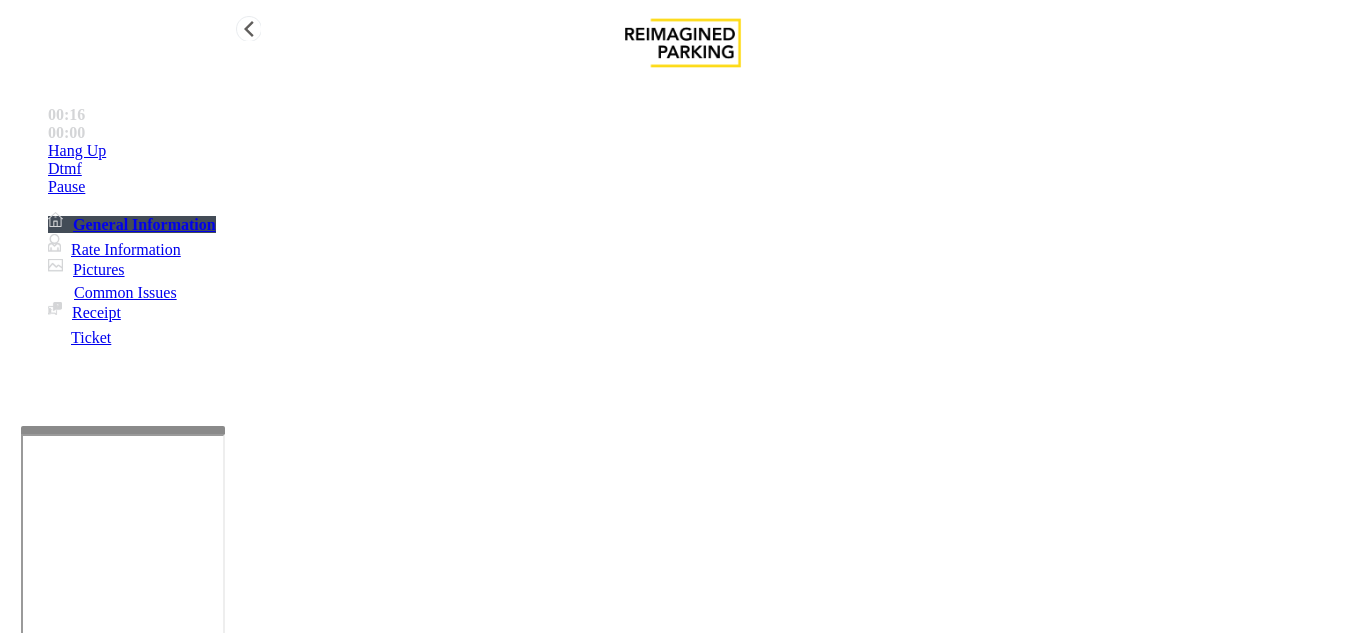 click on "Hang Up" at bounding box center [703, 151] 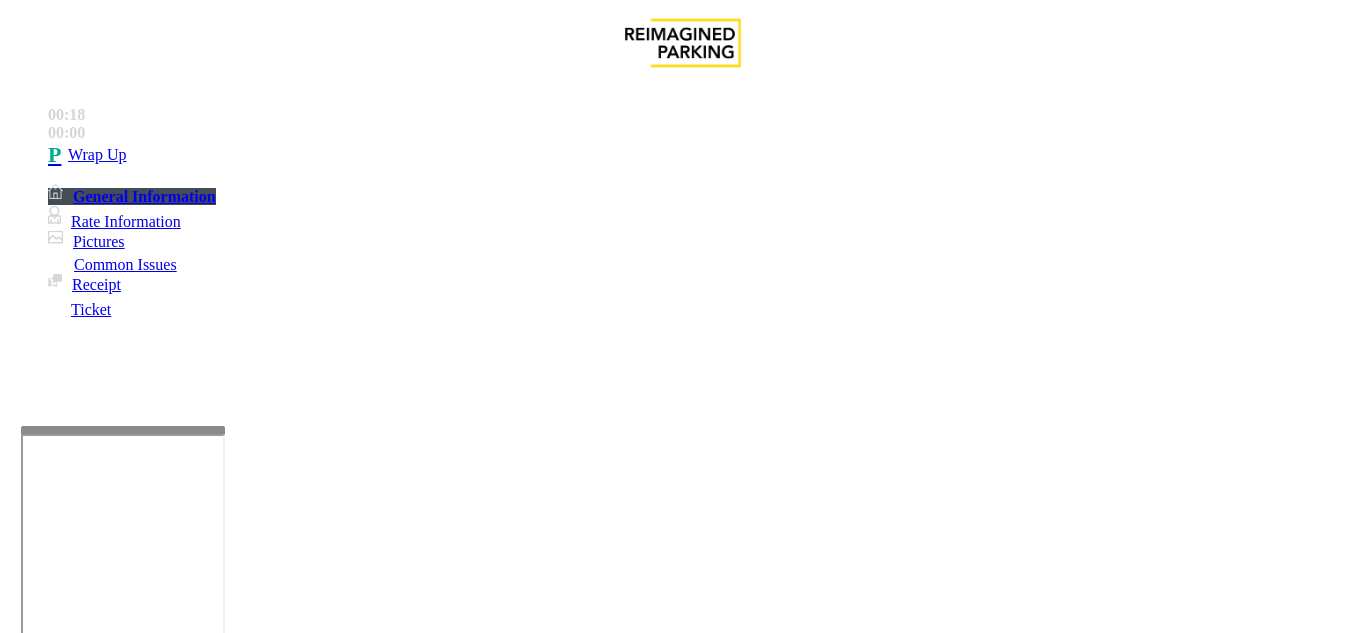 click on "Monthly Issue" at bounding box center (268, 1286) 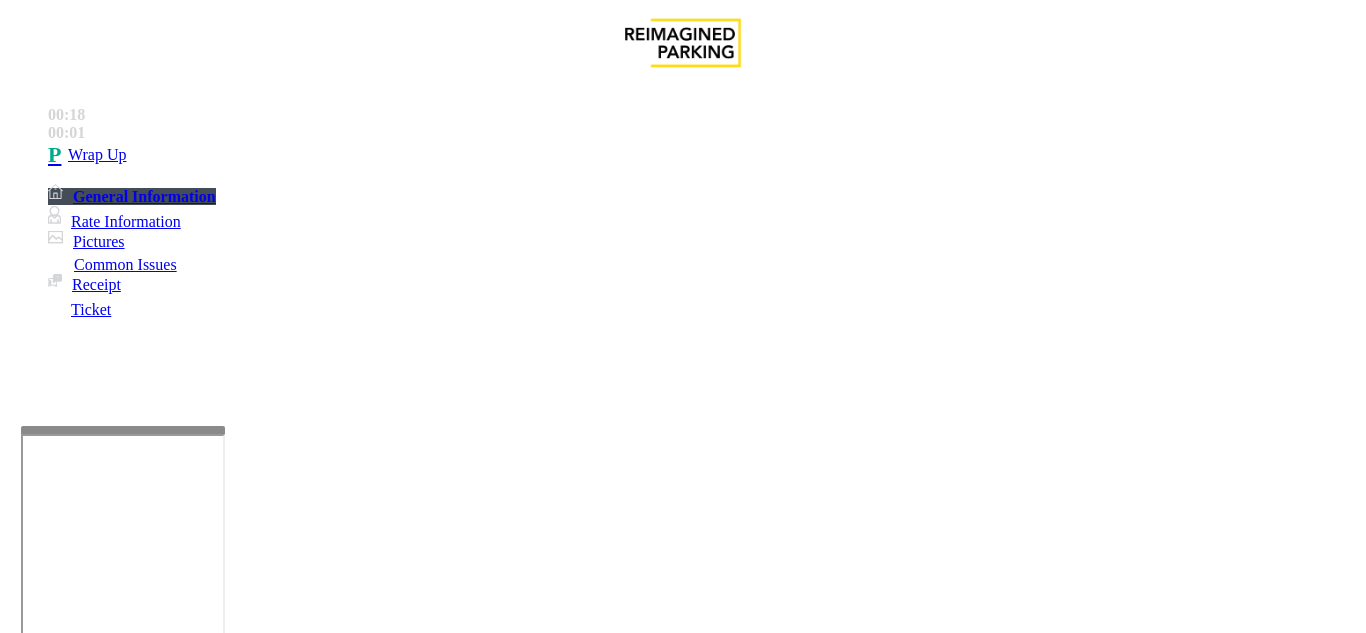 click on "Disabled Card" at bounding box center (78, 1286) 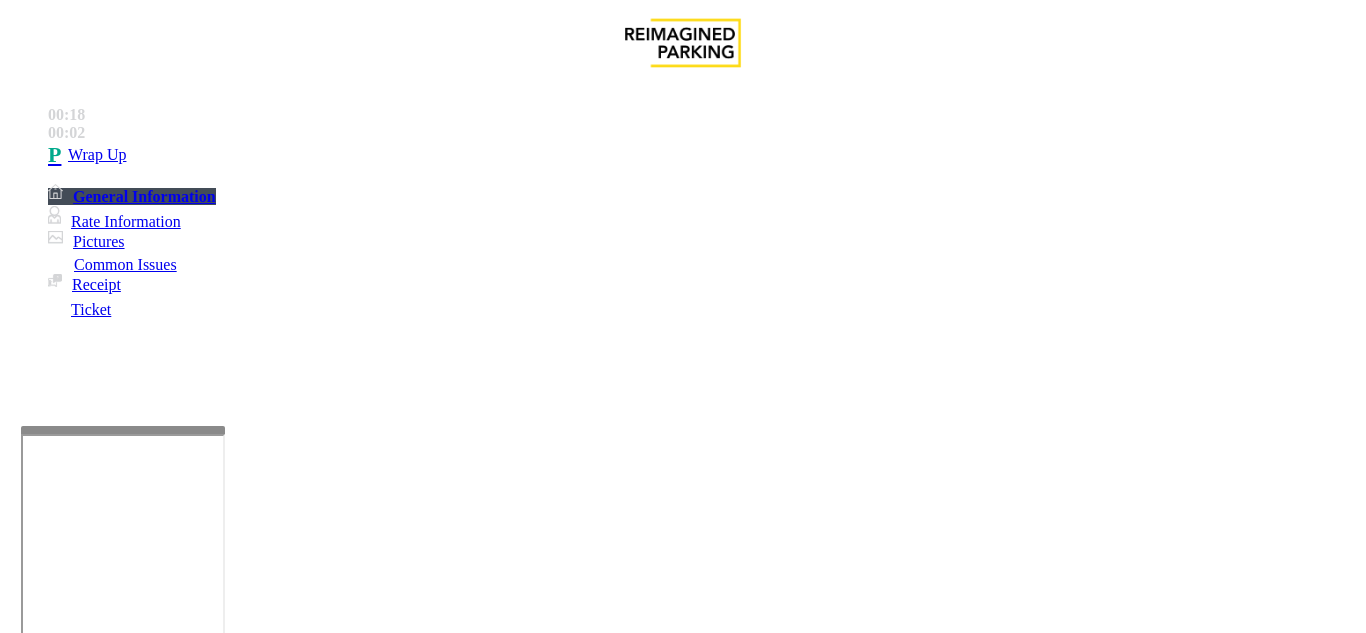 click at bounding box center [96, 1333] 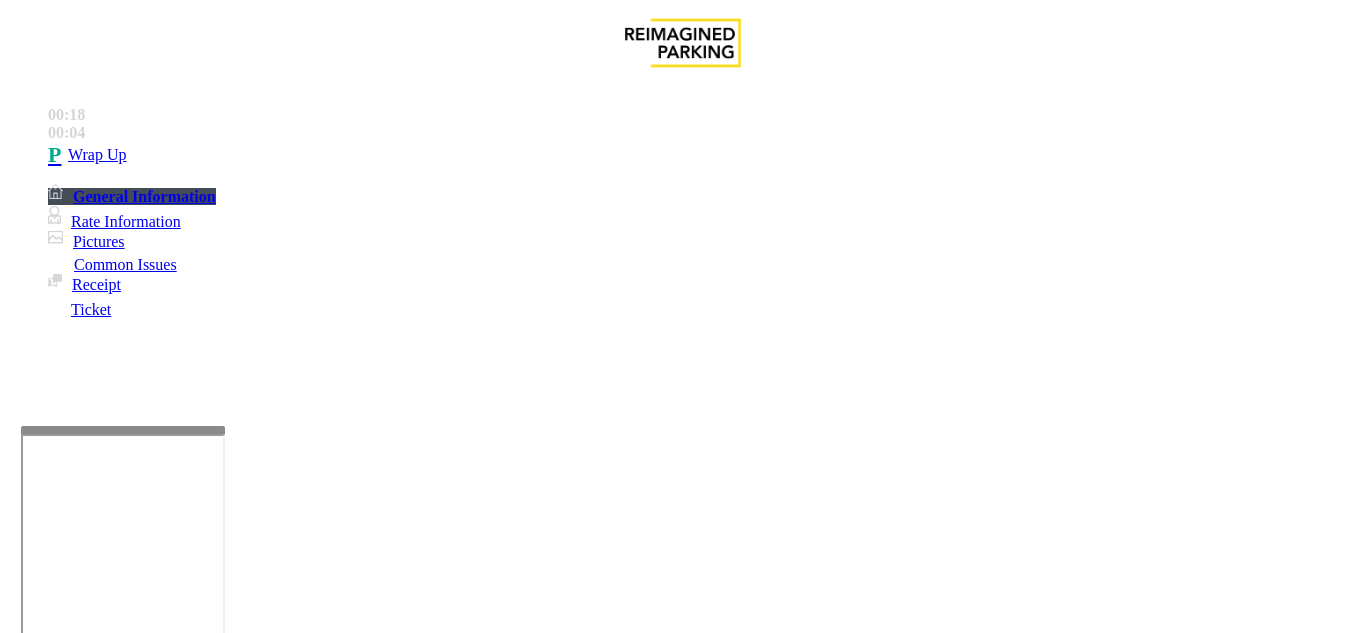 type on "**" 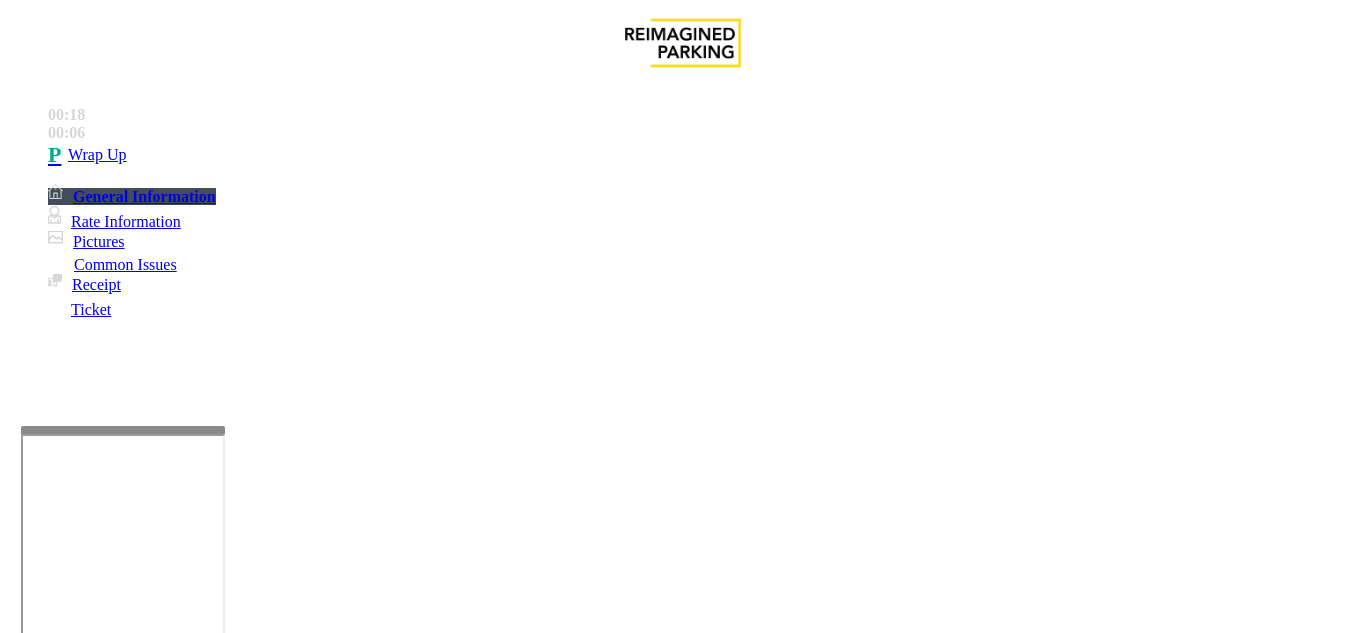 scroll, scrollTop: 100, scrollLeft: 0, axis: vertical 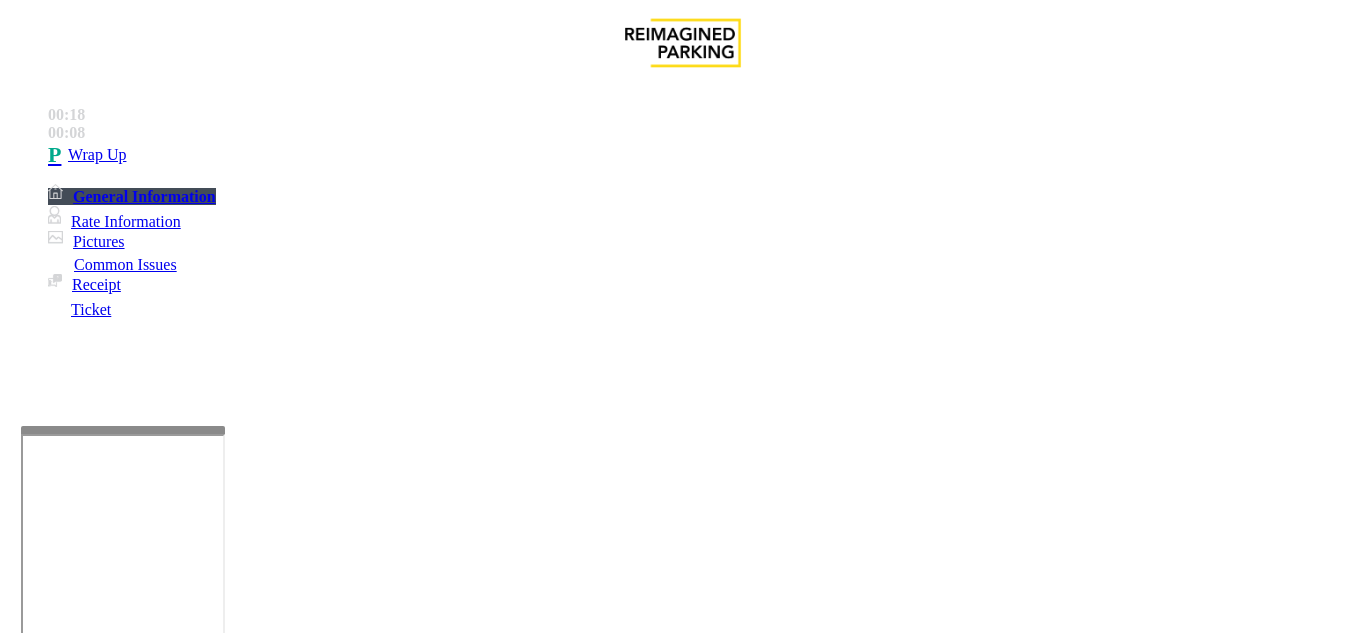 type on "**" 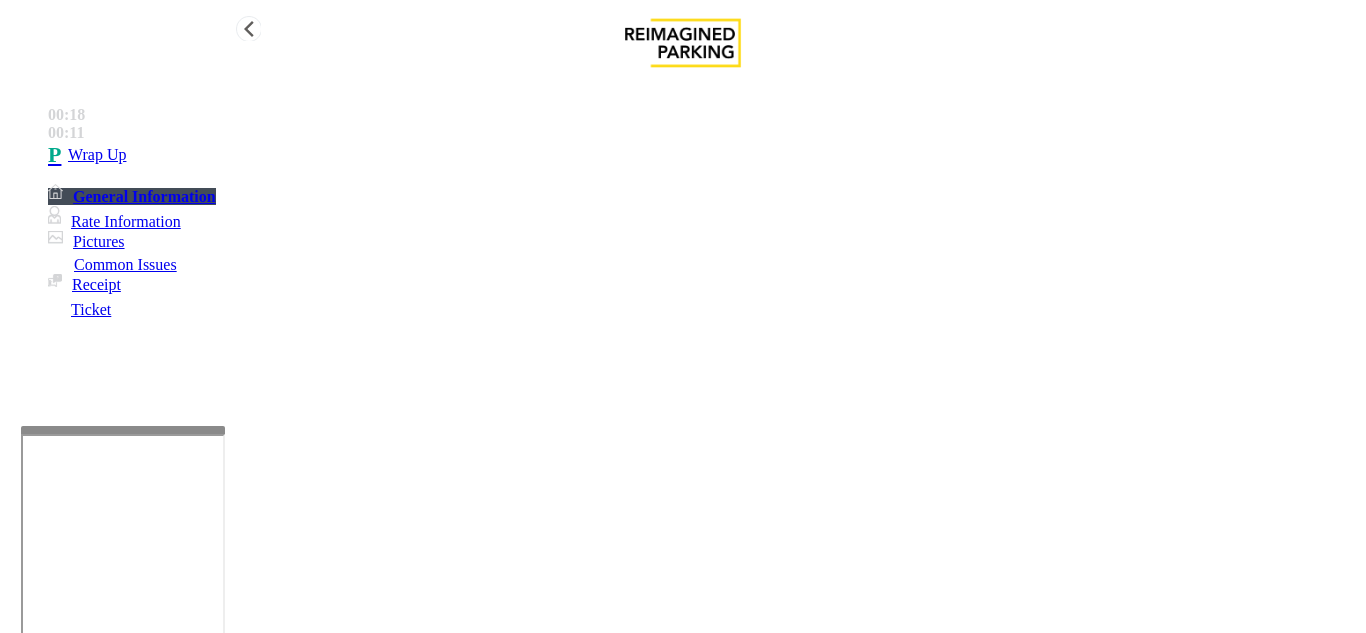 type on "**********" 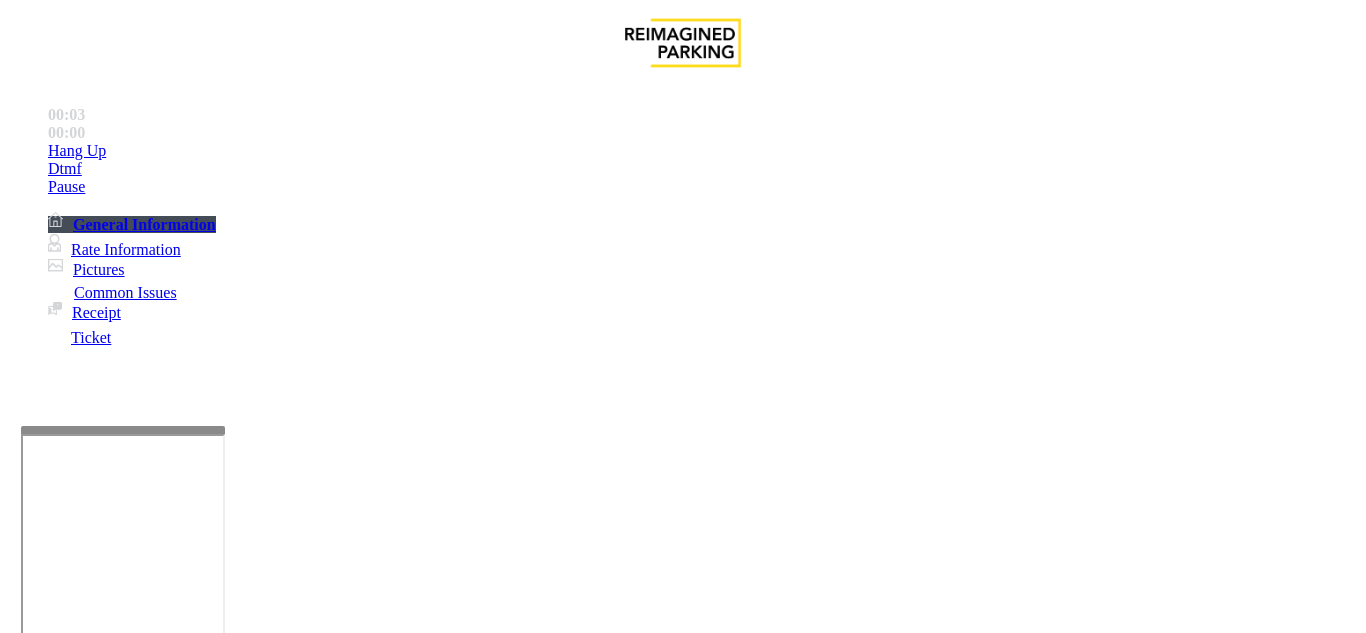 scroll, scrollTop: 200, scrollLeft: 0, axis: vertical 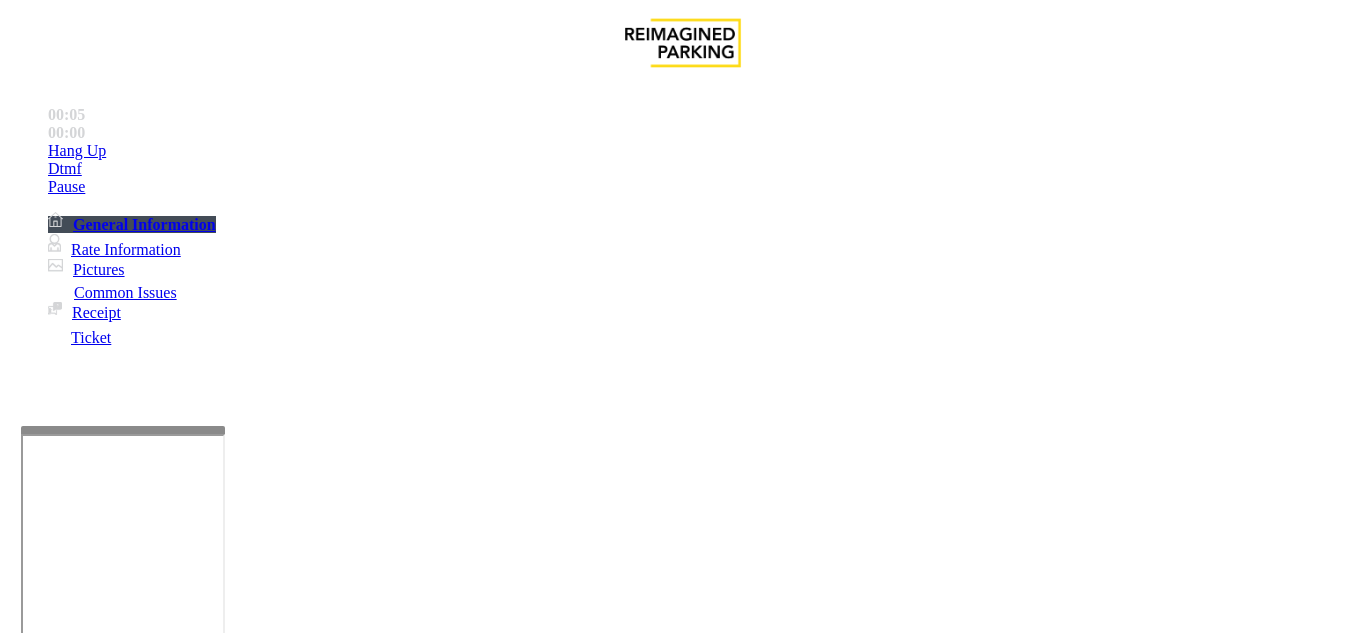 drag, startPoint x: 991, startPoint y: 400, endPoint x: 893, endPoint y: 411, distance: 98.61542 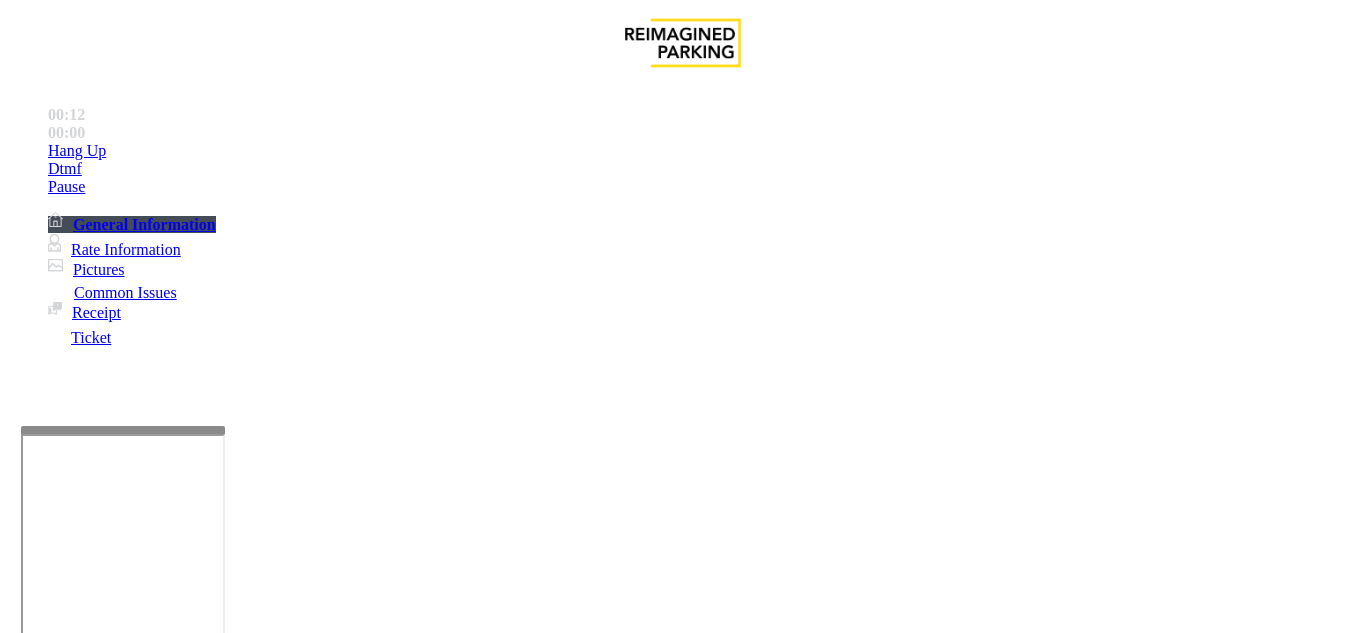scroll, scrollTop: 500, scrollLeft: 0, axis: vertical 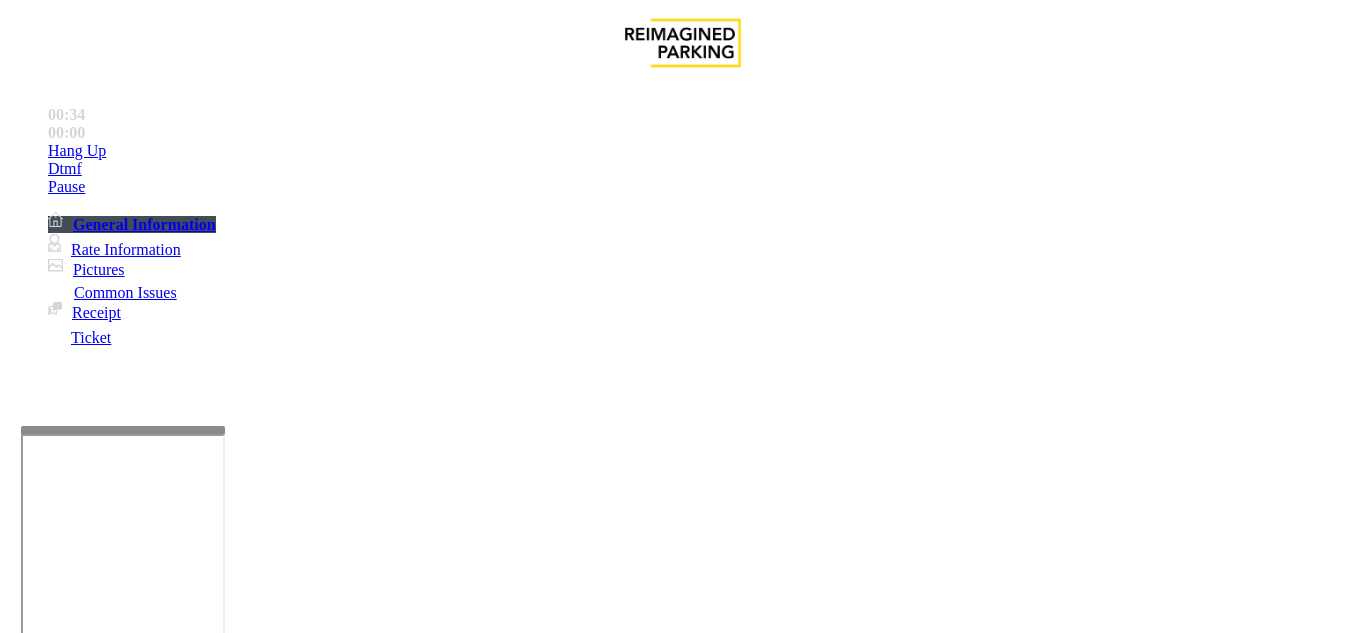 click on "Payment Issue" at bounding box center (167, 1286) 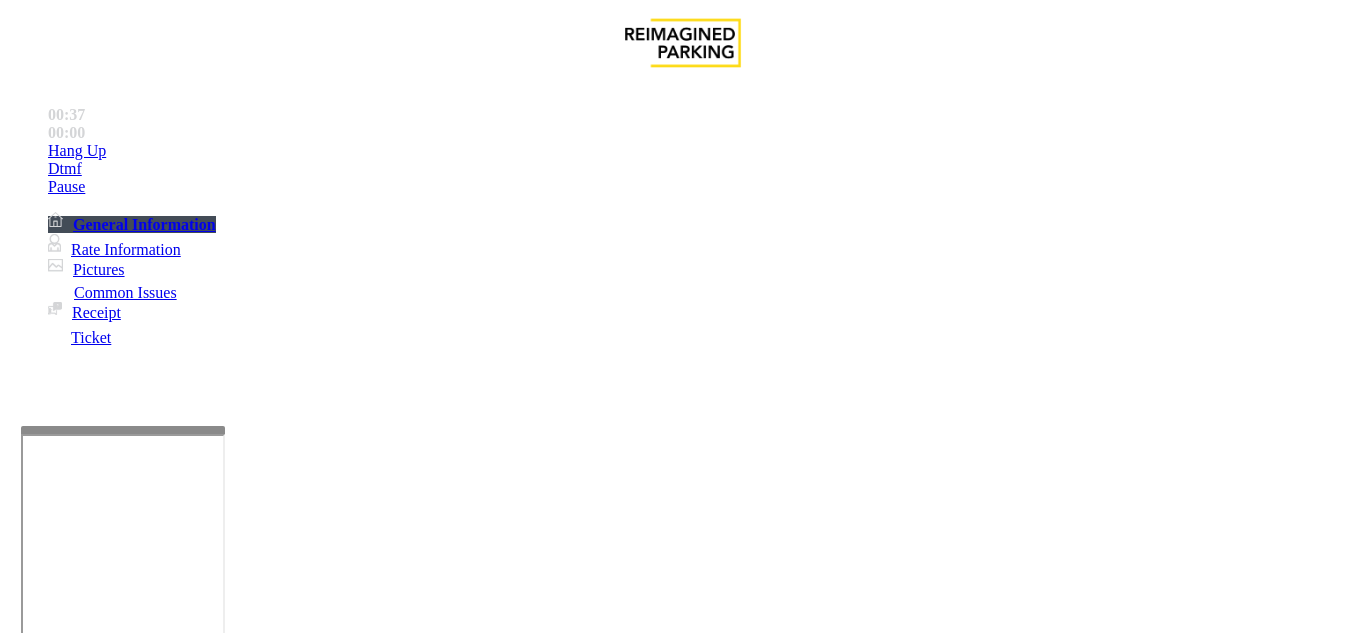 click on "Credit Card Not Reading" at bounding box center [1160, 1286] 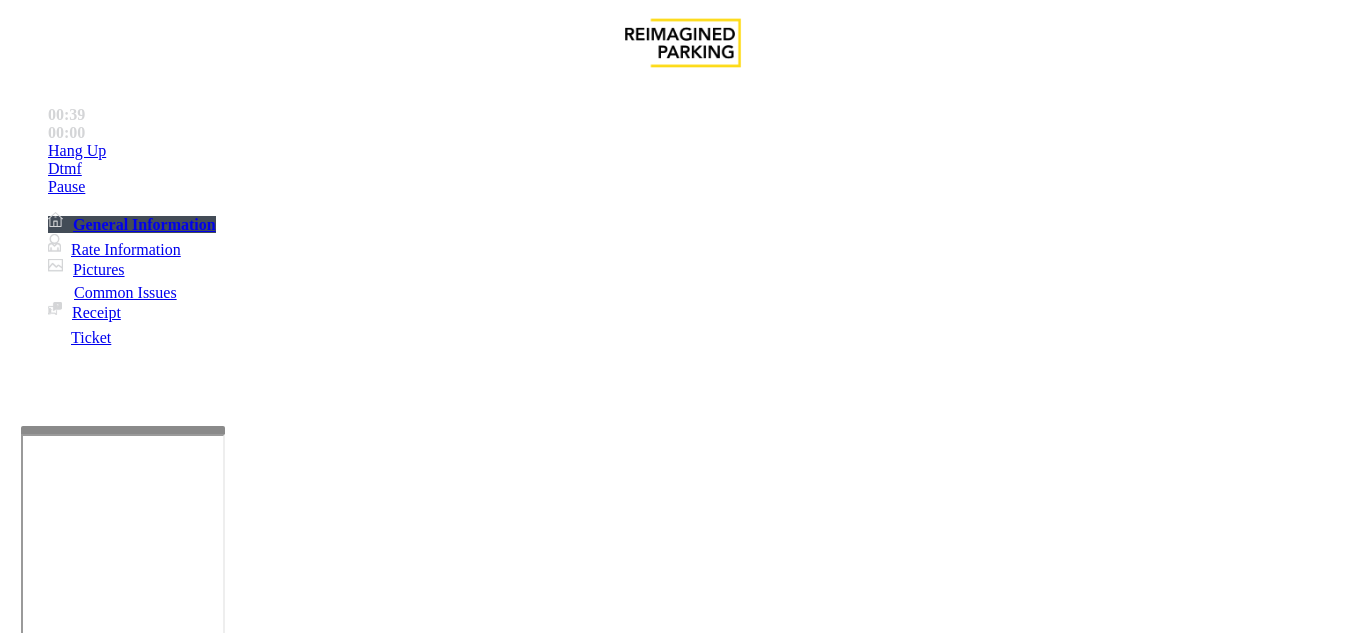 scroll, scrollTop: 500, scrollLeft: 44, axis: both 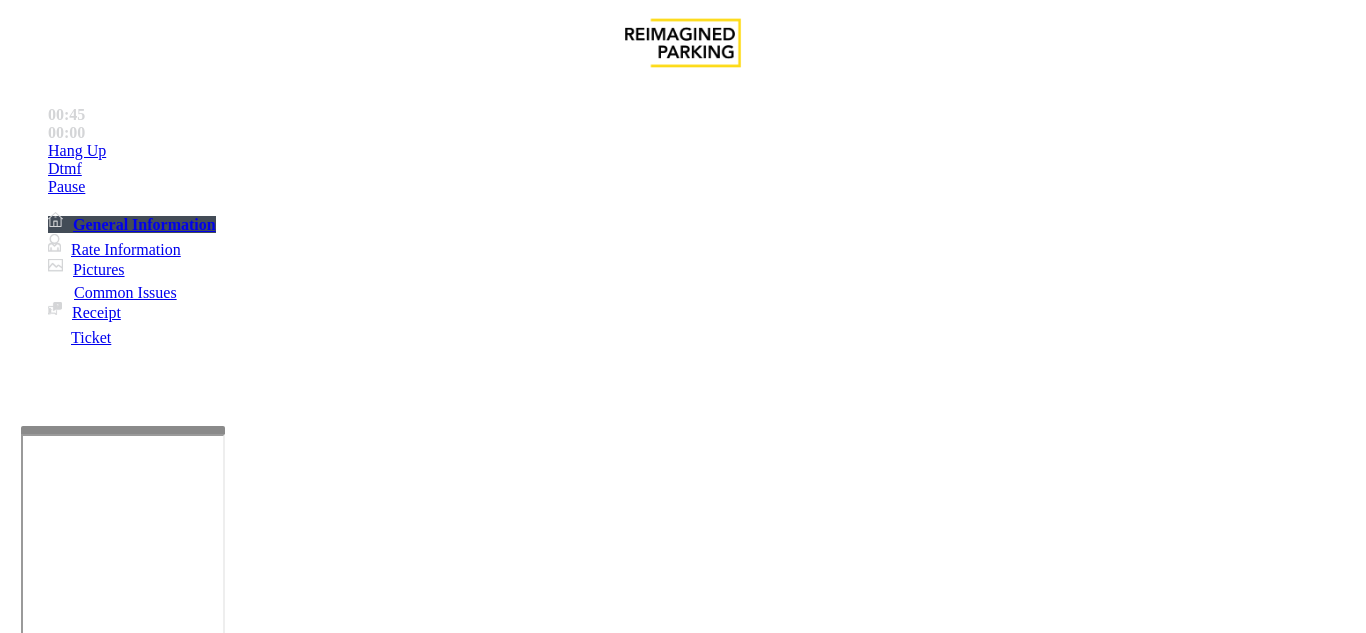 click at bounding box center (221, 1659) 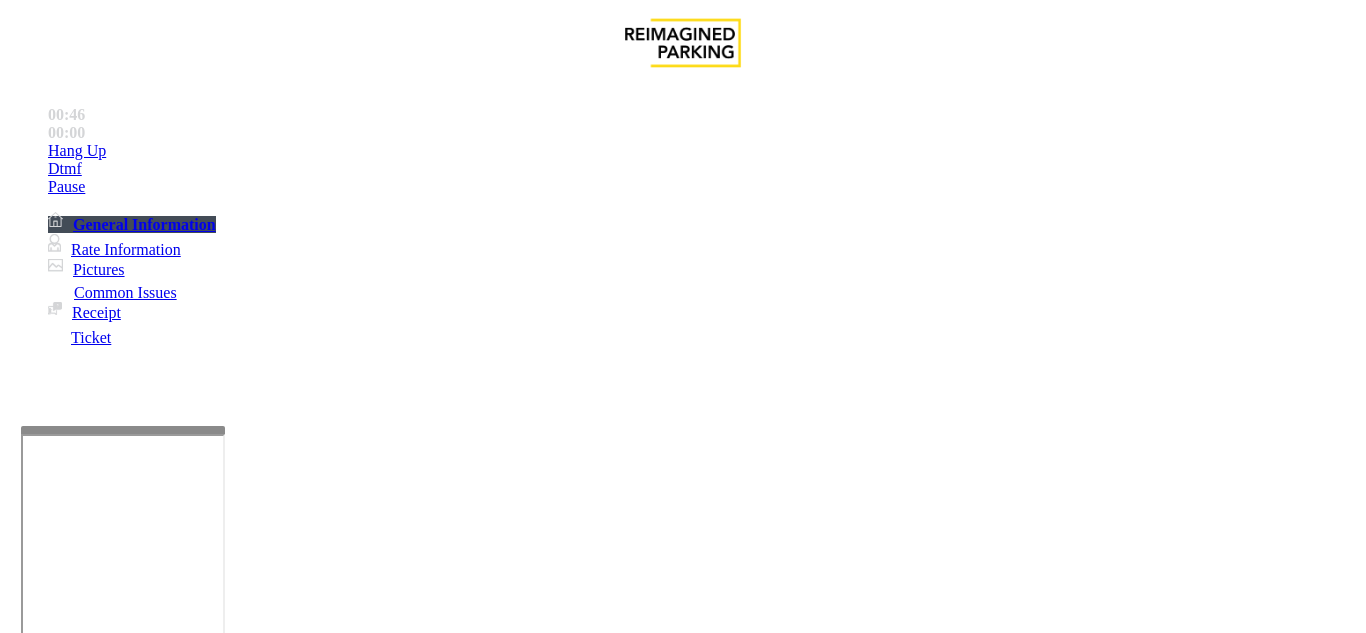 scroll, scrollTop: 107, scrollLeft: 0, axis: vertical 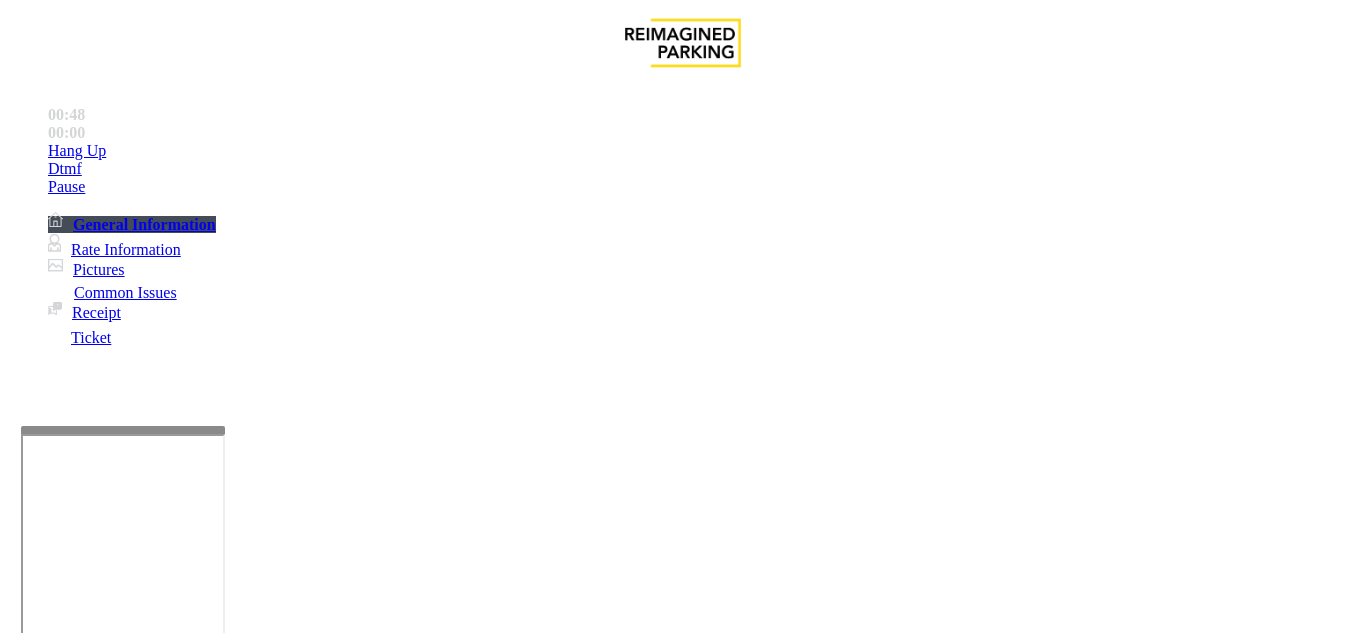 drag, startPoint x: 272, startPoint y: 78, endPoint x: 503, endPoint y: 82, distance: 231.03462 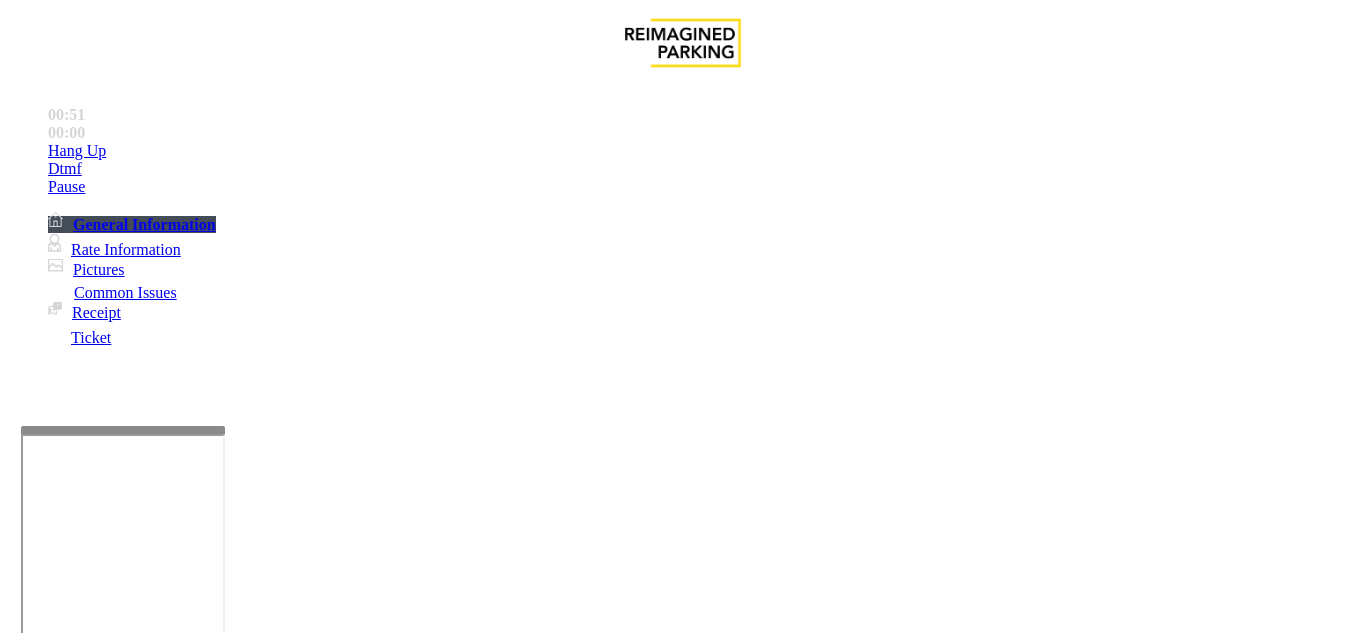 type on "**********" 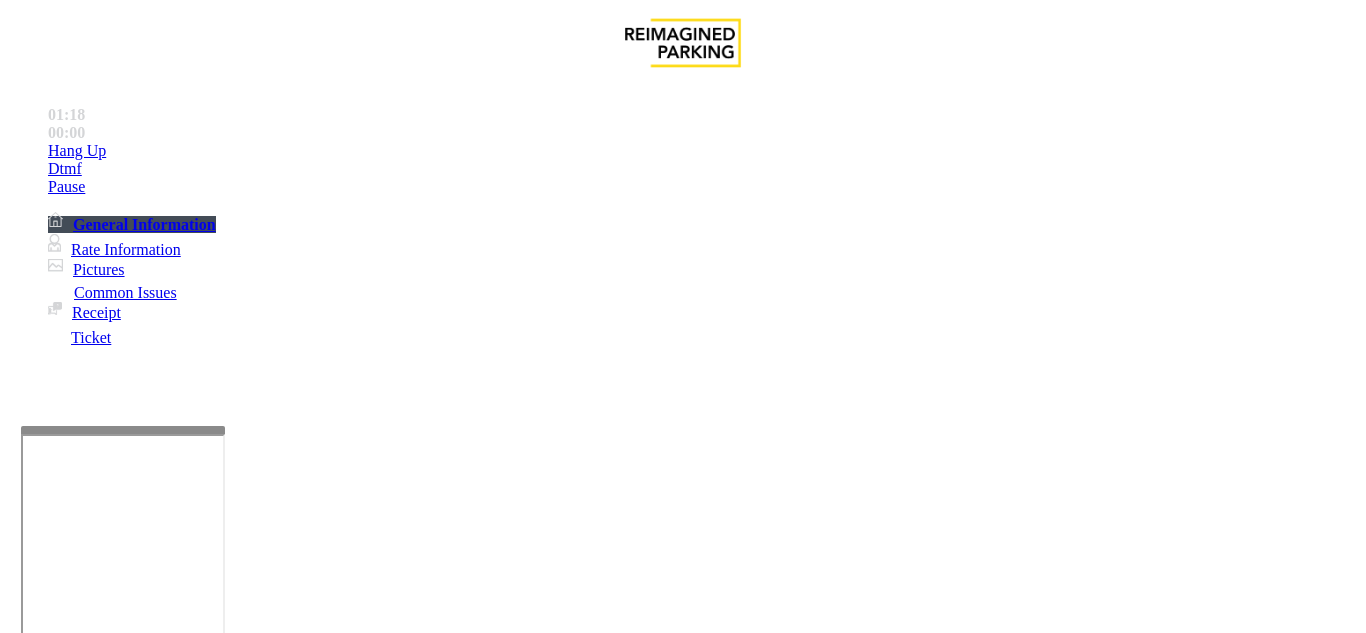scroll, scrollTop: 200, scrollLeft: 44, axis: both 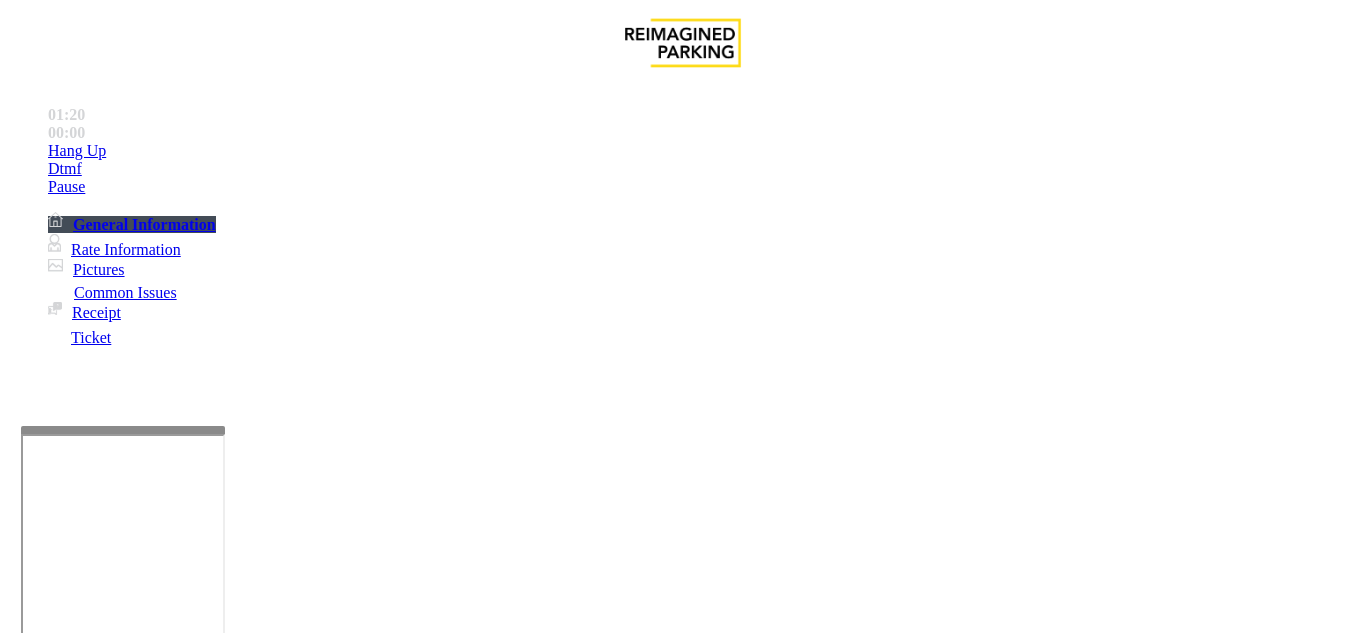 type on "********" 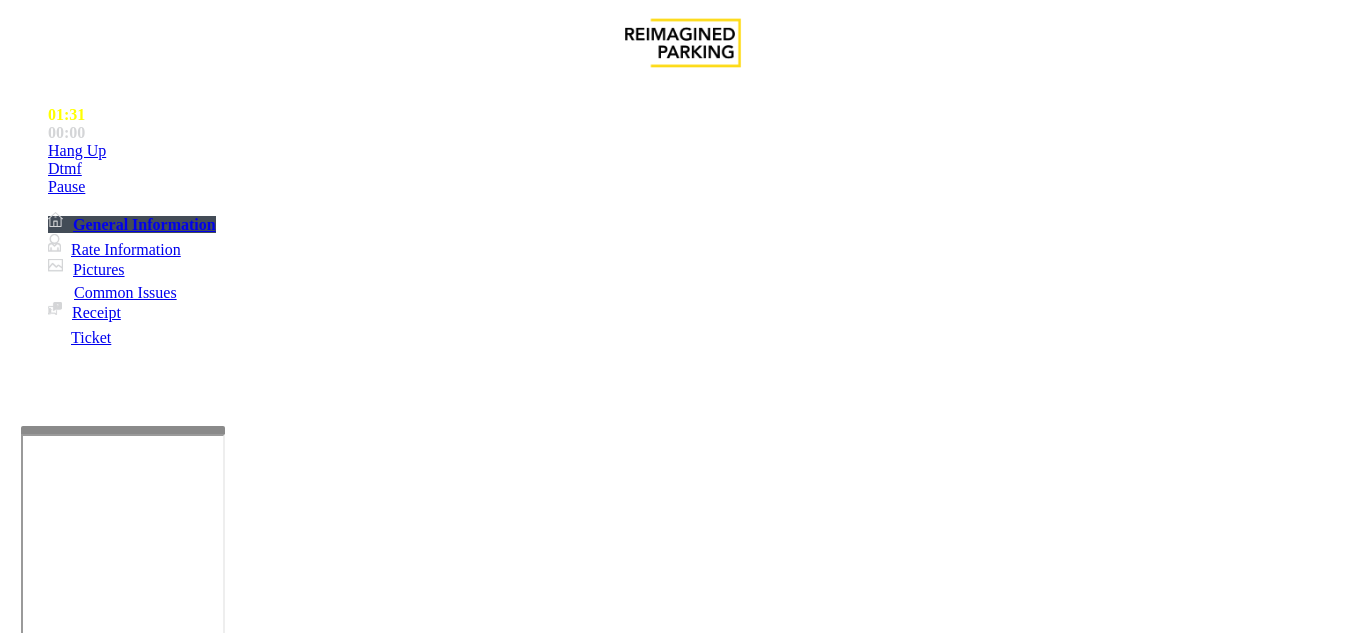 scroll, scrollTop: 305, scrollLeft: 0, axis: vertical 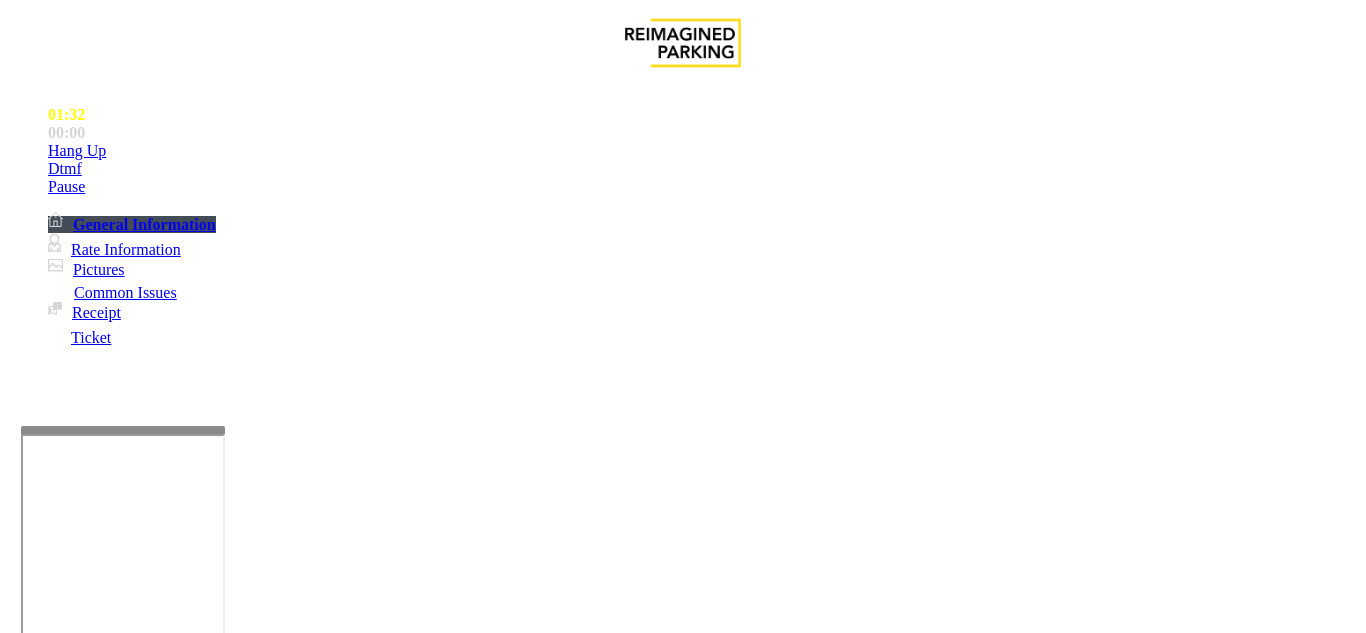 type on "****" 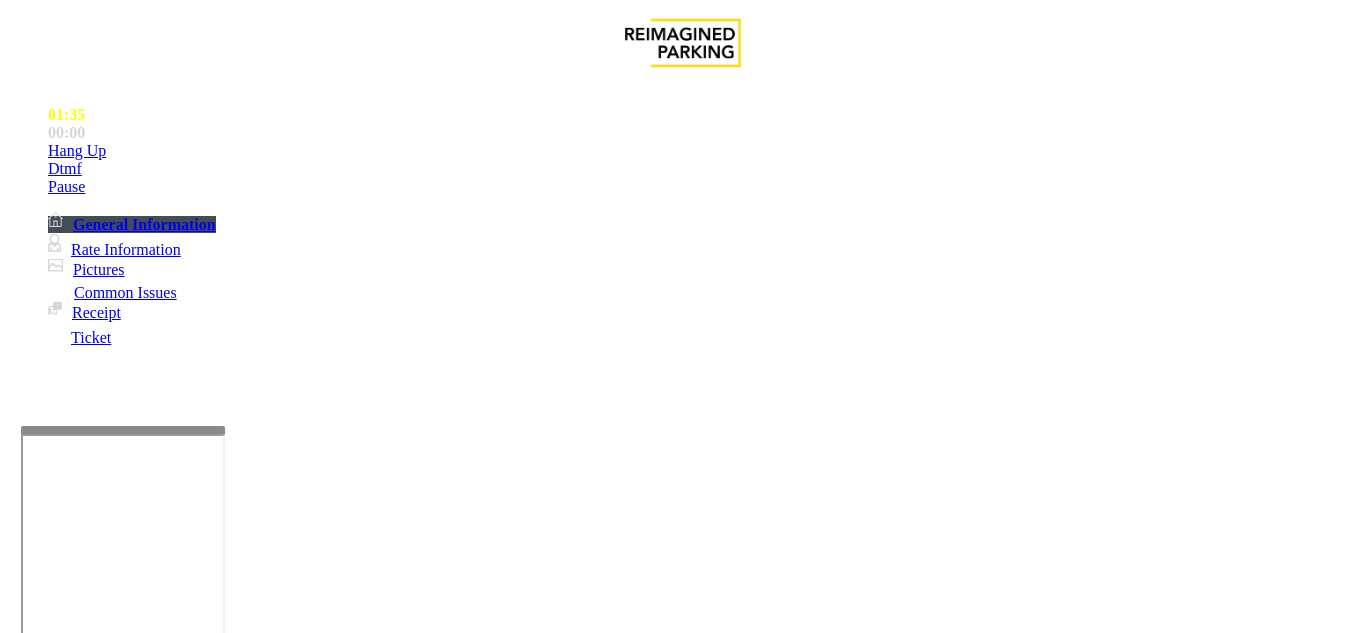 click on "Vend Gate" at bounding box center [69, 1752] 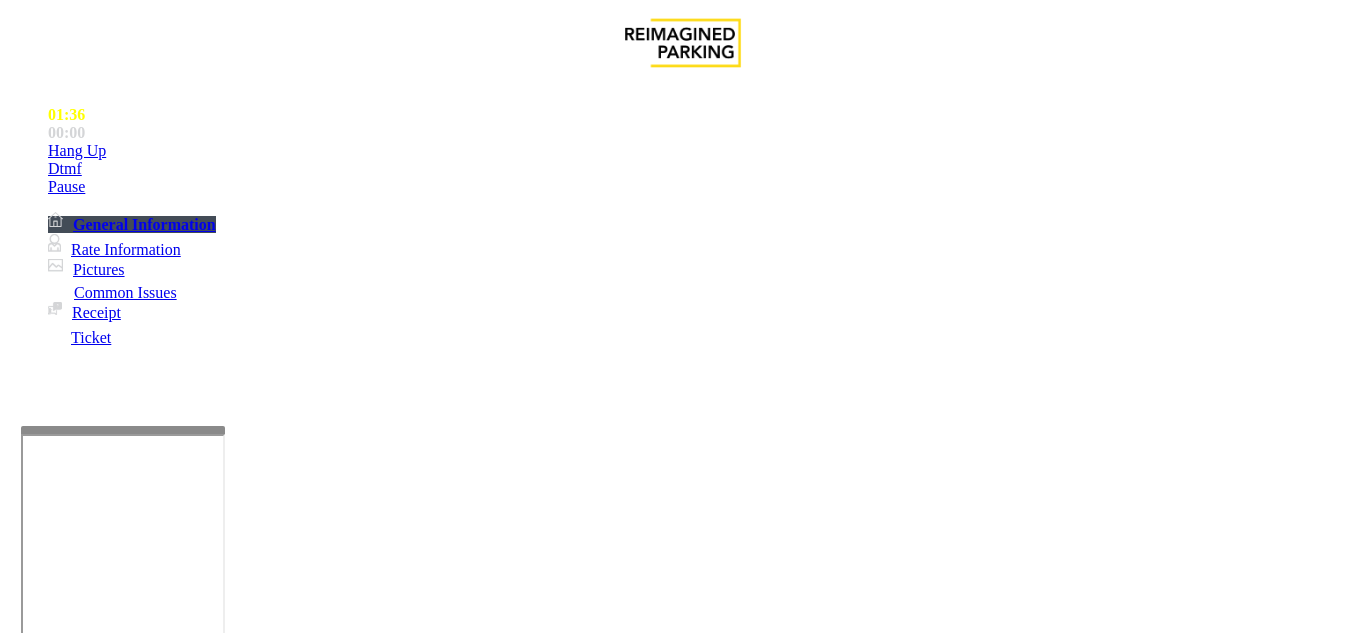 click at bounding box center [221, 1659] 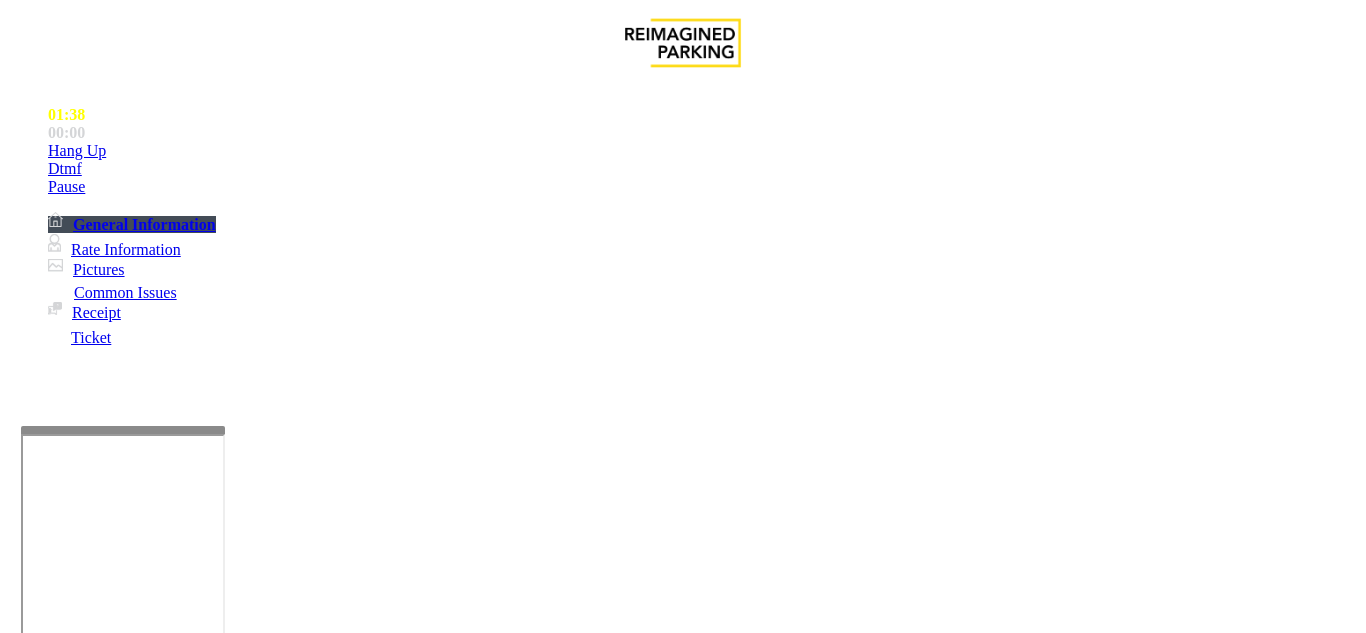 scroll, scrollTop: 105, scrollLeft: 0, axis: vertical 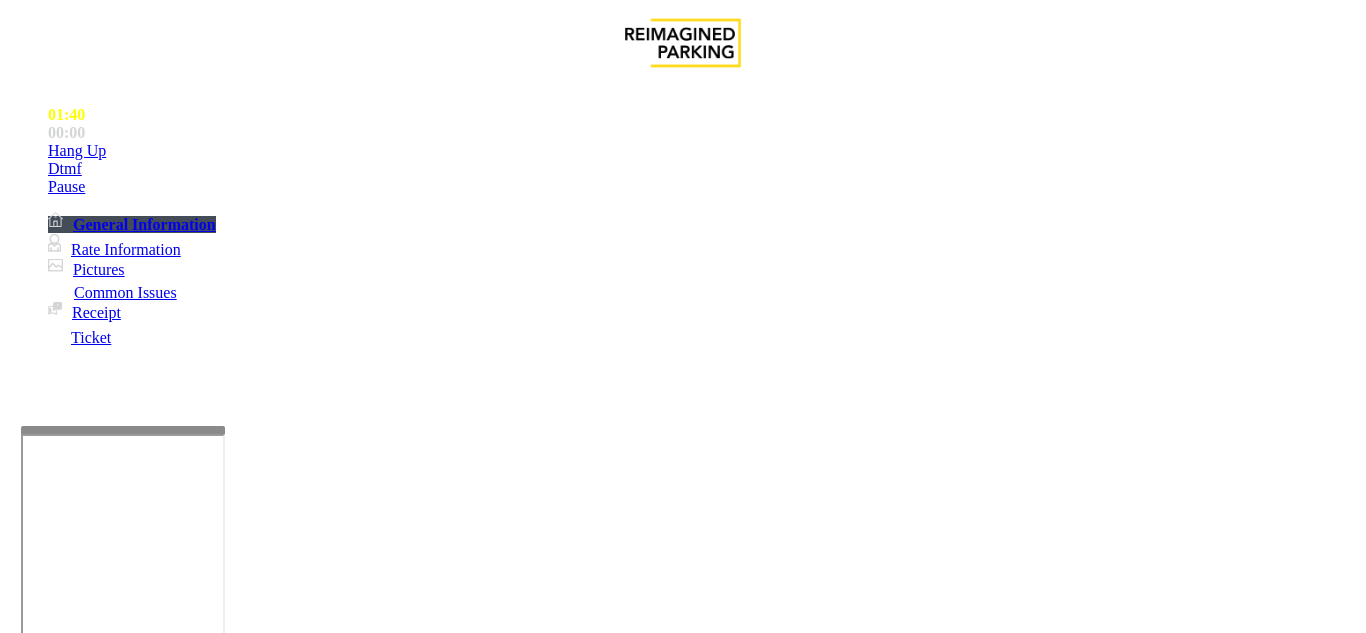 drag, startPoint x: 377, startPoint y: 77, endPoint x: 485, endPoint y: 83, distance: 108.16654 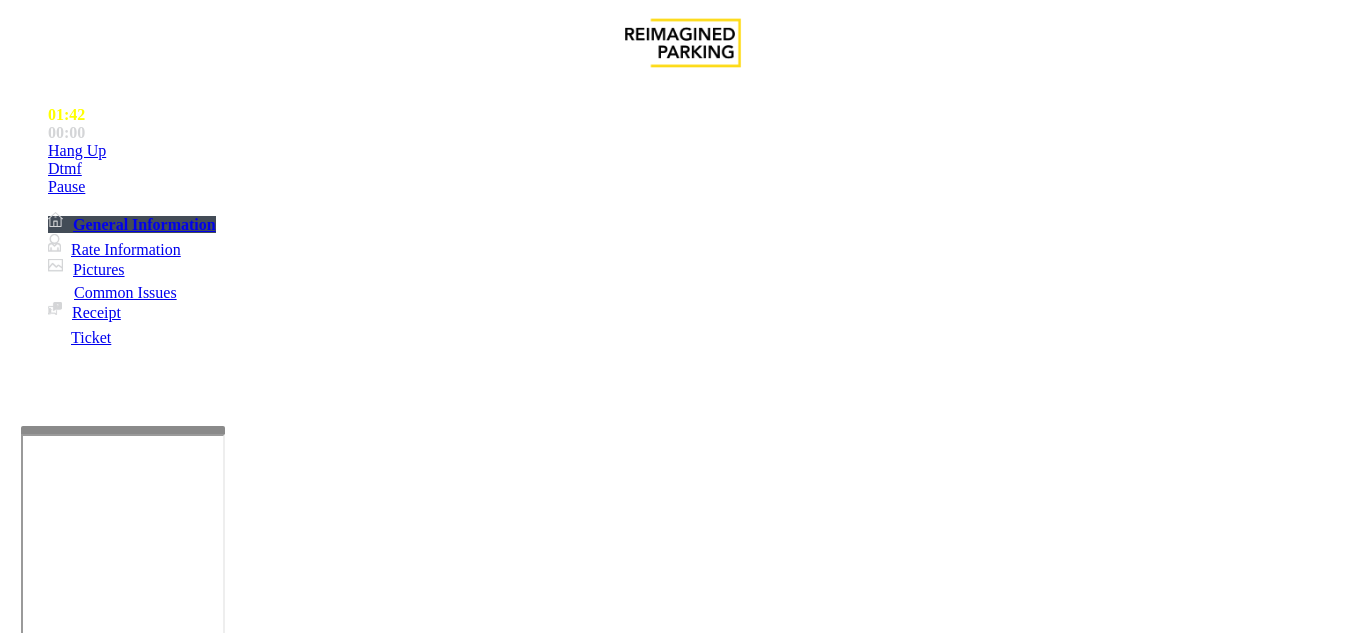 click on "Notes:" at bounding box center (682, 1661) 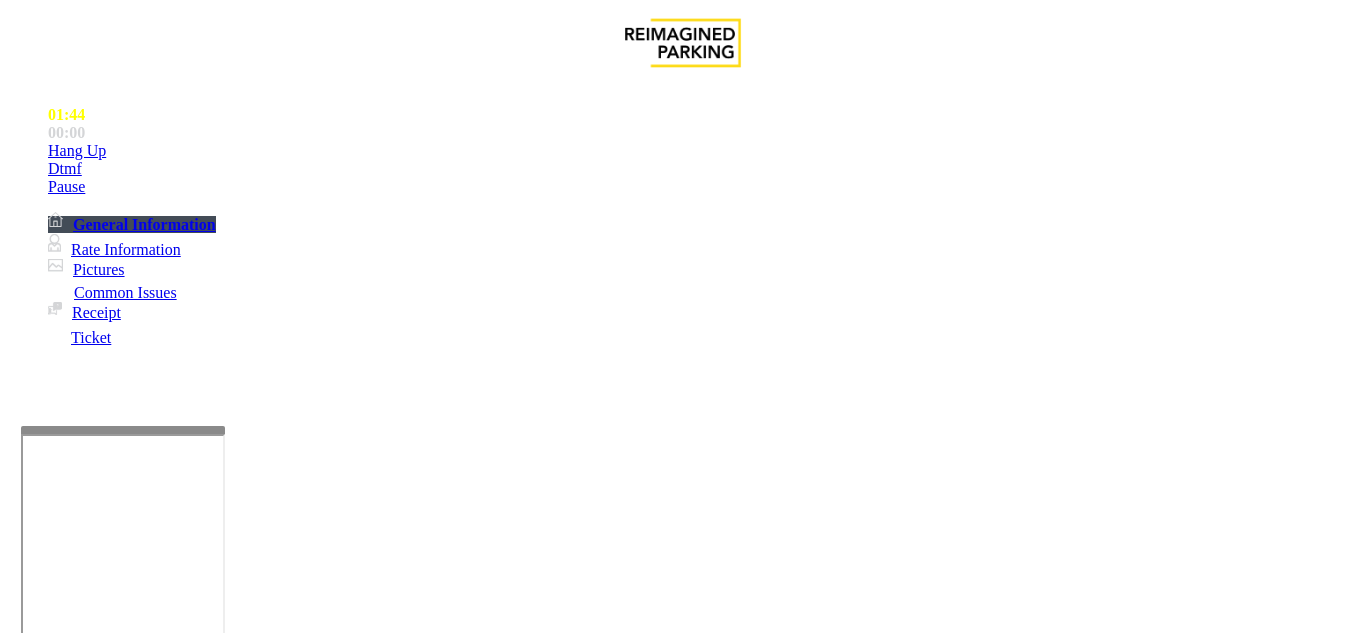 scroll, scrollTop: 297, scrollLeft: 0, axis: vertical 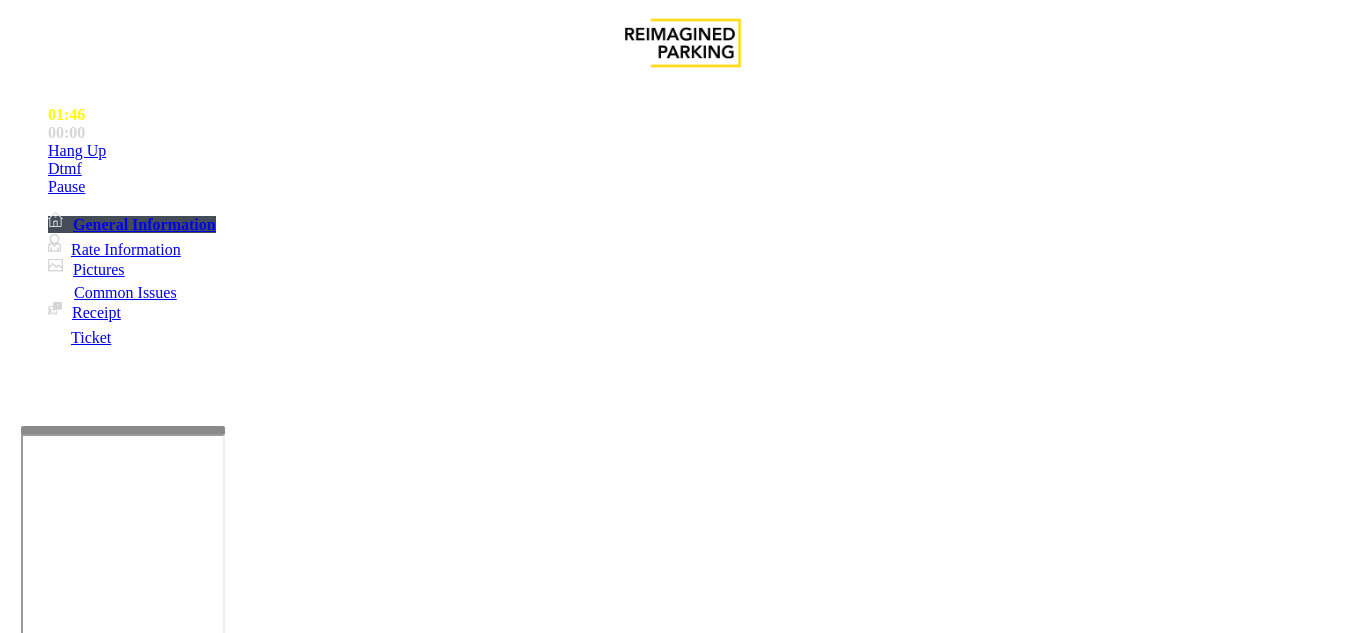 click at bounding box center (221, 1659) 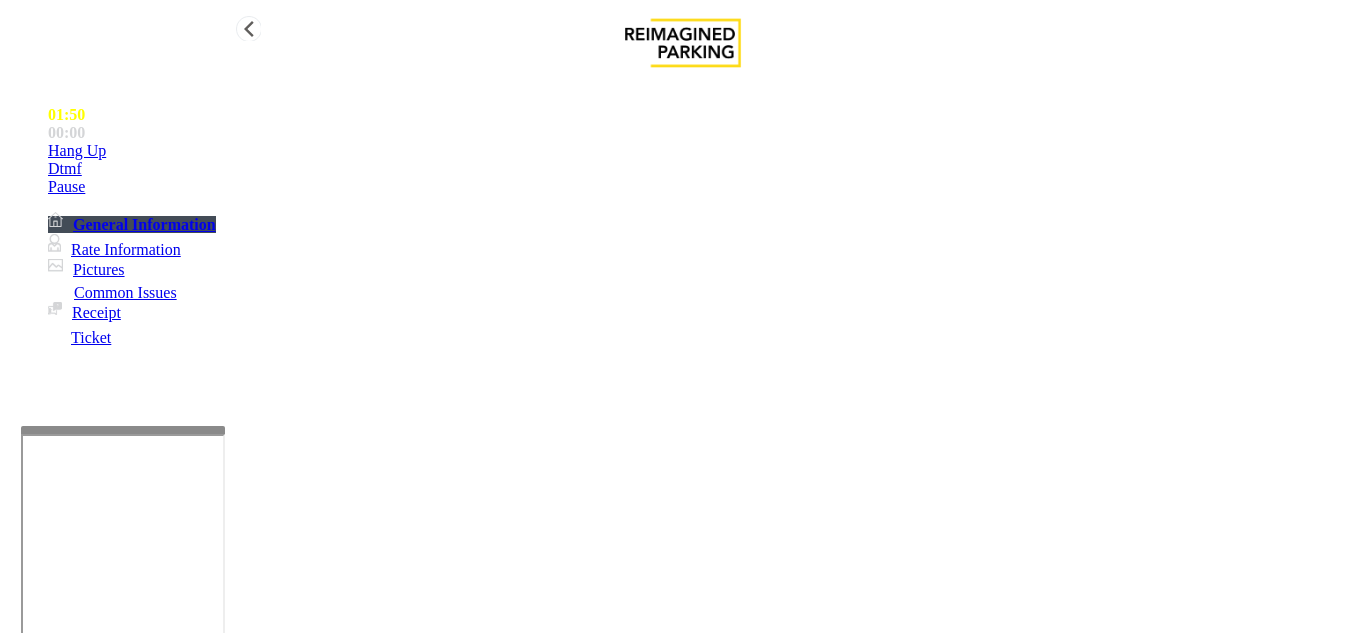 click on "Hang Up" at bounding box center (703, 151) 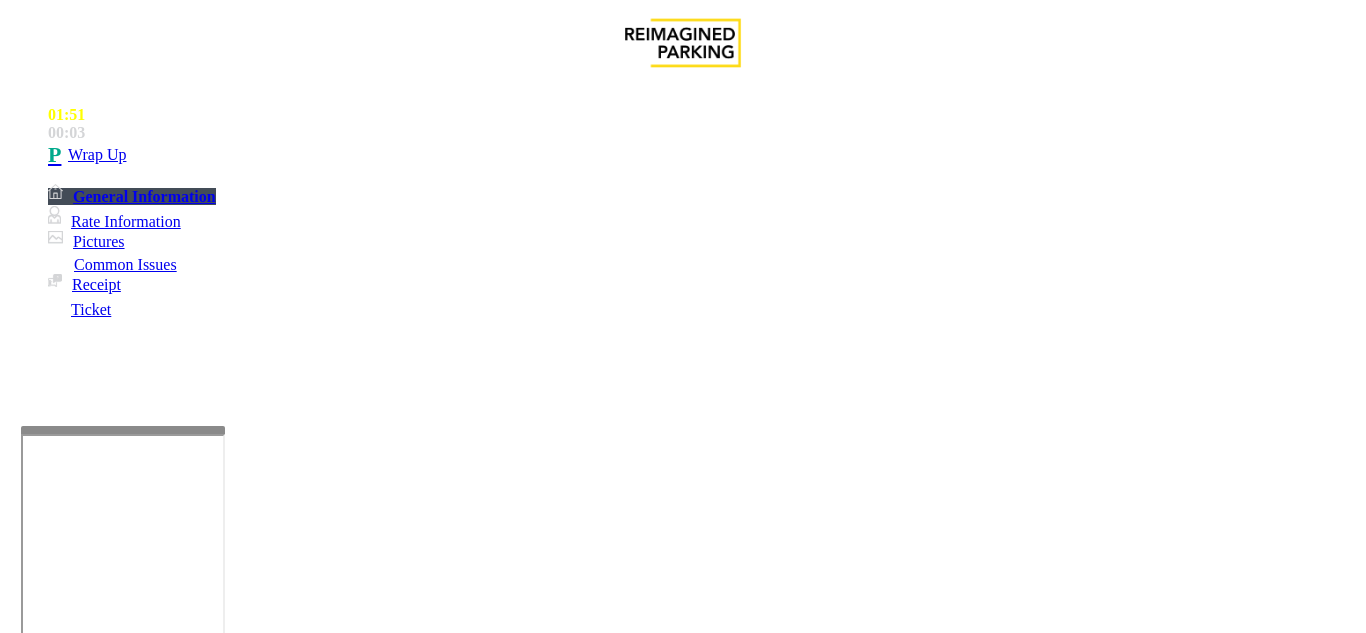 click at bounding box center [221, 1659] 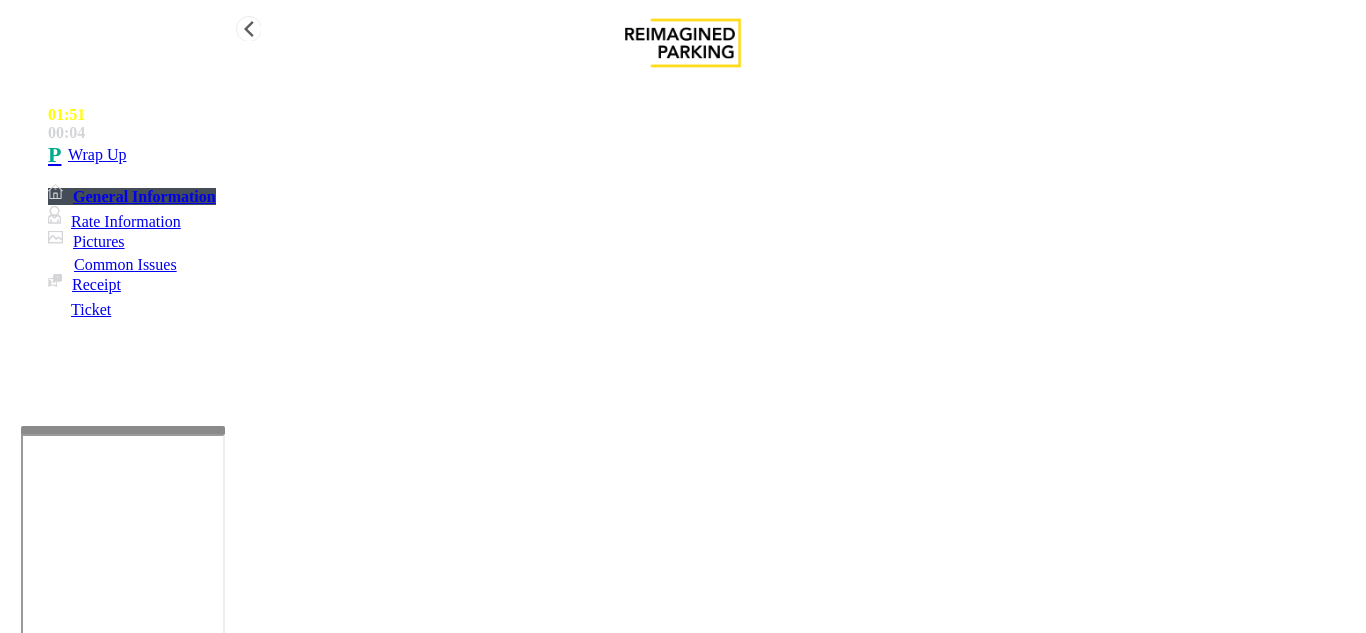 type on "**********" 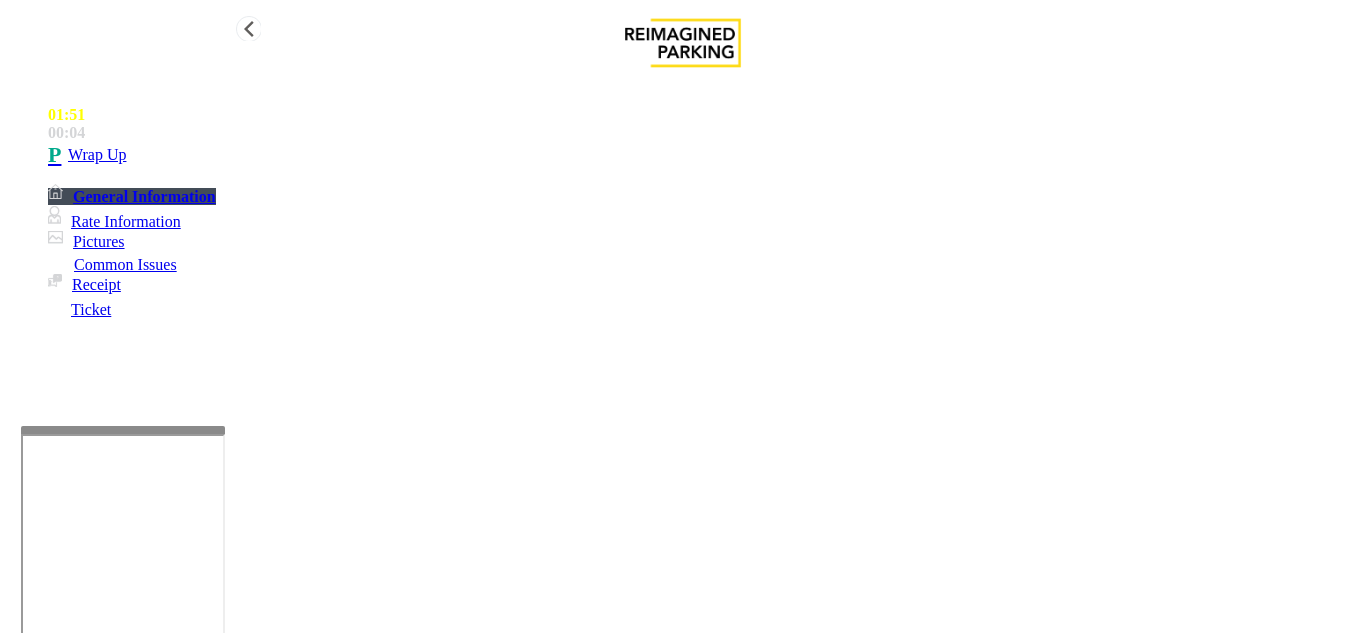 click on "Wrap Up" at bounding box center [703, 155] 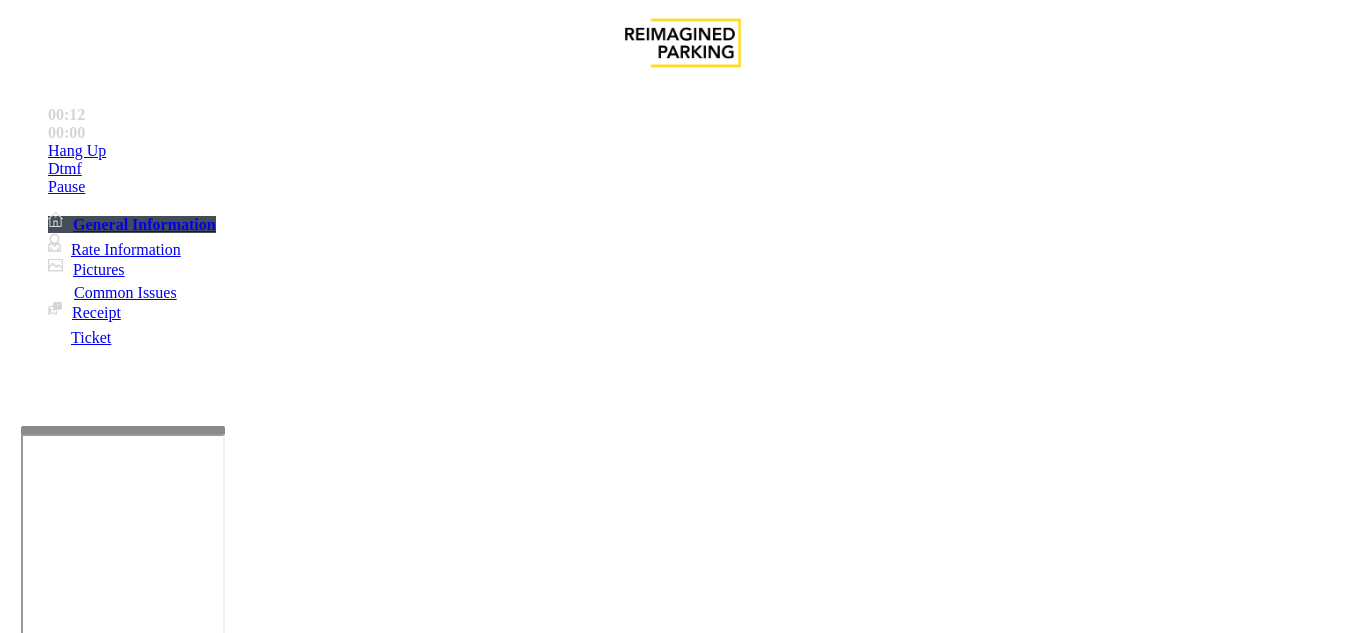 scroll, scrollTop: 500, scrollLeft: 0, axis: vertical 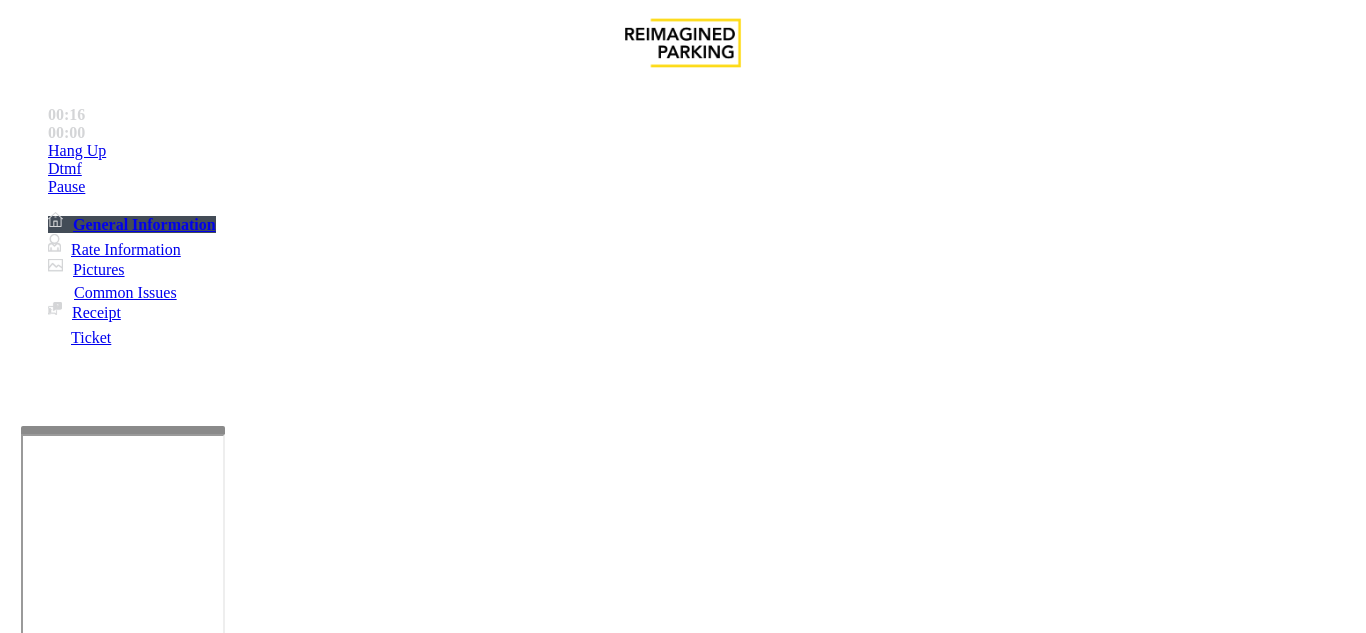 click on "Intercom Issue/No Response" at bounding box center (752, 1286) 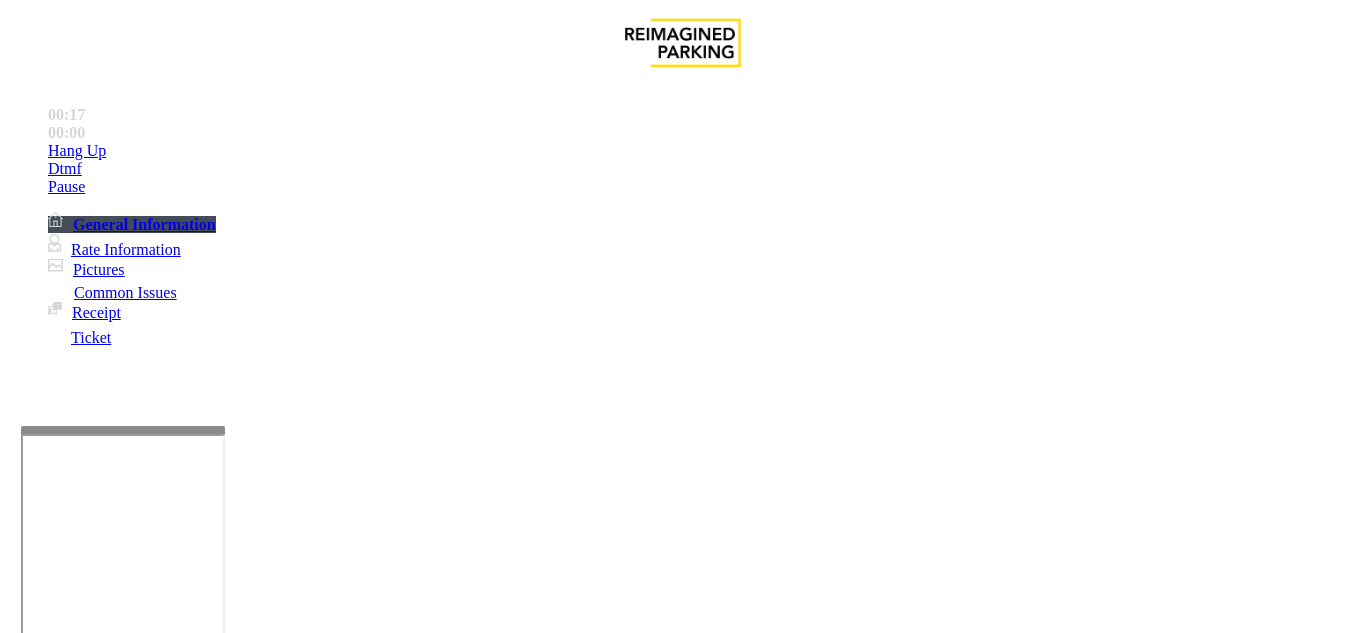 click on "No Response/Unable to hear parker" at bounding box center [142, 1286] 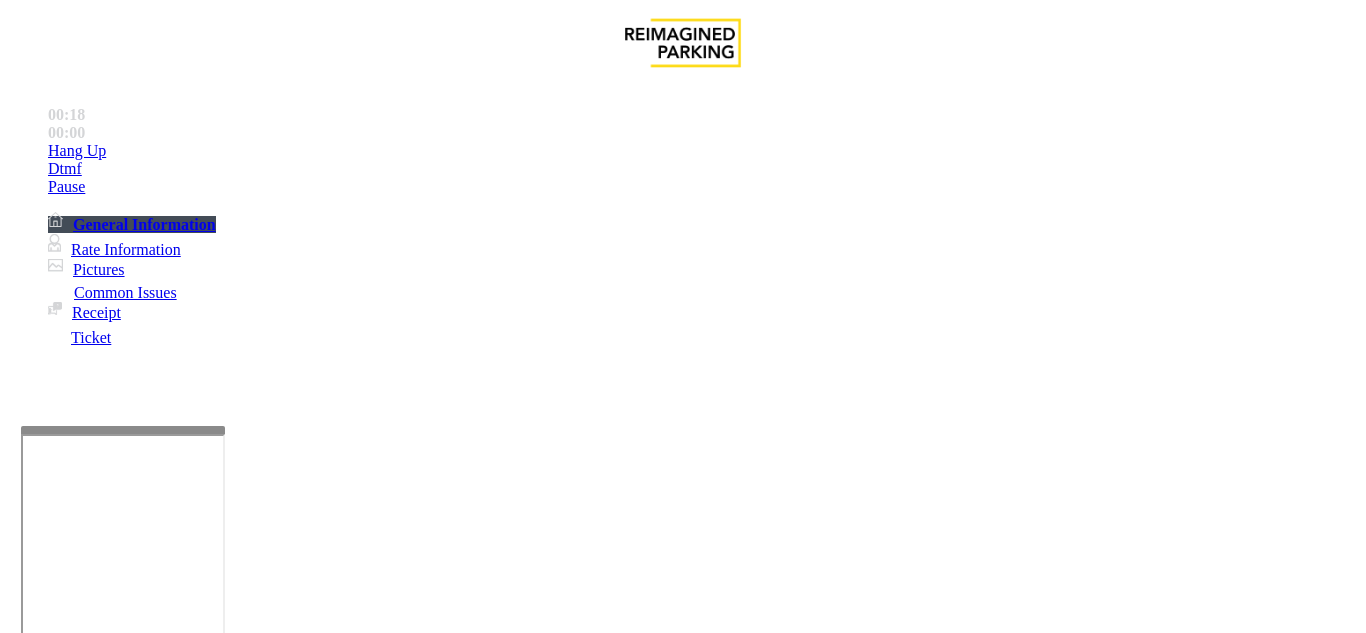 drag, startPoint x: 270, startPoint y: 180, endPoint x: 614, endPoint y: 190, distance: 344.14532 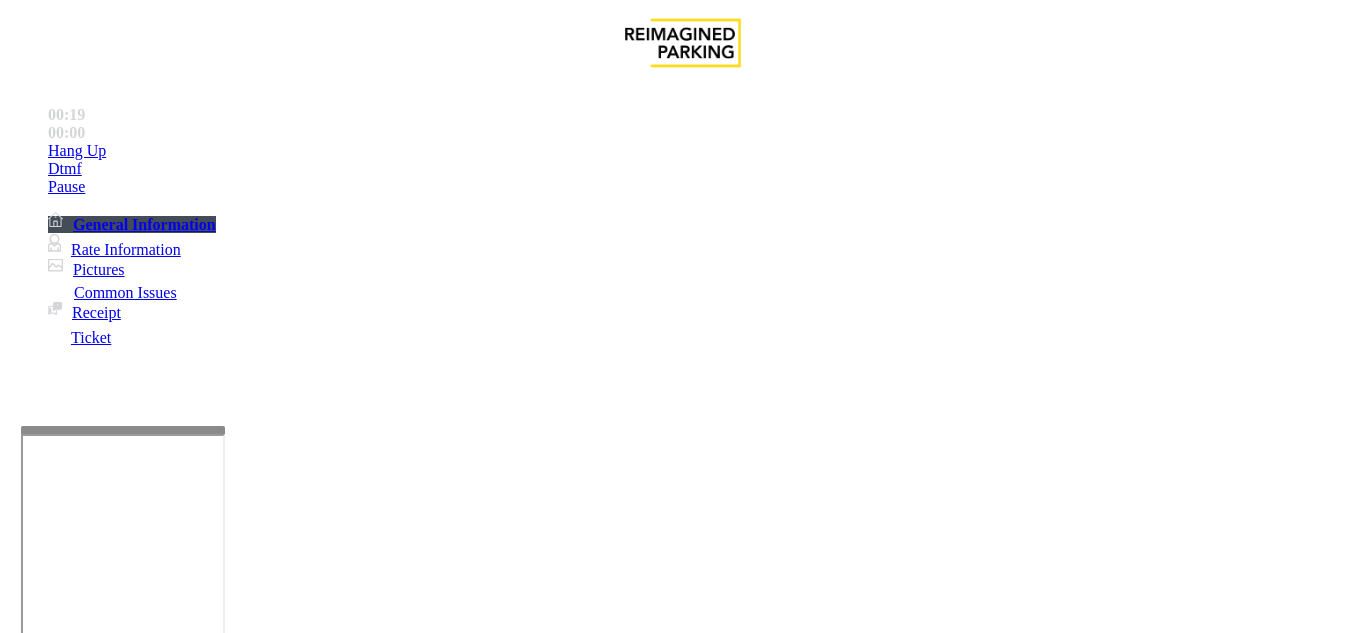 type on "**********" 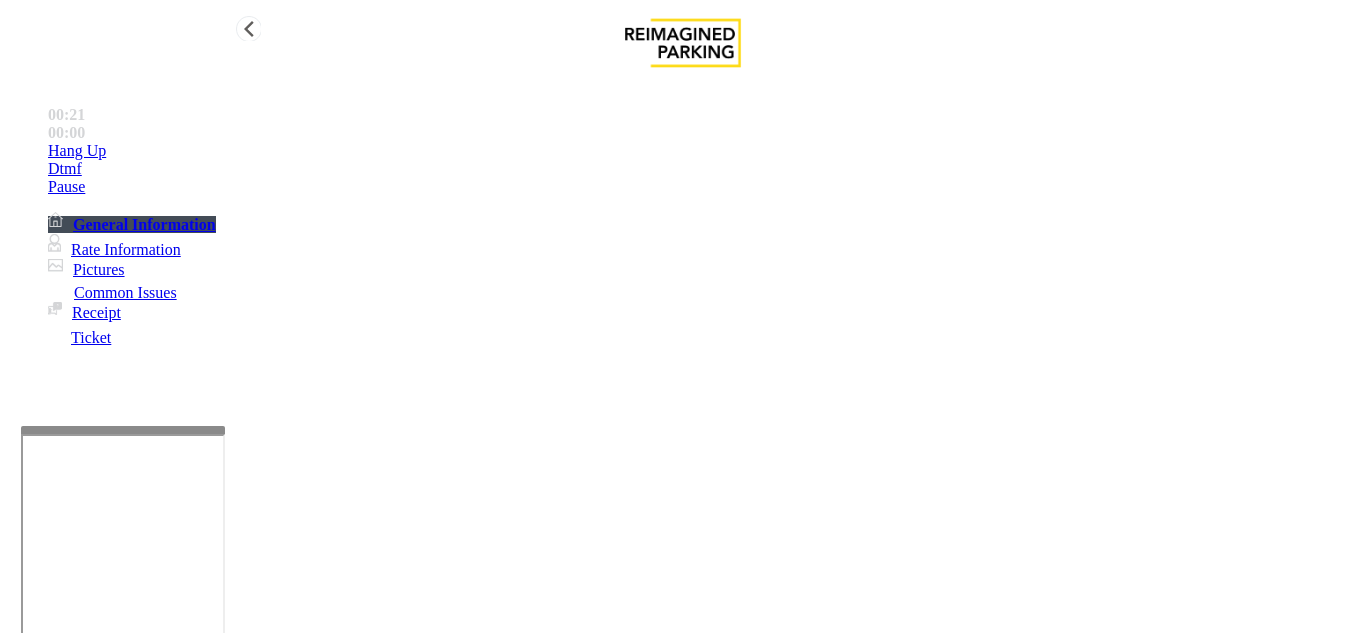 click on "Hang Up" at bounding box center [703, 151] 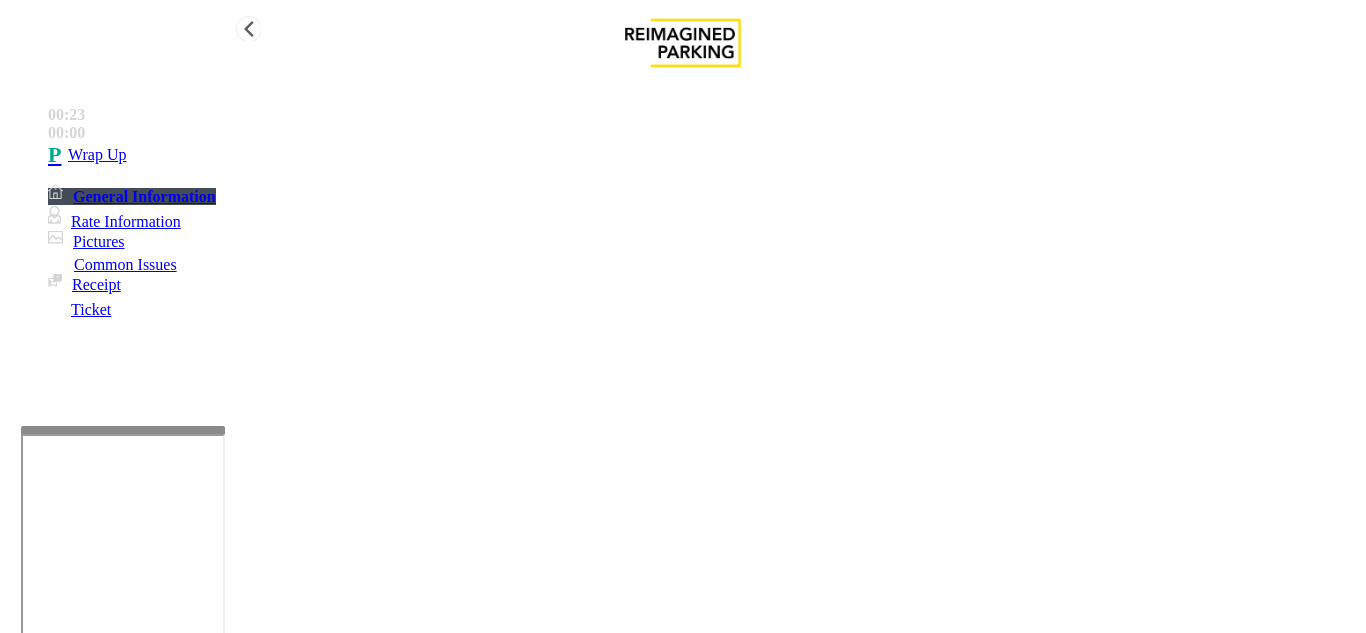 click on "Wrap Up" at bounding box center [703, 155] 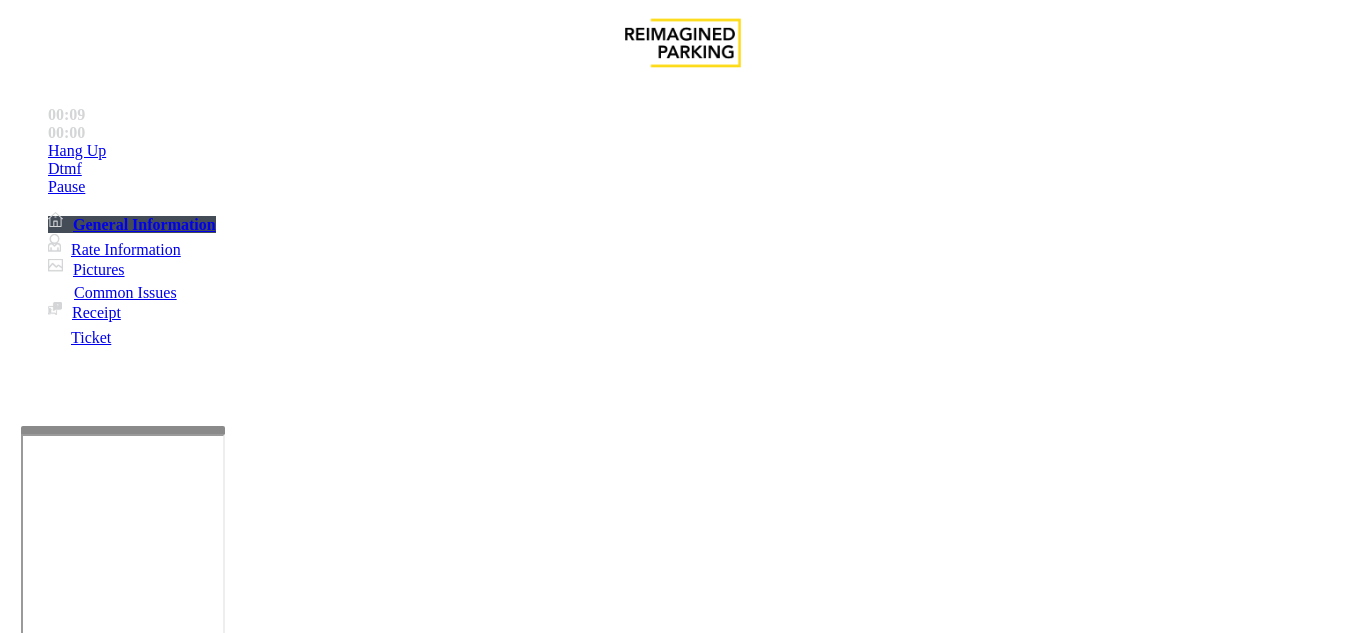 scroll, scrollTop: 1200, scrollLeft: 0, axis: vertical 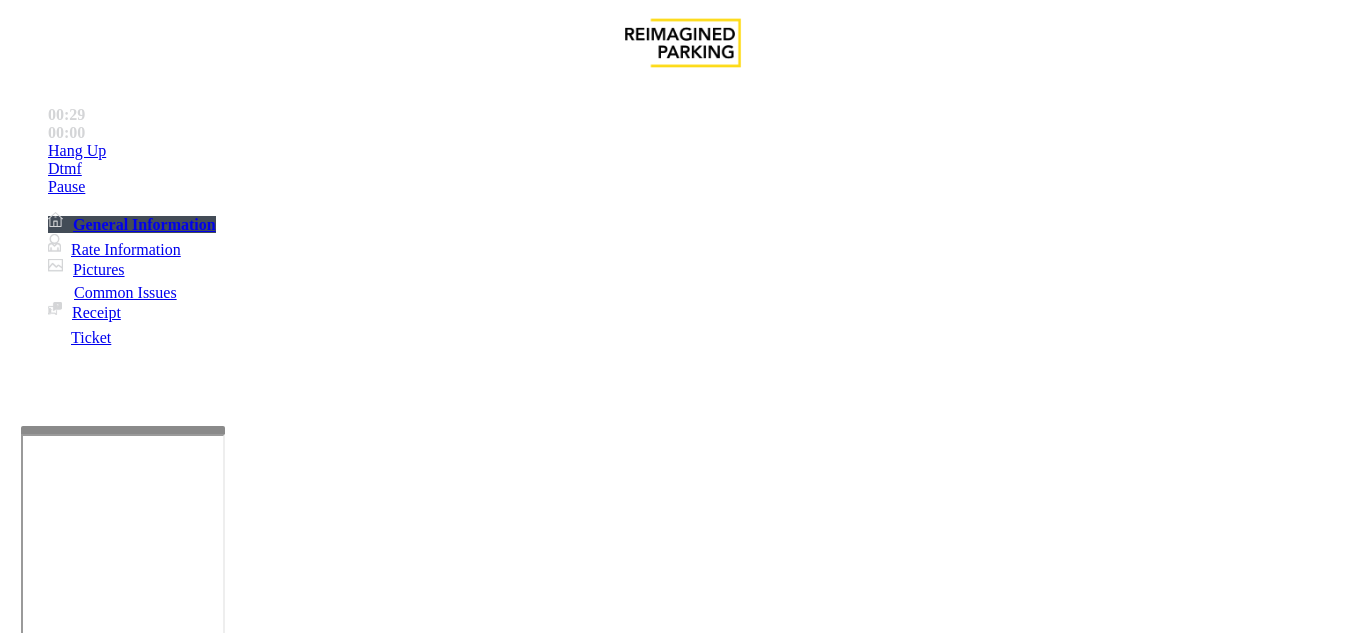 click on "Ticket Issue" at bounding box center (71, 1286) 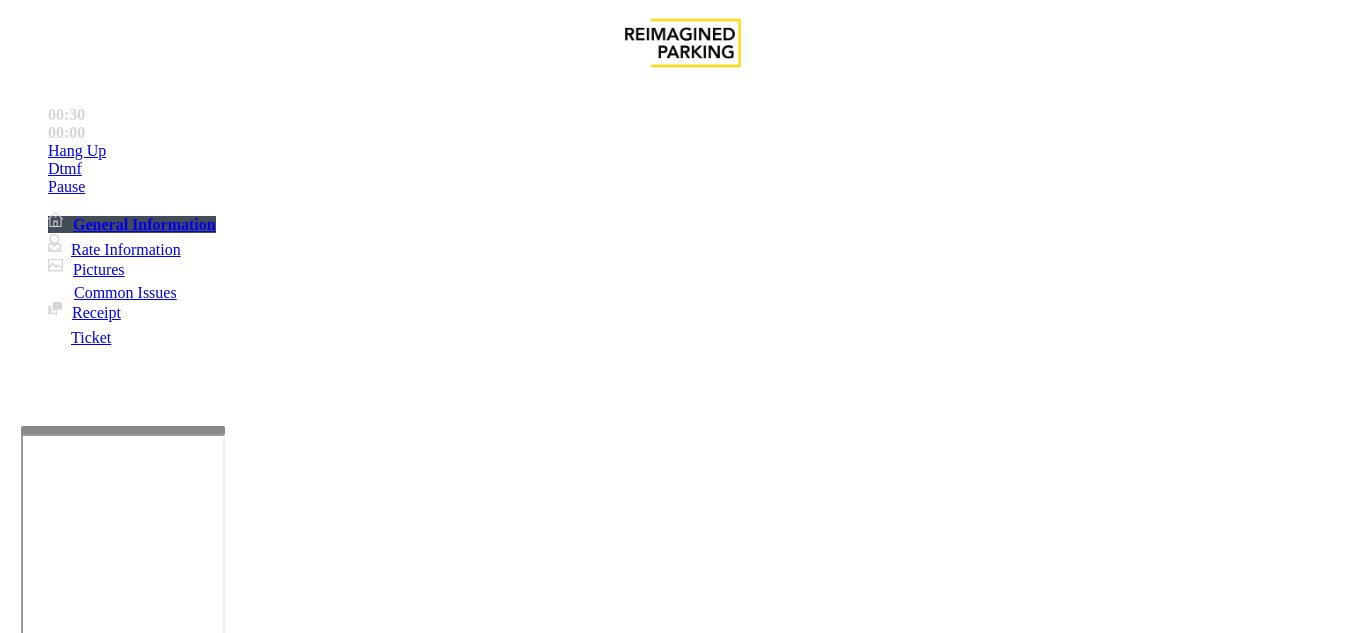 click on "Ticket Paid" at bounding box center (401, 1286) 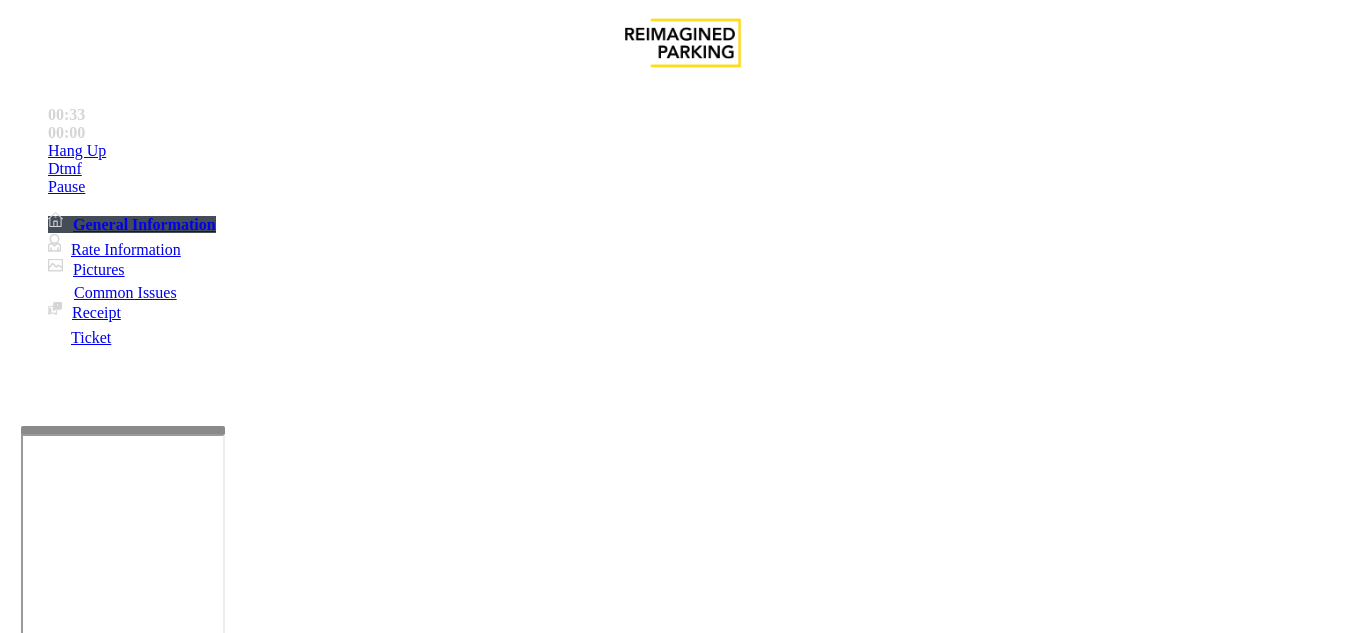 click at bounding box center [221, 1515] 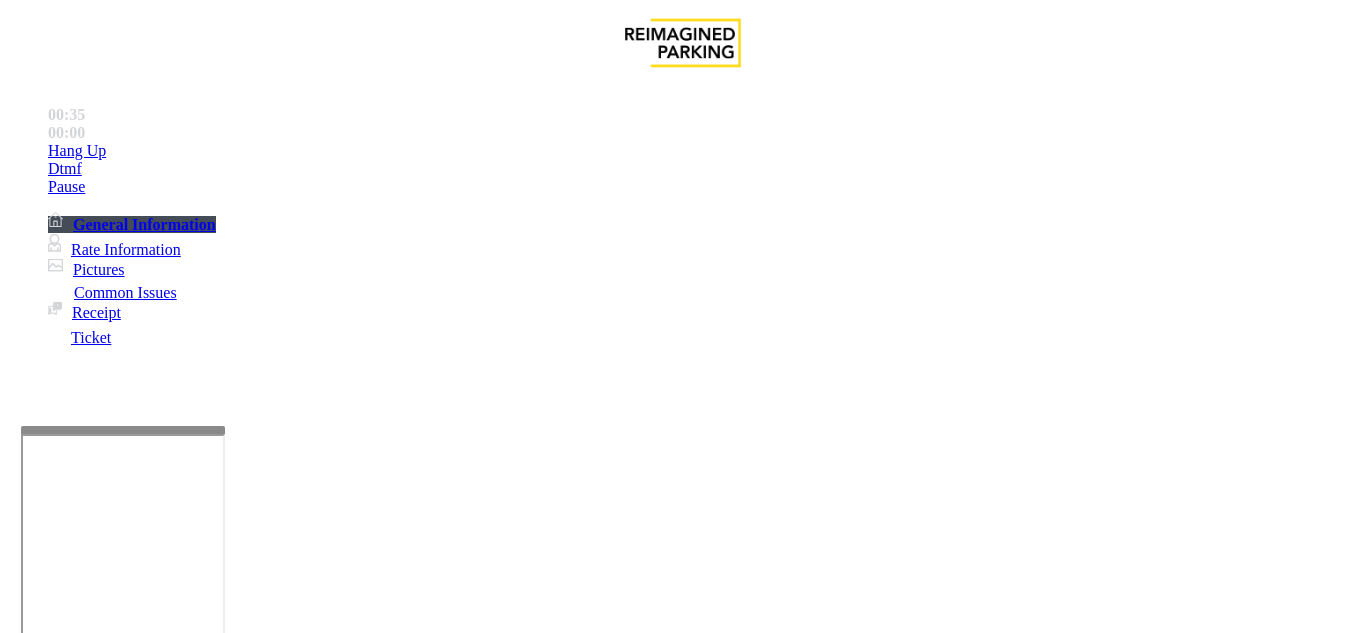 drag, startPoint x: 271, startPoint y: 181, endPoint x: 392, endPoint y: 187, distance: 121.14867 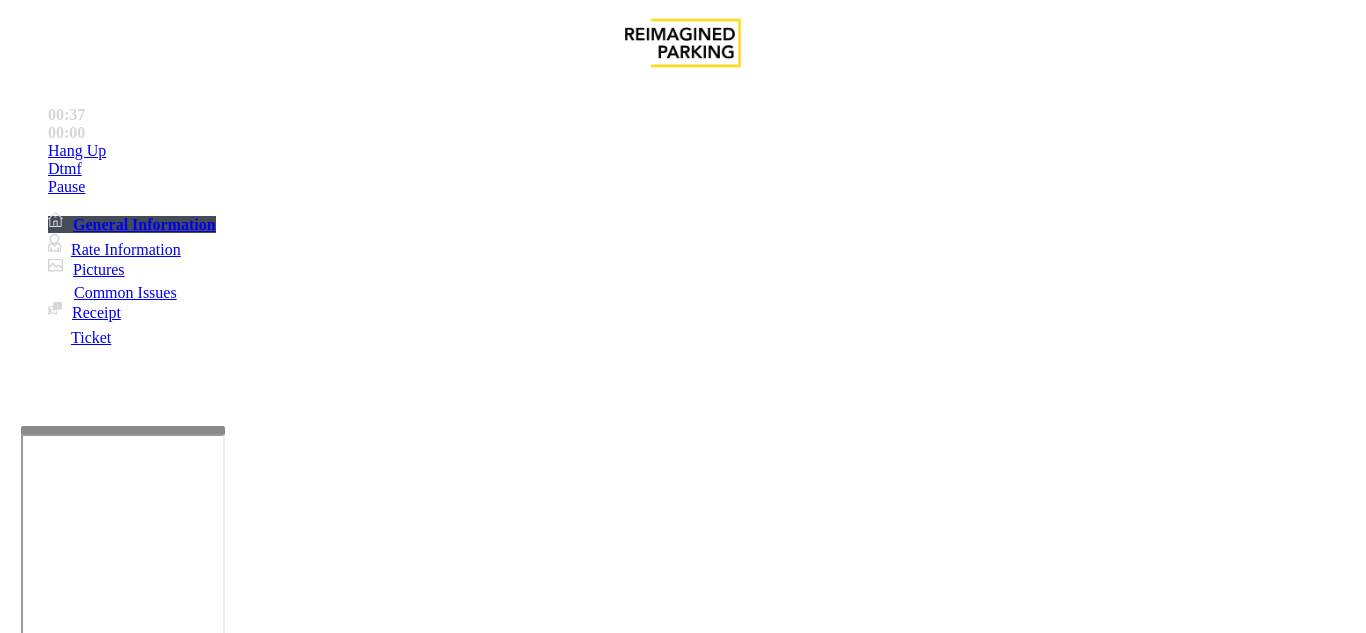 click at bounding box center (221, 1515) 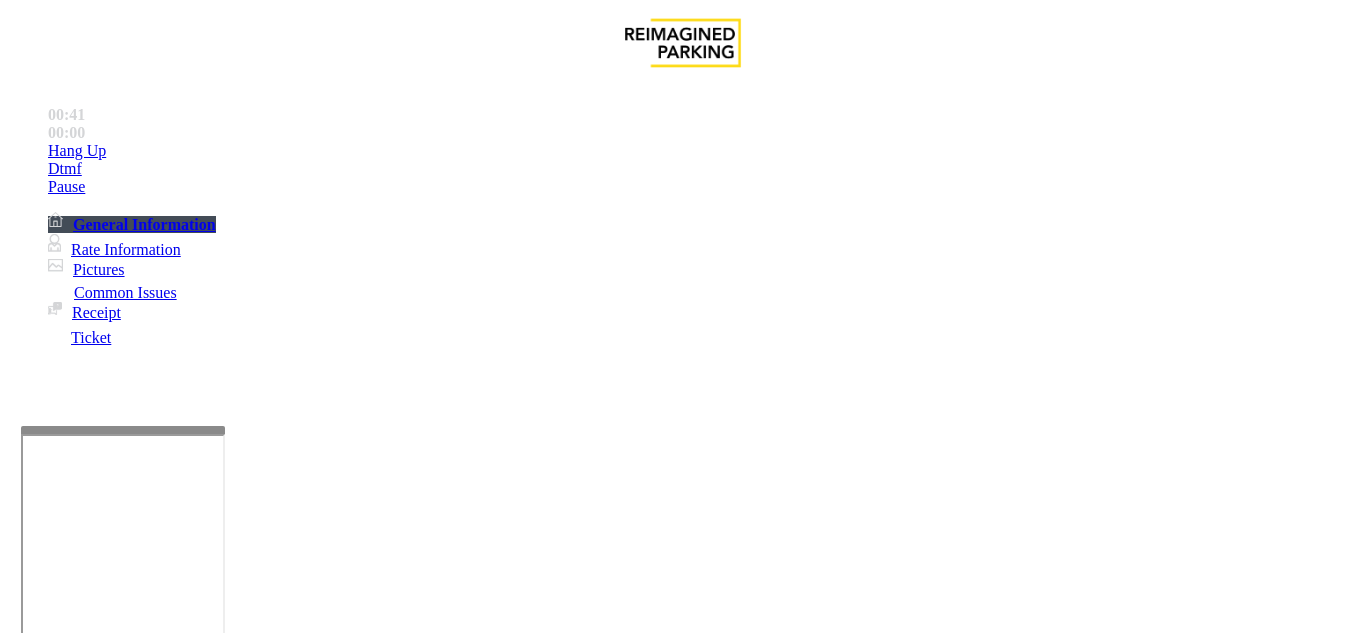 scroll, scrollTop: 1900, scrollLeft: 0, axis: vertical 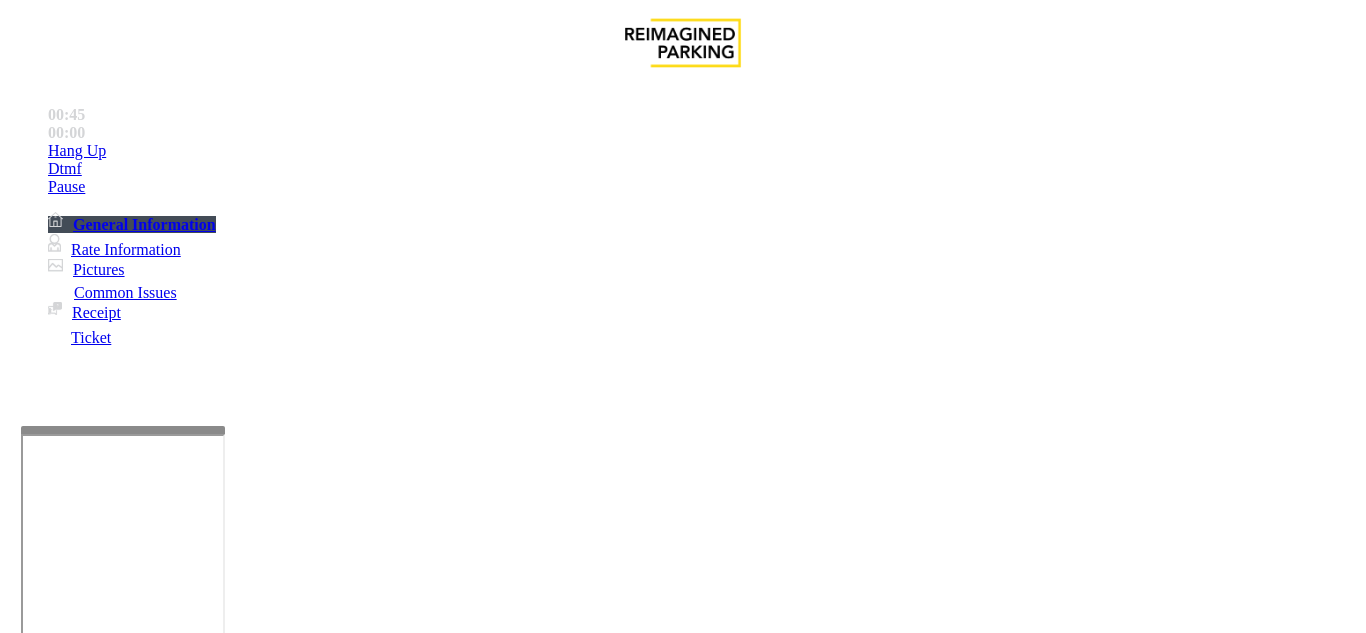 type on "**********" 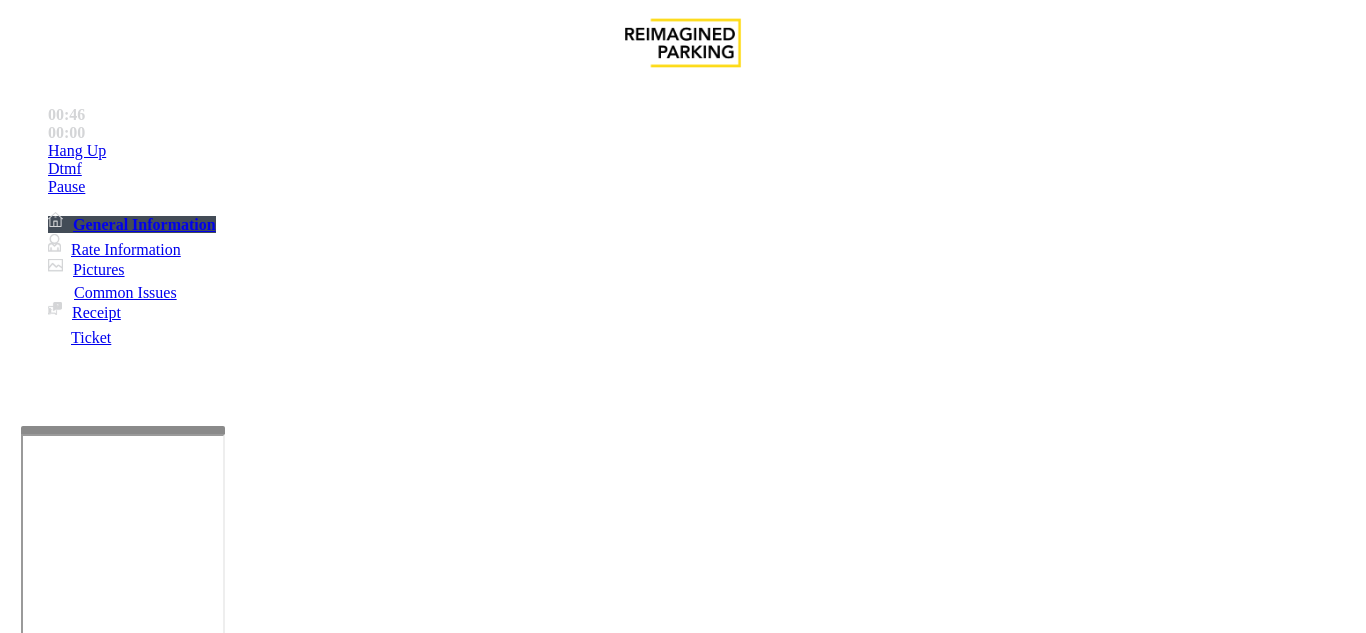 click at bounding box center [96, 1308] 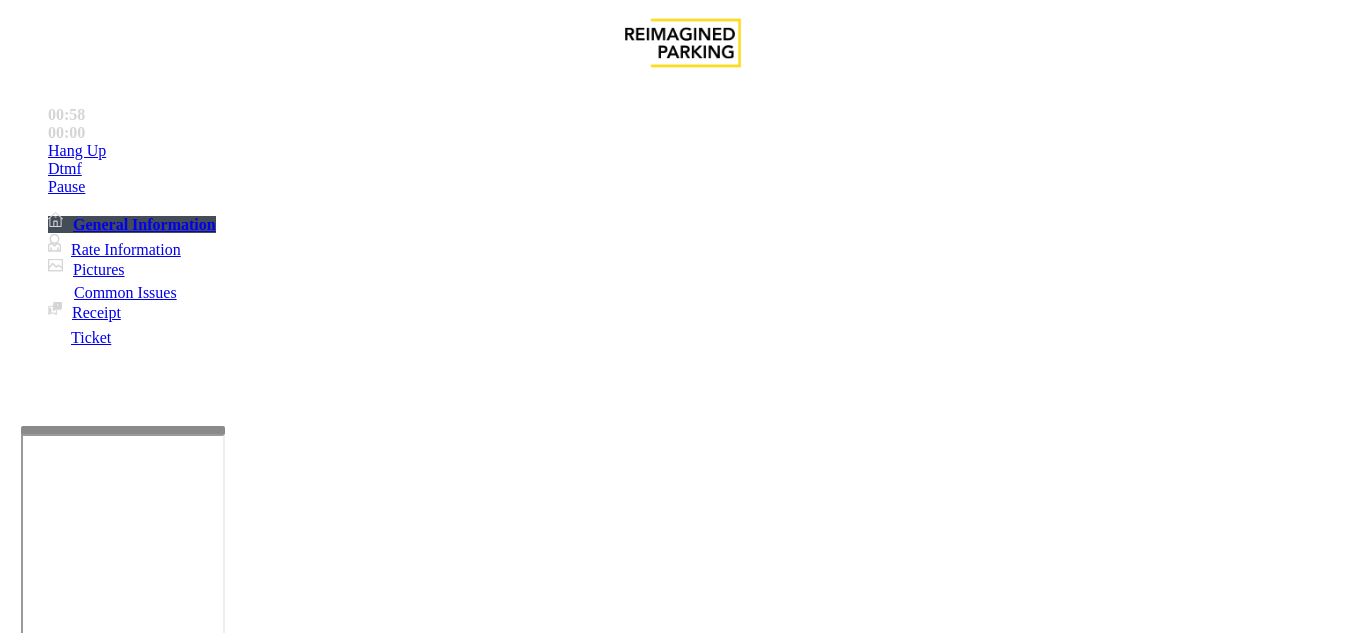scroll, scrollTop: 700, scrollLeft: 0, axis: vertical 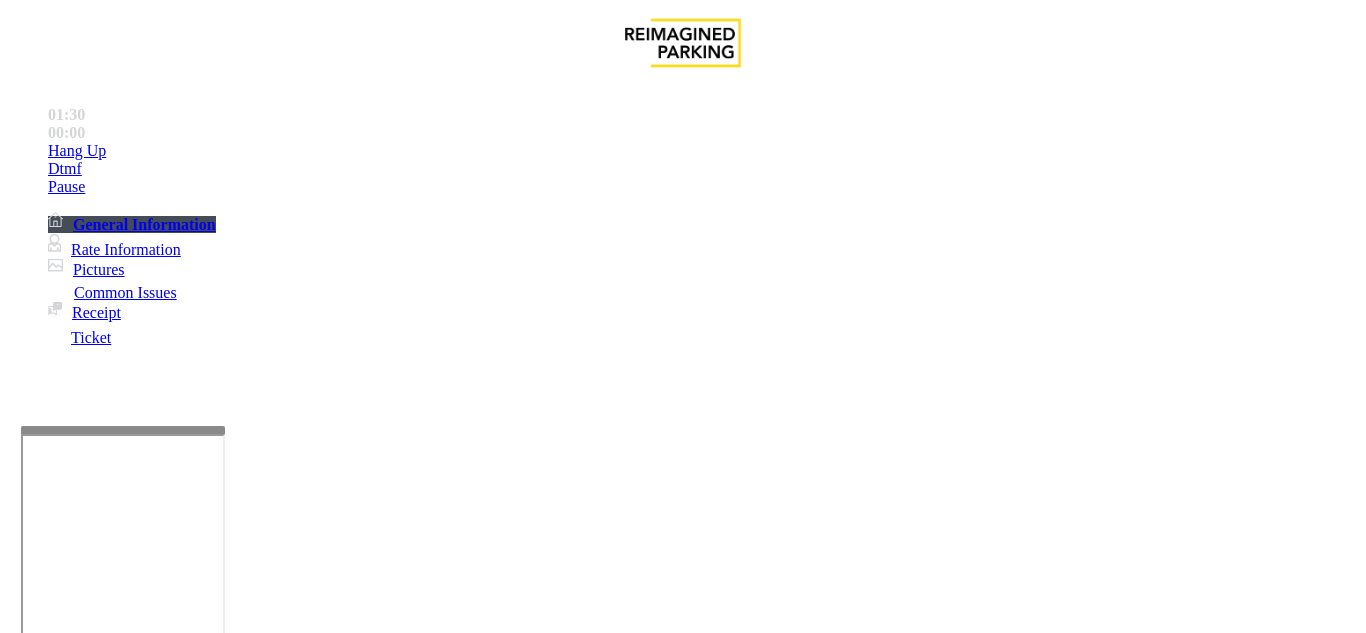 click at bounding box center (96, 1362) 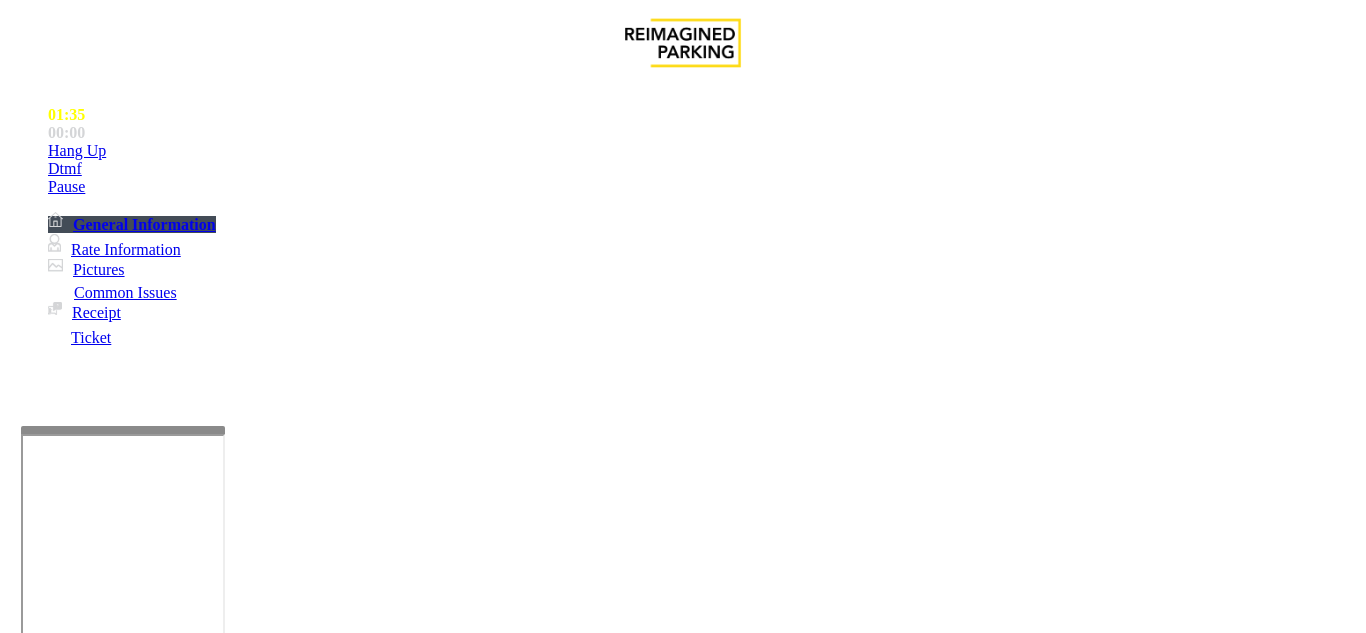 click on "**********" at bounding box center [96, 1462] 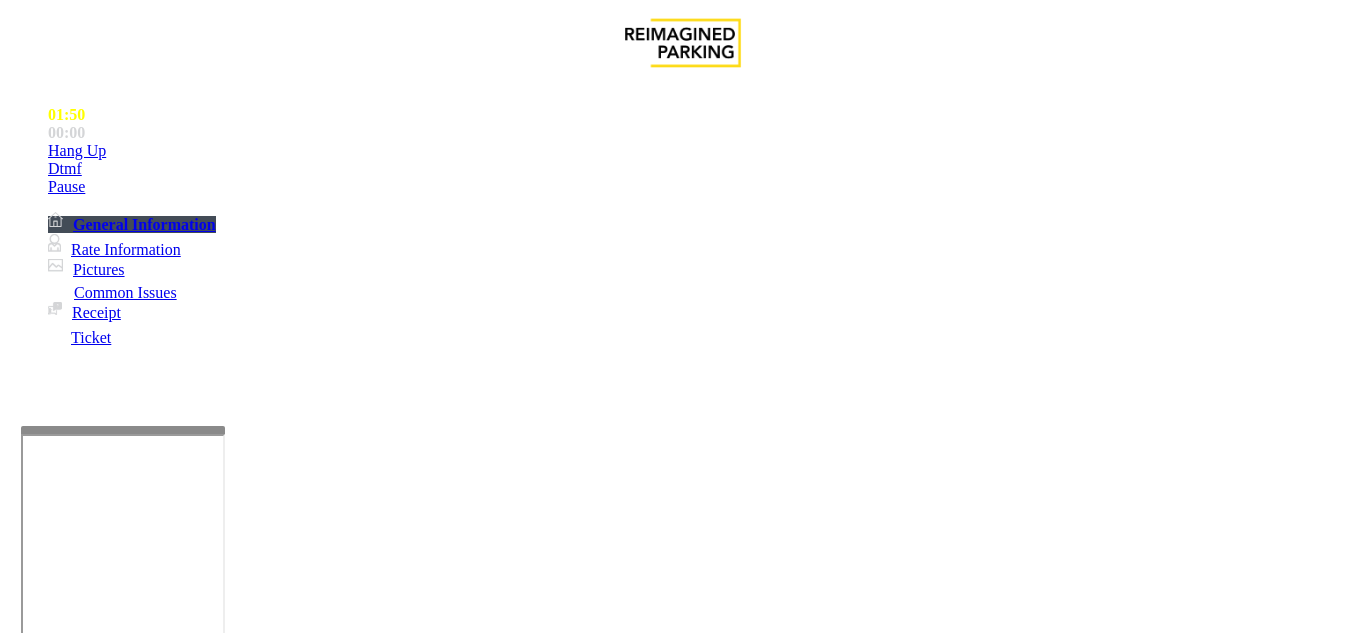 click at bounding box center (96, 1362) 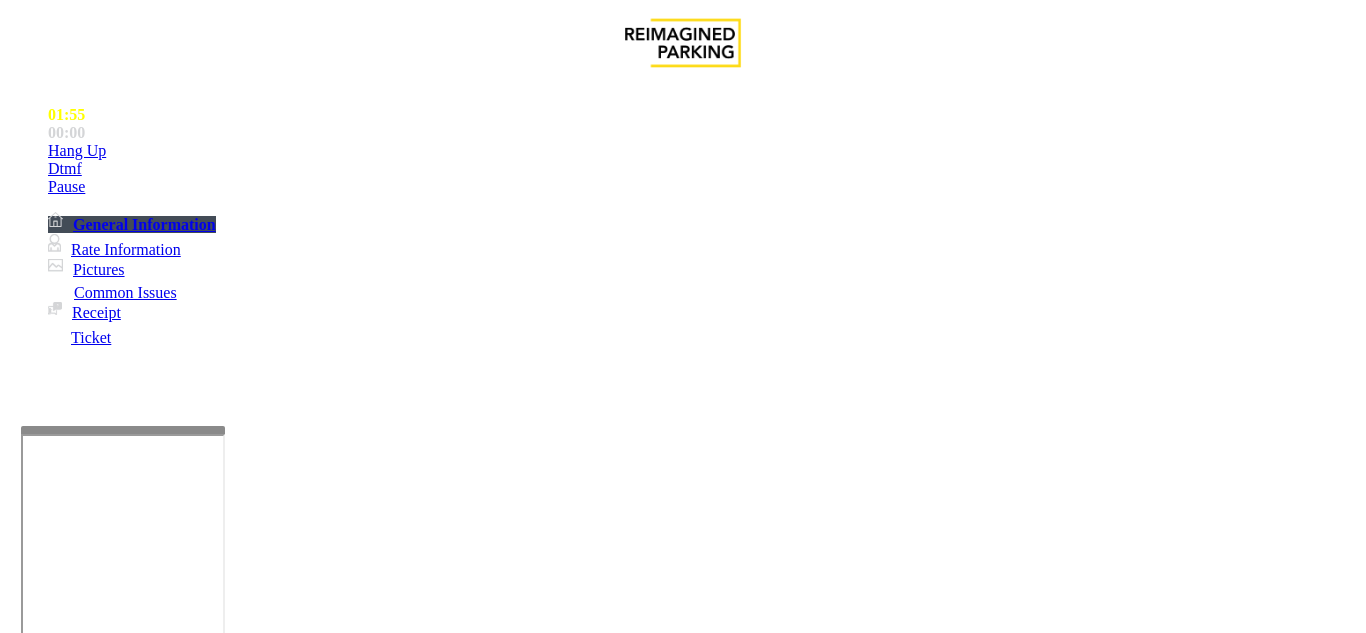 click on "**********" at bounding box center (96, 1462) 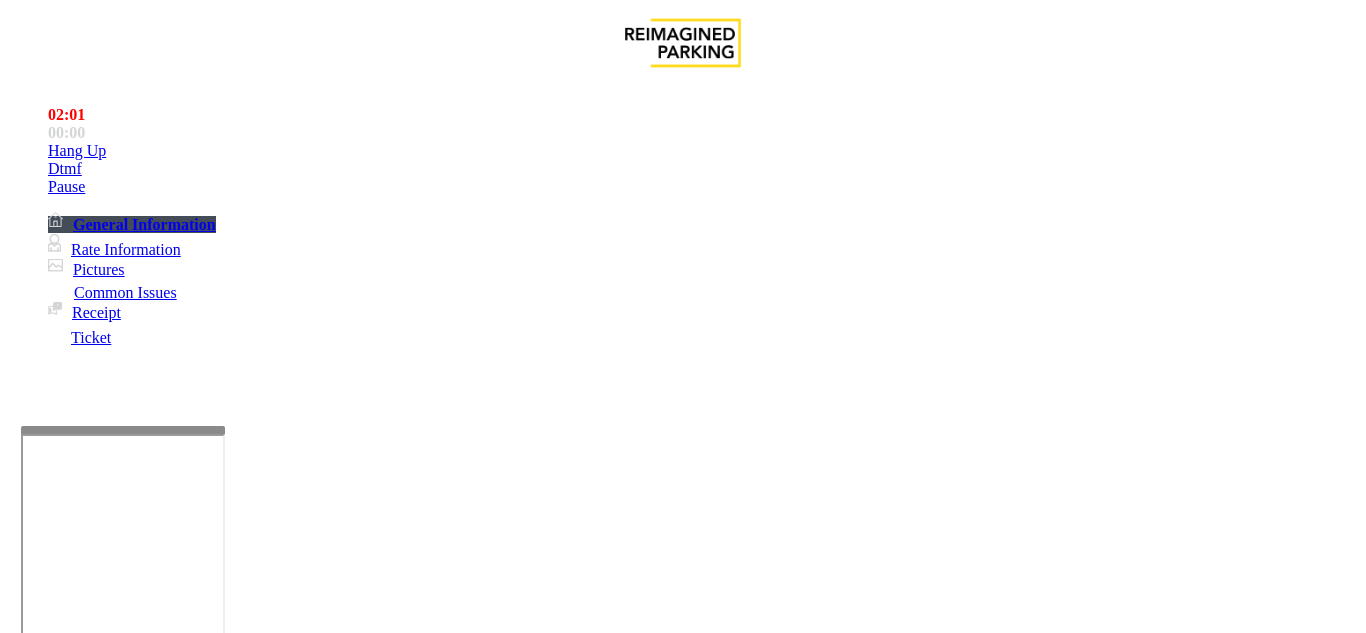 type on "**********" 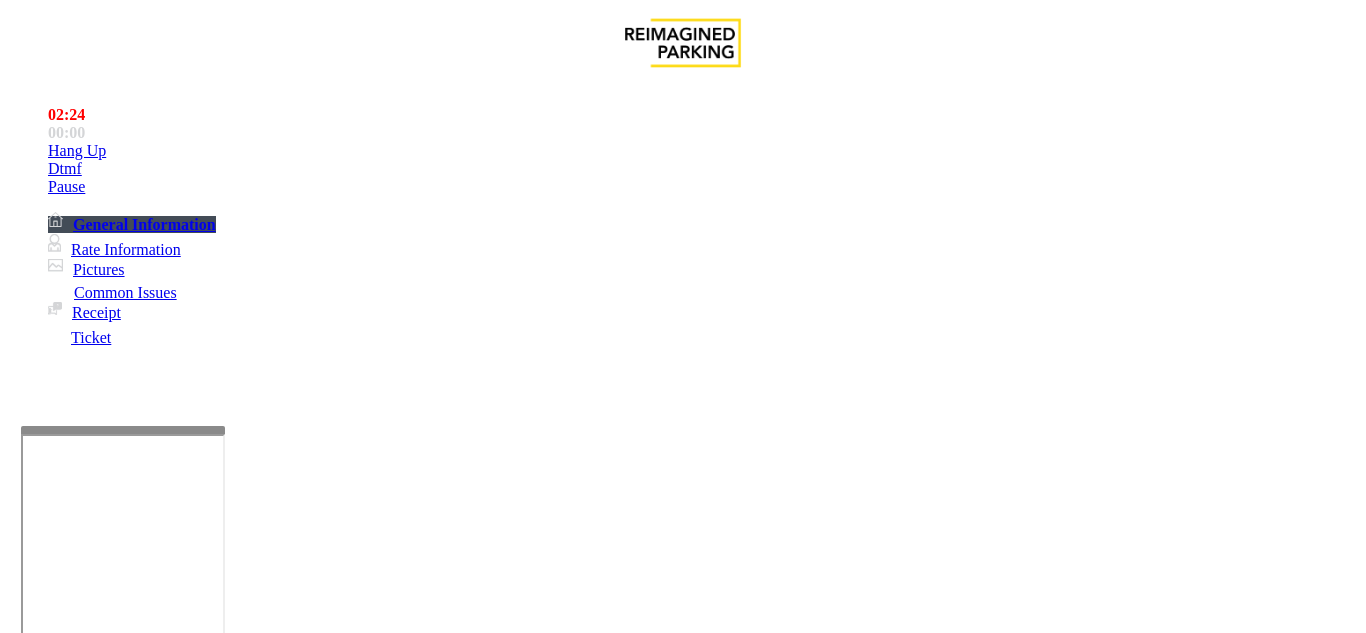 scroll, scrollTop: 2100, scrollLeft: 0, axis: vertical 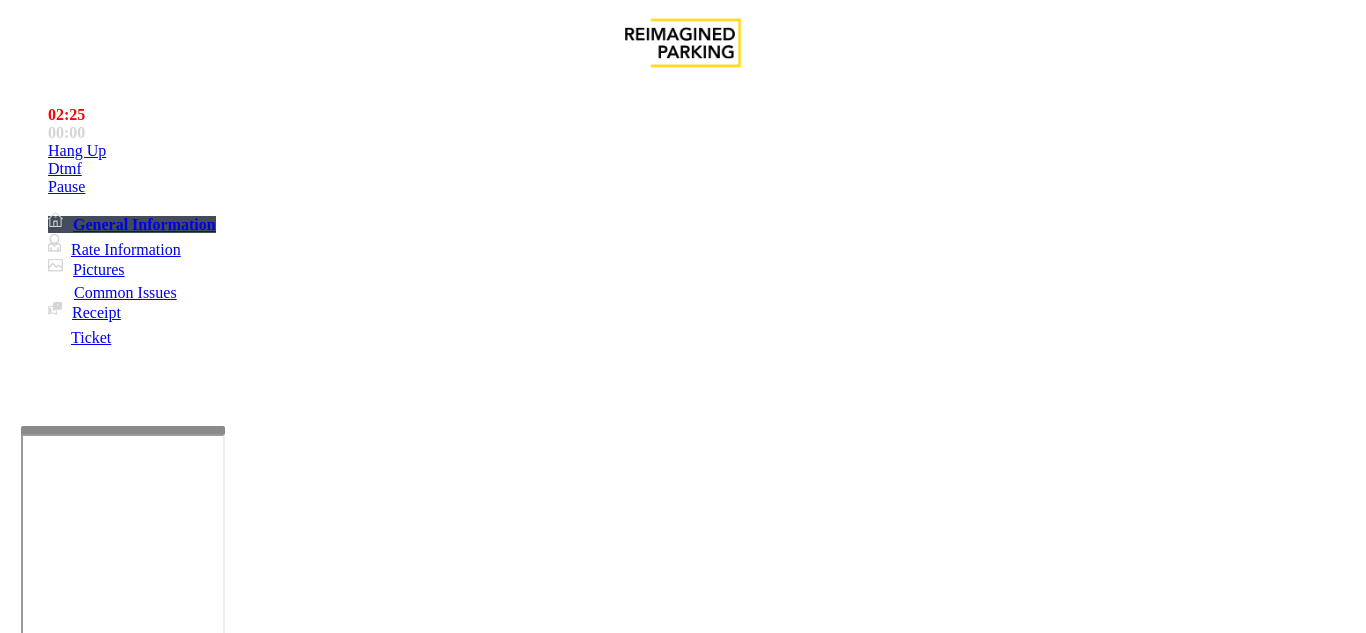type on "*********" 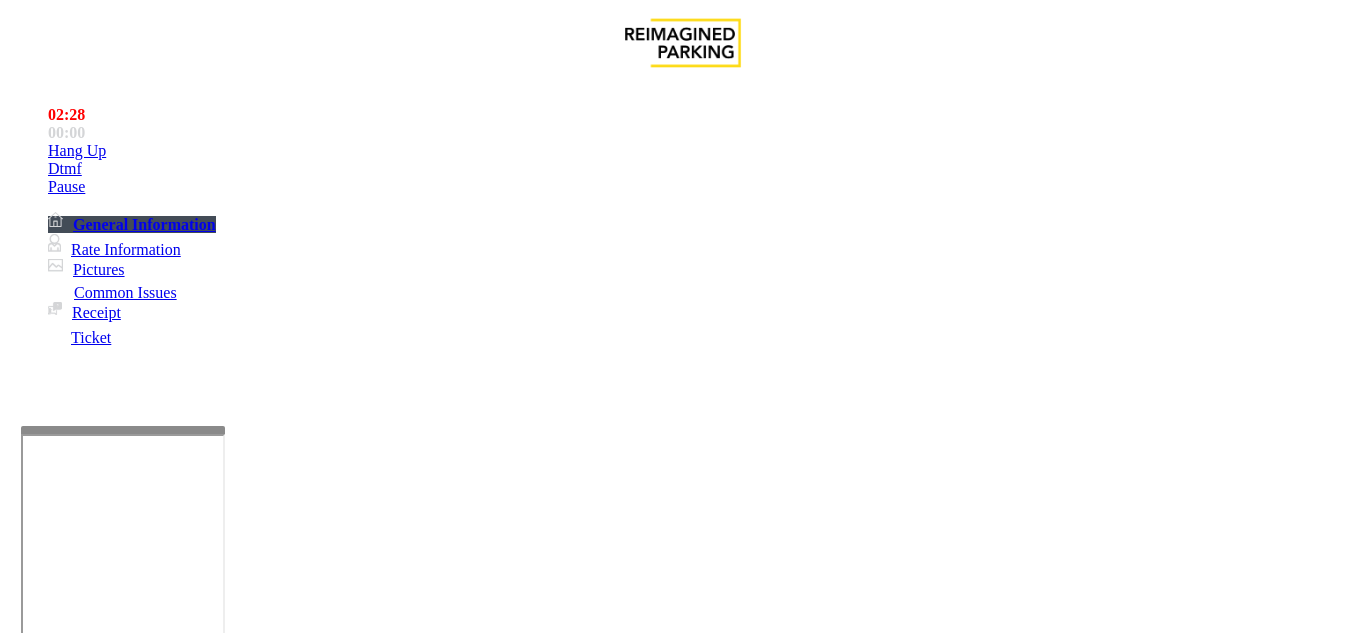 click at bounding box center [96, 1435] 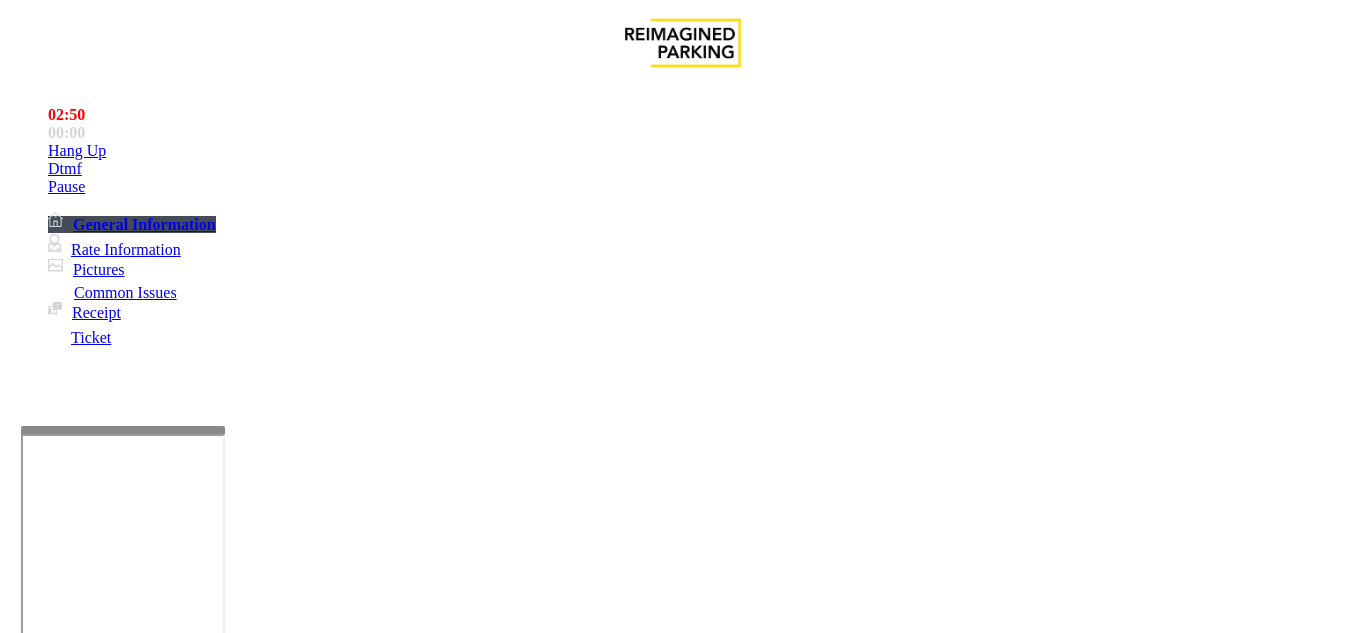 scroll, scrollTop: 3081, scrollLeft: 0, axis: vertical 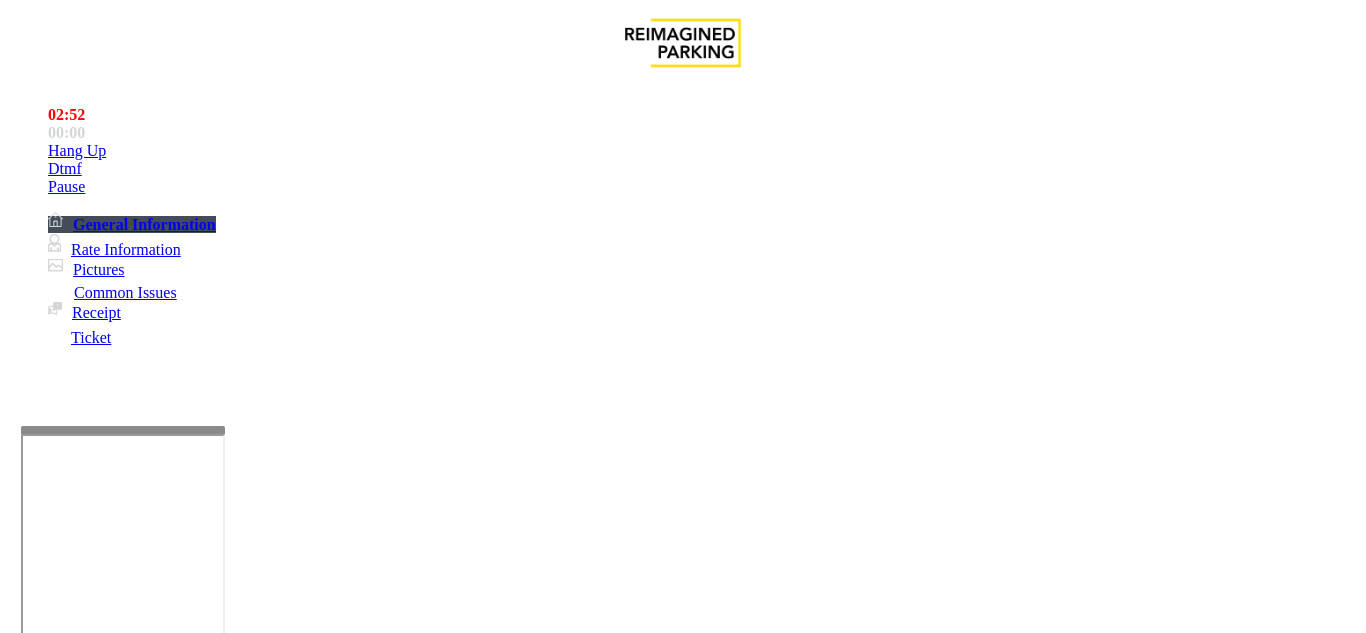 type on "*****" 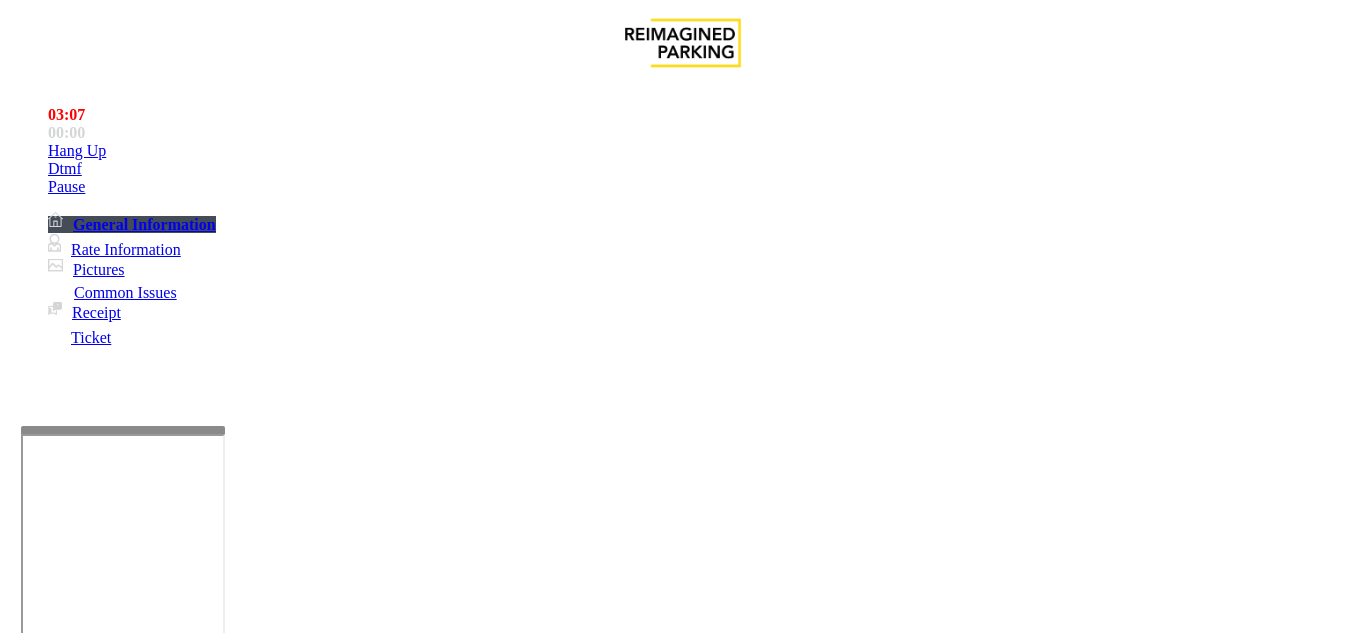 click on "Vend Gate" at bounding box center (69, 1608) 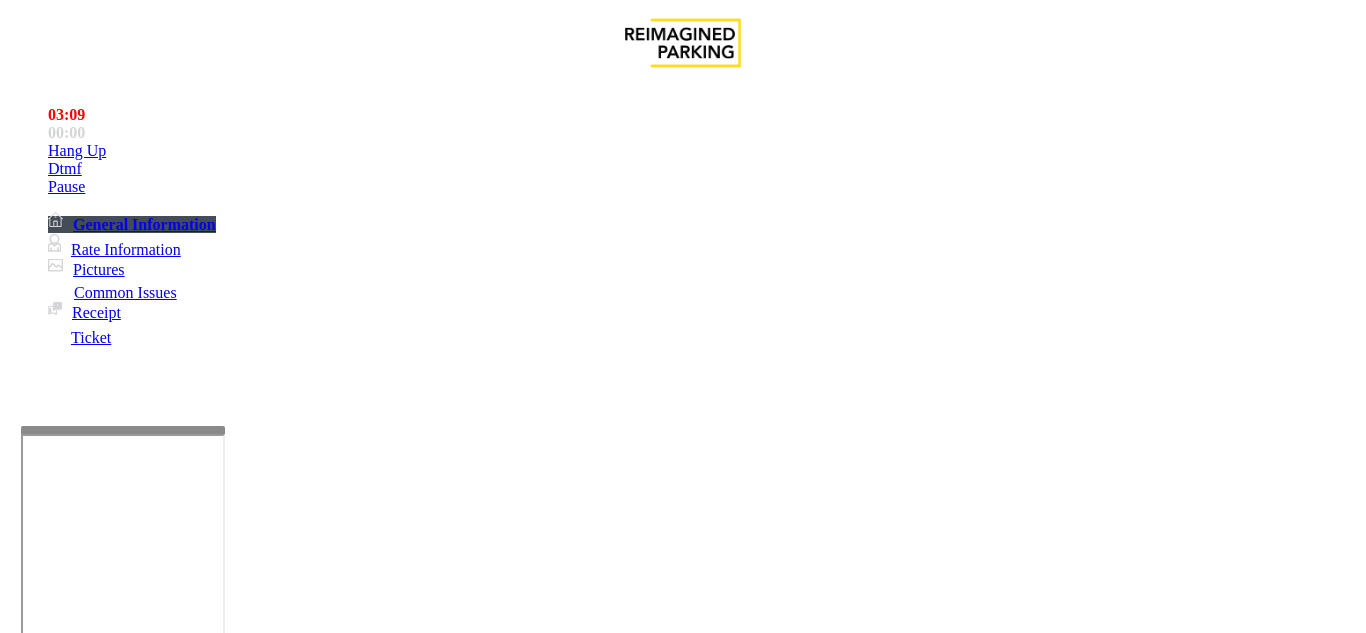click at bounding box center [221, 1515] 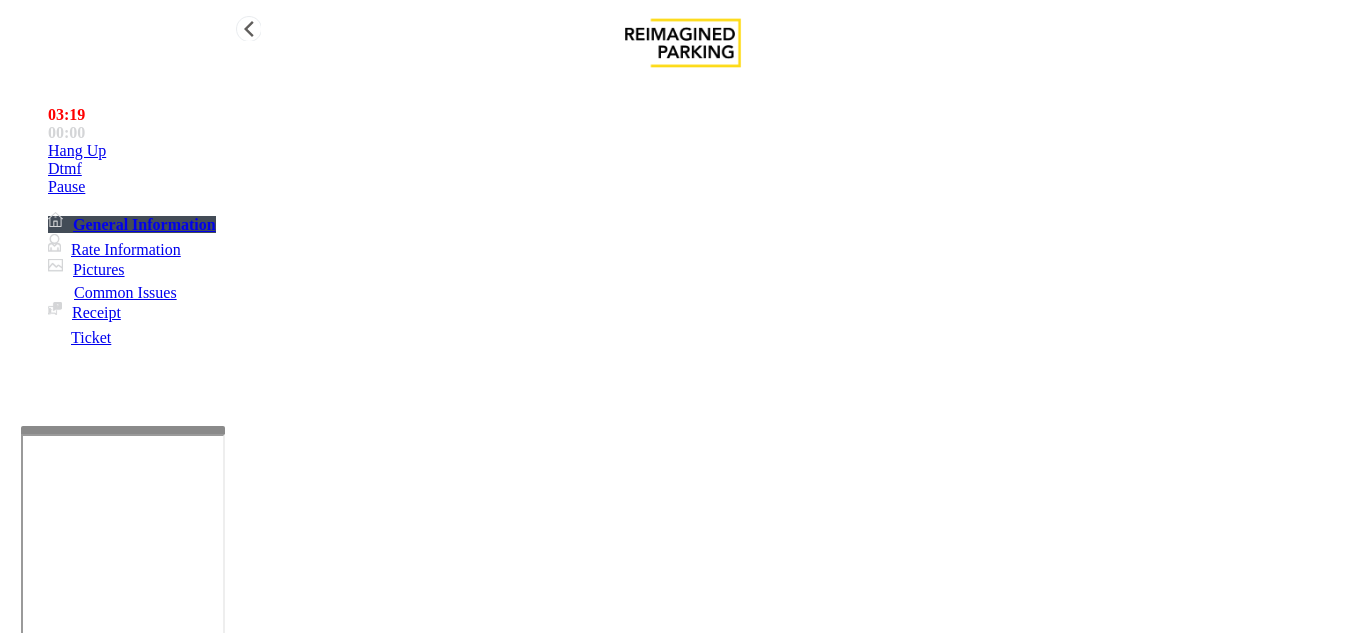 click on "Hang Up" at bounding box center (703, 151) 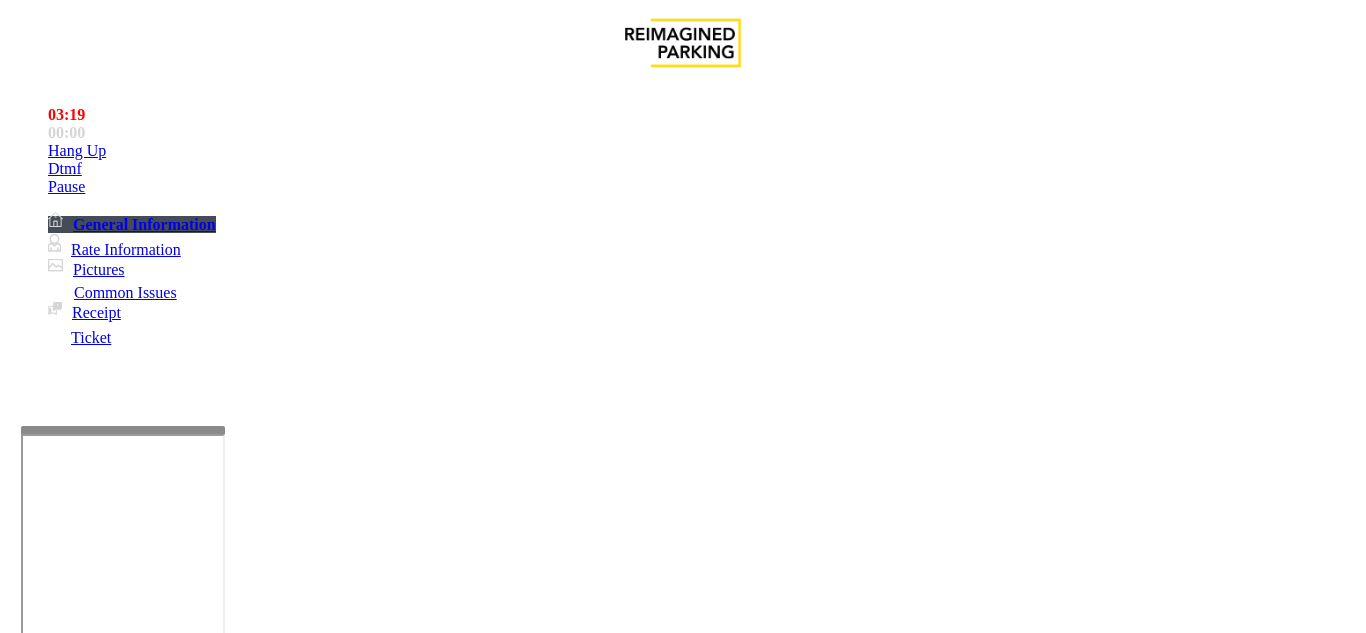 drag, startPoint x: 396, startPoint y: 521, endPoint x: 418, endPoint y: 542, distance: 30.413813 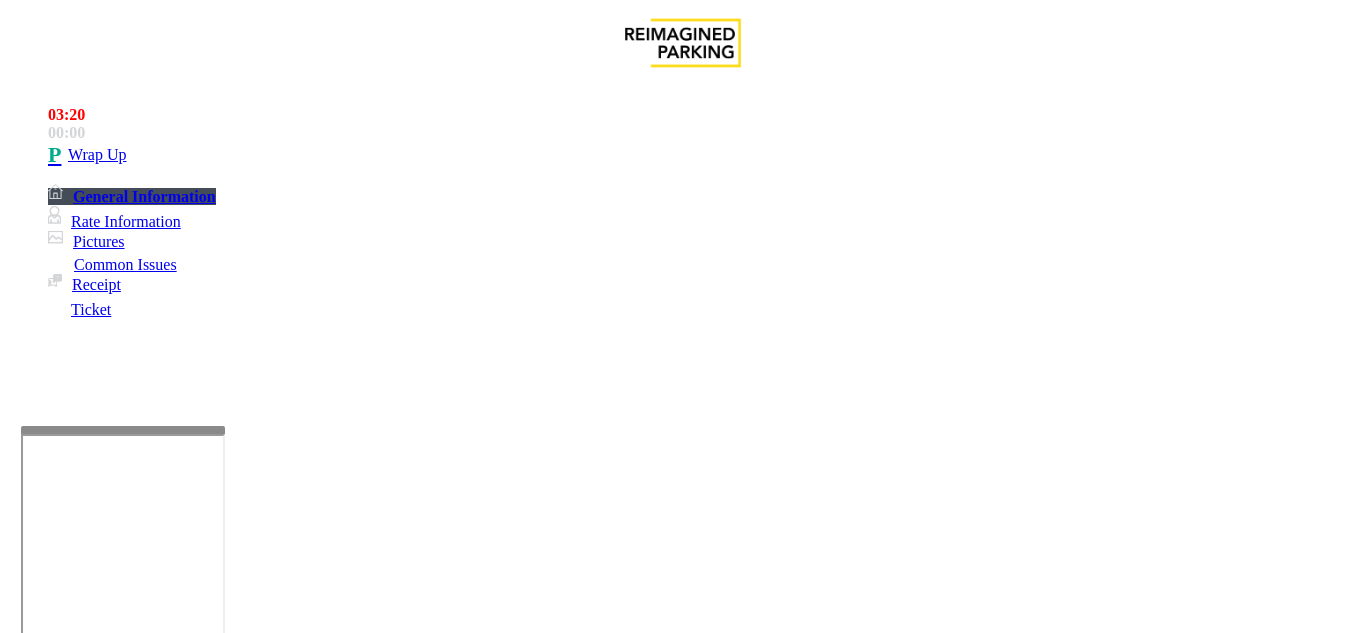 click at bounding box center [221, 1515] 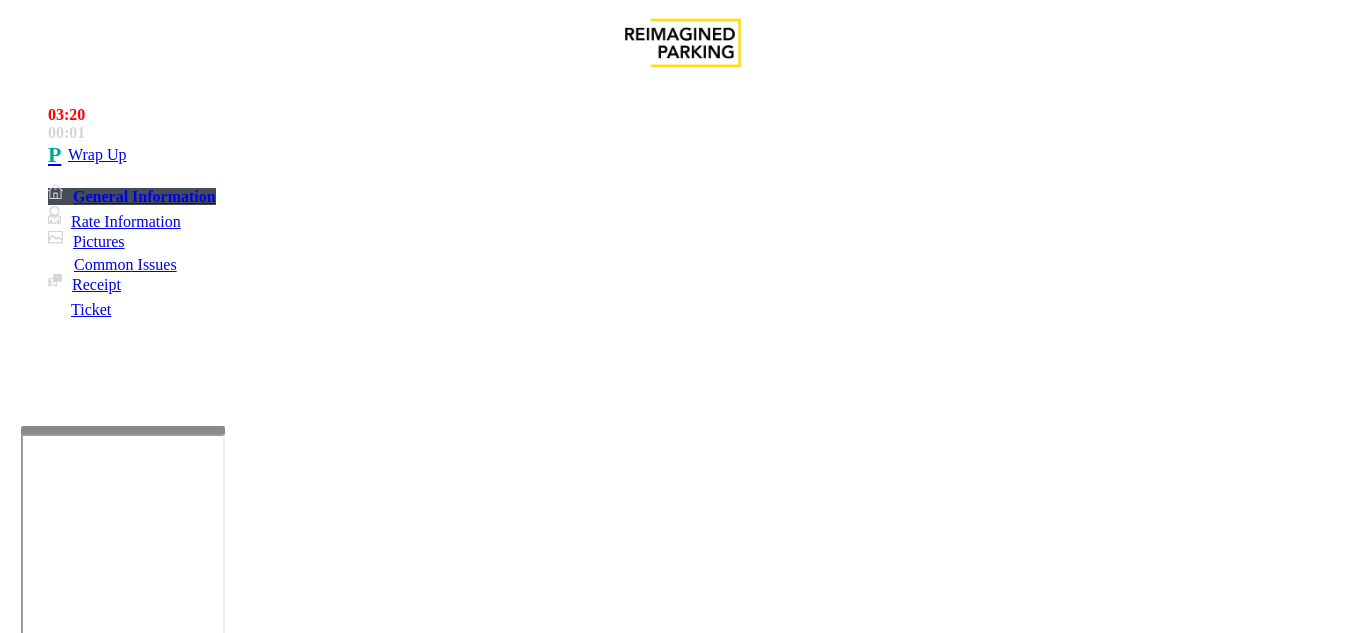 click at bounding box center [221, 1515] 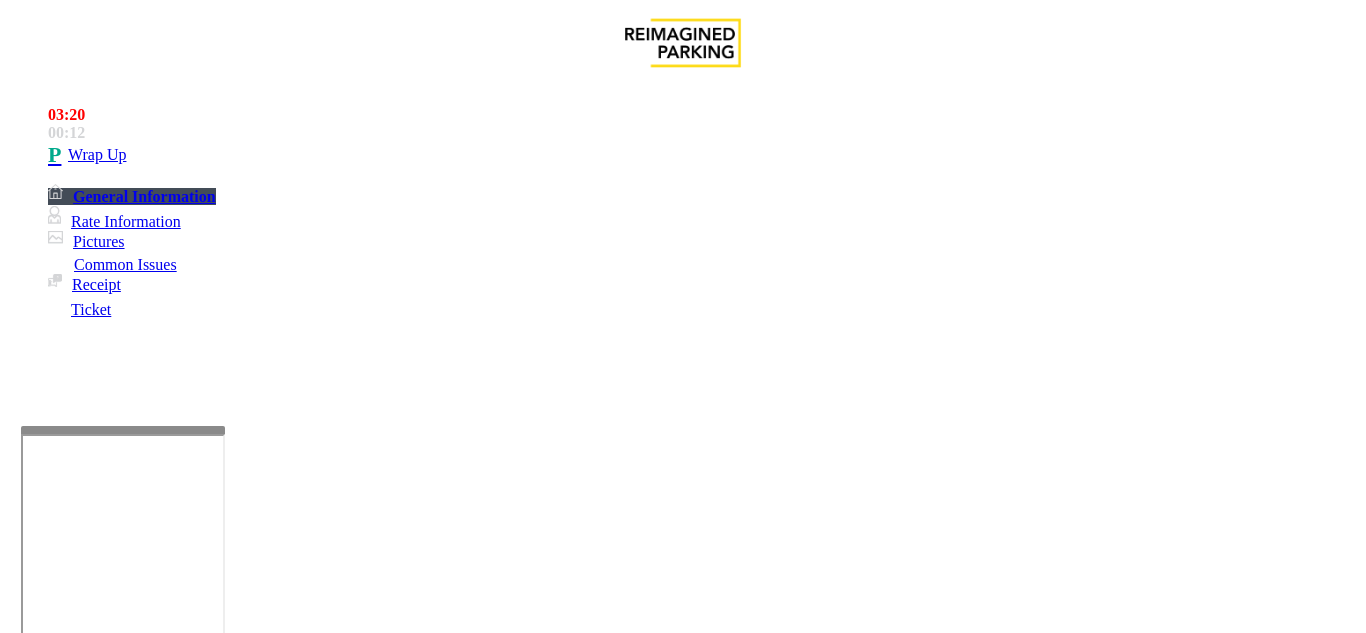scroll, scrollTop: 781, scrollLeft: 0, axis: vertical 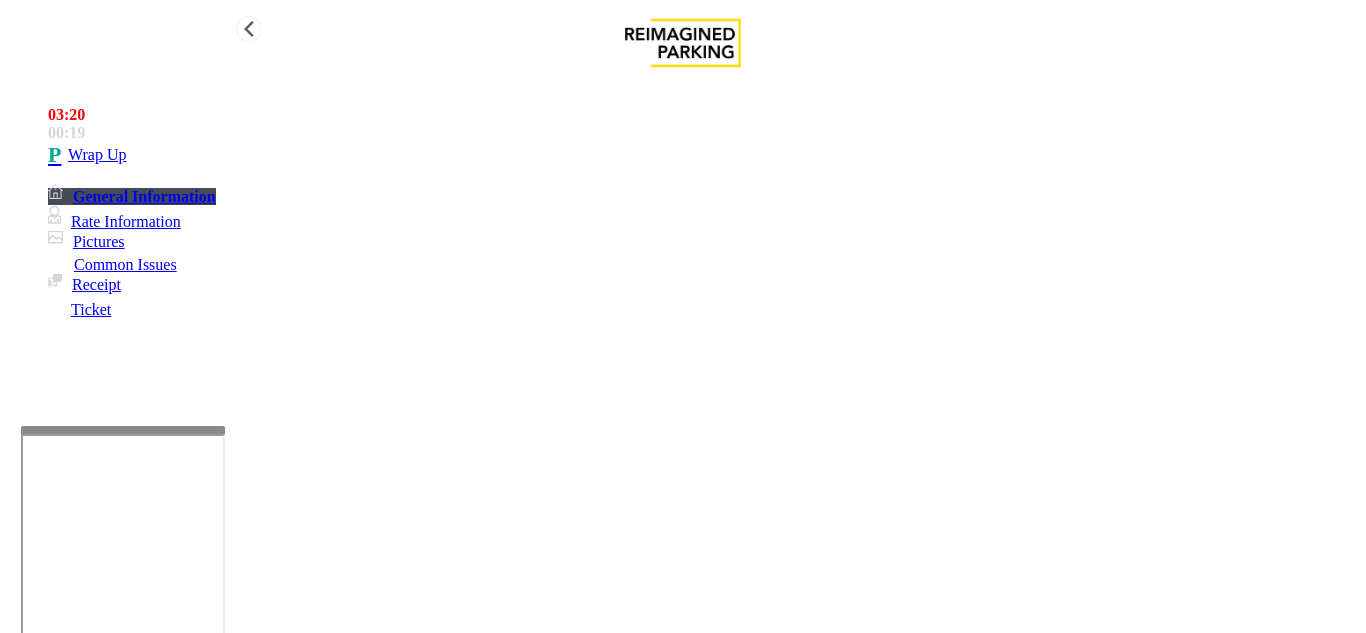 type on "**********" 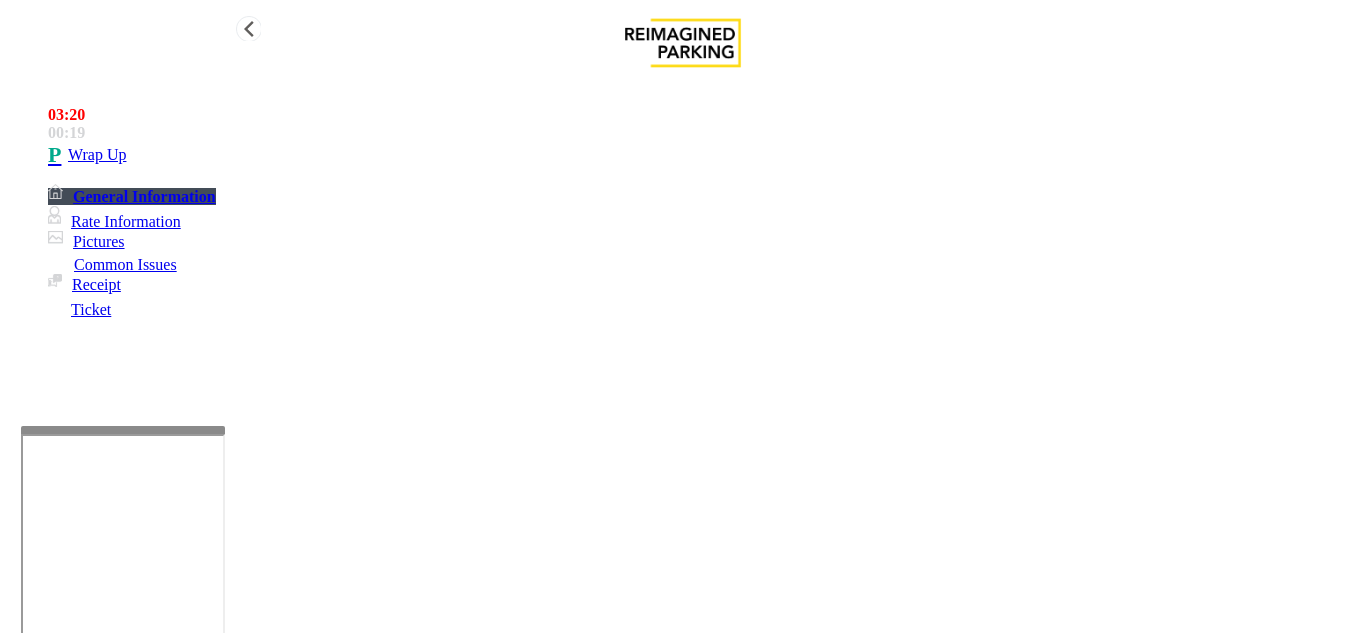 click on "Wrap Up" at bounding box center [703, 155] 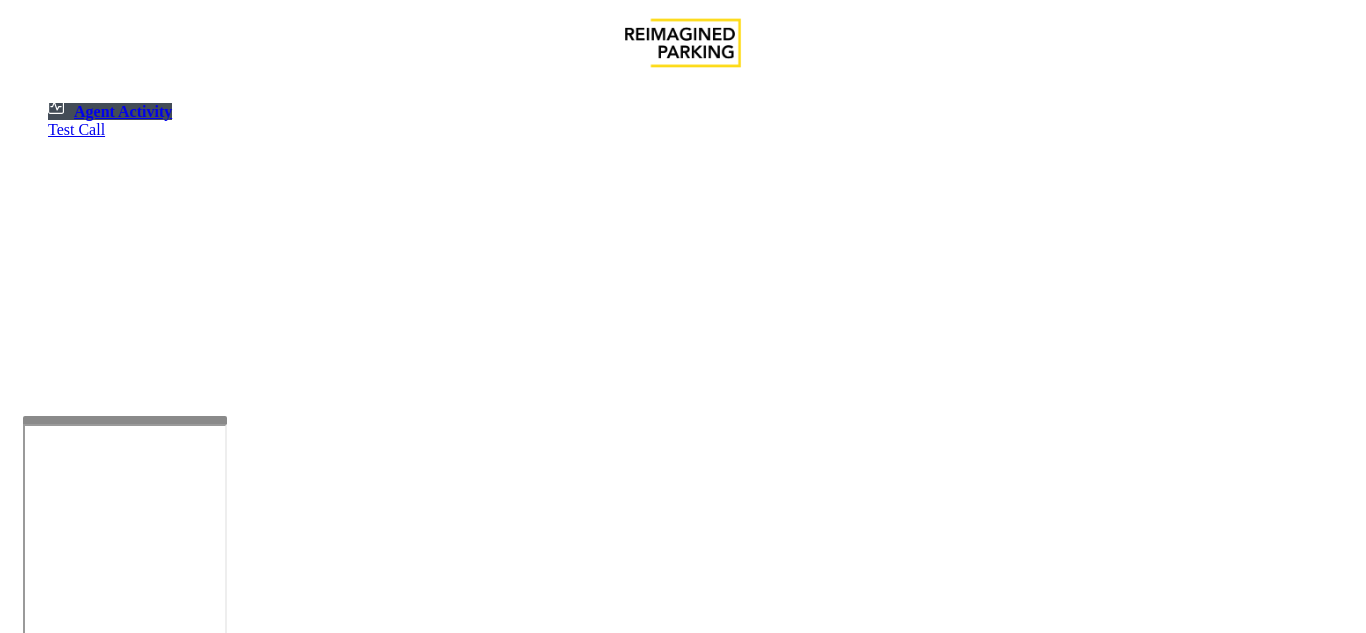 click at bounding box center [125, 420] 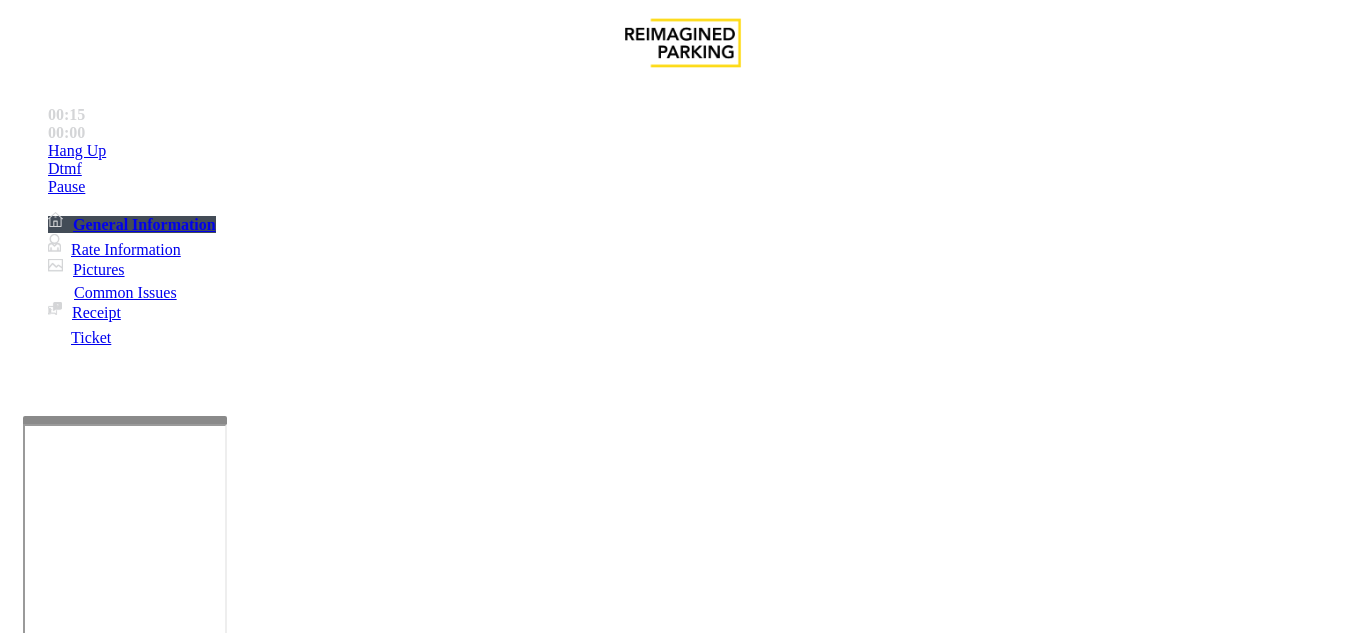 scroll, scrollTop: 1100, scrollLeft: 0, axis: vertical 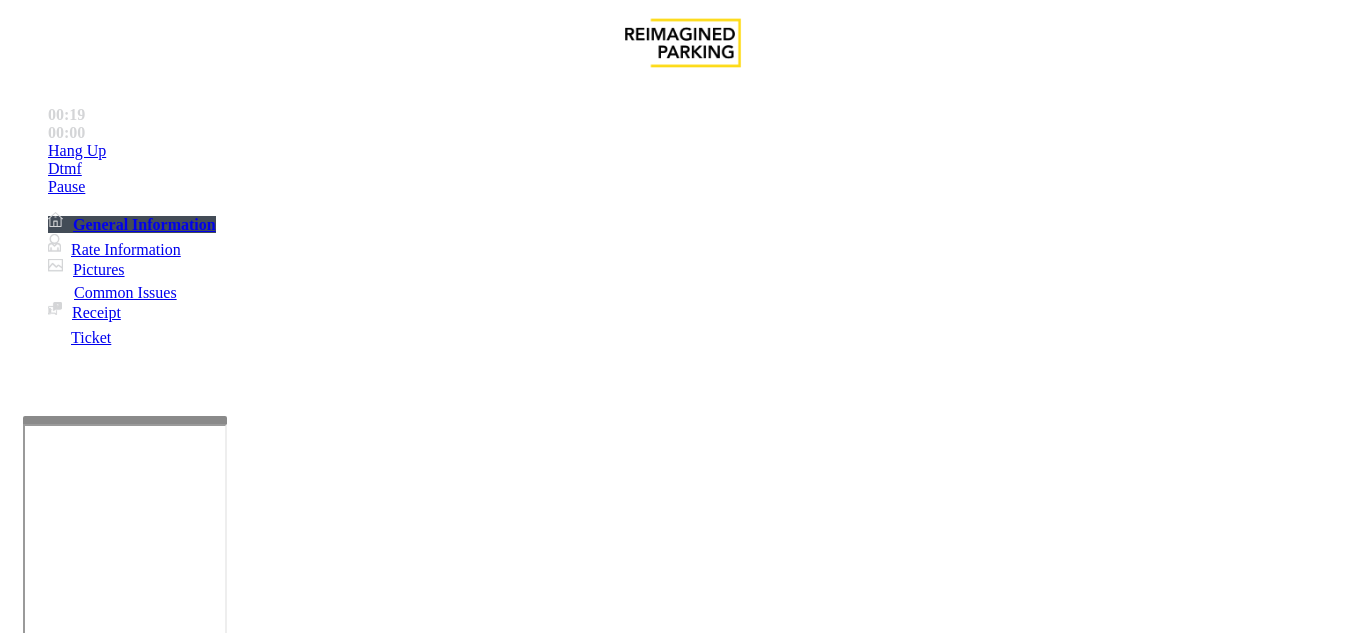 click on "Ticket Issue" at bounding box center (71, 1286) 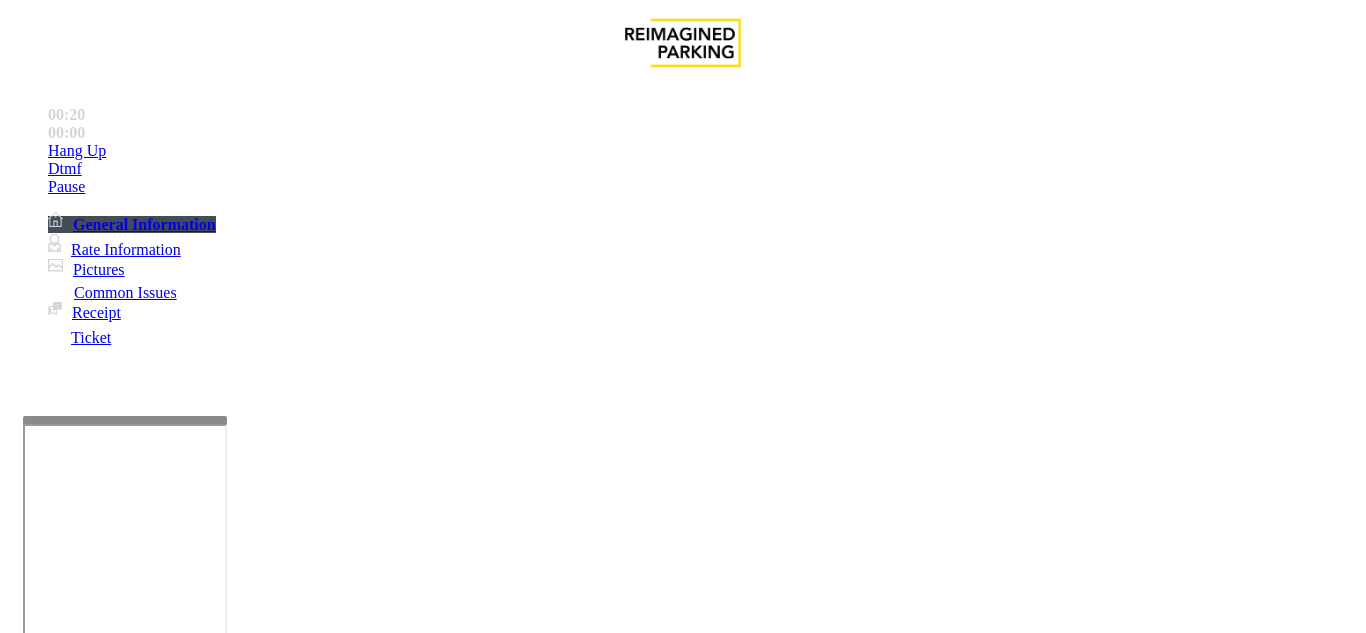 click on "Ticket Unreadable" at bounding box center (300, 1286) 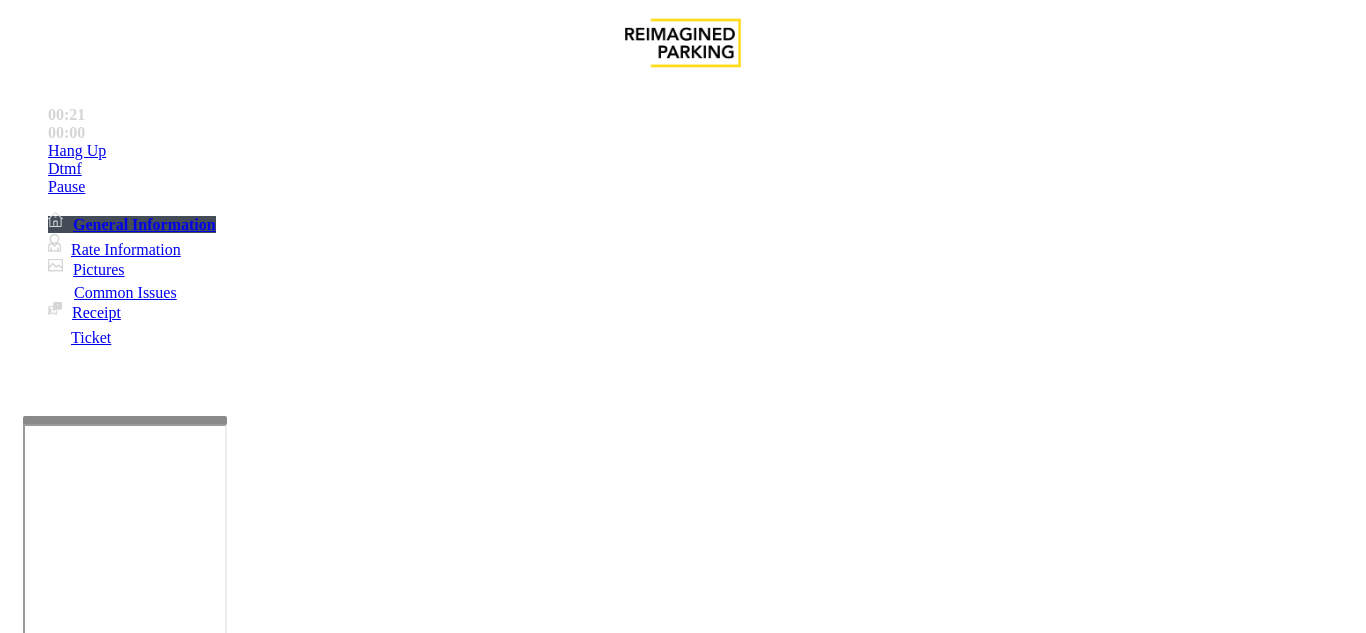 scroll, scrollTop: 200, scrollLeft: 0, axis: vertical 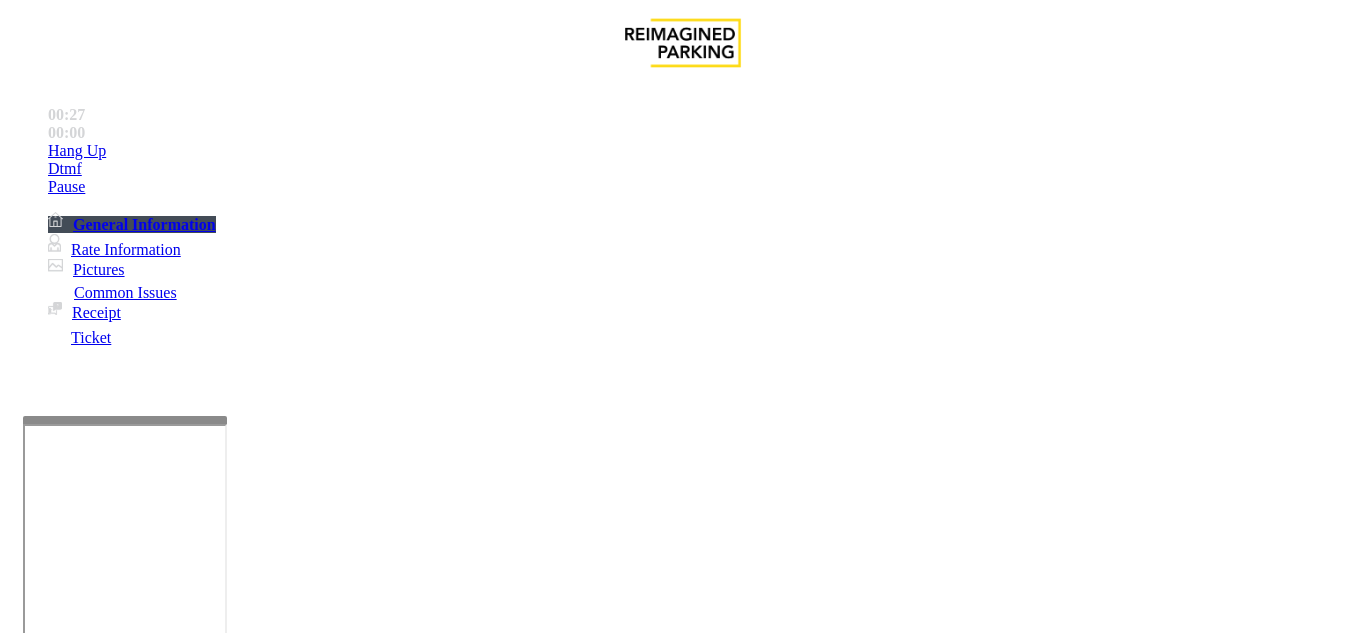 drag, startPoint x: 990, startPoint y: 404, endPoint x: 859, endPoint y: 398, distance: 131.13733 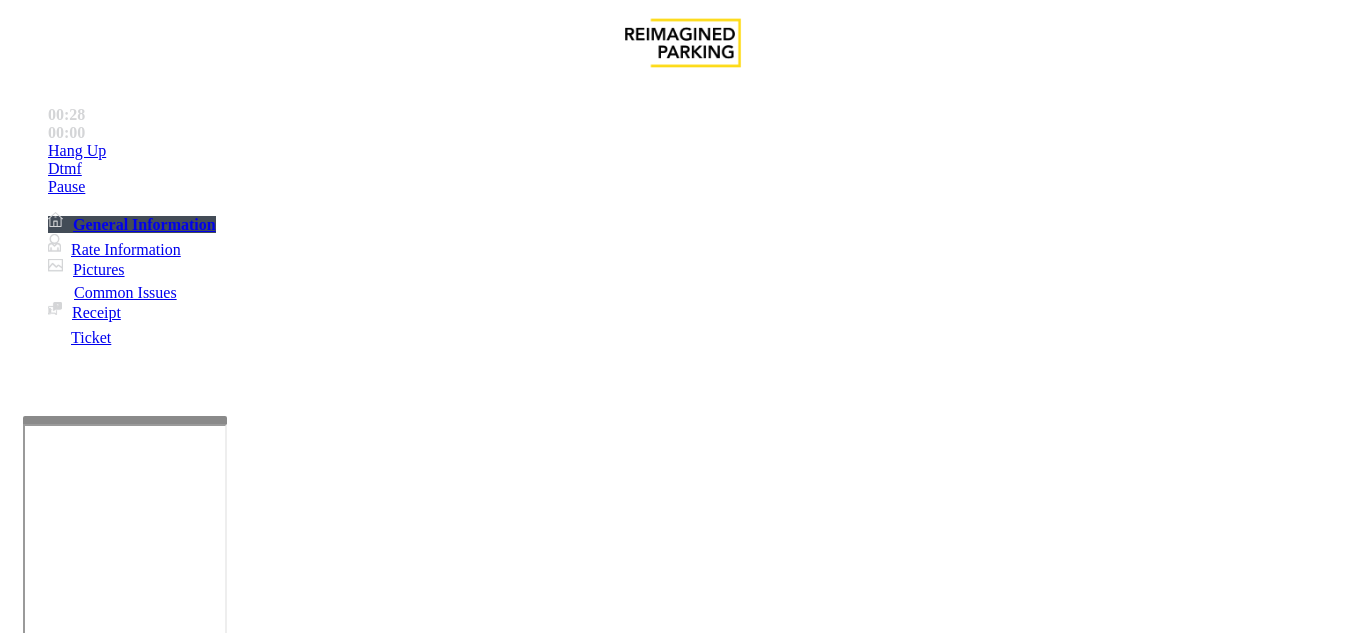 copy on "IMP009-0056" 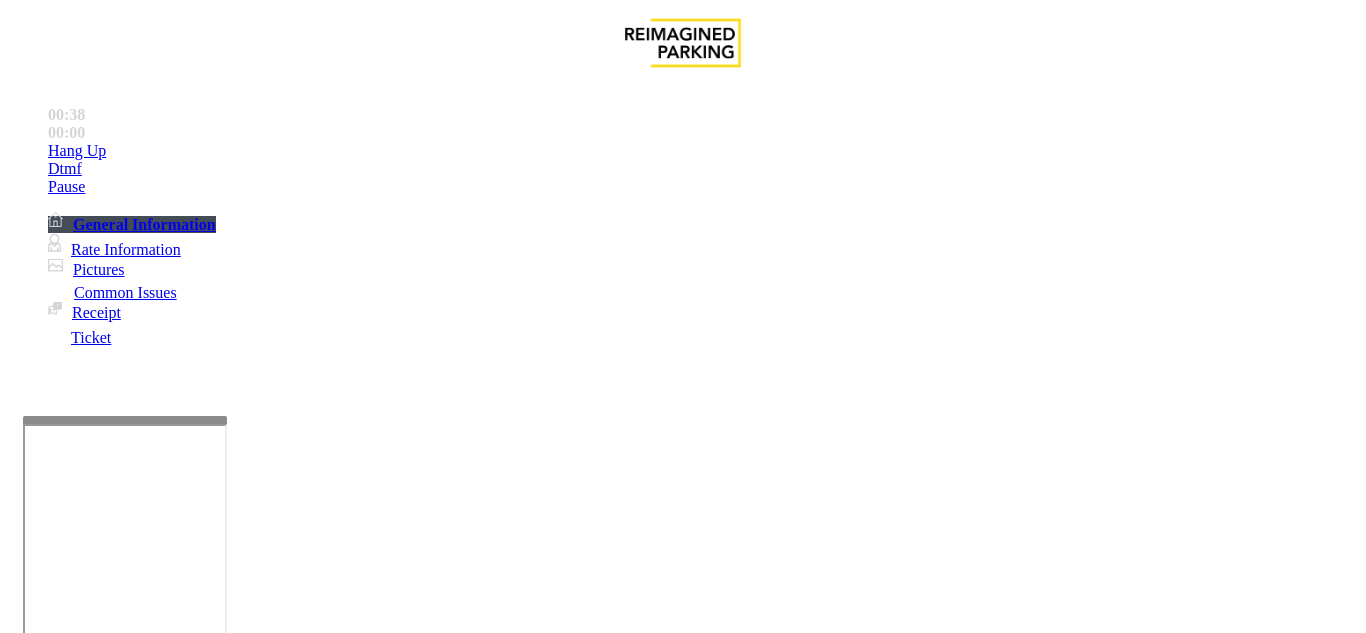 scroll, scrollTop: 600, scrollLeft: 0, axis: vertical 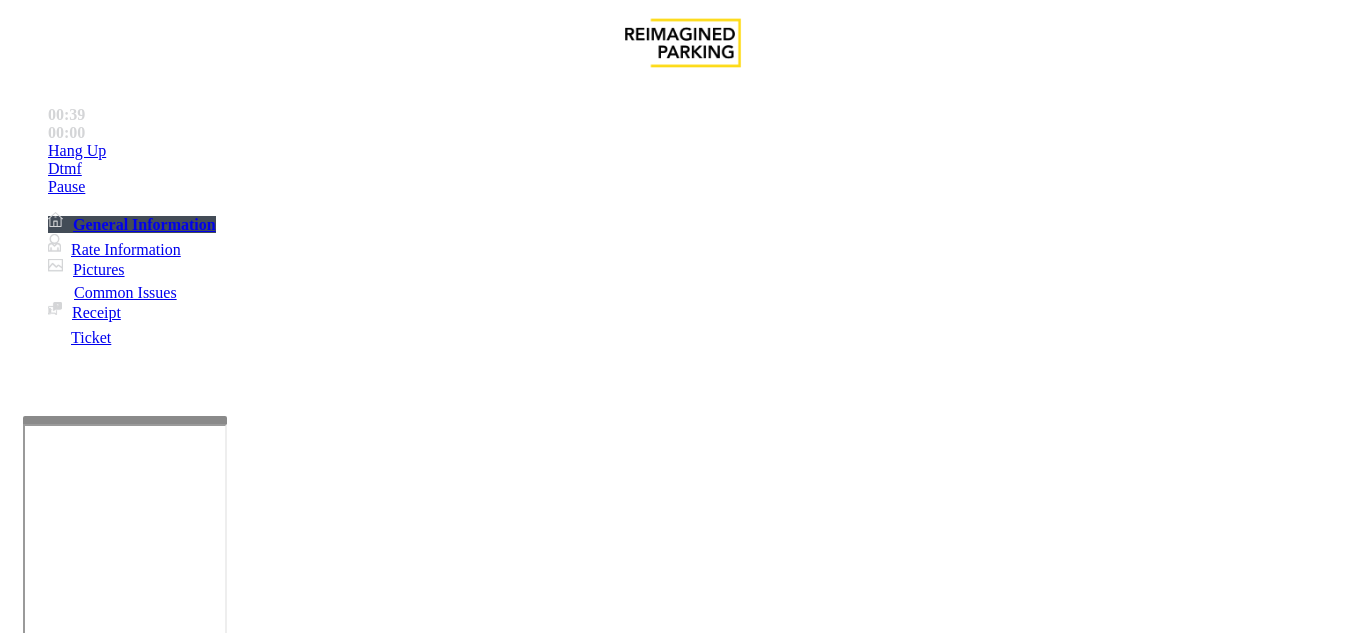click on "If either the ticket or the voucher is unreadable, then take down the ticket number and tell the customer to leave the voucher on top of the machine before vending the gate." at bounding box center [707, 3325] 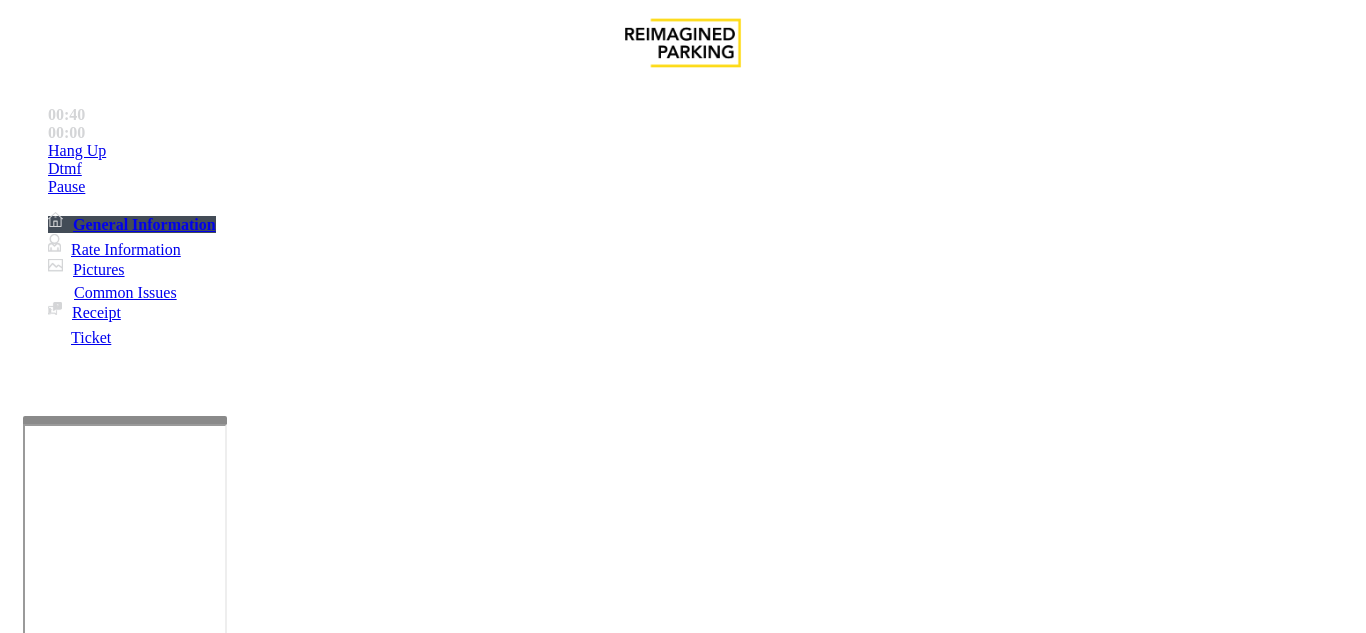 click at bounding box center (96, 1308) 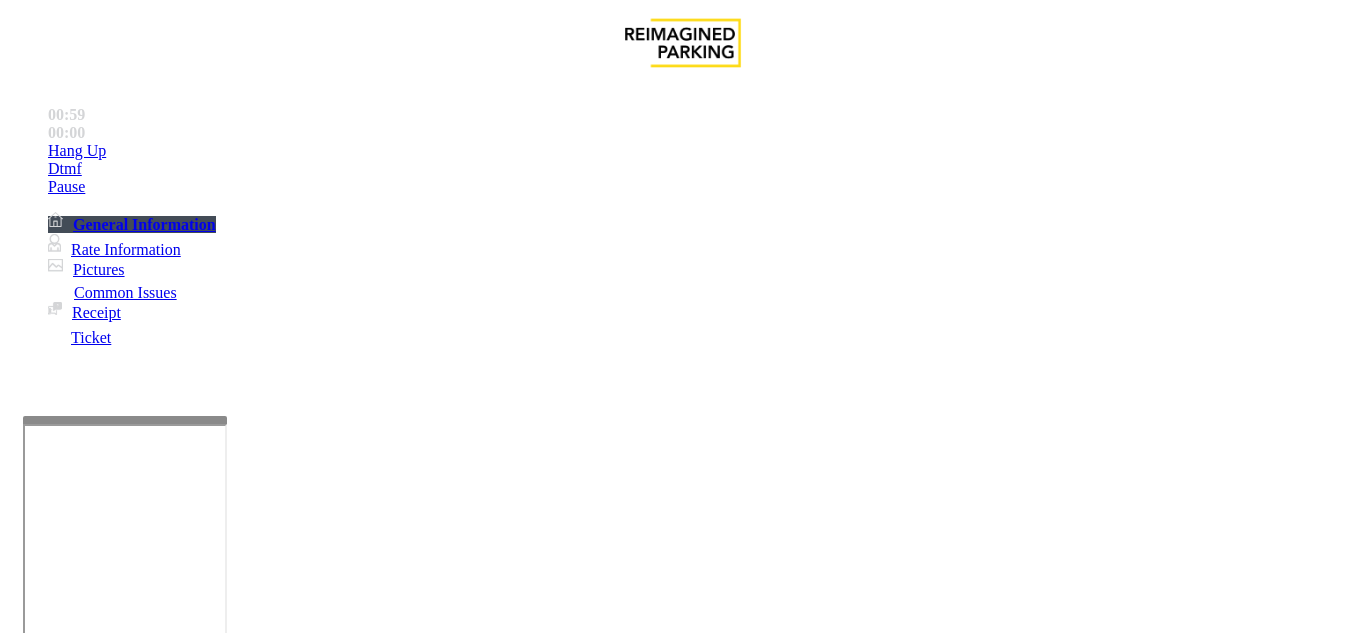 type on "*********" 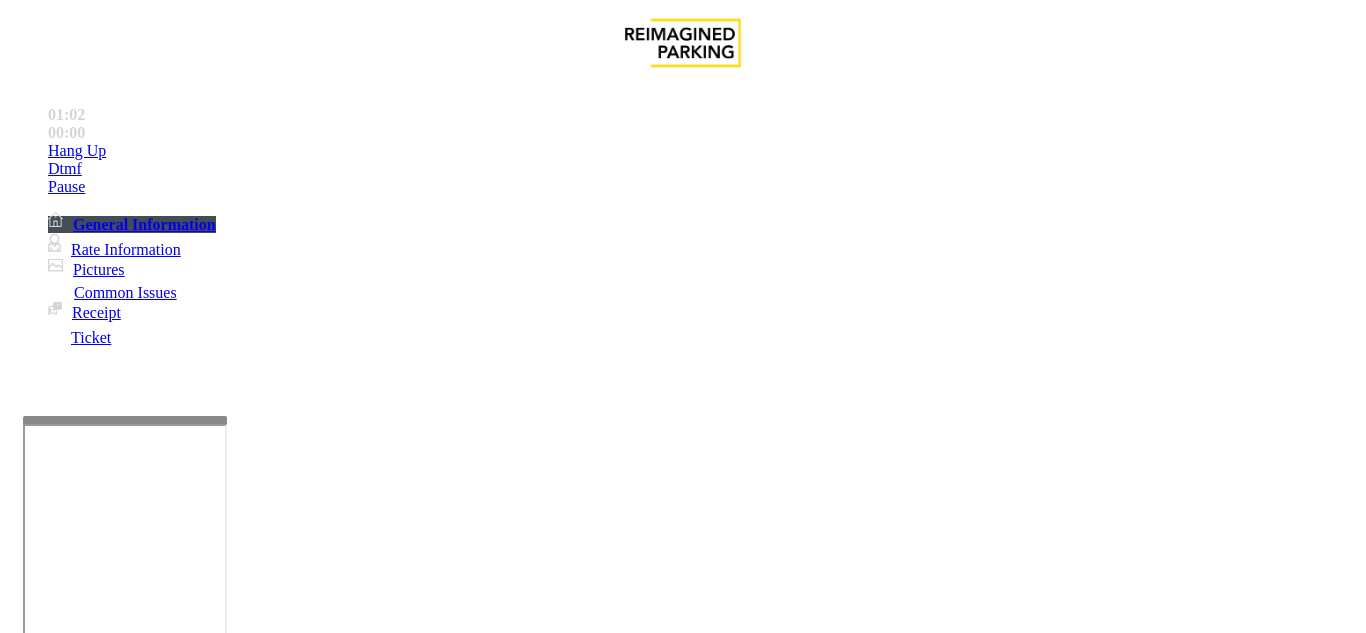 click at bounding box center (221, 1626) 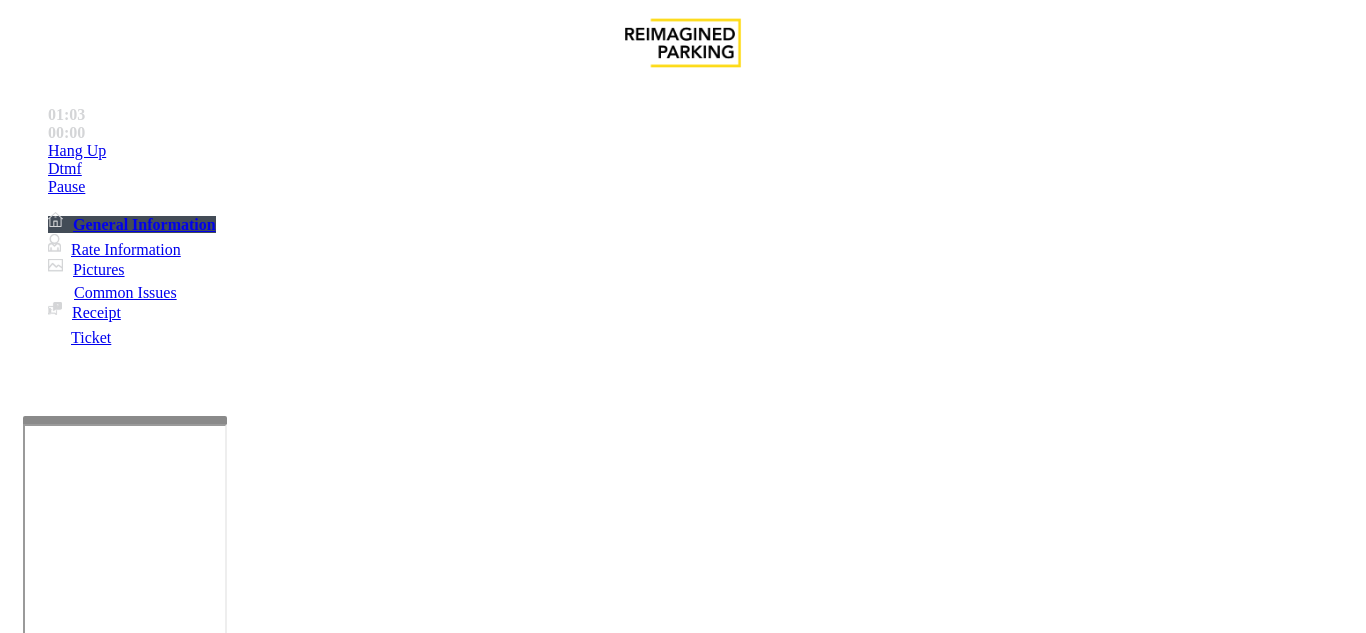 click at bounding box center (221, 1626) 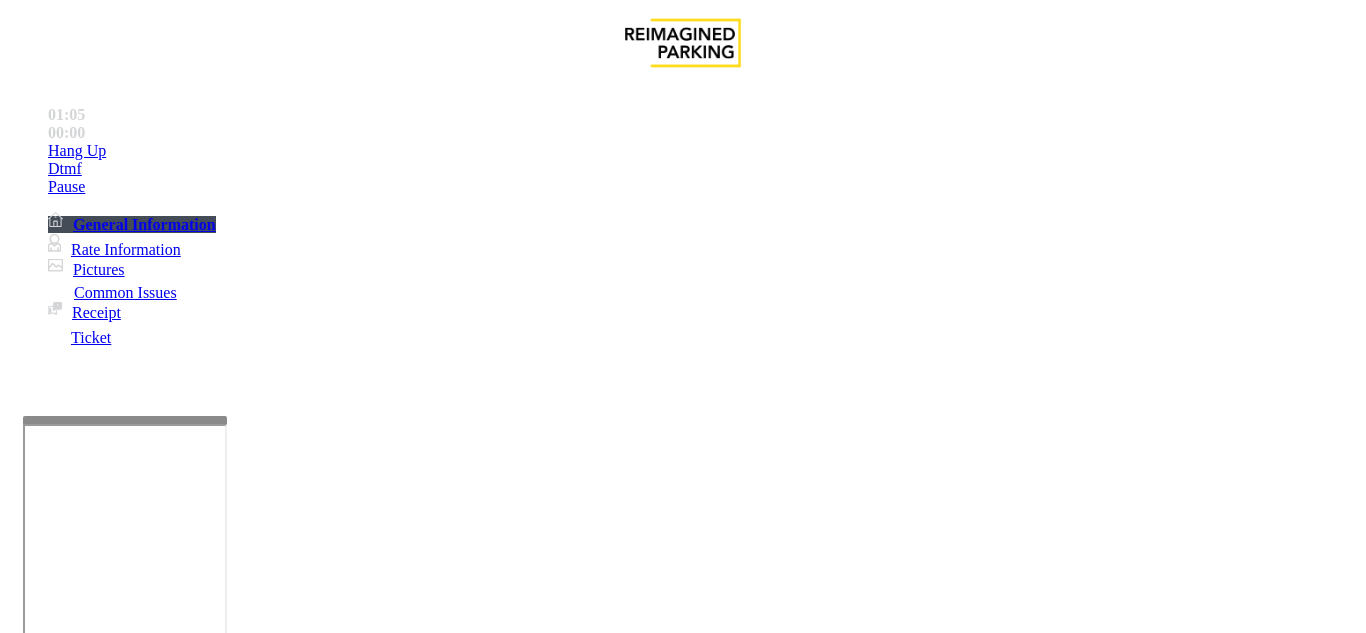 drag, startPoint x: 281, startPoint y: 180, endPoint x: 488, endPoint y: 190, distance: 207.24141 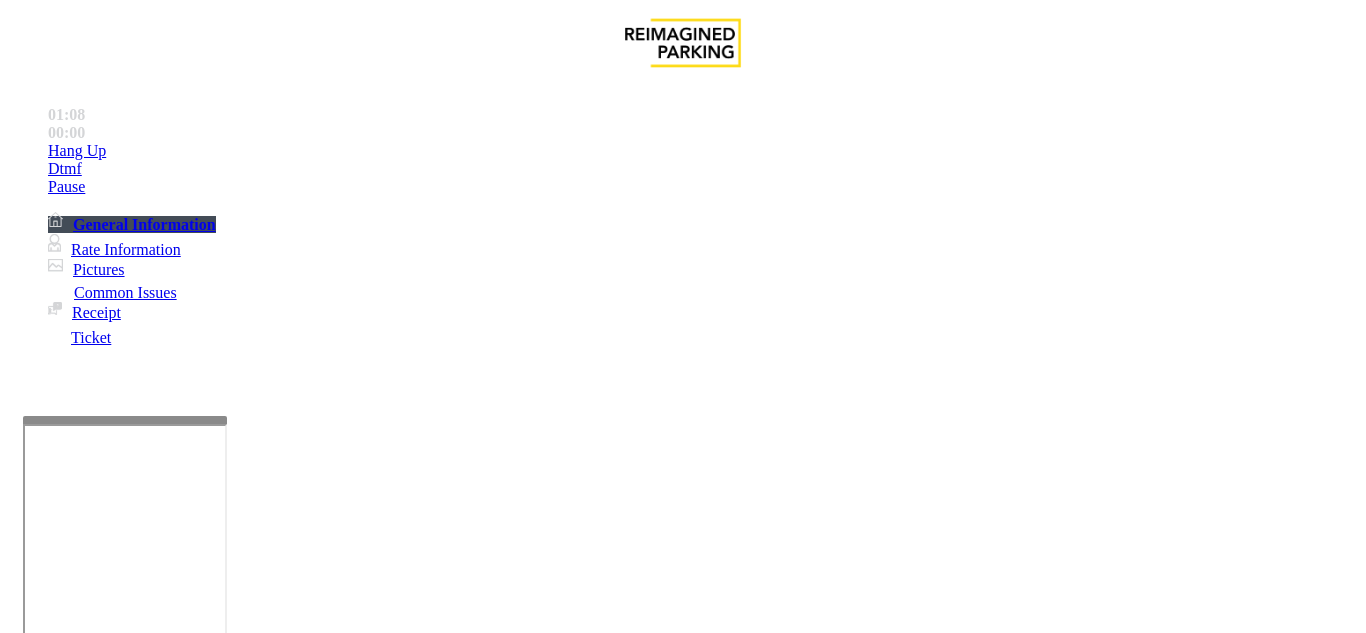 click at bounding box center (221, 1626) 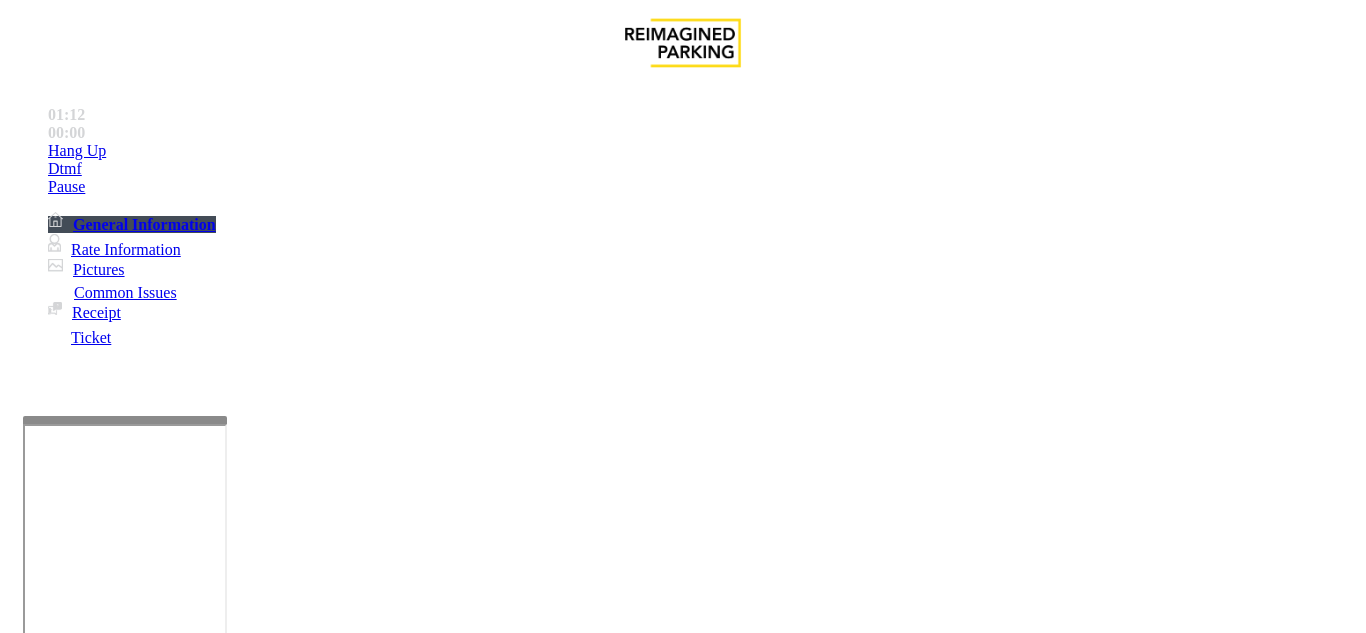 type on "**********" 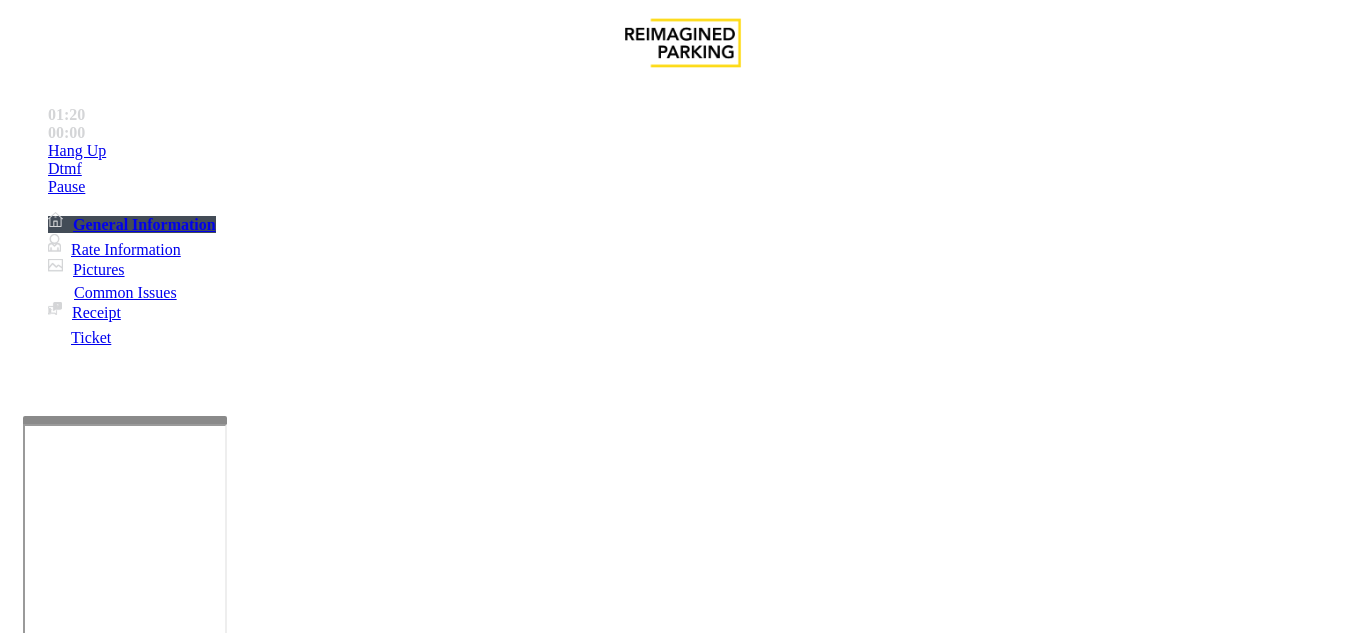 scroll, scrollTop: 900, scrollLeft: 0, axis: vertical 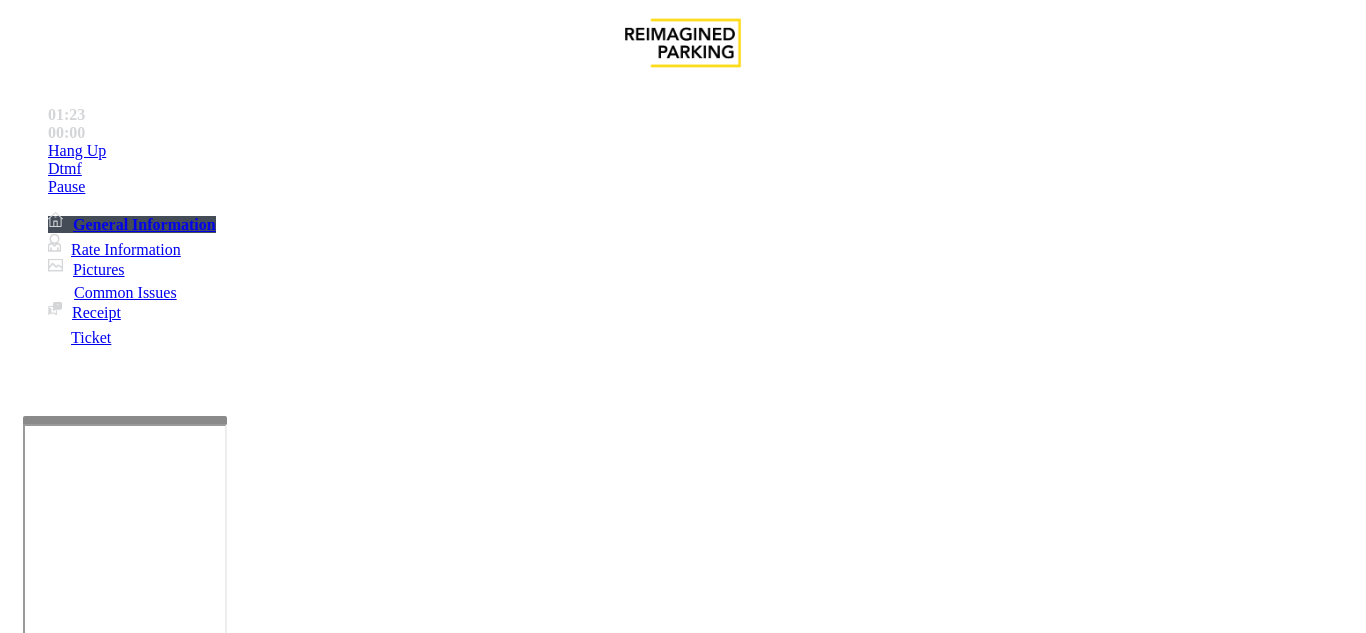 click on "********" at bounding box center [96, 1308] 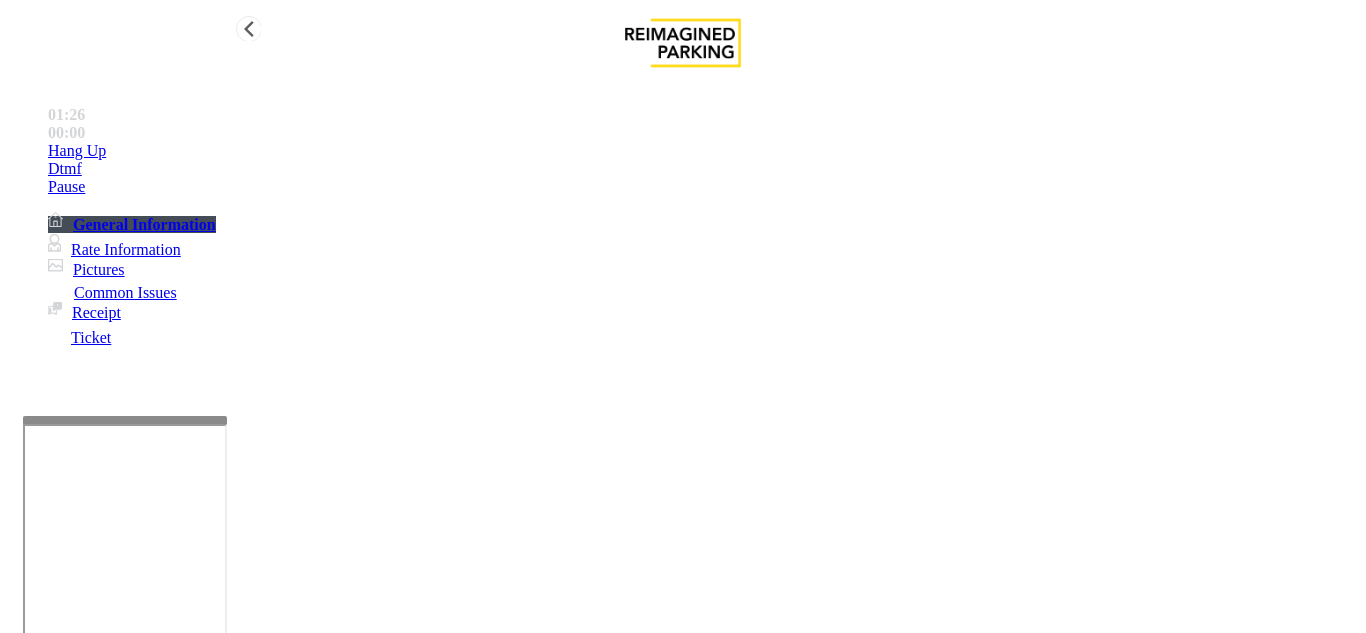 type on "********" 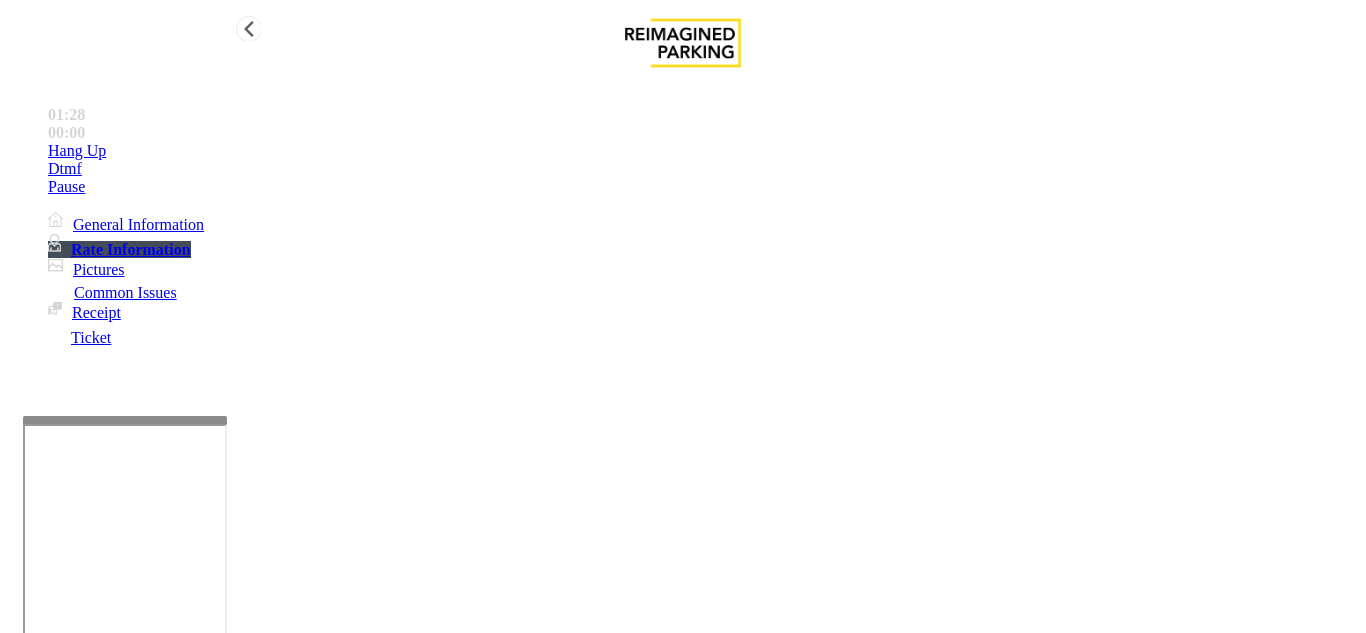 click on "General Information" at bounding box center [126, 224] 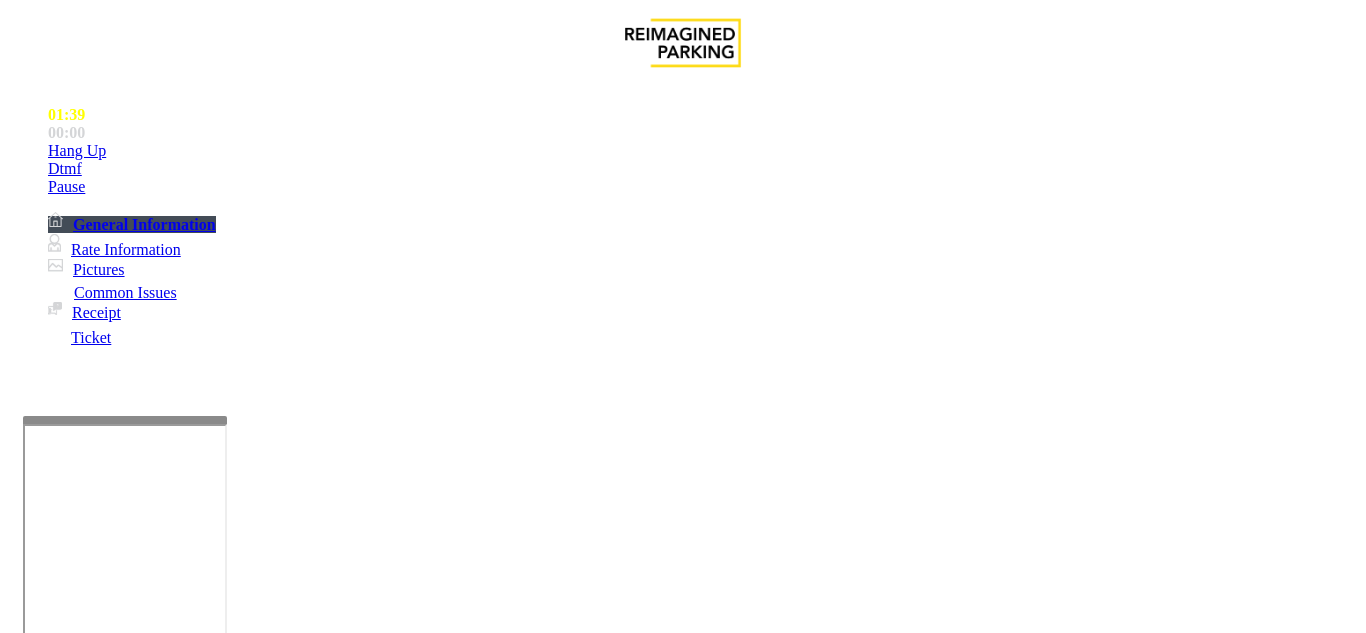 click on "Click Here for the local time" at bounding box center (744, 4023) 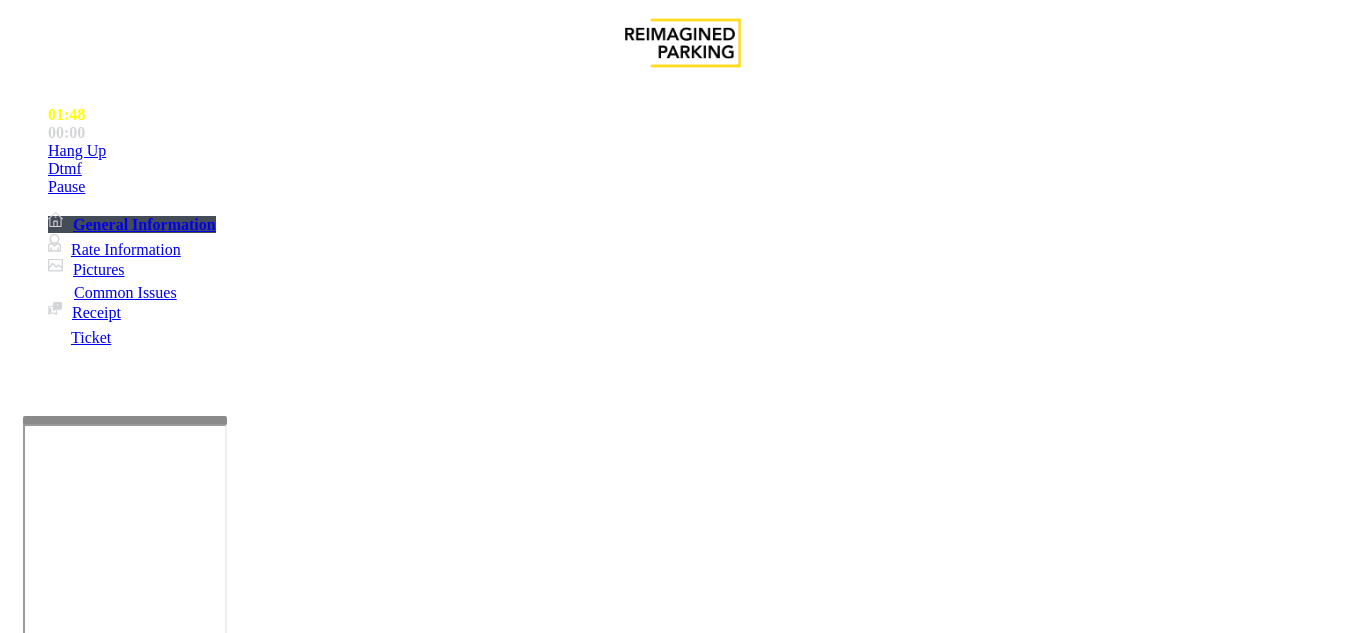 scroll, scrollTop: 200, scrollLeft: 0, axis: vertical 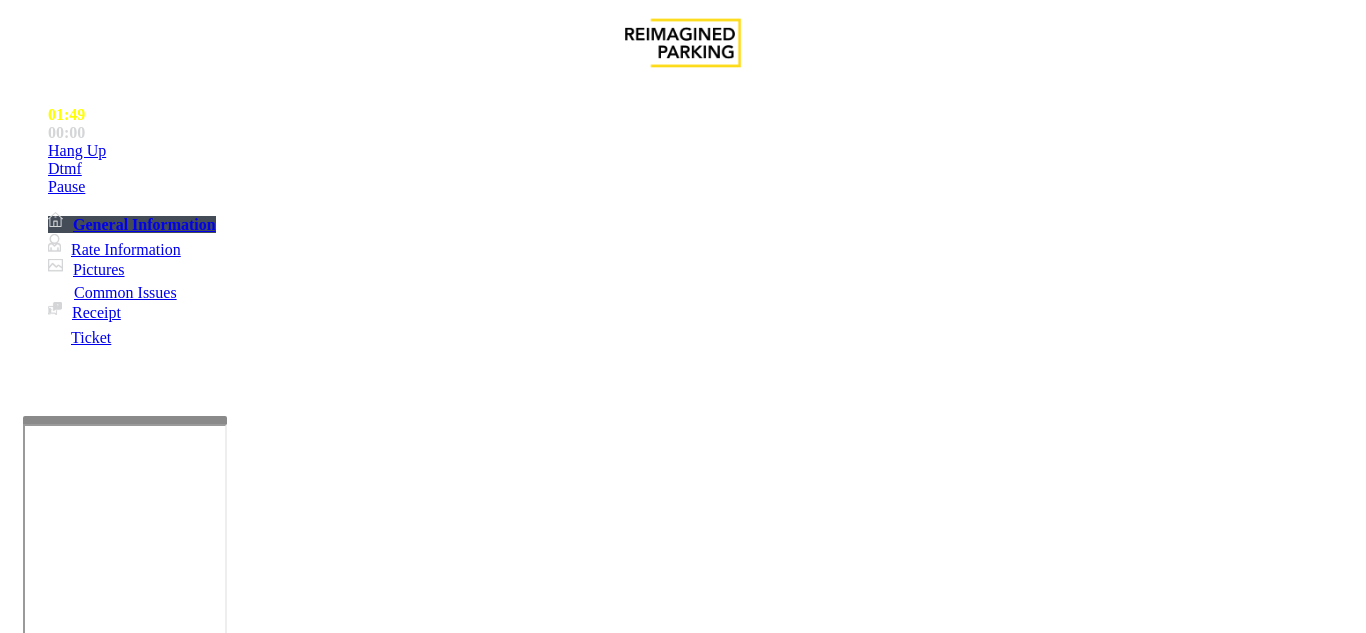click on "Vend Gate" at bounding box center [69, 1719] 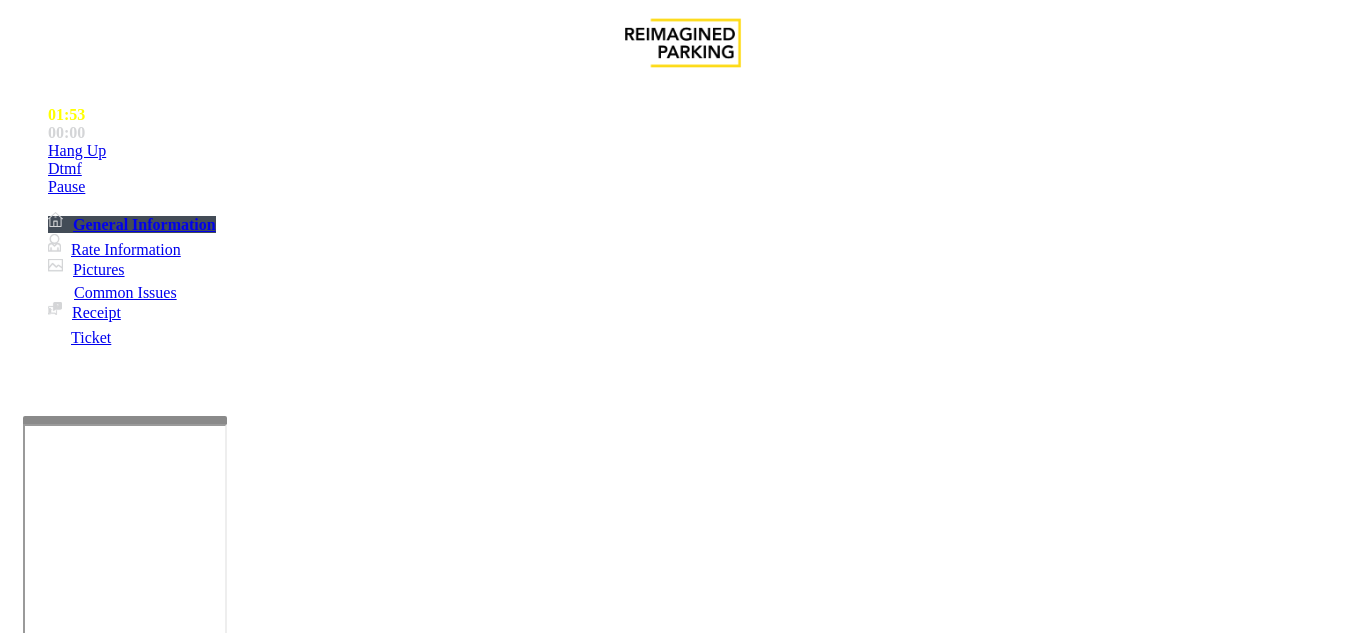 scroll, scrollTop: 100, scrollLeft: 0, axis: vertical 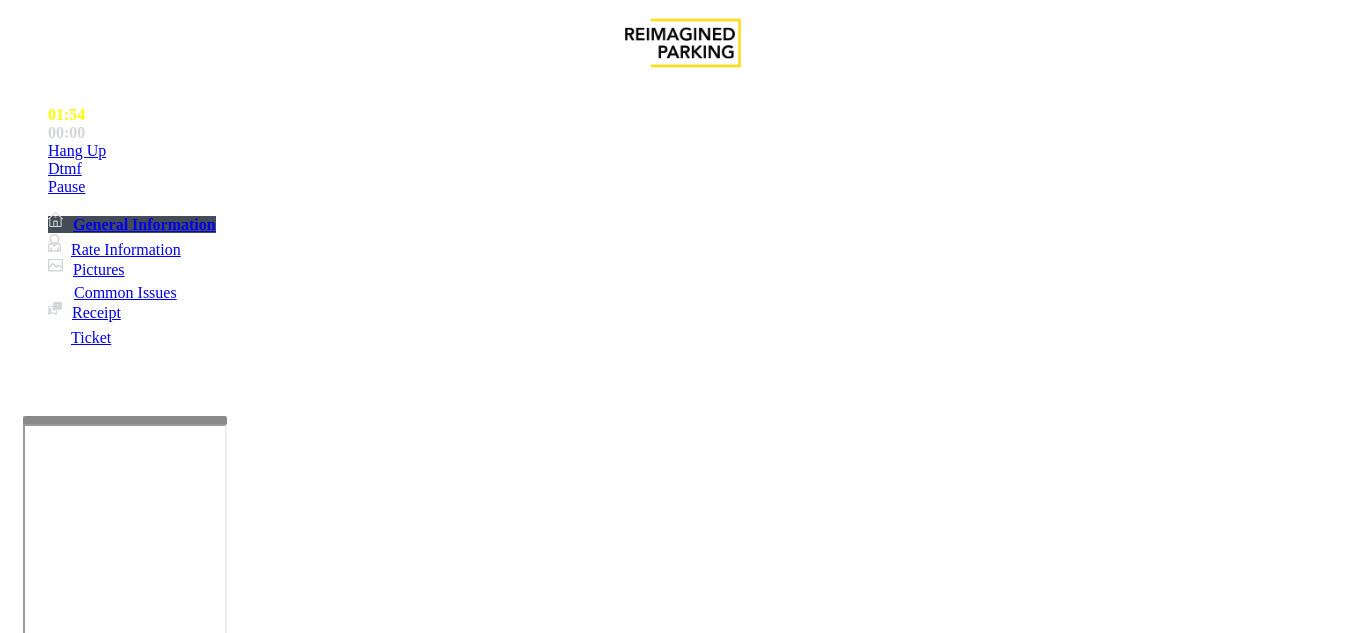 click at bounding box center [221, 1626] 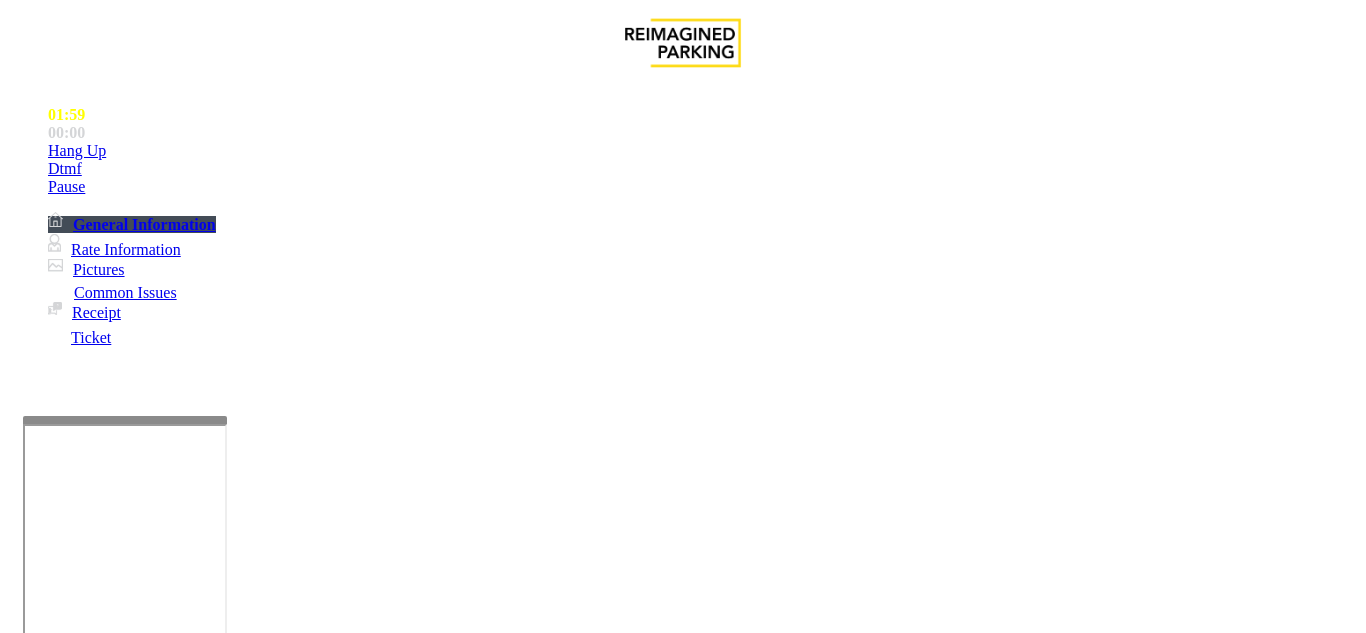 click at bounding box center [221, 1626] 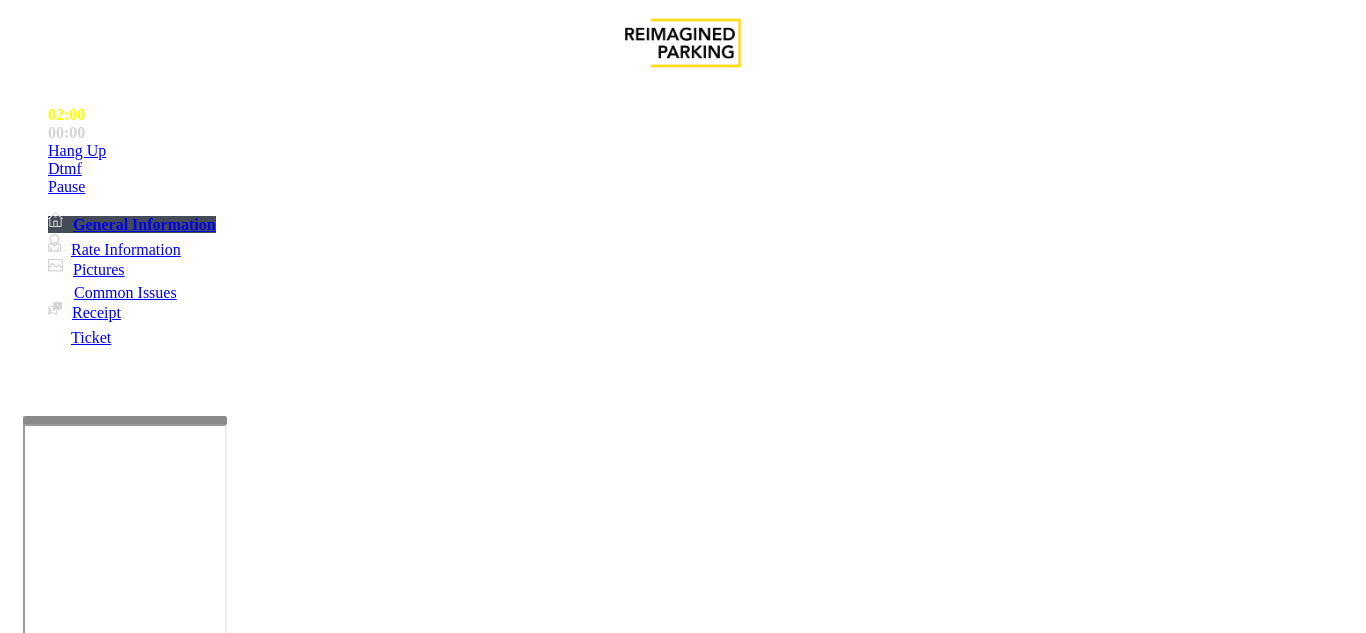 click at bounding box center [221, 1626] 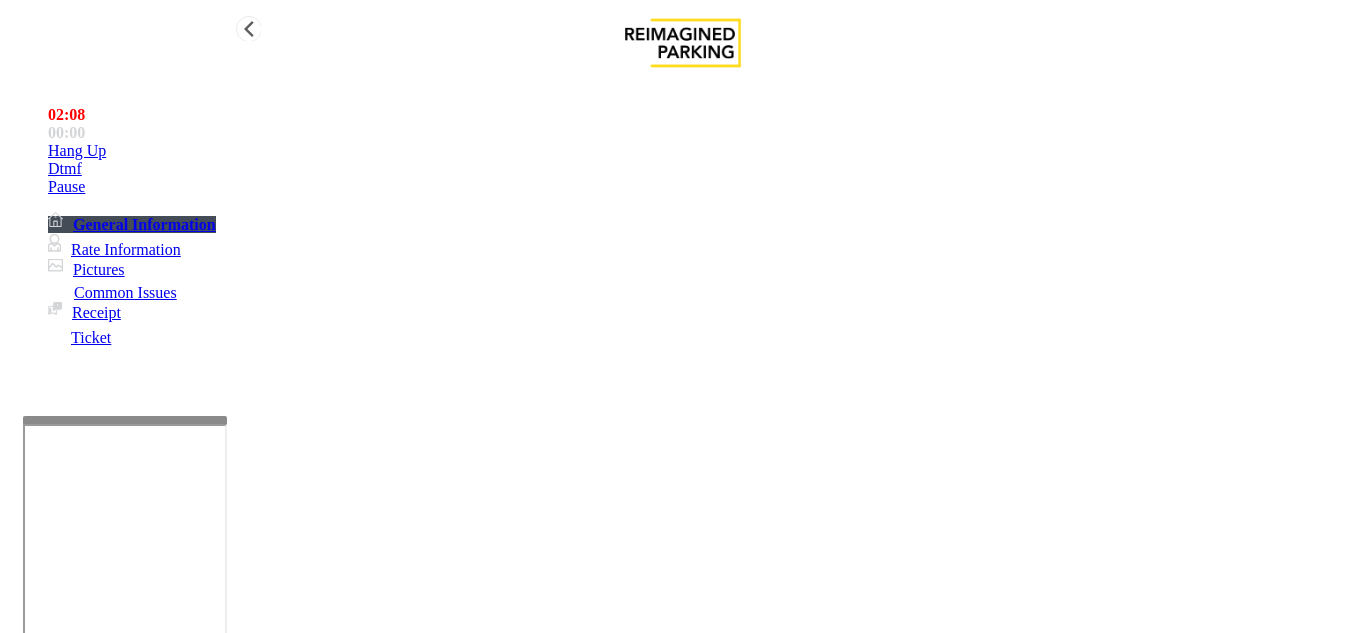 click on "Hang Up" at bounding box center (77, 151) 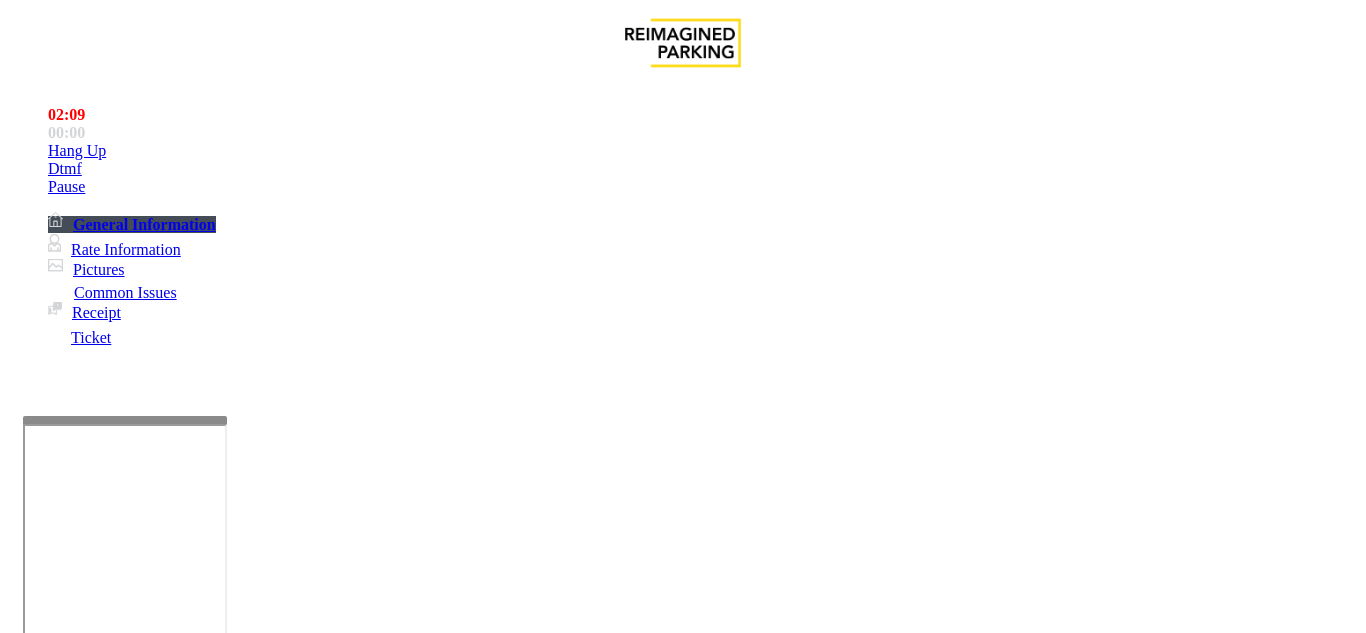 click at bounding box center [221, 1626] 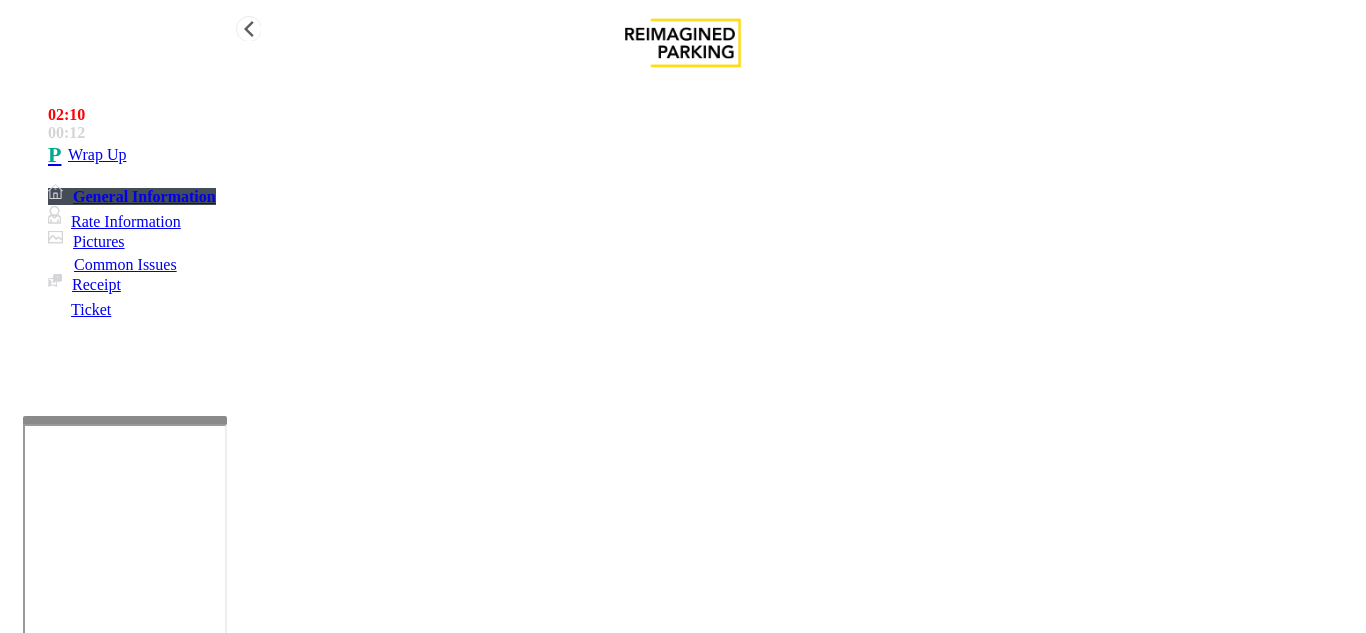 type on "**********" 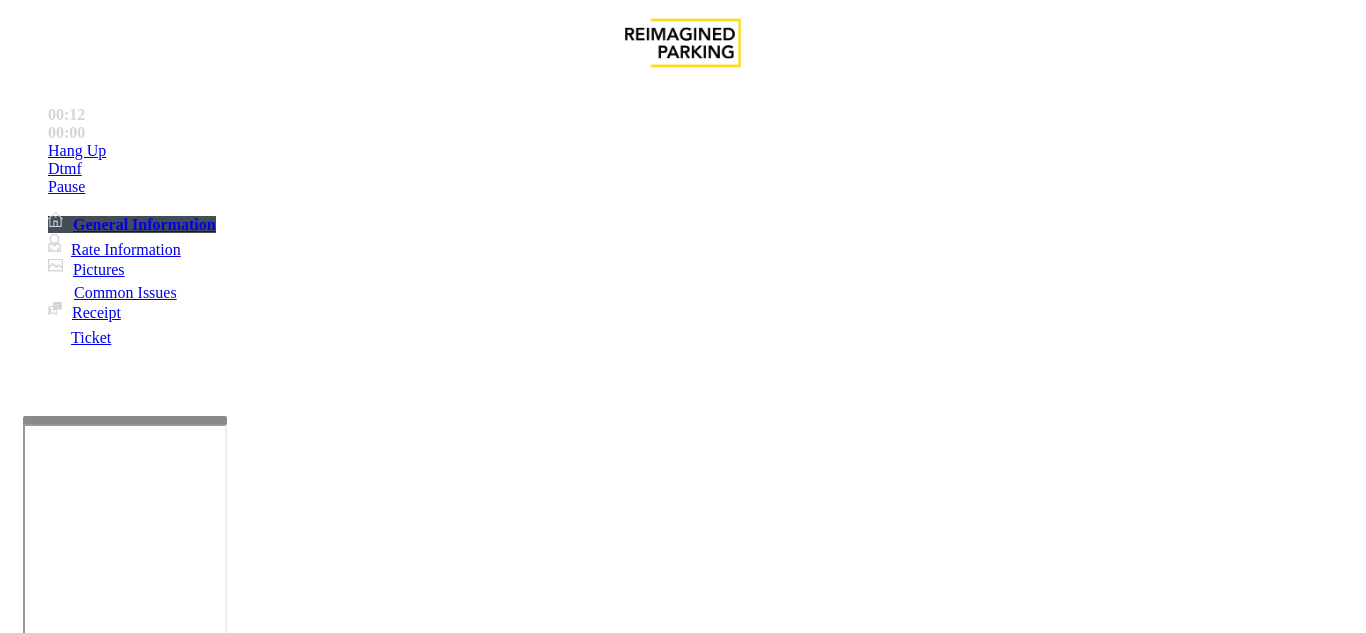 scroll, scrollTop: 1100, scrollLeft: 0, axis: vertical 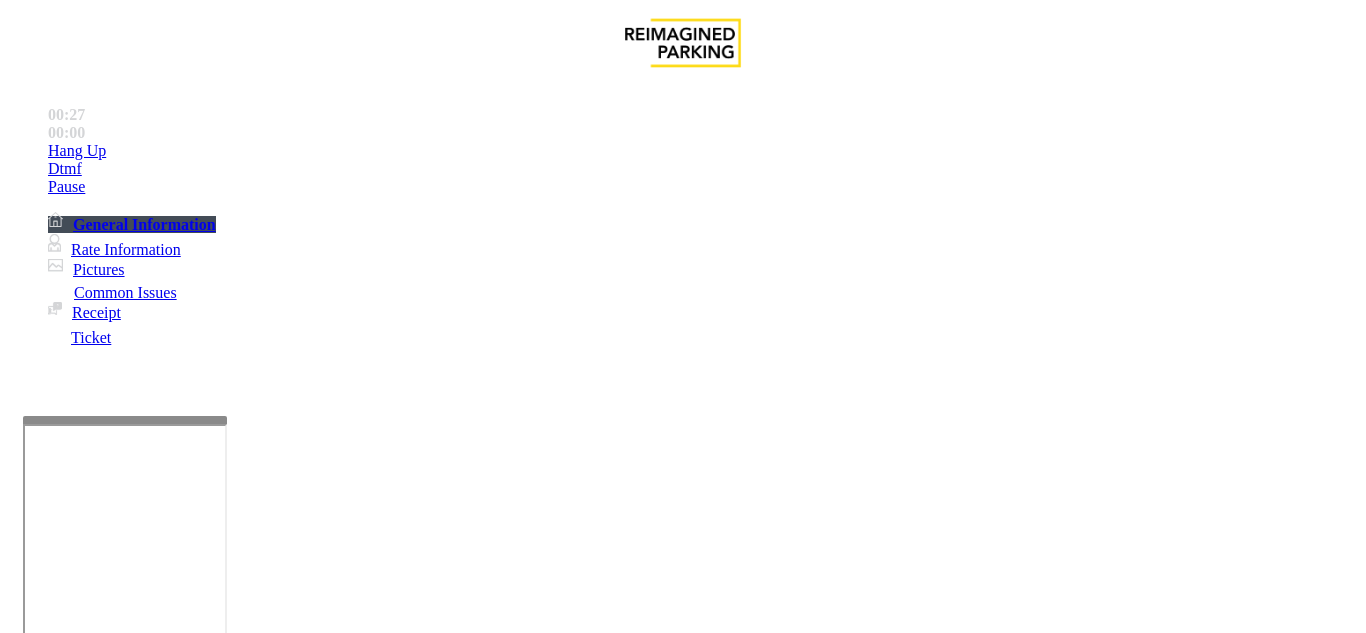 click on "Monthly Issue" at bounding box center [268, 1286] 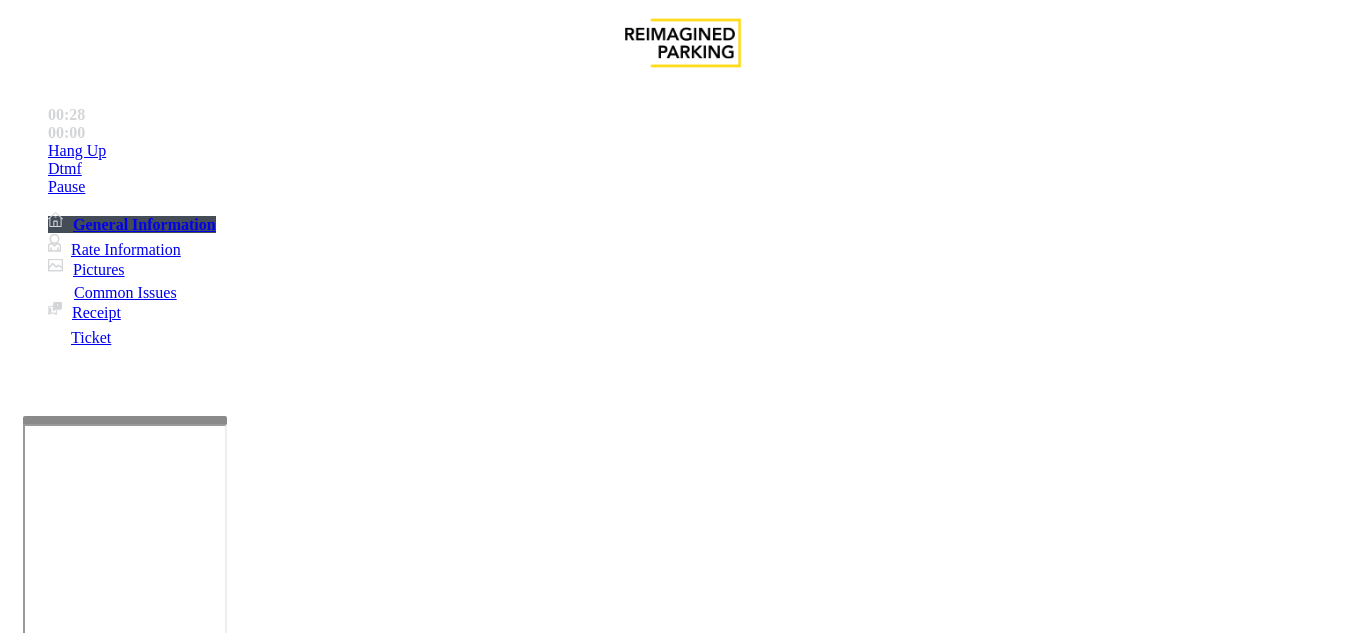 click on "Disabled Card" at bounding box center [78, 1286] 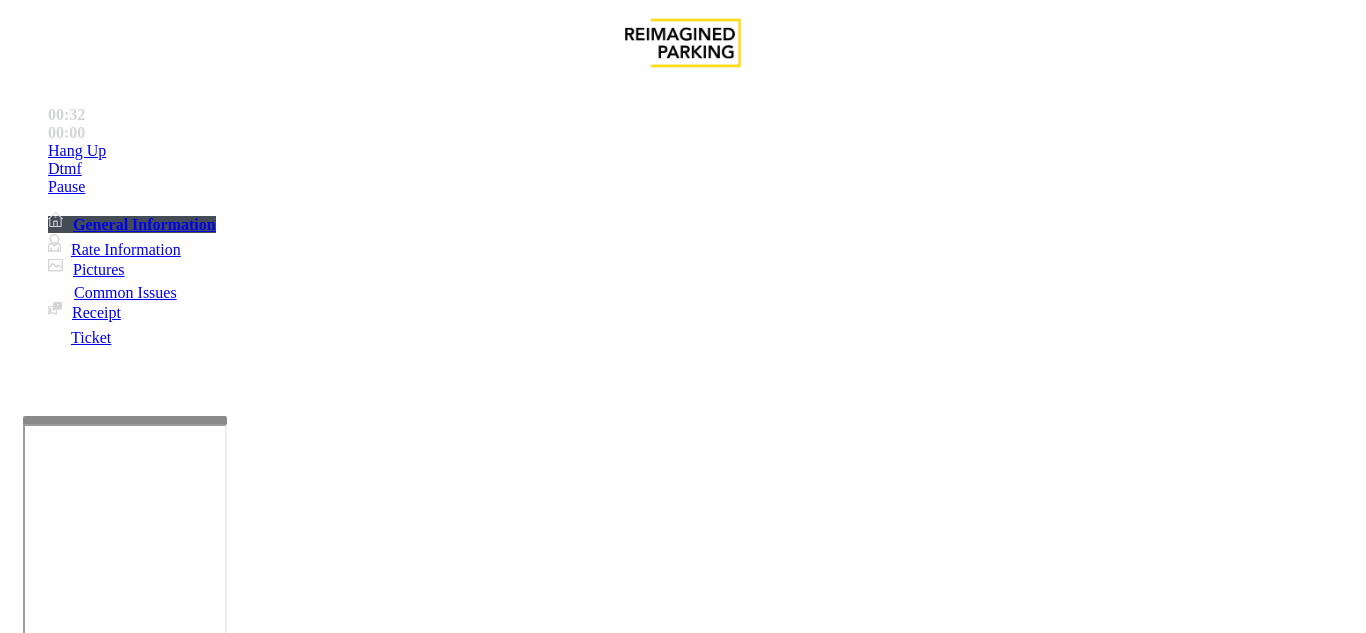 type on "**********" 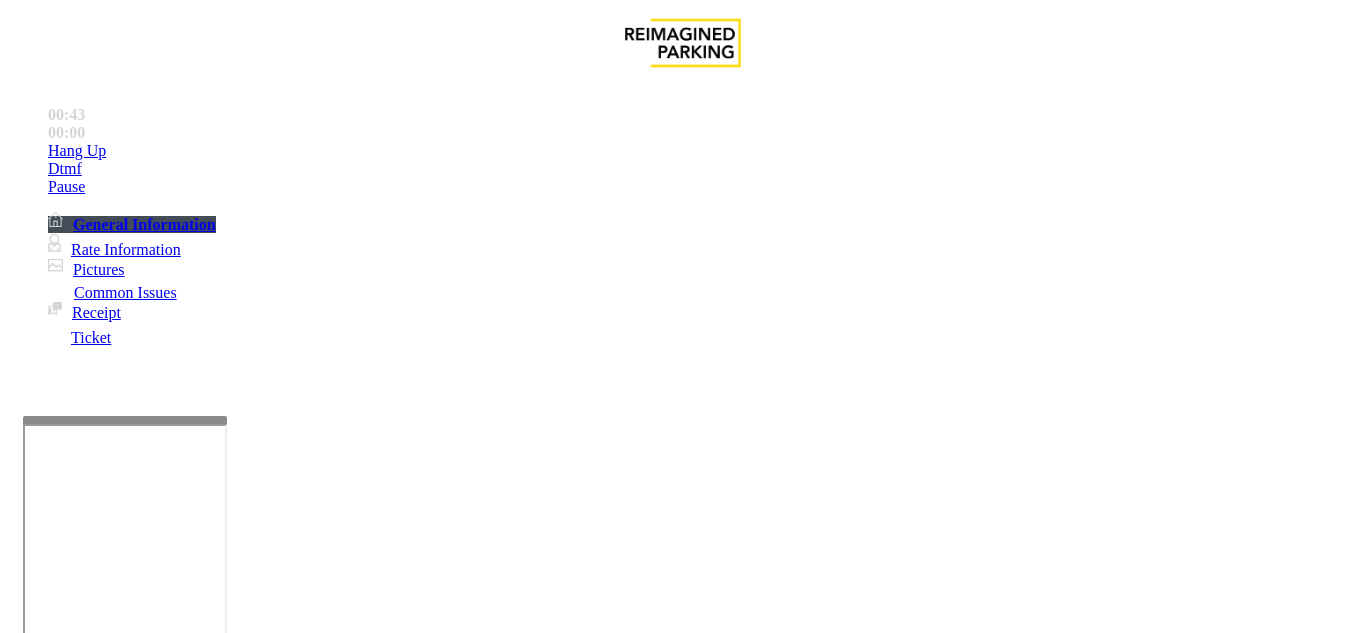 type on "*****" 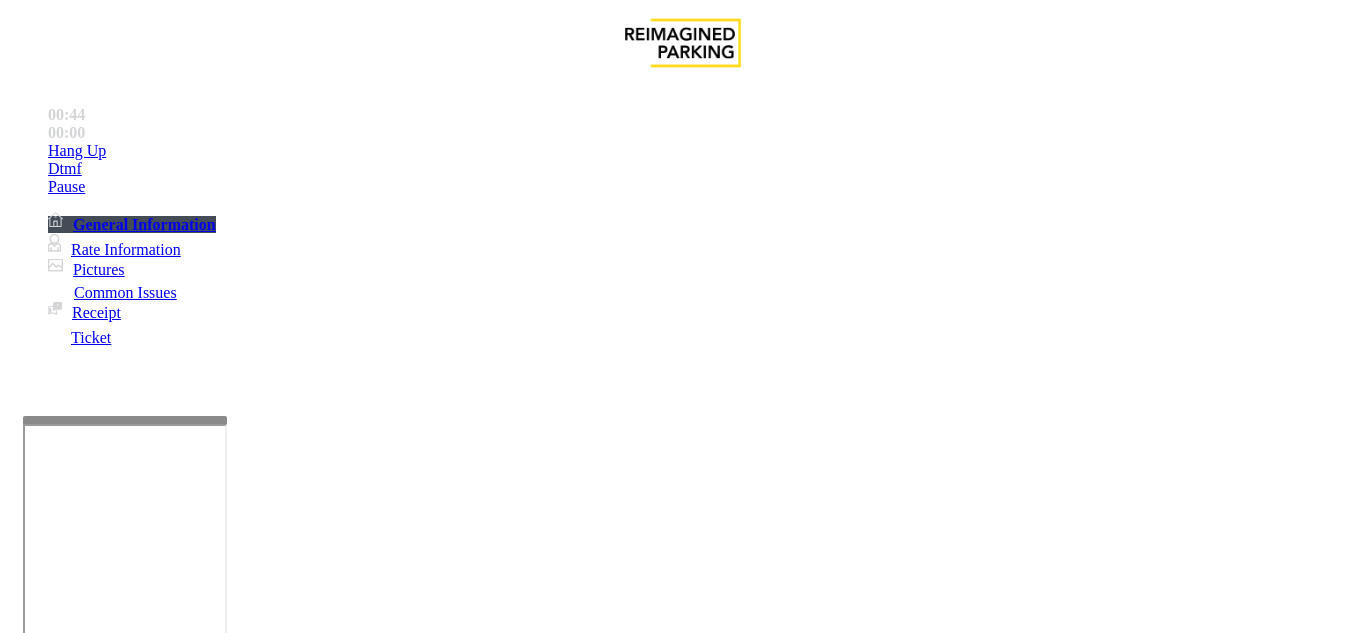 drag, startPoint x: 275, startPoint y: 176, endPoint x: 412, endPoint y: 180, distance: 137.05838 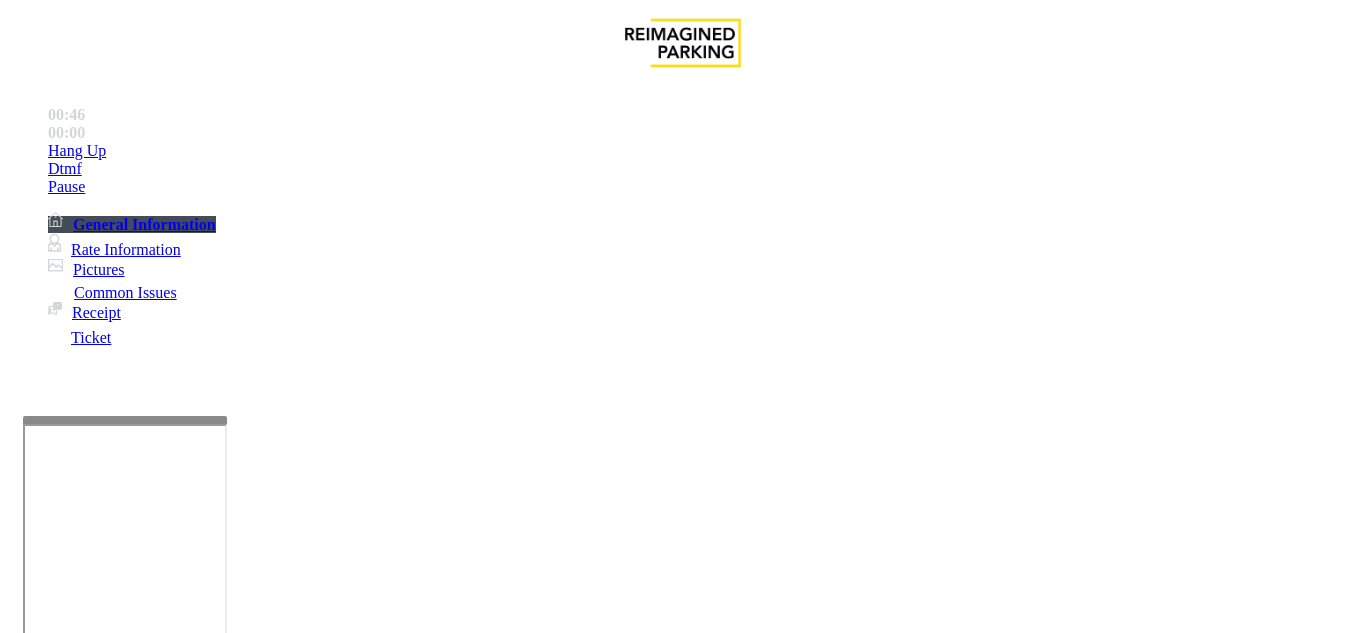 type on "**********" 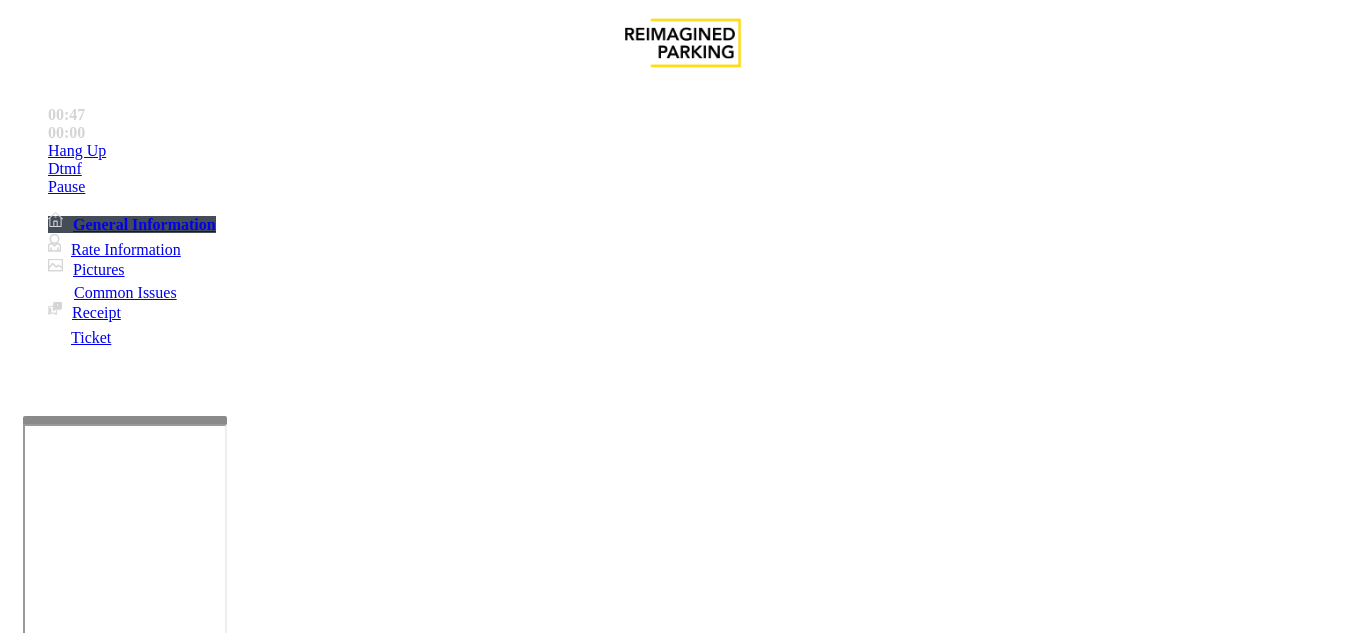 scroll, scrollTop: 600, scrollLeft: 0, axis: vertical 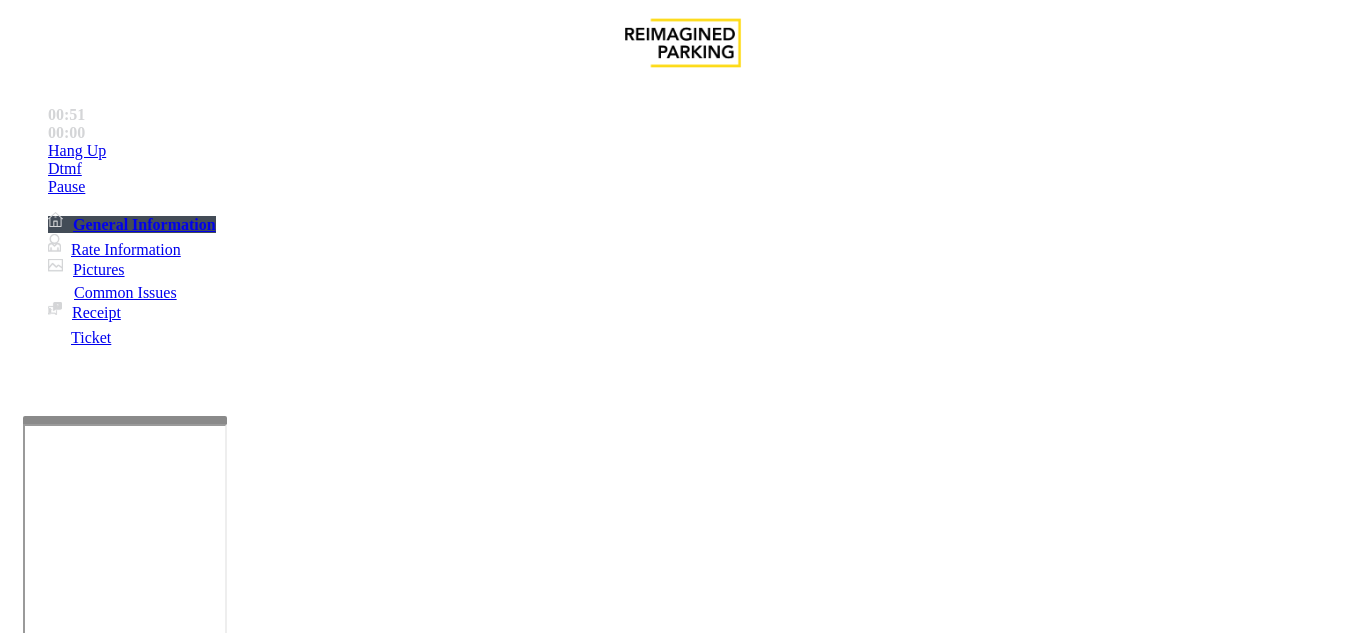 click at bounding box center (96, 1308) 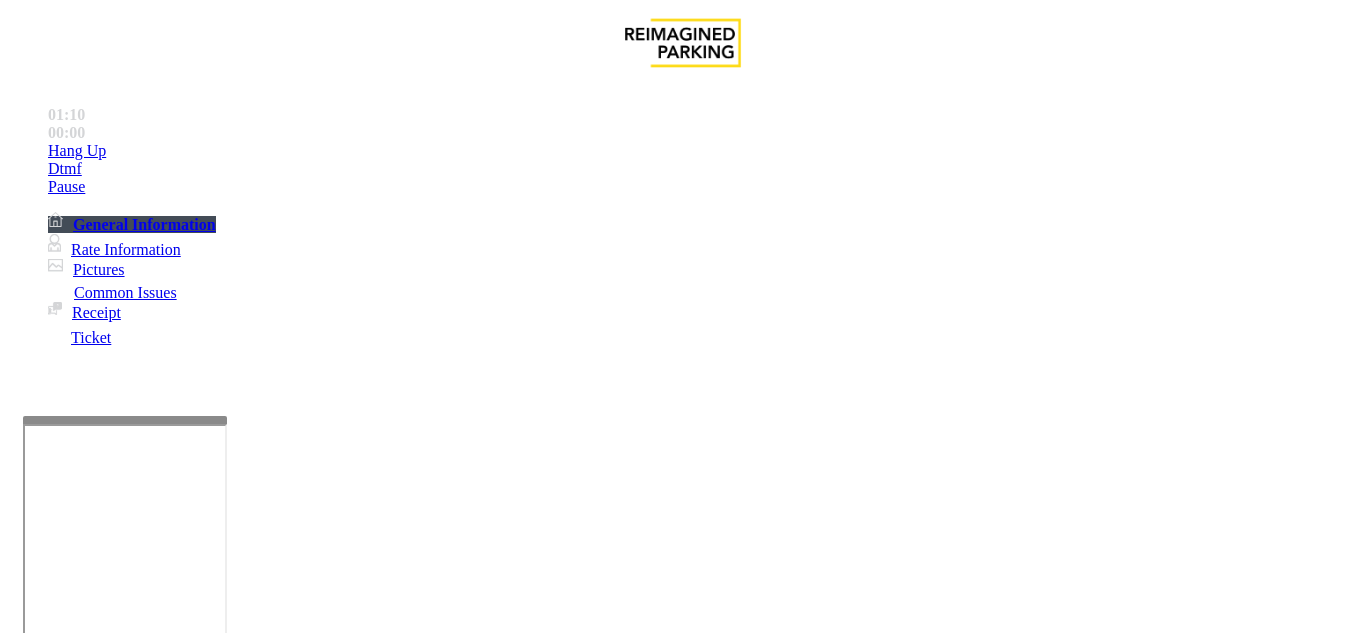 scroll, scrollTop: 300, scrollLeft: 0, axis: vertical 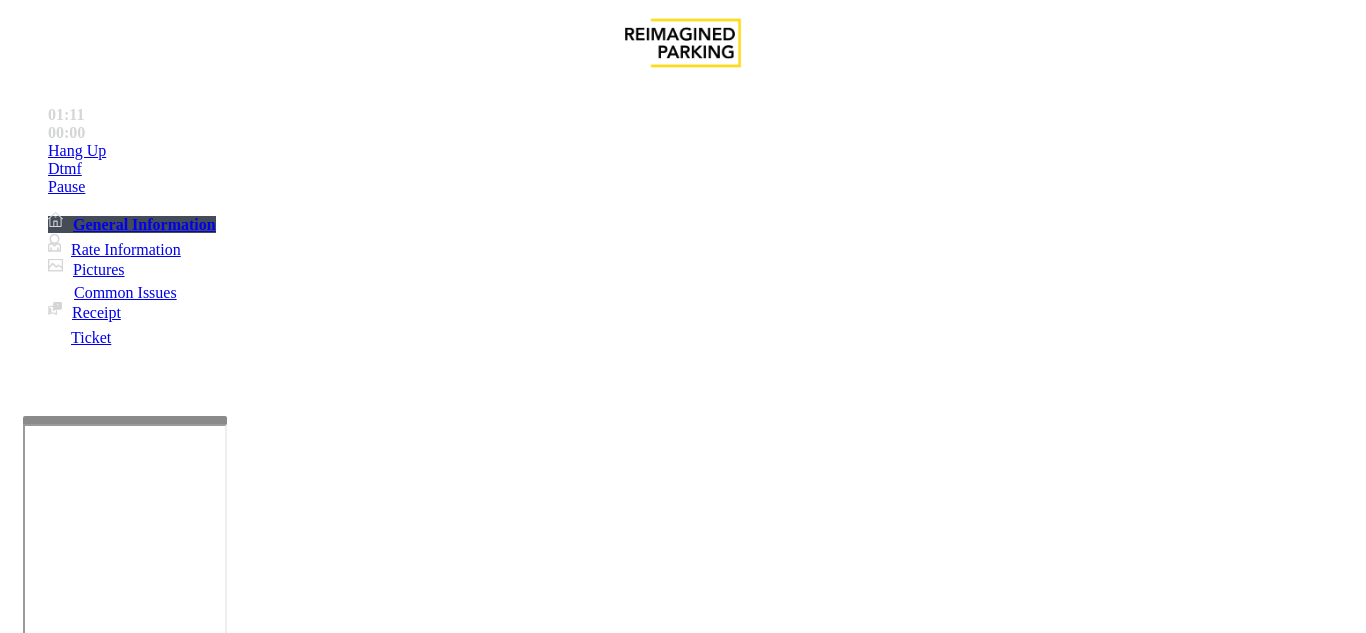 type on "******" 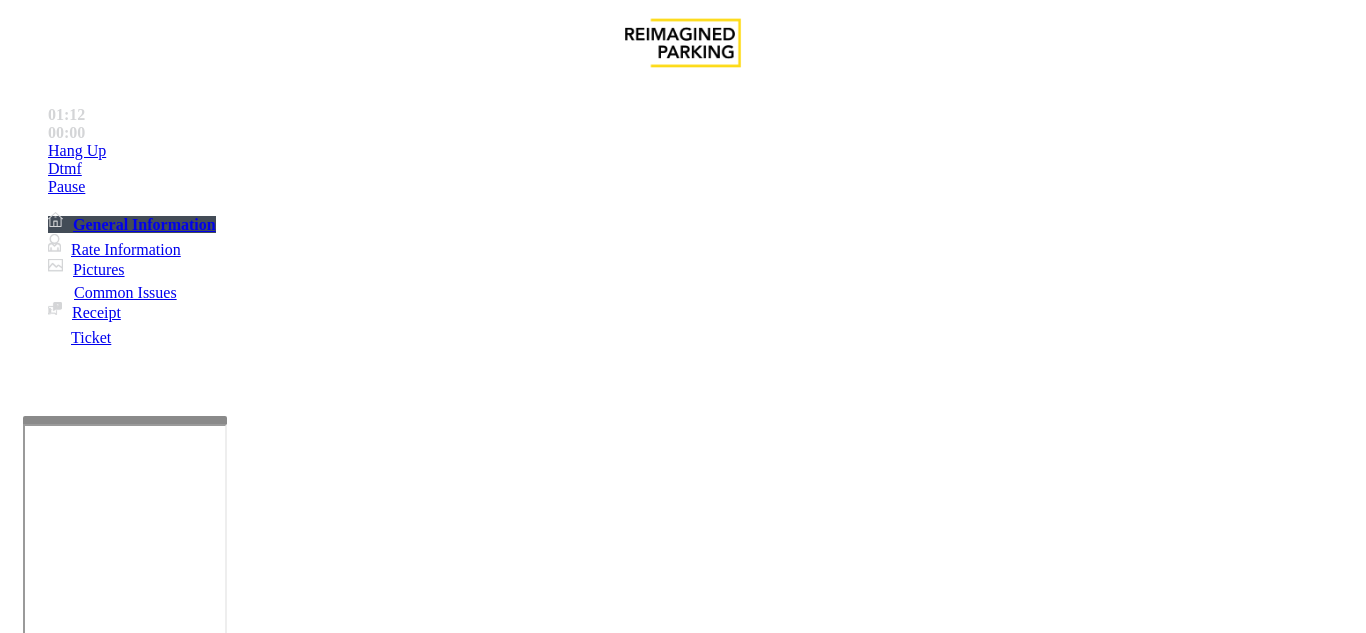 click at bounding box center [221, 1588] 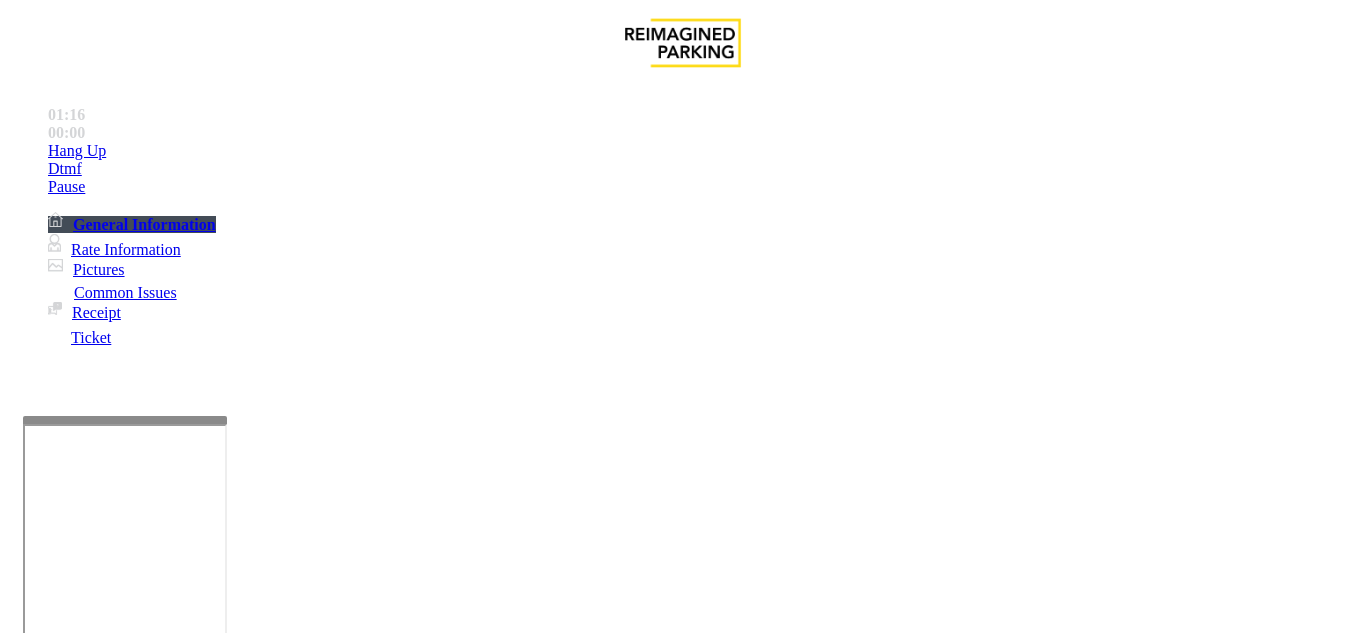 type on "**********" 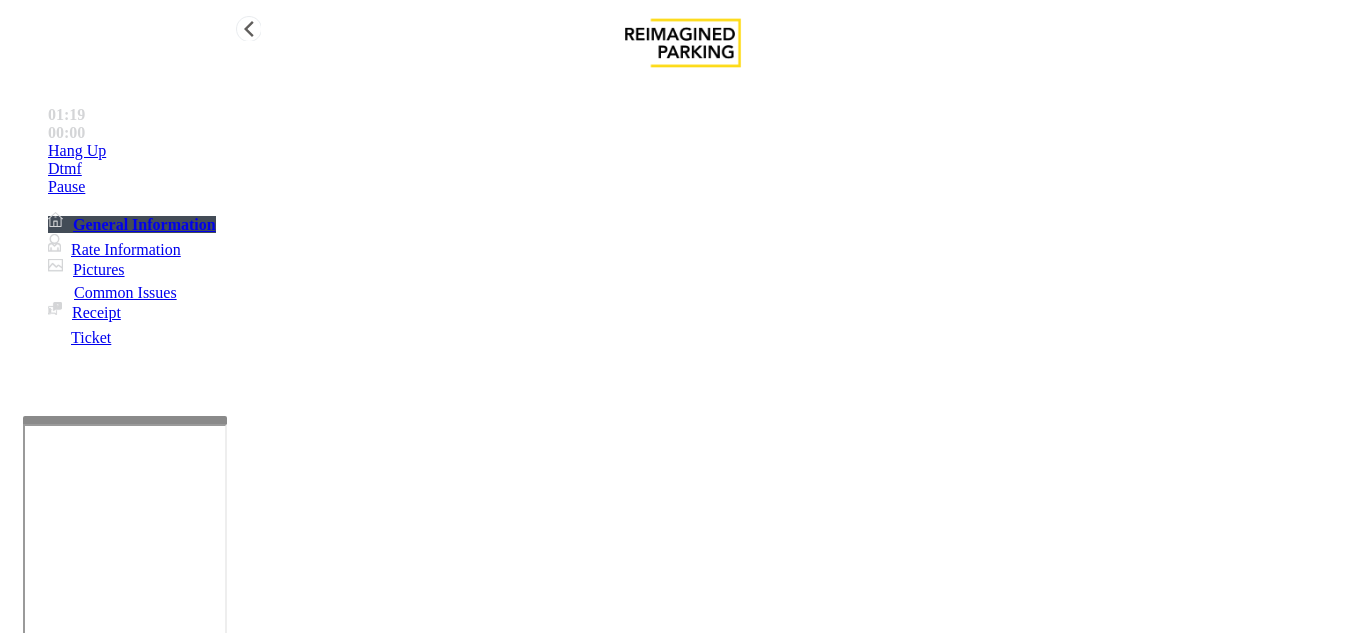 click on "Hang Up" at bounding box center (703, 151) 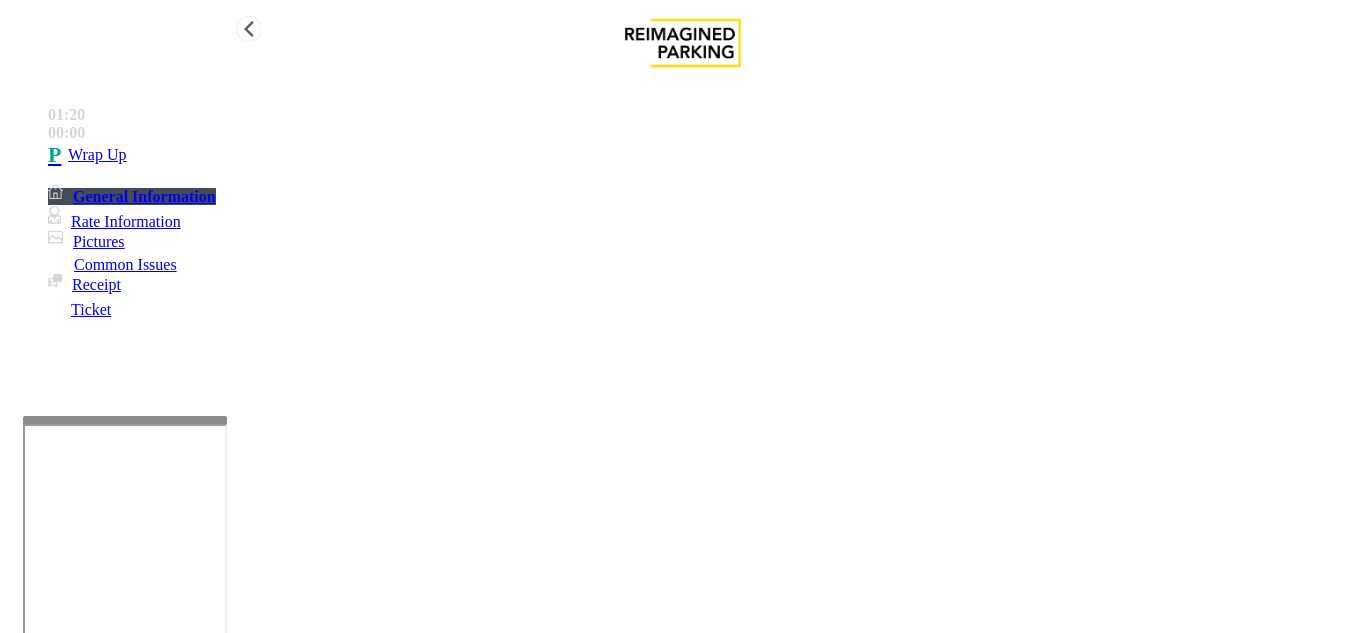 click on "Wrap Up" at bounding box center [703, 155] 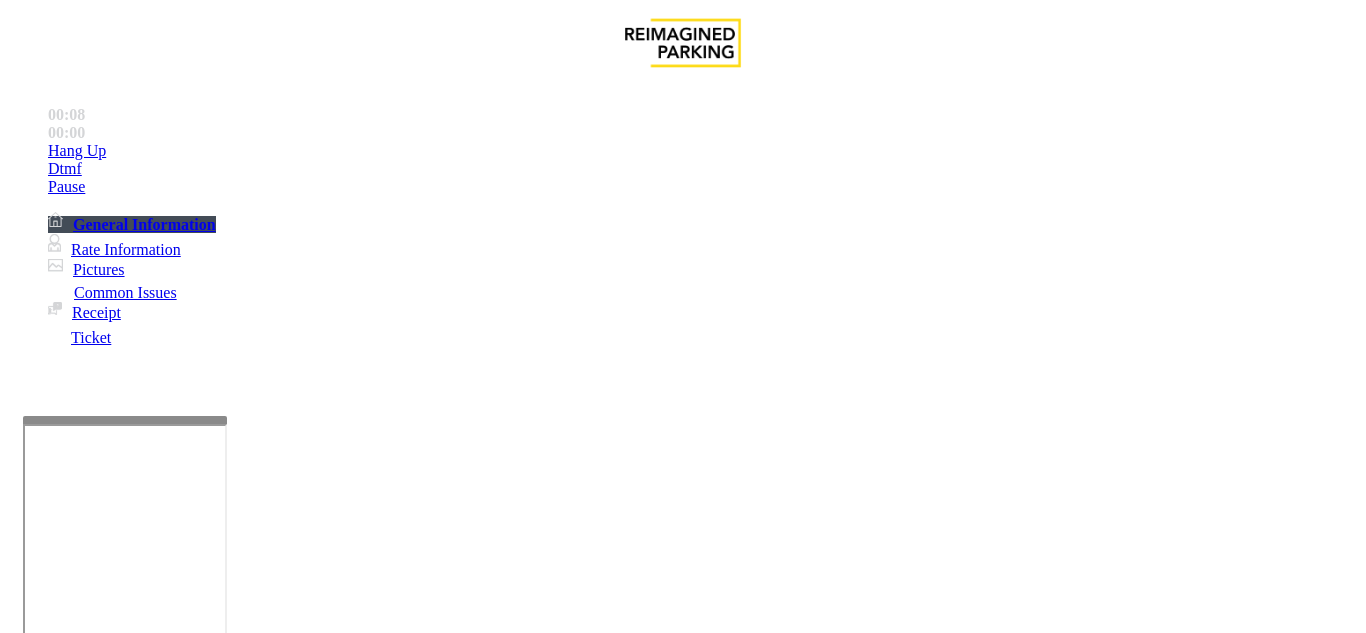 scroll, scrollTop: 1700, scrollLeft: 0, axis: vertical 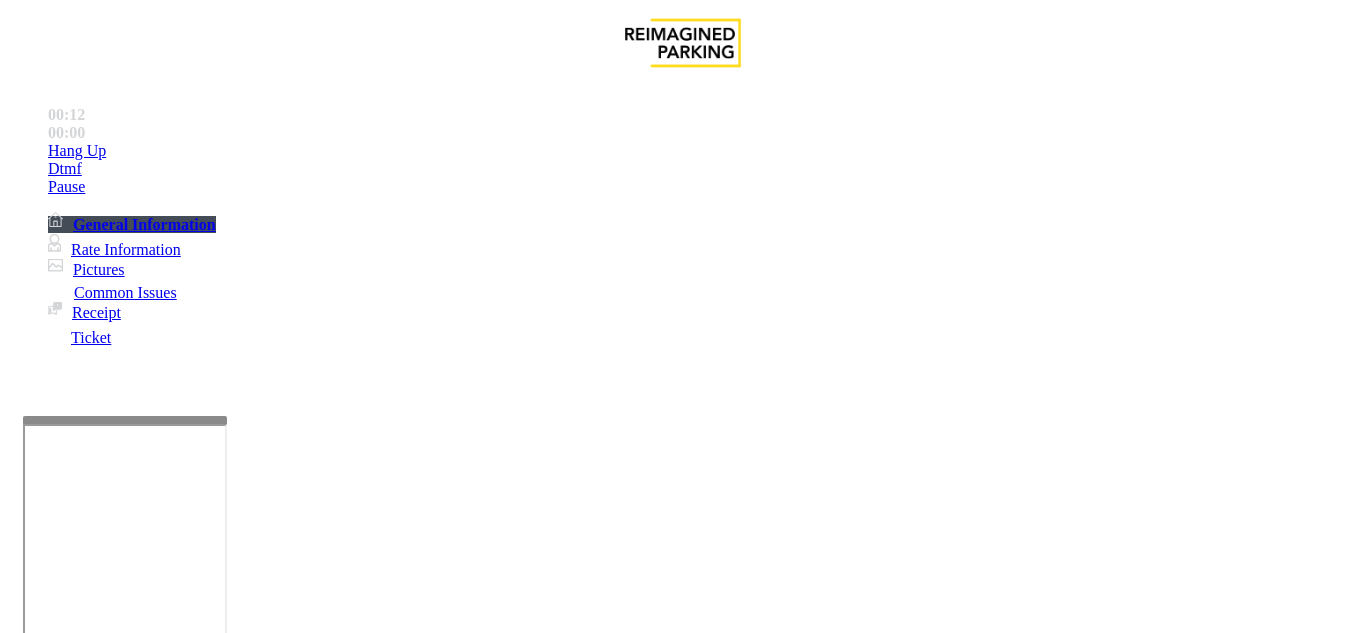 drag, startPoint x: 754, startPoint y: 292, endPoint x: 723, endPoint y: 271, distance: 37.44329 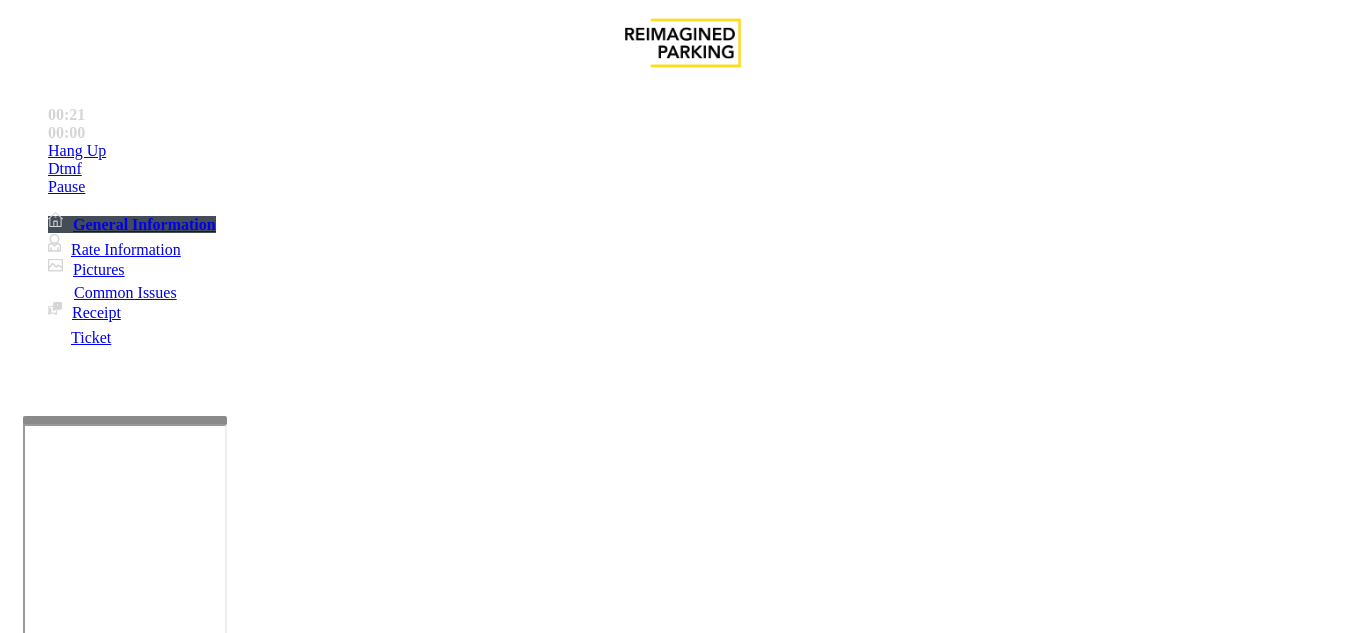 scroll, scrollTop: 1700, scrollLeft: 0, axis: vertical 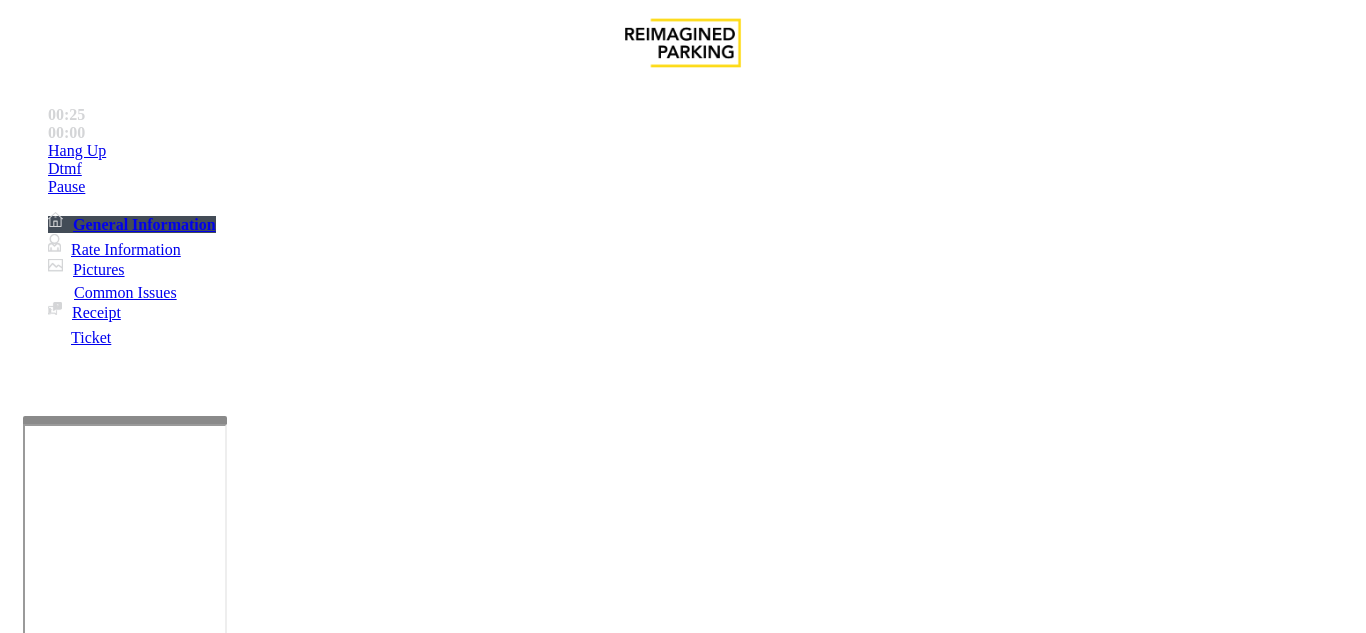 click on "Ticket Issue" at bounding box center [71, 1286] 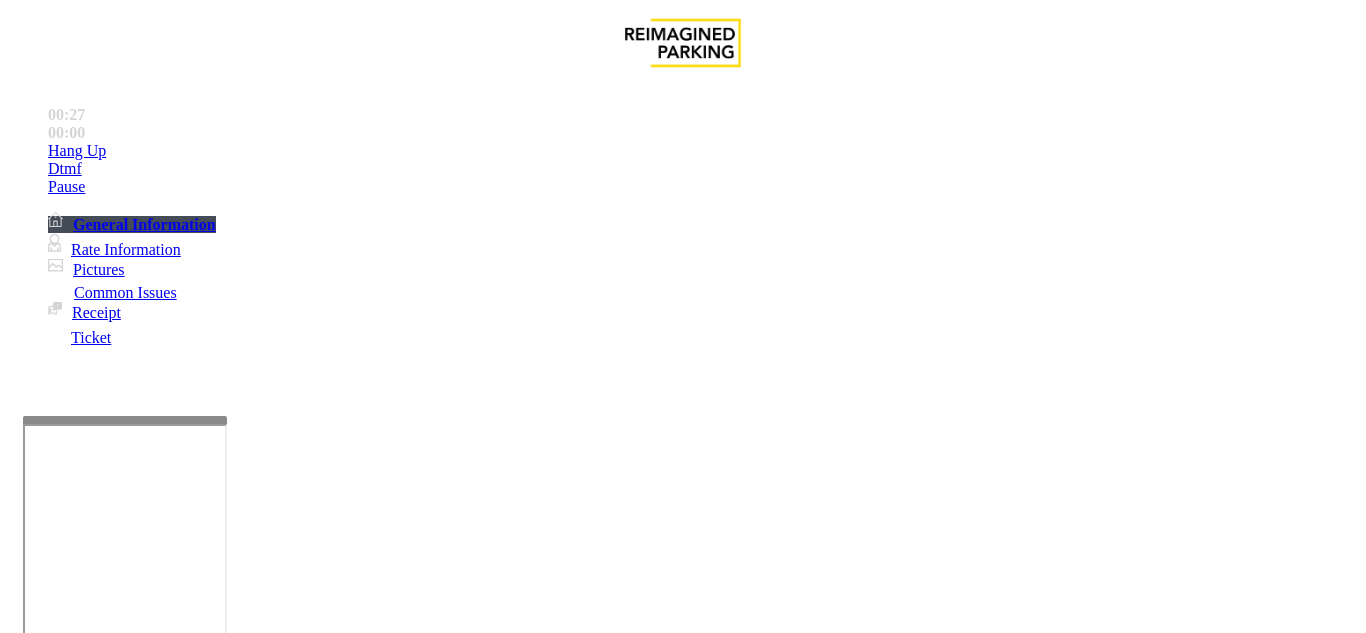 click on "Ticket Unreadable" at bounding box center [300, 1286] 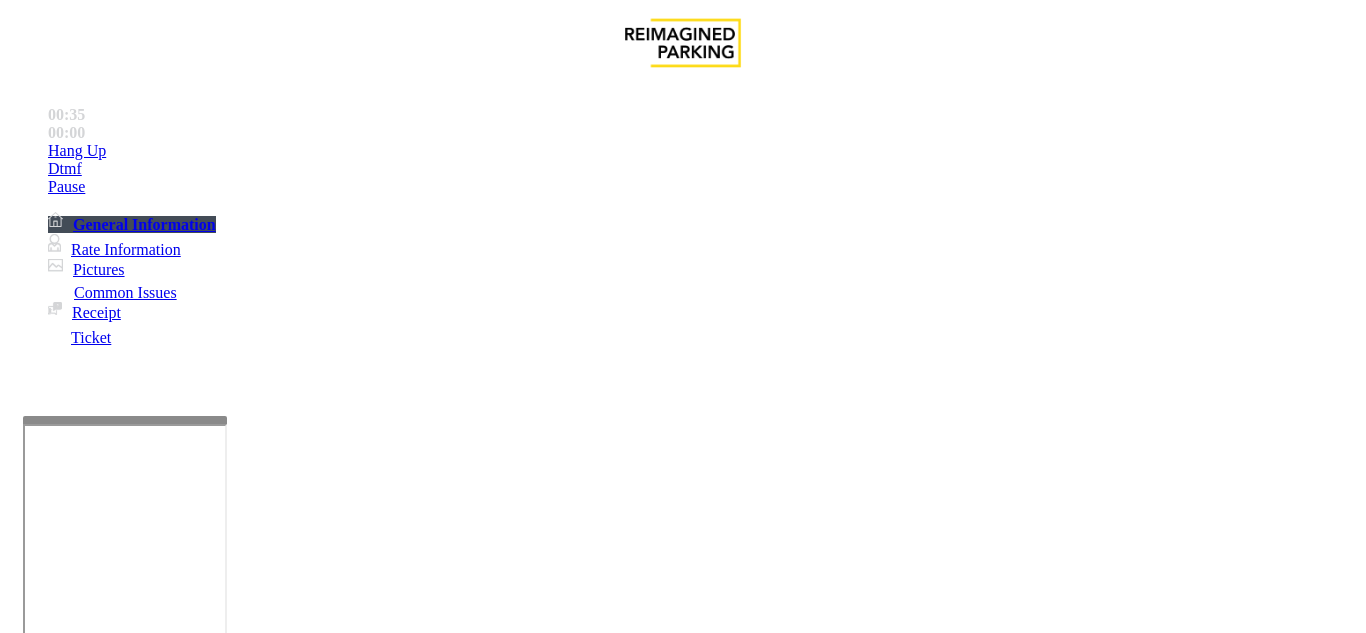 click at bounding box center (96, 1362) 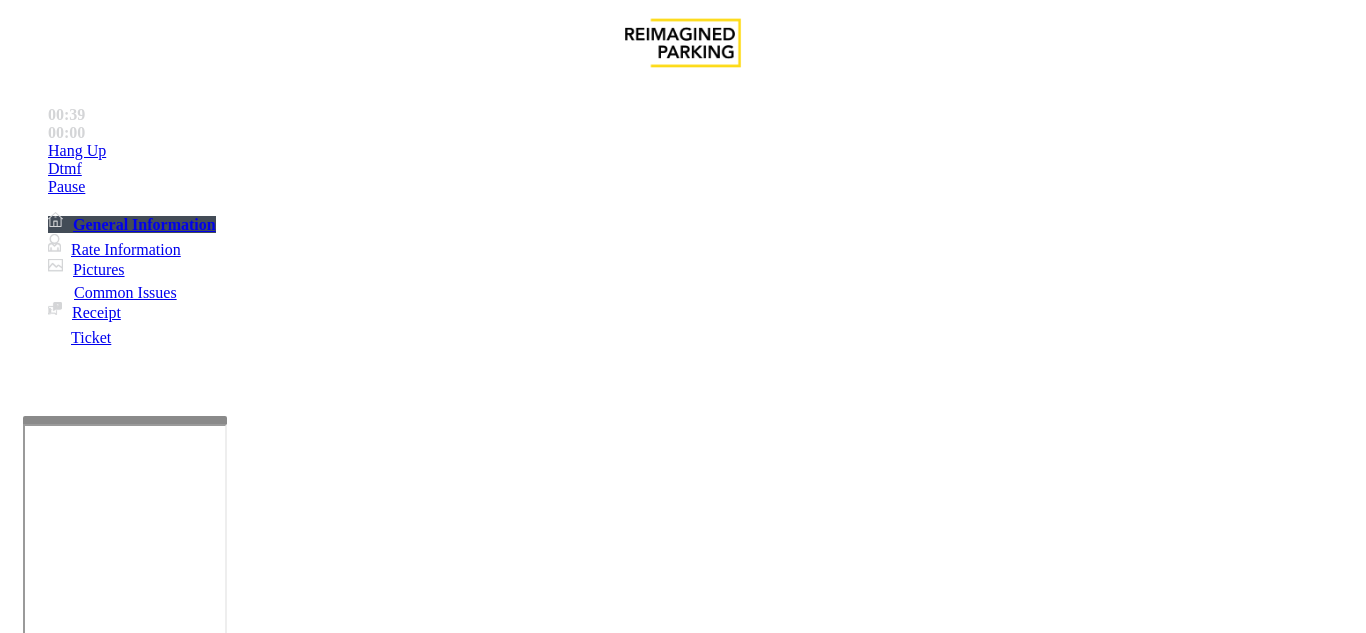 click at bounding box center (96, 1362) 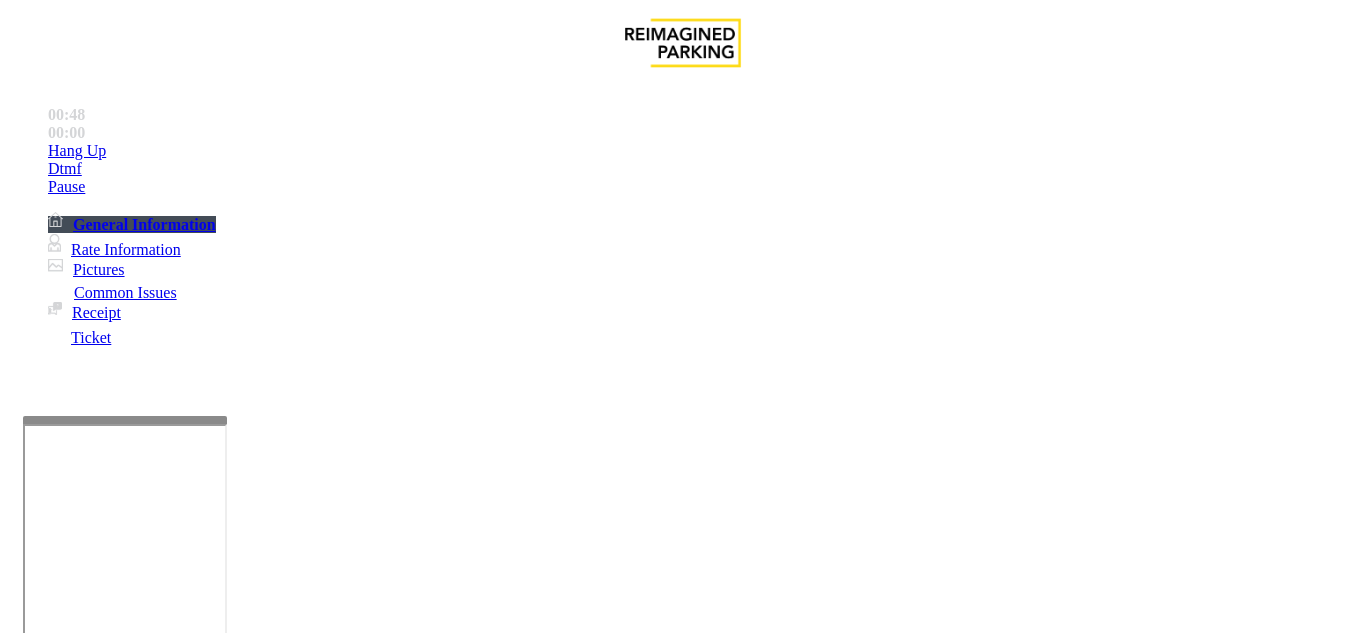 type on "********" 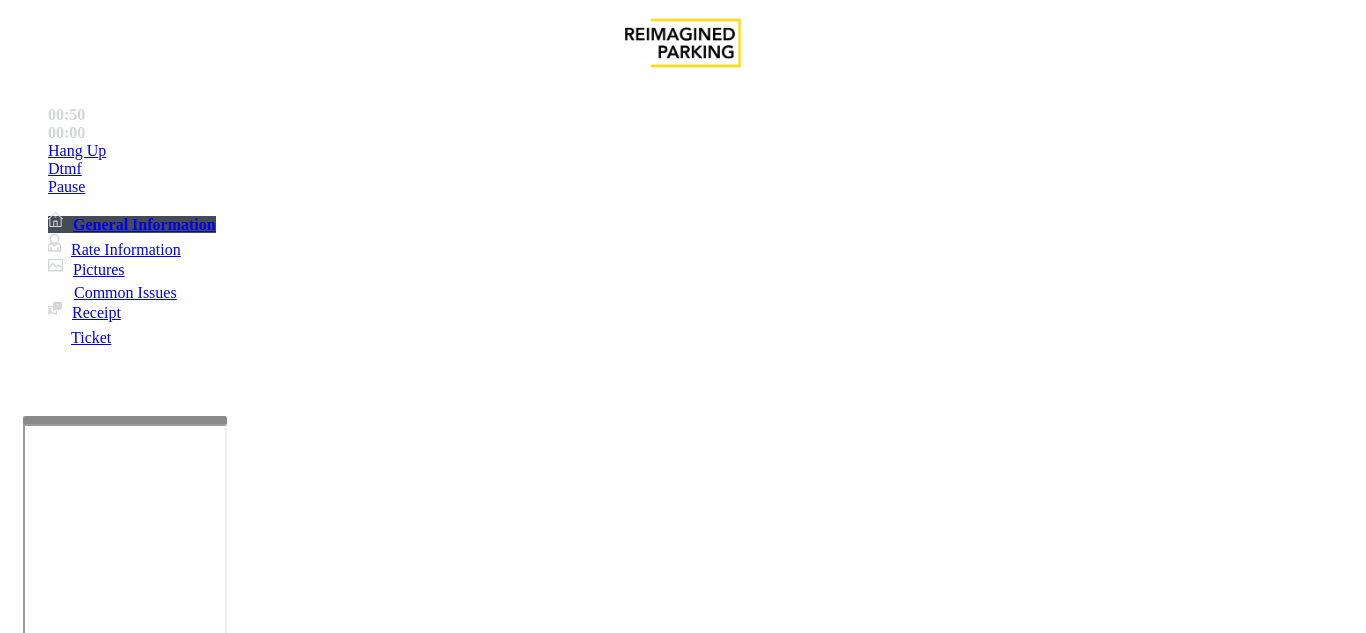 click on "IMP009-0501 - One York- JMS-1York-WS" at bounding box center (148, 4276) 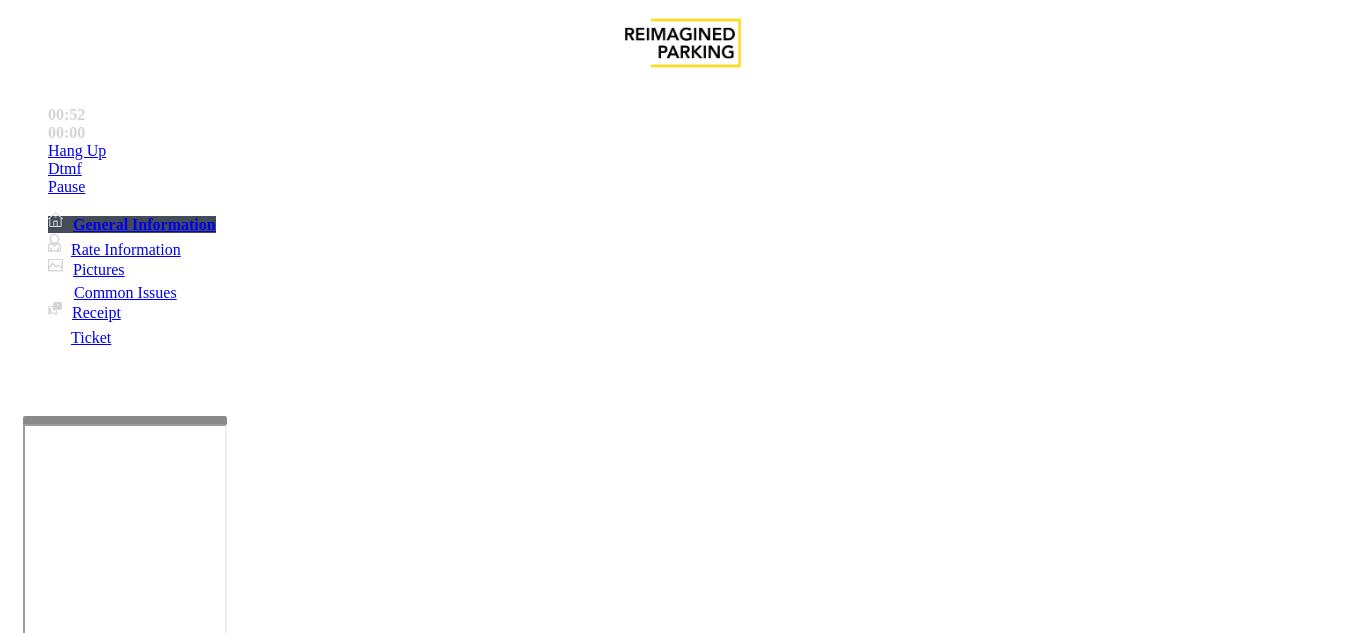 drag, startPoint x: 754, startPoint y: 294, endPoint x: 720, endPoint y: 269, distance: 42.201897 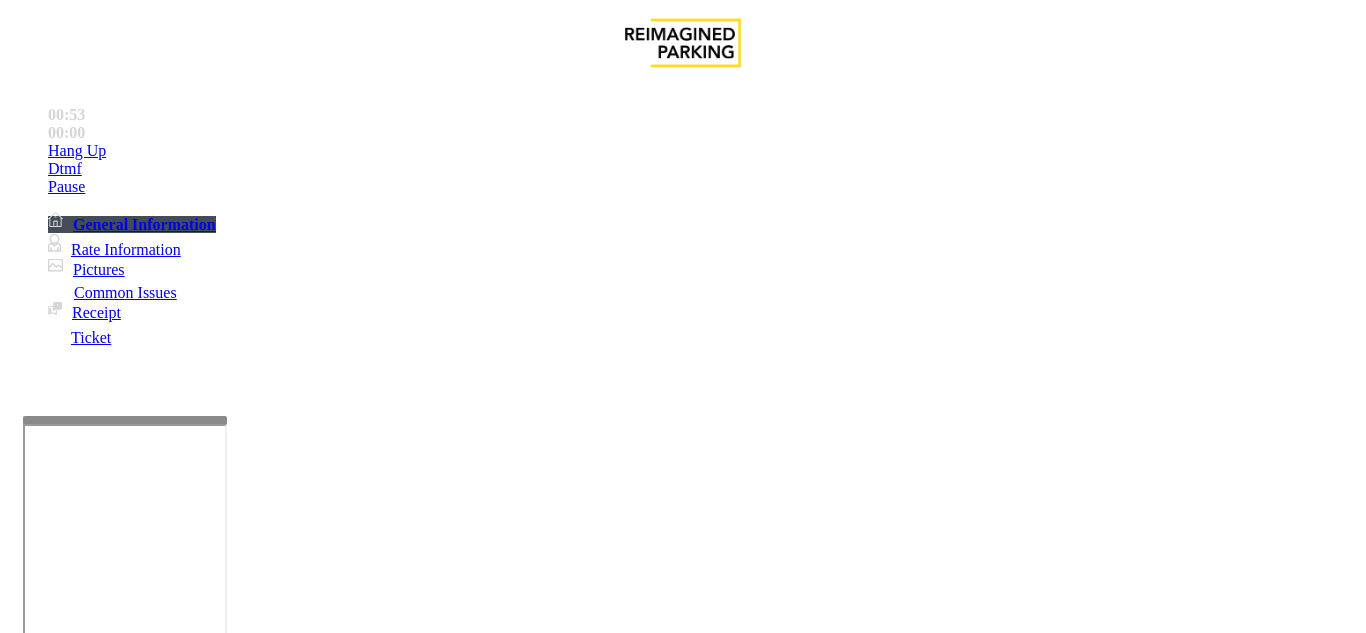copy on "IMP009-0501" 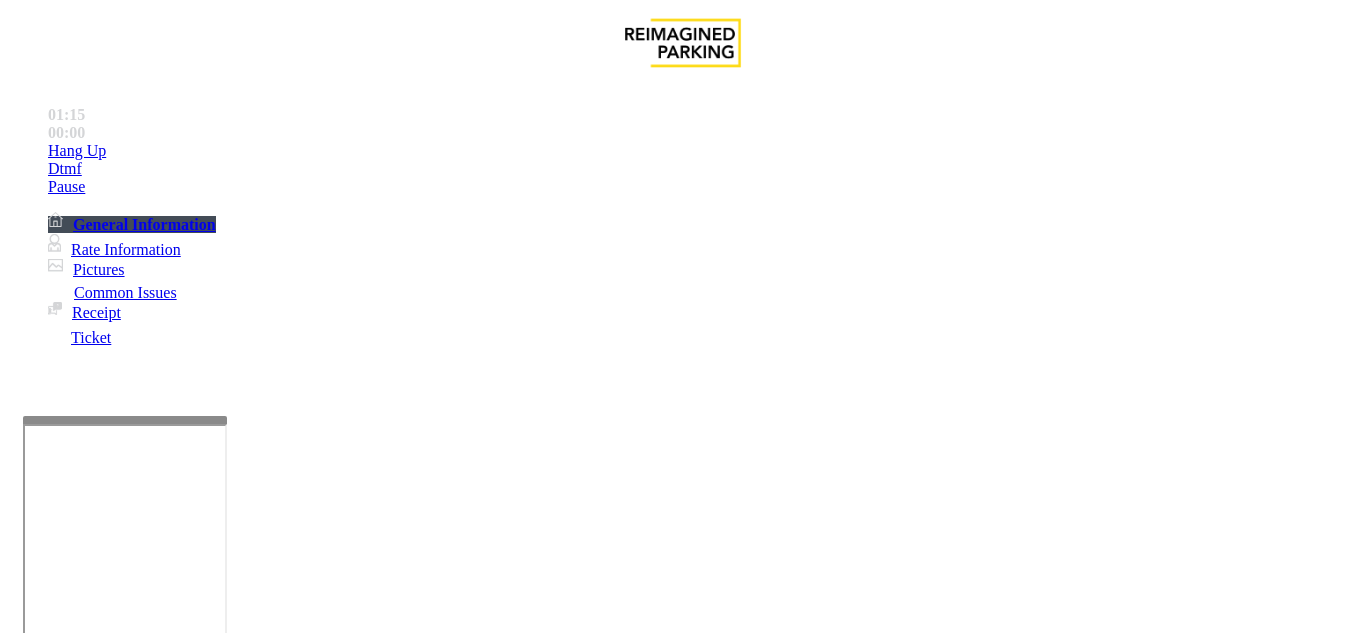 drag, startPoint x: 951, startPoint y: 259, endPoint x: 870, endPoint y: 271, distance: 81.88406 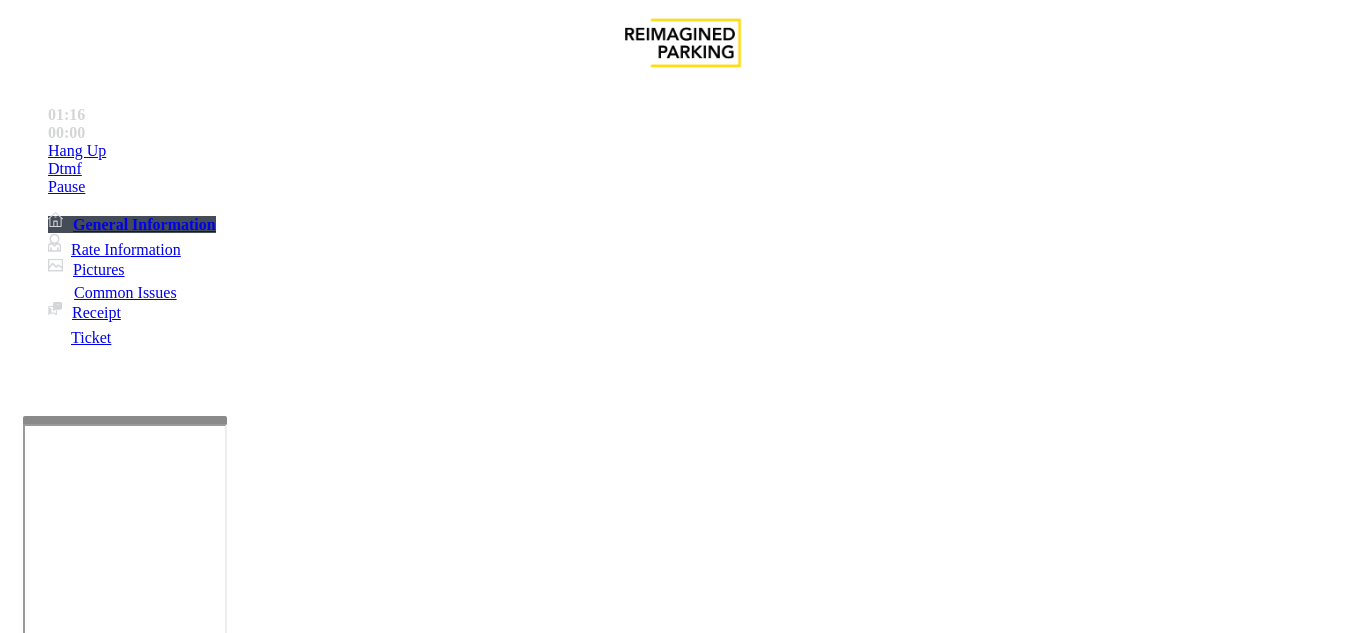 drag, startPoint x: 875, startPoint y: 266, endPoint x: 958, endPoint y: 270, distance: 83.09633 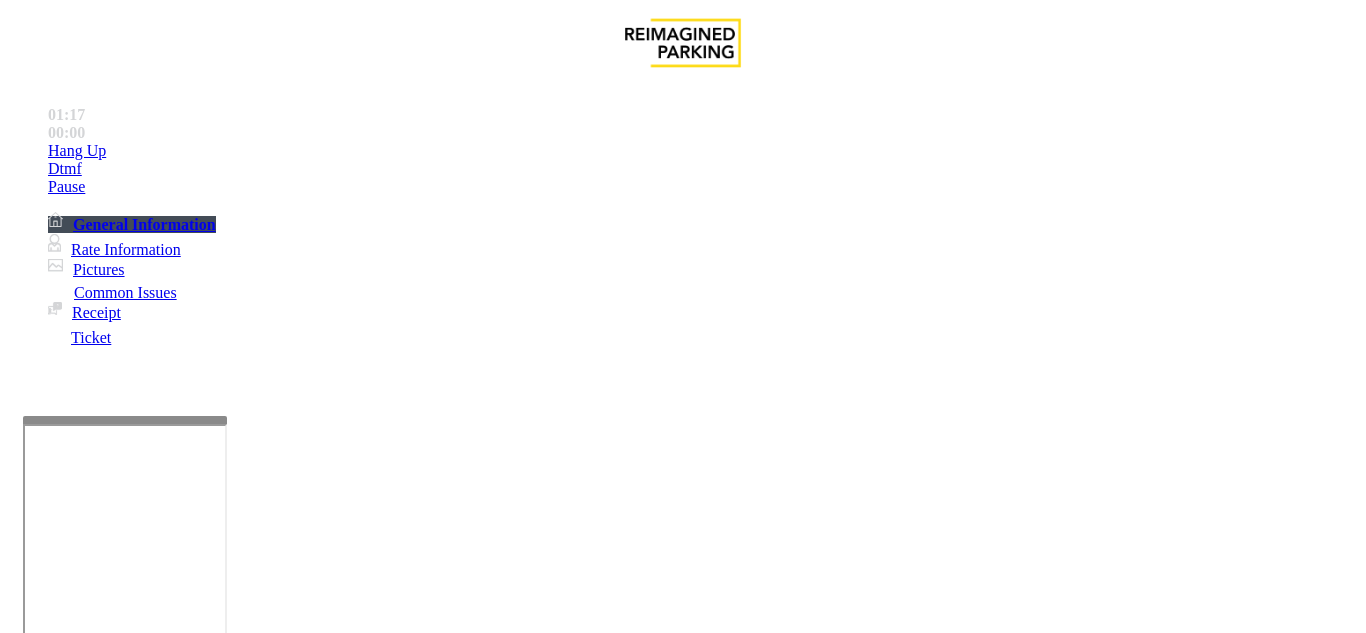 click at bounding box center [20, 4277] 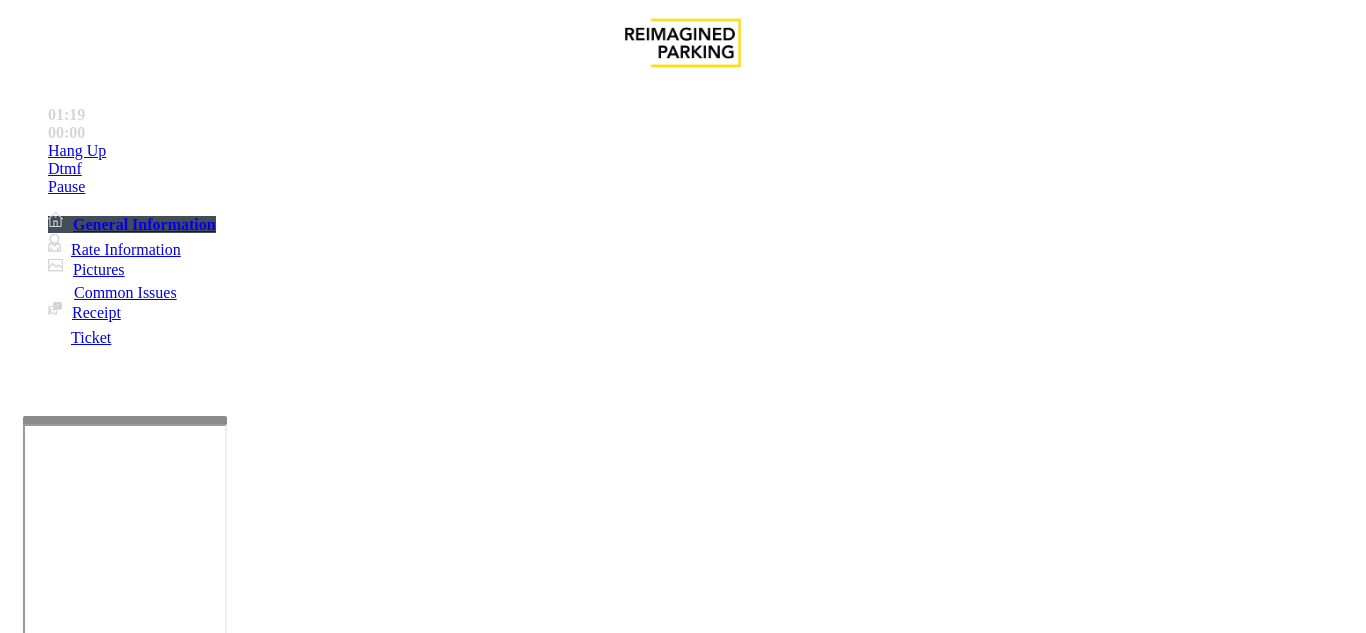 drag, startPoint x: 954, startPoint y: 260, endPoint x: 949, endPoint y: 286, distance: 26.476404 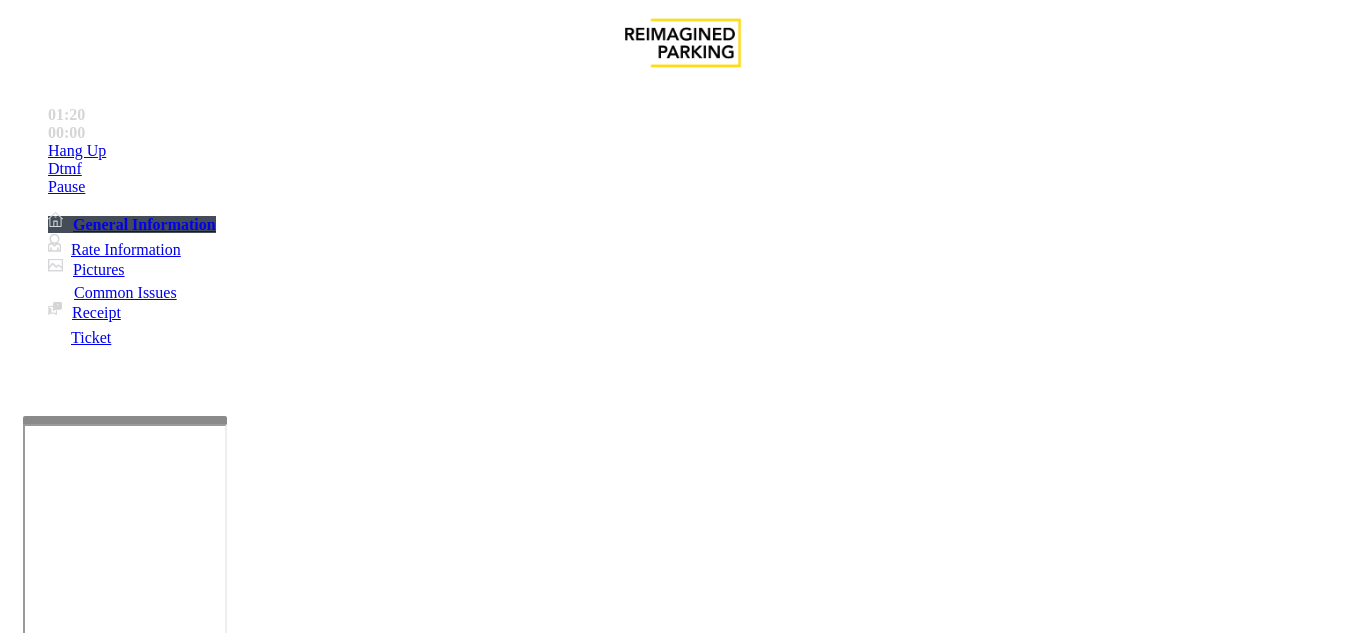 drag, startPoint x: 955, startPoint y: 272, endPoint x: 873, endPoint y: 277, distance: 82.1523 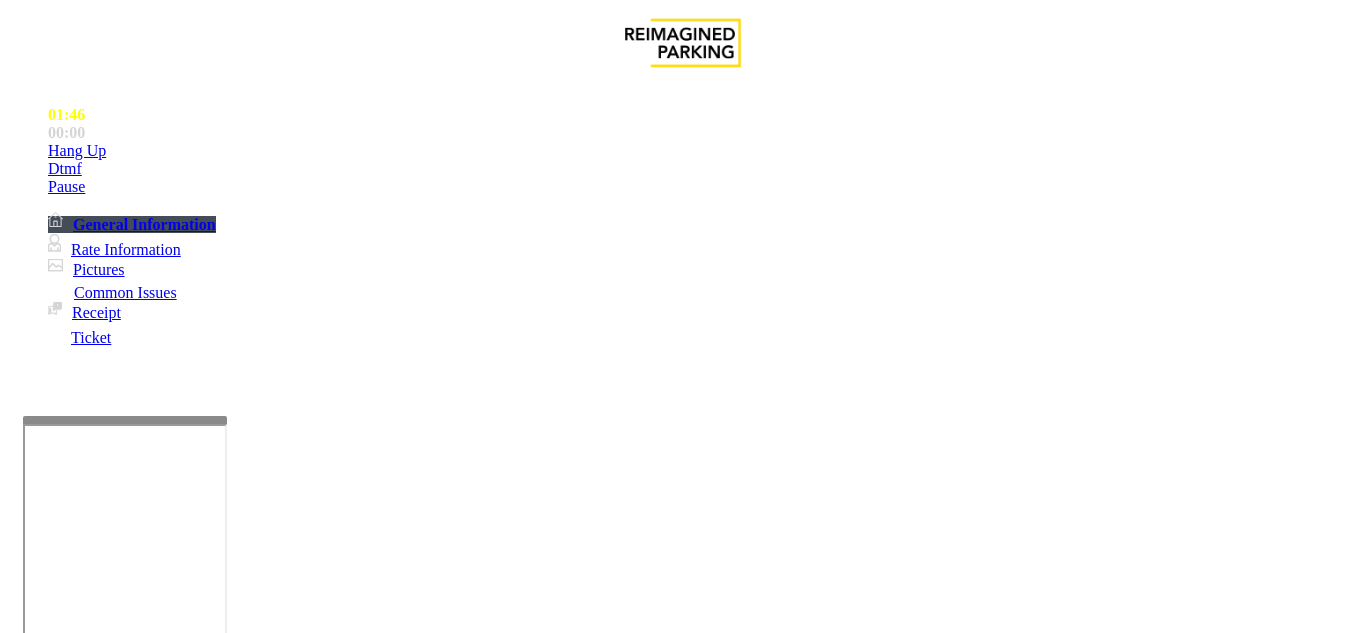 scroll, scrollTop: 700, scrollLeft: 0, axis: vertical 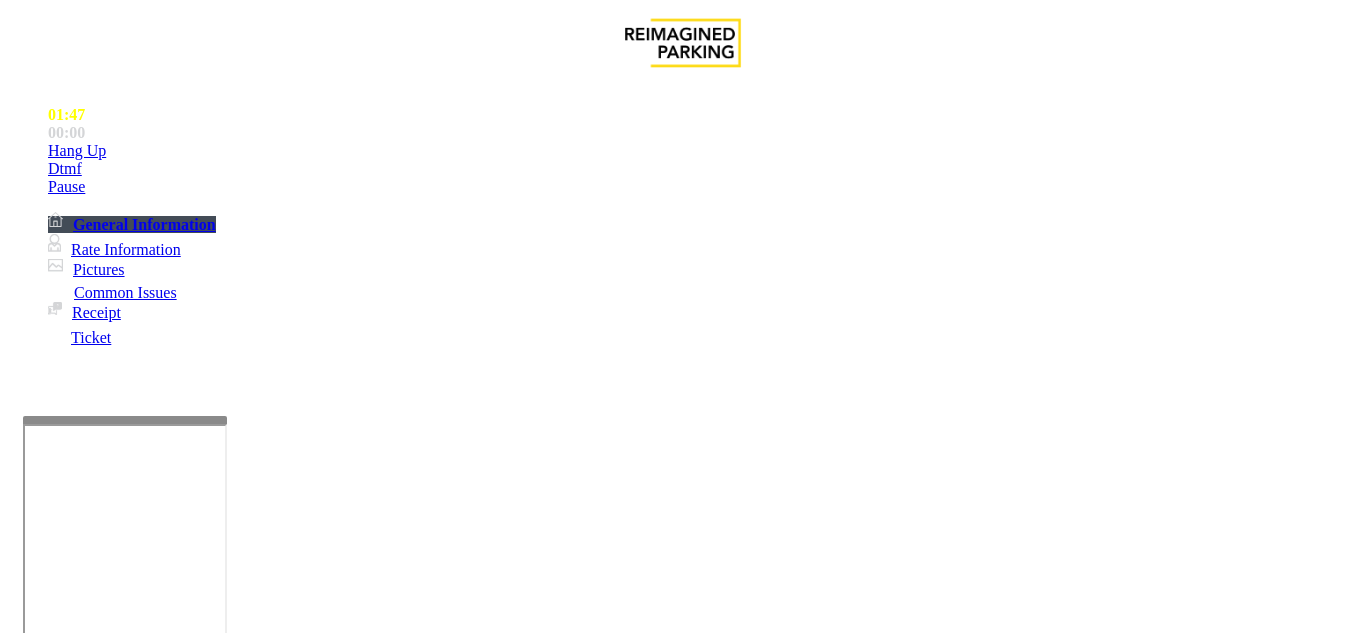 click on "Vend Gate" at bounding box center [69, 1719] 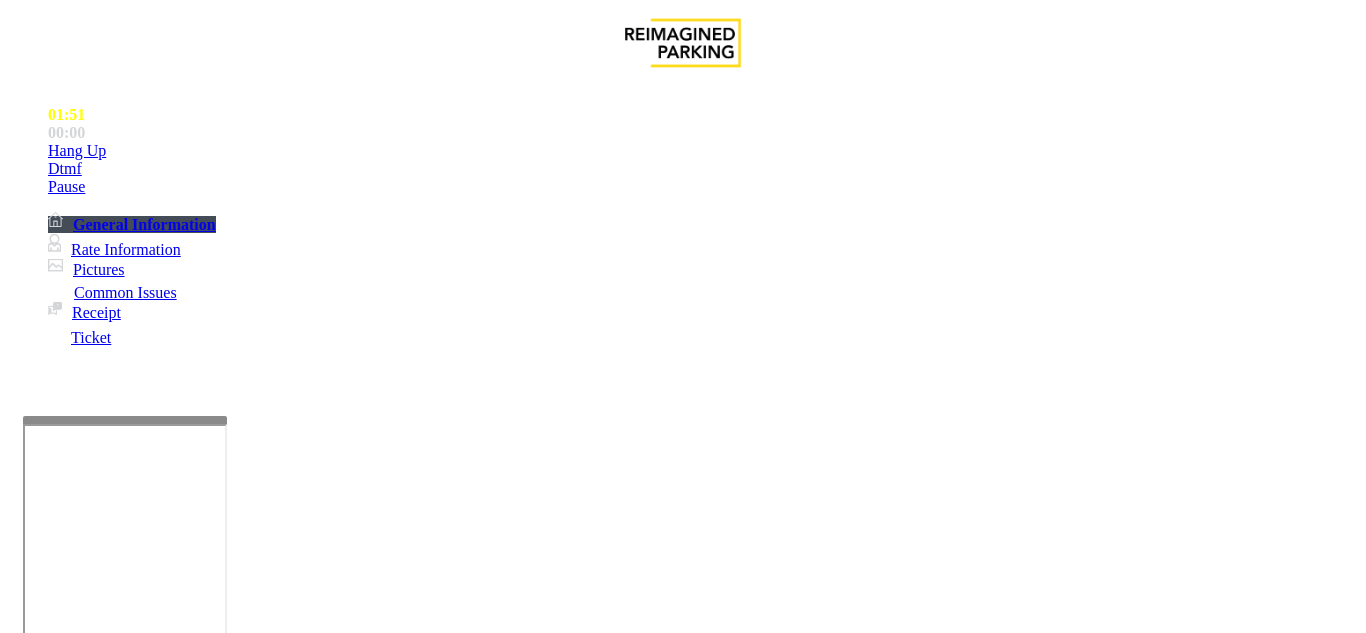 scroll, scrollTop: 0, scrollLeft: 0, axis: both 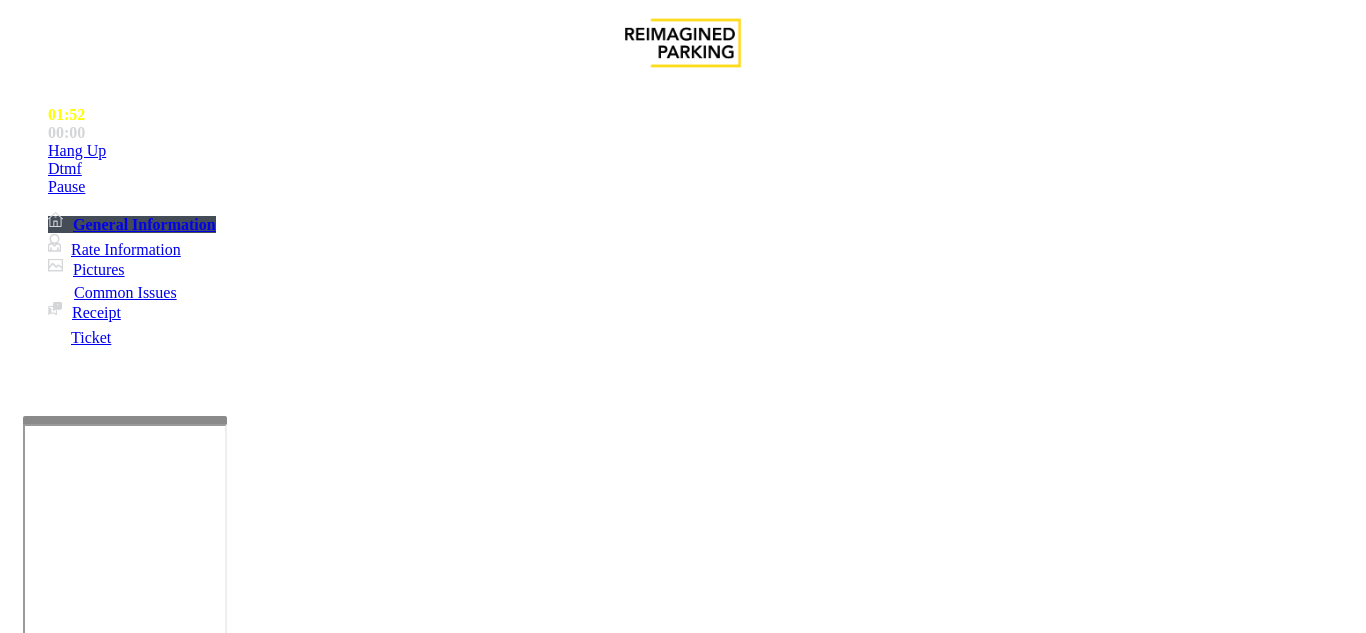 drag, startPoint x: 323, startPoint y: 180, endPoint x: 447, endPoint y: 187, distance: 124.197426 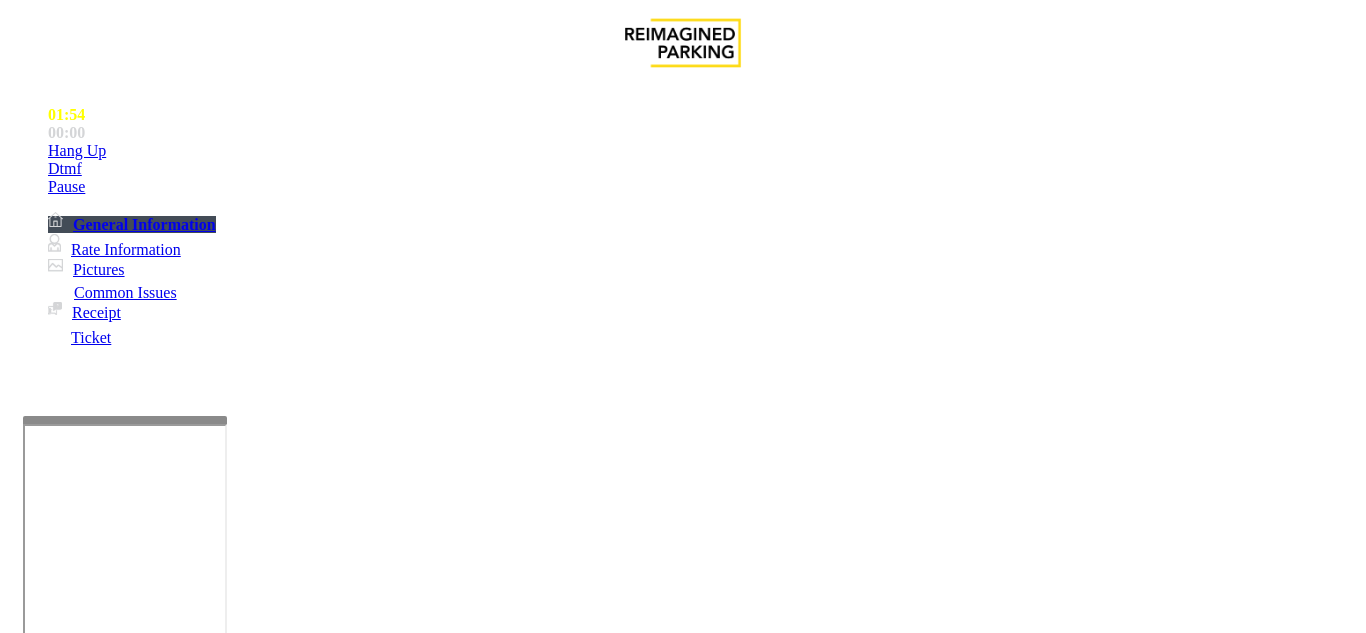 scroll, scrollTop: 200, scrollLeft: 0, axis: vertical 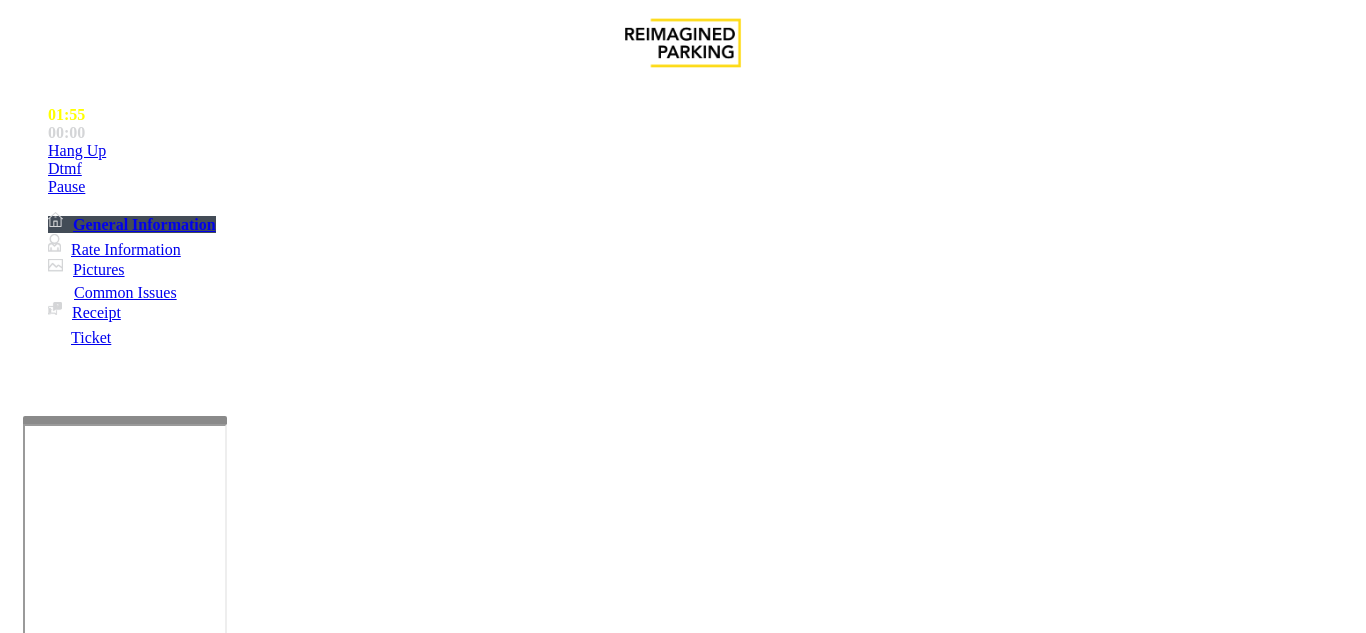 click at bounding box center (221, 1626) 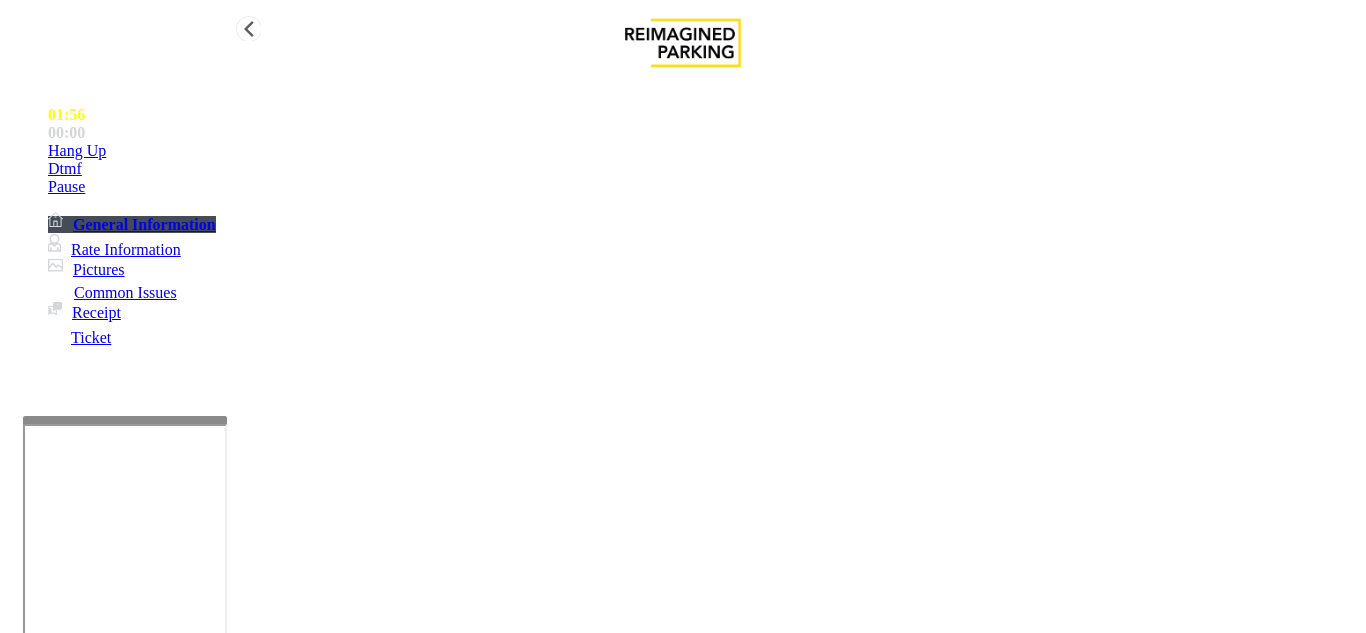 click on "Hang Up" at bounding box center [703, 151] 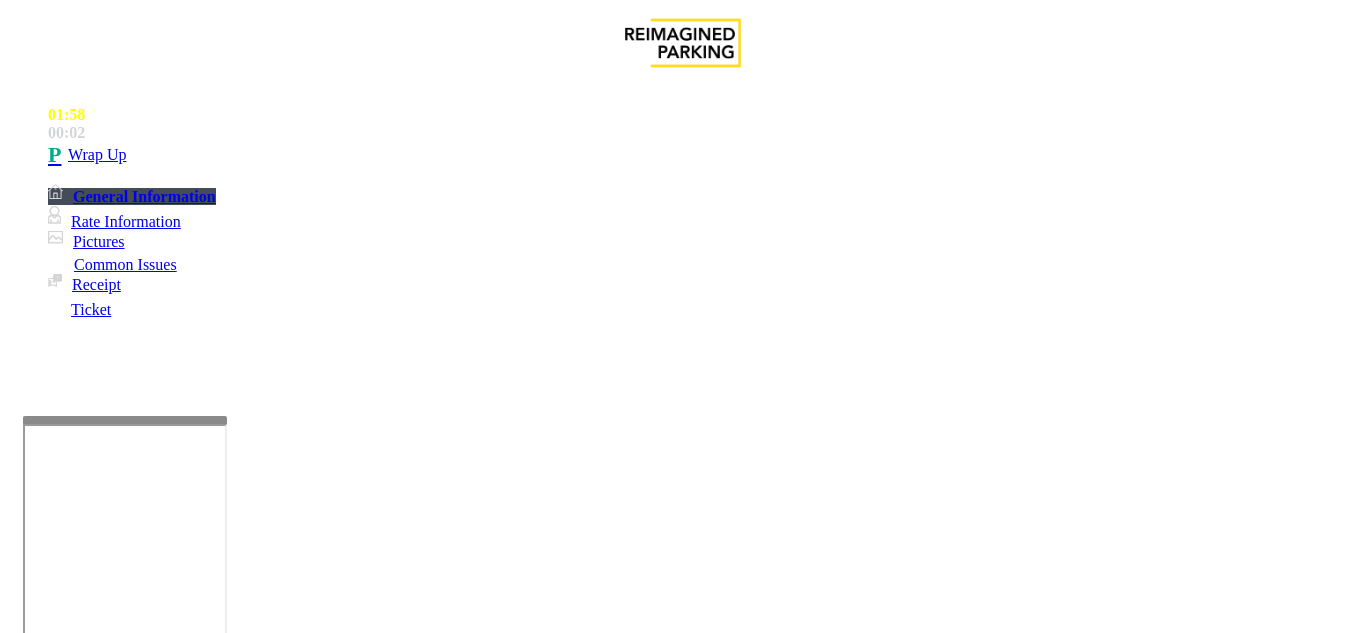 click at bounding box center (221, 1626) 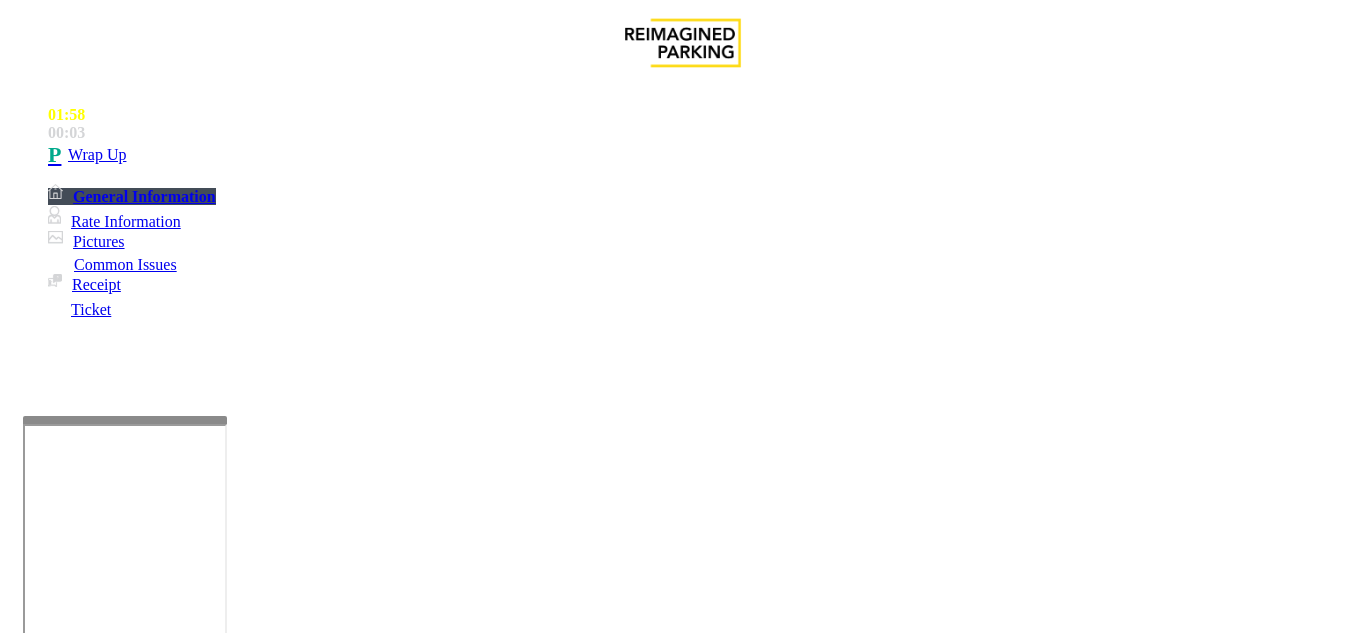 click at bounding box center [221, 1626] 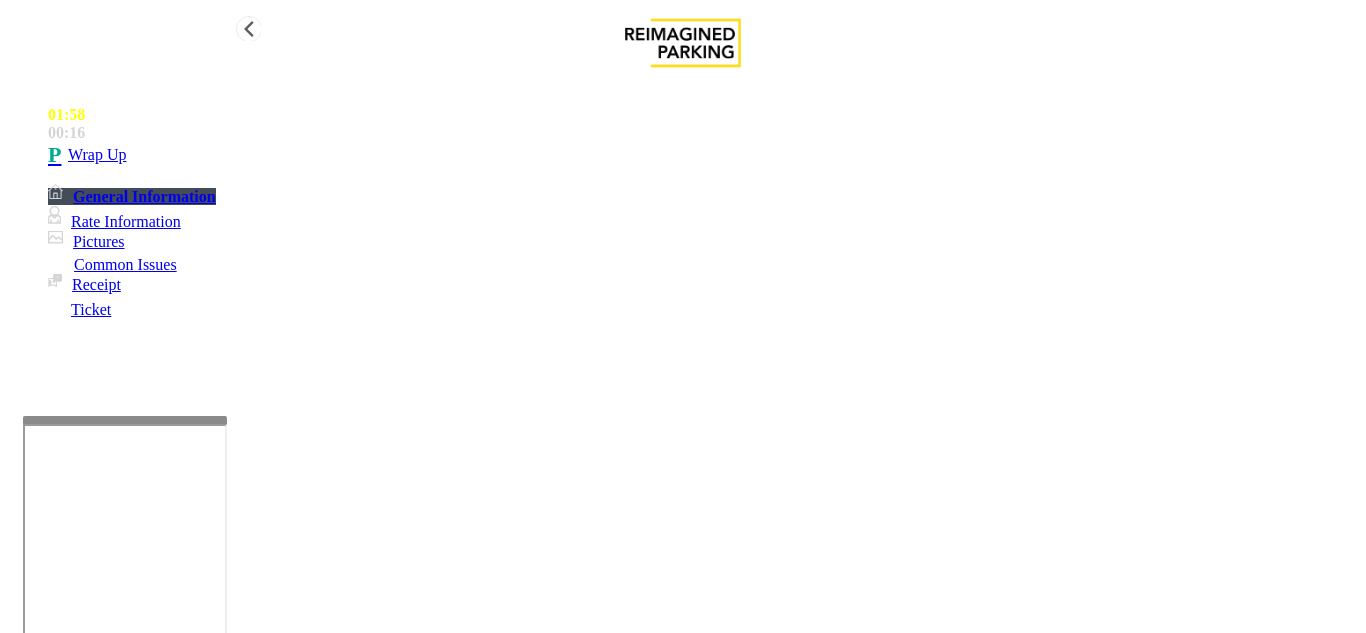 type on "**********" 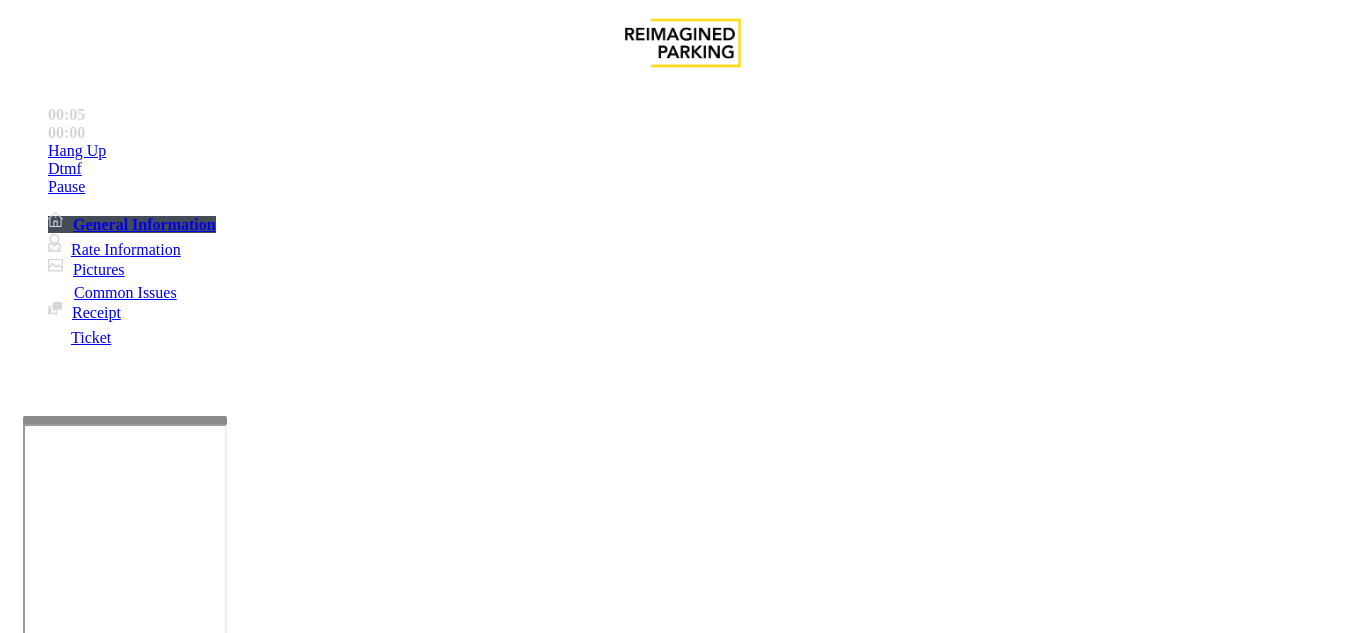 scroll, scrollTop: 800, scrollLeft: 0, axis: vertical 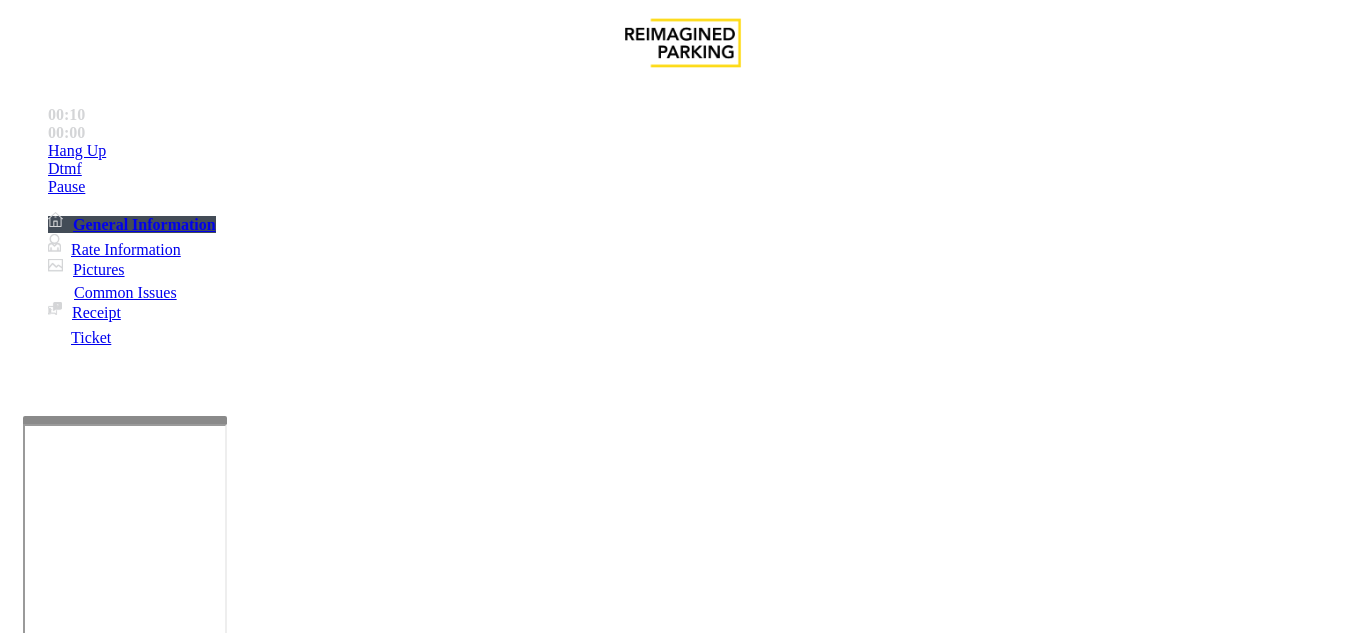 click on "Ticket Issue" at bounding box center [71, 1286] 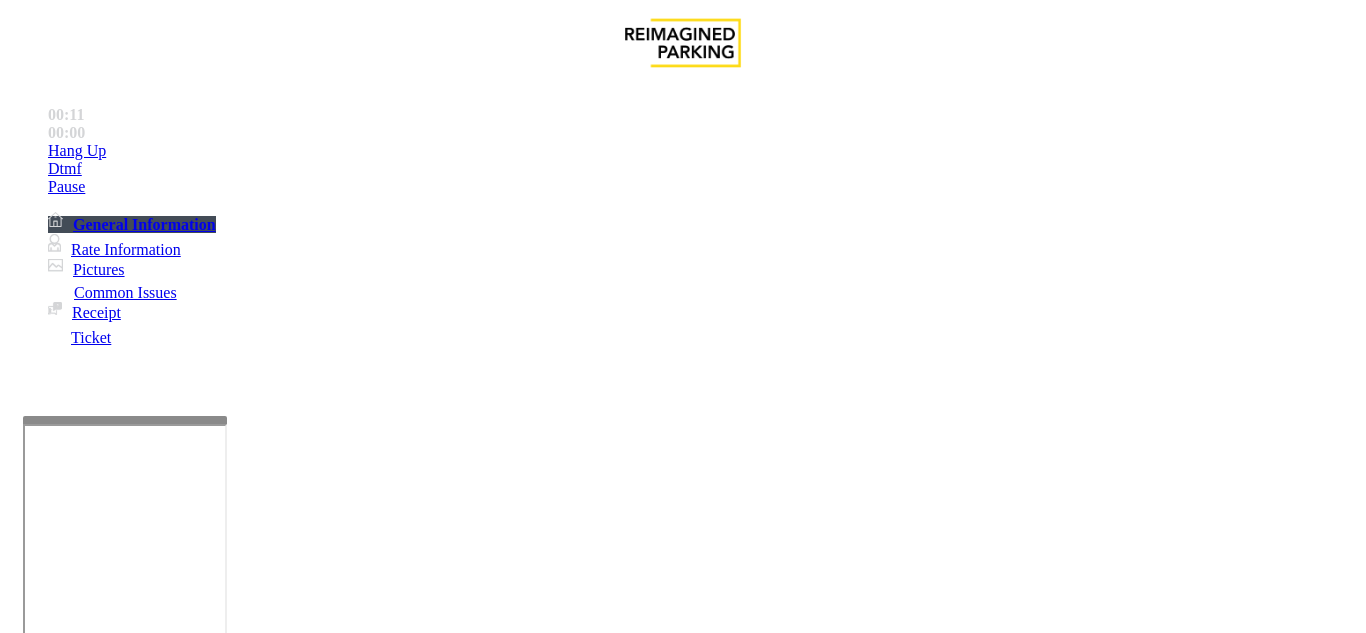 click on "Ticket Unreadable" at bounding box center [300, 1286] 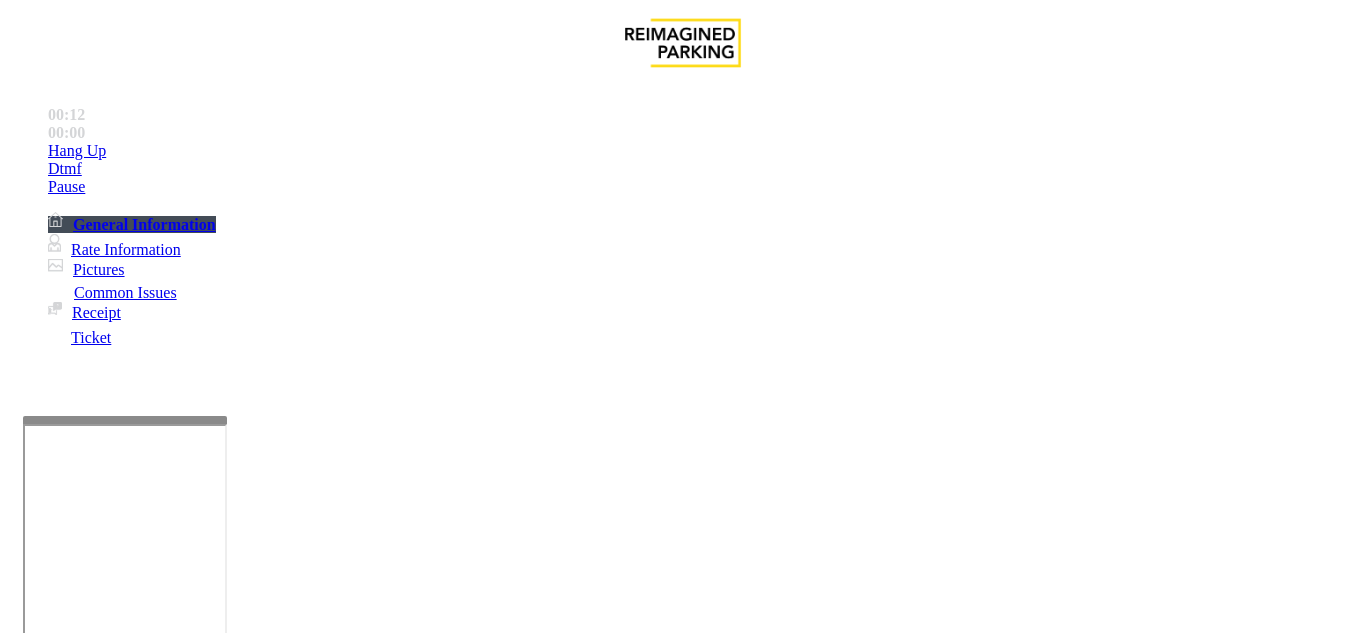 click at bounding box center [96, 1335] 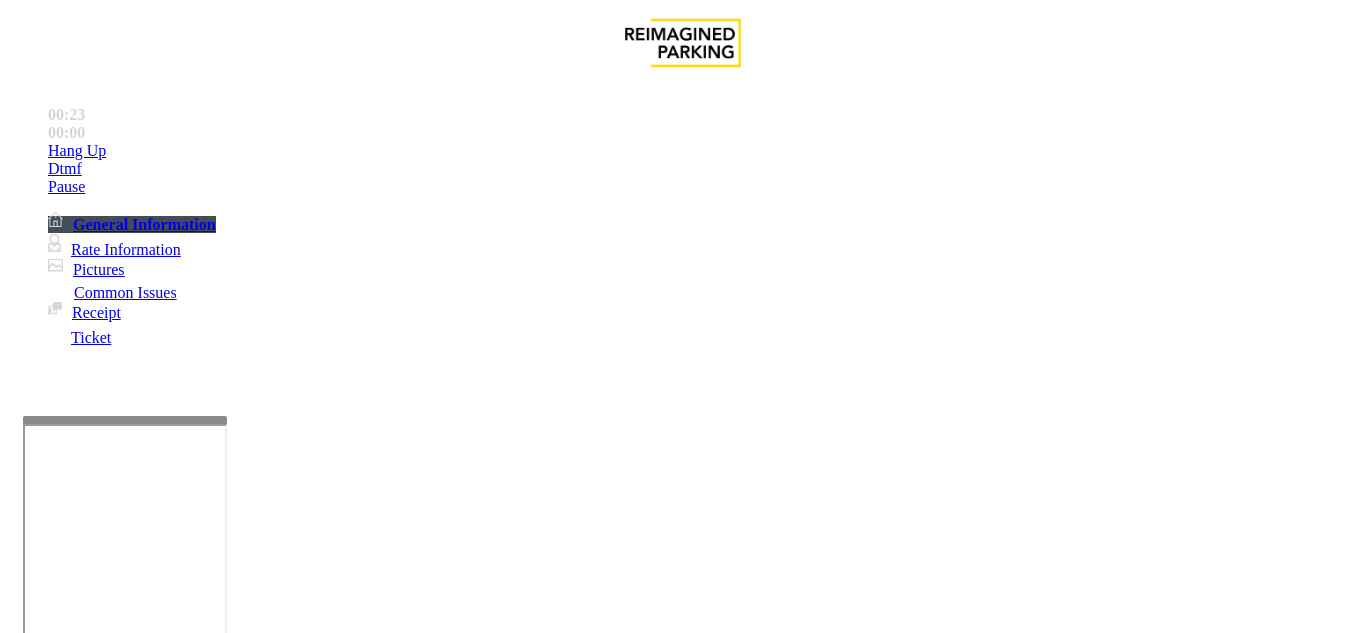 drag, startPoint x: 328, startPoint y: 304, endPoint x: 269, endPoint y: 312, distance: 59.5399 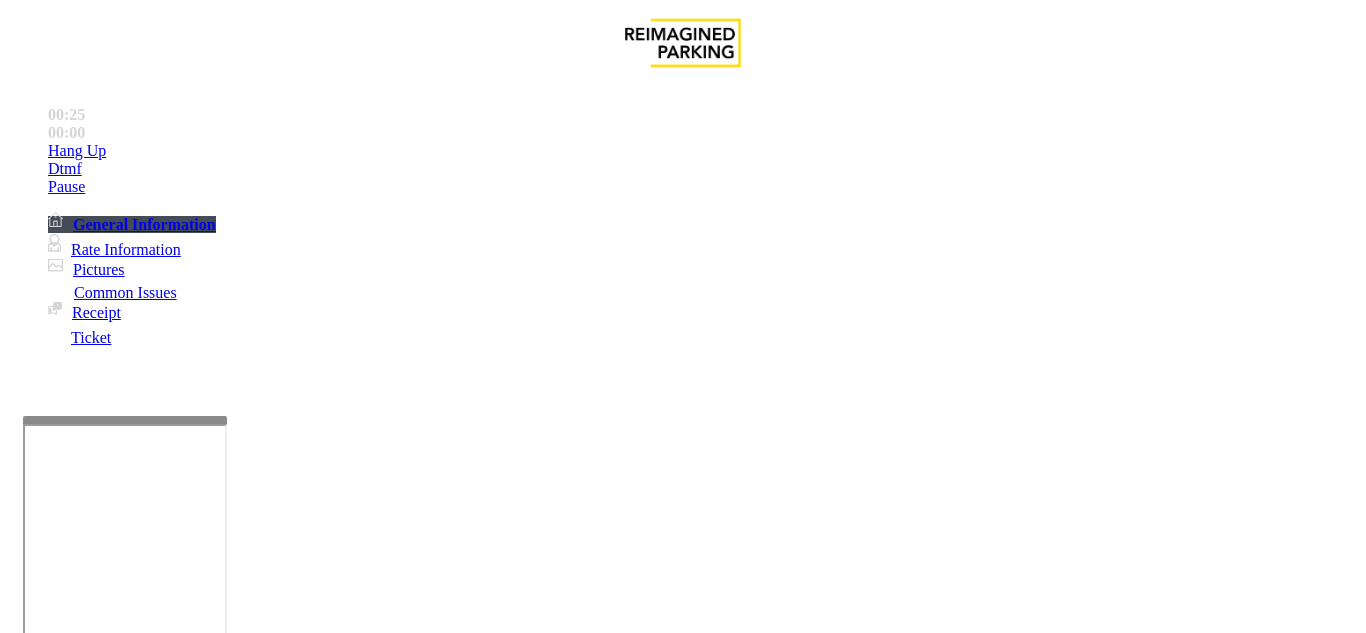 type on "******" 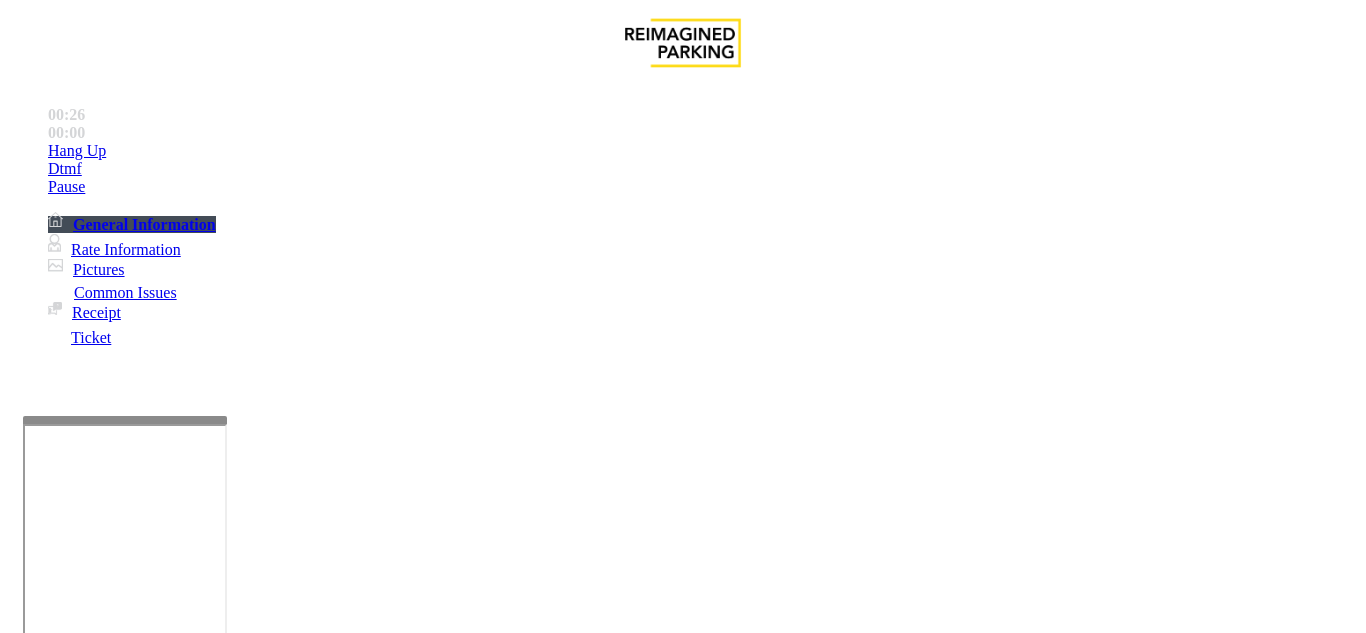 type on "******" 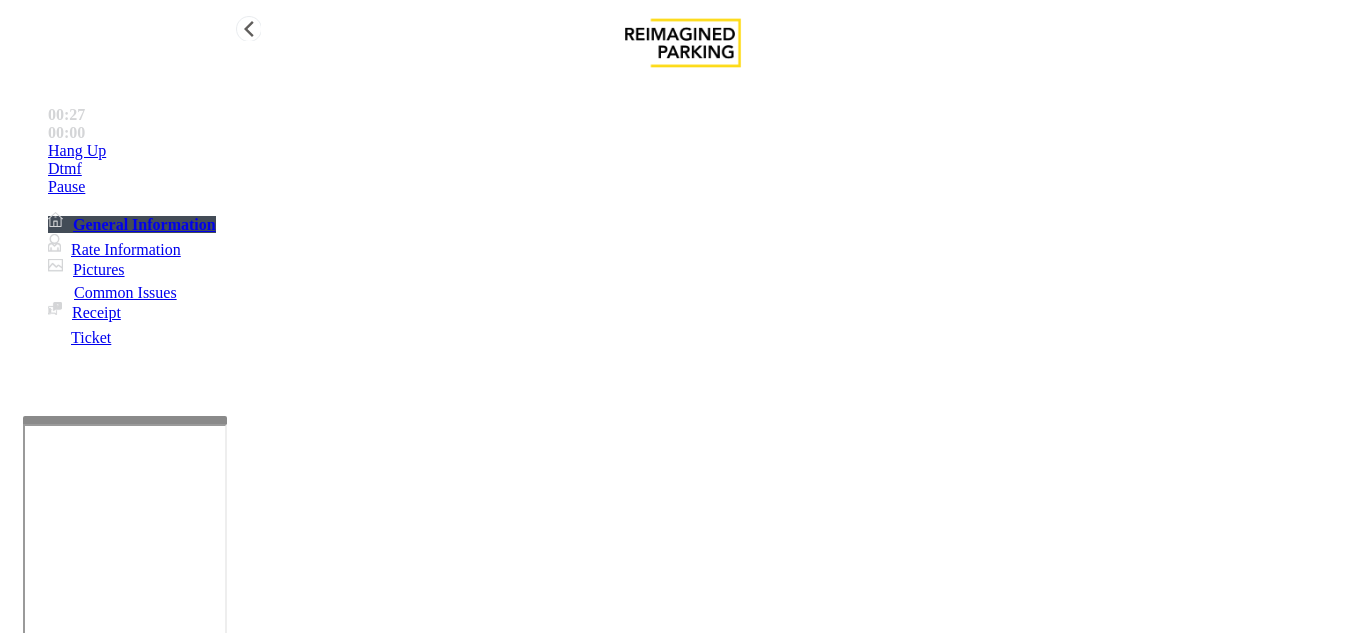 drag, startPoint x: 350, startPoint y: 311, endPoint x: 215, endPoint y: 315, distance: 135.05925 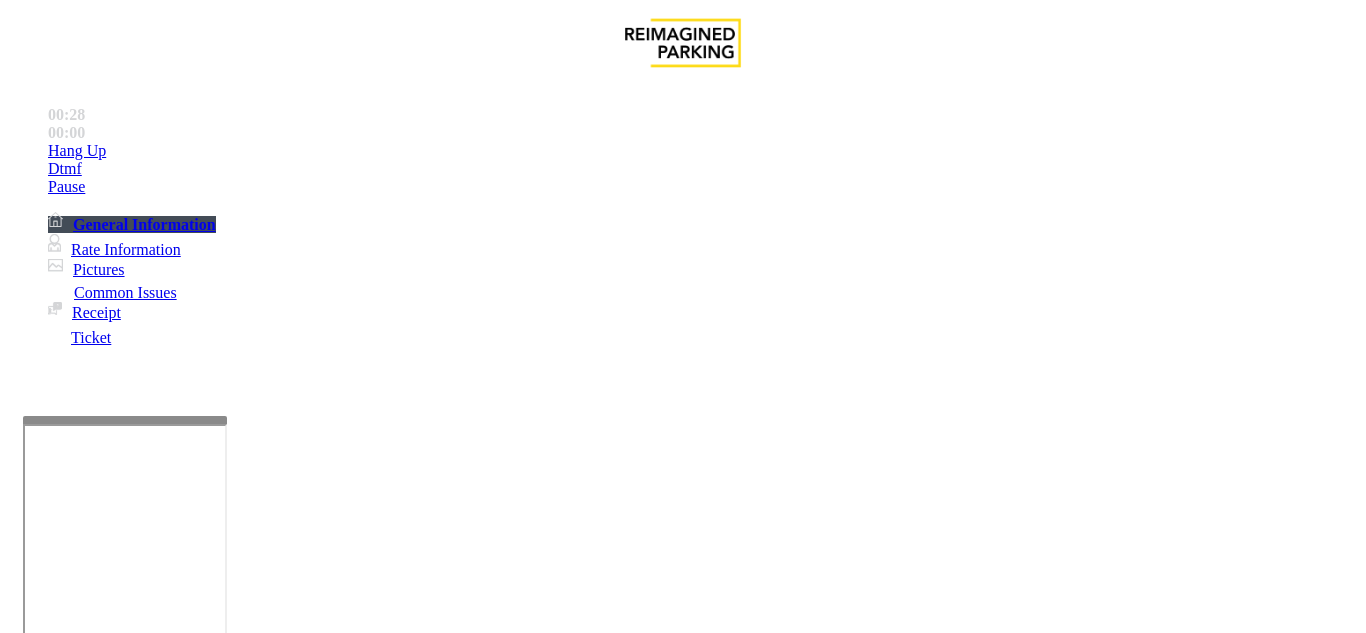 scroll, scrollTop: 1300, scrollLeft: 0, axis: vertical 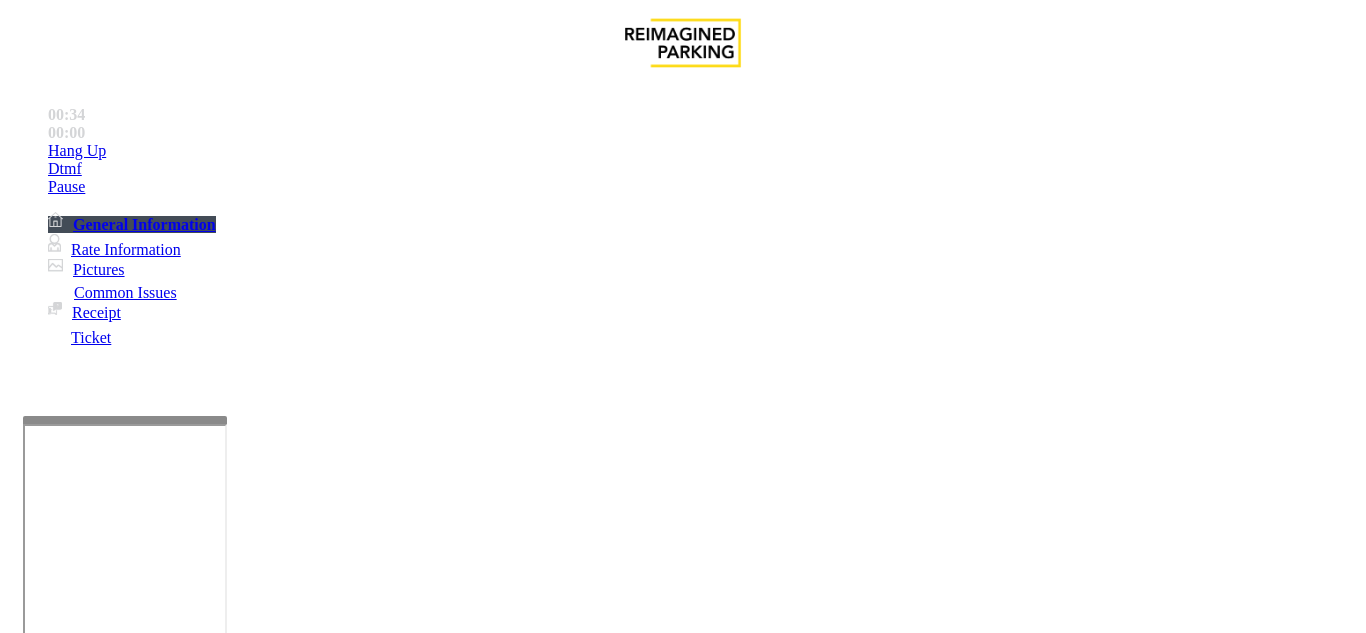 type 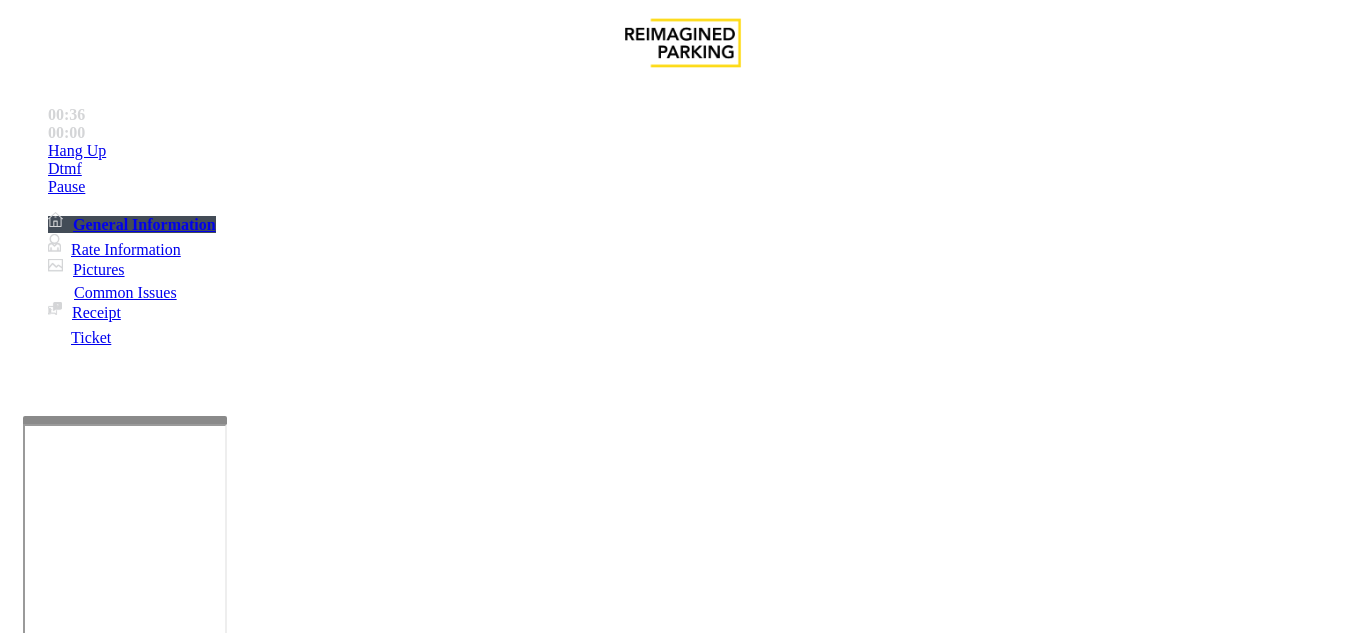 click on "Notes:" at bounding box center [682, 1628] 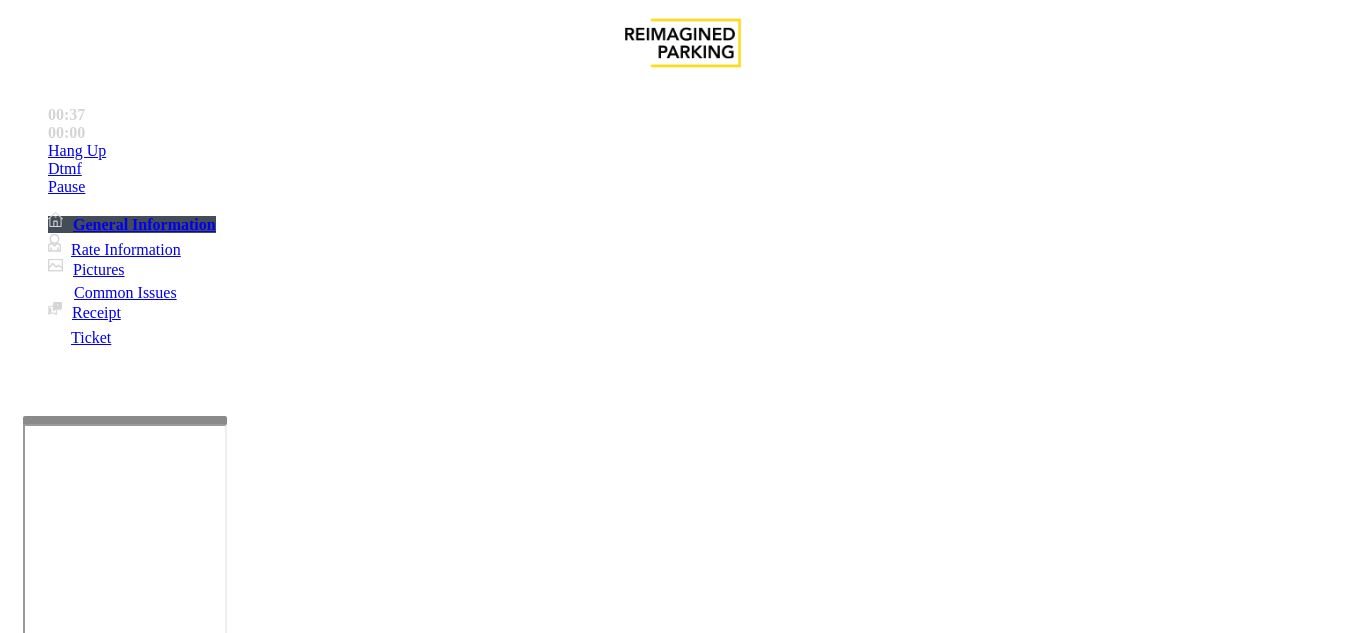 scroll, scrollTop: 900, scrollLeft: 0, axis: vertical 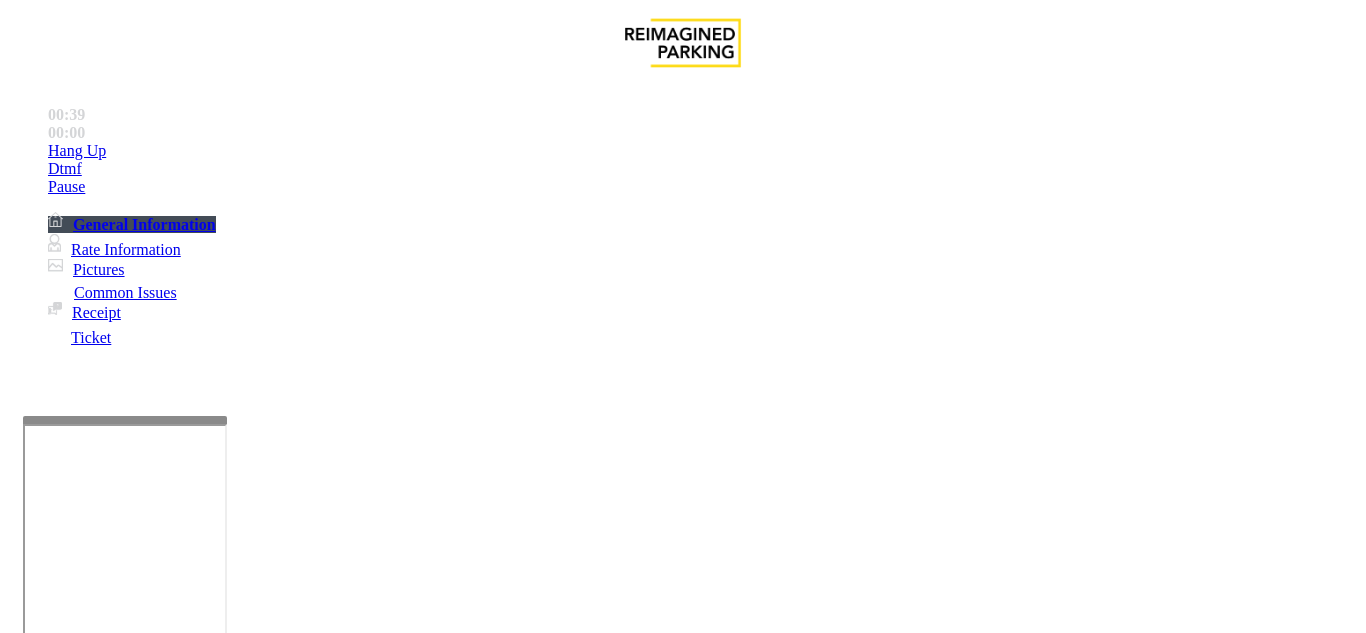click on "Vend Gate" at bounding box center (69, 1719) 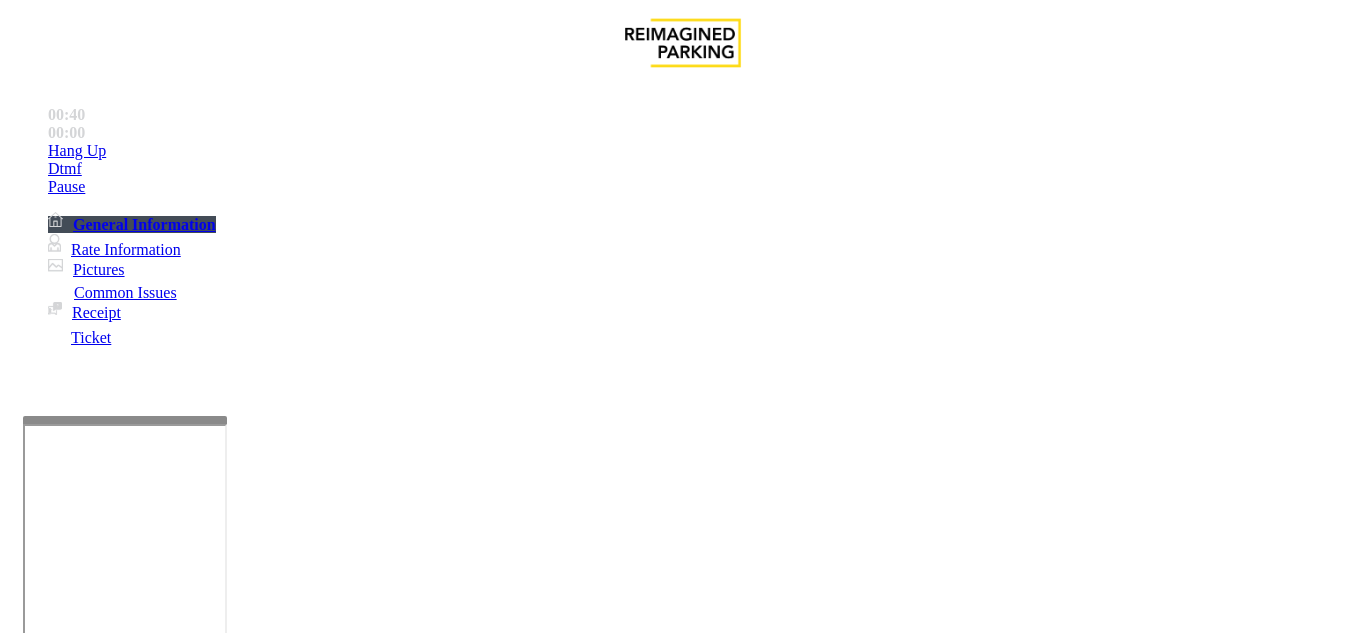 scroll, scrollTop: 0, scrollLeft: 0, axis: both 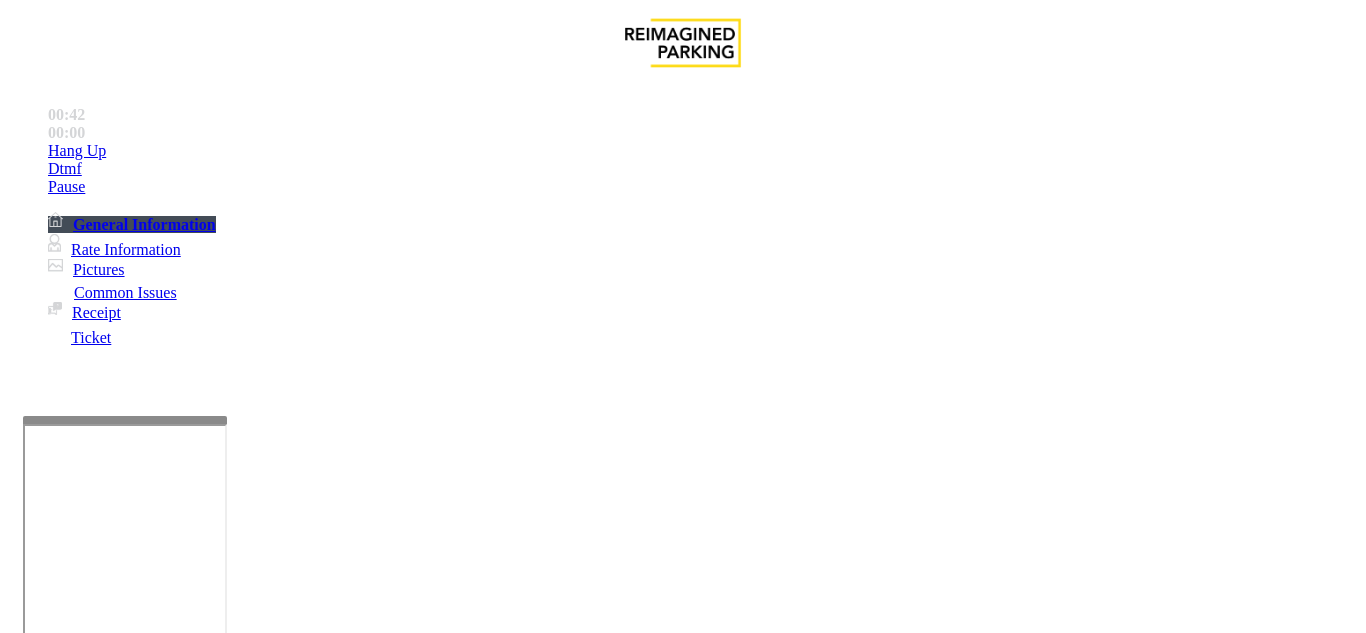 drag, startPoint x: 278, startPoint y: 181, endPoint x: 448, endPoint y: 185, distance: 170.04706 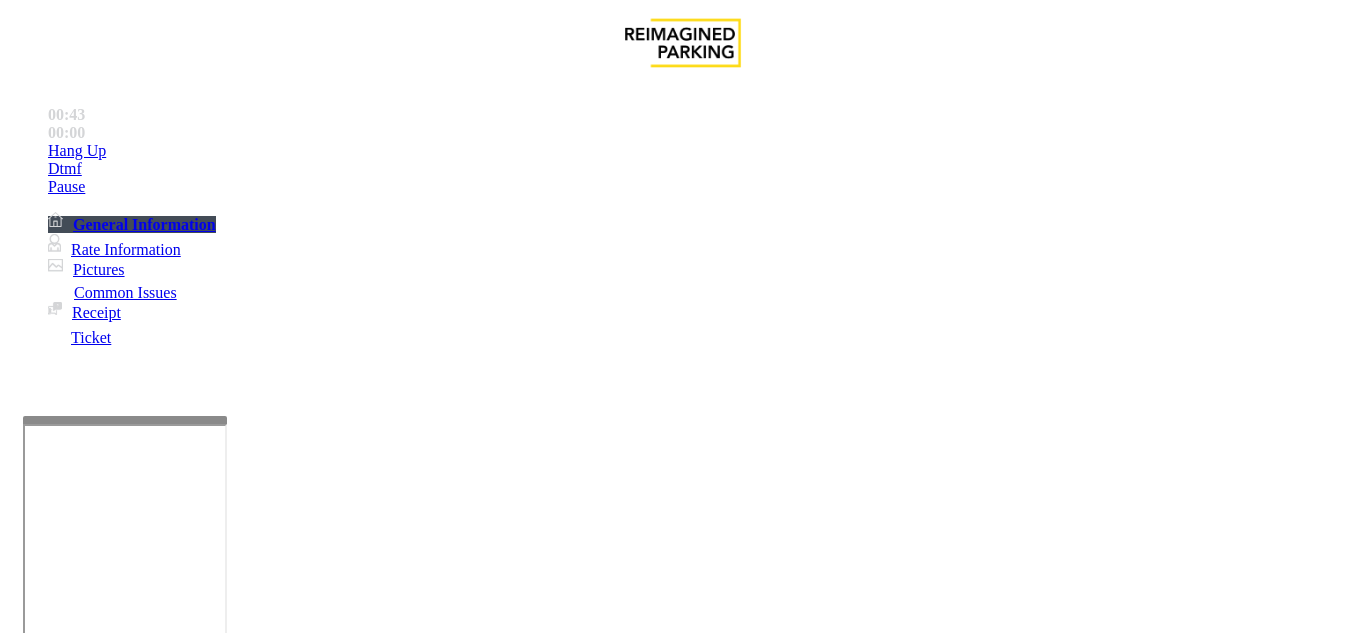 click at bounding box center [221, 1626] 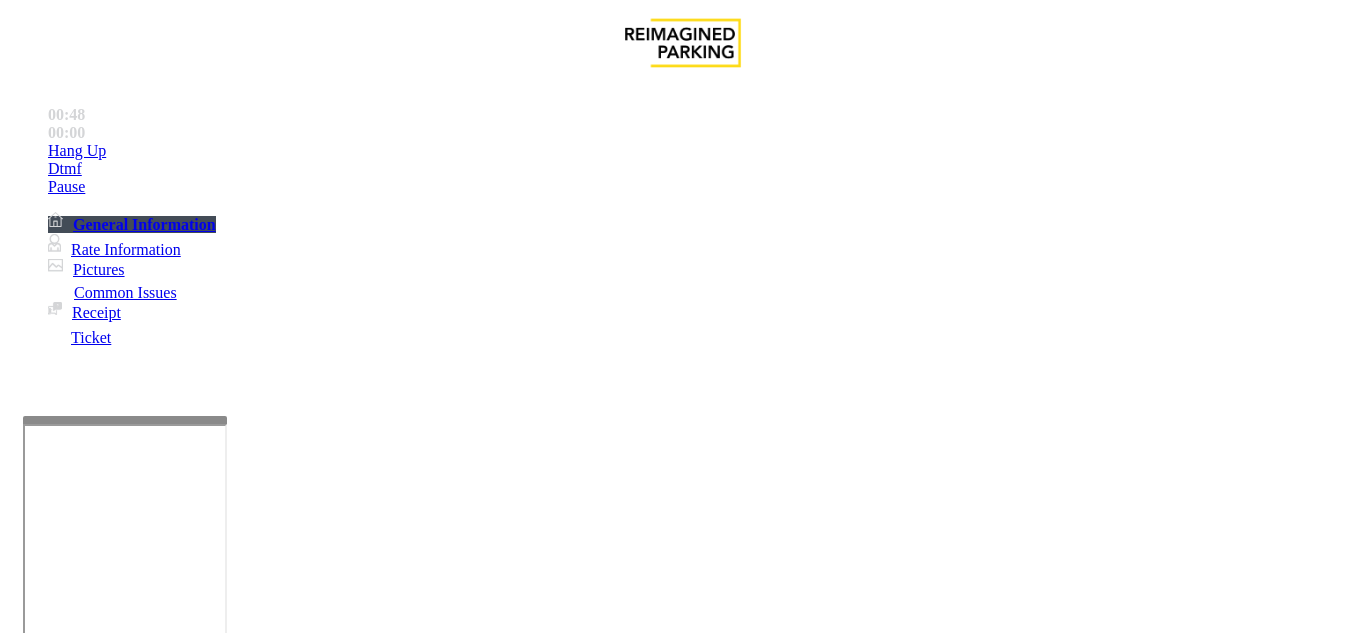 type on "**********" 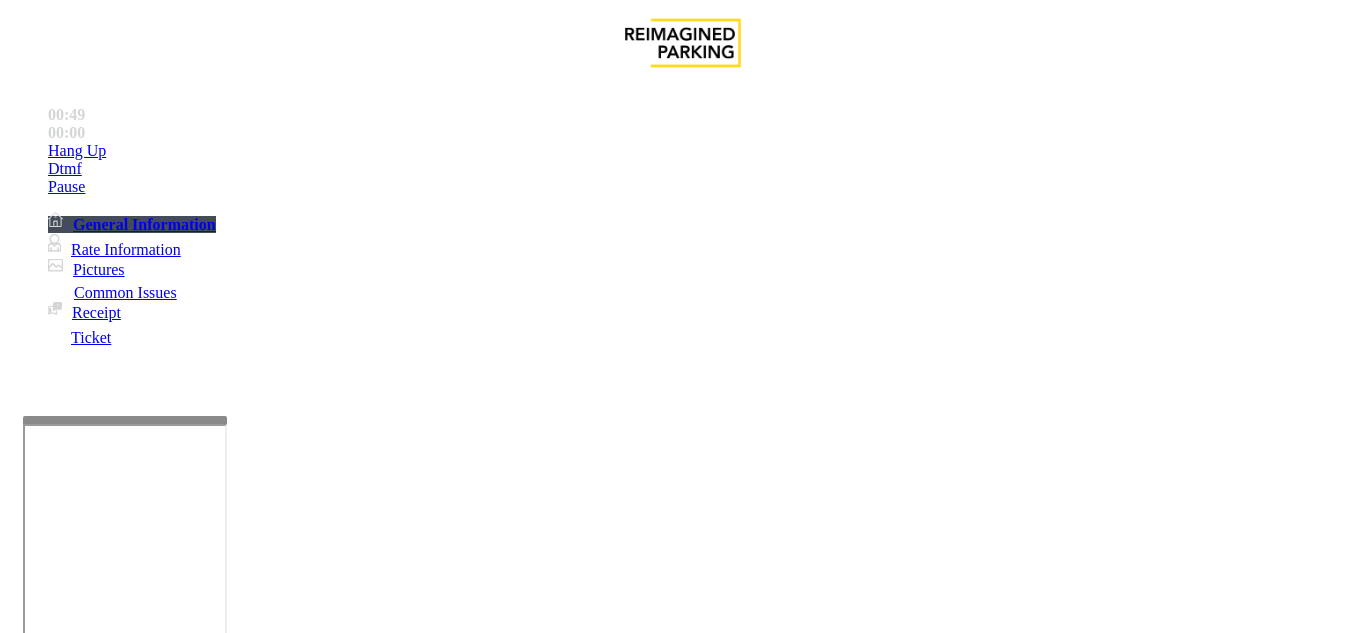 scroll, scrollTop: 400, scrollLeft: 0, axis: vertical 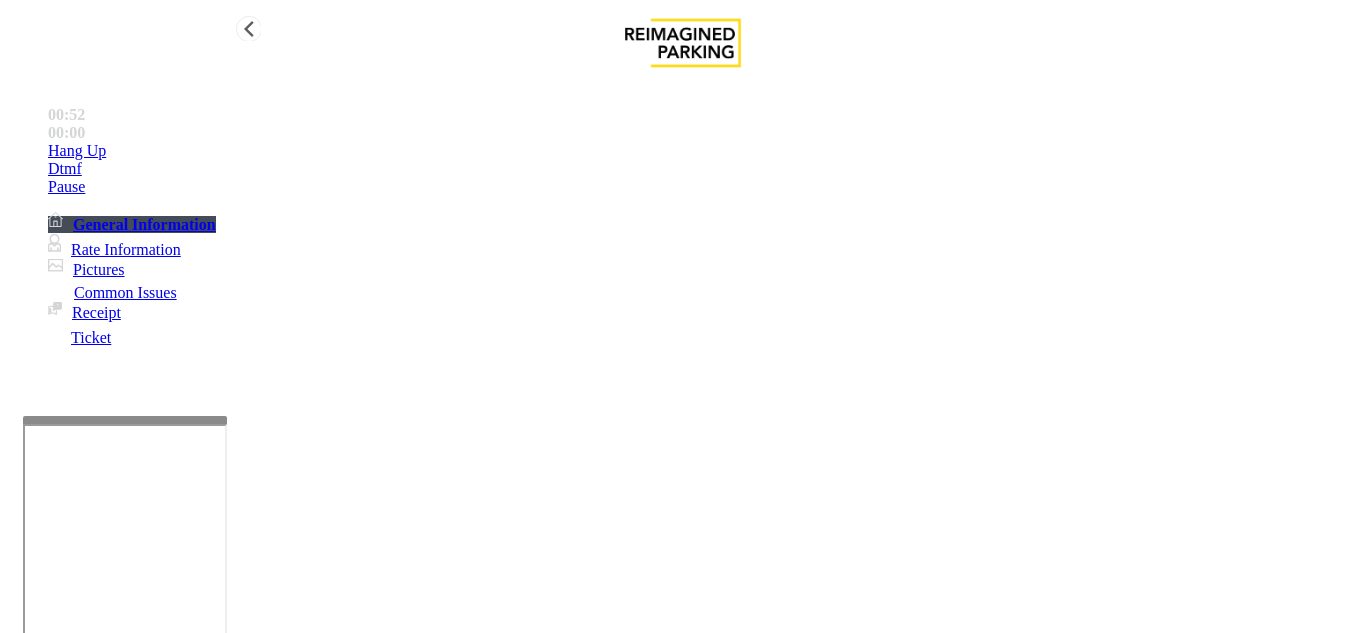 click on "Hang Up" at bounding box center (703, 151) 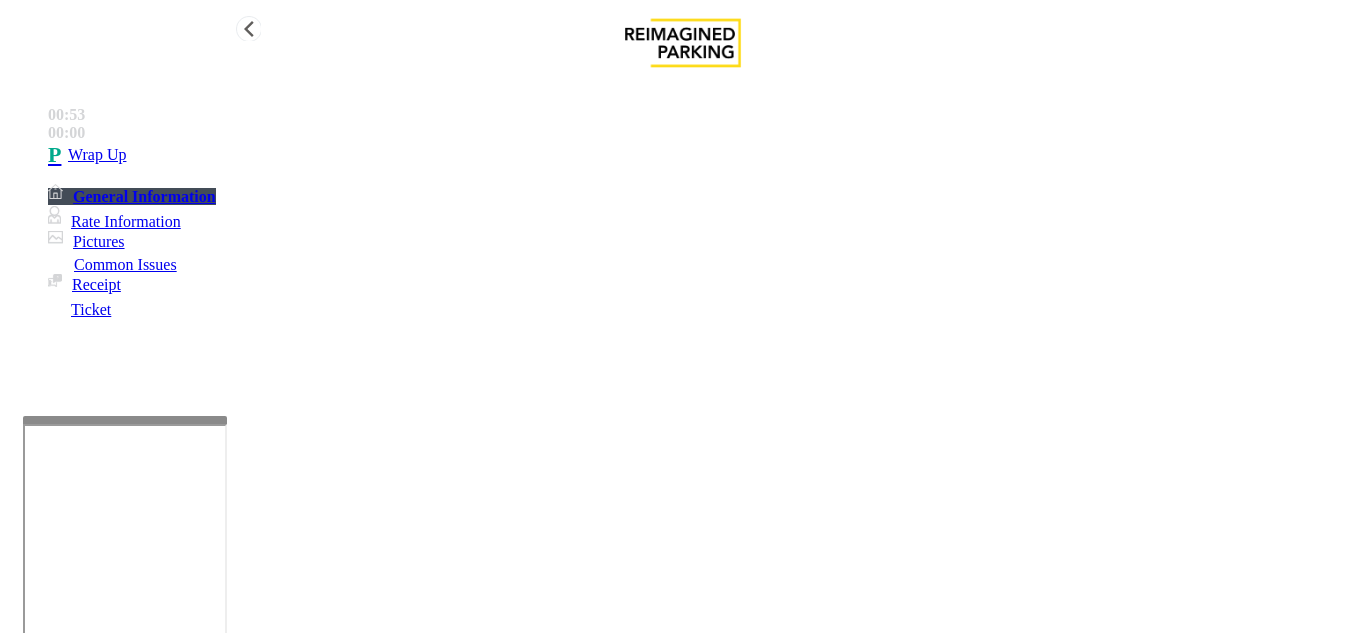 click on "Wrap Up" at bounding box center [703, 155] 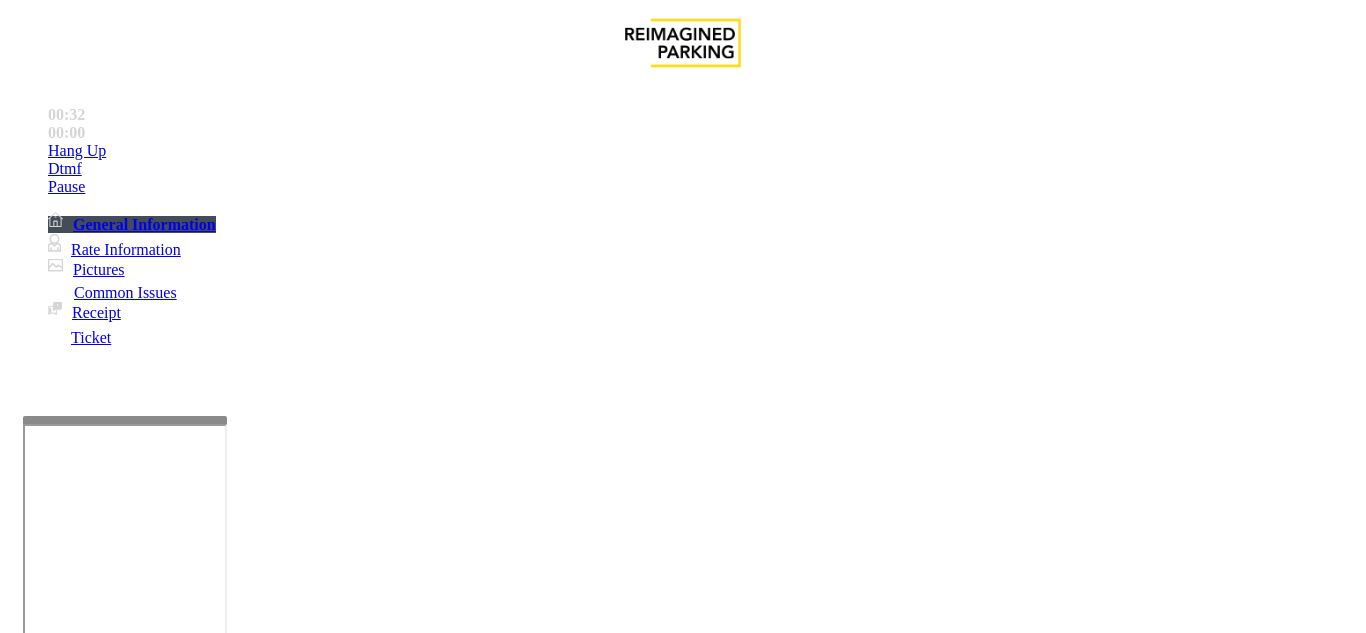 scroll, scrollTop: 400, scrollLeft: 0, axis: vertical 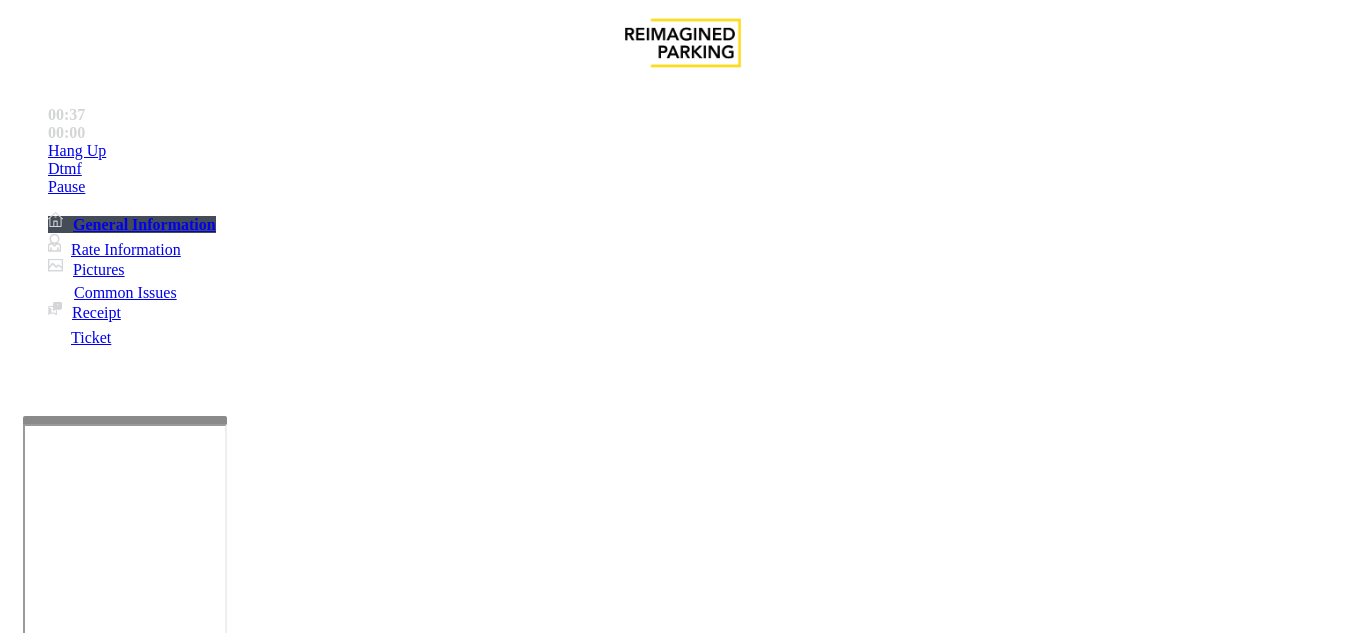 click on "Services" at bounding box center (687, 1286) 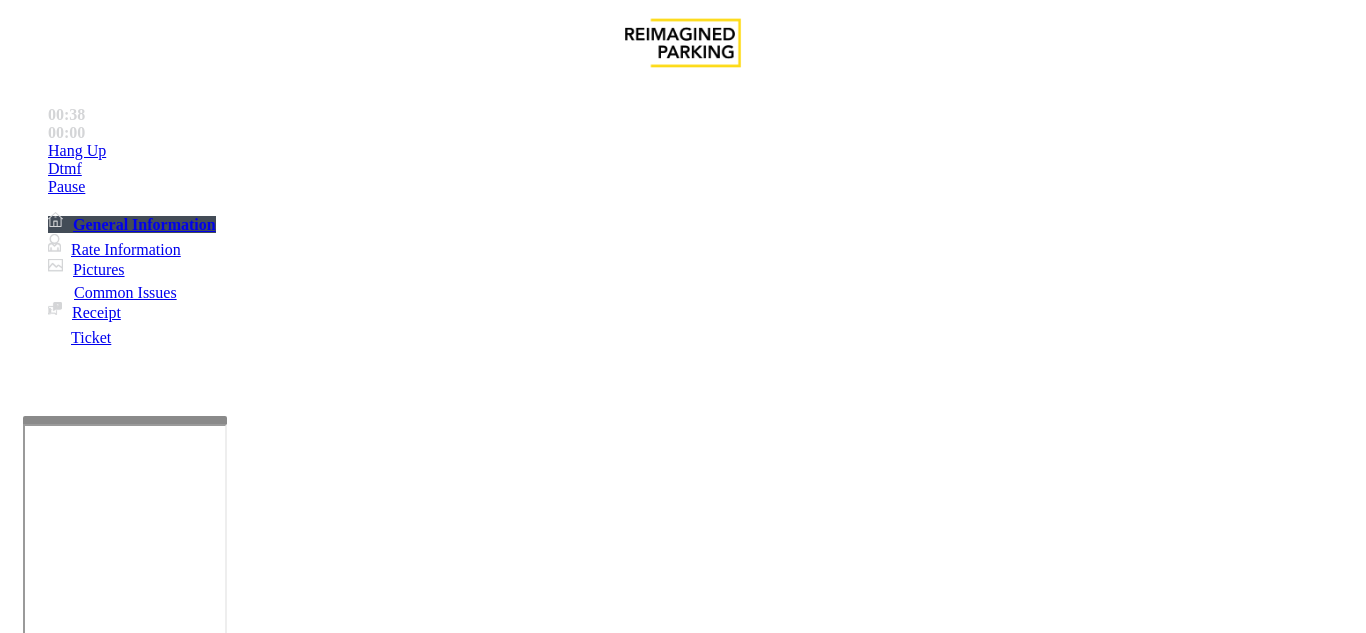 click on "Online Reservations" at bounding box center (528, 1286) 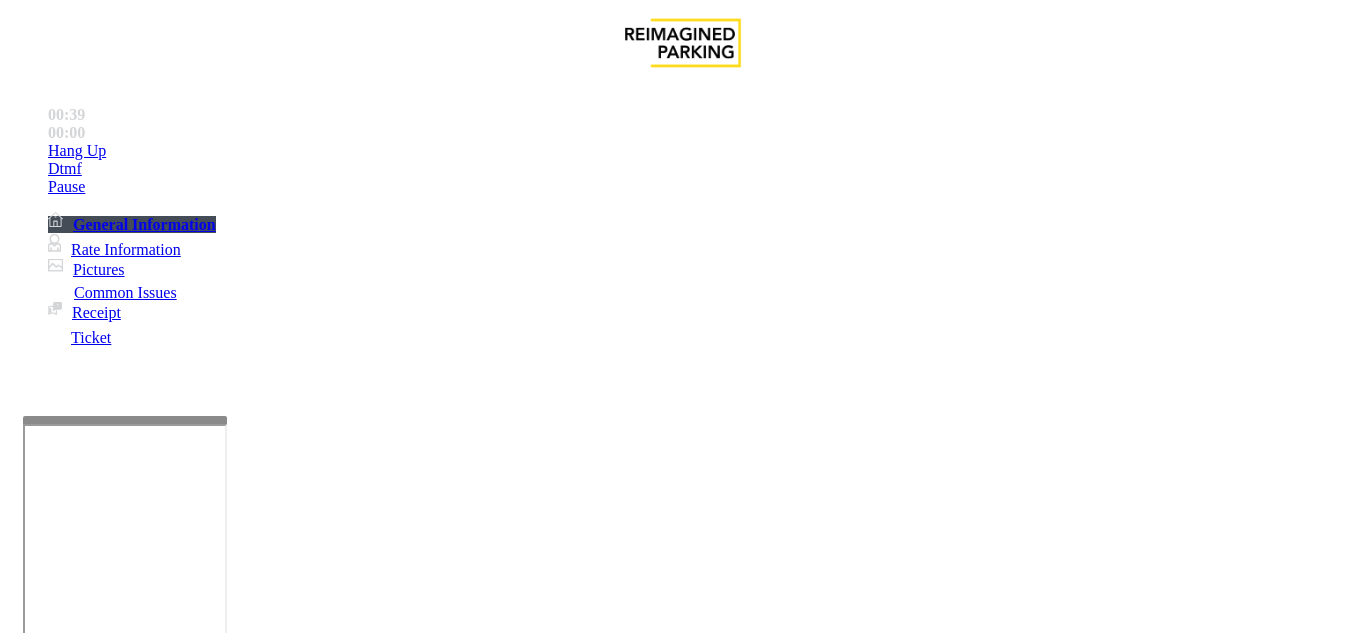 click at bounding box center [96, 1308] 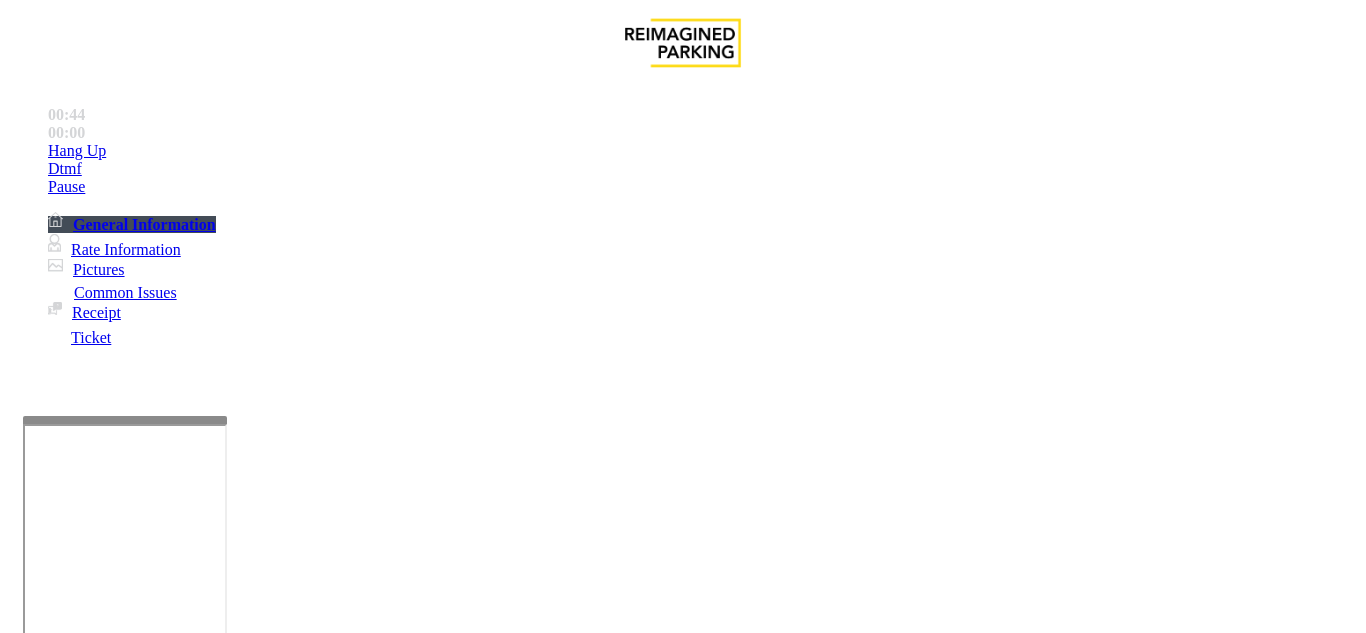 scroll, scrollTop: 300, scrollLeft: 0, axis: vertical 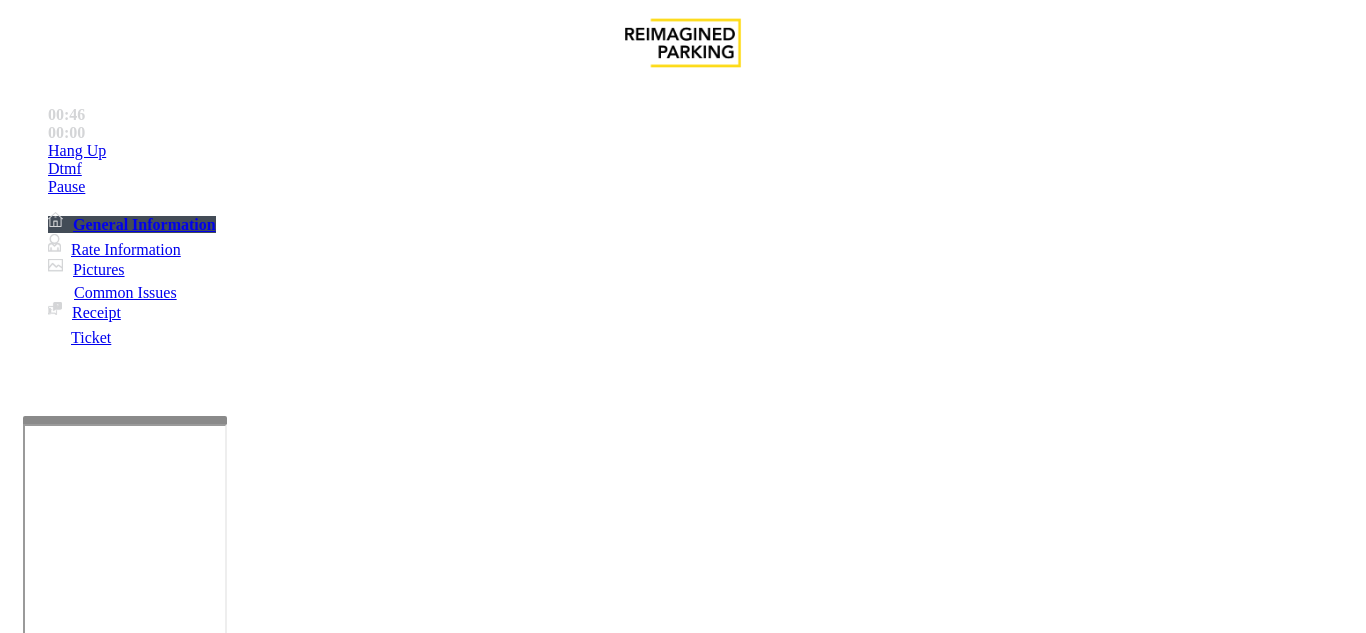 type on "*********" 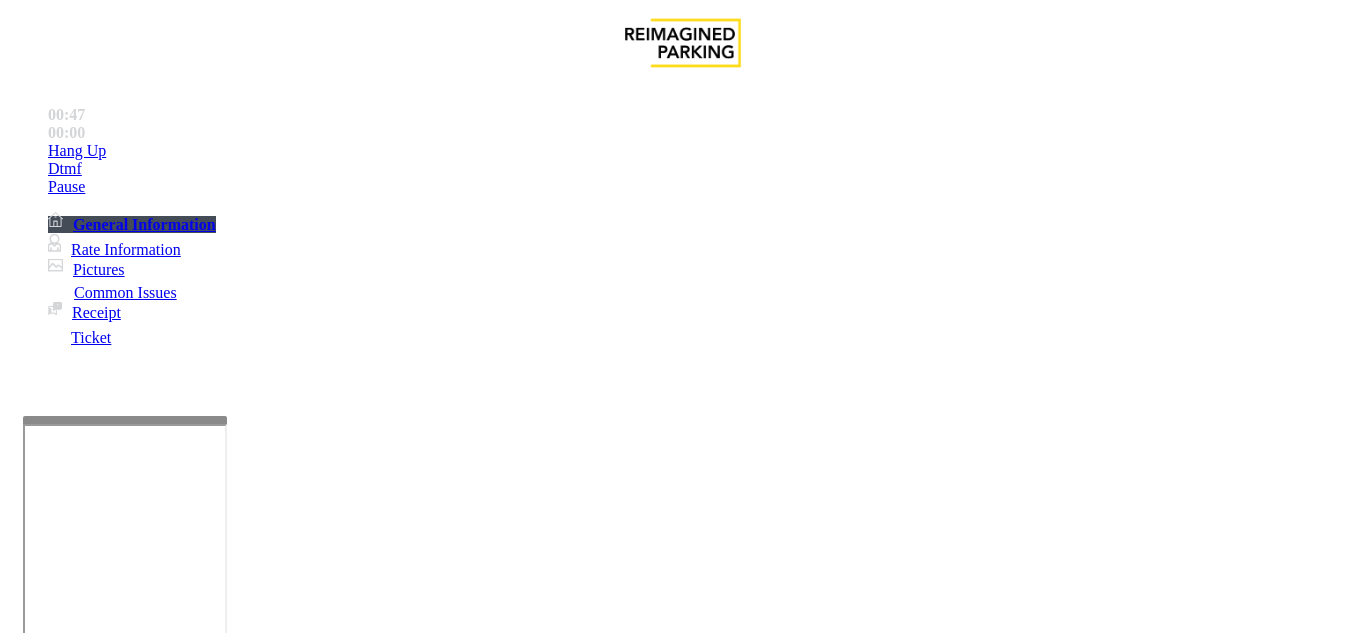 click on "Notes:" at bounding box center [682, 1682] 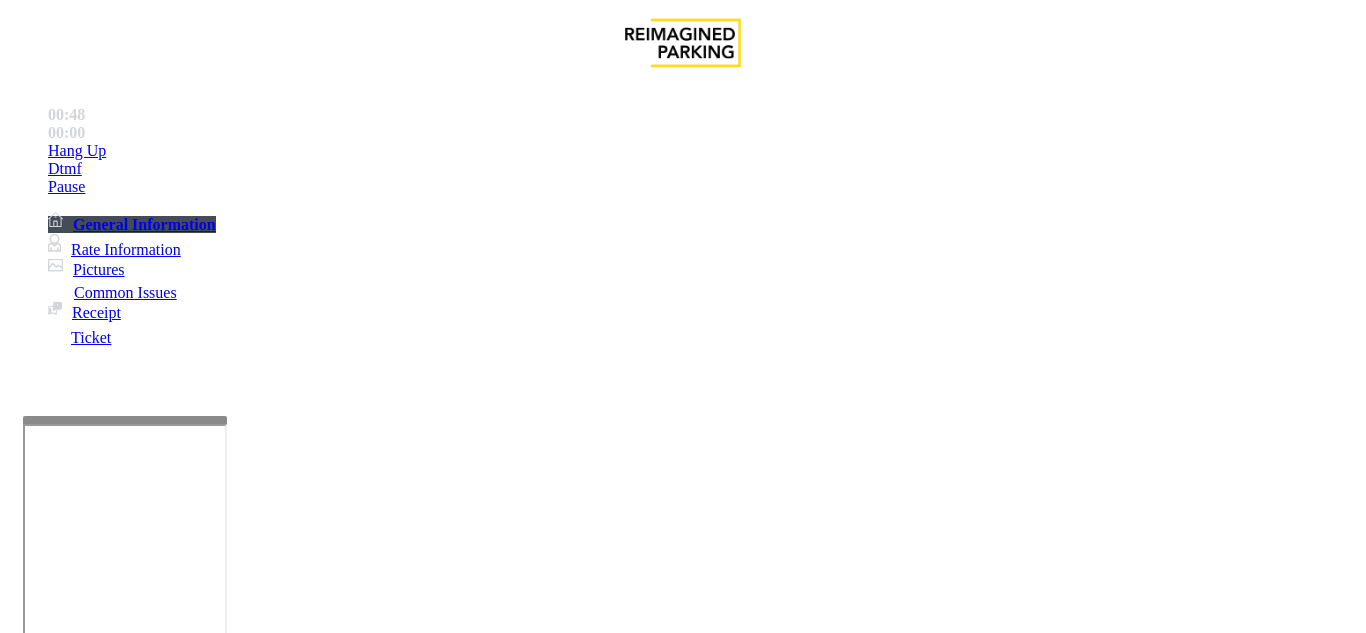 click at bounding box center [221, 1680] 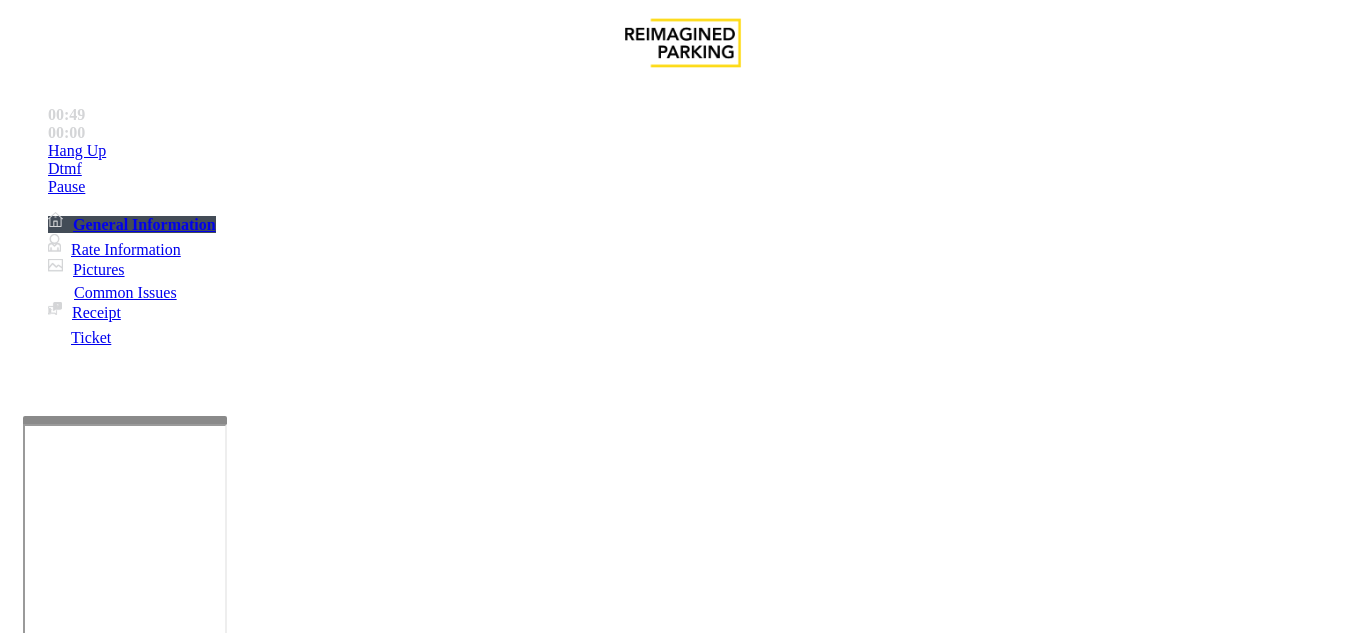 scroll, scrollTop: 100, scrollLeft: 0, axis: vertical 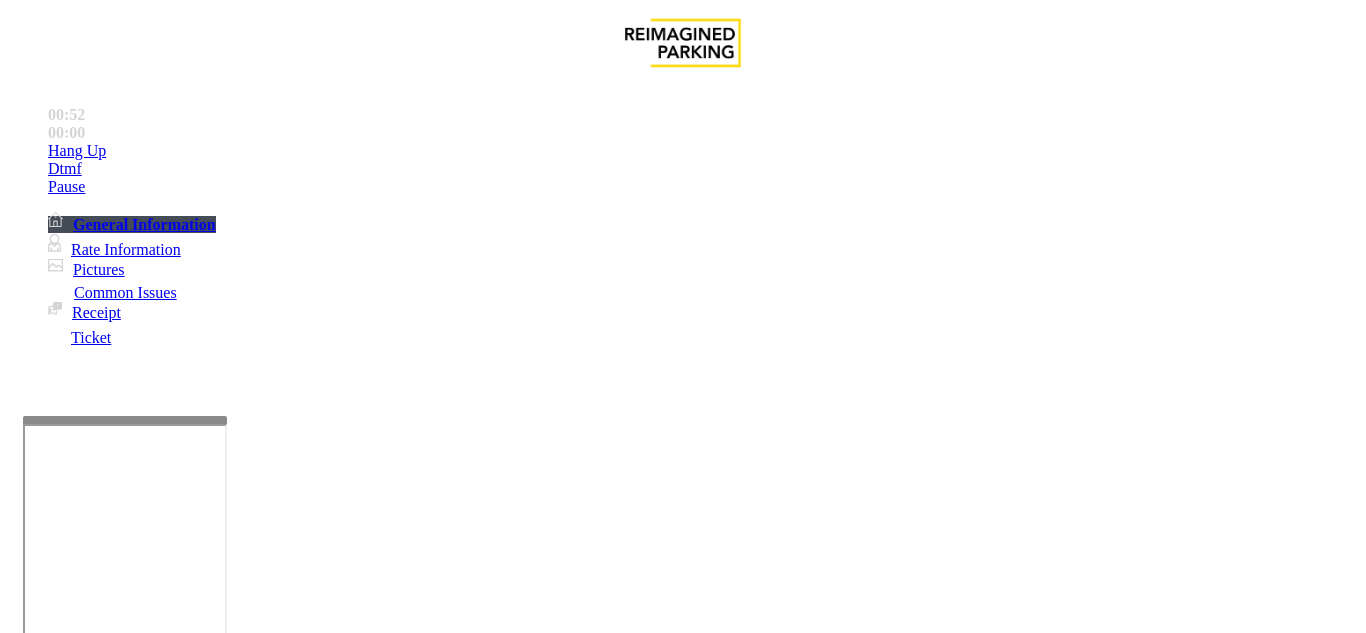 drag, startPoint x: 267, startPoint y: 73, endPoint x: 471, endPoint y: 96, distance: 205.29248 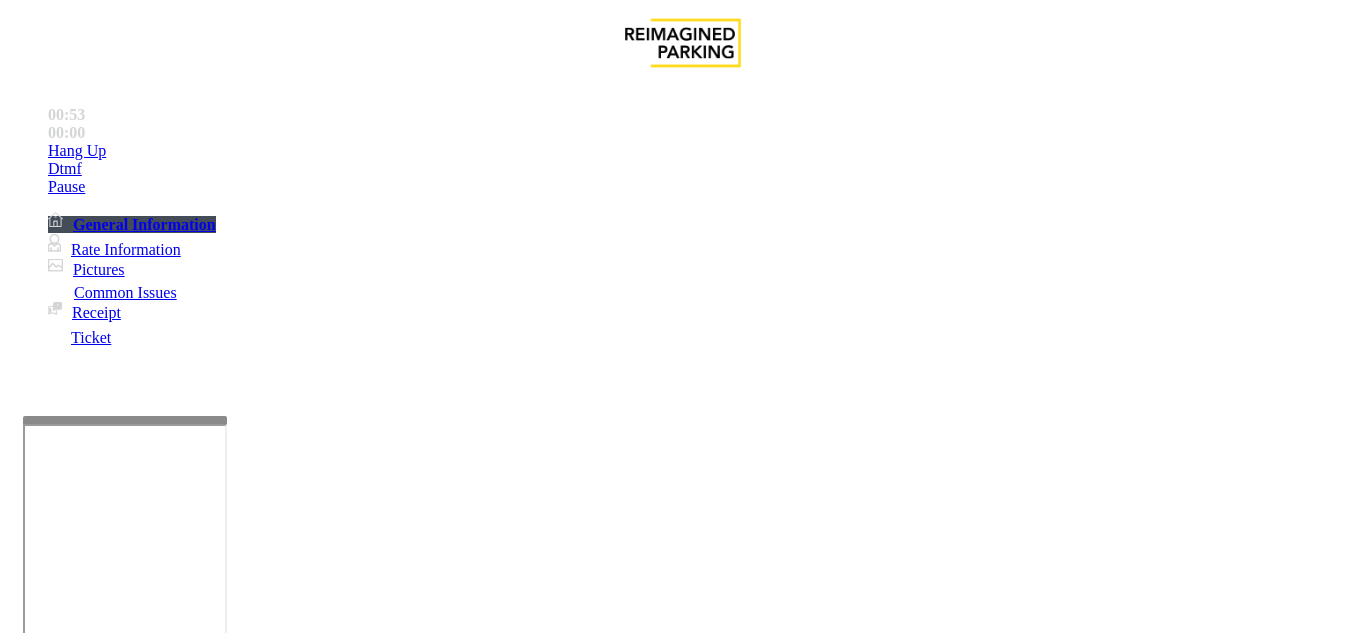 type on "**********" 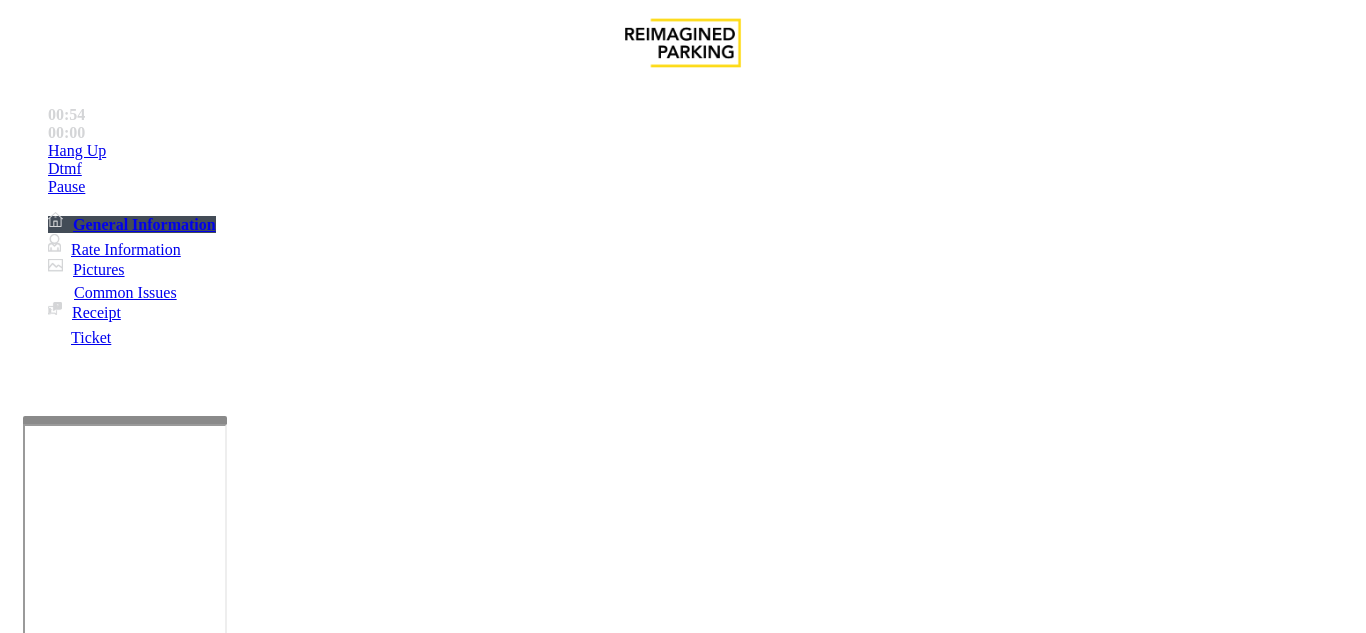 click at bounding box center [96, 1308] 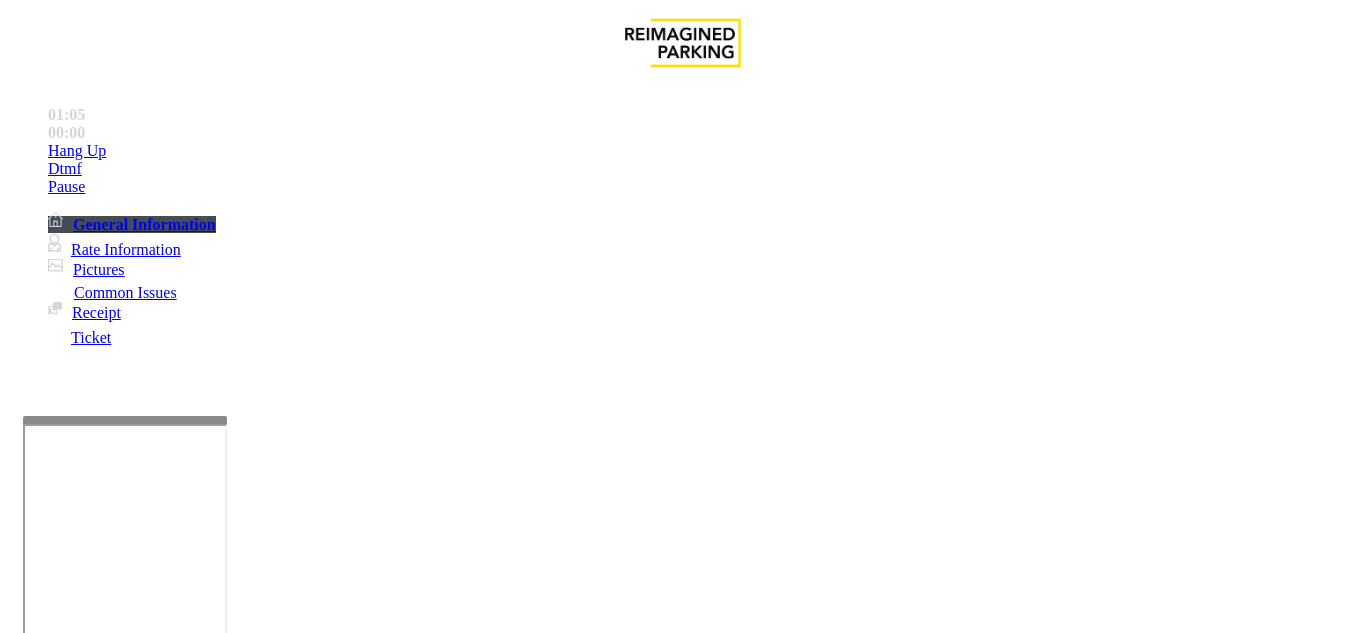 type on "******" 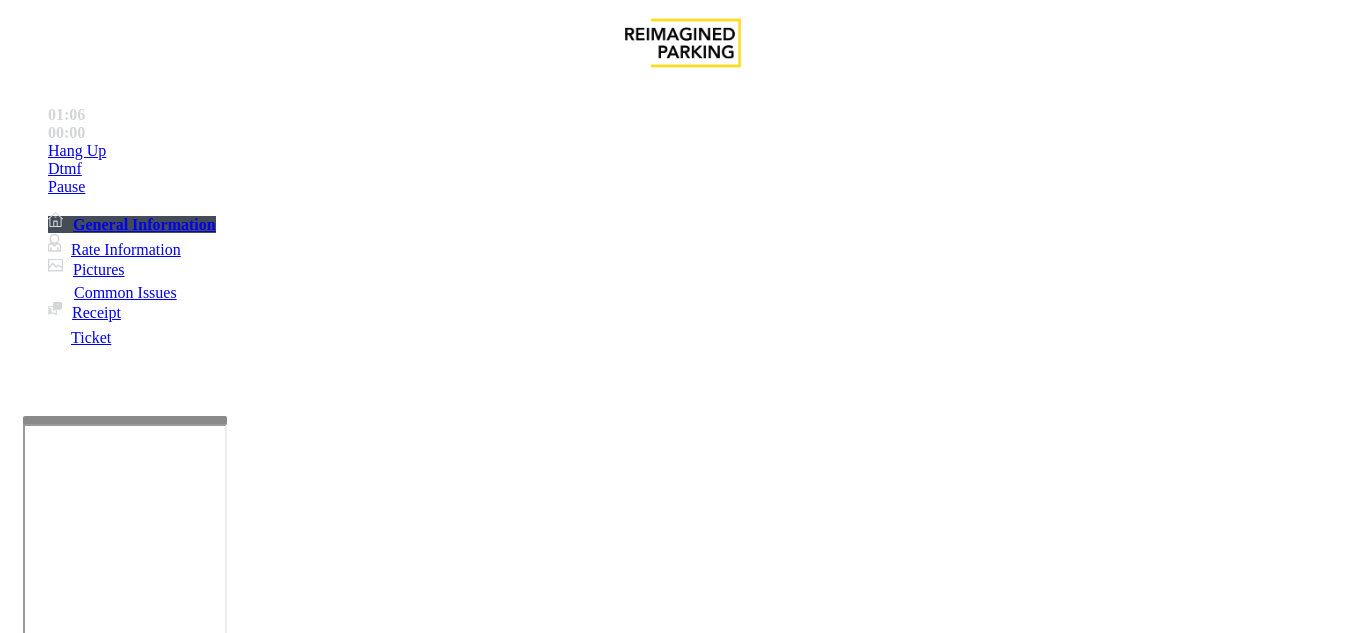drag, startPoint x: 376, startPoint y: 230, endPoint x: 235, endPoint y: 232, distance: 141.01419 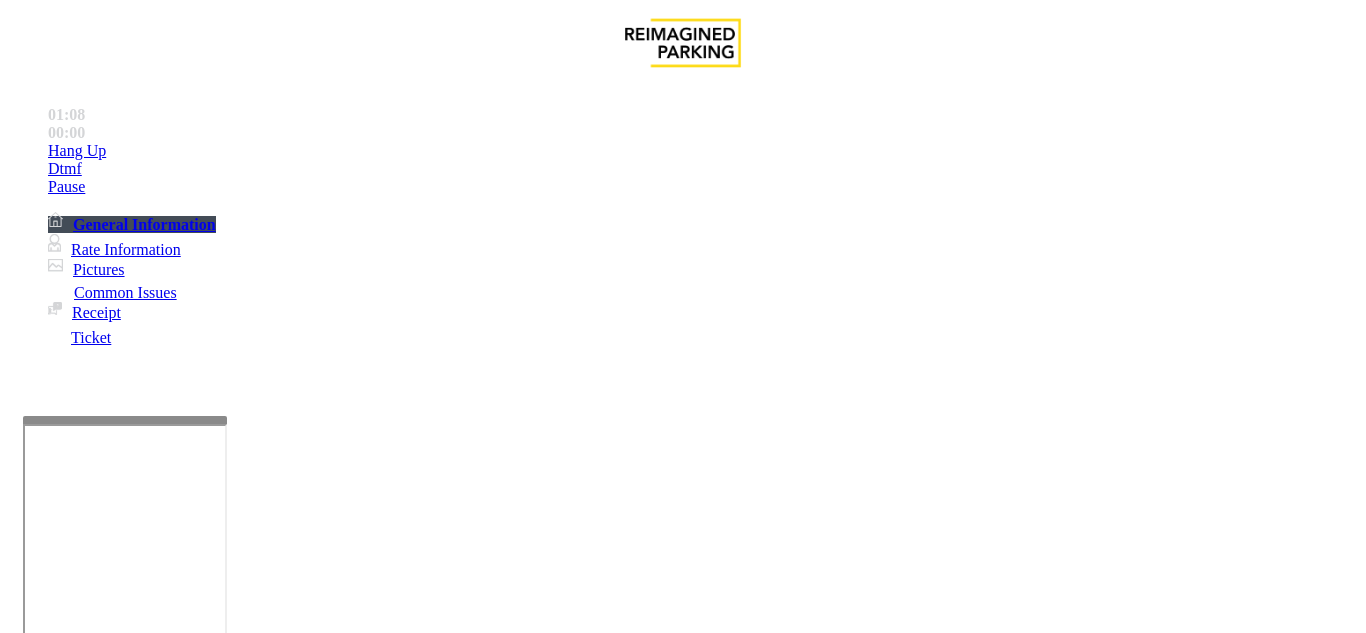scroll, scrollTop: 100, scrollLeft: 0, axis: vertical 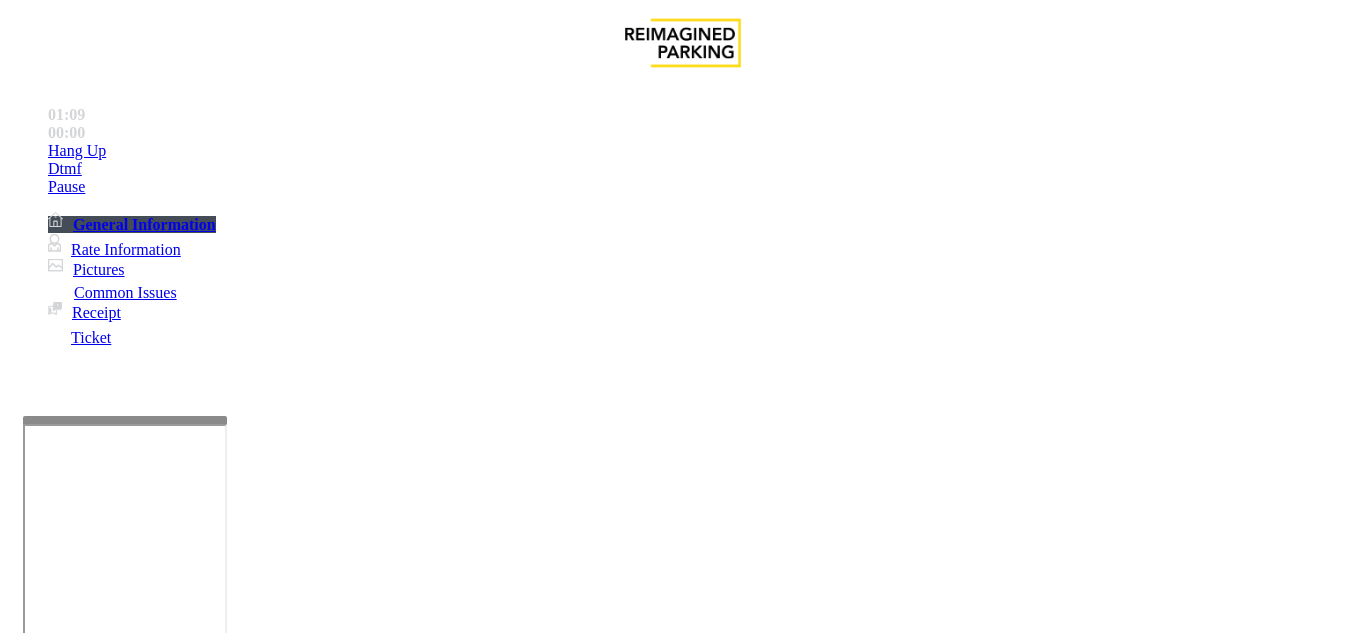 type 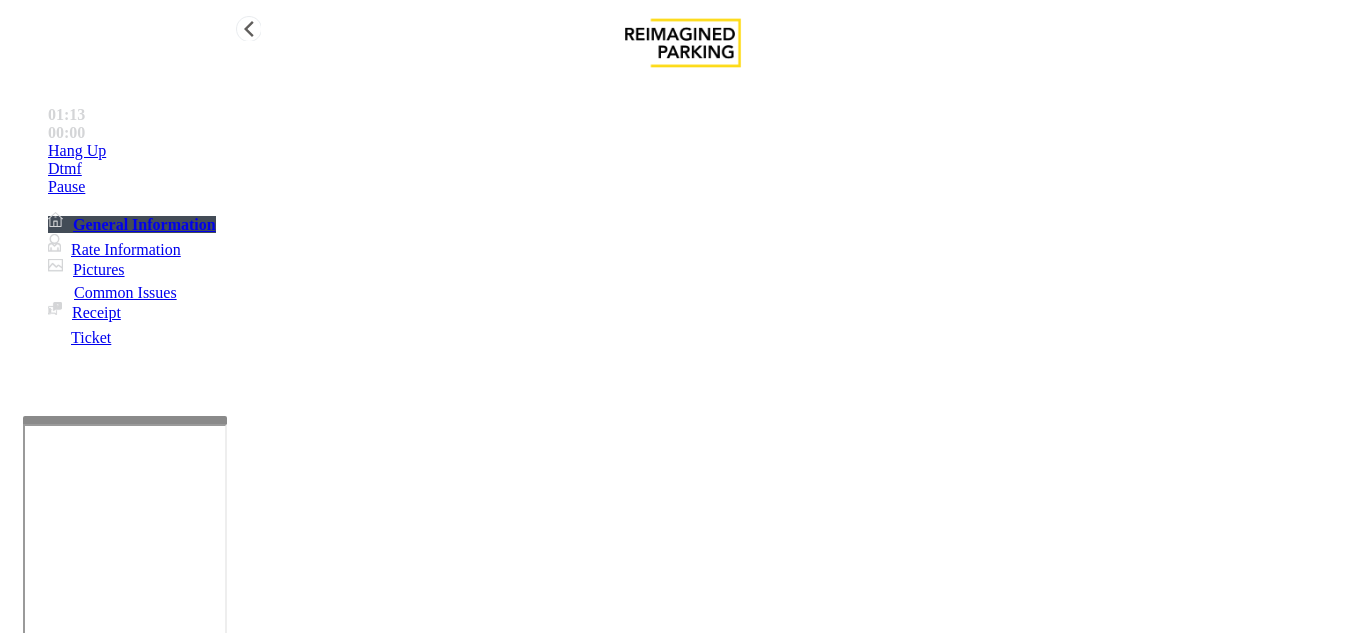 click on "Hang Up" at bounding box center [77, 151] 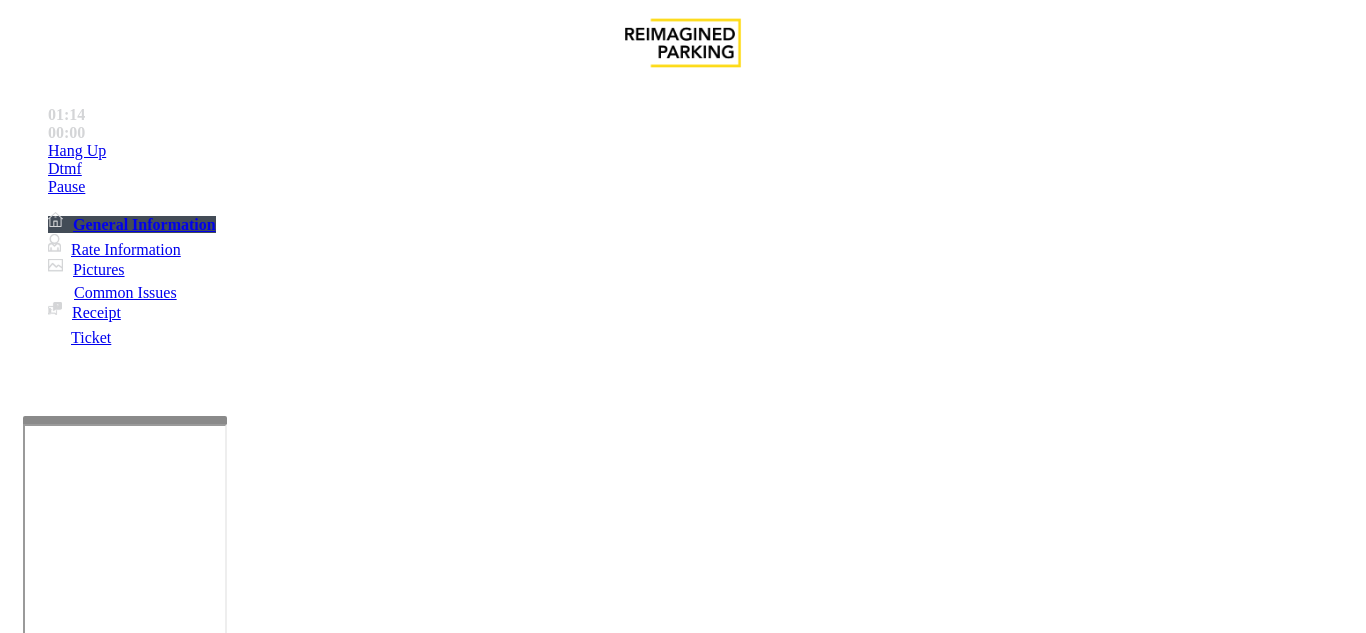 scroll, scrollTop: 300, scrollLeft: 0, axis: vertical 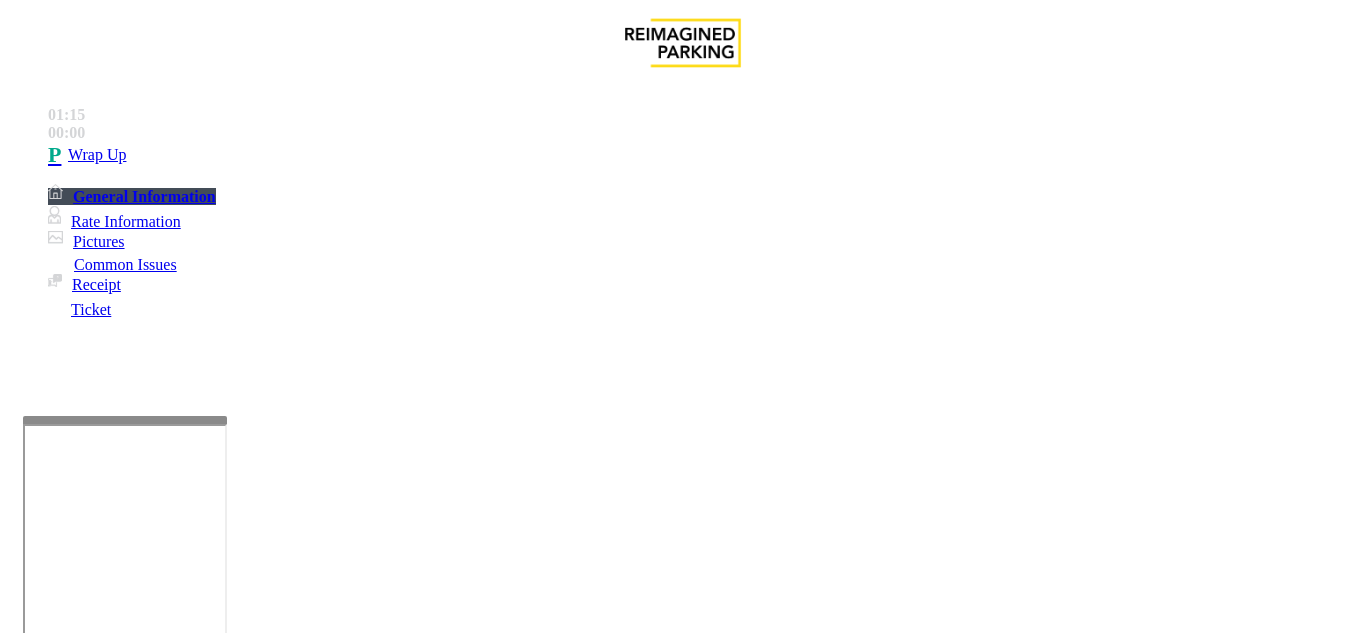 click at bounding box center (221, 1680) 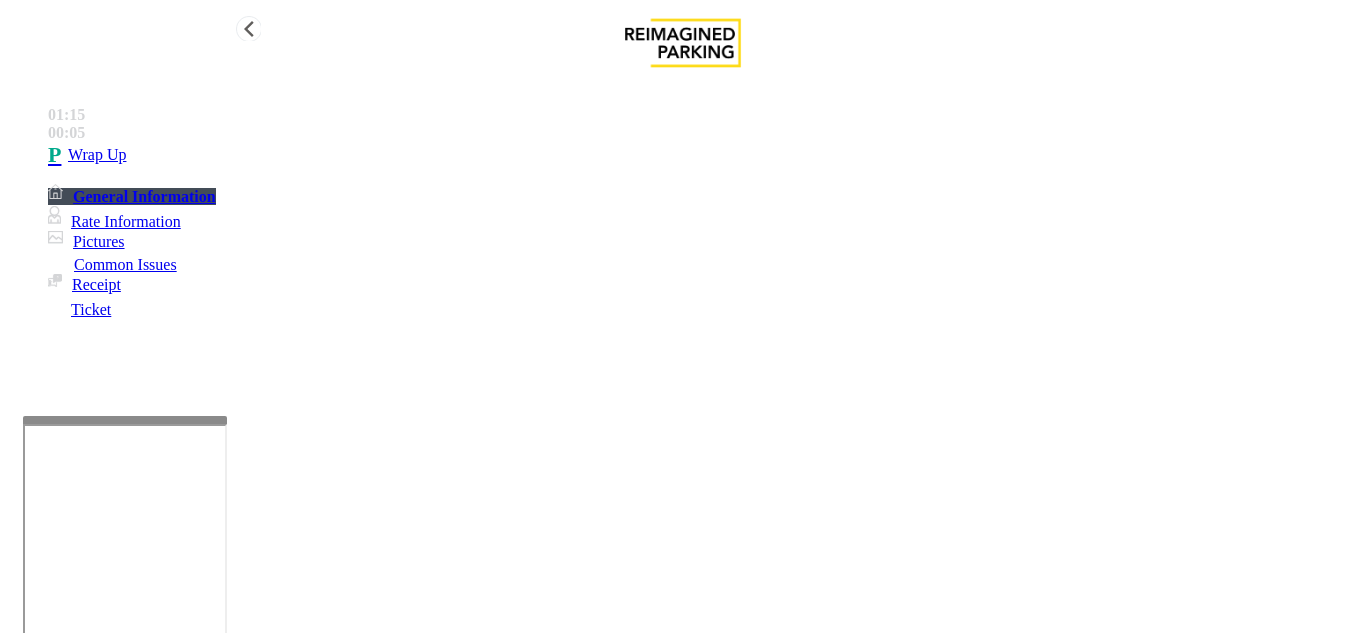type on "**********" 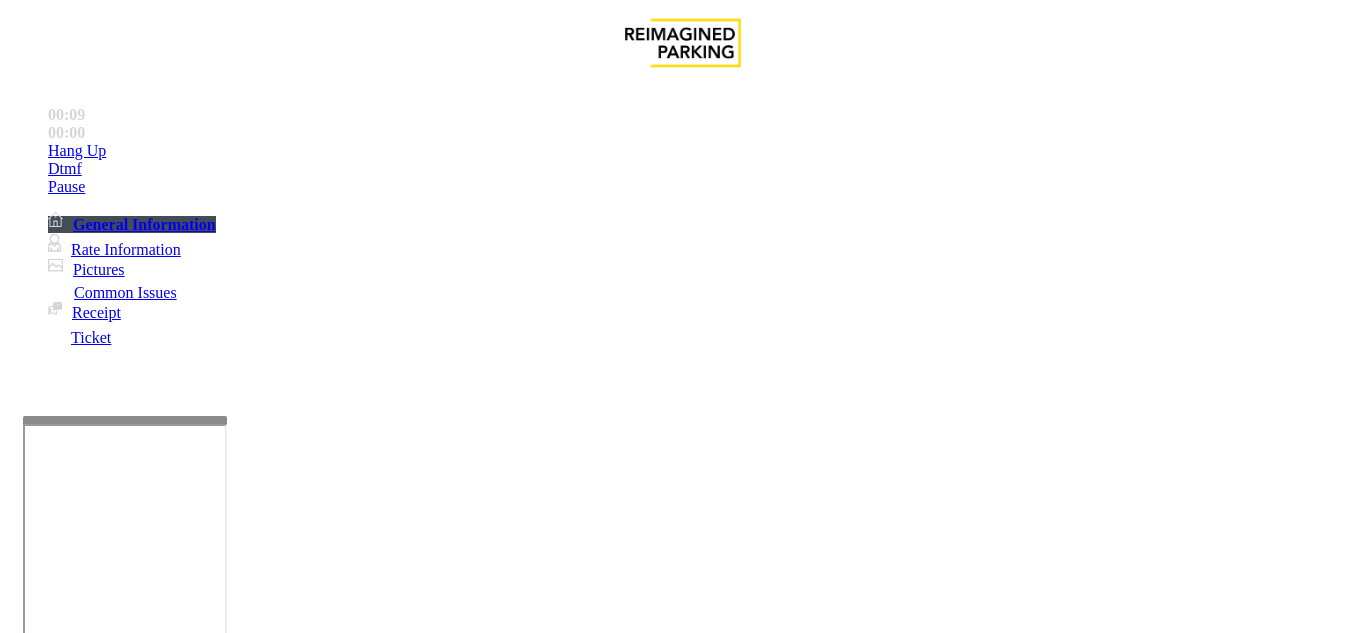 scroll, scrollTop: 300, scrollLeft: 0, axis: vertical 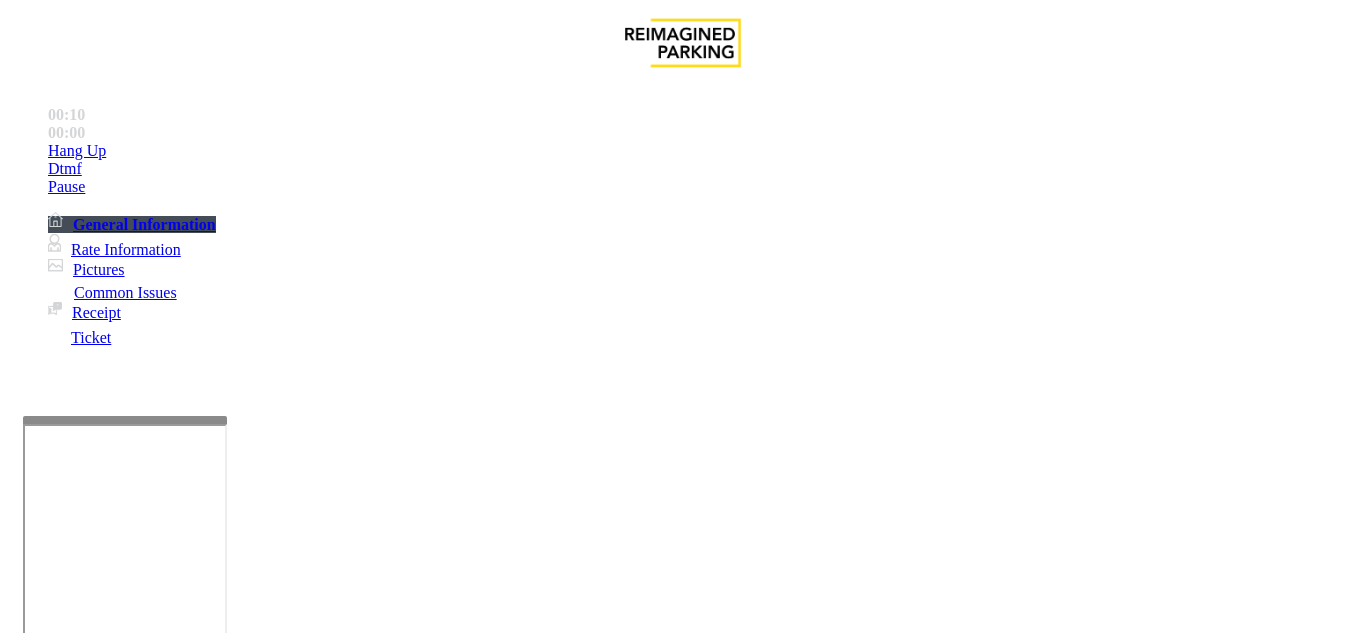 click on "Ticket Issue" at bounding box center (71, 1286) 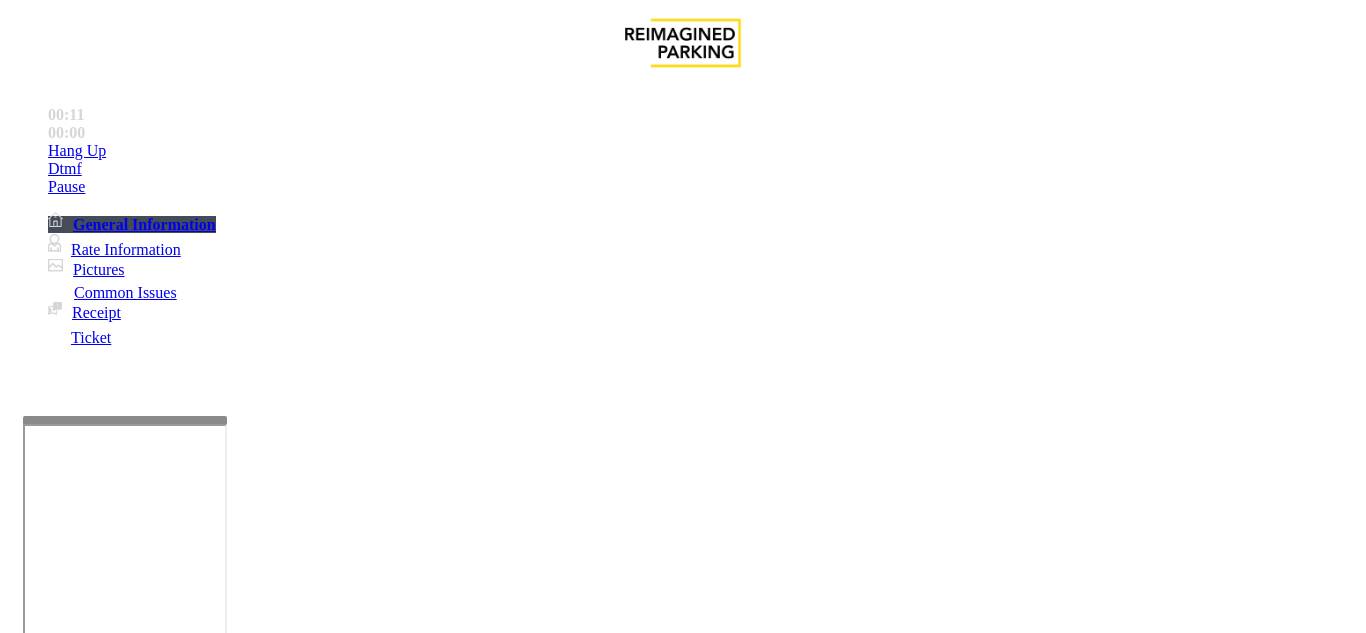 click on "Ticket Unreadable" at bounding box center (300, 1286) 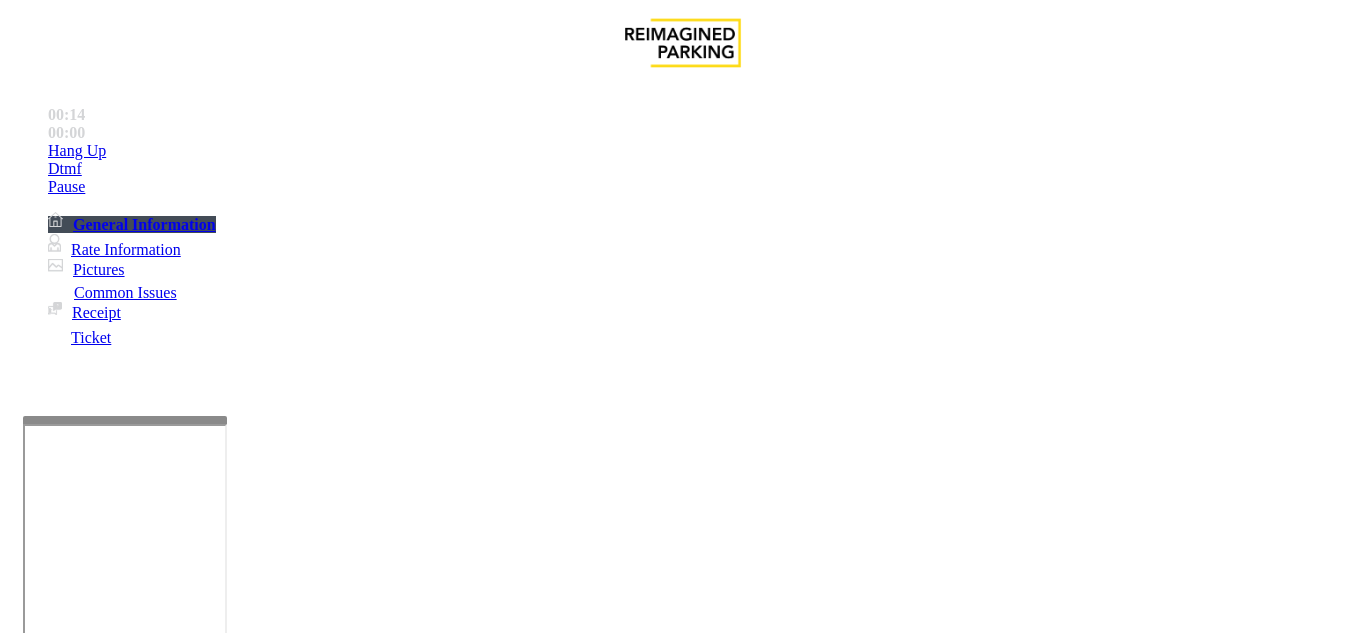 click on "Notes:" at bounding box center [682, 1582] 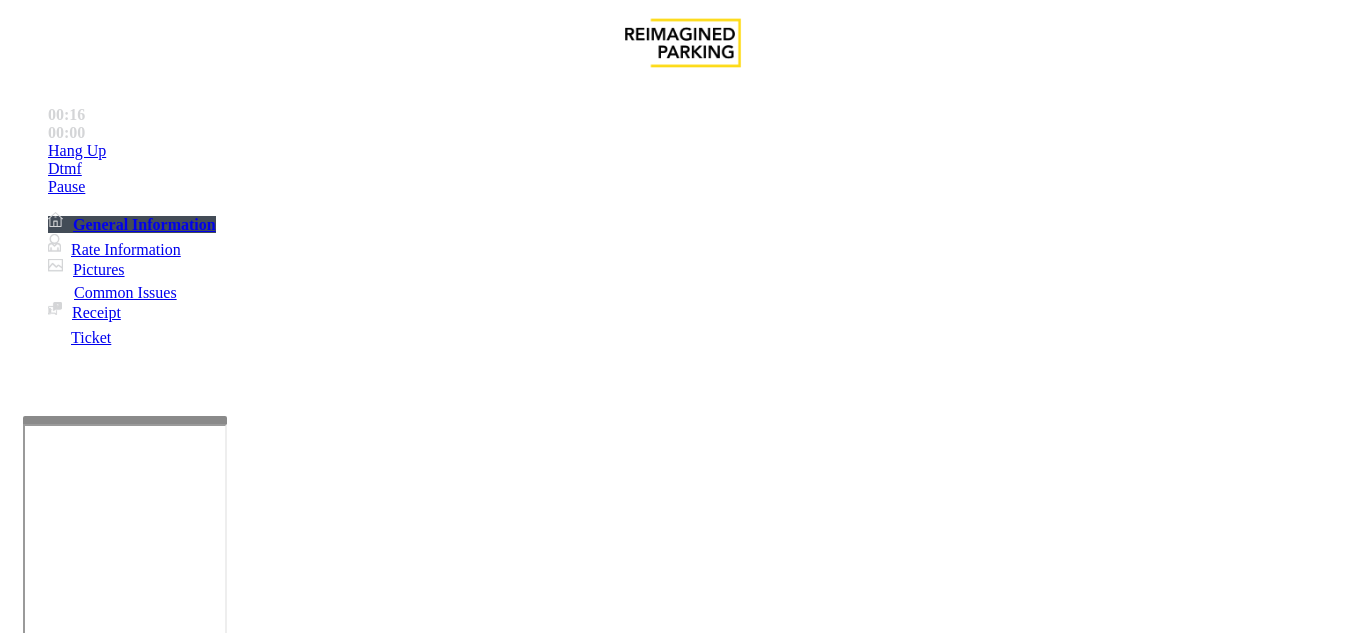 drag, startPoint x: 273, startPoint y: 177, endPoint x: 481, endPoint y: 192, distance: 208.54016 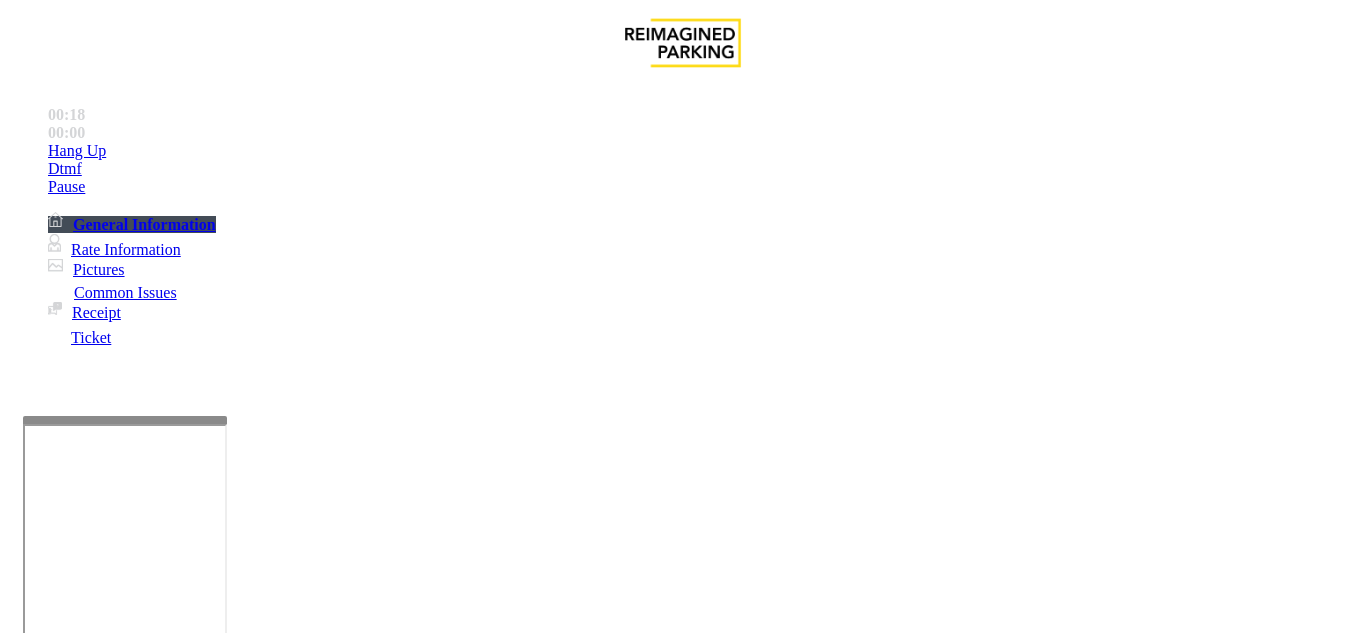 type on "**********" 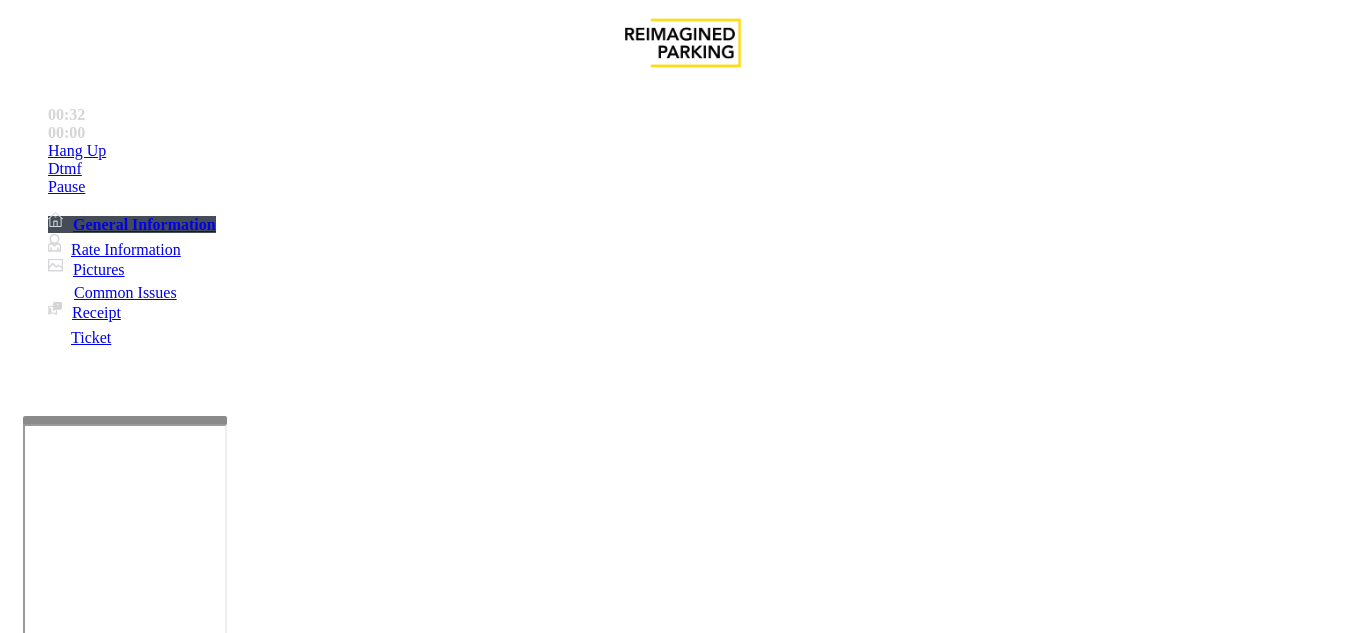 scroll, scrollTop: 300, scrollLeft: 0, axis: vertical 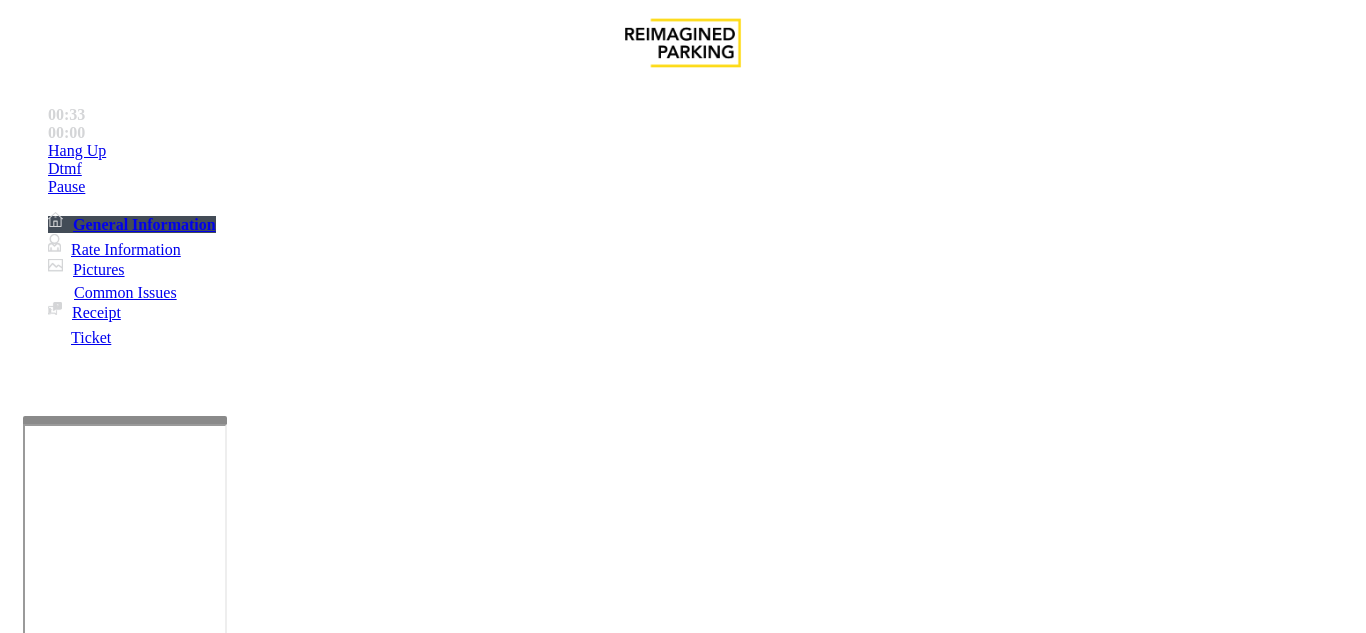 type on "******" 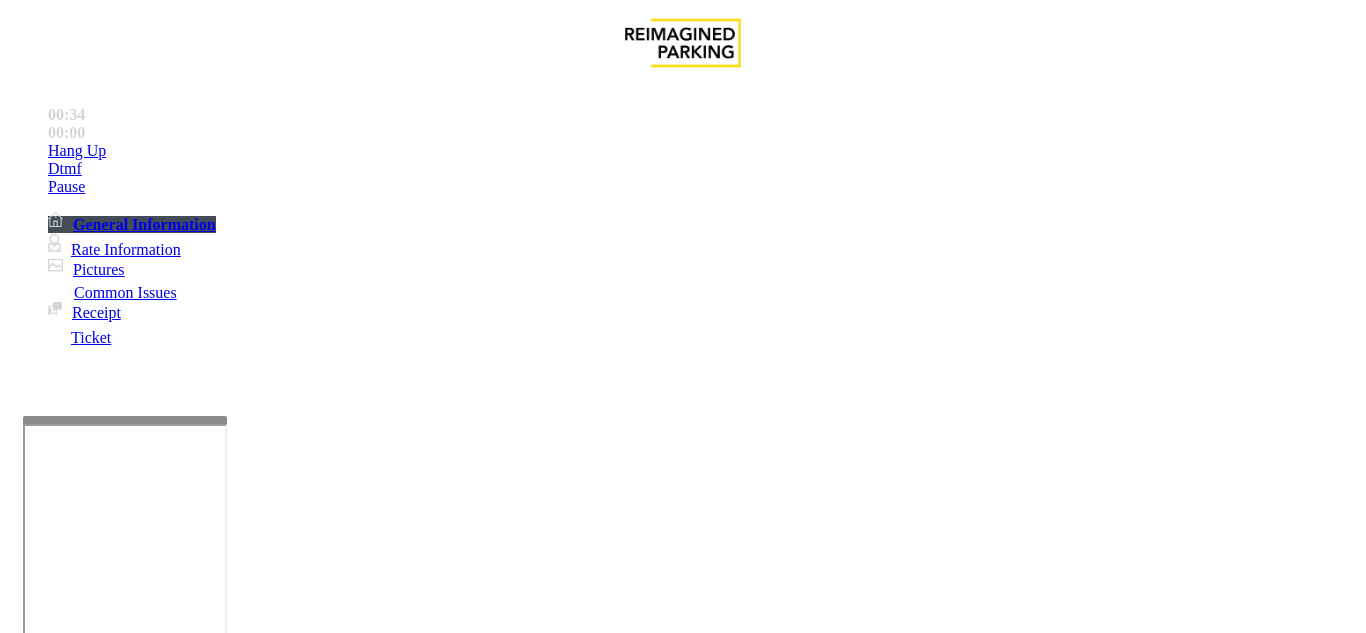 click at bounding box center [221, 1580] 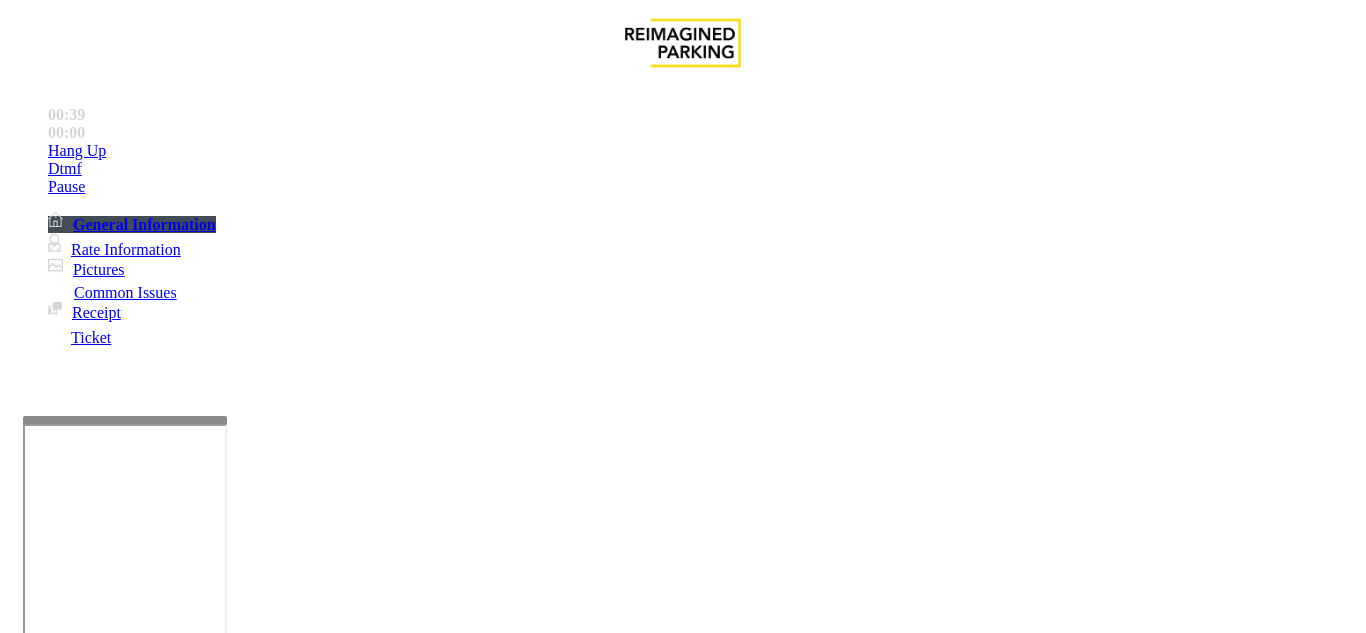 click at bounding box center (221, 1580) 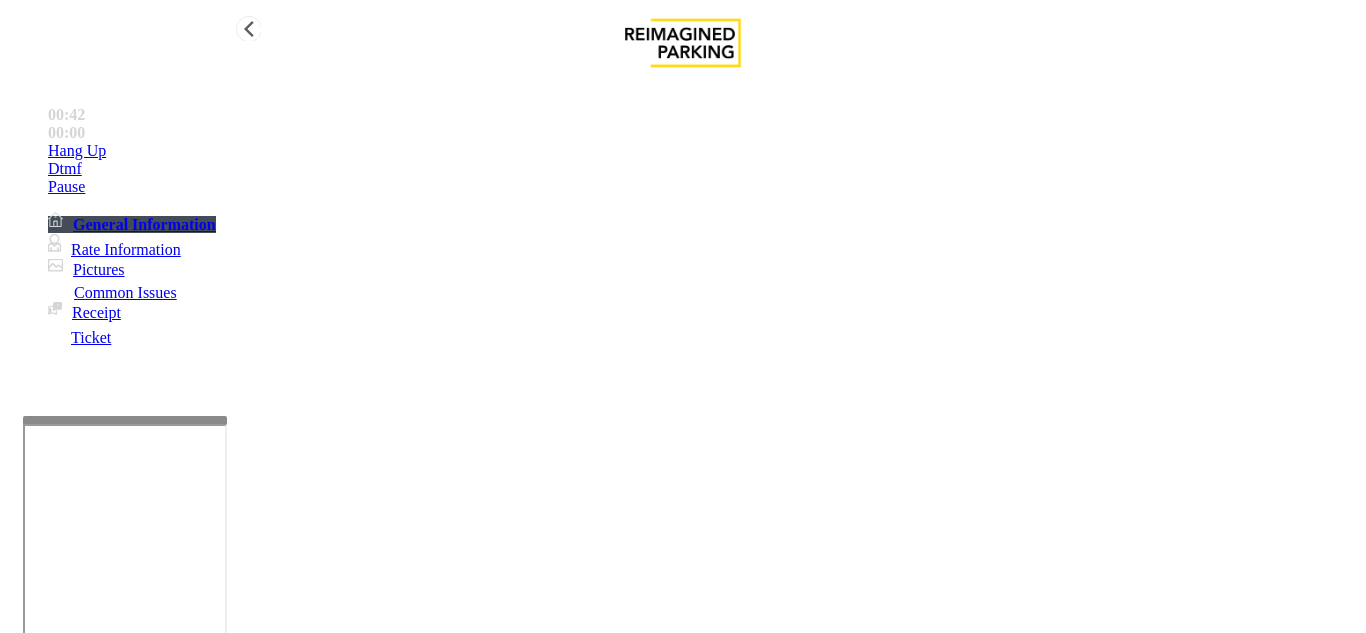 type on "**********" 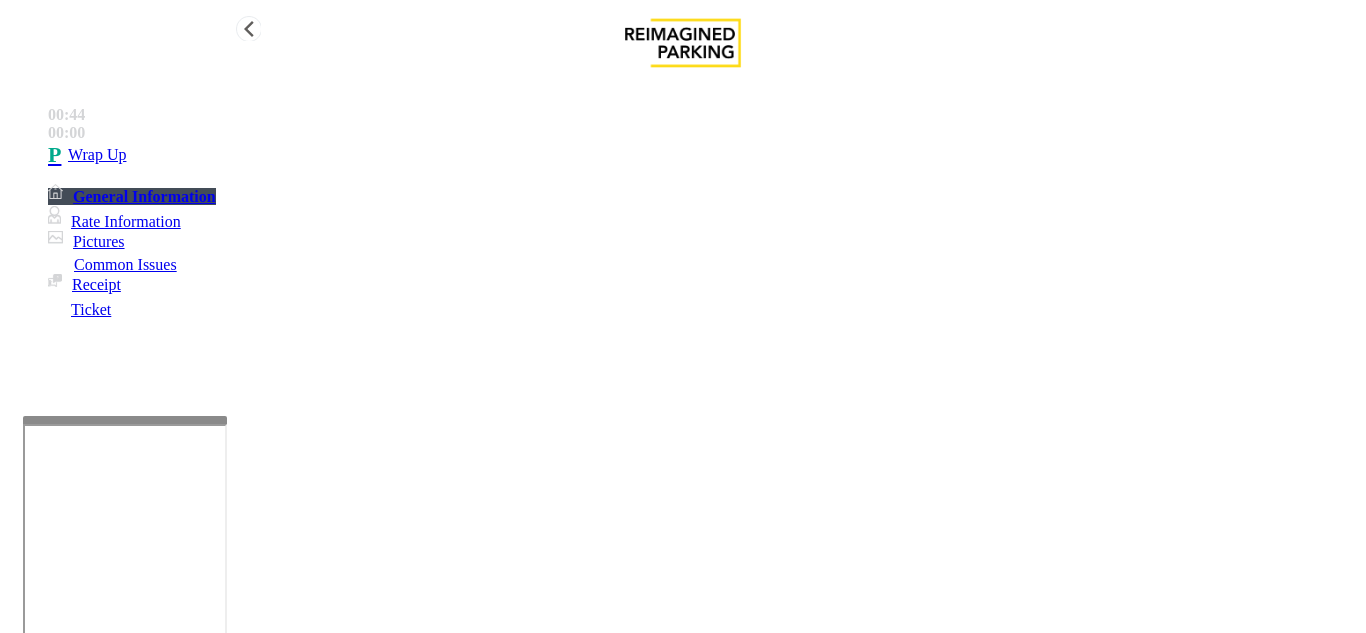 click on "Wrap Up" at bounding box center [703, 155] 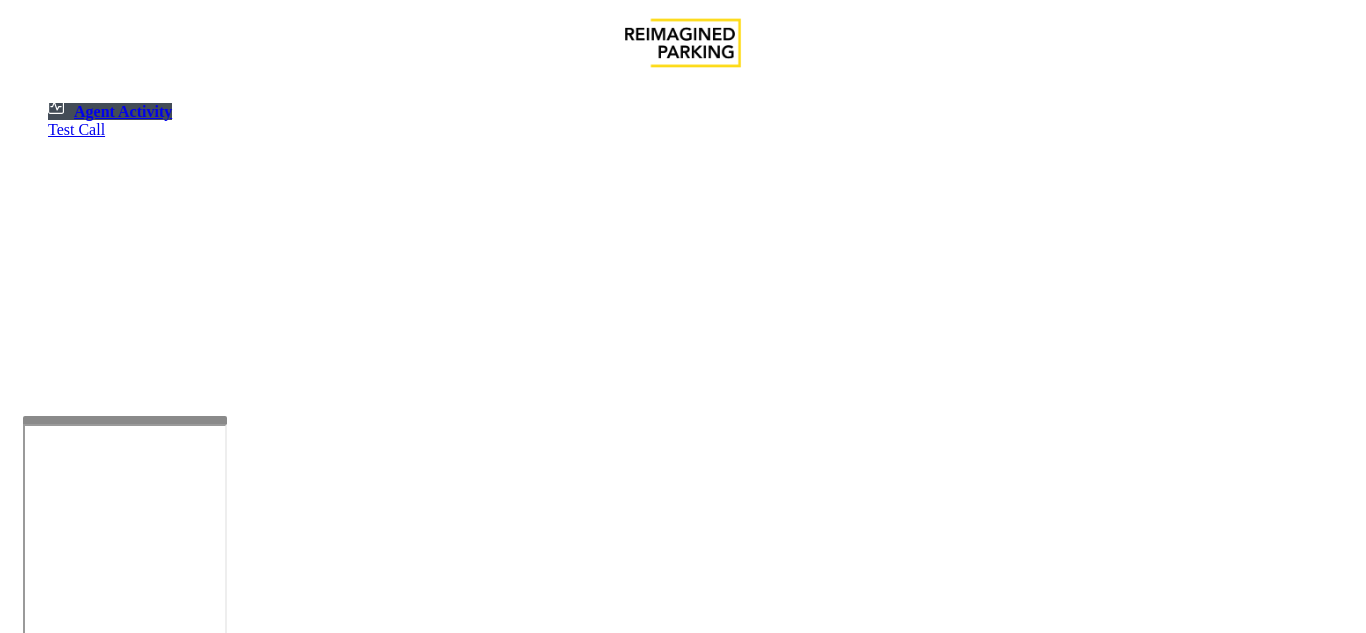 click on "4026138   Jul 8, 2025 12:07:05 AM
0   I61-176   The Collective (I) (R390)   Exit 2   Ticket Unreadable   YES   [FIRST] [LAST]      genesys   NO   Issue-Ticket Unreadable
Resolution- Took the ticket number and vended.; Ticket : 90729   4026137   Jul 8, 2025 12:00:59 AM
0   21084005   300 Colorado (L)   Reversible Entry   Police / Security   NO   [FIRST] [LAST]   [FIRST]    genesys   NO   Issue - Services
Police
resolution :- while collecting details she said she has excess to the garage and entered; Customer : [FIRST]" at bounding box center [683, 1580] 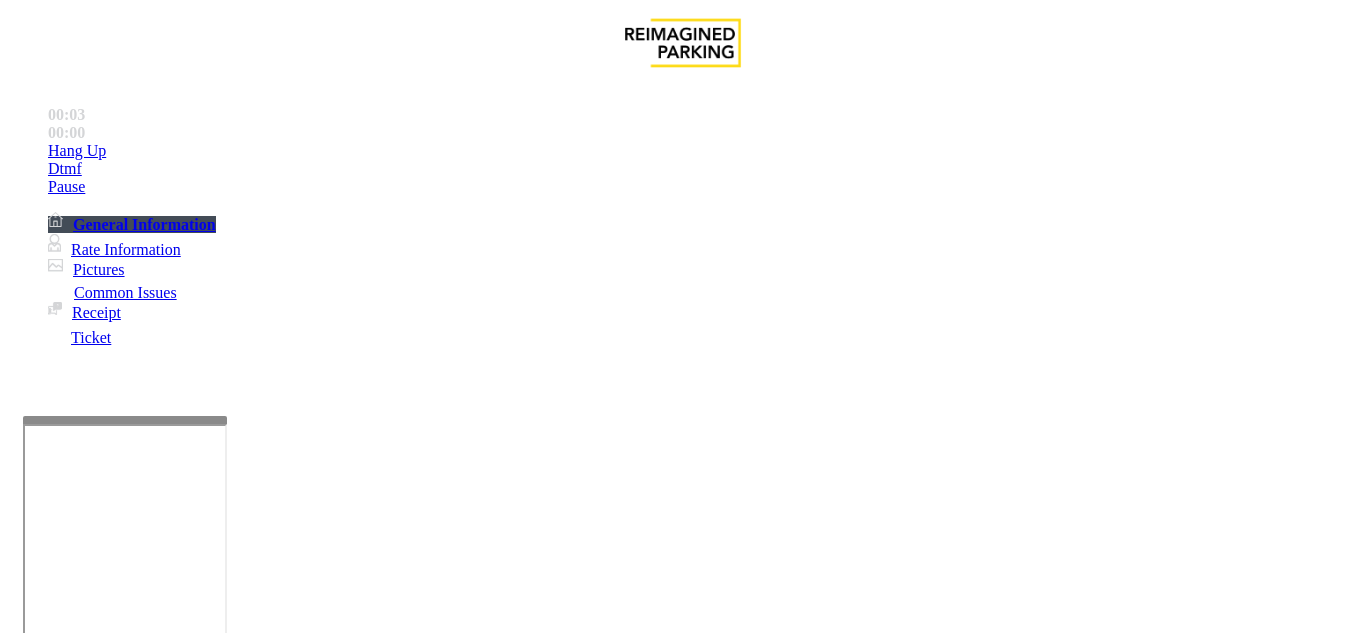 scroll, scrollTop: 400, scrollLeft: 0, axis: vertical 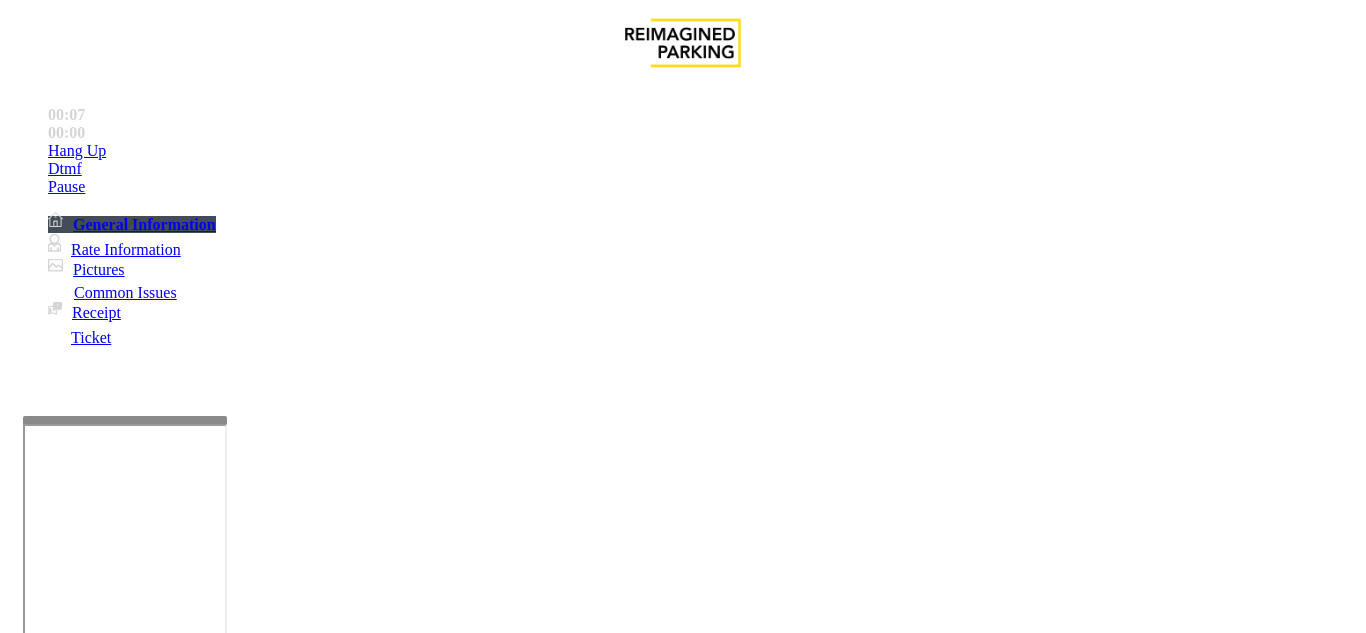 click on "Validation Issue" at bounding box center (371, 1286) 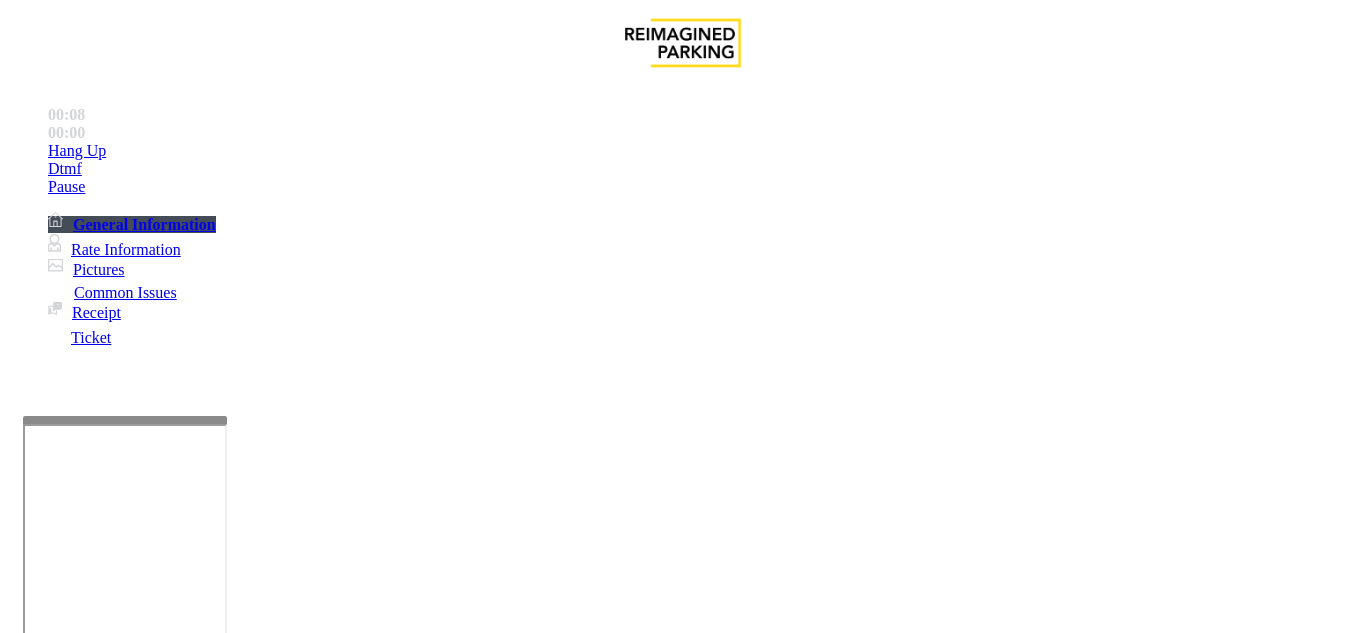 click on "Validation Error" at bounding box center (262, 1286) 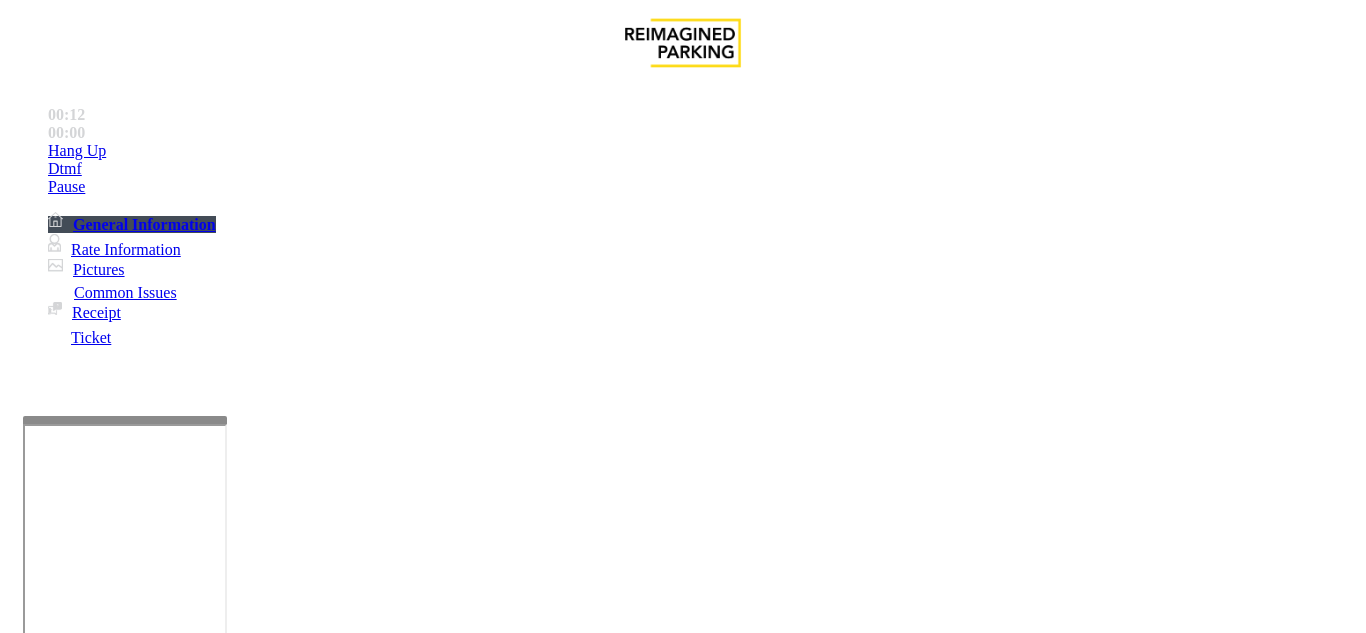 click at bounding box center [229, 1334] 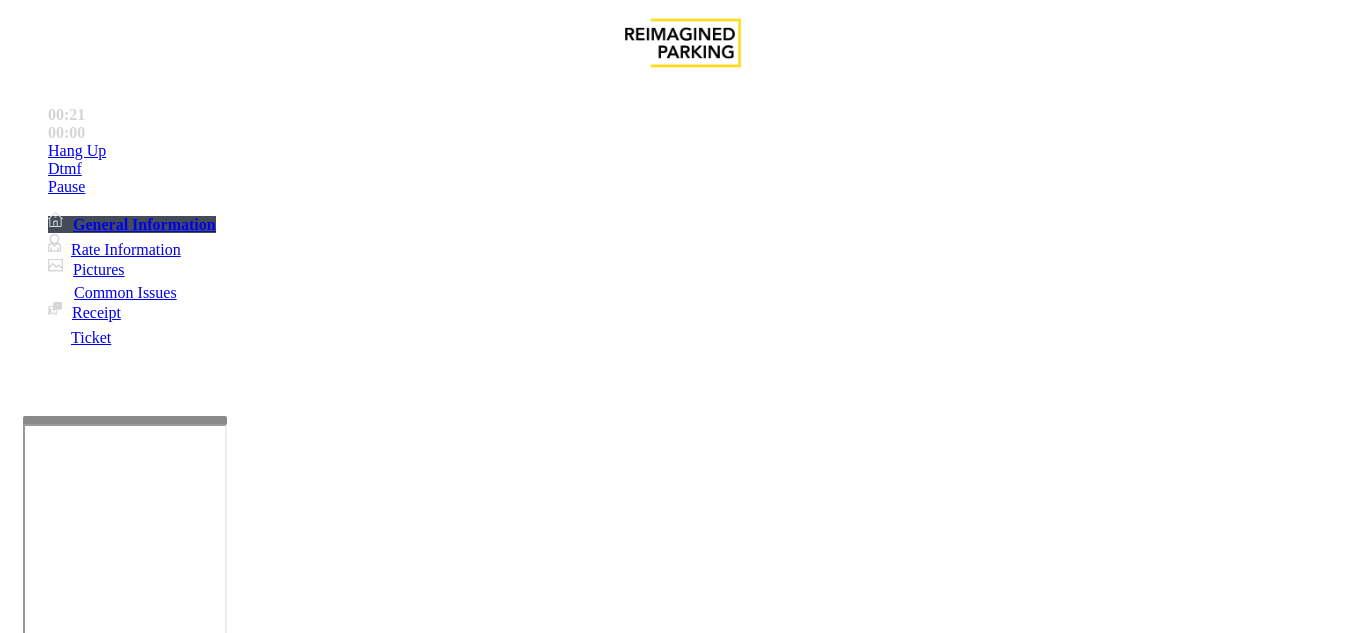 scroll, scrollTop: 15, scrollLeft: 0, axis: vertical 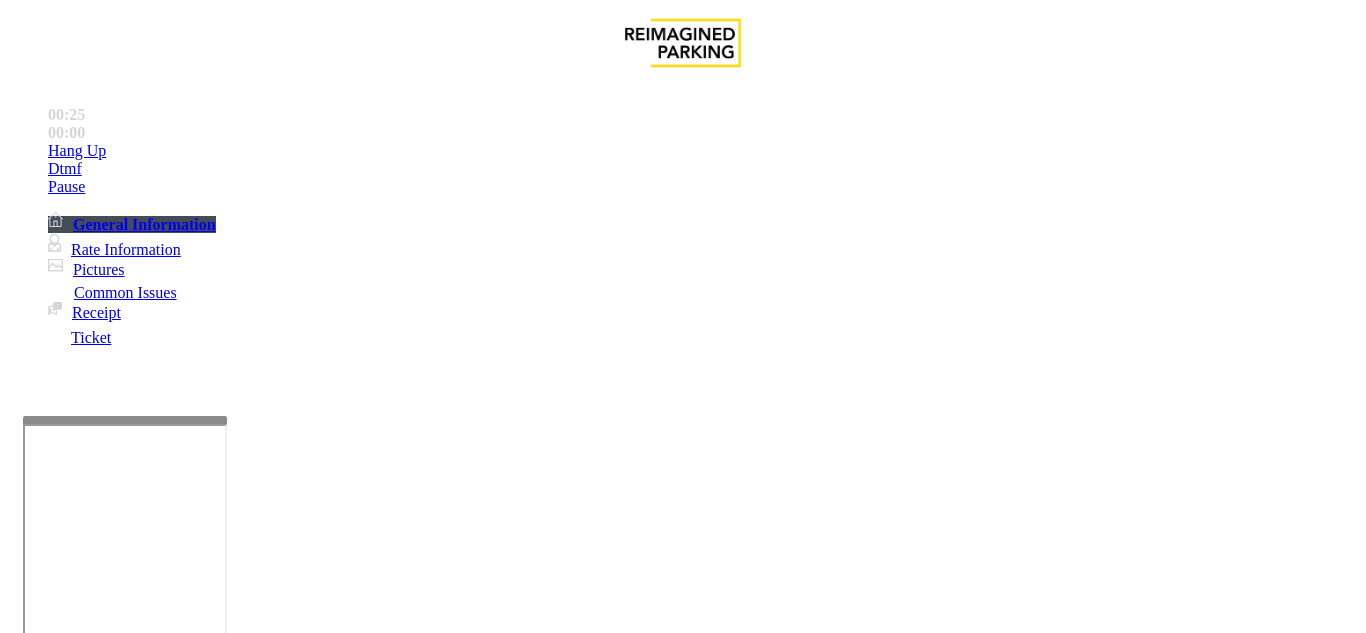 click on "Time Zone" at bounding box center (682, 2861) 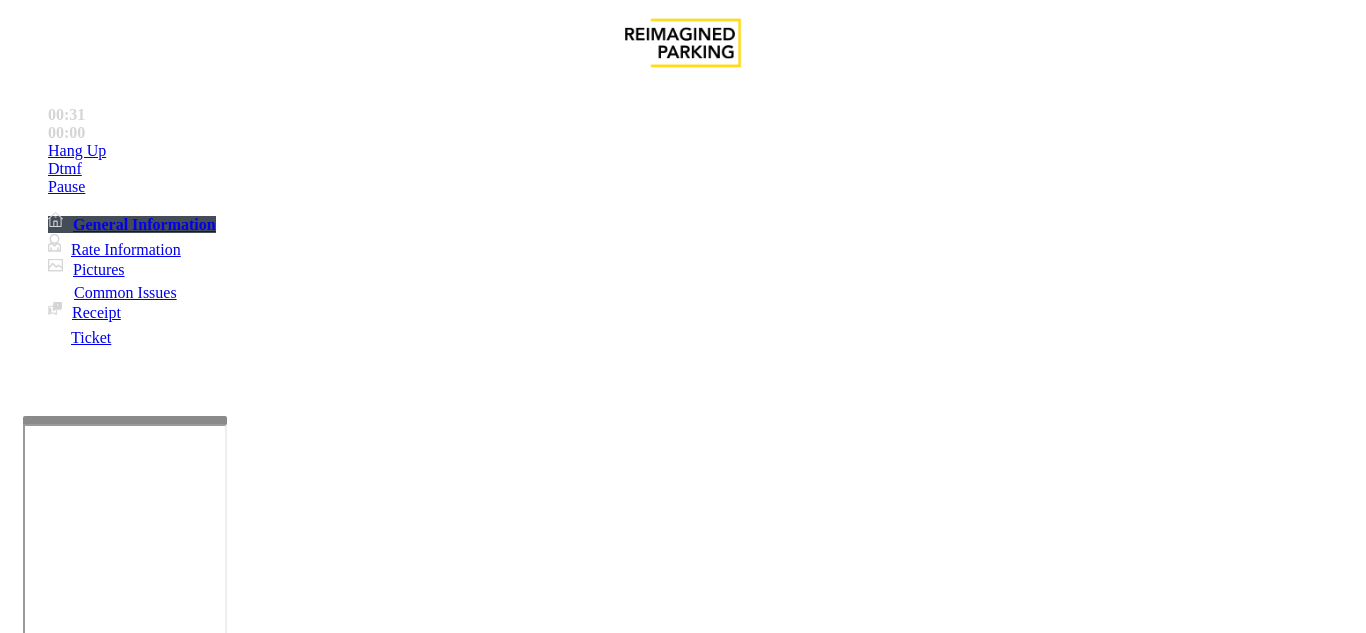 click at bounding box center [229, 1334] 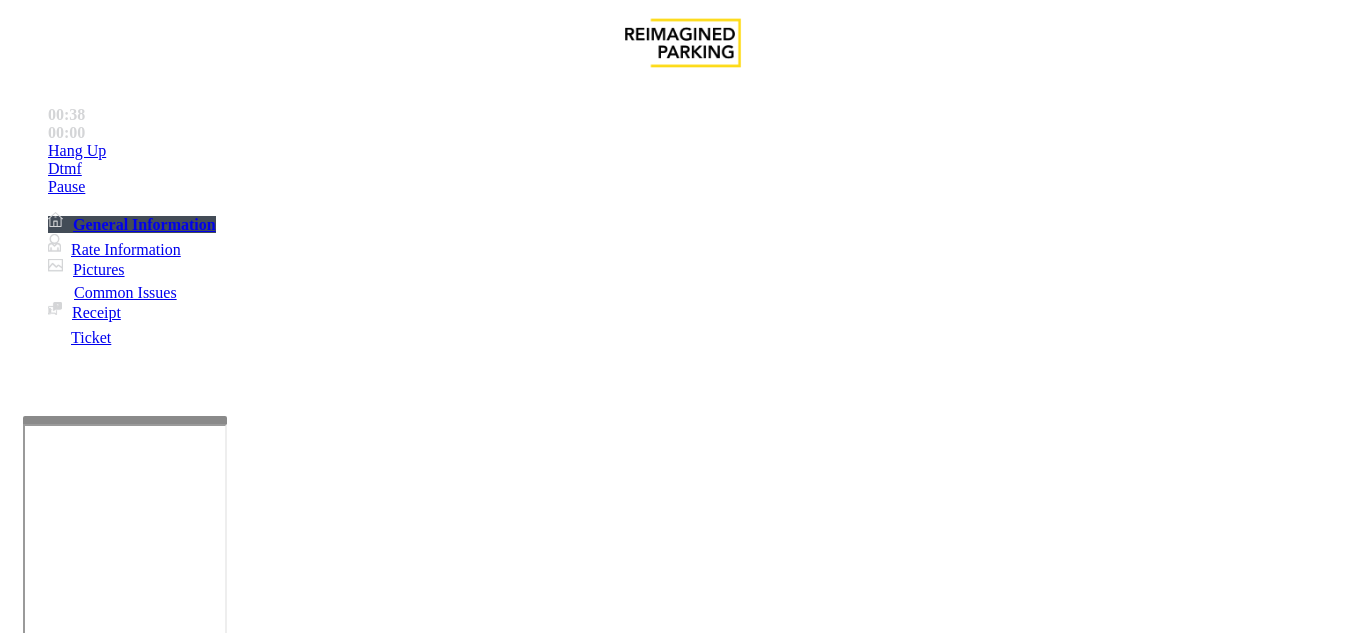 scroll, scrollTop: 36, scrollLeft: 0, axis: vertical 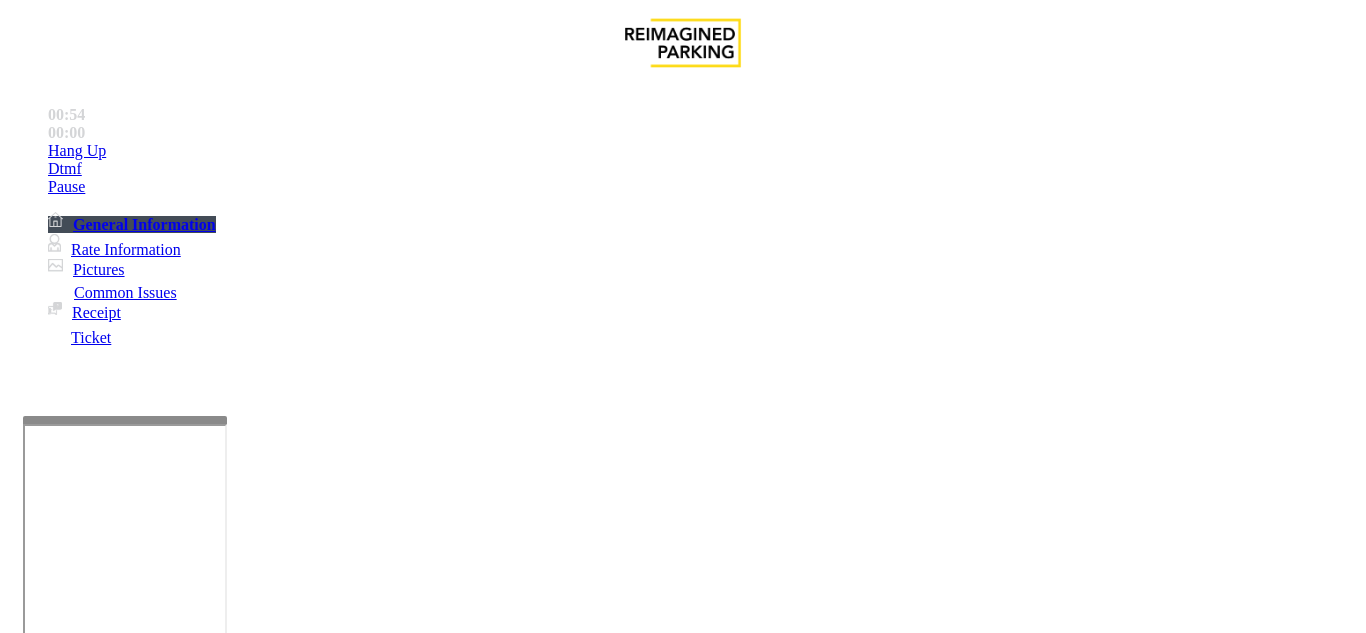 click on "Vend Gate" at bounding box center (69, 1427) 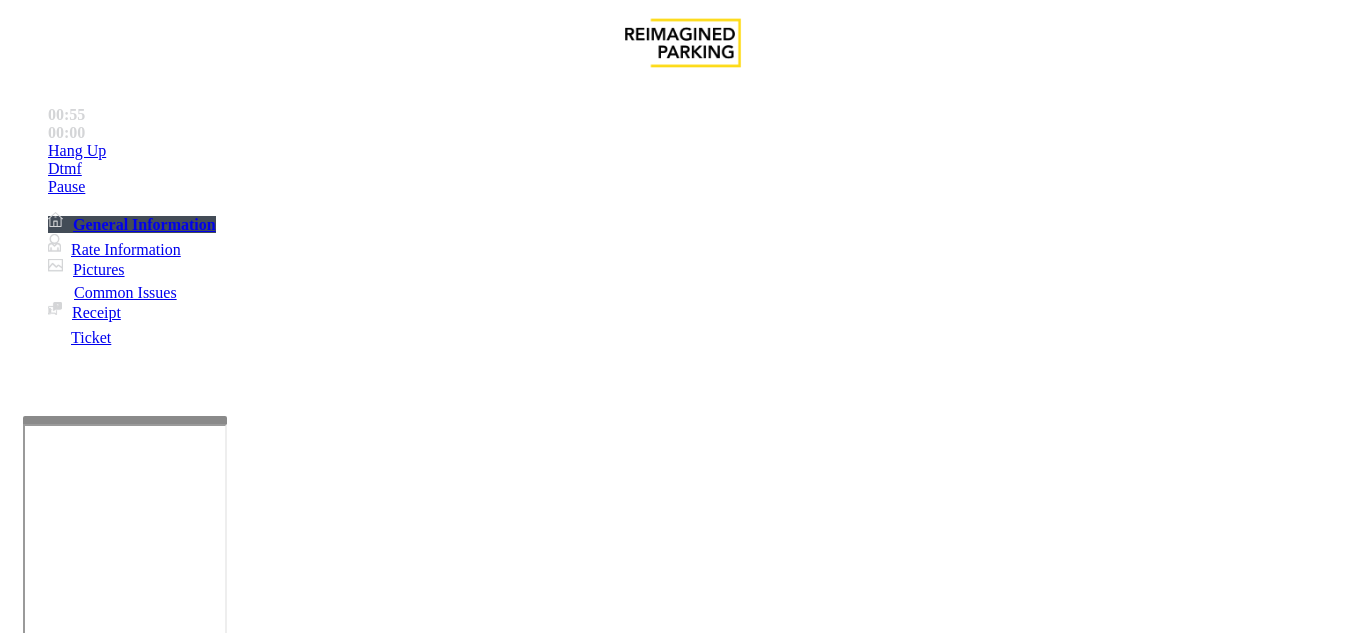 drag, startPoint x: 357, startPoint y: 297, endPoint x: 276, endPoint y: 298, distance: 81.00617 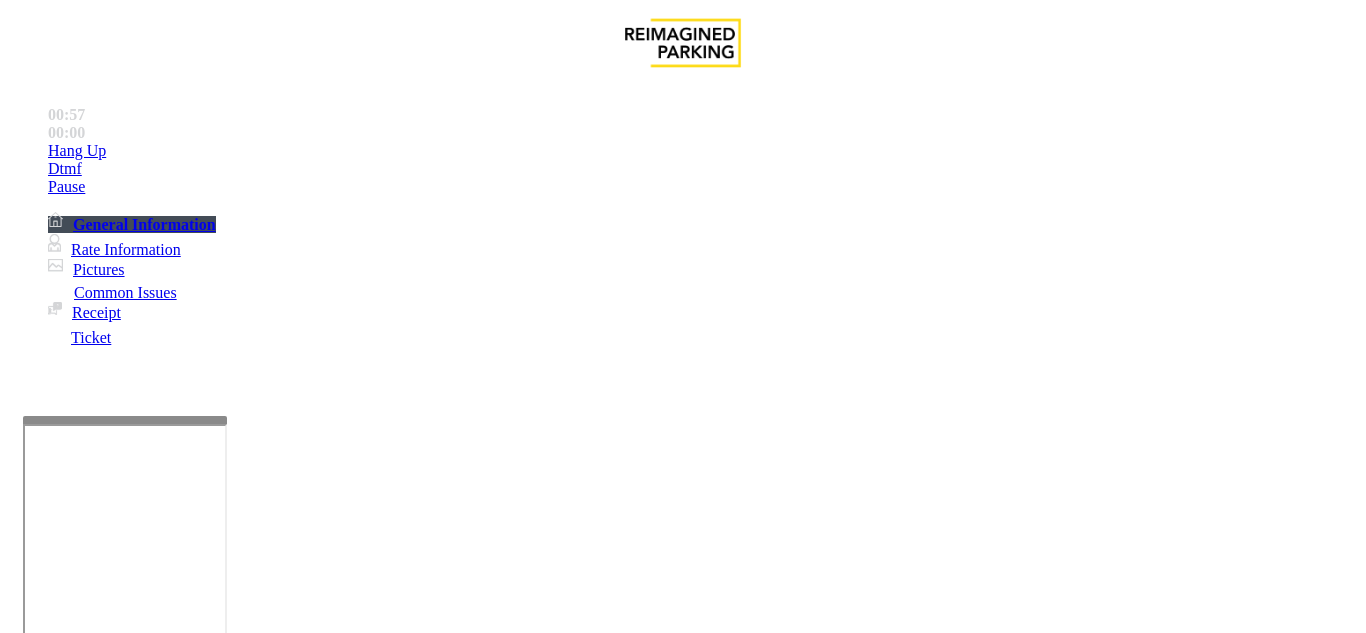 scroll, scrollTop: 0, scrollLeft: 0, axis: both 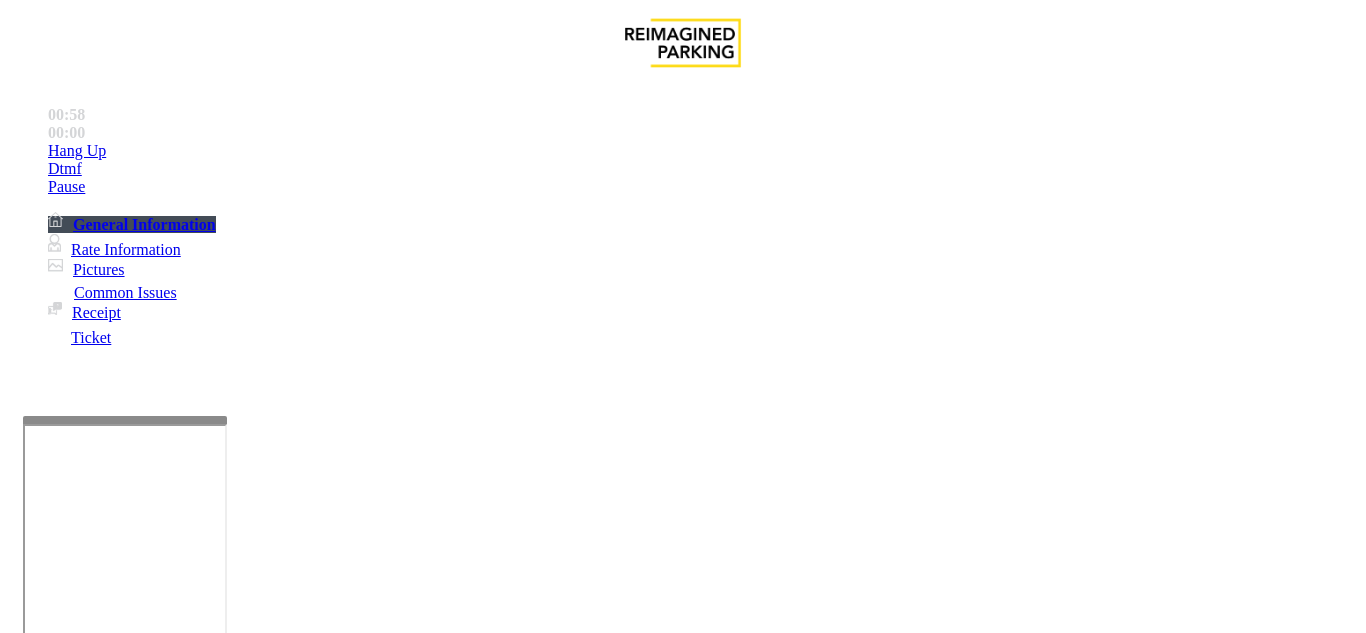 click at bounding box center [229, 1334] 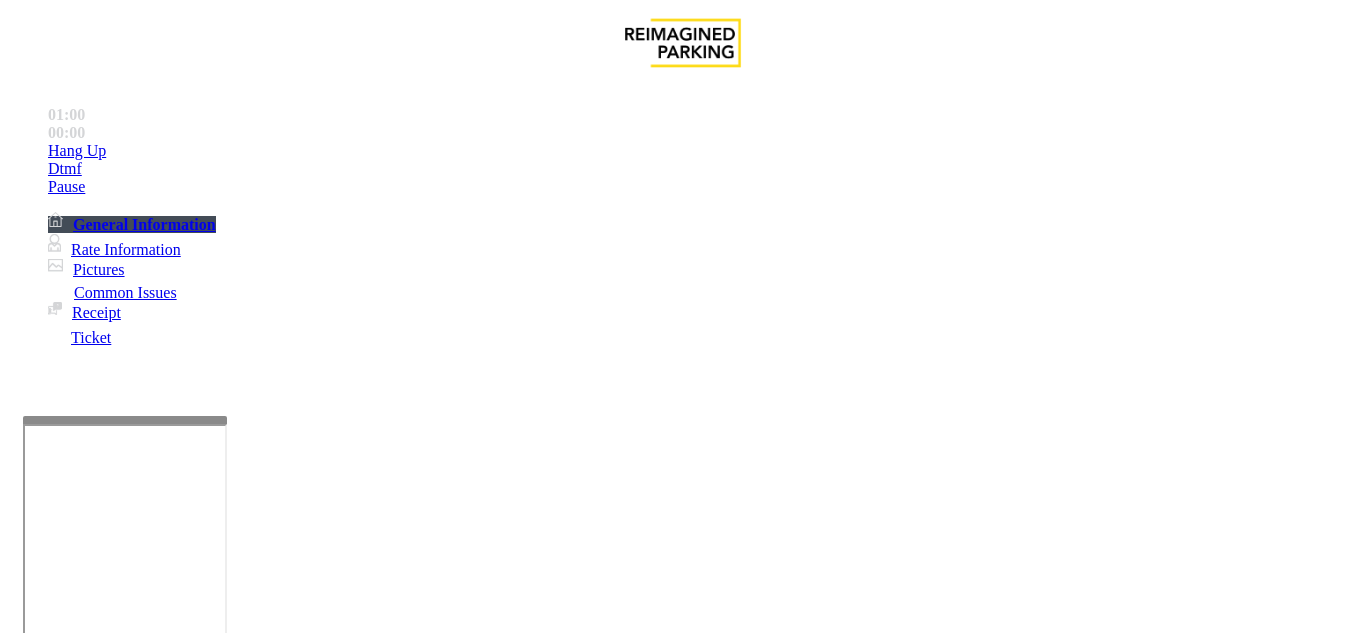 drag, startPoint x: 276, startPoint y: 181, endPoint x: 413, endPoint y: 178, distance: 137.03284 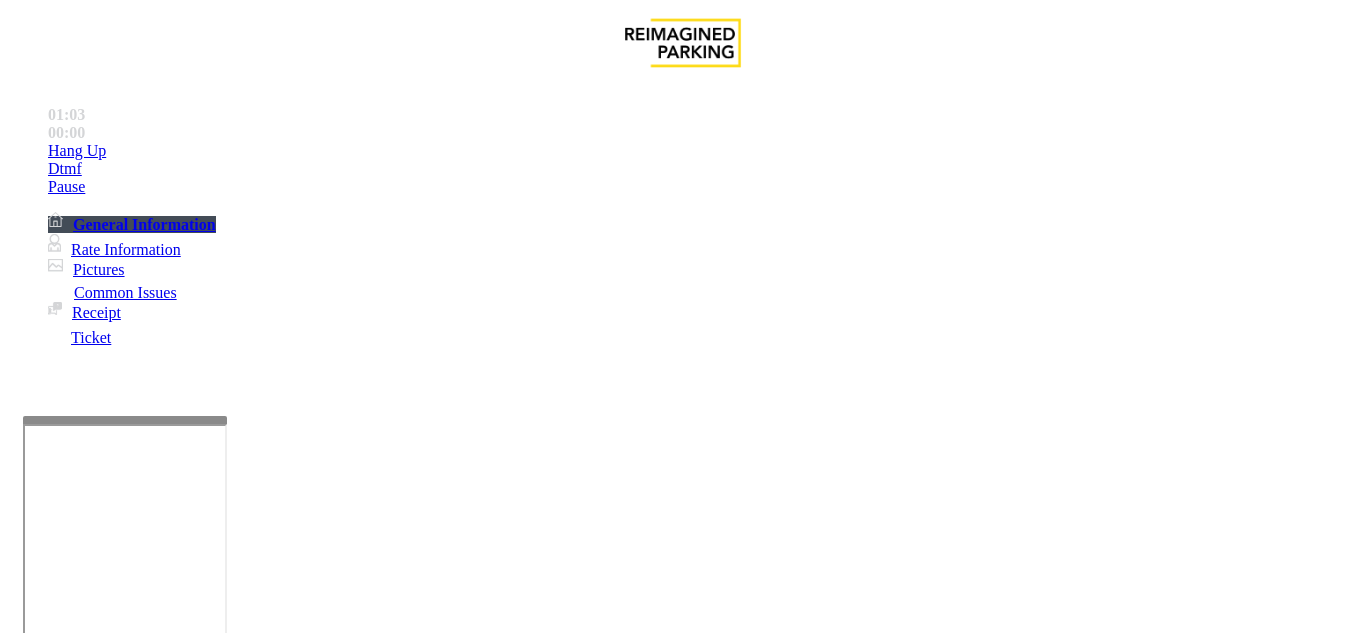 click at bounding box center (229, 1334) 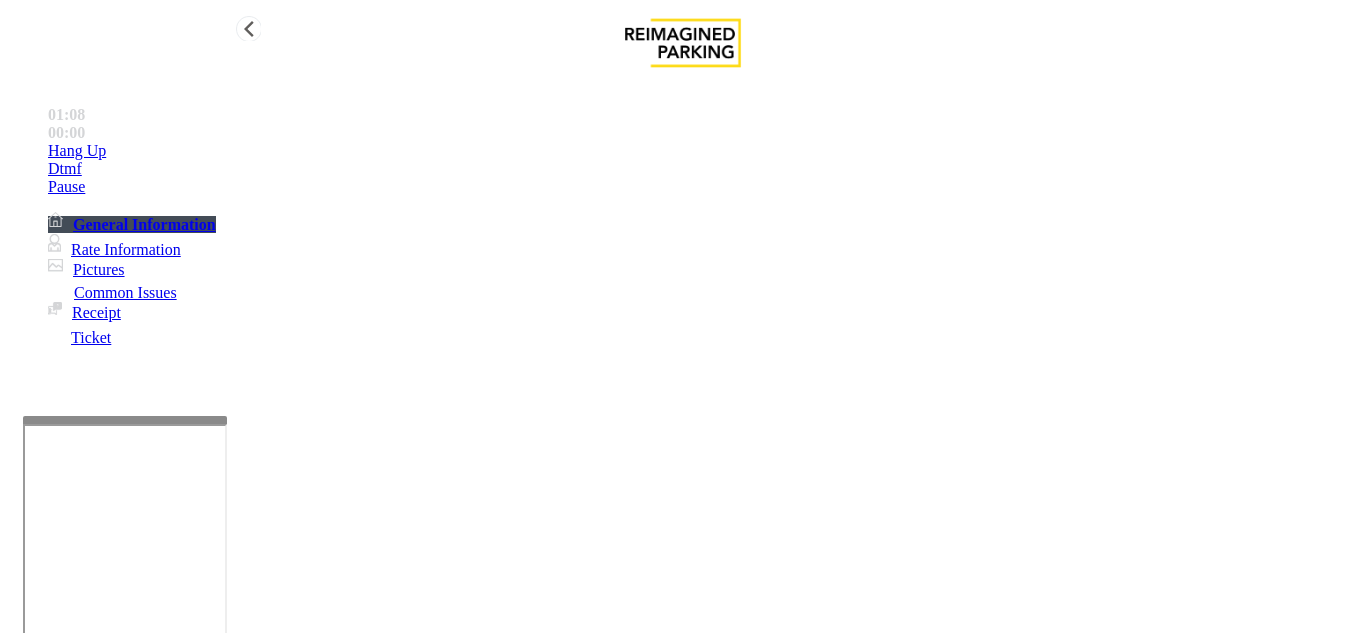 click on "Hang Up" at bounding box center [703, 151] 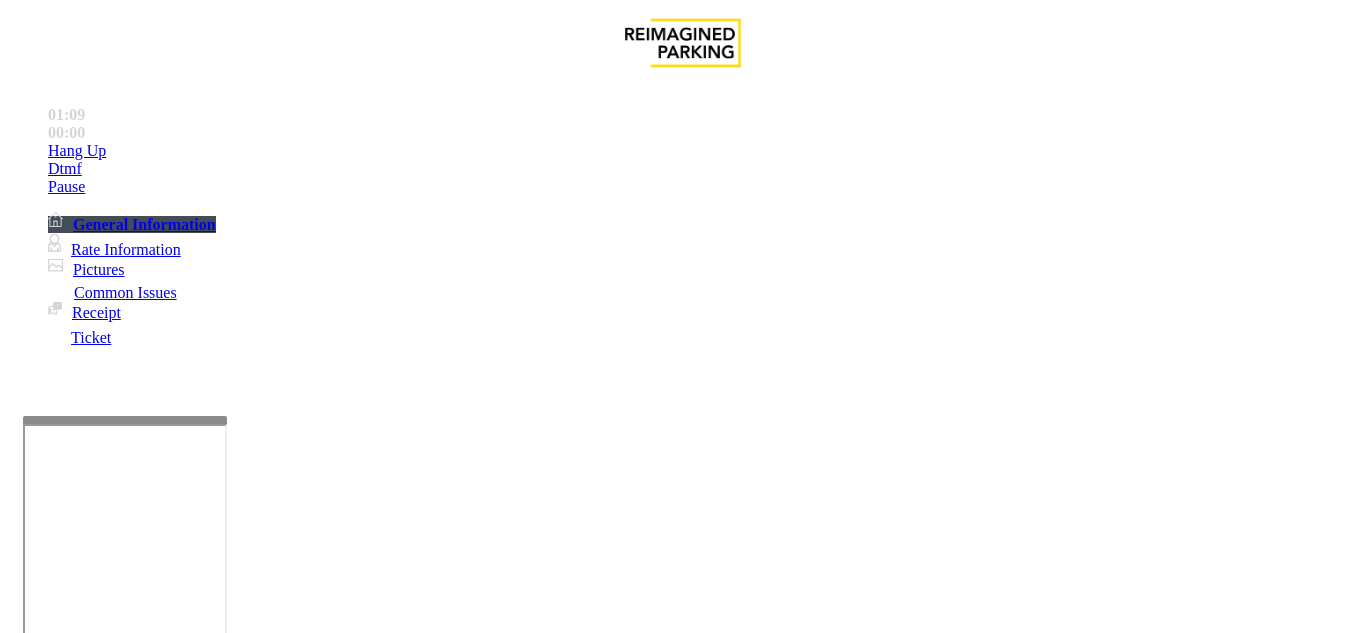 click at bounding box center (229, 1334) 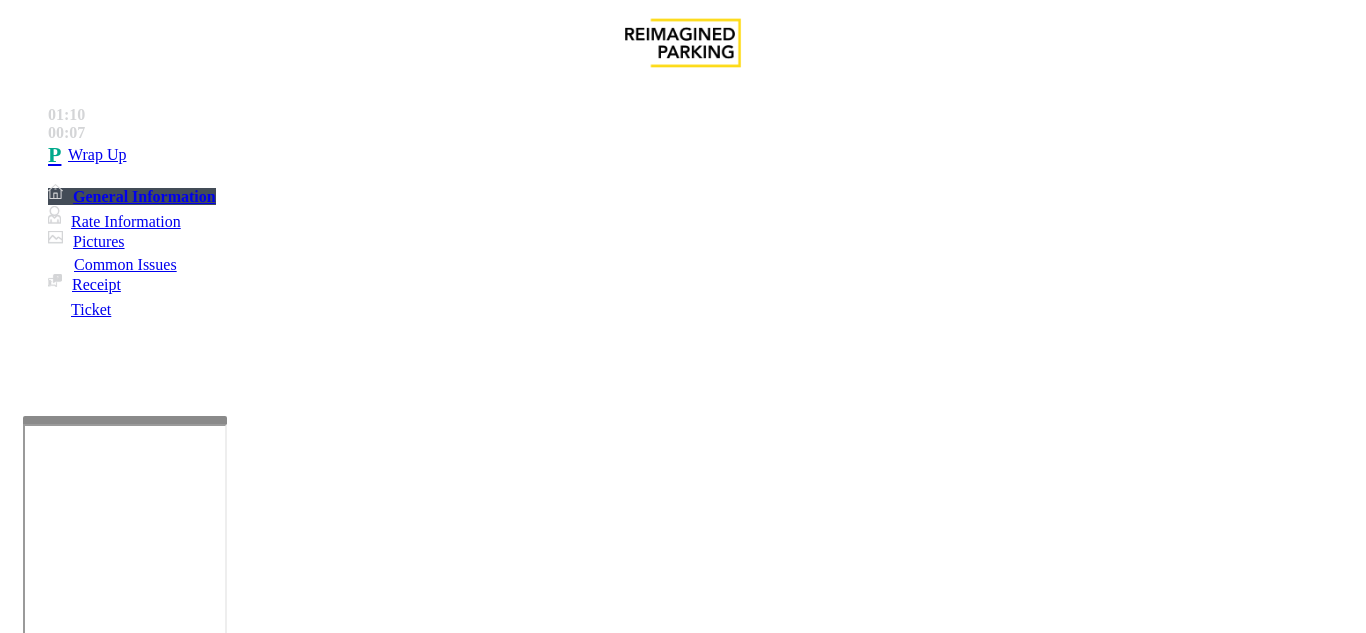 click on "Notes:" at bounding box center (682, 1336) 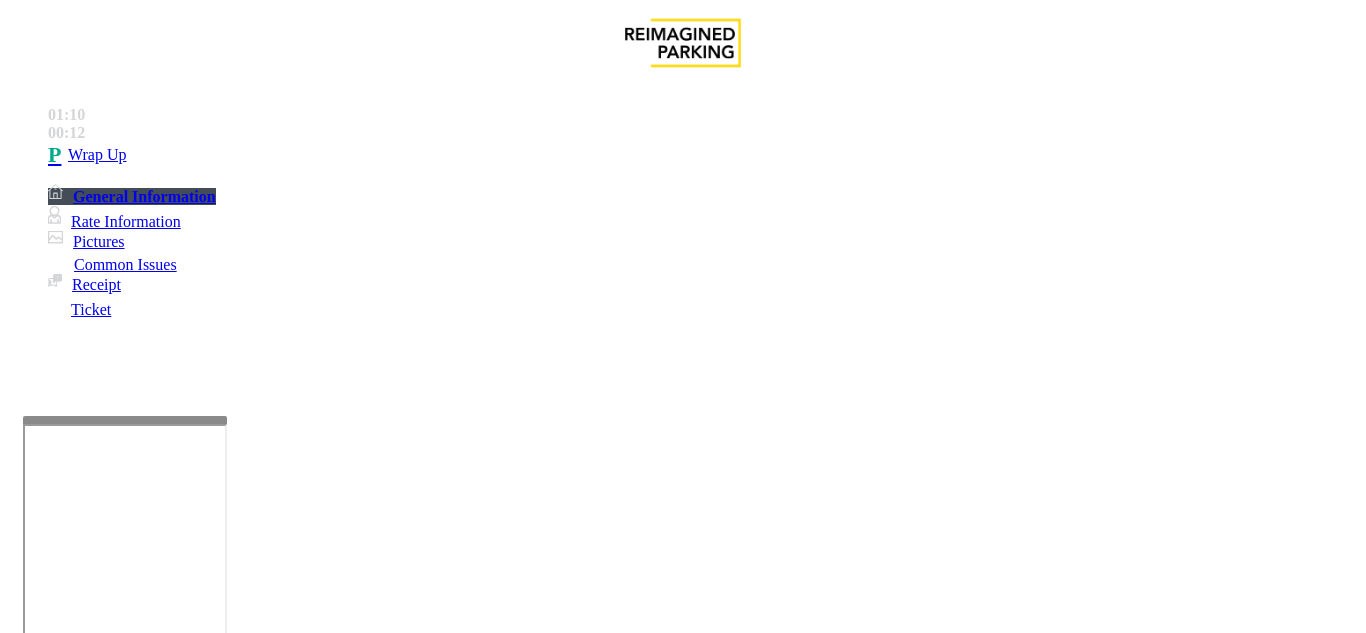 drag, startPoint x: 456, startPoint y: 273, endPoint x: 419, endPoint y: 277, distance: 37.215588 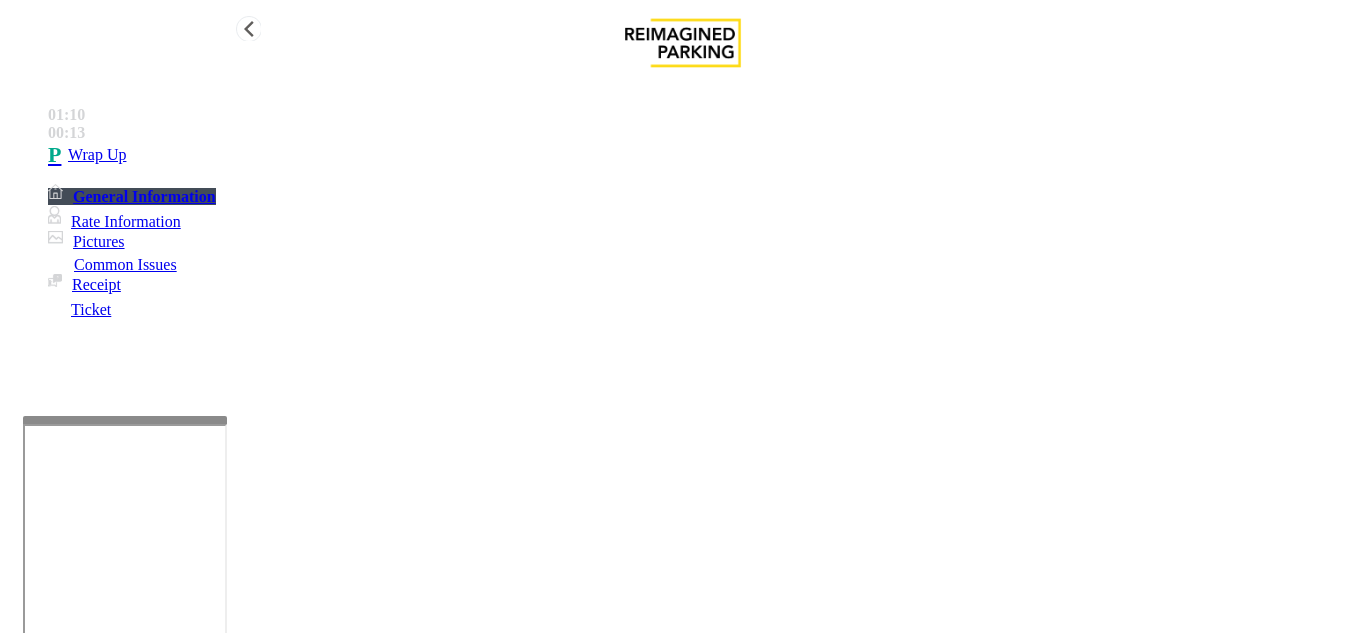 type on "**********" 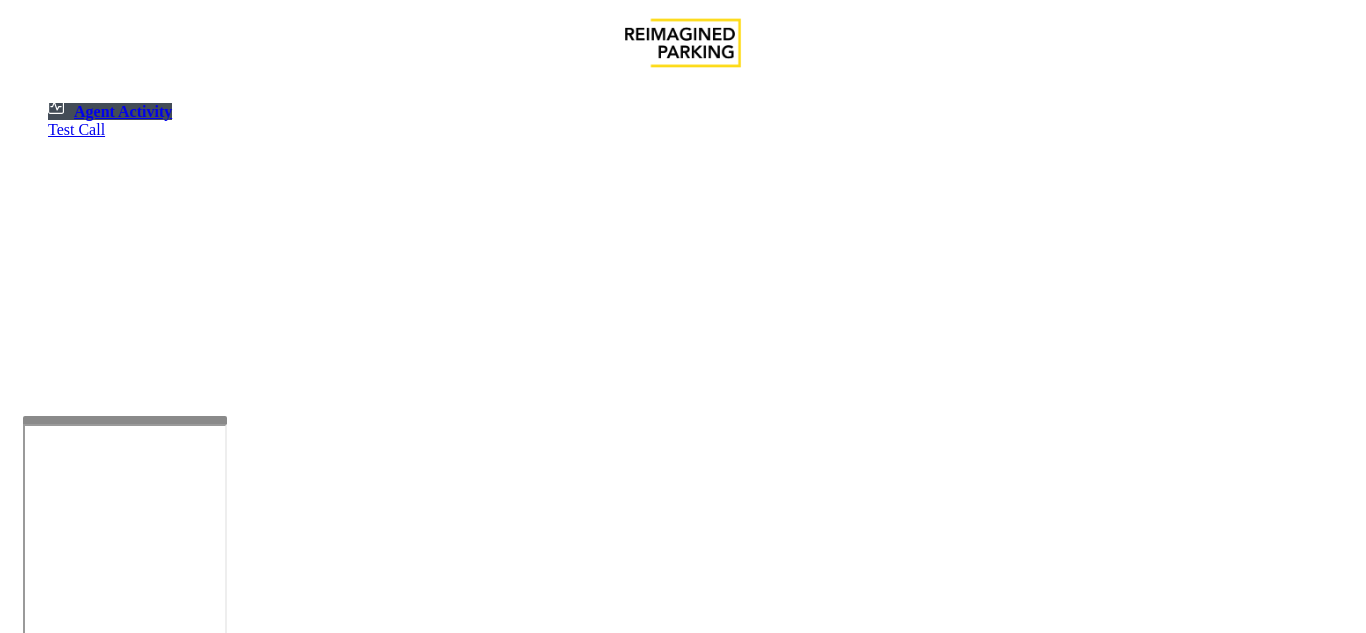 scroll, scrollTop: 100, scrollLeft: 0, axis: vertical 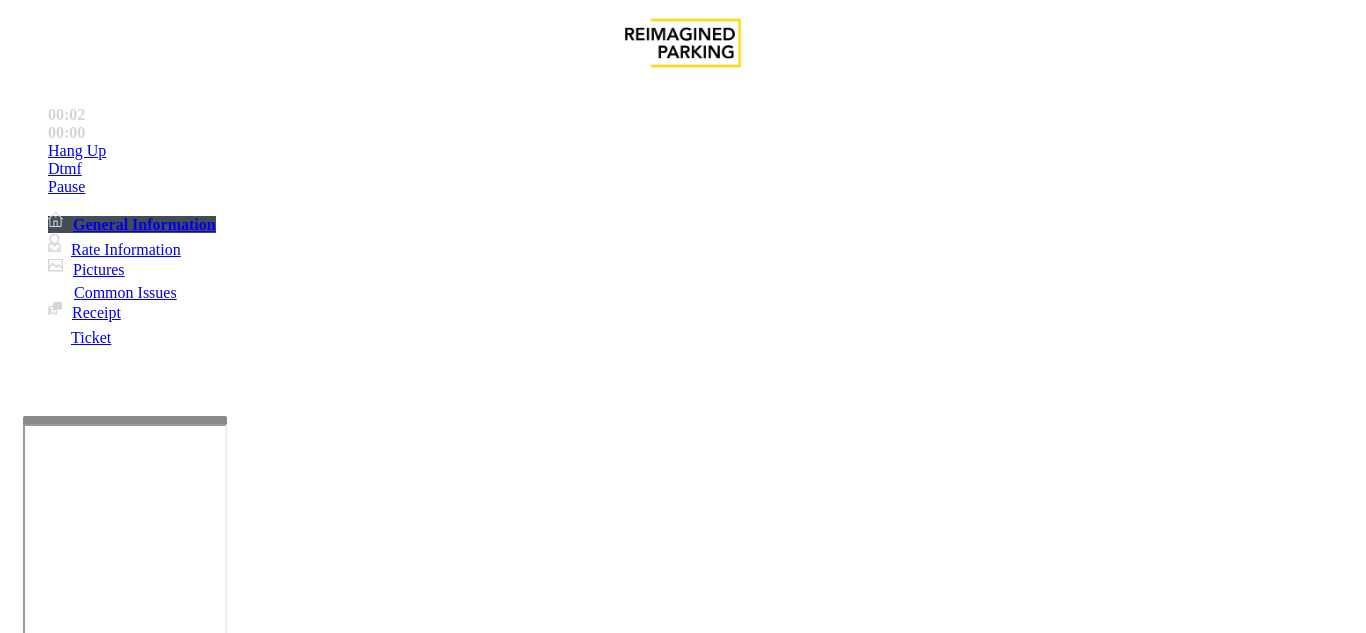 click on "Monthly Issue" at bounding box center [268, 1286] 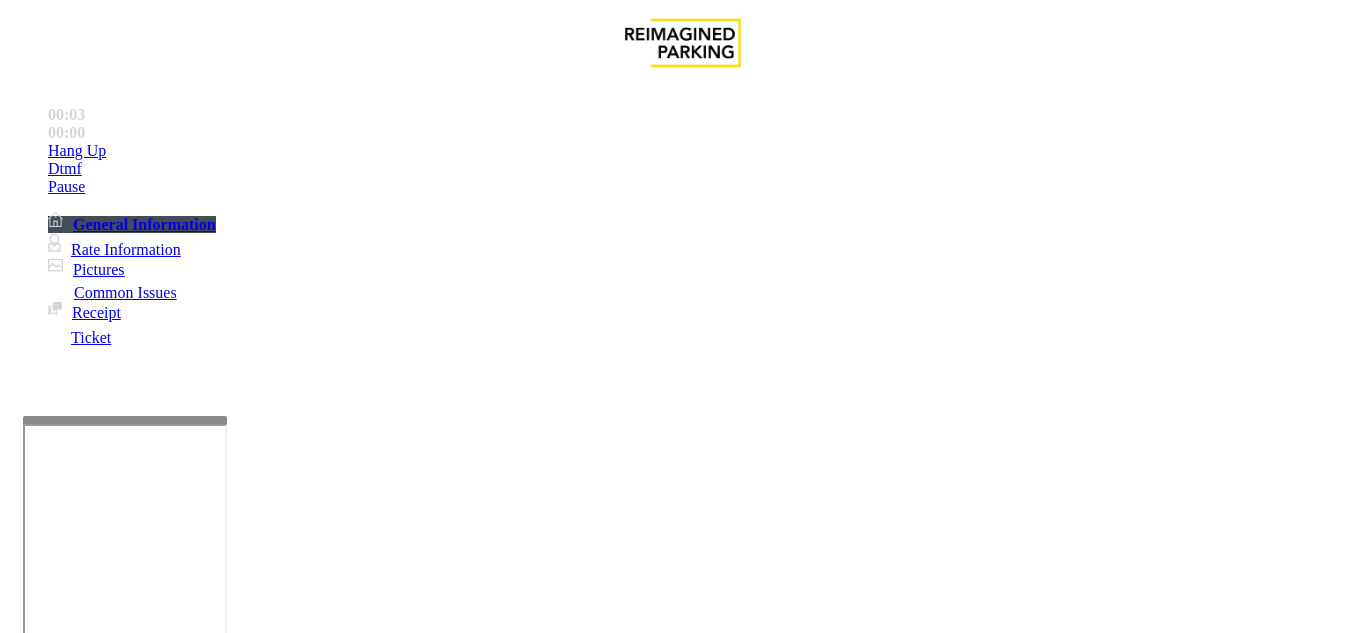 click on "Disabled Card" at bounding box center (78, 1286) 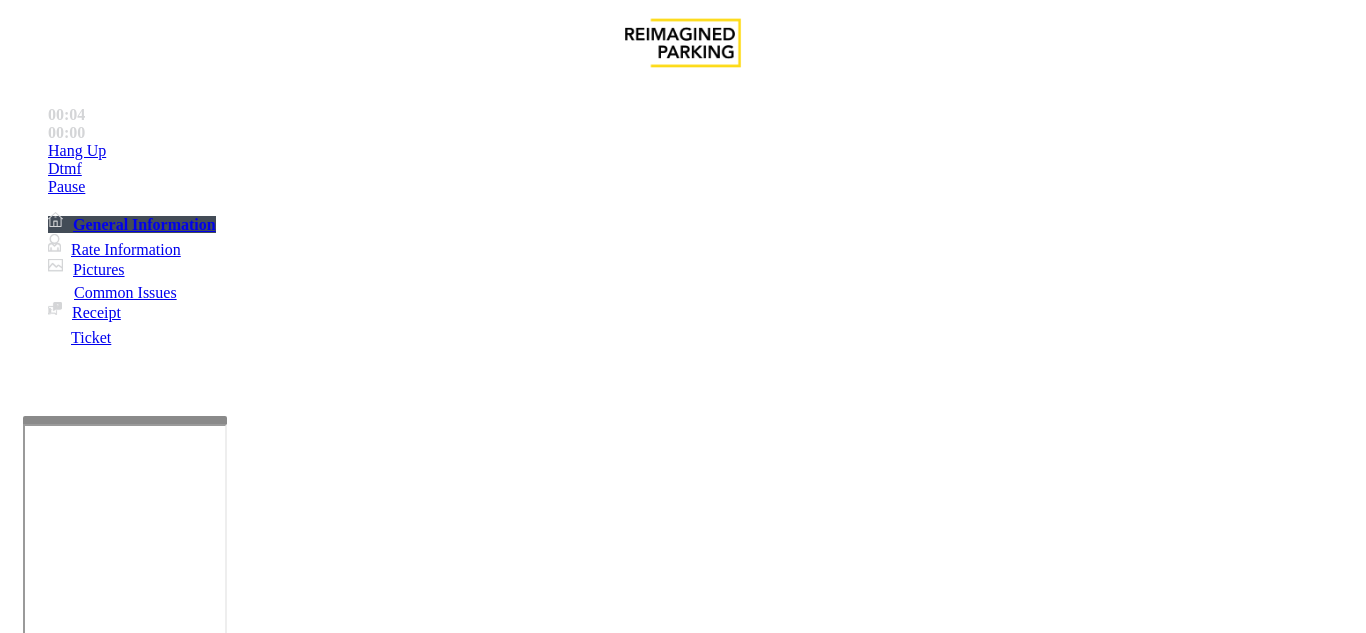 click at bounding box center (96, 1308) 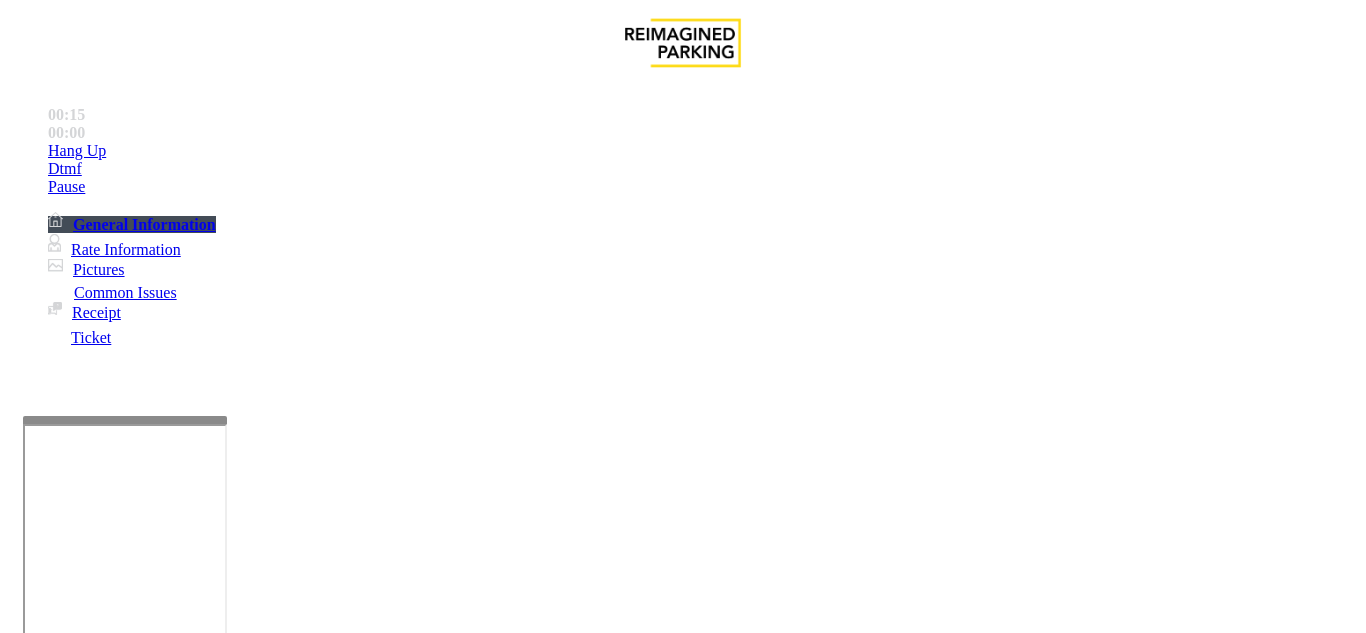 type on "**********" 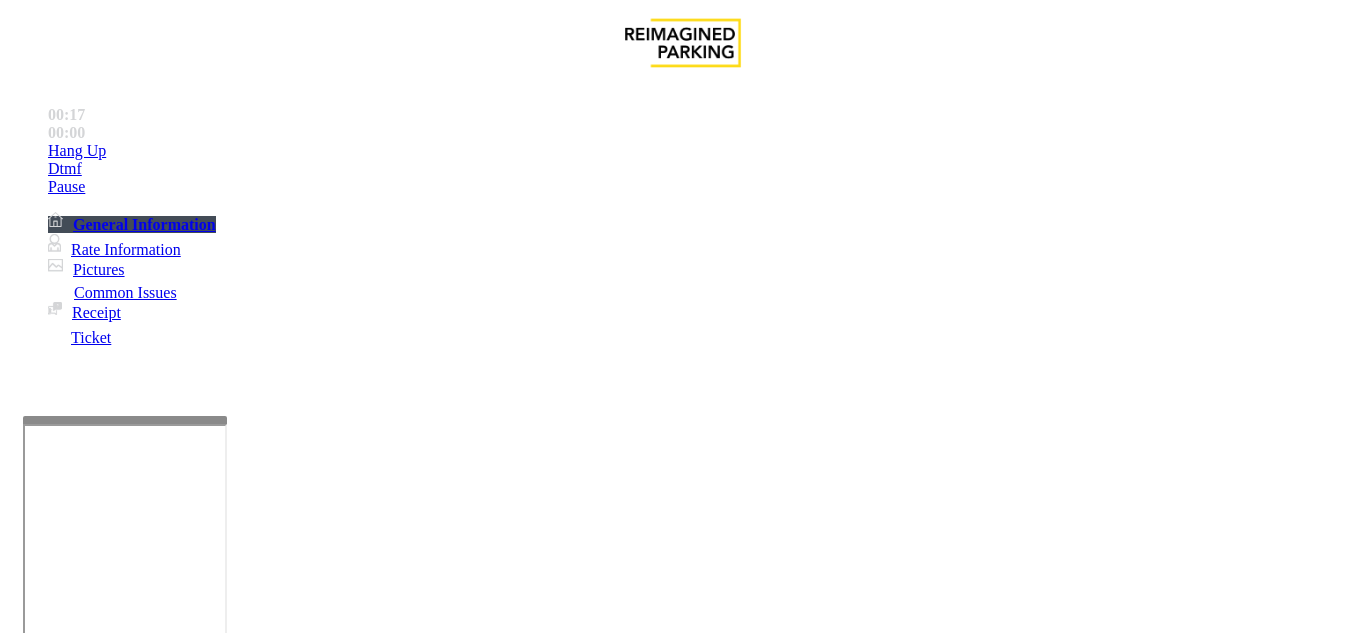 scroll, scrollTop: 6, scrollLeft: 0, axis: vertical 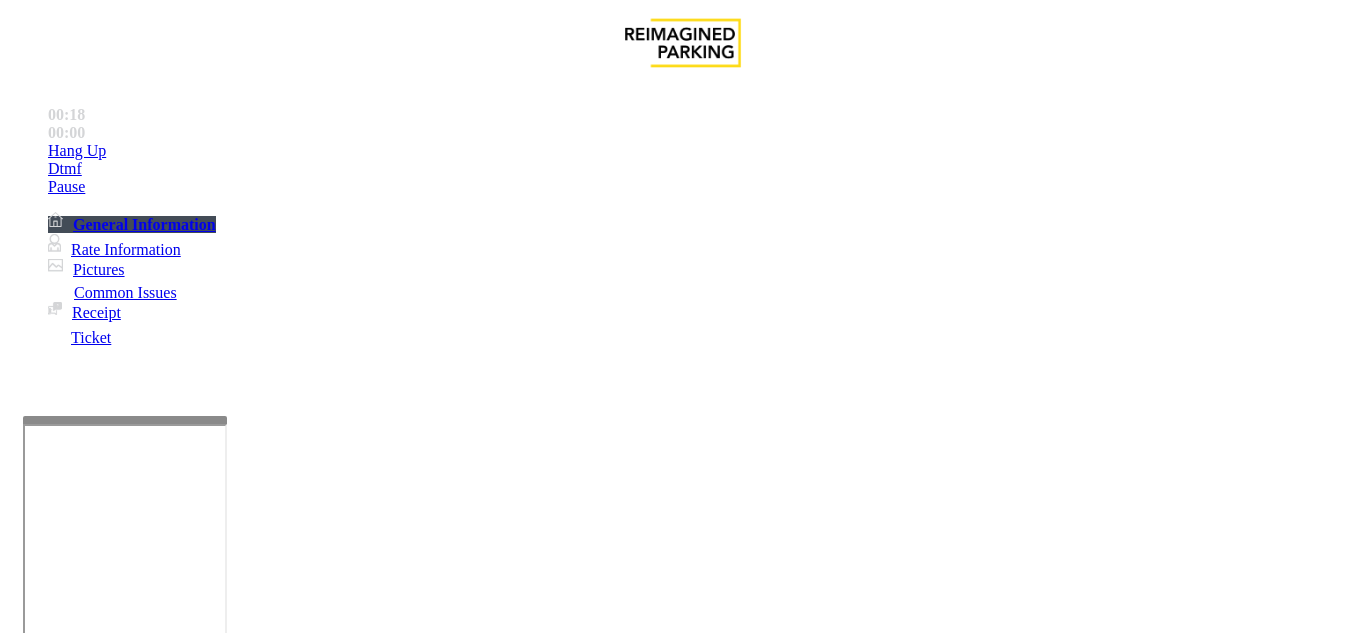 click at bounding box center (96, 1308) 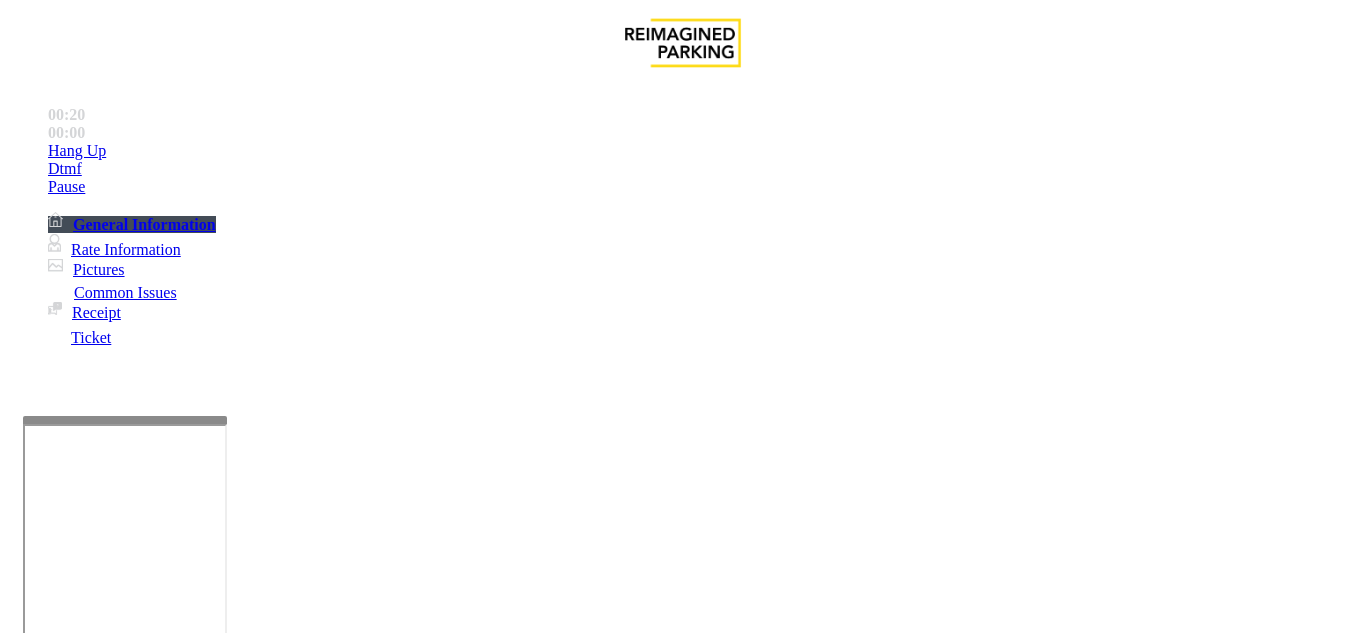 drag, startPoint x: 274, startPoint y: 173, endPoint x: 422, endPoint y: 180, distance: 148.16545 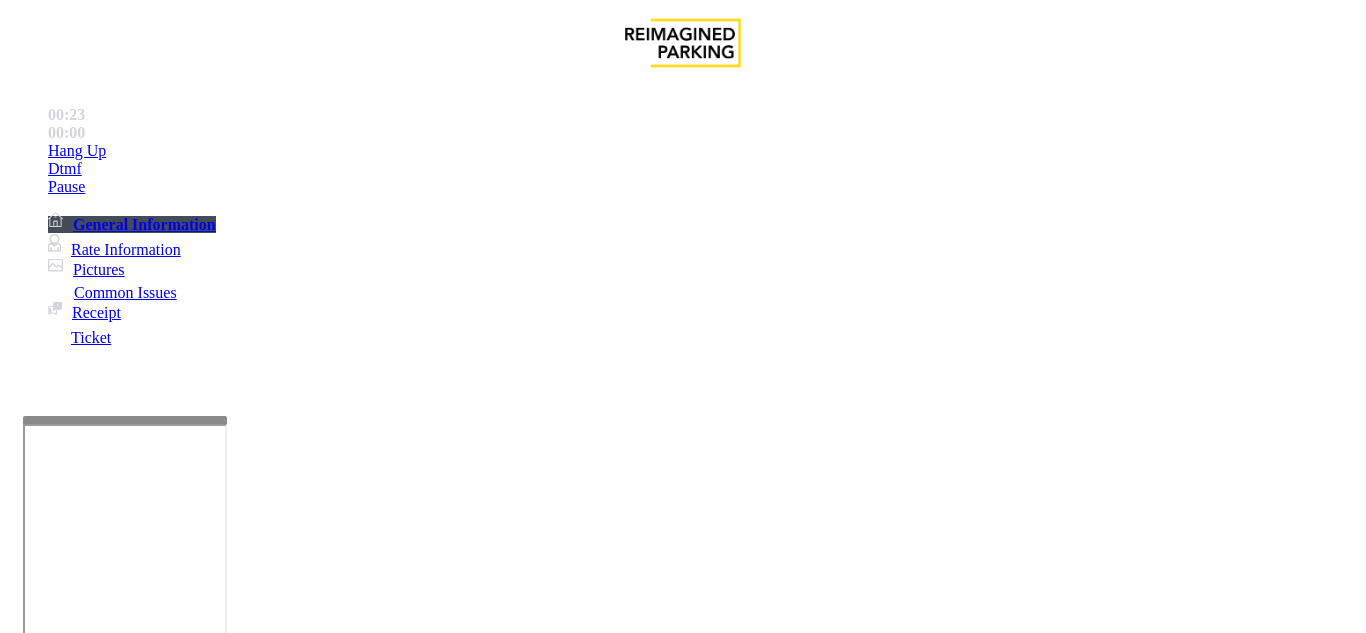type on "**********" 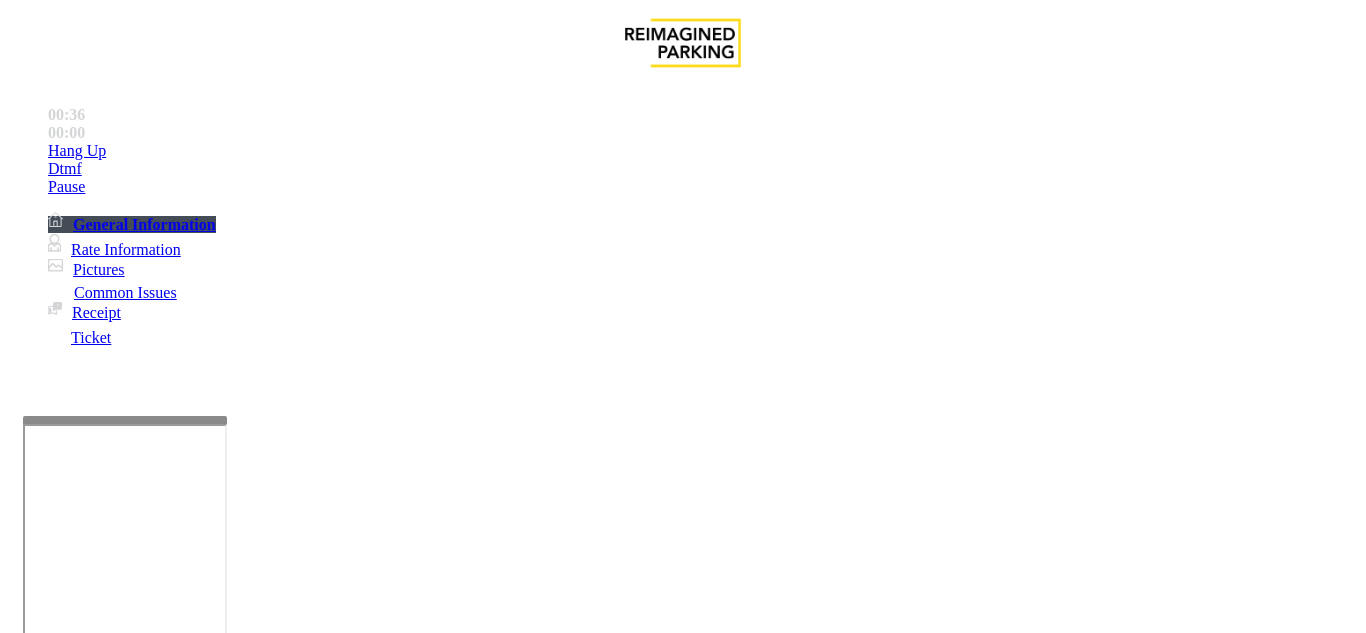 scroll, scrollTop: 306, scrollLeft: 0, axis: vertical 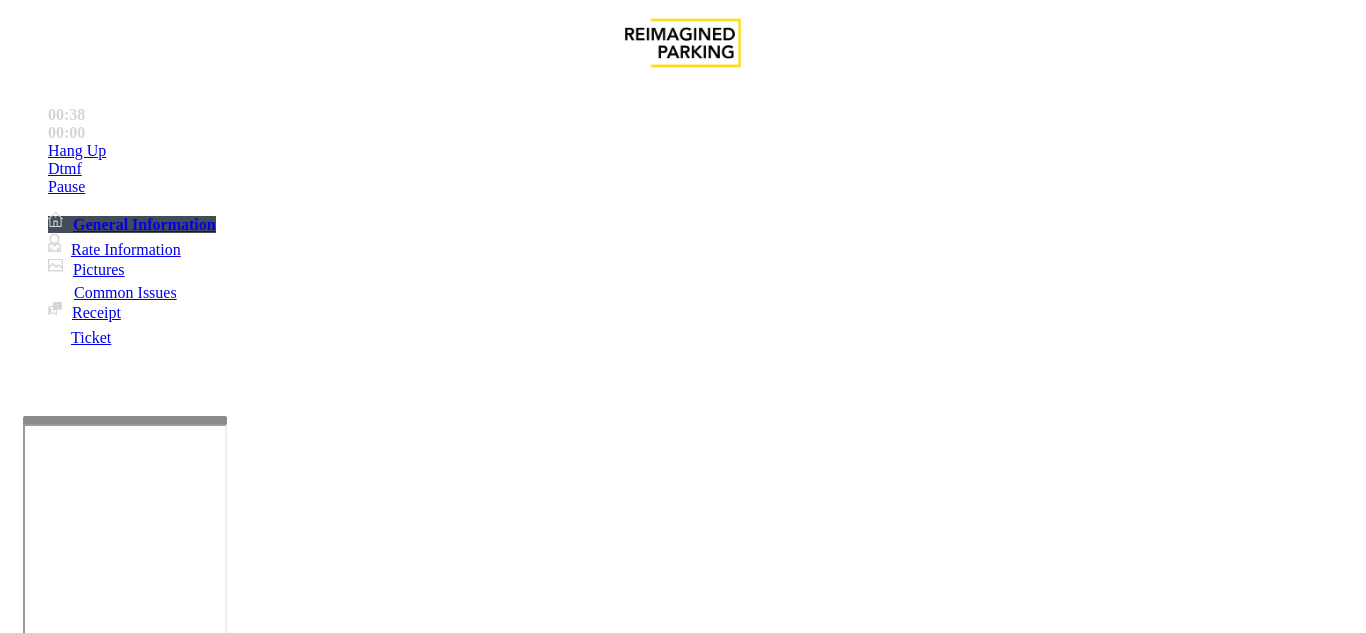type on "******" 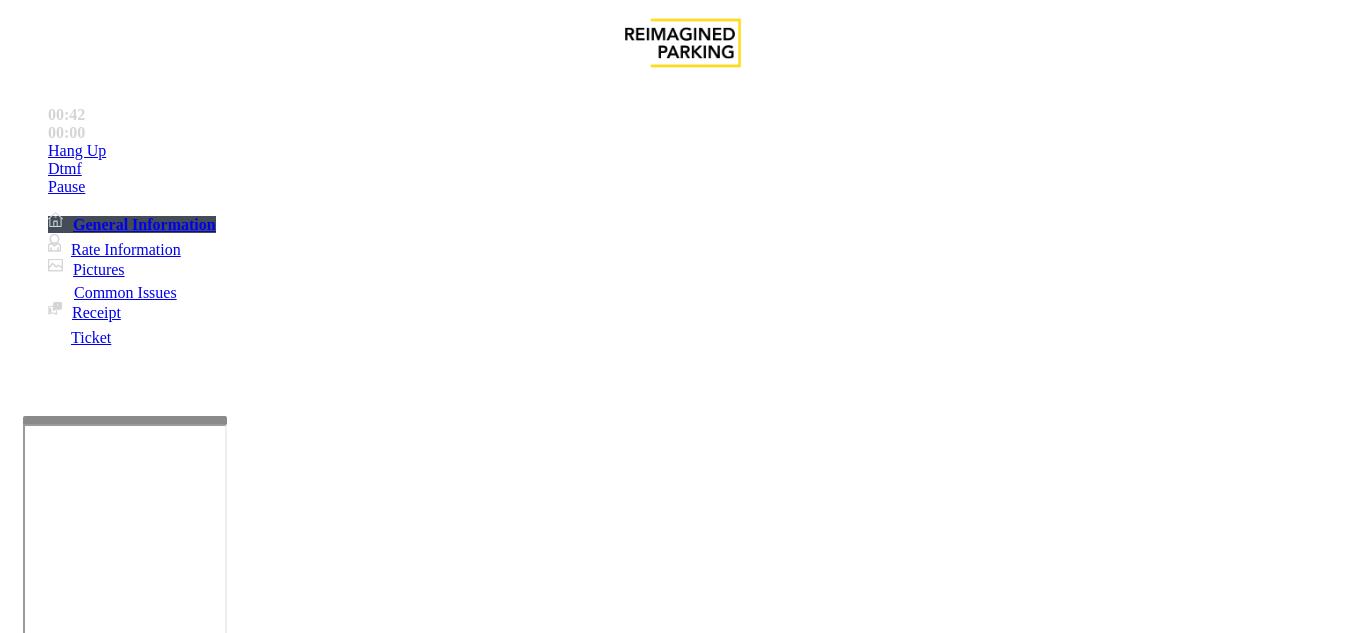 click at bounding box center (221, 1588) 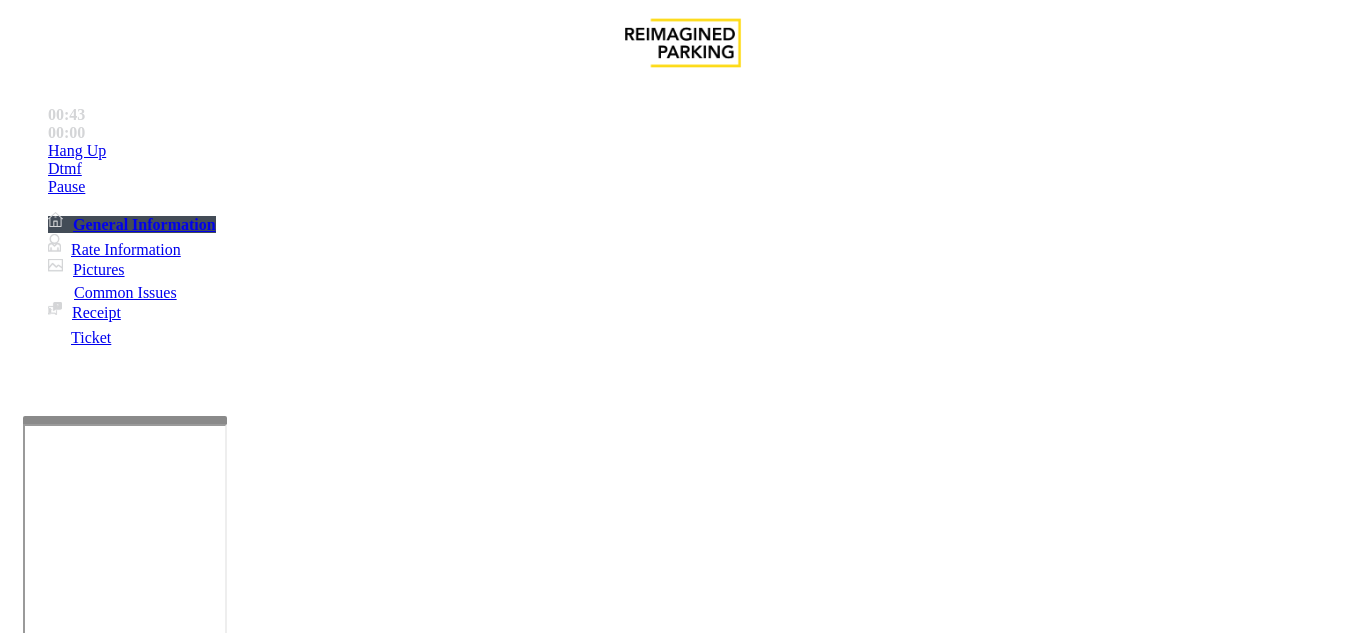 scroll, scrollTop: 0, scrollLeft: 0, axis: both 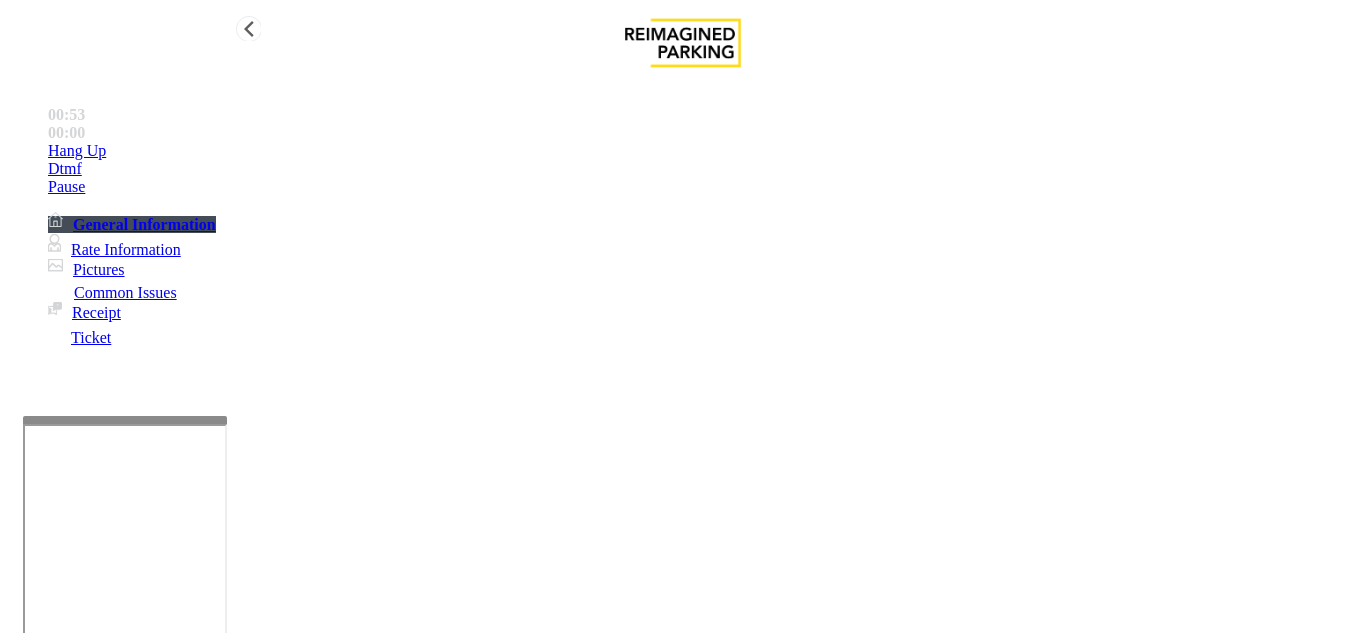 type on "**********" 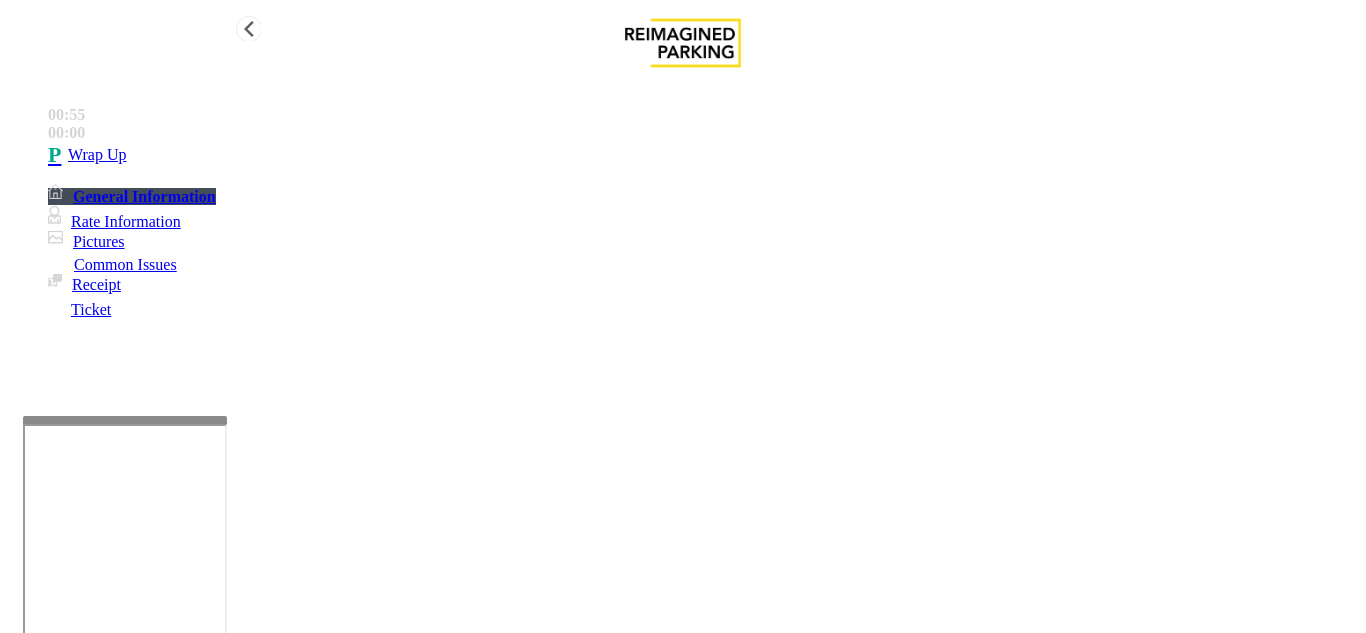 click on "Wrap Up" at bounding box center [703, 155] 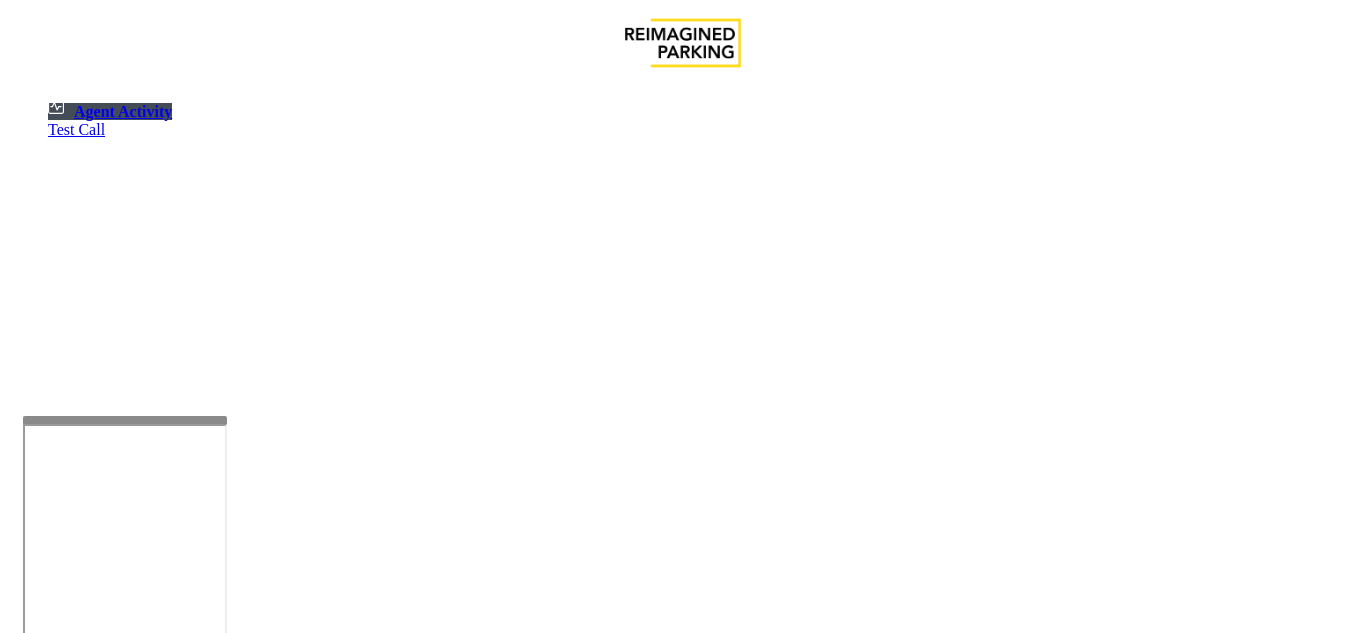 scroll, scrollTop: 0, scrollLeft: 0, axis: both 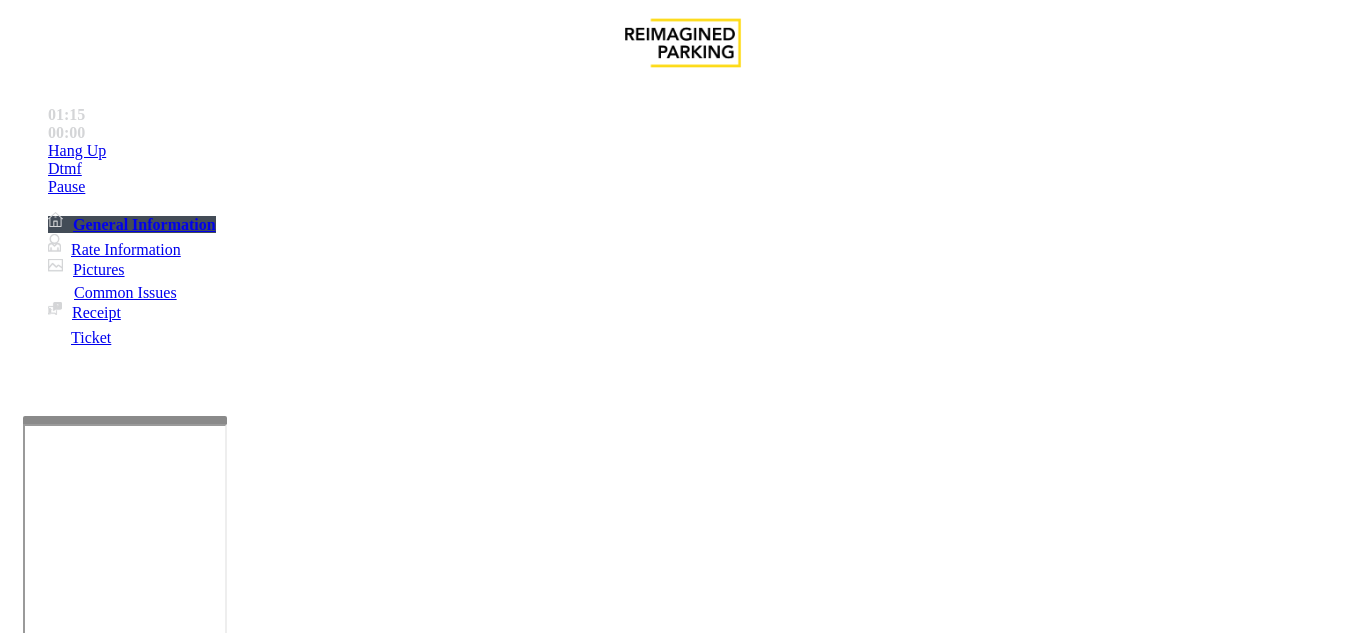 click on "Monthly Issue" at bounding box center [268, 1286] 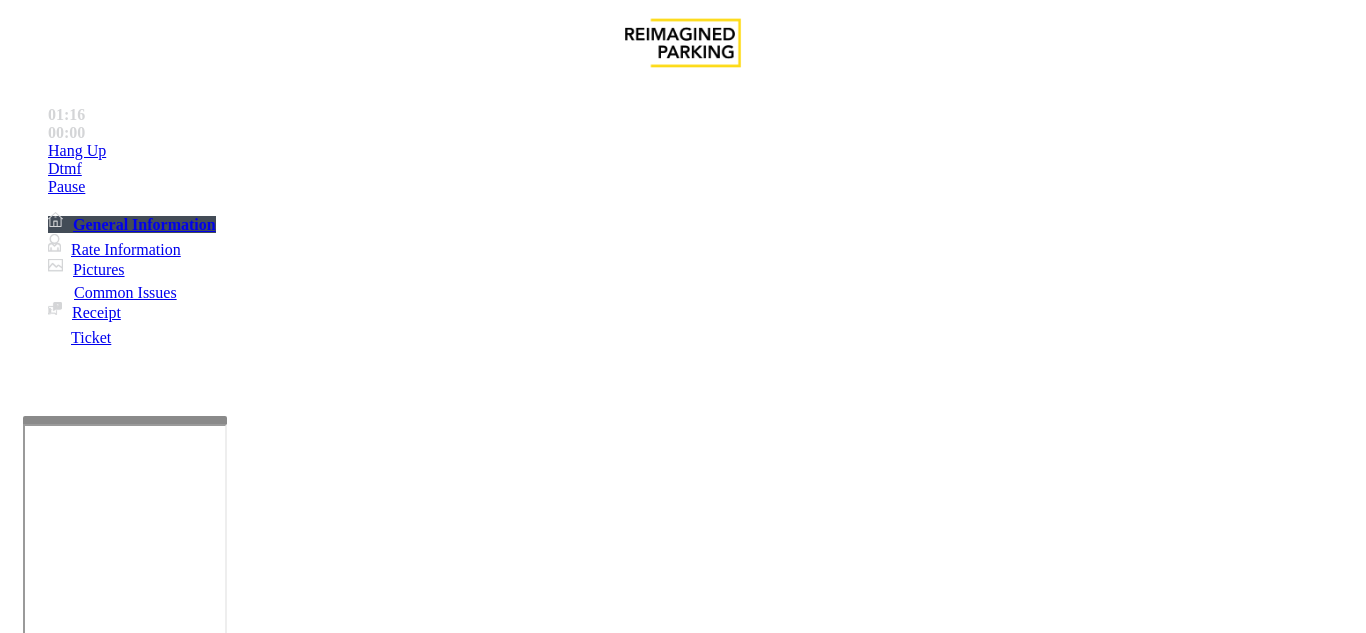 click on "Disabled Card" at bounding box center [78, 1286] 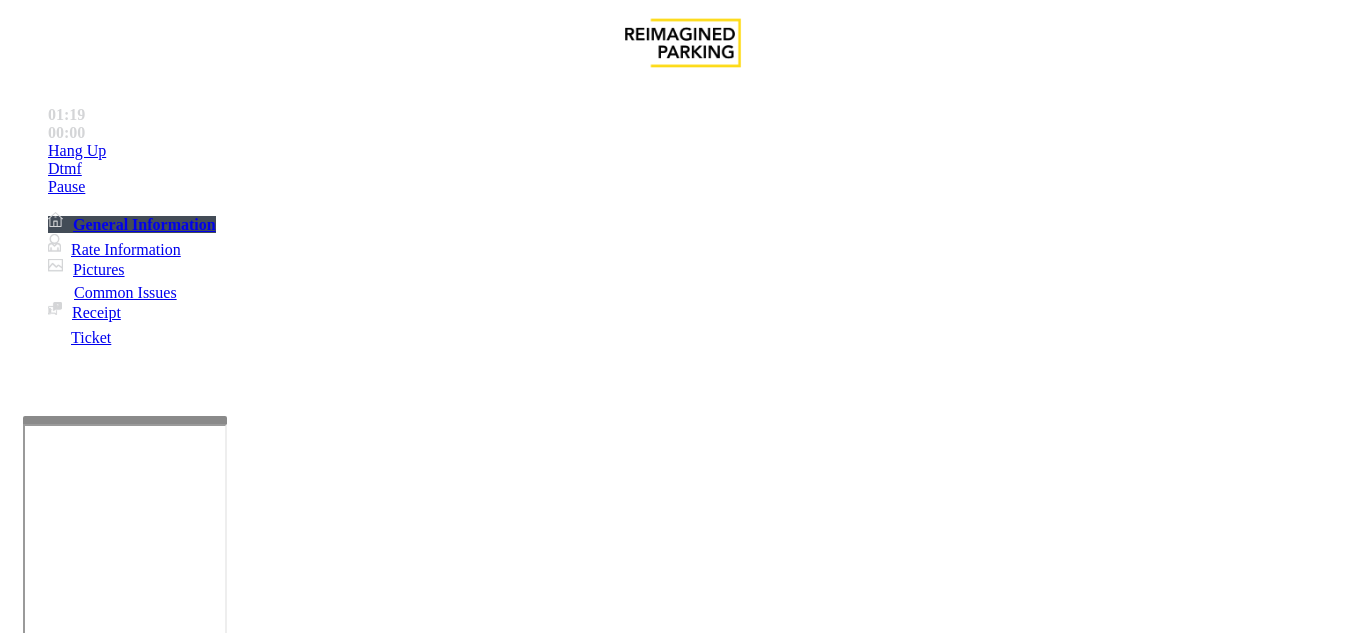 click at bounding box center (221, 1588) 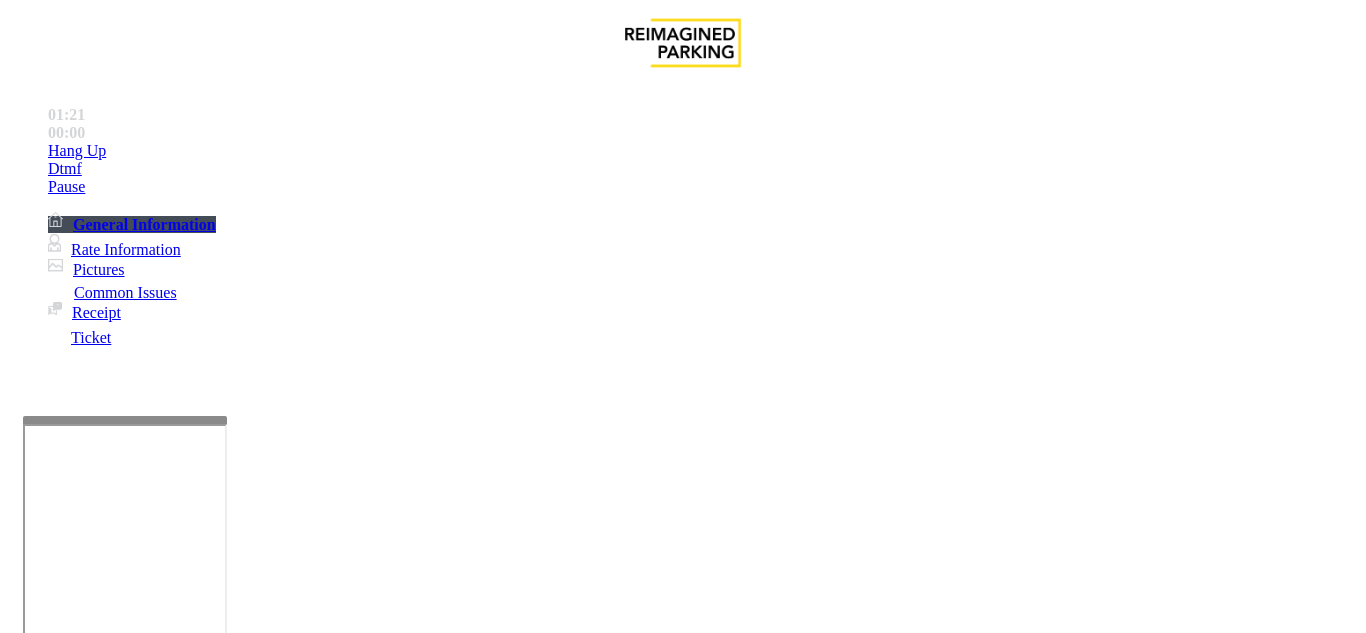 click at bounding box center (221, 1588) 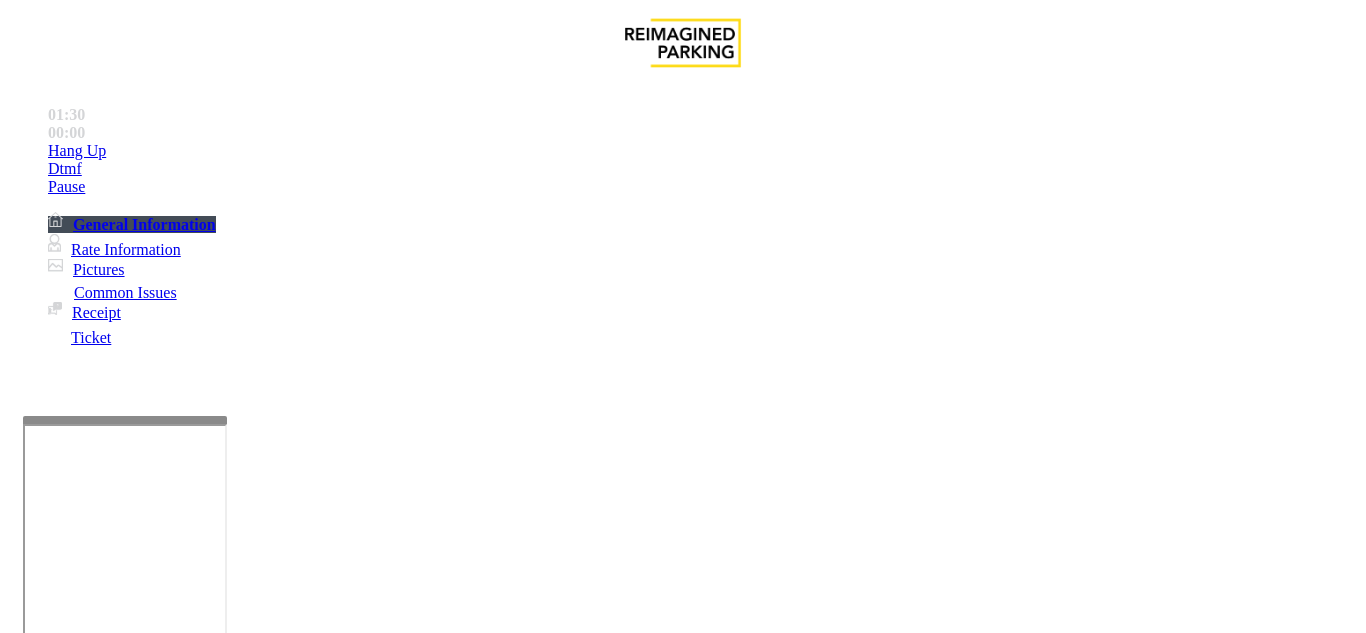 drag, startPoint x: 267, startPoint y: 175, endPoint x: 405, endPoint y: 175, distance: 138 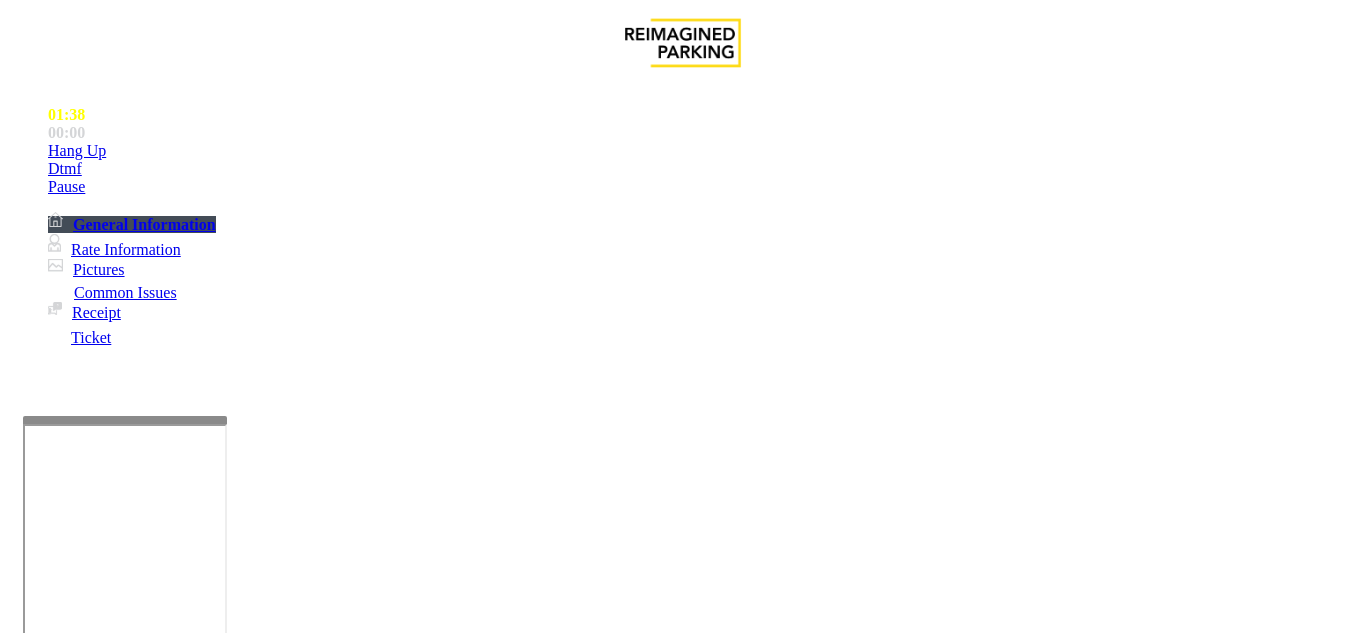 click at bounding box center (221, 1588) 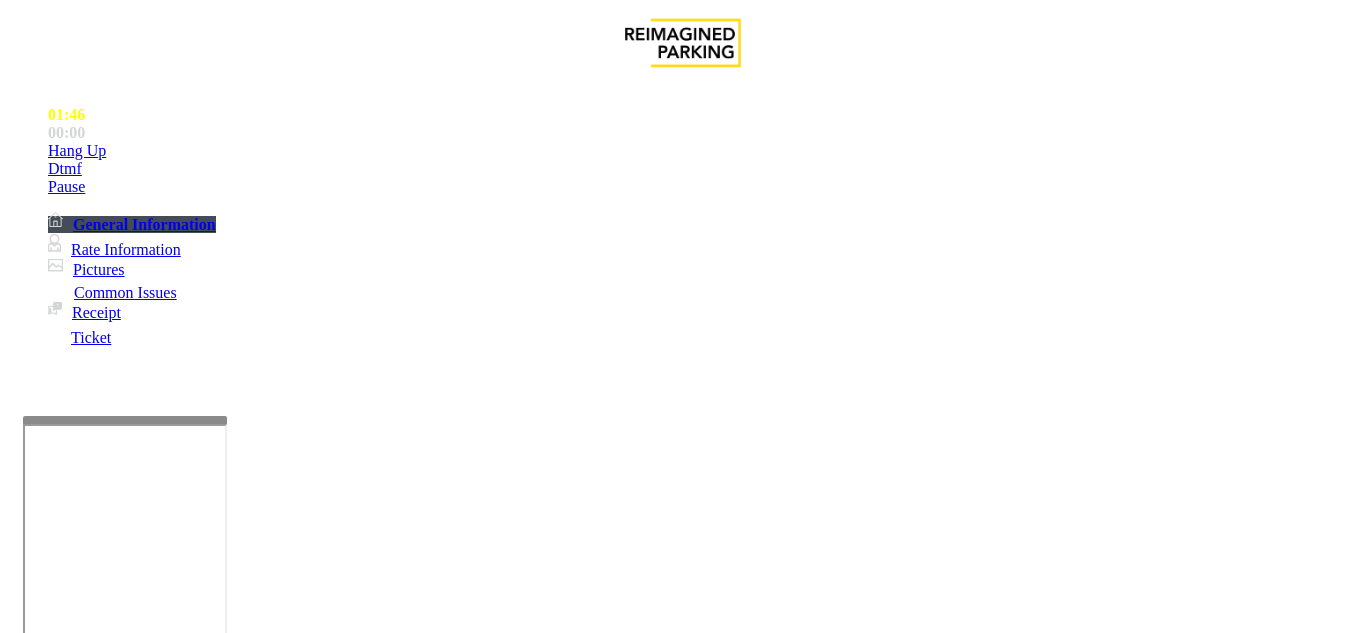 type on "**********" 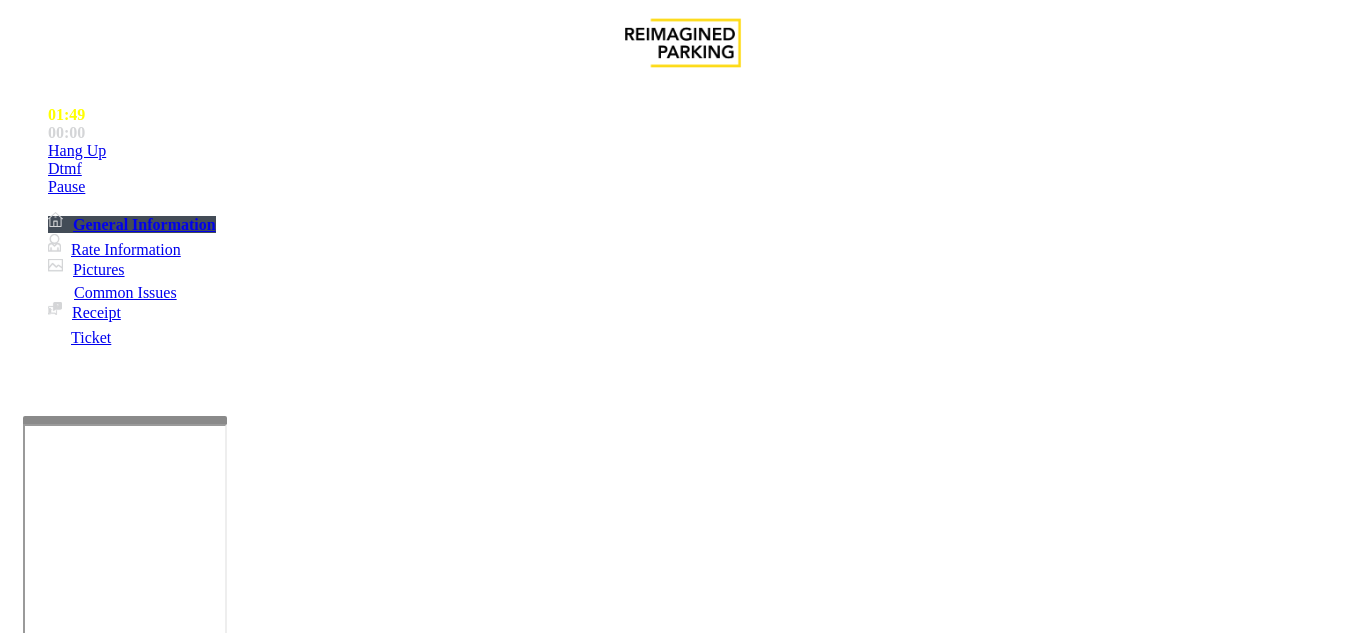 type on "**" 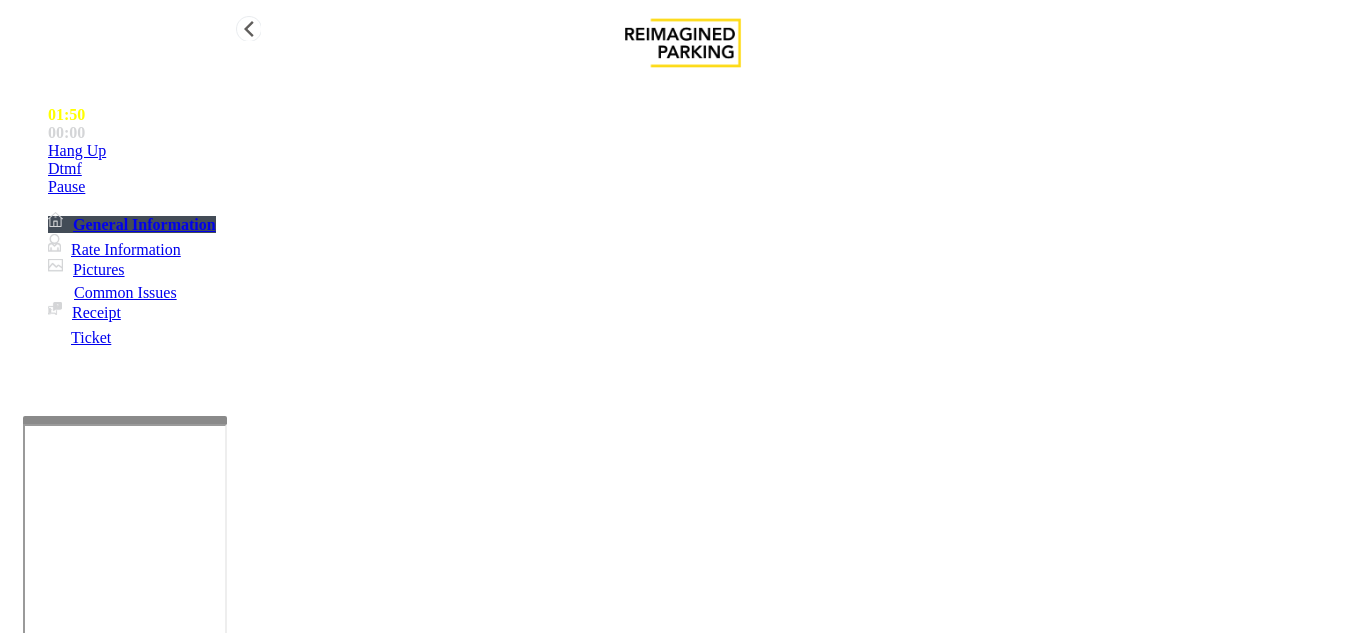 click on "Hang Up" at bounding box center (703, 151) 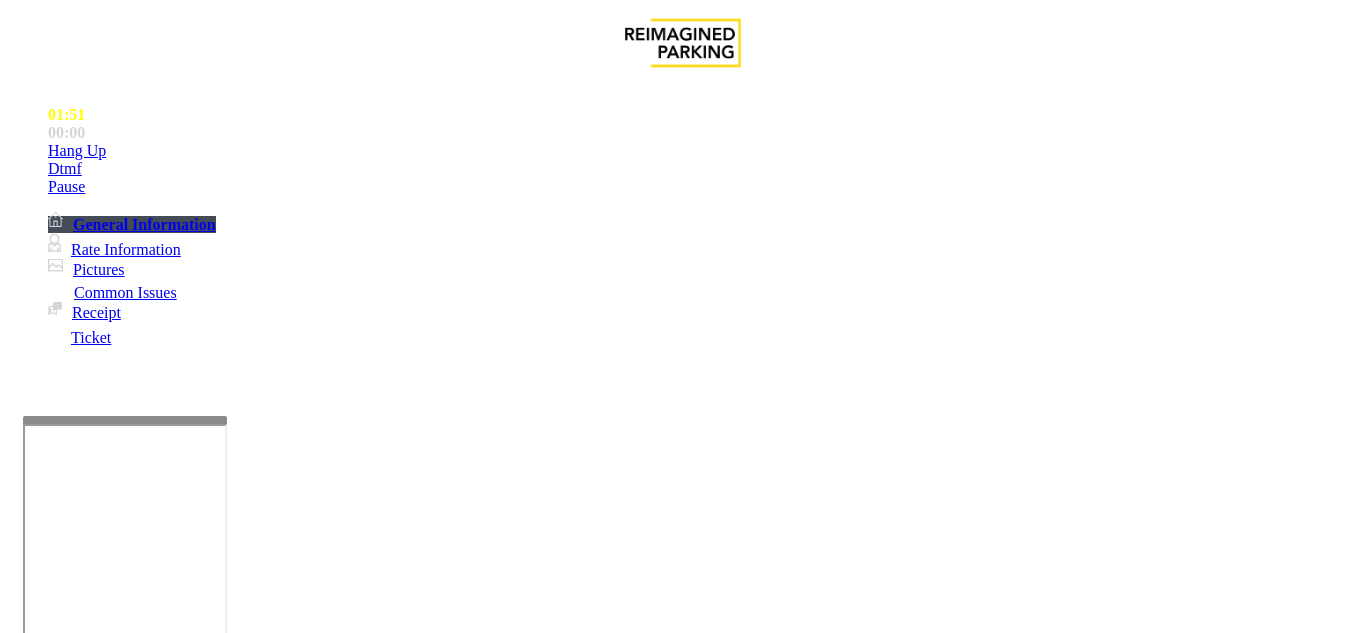 click at bounding box center [96, 1308] 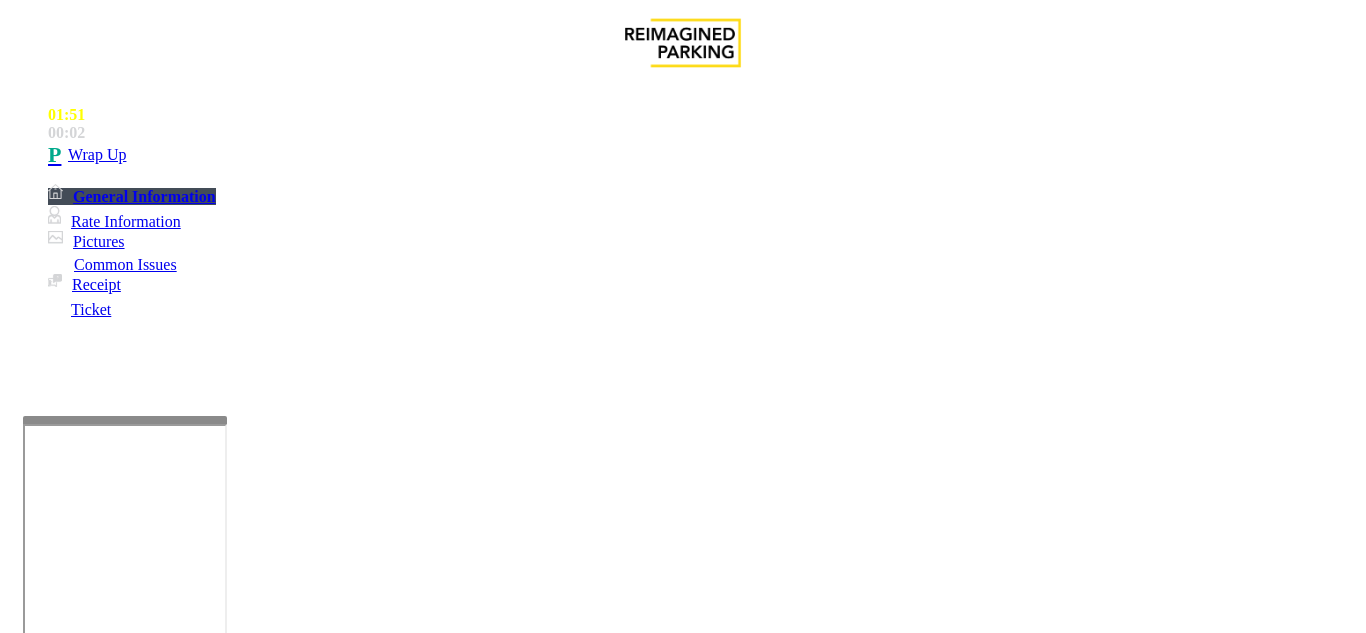 scroll, scrollTop: 100, scrollLeft: 0, axis: vertical 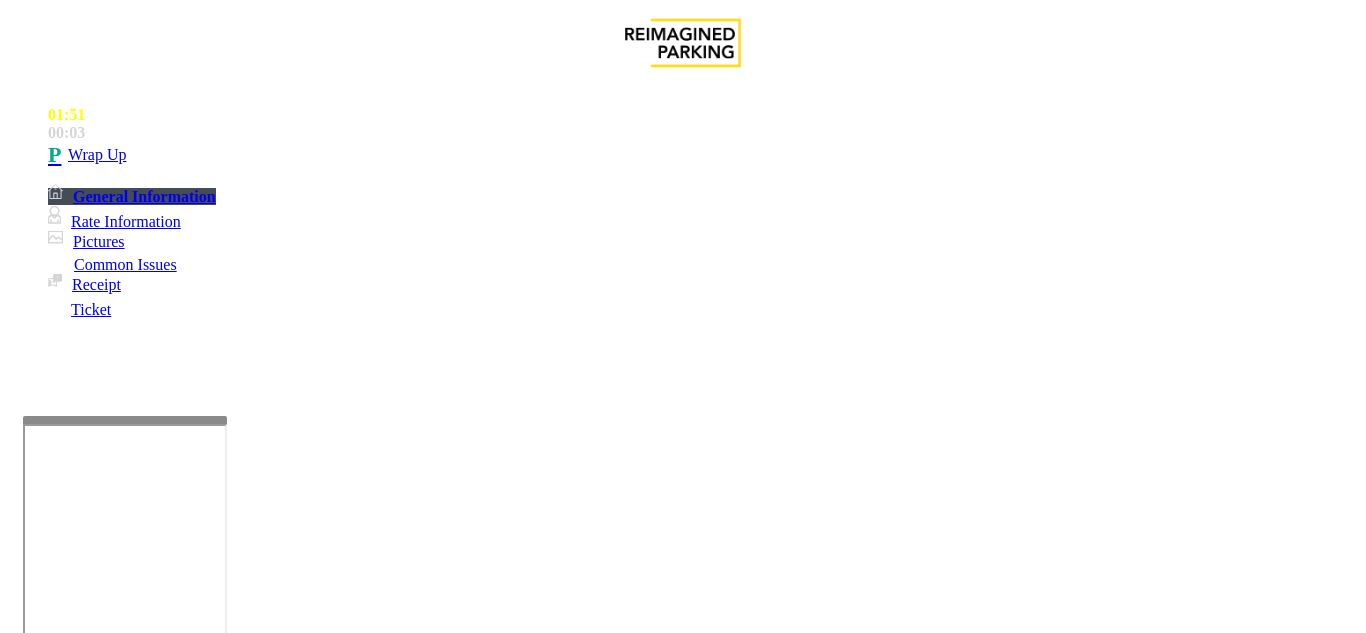 type on "**" 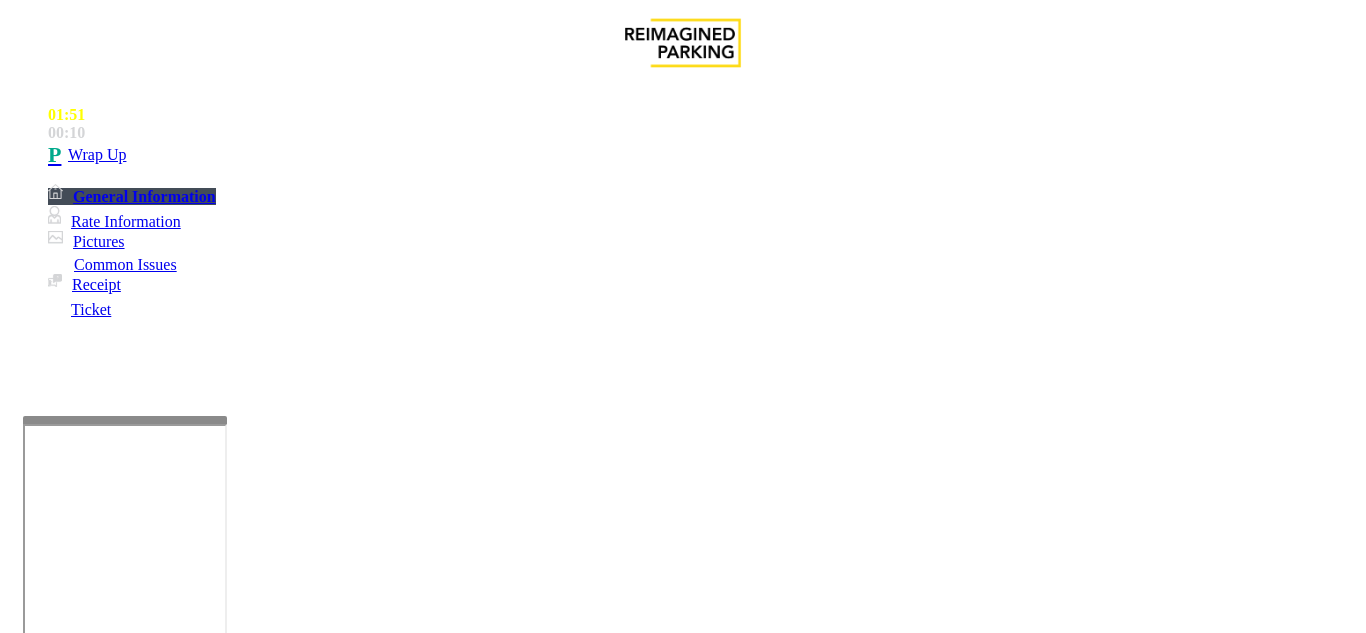 drag, startPoint x: 834, startPoint y: 325, endPoint x: 1273, endPoint y: 326, distance: 439.00113 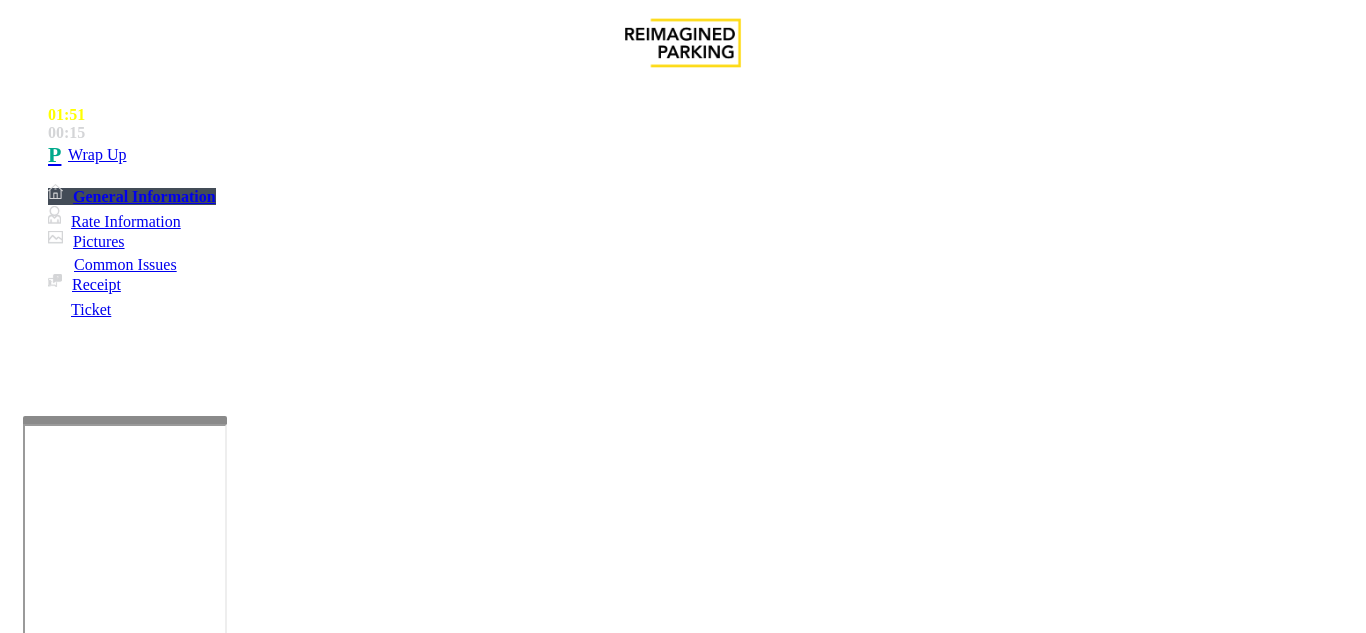 click at bounding box center [221, 1588] 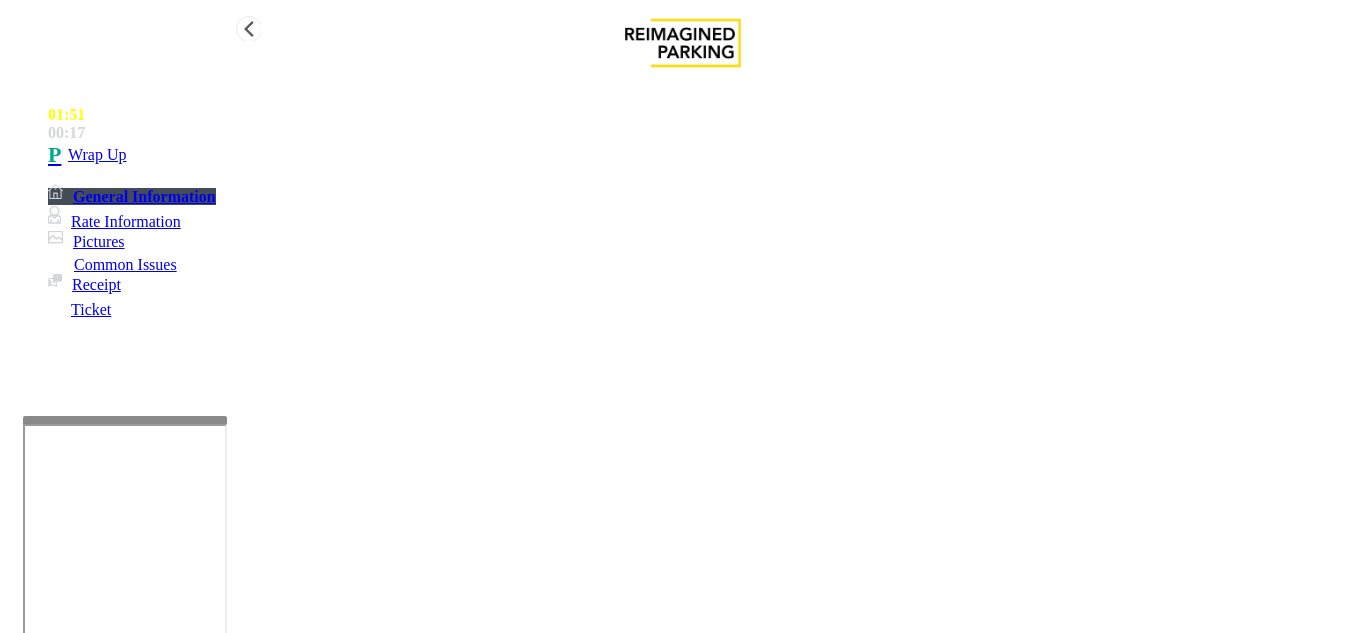 type on "**********" 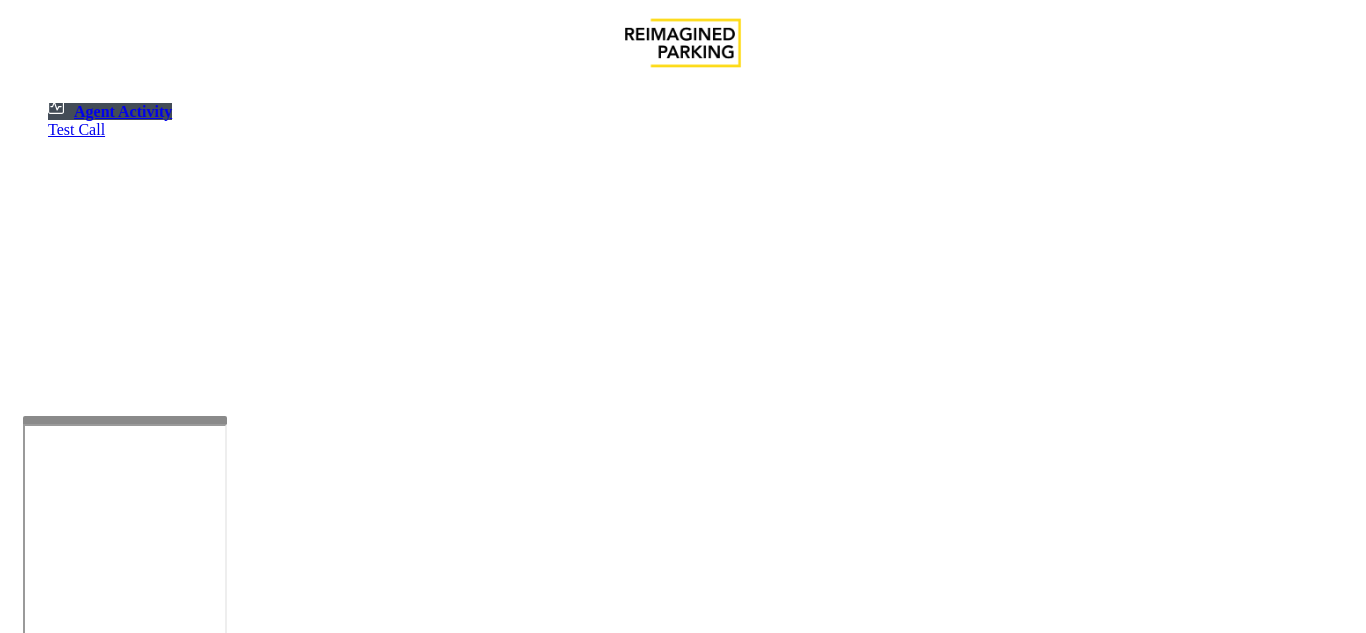 scroll, scrollTop: 0, scrollLeft: 5, axis: horizontal 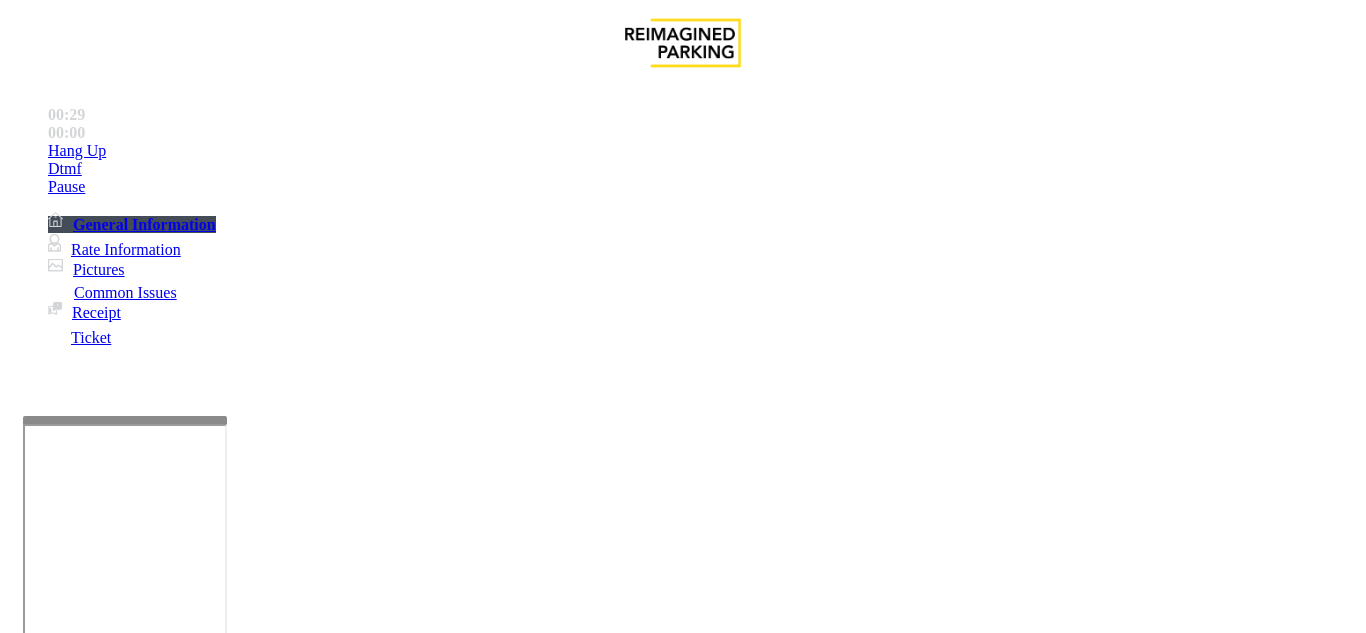 click on "Click Here for the local time" at bounding box center [1042, 3169] 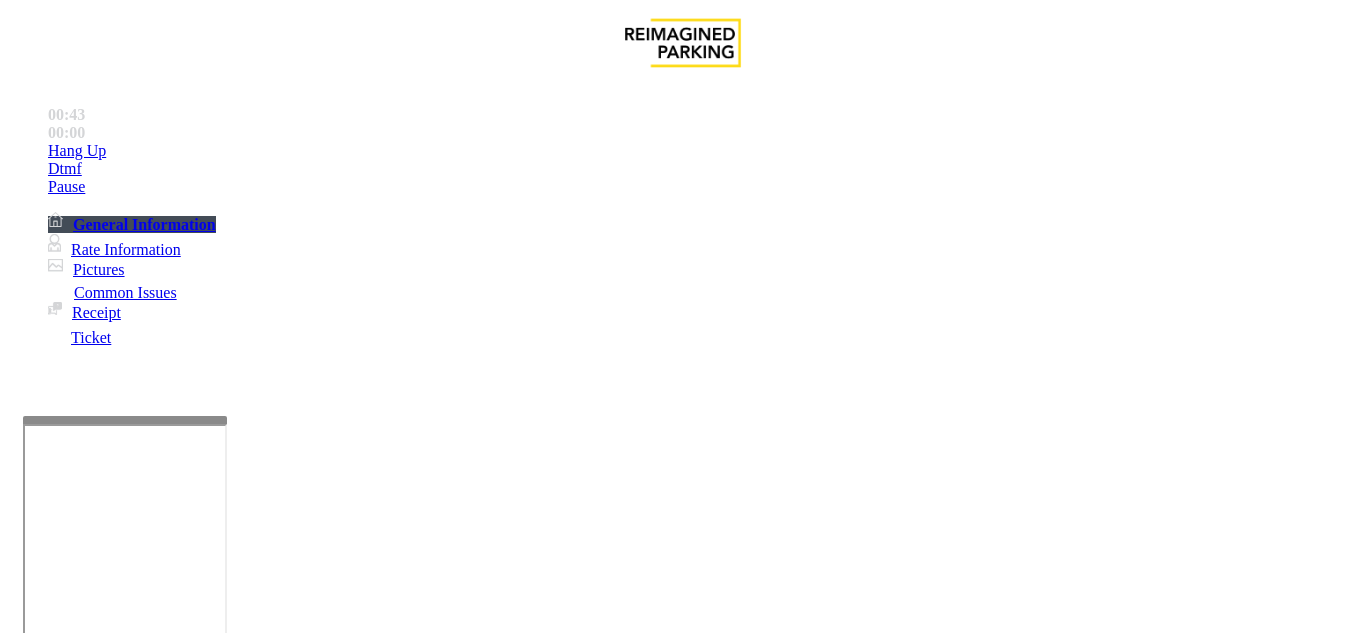 scroll, scrollTop: 1400, scrollLeft: 369, axis: both 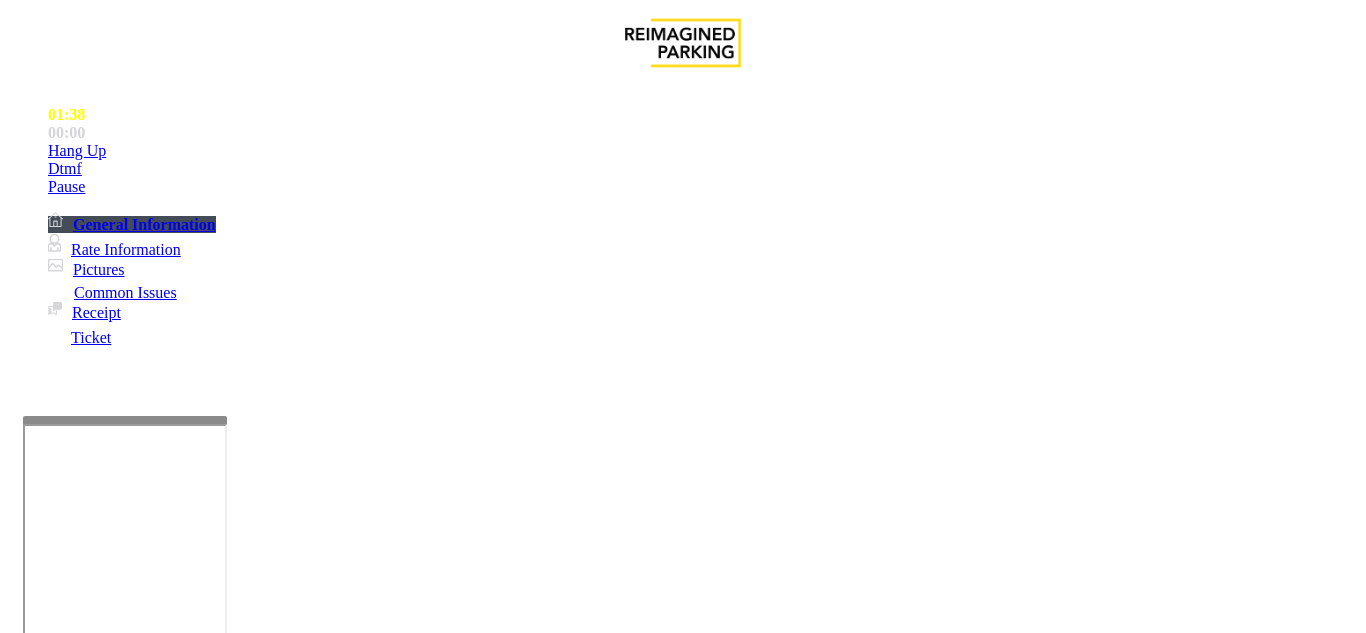 click on "Equipment Issue" at bounding box center (697, 1286) 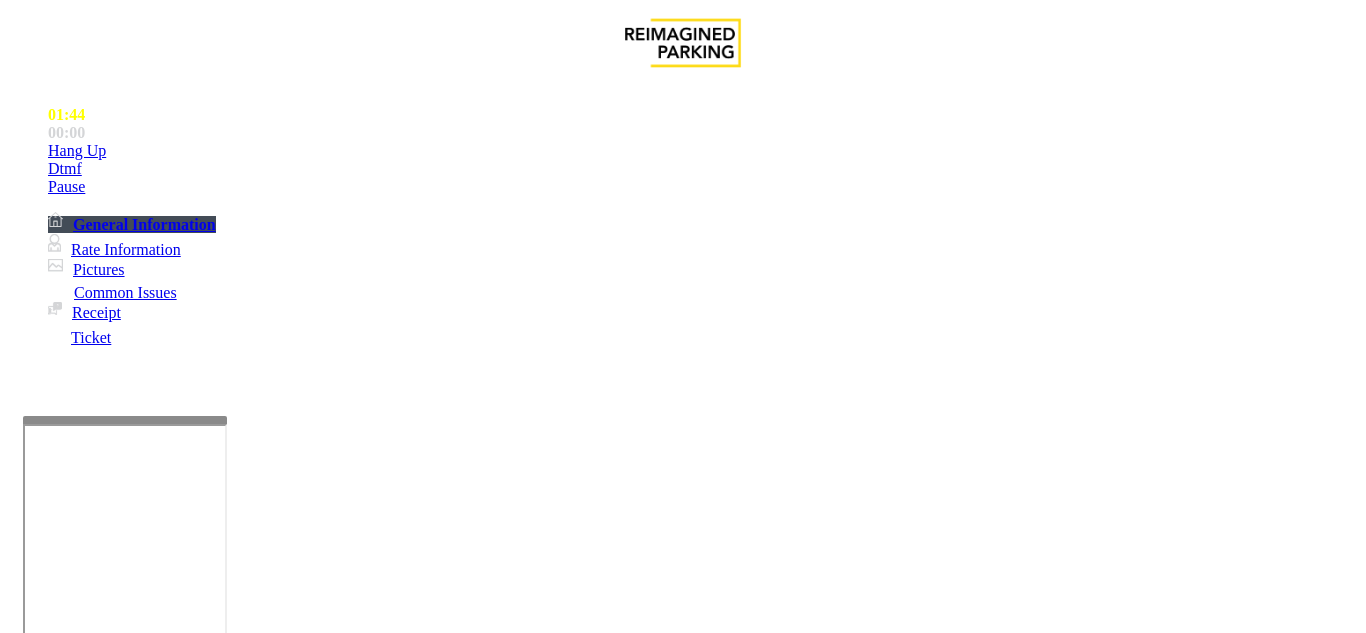 click on "Gate / Door Won't Open" at bounding box center (575, 1286) 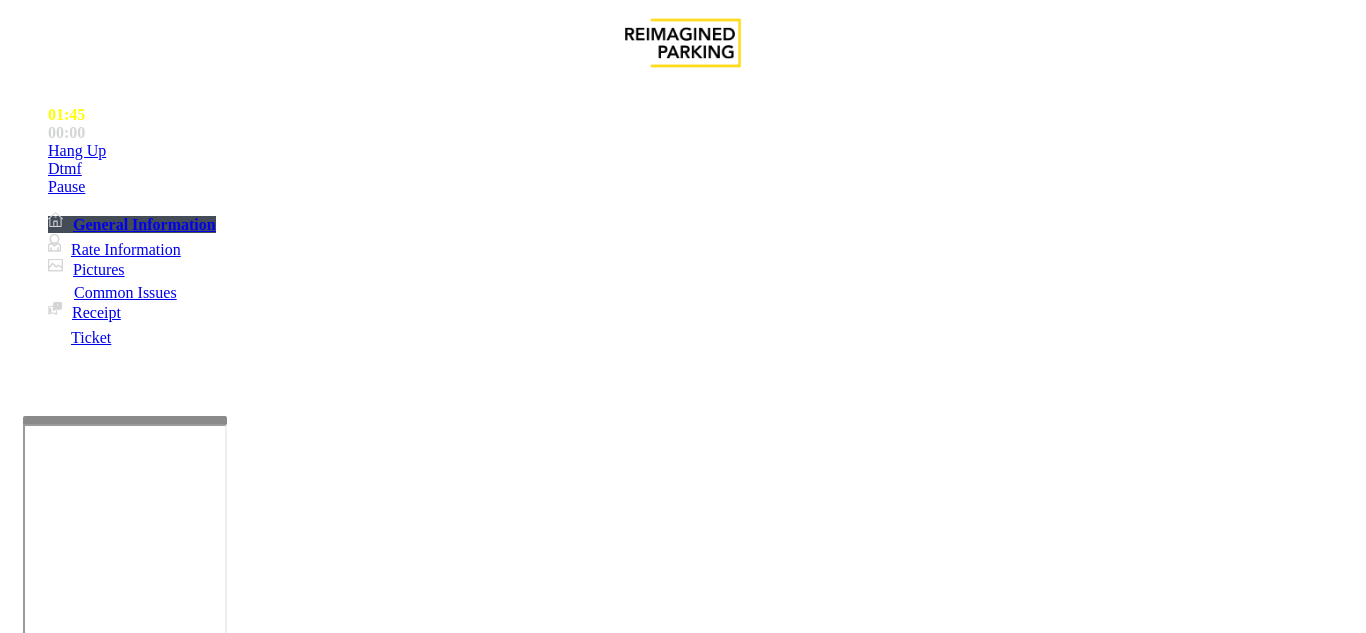 scroll, scrollTop: 100, scrollLeft: 0, axis: vertical 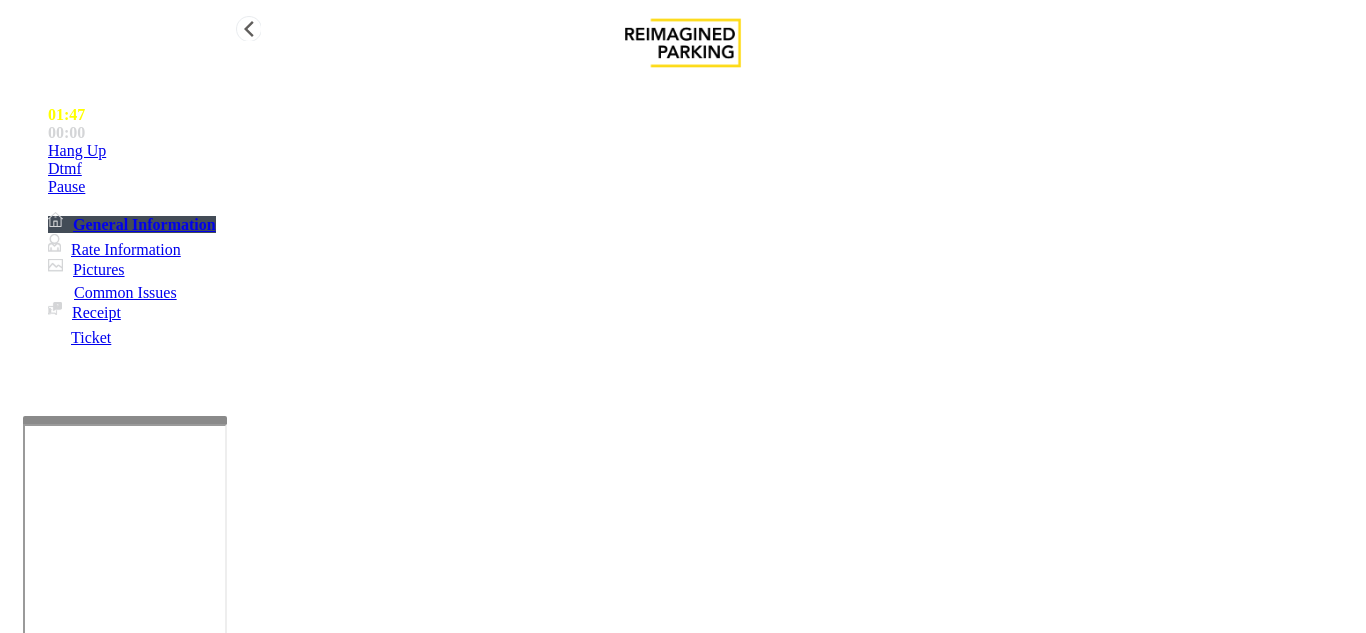 click on "Hang Up" at bounding box center [703, 151] 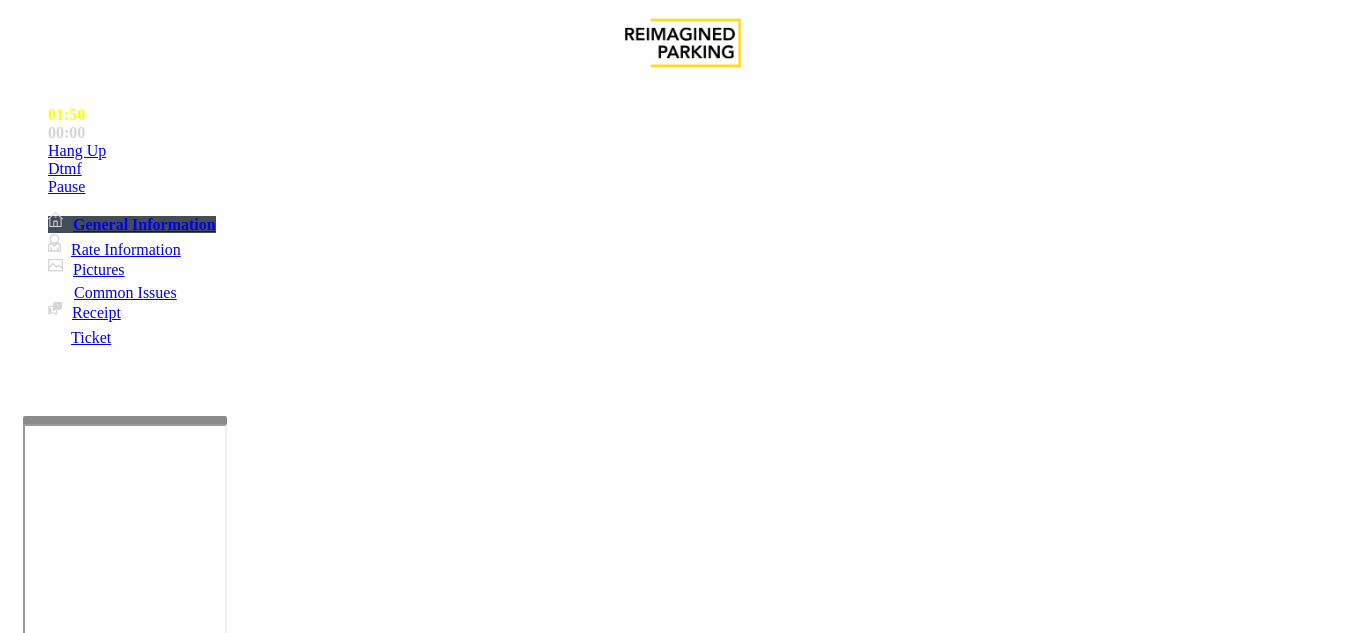 click at bounding box center (221, 1667) 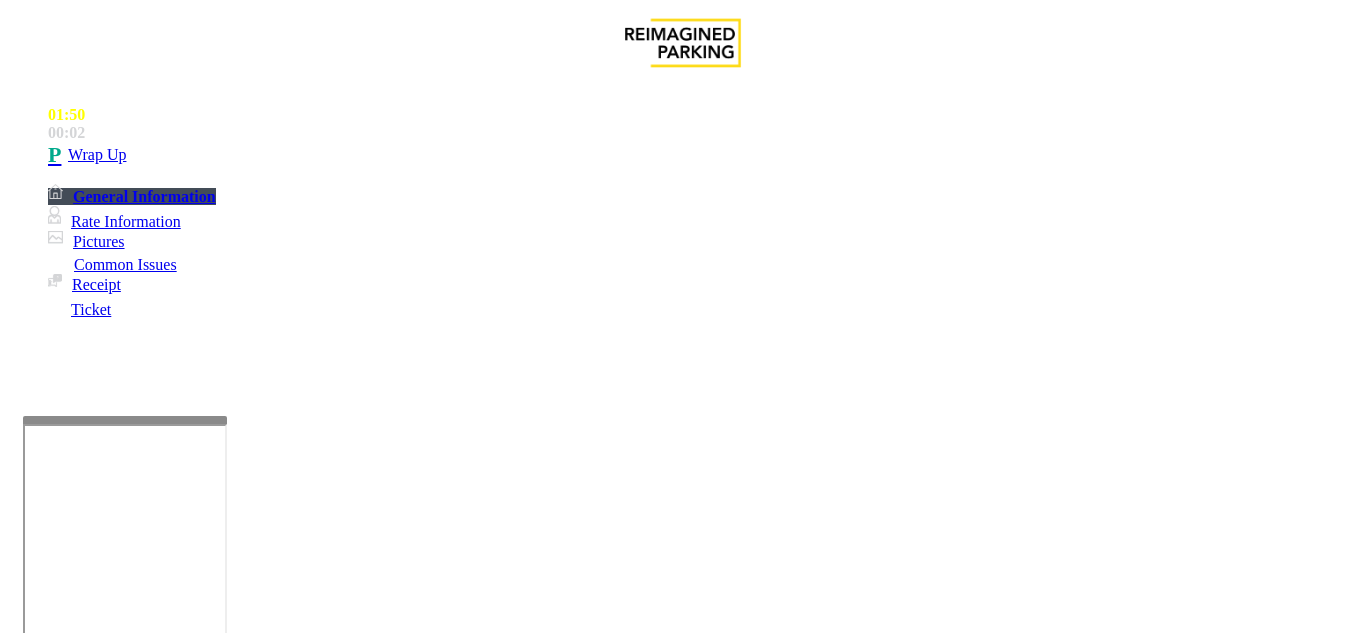 drag, startPoint x: 351, startPoint y: 83, endPoint x: 492, endPoint y: 87, distance: 141.05673 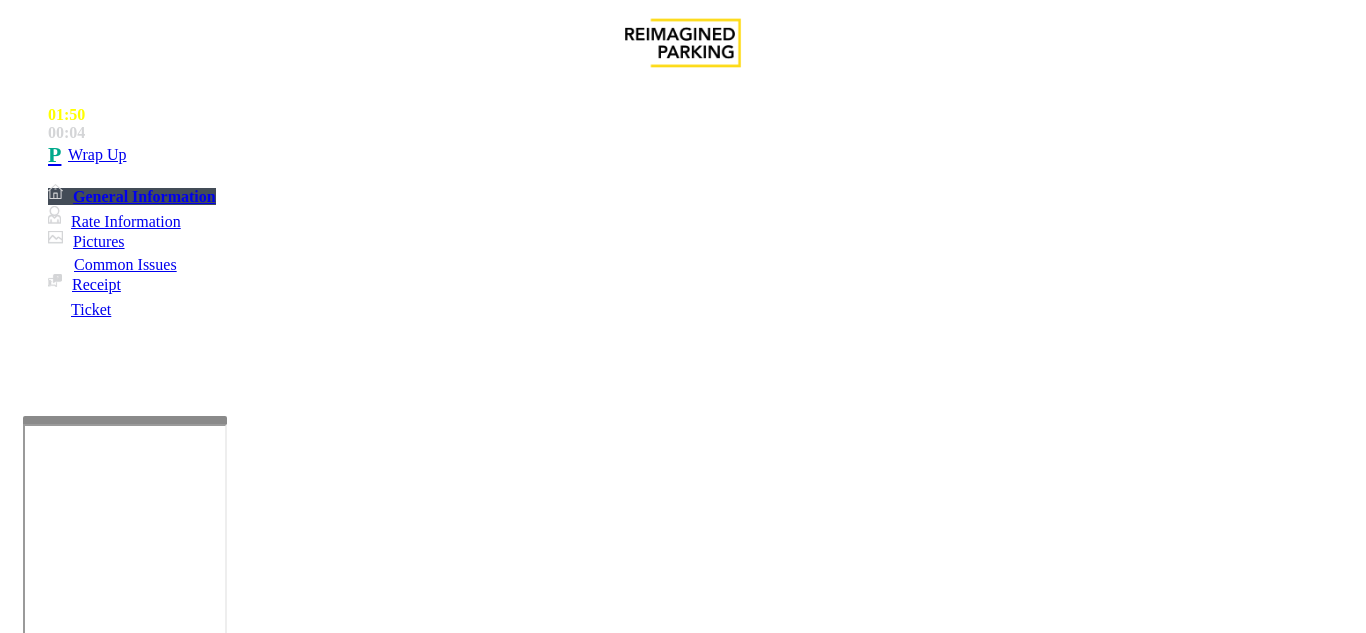 scroll, scrollTop: 300, scrollLeft: 0, axis: vertical 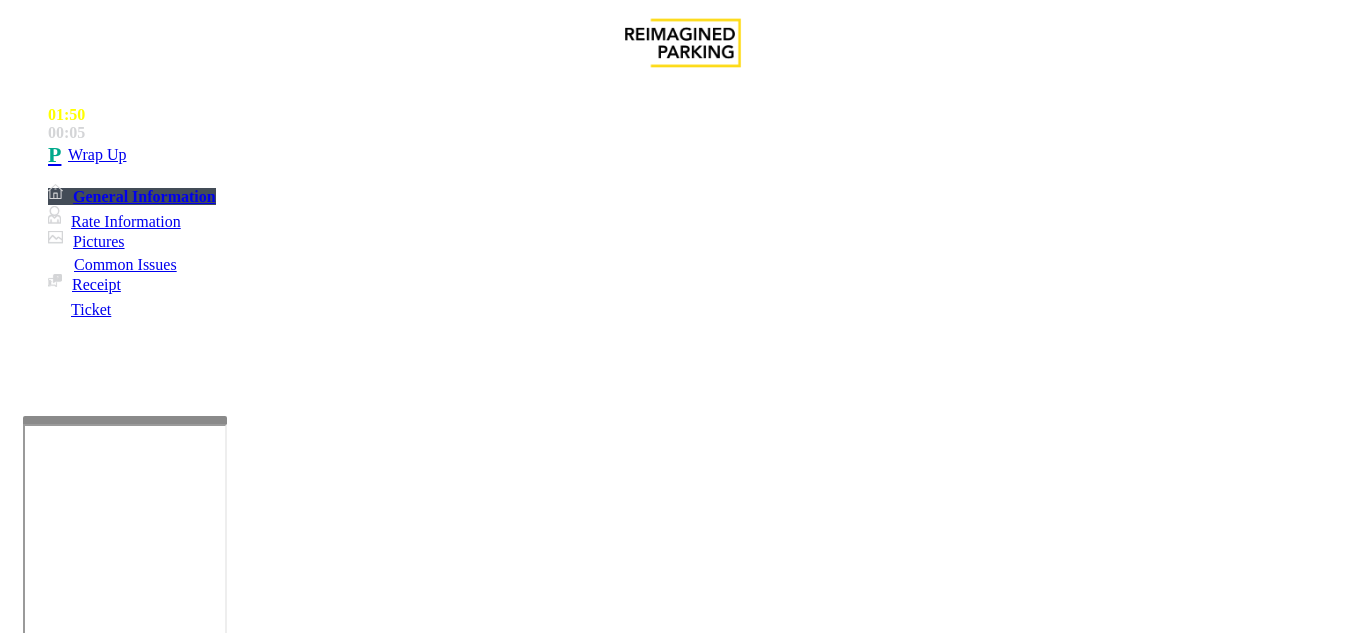 click at bounding box center [221, 1667] 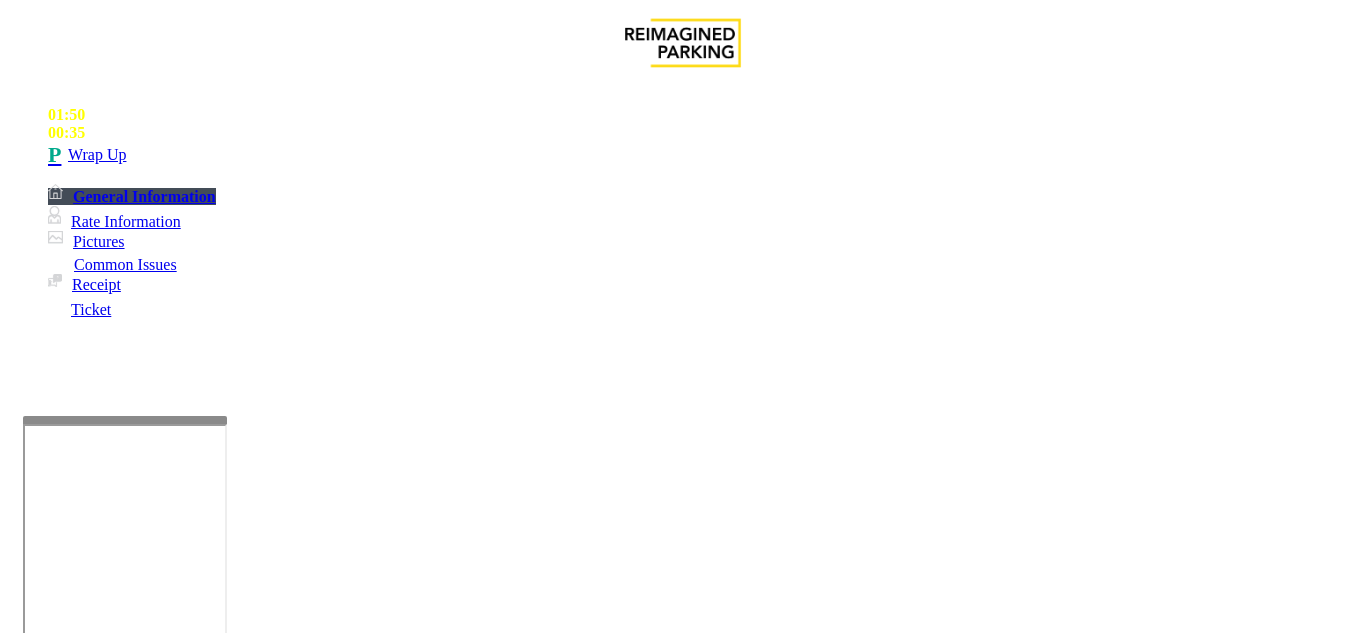 drag, startPoint x: 960, startPoint y: 347, endPoint x: 1032, endPoint y: 439, distance: 116.82465 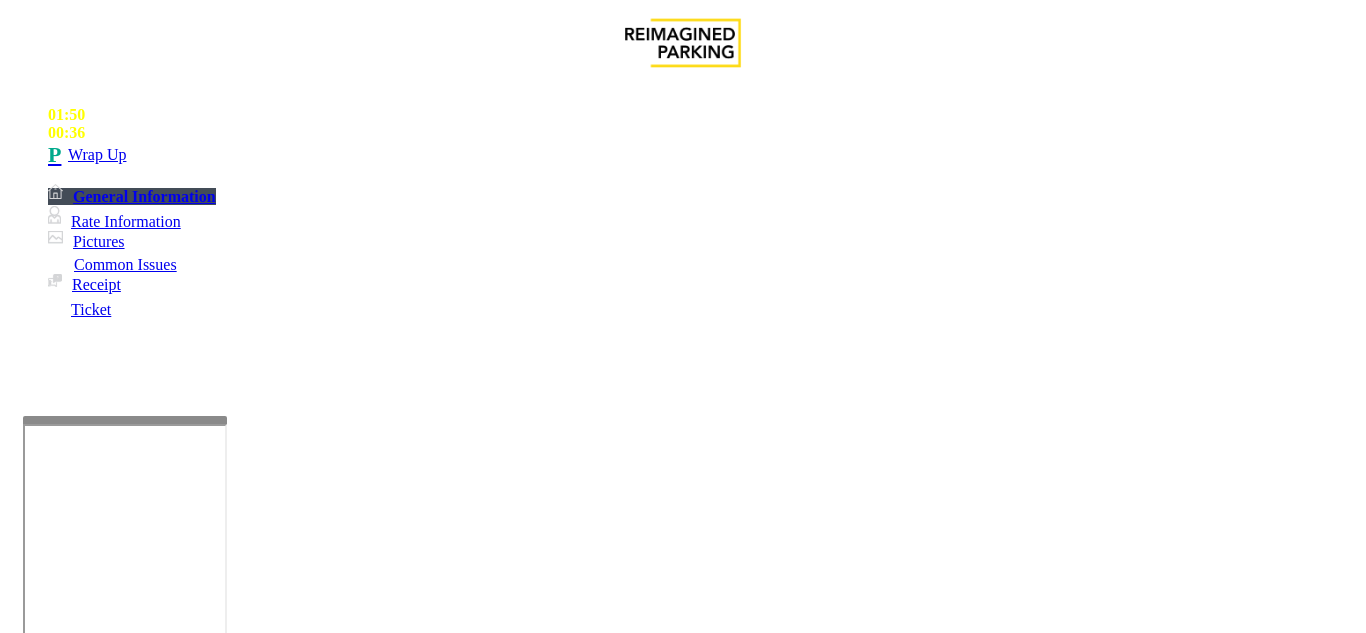 click at bounding box center (221, 1667) 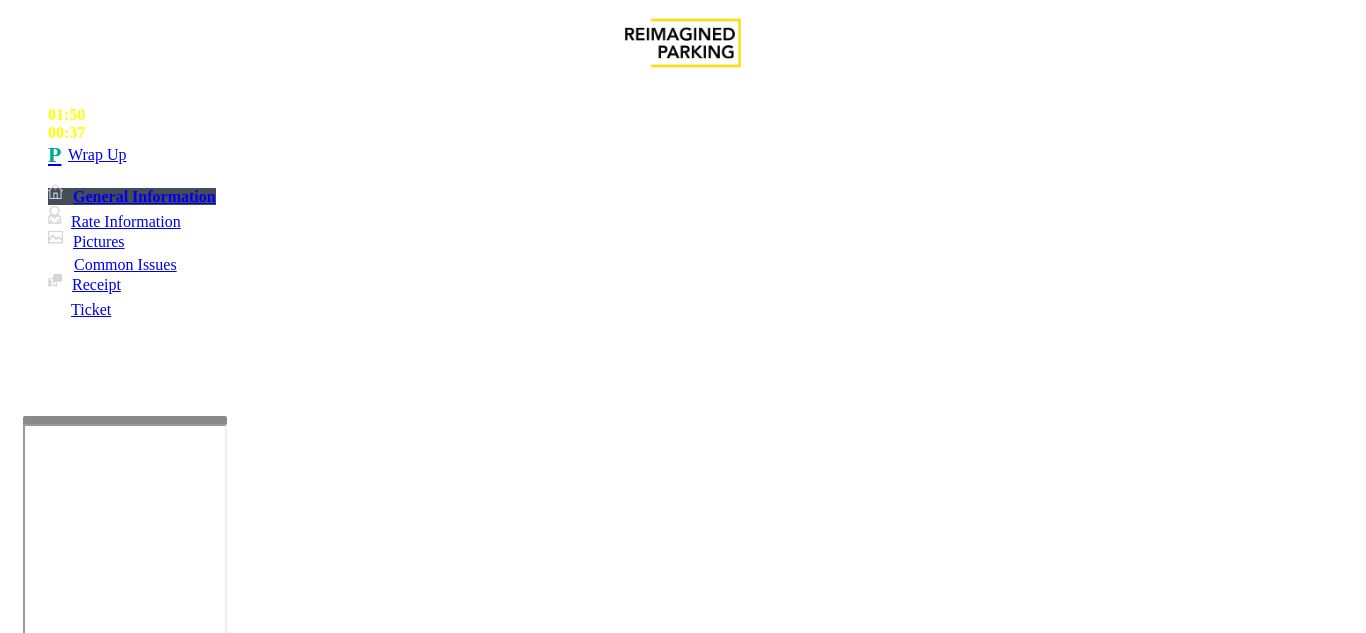 paste on "**********" 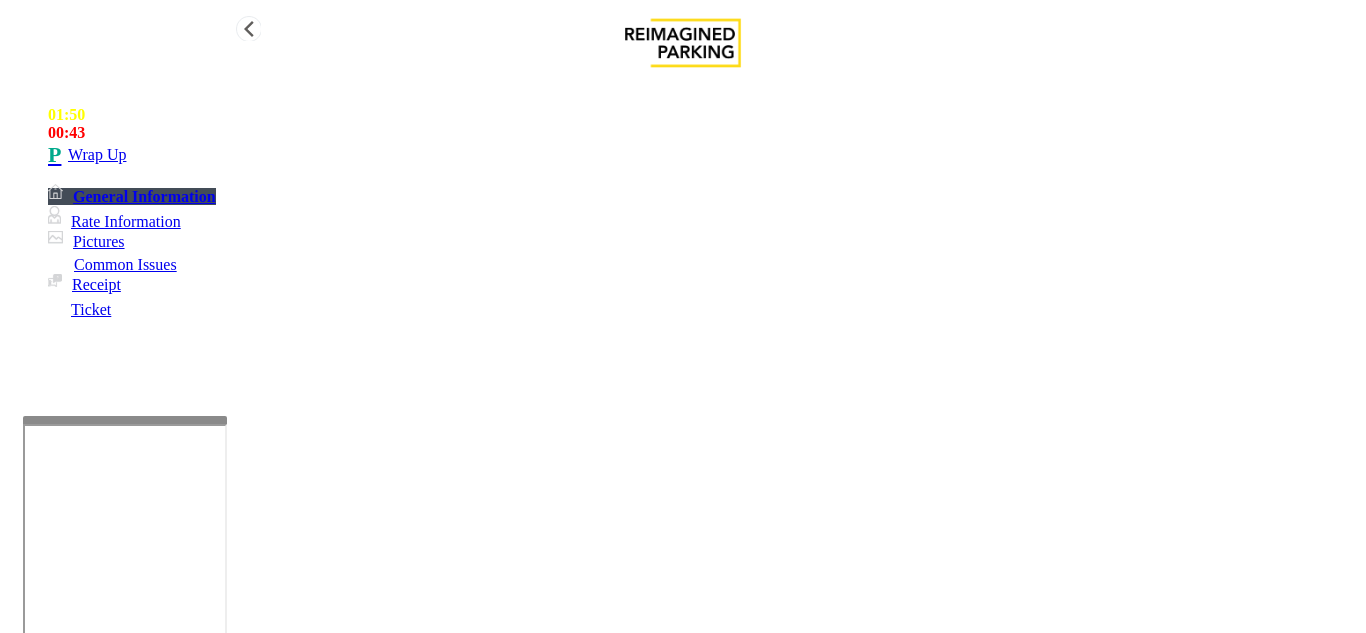 type on "**********" 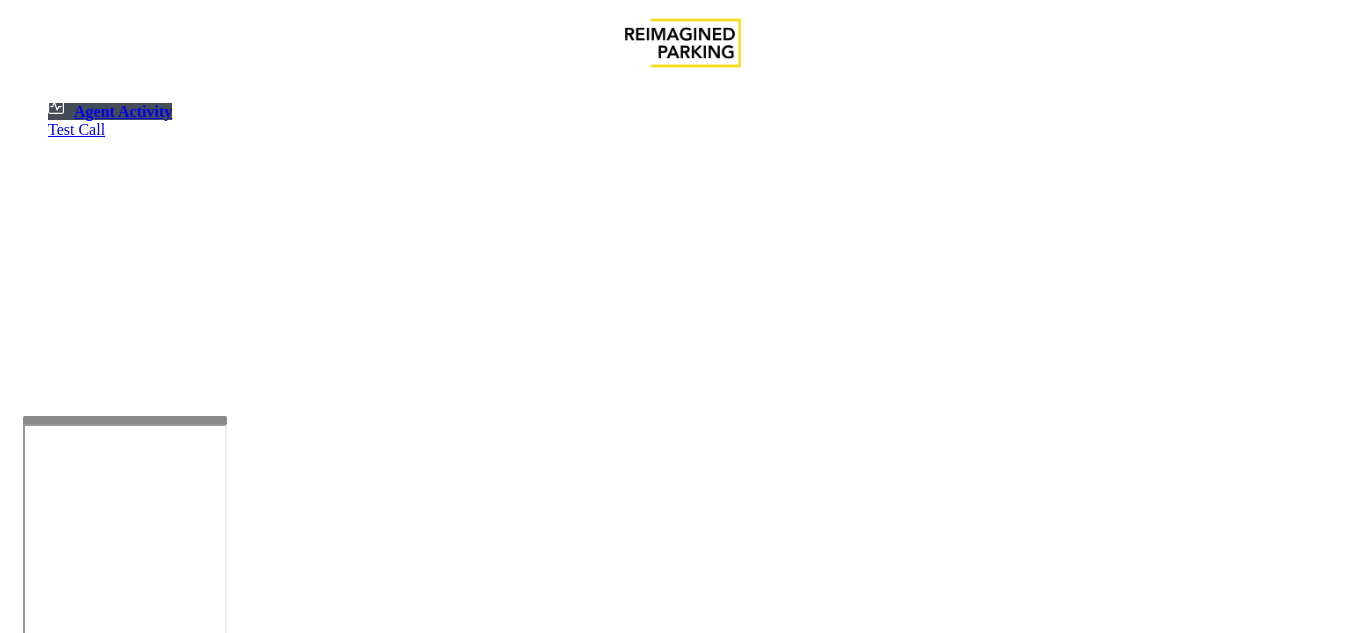 scroll, scrollTop: 0, scrollLeft: 0, axis: both 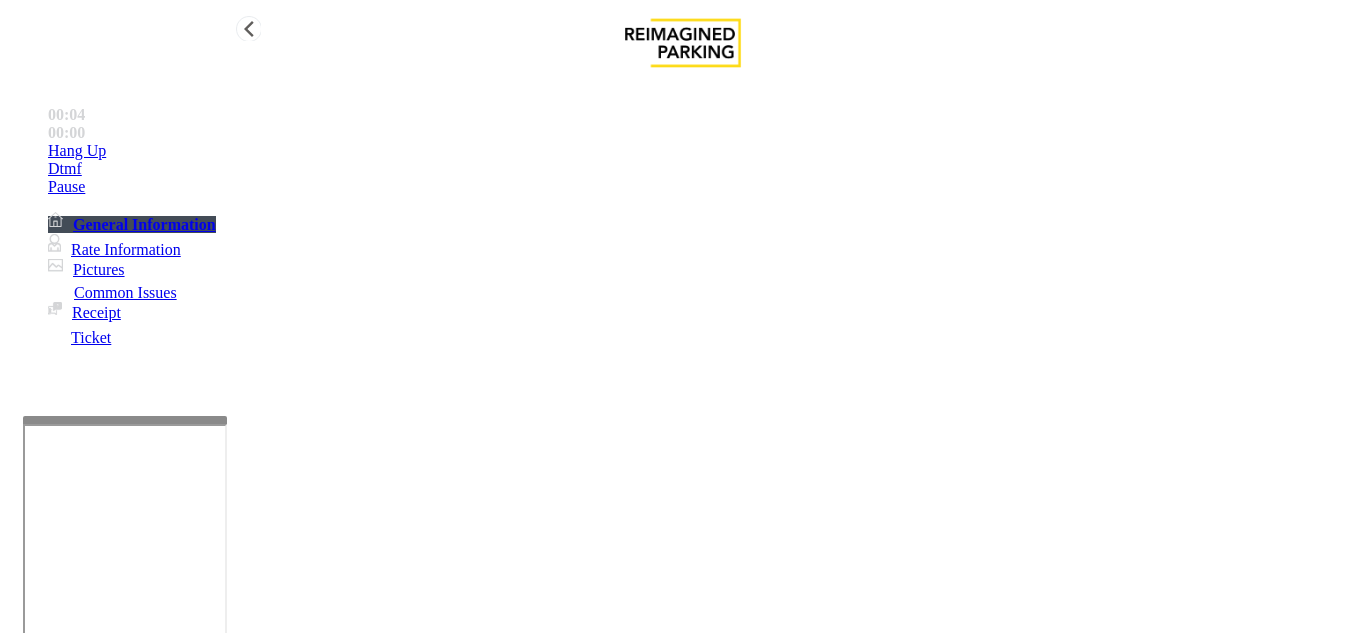 click on "Dtmf" at bounding box center [703, 151] 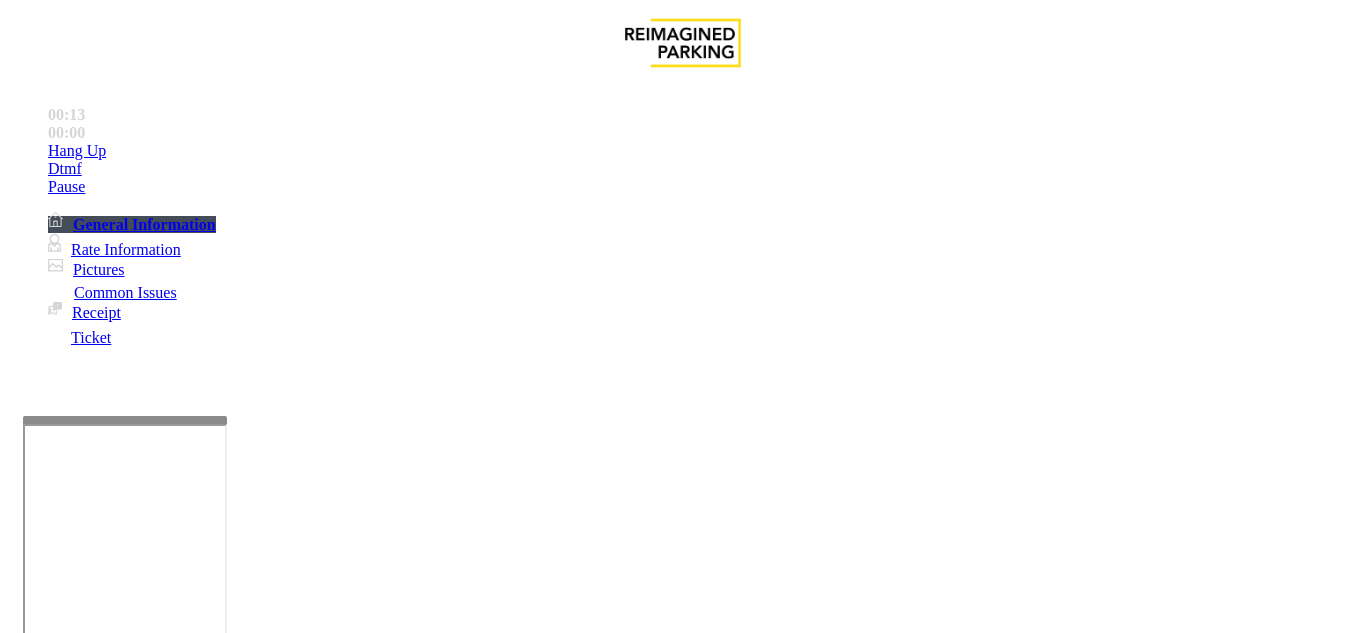 click on "*" at bounding box center [58, 4433] 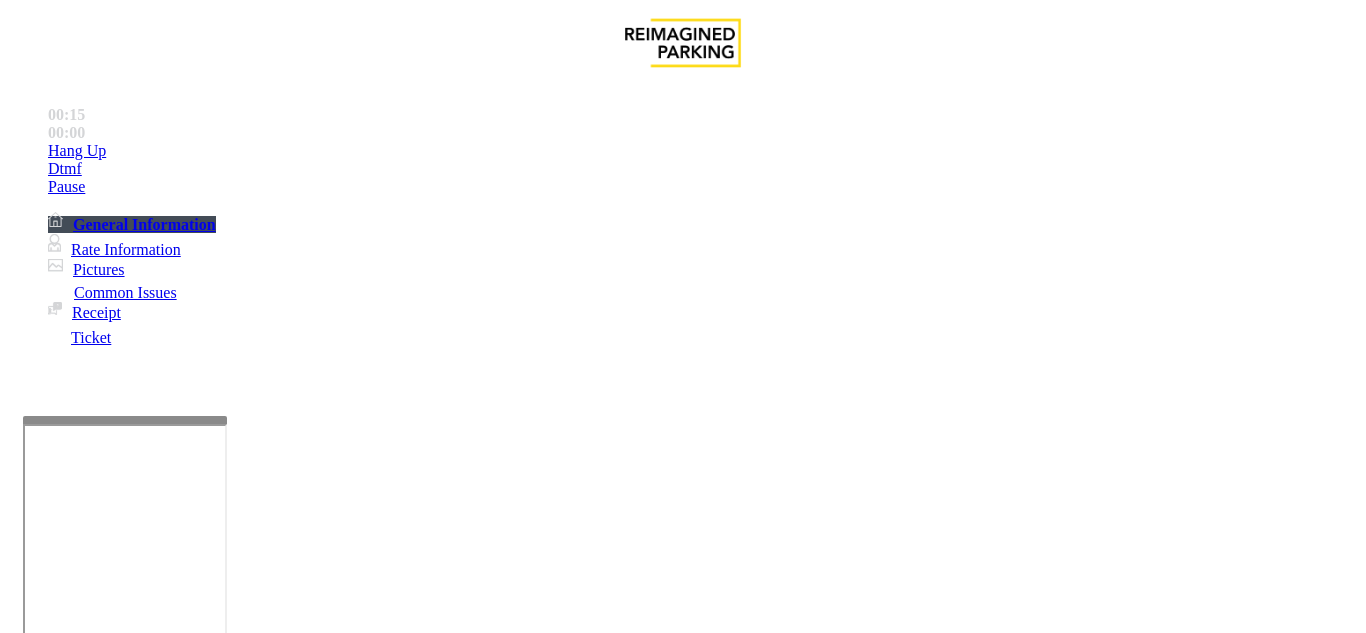 click on "9" at bounding box center (58, 4433) 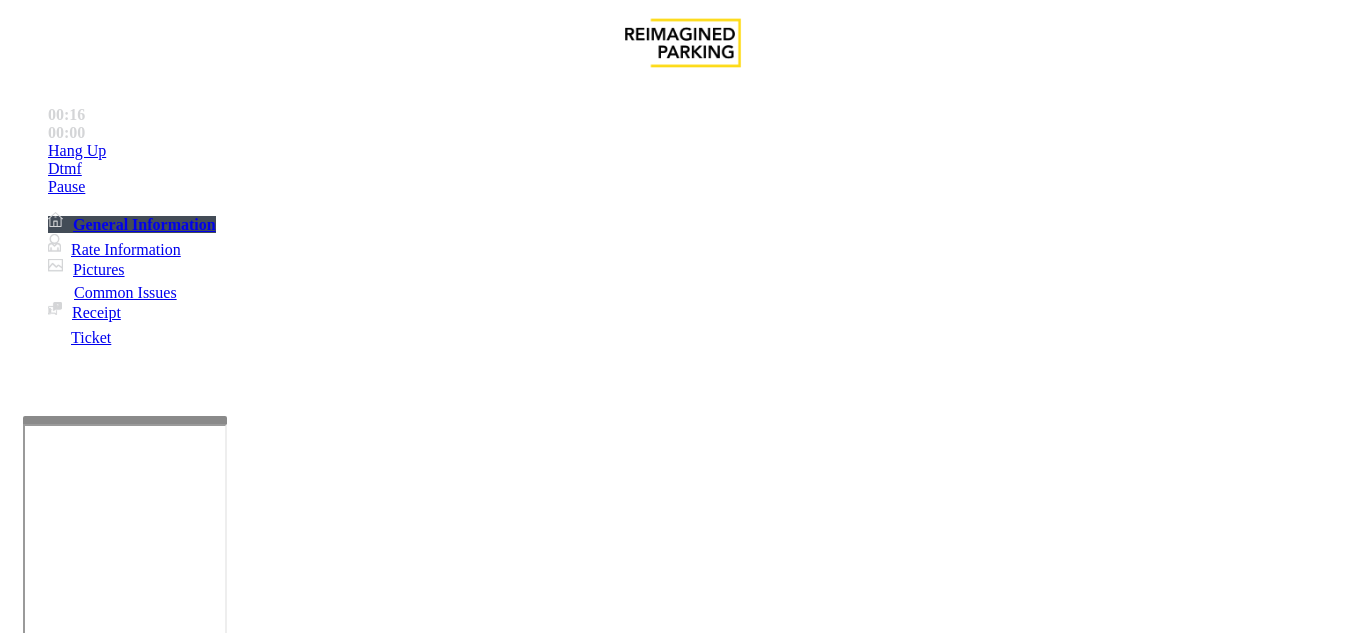 click on "9 WXYZ" at bounding box center (58, 4483) 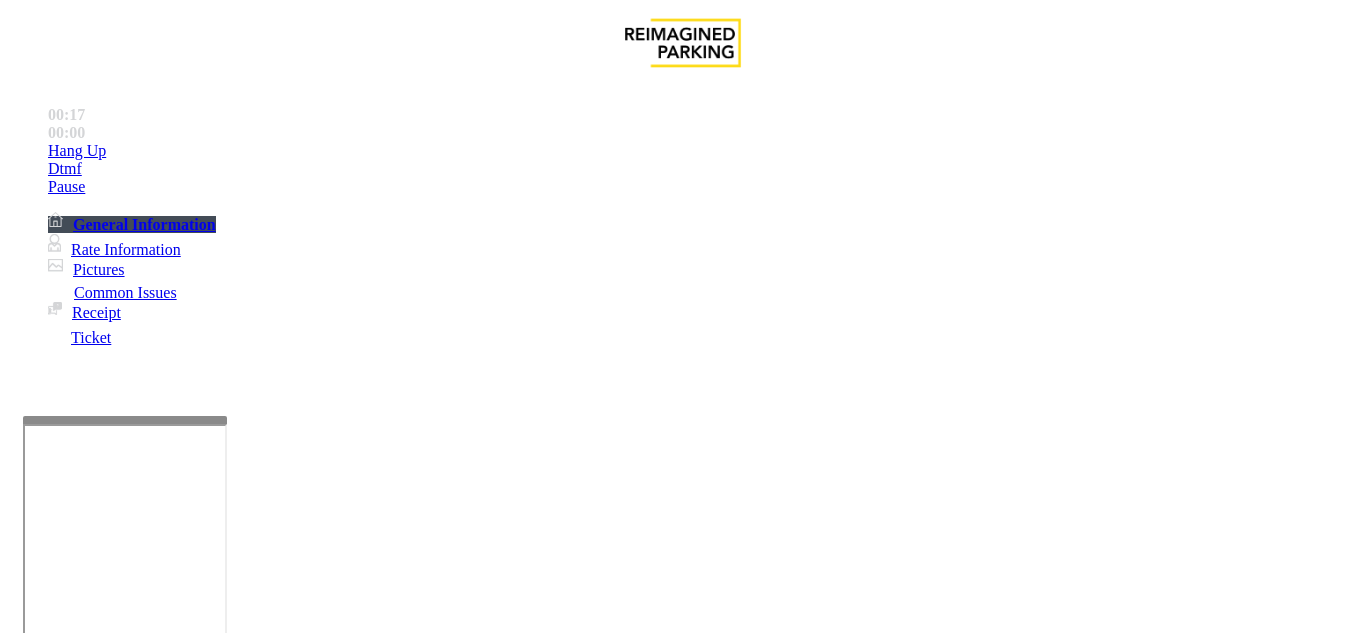click on "*" at bounding box center [58, 4433] 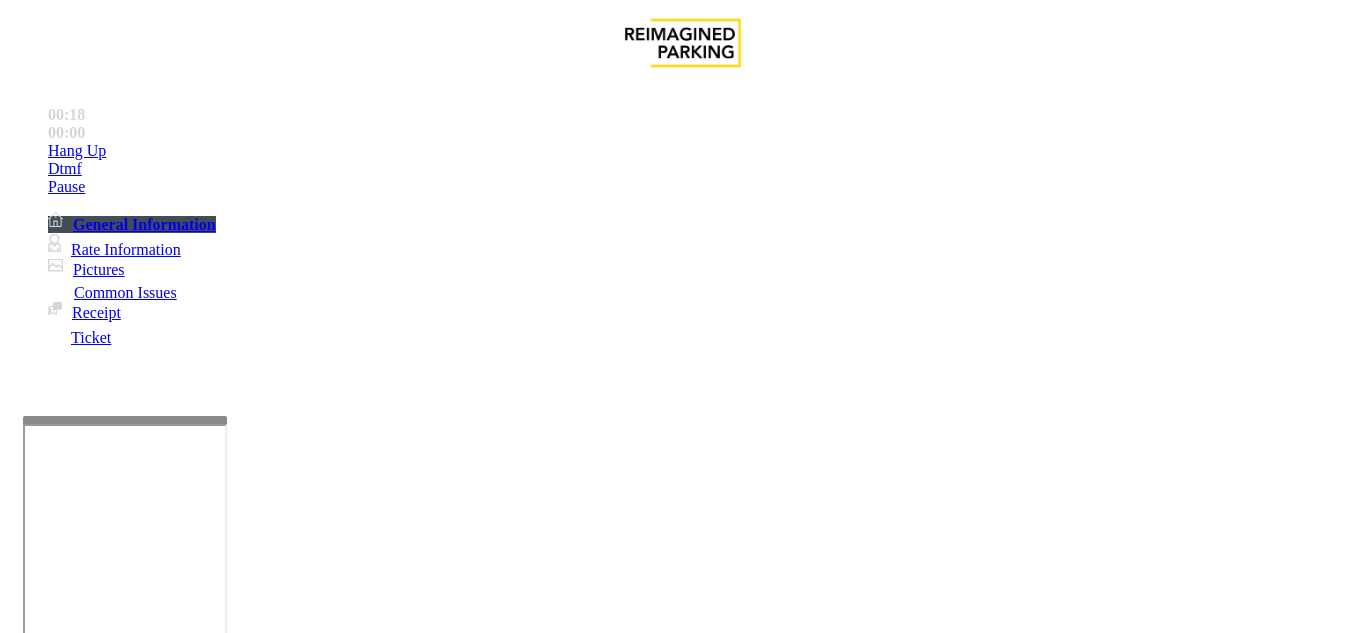 click on "9" at bounding box center (58, 4433) 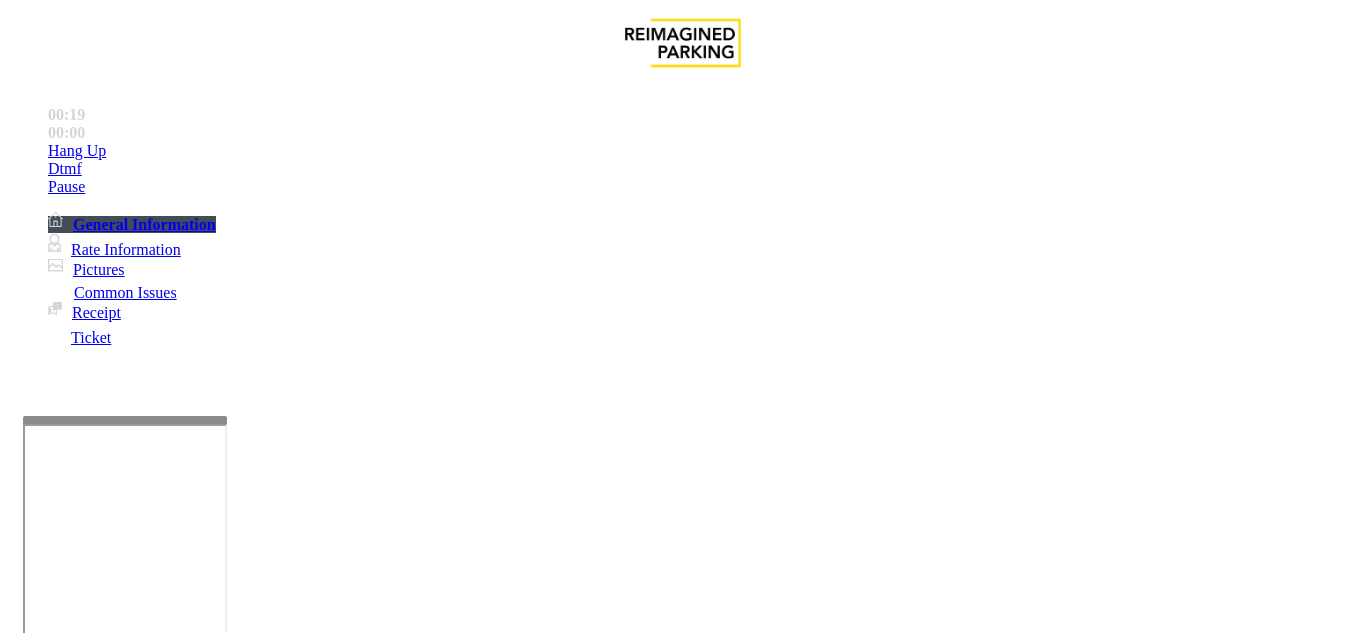 click on "×" at bounding box center [20, 4374] 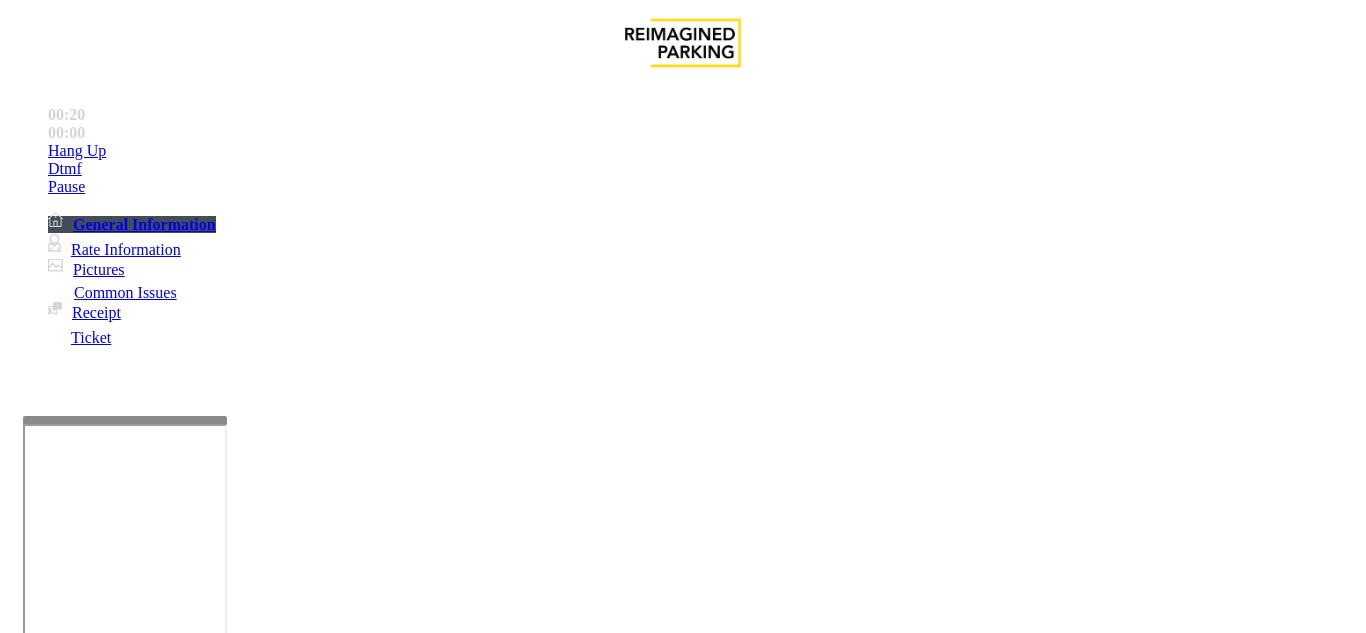 click on "Ticket Issue" at bounding box center (71, 1286) 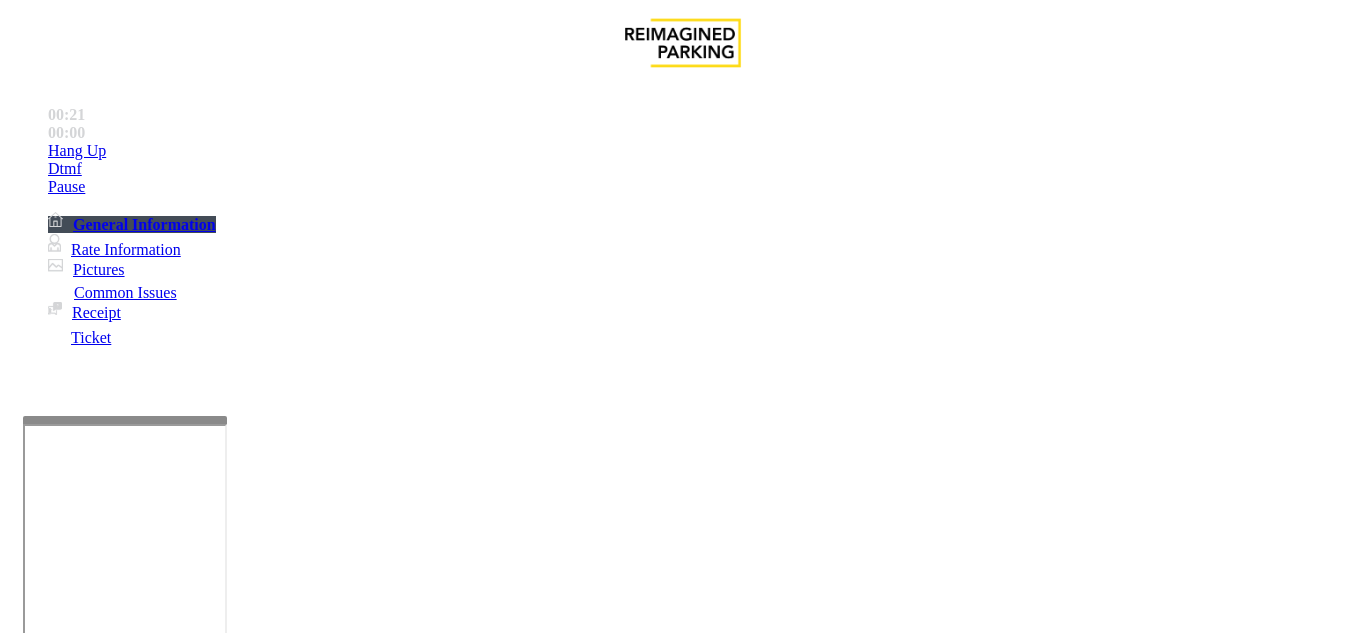 click on "Ticket Unreadable" at bounding box center (300, 1286) 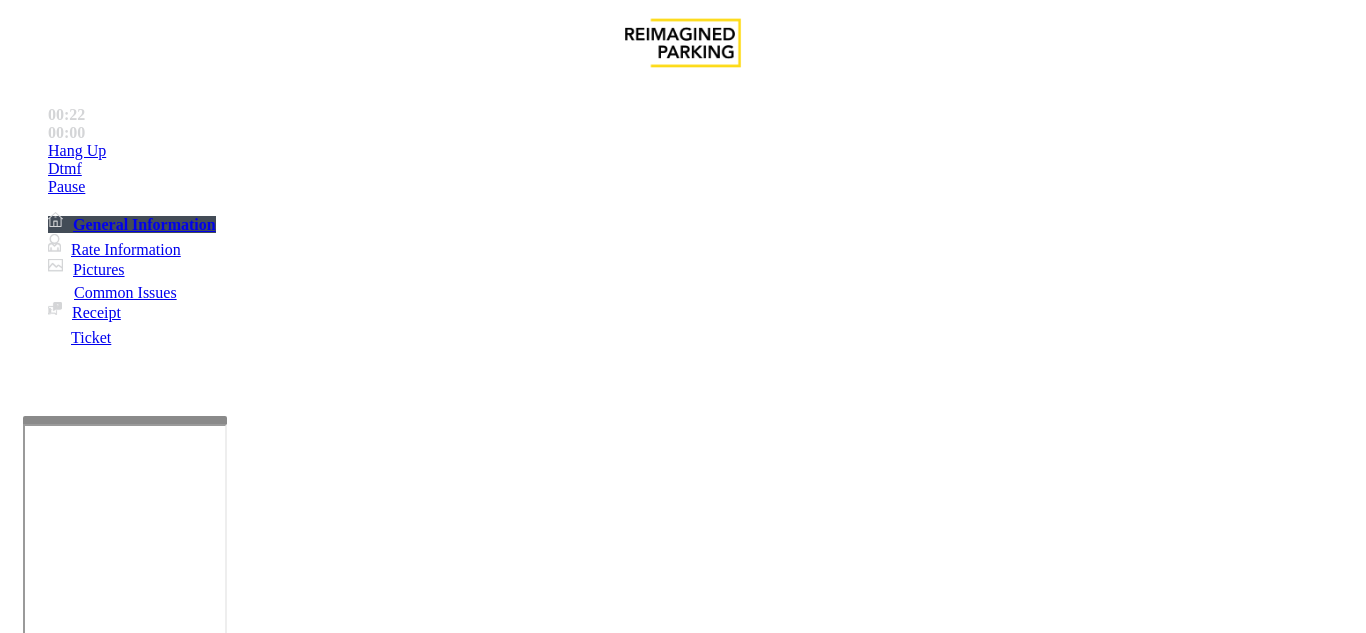 click at bounding box center [96, 1333] 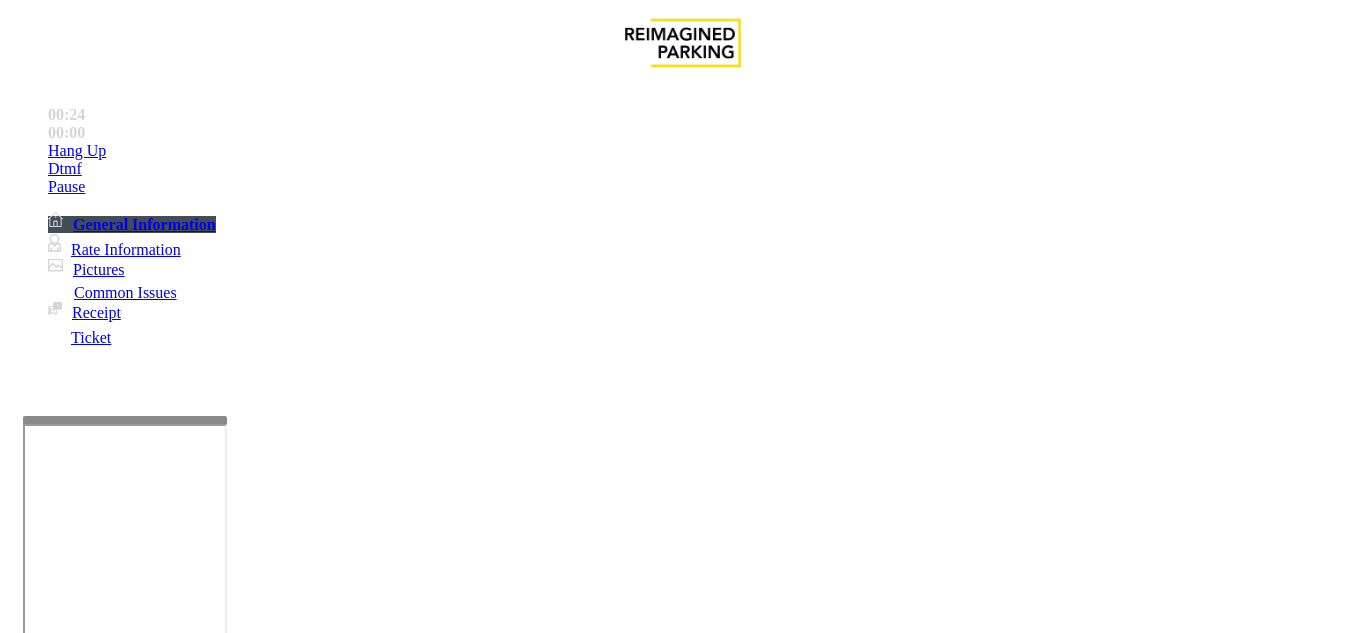 type on "**" 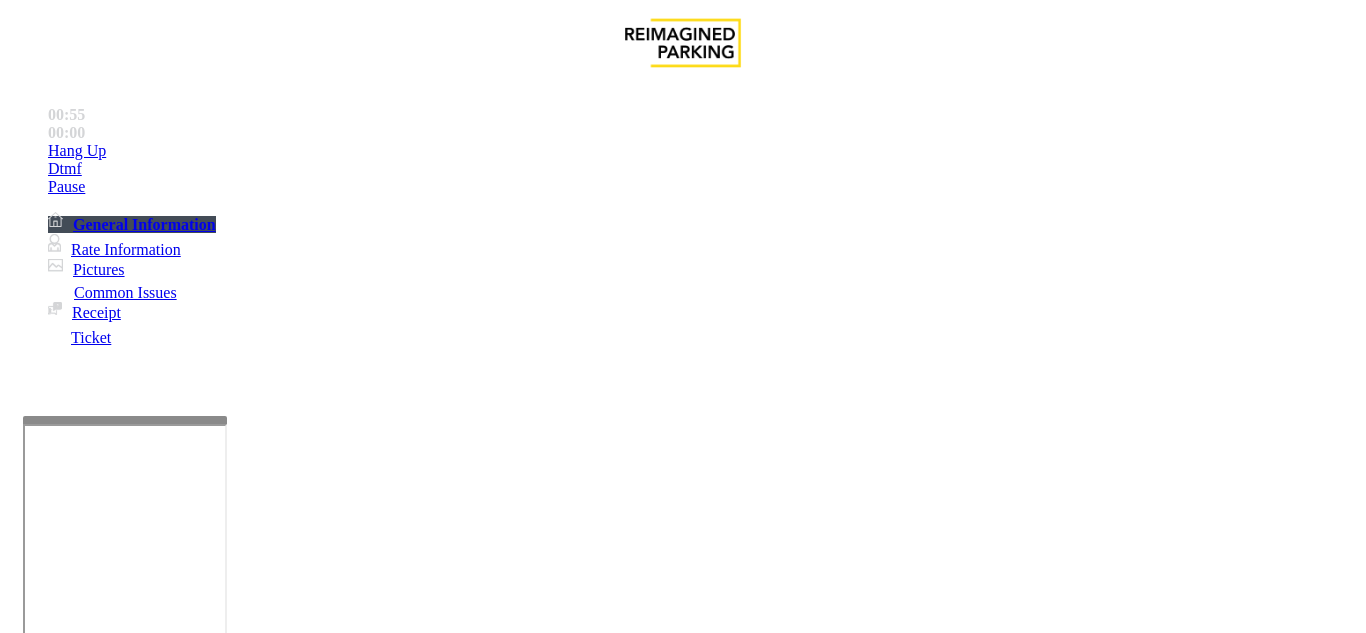 click at bounding box center [221, 1605] 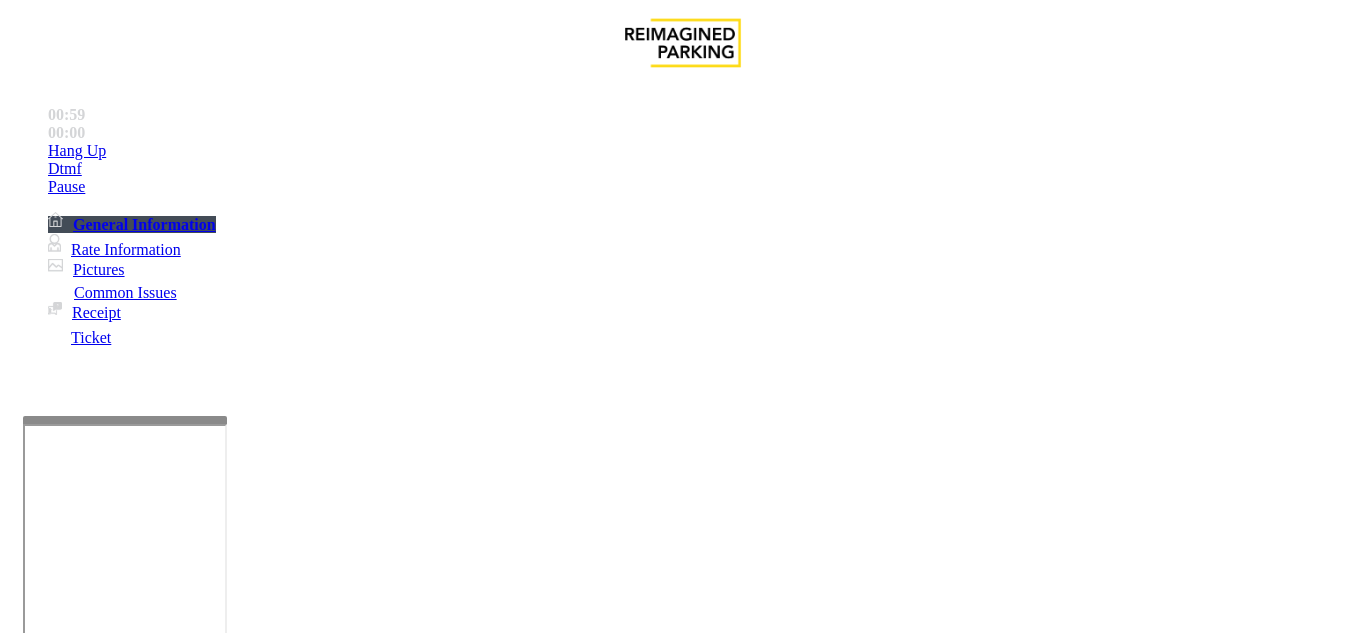 drag, startPoint x: 276, startPoint y: 177, endPoint x: 444, endPoint y: 179, distance: 168.0119 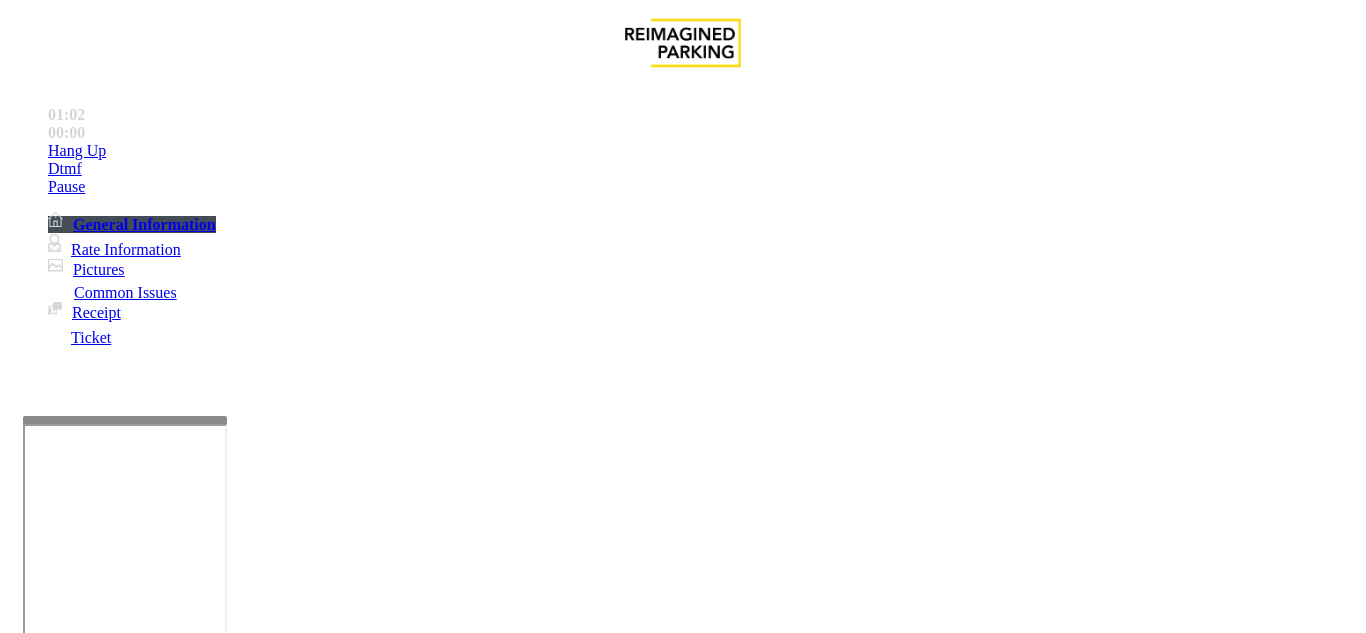 click on "MTH IN" at bounding box center [36, 1230] 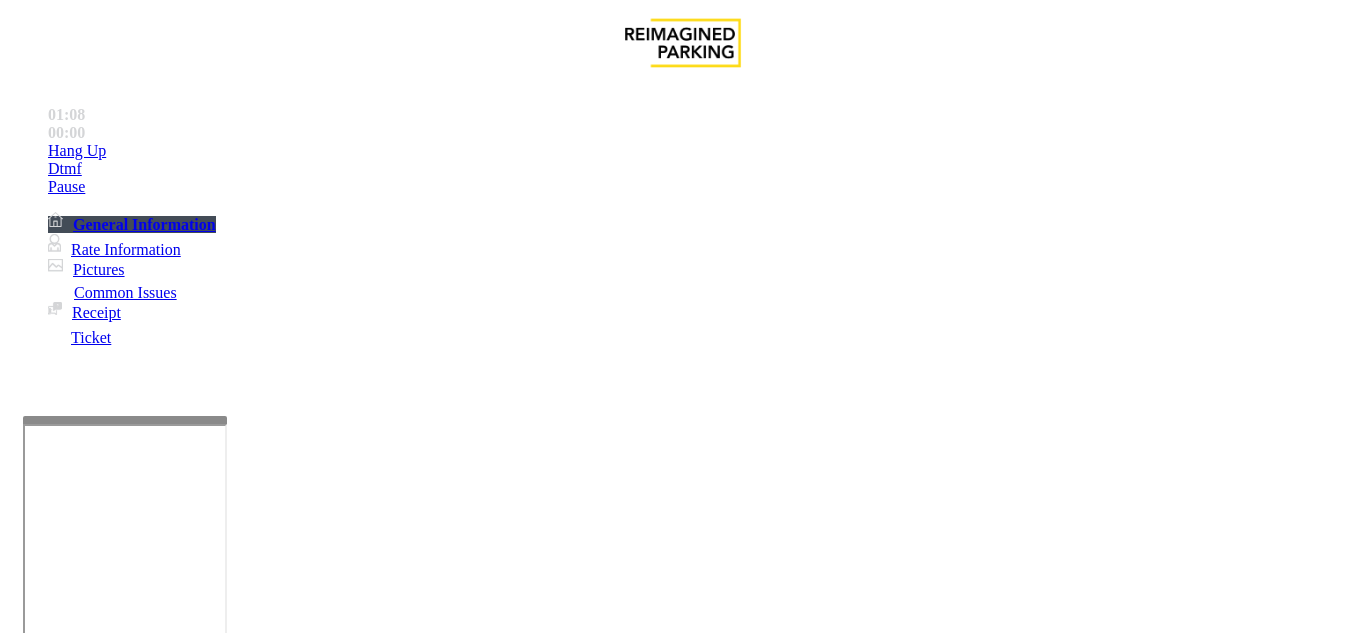 click at bounding box center [682, 2735] 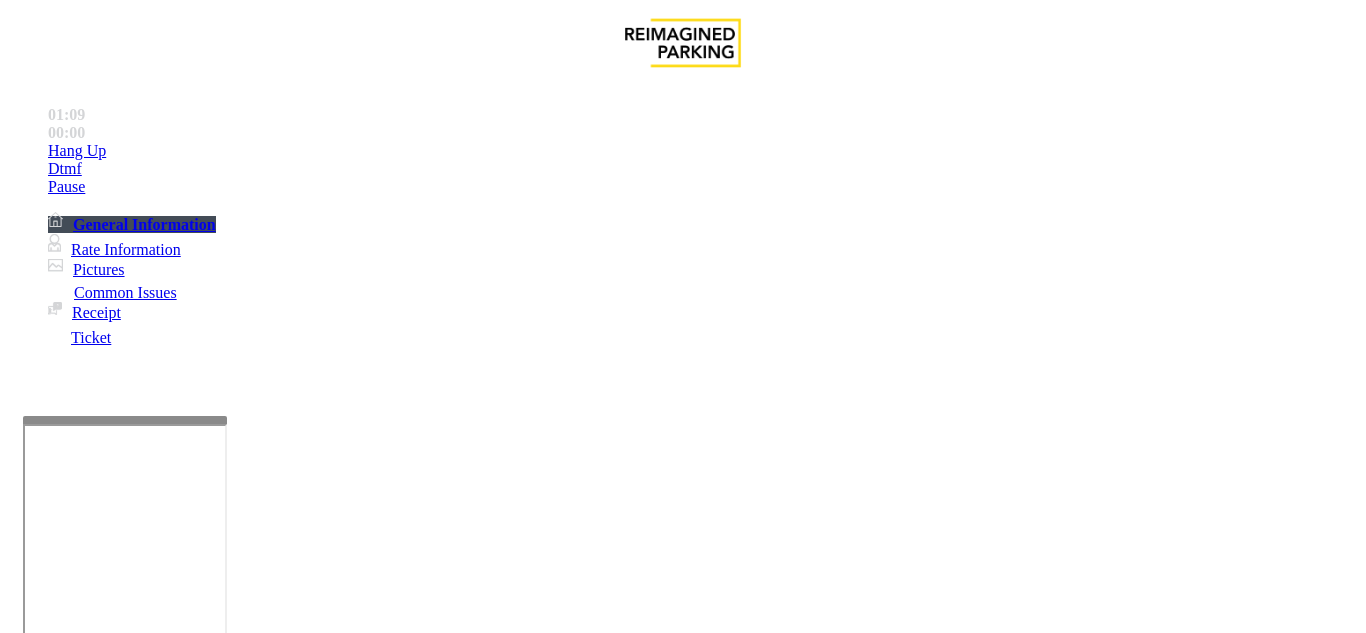 click at bounding box center [221, 1605] 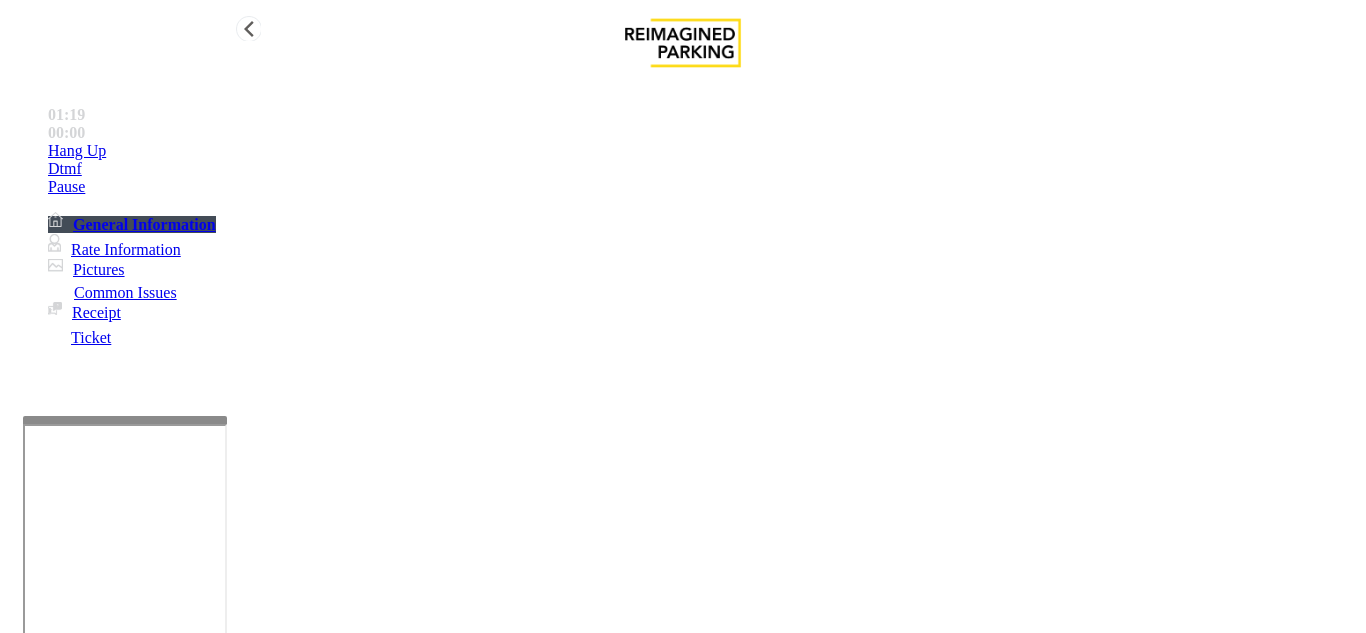 click on "Hang Up" at bounding box center [77, 151] 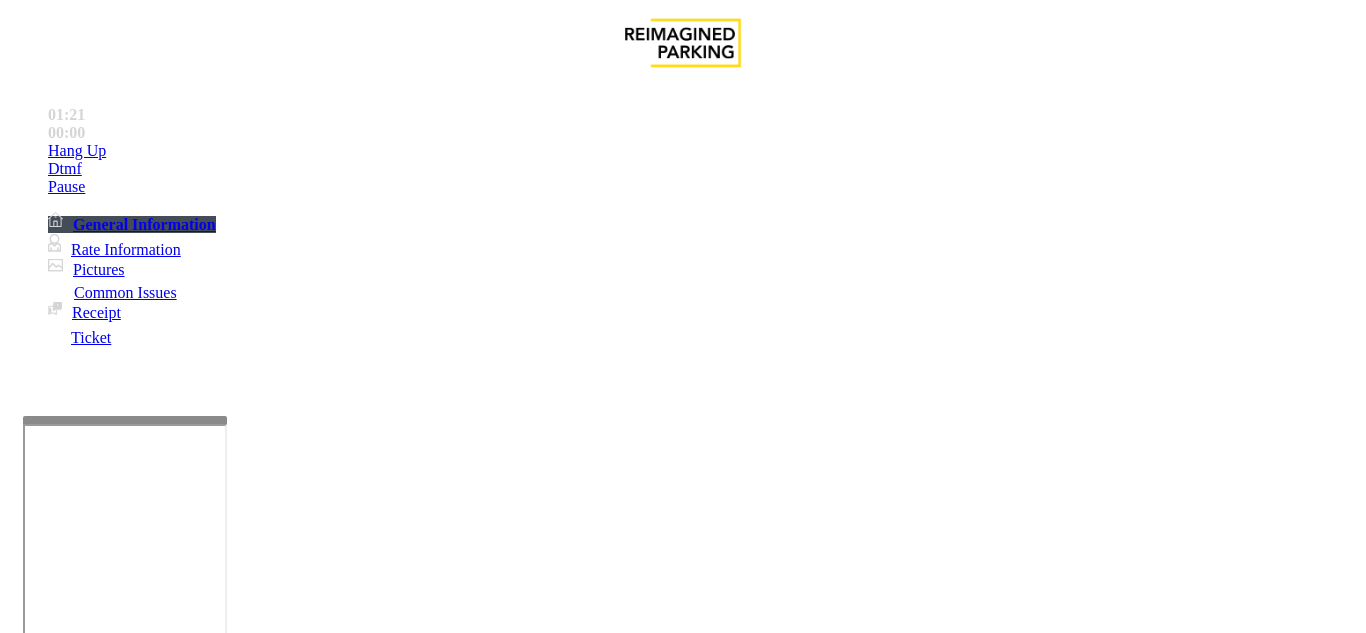 click at bounding box center (221, 1605) 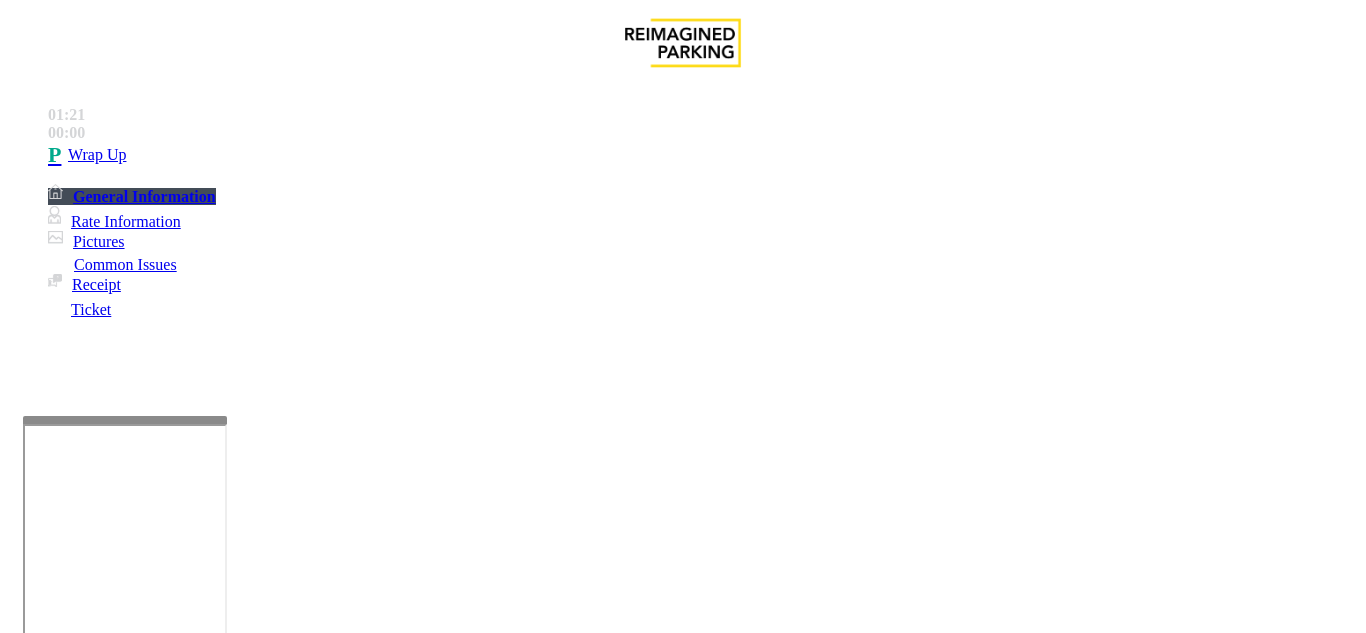 click at bounding box center [221, 1605] 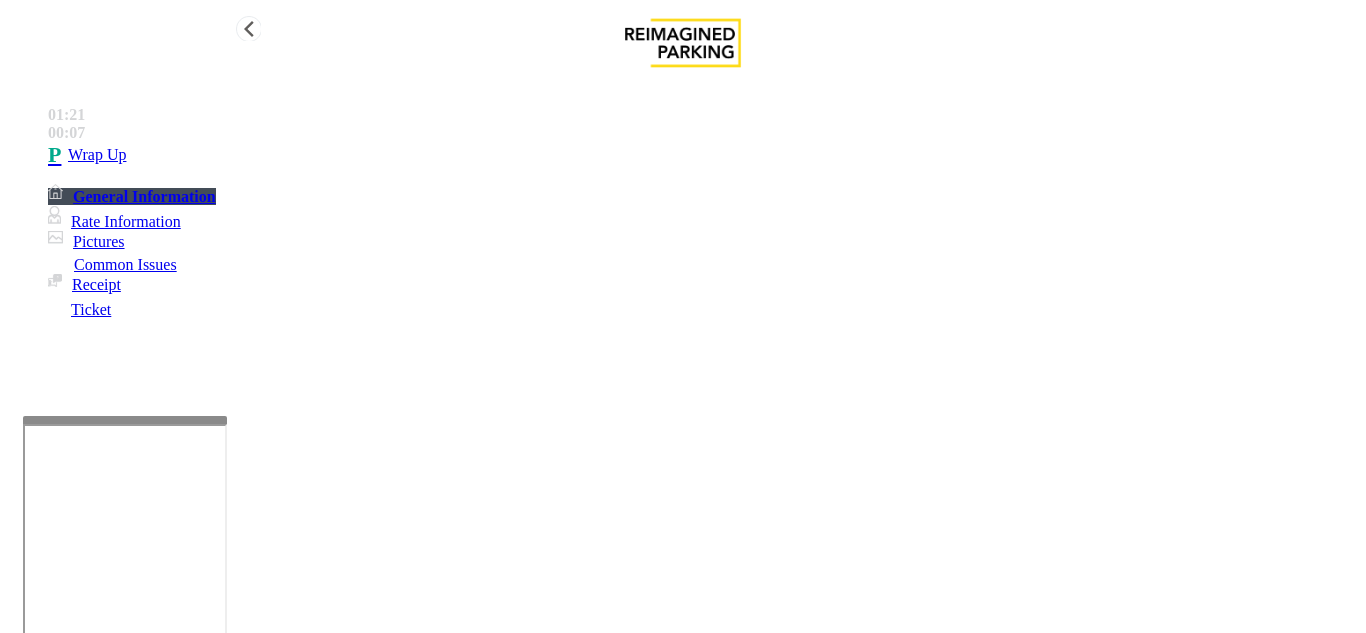 type on "**********" 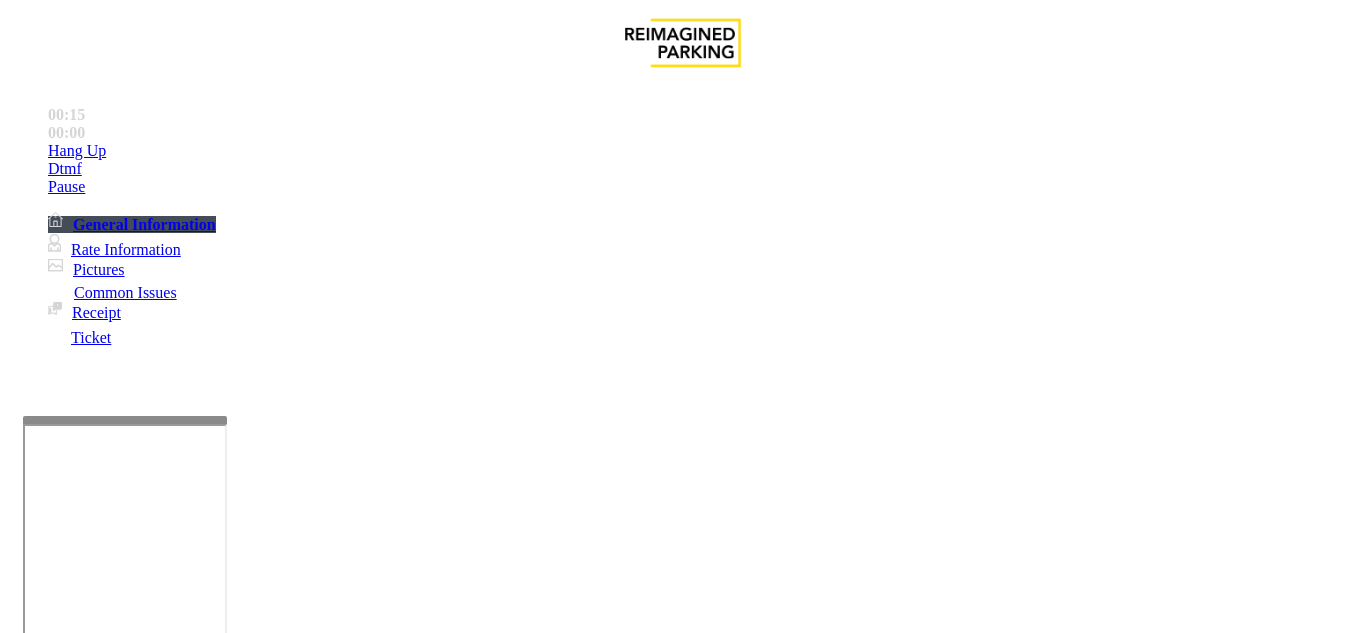 scroll, scrollTop: 1596, scrollLeft: 0, axis: vertical 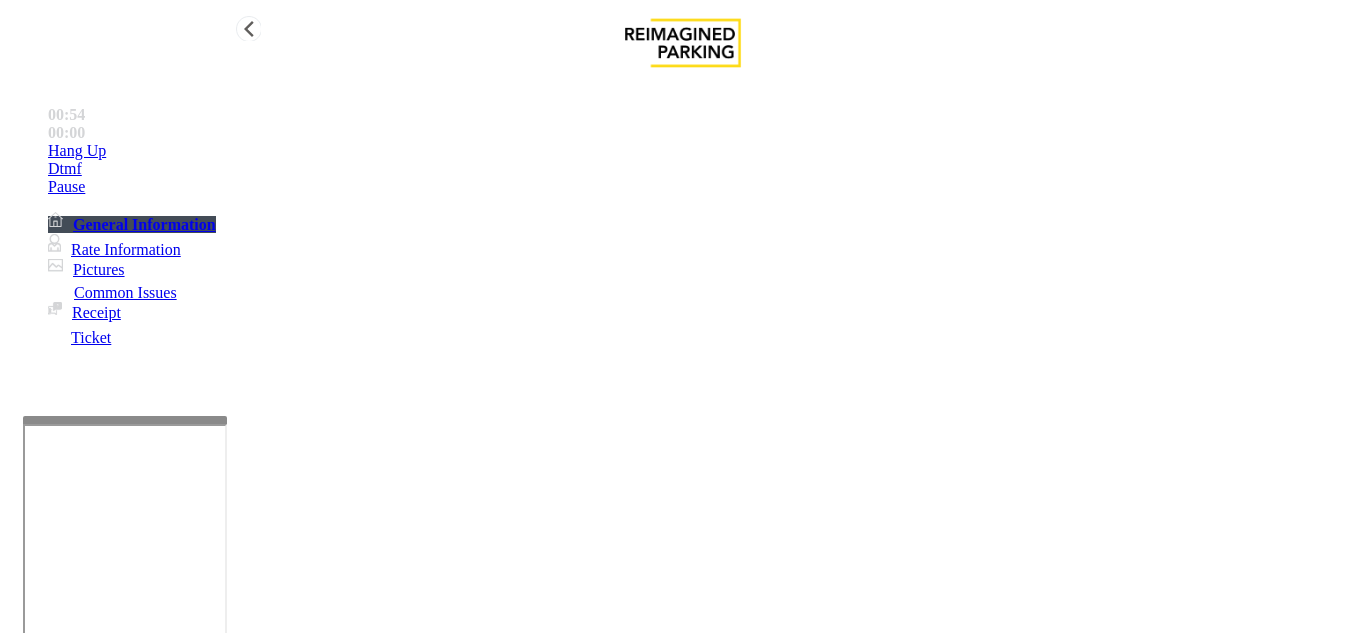 click on "Hang Up" at bounding box center [77, 151] 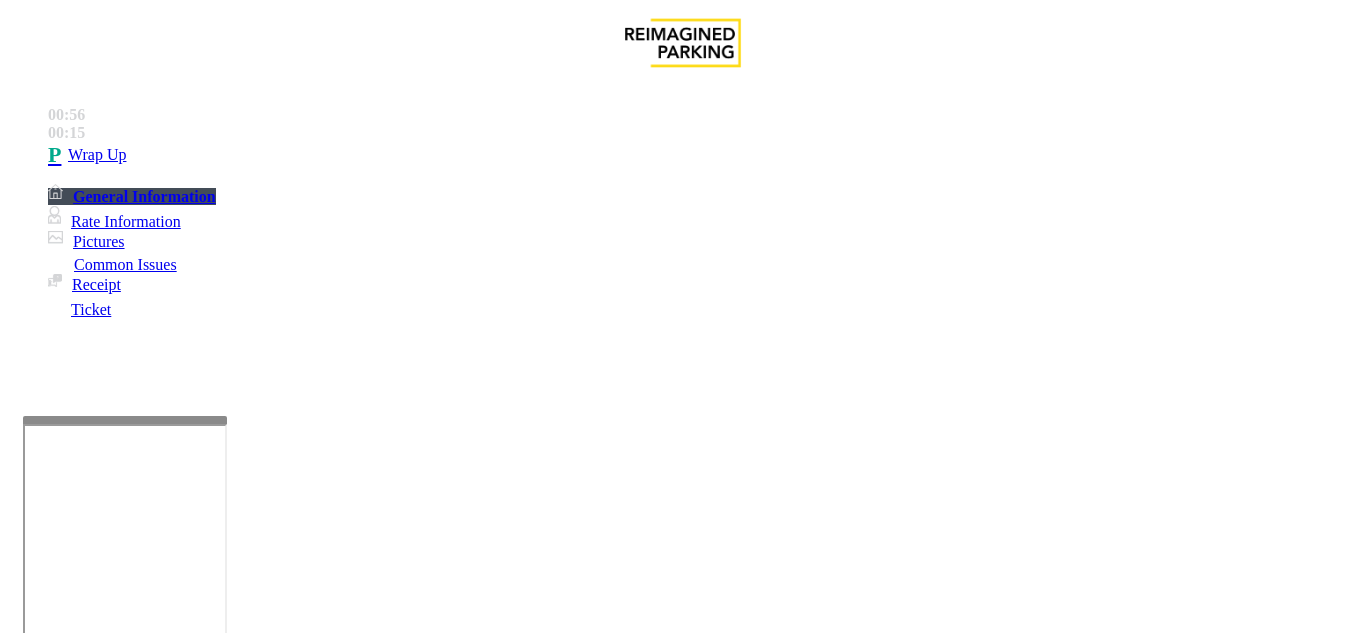 click on "Equipment Issue" at bounding box center (483, 1286) 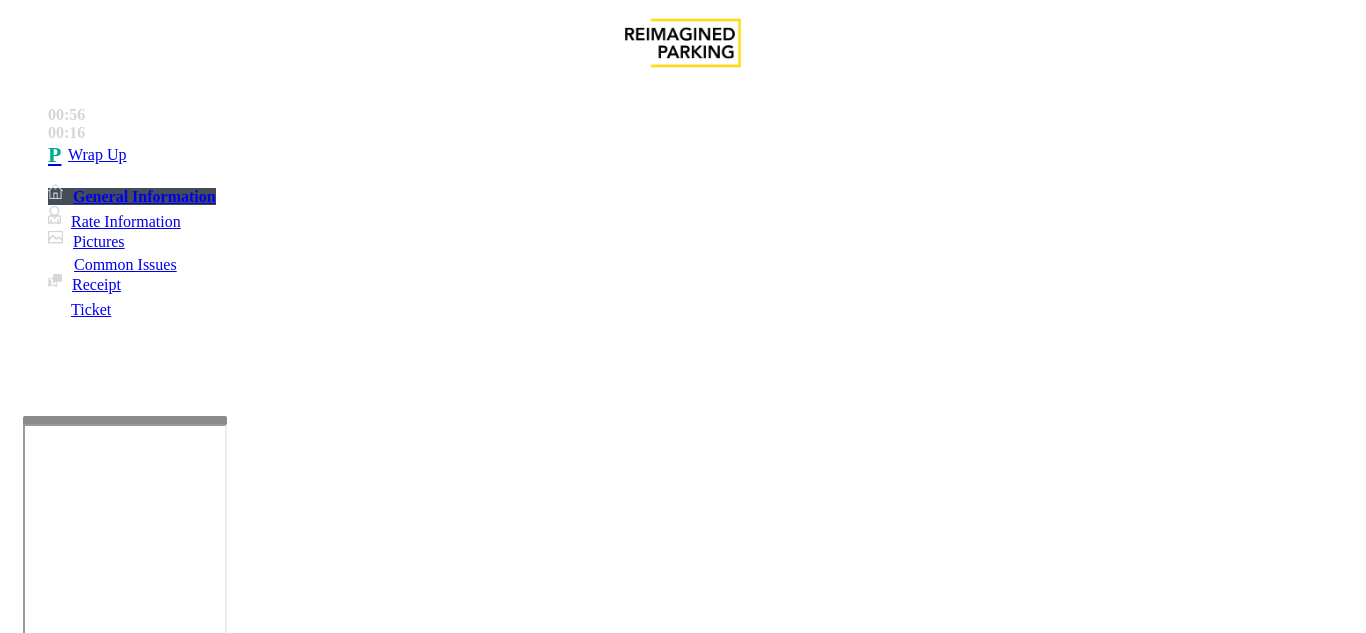 scroll, scrollTop: 100, scrollLeft: 0, axis: vertical 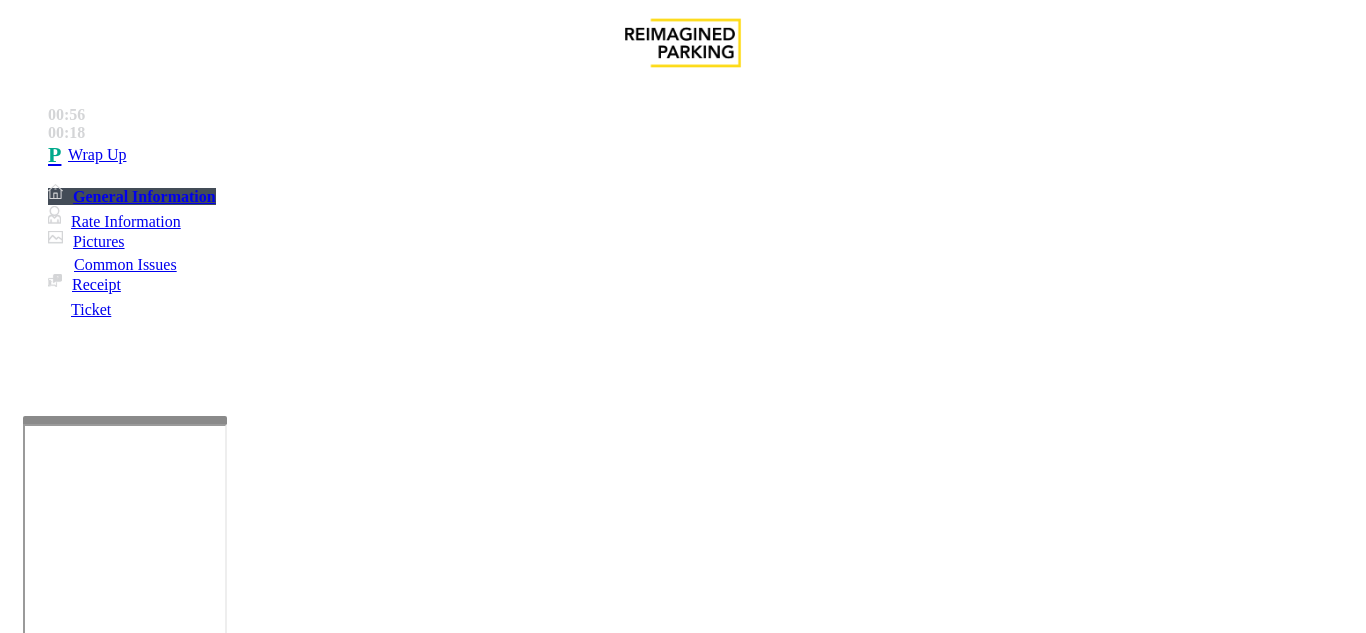 click at bounding box center (221, 1667) 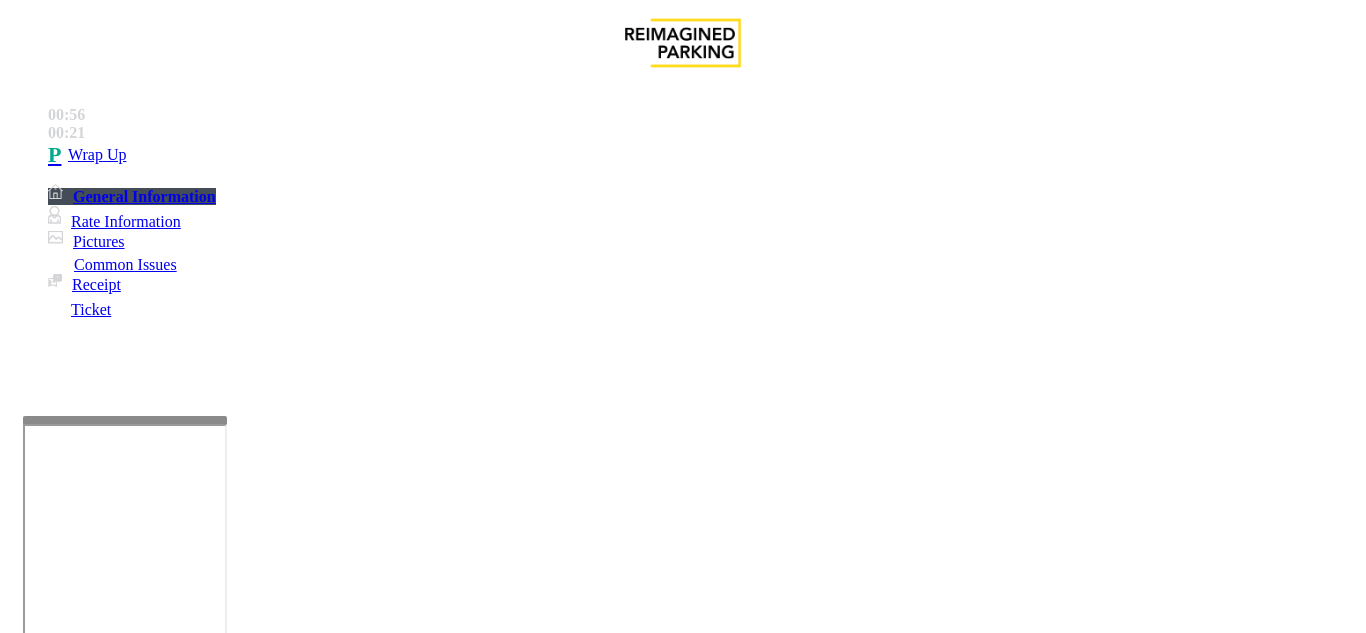 scroll, scrollTop: 0, scrollLeft: 0, axis: both 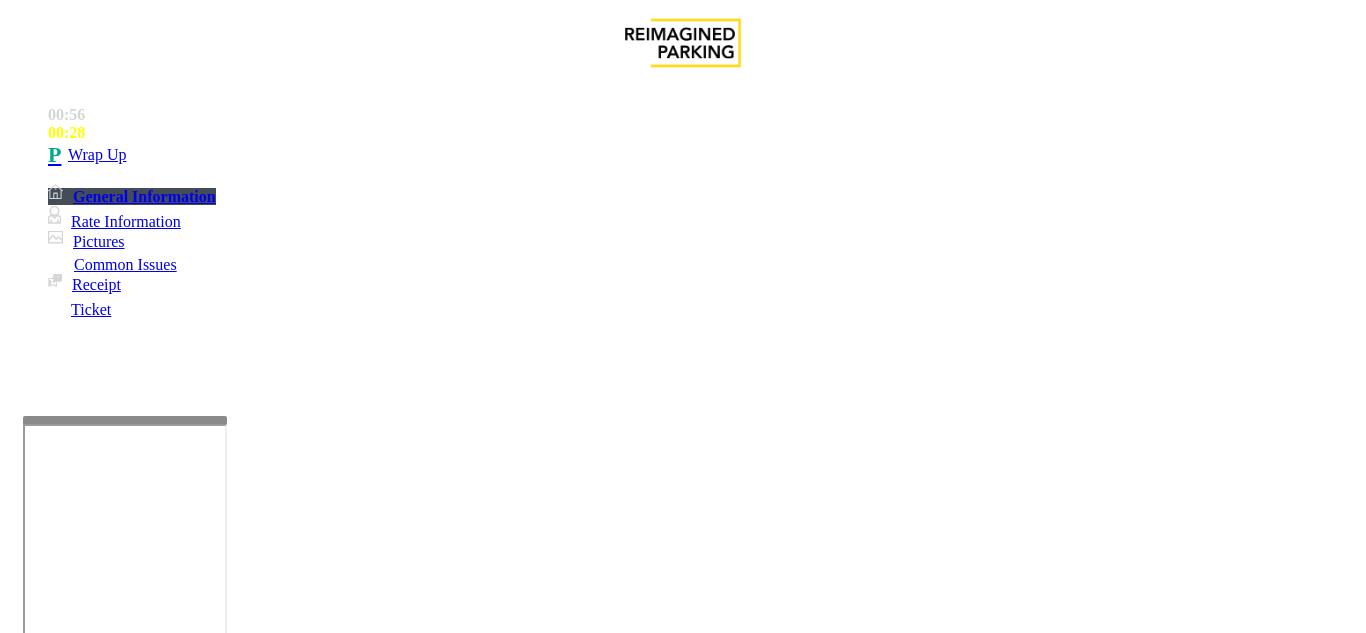 click at bounding box center (221, 1667) 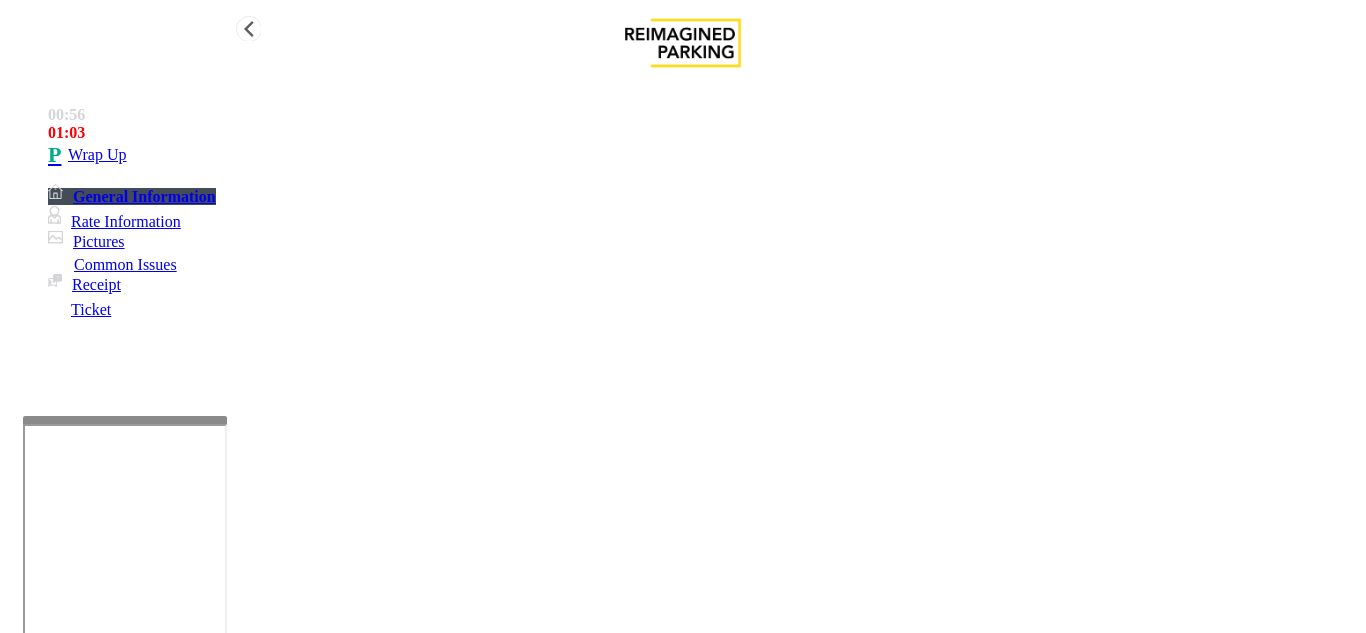 type on "**********" 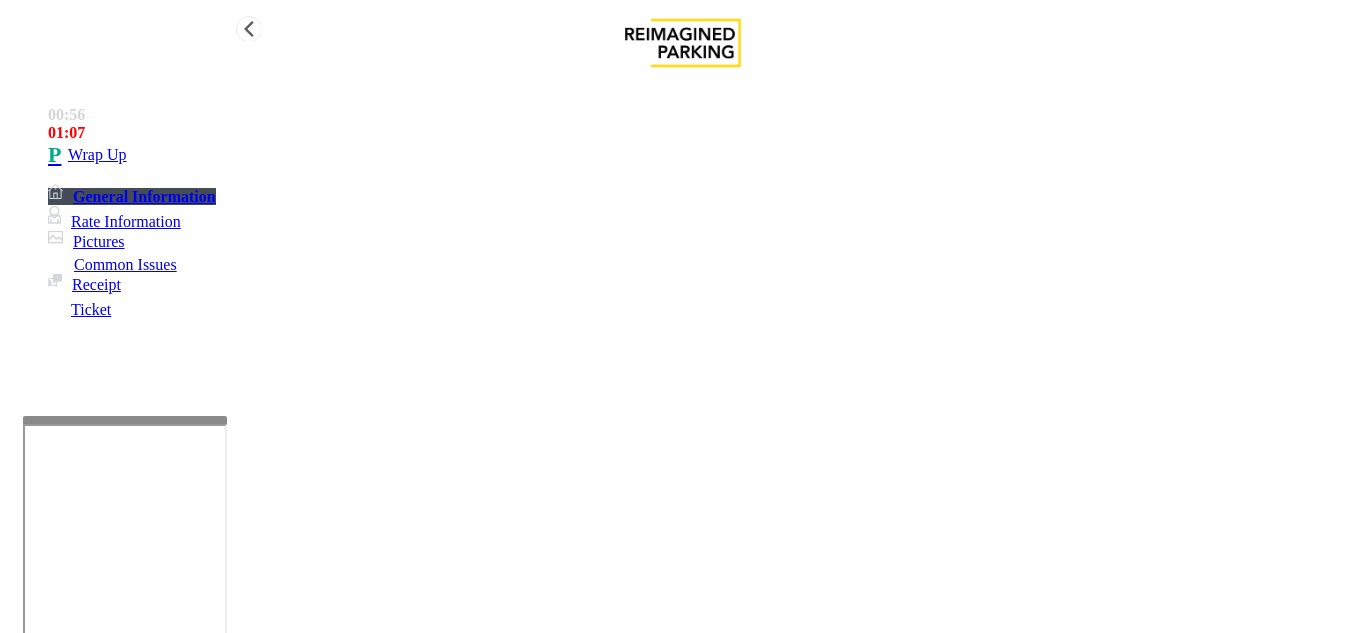 click on "Wrap Up" at bounding box center (97, 155) 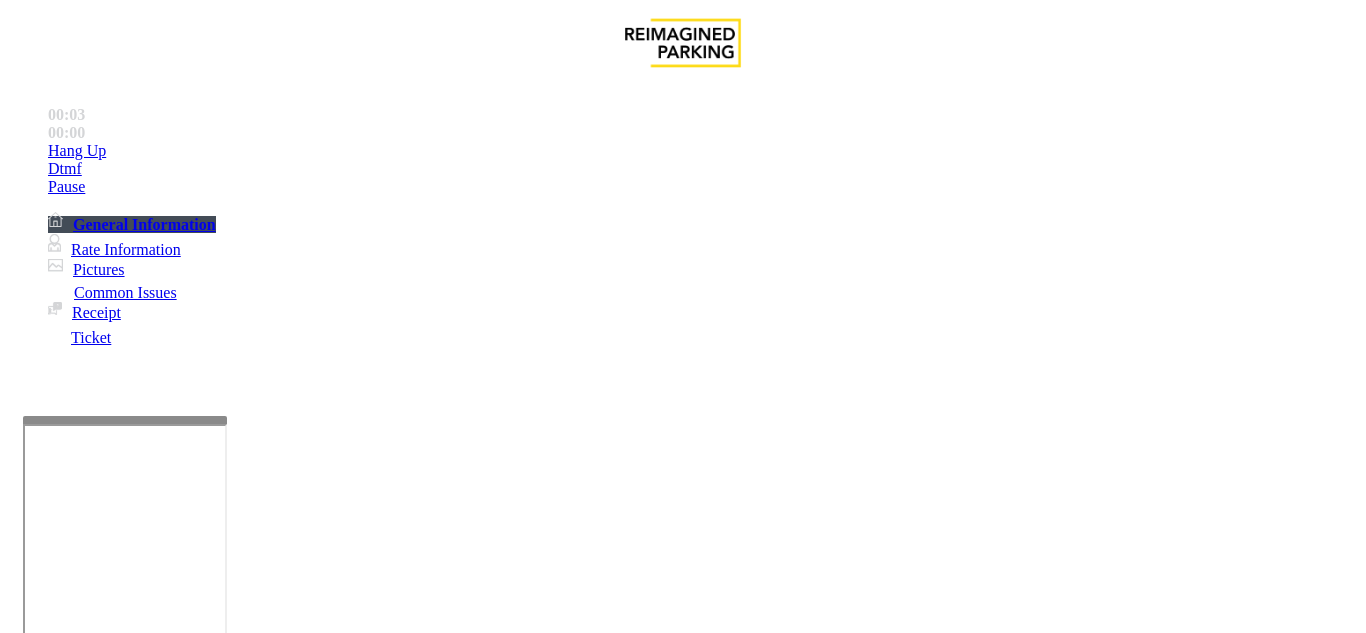 scroll, scrollTop: 400, scrollLeft: 0, axis: vertical 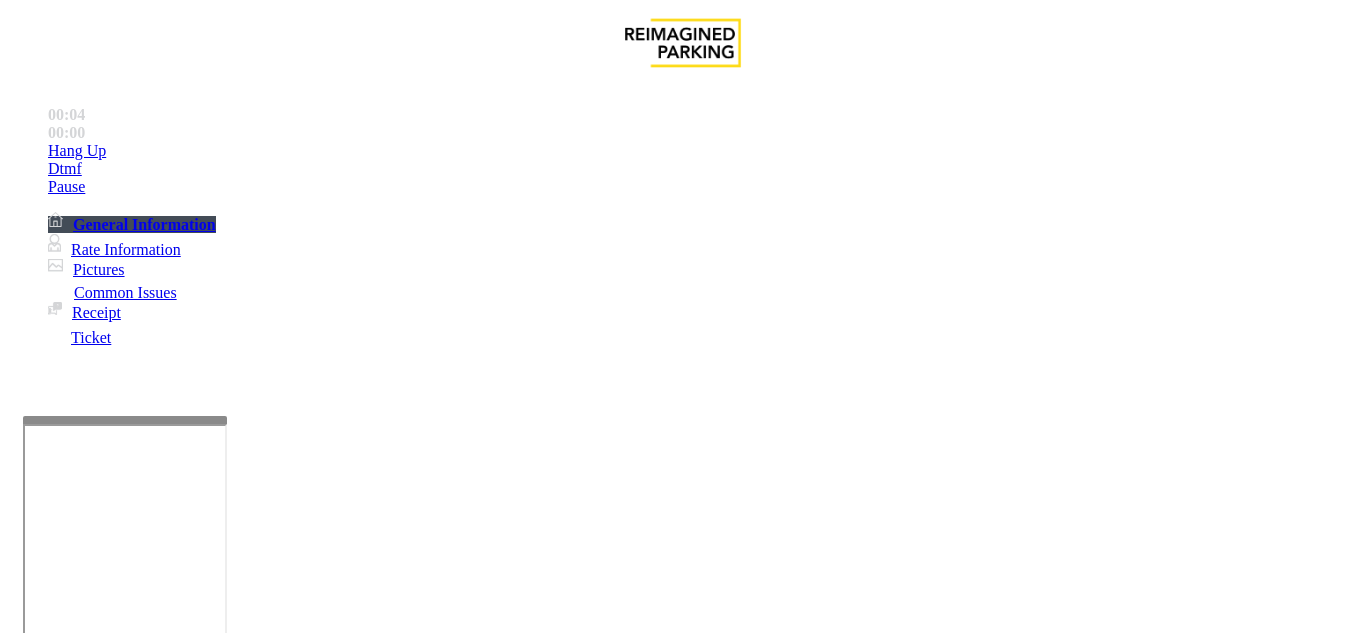 click on "Validation Issue" at bounding box center [371, 1286] 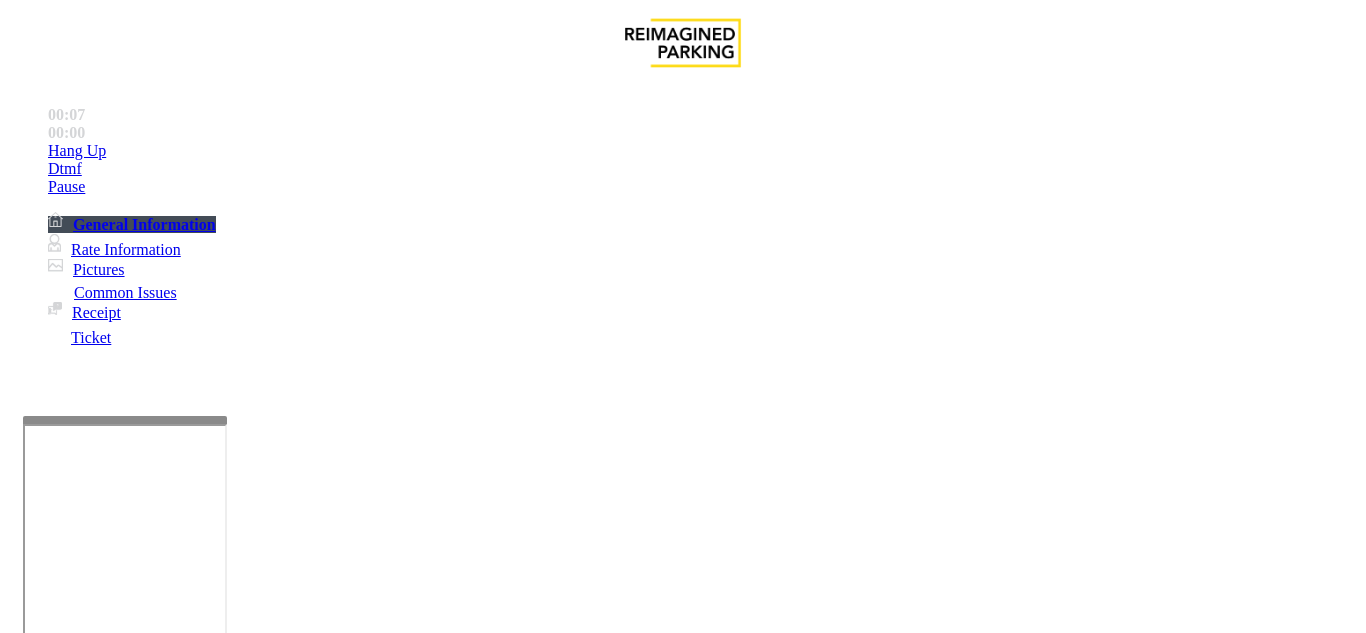 click at bounding box center (229, 1334) 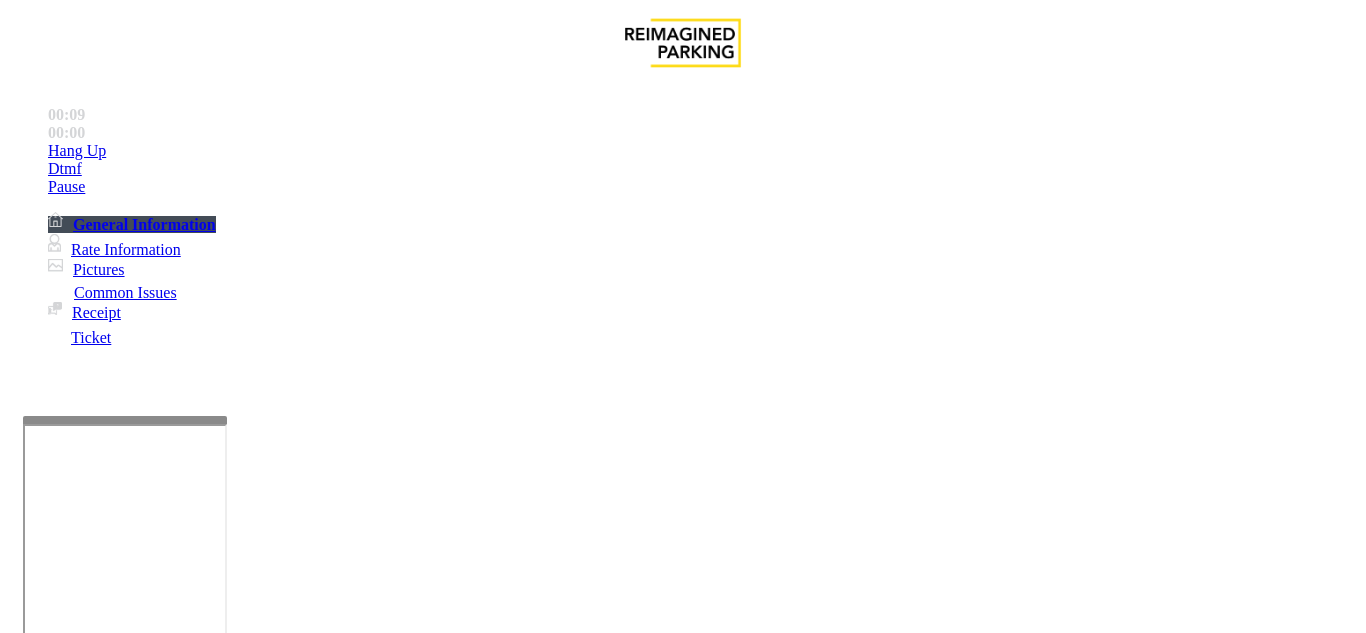 drag, startPoint x: 298, startPoint y: 179, endPoint x: 438, endPoint y: 172, distance: 140.1749 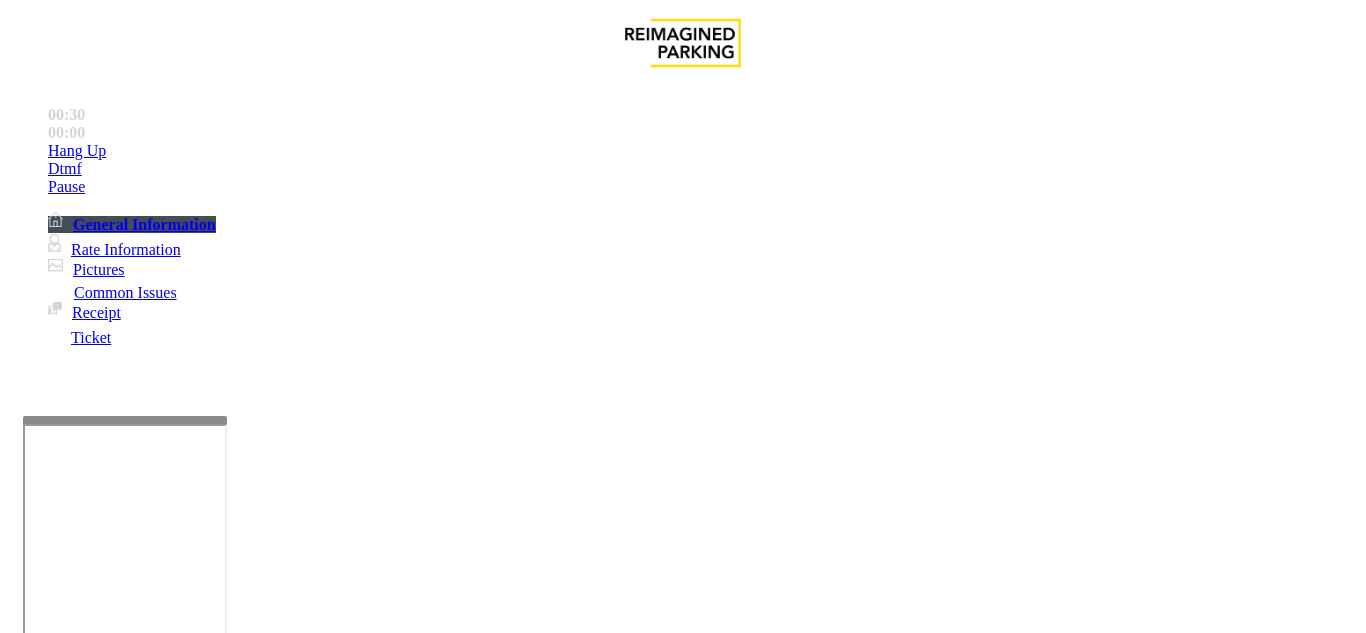 scroll, scrollTop: 15, scrollLeft: 0, axis: vertical 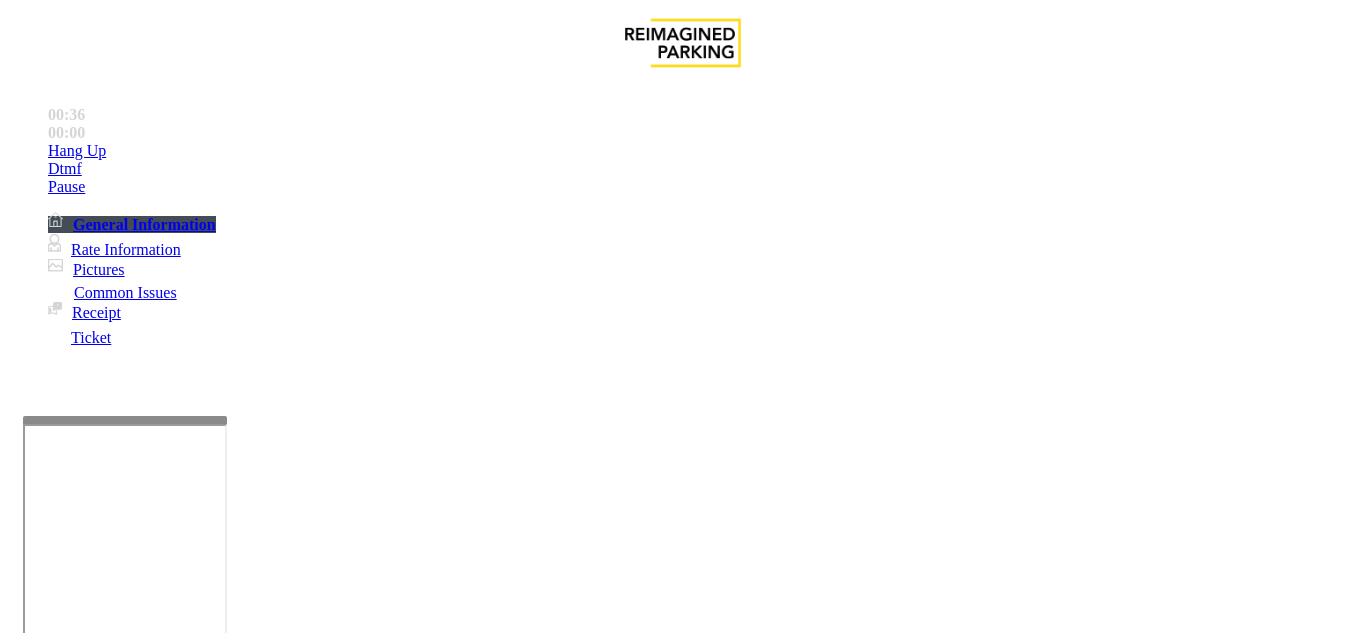 click on "Time Zone" at bounding box center (682, 2861) 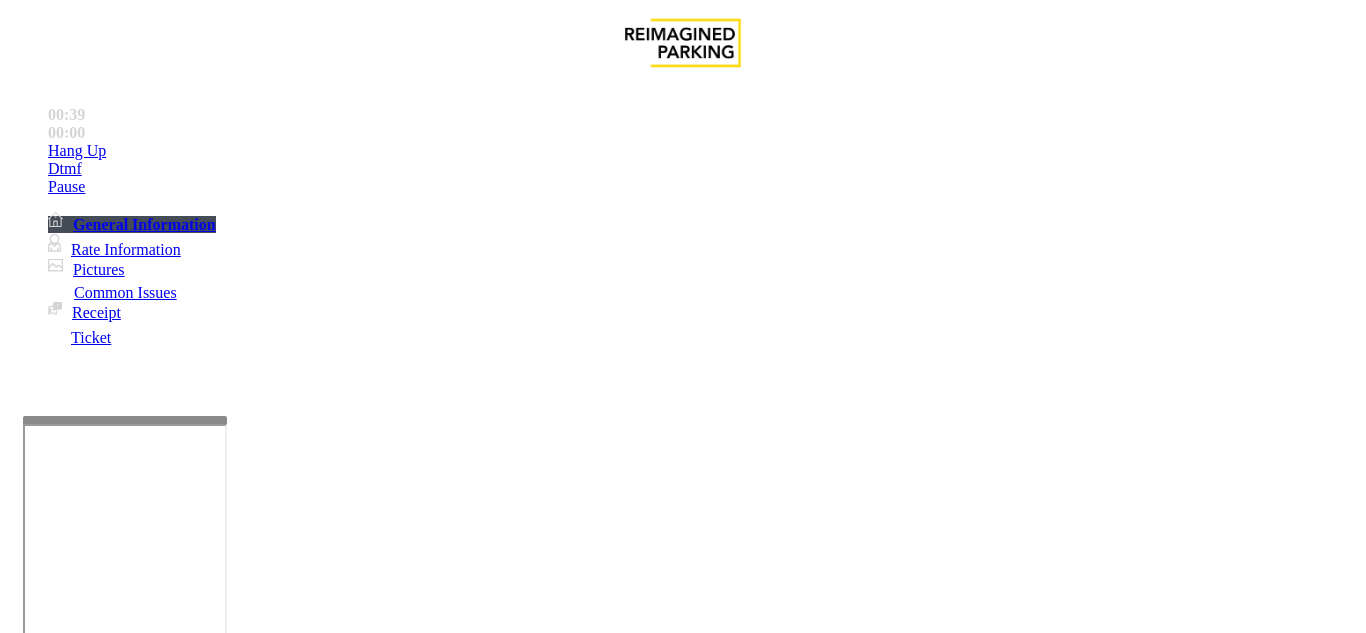 click at bounding box center (229, 1334) 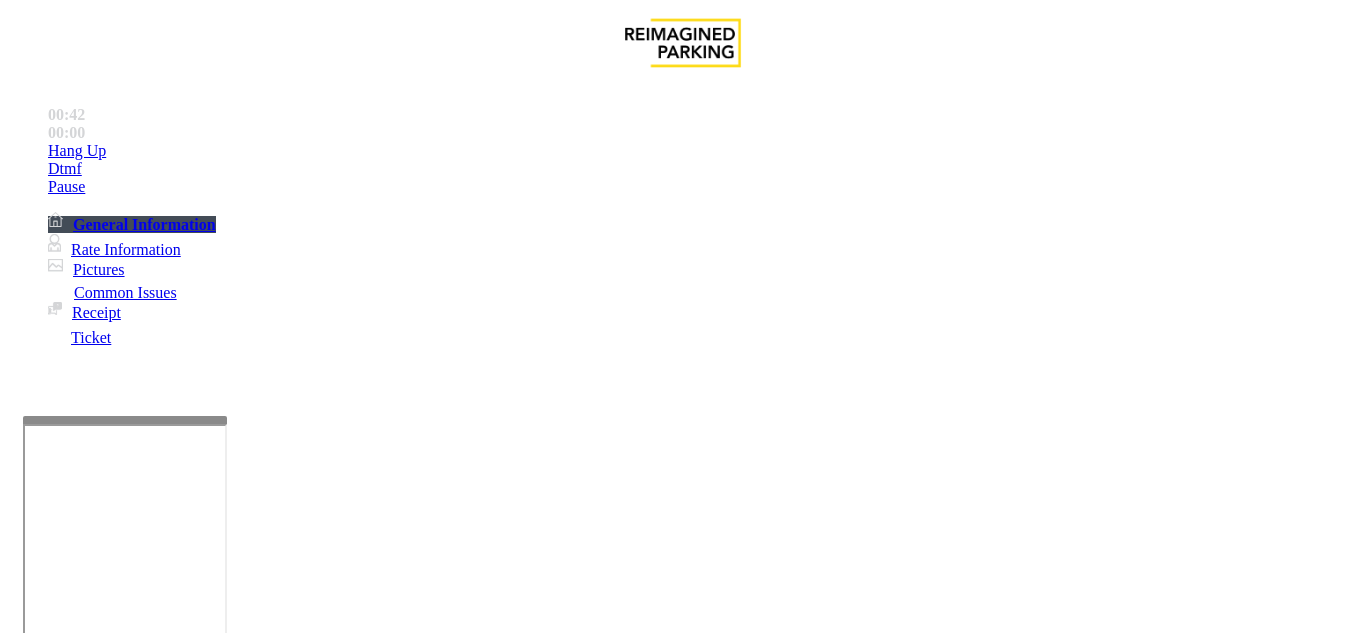 scroll, scrollTop: 0, scrollLeft: 0, axis: both 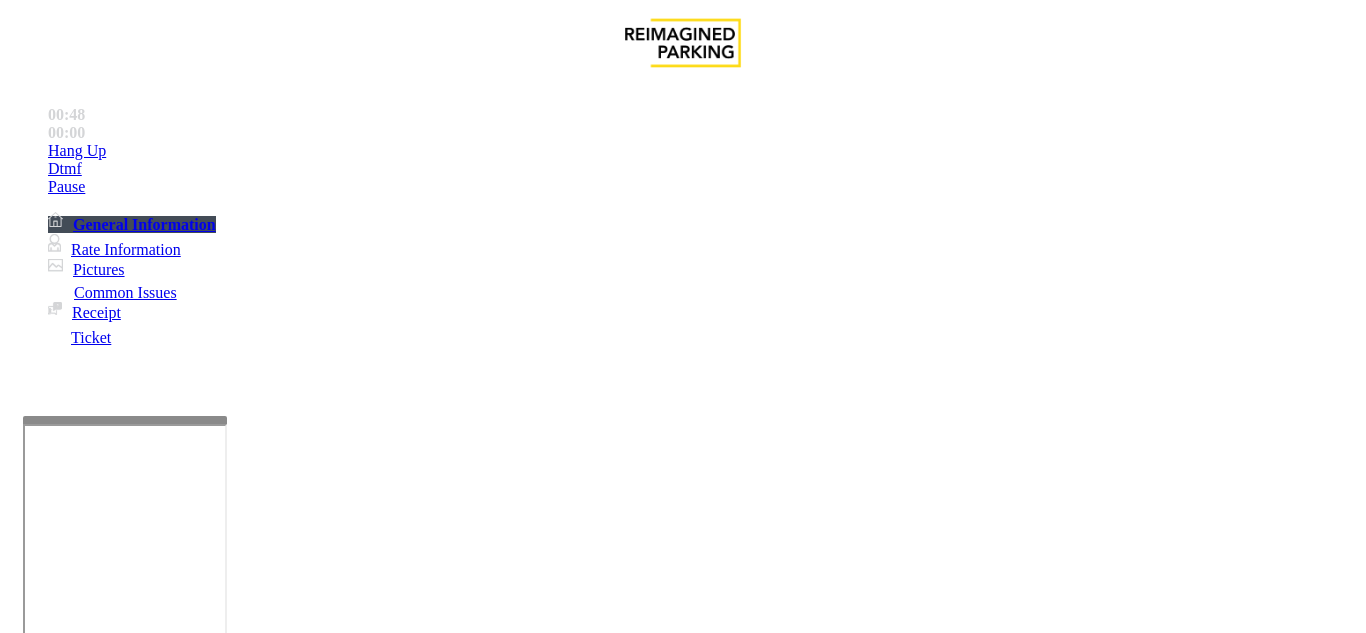 click at bounding box center (229, 1334) 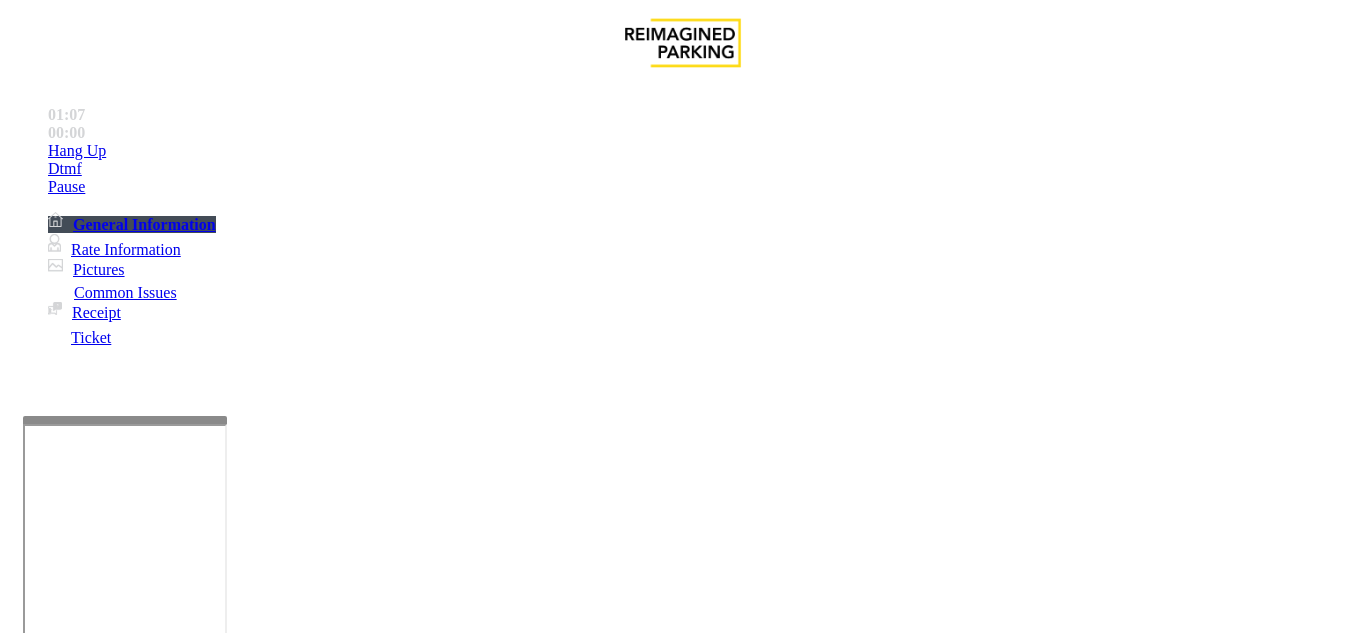 click on "Vend Gate" at bounding box center (69, 1427) 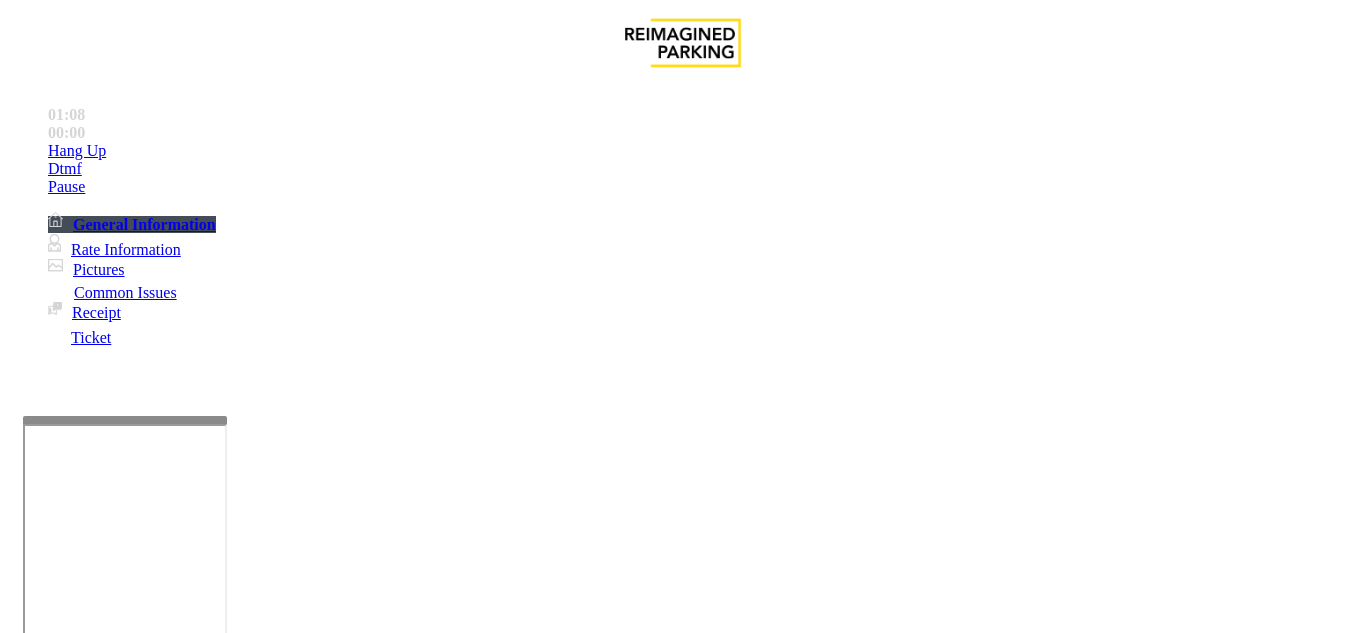 scroll, scrollTop: 0, scrollLeft: 0, axis: both 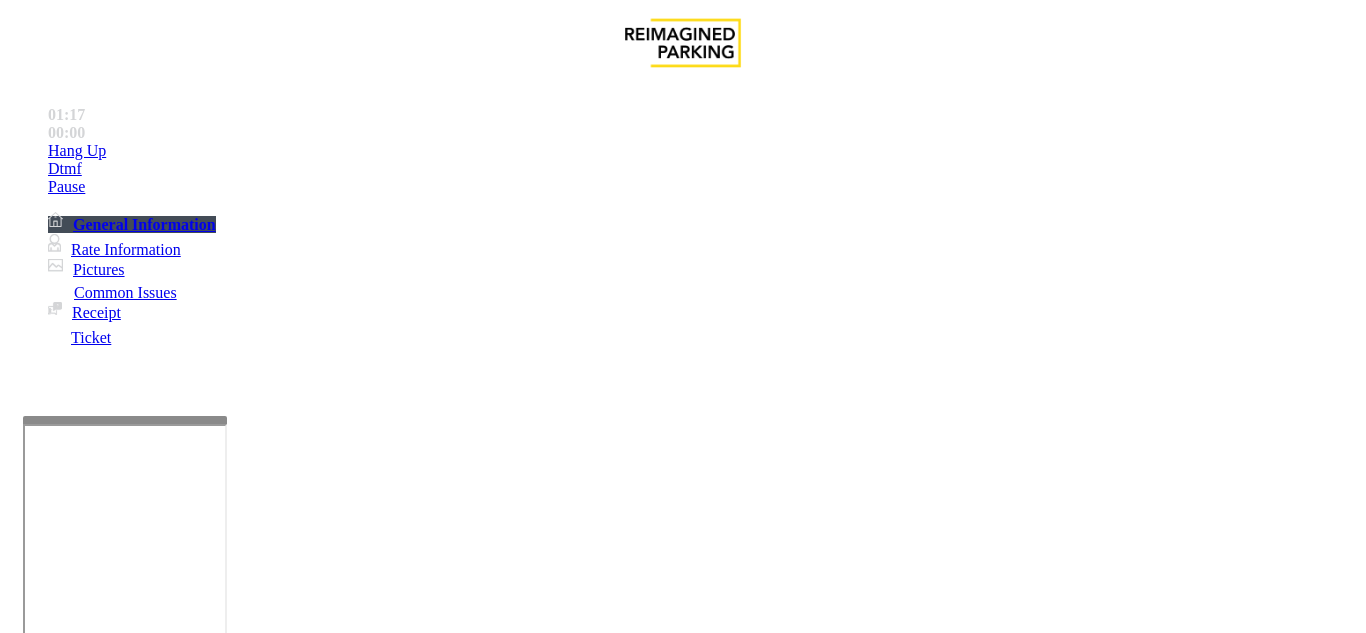 type on "**********" 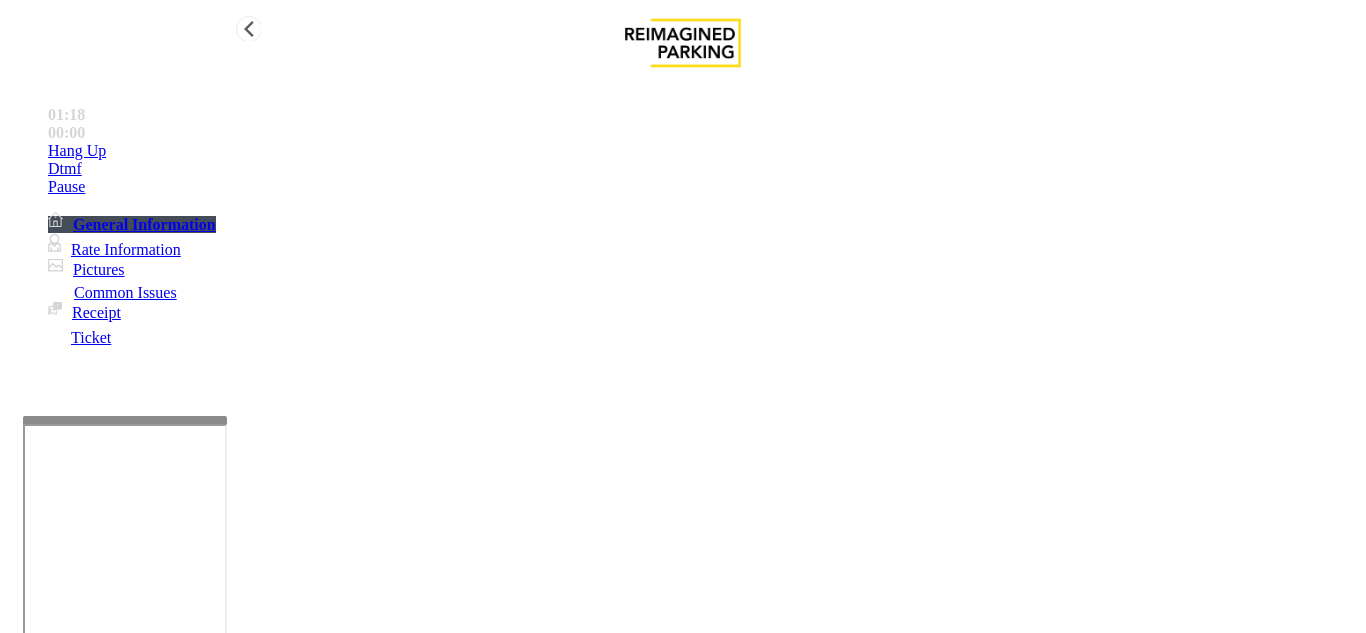 click on "Hang Up" at bounding box center (703, 151) 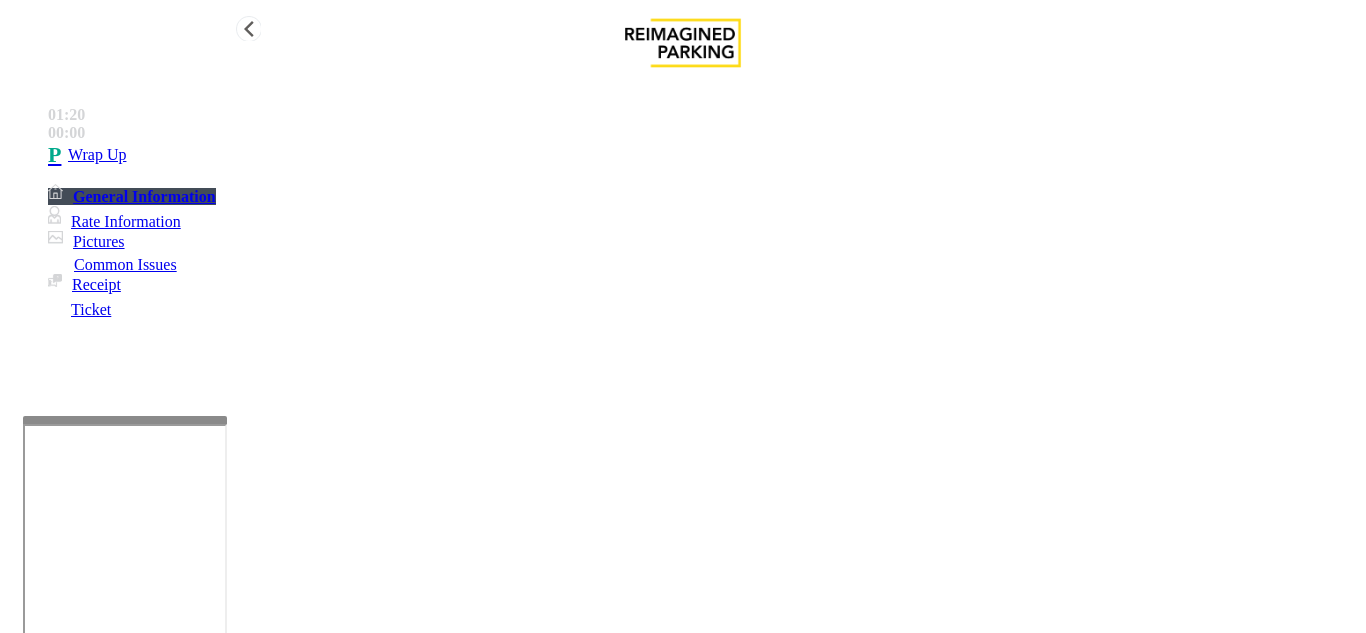click on "Wrap Up" at bounding box center [703, 155] 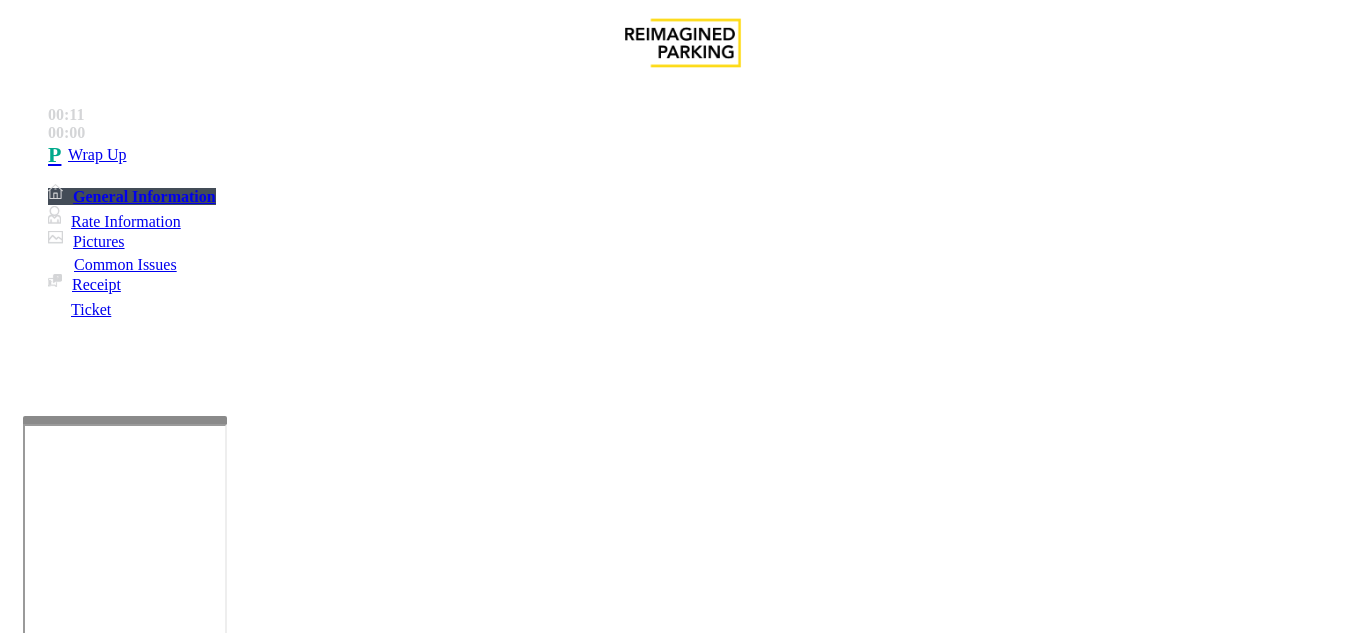 scroll, scrollTop: 1100, scrollLeft: 0, axis: vertical 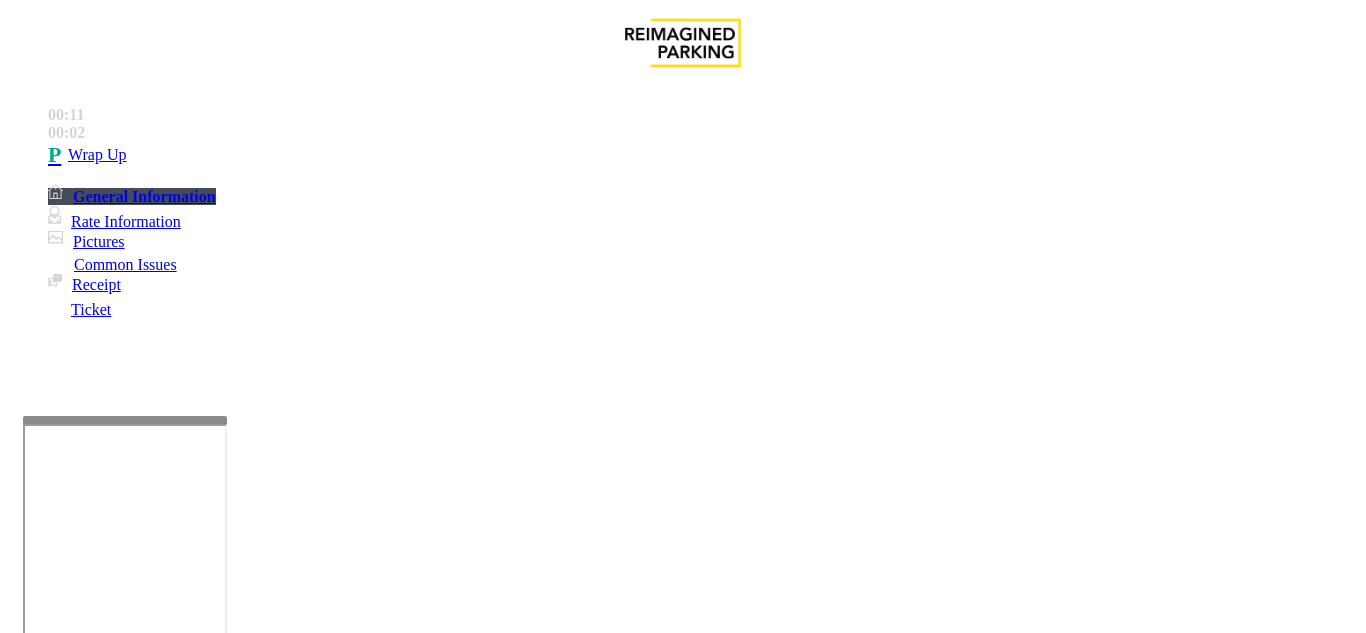 click on "No Assistance Needed" at bounding box center (565, 1286) 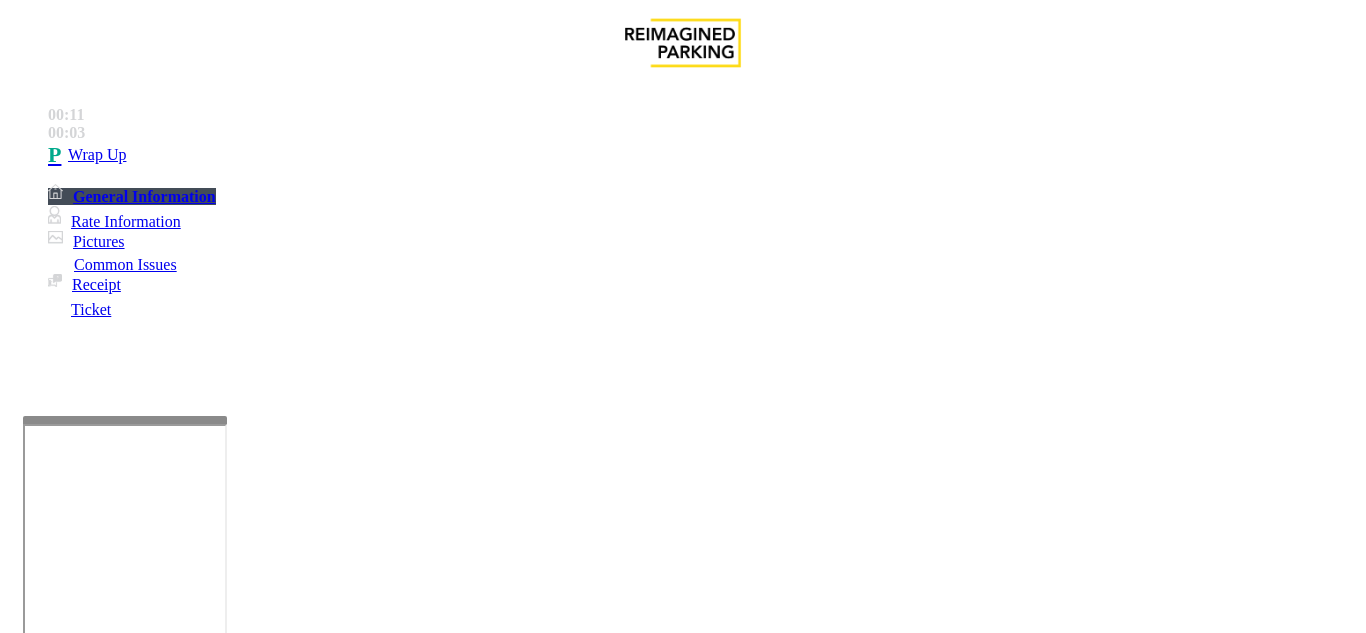 click on "Issue" at bounding box center [682, 1253] 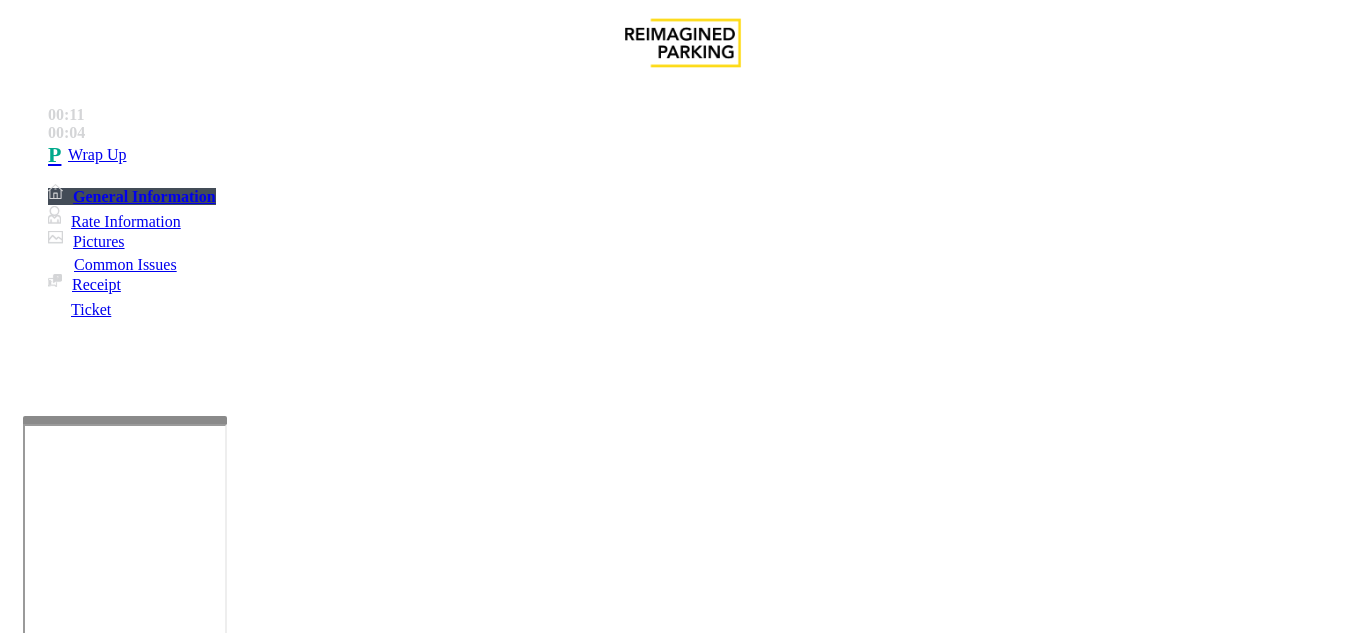 click on "Issue" at bounding box center [42, 1253] 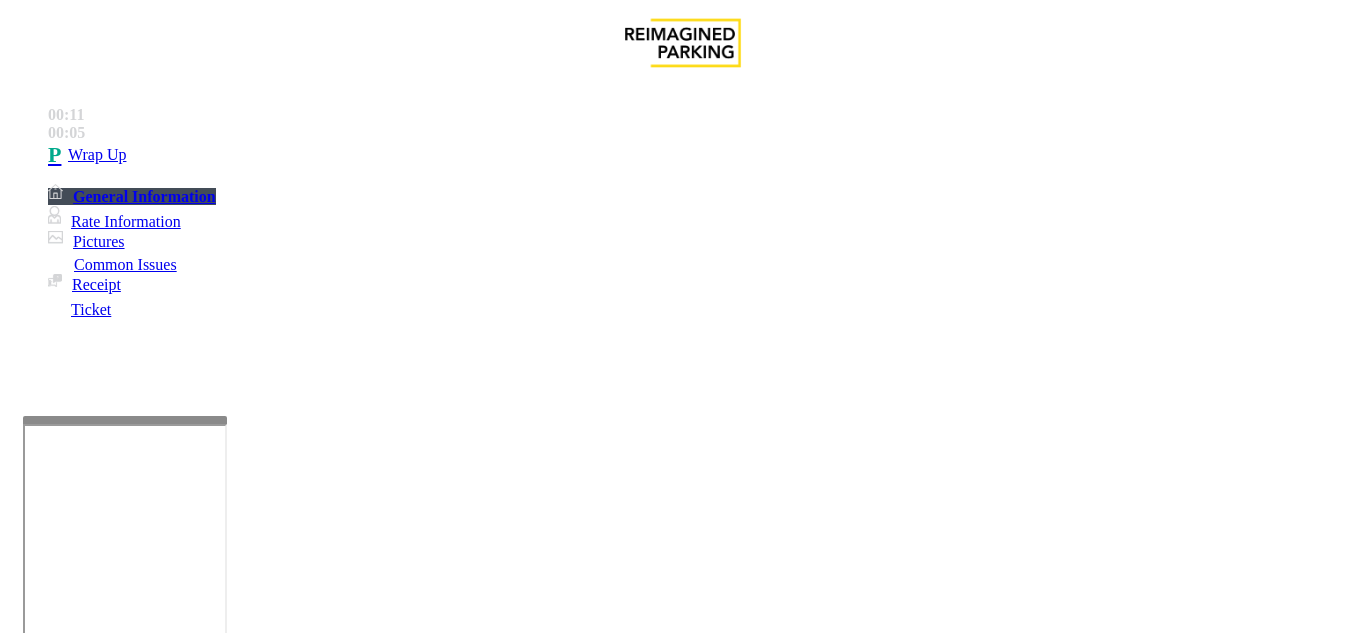 click on "Equipment Issue" at bounding box center (697, 1286) 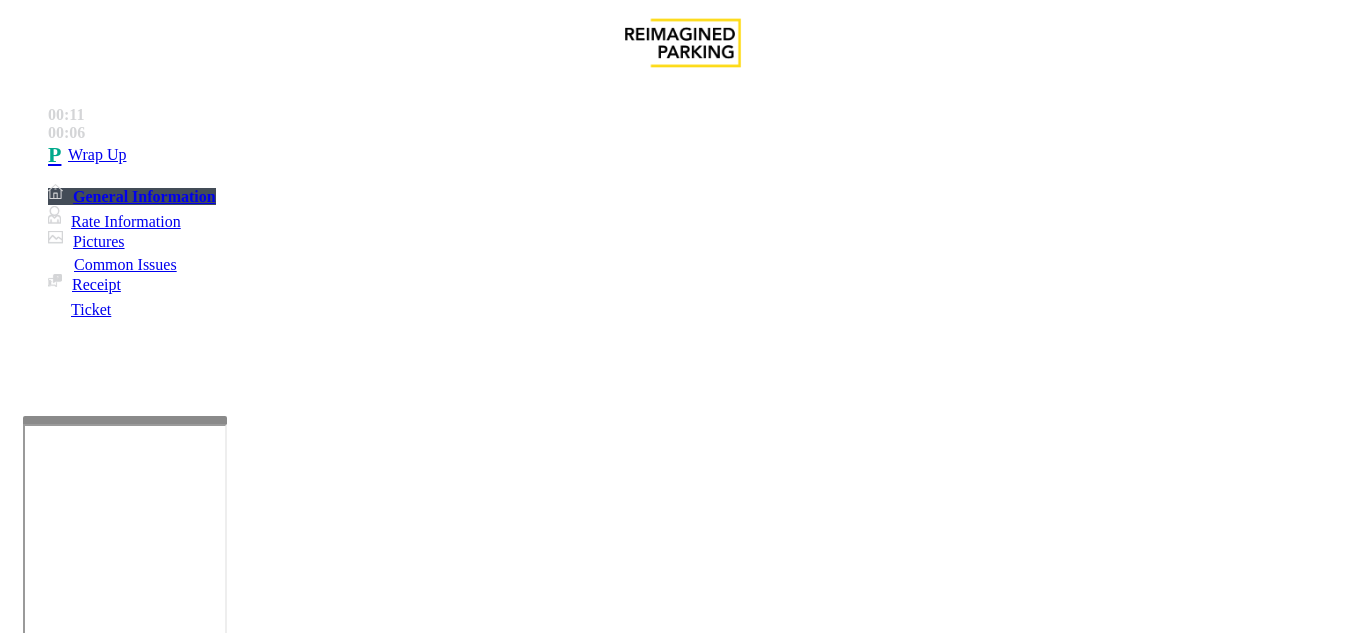 click on "Gate / Door Won't Open" at bounding box center [575, 1286] 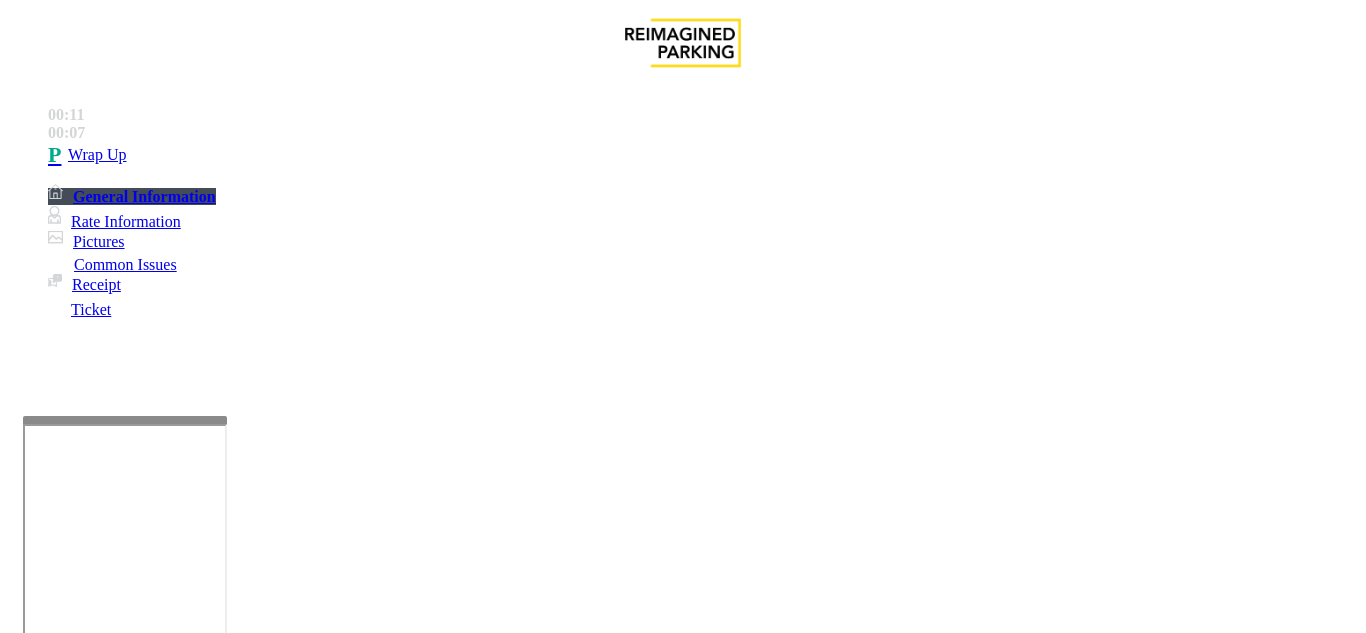 scroll, scrollTop: 100, scrollLeft: 0, axis: vertical 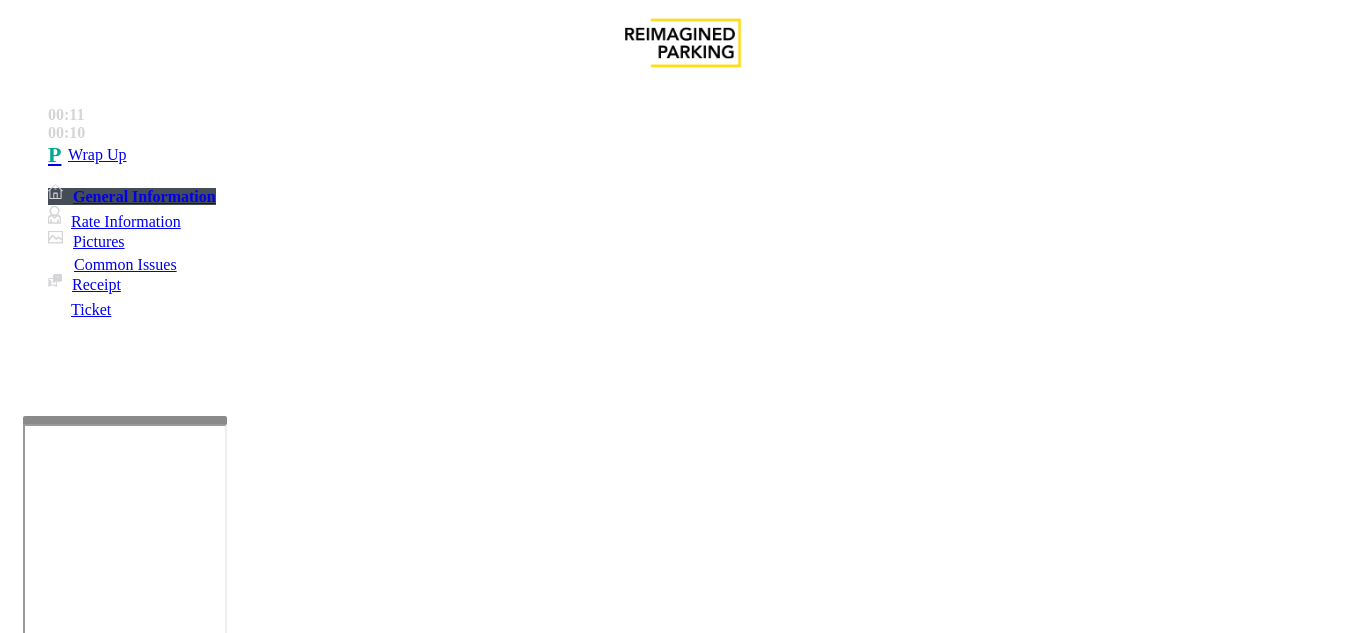 click at bounding box center (221, 1667) 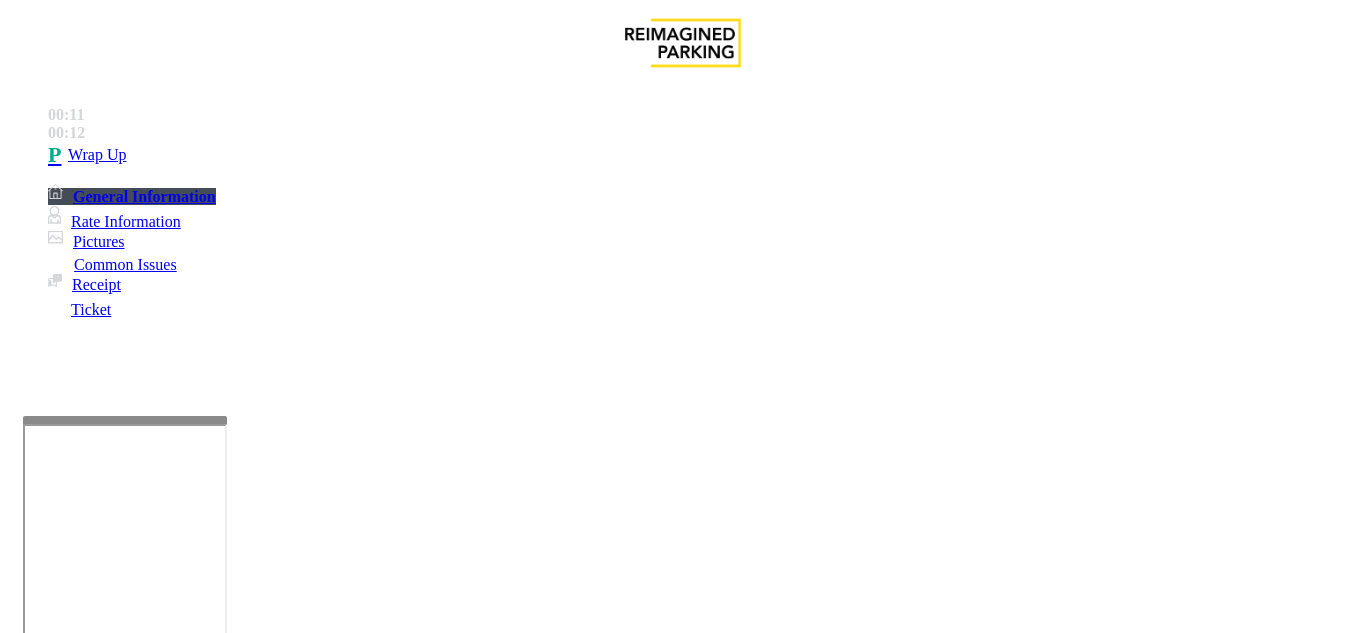 drag, startPoint x: 336, startPoint y: 82, endPoint x: 492, endPoint y: 83, distance: 156.0032 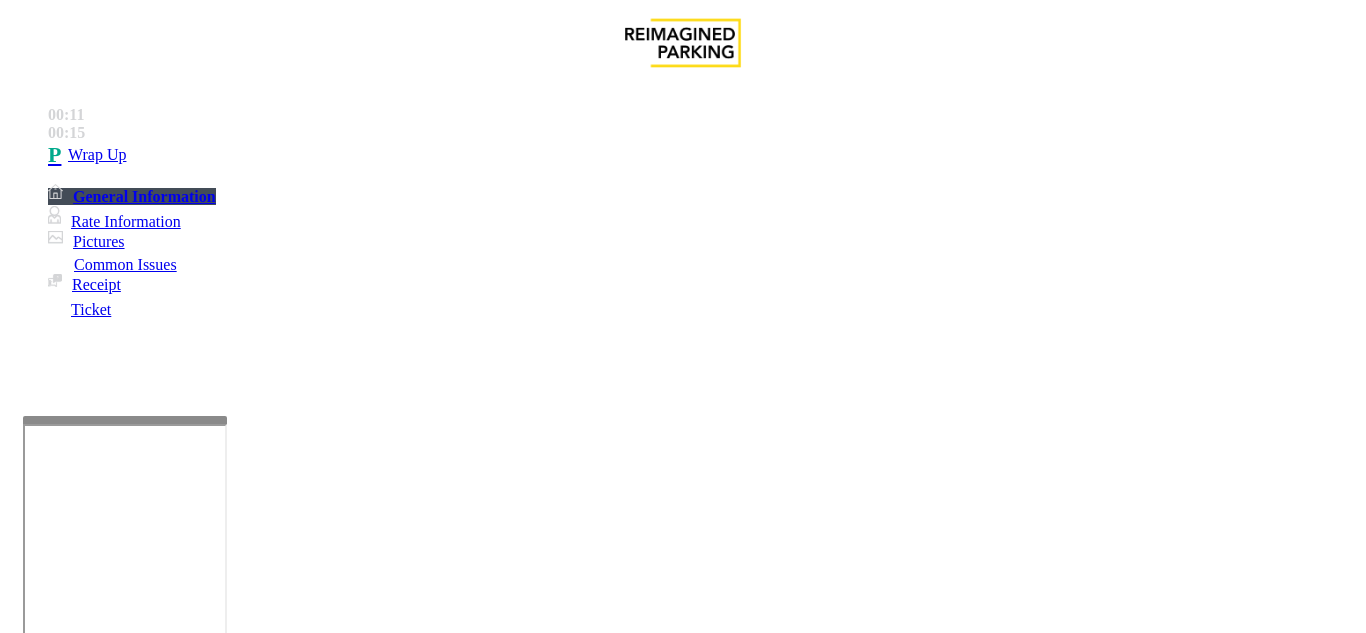 scroll, scrollTop: 300, scrollLeft: 0, axis: vertical 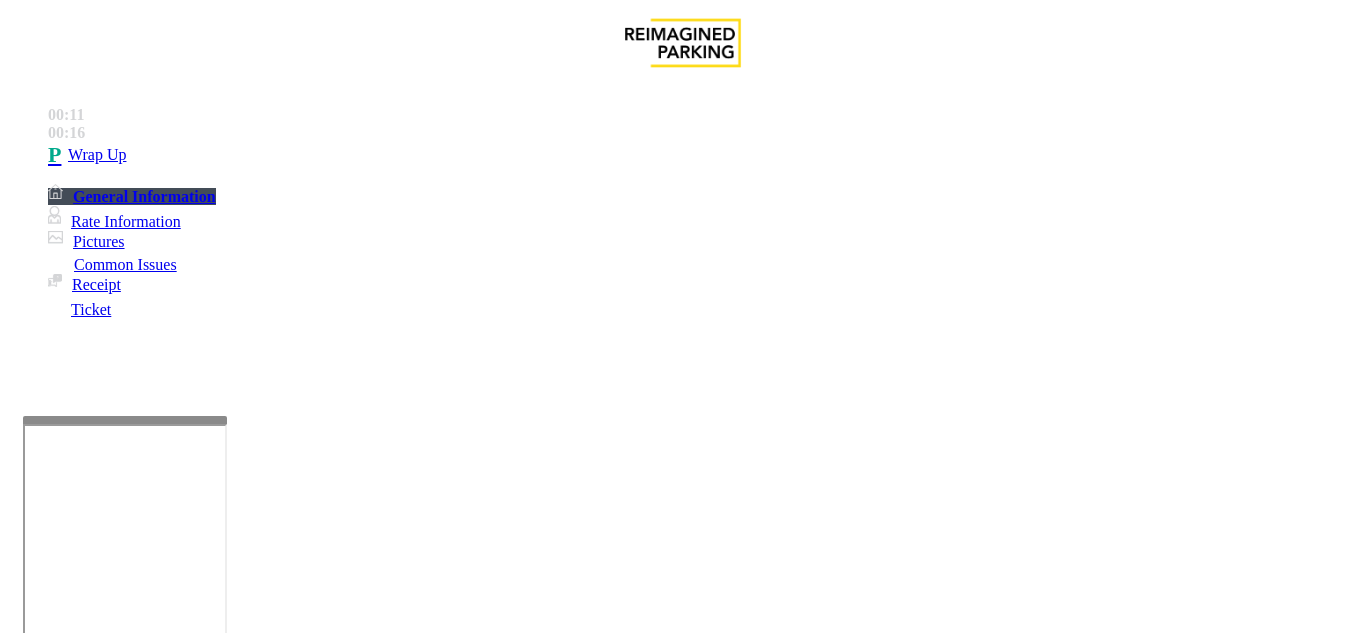 click at bounding box center (221, 1667) 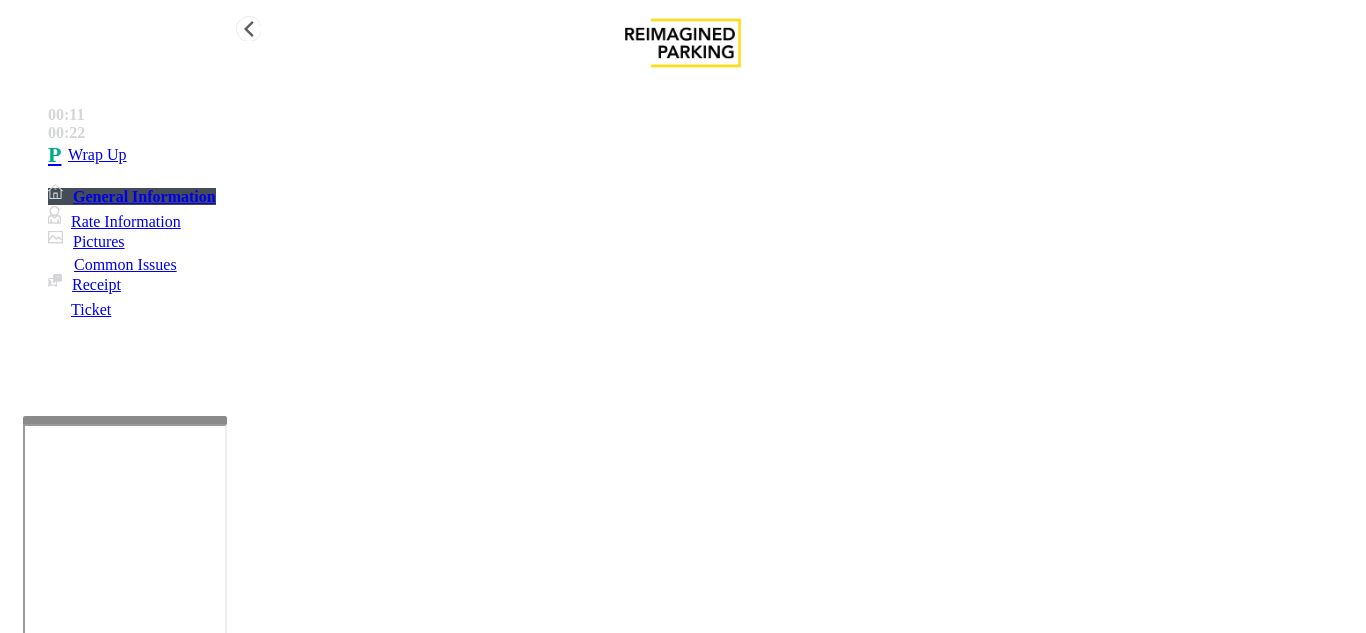 type on "**********" 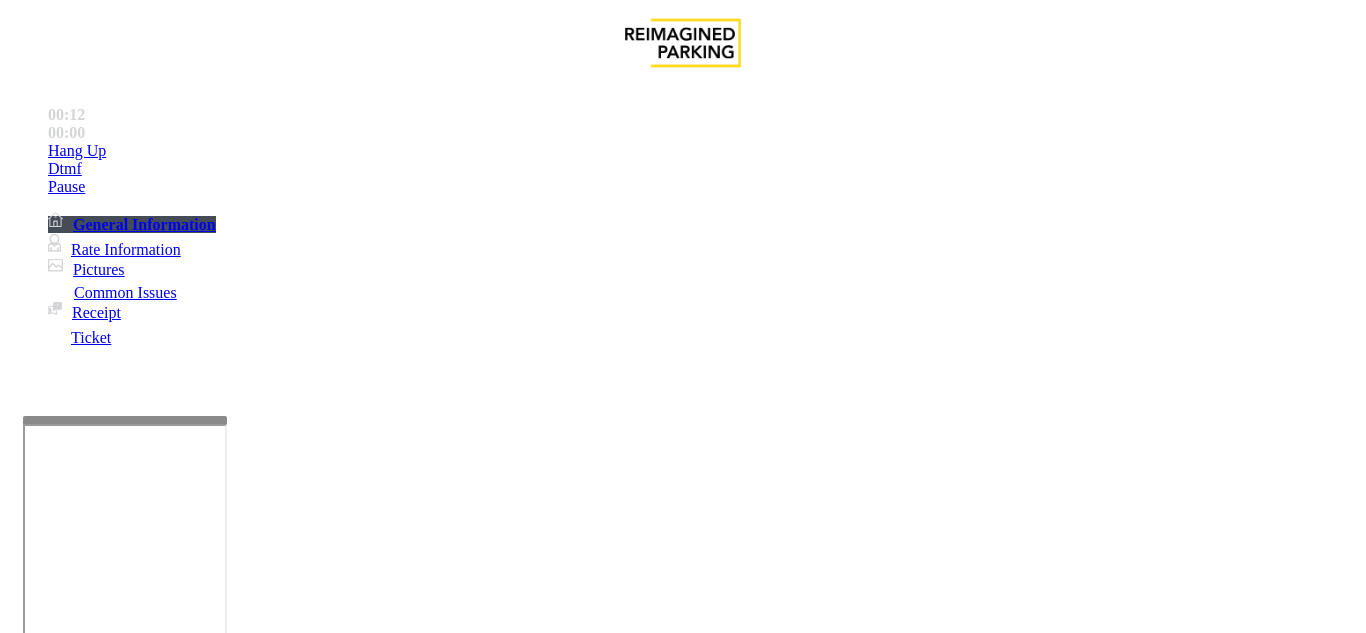scroll, scrollTop: 1200, scrollLeft: 0, axis: vertical 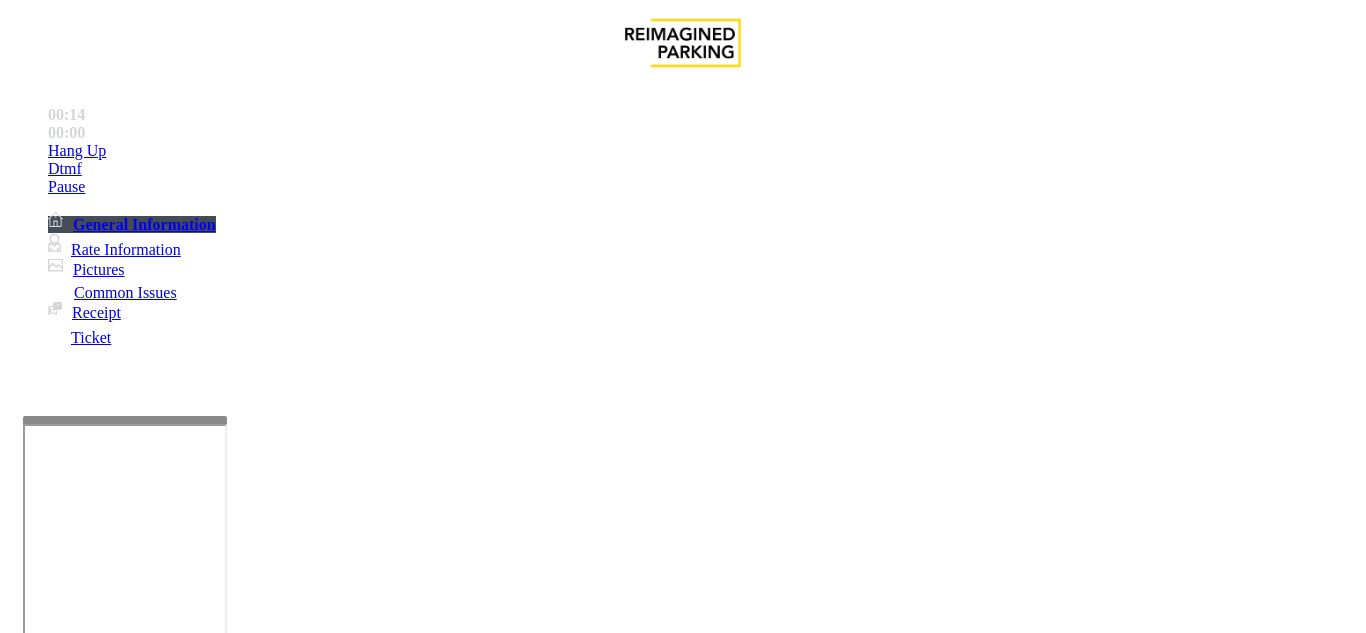 click on "Ticket Issue" at bounding box center [71, 1286] 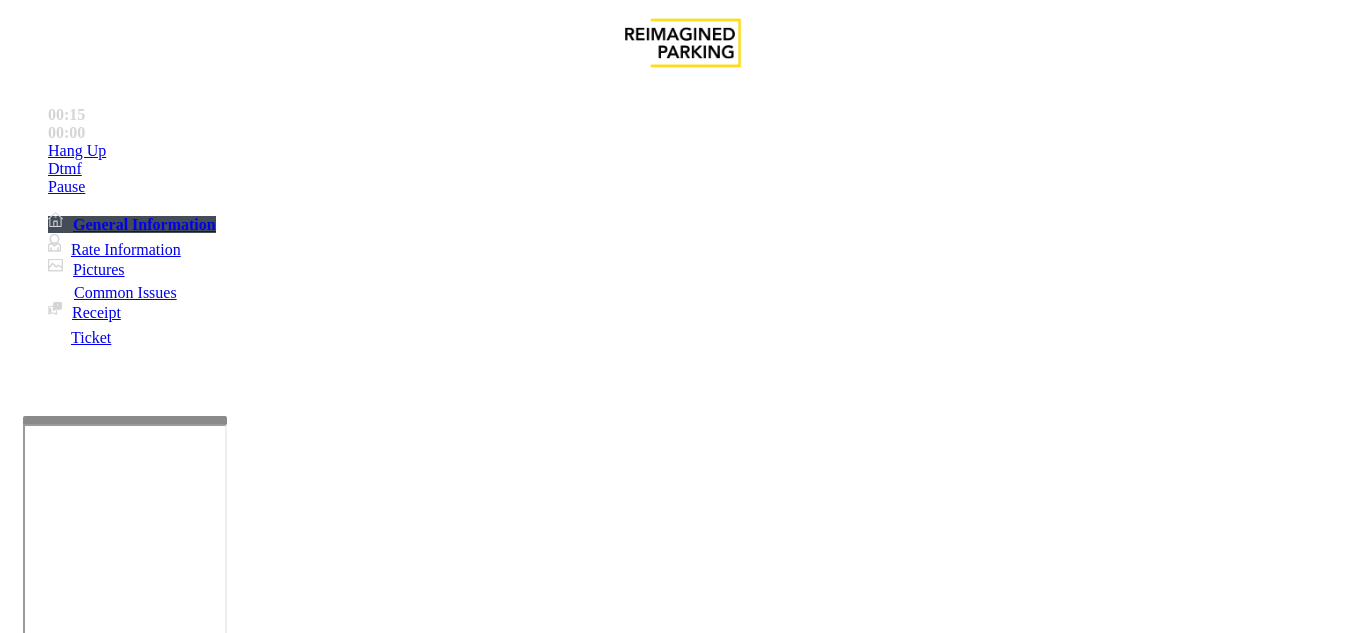 click on "Ticket Unreadable" at bounding box center [300, 1286] 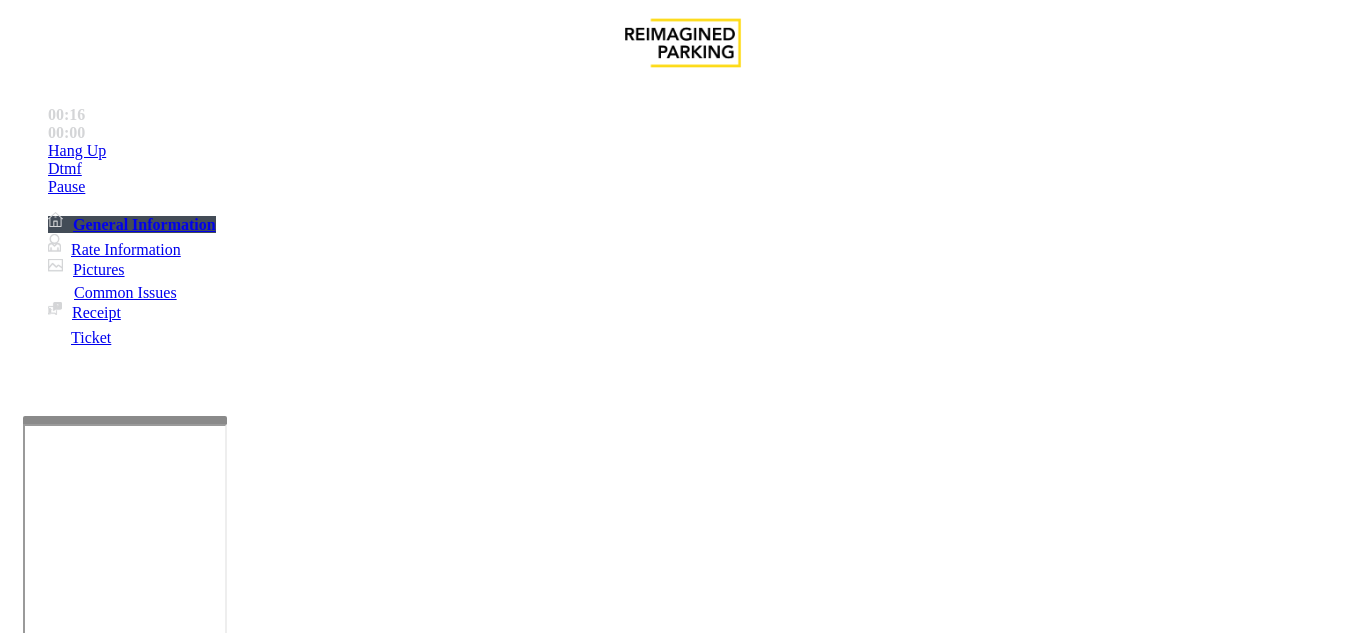 scroll, scrollTop: 100, scrollLeft: 0, axis: vertical 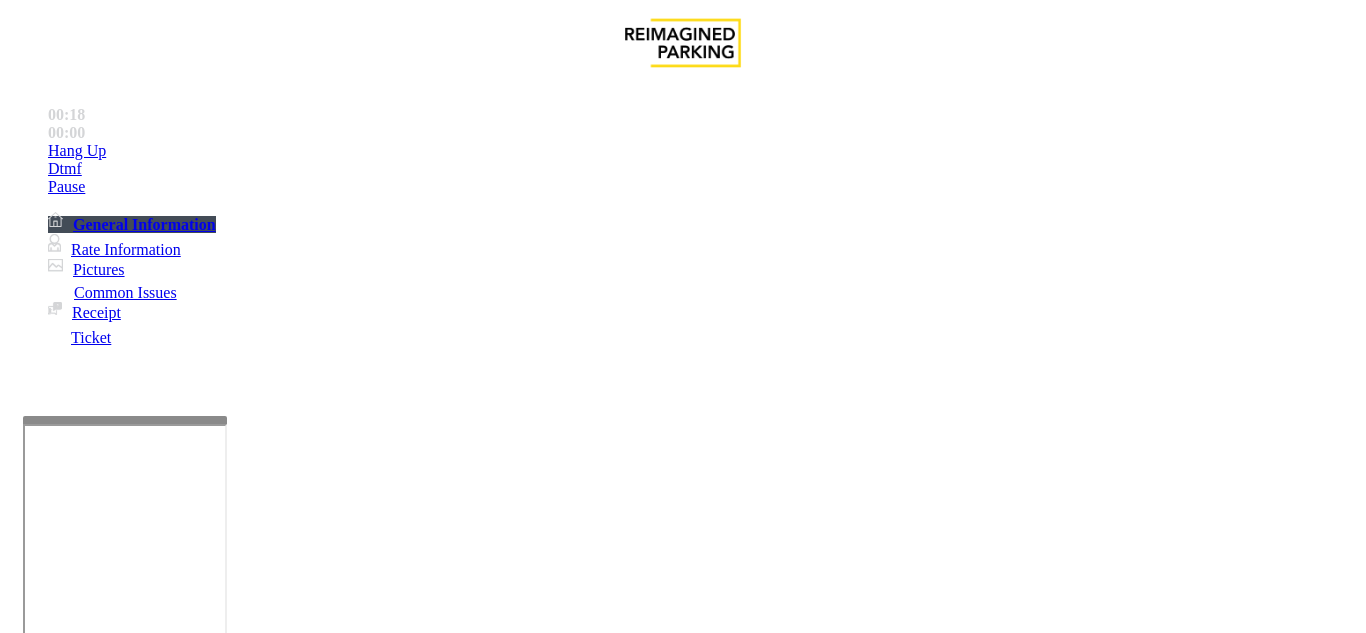 click at bounding box center (221, 1626) 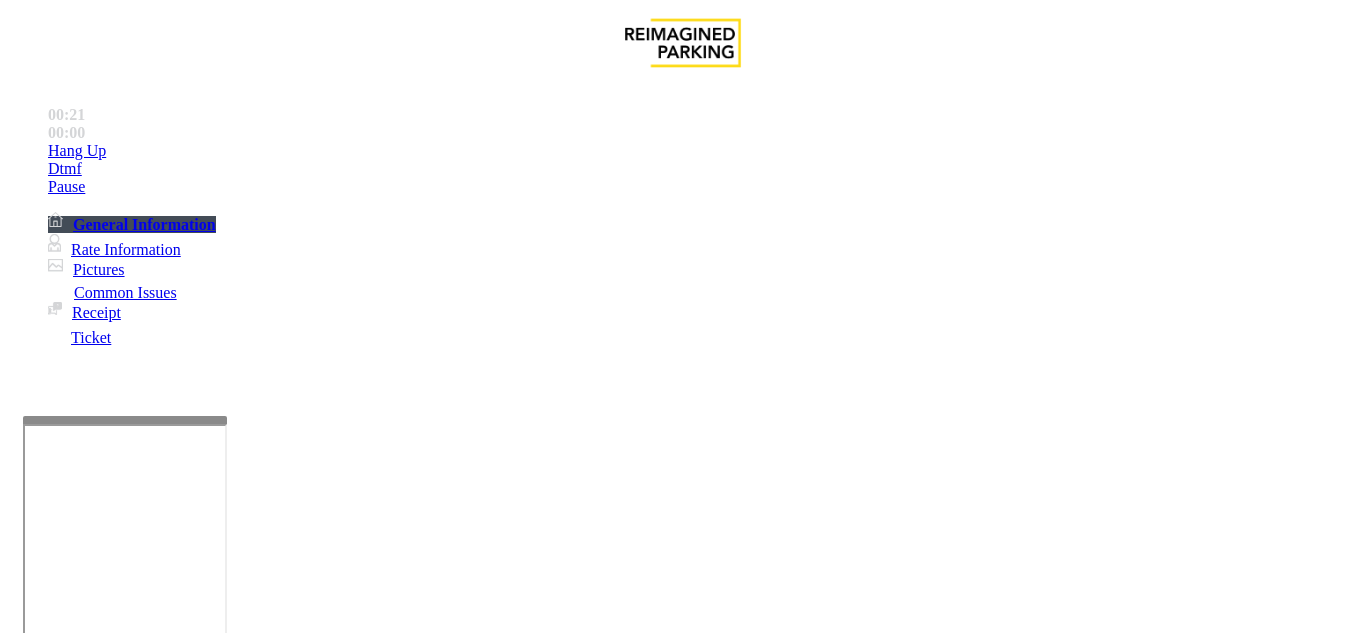drag, startPoint x: 278, startPoint y: 85, endPoint x: 446, endPoint y: 82, distance: 168.02678 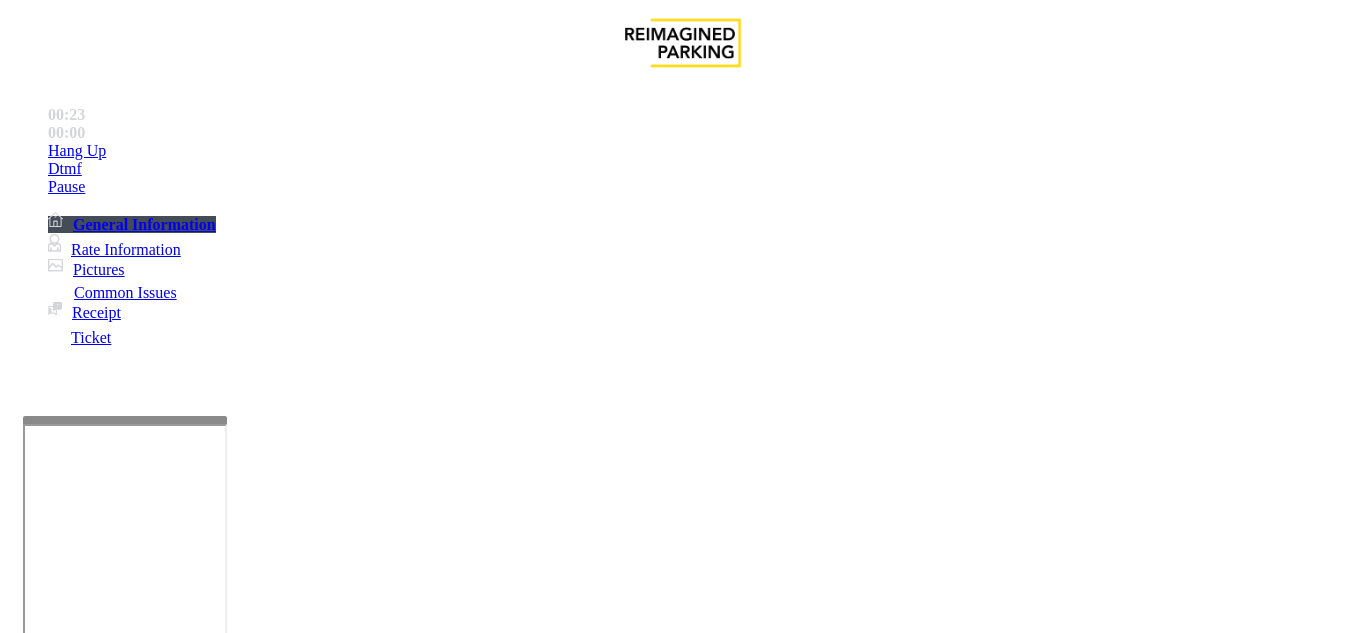 click at bounding box center (221, 1626) 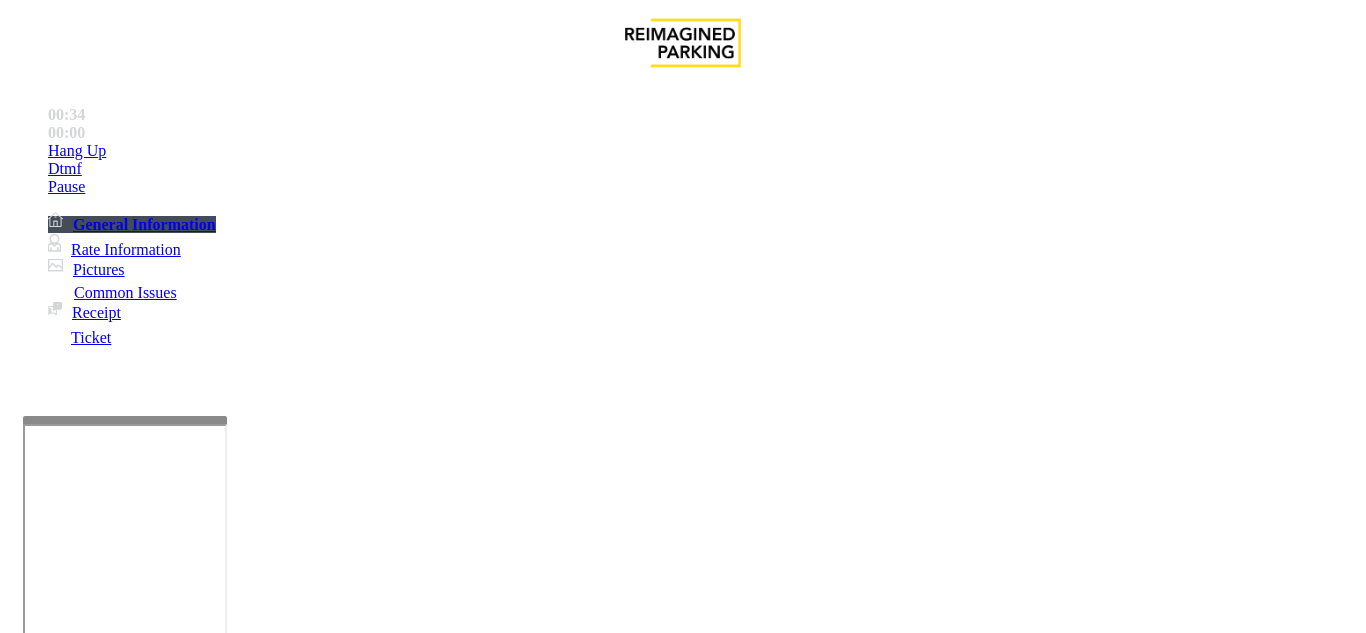 scroll, scrollTop: 700, scrollLeft: 0, axis: vertical 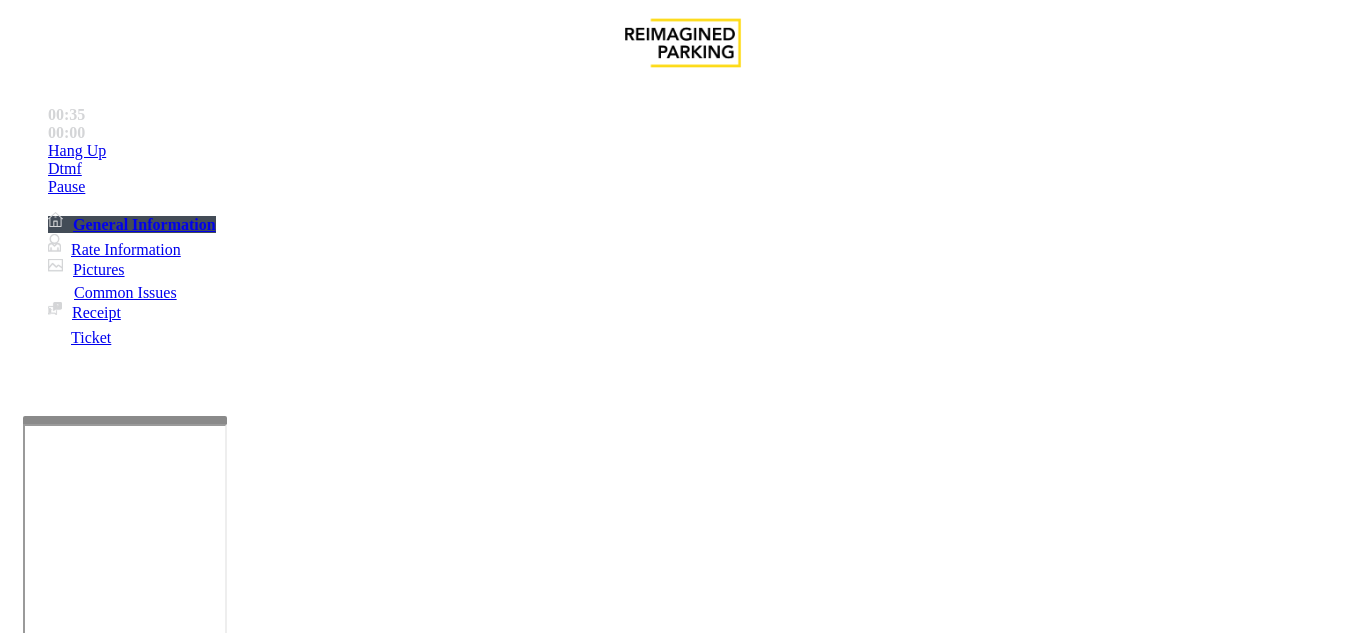click at bounding box center [96, 1362] 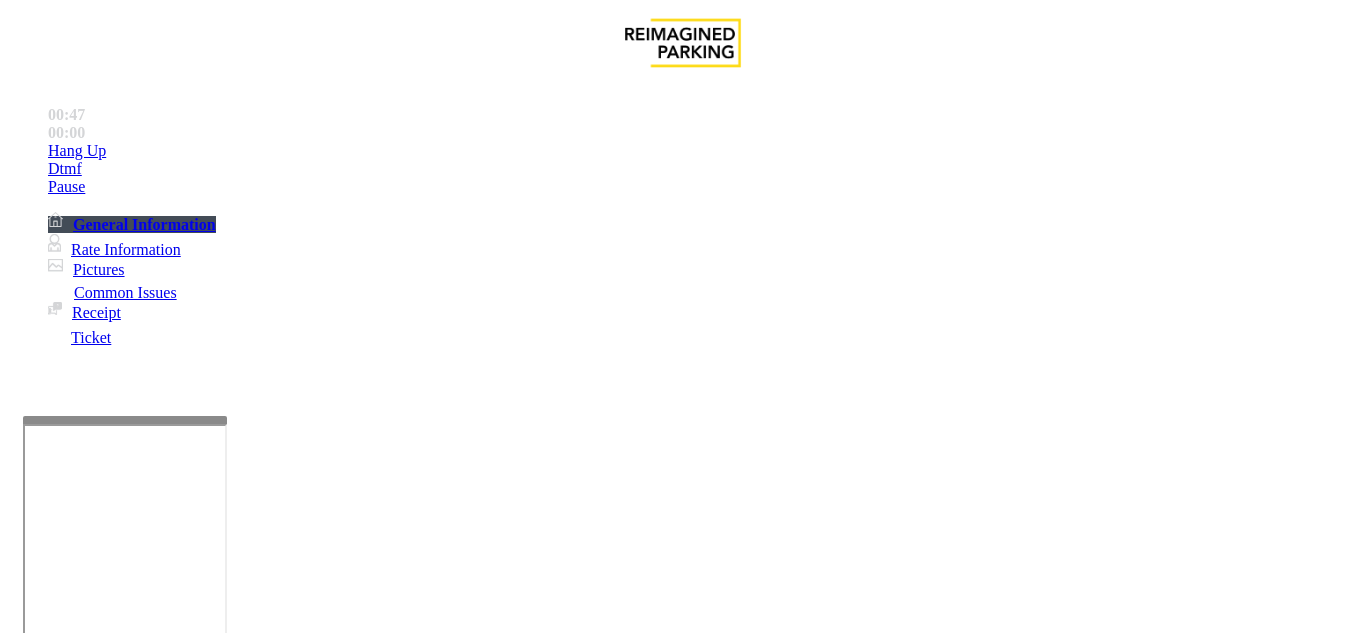 type on "******" 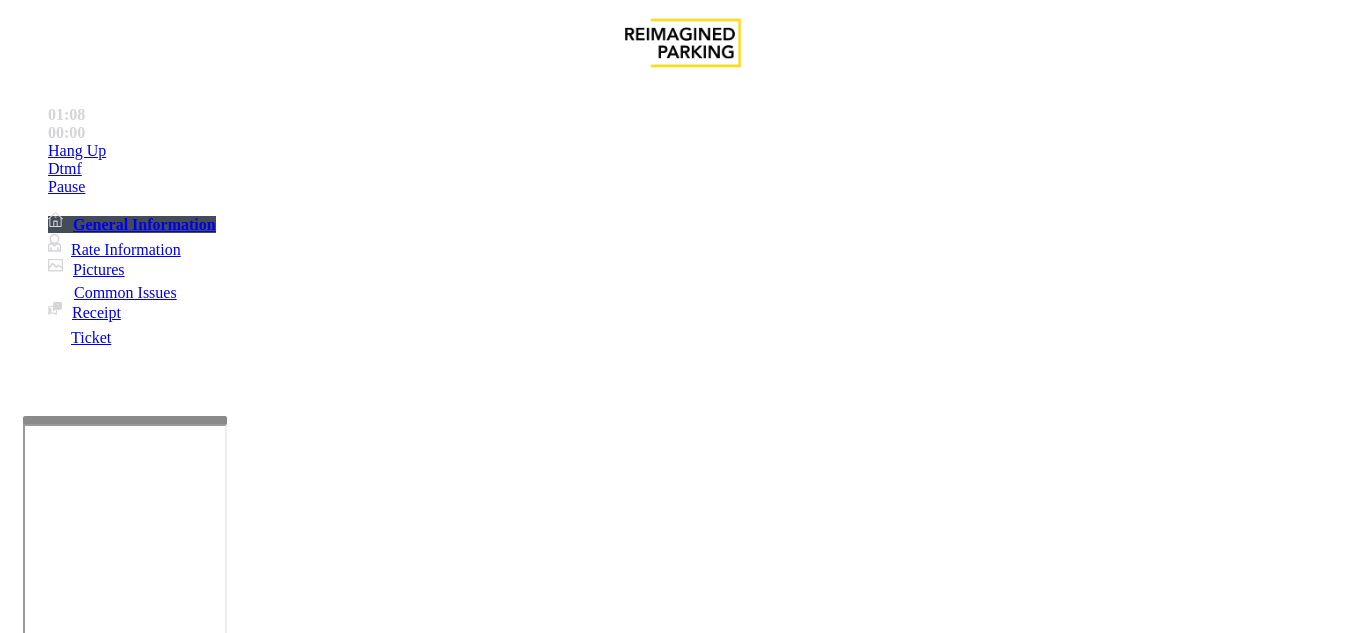 click on "Vend Gate" at bounding box center (69, 1719) 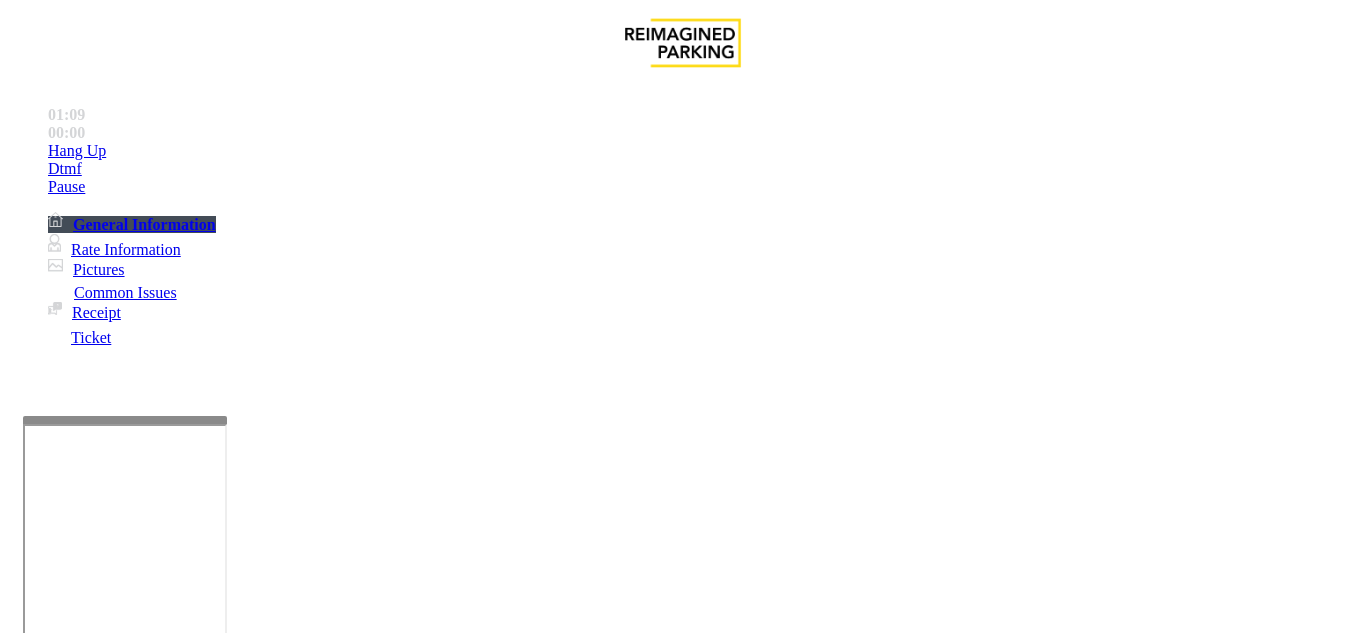 click at bounding box center [221, 1626] 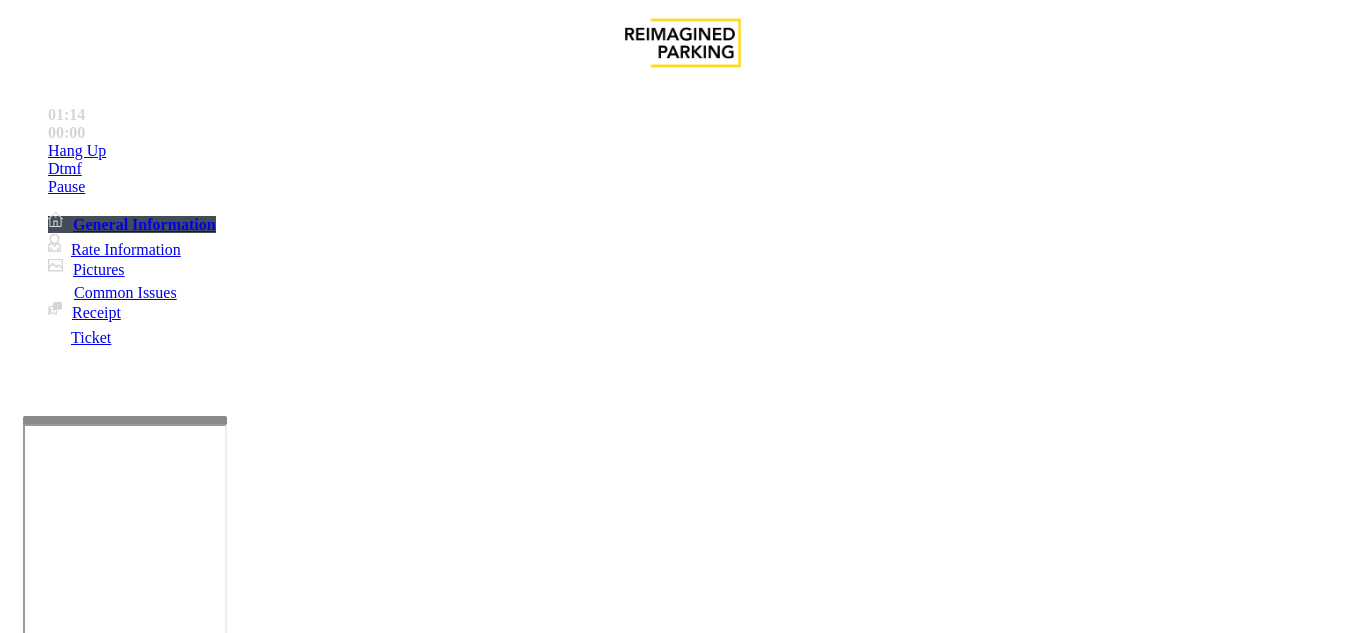 type on "**********" 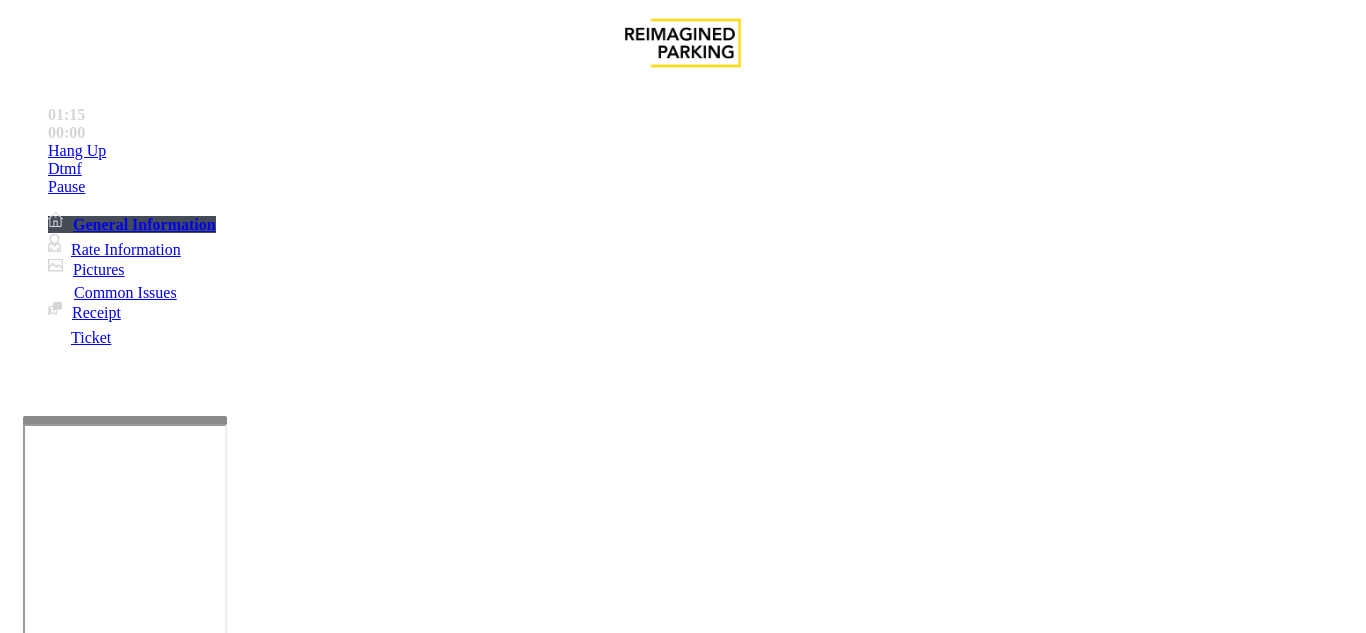 click on "Notes:" at bounding box center (682, 1628) 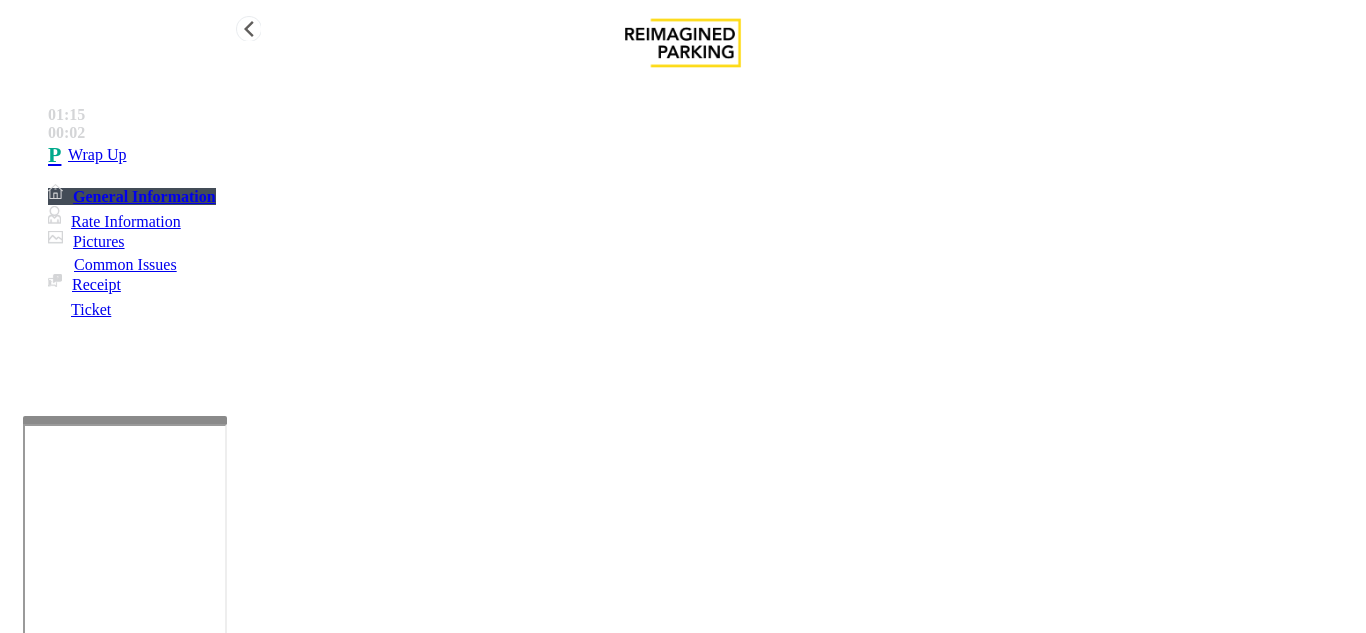 click on "Wrap Up" at bounding box center (97, 155) 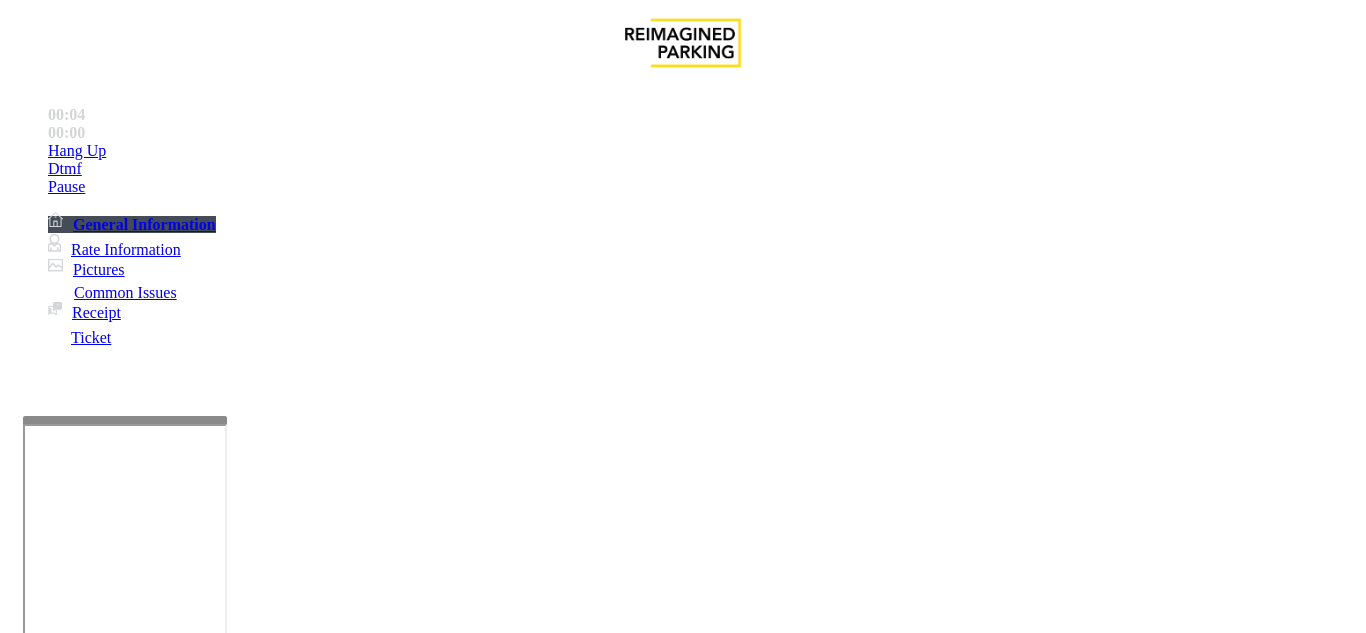 scroll, scrollTop: 400, scrollLeft: 0, axis: vertical 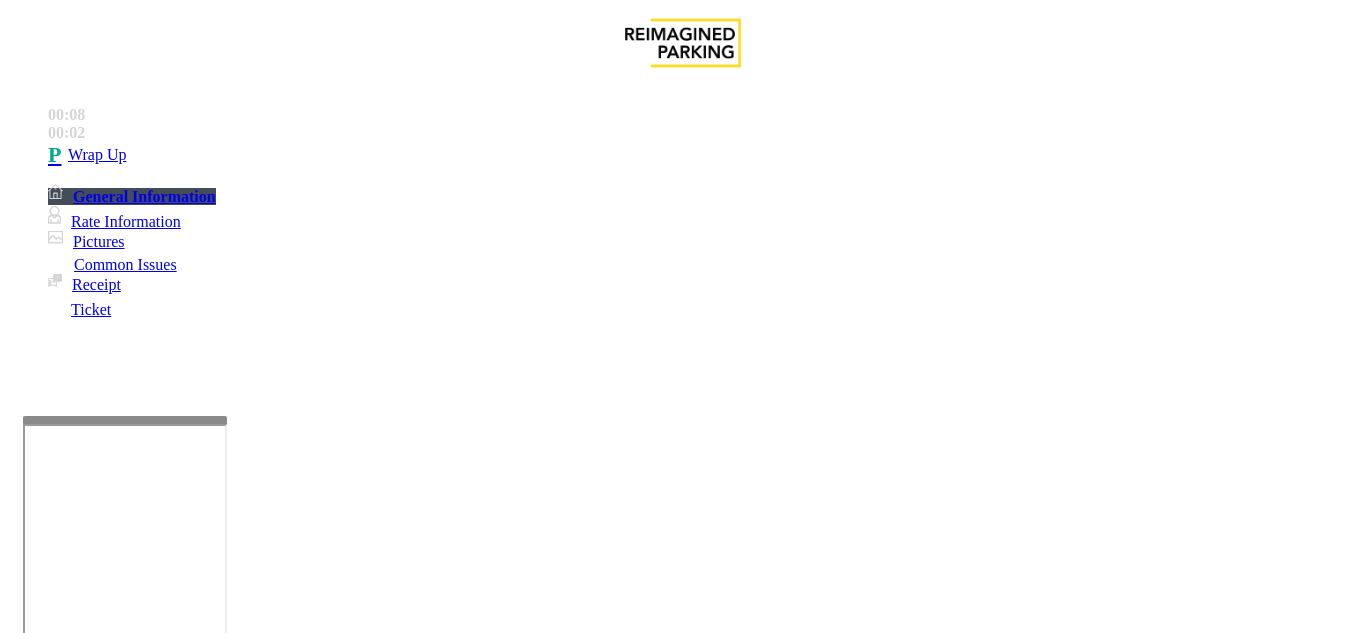 click on "Intercom Issue/No Response" at bounding box center (929, 1286) 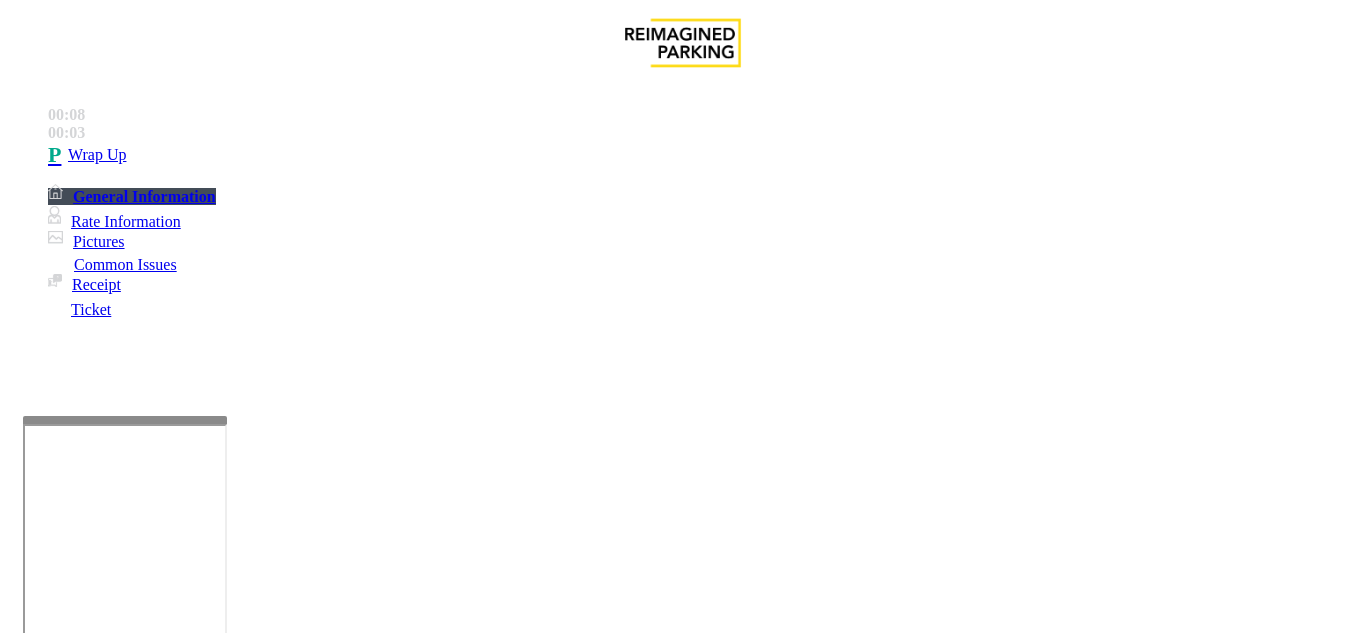 click on "Call dropped" at bounding box center (546, 1286) 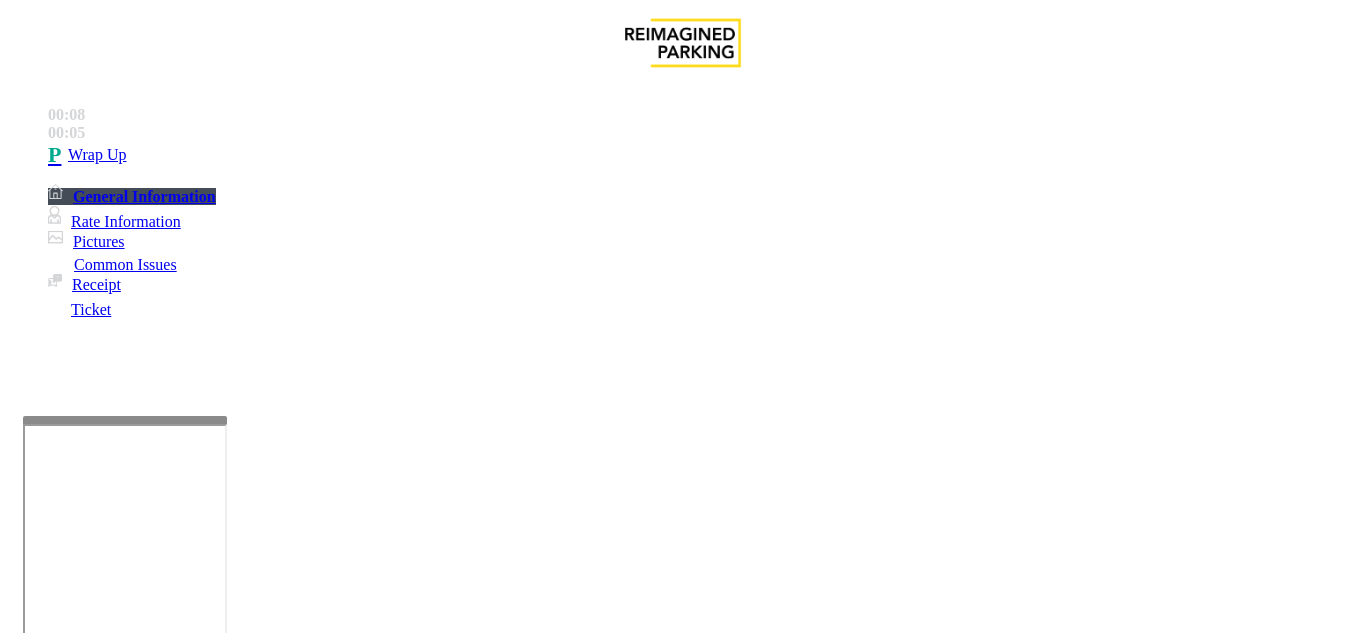 drag, startPoint x: 265, startPoint y: 179, endPoint x: 411, endPoint y: 178, distance: 146.00342 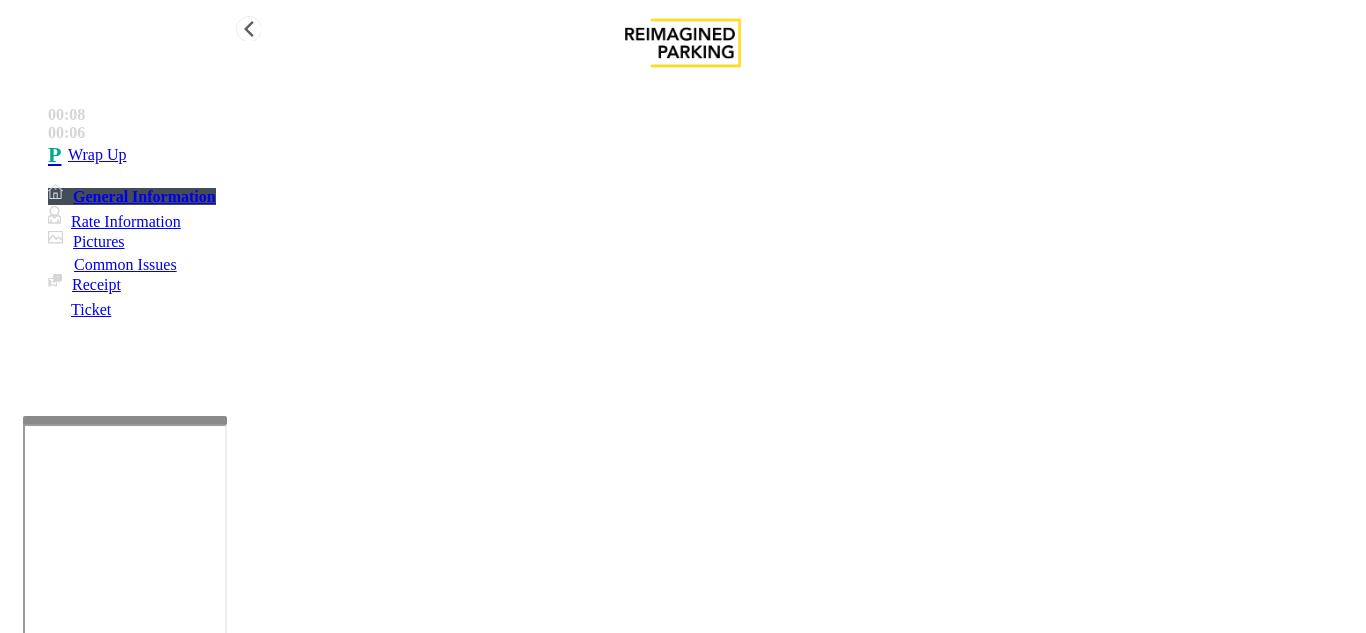 type on "**********" 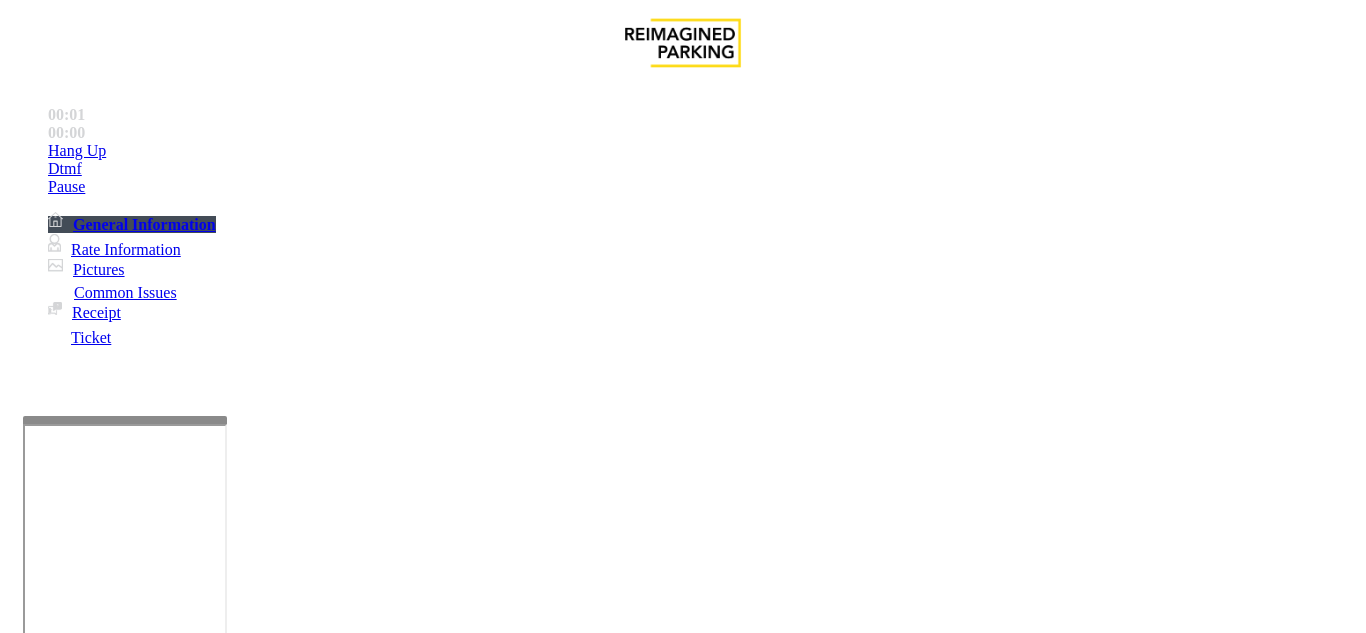 scroll, scrollTop: 400, scrollLeft: 0, axis: vertical 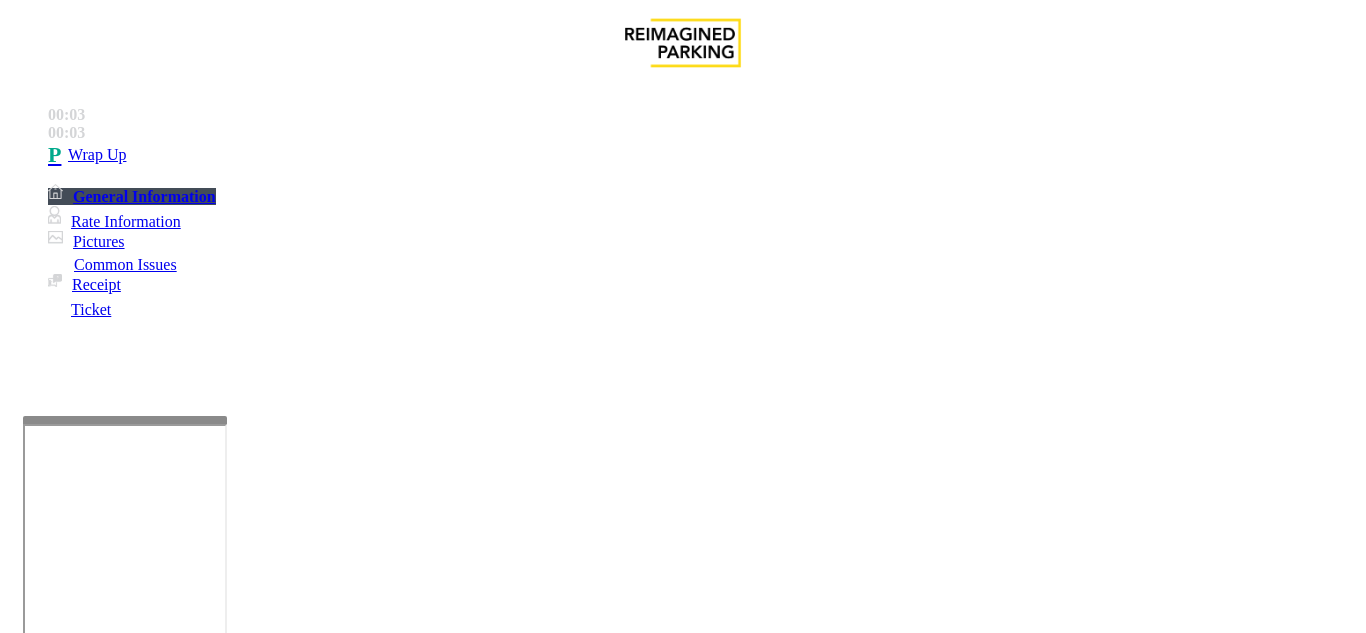 click on "Intercom Issue/No Response" at bounding box center (929, 1286) 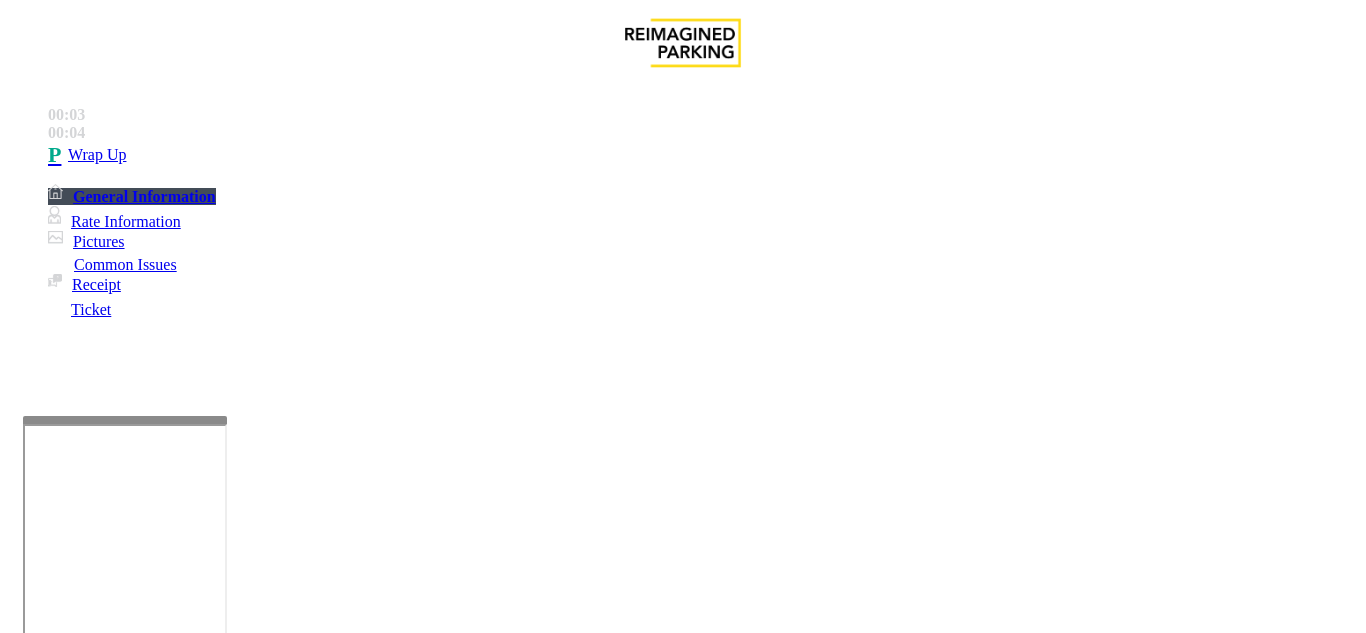 click on "Call dropped" at bounding box center [546, 1286] 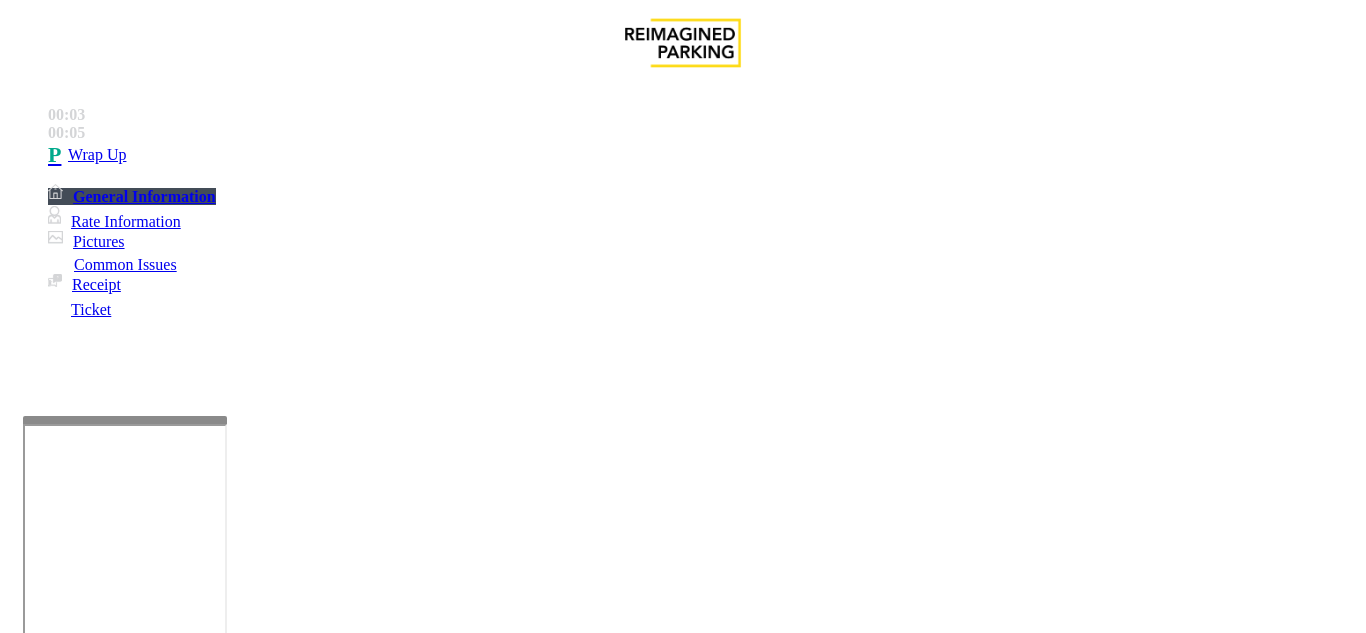 drag, startPoint x: 275, startPoint y: 176, endPoint x: 404, endPoint y: 187, distance: 129.46814 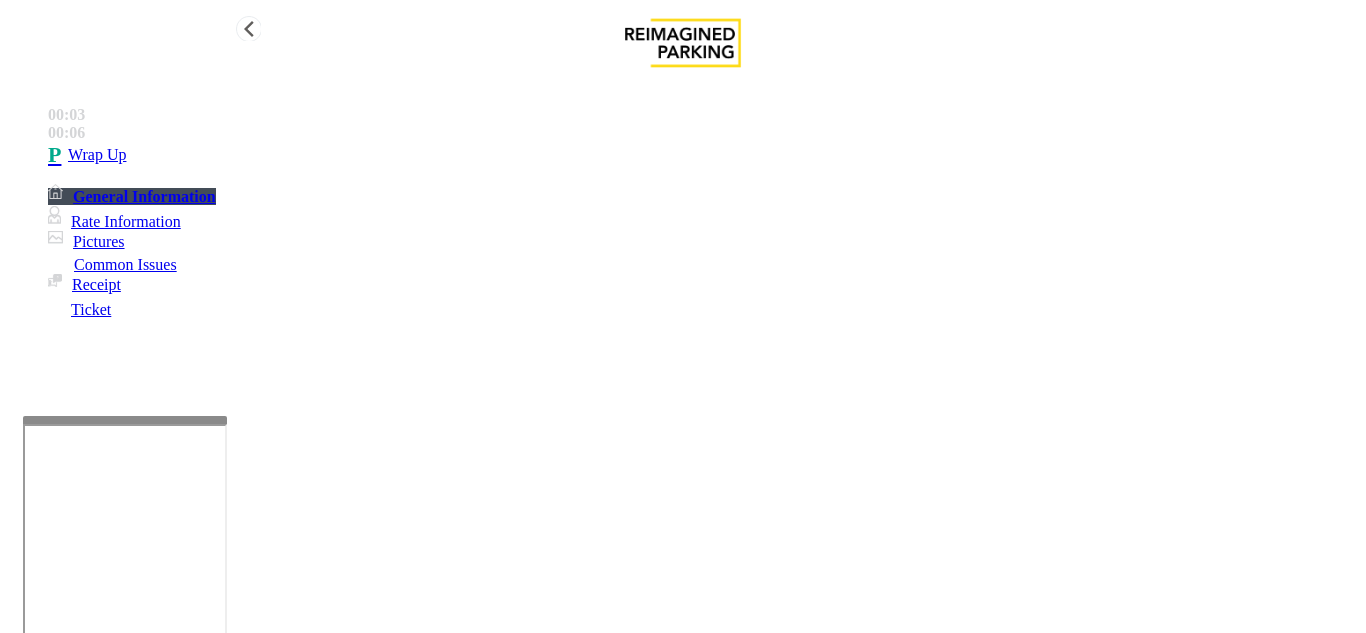 type on "**********" 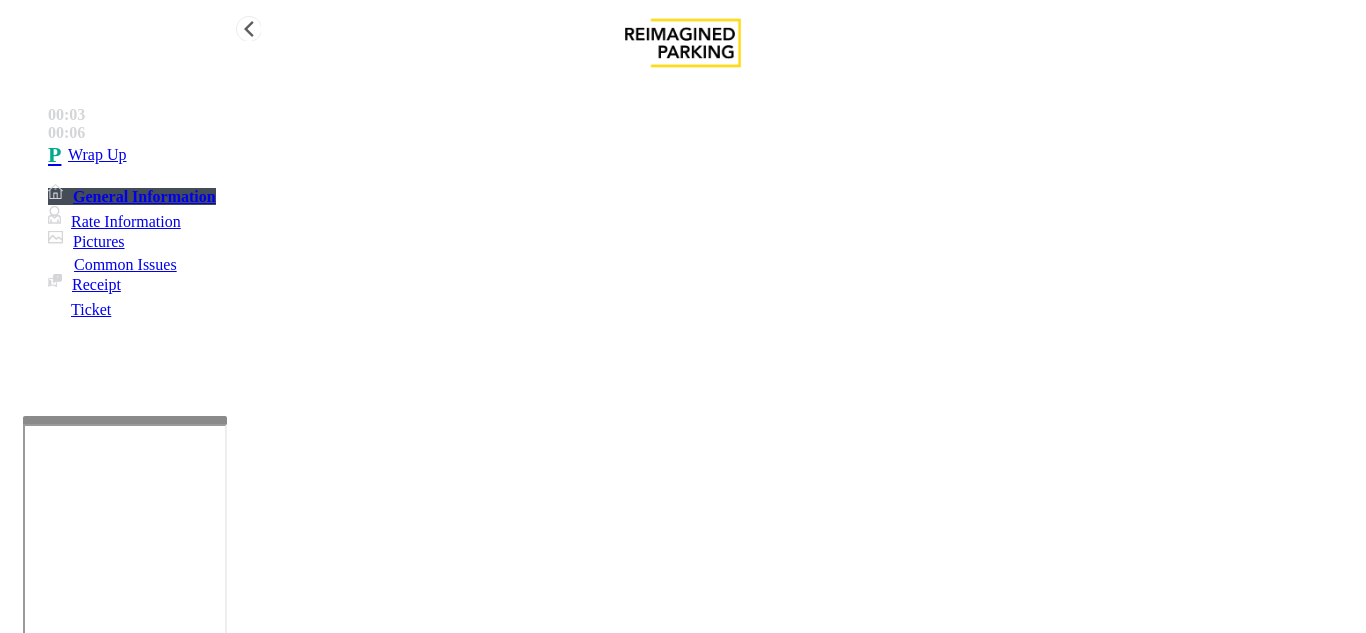click on "Wrap Up" at bounding box center (703, 155) 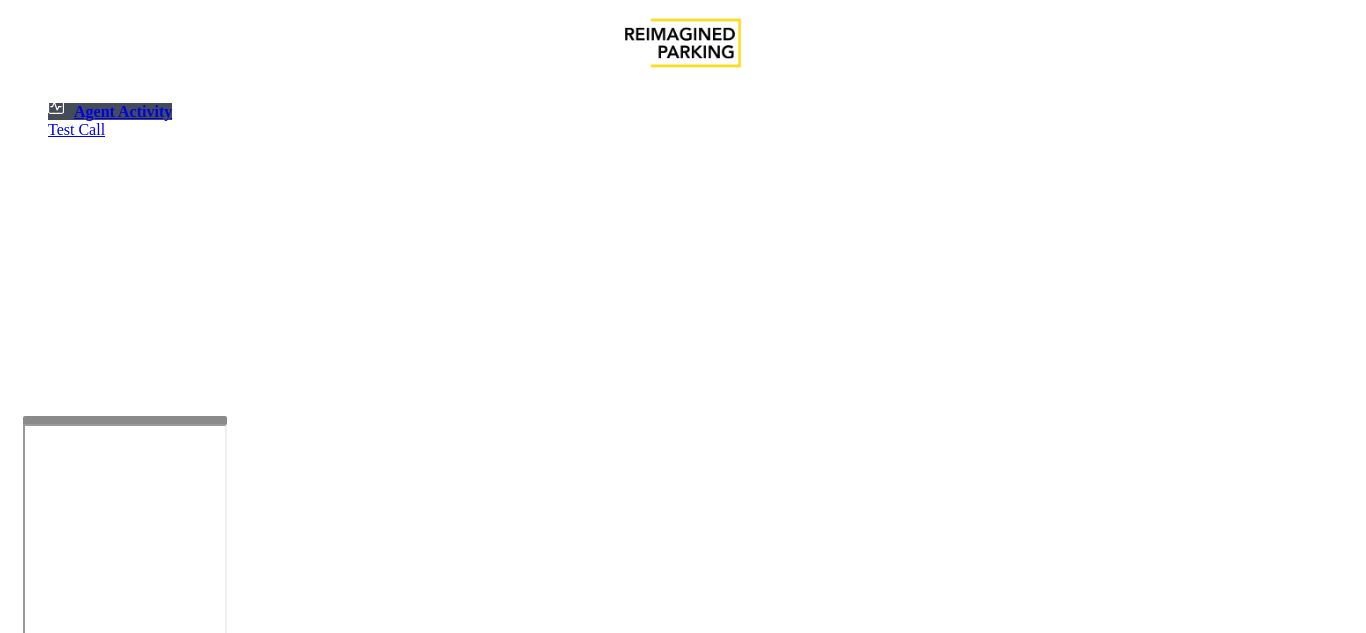 click at bounding box center [79, 1335] 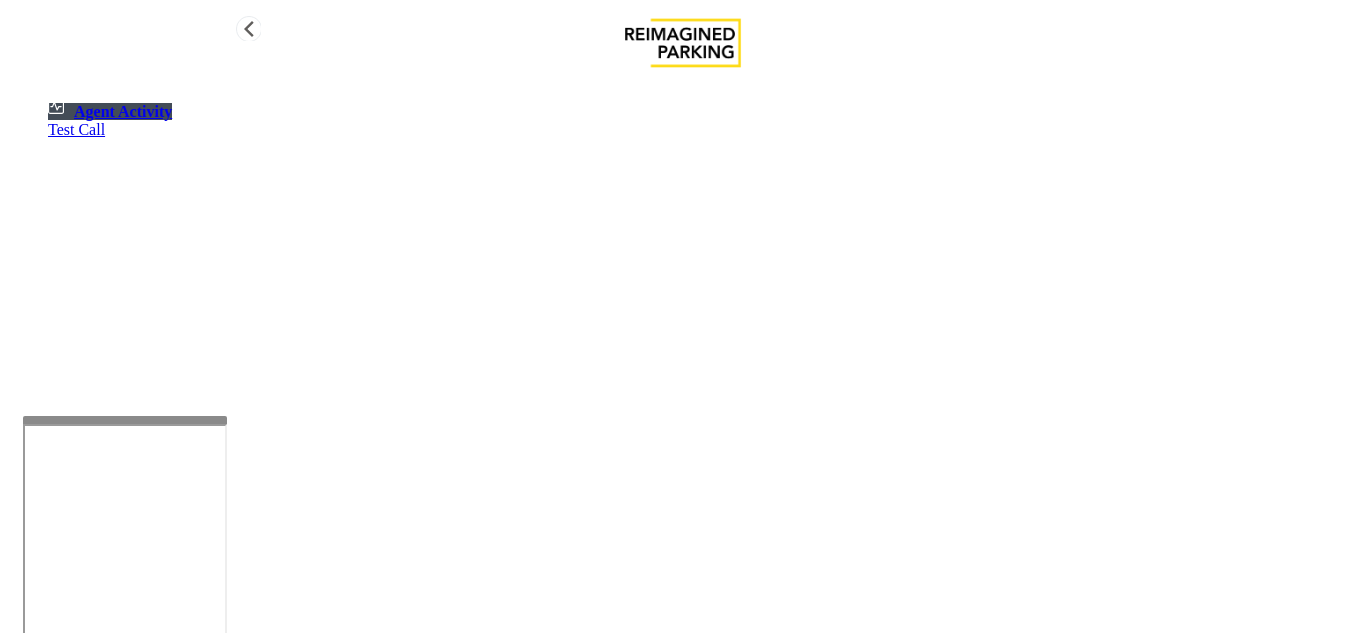 click on "Agent Activity" at bounding box center (110, 111) 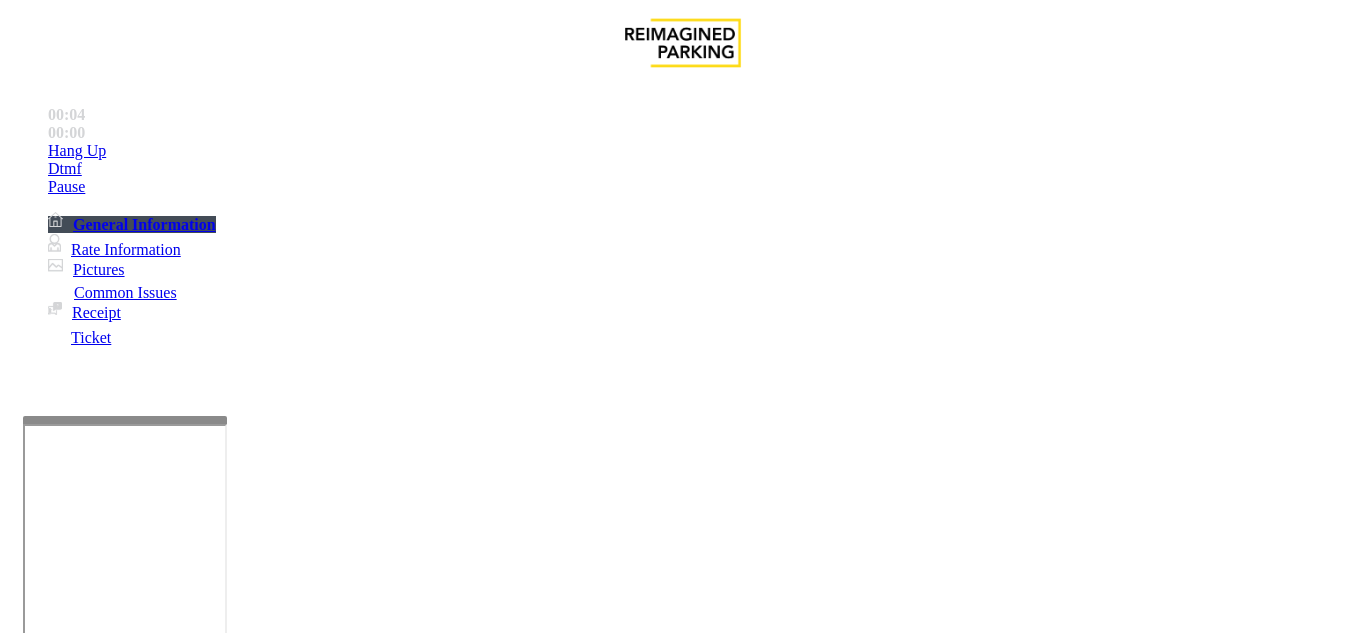 scroll, scrollTop: 400, scrollLeft: 0, axis: vertical 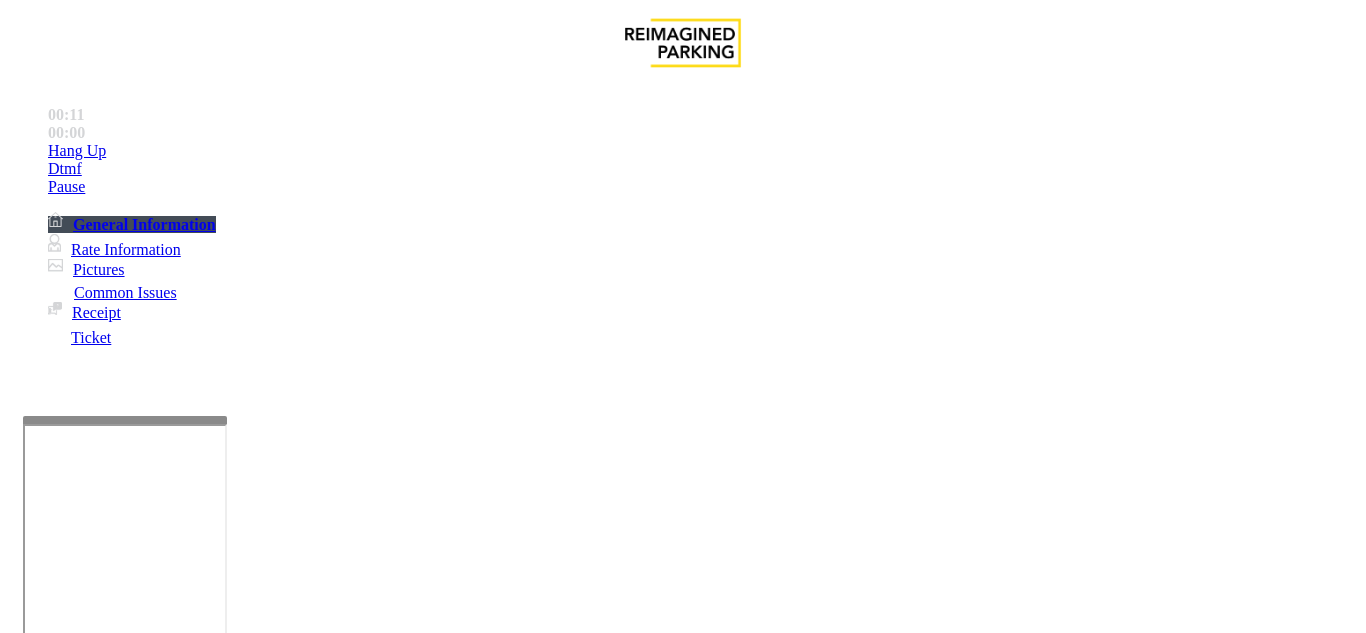 drag, startPoint x: 629, startPoint y: 259, endPoint x: 984, endPoint y: 358, distance: 368.54578 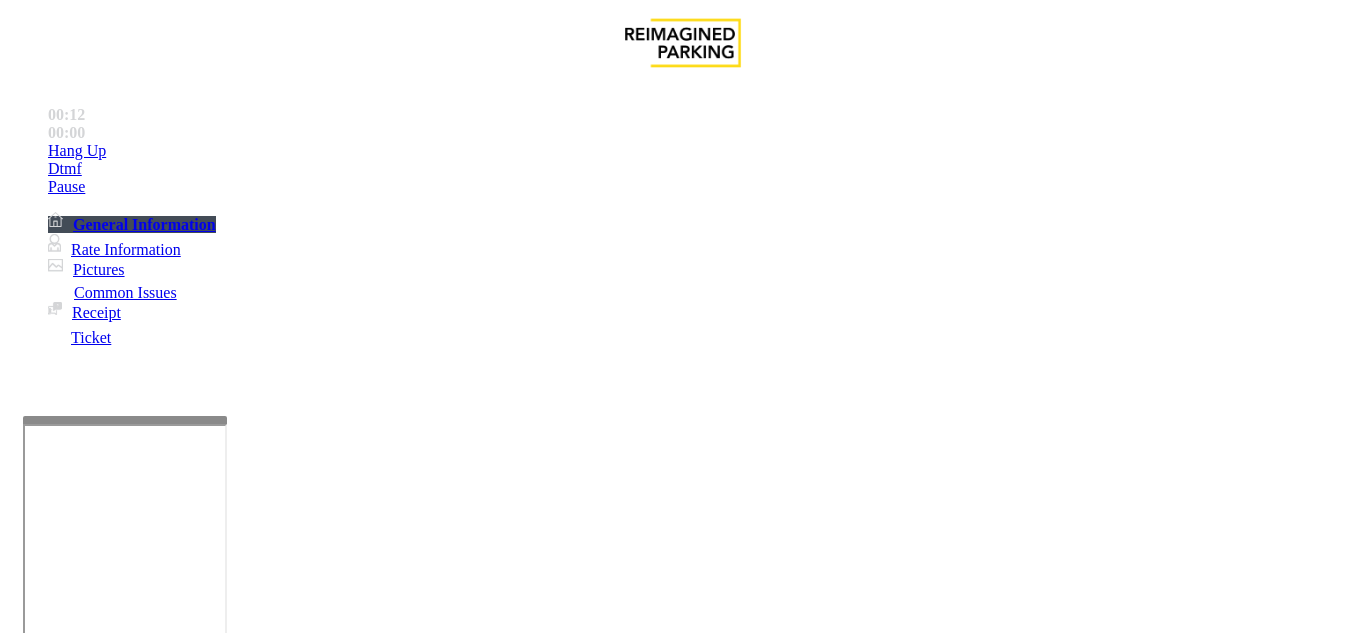 click at bounding box center (682, 2285) 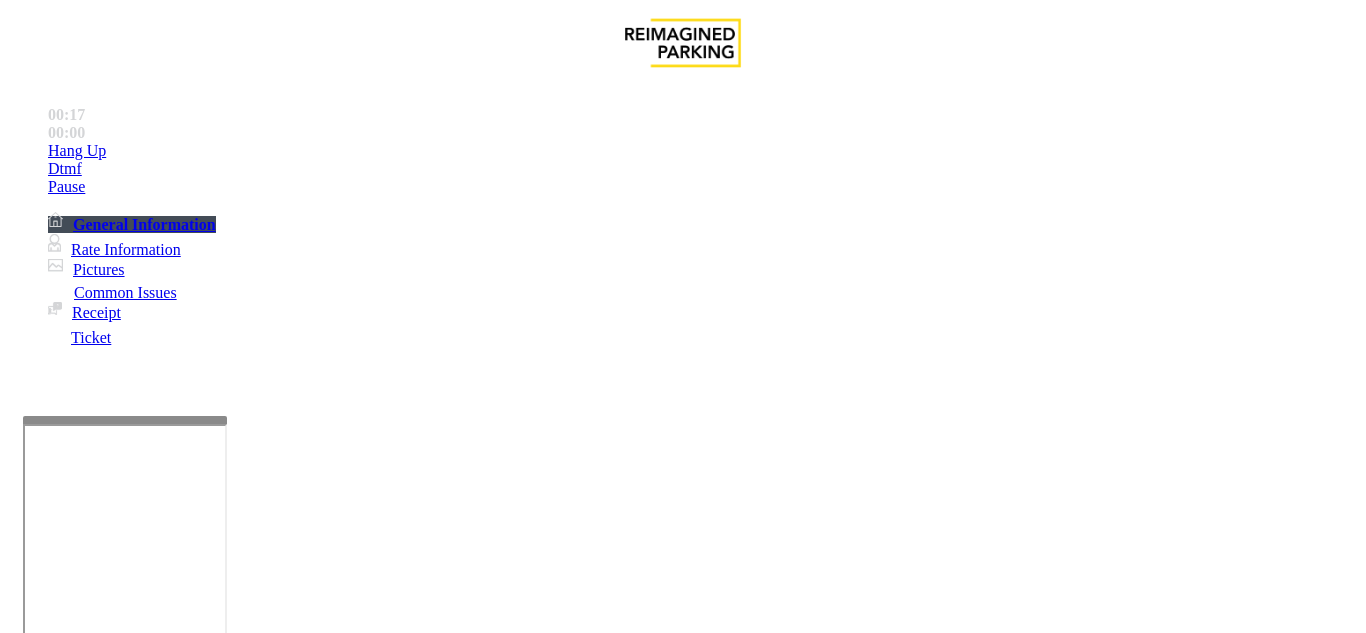 scroll, scrollTop: 500, scrollLeft: 0, axis: vertical 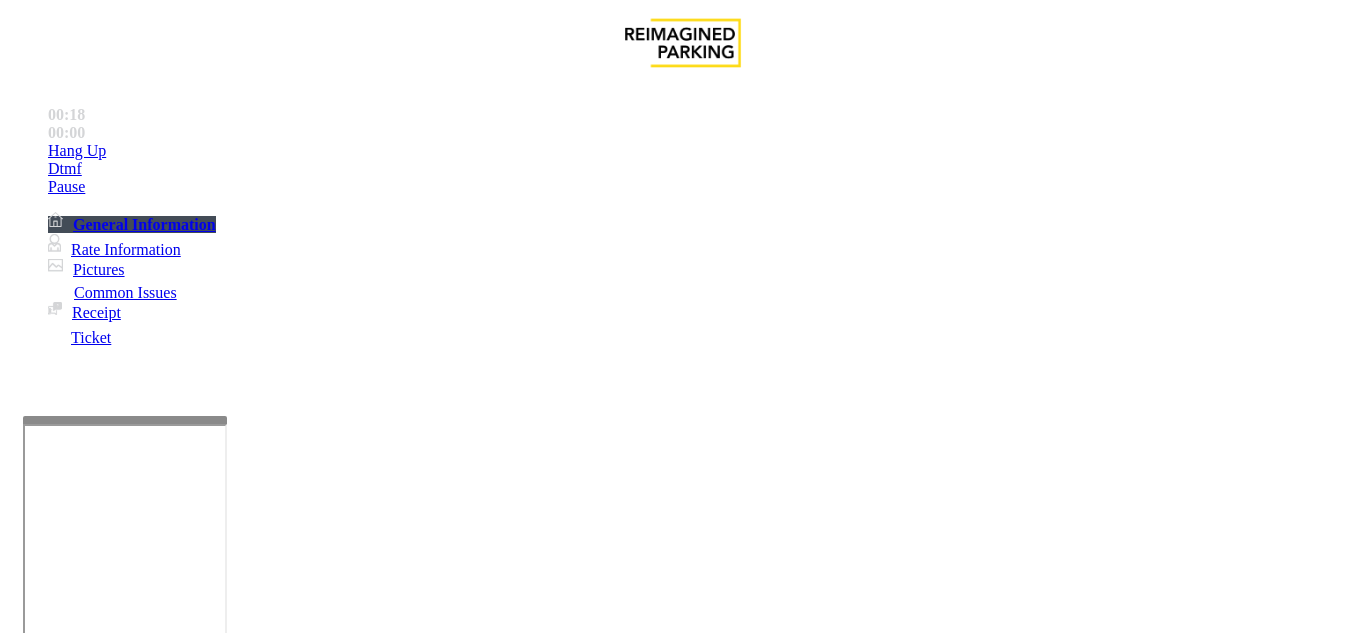click on "Exit Plaza\Equipment 6" at bounding box center [84, 1230] 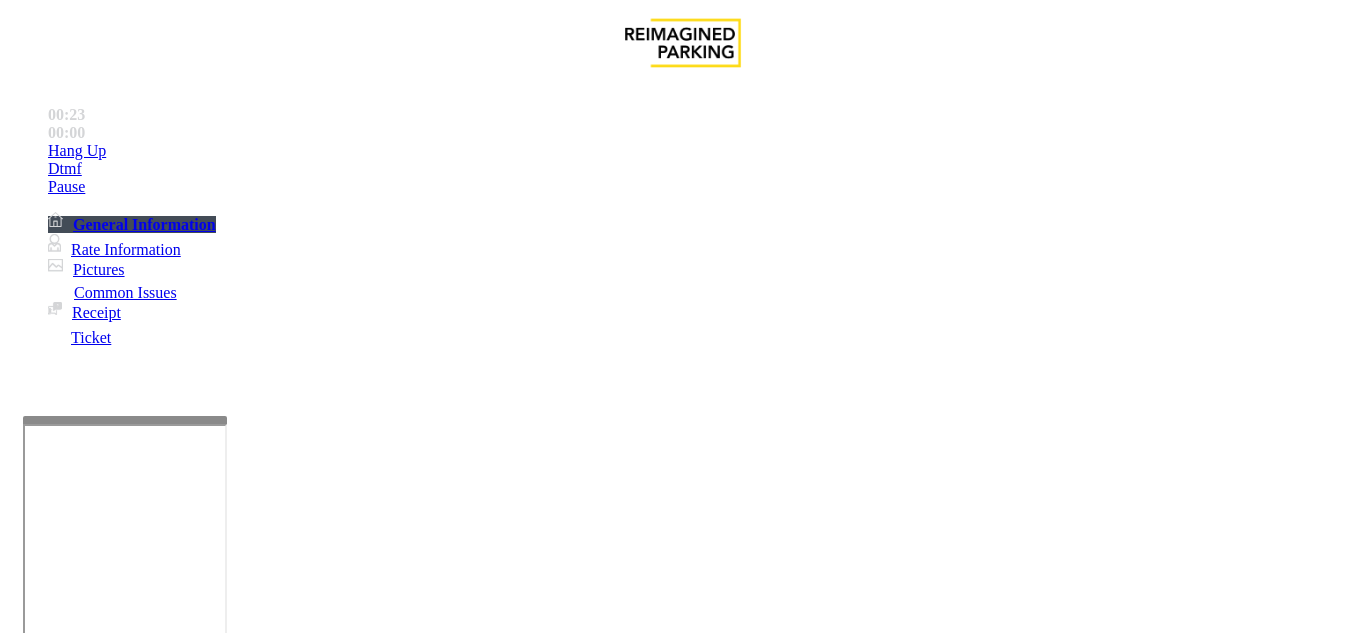 click at bounding box center (81, 2430) 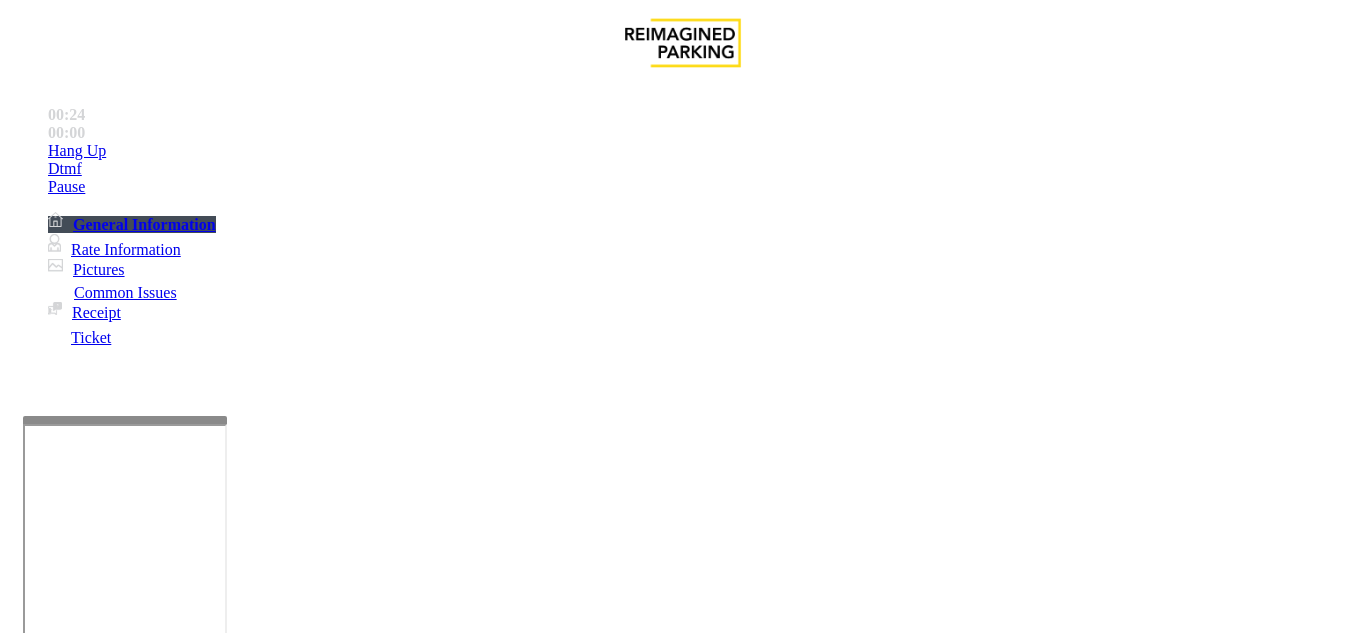 click on "Ticket Issue" at bounding box center [71, 1286] 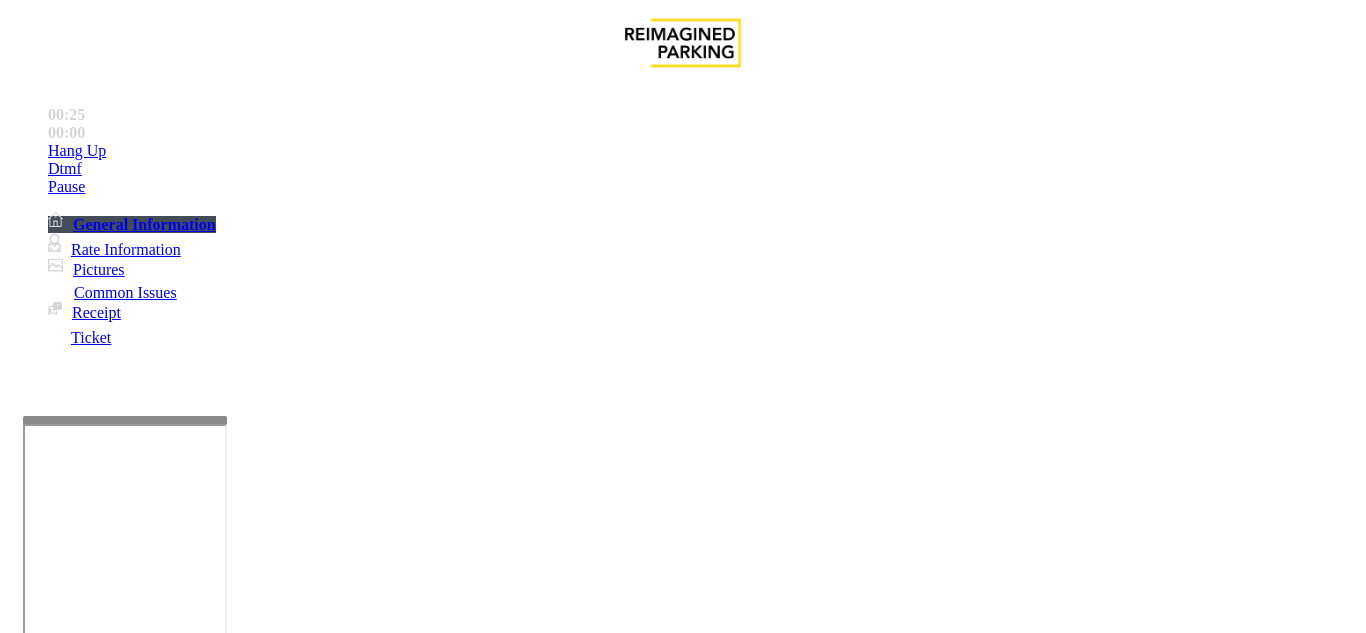 click on "Ticket Unreadable" at bounding box center [300, 1286] 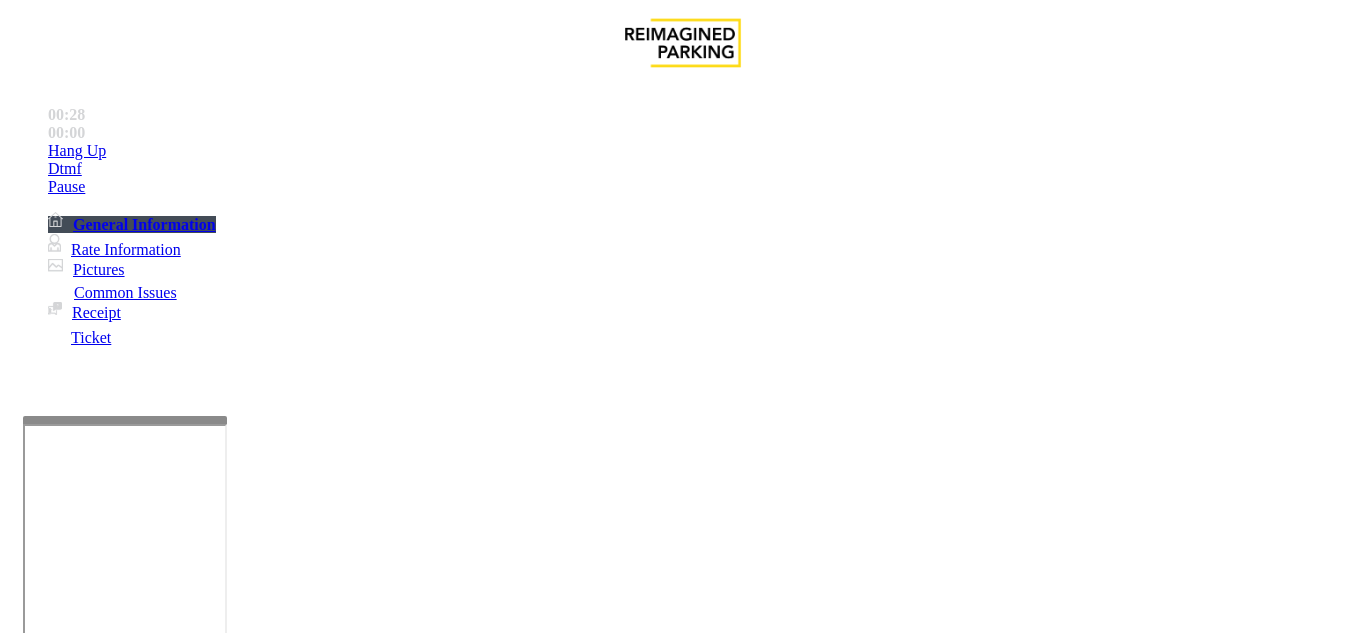 click on "Notes:" at bounding box center (682, 1628) 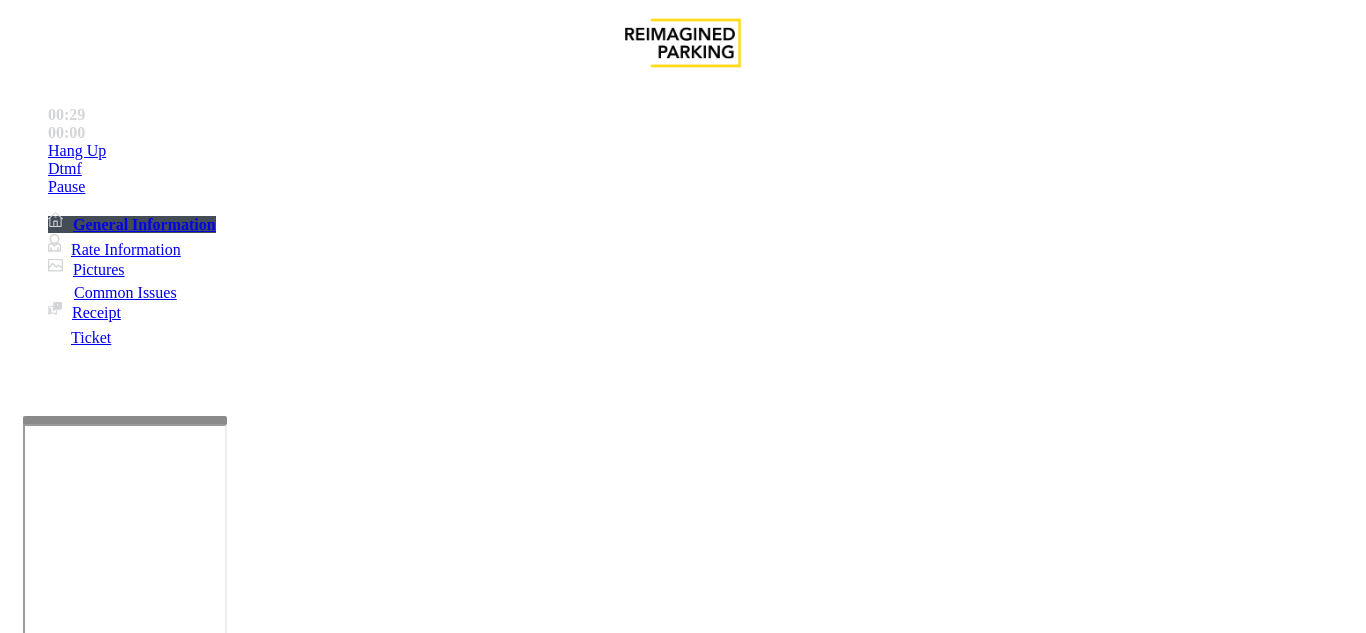 scroll, scrollTop: 700, scrollLeft: 0, axis: vertical 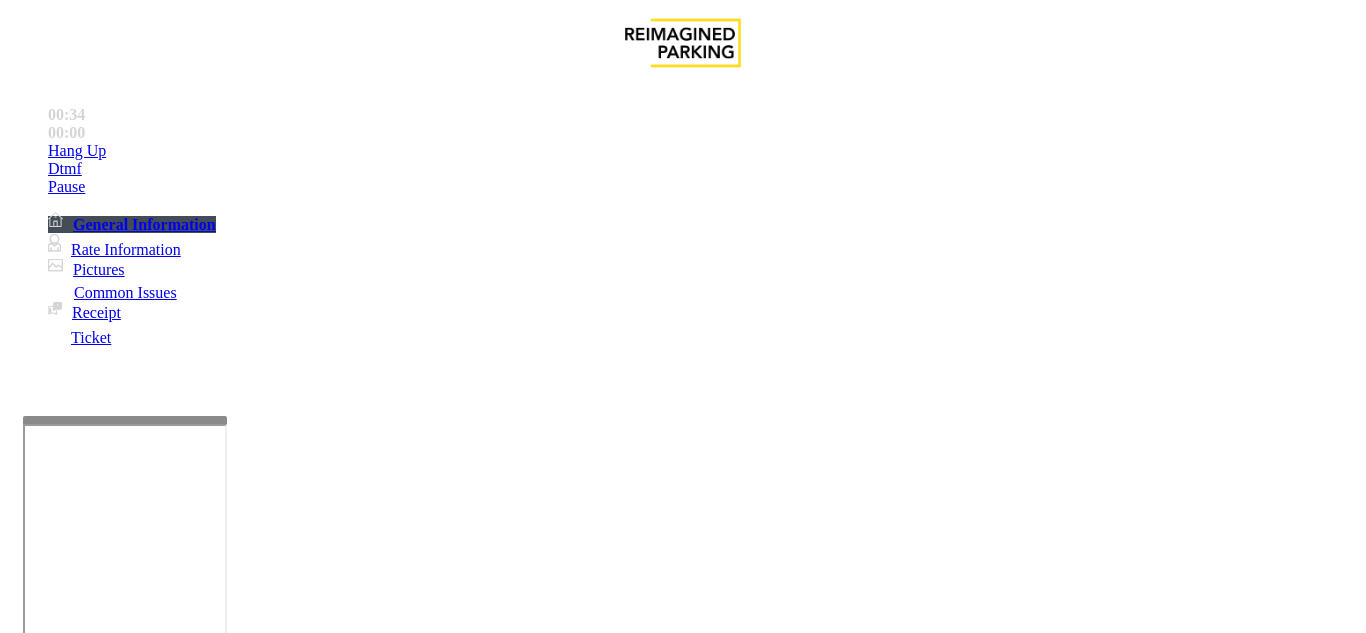 drag, startPoint x: 269, startPoint y: 181, endPoint x: 441, endPoint y: 184, distance: 172.02615 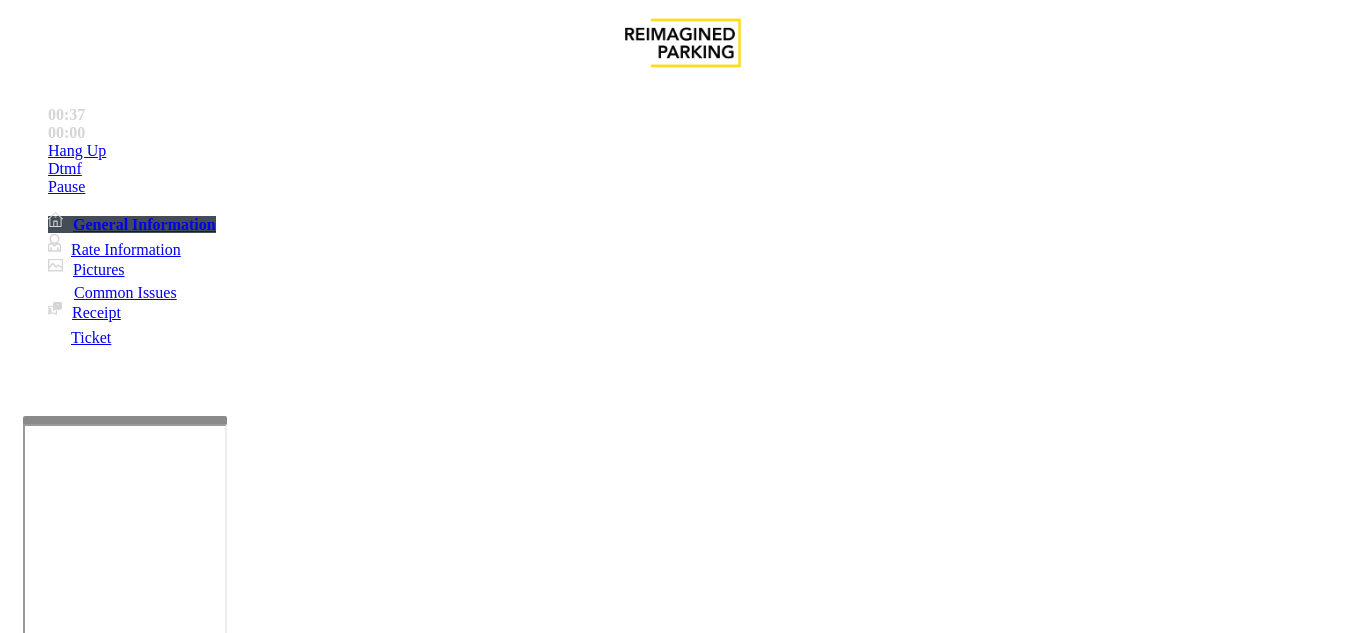 type on "**********" 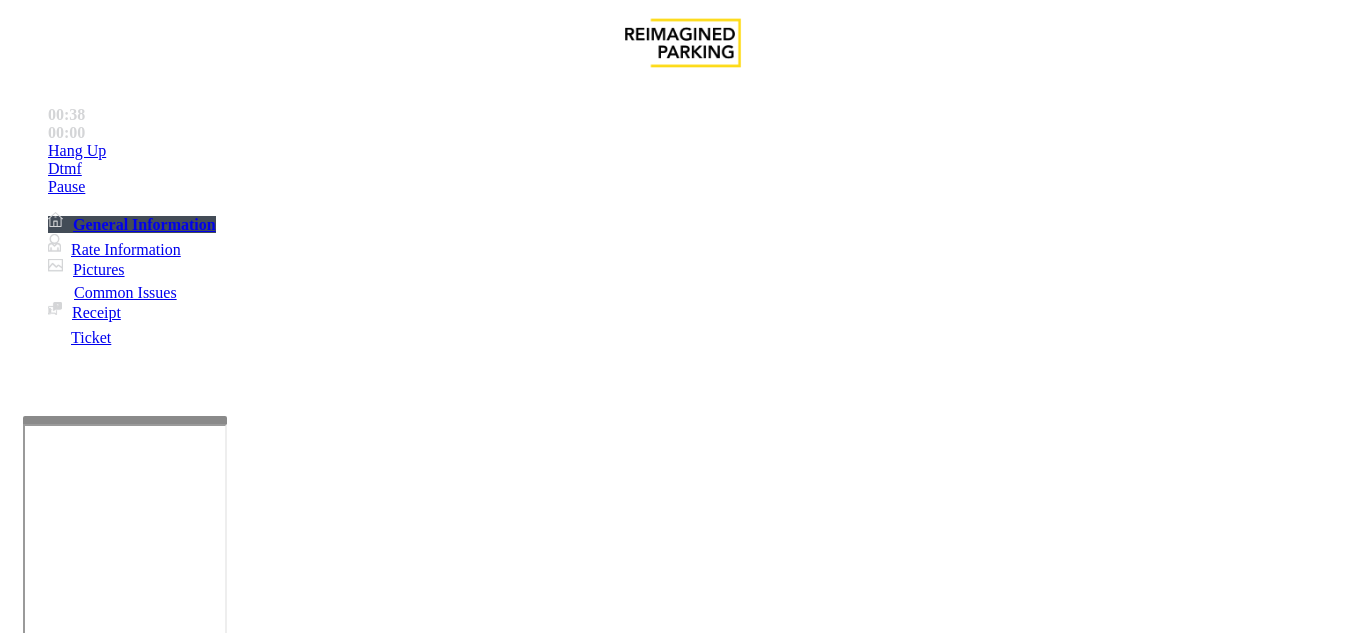 click at bounding box center (96, 1362) 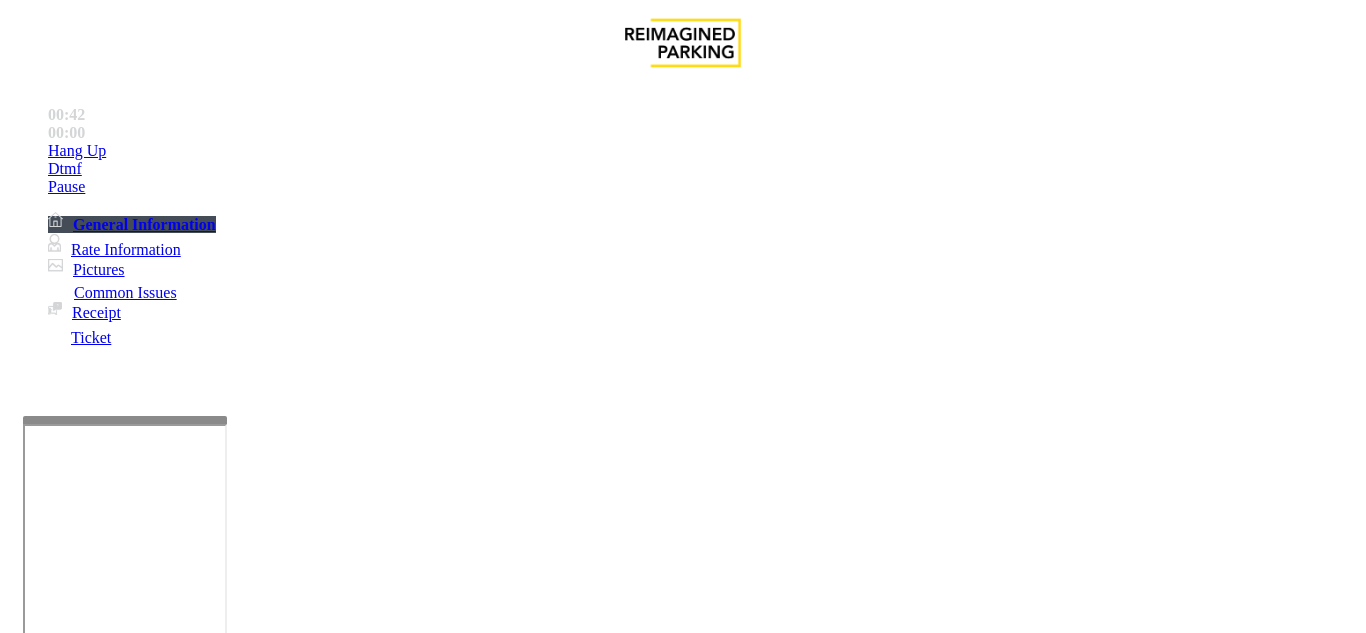 scroll, scrollTop: 300, scrollLeft: 0, axis: vertical 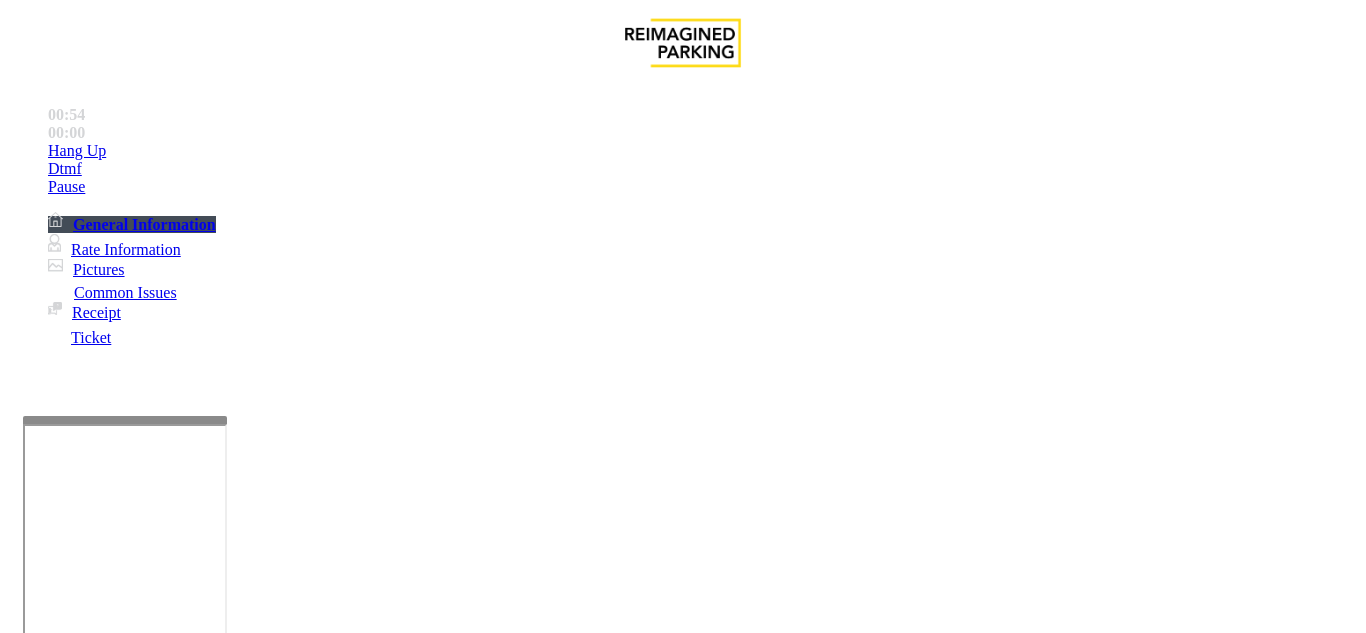click on "*****" at bounding box center (96, 1362) 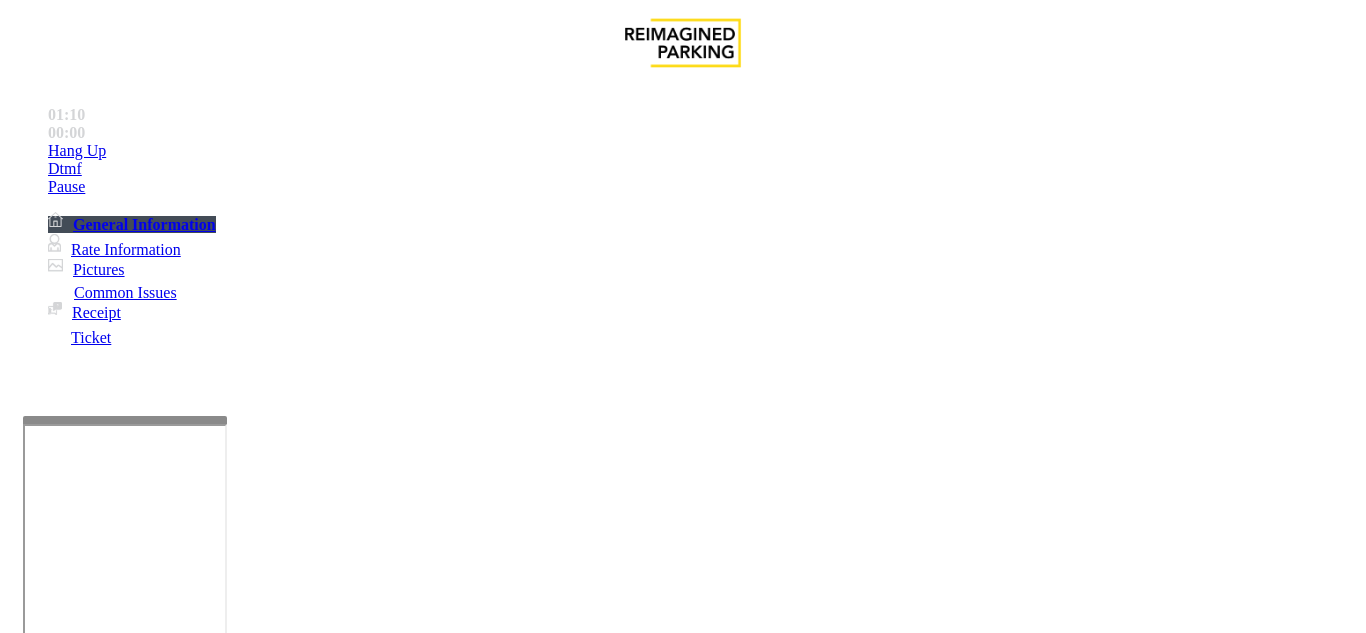 scroll, scrollTop: 2103, scrollLeft: 0, axis: vertical 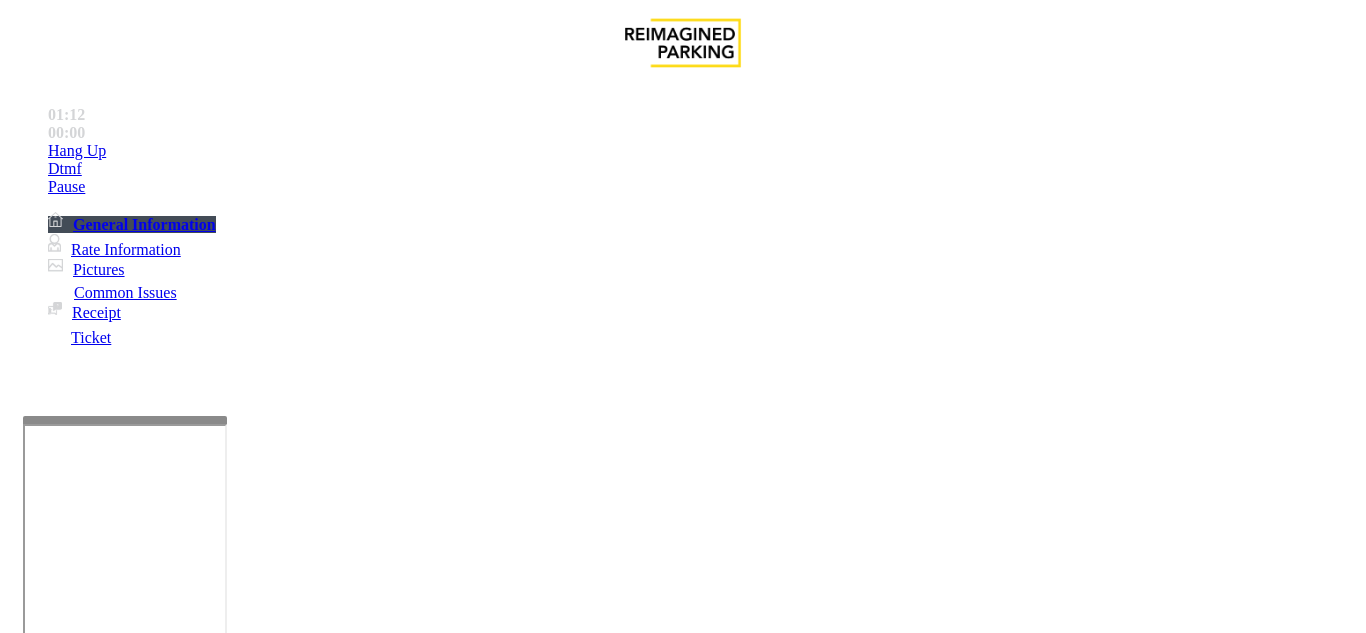type on "******" 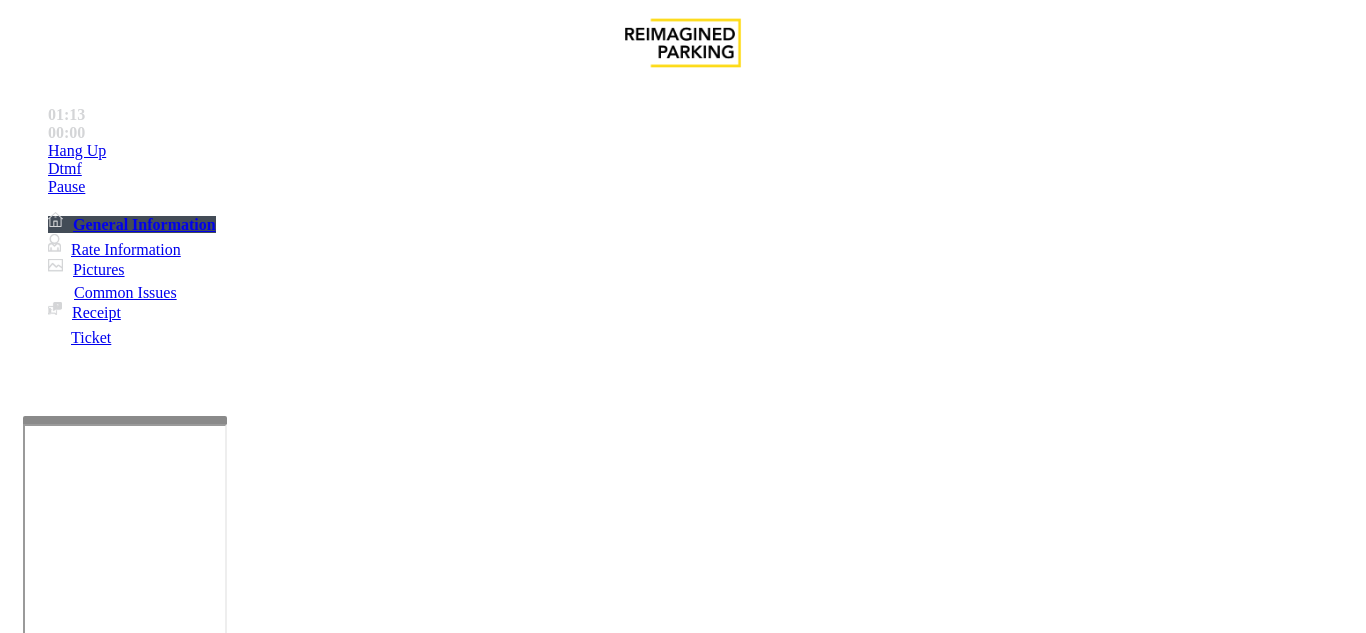 click on "Vend Gate" at bounding box center (69, 1719) 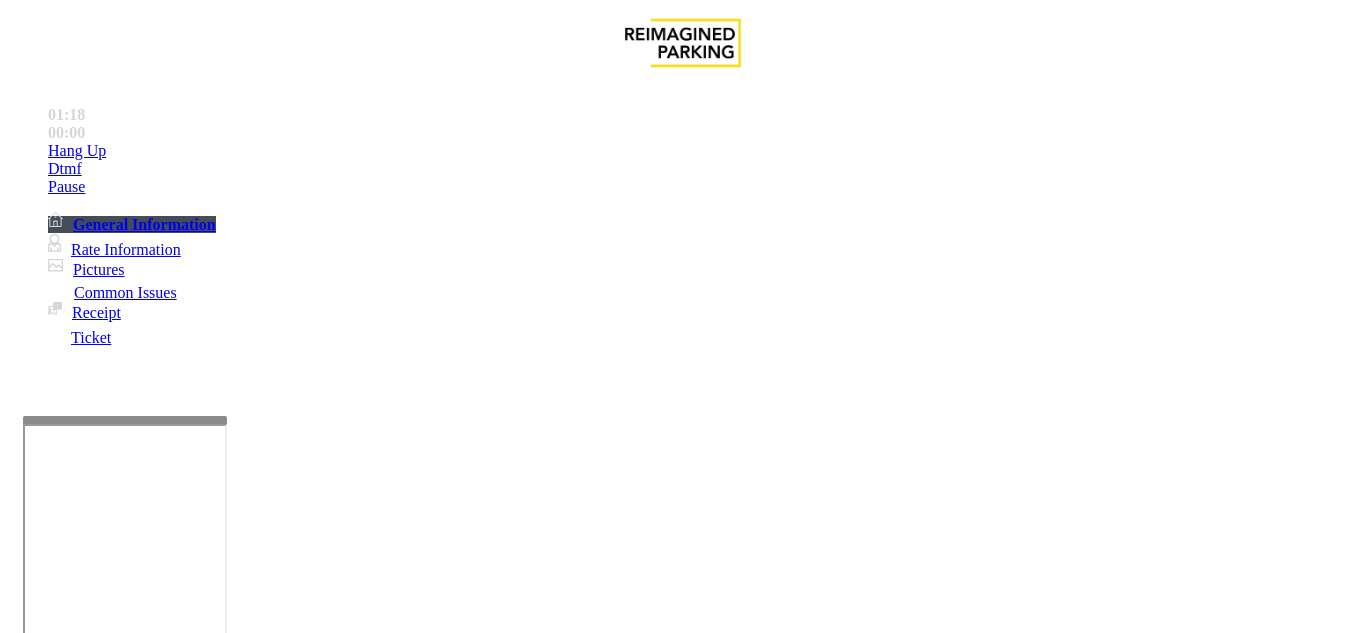 type on "**********" 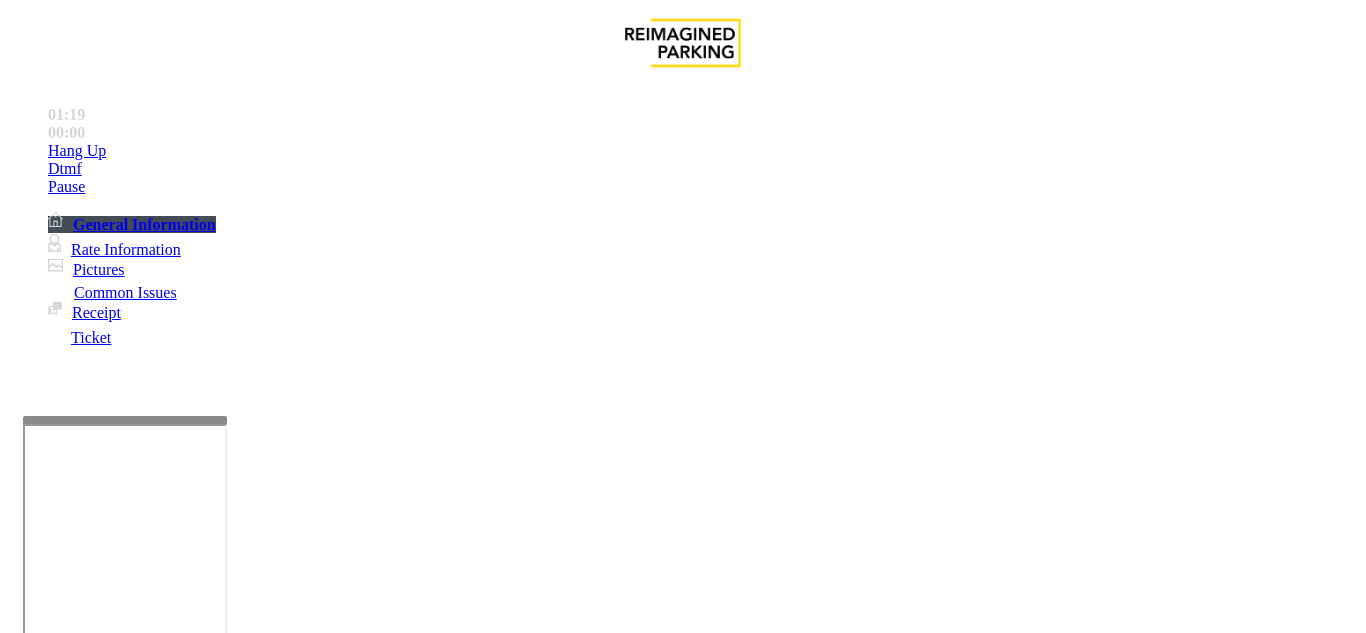 scroll, scrollTop: 0, scrollLeft: 0, axis: both 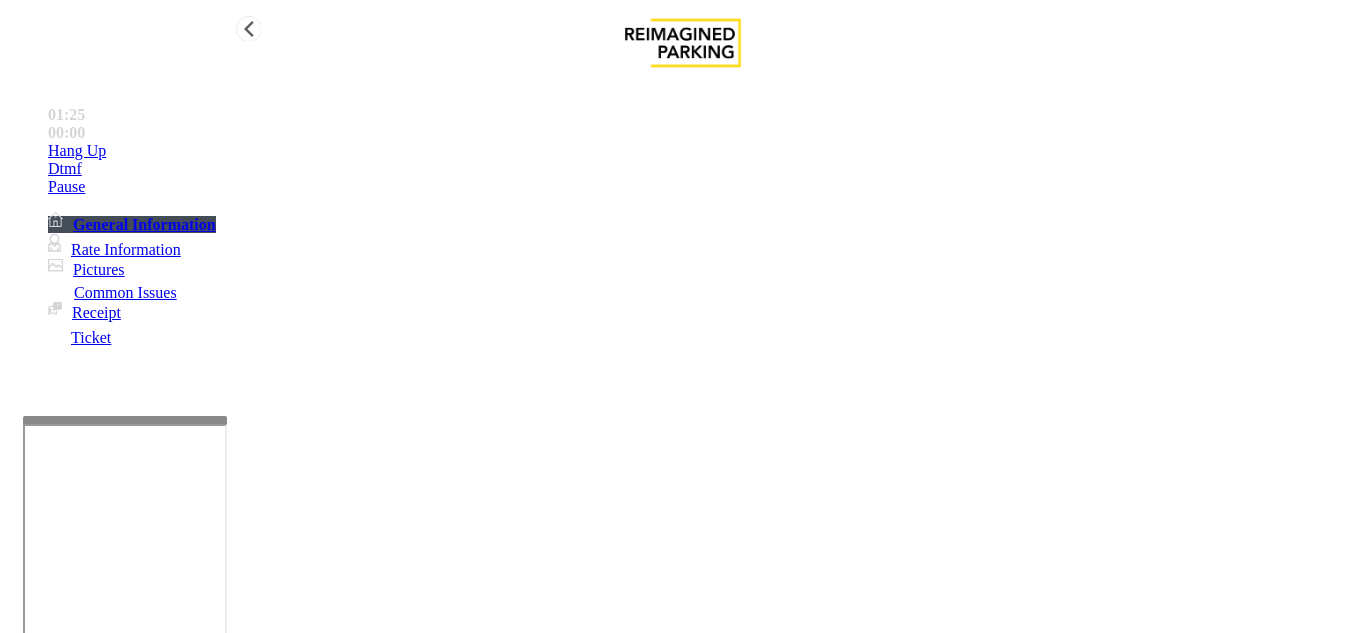 click on "Hang Up" at bounding box center (77, 151) 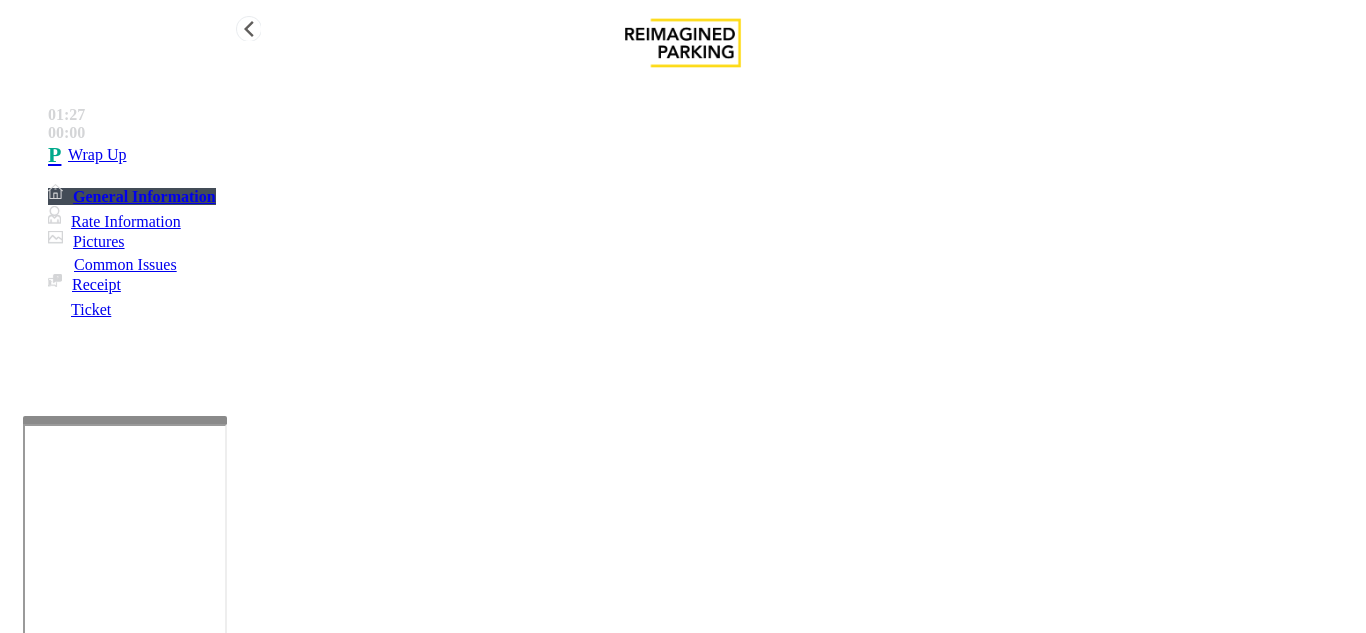click on "Wrap Up" at bounding box center [703, 155] 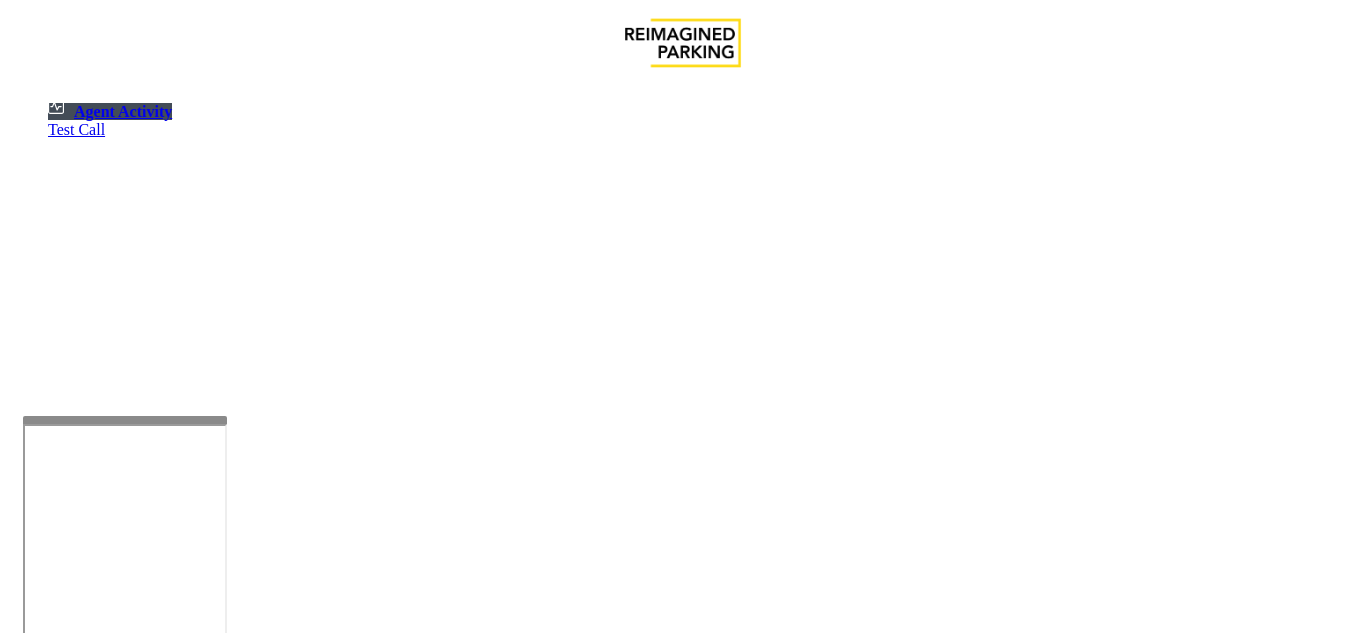 click at bounding box center [79, 1335] 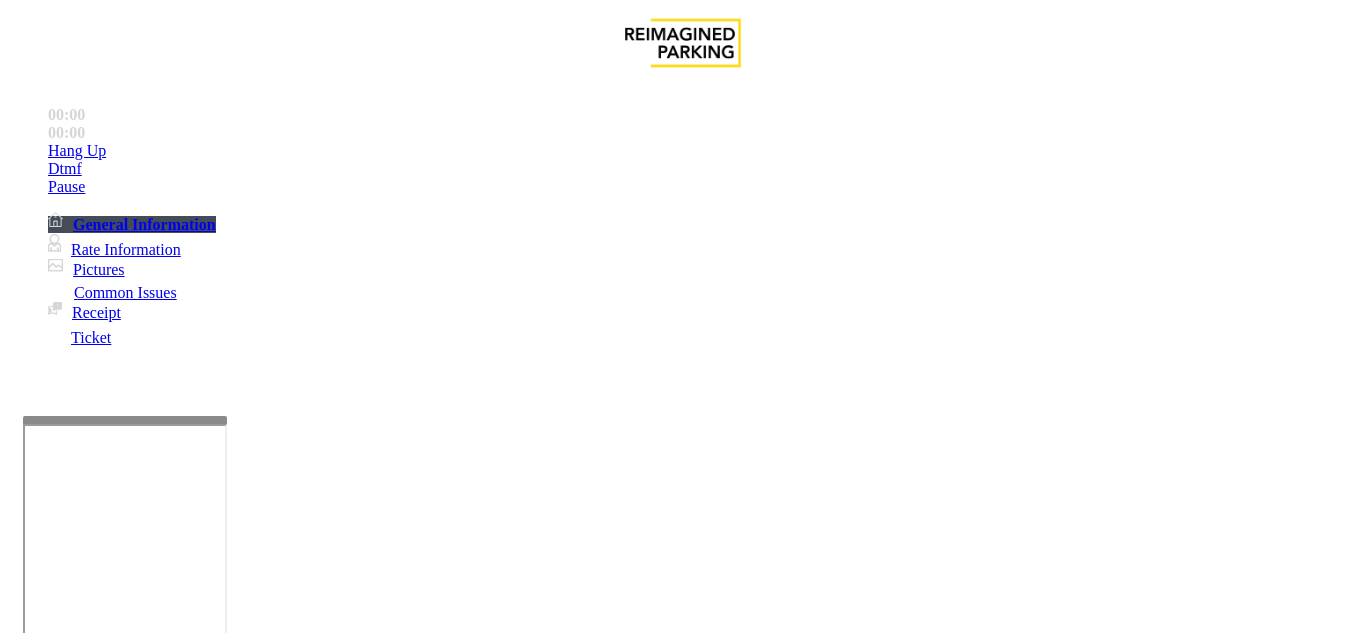 click on "Validation Issue" at bounding box center (371, 1286) 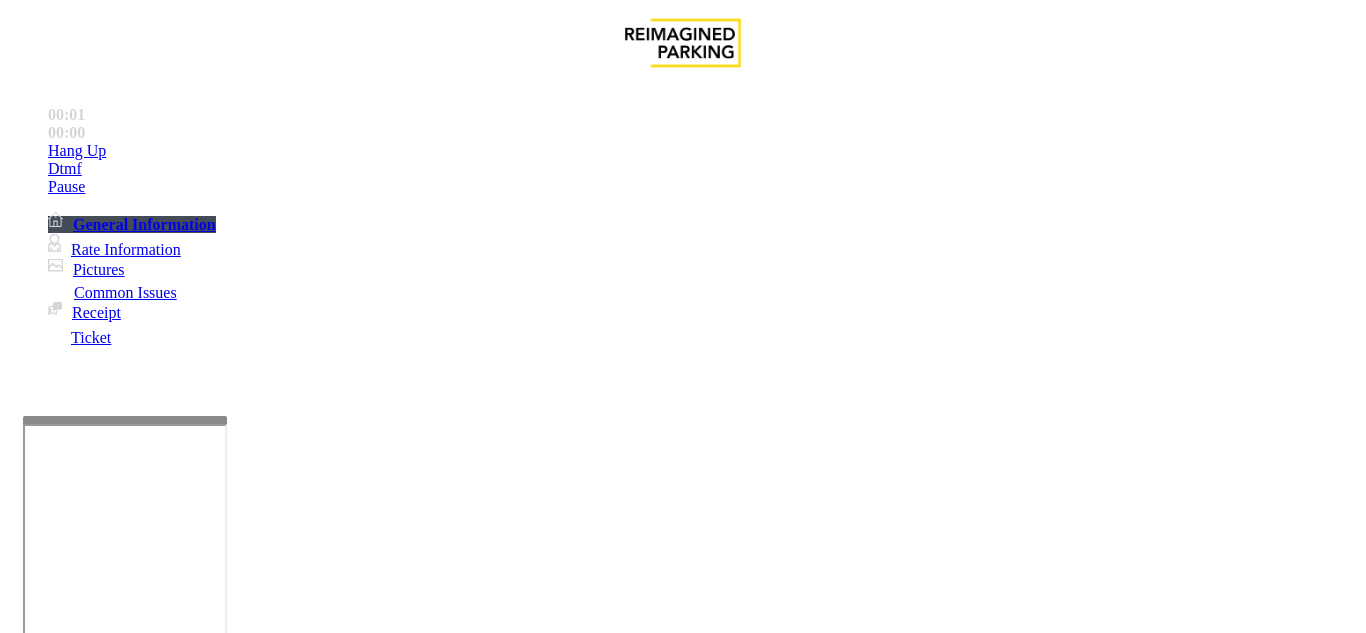 click on "Validation Error" at bounding box center [262, 1286] 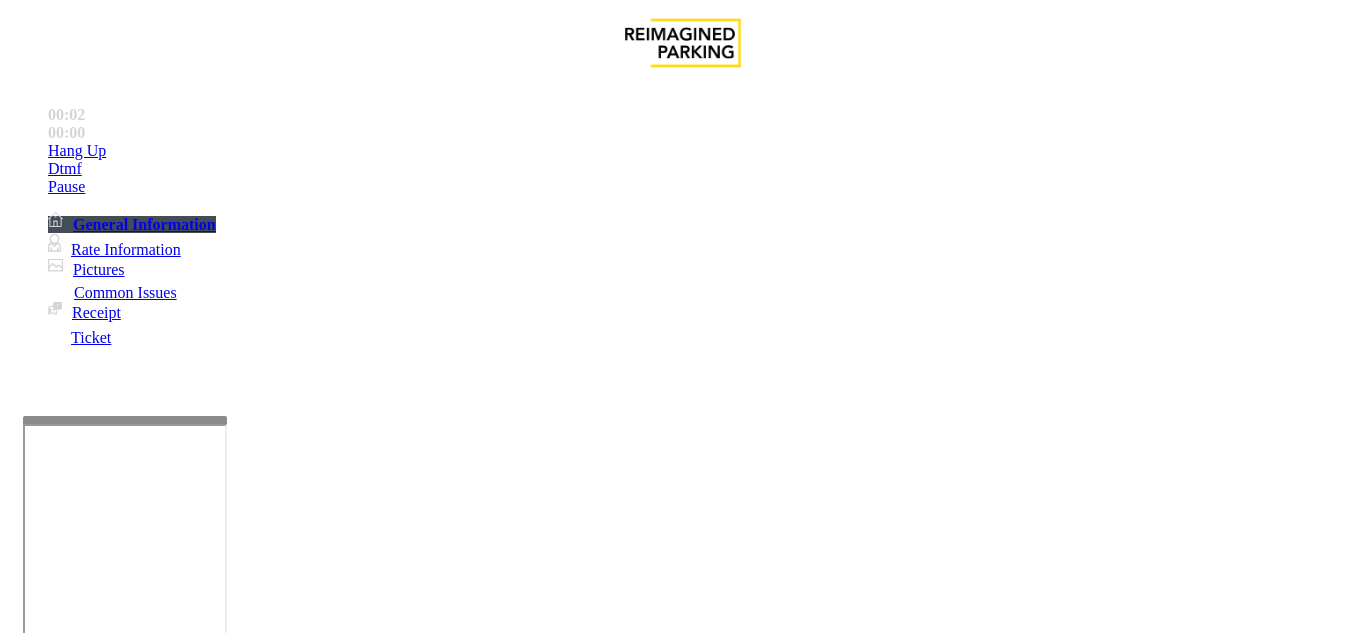 click on "Vend Gate" at bounding box center [69, 1727] 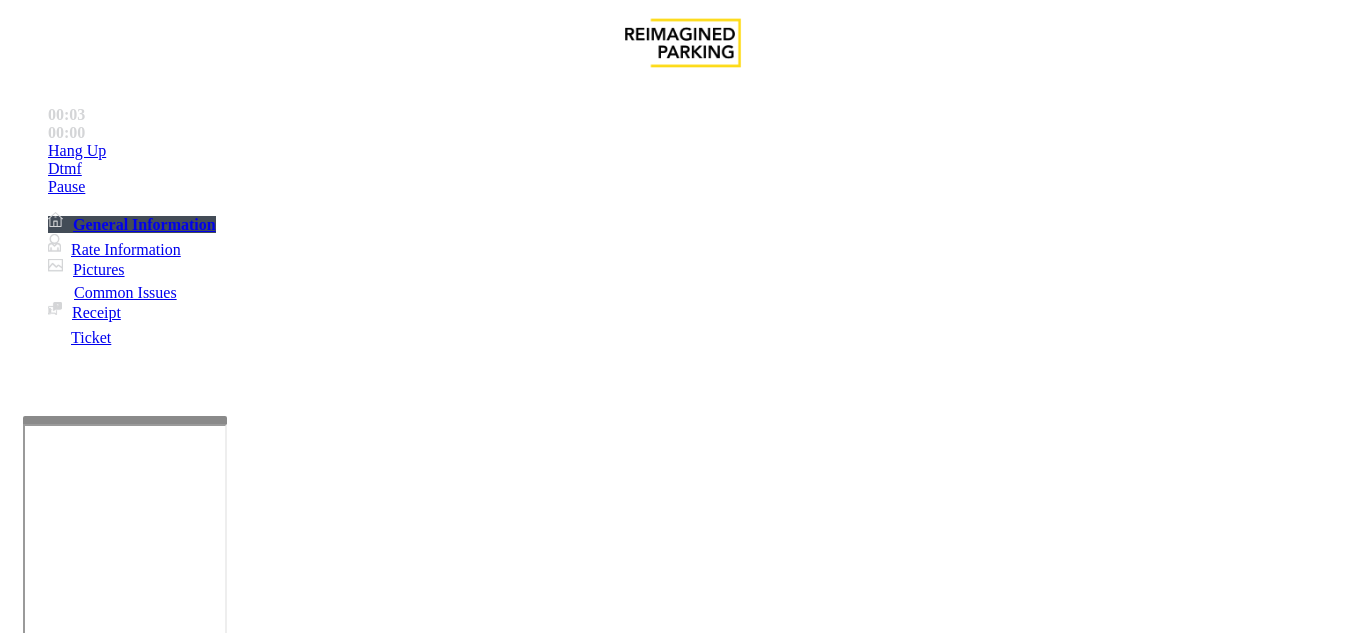 scroll, scrollTop: 0, scrollLeft: 0, axis: both 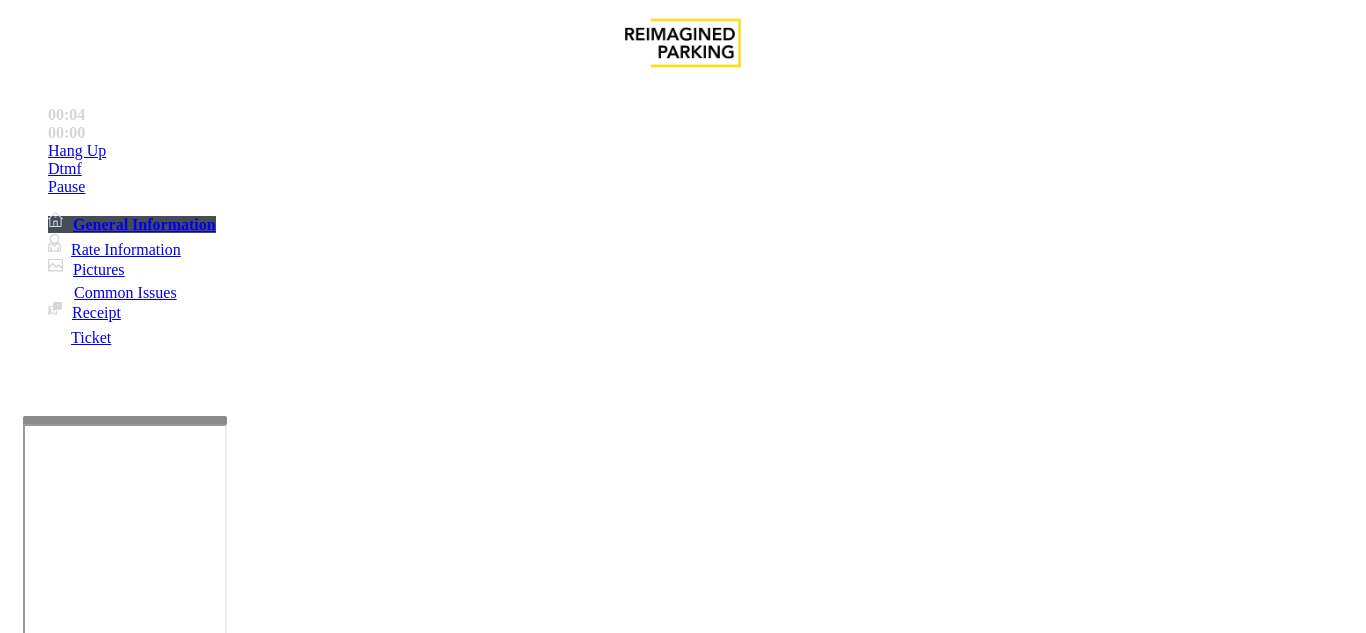 click on "Issue" at bounding box center (42, 1253) 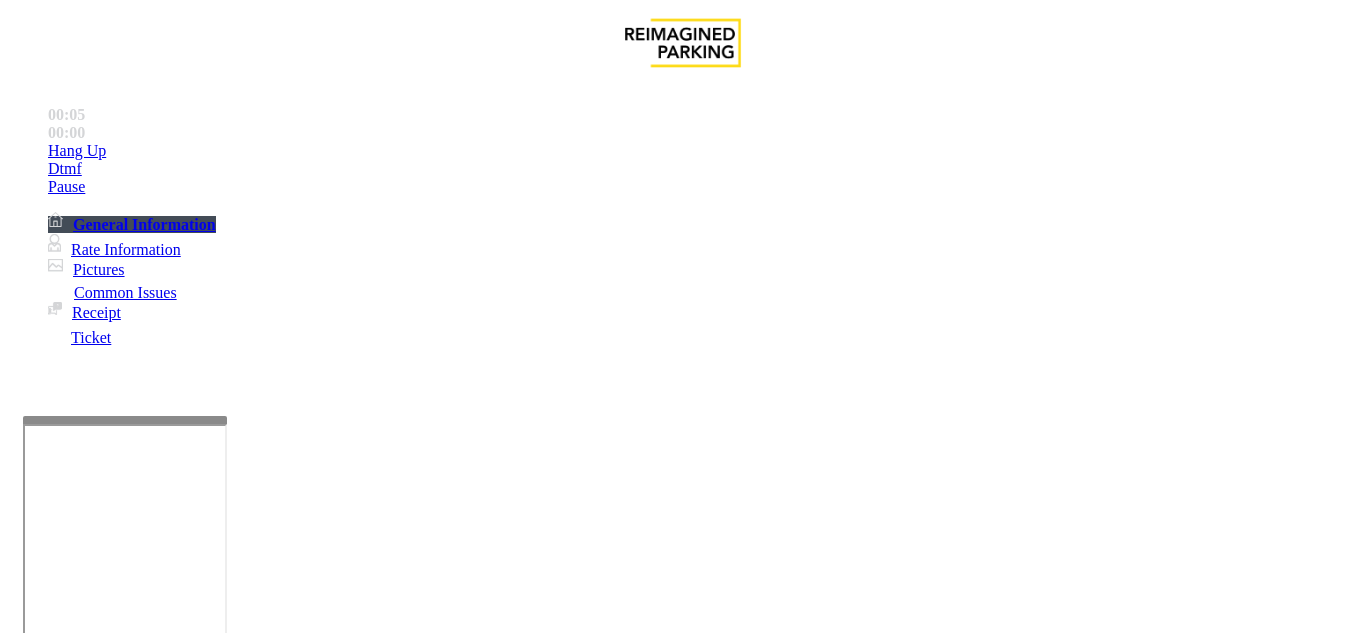 click on "Equipment Issue" at bounding box center [483, 1286] 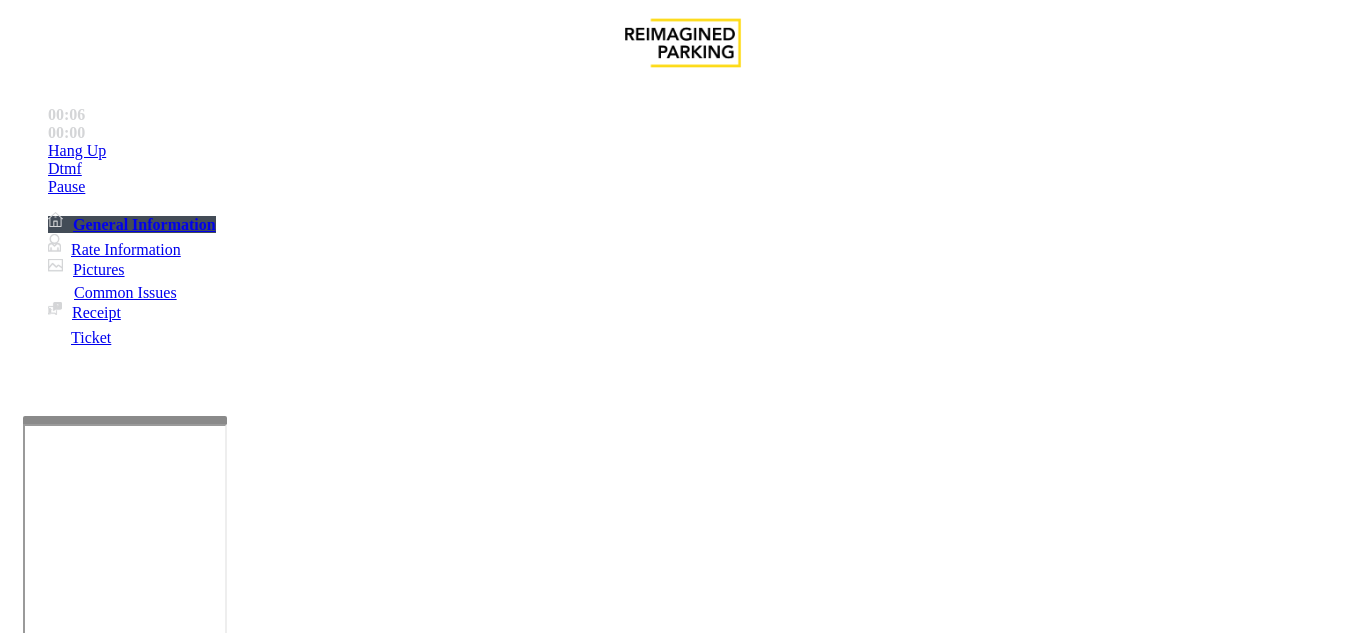 scroll, scrollTop: 100, scrollLeft: 0, axis: vertical 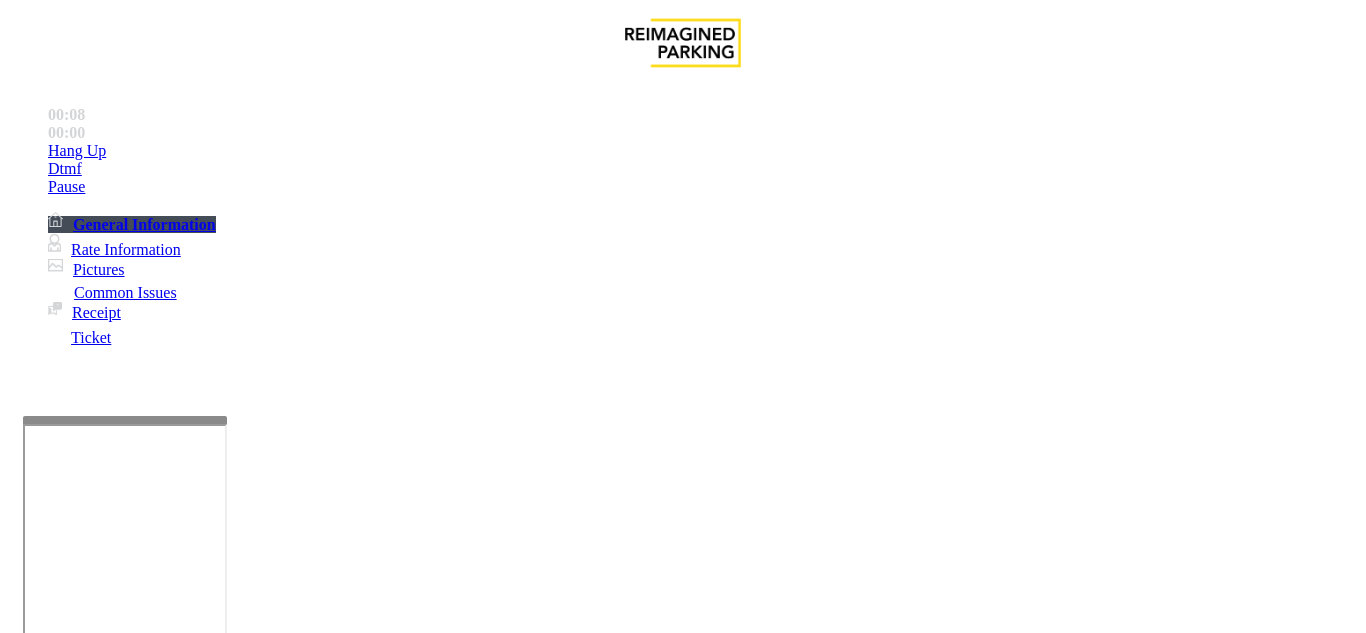 click at bounding box center [221, 1642] 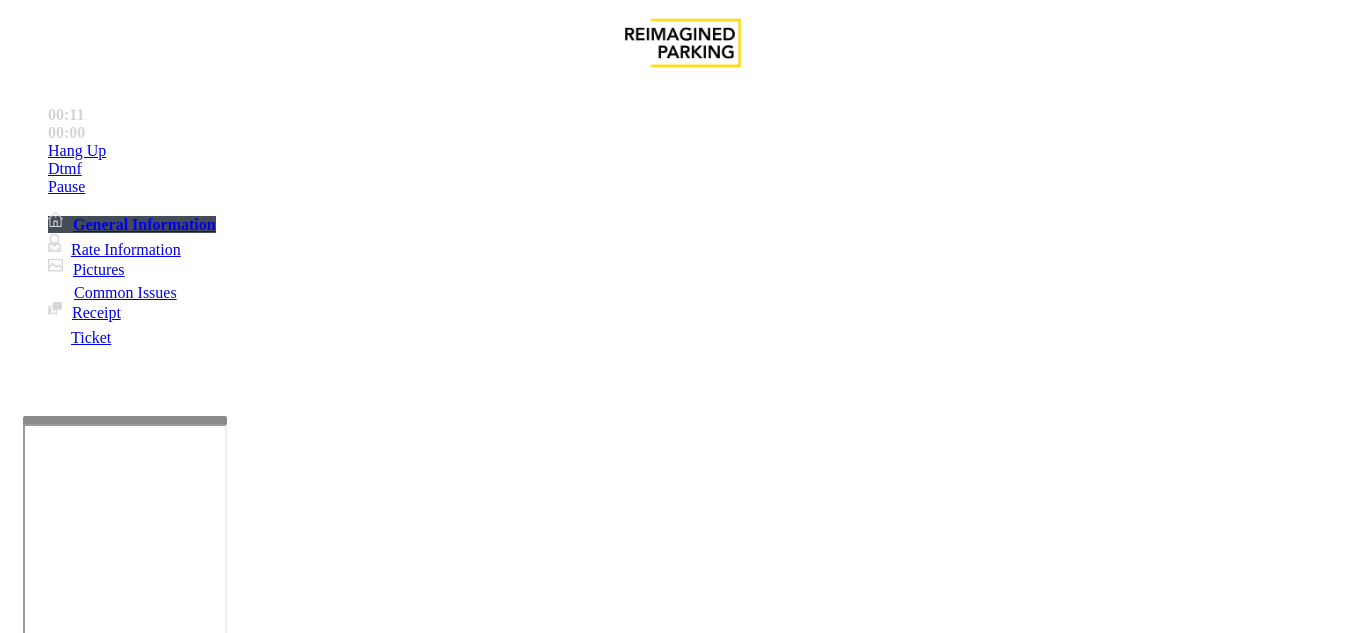 drag, startPoint x: 335, startPoint y: 84, endPoint x: 497, endPoint y: 88, distance: 162.04938 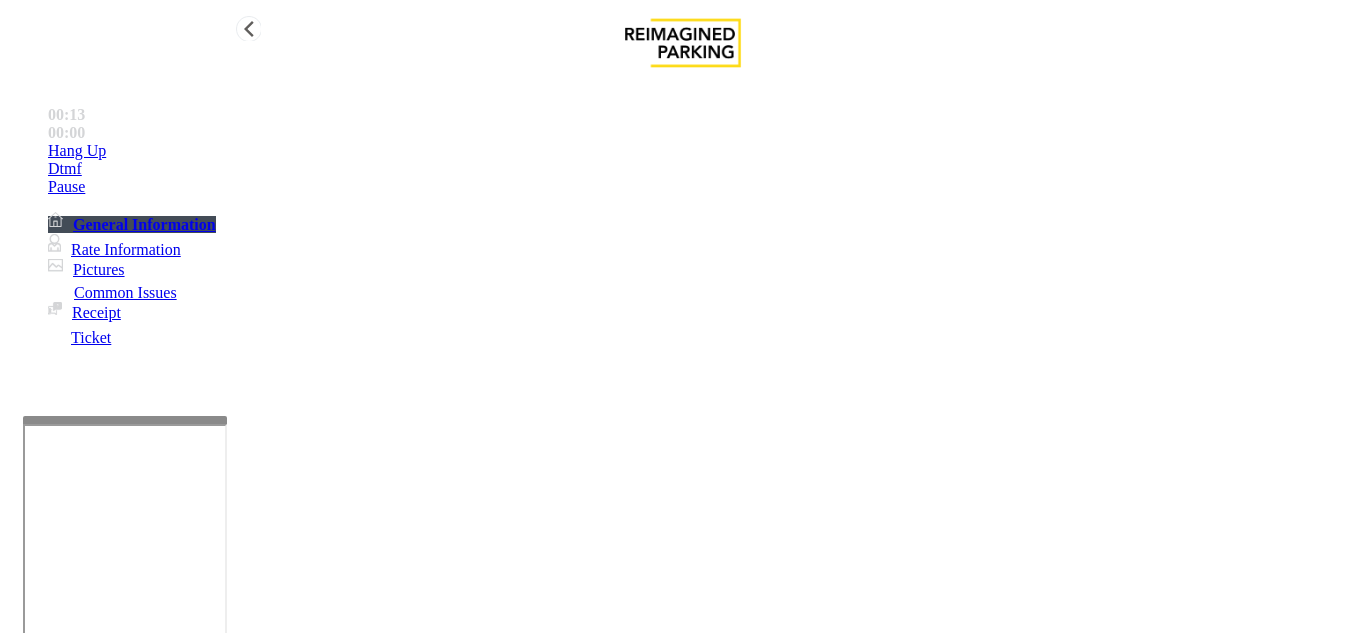 click on "Hang Up" at bounding box center (703, 151) 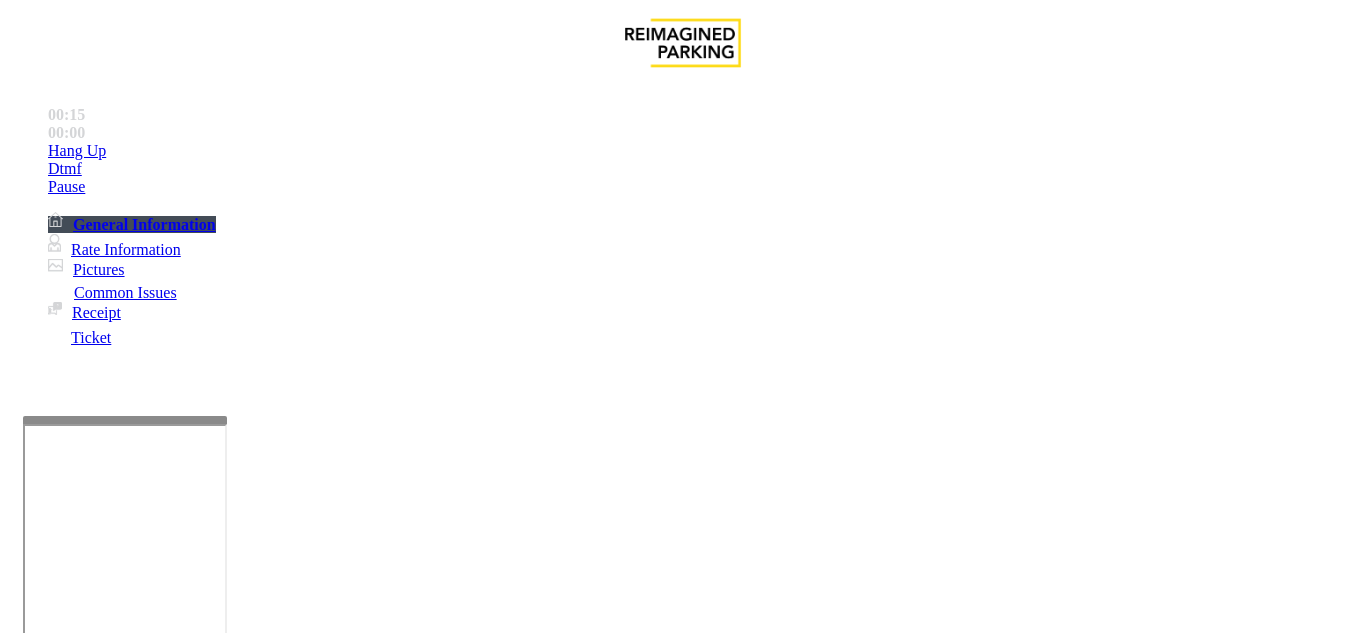 drag, startPoint x: 455, startPoint y: 519, endPoint x: 466, endPoint y: 543, distance: 26.400757 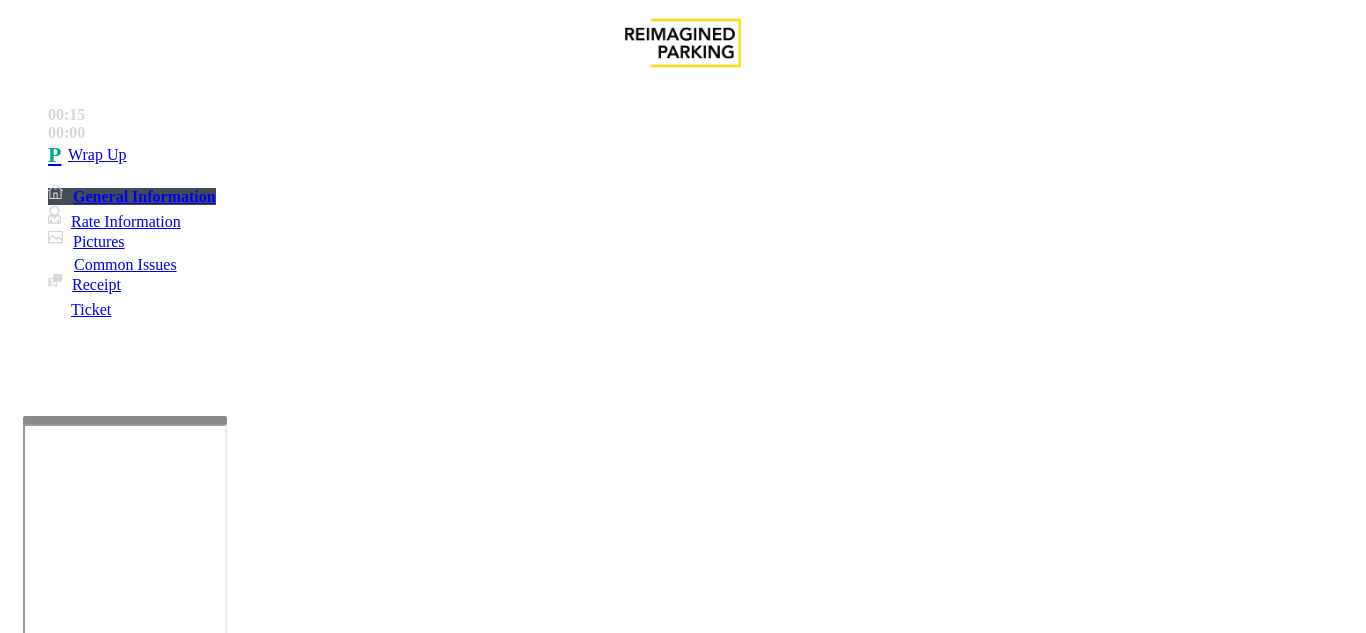click at bounding box center [221, 1642] 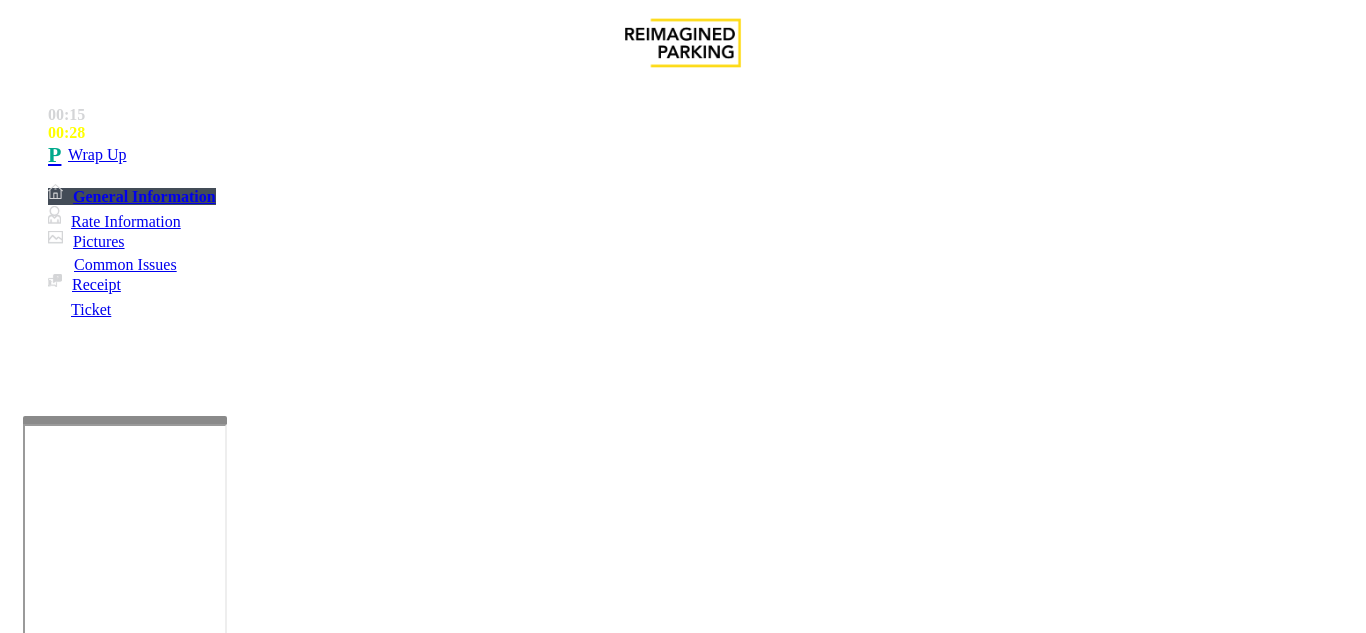scroll, scrollTop: 15, scrollLeft: 0, axis: vertical 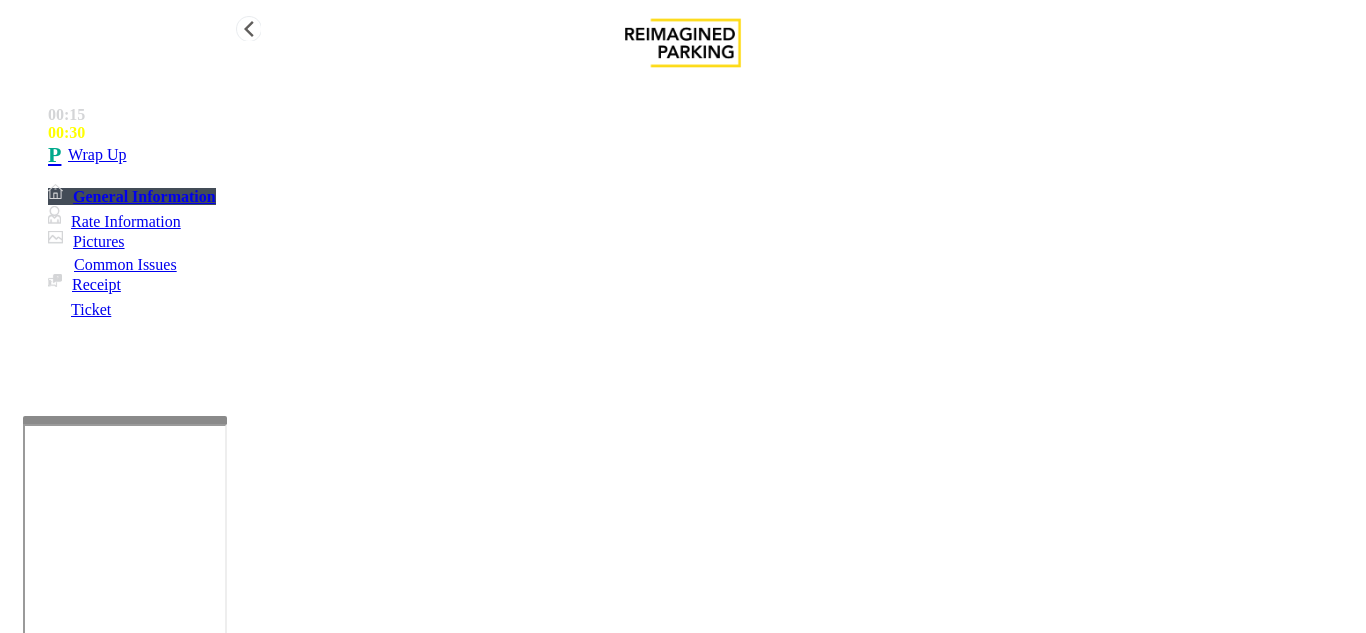 type on "**********" 